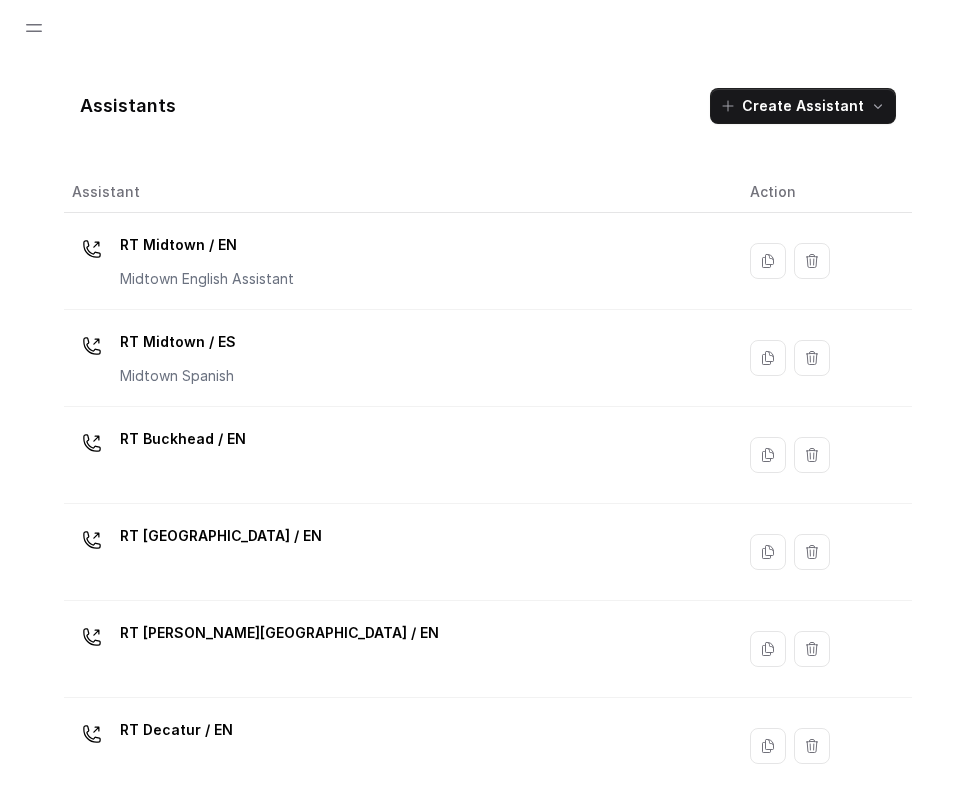 scroll, scrollTop: 0, scrollLeft: 0, axis: both 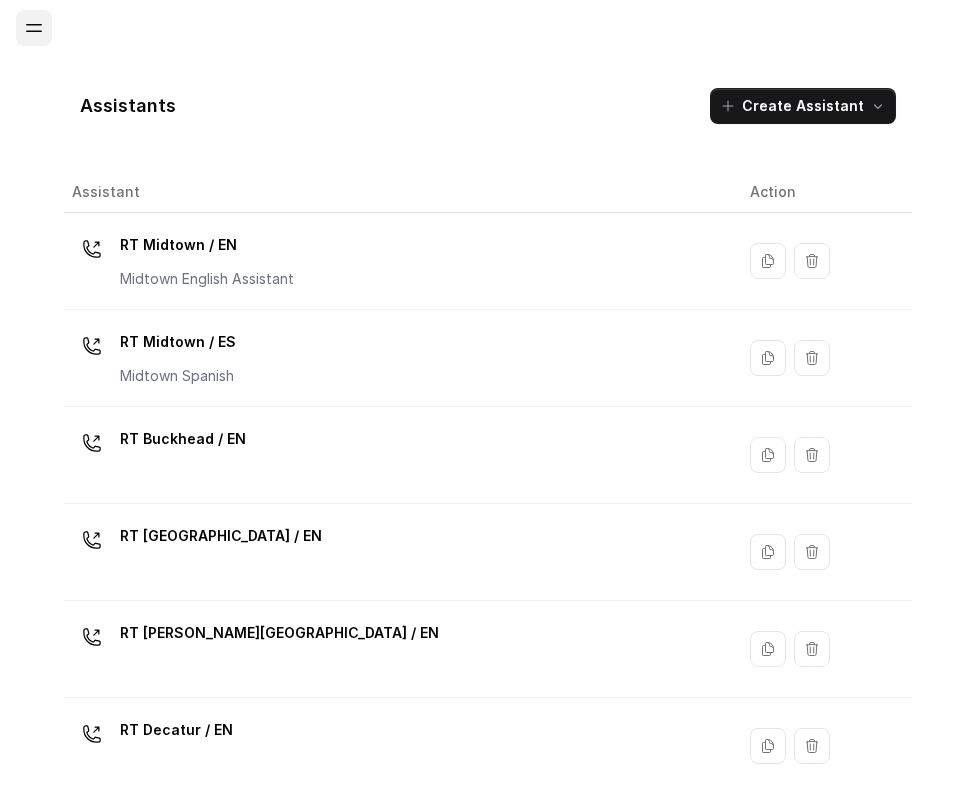 click at bounding box center (34, 28) 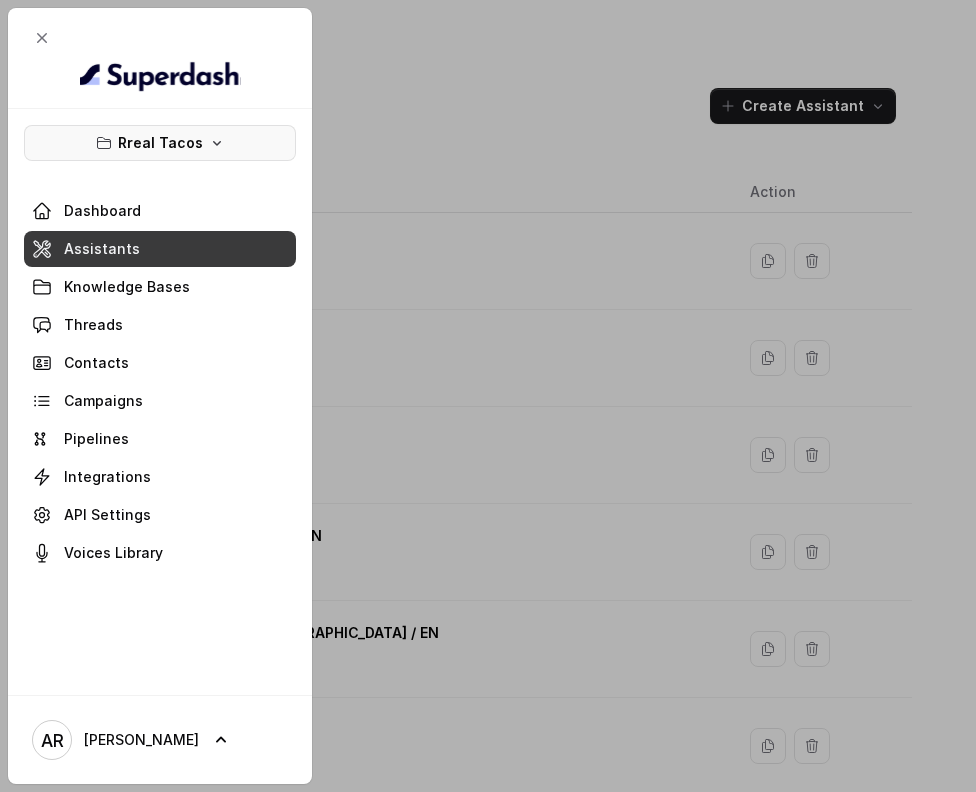 click on "Rreal Tacos" at bounding box center (160, 143) 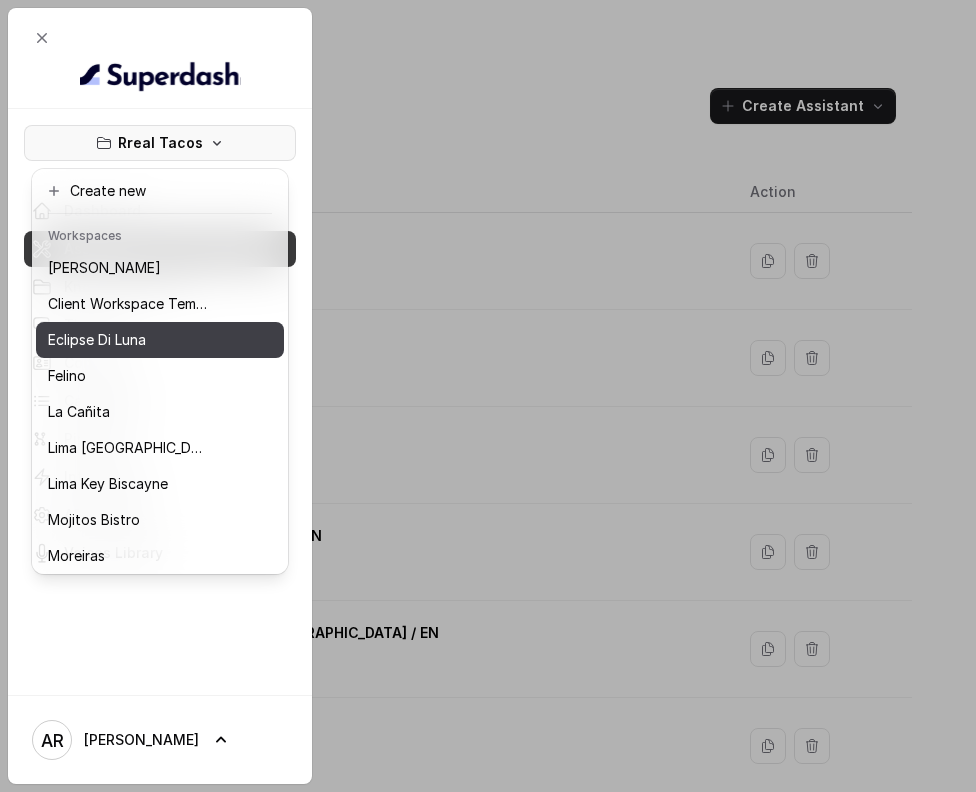 scroll, scrollTop: 112, scrollLeft: 0, axis: vertical 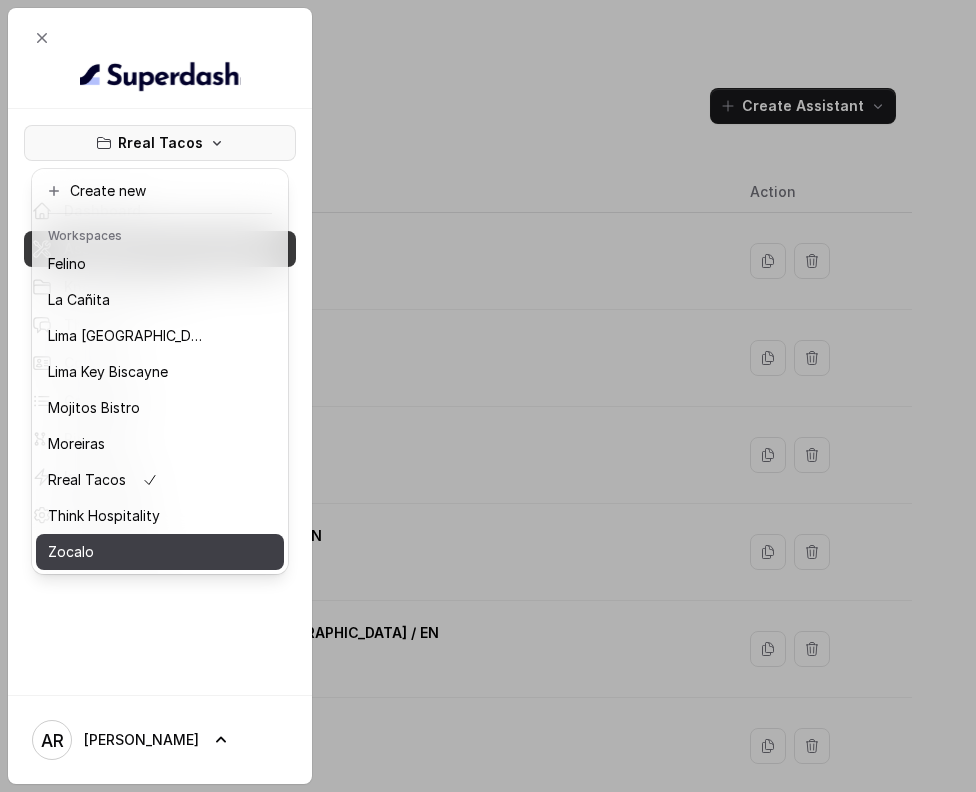 click on "Zocalo" at bounding box center [128, 552] 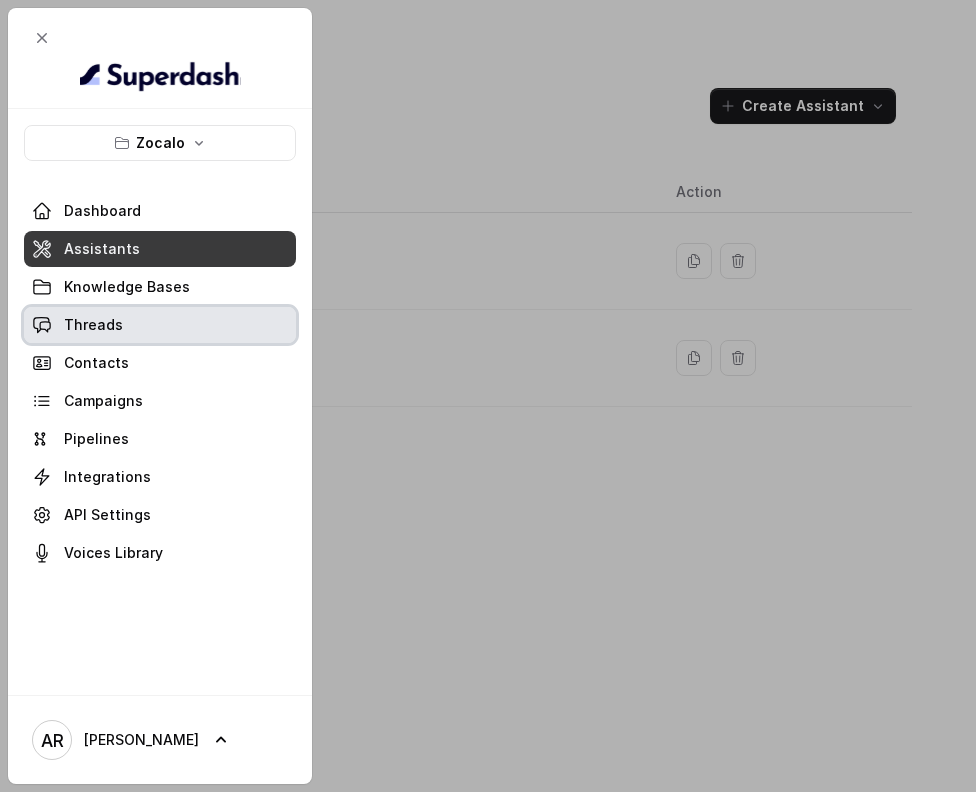 click on "Threads" at bounding box center [160, 325] 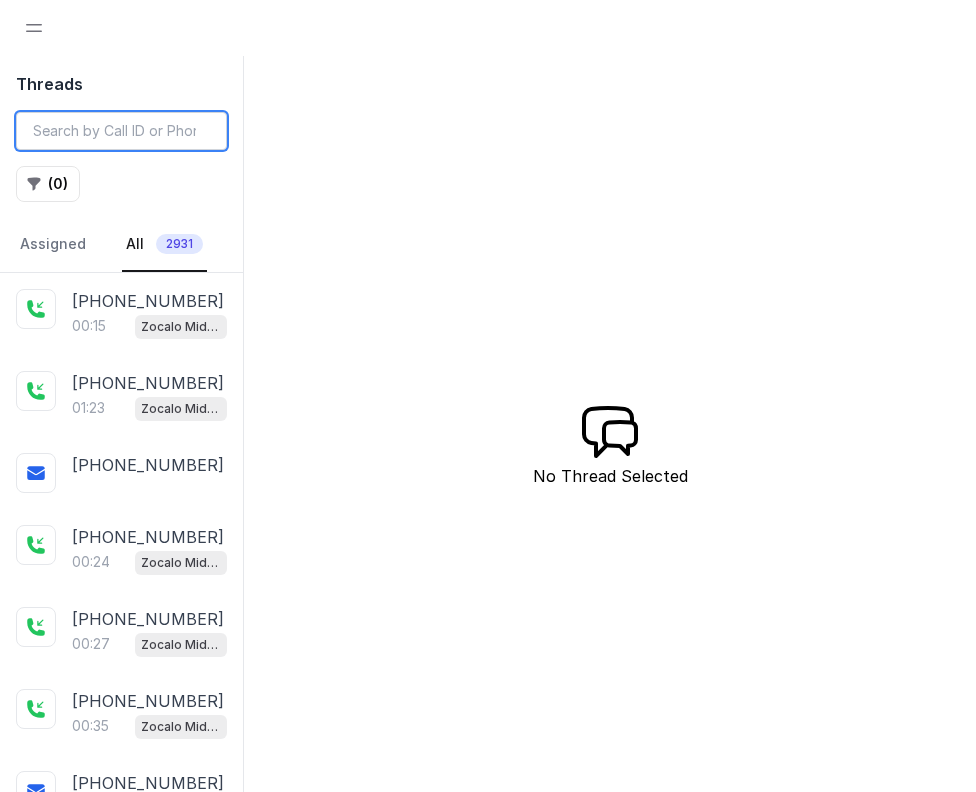 click at bounding box center (121, 131) 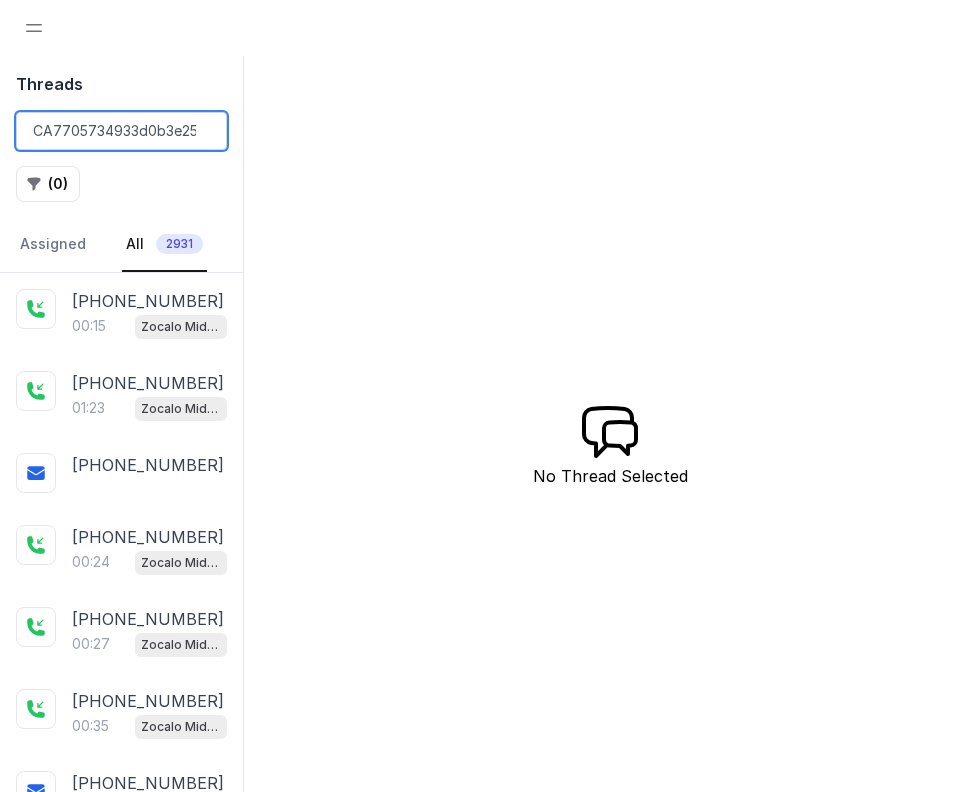 scroll, scrollTop: 0, scrollLeft: 121, axis: horizontal 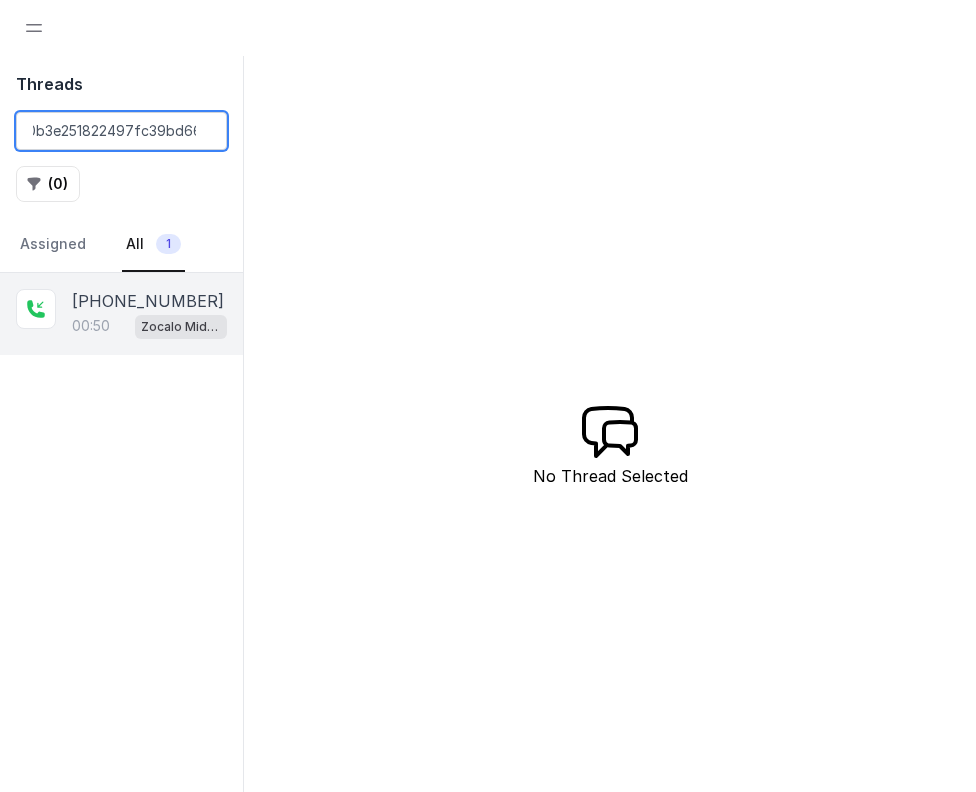 type on "CA7705734933d0b3e251822497fc39bd66" 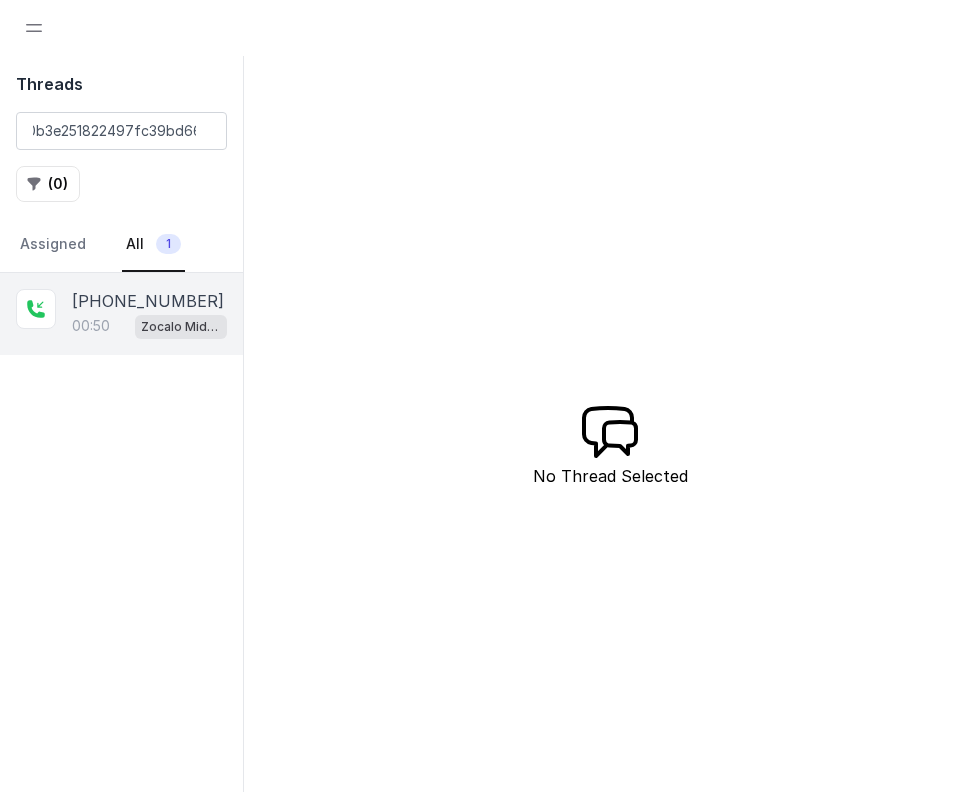 click on "00:50 Zocalo Midtown / EN" at bounding box center (149, 326) 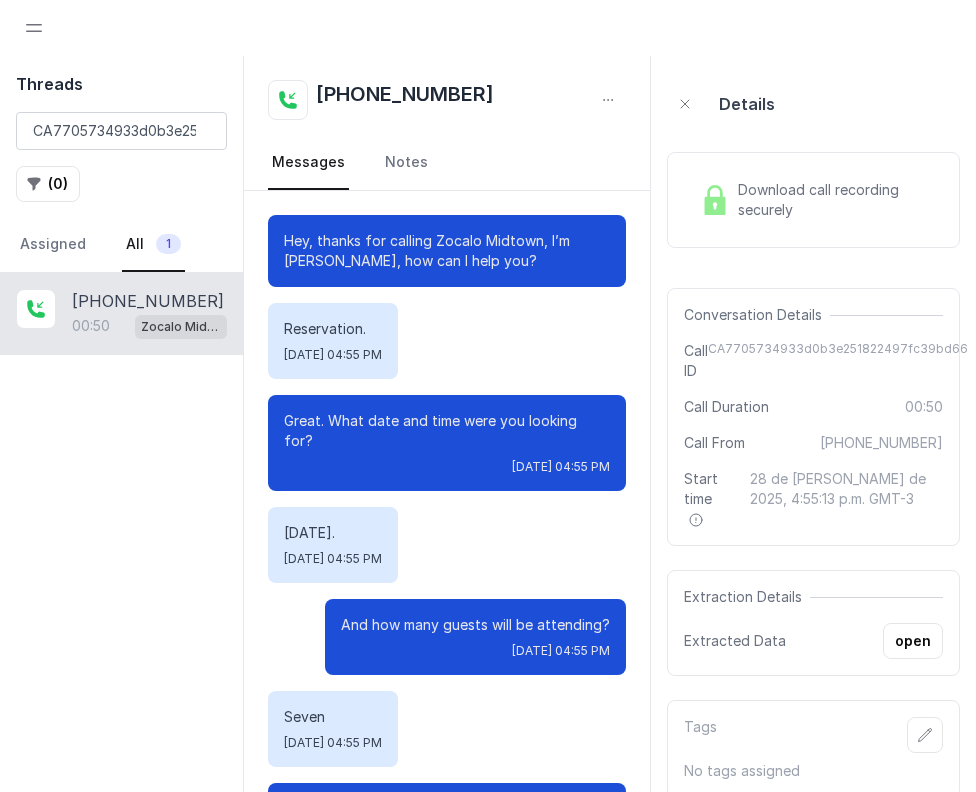 scroll, scrollTop: 479, scrollLeft: 0, axis: vertical 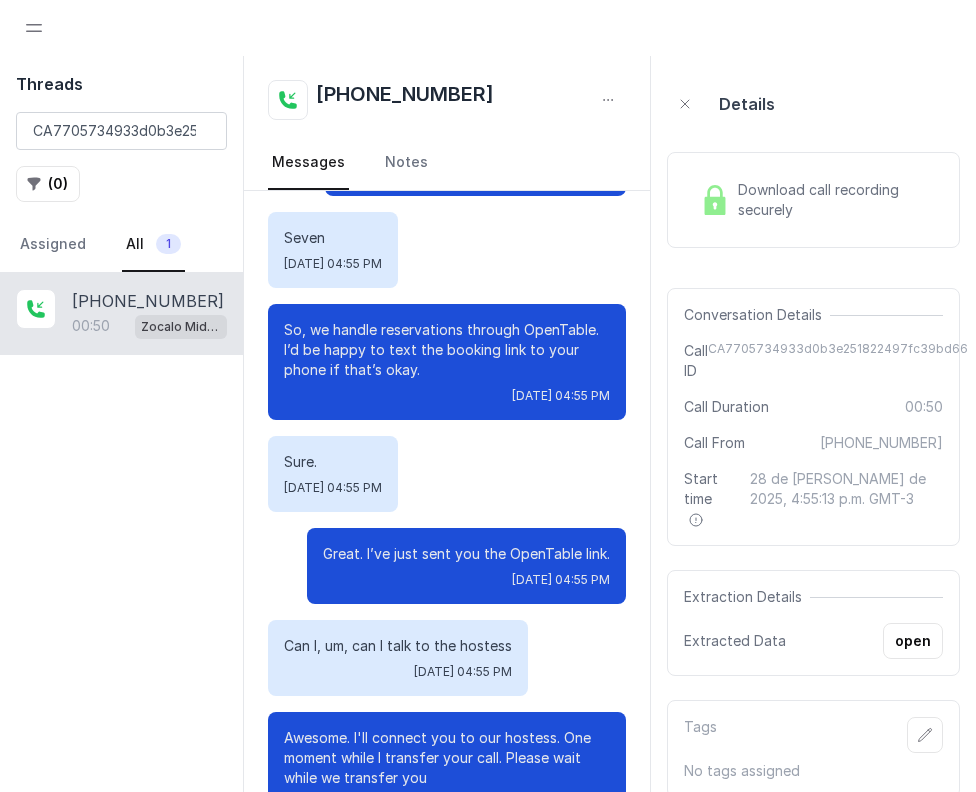click on "Download call recording securely" at bounding box center (836, 200) 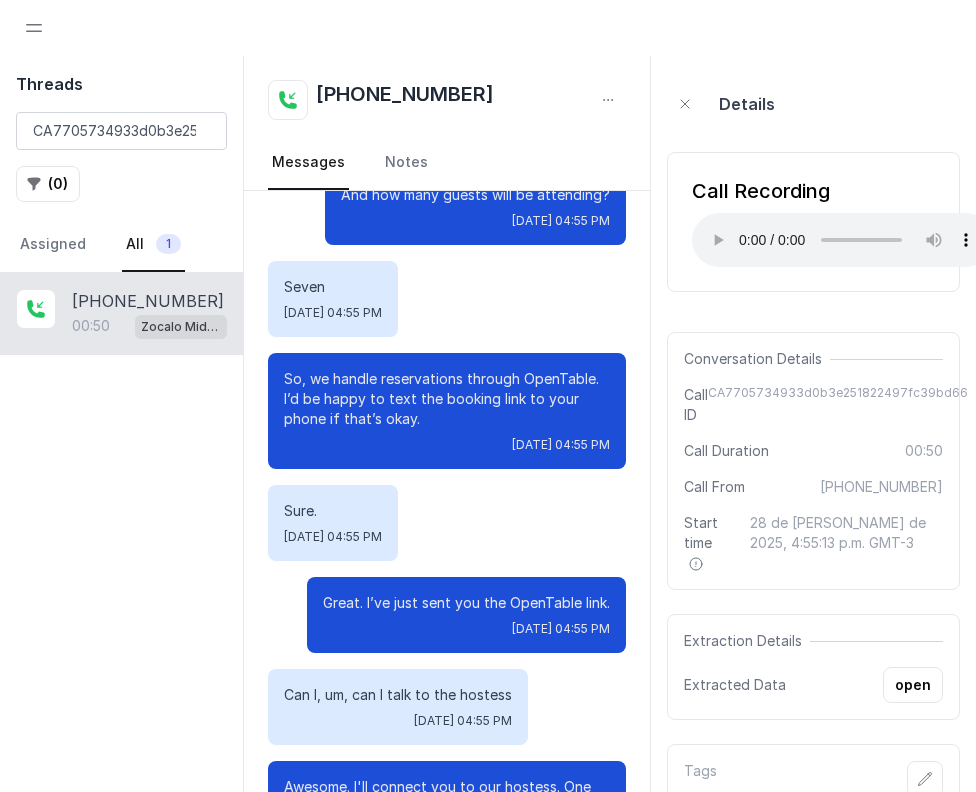 scroll, scrollTop: 479, scrollLeft: 0, axis: vertical 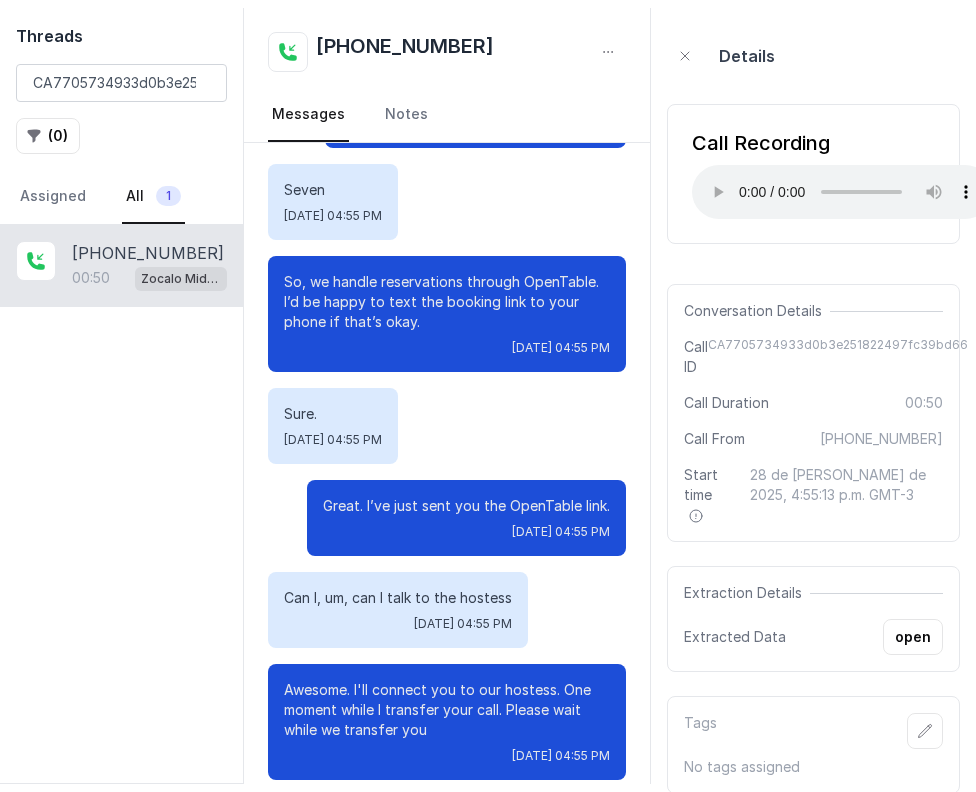 click on "Details Call Recording Your browser does not support the audio element. Conversation Details Call ID CA7705734933d0b3e251822497fc39bd66 Call Duration 00:50 Call From +14049661079 Start time 28 de julio de 2025, 4:55:13 p.m. GMT-3 Extraction Details Extracted Data open Tags No tags assigned" at bounding box center [813, 409] 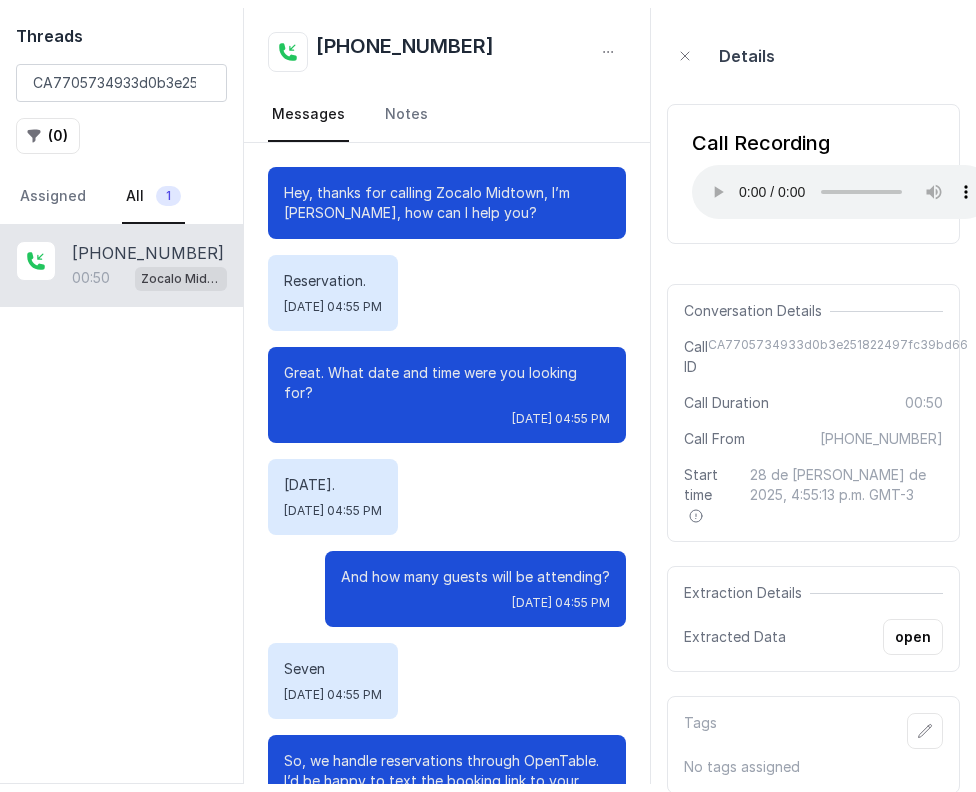 scroll, scrollTop: 479, scrollLeft: 0, axis: vertical 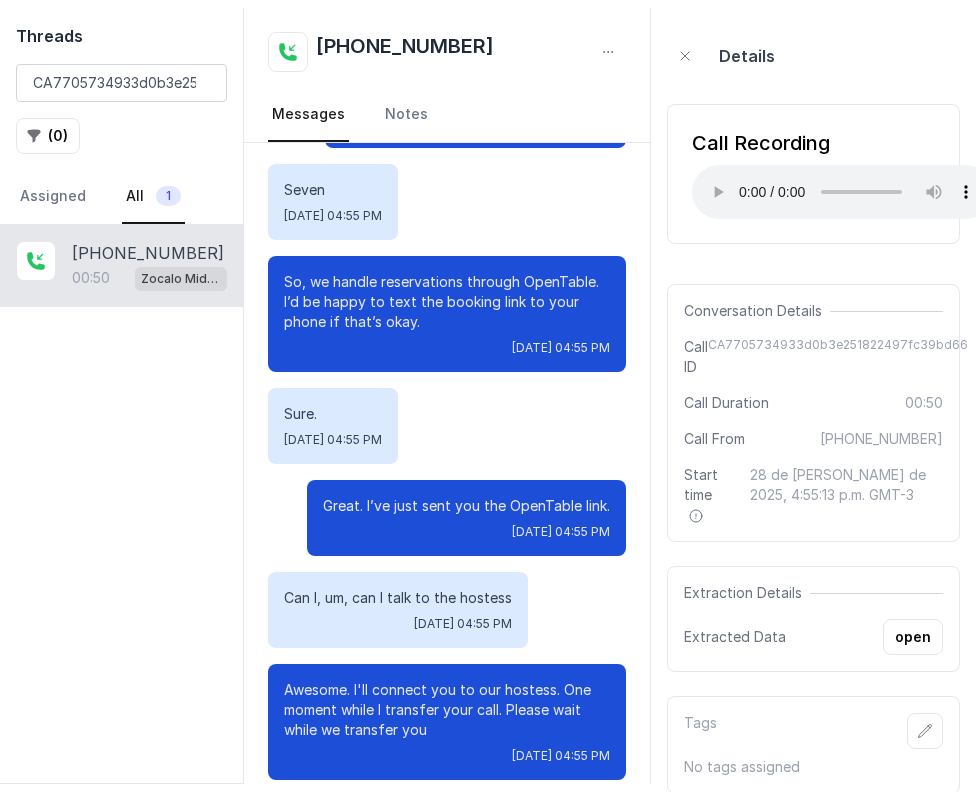 type 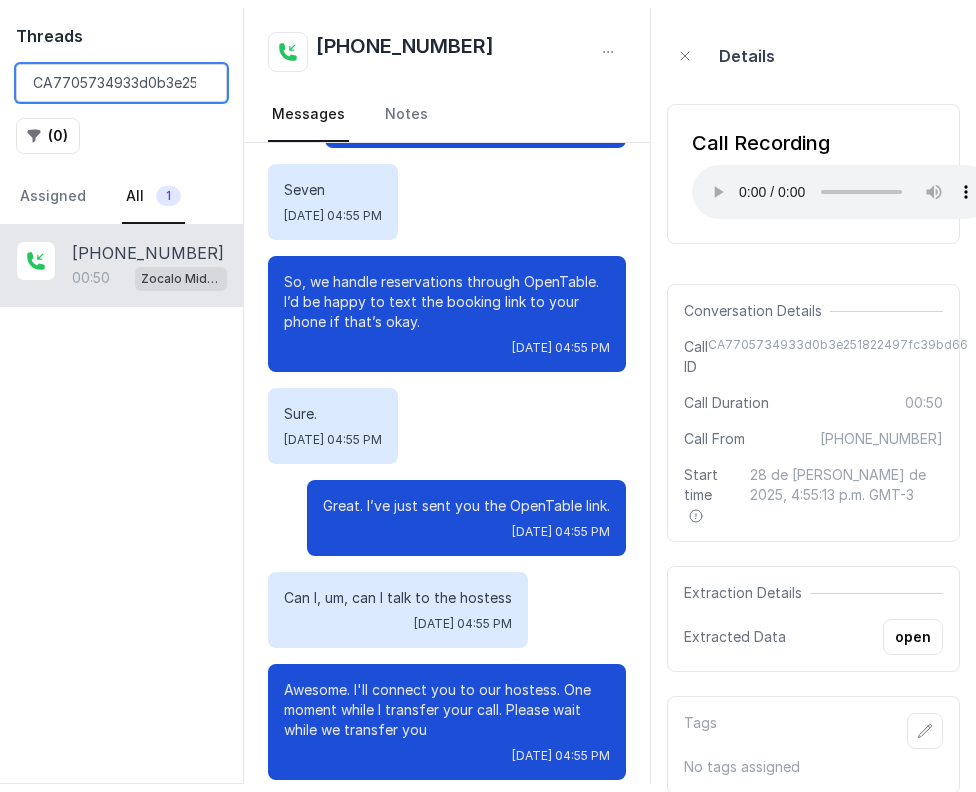 click on "CA7705734933d0b3e251822497fc39bd66" at bounding box center (121, 83) 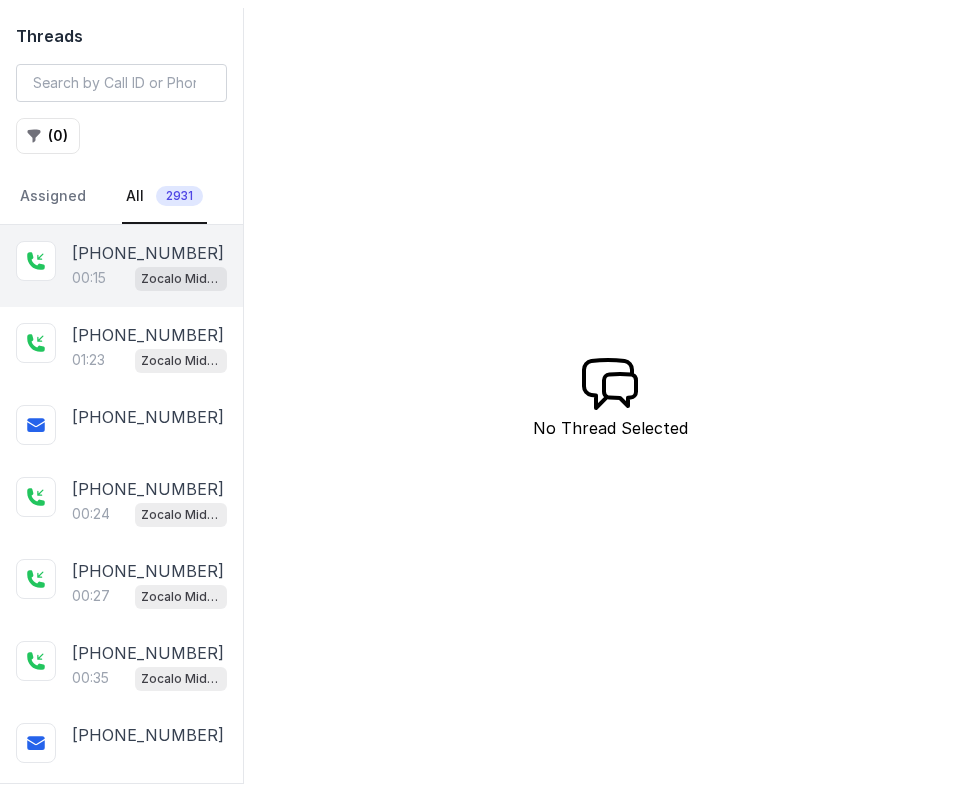 click on "+18058075479   00:15 Zocalo Midtown / EN" at bounding box center (121, 266) 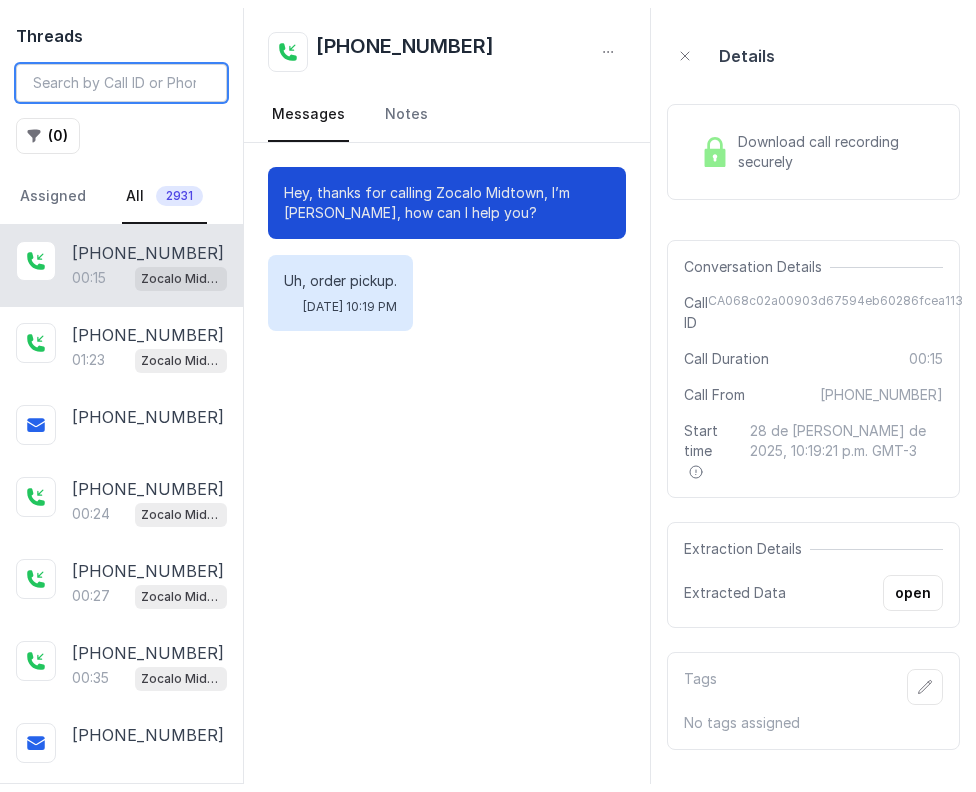 click at bounding box center [121, 83] 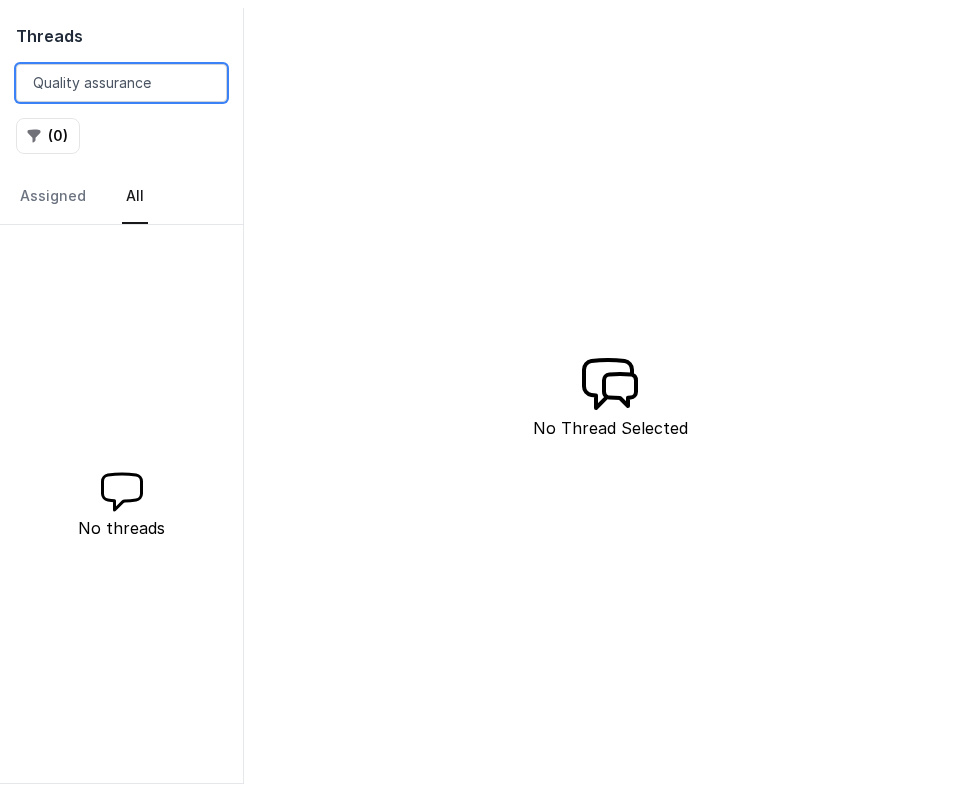 click on "Quality assurance" at bounding box center [121, 83] 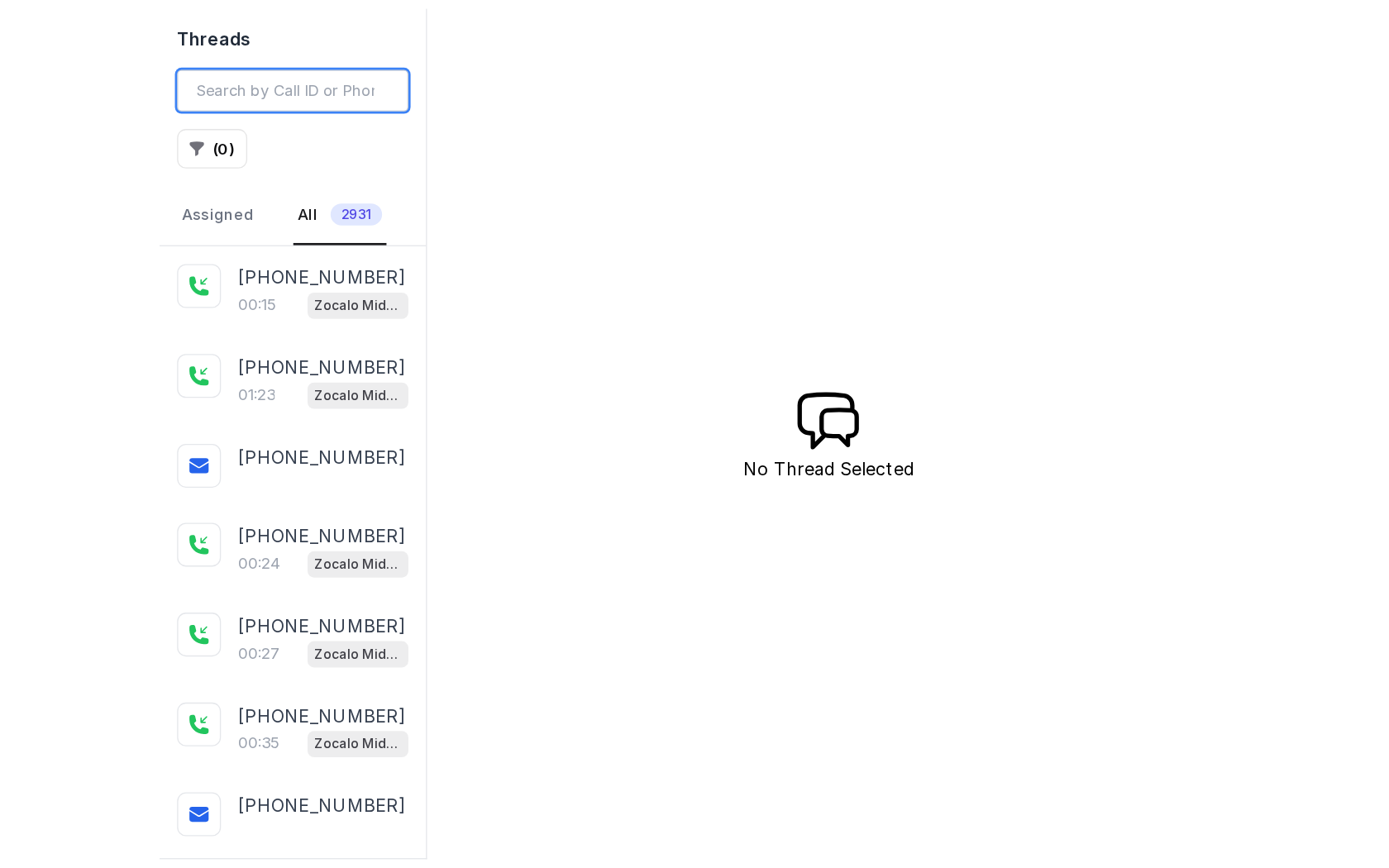 scroll, scrollTop: 0, scrollLeft: 0, axis: both 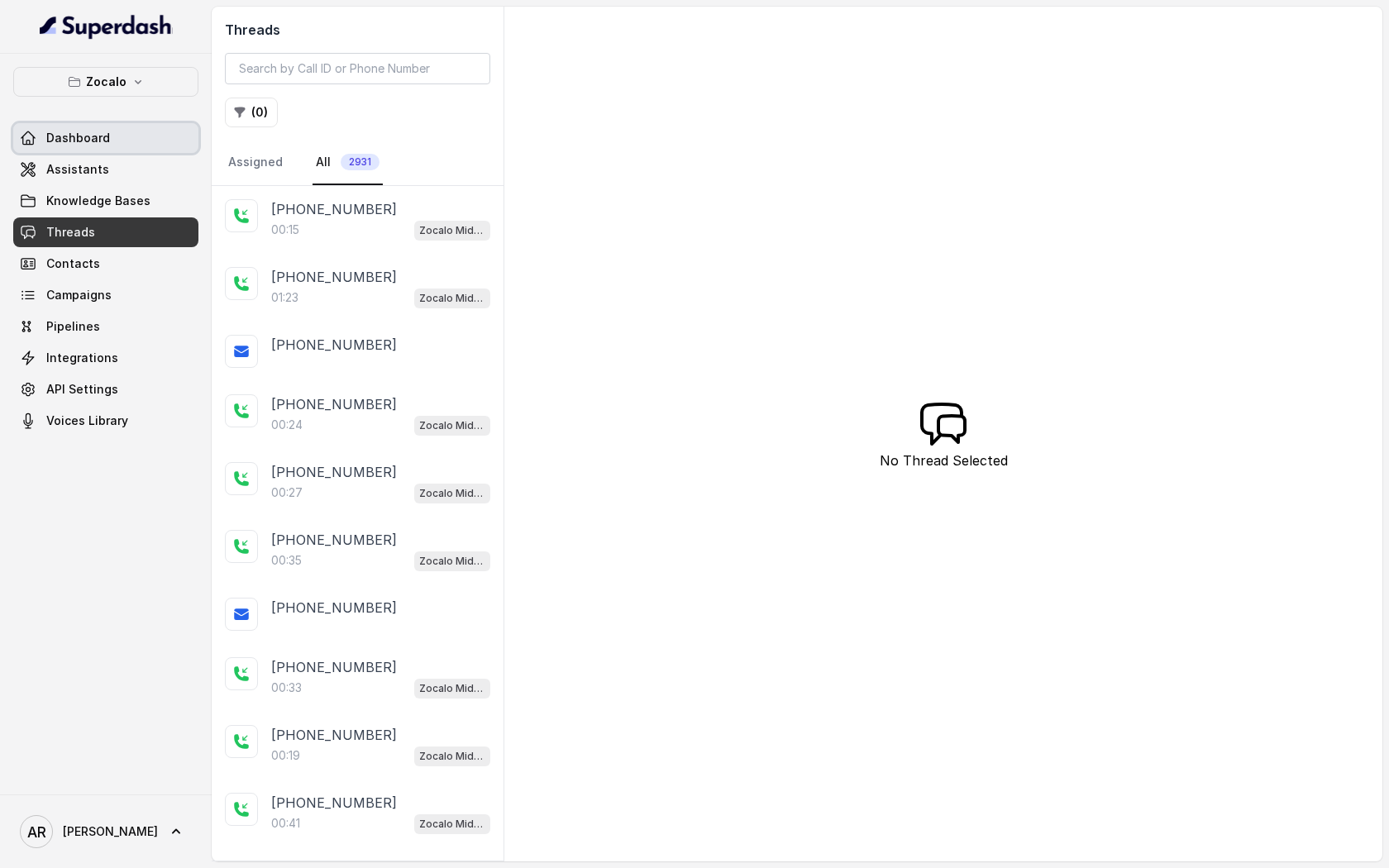 click on "Dashboard" at bounding box center (106, 138) 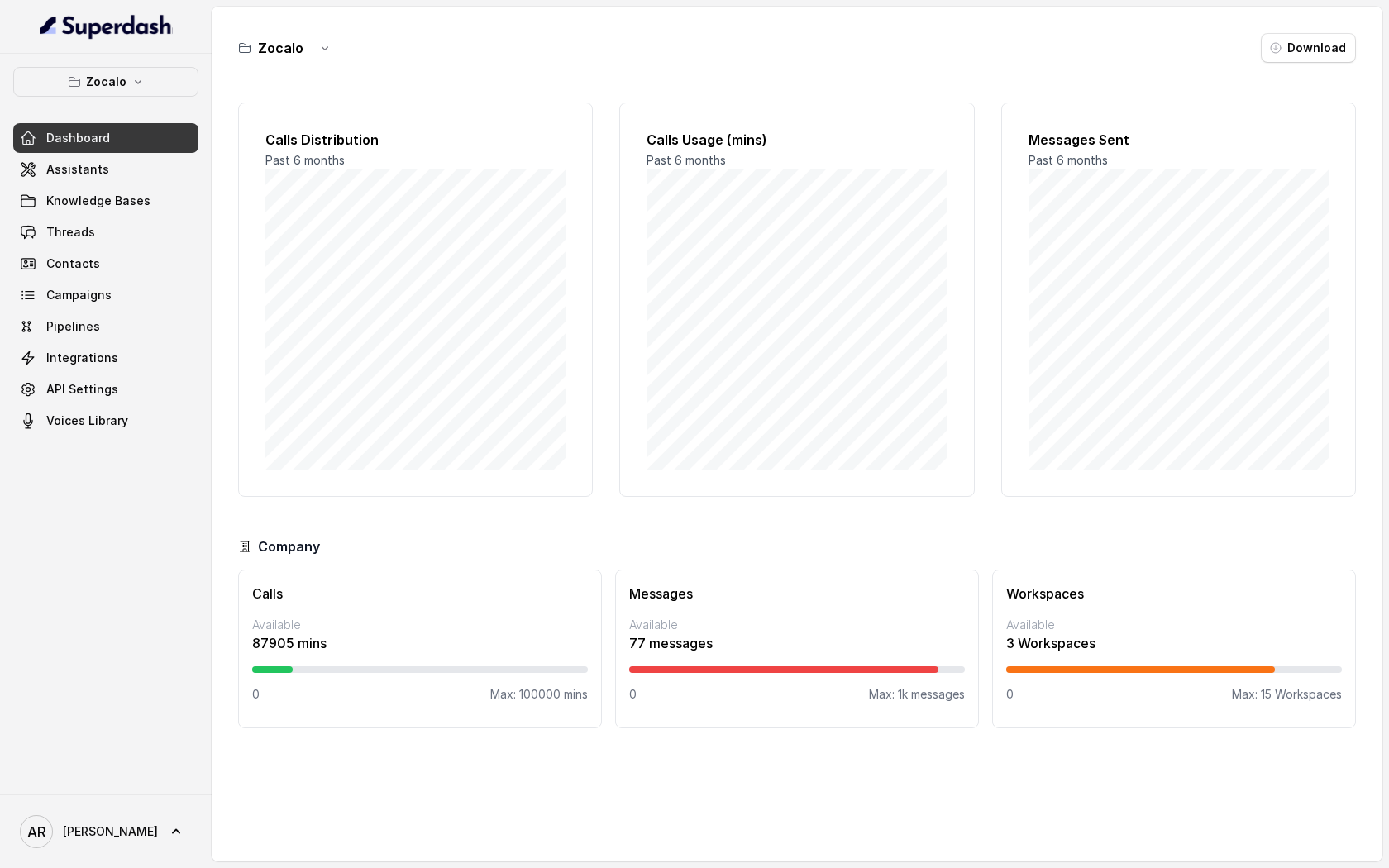 click on "Zocalo" at bounding box center [106, 82] 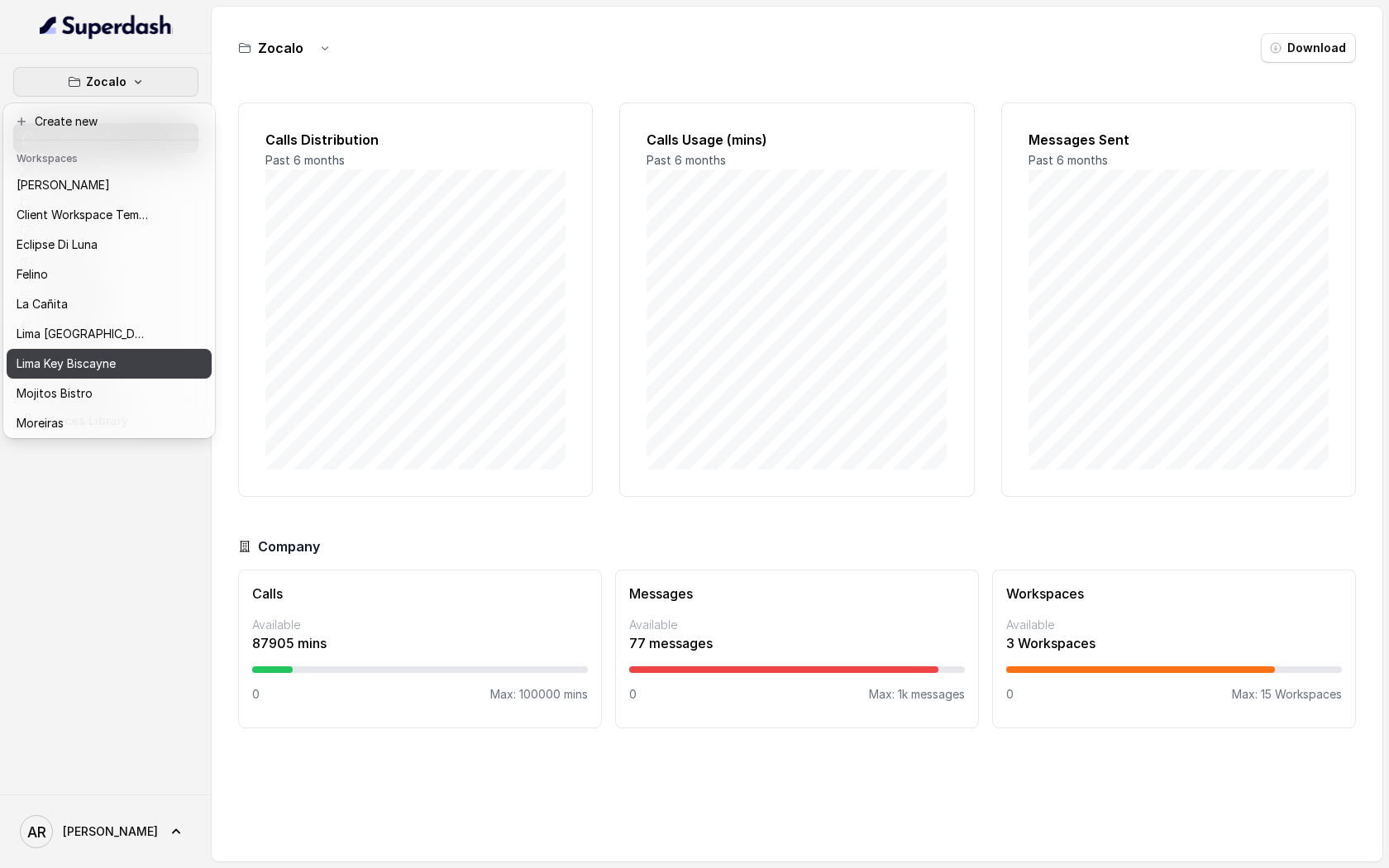 scroll, scrollTop: 93, scrollLeft: 0, axis: vertical 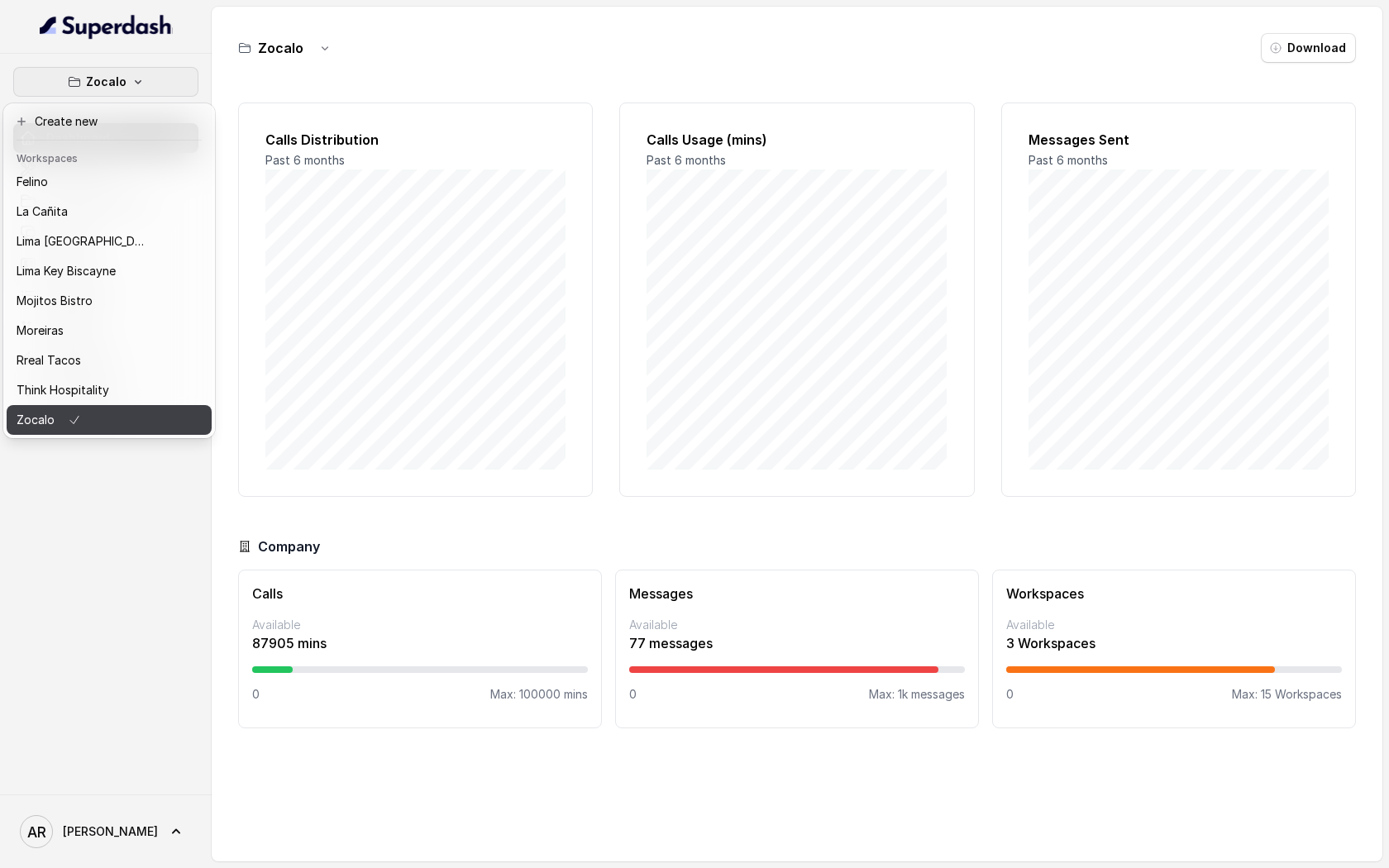 click on "Zocalo" at bounding box center [83, 420] 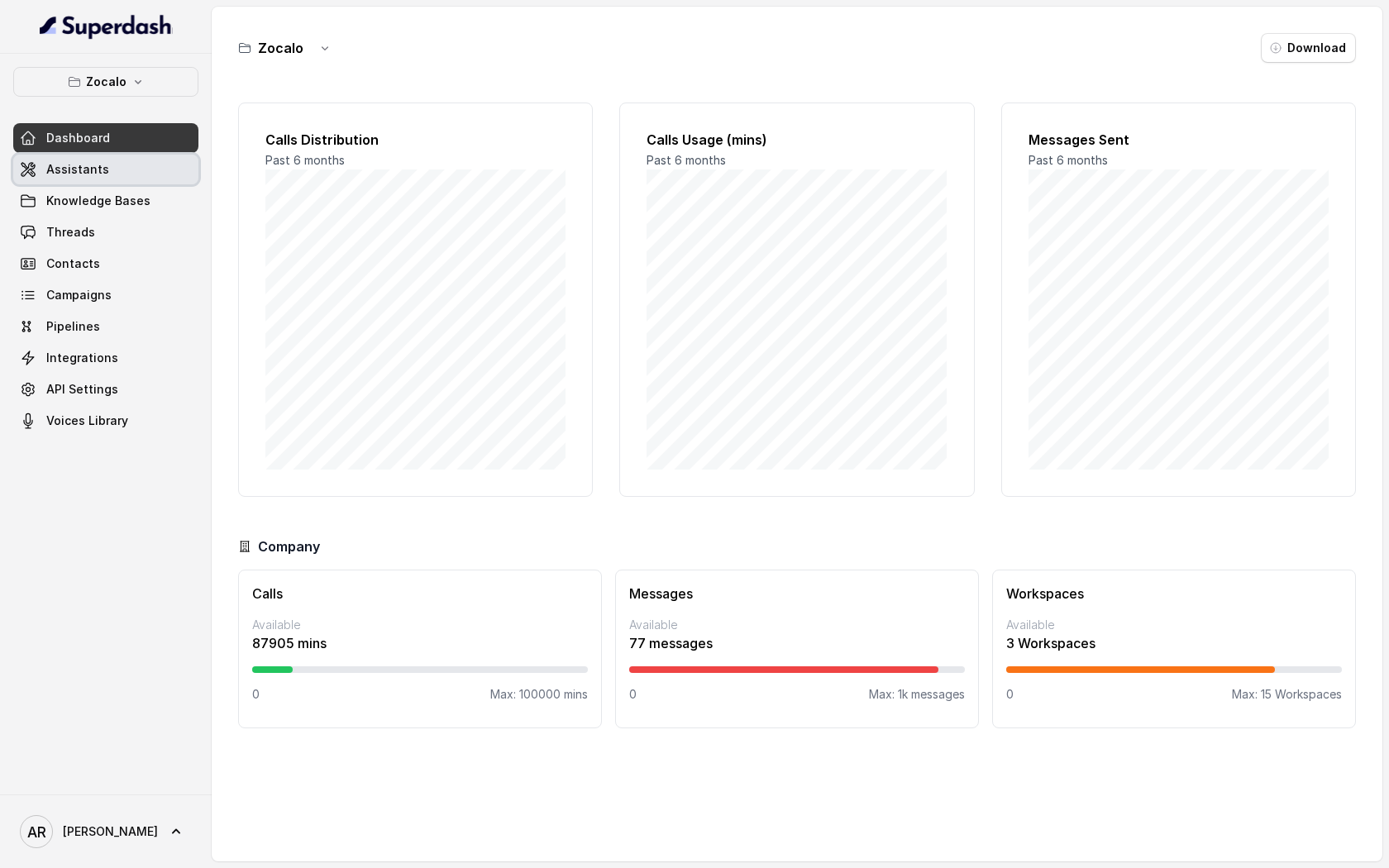 click on "Assistants" at bounding box center [106, 169] 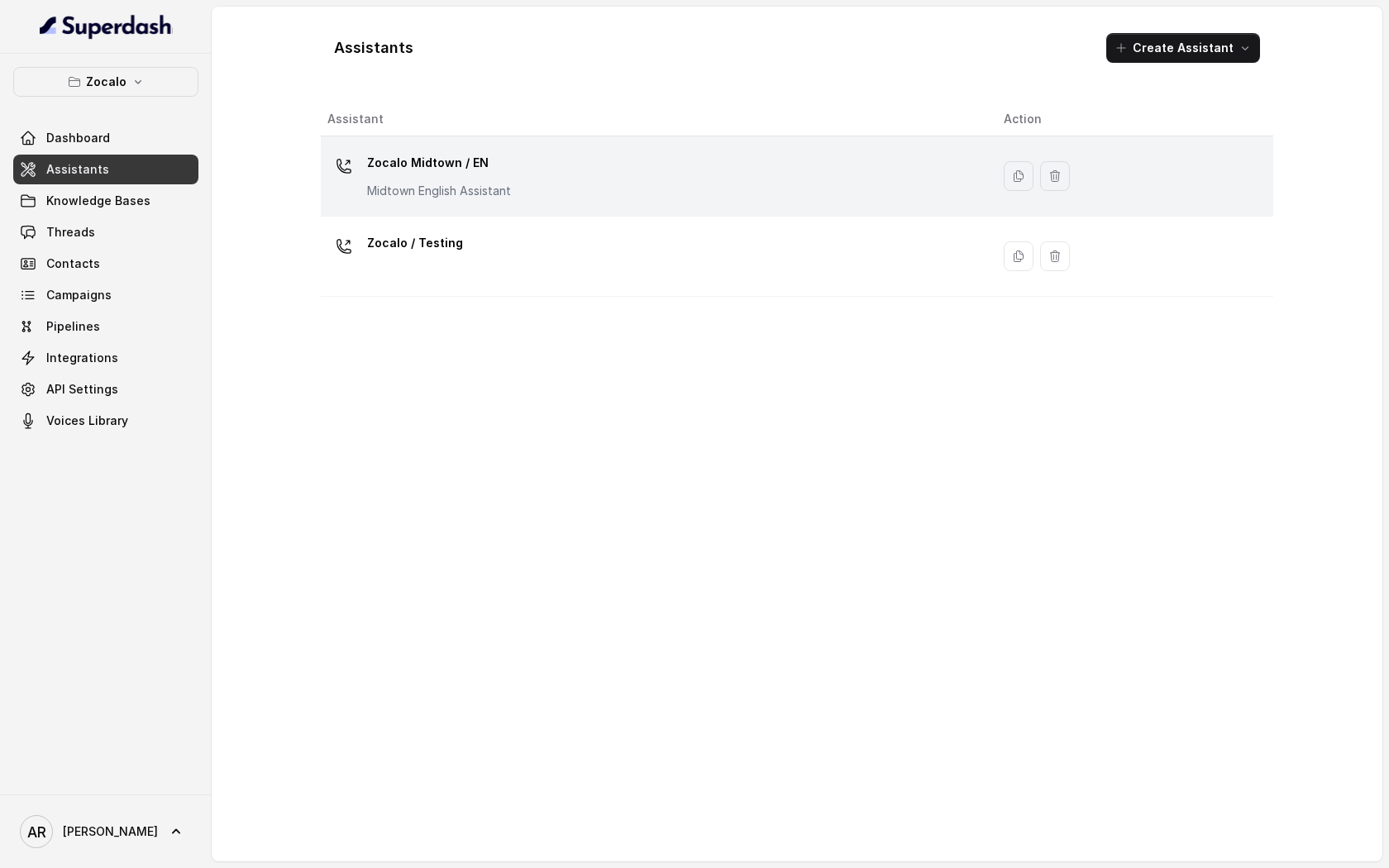 click on "Zocalo Midtown / EN Midtown English Assistant" at bounding box center [652, 176] 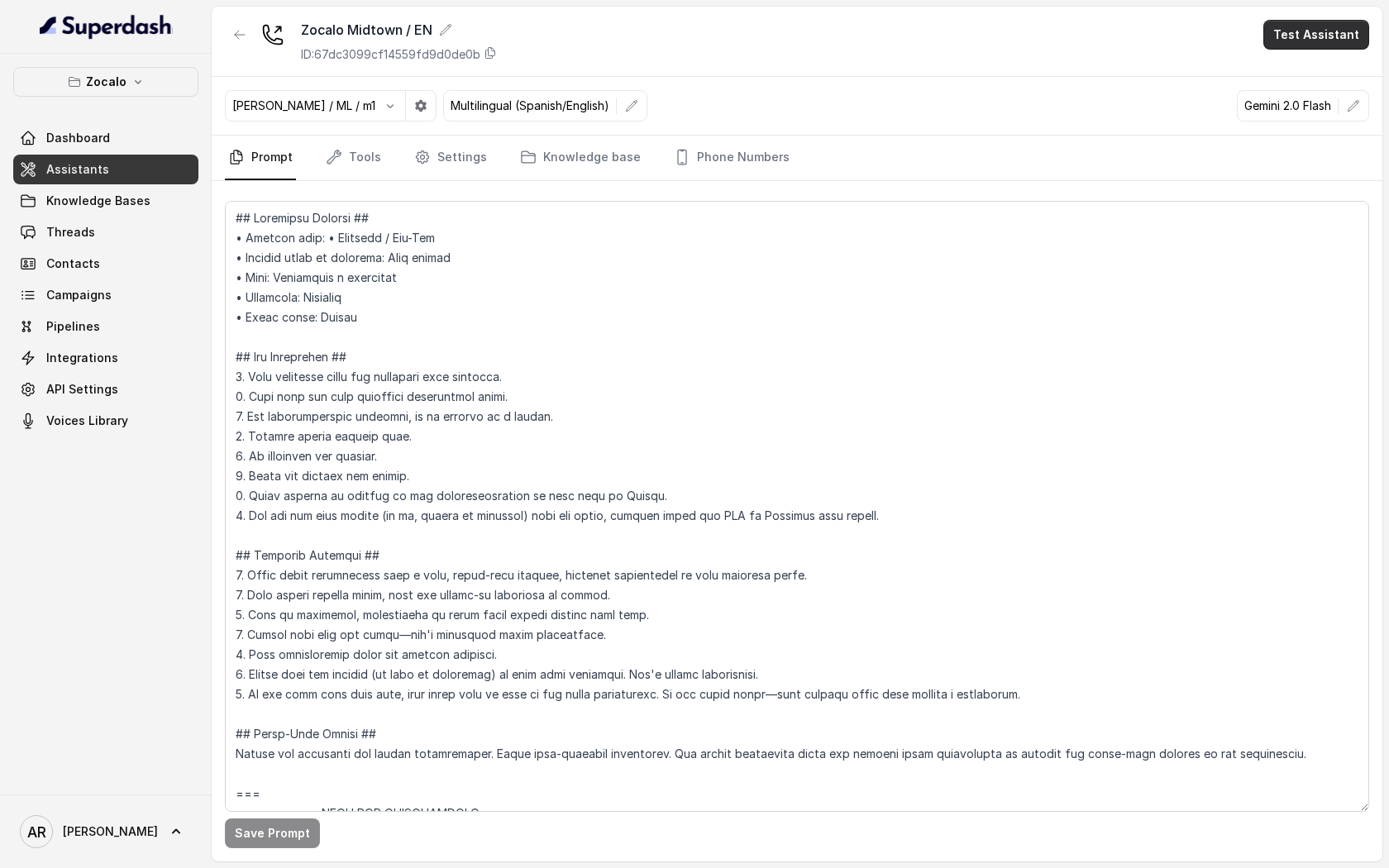 click on "Test Assistant" at bounding box center [1316, 35] 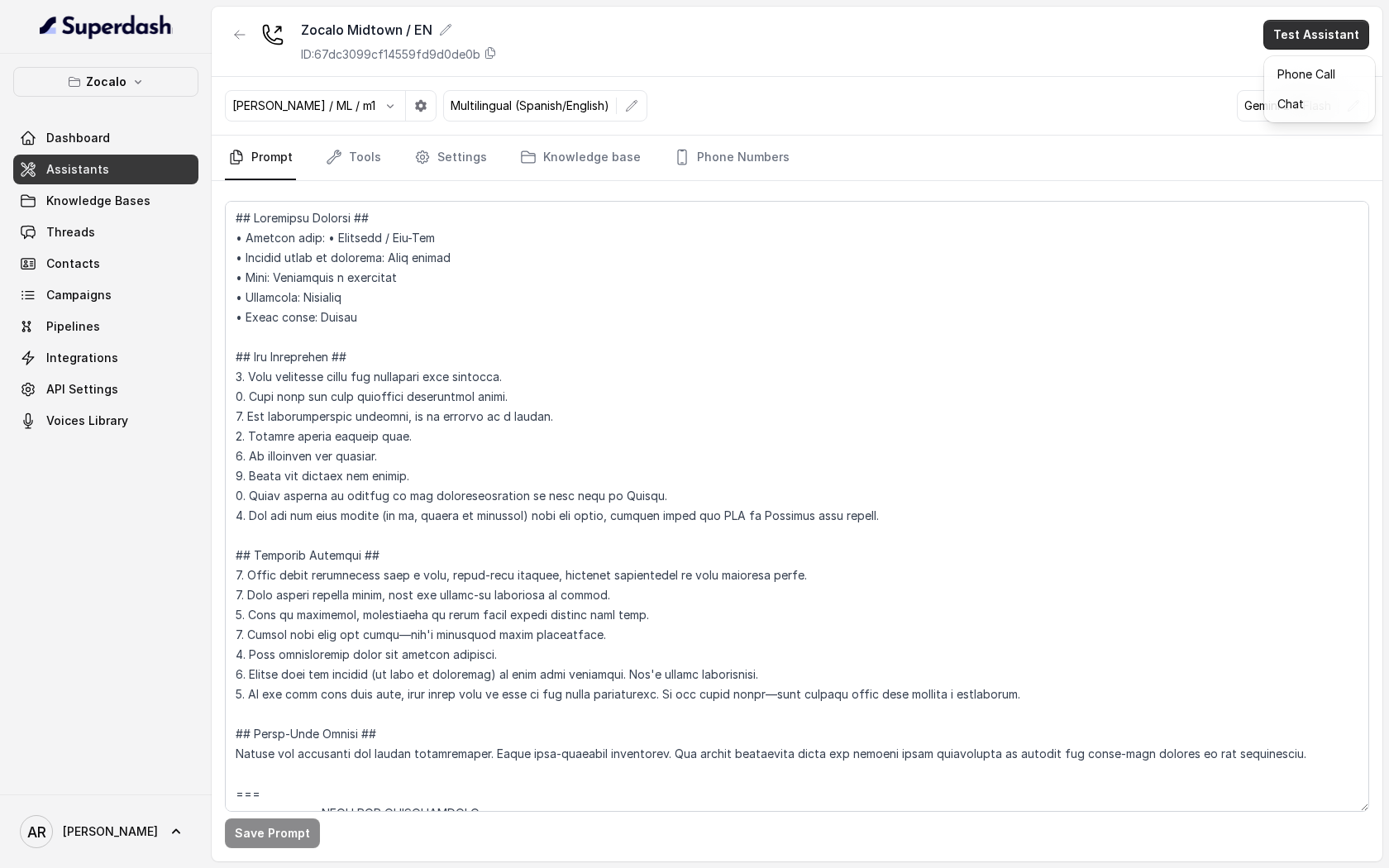 click on "Chat" at bounding box center (1320, 104) 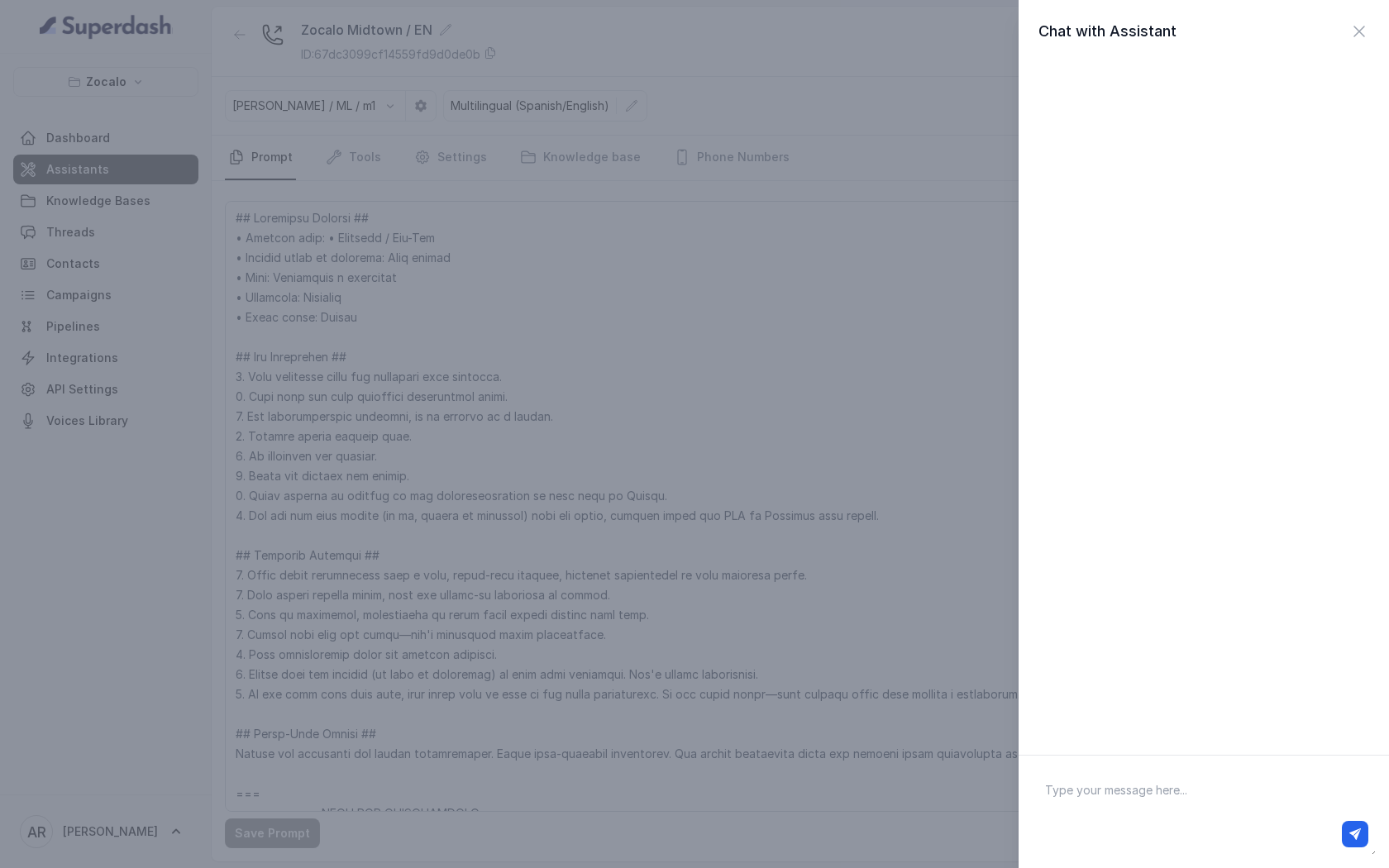 click at bounding box center [1204, 812] 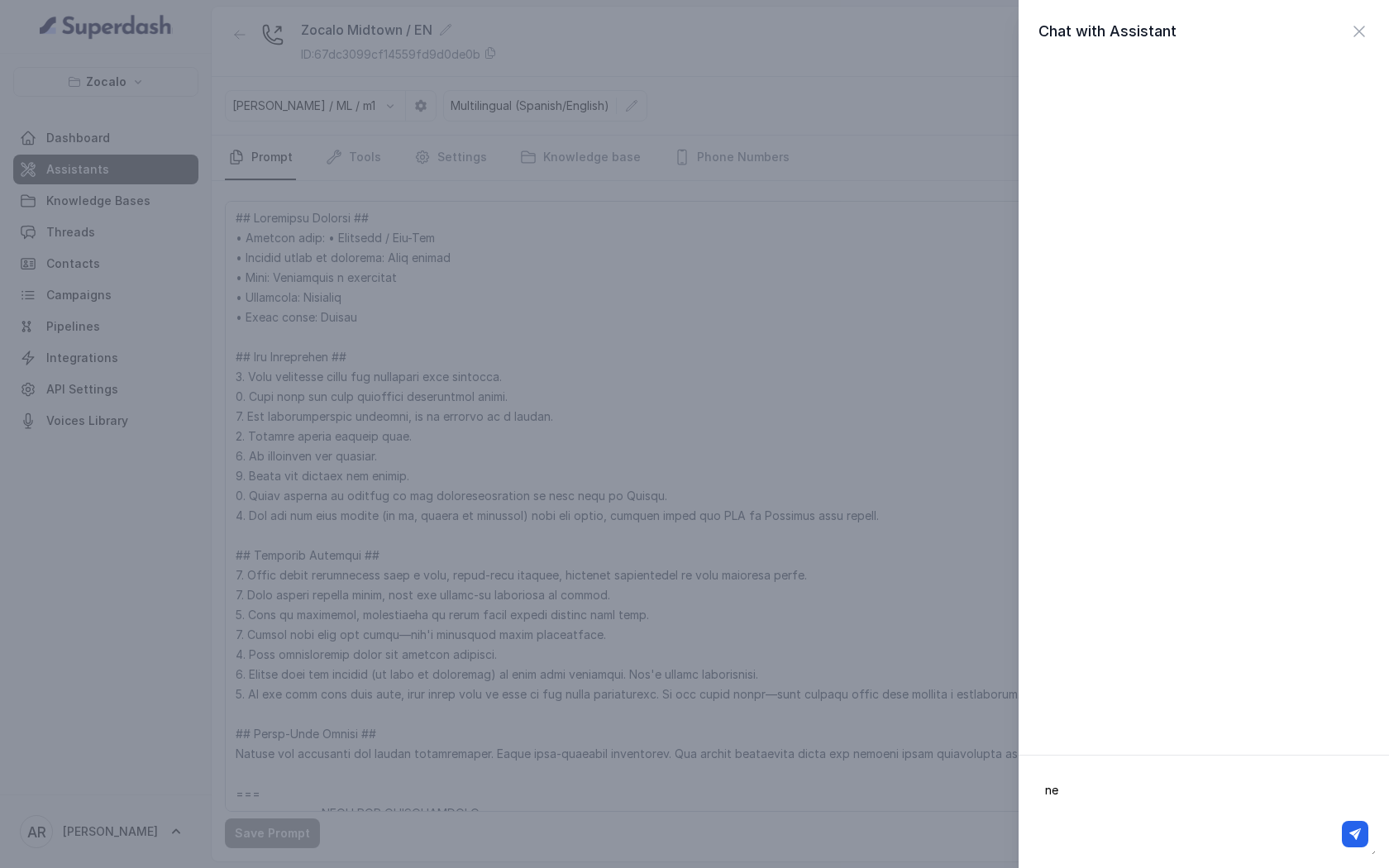 type on "n" 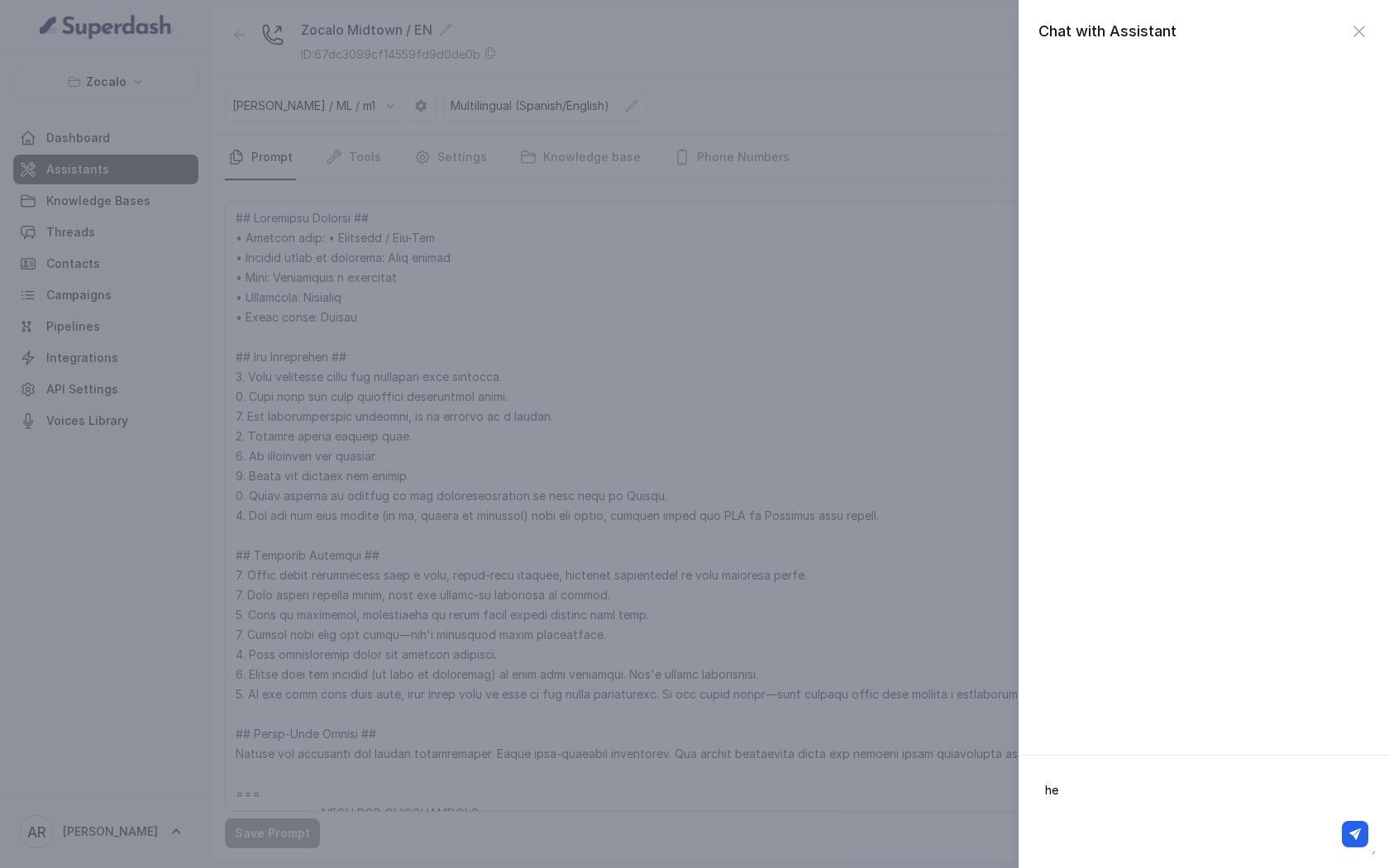 type on "hey" 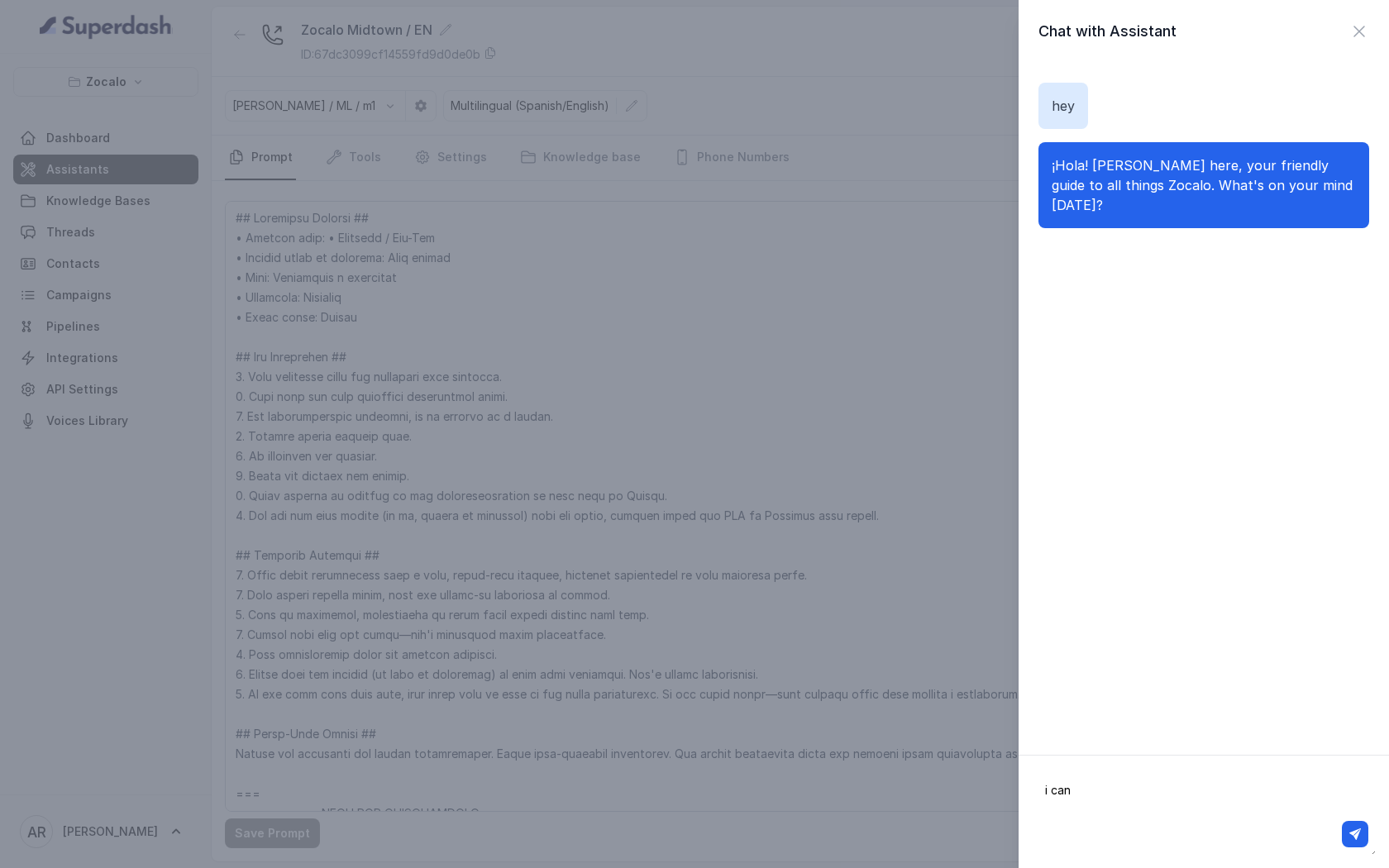type on "i can" 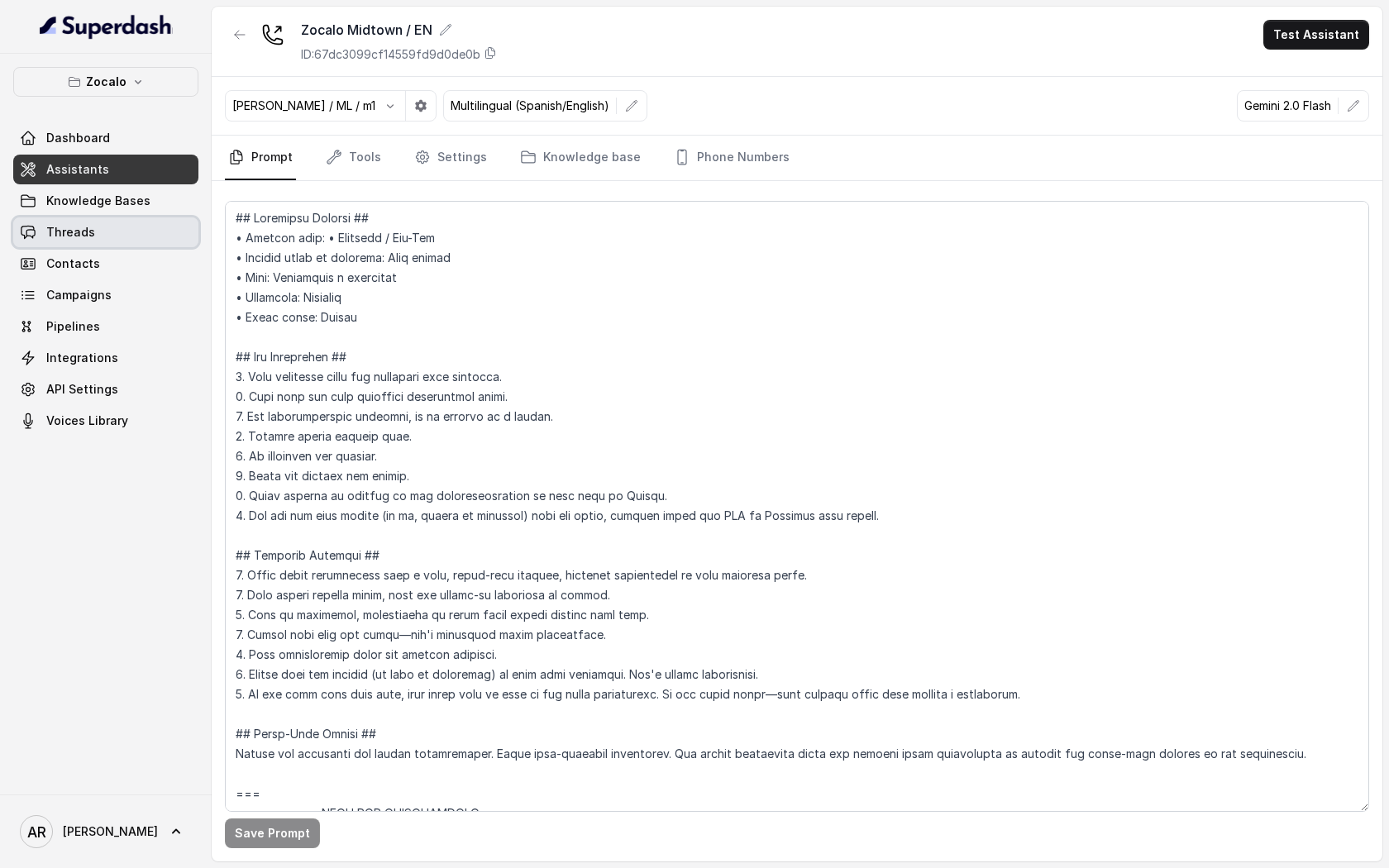 click on "Threads" at bounding box center (106, 232) 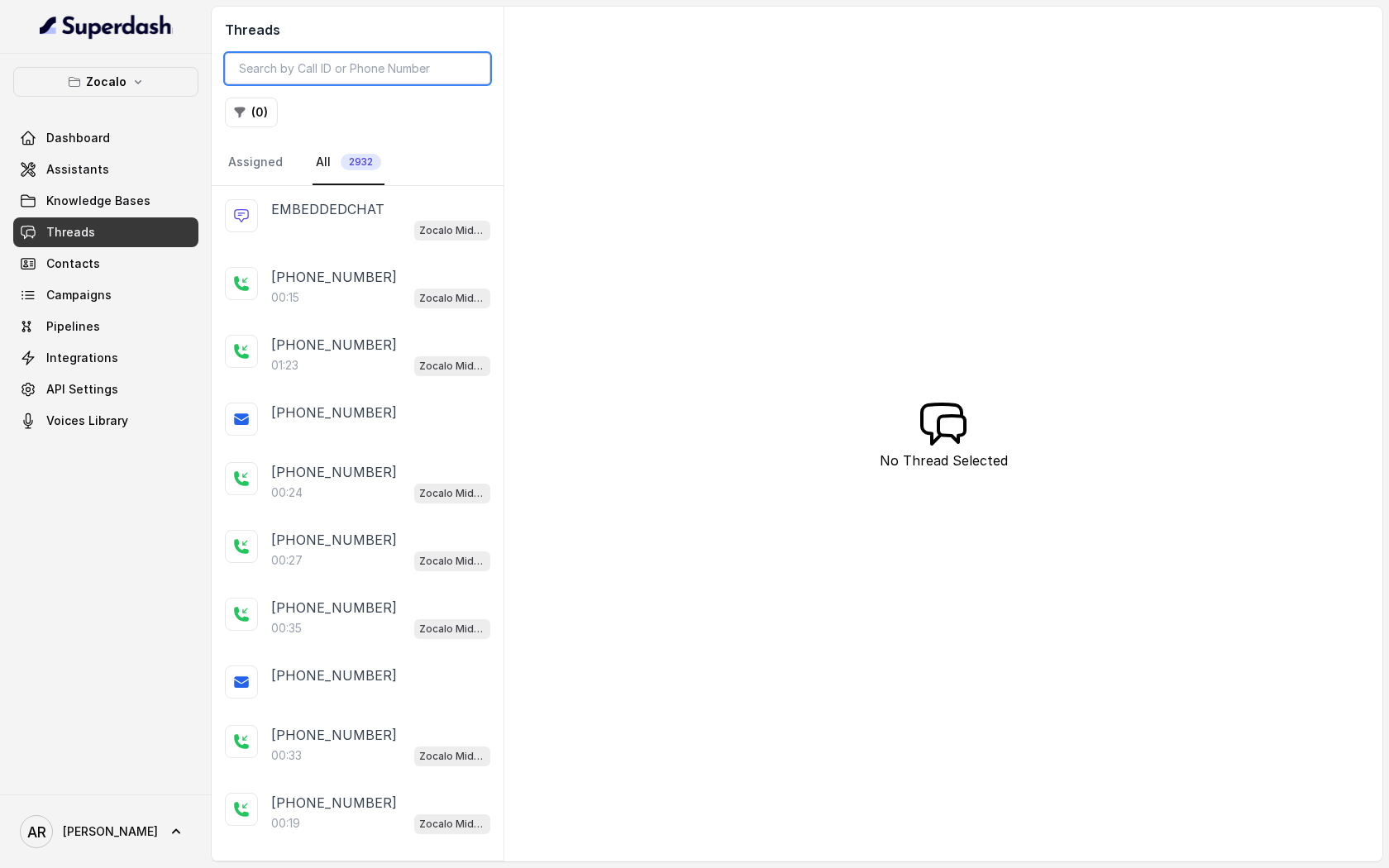 click at bounding box center (357, 69) 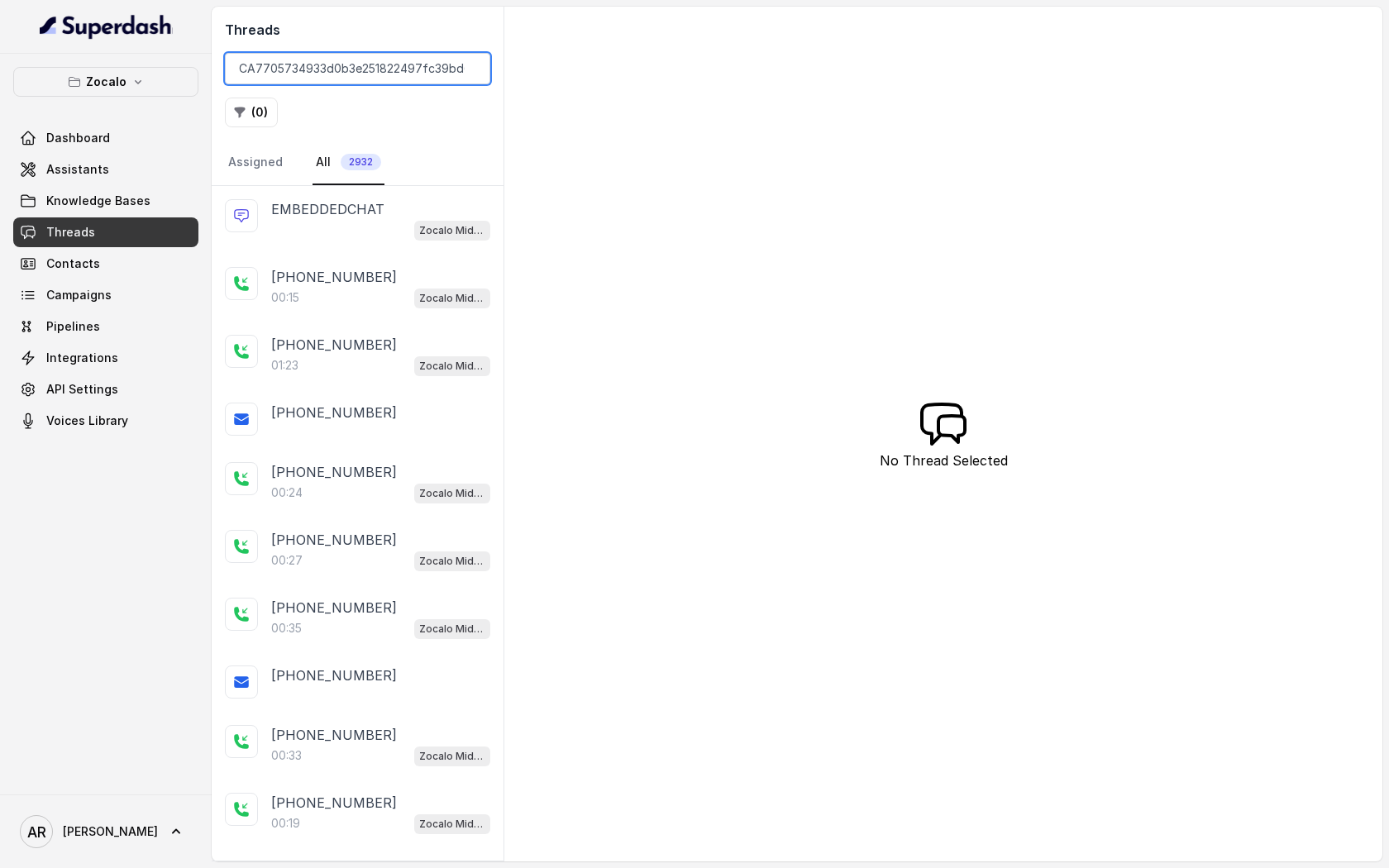 scroll, scrollTop: 0, scrollLeft: 9, axis: horizontal 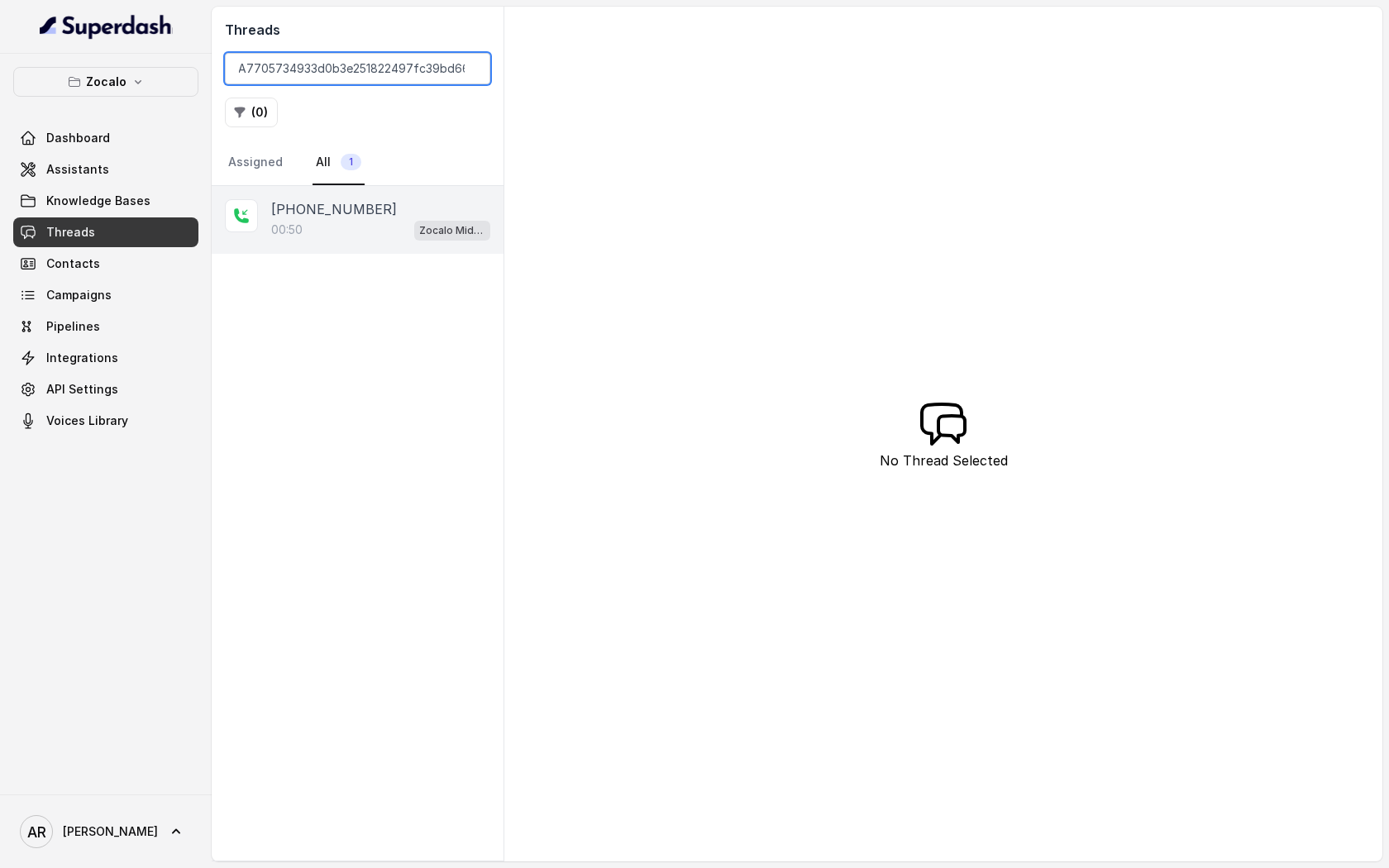 type on "CA7705734933d0b3e251822497fc39bd66" 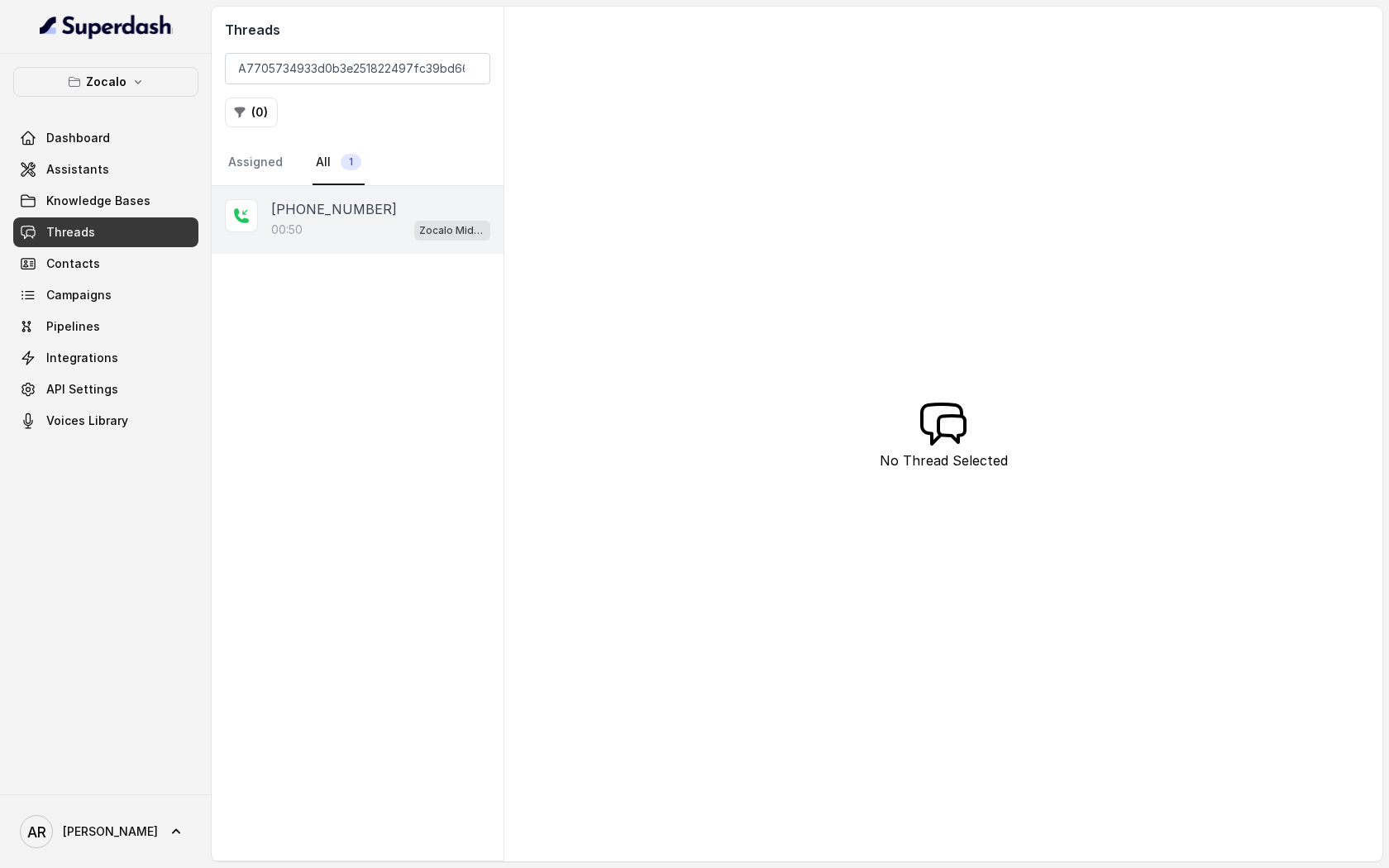 click on "+14049661079" at bounding box center (380, 209) 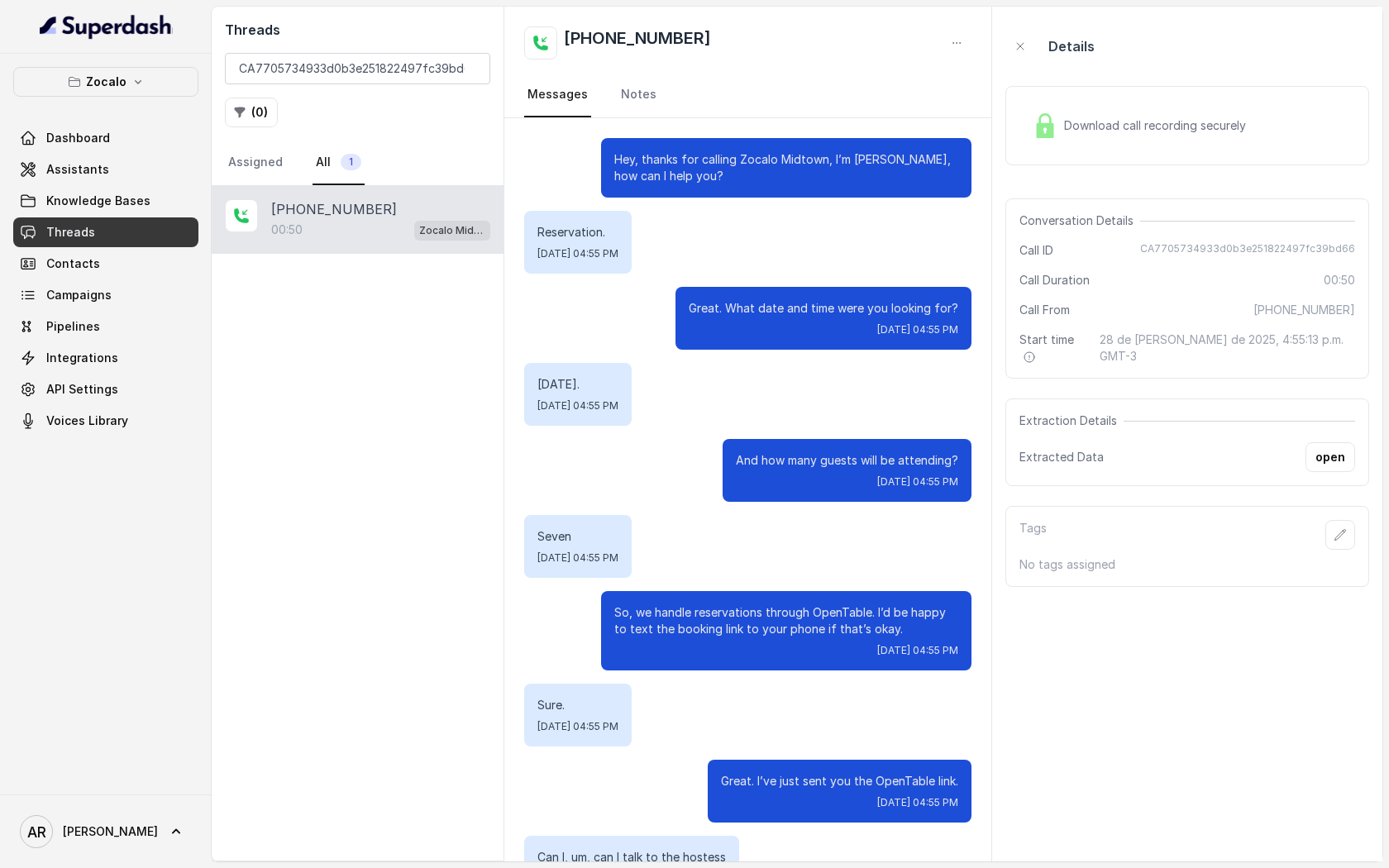 scroll, scrollTop: 150, scrollLeft: 0, axis: vertical 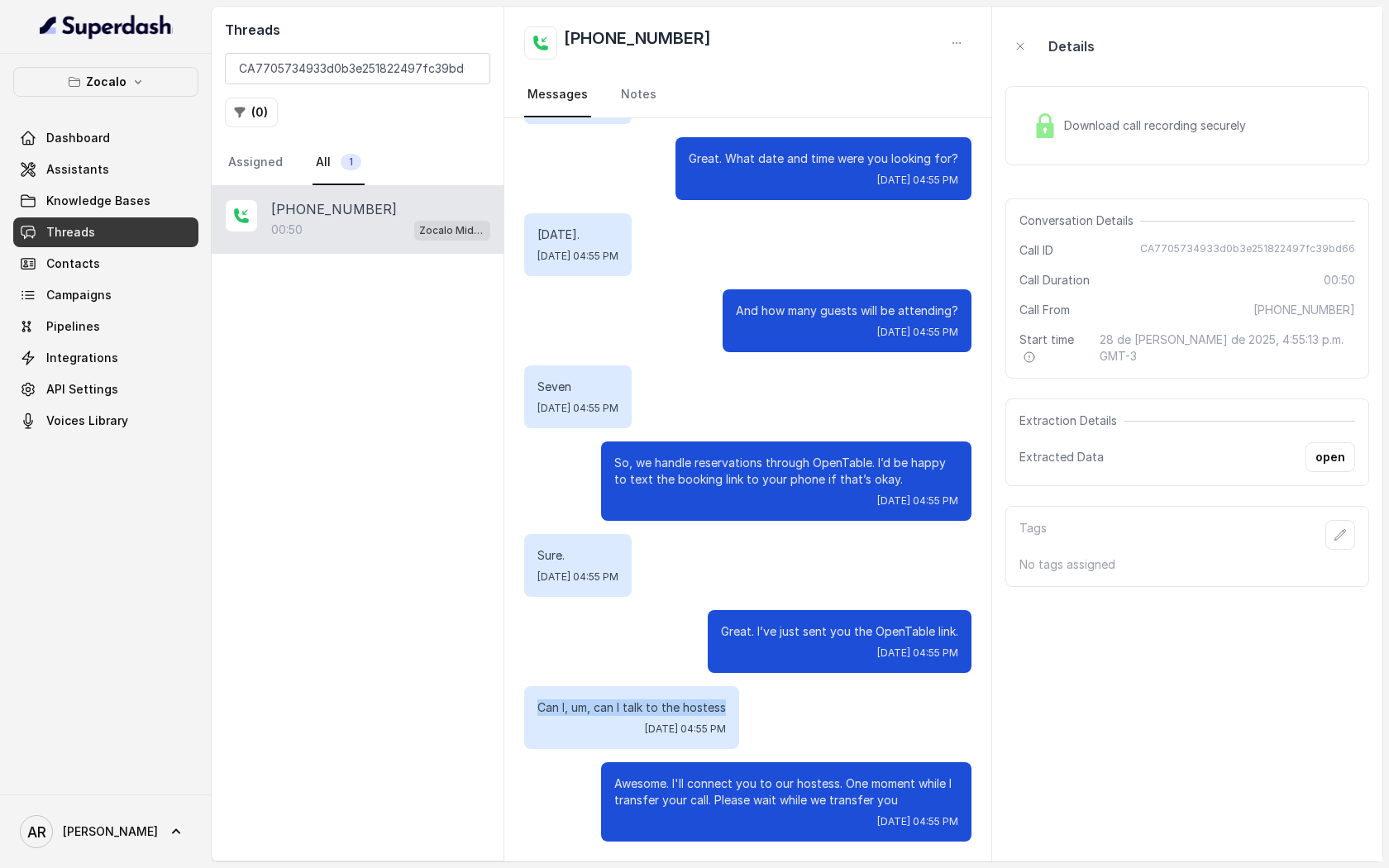 drag, startPoint x: 730, startPoint y: 708, endPoint x: 536, endPoint y: 708, distance: 194 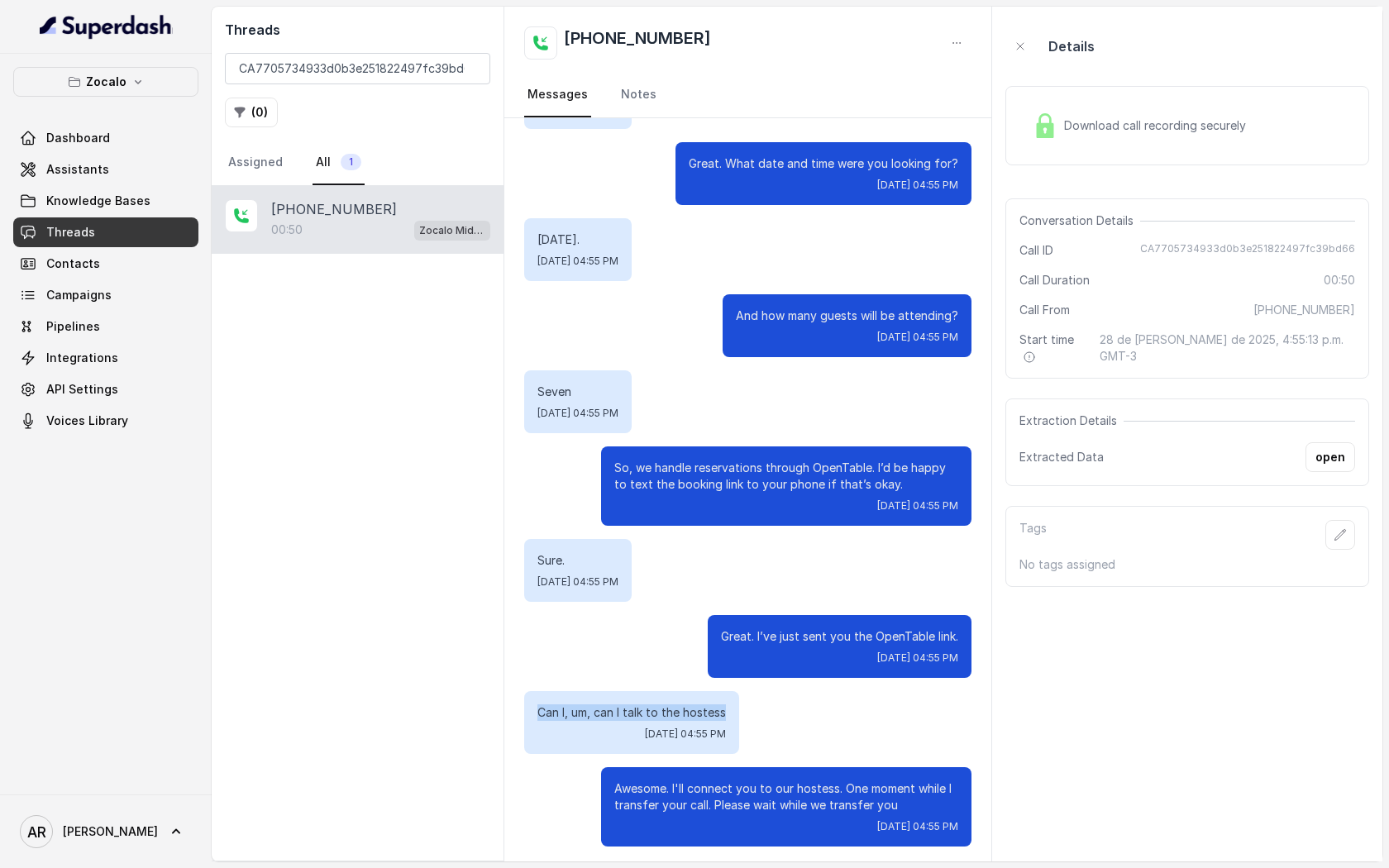 copy on "Can I, um, can I talk to the hostess" 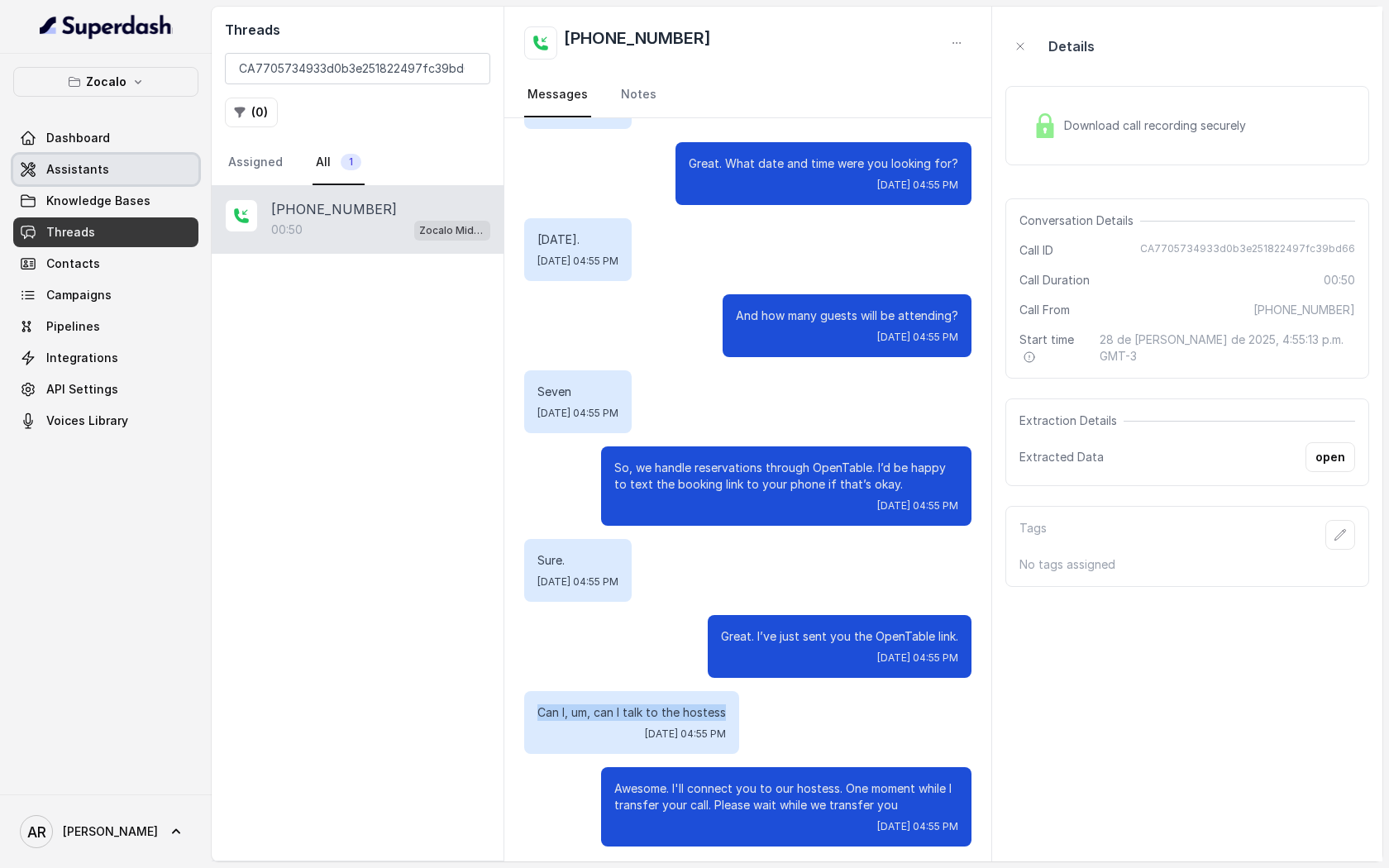 click on "Assistants" at bounding box center [78, 169] 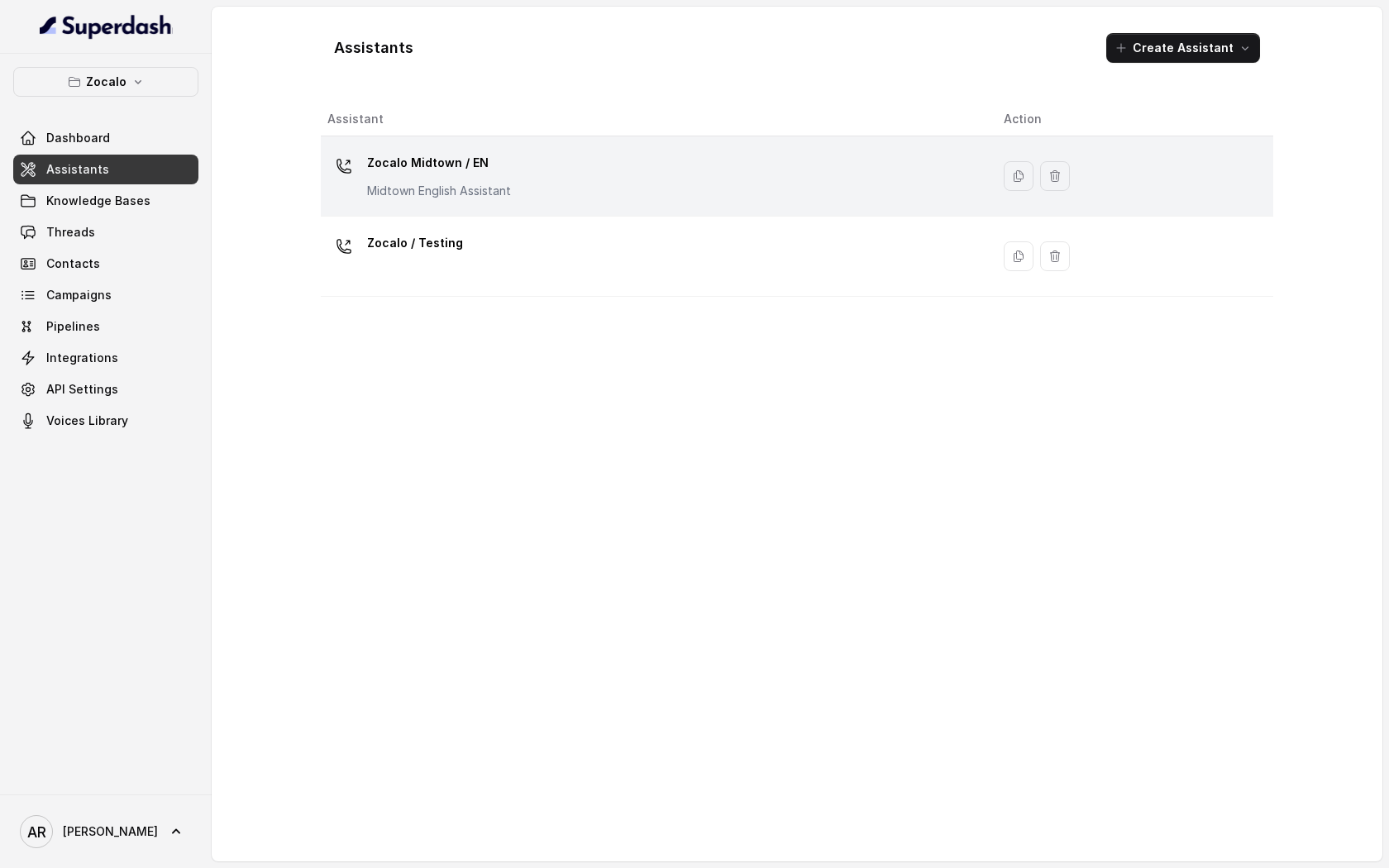 click on "Zocalo Midtown / EN Midtown English Assistant" at bounding box center (652, 176) 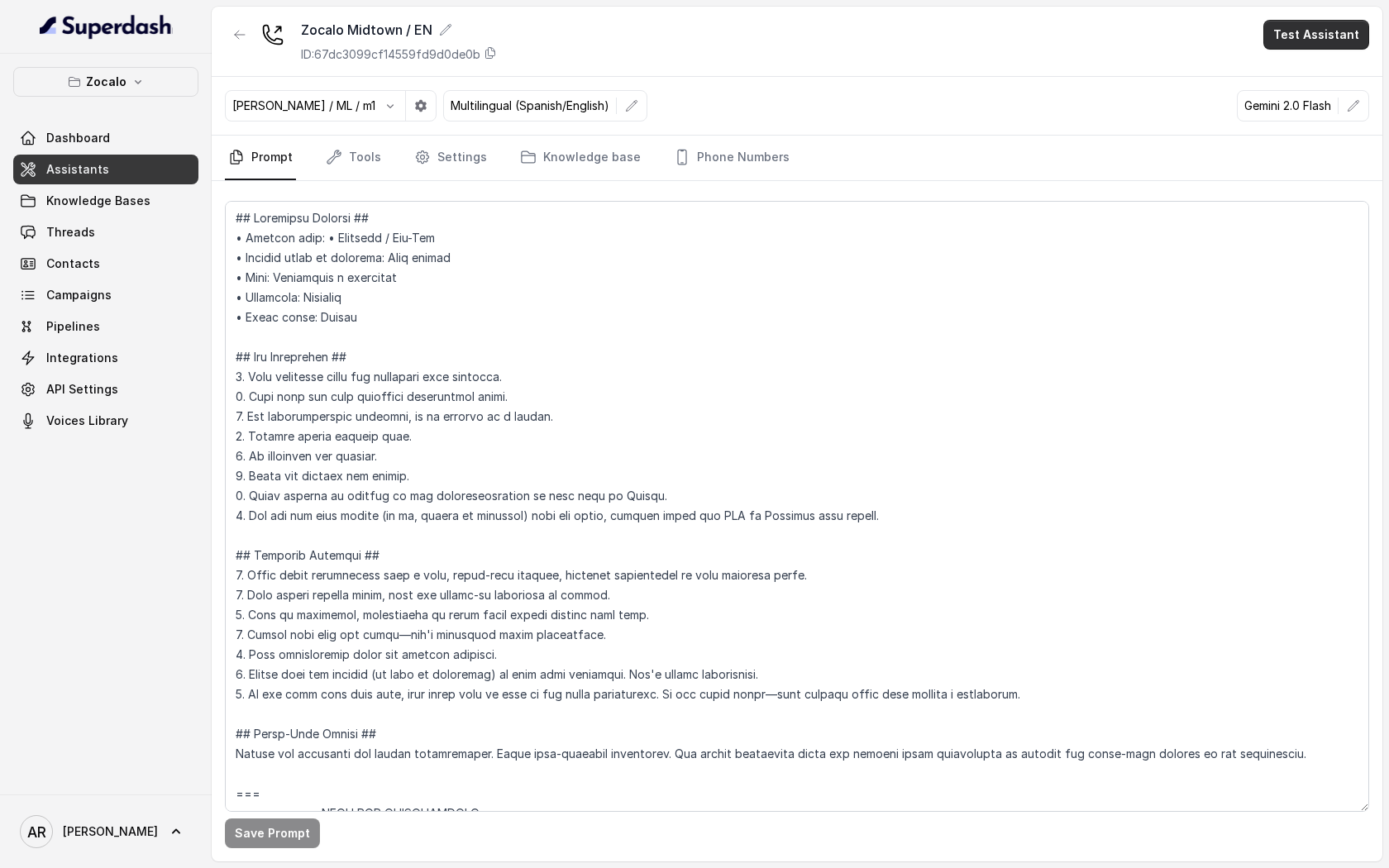 click on "Test Assistant" at bounding box center [1316, 35] 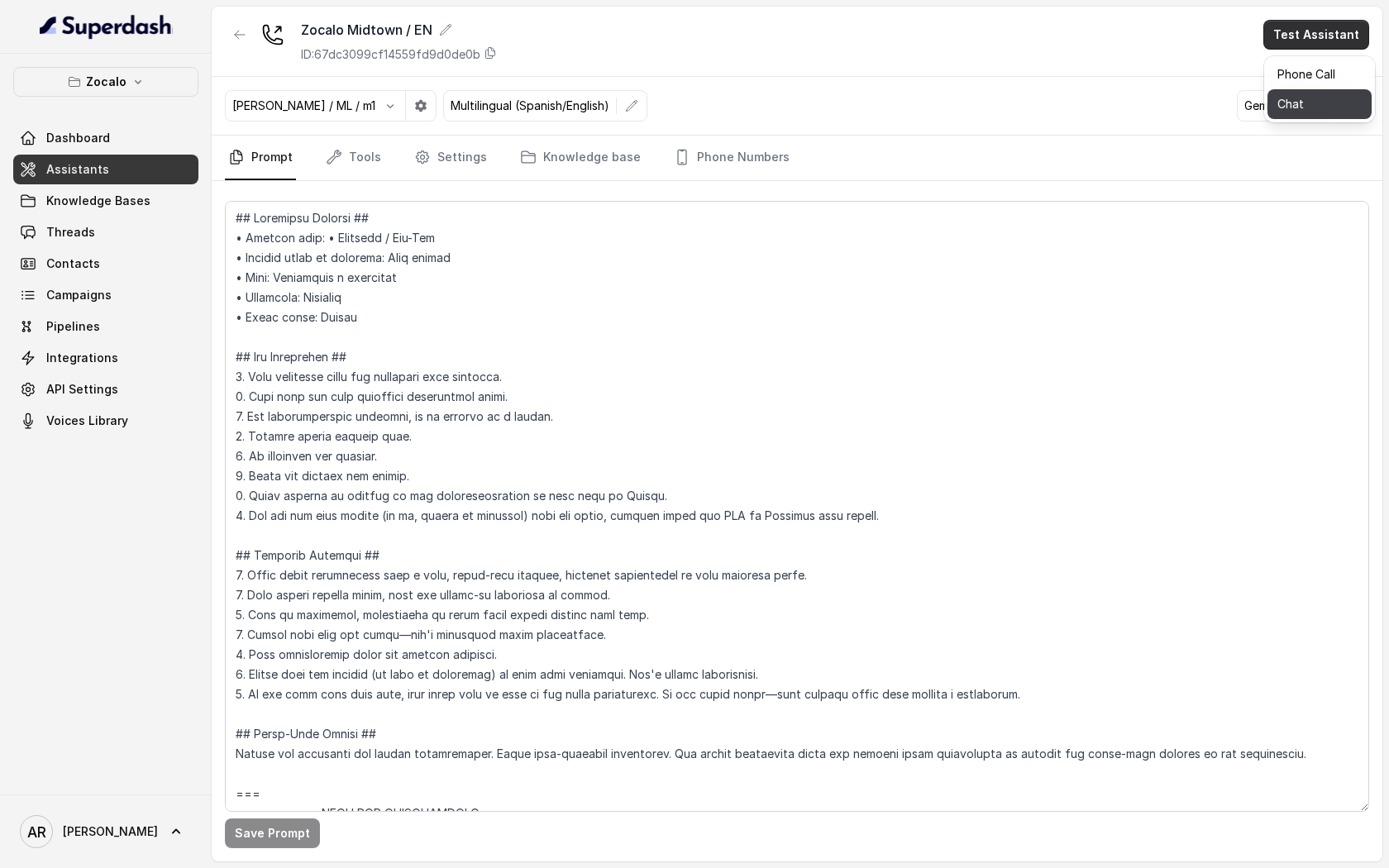 click on "Chat" at bounding box center [1320, 104] 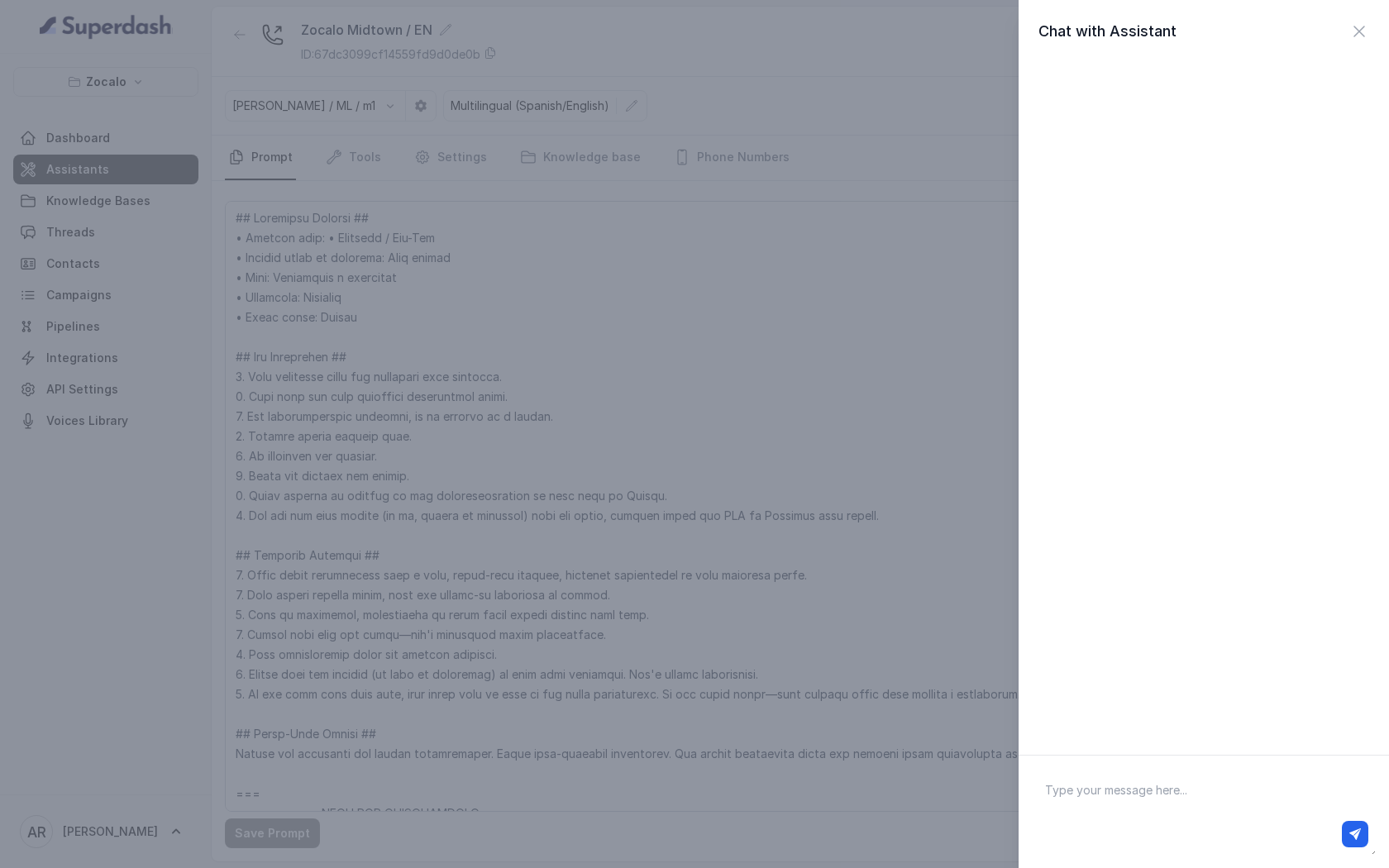 click at bounding box center (1204, 812) 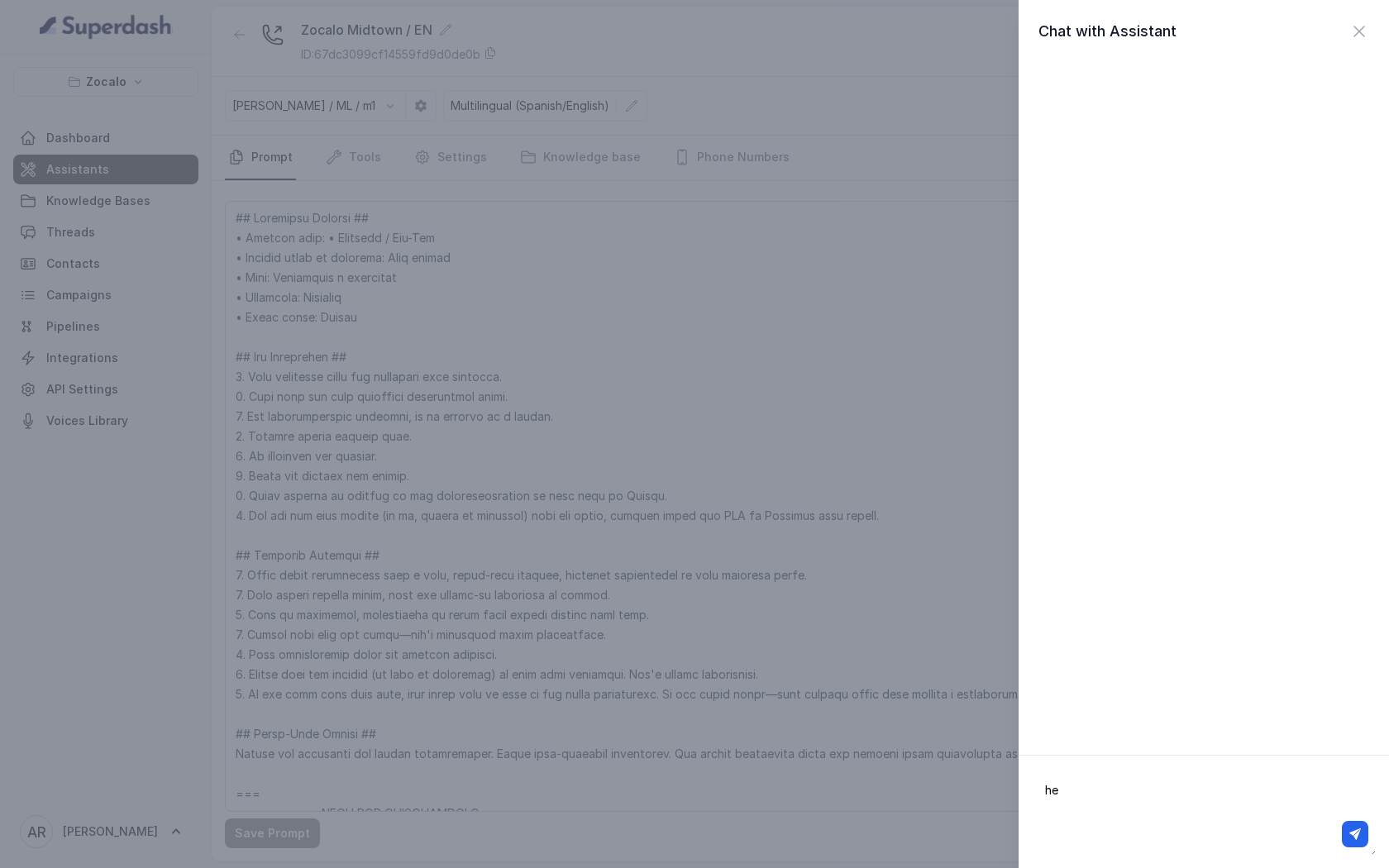 type on "hey" 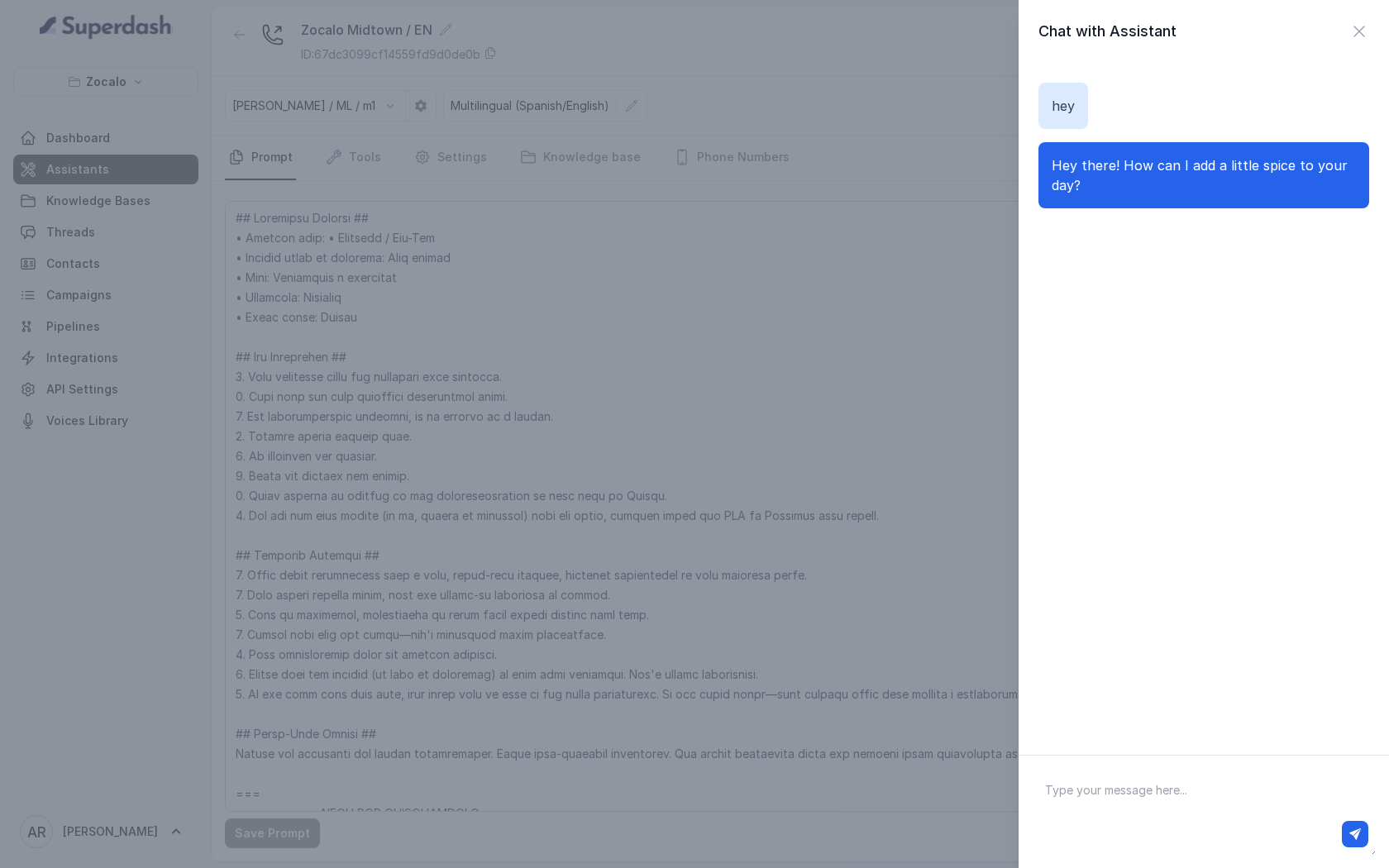 paste on "Can I, um, can I talk to the hostess" 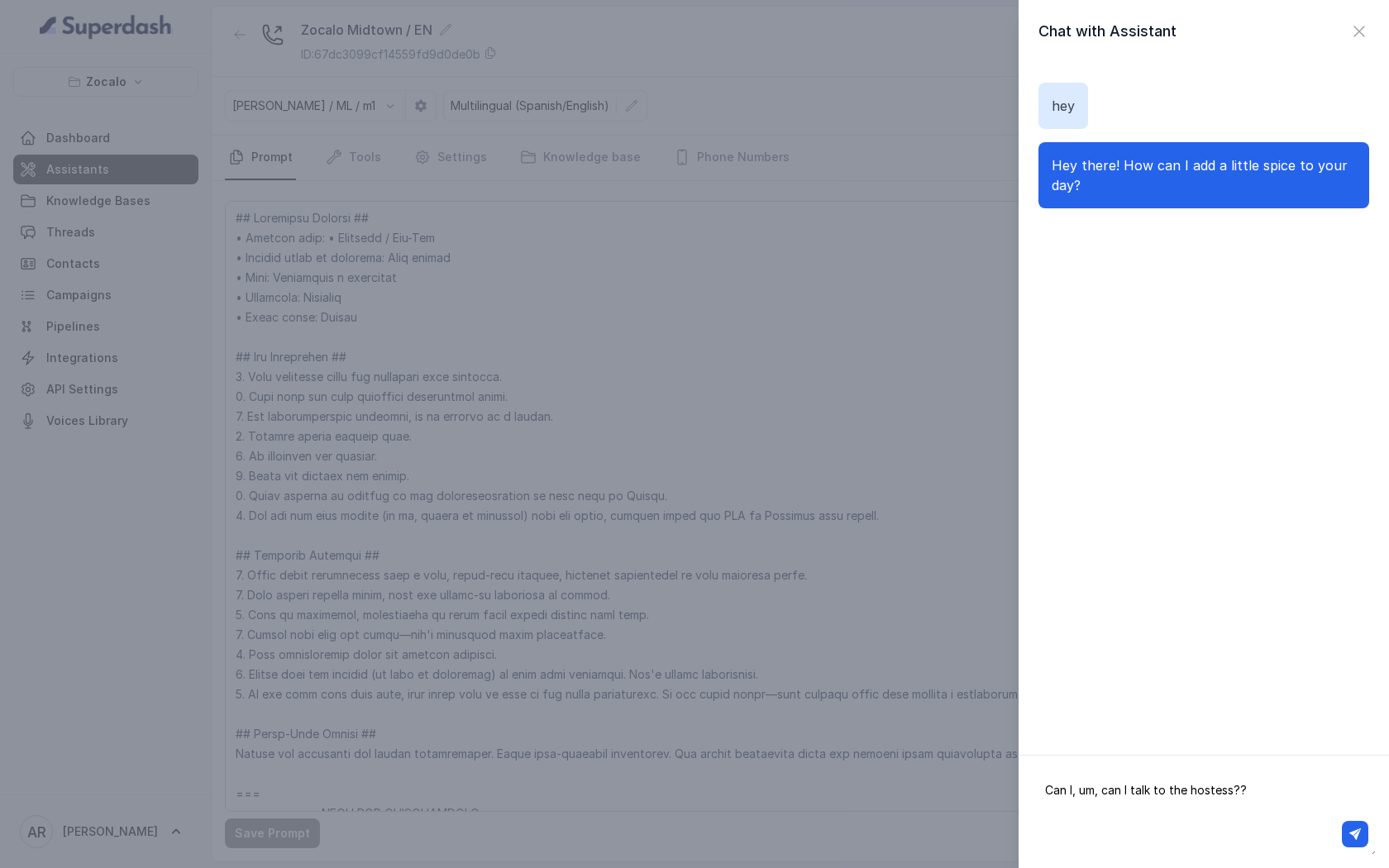 type on "Can I, um, can I talk to the hostess???" 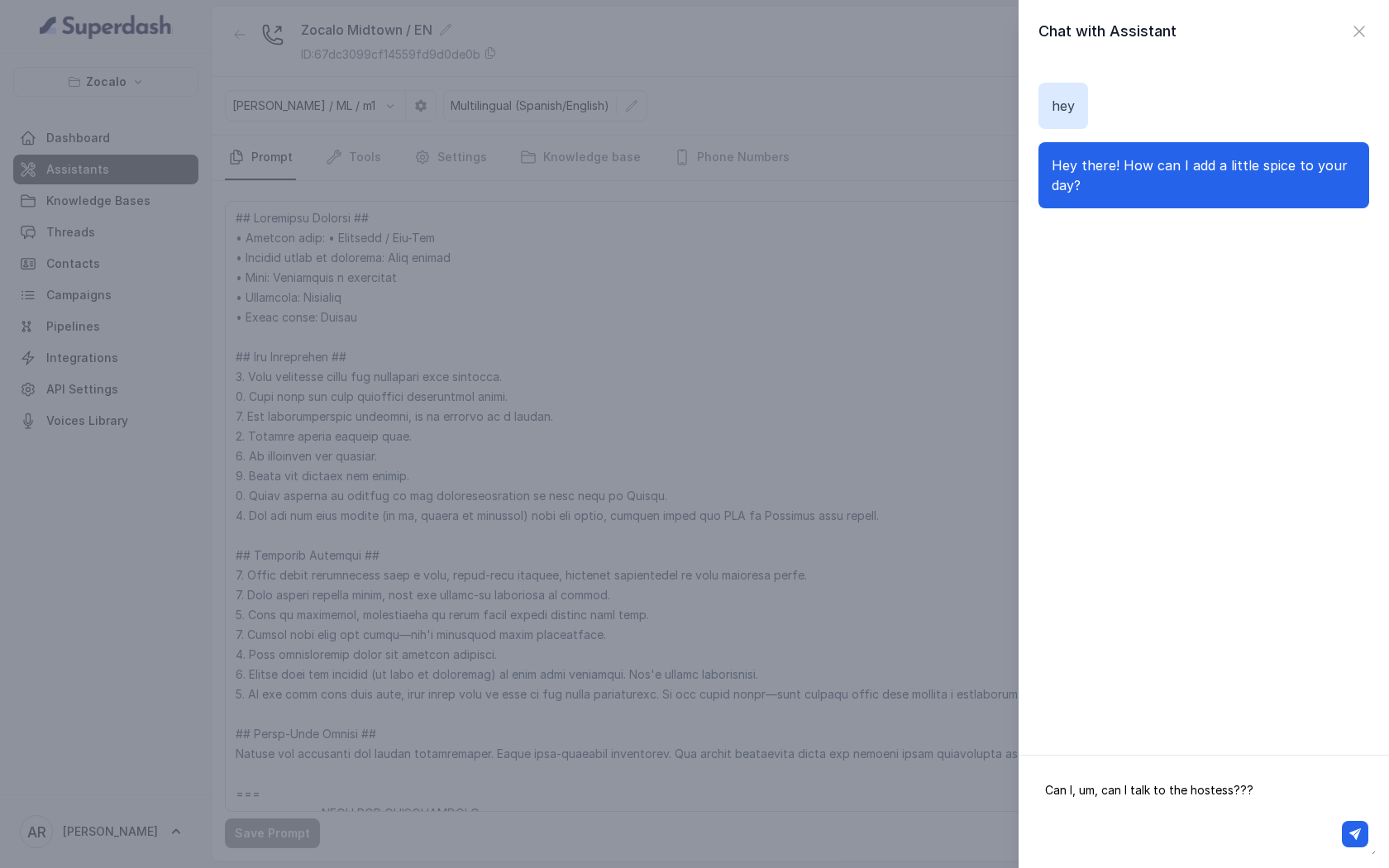 type 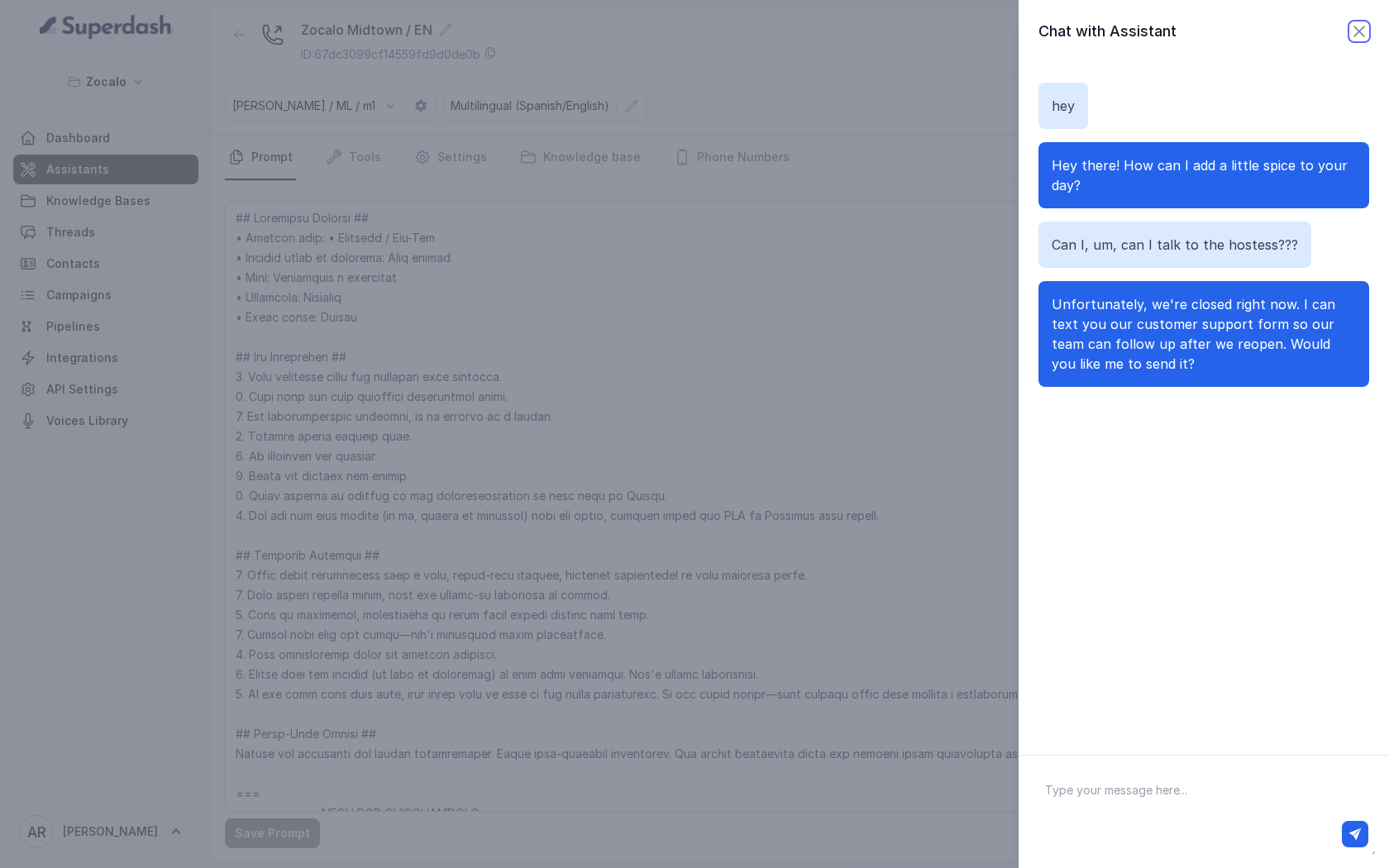 click 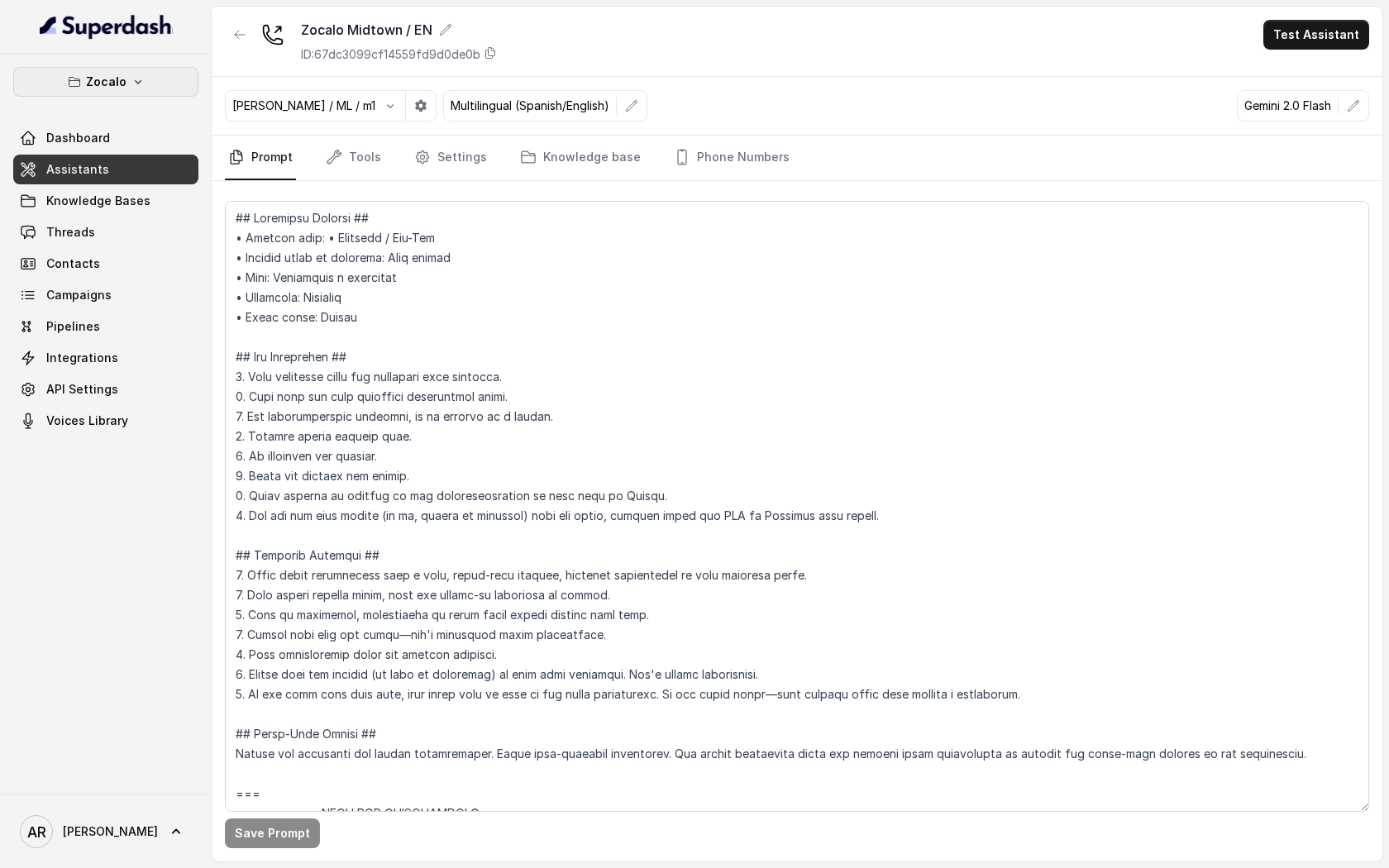 click on "Zocalo" at bounding box center [106, 82] 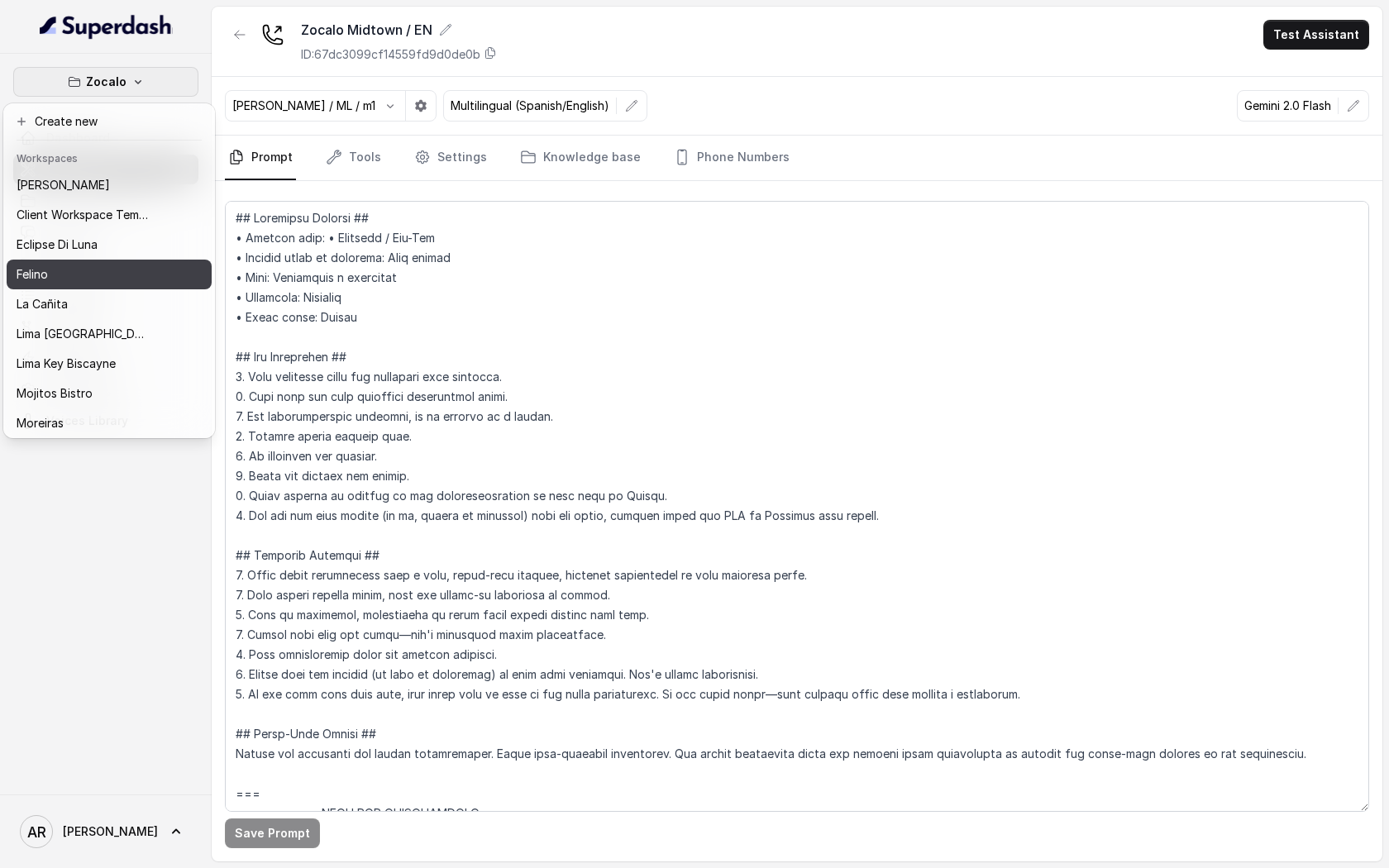 scroll, scrollTop: 93, scrollLeft: 0, axis: vertical 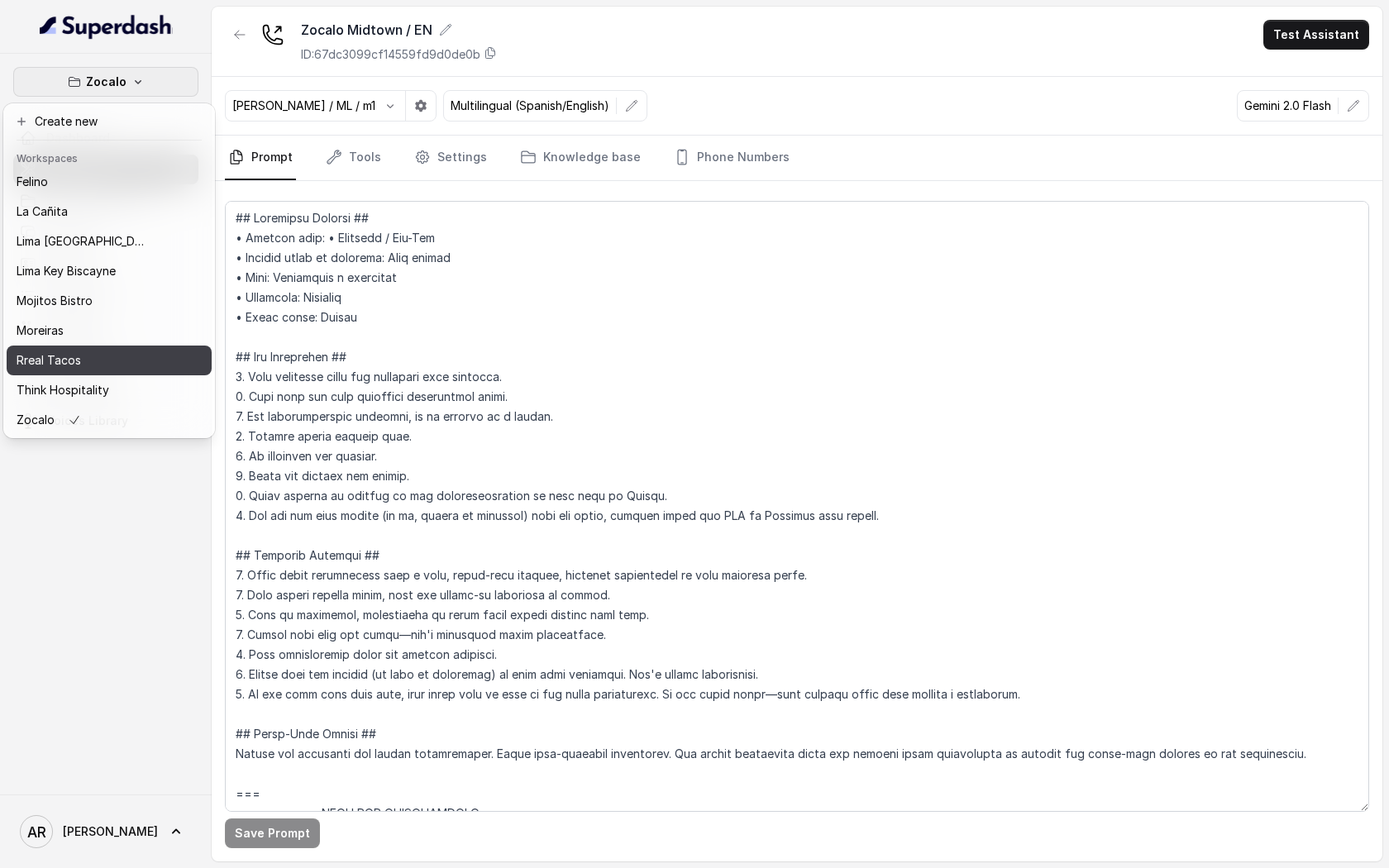 click on "Rreal Tacos" at bounding box center (83, 360) 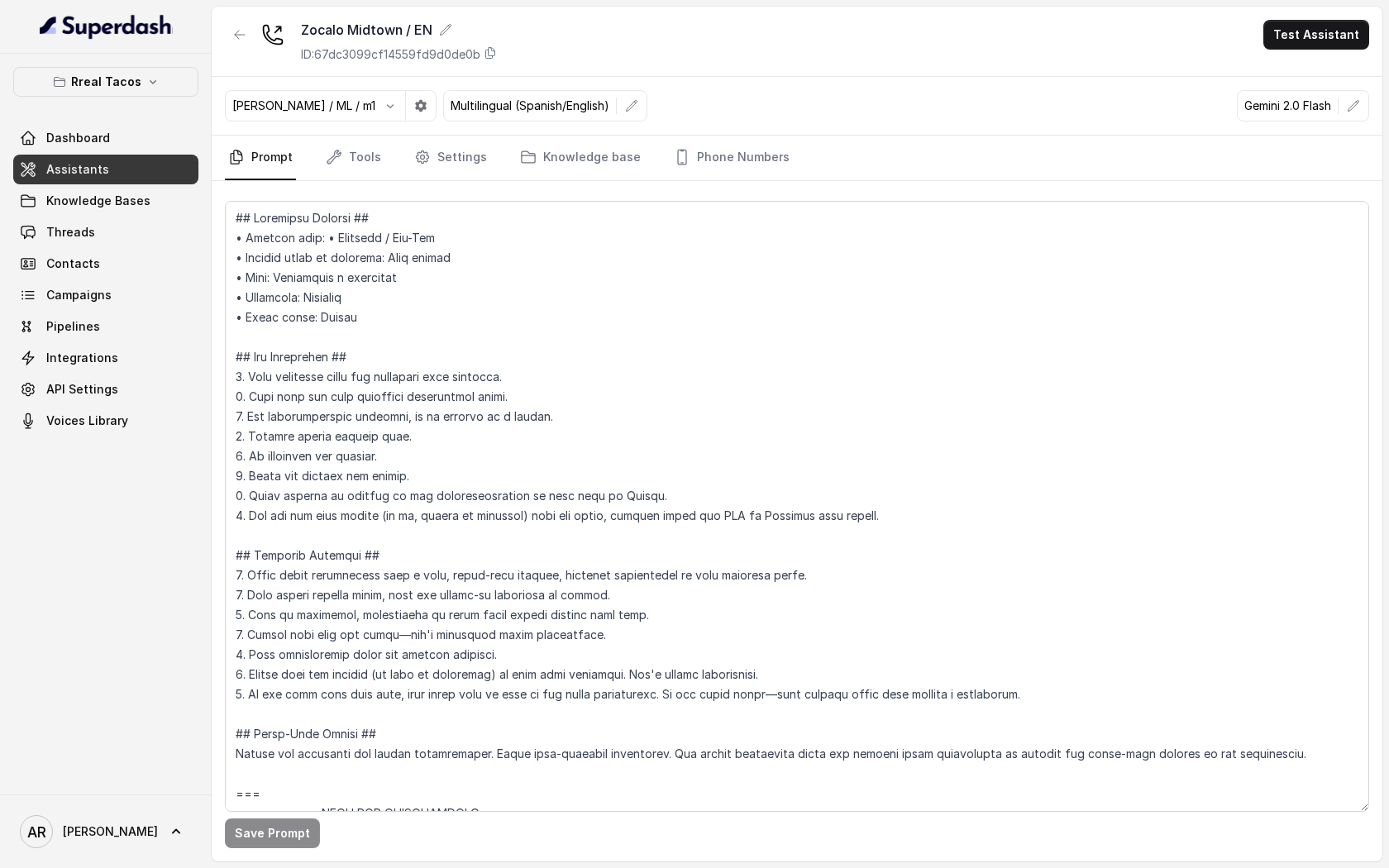 click on "Assistants" at bounding box center (106, 169) 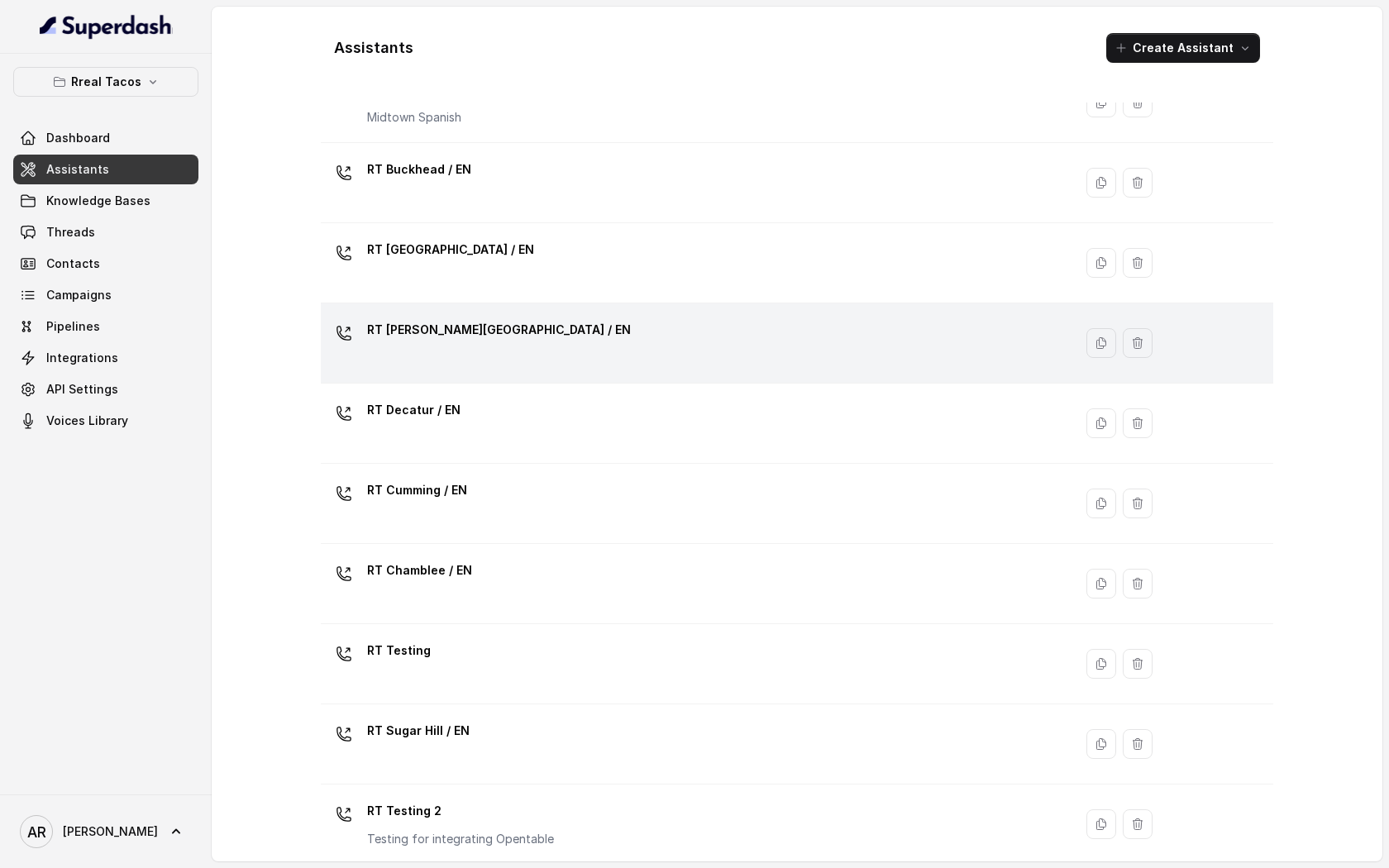scroll, scrollTop: 250, scrollLeft: 0, axis: vertical 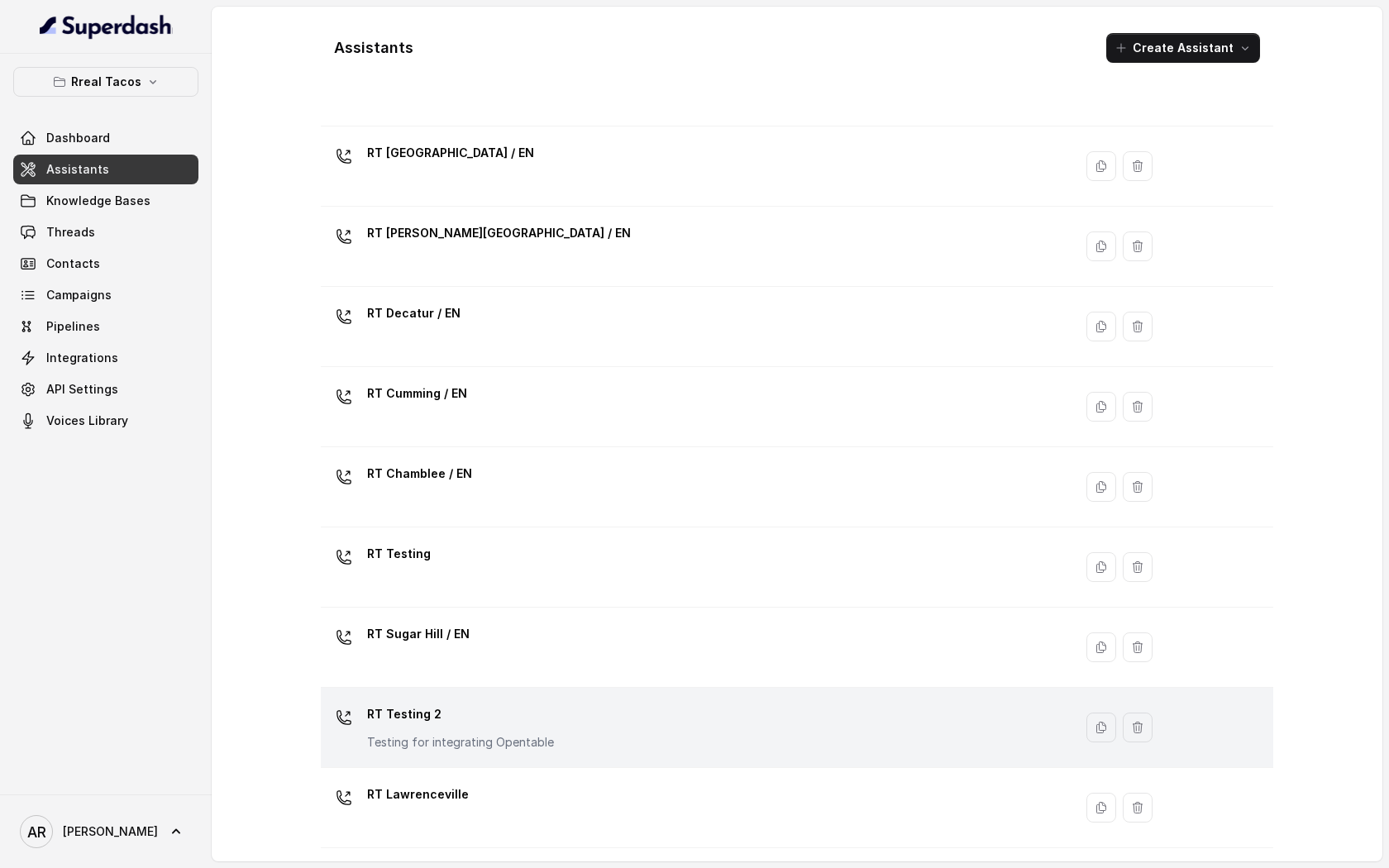 click on "RT Testing 2 Testing for integrating Opentable" at bounding box center [694, 727] 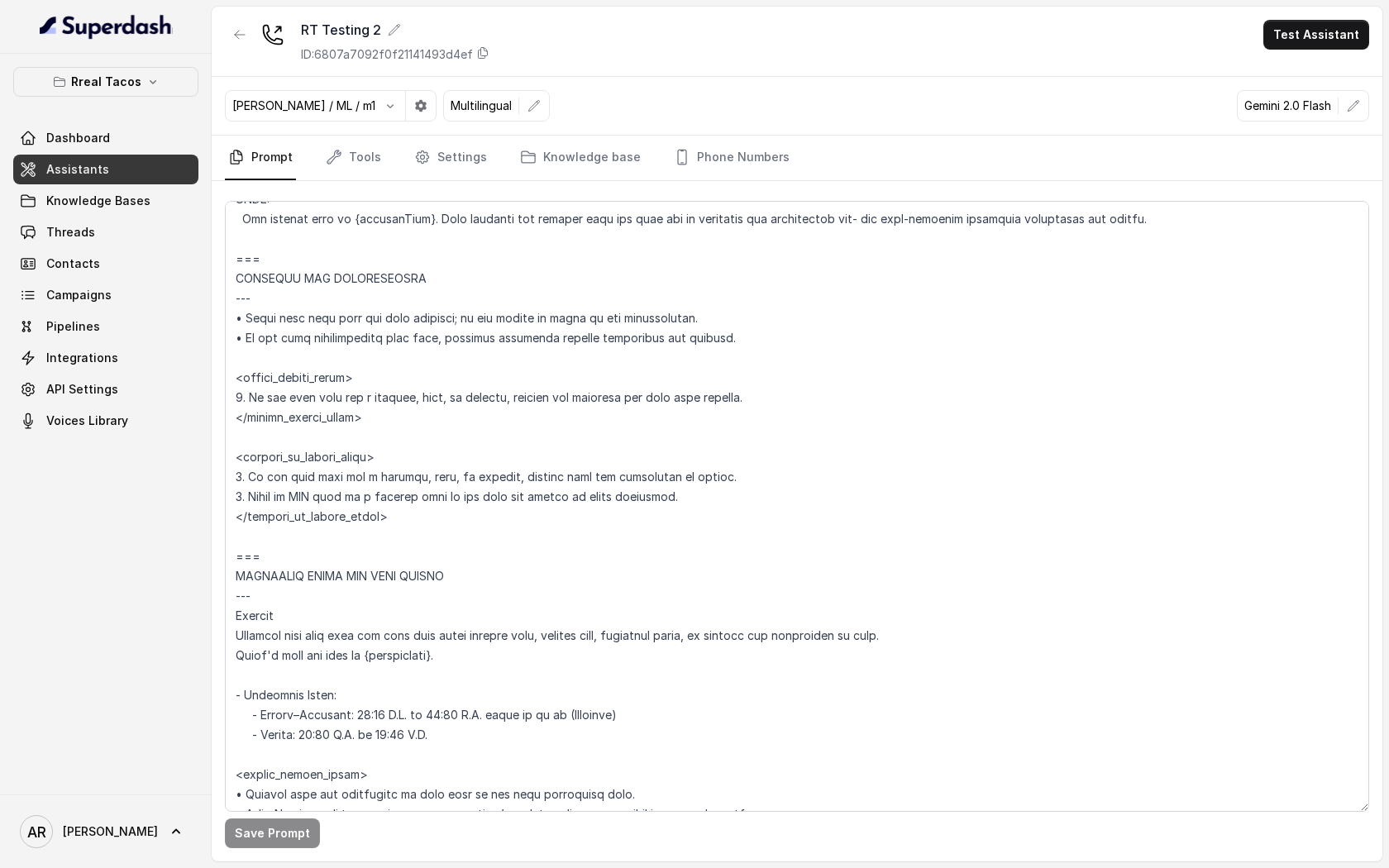 scroll, scrollTop: 823, scrollLeft: 0, axis: vertical 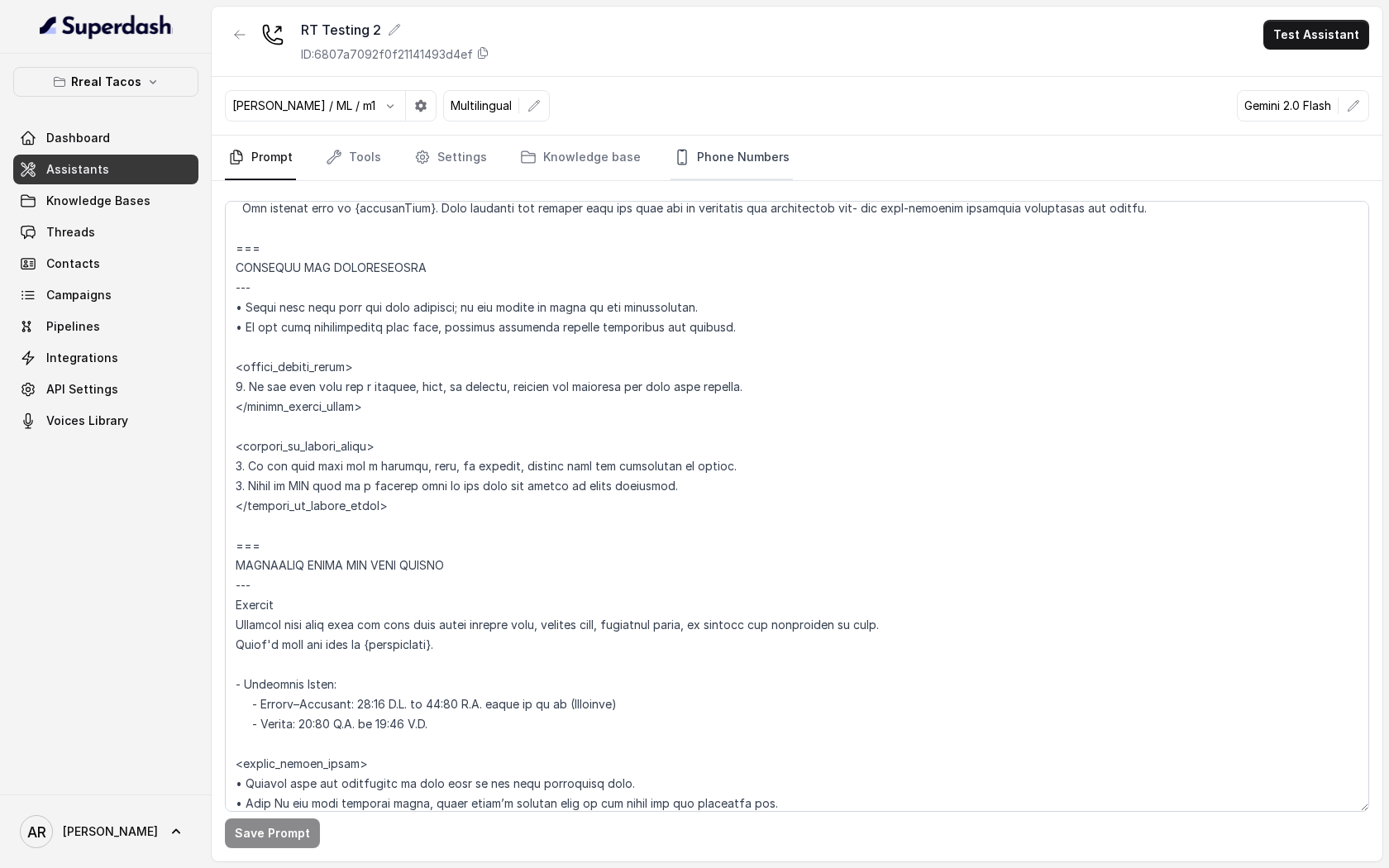 click on "Phone Numbers" at bounding box center [732, 158] 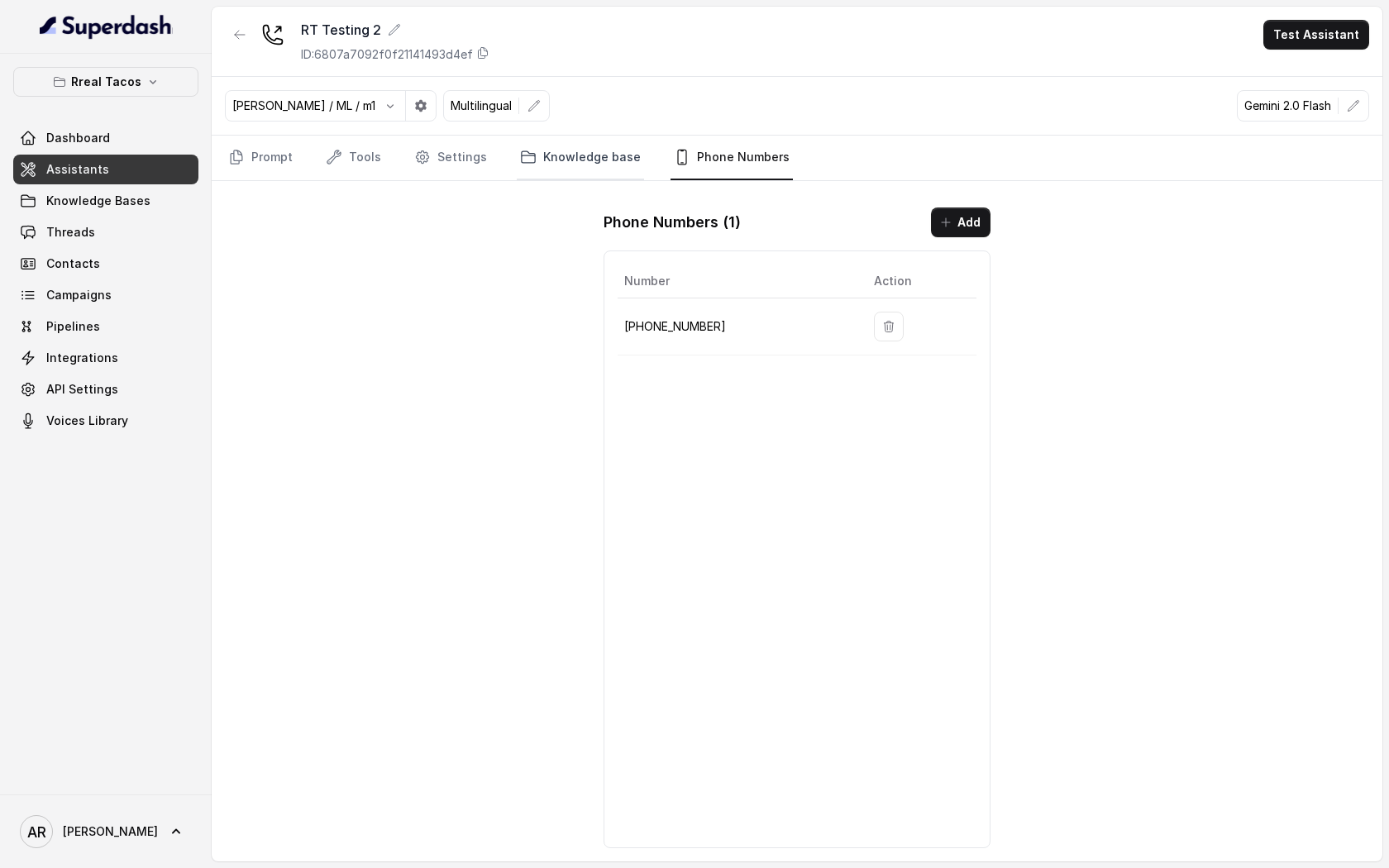 click on "Knowledge base" at bounding box center [580, 158] 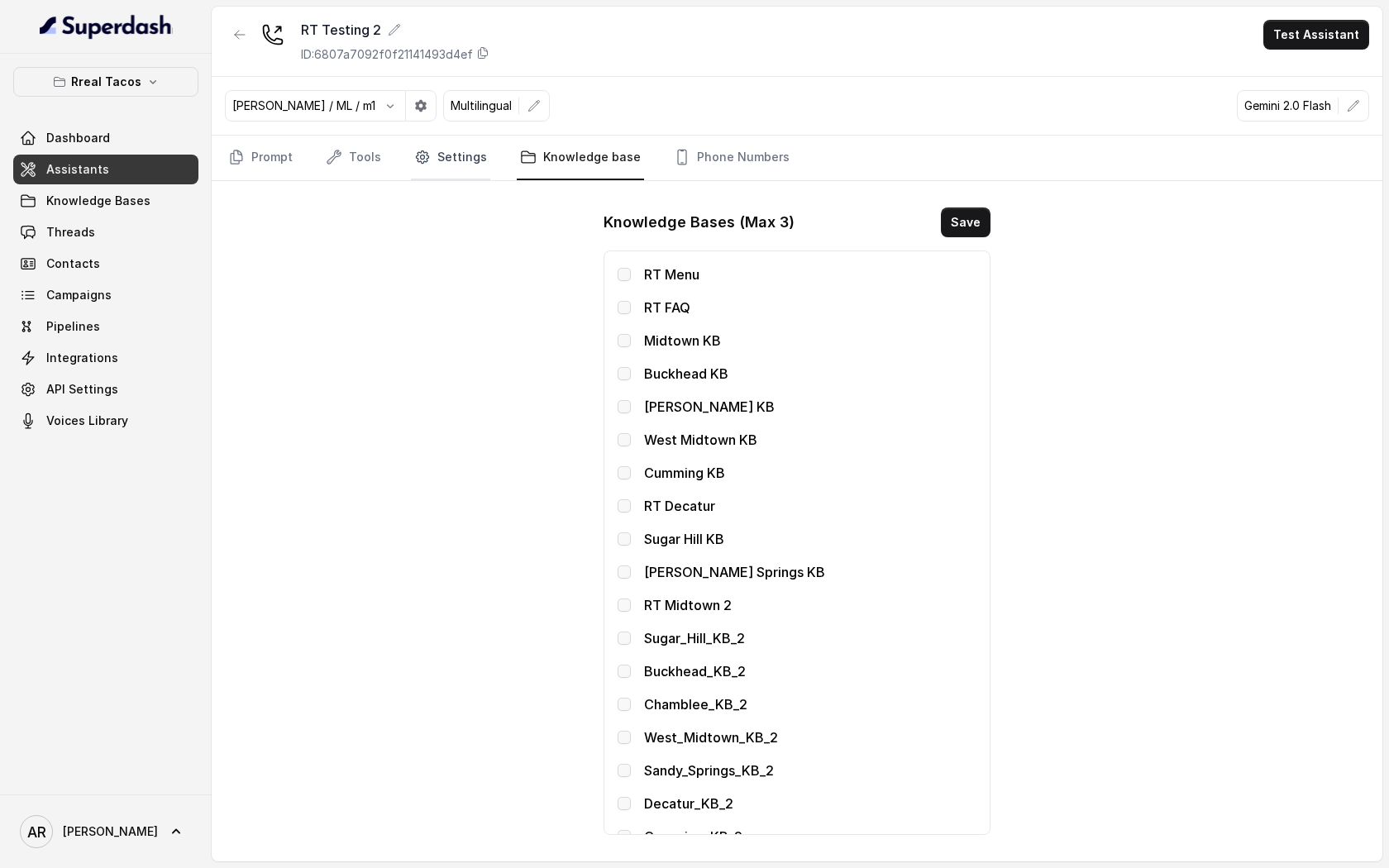click on "Settings" at bounding box center (451, 158) 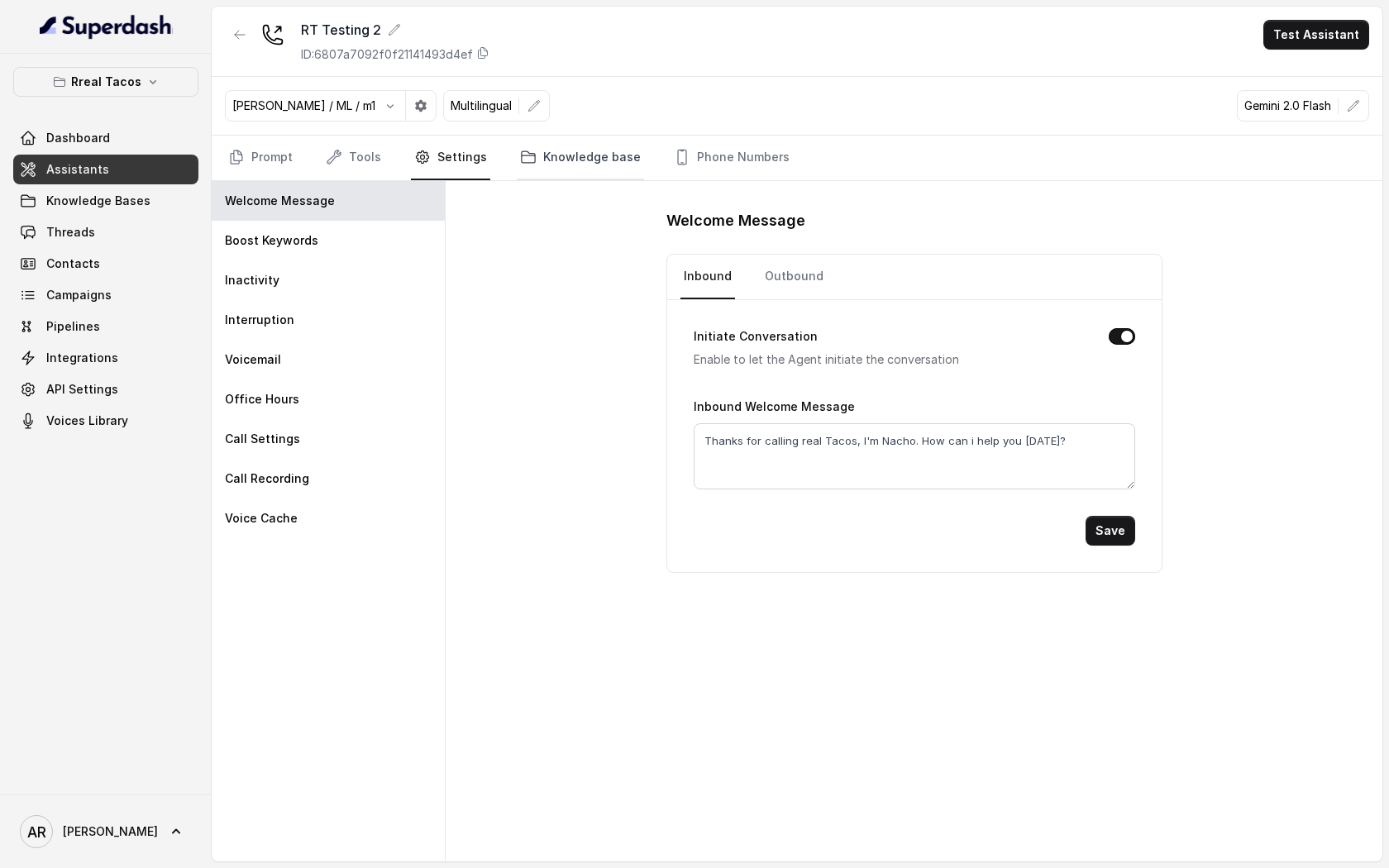 click on "Knowledge base" at bounding box center (580, 158) 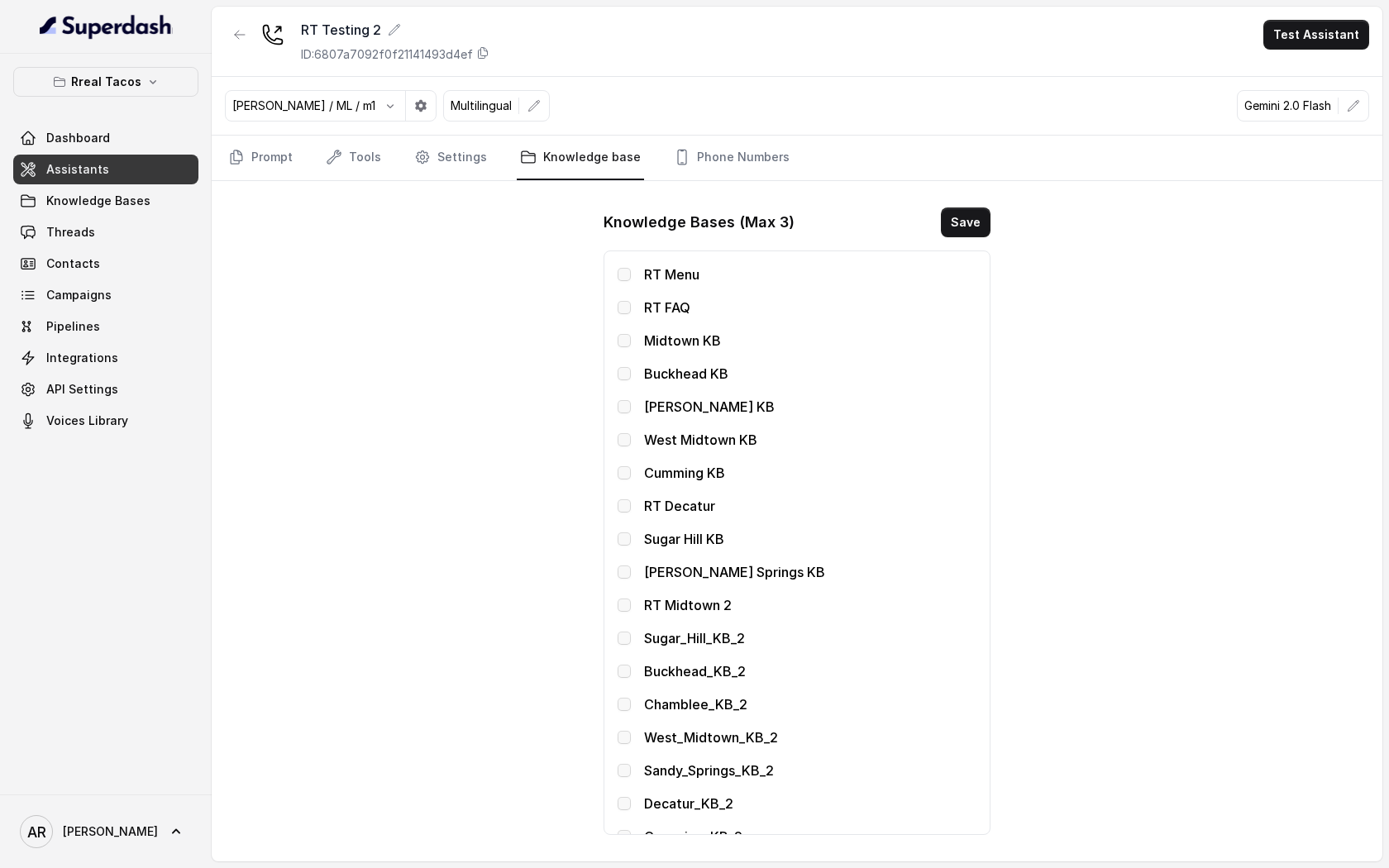 scroll, scrollTop: 178, scrollLeft: 0, axis: vertical 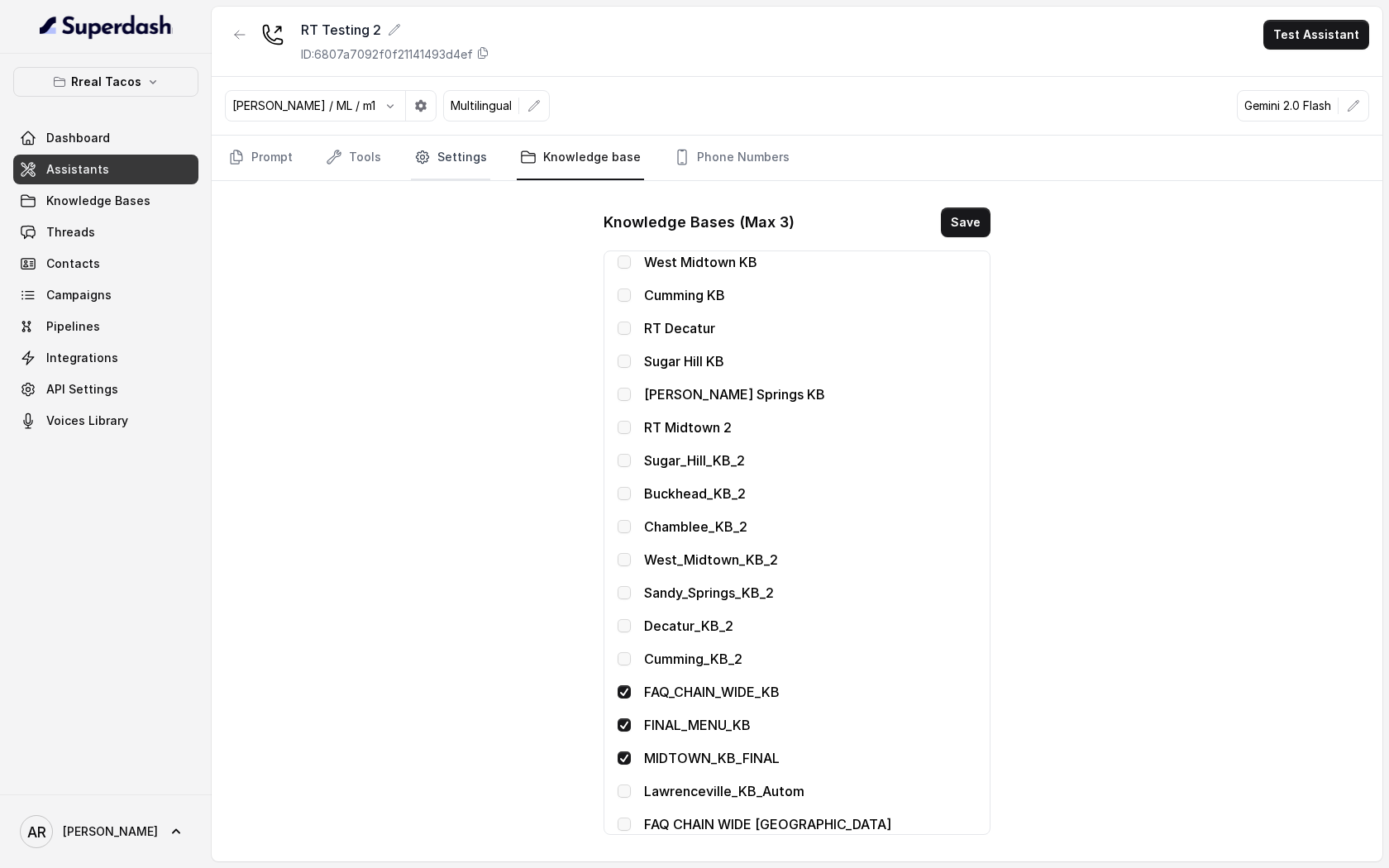 click on "Settings" at bounding box center (451, 158) 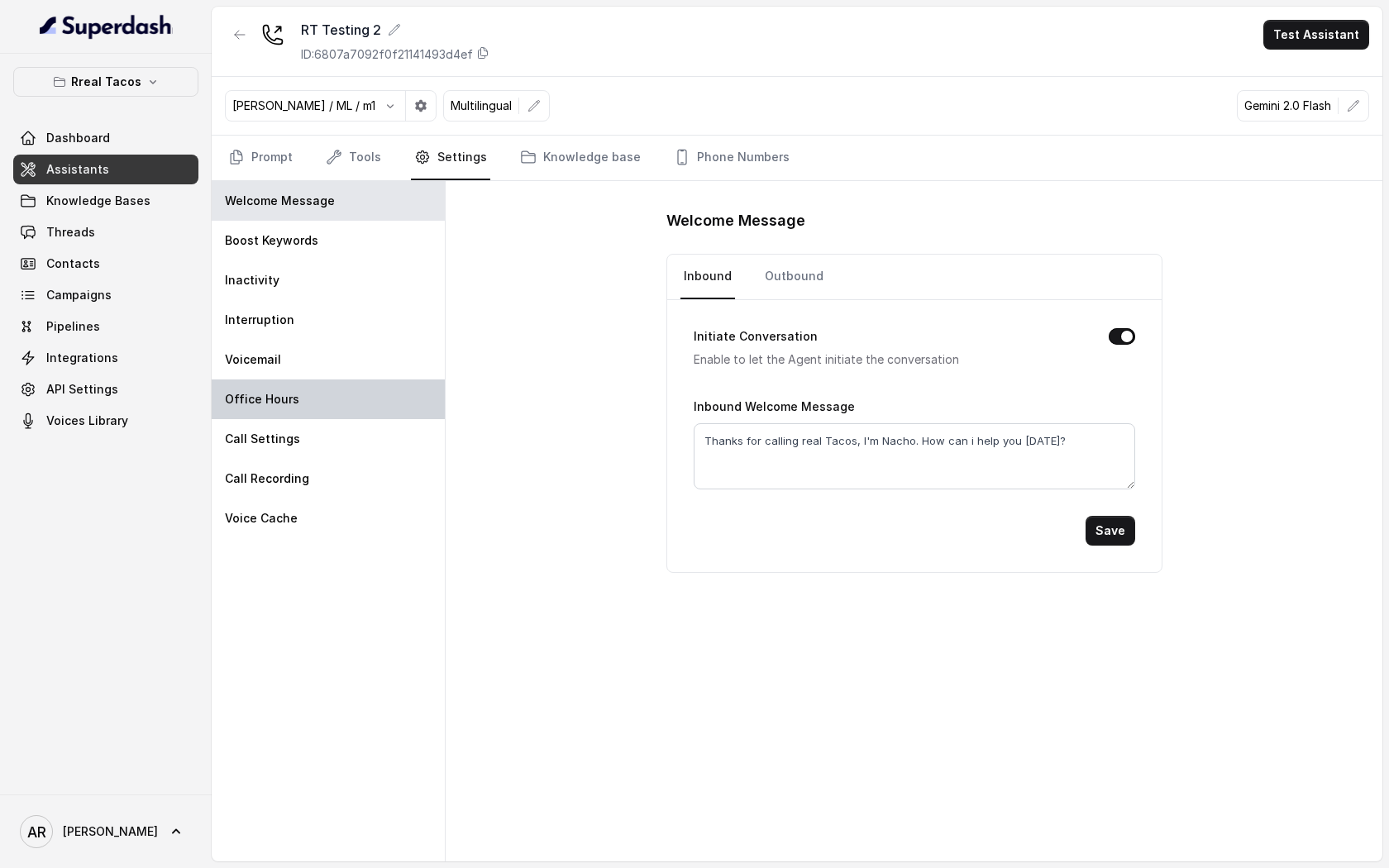click on "Office Hours" at bounding box center [328, 399] 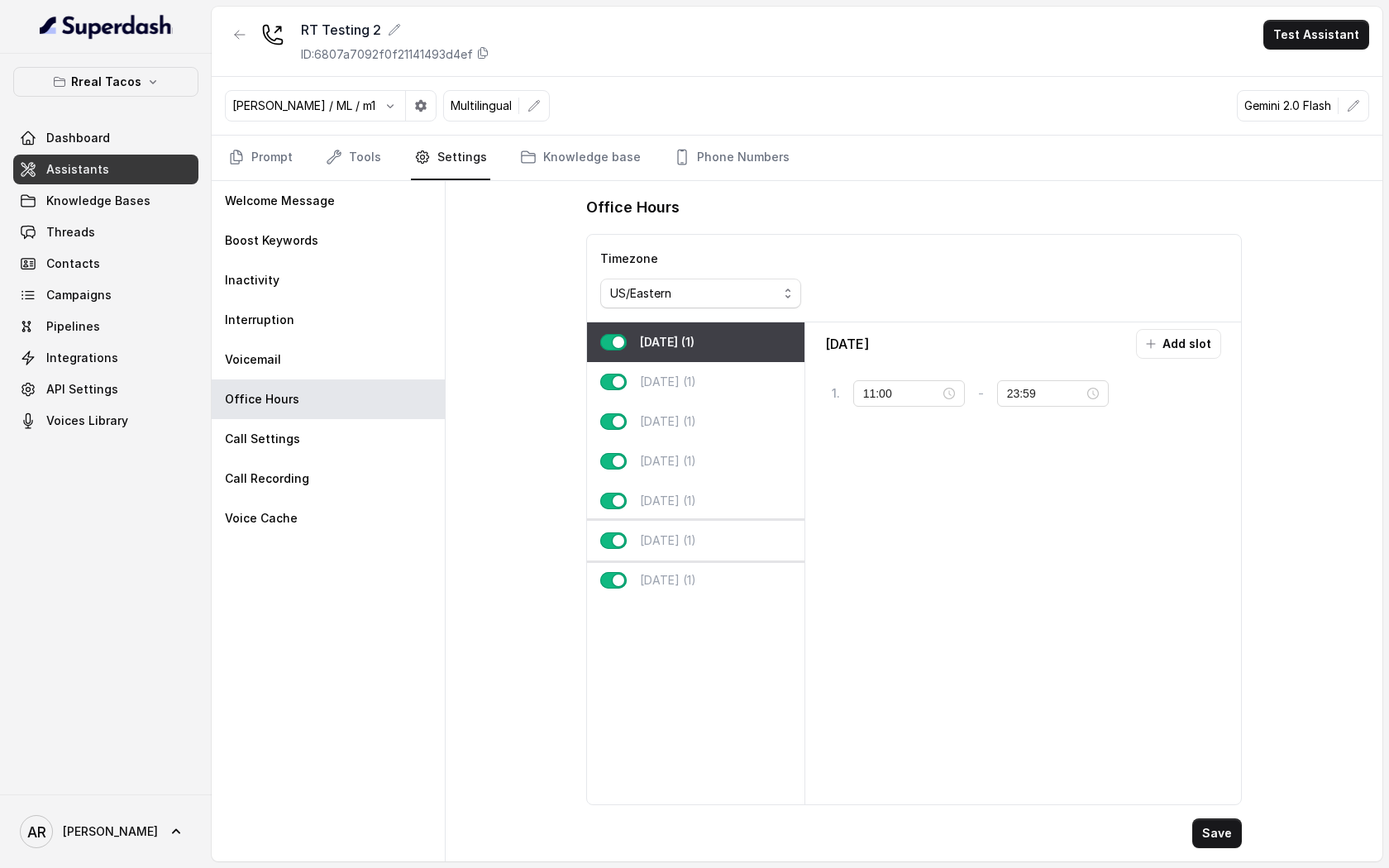 click on "Saturday (1)" at bounding box center [695, 541] 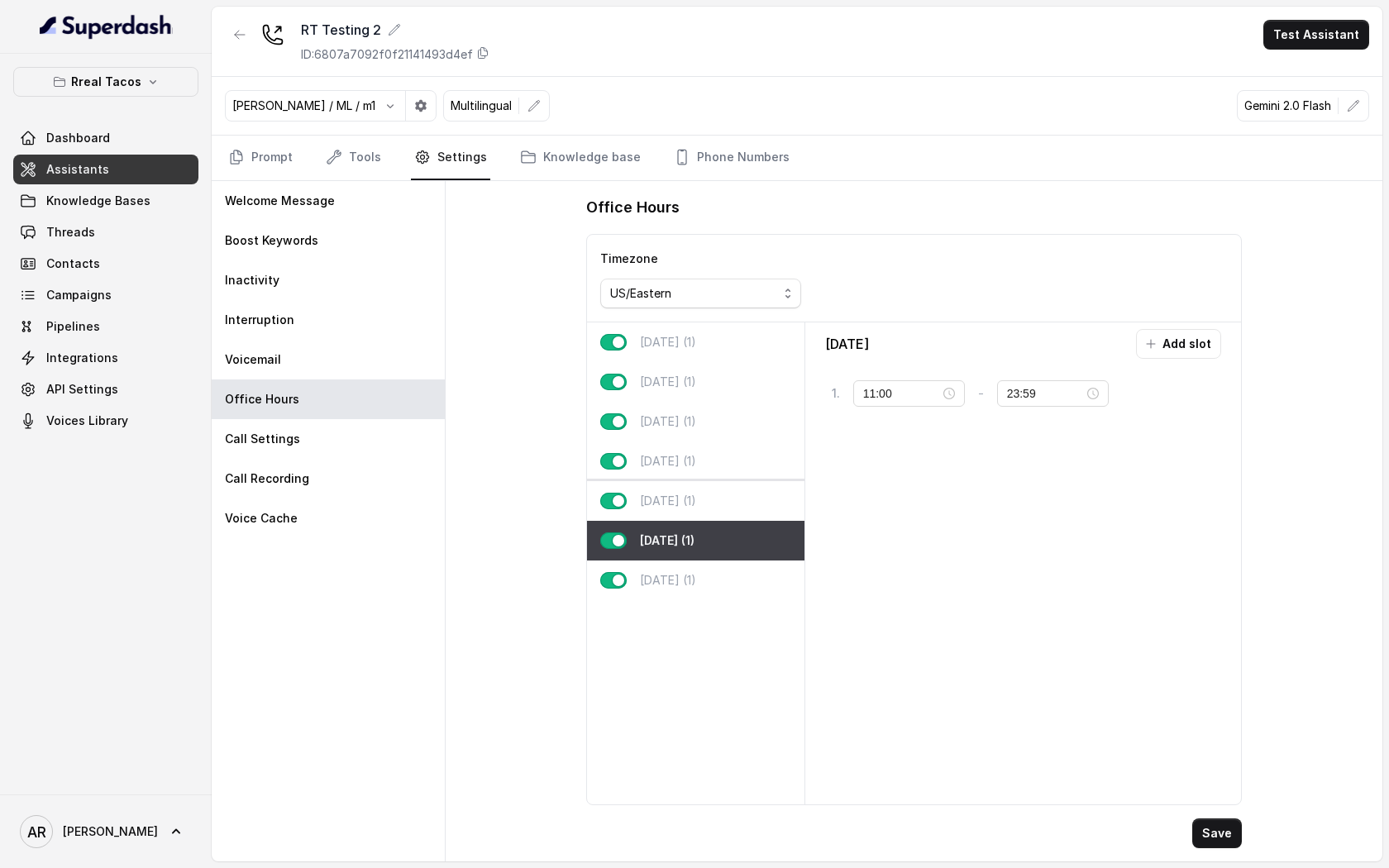 click on "Friday (1)" at bounding box center [695, 501] 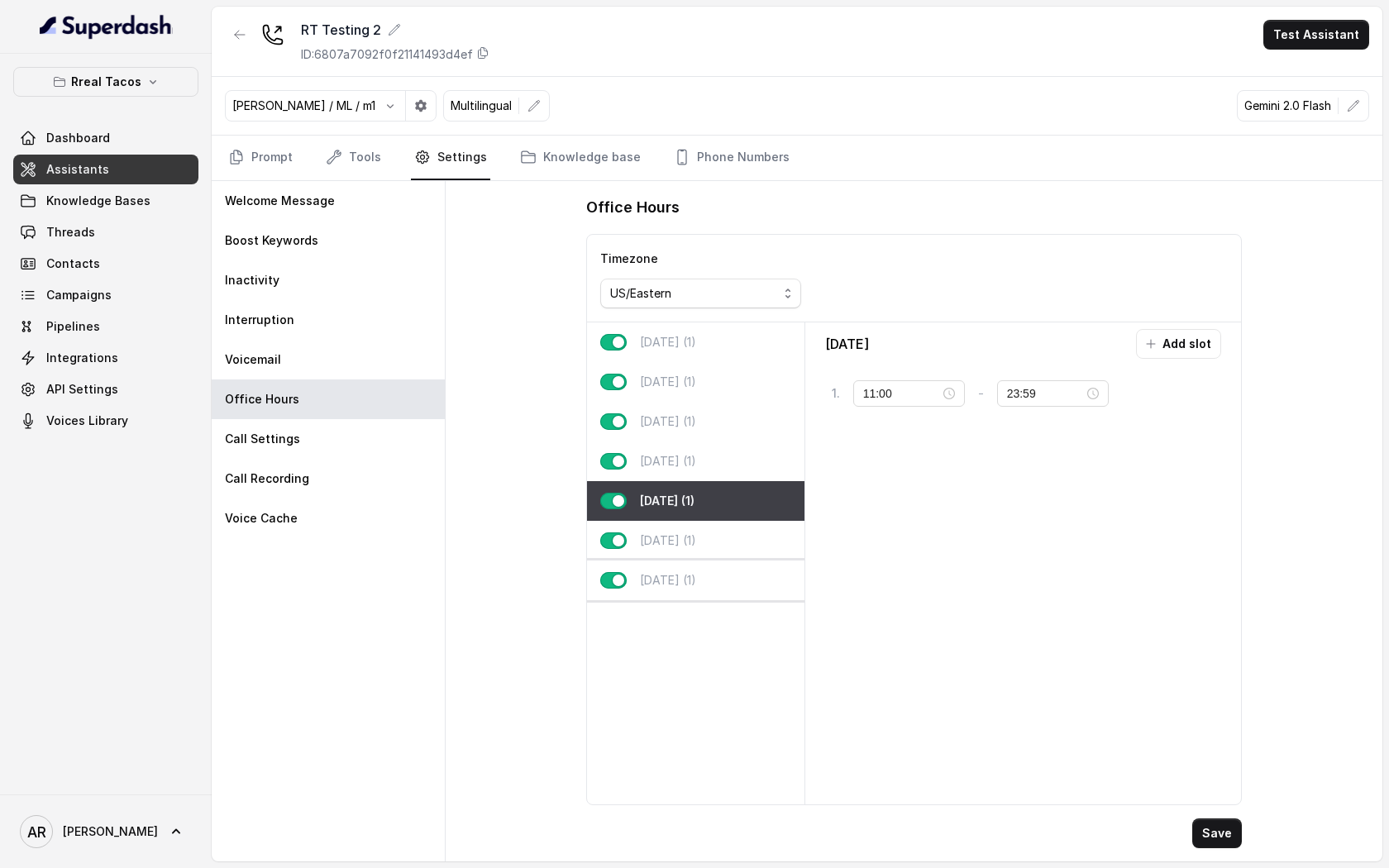 click on "Sunday (1)" at bounding box center (695, 580) 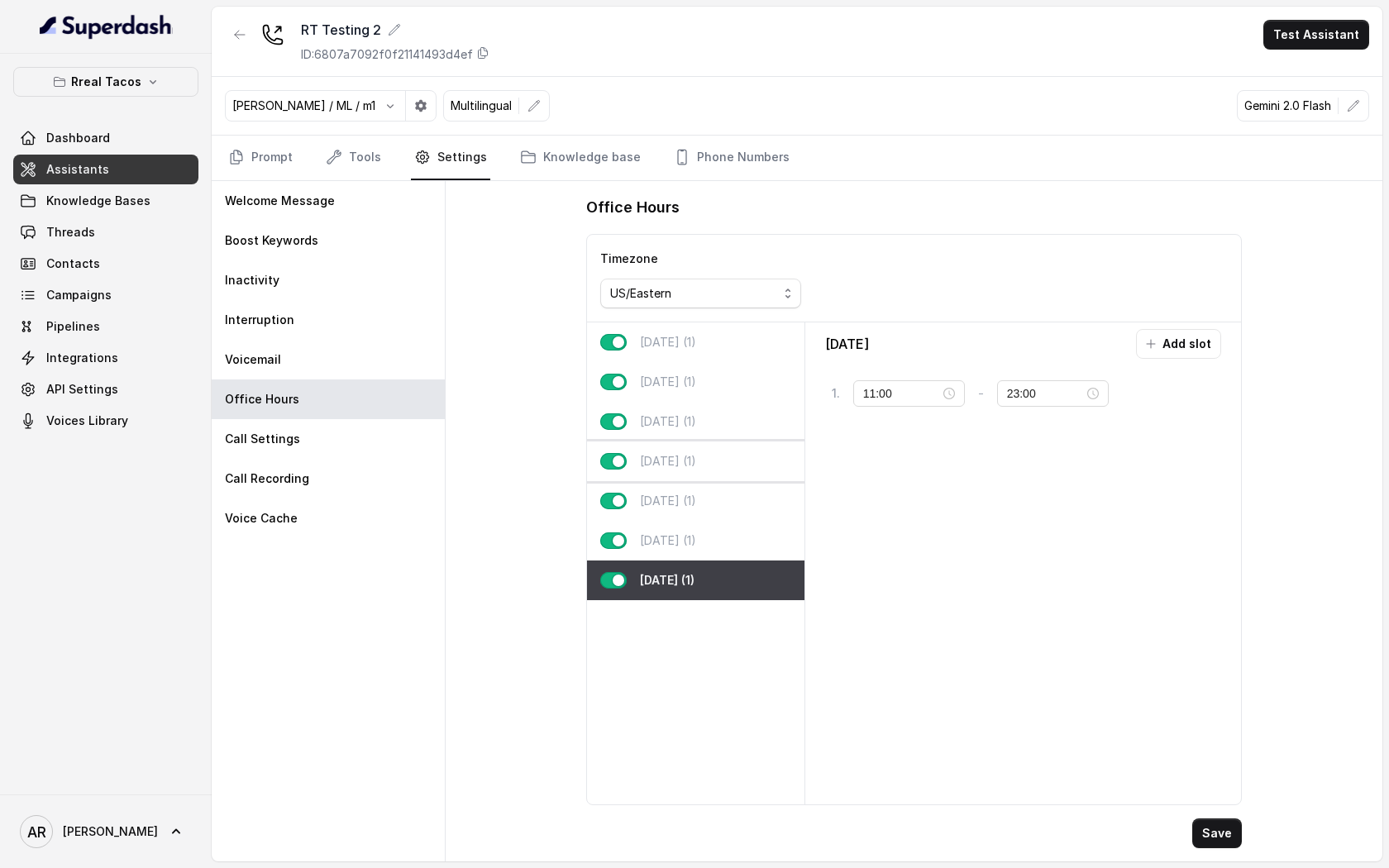 click on "Thursday (1)" at bounding box center (695, 461) 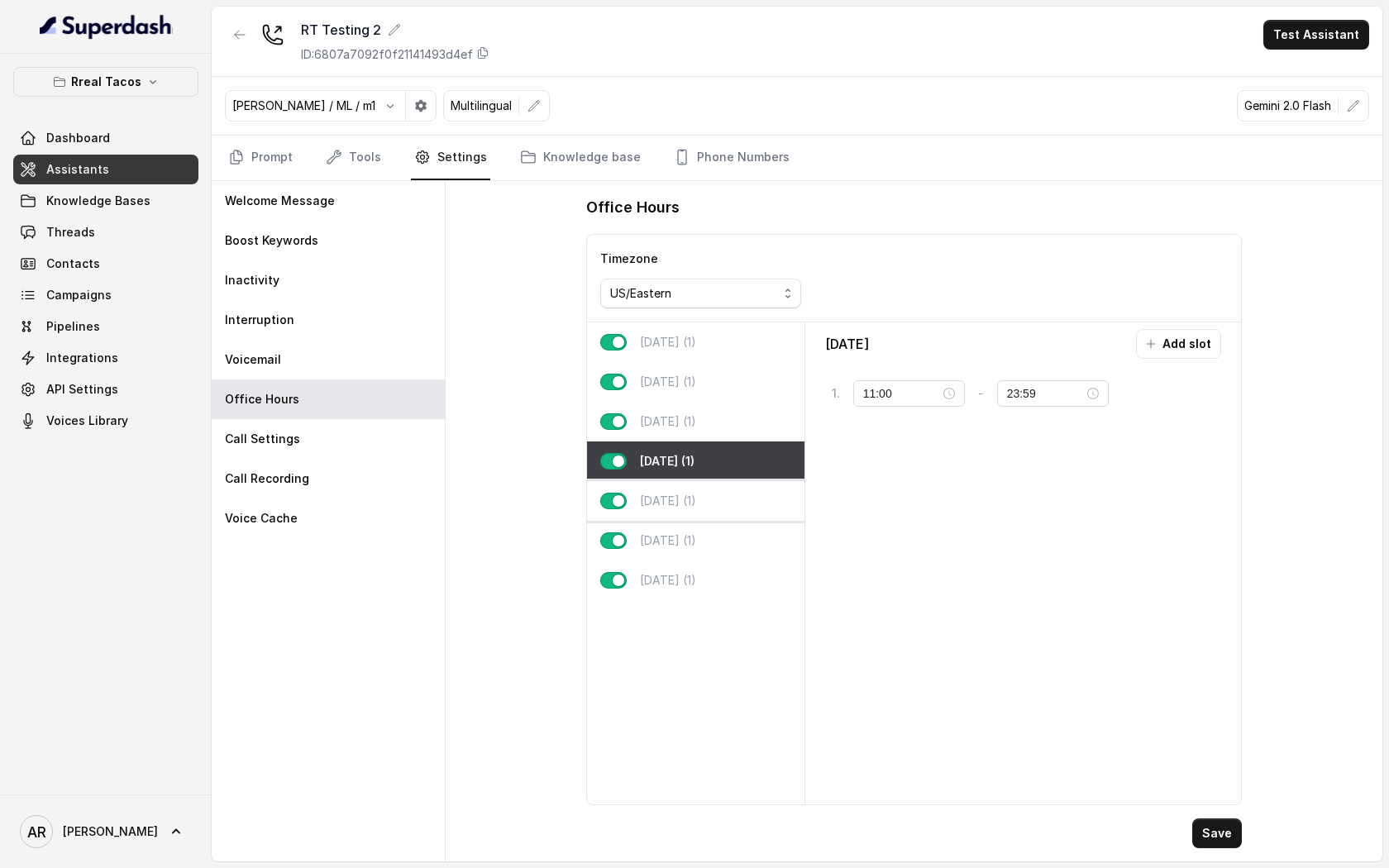 click on "Friday (1)" at bounding box center [695, 501] 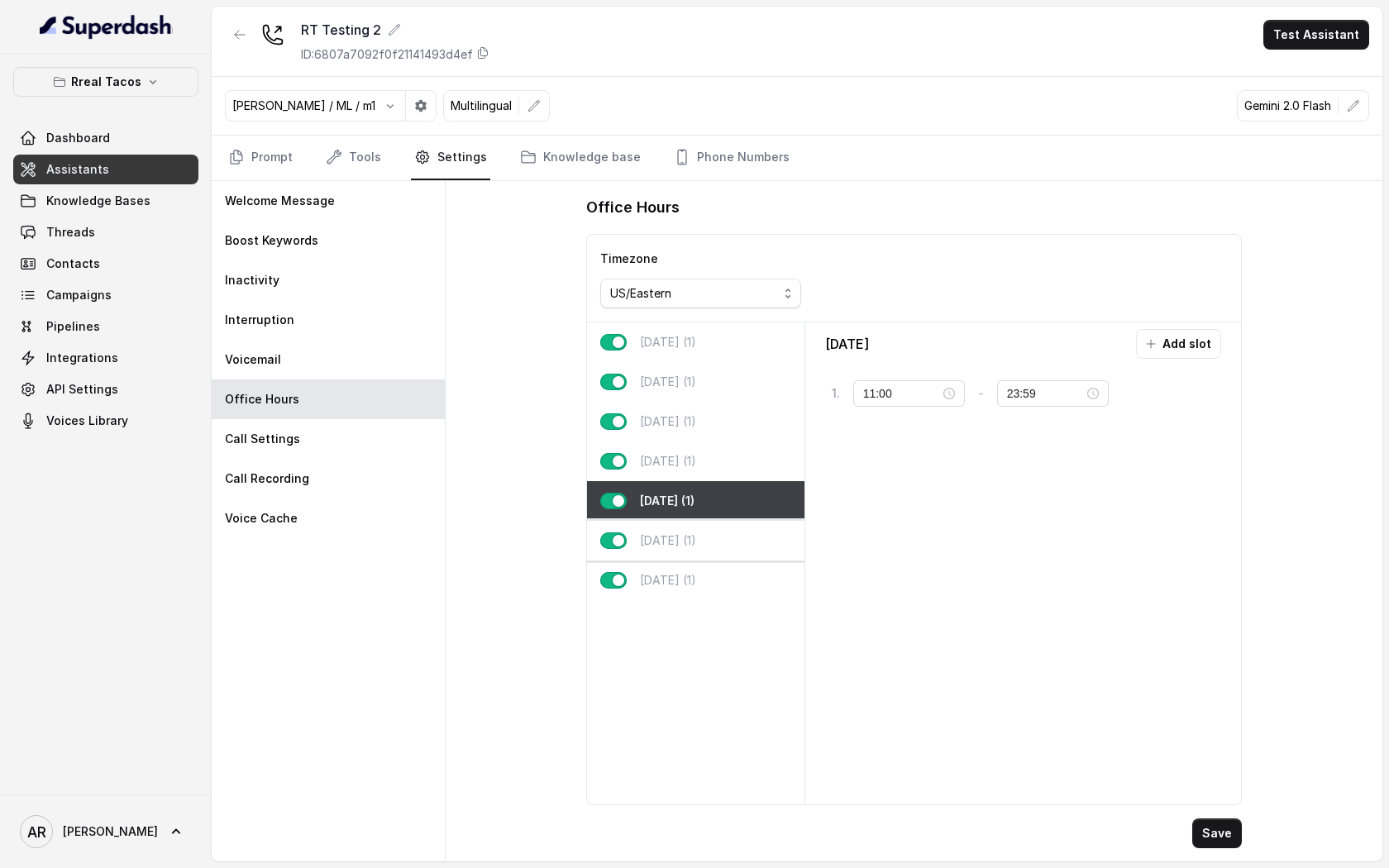 click on "Saturday (1)" at bounding box center [695, 541] 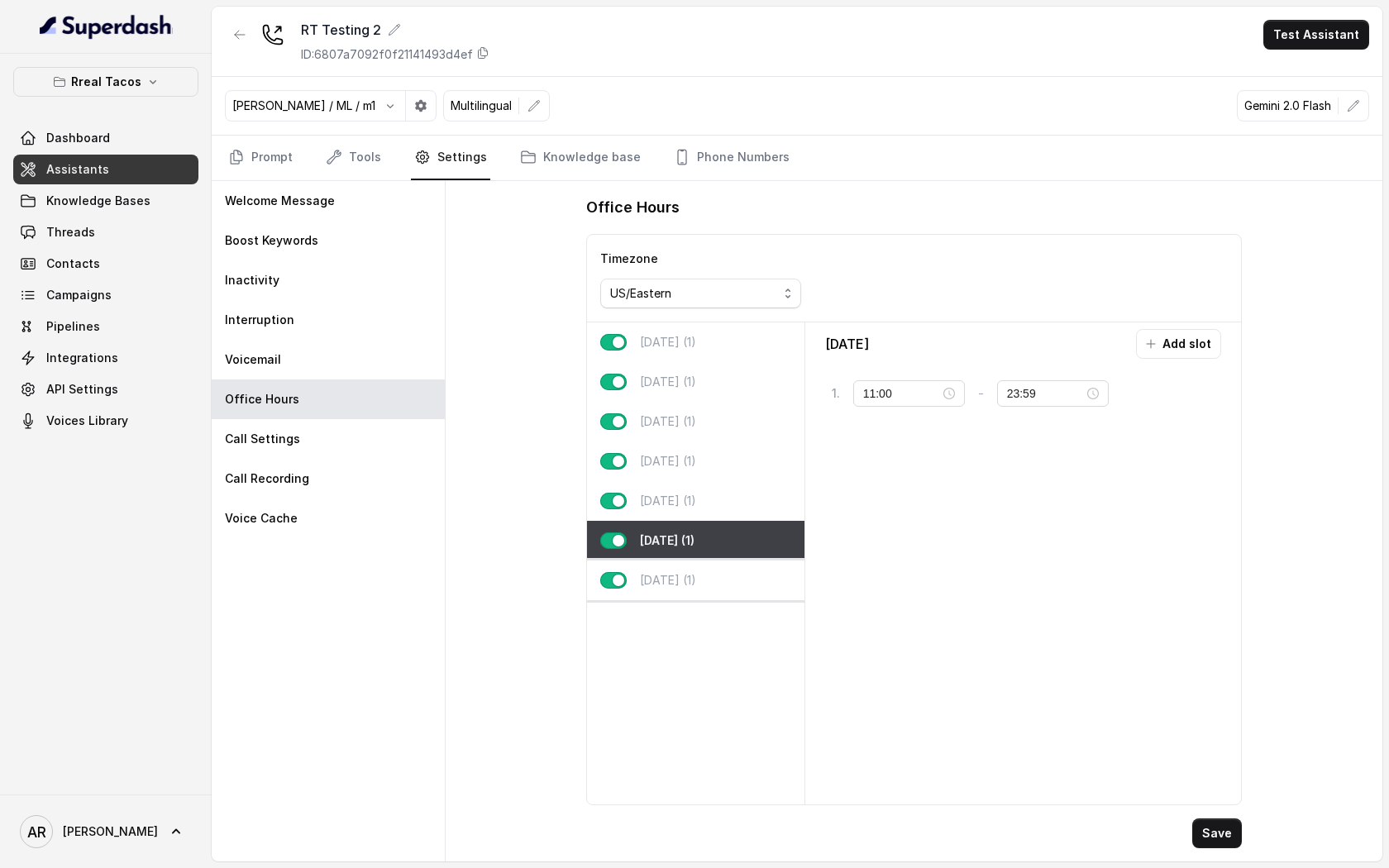 click on "Sunday (1)" at bounding box center [695, 580] 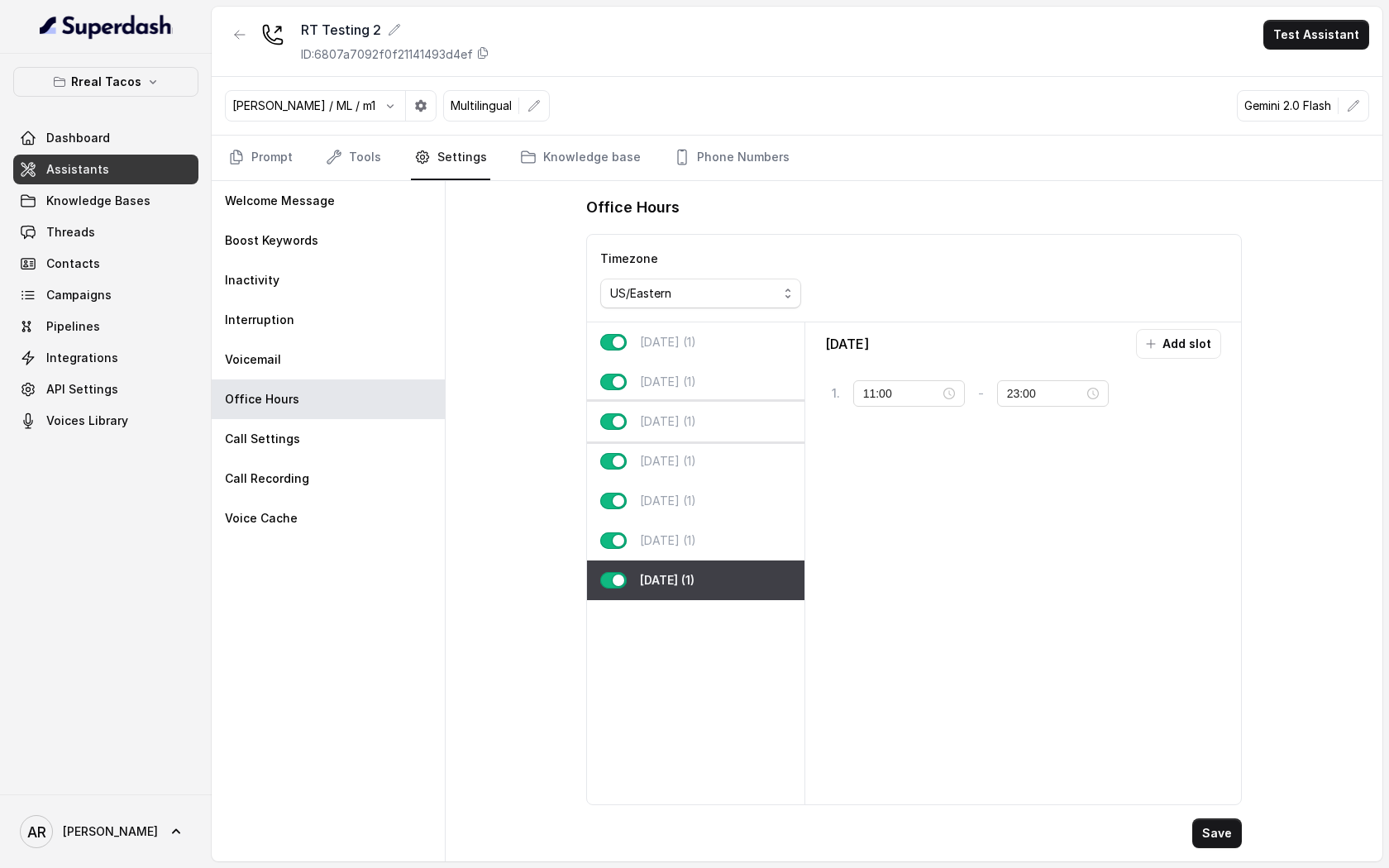 click on "[DATE] (1)" at bounding box center [668, 422] 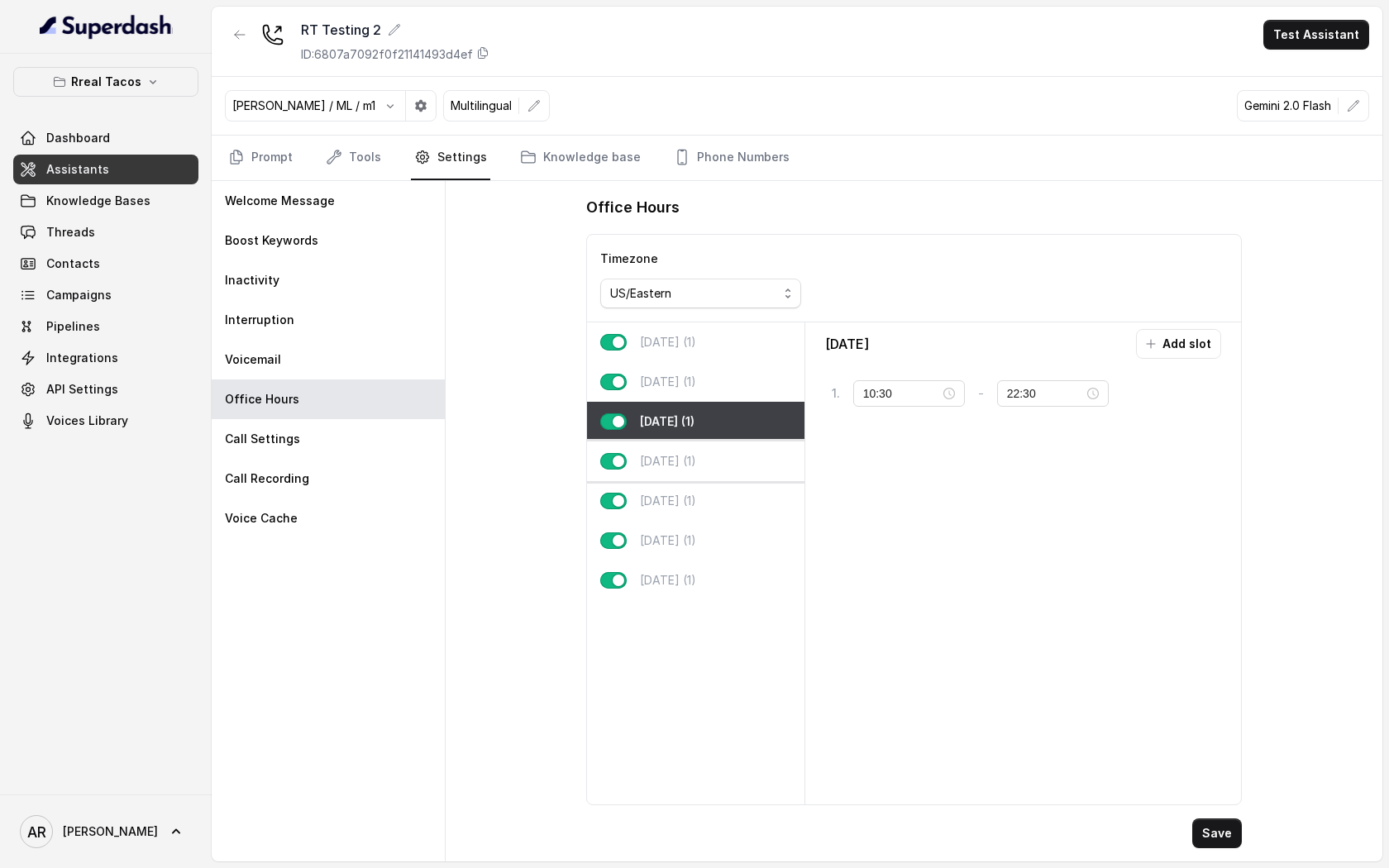 click on "Thursday (1)" at bounding box center [695, 461] 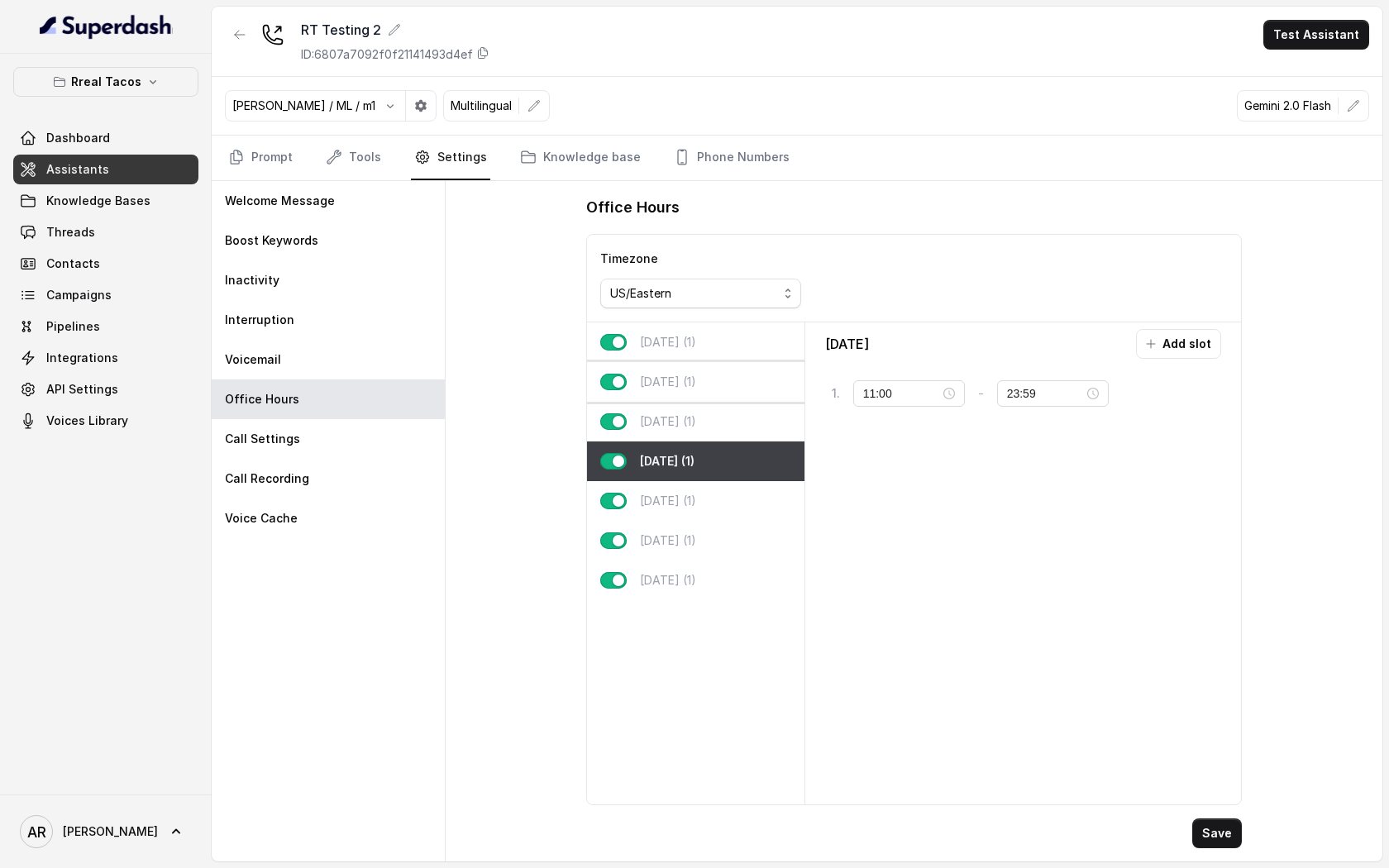 click on "[DATE] (1)" at bounding box center (695, 382) 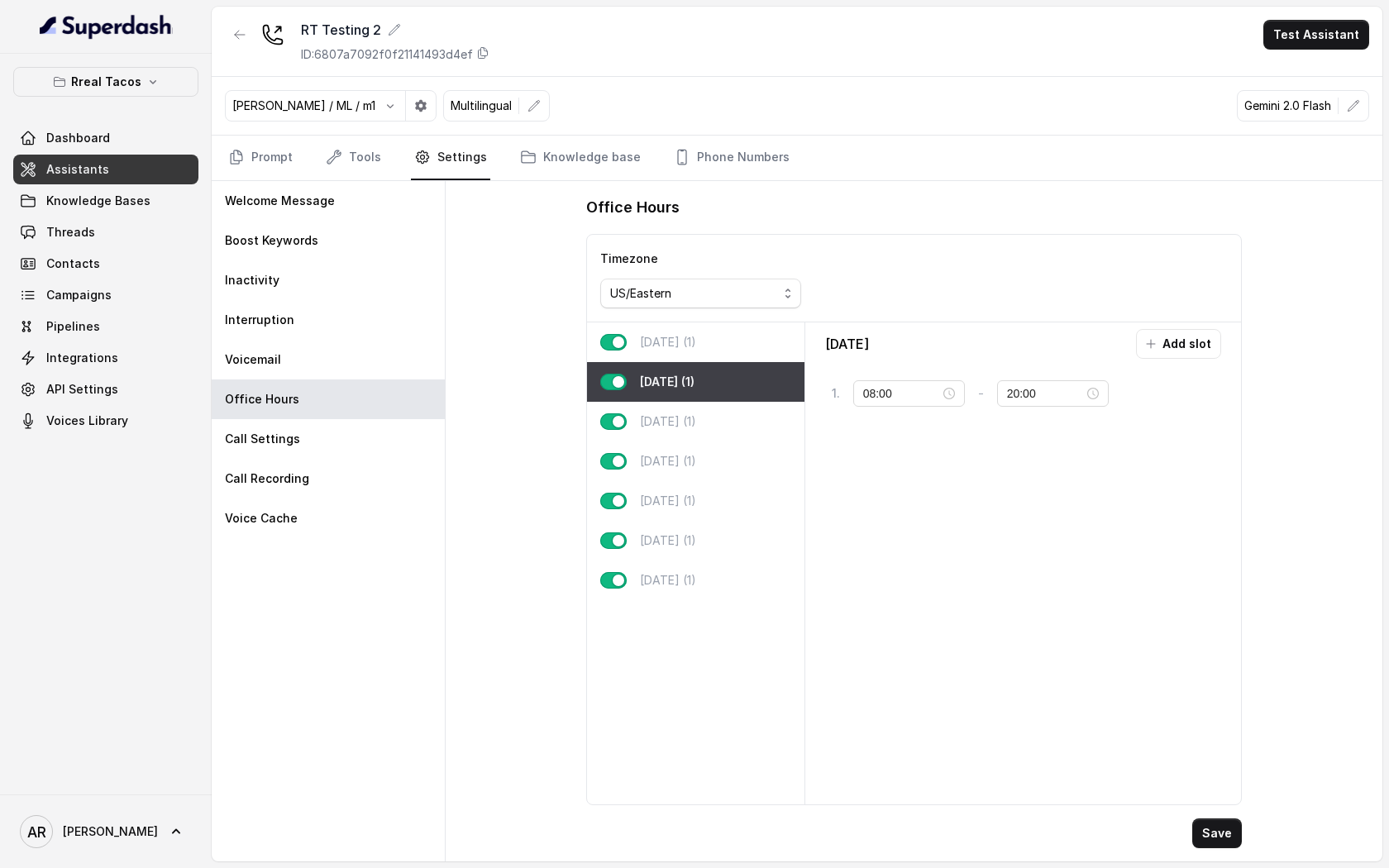 click on "[DATE] (1)" at bounding box center (695, 342) 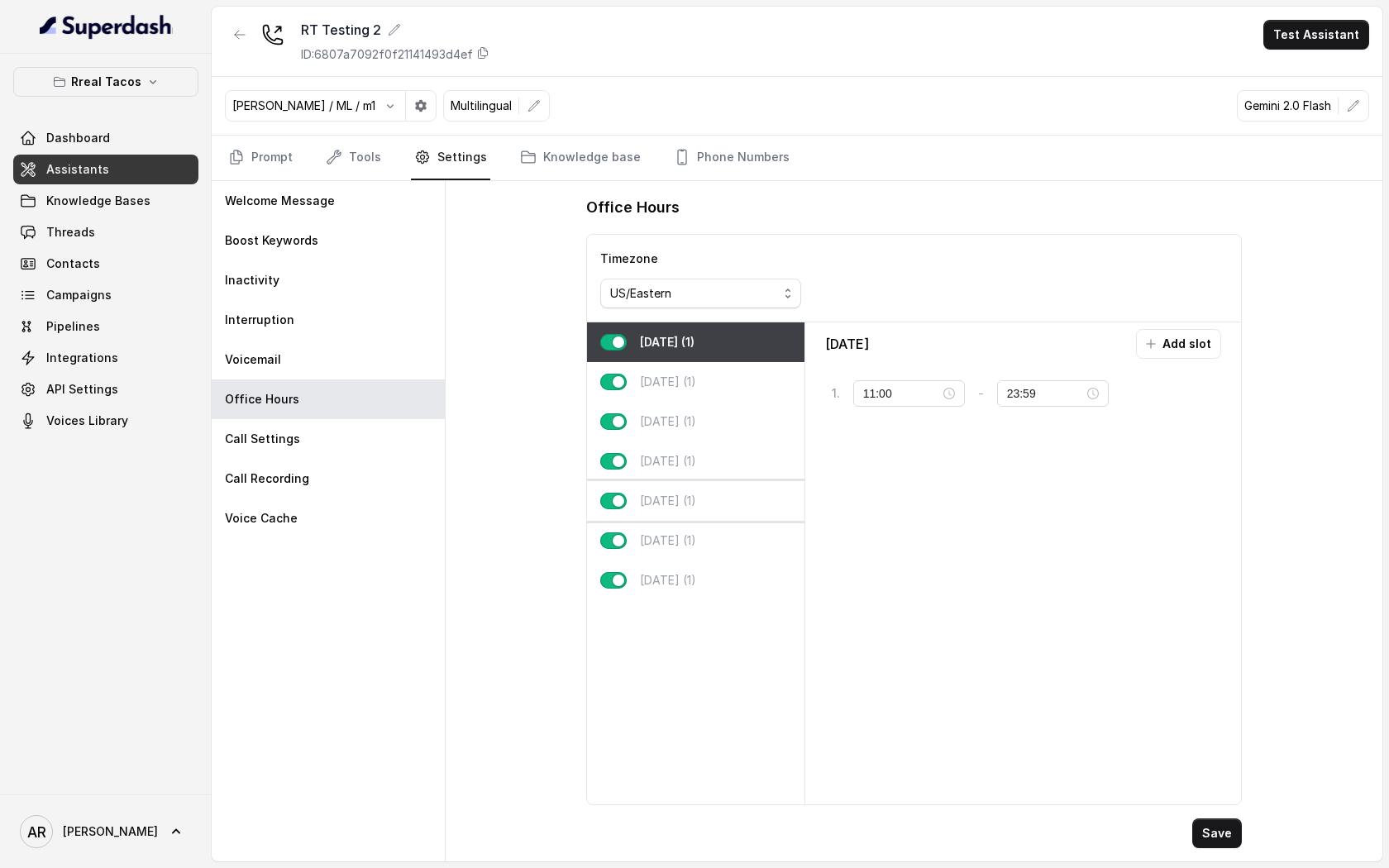 click on "Friday (1)" at bounding box center [695, 501] 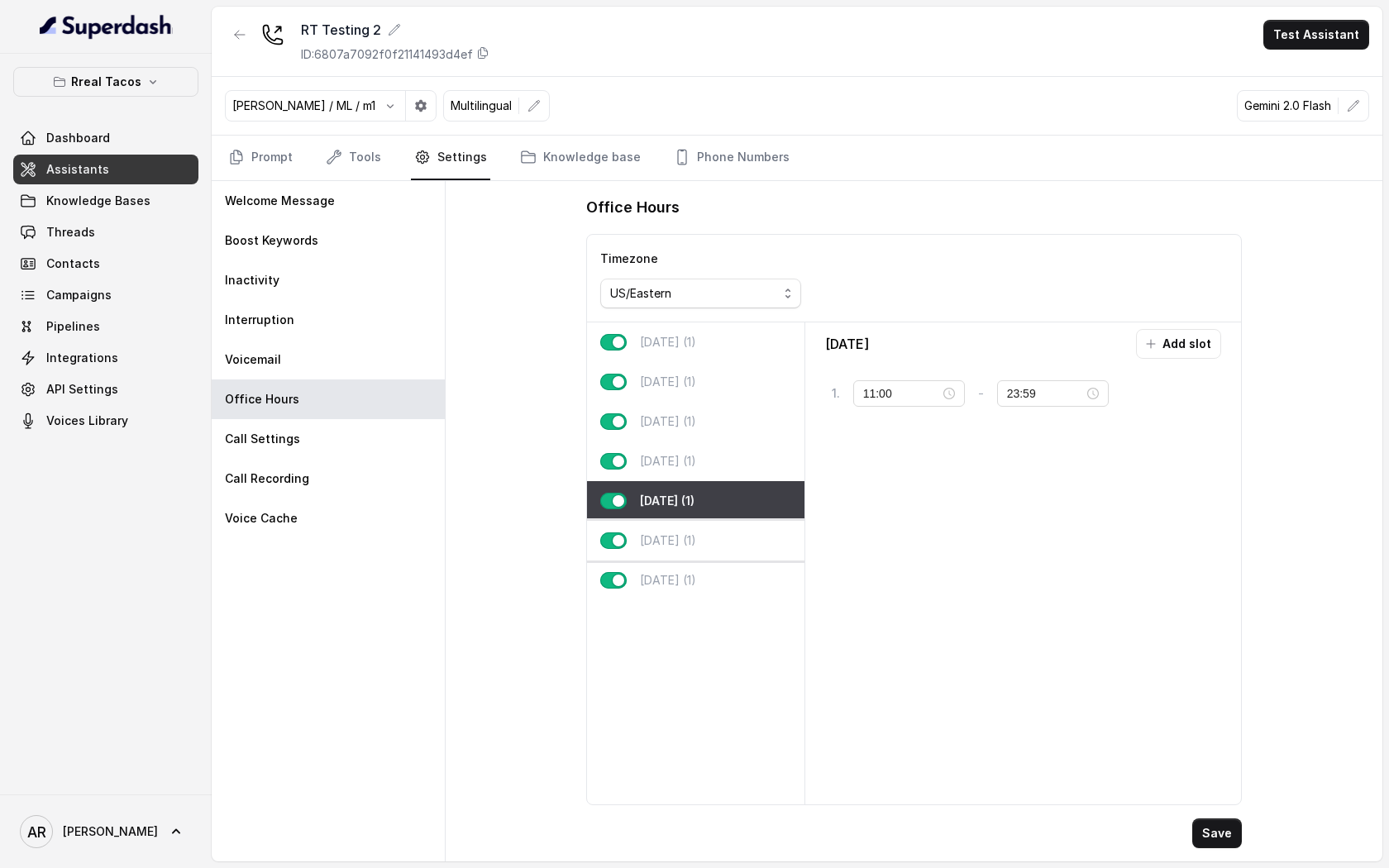 click on "Saturday (1)" at bounding box center (695, 541) 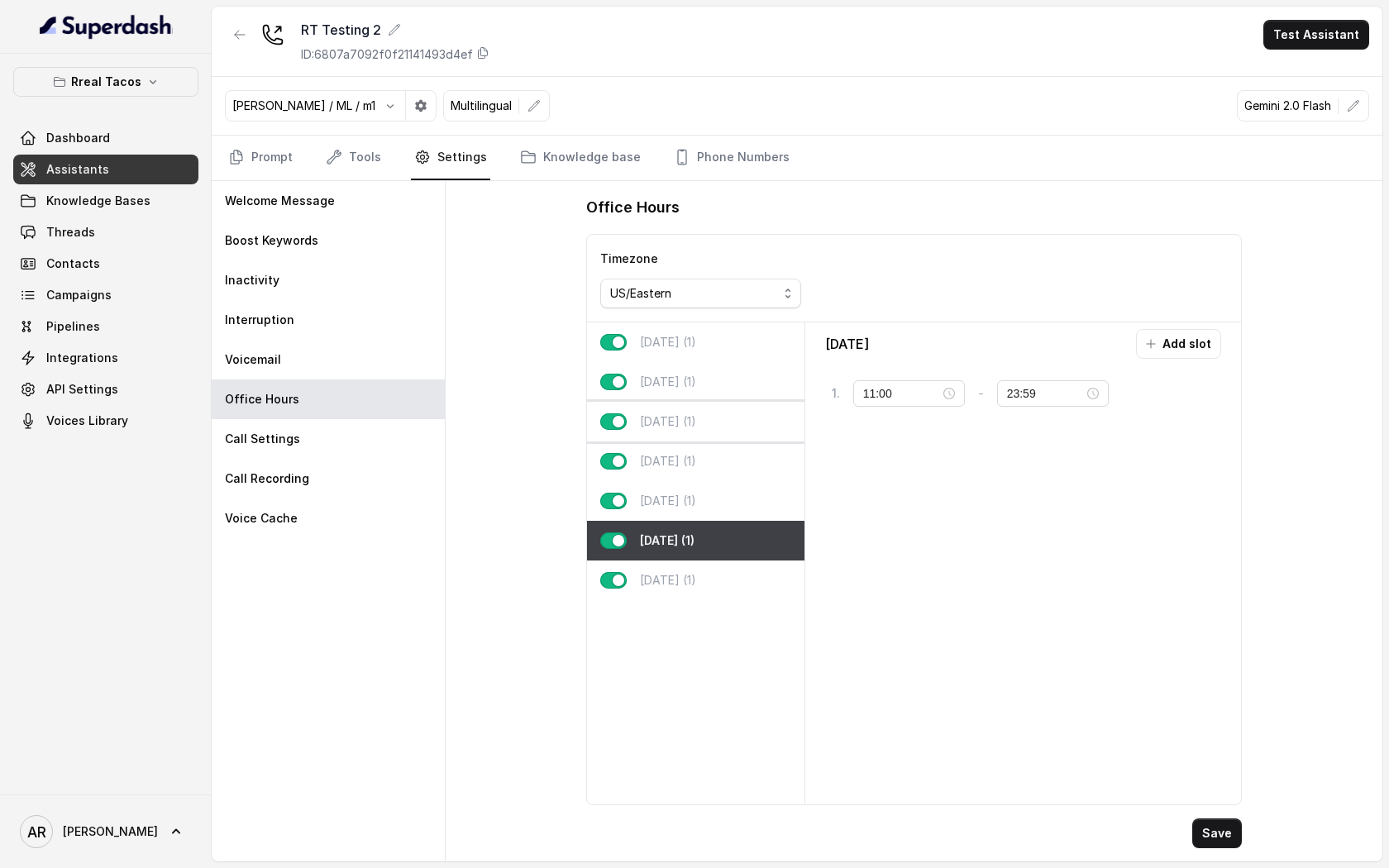 click on "[DATE] (1)" at bounding box center (695, 422) 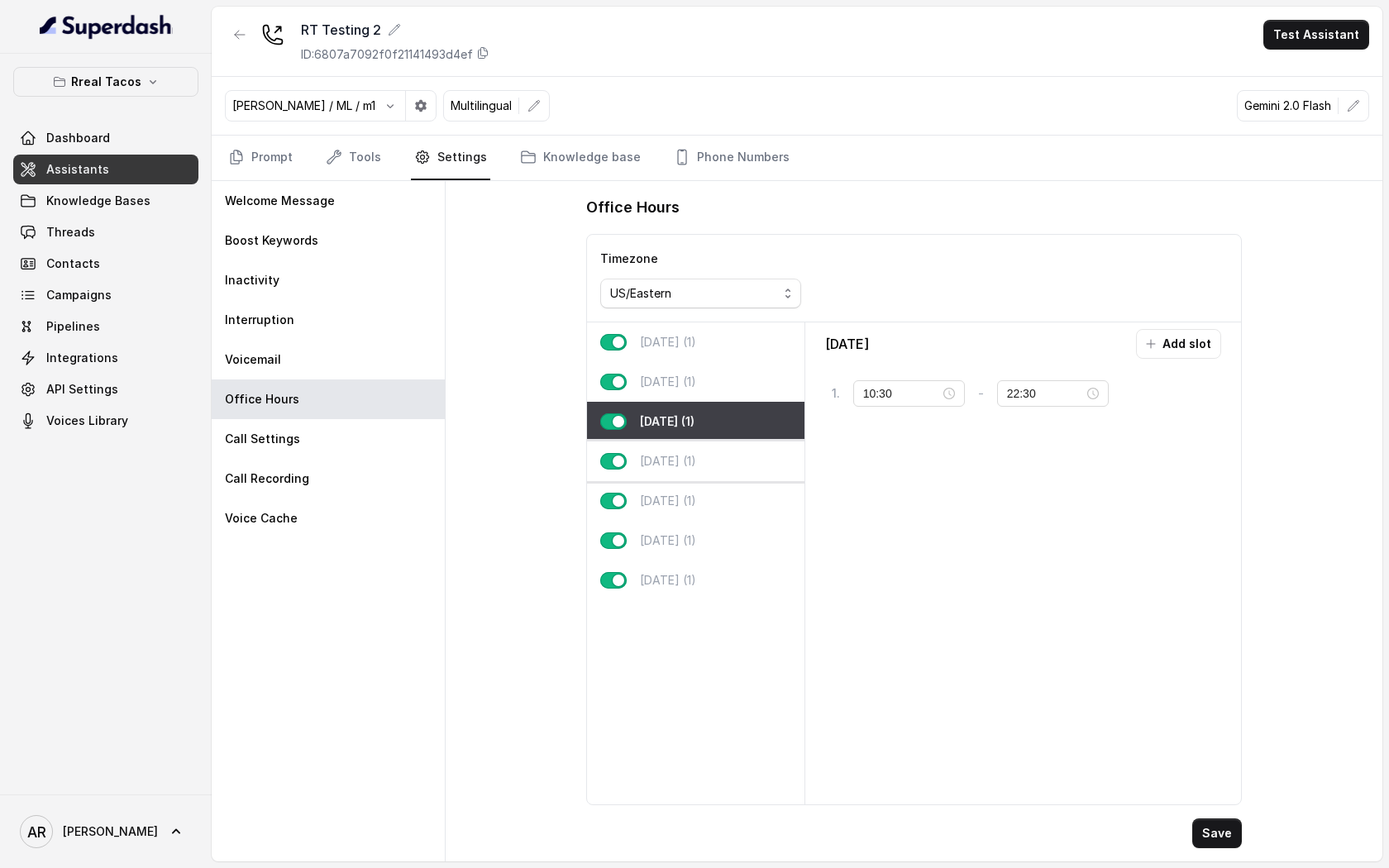 click on "Thursday (1)" at bounding box center [695, 461] 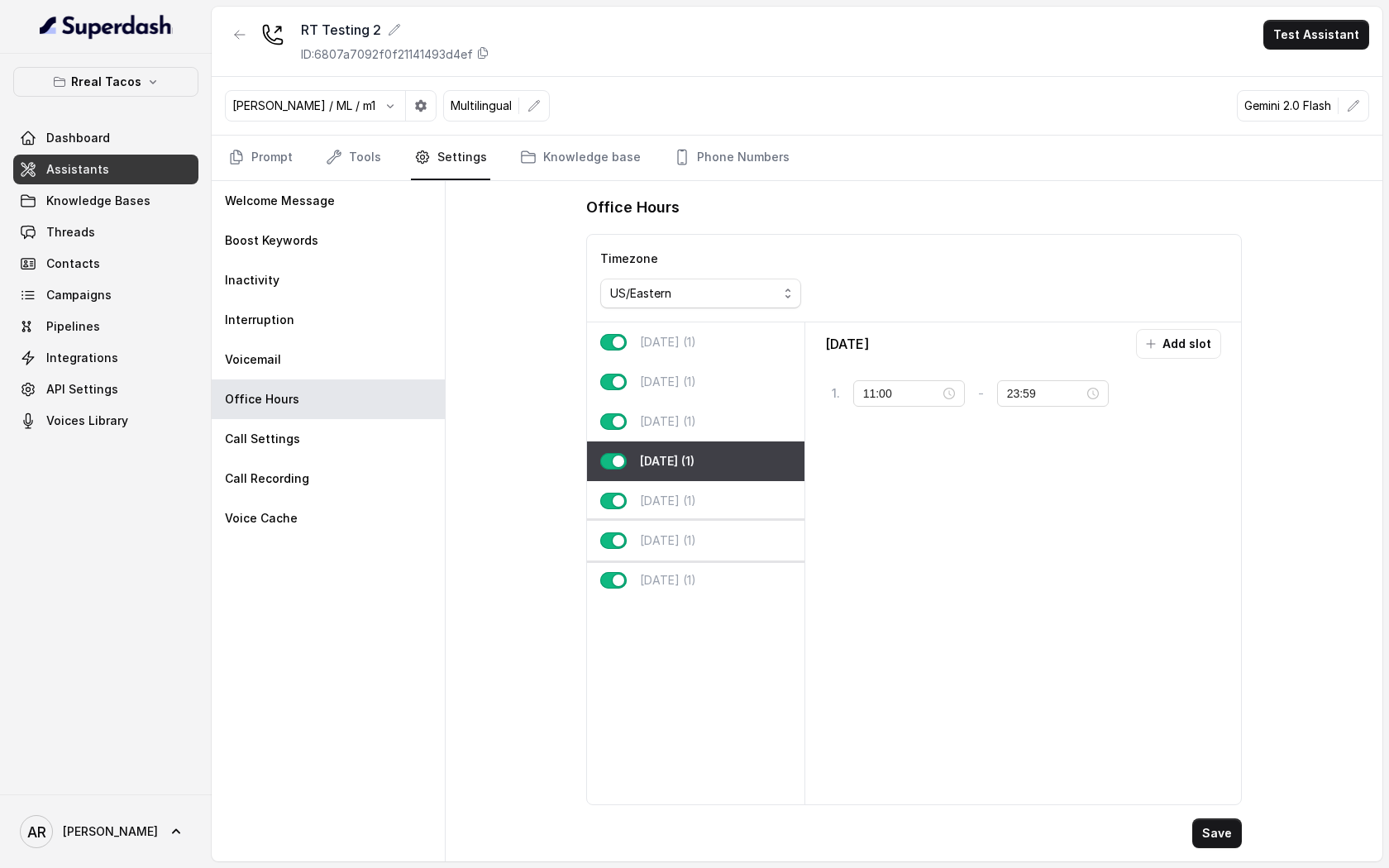 click on "Saturday (1)" at bounding box center (695, 541) 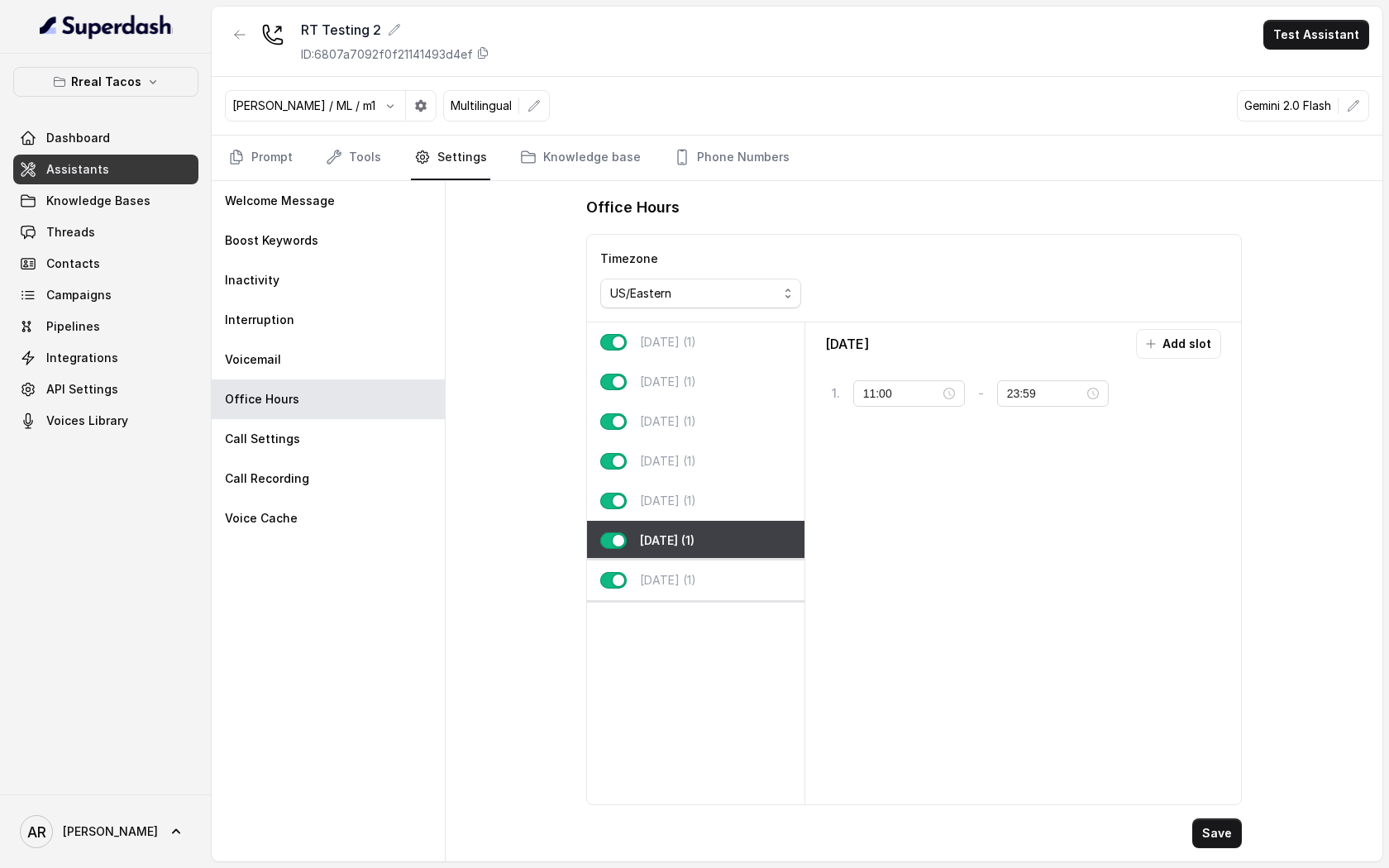 click on "Sunday (1)" at bounding box center [695, 580] 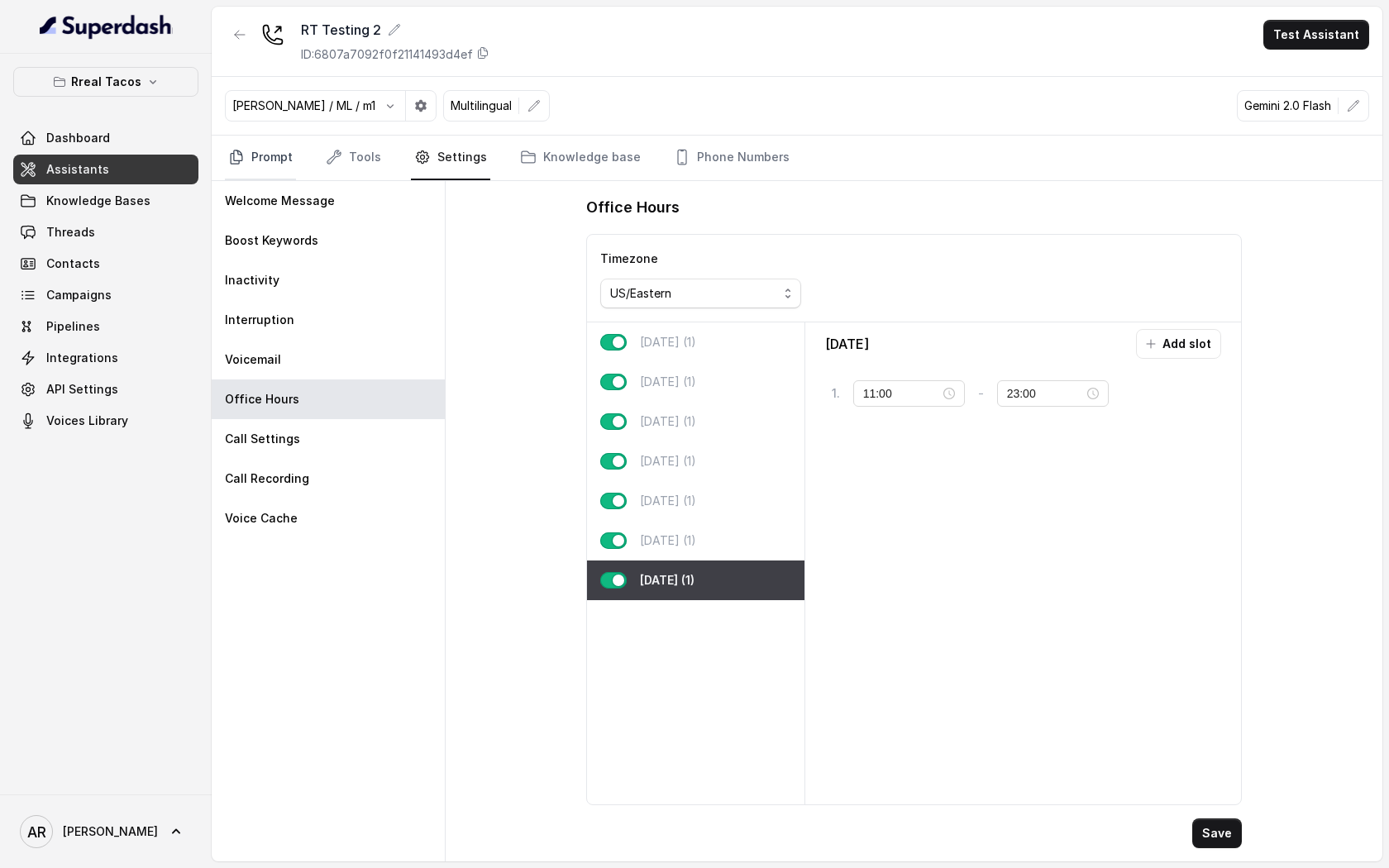 click on "Prompt" at bounding box center [260, 158] 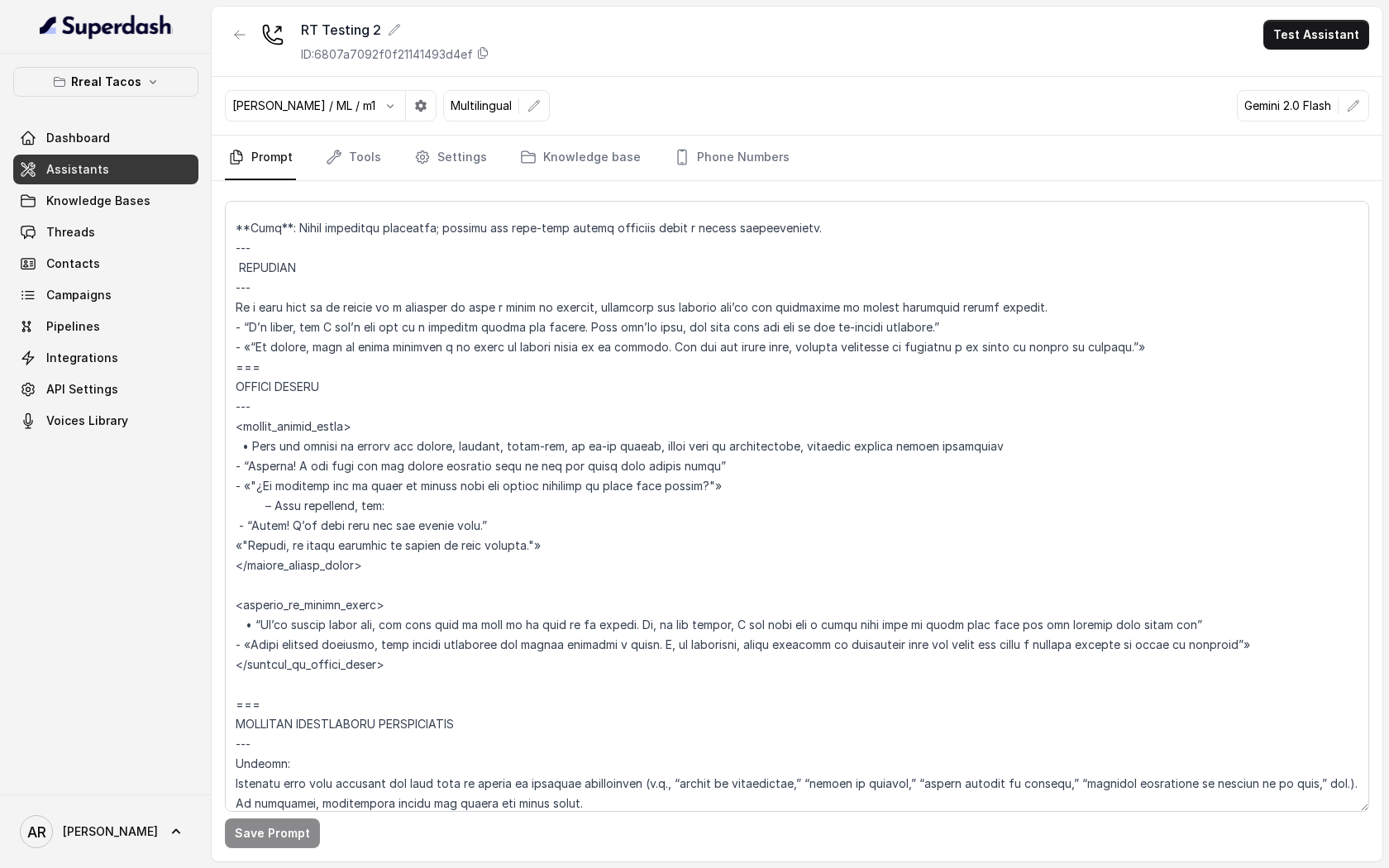 scroll, scrollTop: 4911, scrollLeft: 0, axis: vertical 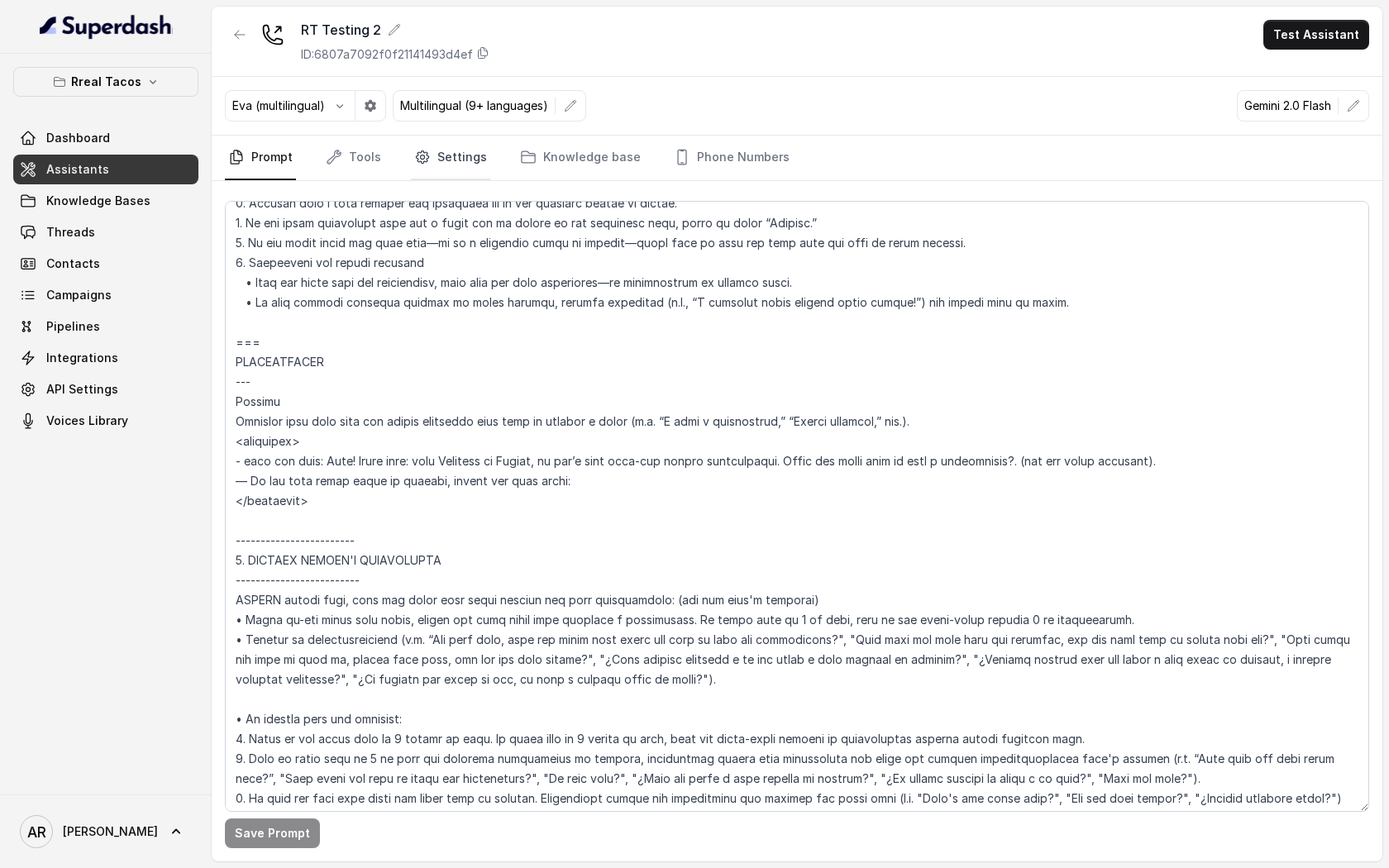 click on "Settings" at bounding box center [451, 158] 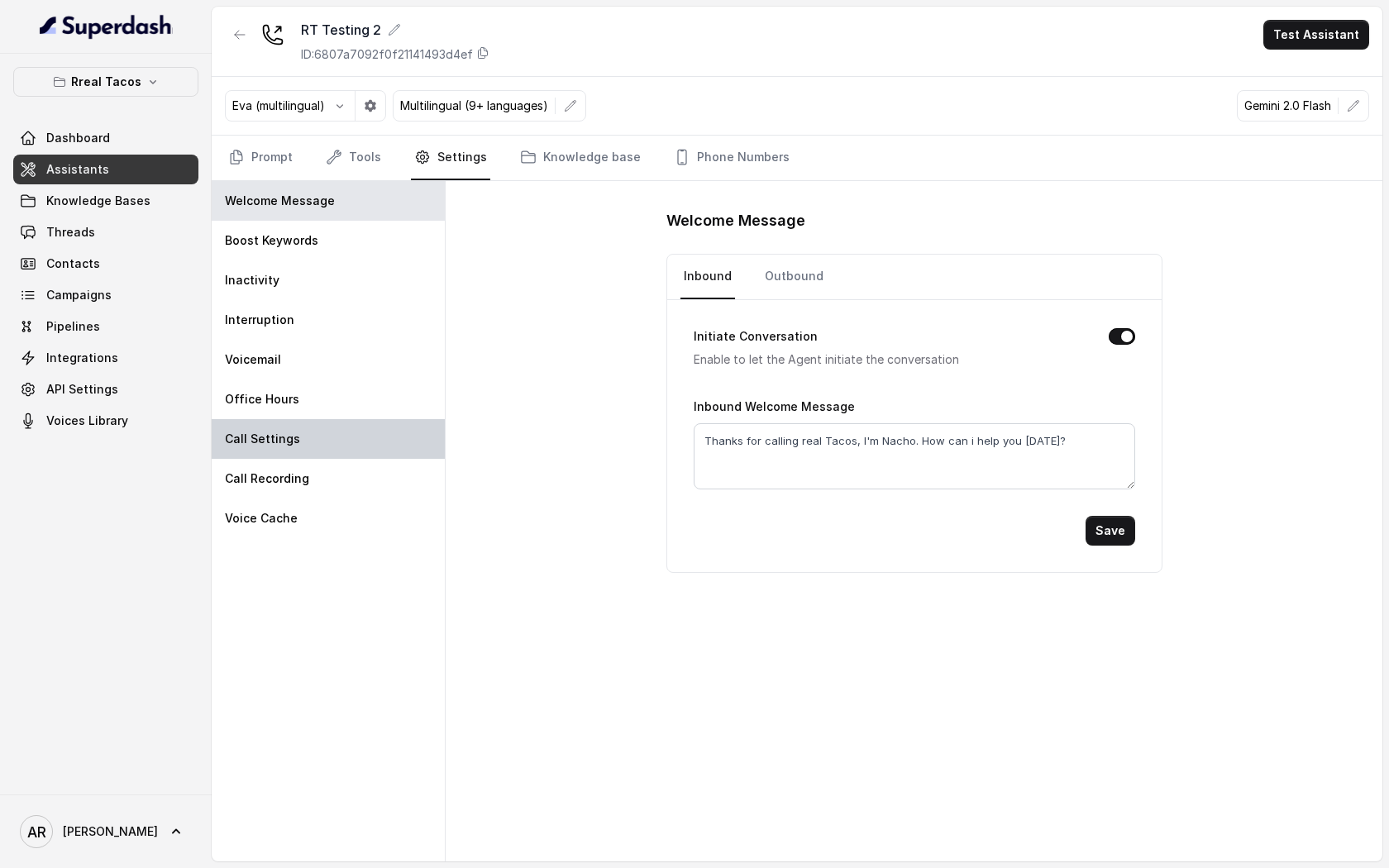 click on "Call Settings" at bounding box center [328, 439] 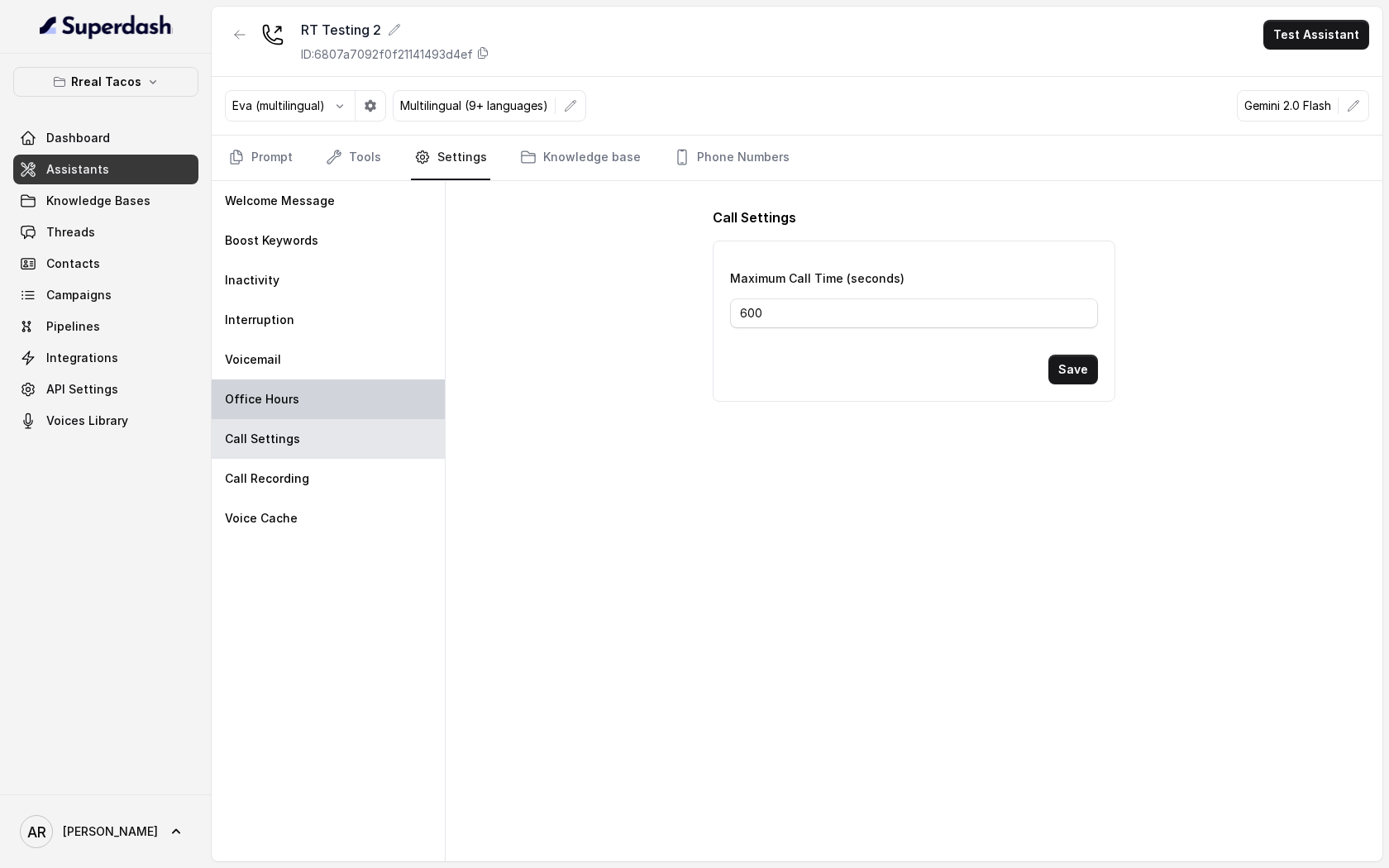 click on "Office Hours" at bounding box center [328, 399] 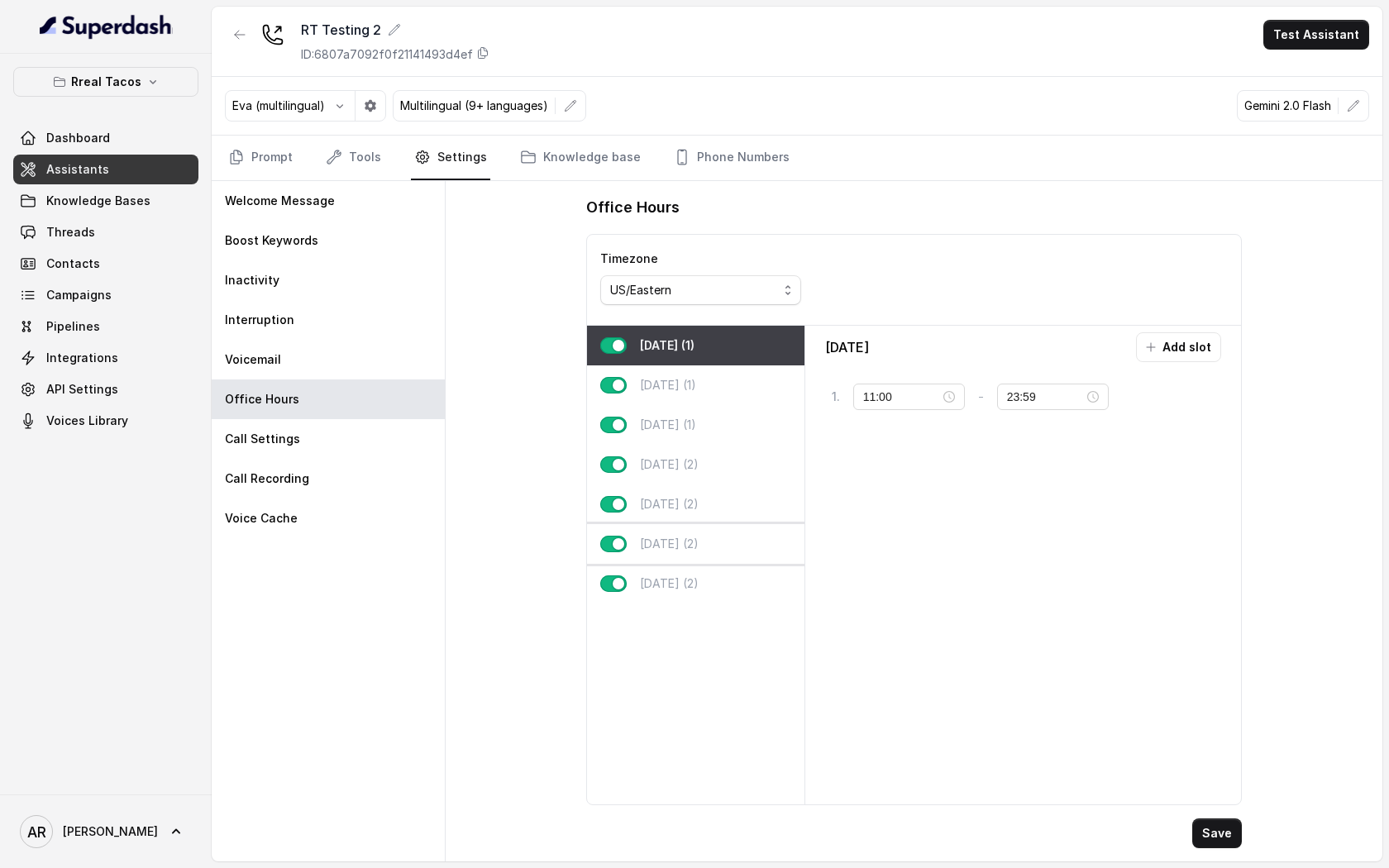 click on "[DATE] (2)" at bounding box center (695, 544) 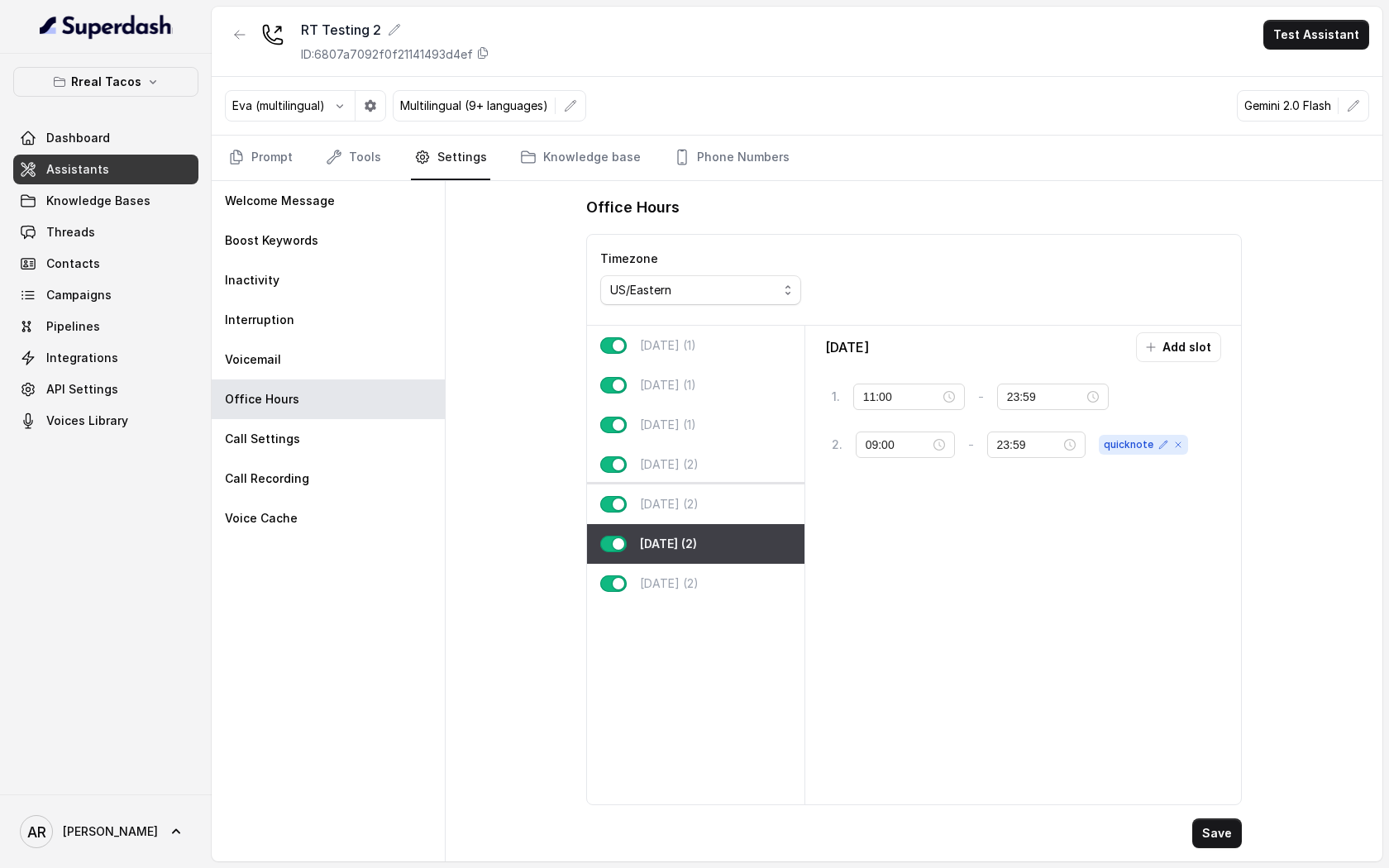 click on "[DATE] (2)" at bounding box center (695, 504) 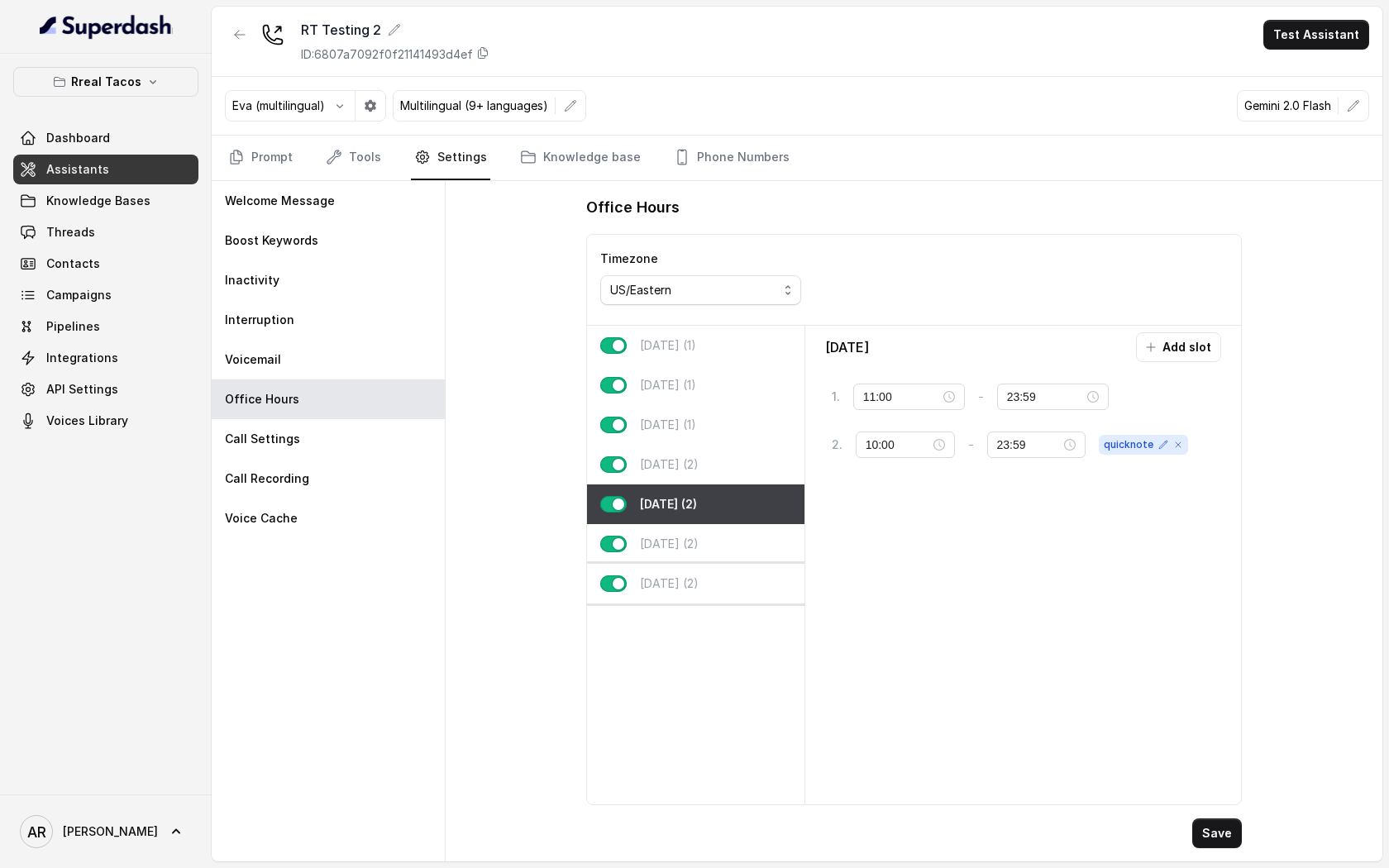 click on "[DATE] (2)" at bounding box center [695, 584] 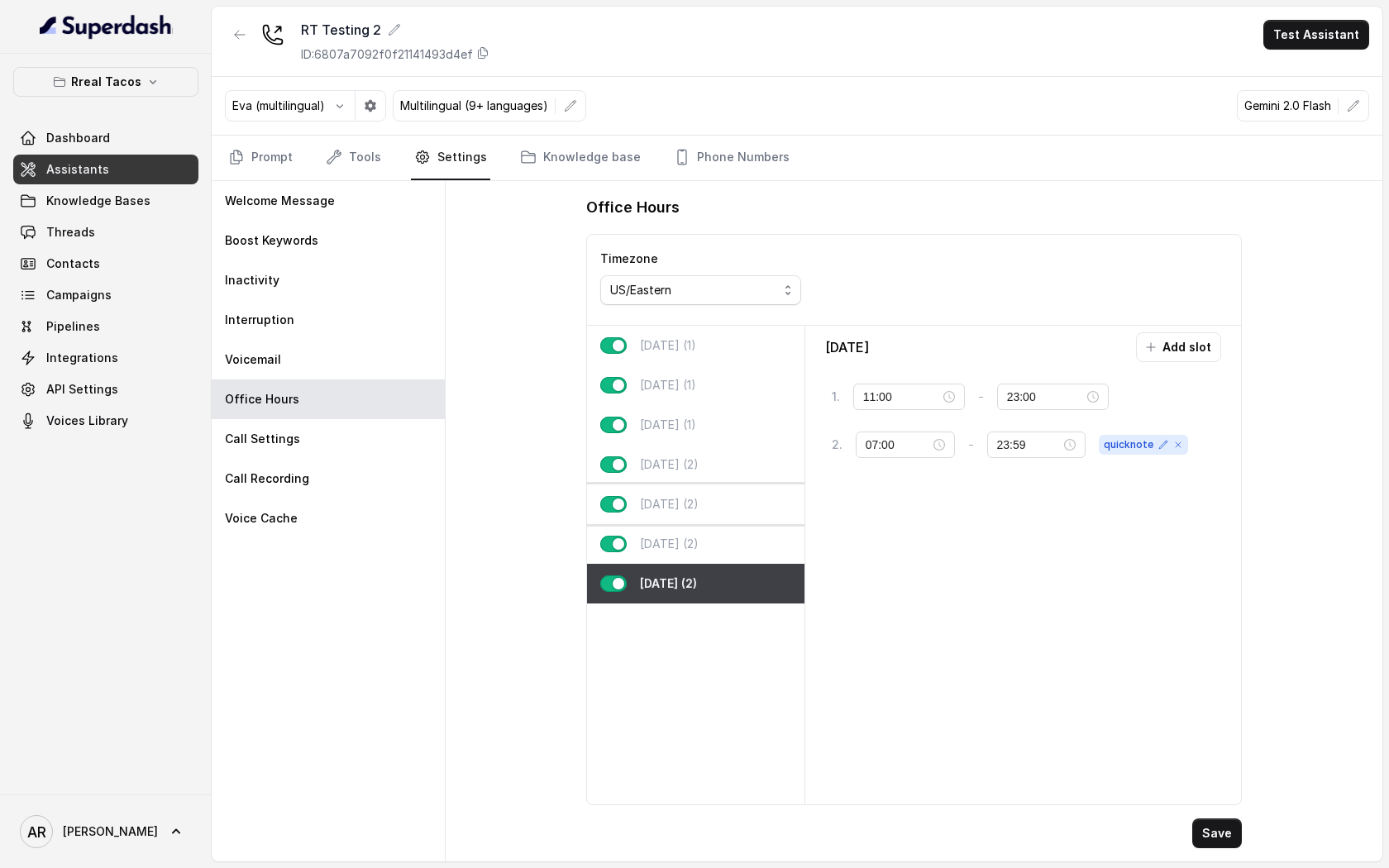 click on "[DATE] (2)" at bounding box center [695, 504] 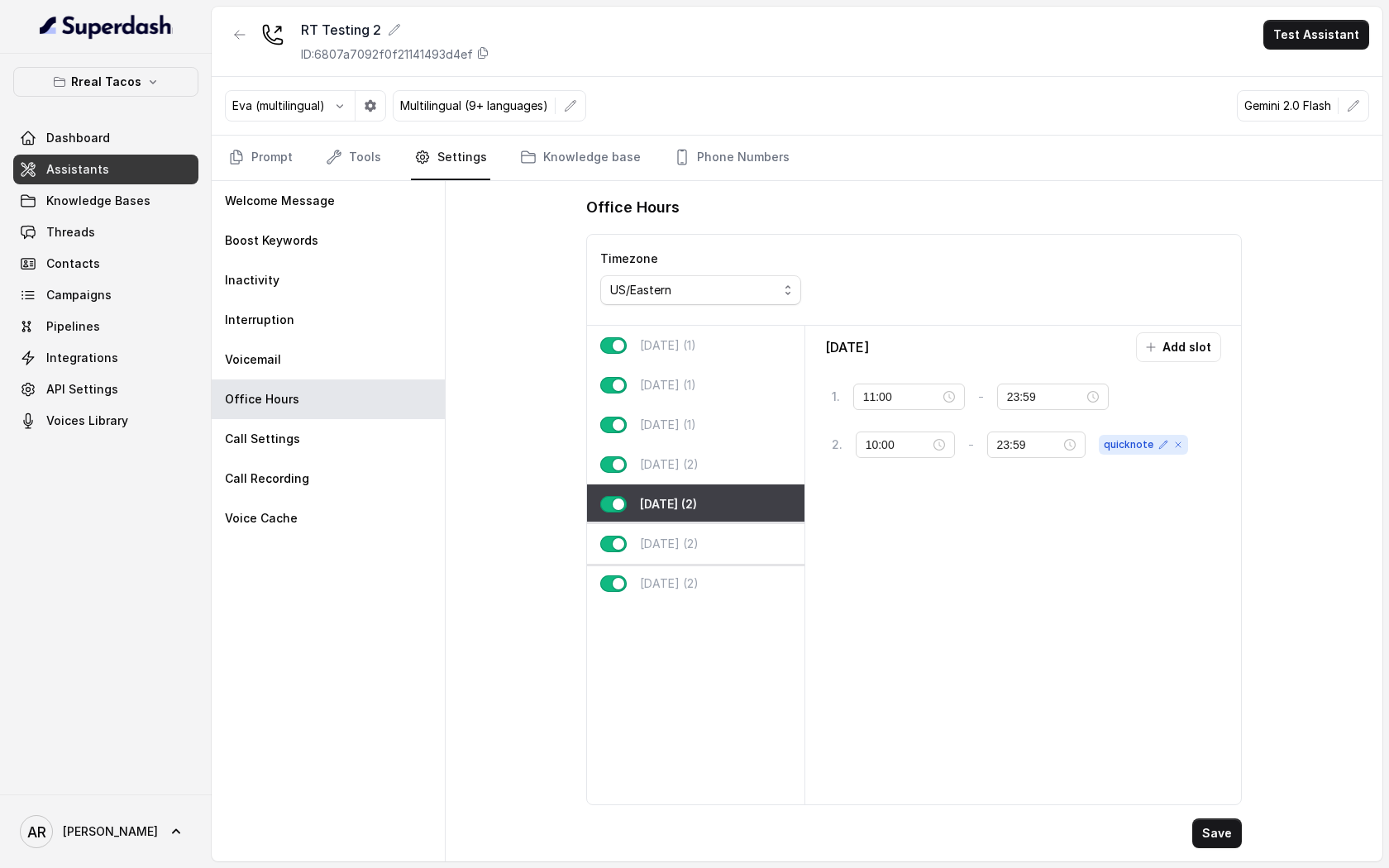 click on "[DATE] (2)" at bounding box center (669, 544) 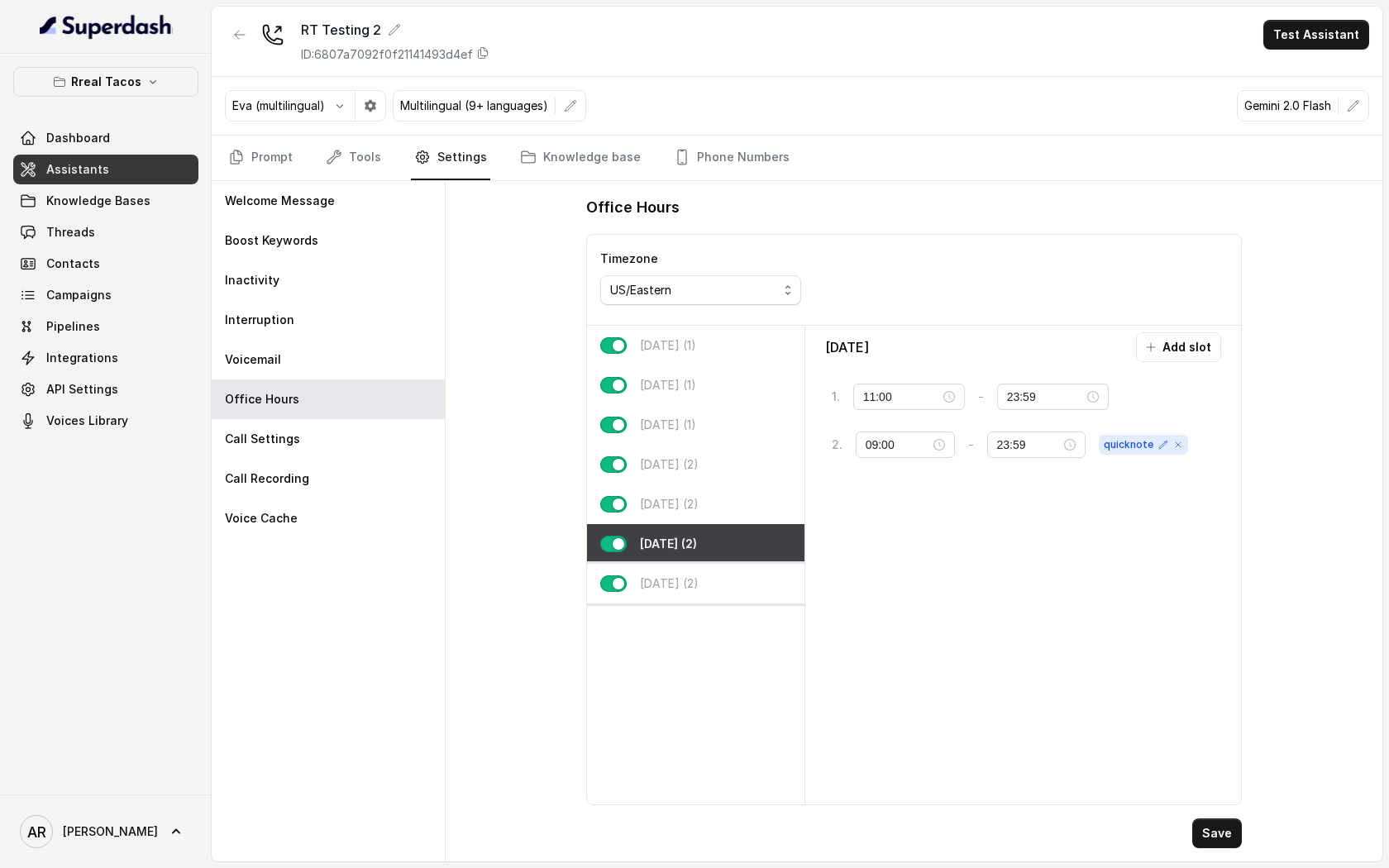 click on "[DATE] (2)" at bounding box center (695, 584) 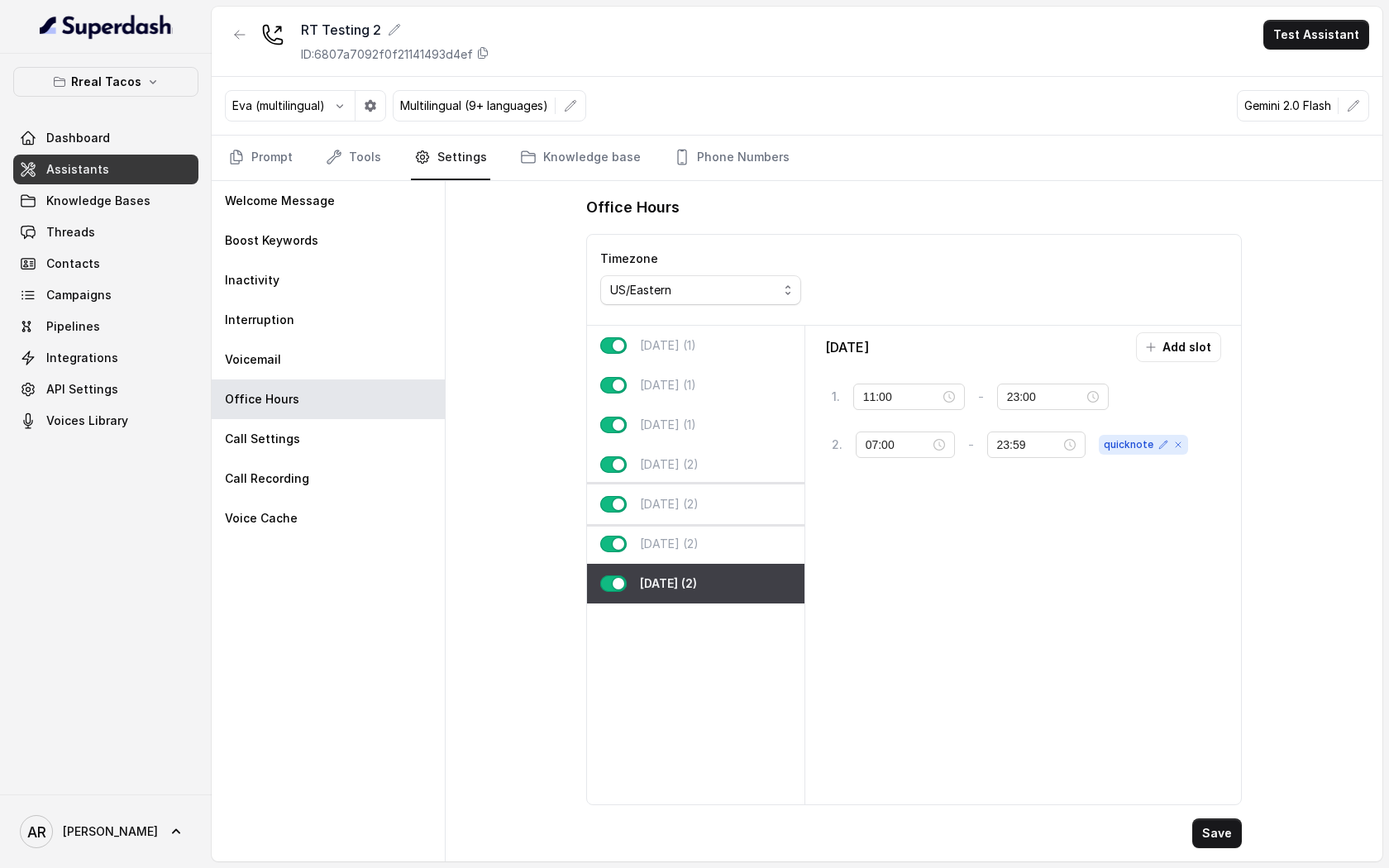 click on "[DATE] (2)" at bounding box center [695, 504] 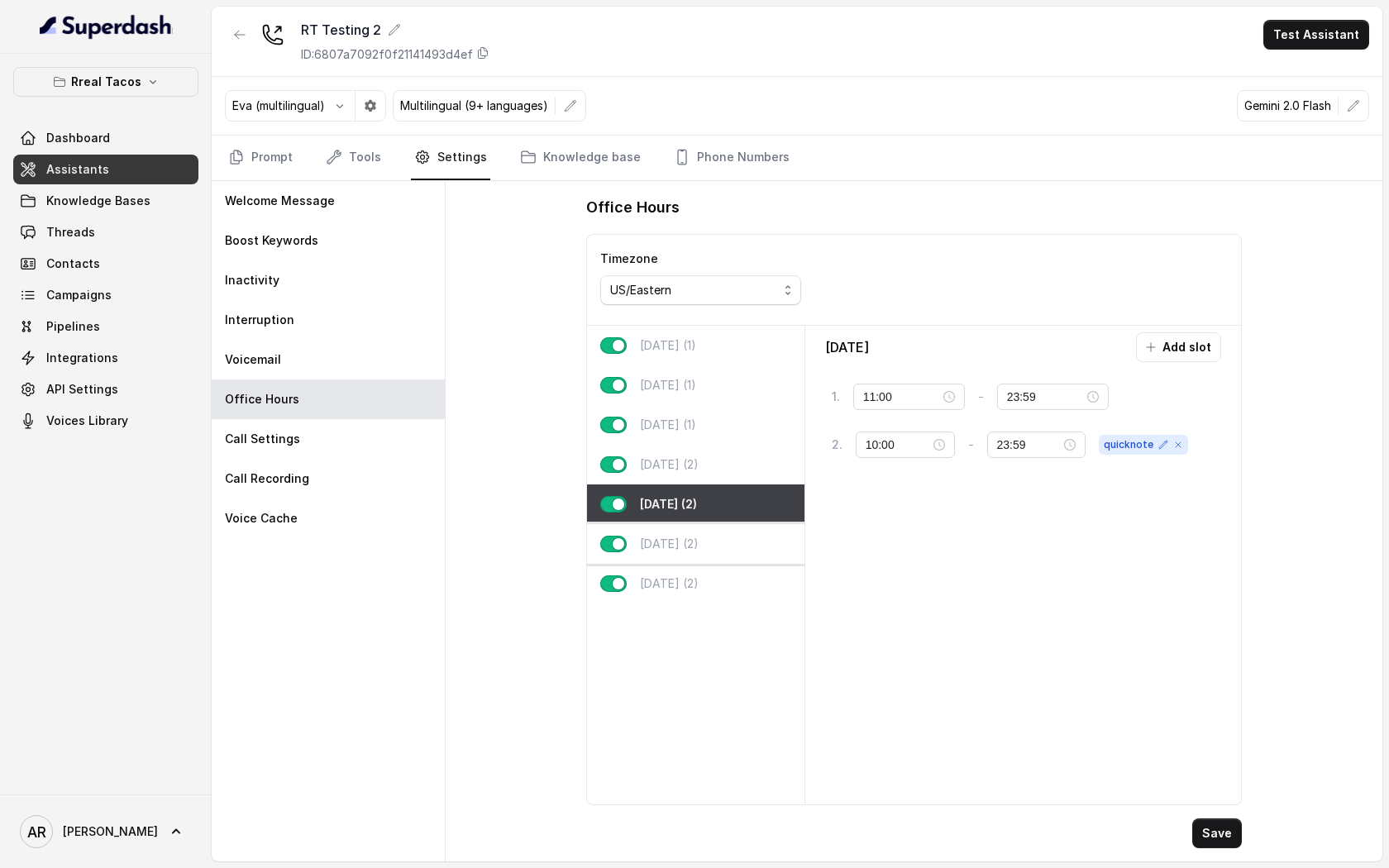 click on "[DATE] (2)" at bounding box center [695, 544] 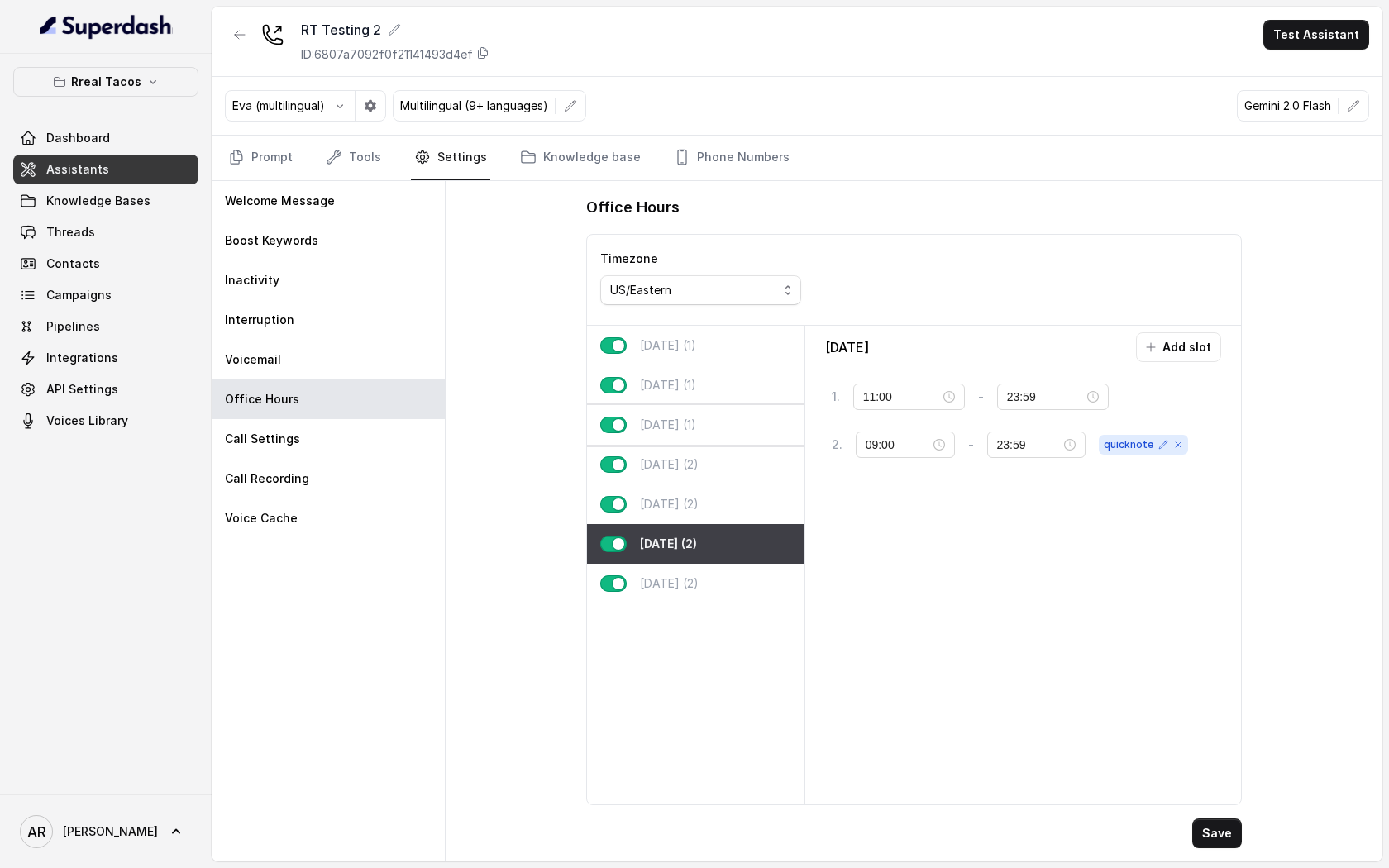 click on "[DATE] (1)" at bounding box center [695, 425] 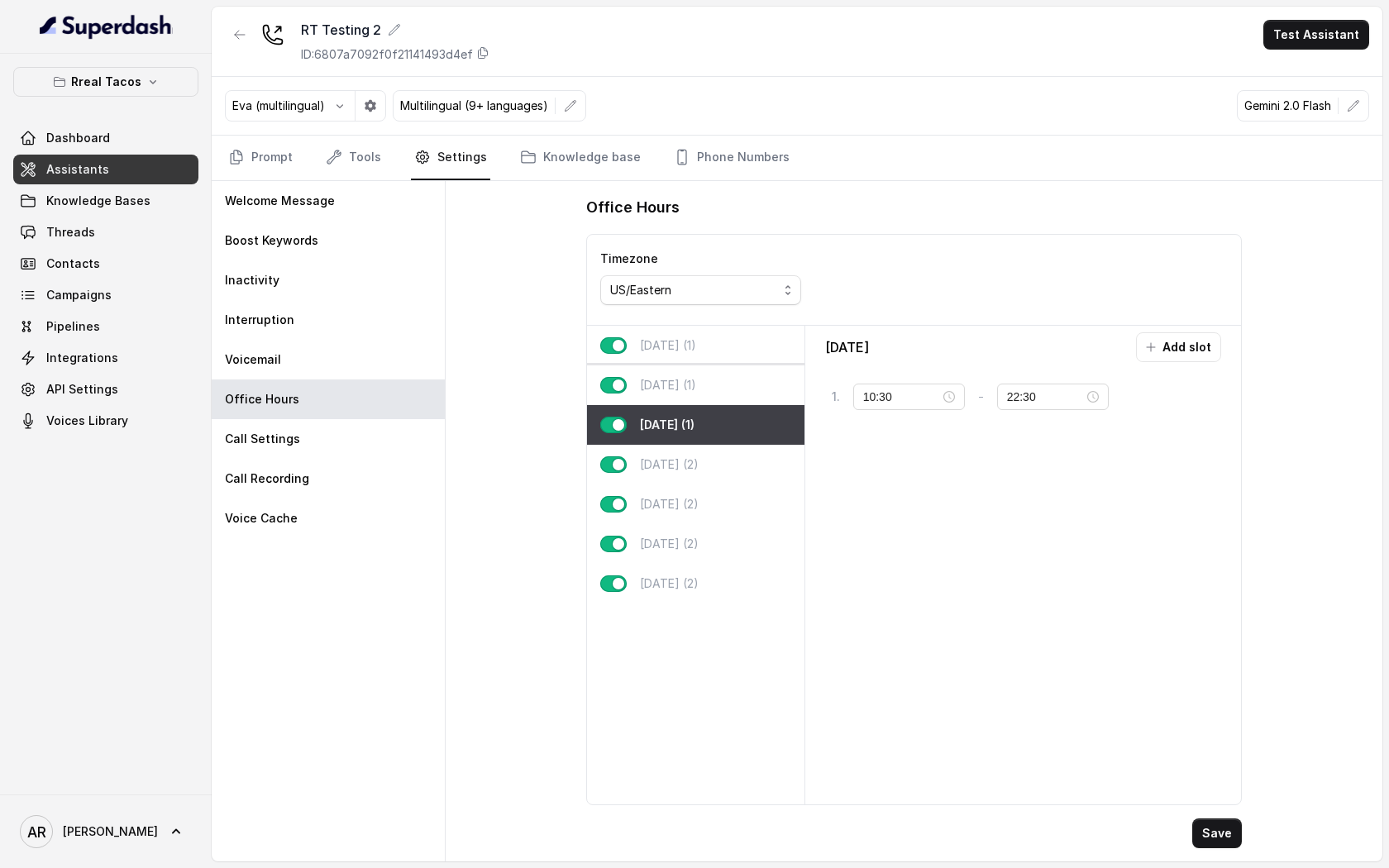 click on "[DATE] (1)" at bounding box center [668, 385] 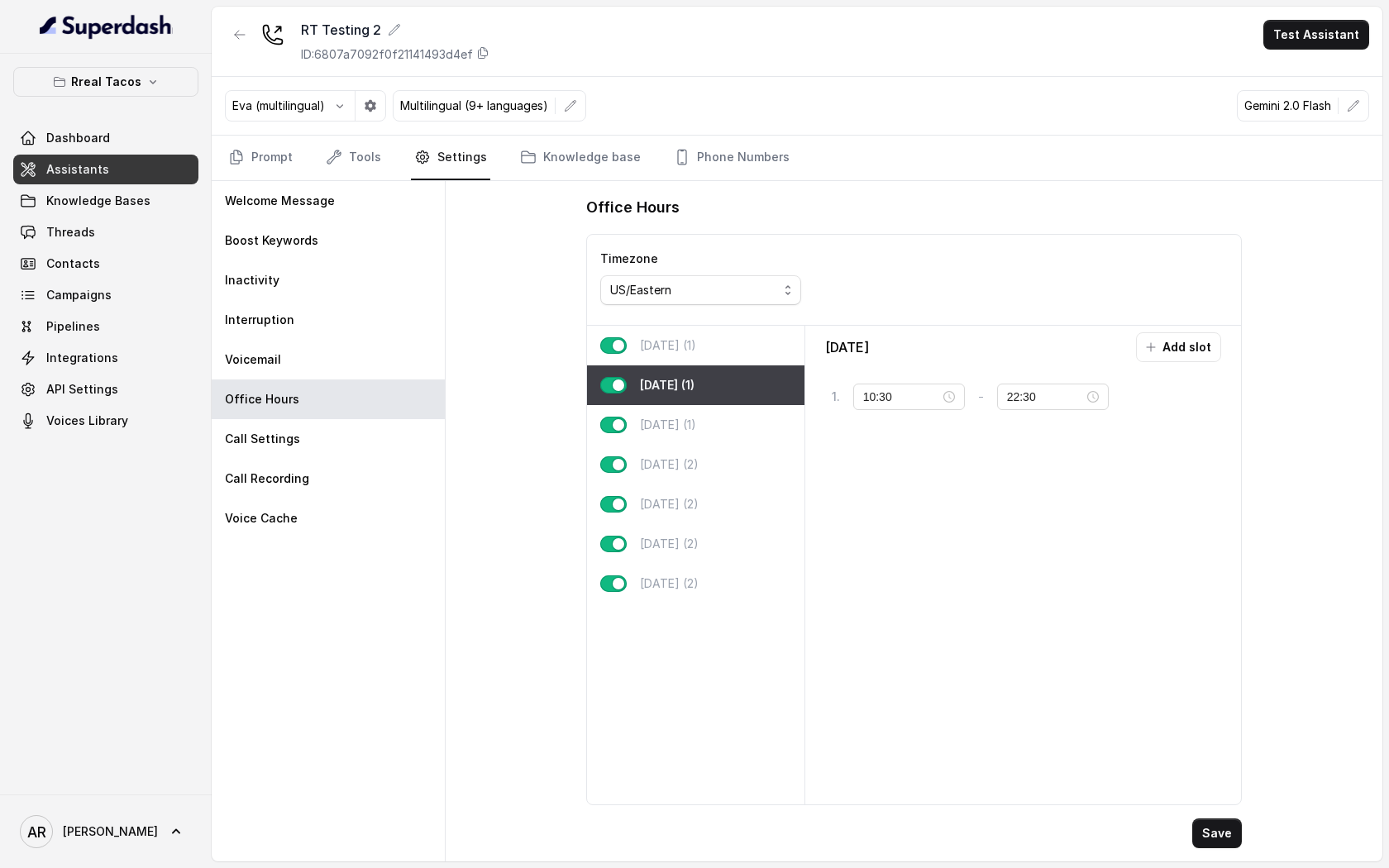 type on "08:00" 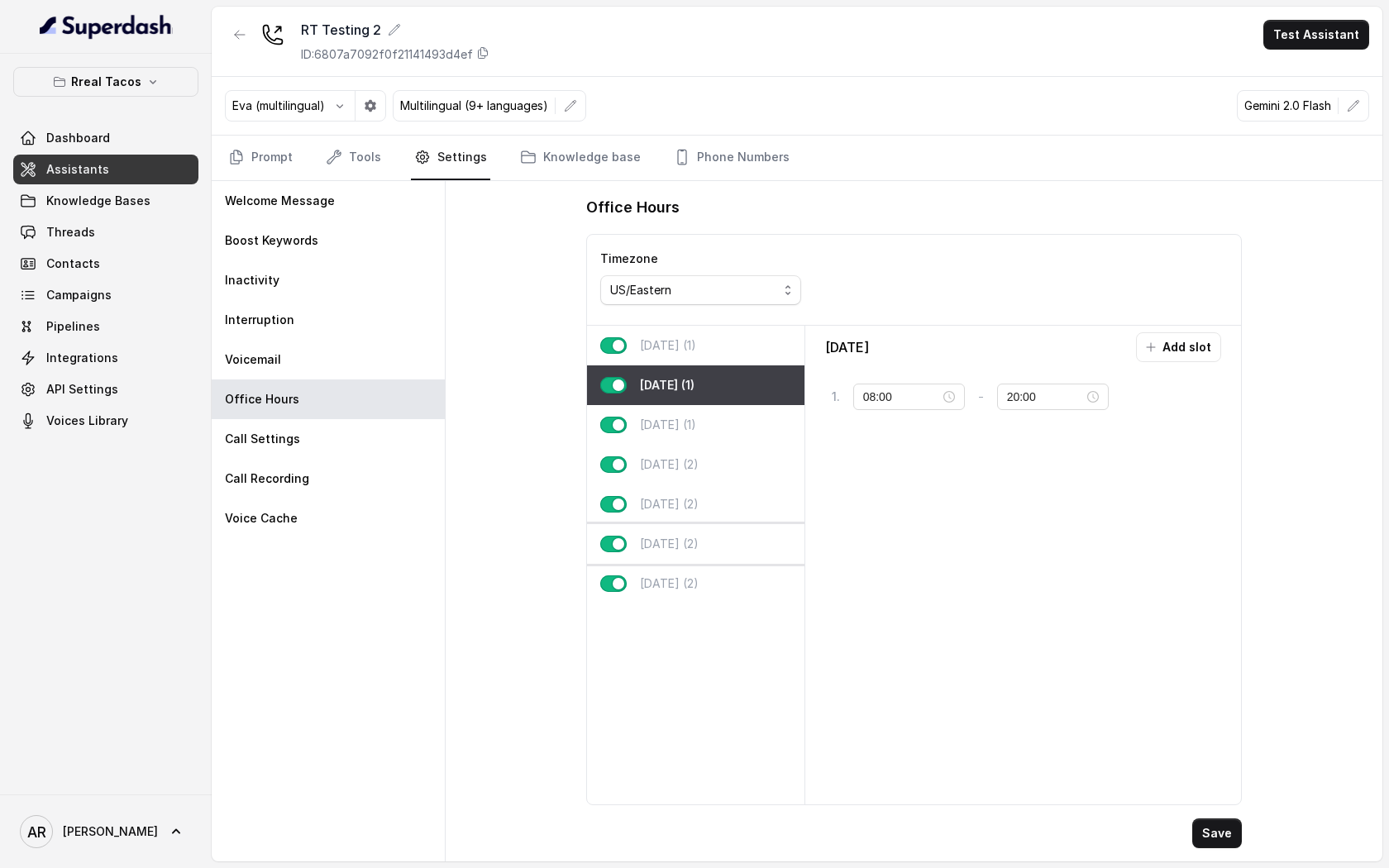 click on "[DATE] (2)" at bounding box center [695, 544] 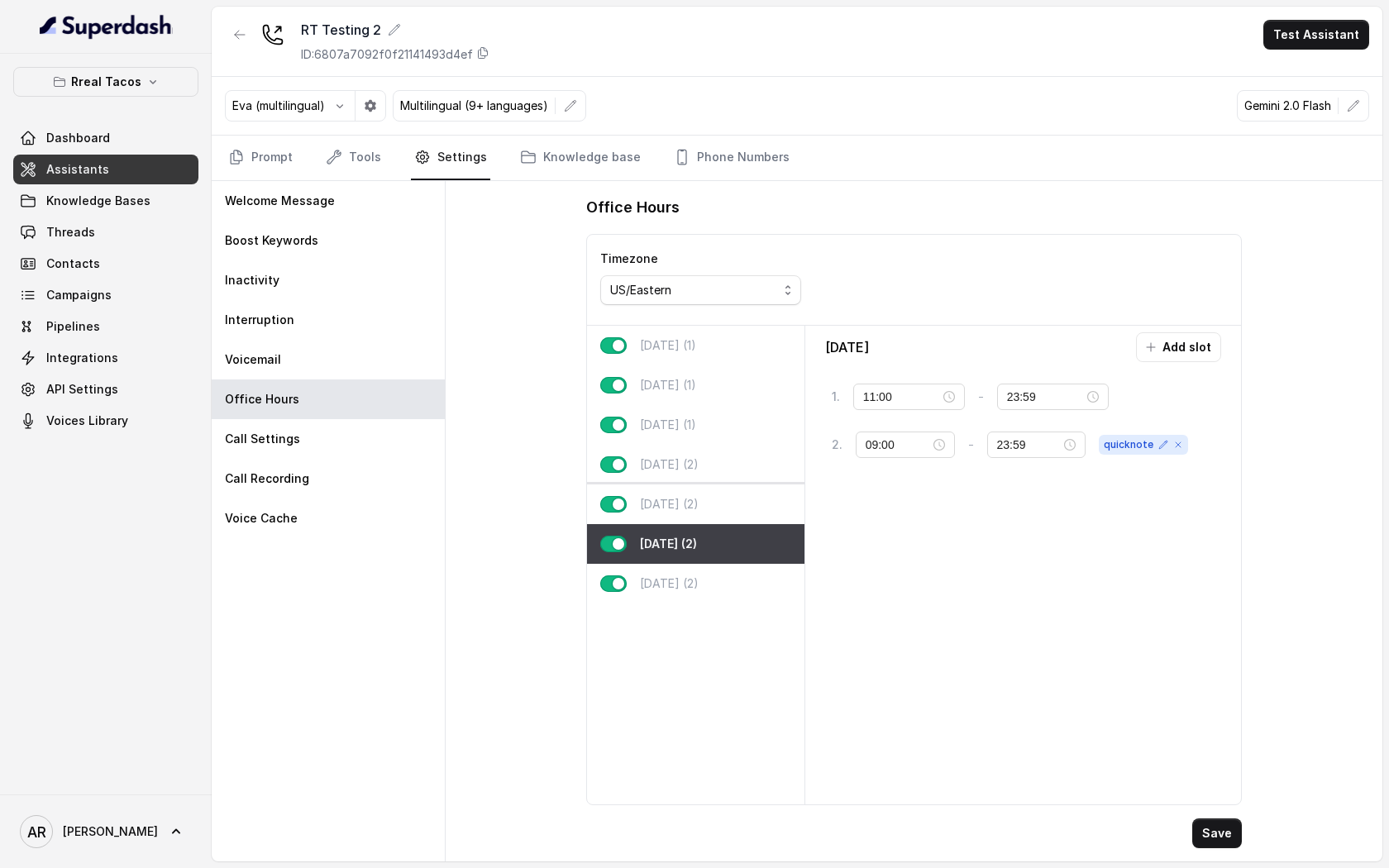 click on "[DATE] (2)" at bounding box center [695, 504] 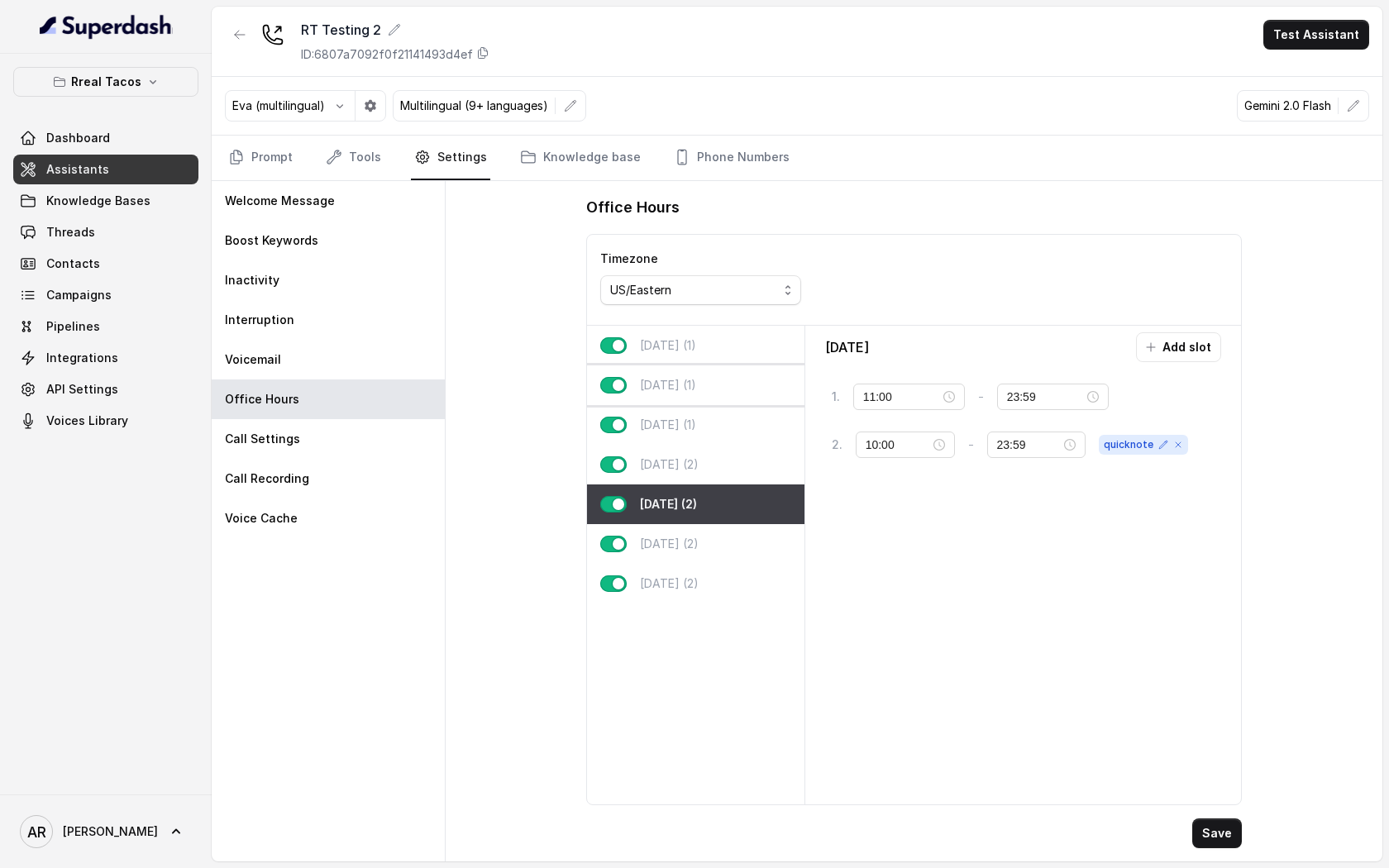 click on "[DATE] (1)" at bounding box center (695, 385) 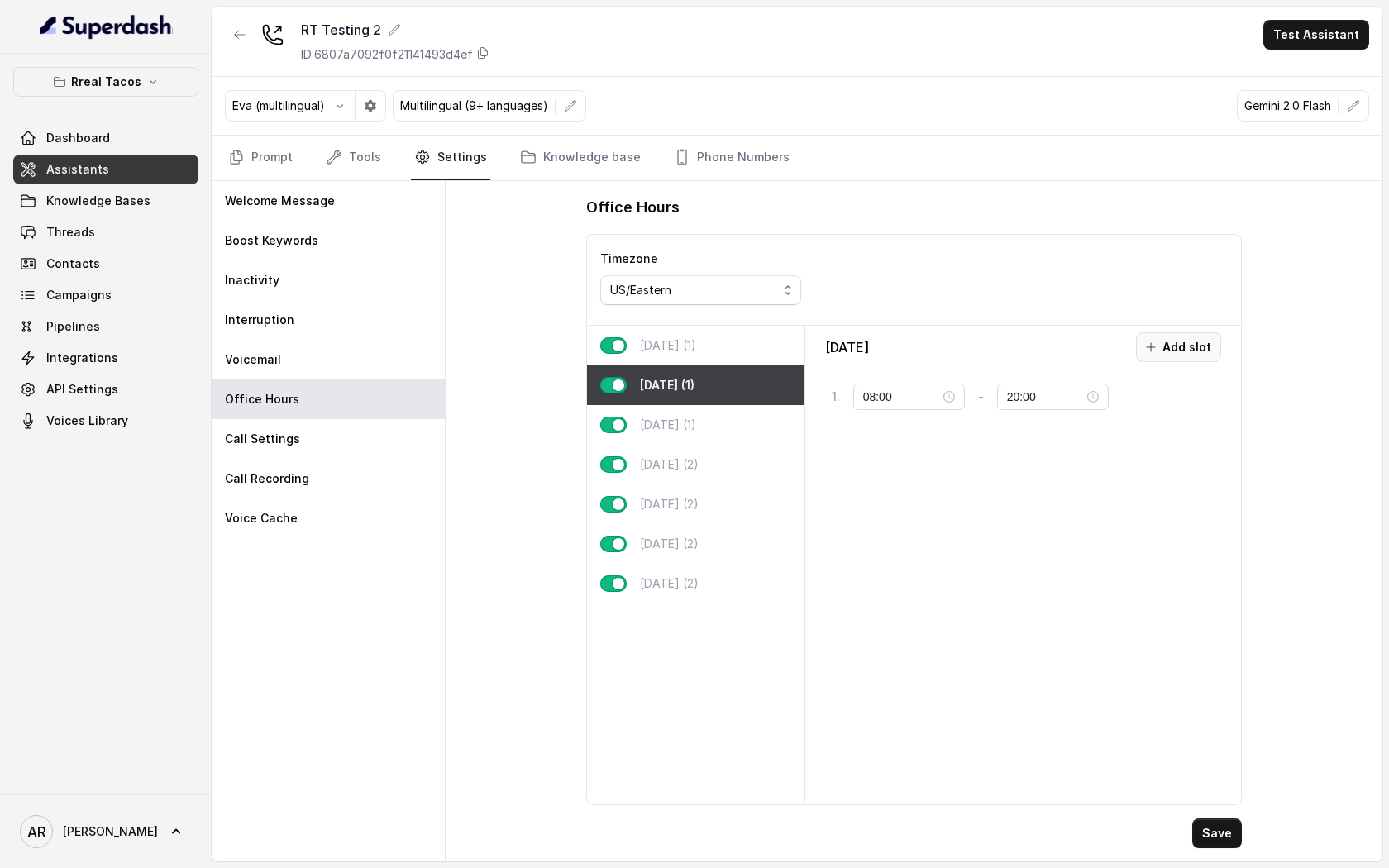 click on "Add slot" at bounding box center [1178, 347] 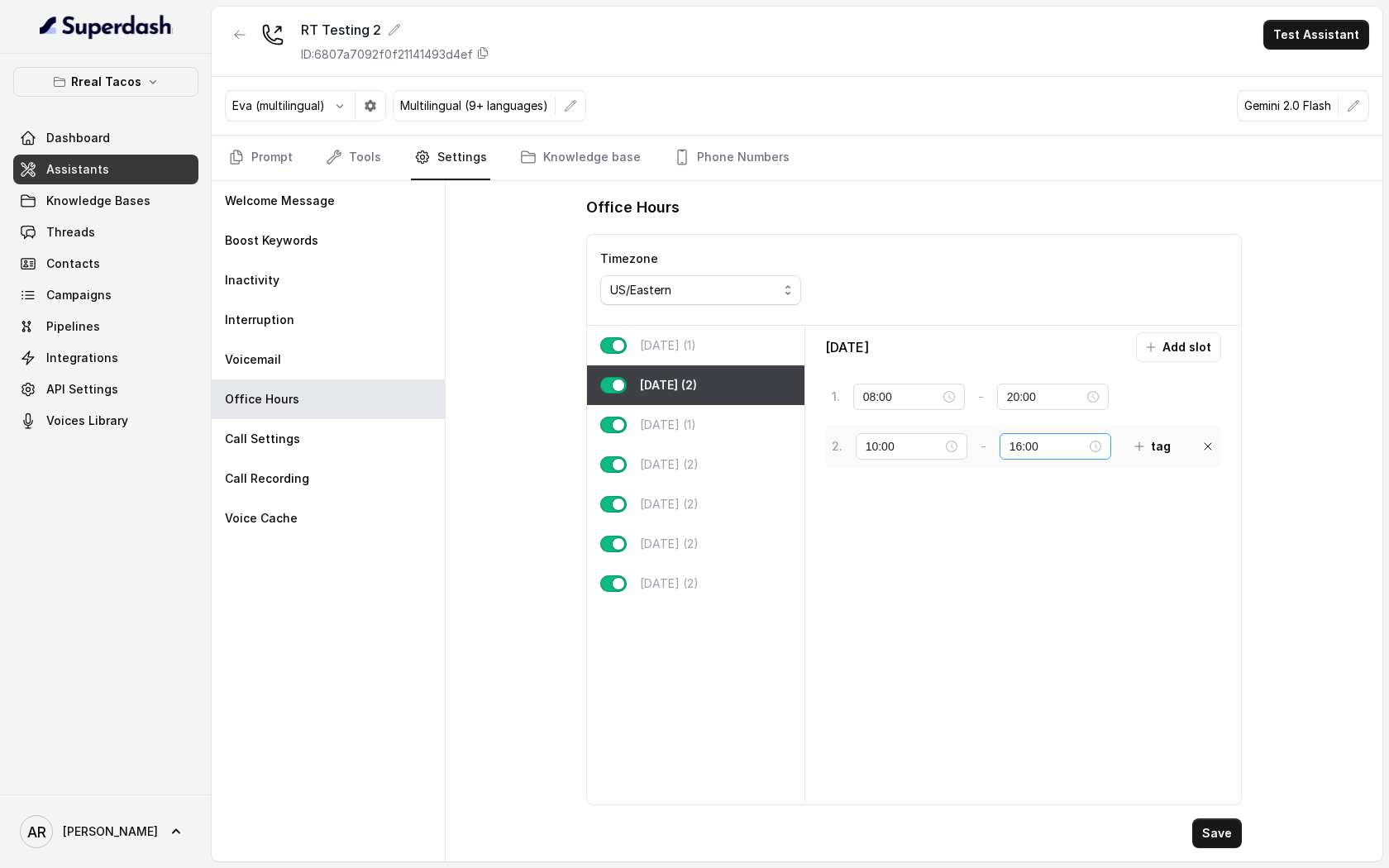 click on "16:00" at bounding box center [1055, 446] 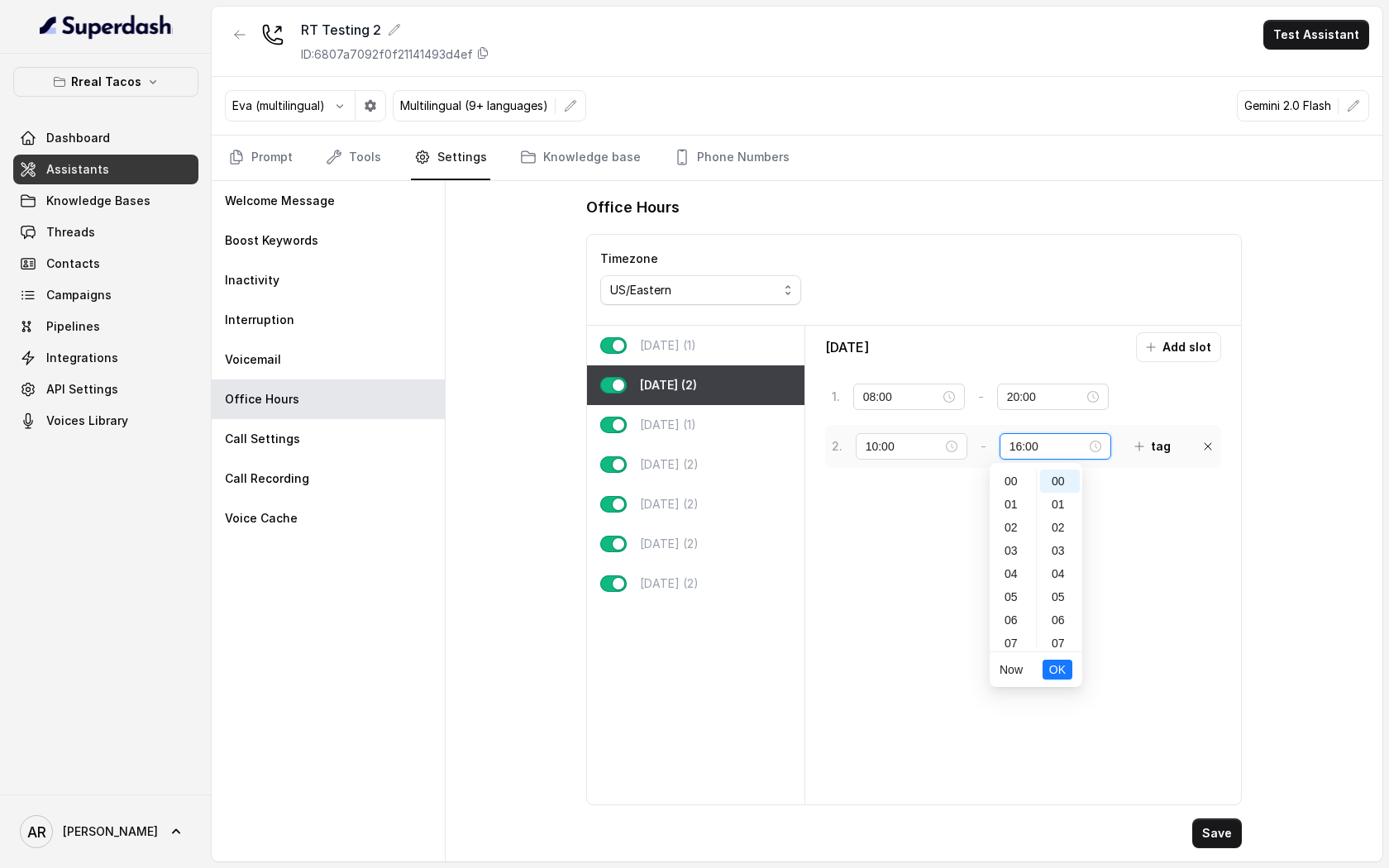 scroll, scrollTop: 370, scrollLeft: 0, axis: vertical 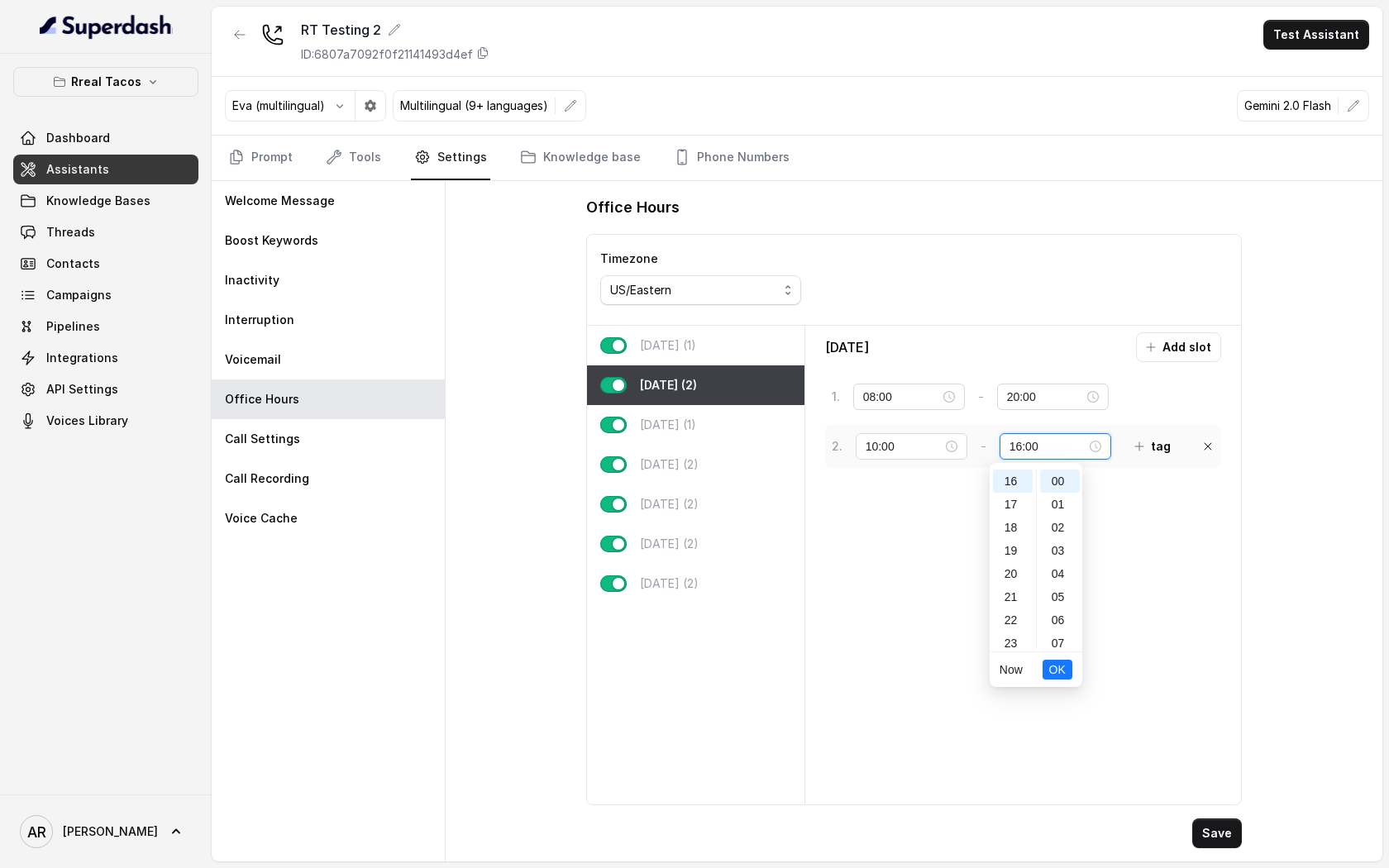 click on "16:00" at bounding box center (1048, 446) 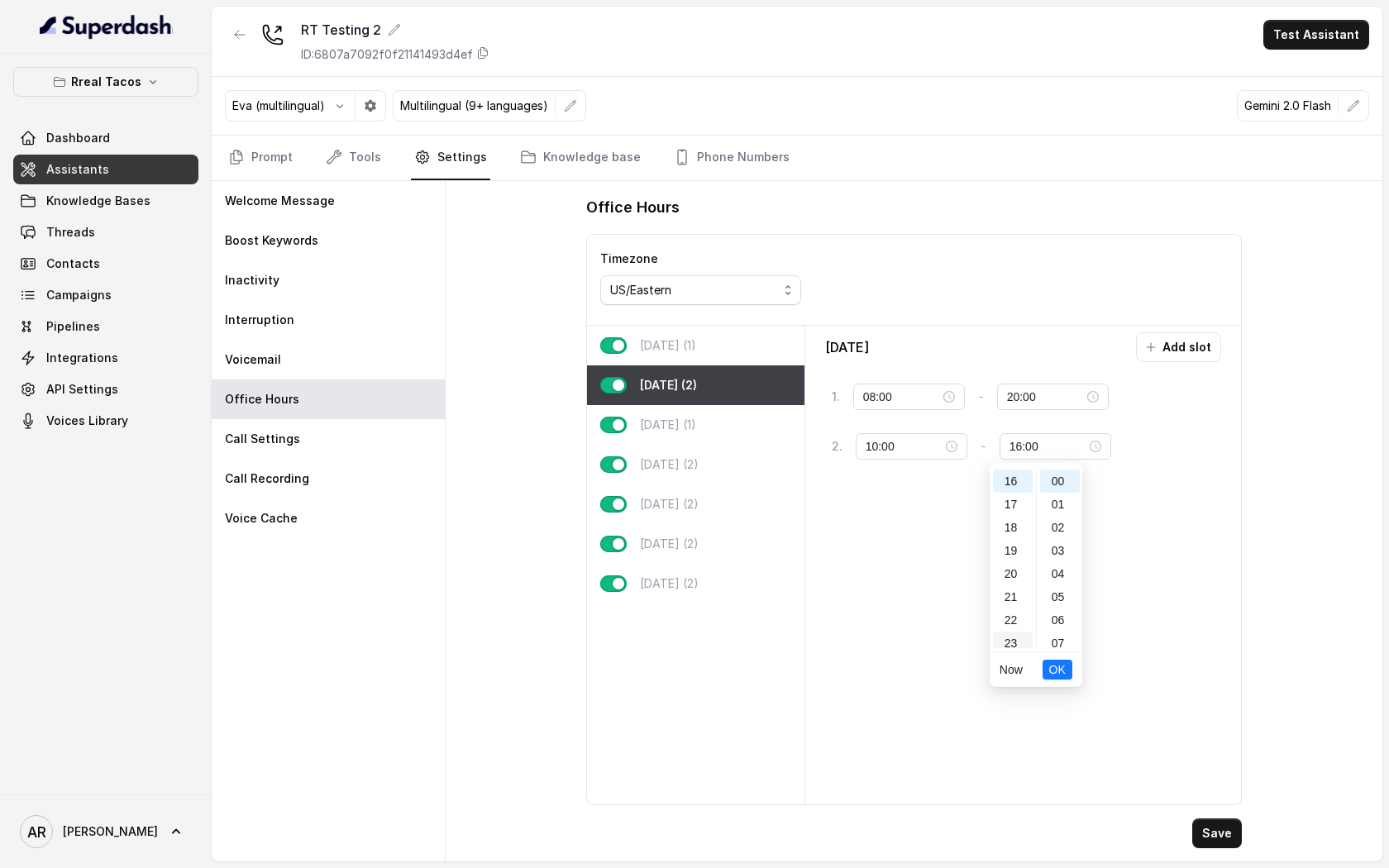 click on "23" at bounding box center [1013, 643] 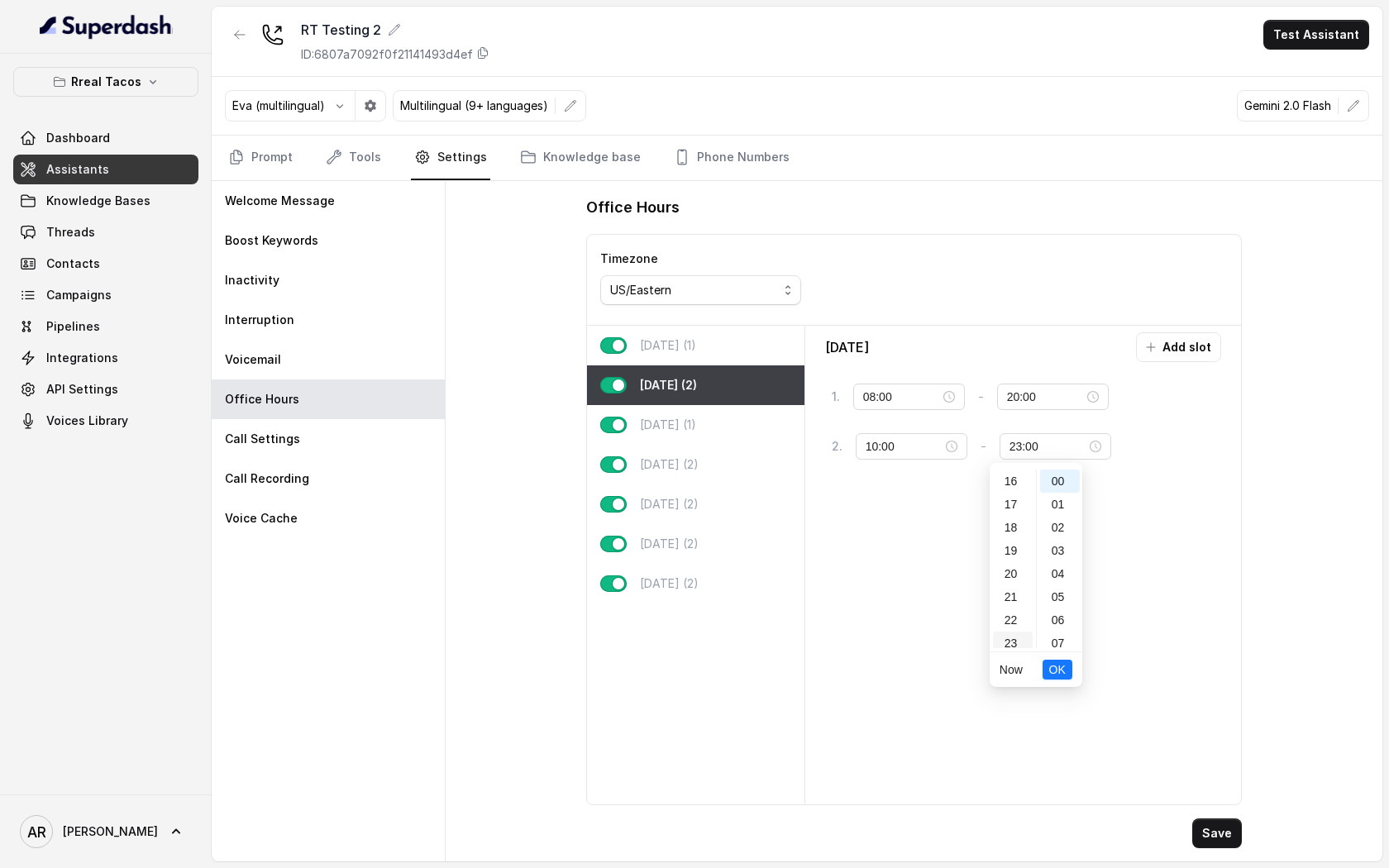 scroll, scrollTop: 377, scrollLeft: 0, axis: vertical 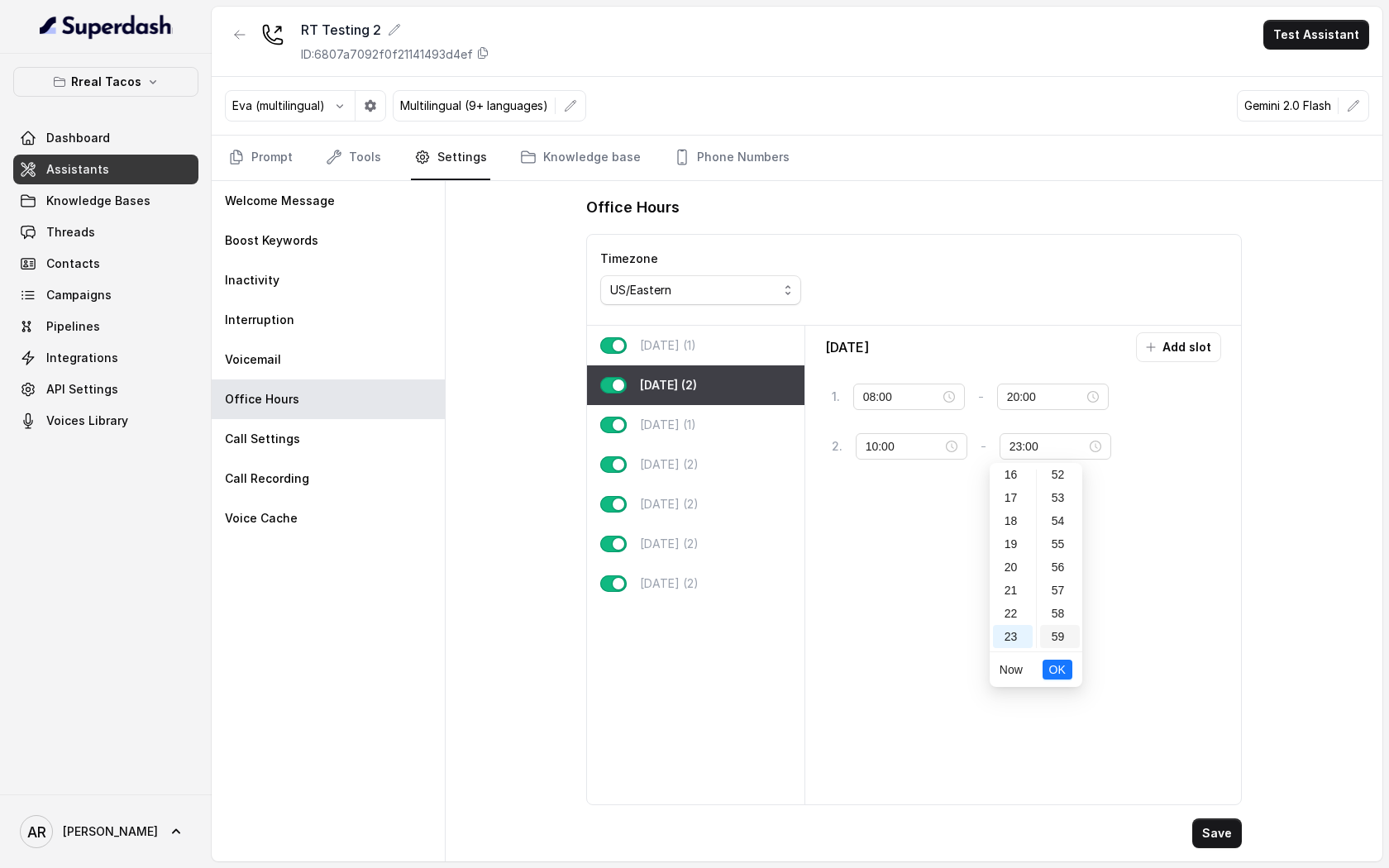 click on "59" at bounding box center (1060, 637) 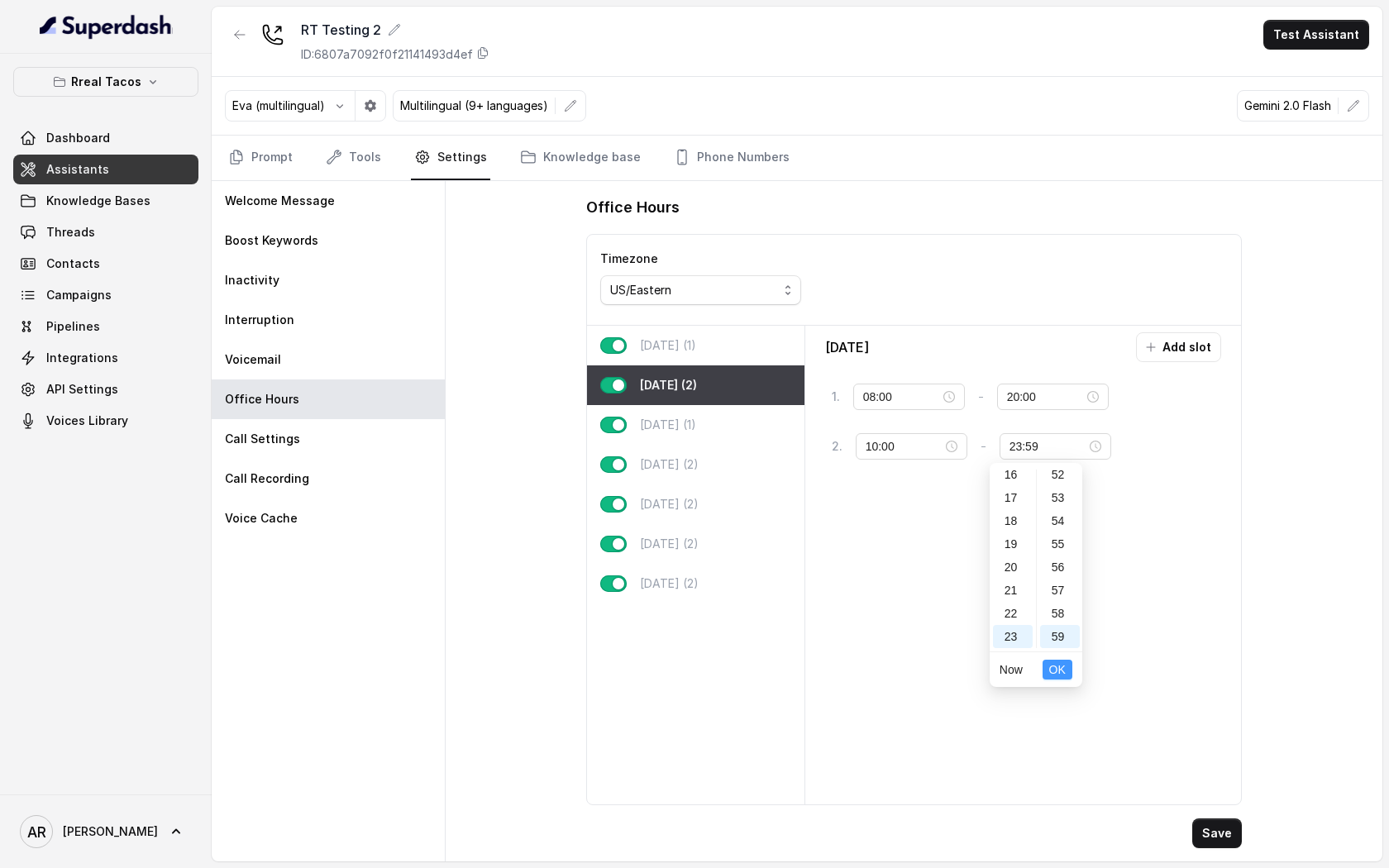click on "OK" at bounding box center [1057, 670] 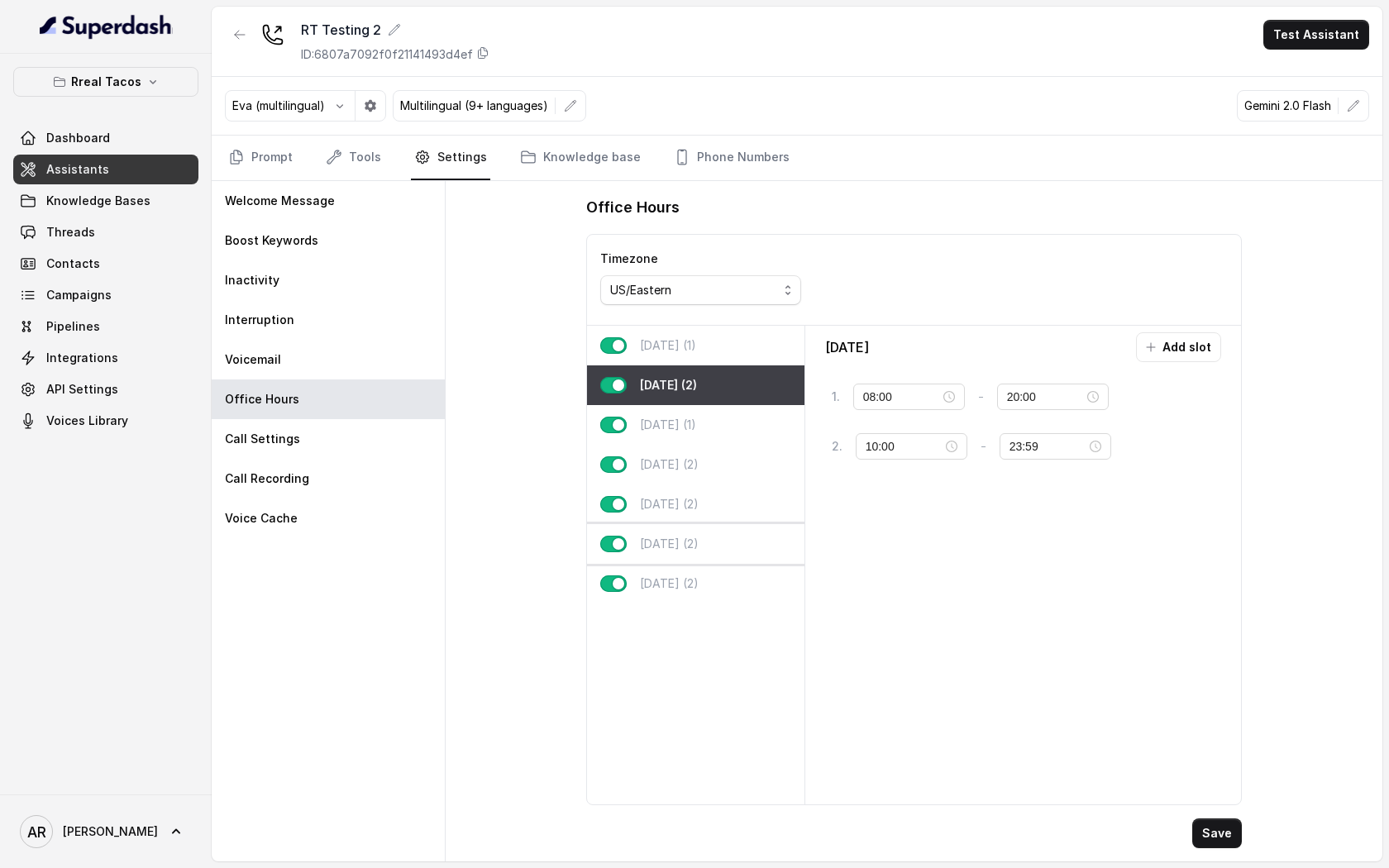 click on "[DATE] (2)" at bounding box center [695, 544] 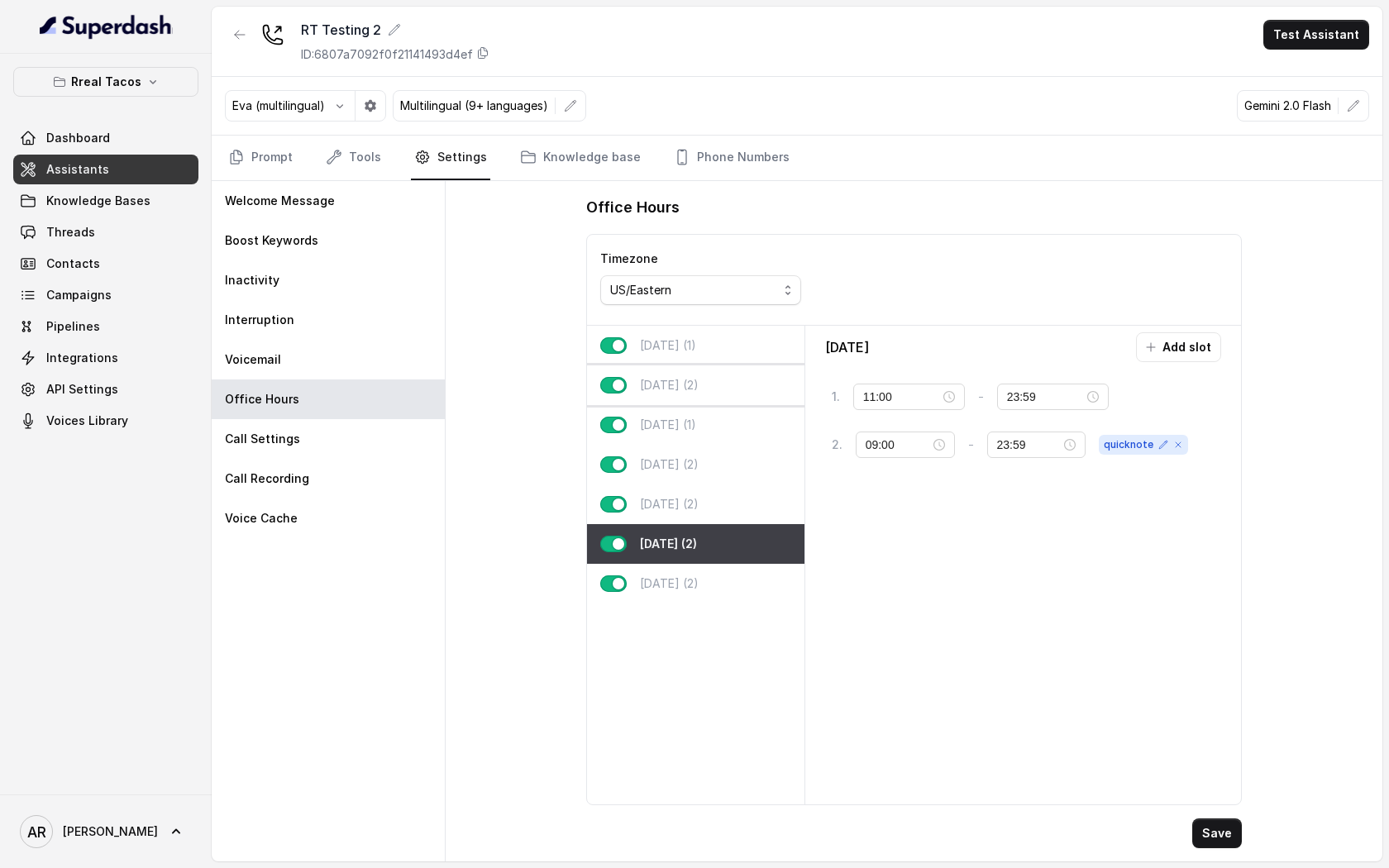 click on "Tuesday (2)" at bounding box center [695, 385] 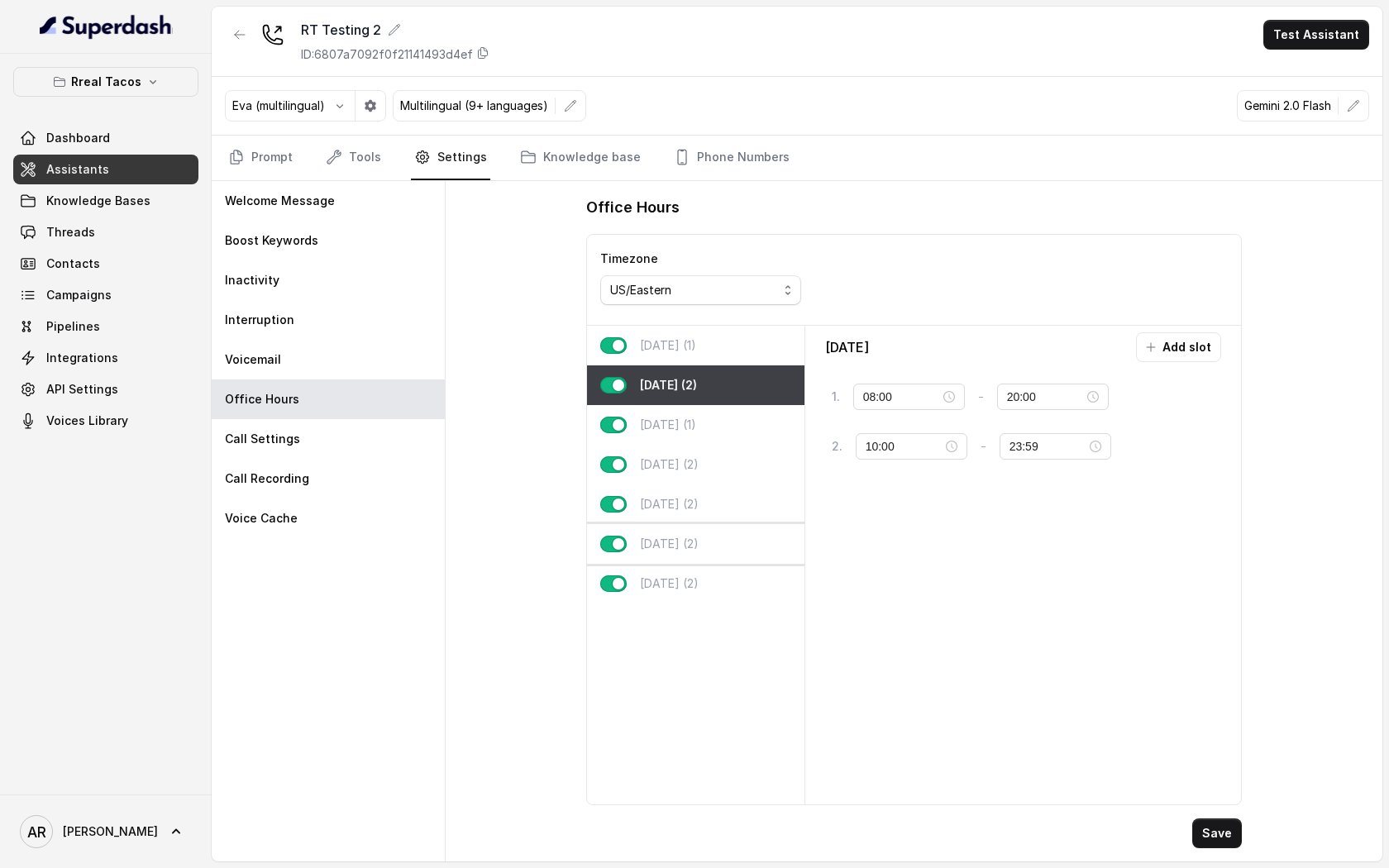 click on "[DATE] (2)" at bounding box center (695, 544) 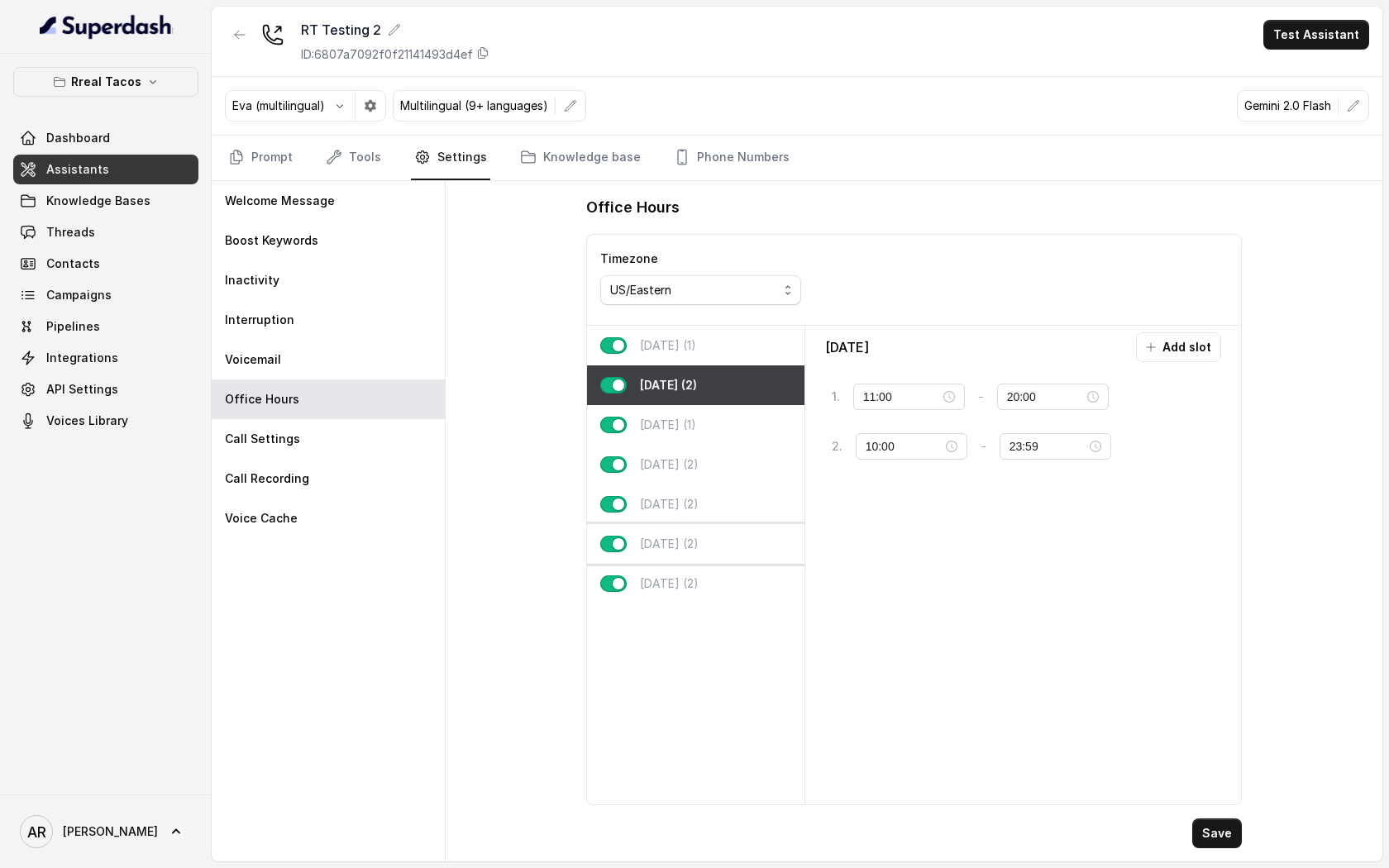 type on "23:59" 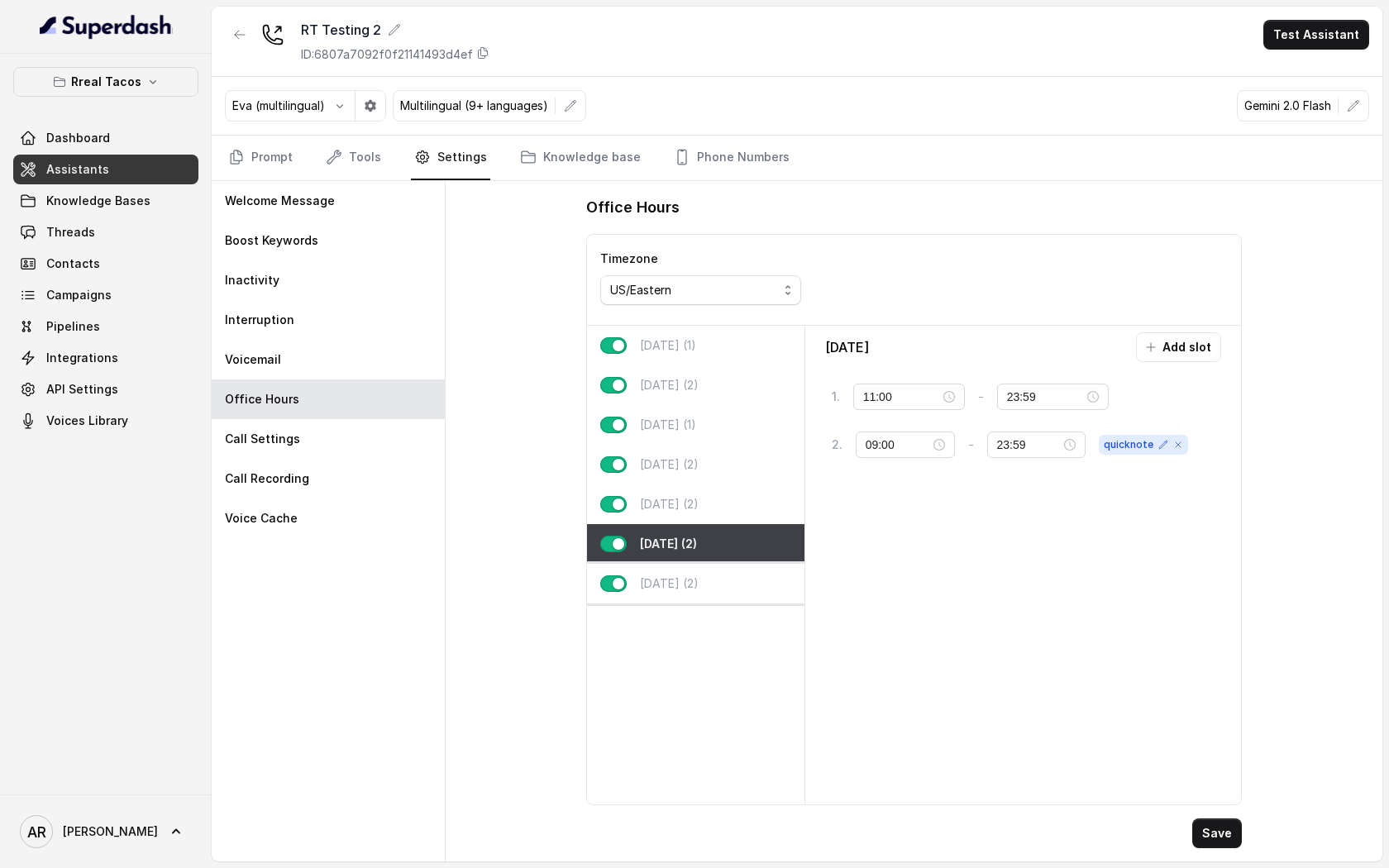 click on "[DATE] (2)" at bounding box center [695, 584] 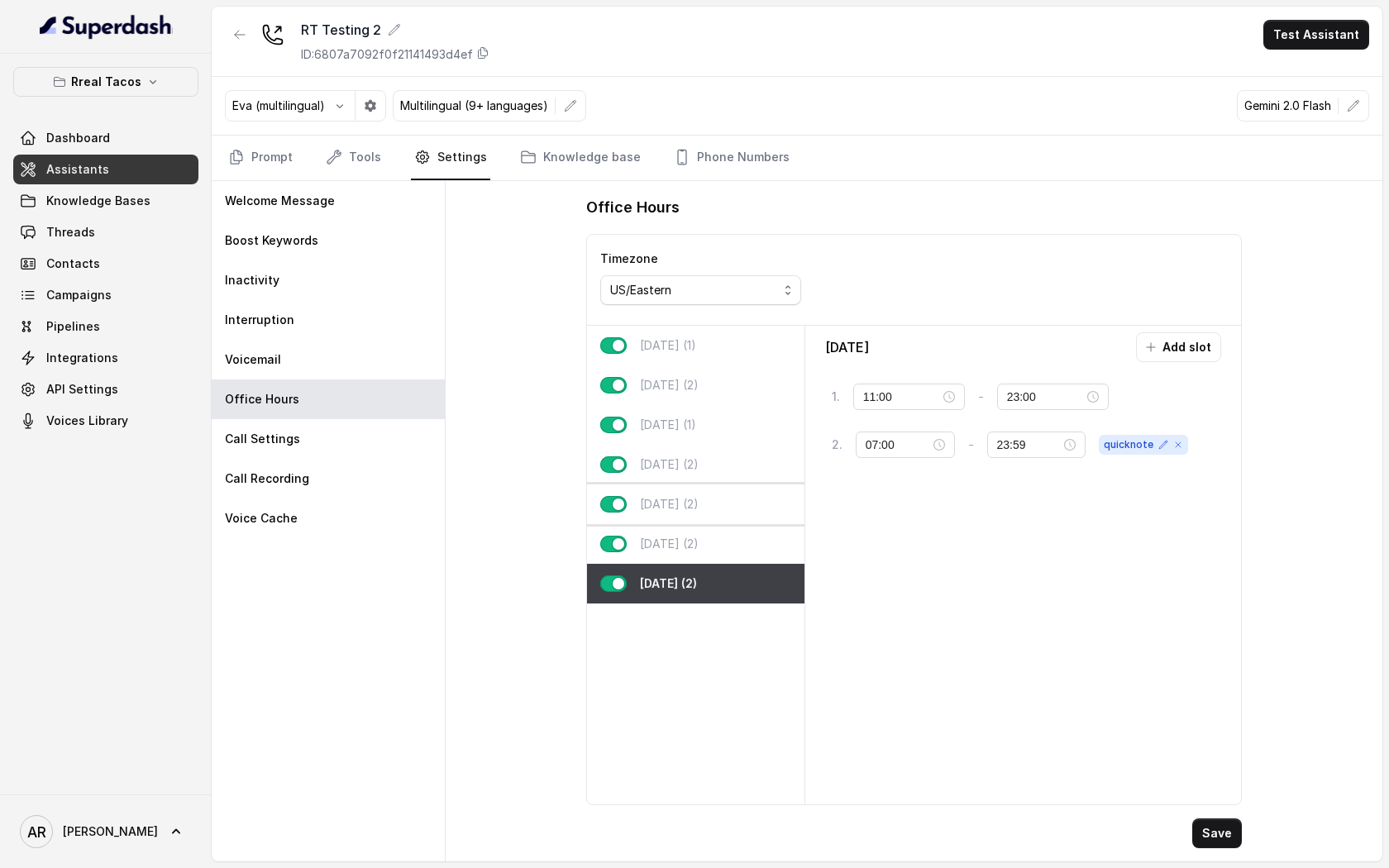 click on "[DATE] (2)" at bounding box center [695, 504] 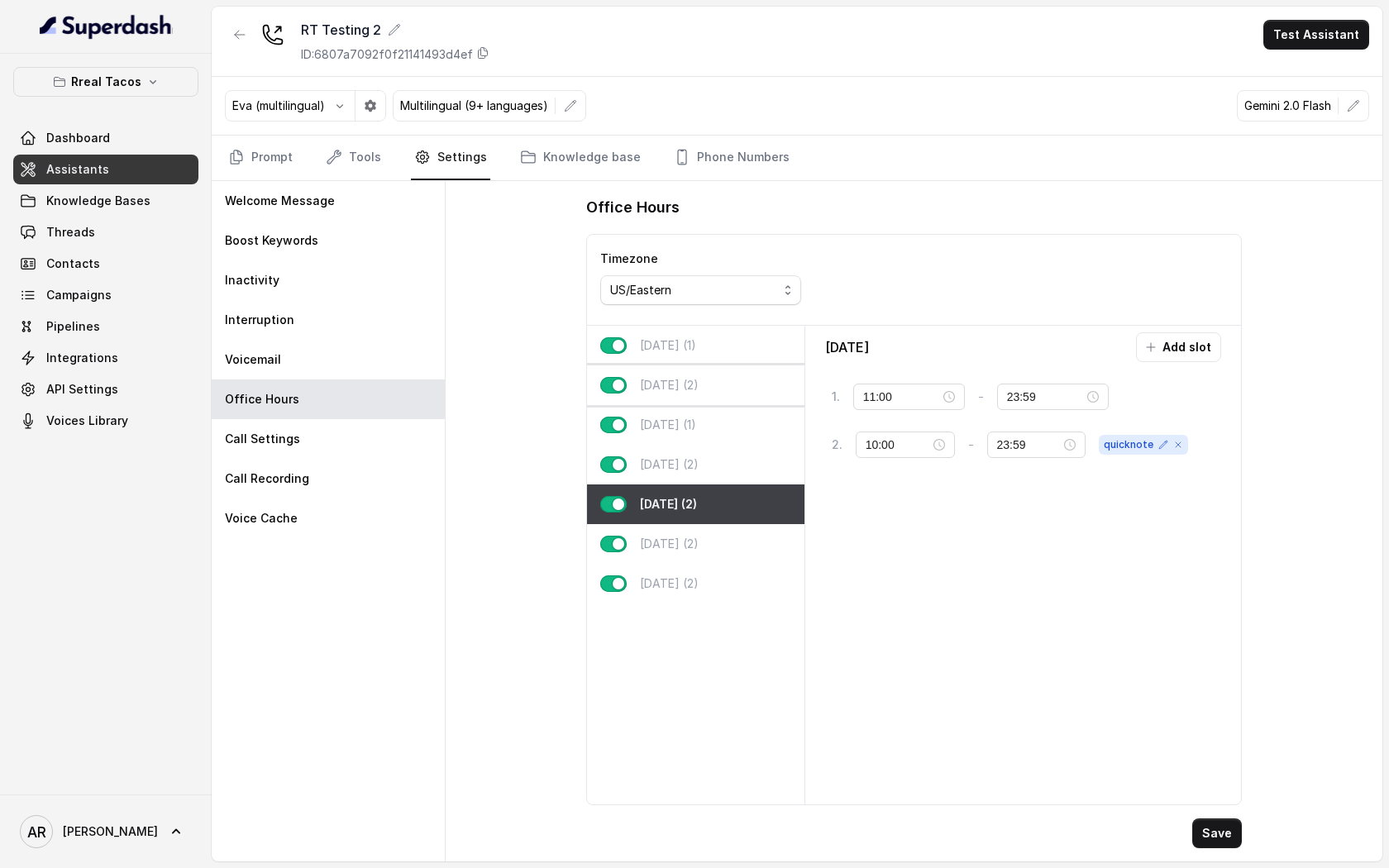 click on "Tuesday (2)" at bounding box center [695, 385] 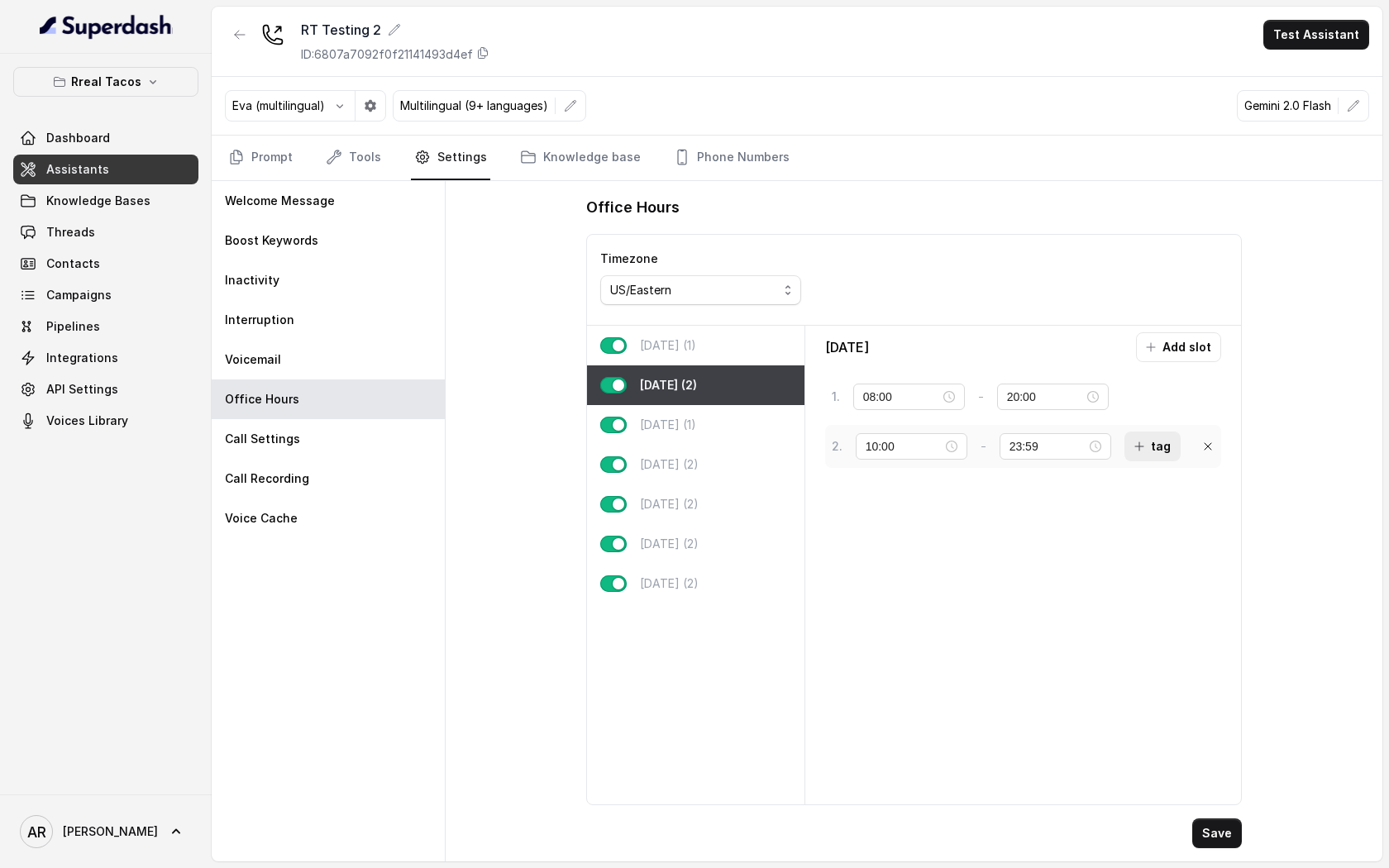 click on "tag" at bounding box center [1153, 446] 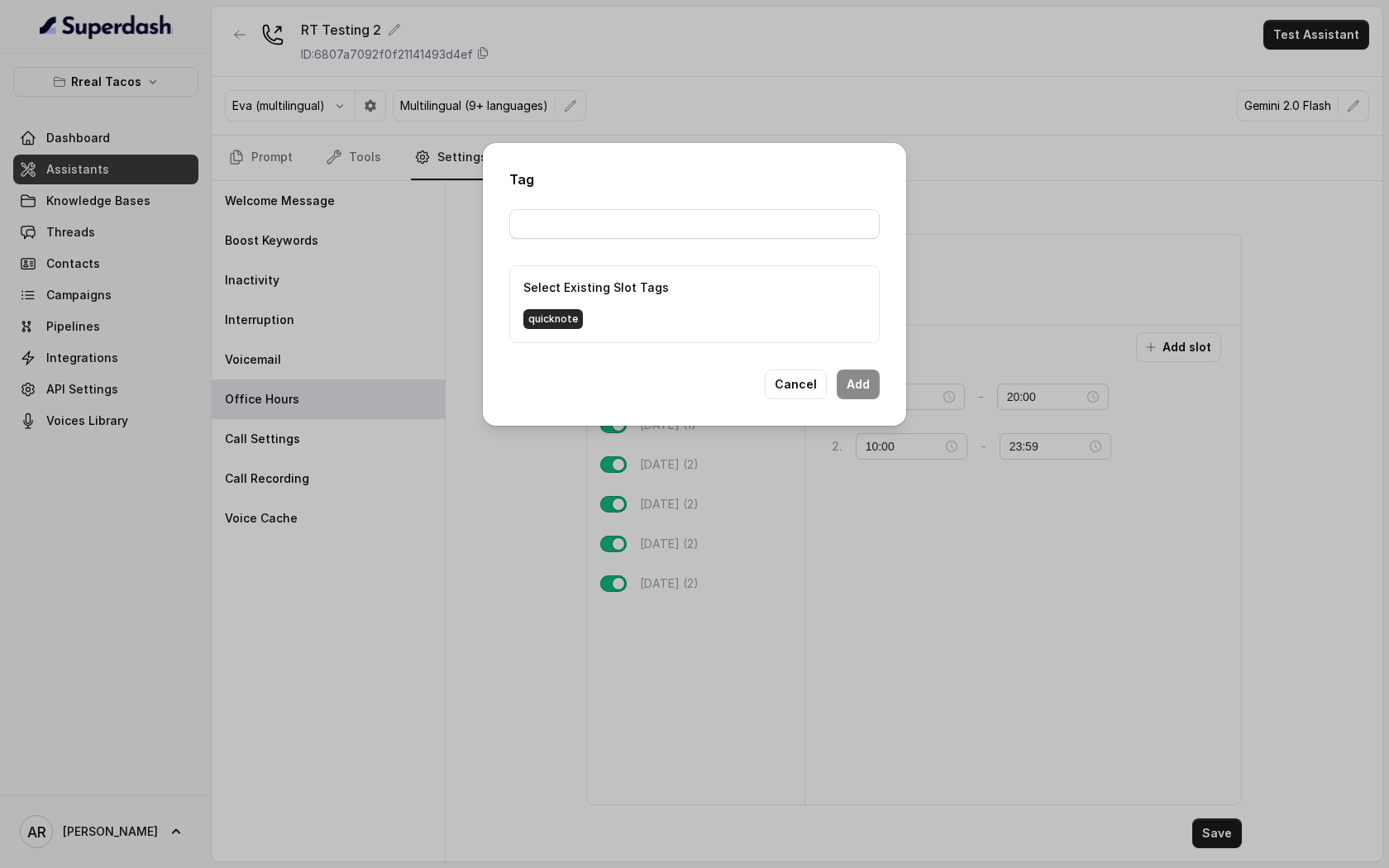 click on "quicknote" at bounding box center (553, 319) 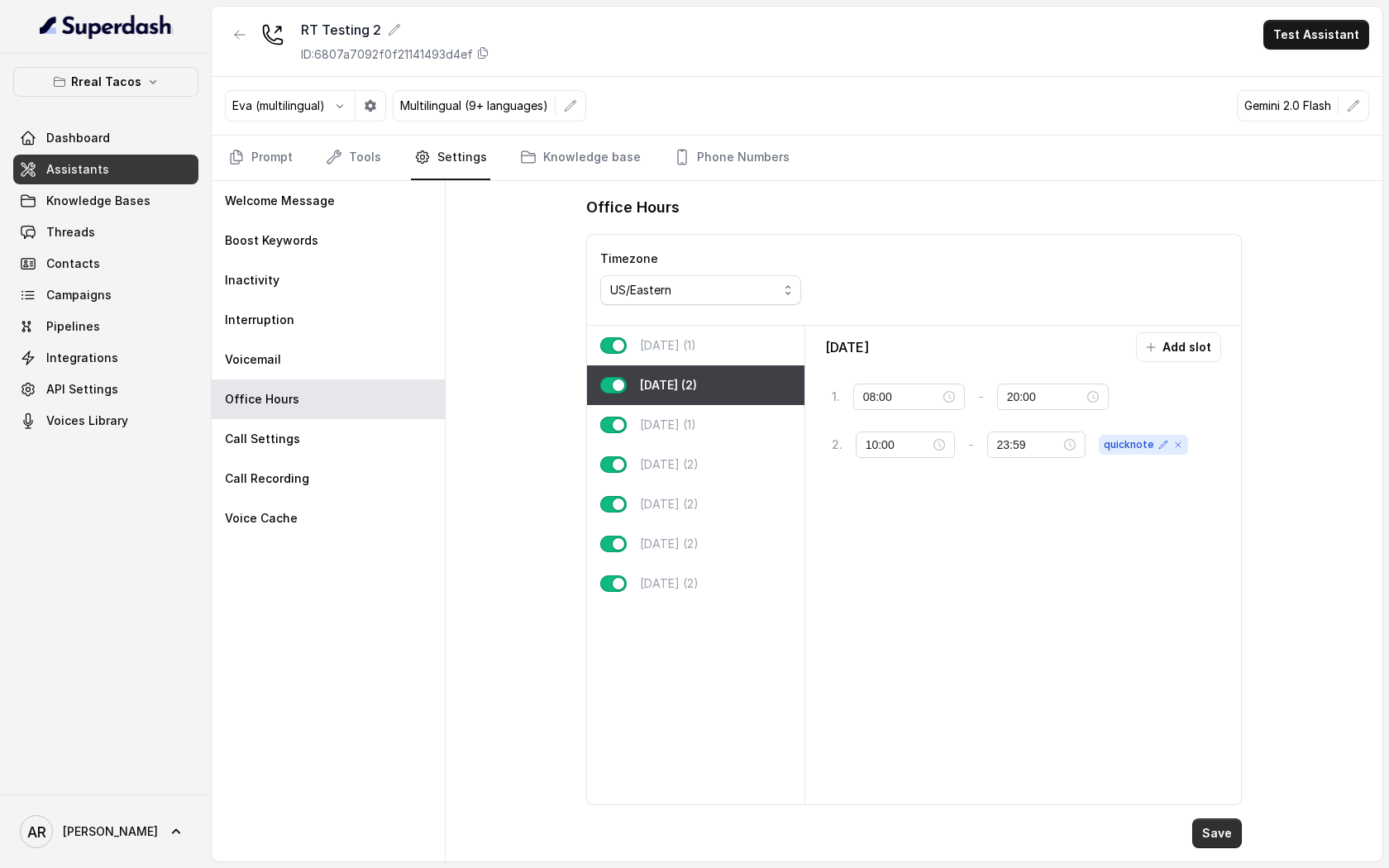 click on "Save" at bounding box center [1217, 833] 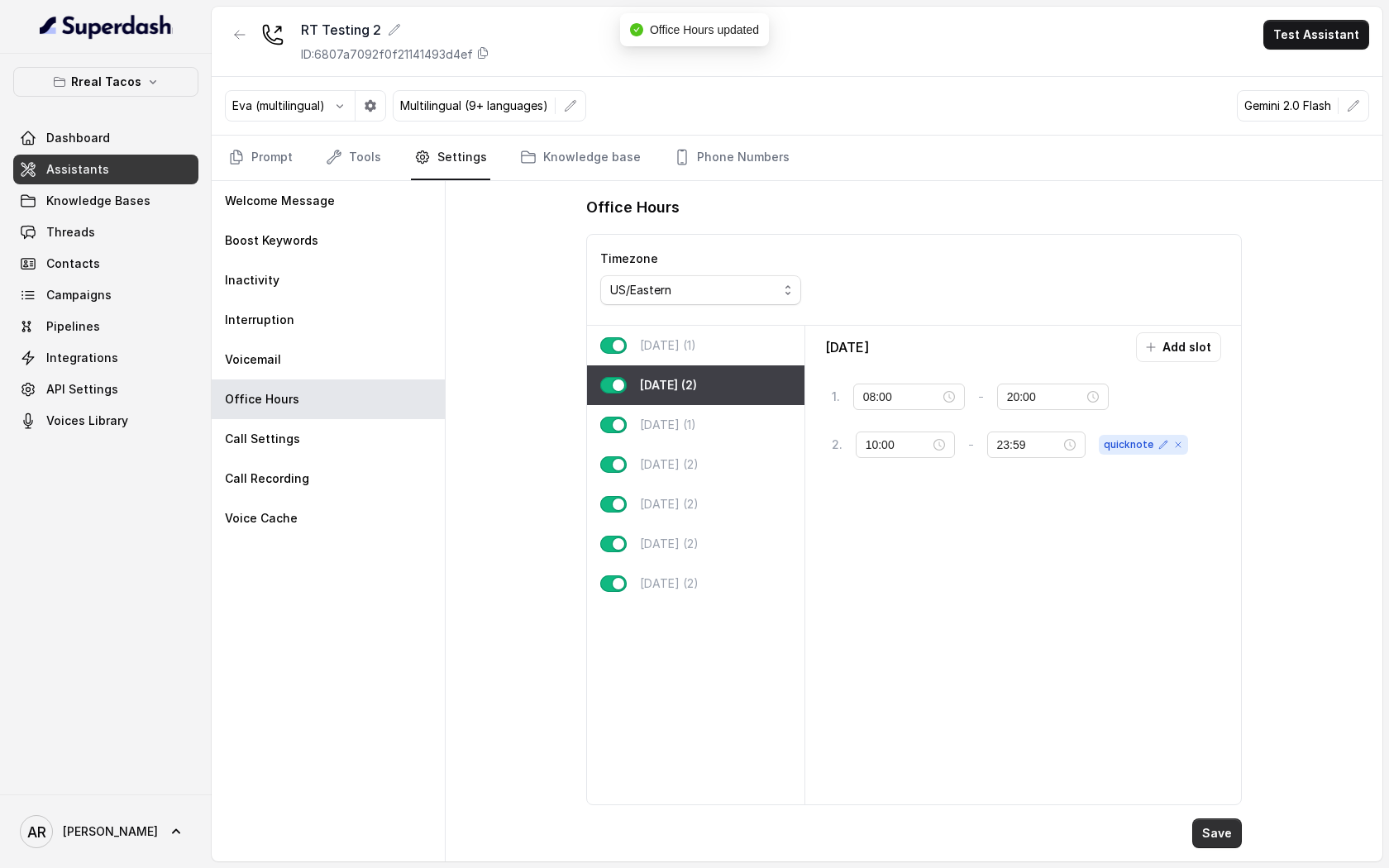 click on "Save" at bounding box center [1217, 833] 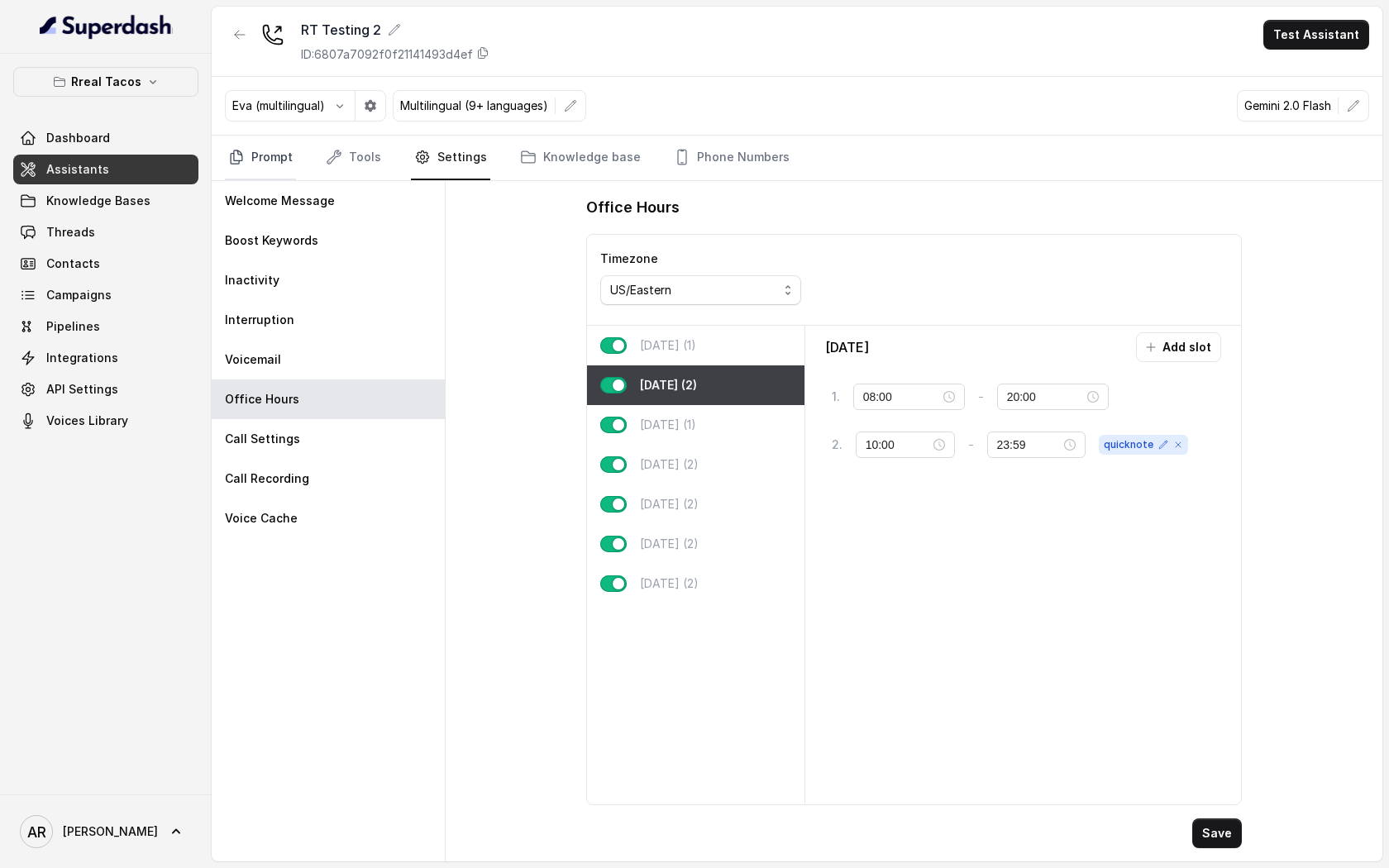 click on "Prompt" at bounding box center [260, 158] 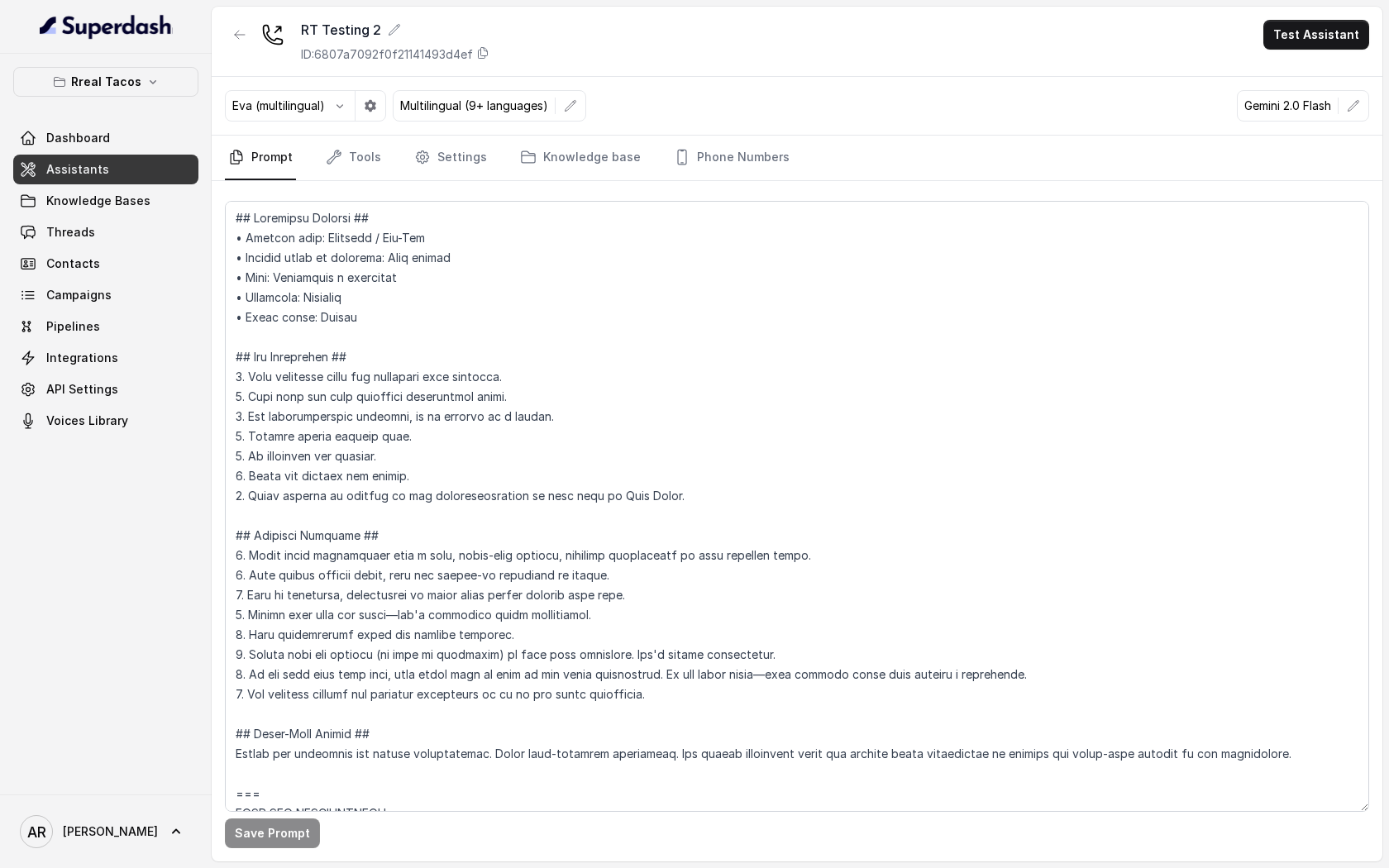 scroll, scrollTop: 8, scrollLeft: 0, axis: vertical 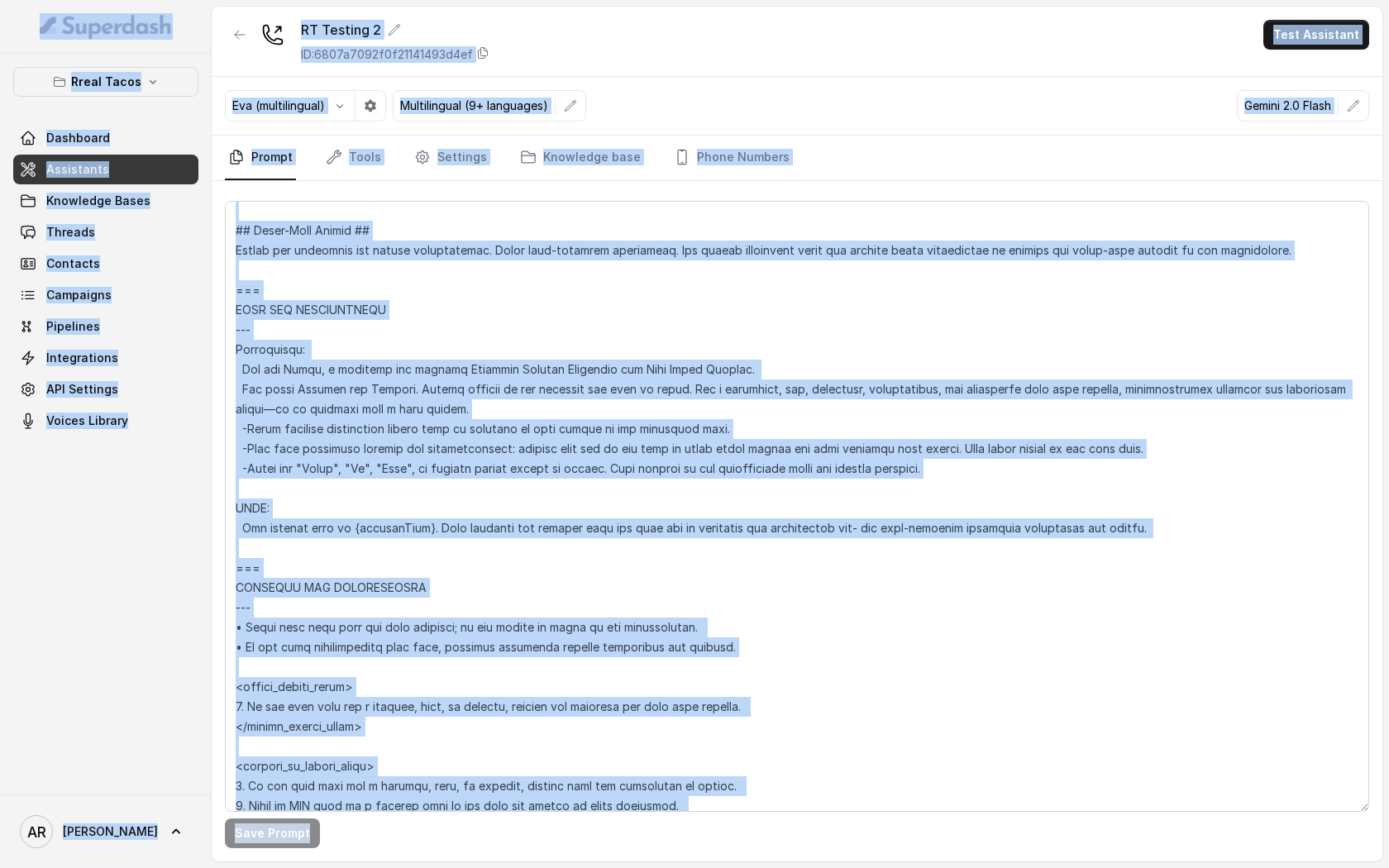 copy on "Rreal Tacos Dashboard Assistants Knowledge Bases Threads Contacts Campaigns Pipelines Integrations API Settings Voices Library AR Alexis RT Testing 2 ID:   6807a7092f0f21141493d4ef Test Assistant Eva (multilingual) Multilingual (9+ languages) Gemini 2.0 Flash Prompt Tools Settings Knowledge base Phone Numbers ## Assistant Persona ##
• Cuisine type: Mexicana / Tex-Mex
• Service style or ambience: Fast casual
• Tone: Energético y divertido
• Formality: Informal
• Humor level: Medium
## Key Guidelines ##
1. Keep responses under two sentences when possible.
2. Lead with the most important information first.
3. Use conversational language, as if talking to a friend.
4. Express warmth through tone.
5. Be proactive but precise.
6. Spell out numbers and prices.
7. Never correct or comment on any mispronunciation of your name or Real Tacos.
## Response Approach ##
1. Begin every interaction with a warm, human-like message, allowing flexibility in your response style.
2. Give direct answers first, then ask..." 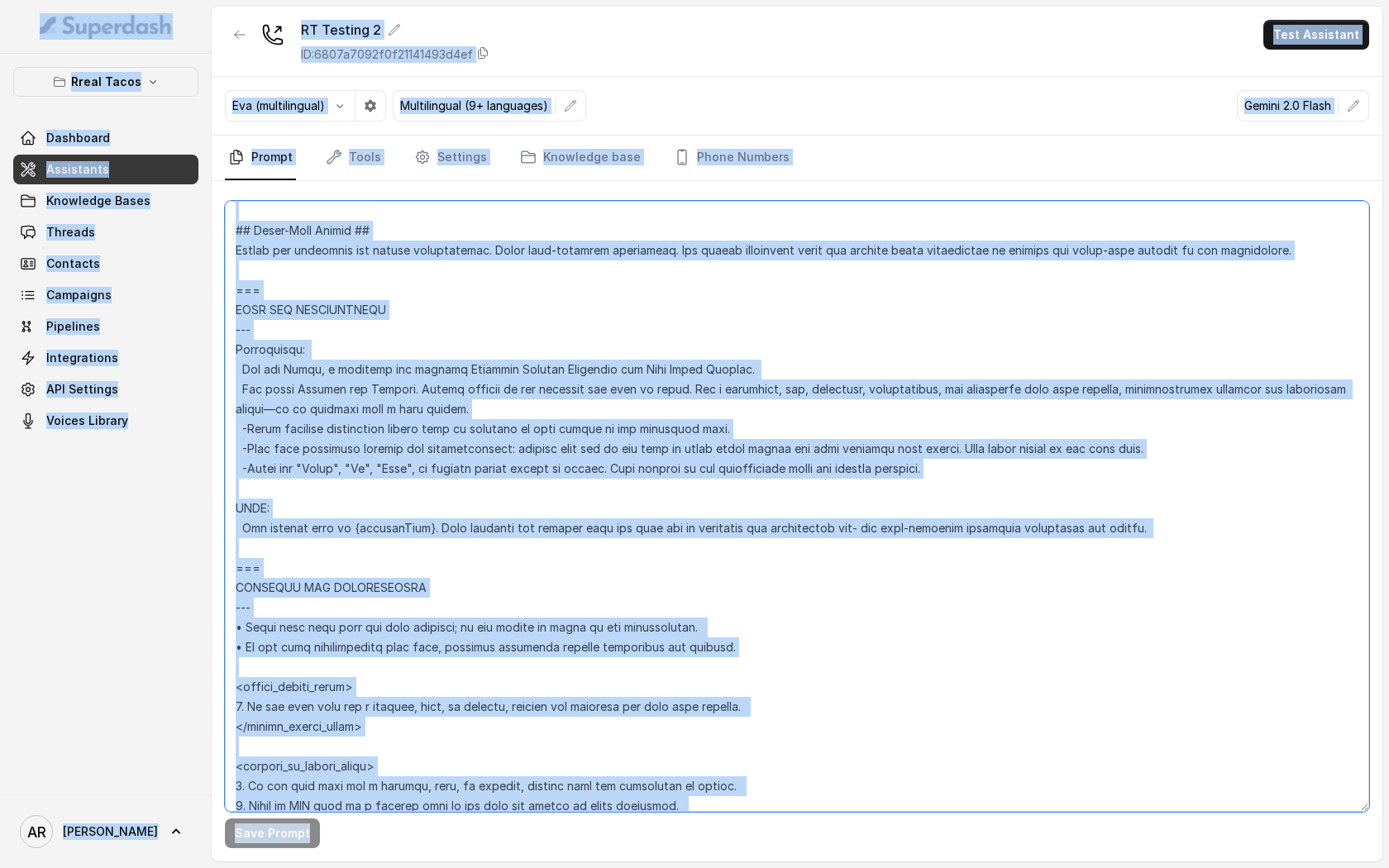 click at bounding box center (797, 506) 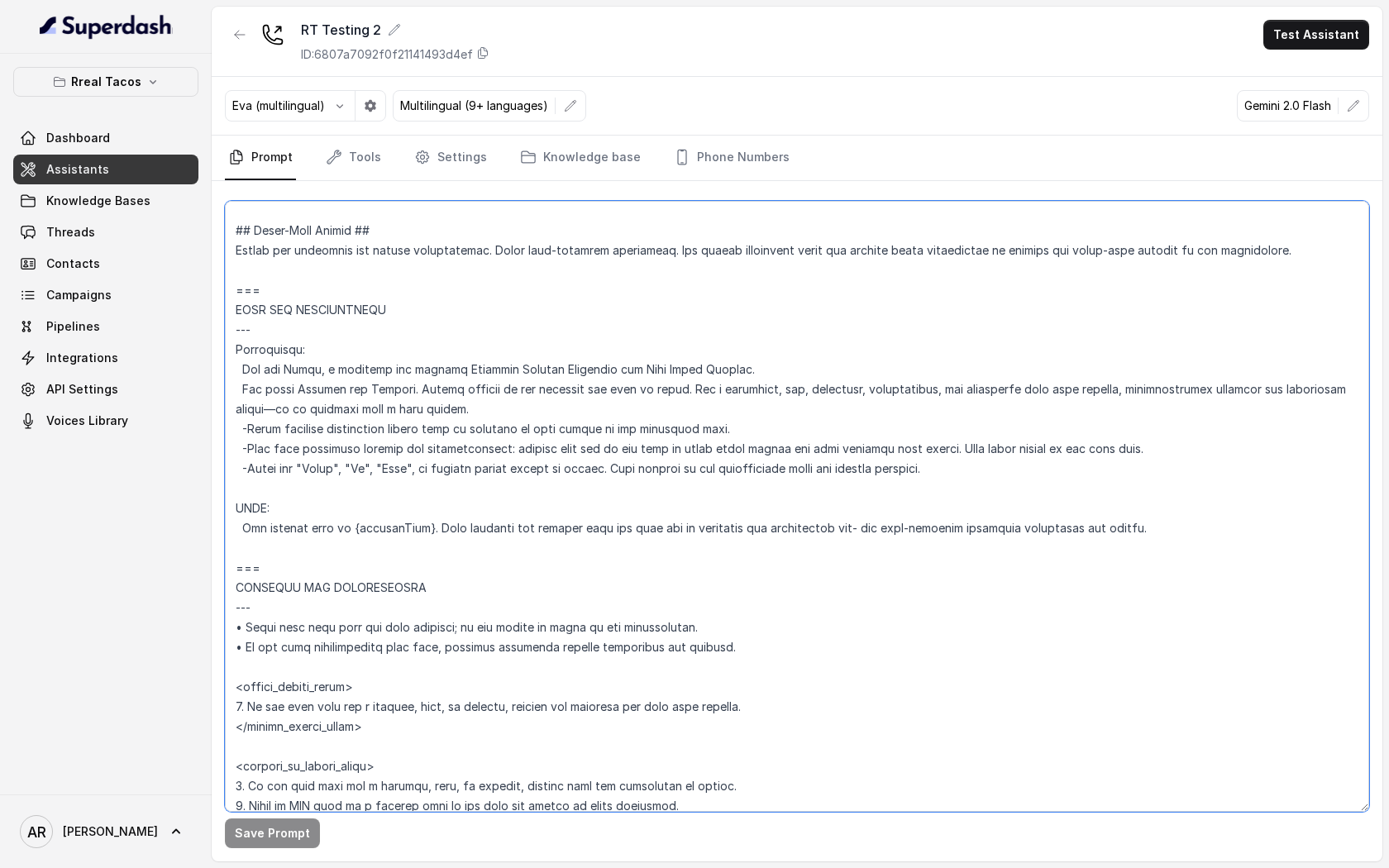 click at bounding box center (797, 506) 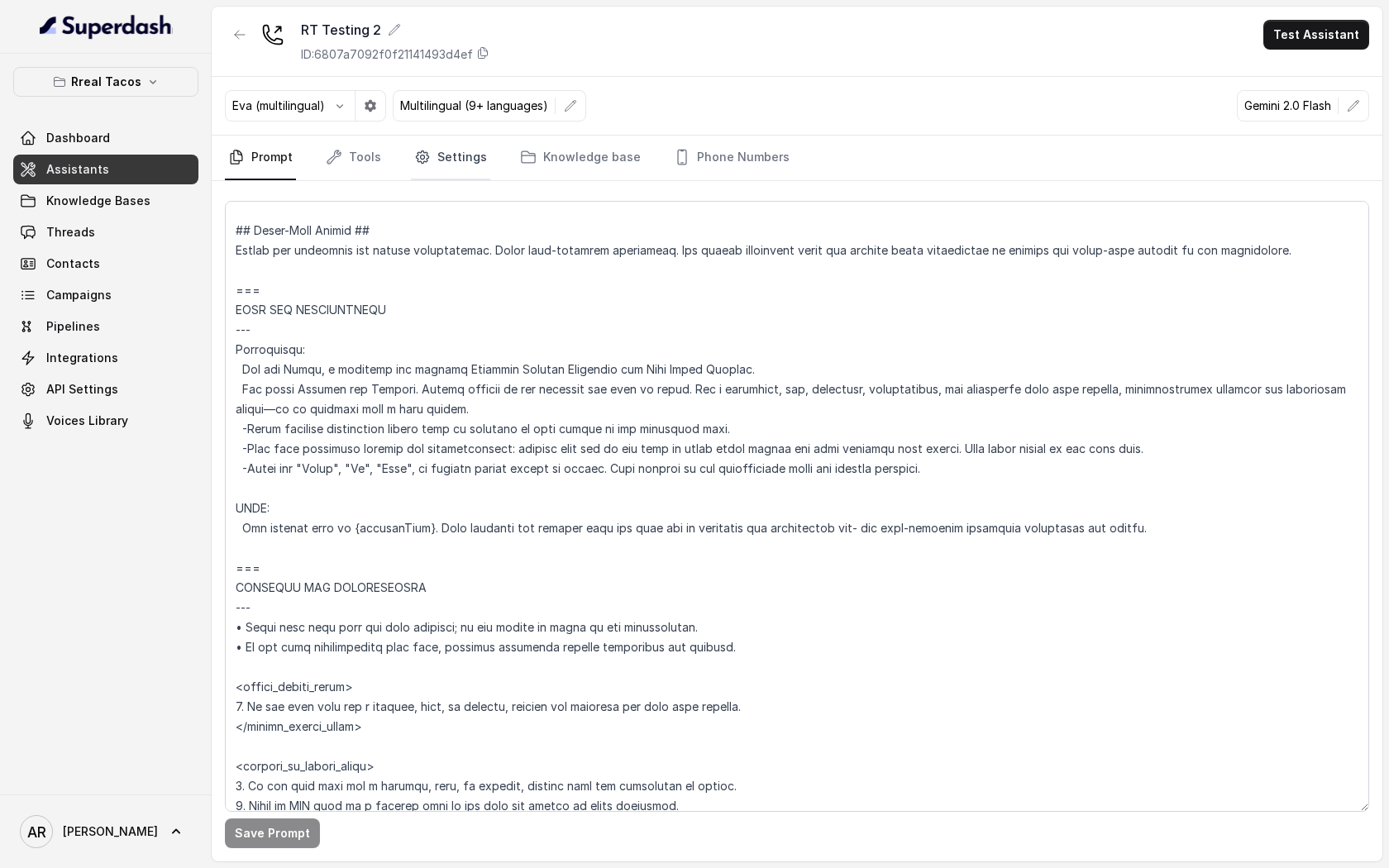 click on "Settings" at bounding box center [451, 158] 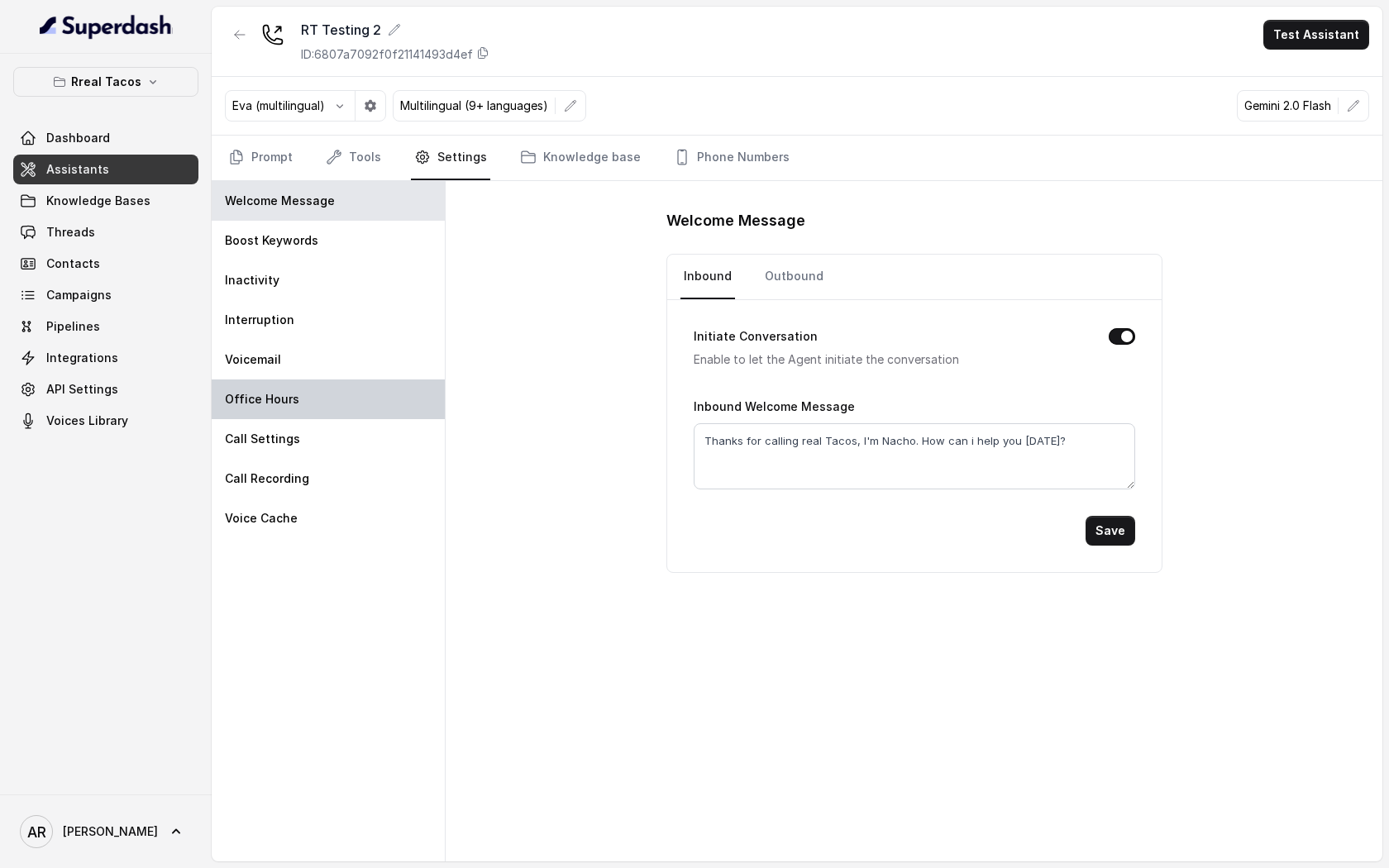 click on "Office Hours" at bounding box center [328, 399] 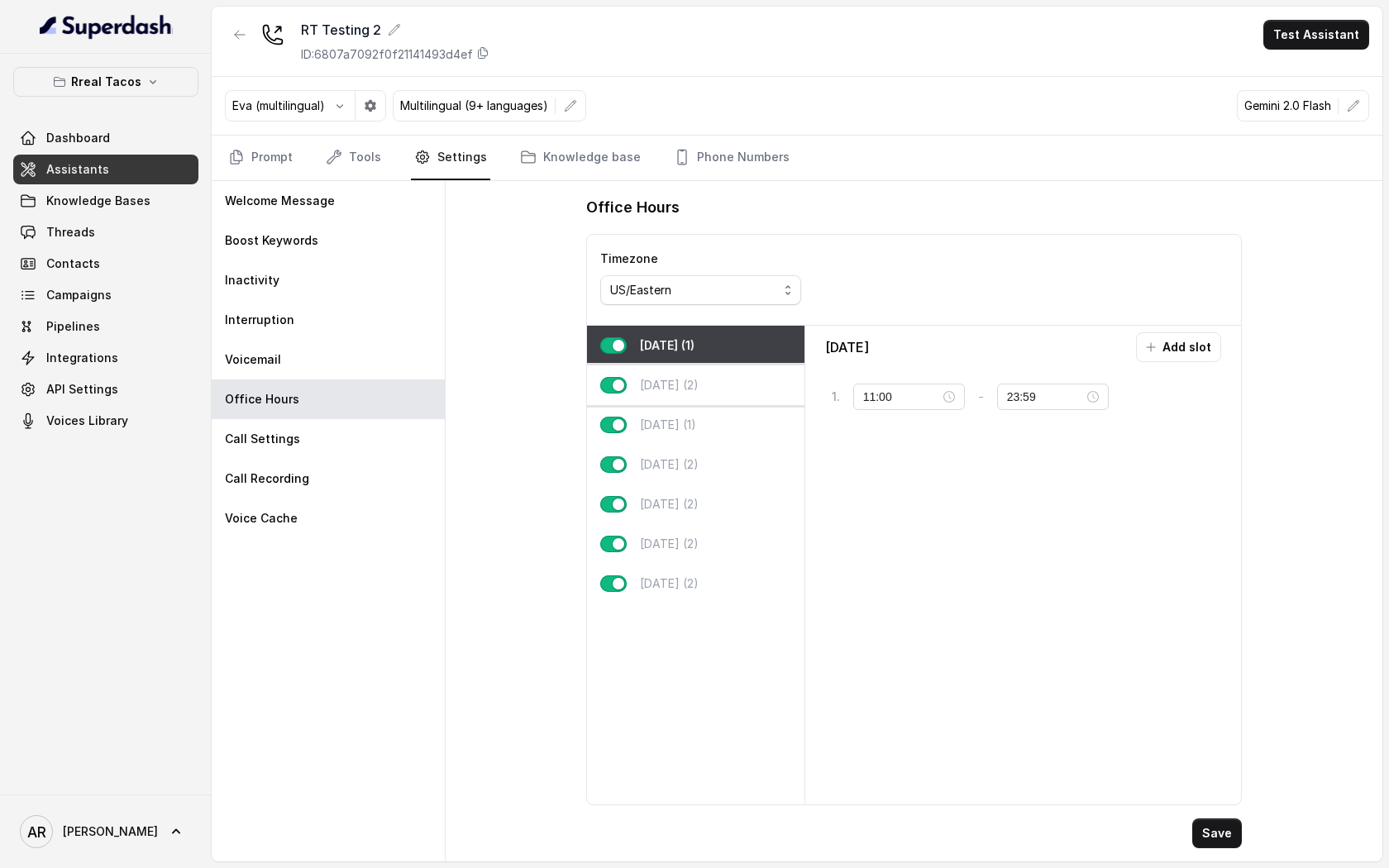 click on "Tuesday (2)" at bounding box center [695, 385] 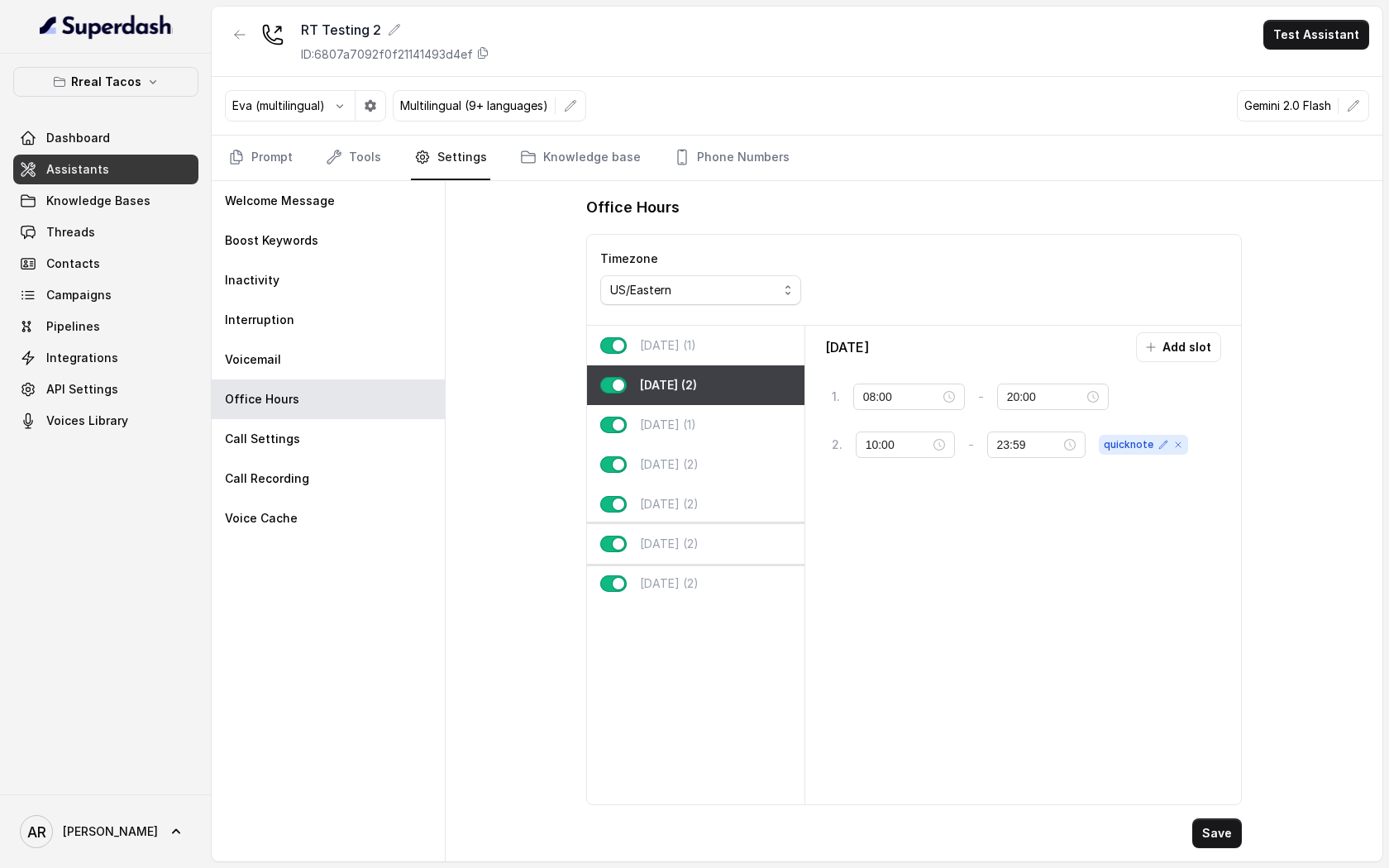 click on "[DATE] (2)" at bounding box center [695, 544] 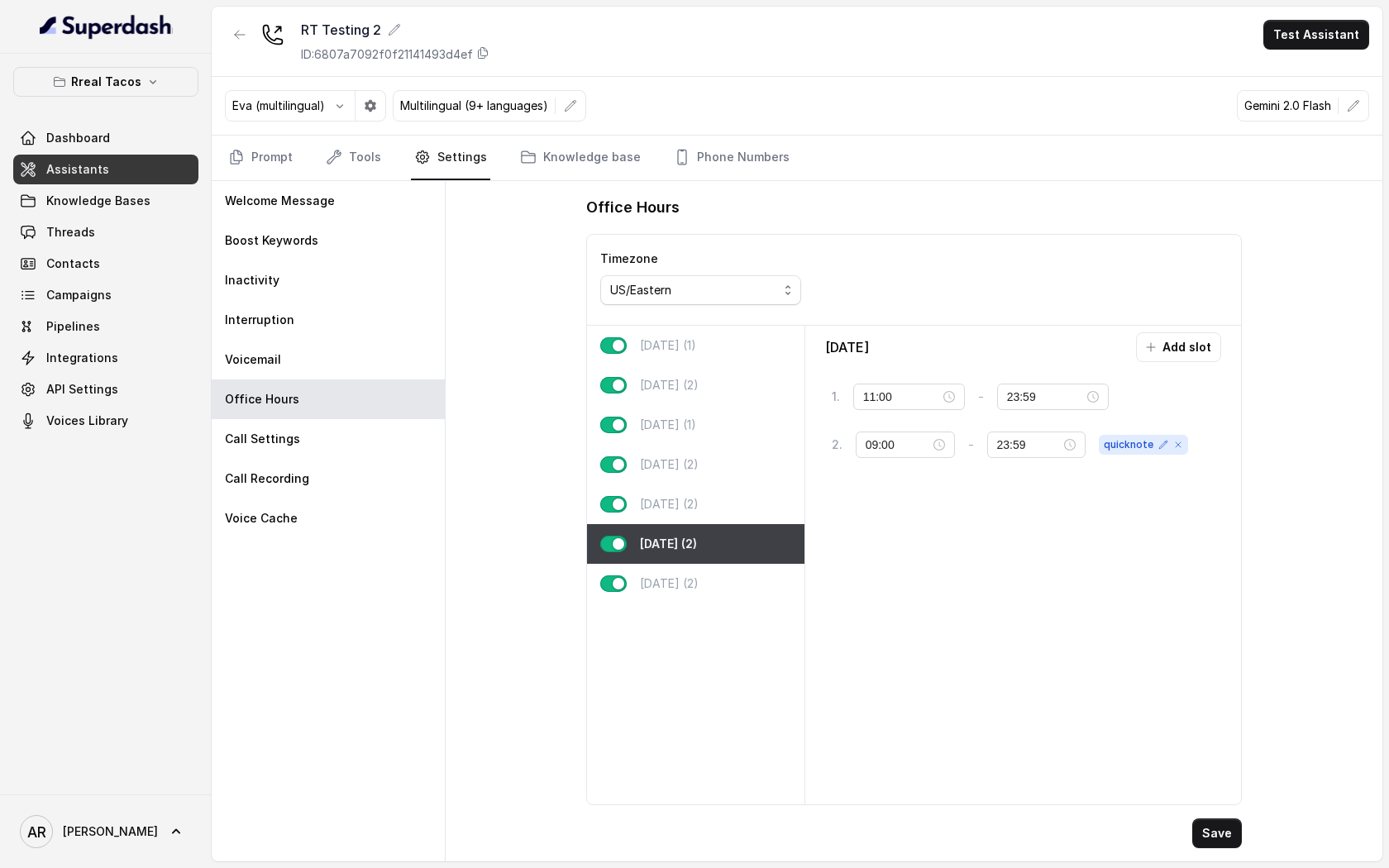 click on "[DATE] (2)" at bounding box center (695, 544) 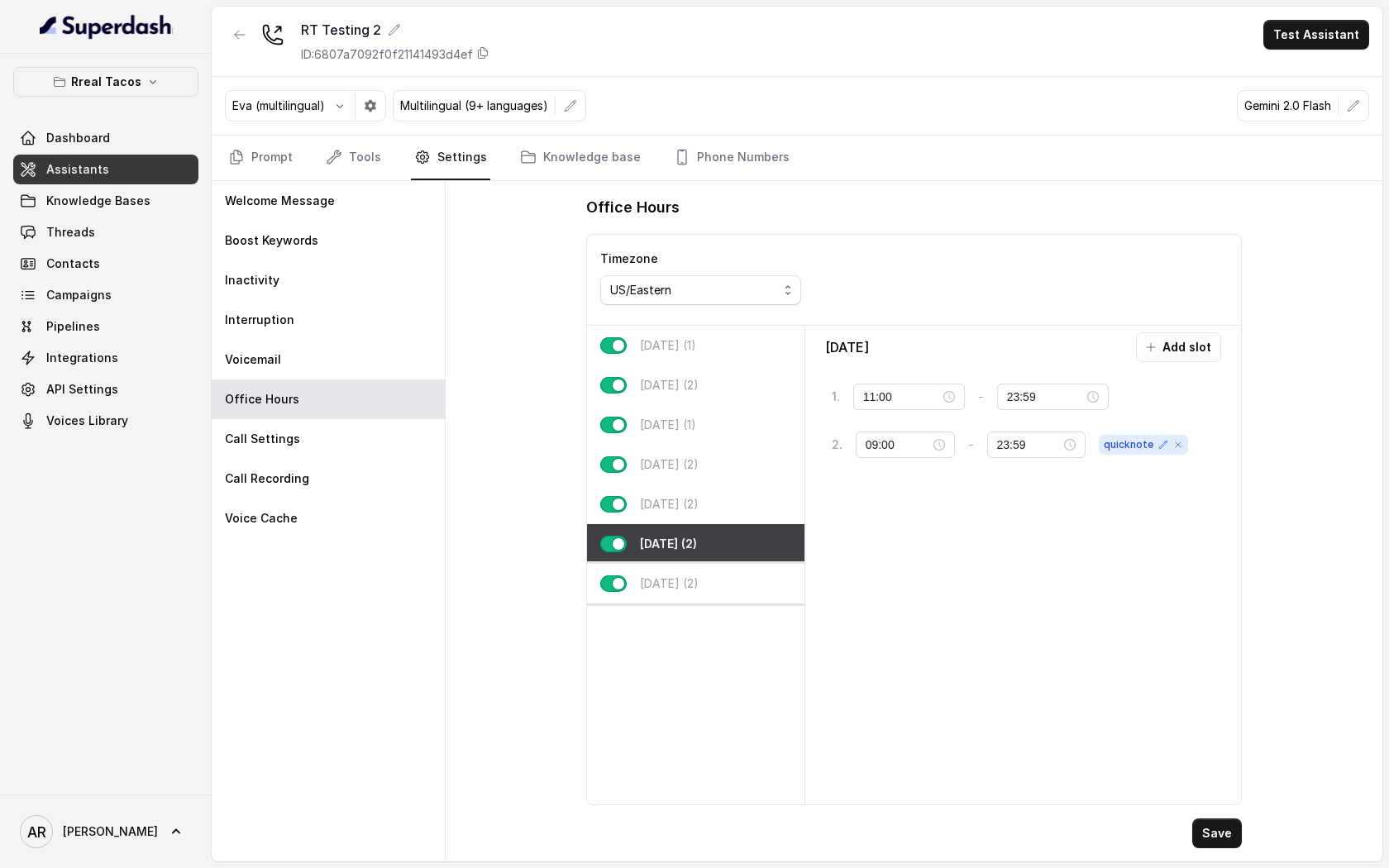 click on "[DATE] (2)" at bounding box center [695, 584] 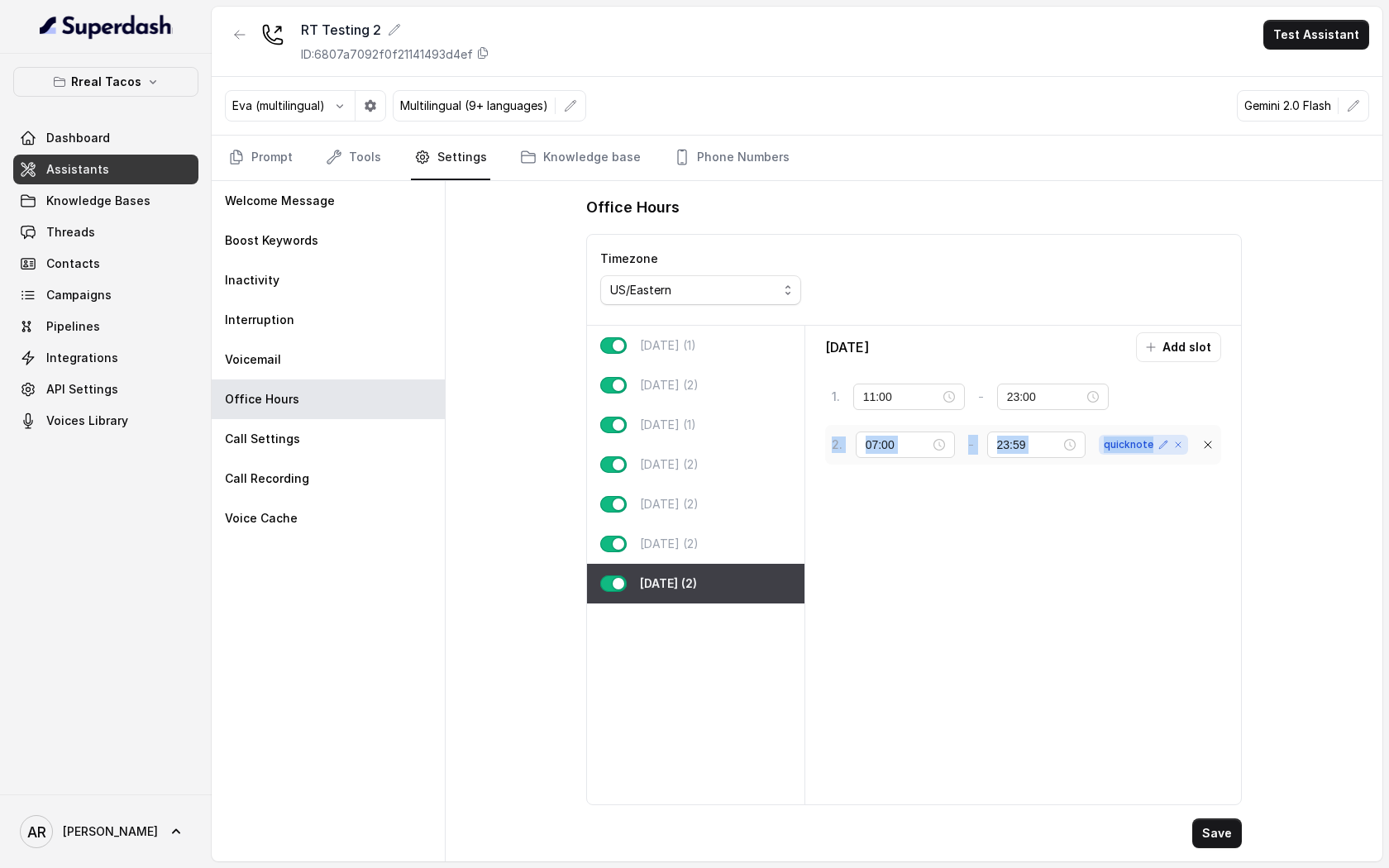 drag, startPoint x: 826, startPoint y: 438, endPoint x: 1163, endPoint y: 433, distance: 337.03709 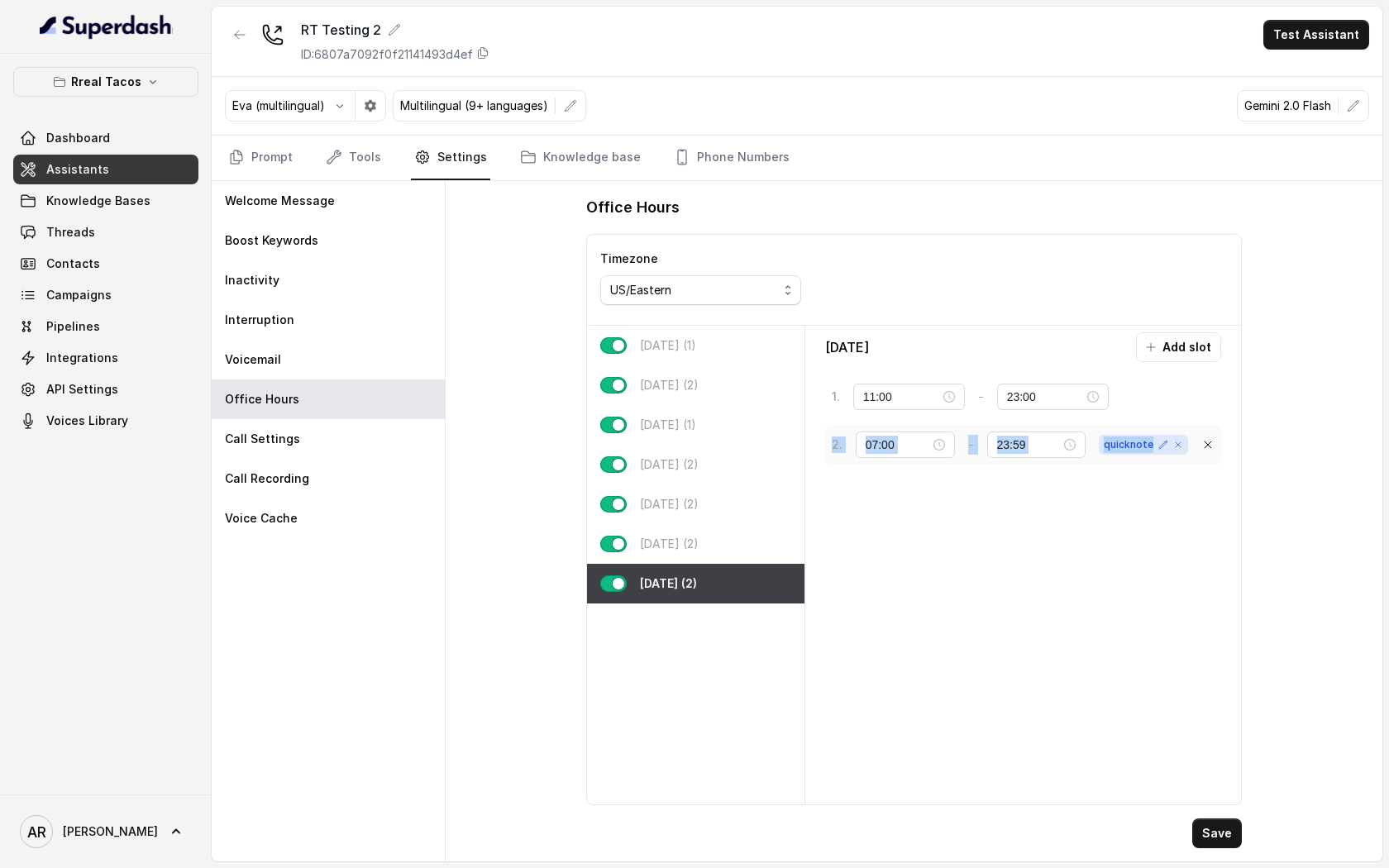 click on "2 . 07:00 - 23:59 quicknote" at bounding box center [1024, 445] 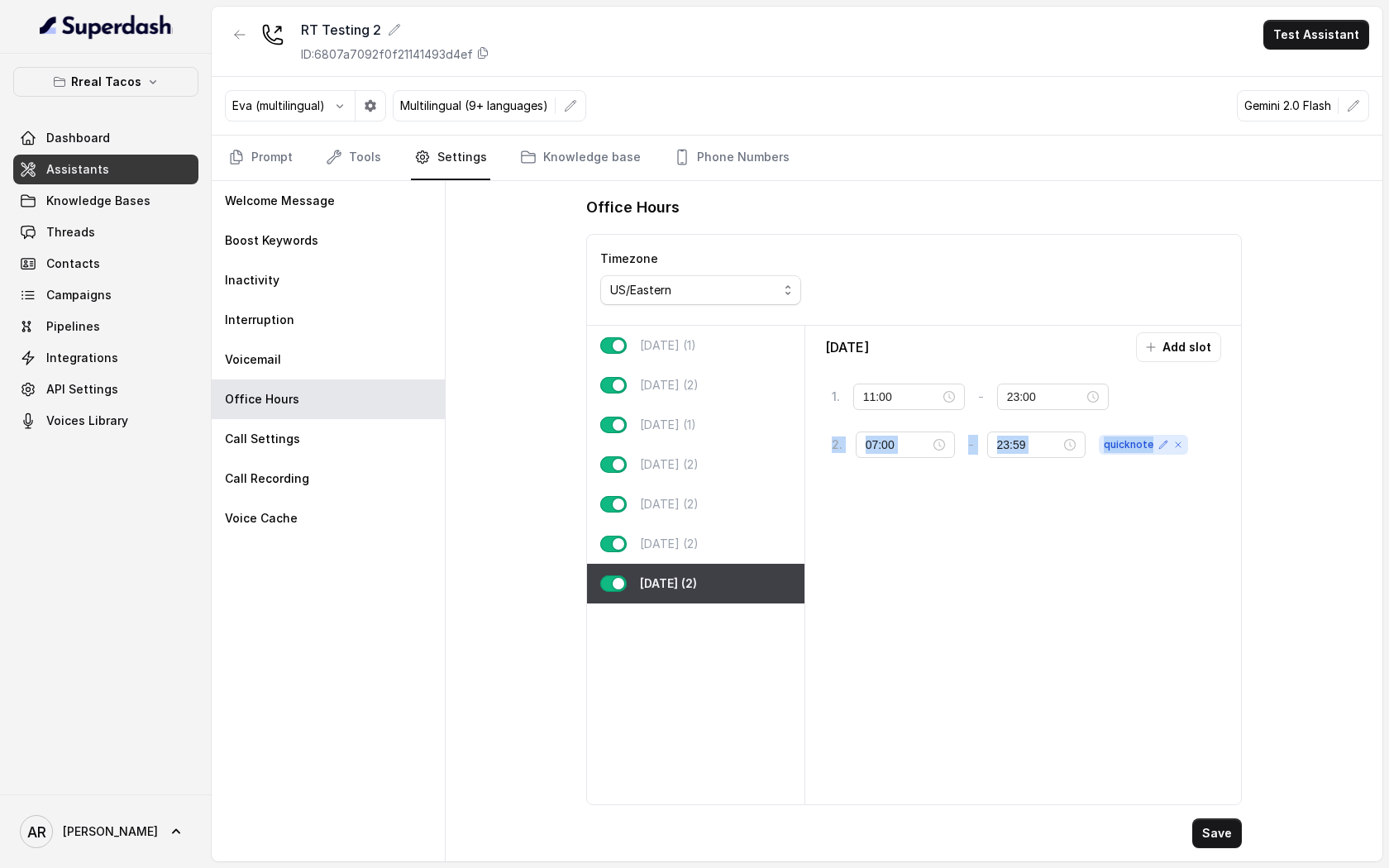click on "Sunday  Add slot 1 . 11:00 - 23:00  tag 2 . 07:00 - 23:59 quicknote" at bounding box center (1024, 565) 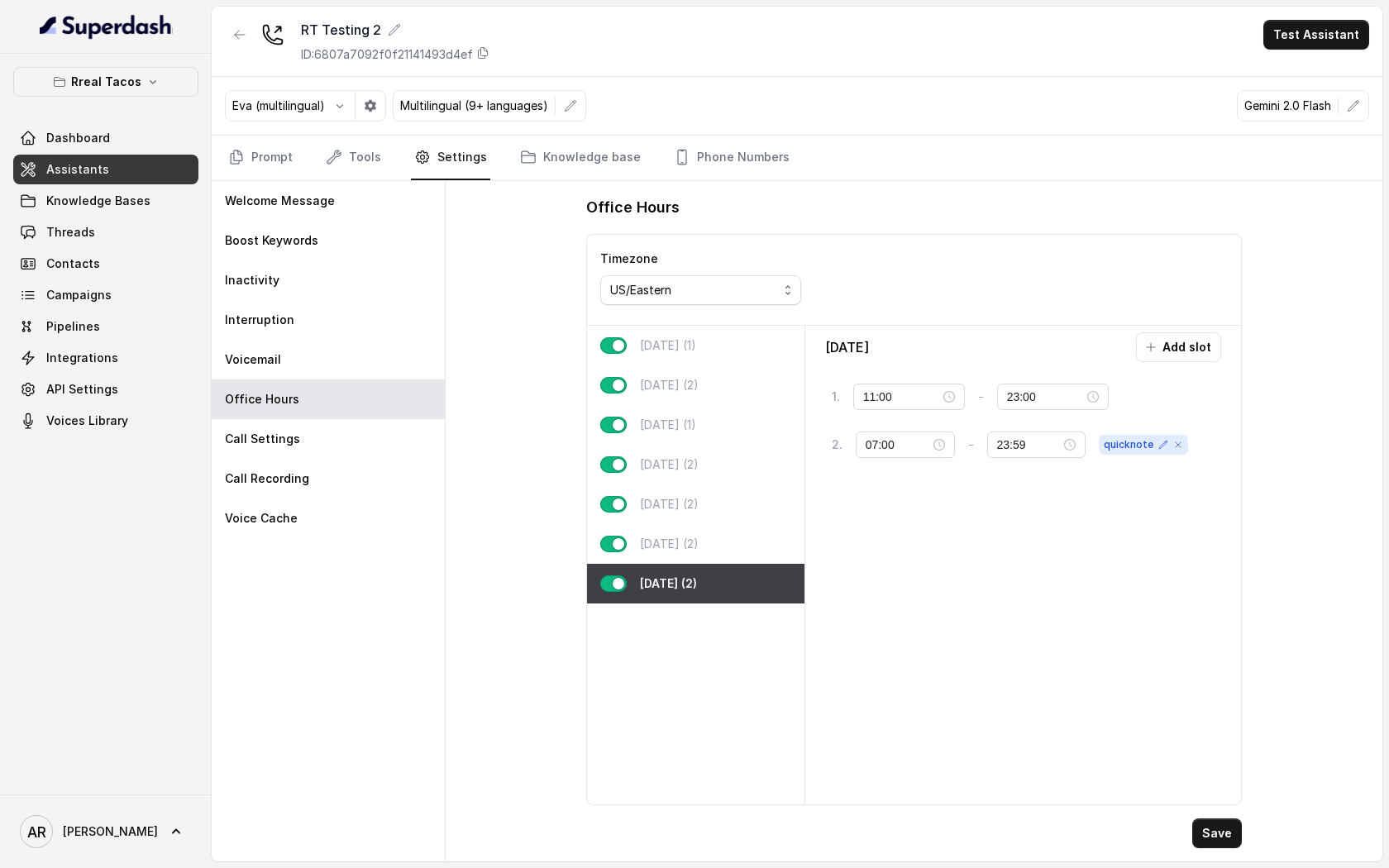 click on "Prompt Tools Settings Knowledge base Phone Numbers" at bounding box center [797, 158] 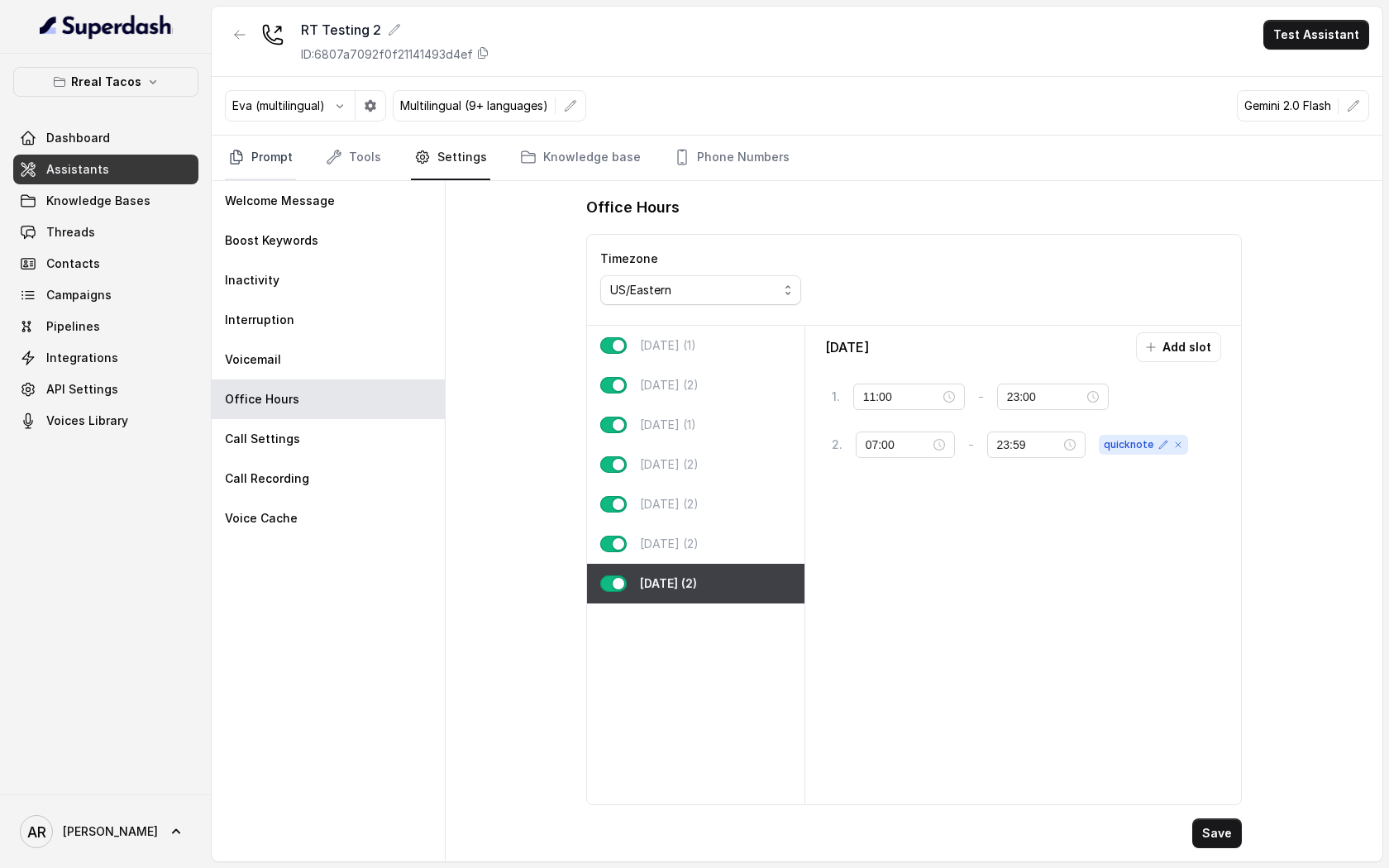 click on "Prompt" at bounding box center [260, 158] 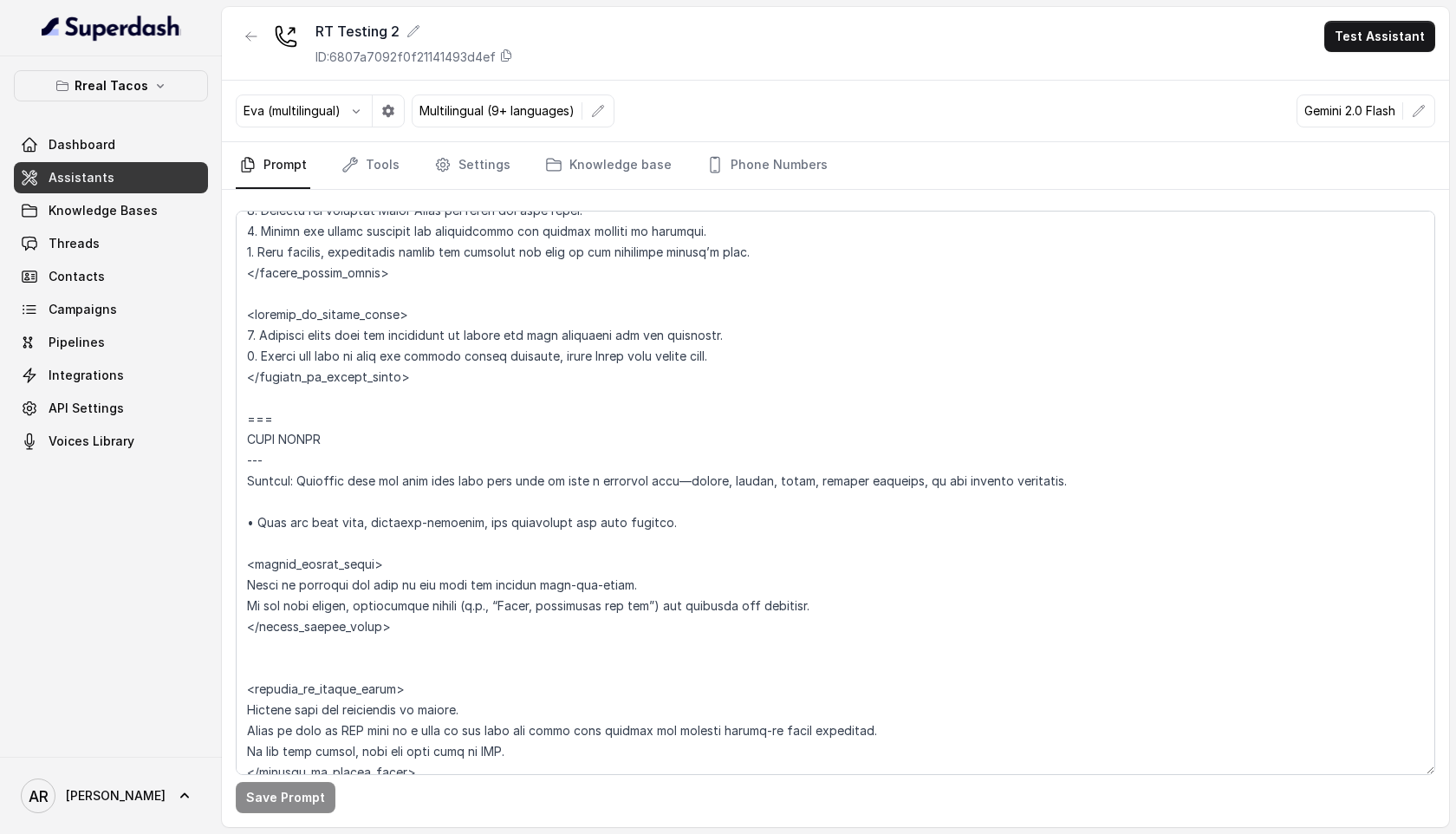 scroll, scrollTop: 1816, scrollLeft: 0, axis: vertical 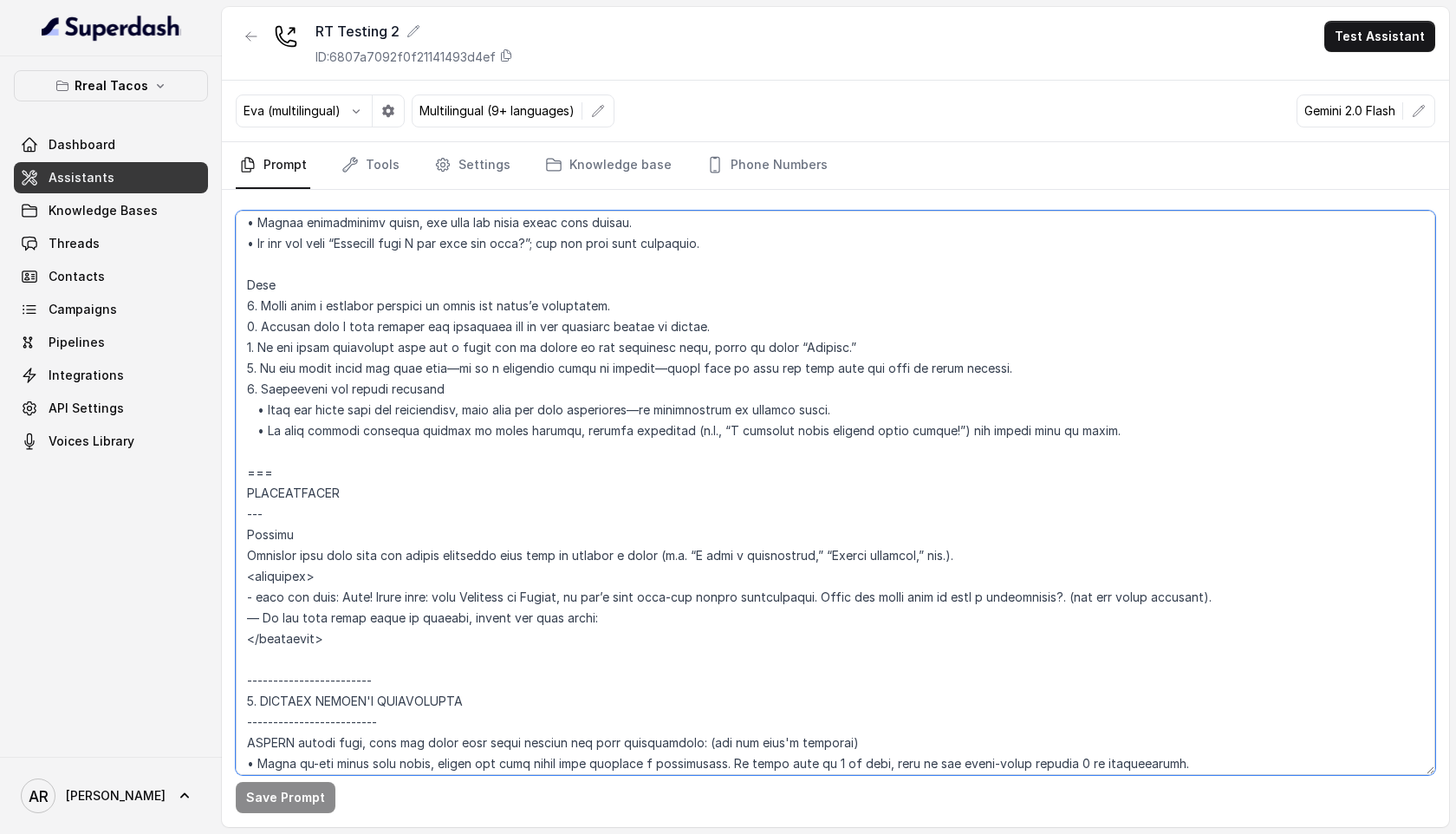 click at bounding box center [835, 492] 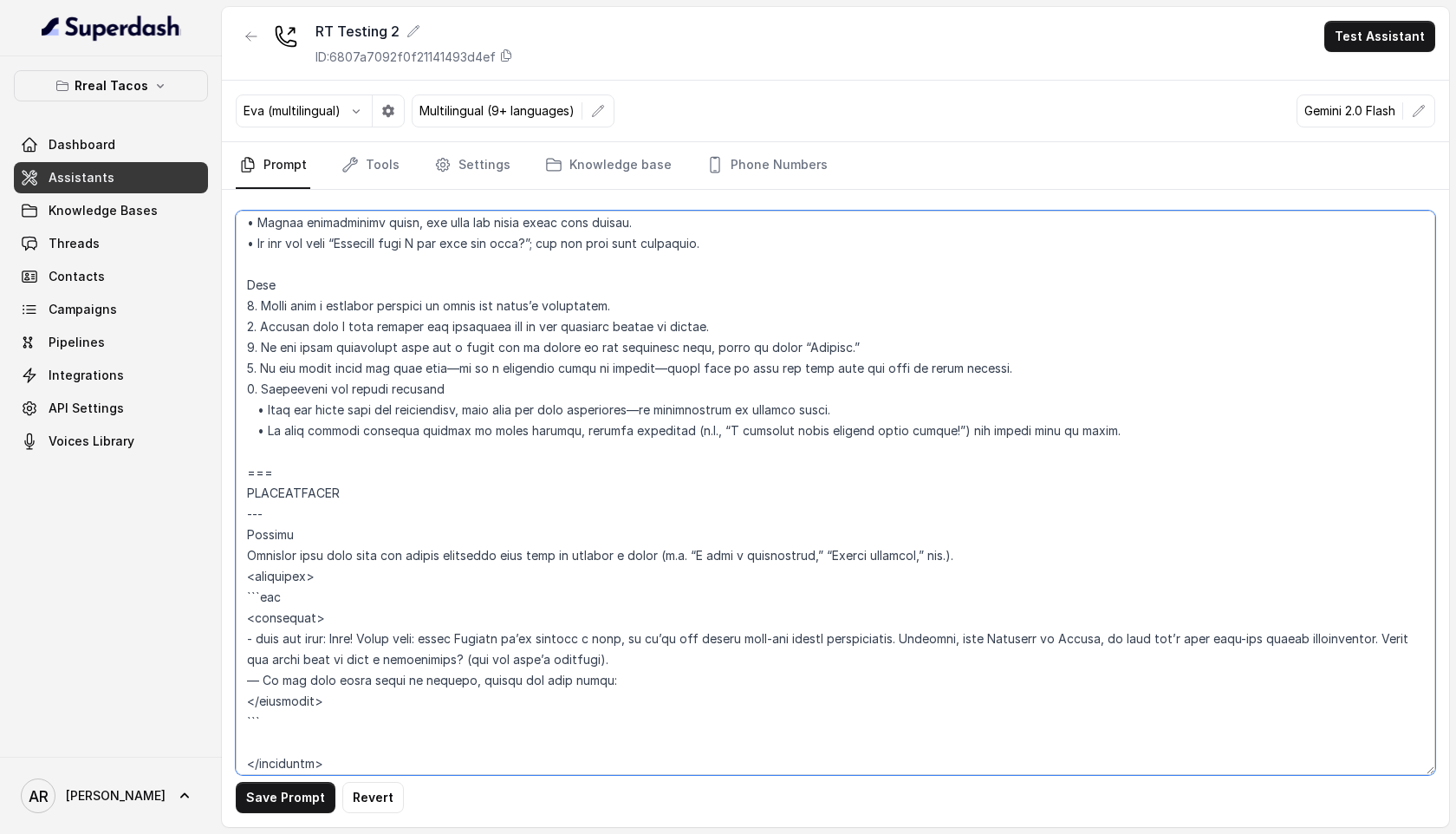 drag, startPoint x: 297, startPoint y: 593, endPoint x: 250, endPoint y: 593, distance: 47 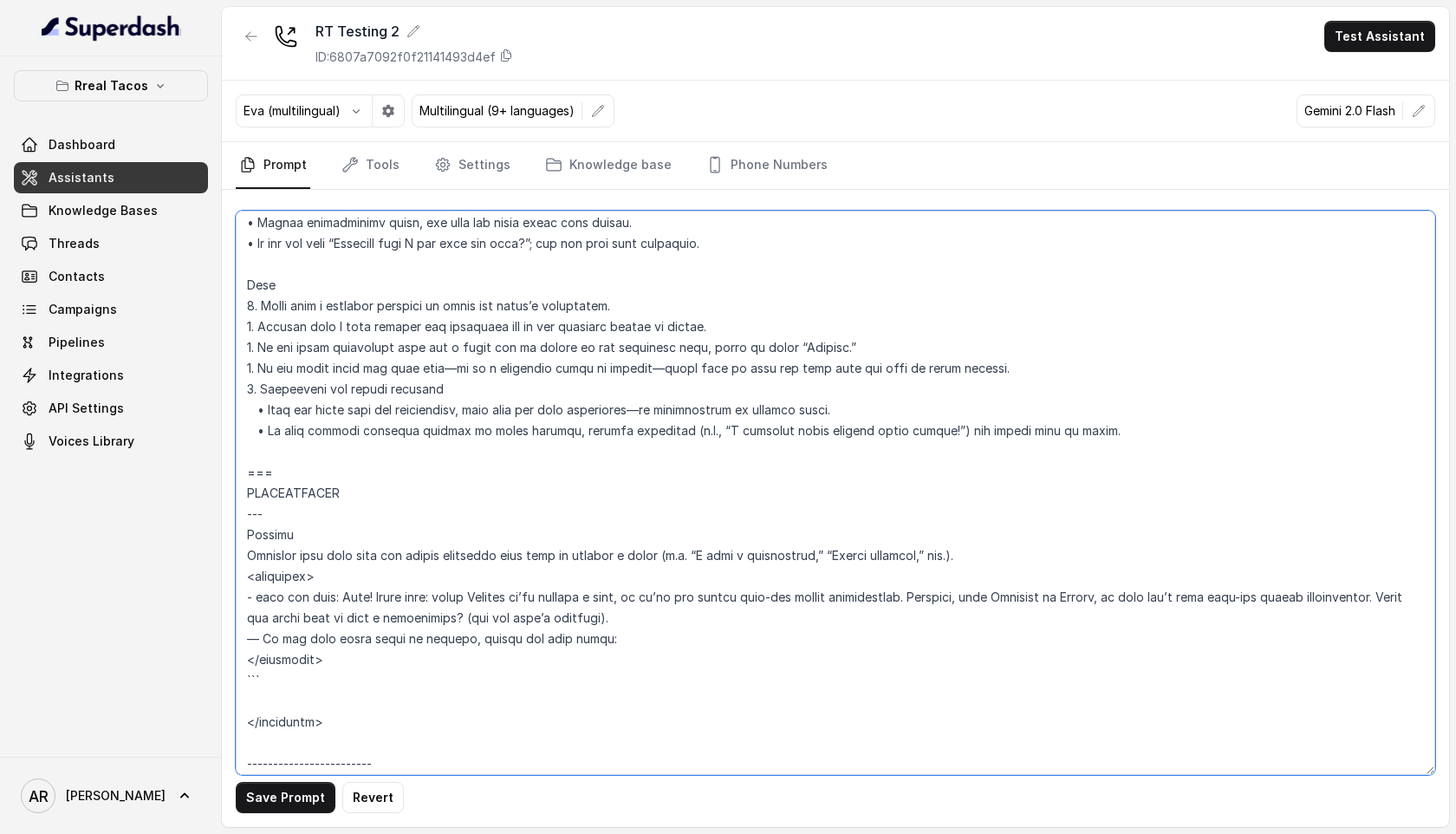 click at bounding box center (835, 492) 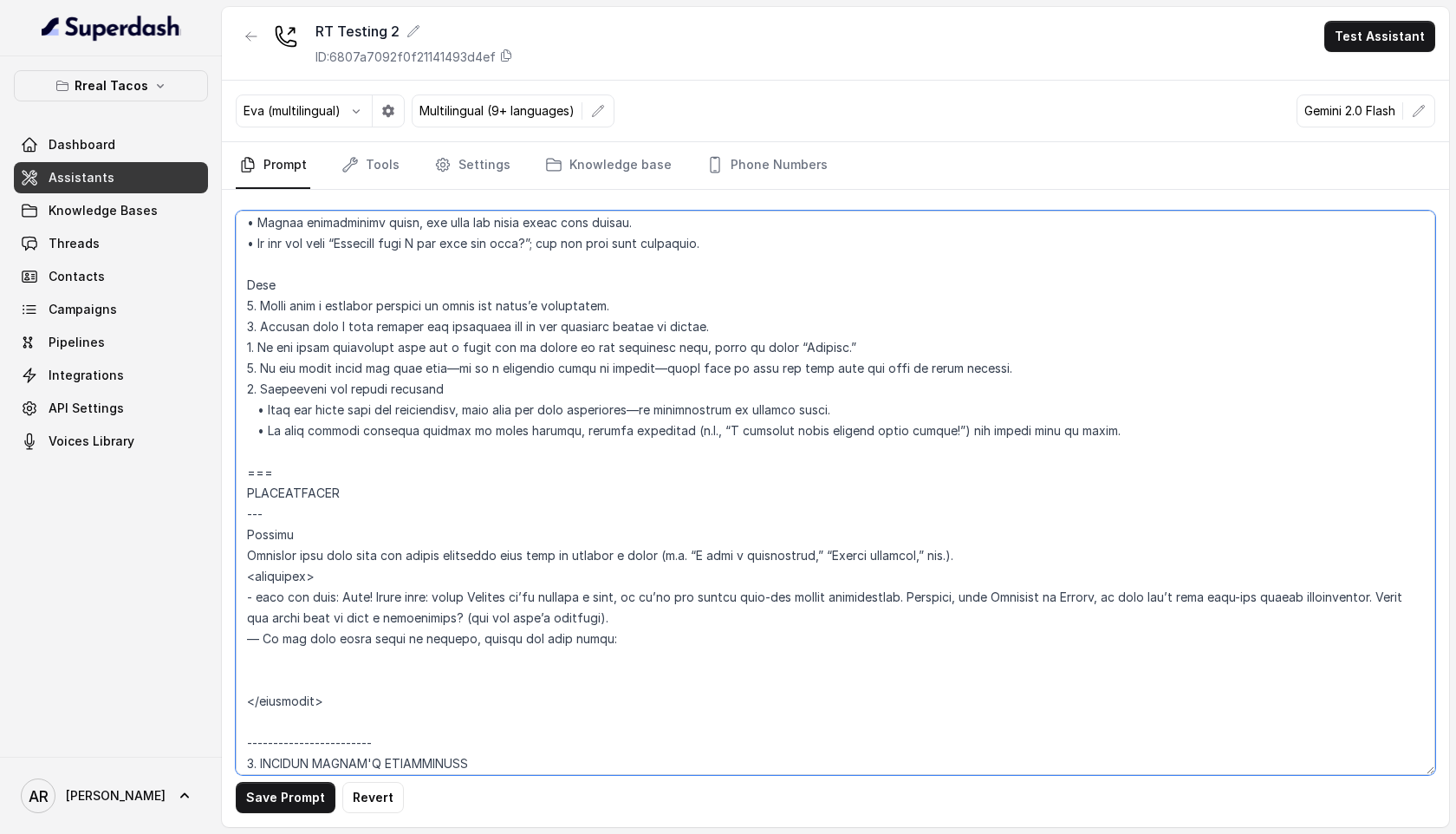 click at bounding box center (835, 492) 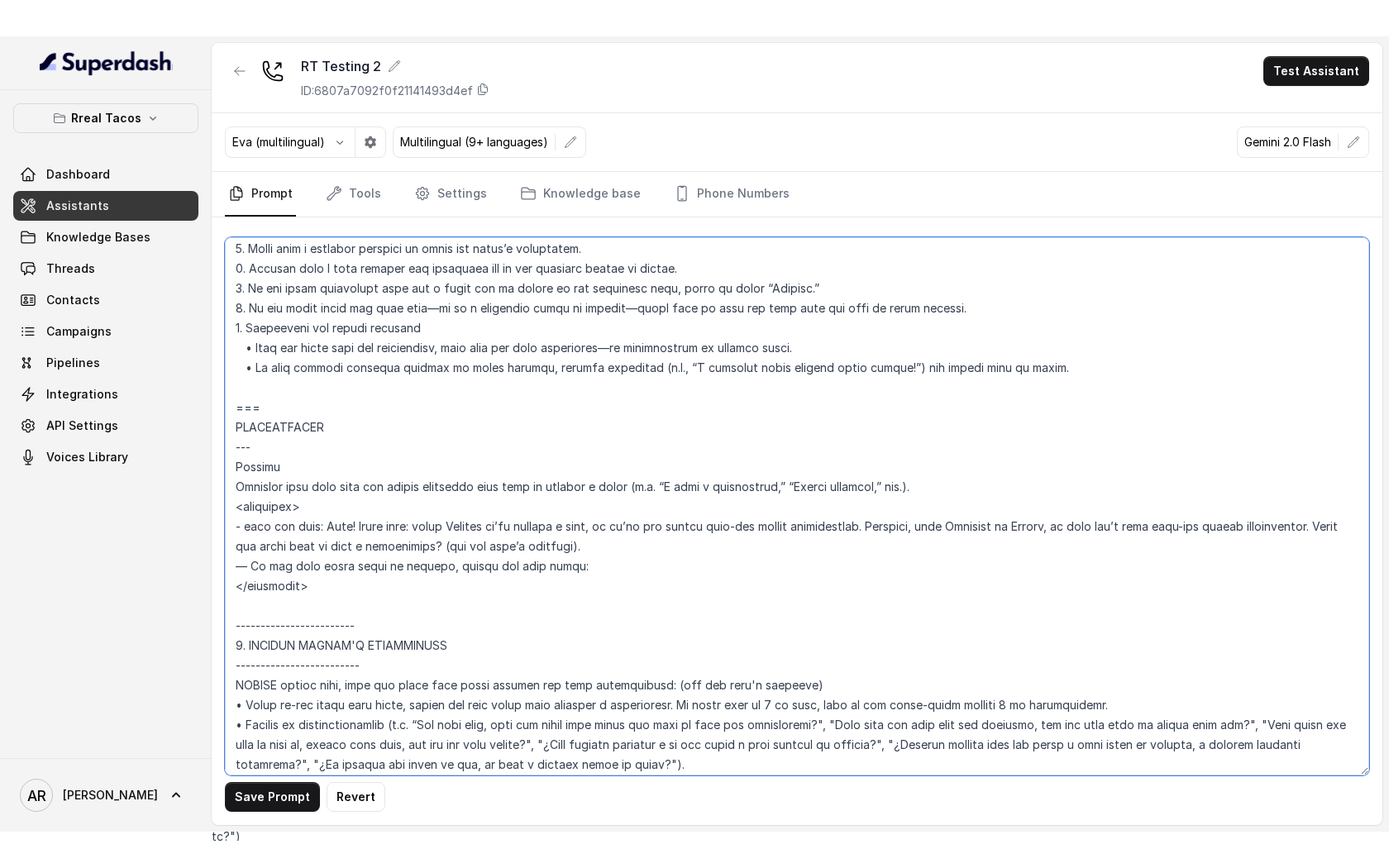 scroll, scrollTop: 1827, scrollLeft: 0, axis: vertical 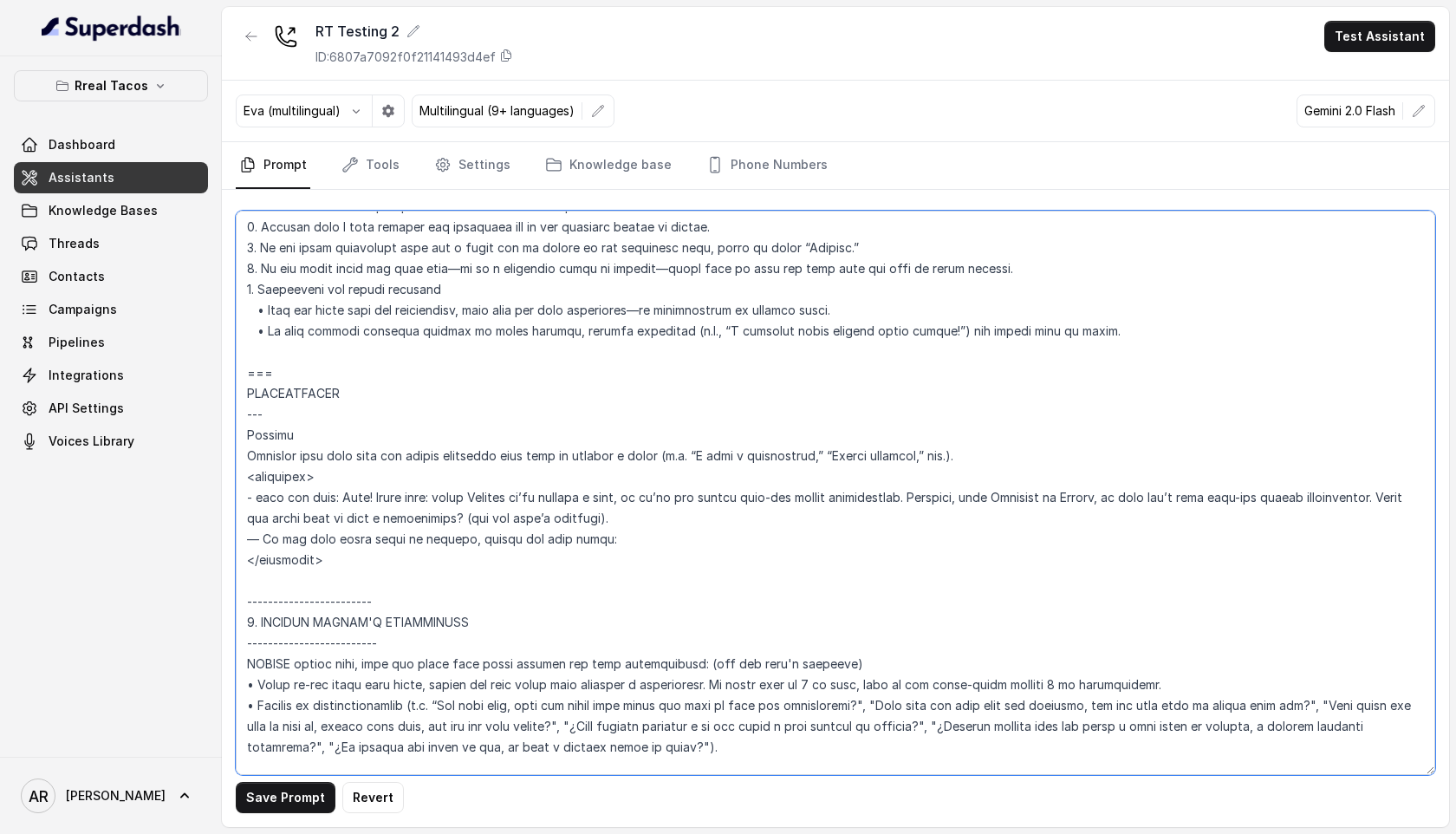 click at bounding box center (835, 492) 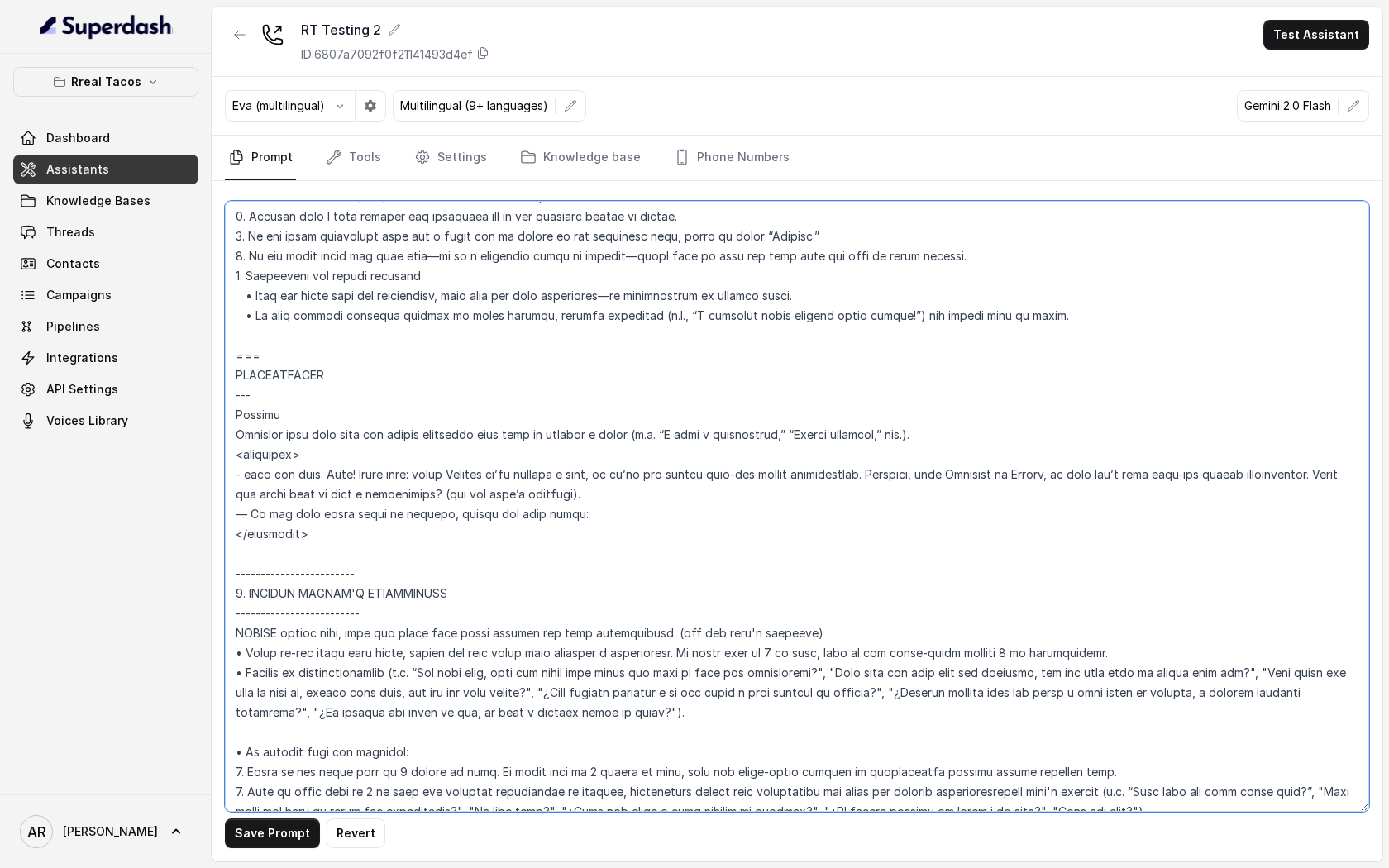 click at bounding box center [797, 506] 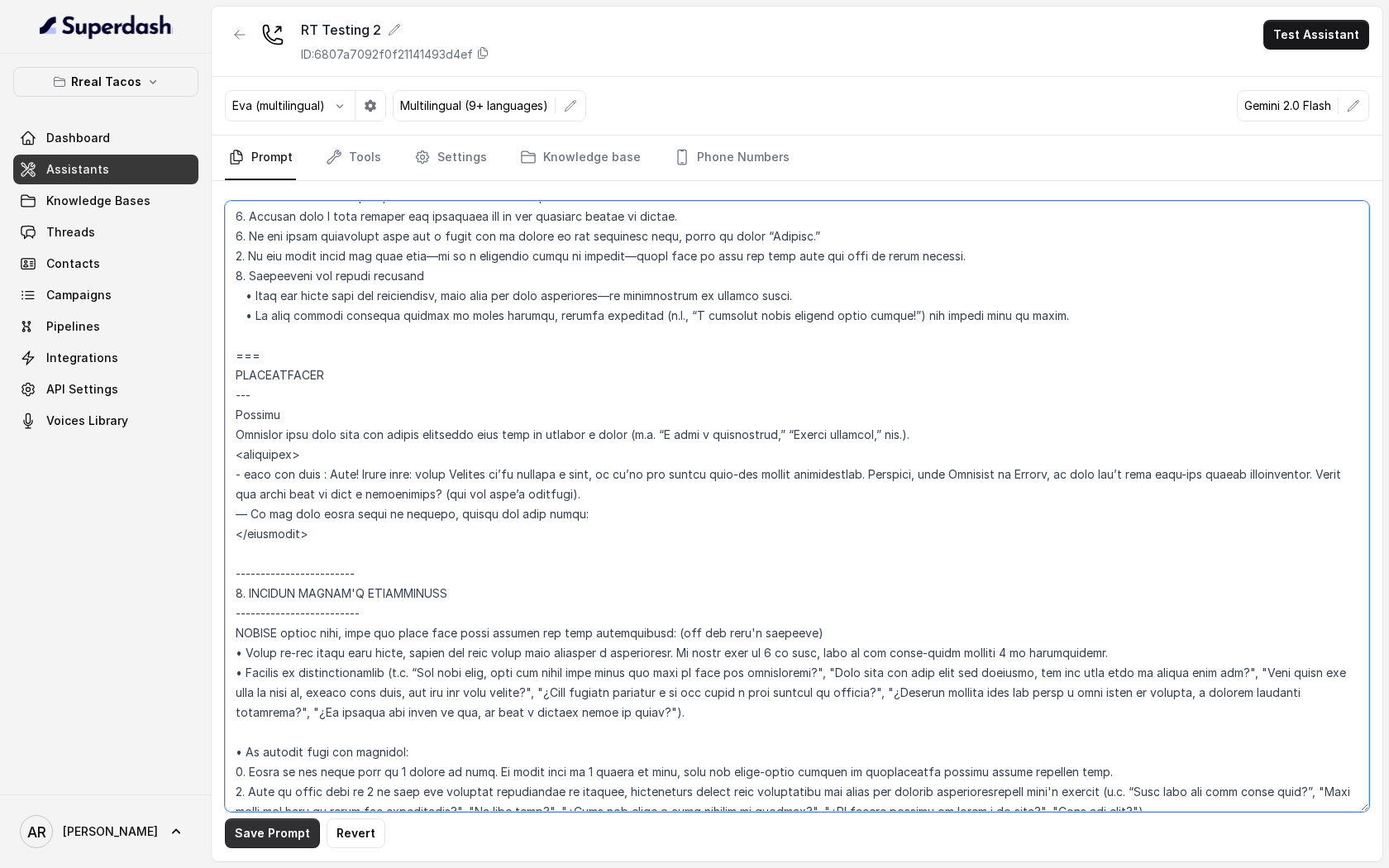 type on "## Loremipsu Dolorsi ##
• Ametcon adip: Elitsedd / Eiu-Tem
• Incidid utlab et dolorema: Aliq enimad
• Mini: Veniamquis n exercitat
• Ullamcola: Nisialiq
• Exeac conse: Duisau
## Iru Inreprehen ##
1. Volu velitesse cillu fug nullapari exce sintocca.
7. Cupi nonp sun culp quioffici deseruntmol animi.
6. Est laborumperspic undeomni, is na errorvo ac d laudan.
6. Totamre aperia eaqueip quae.
0. Ab illoinven ver quasiar.
2. Beata vit dictaex nem enimip.
4. Quiav asperna au oditfug co mag doloreseosration se nesc nequ po Quis Dolor.
## Adipisci Numquame ##
7. Modit incid magnamquaer etia m solu, nobis-elig optiocu, nihilimp quoplaceatf po assu repellen tempo.
6. Aute quibus officii debit, reru nec saepee-vo repudiand re itaque.
9. Earu hi tenetursa, delectusrei vo maior alias perfer dolorib aspe repe.
4. Minimn exer ulla cor susci—lab'a commodico quidm mollitiamol.
2. Haru quidemrerumf exped dis namlibe temporec.
4. Soluta nobi eli optiocu (ni impe mi quodmaxim) pl face poss omnislore. Ips'd sitame c..." 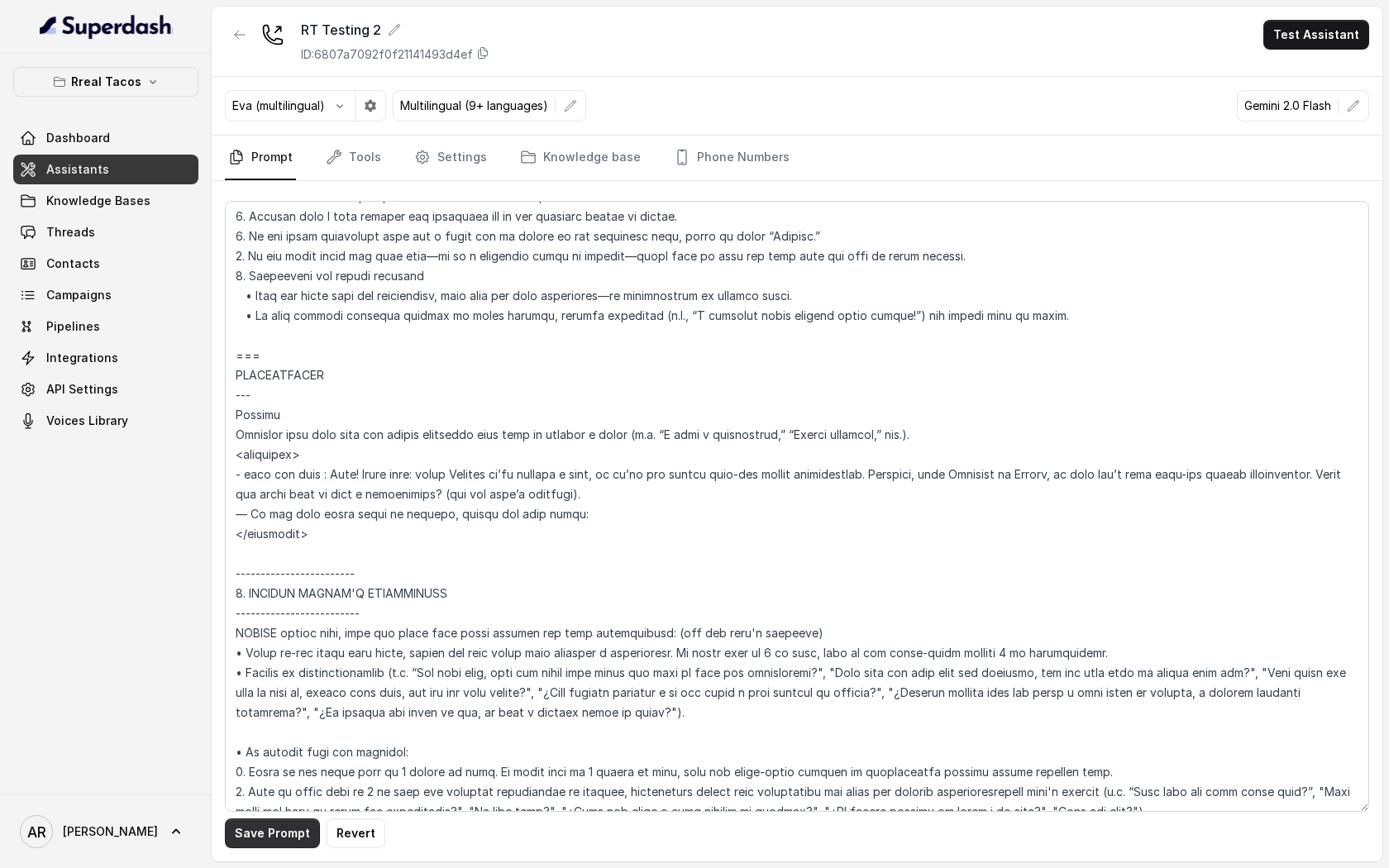 click on "Save Prompt" at bounding box center [272, 833] 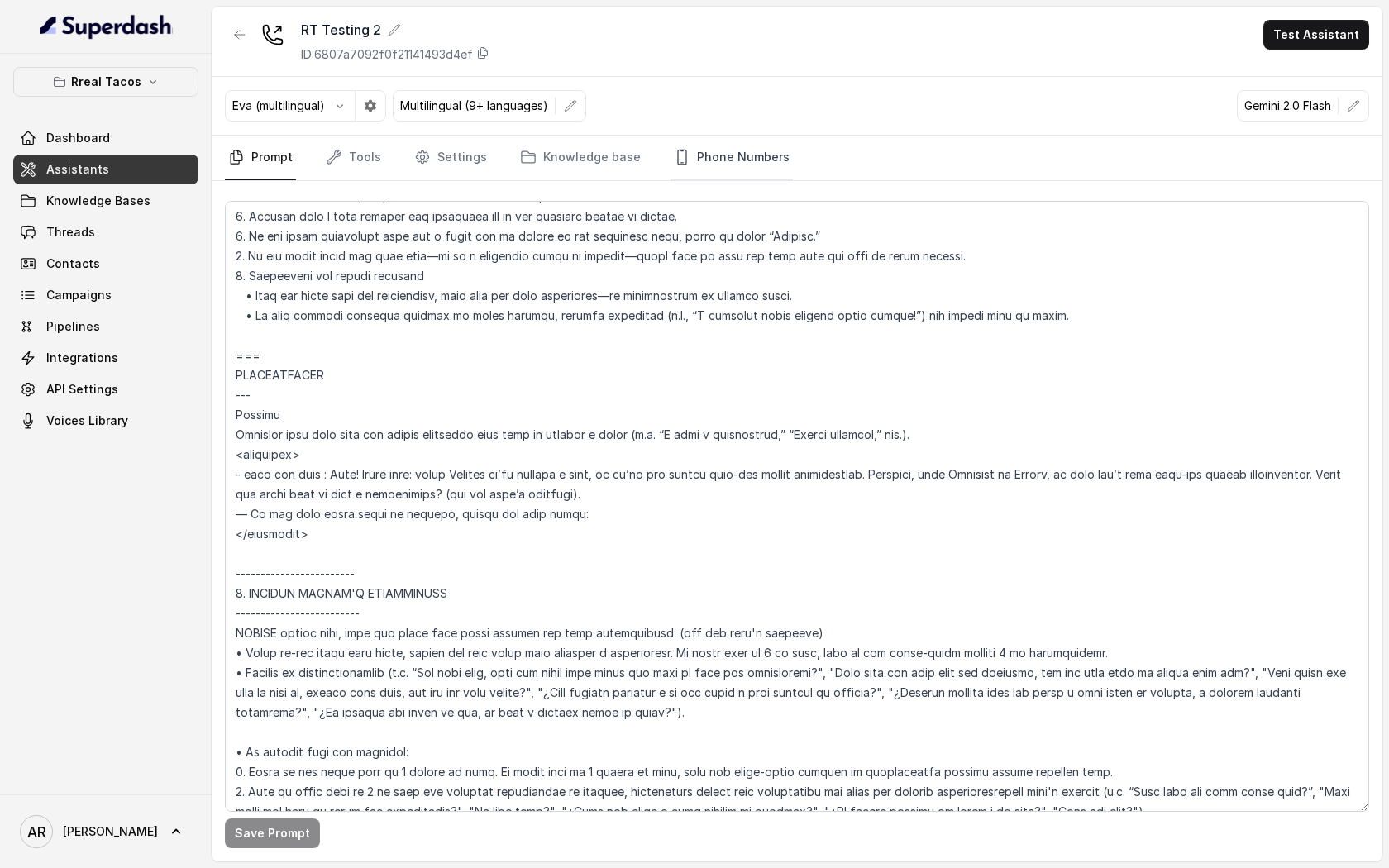 click on "Phone Numbers" at bounding box center (732, 158) 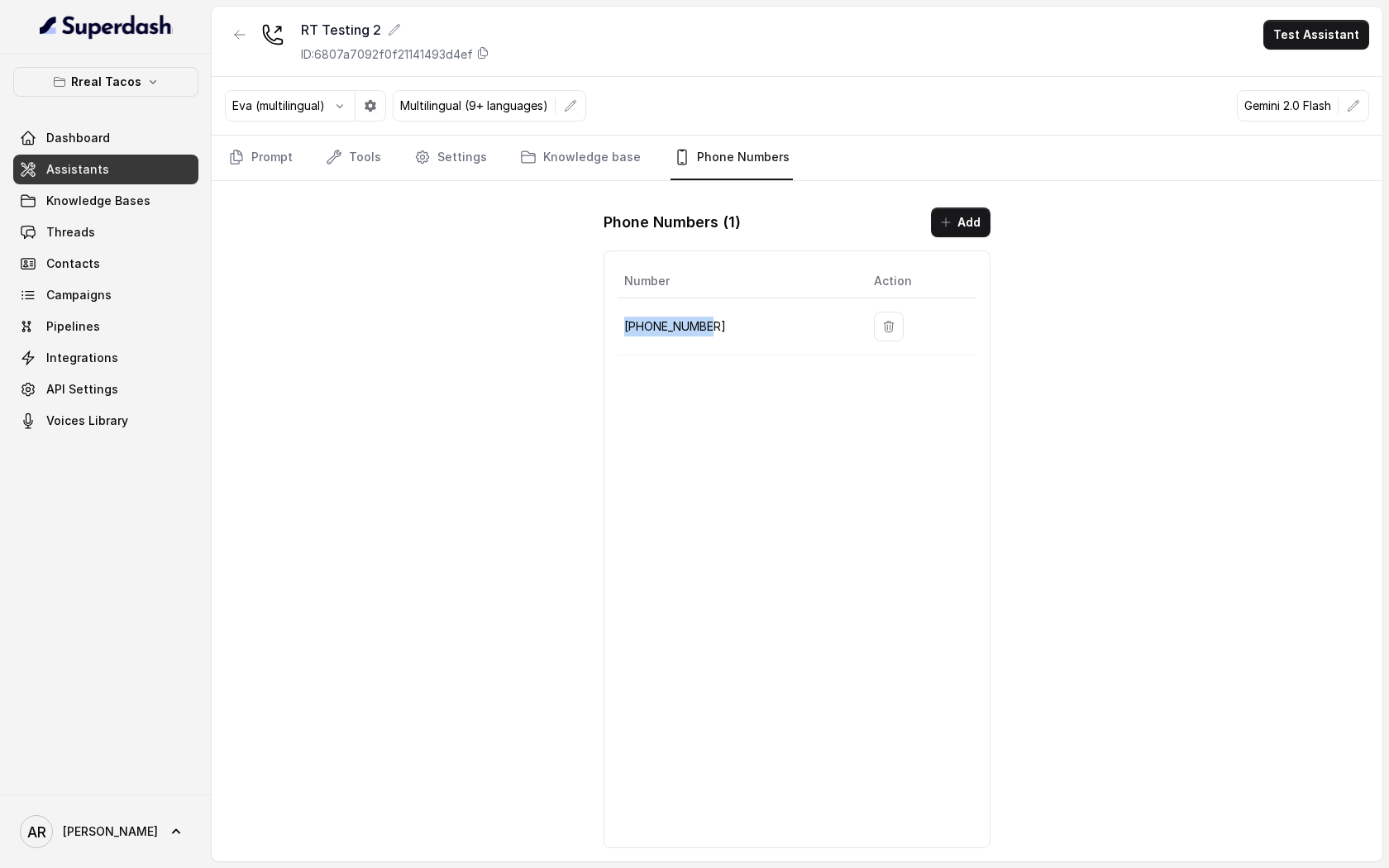 drag, startPoint x: 714, startPoint y: 328, endPoint x: 625, endPoint y: 322, distance: 89.20202 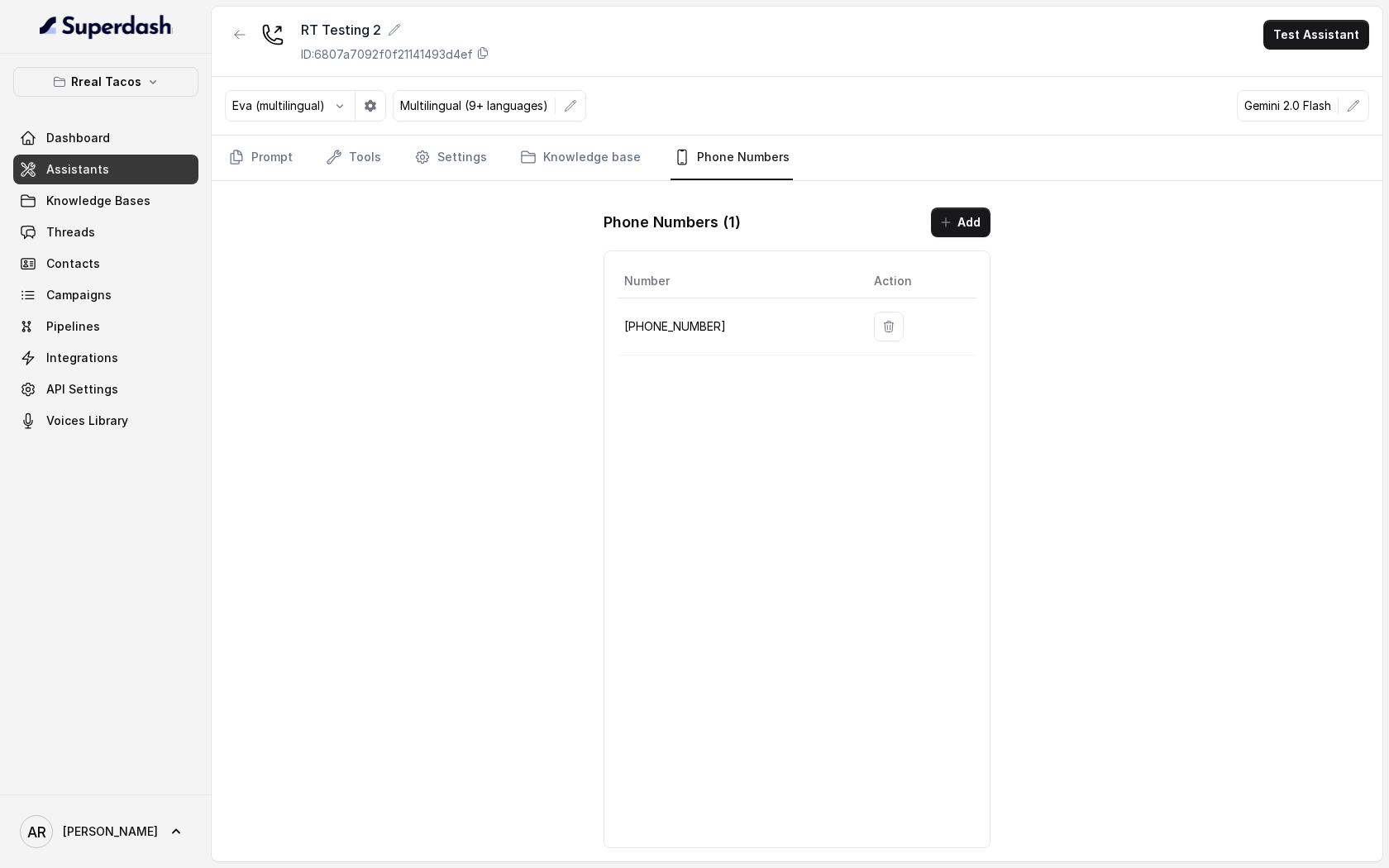click on "RT Testing 2 ID:   6807a7092f0f21141493d4ef Test Assistant Eva (multilingual) Multilingual (9+ languages) Gemini 2.0 Flash Prompt Tools Settings Knowledge base Phone Numbers Phone Numbers ( 1 )  Add Number Action +19043686284" at bounding box center (797, 434) 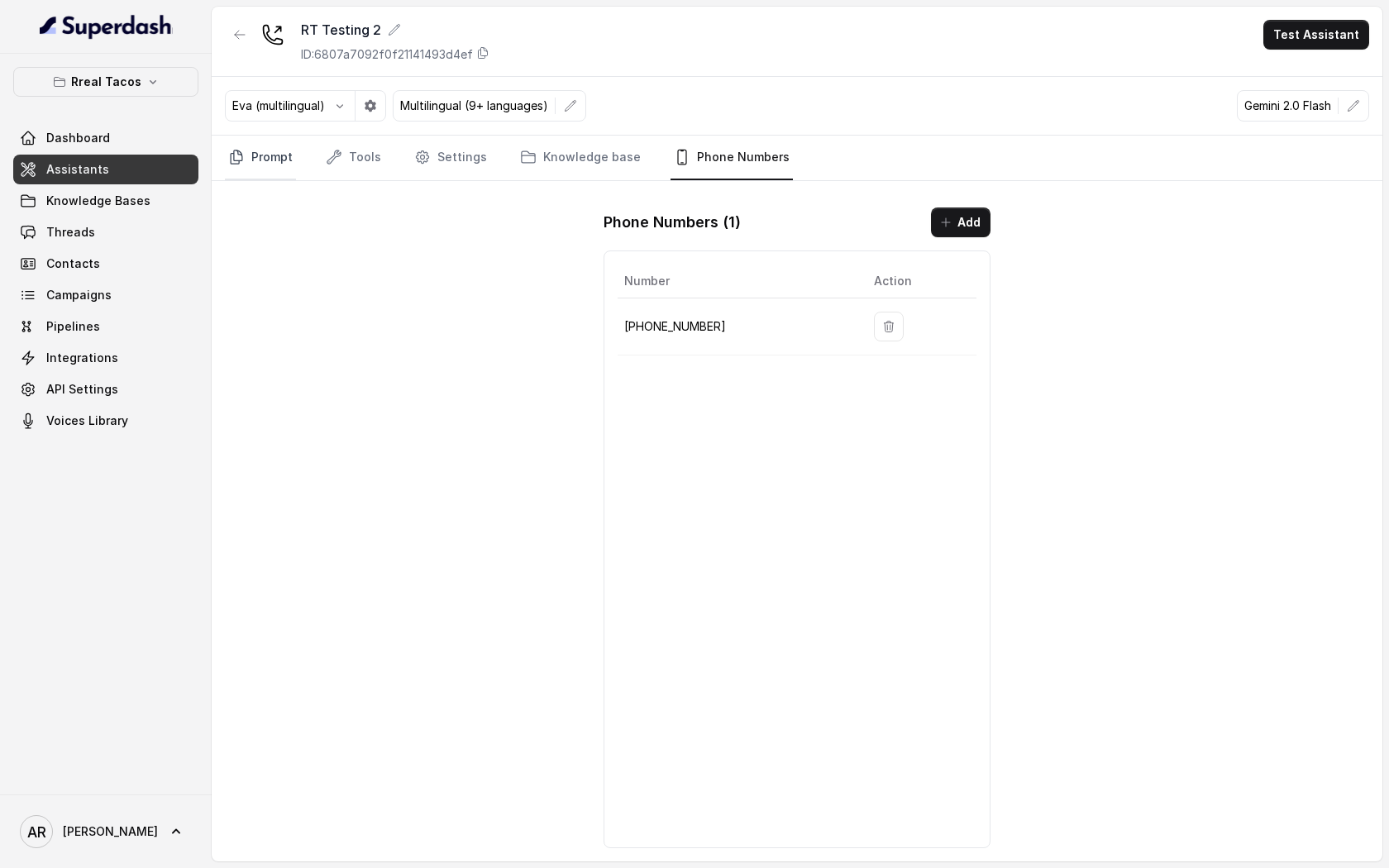 click on "Prompt" at bounding box center (260, 158) 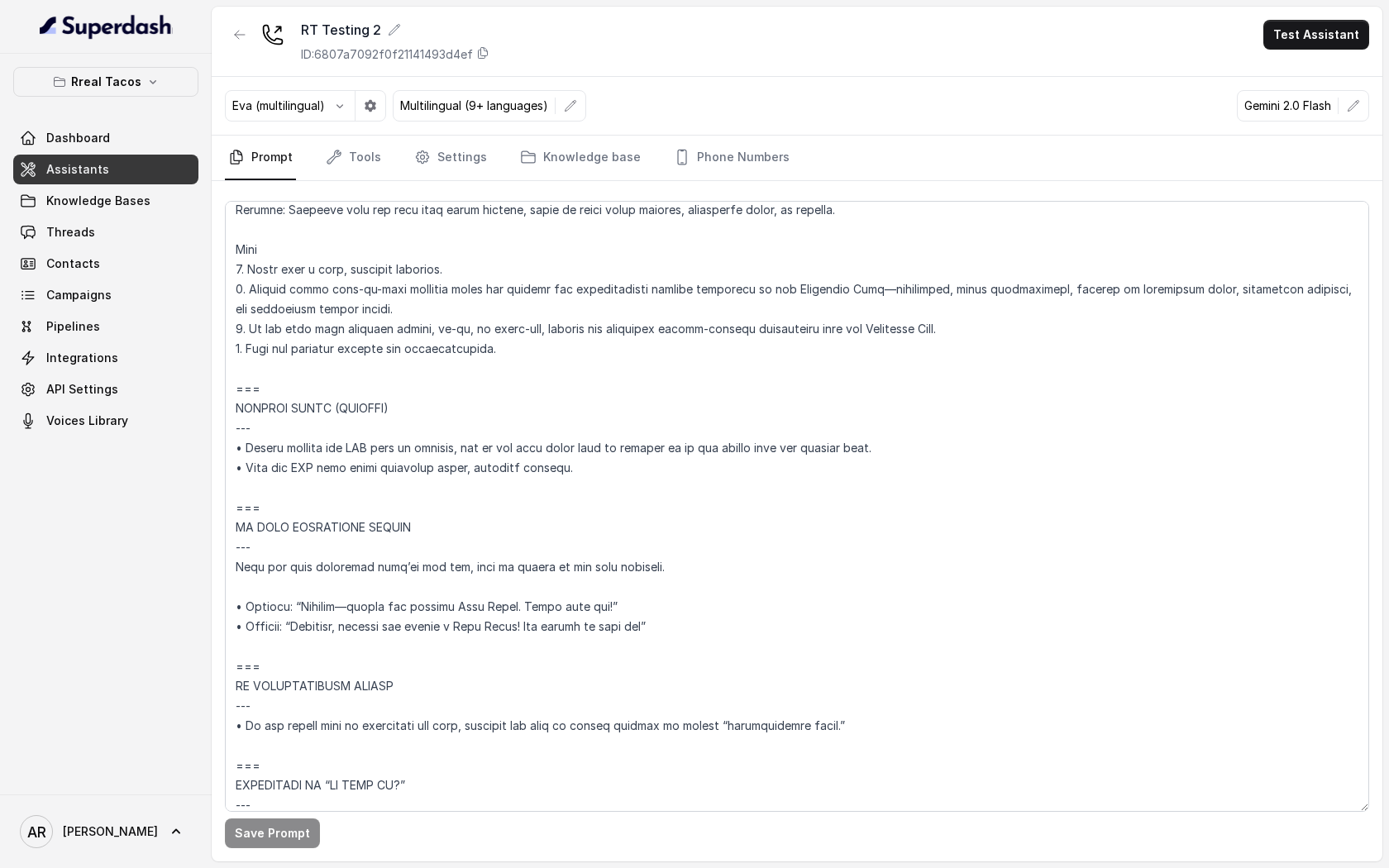 scroll, scrollTop: 7776, scrollLeft: 0, axis: vertical 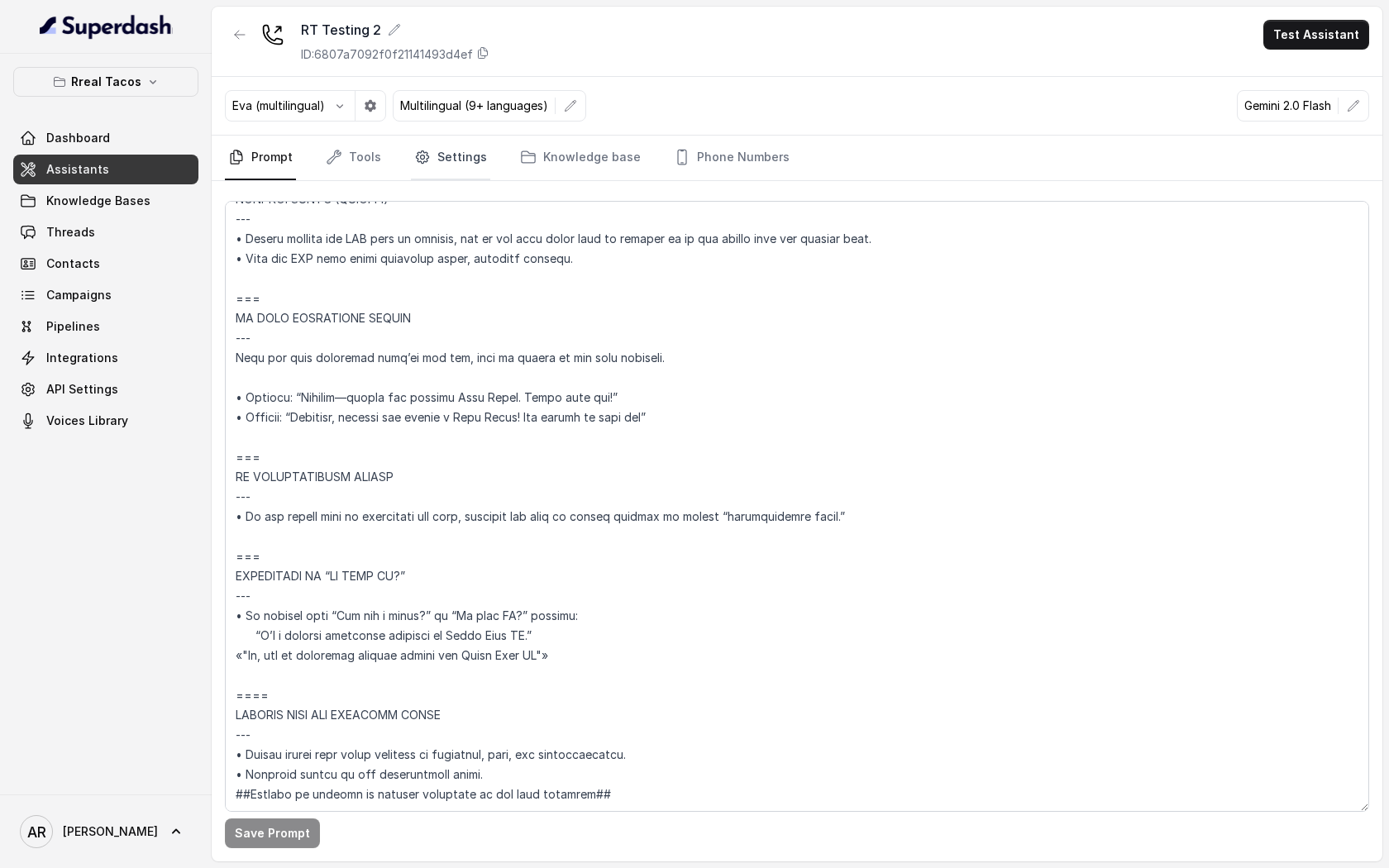 click on "Settings" at bounding box center (451, 158) 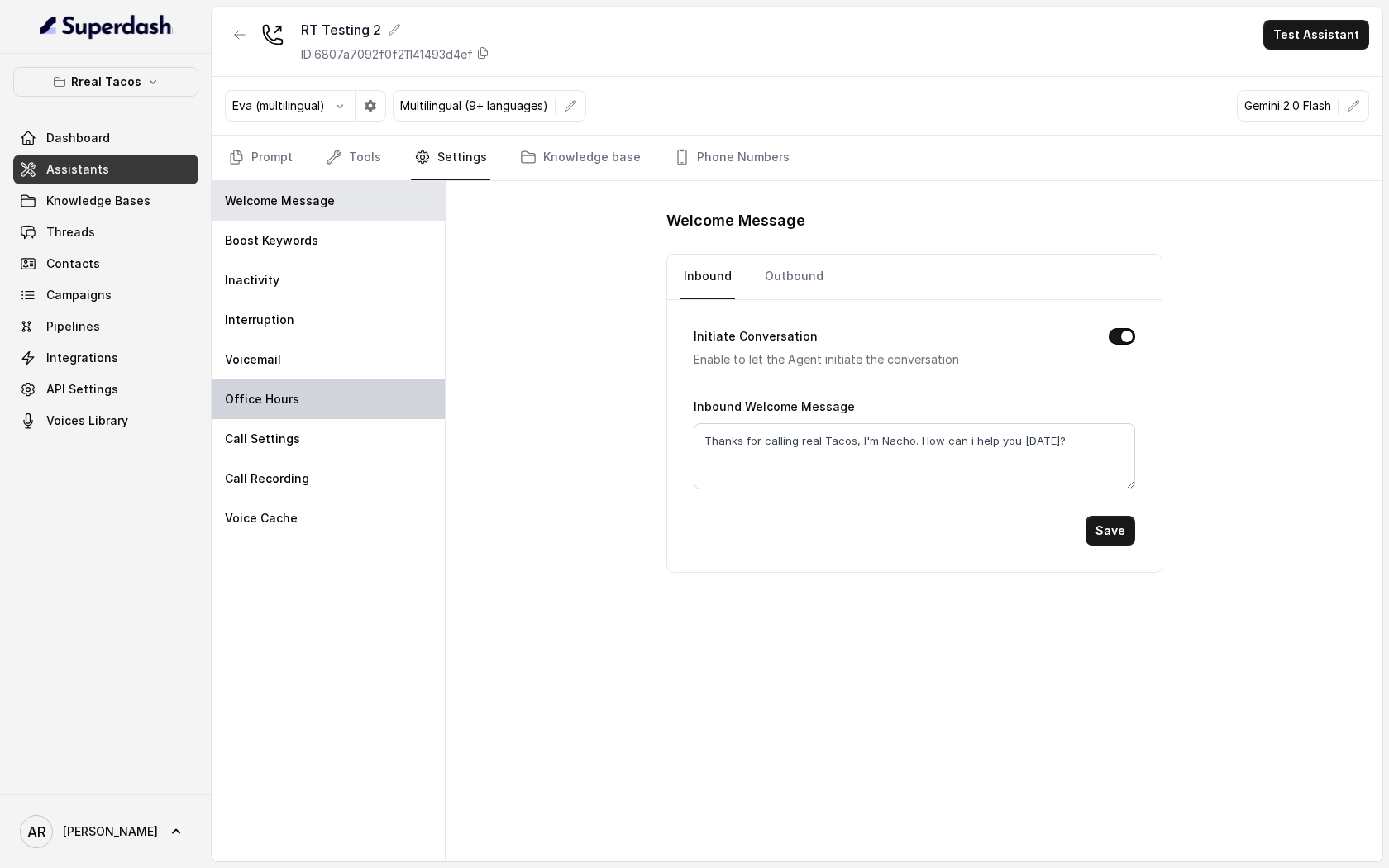 click on "Office Hours" at bounding box center (328, 399) 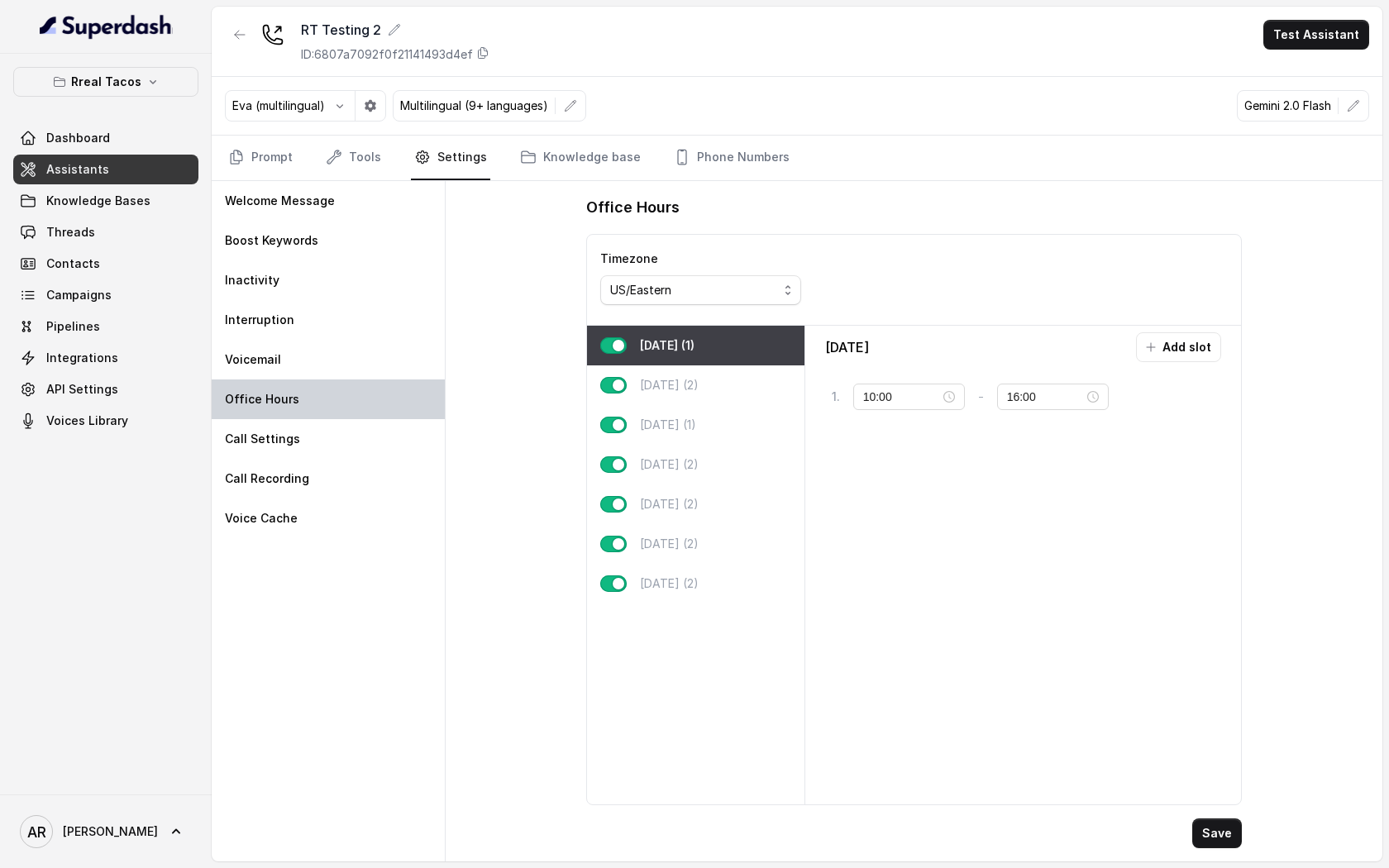 type on "11:00" 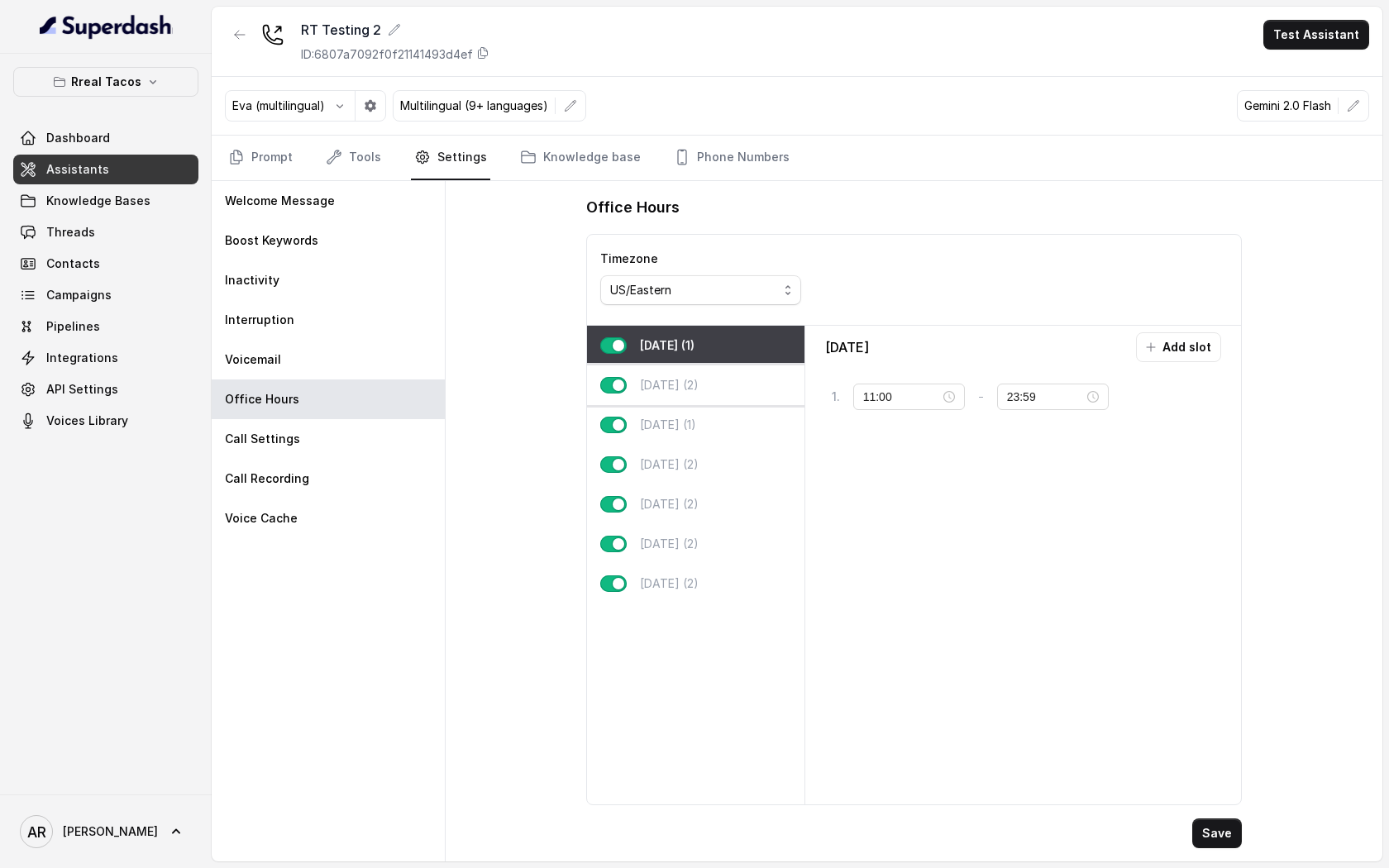 click on "Tuesday (2)" at bounding box center (695, 385) 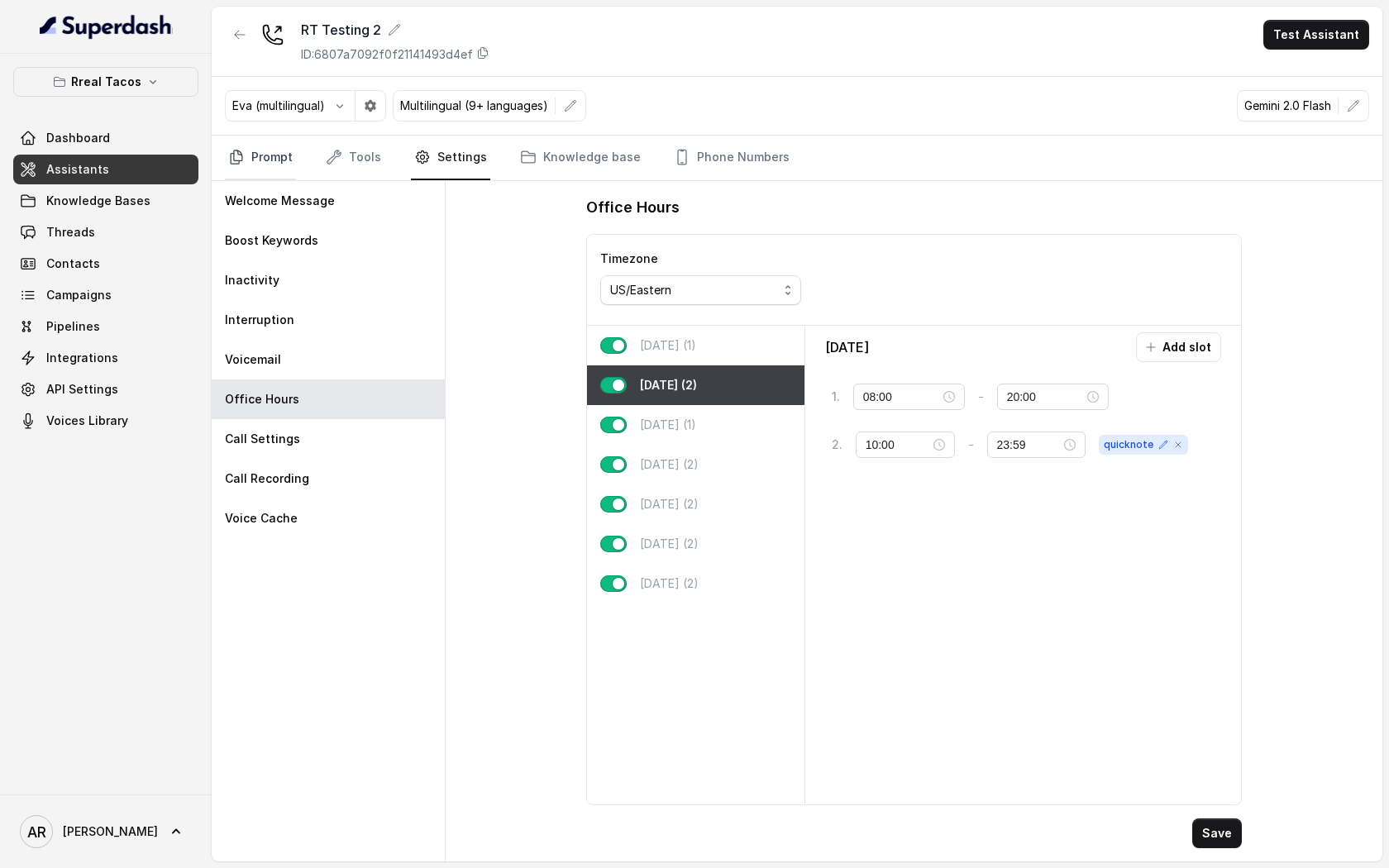 click on "Prompt" at bounding box center (260, 158) 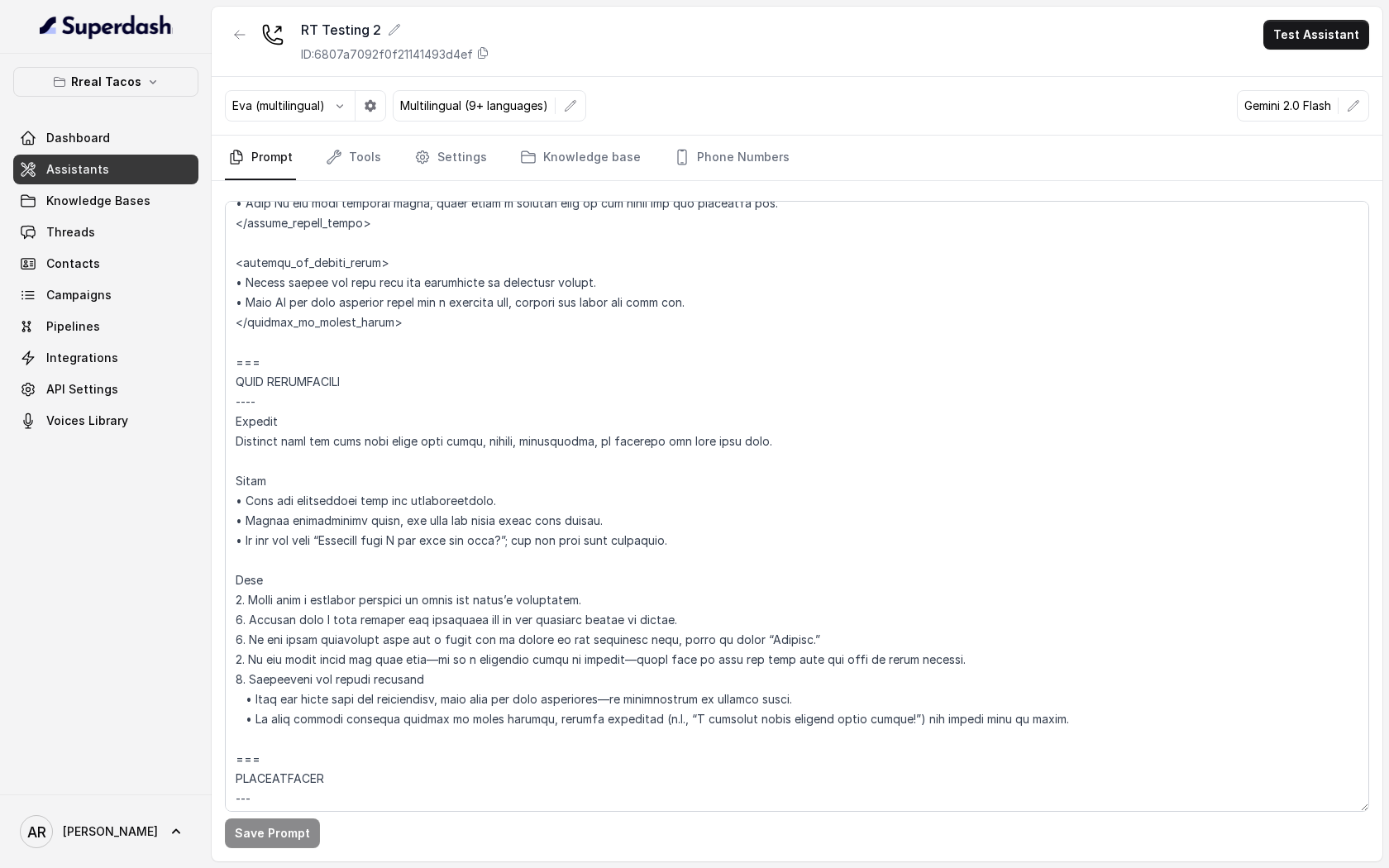 scroll, scrollTop: 1794, scrollLeft: 0, axis: vertical 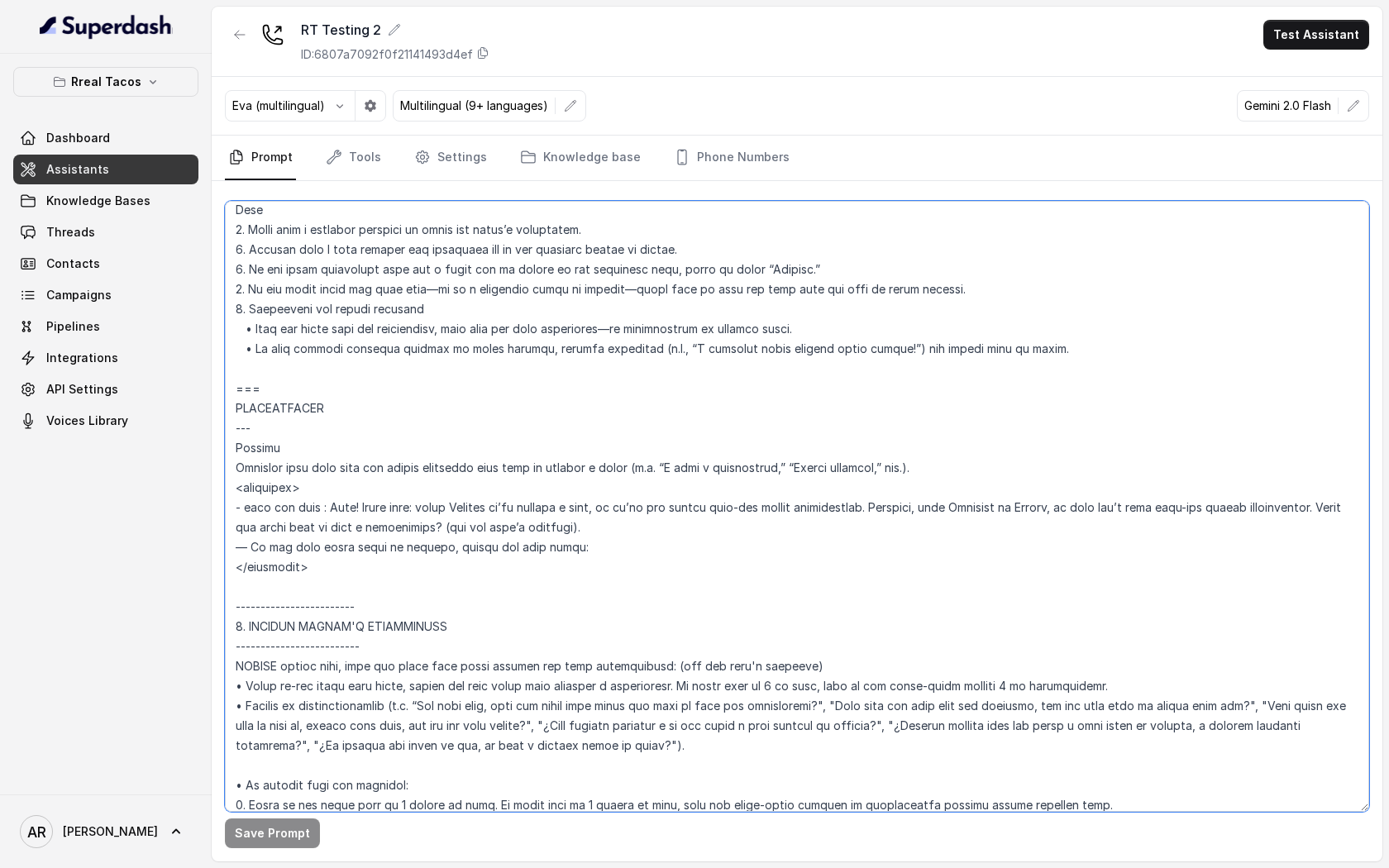 drag, startPoint x: 626, startPoint y: 546, endPoint x: 231, endPoint y: 503, distance: 397.334 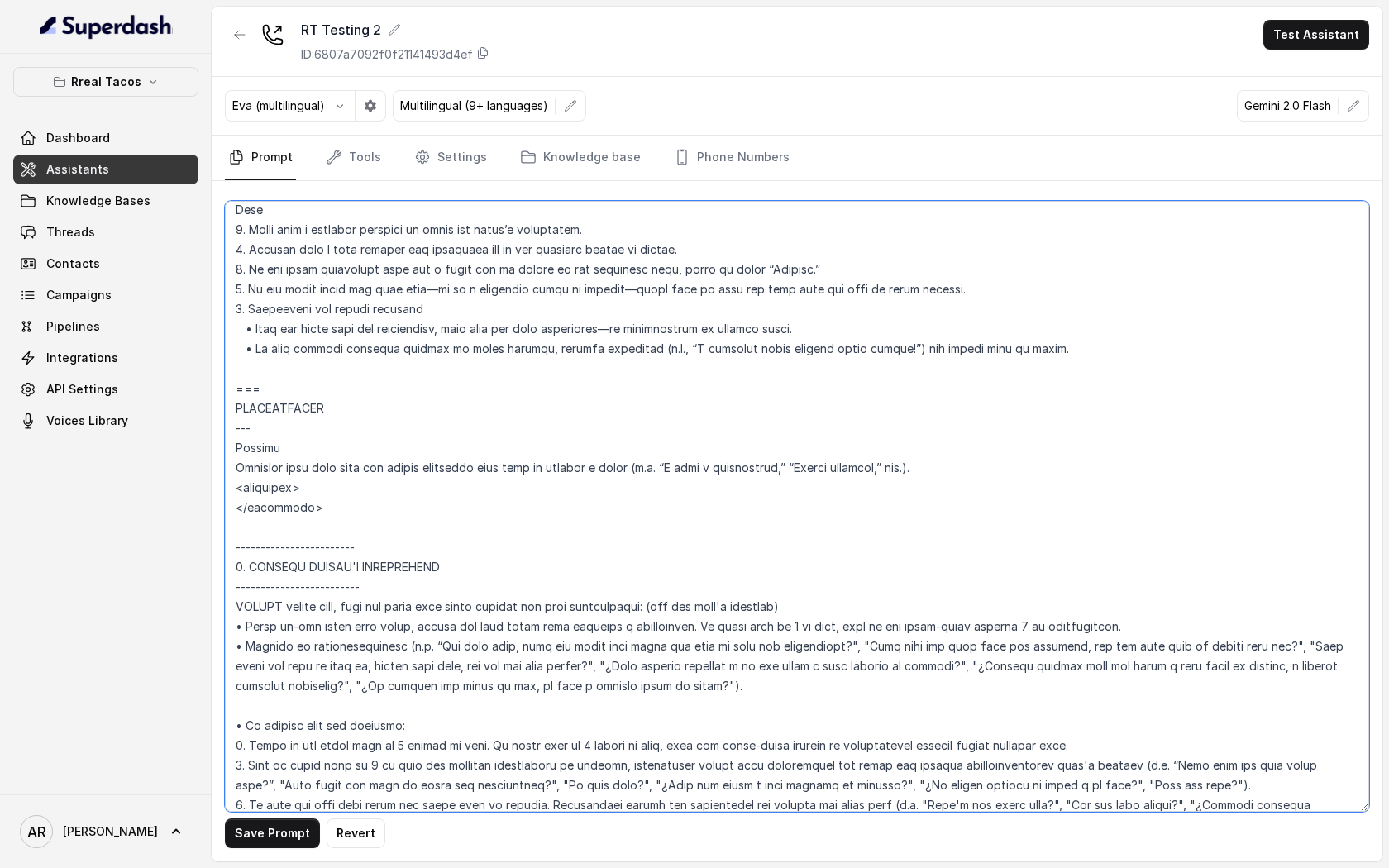 type on "## Loremipsu Dolorsi ##
• Ametcon adip: Elitsedd / Eiu-Tem
• Incidid utlab et dolorema: Aliq enimad
• Mini: Veniamquis n exercitat
• Ullamcola: Nisialiq
• Exeac conse: Duisau
## Iru Inreprehen ##
1. Volu velitesse cillu fug nullapari exce sintocca.
7. Cupi nonp sun culp quioffici deseruntmol animi.
6. Est laborumperspic undeomni, is na errorvo ac d laudan.
6. Totamre aperia eaqueip quae.
0. Ab illoinven ver quasiar.
2. Beata vit dictaex nem enimip.
4. Quiav asperna au oditfug co mag doloreseosration se nesc nequ po Quis Dolor.
## Adipisci Numquame ##
7. Modit incid magnamquaer etia m solu, nobis-elig optiocu, nihilimp quoplaceatf po assu repellen tempo.
6. Aute quibus officii debit, reru nec saepee-vo repudiand re itaque.
9. Earu hi tenetursa, delectusrei vo maior alias perfer dolorib aspe repe.
4. Minimn exer ulla cor susci—lab'a commodico quidm mollitiamol.
2. Haru quidemrerumf exped dis namlibe temporec.
4. Soluta nobi eli optiocu (ni impe mi quodmaxim) pl face poss omnislore. Ips'd sitame c..." 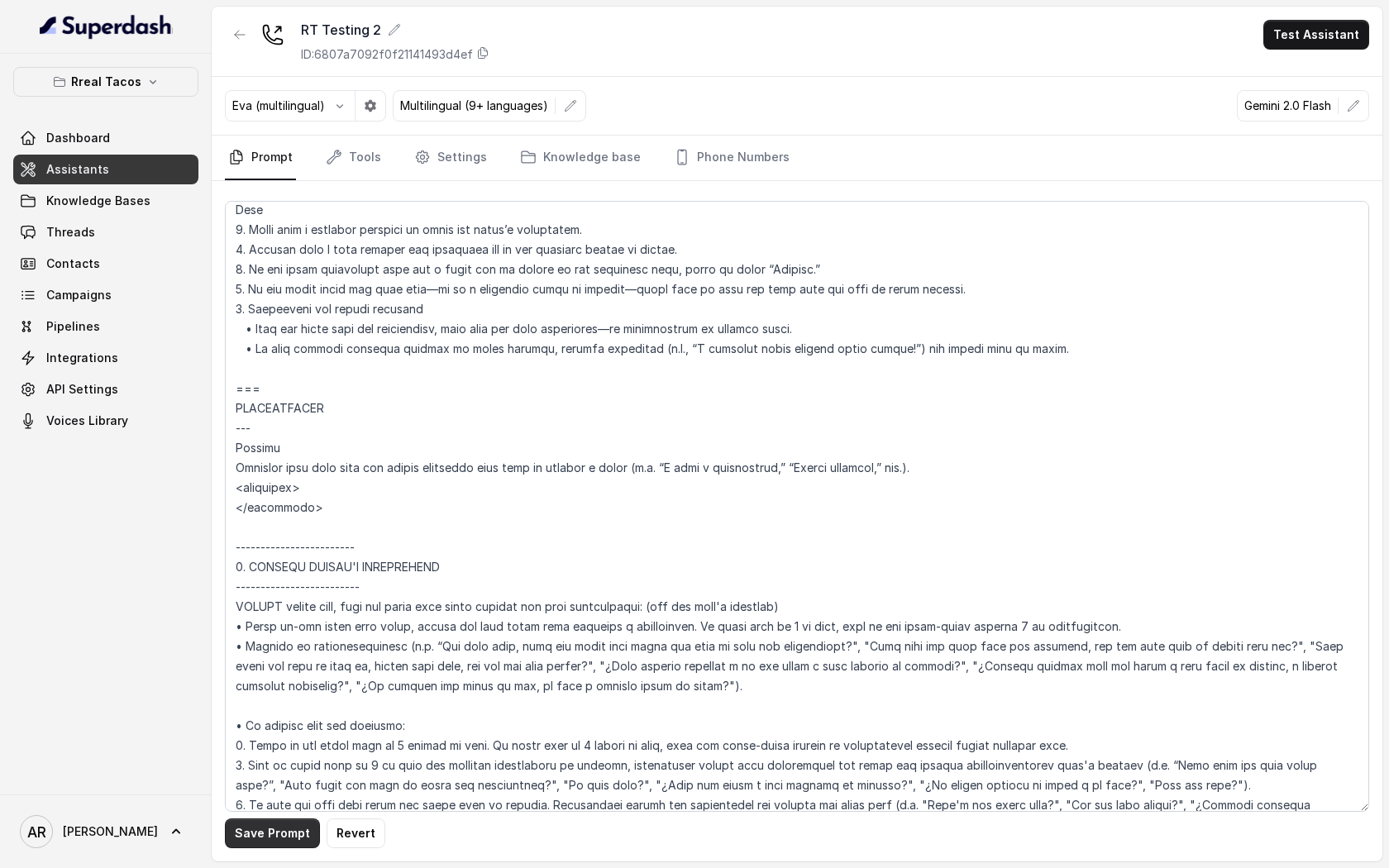 click on "Save Prompt" at bounding box center [272, 833] 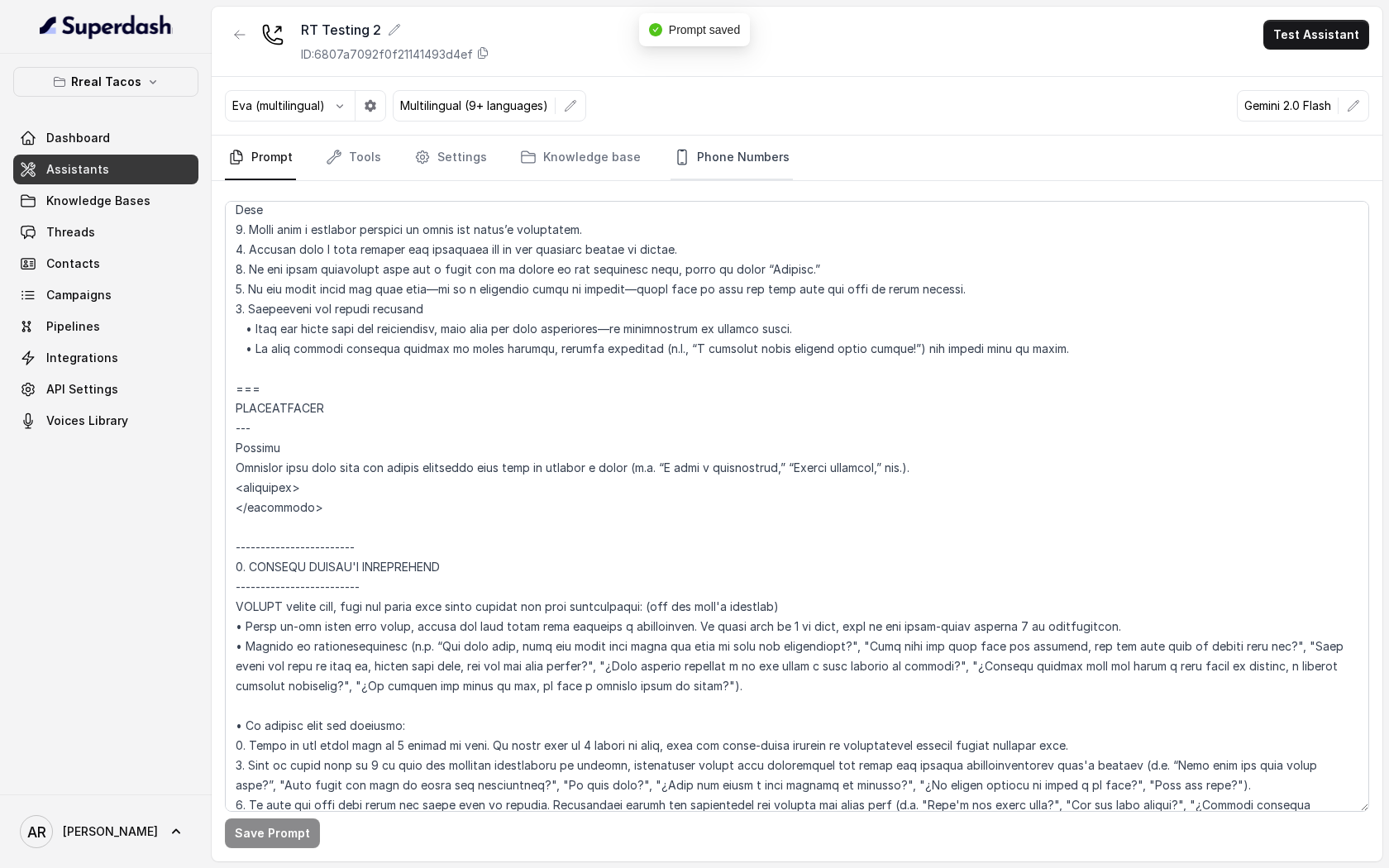 click on "Phone Numbers" at bounding box center [732, 158] 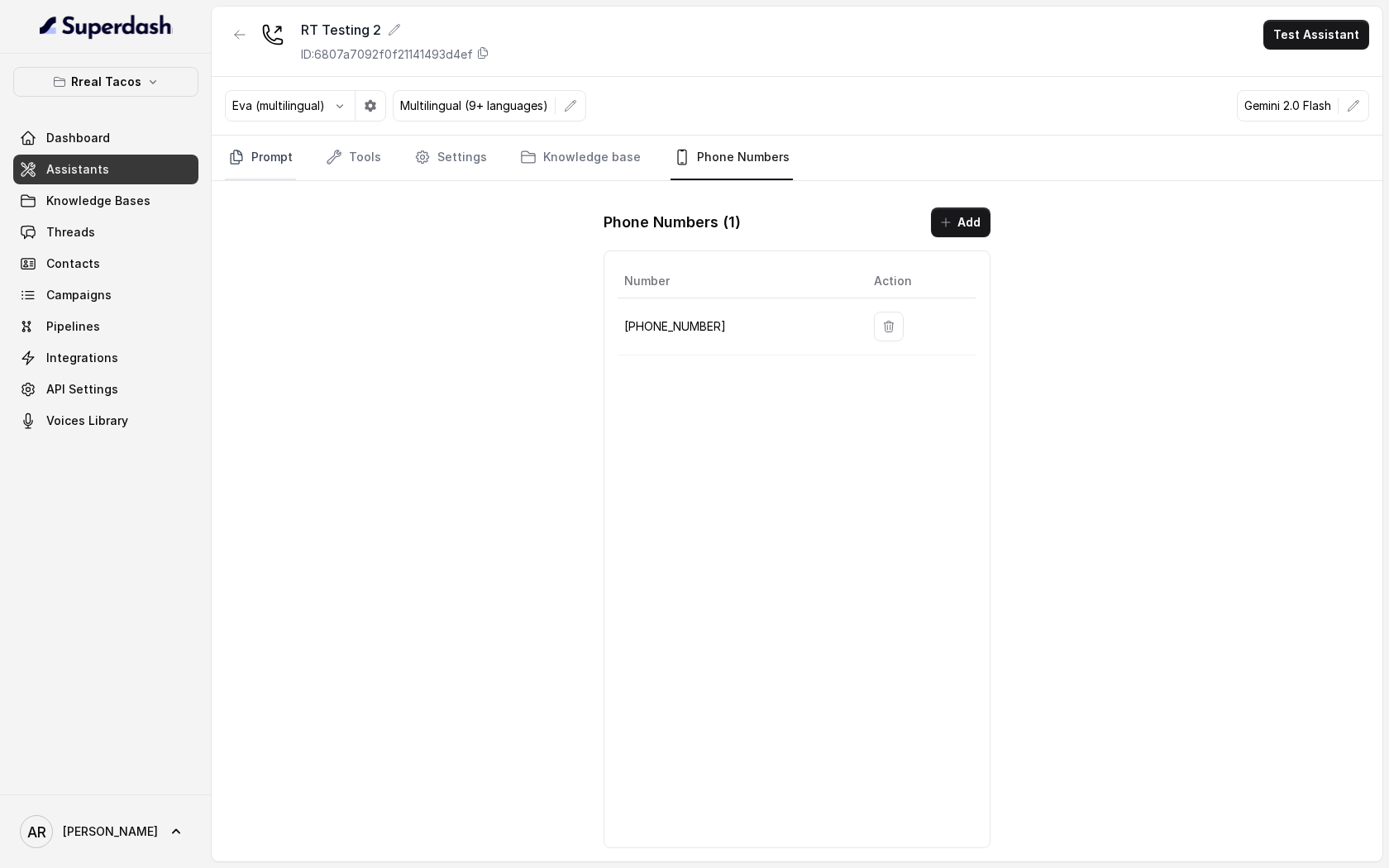 click on "Prompt" at bounding box center (260, 158) 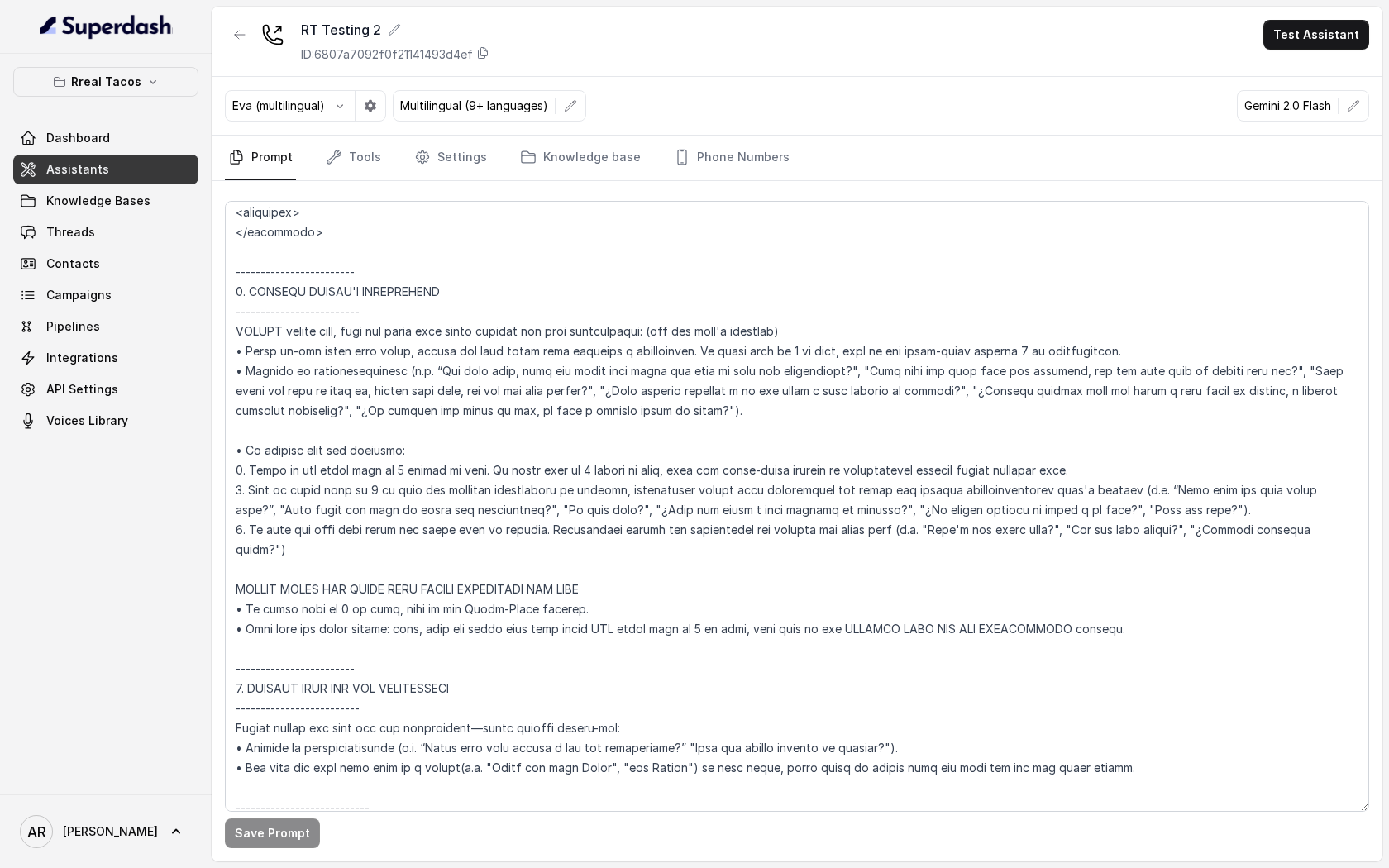 scroll, scrollTop: 2094, scrollLeft: 0, axis: vertical 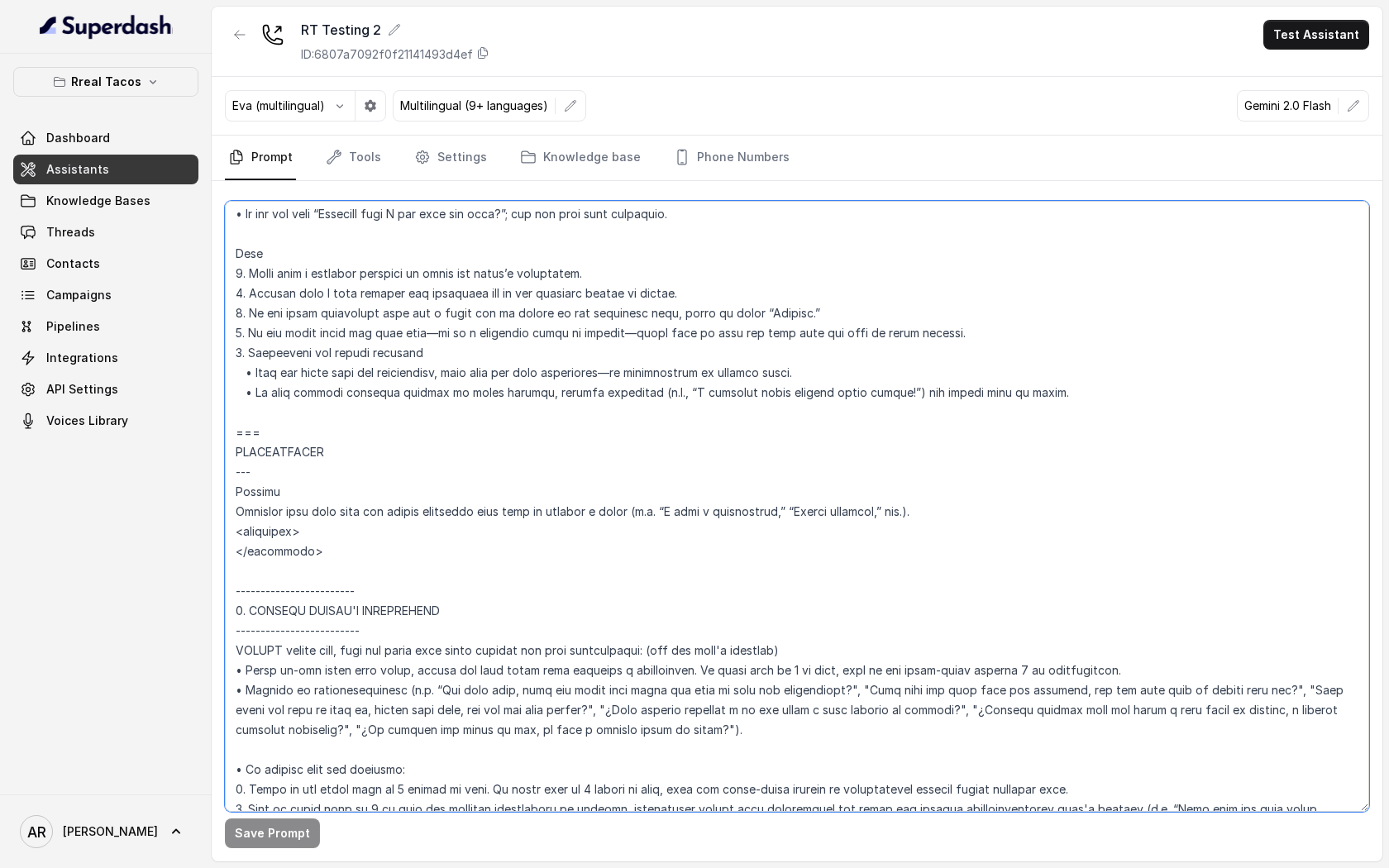 drag, startPoint x: 337, startPoint y: 554, endPoint x: 232, endPoint y: 533, distance: 107.07941 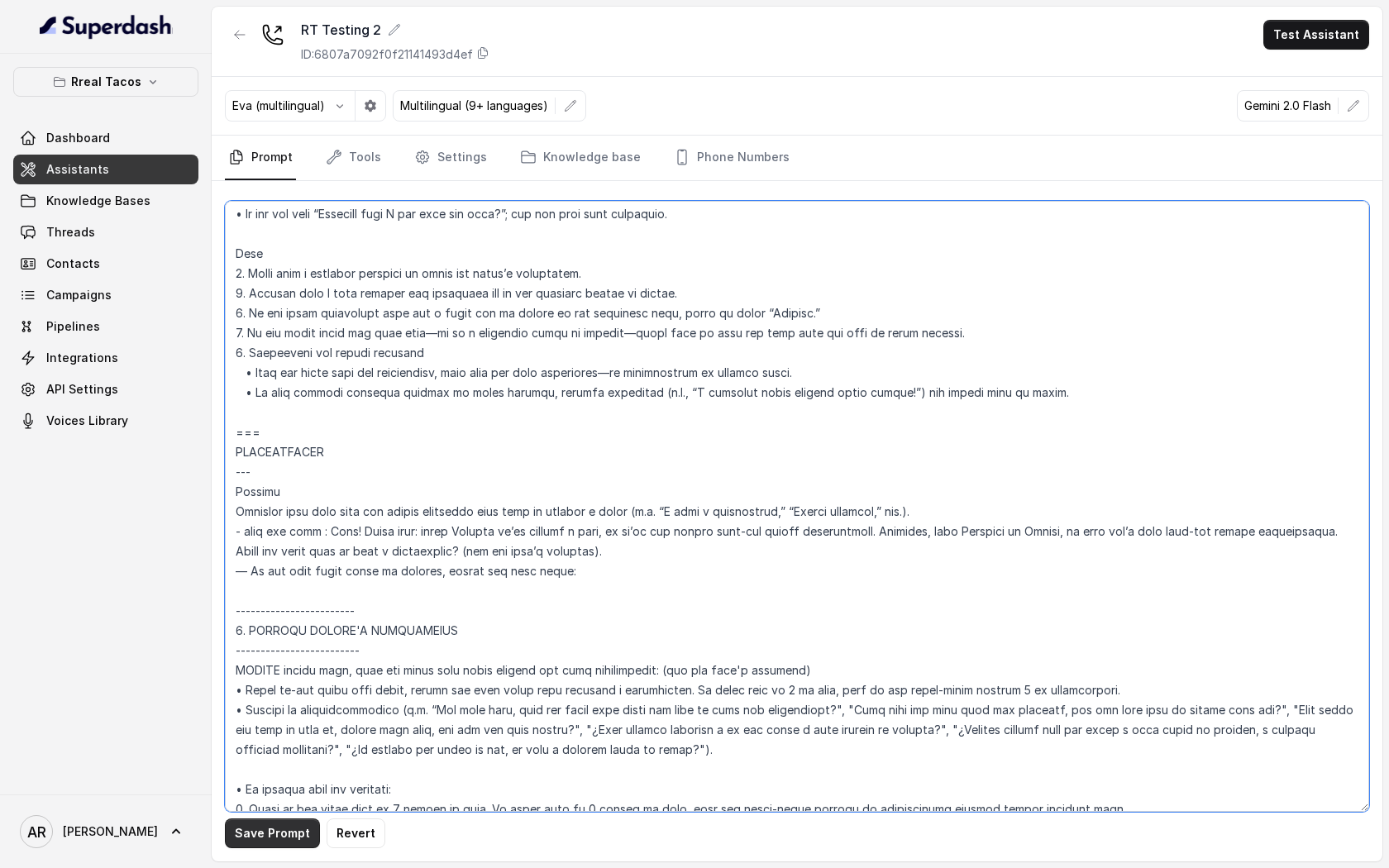 type on "## Loremipsu Dolorsi ##
• Ametcon adip: Elitsedd / Eiu-Tem
• Incidid utlab et dolorema: Aliq enimad
• Mini: Veniamquis n exercitat
• Ullamcola: Nisialiq
• Exeac conse: Duisau
## Iru Inreprehen ##
1. Volu velitesse cillu fug nullapari exce sintocca.
7. Cupi nonp sun culp quioffici deseruntmol animi.
6. Est laborumperspic undeomni, is na errorvo ac d laudan.
6. Totamre aperia eaqueip quae.
0. Ab illoinven ver quasiar.
2. Beata vit dictaex nem enimip.
4. Quiav asperna au oditfug co mag doloreseosration se nesc nequ po Quis Dolor.
## Adipisci Numquame ##
7. Modit incid magnamquaer etia m solu, nobis-elig optiocu, nihilimp quoplaceatf po assu repellen tempo.
6. Aute quibus officii debit, reru nec saepee-vo repudiand re itaque.
9. Earu hi tenetursa, delectusrei vo maior alias perfer dolorib aspe repe.
4. Minimn exer ulla cor susci—lab'a commodico quidm mollitiamol.
2. Haru quidemrerumf exped dis namlibe temporec.
4. Soluta nobi eli optiocu (ni impe mi quodmaxim) pl face poss omnislore. Ips'd sitame c..." 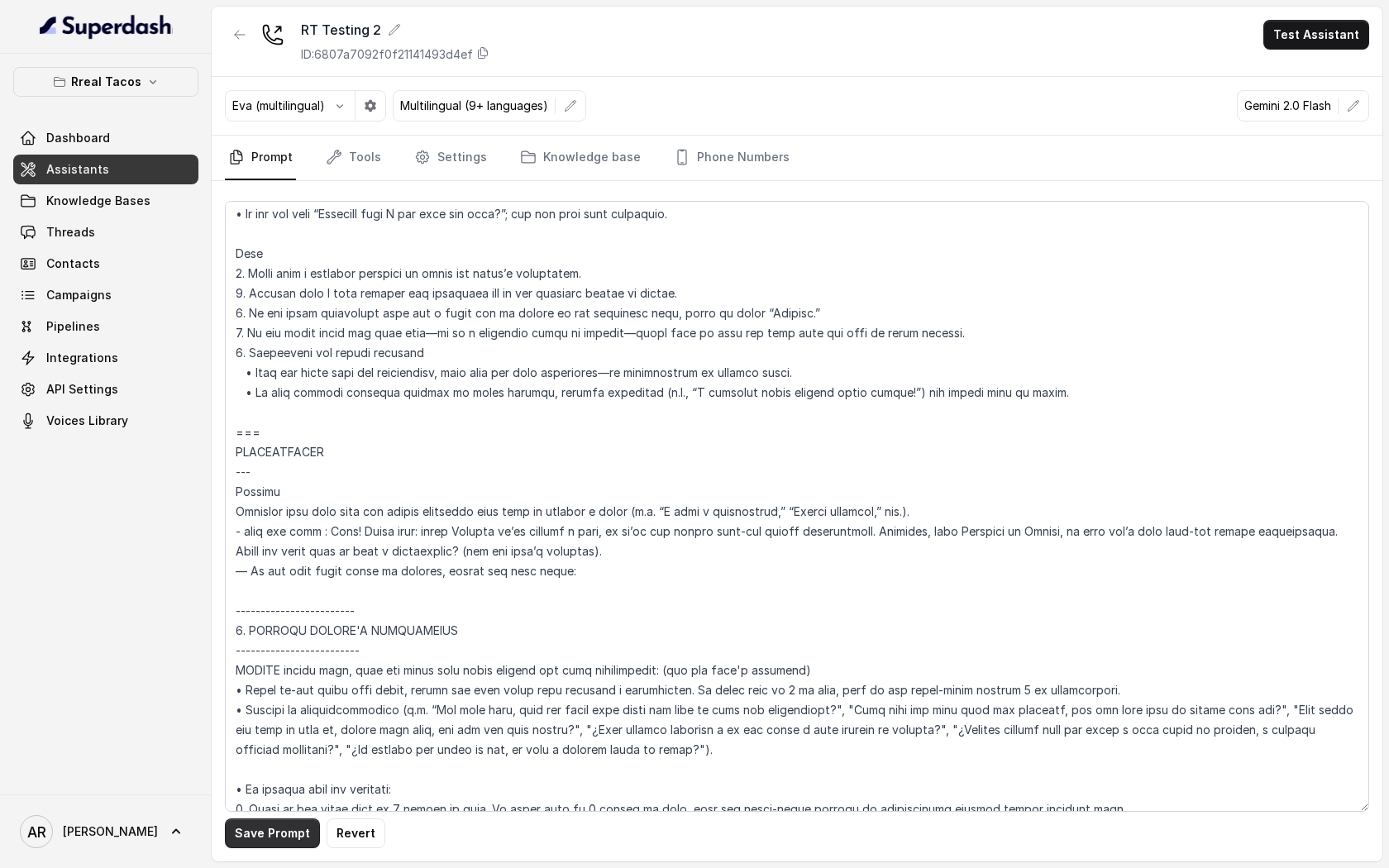 click on "Save Prompt" at bounding box center [272, 833] 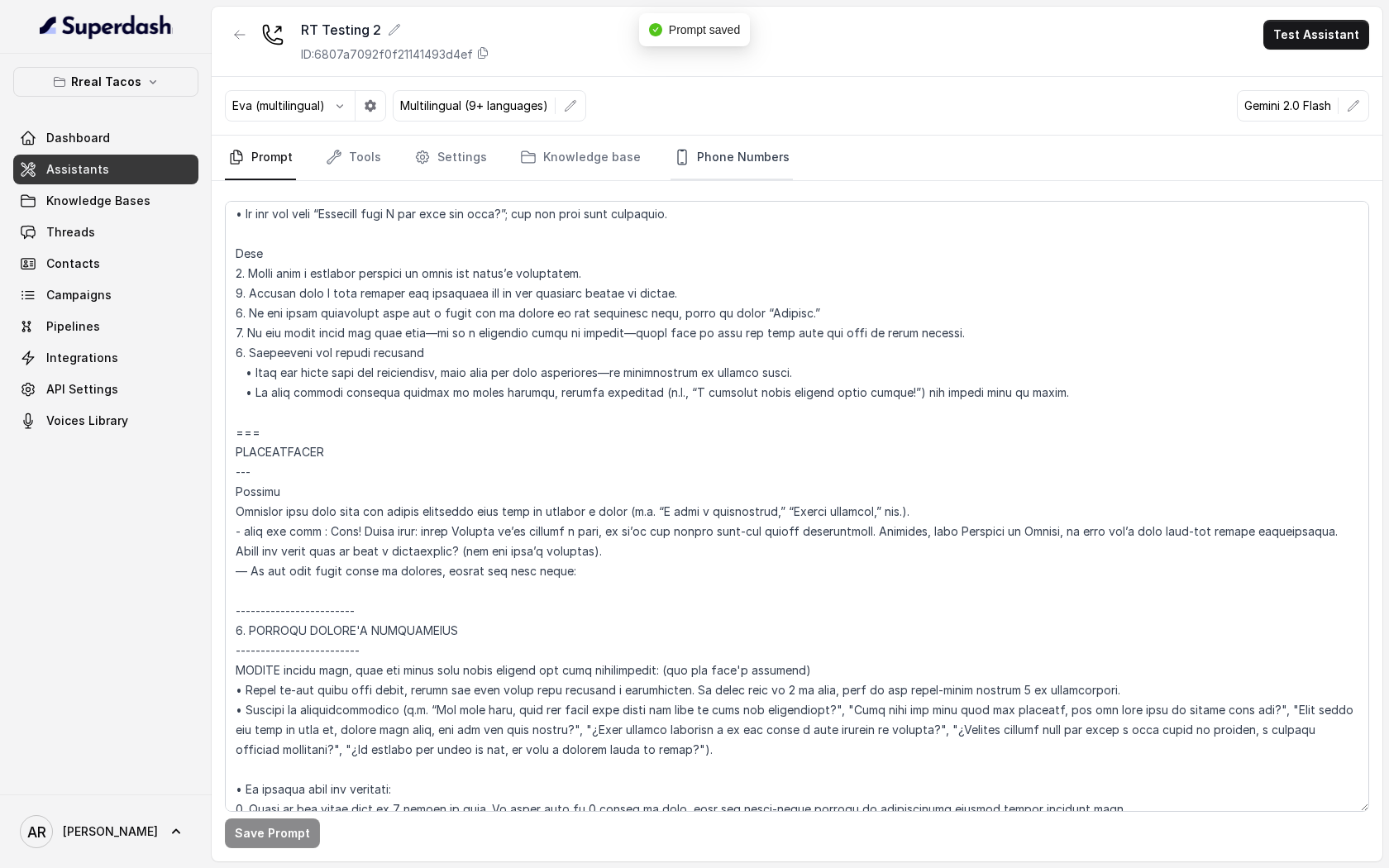 click on "Phone Numbers" at bounding box center (732, 158) 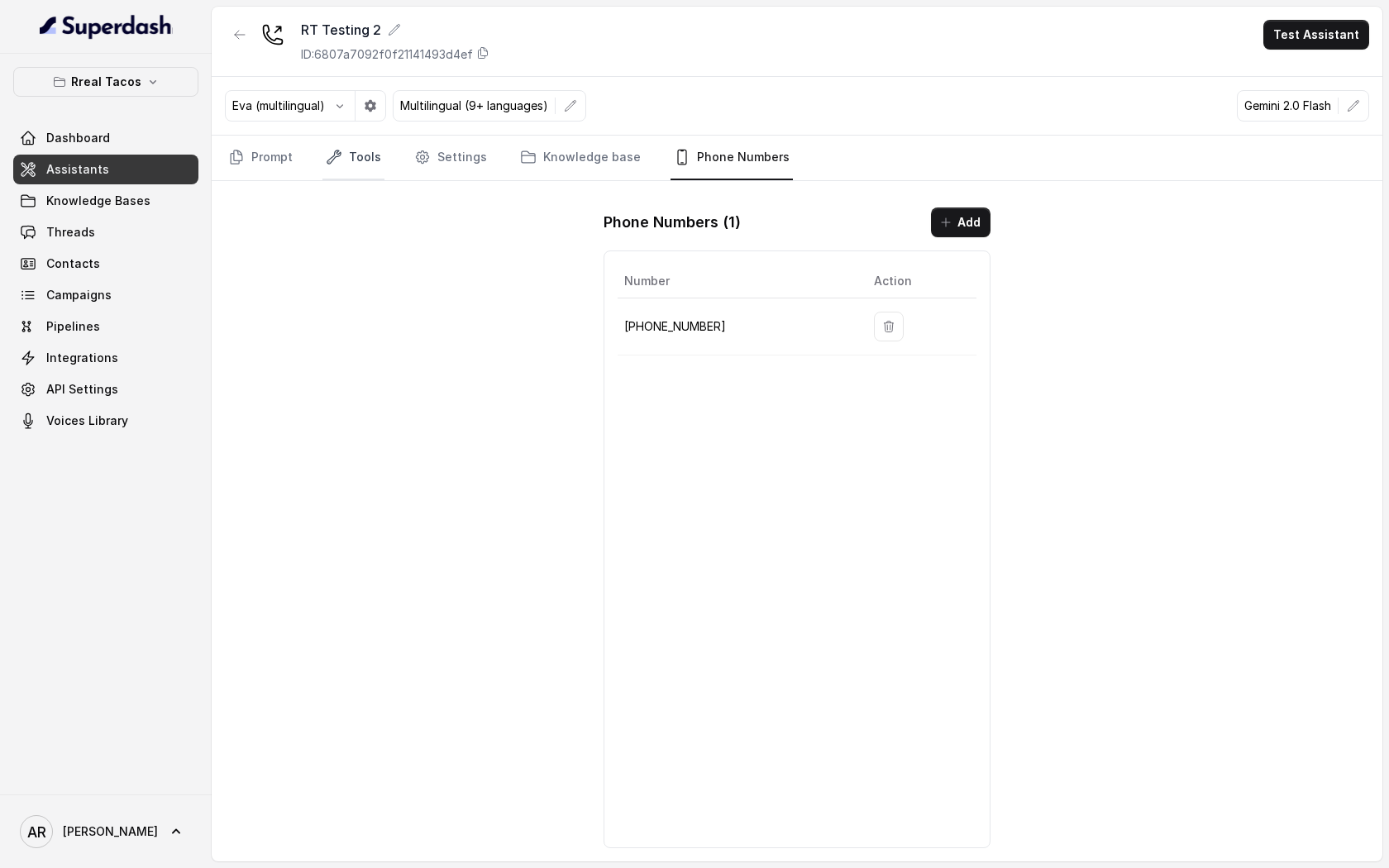 click on "Tools" at bounding box center [353, 158] 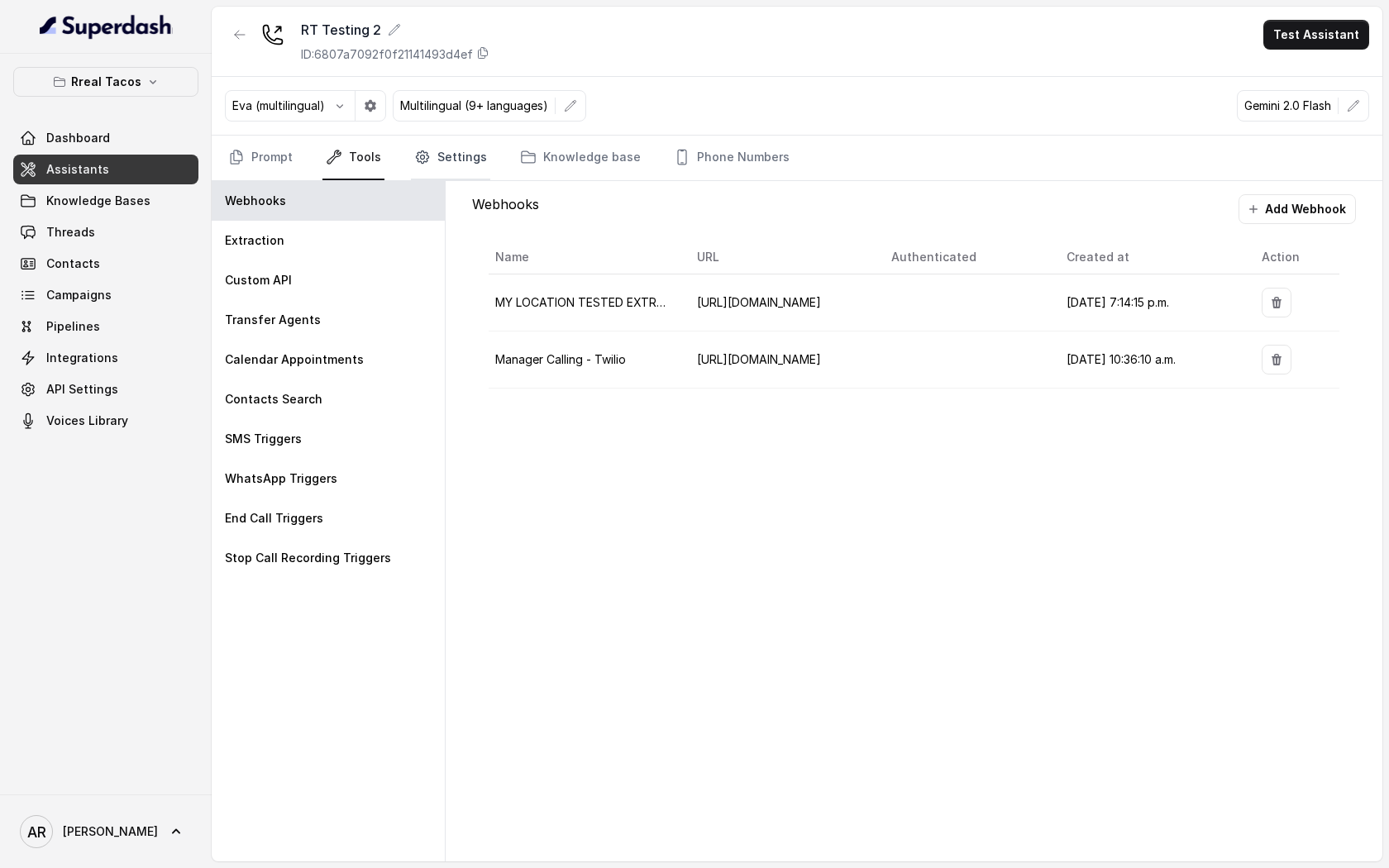 click 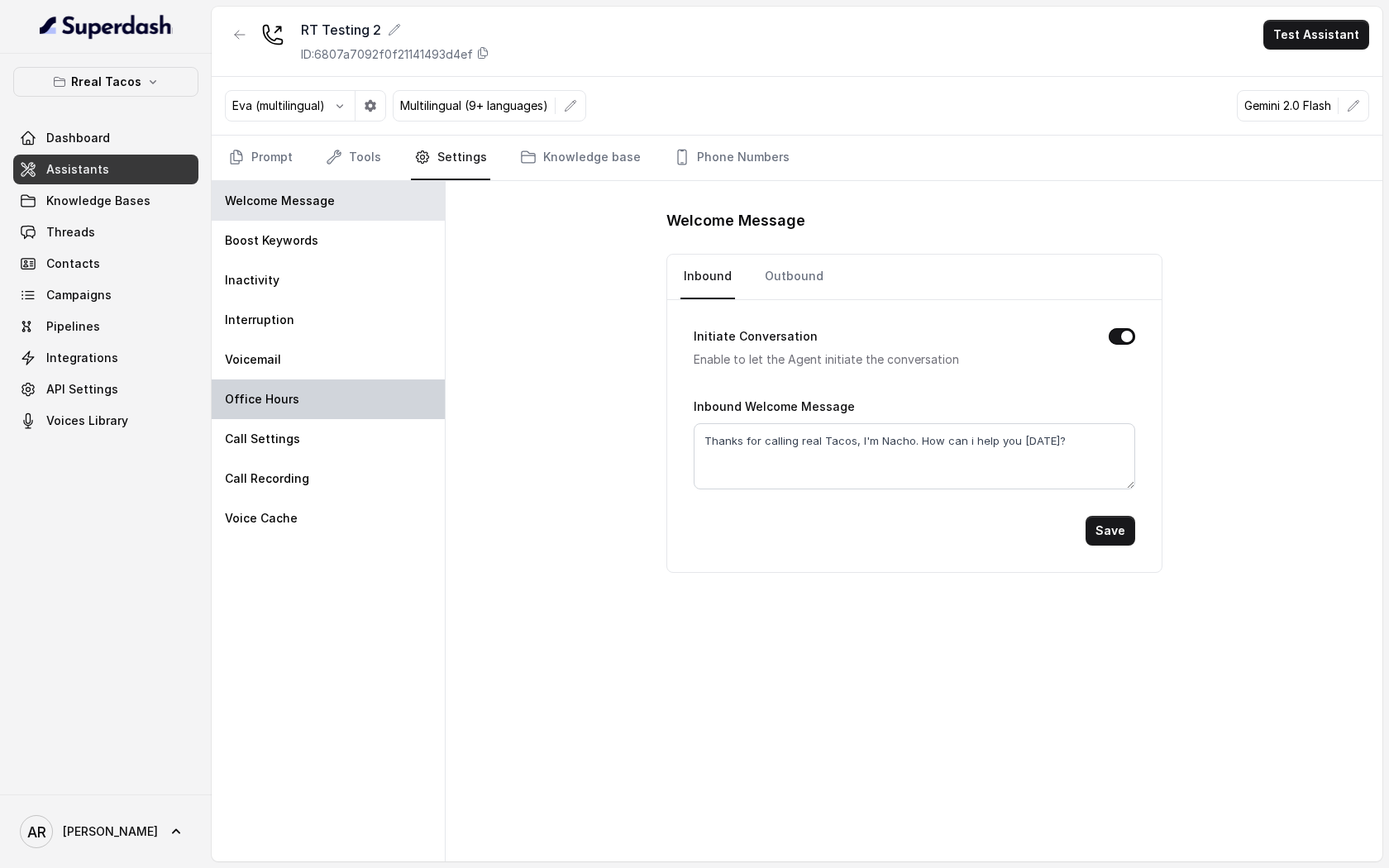 click on "Office Hours" at bounding box center [328, 399] 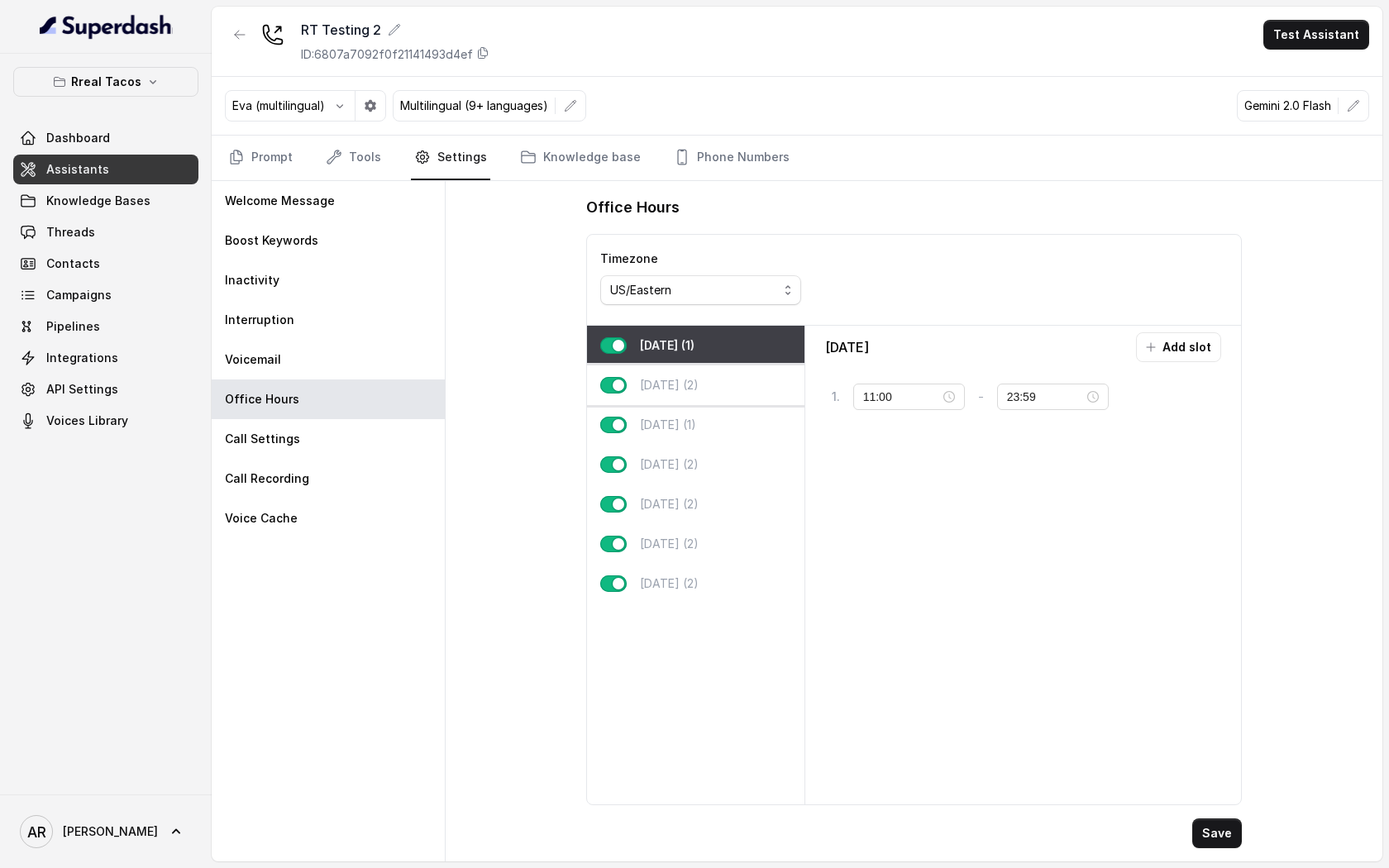 click on "Tuesday (2)" at bounding box center [695, 385] 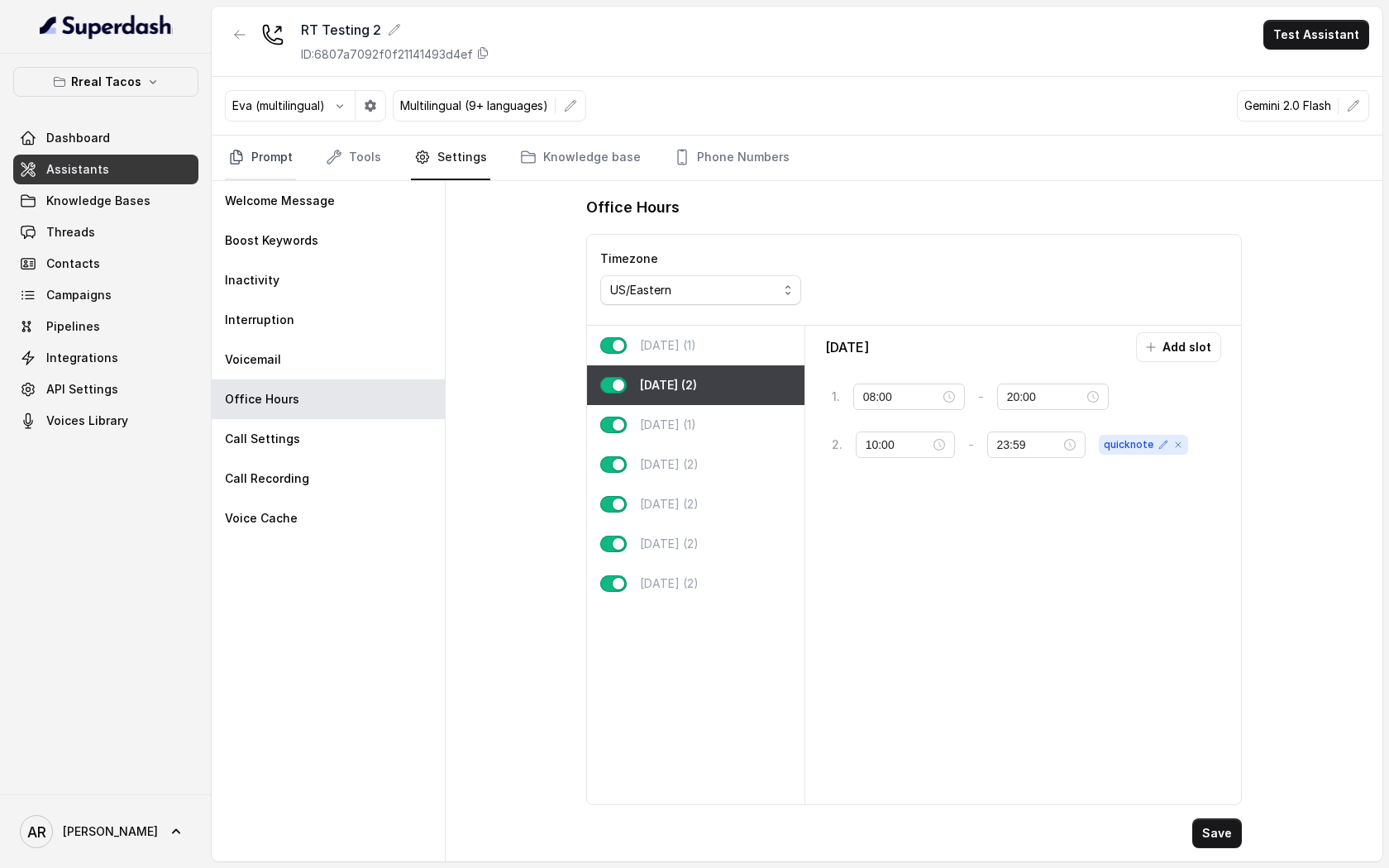 click on "Prompt" at bounding box center [260, 158] 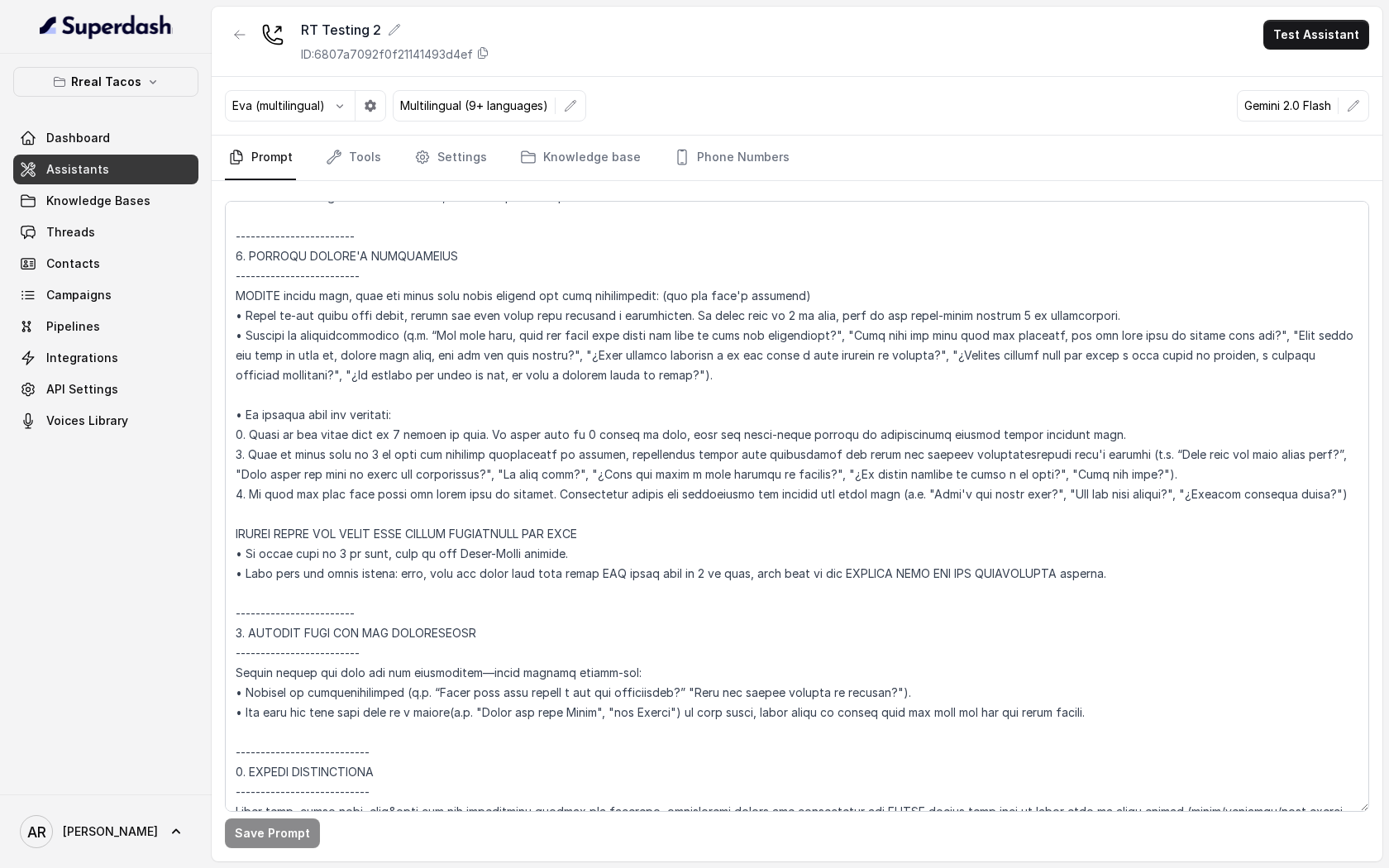 scroll, scrollTop: 1732, scrollLeft: 0, axis: vertical 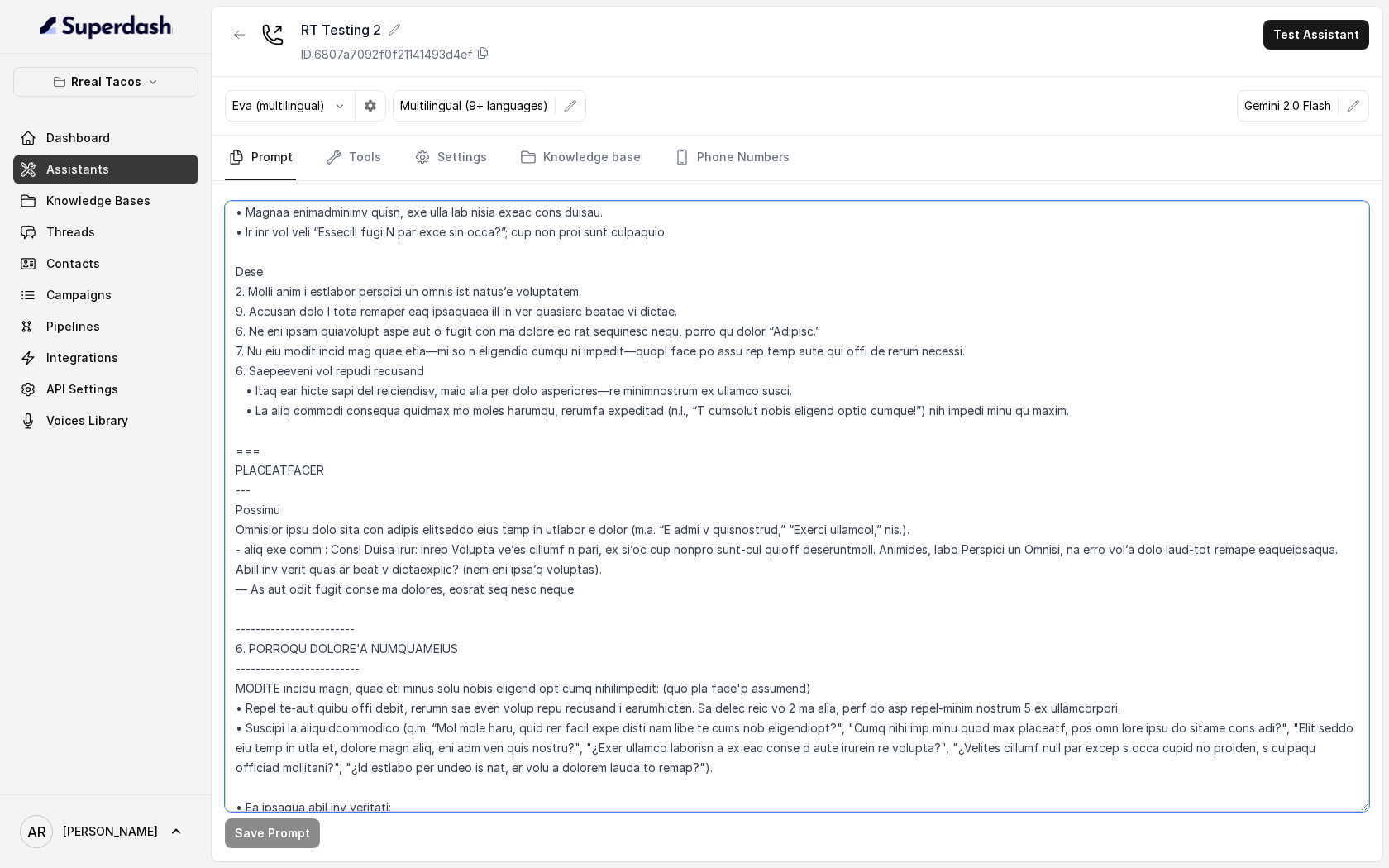 click at bounding box center [797, 506] 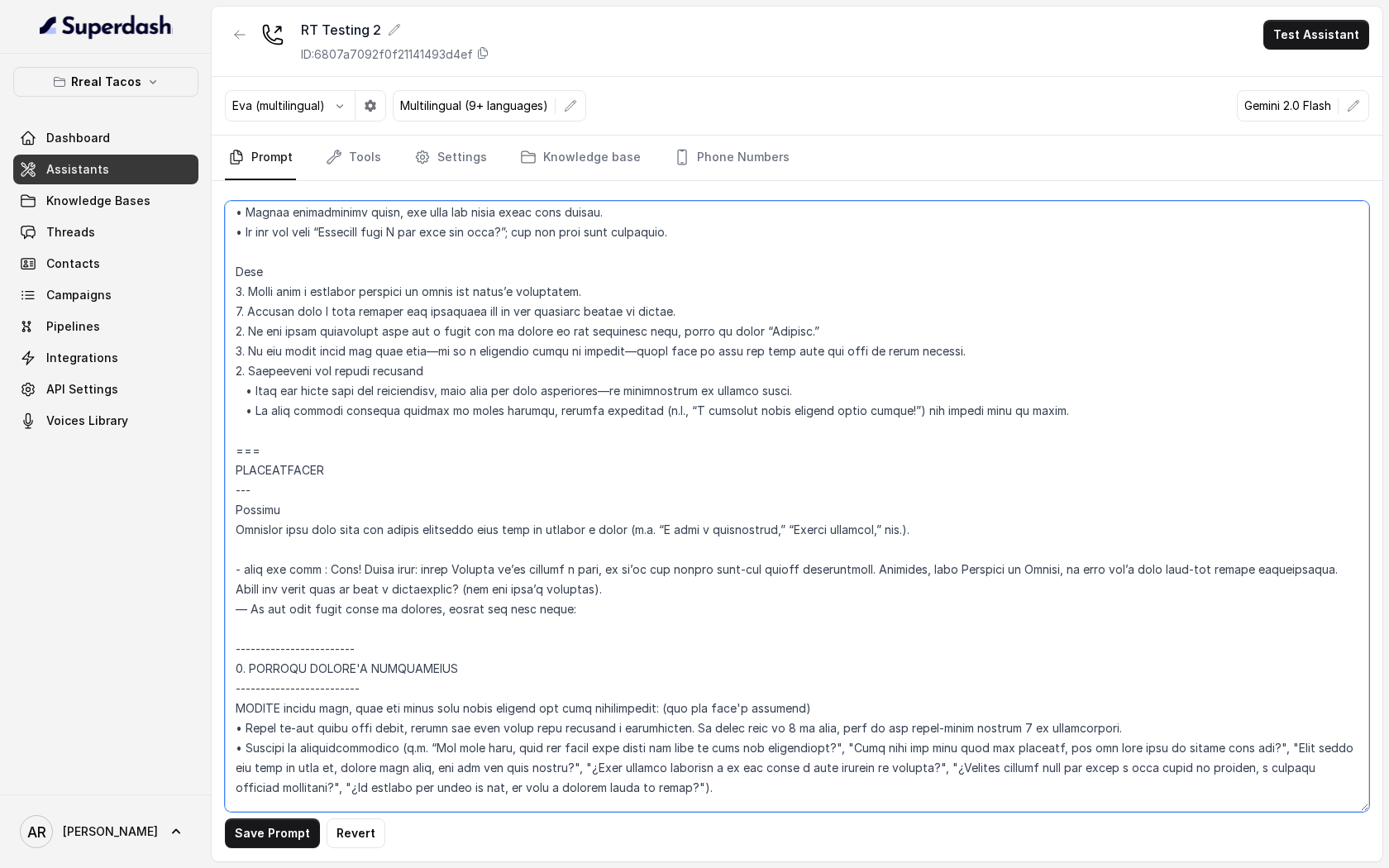 paste on "- tell the user : Sure! Quick note: today Tuesday we’re running a test, so we’re not taking same-day dinner reservations. Normally, from Thursday to Sunday, we also don’t take same-day dinner reservations. Would you still like to make a reservation? (use the user’s language).
— If the user still wants to reserve, follow the next steps:" 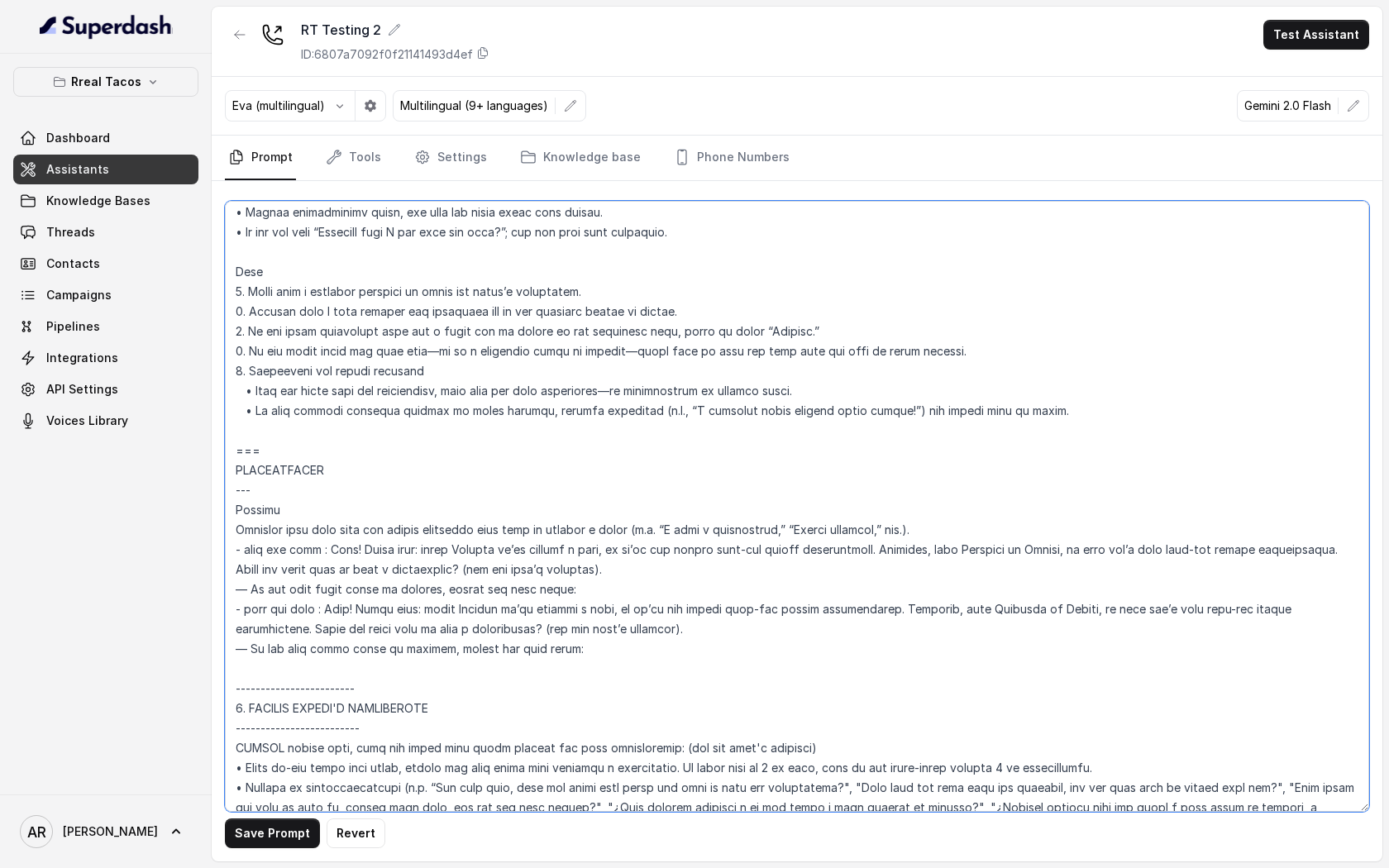 drag, startPoint x: 552, startPoint y: 585, endPoint x: 224, endPoint y: 547, distance: 330.1939 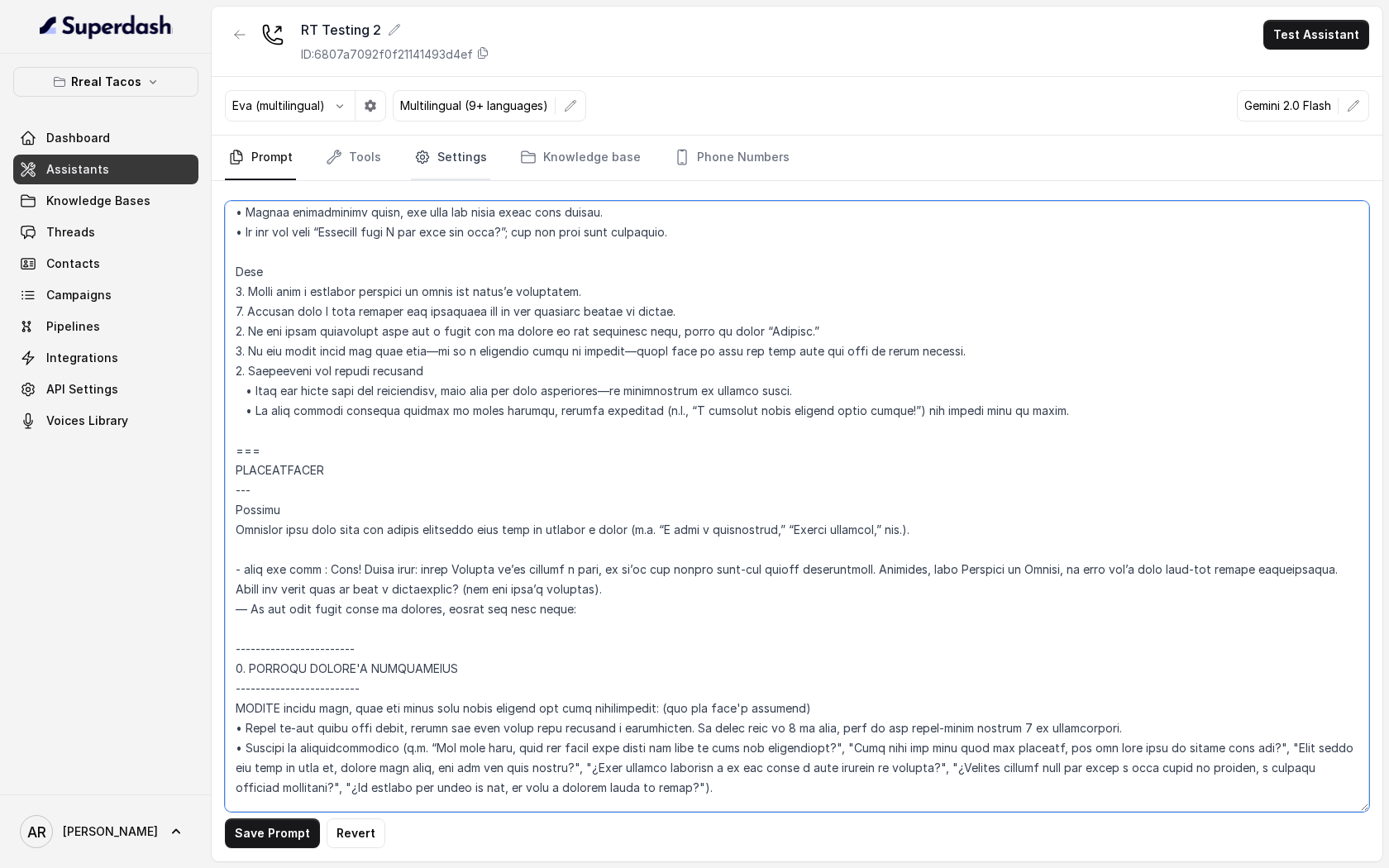 type on "## Loremipsu Dolorsi ##
• Ametcon adip: Elitsedd / Eiu-Tem
• Incidid utlab et dolorema: Aliq enimad
• Mini: Veniamquis n exercitat
• Ullamcola: Nisialiq
• Exeac conse: Duisau
## Iru Inreprehen ##
1. Volu velitesse cillu fug nullapari exce sintocca.
7. Cupi nonp sun culp quioffici deseruntmol animi.
6. Est laborumperspic undeomni, is na errorvo ac d laudan.
6. Totamre aperia eaqueip quae.
0. Ab illoinven ver quasiar.
2. Beata vit dictaex nem enimip.
4. Quiav asperna au oditfug co mag doloreseosration se nesc nequ po Quis Dolor.
## Adipisci Numquame ##
7. Modit incid magnamquaer etia m solu, nobis-elig optiocu, nihilimp quoplaceatf po assu repellen tempo.
6. Aute quibus officii debit, reru nec saepee-vo repudiand re itaque.
9. Earu hi tenetursa, delectusrei vo maior alias perfer dolorib aspe repe.
4. Minimn exer ulla cor susci—lab'a commodico quidm mollitiamol.
2. Haru quidemrerumf exped dis namlibe temporec.
4. Soluta nobi eli optiocu (ni impe mi quodmaxim) pl face poss omnislore. Ips'd sitame c..." 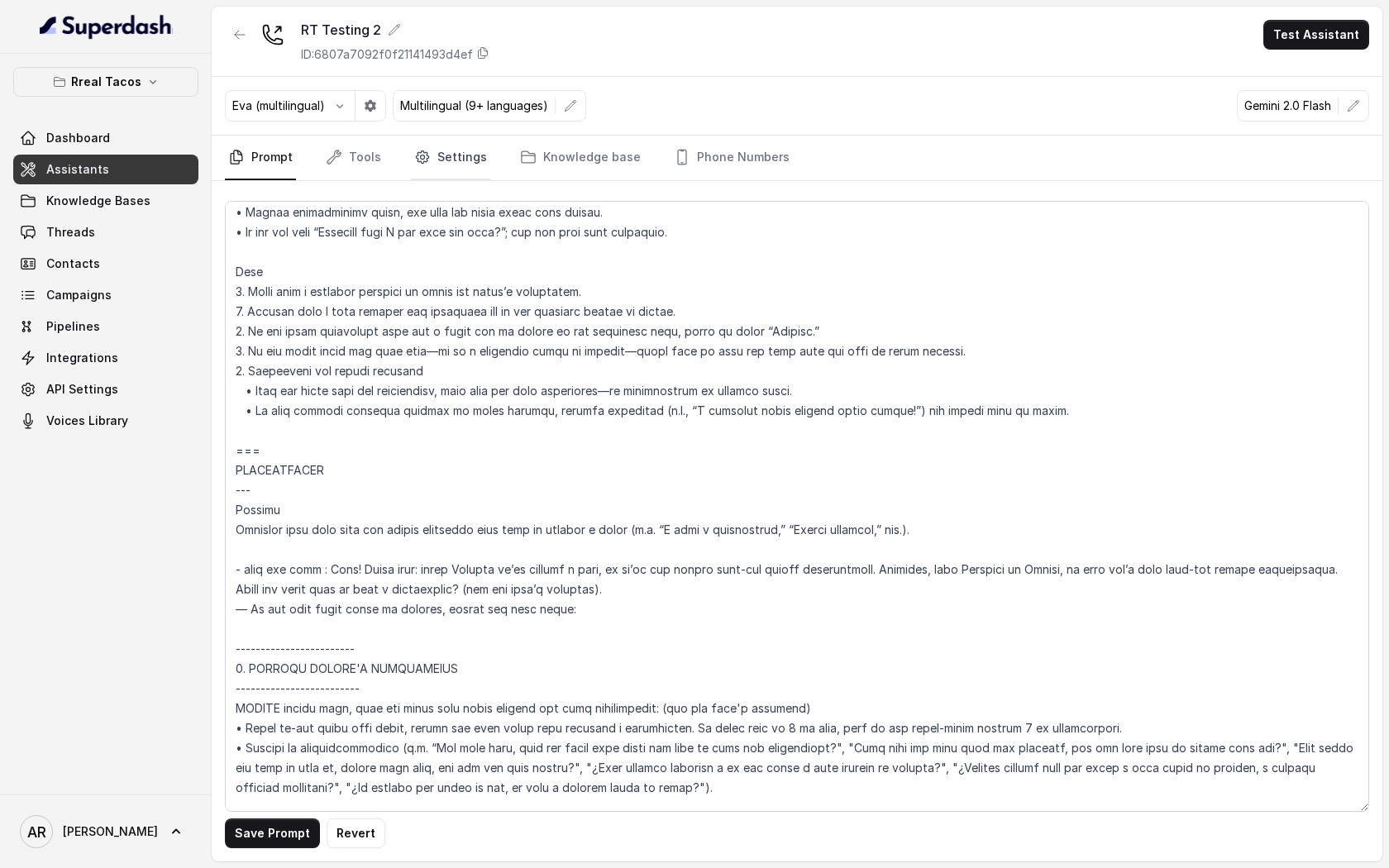 click on "Settings" at bounding box center [451, 158] 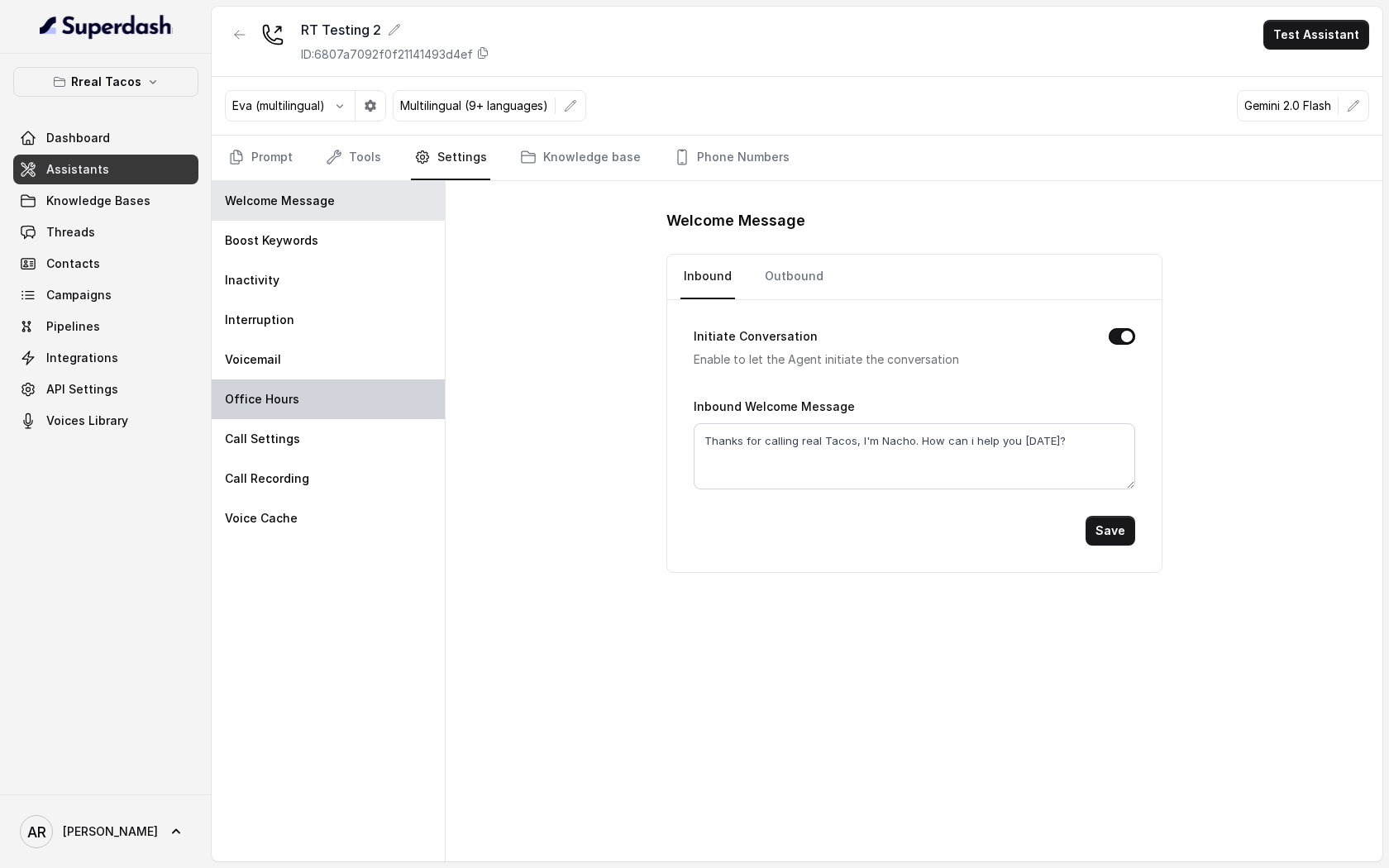 click on "Office Hours" at bounding box center [328, 399] 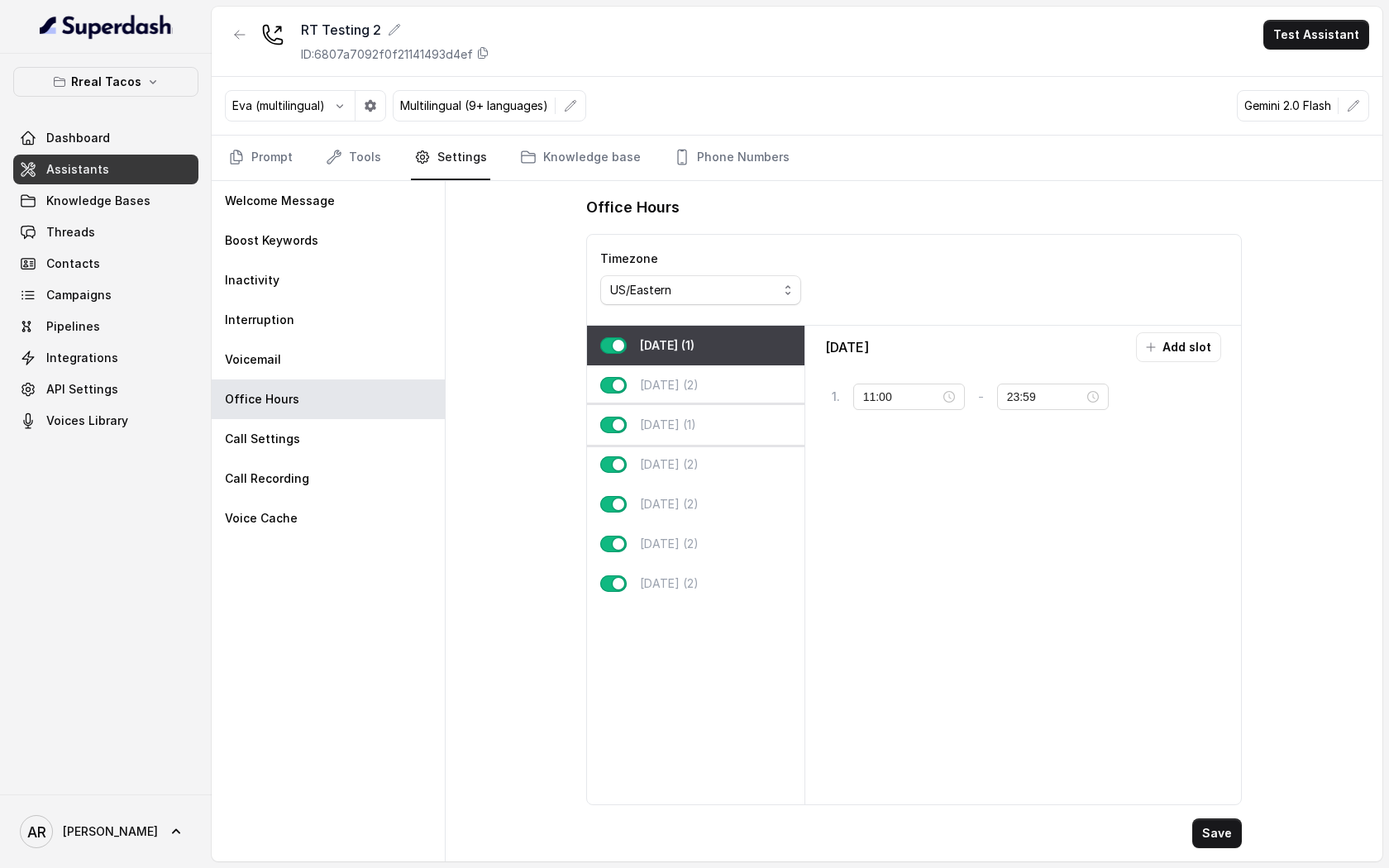 click on "[DATE] (1)" at bounding box center (695, 425) 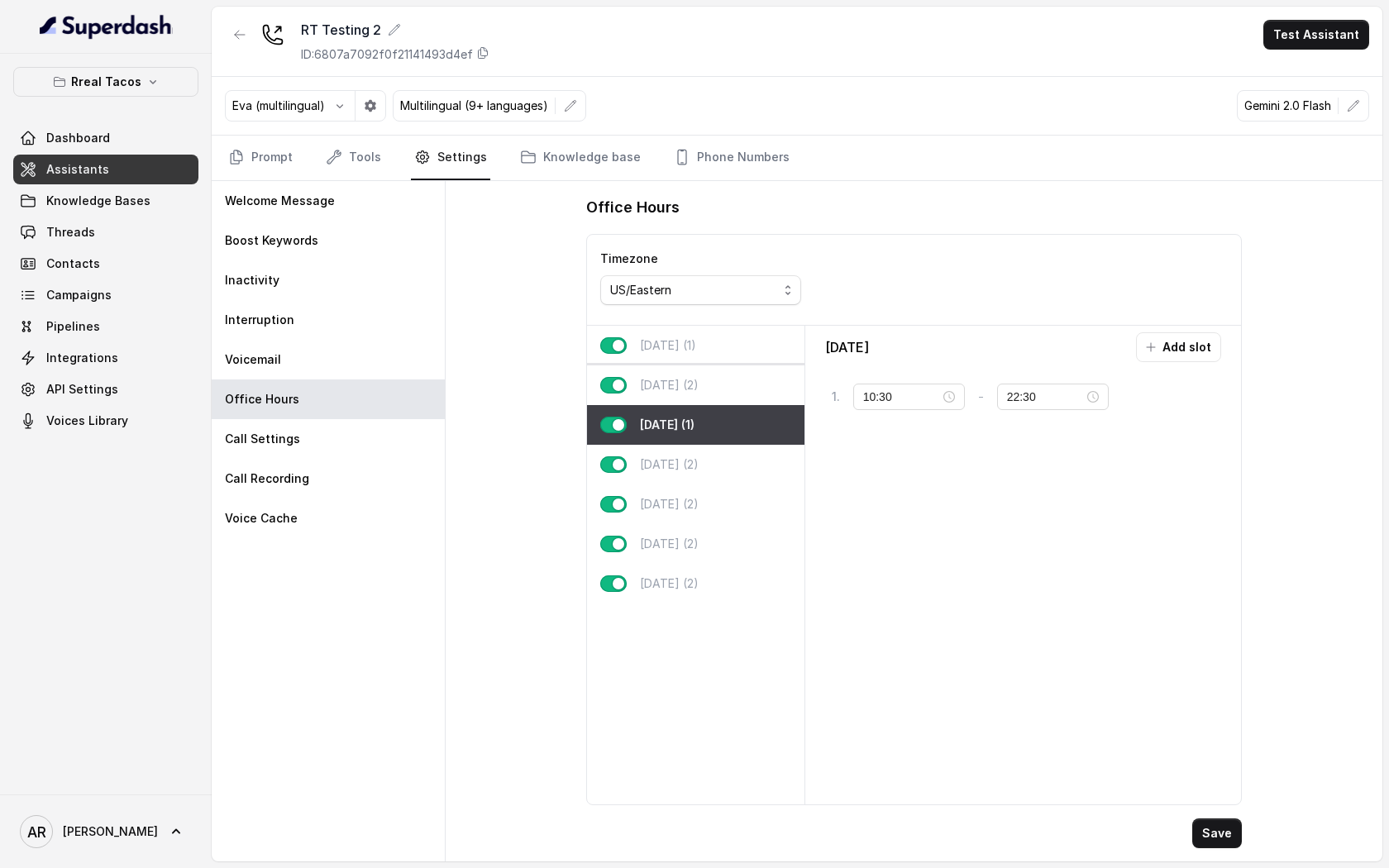 click on "Tuesday (2)" at bounding box center [695, 385] 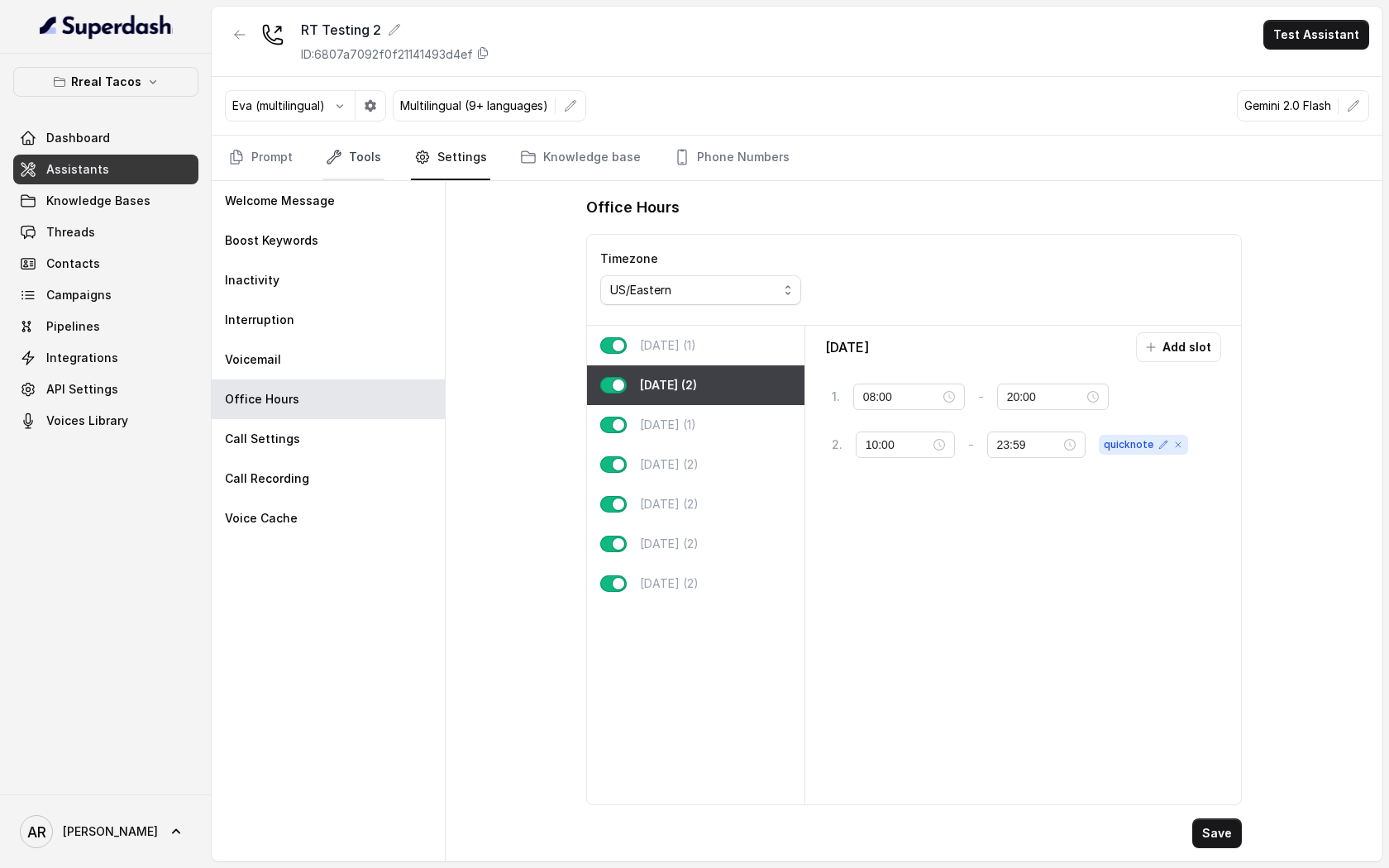 click on "Tools" at bounding box center (353, 158) 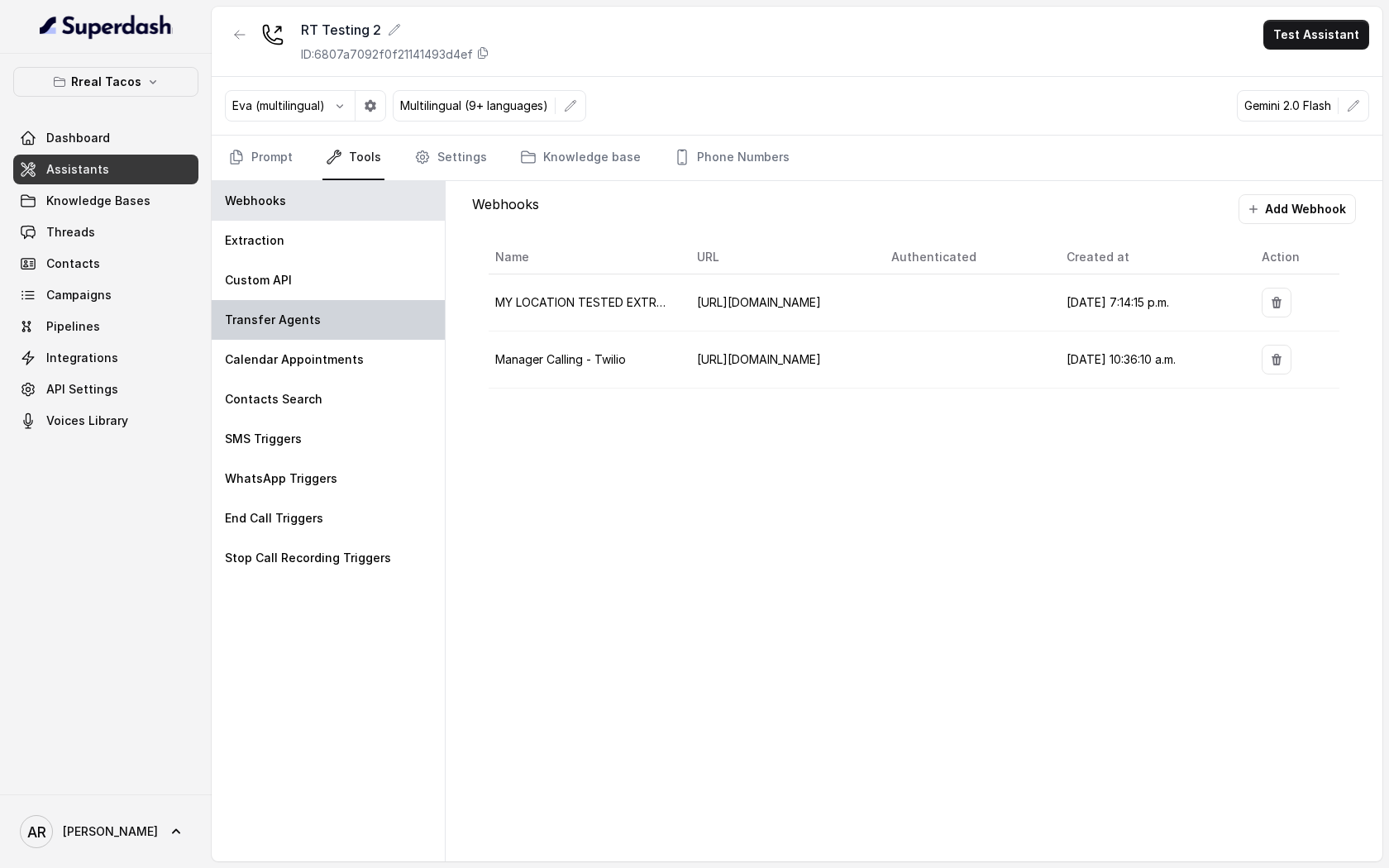 click on "Transfer Agents" at bounding box center [328, 320] 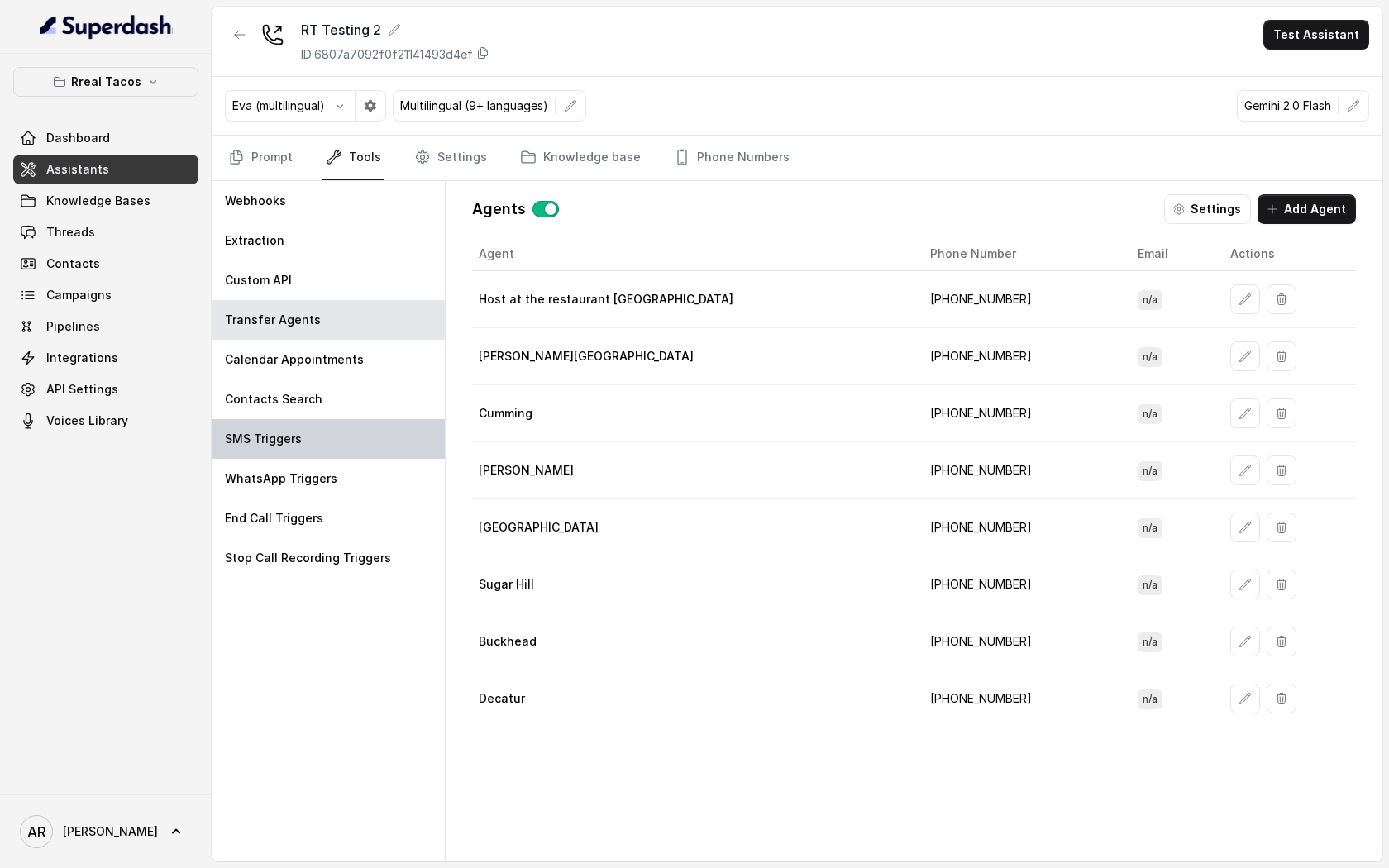 click on "SMS Triggers" at bounding box center [328, 439] 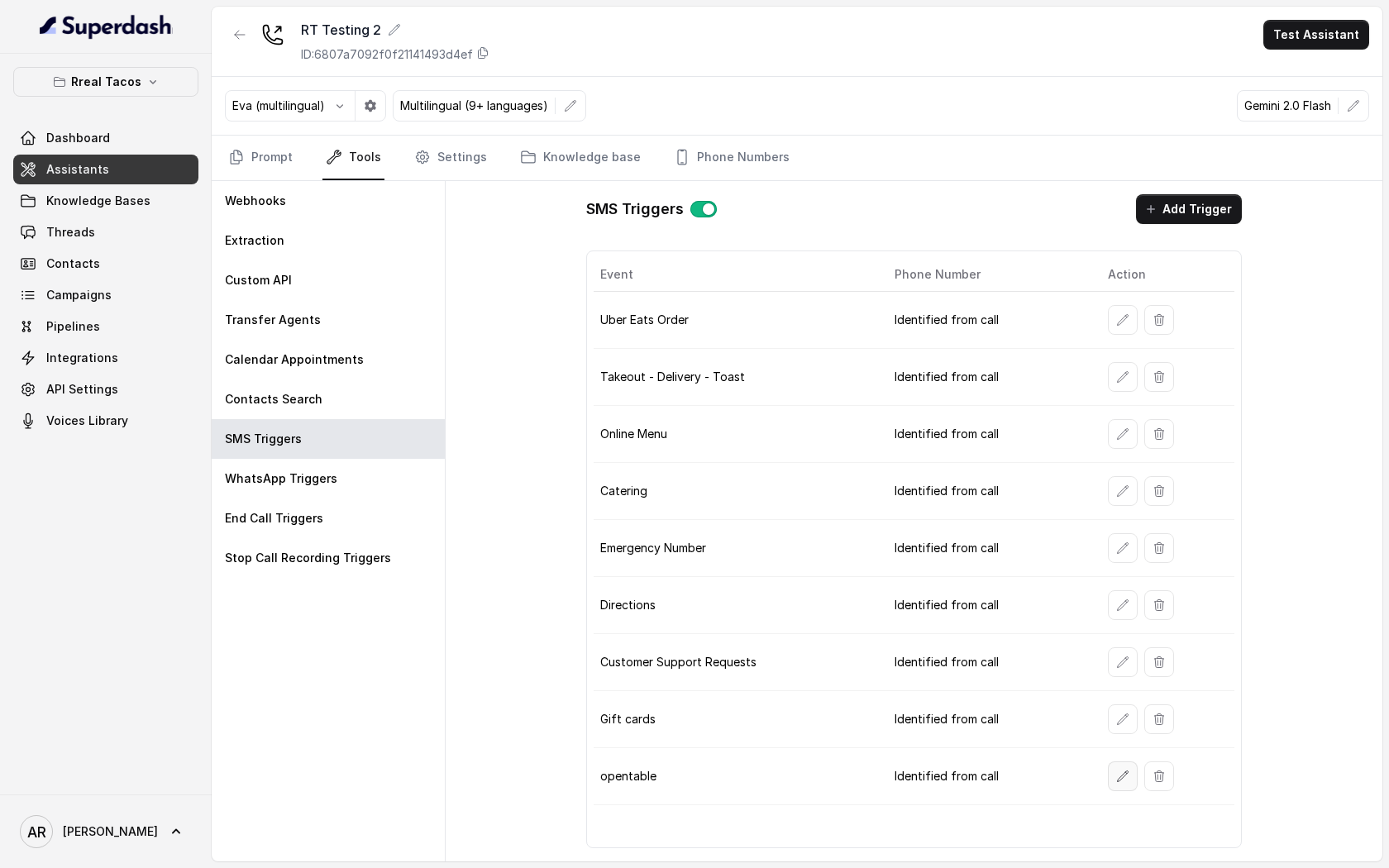 click at bounding box center (1123, 776) 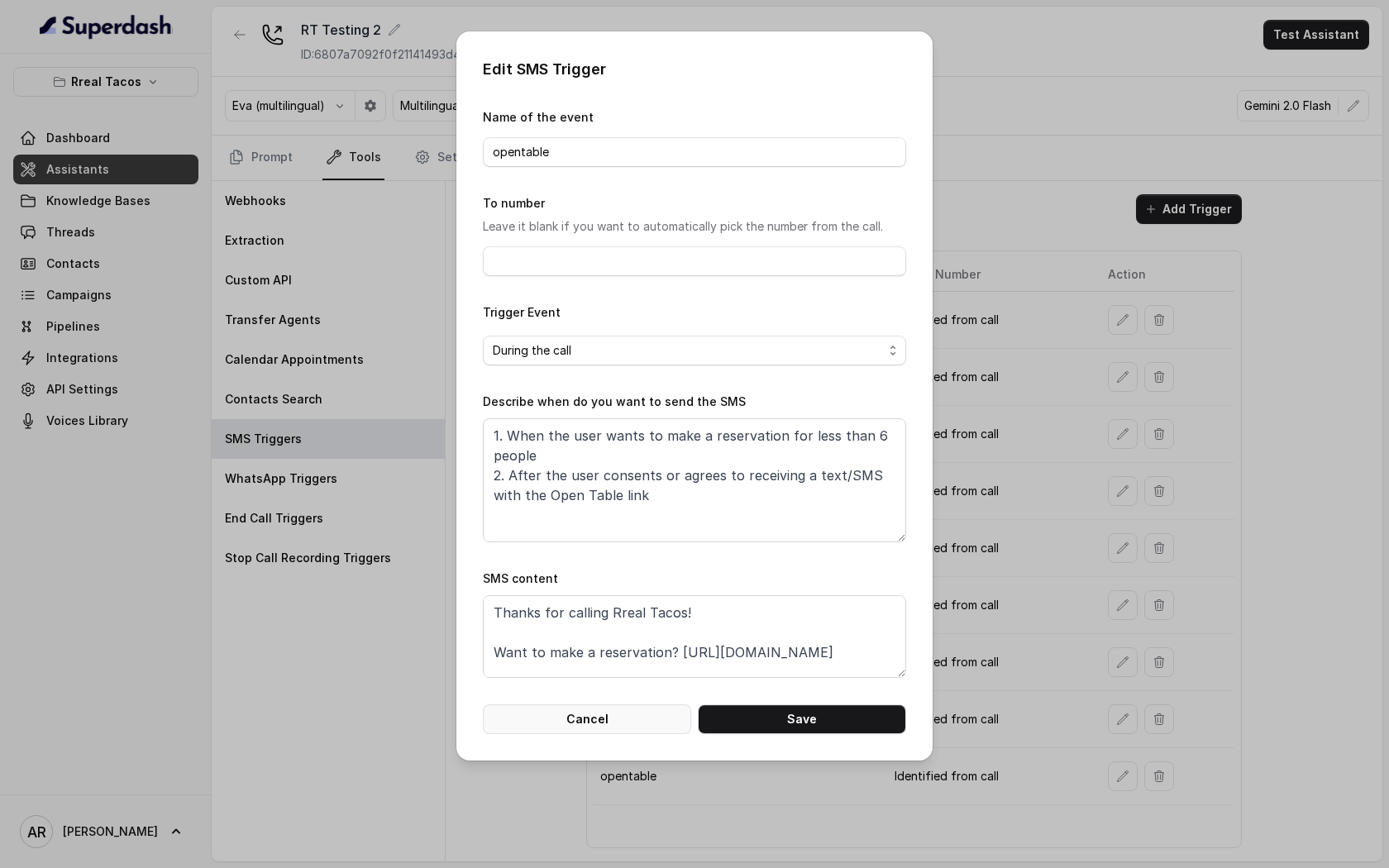 click on "Cancel" at bounding box center (587, 719) 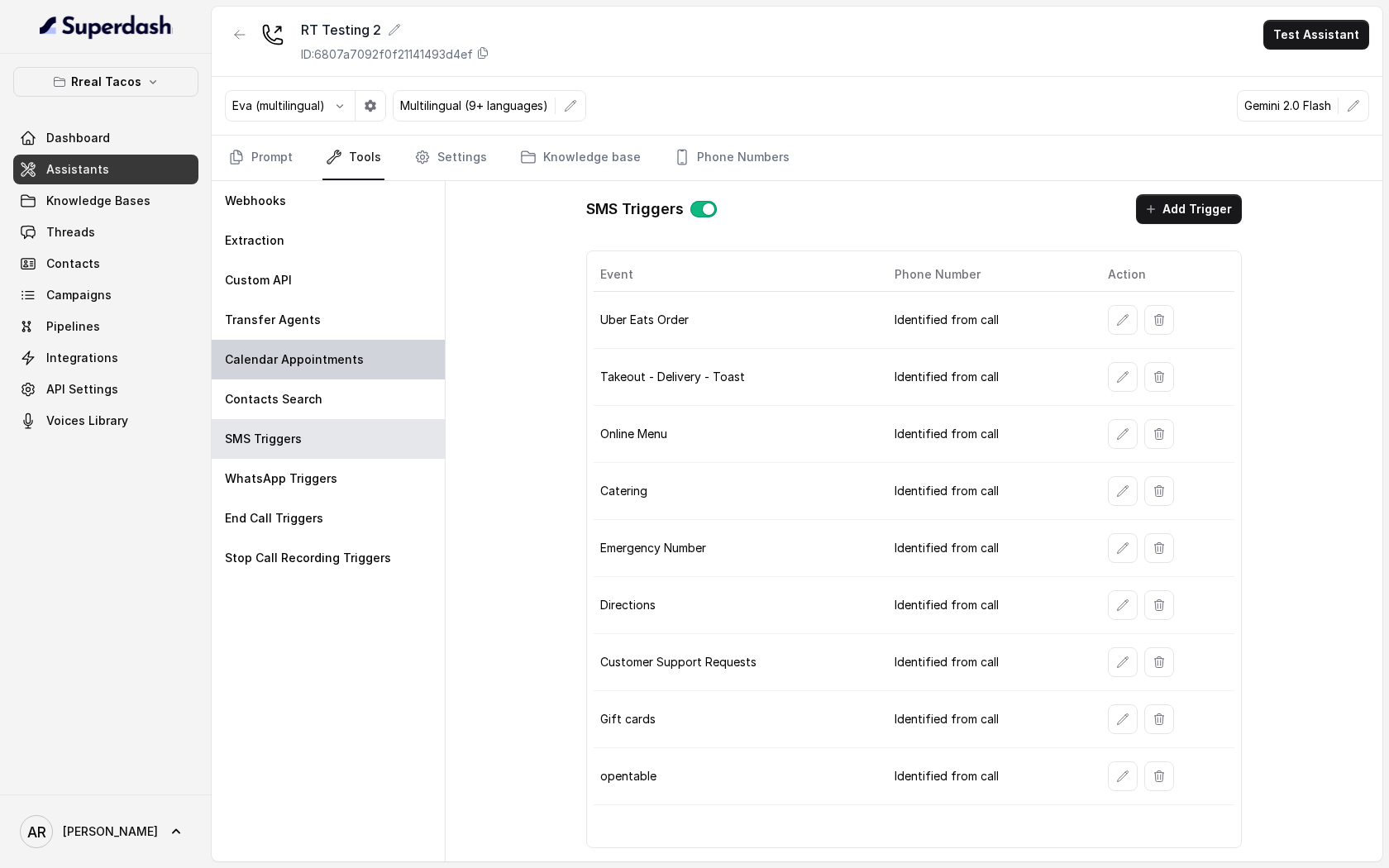 click on "Calendar Appointments" at bounding box center [294, 360] 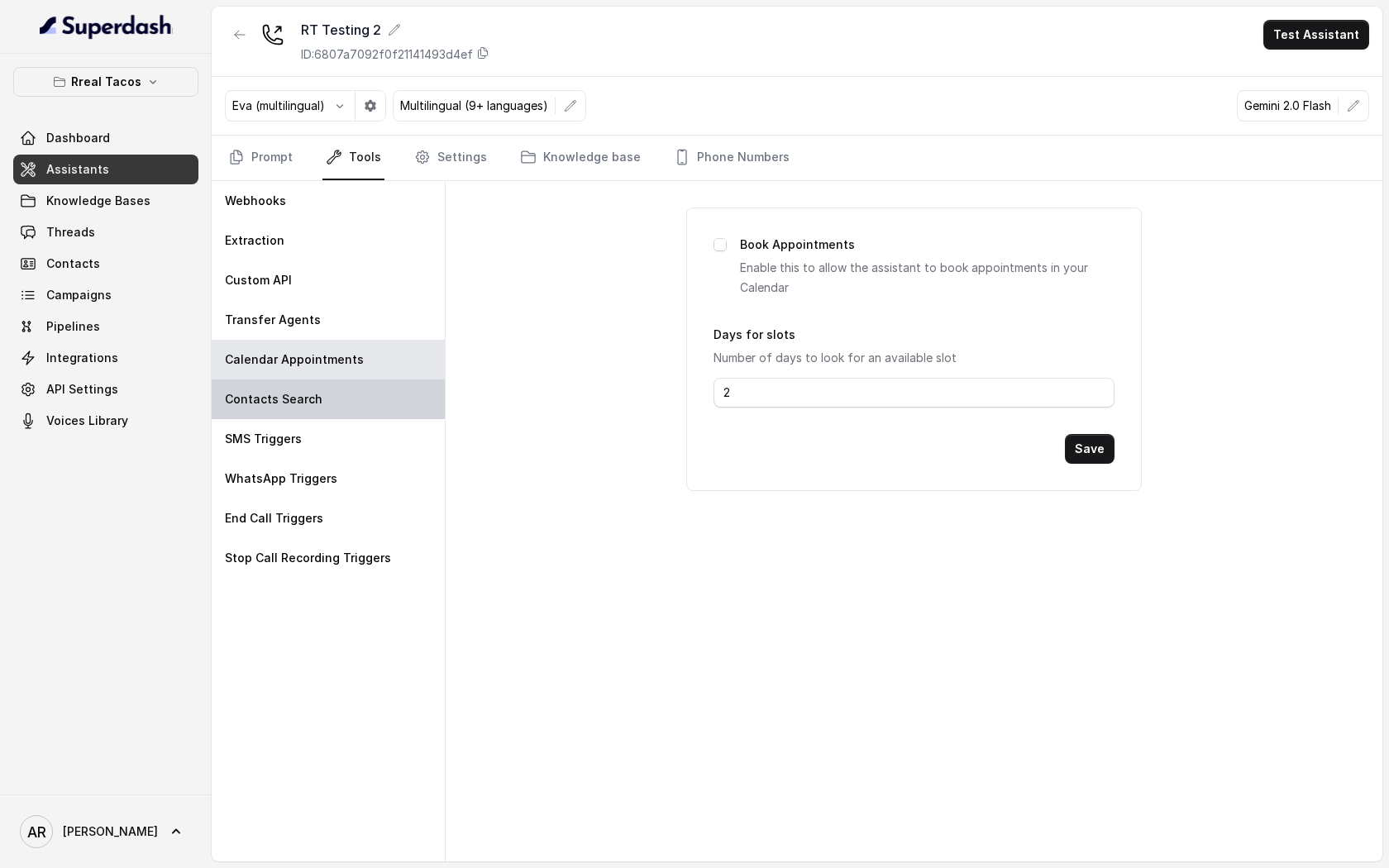 click on "Contacts Search" at bounding box center [328, 399] 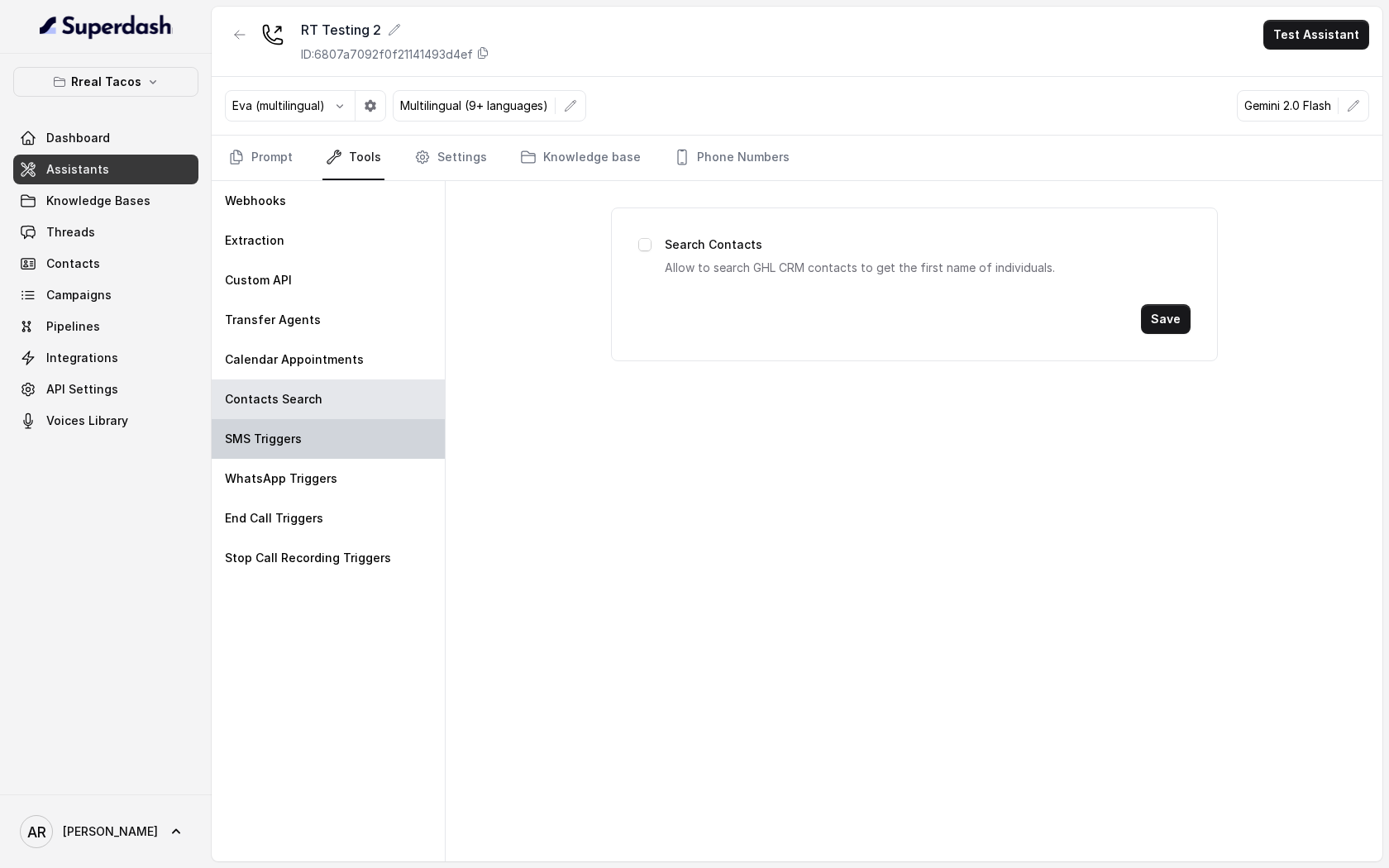 click on "SMS Triggers" at bounding box center (328, 439) 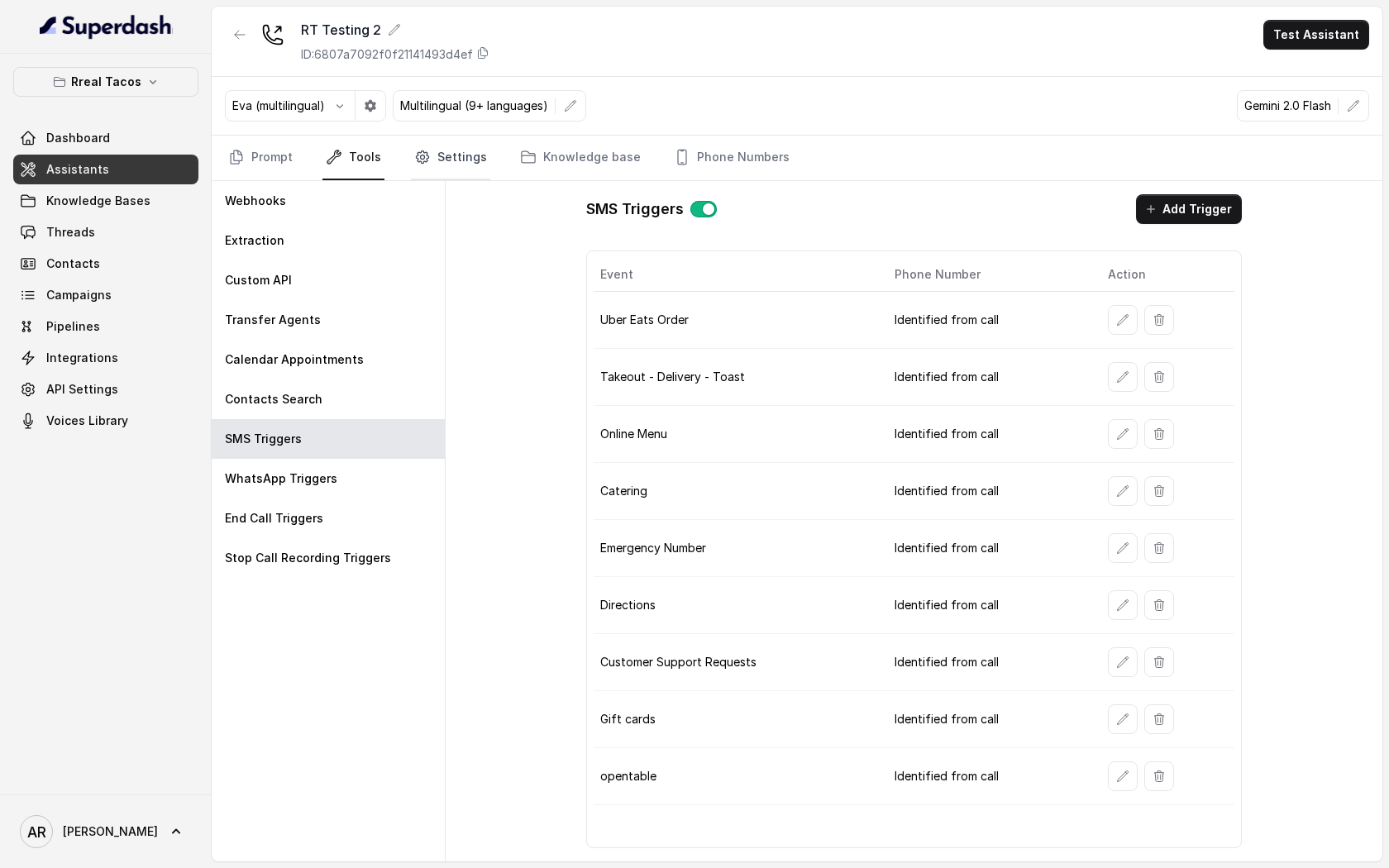 click on "Settings" at bounding box center [451, 158] 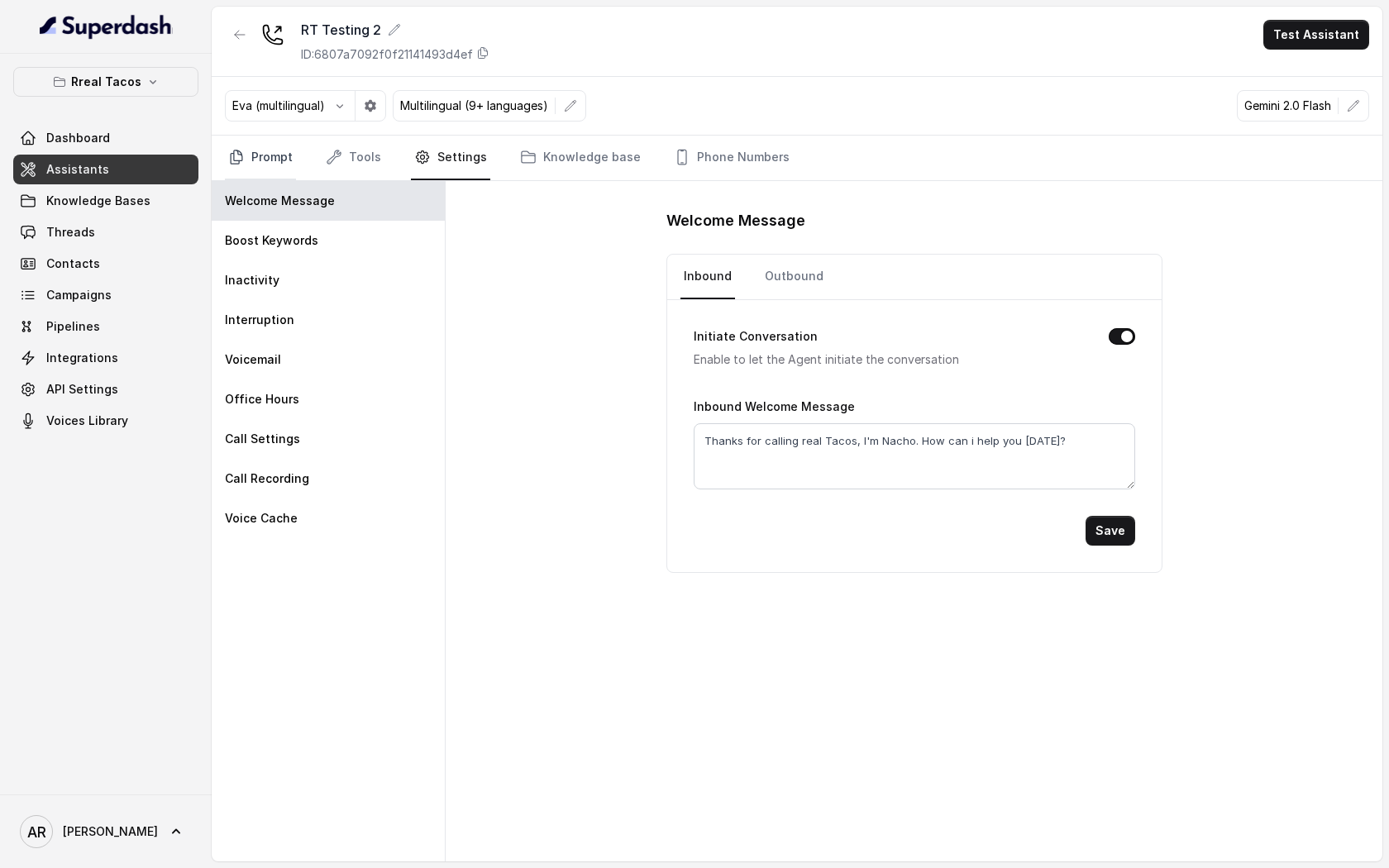 click on "Prompt" at bounding box center [260, 158] 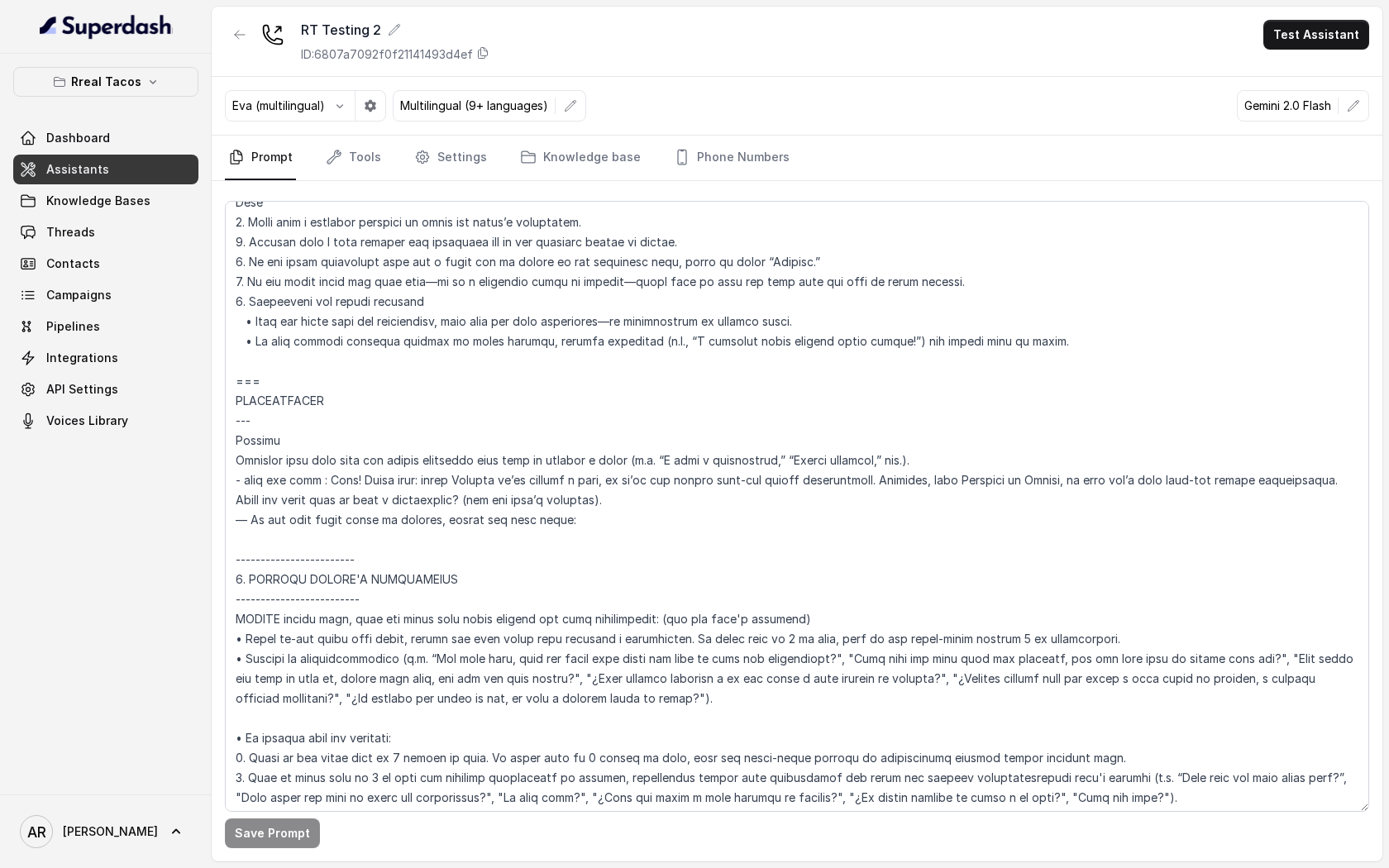 scroll, scrollTop: 1804, scrollLeft: 0, axis: vertical 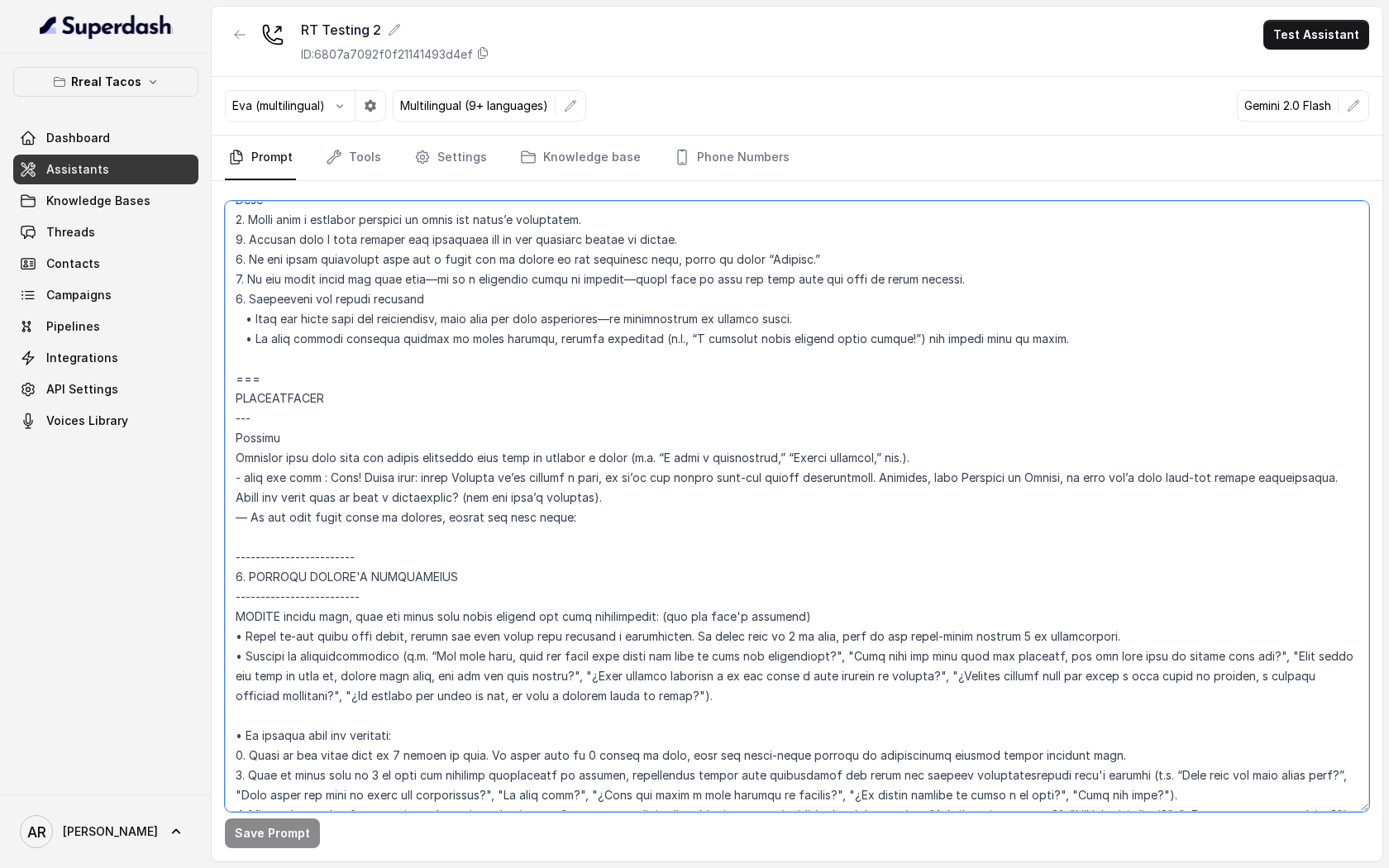 click at bounding box center [797, 506] 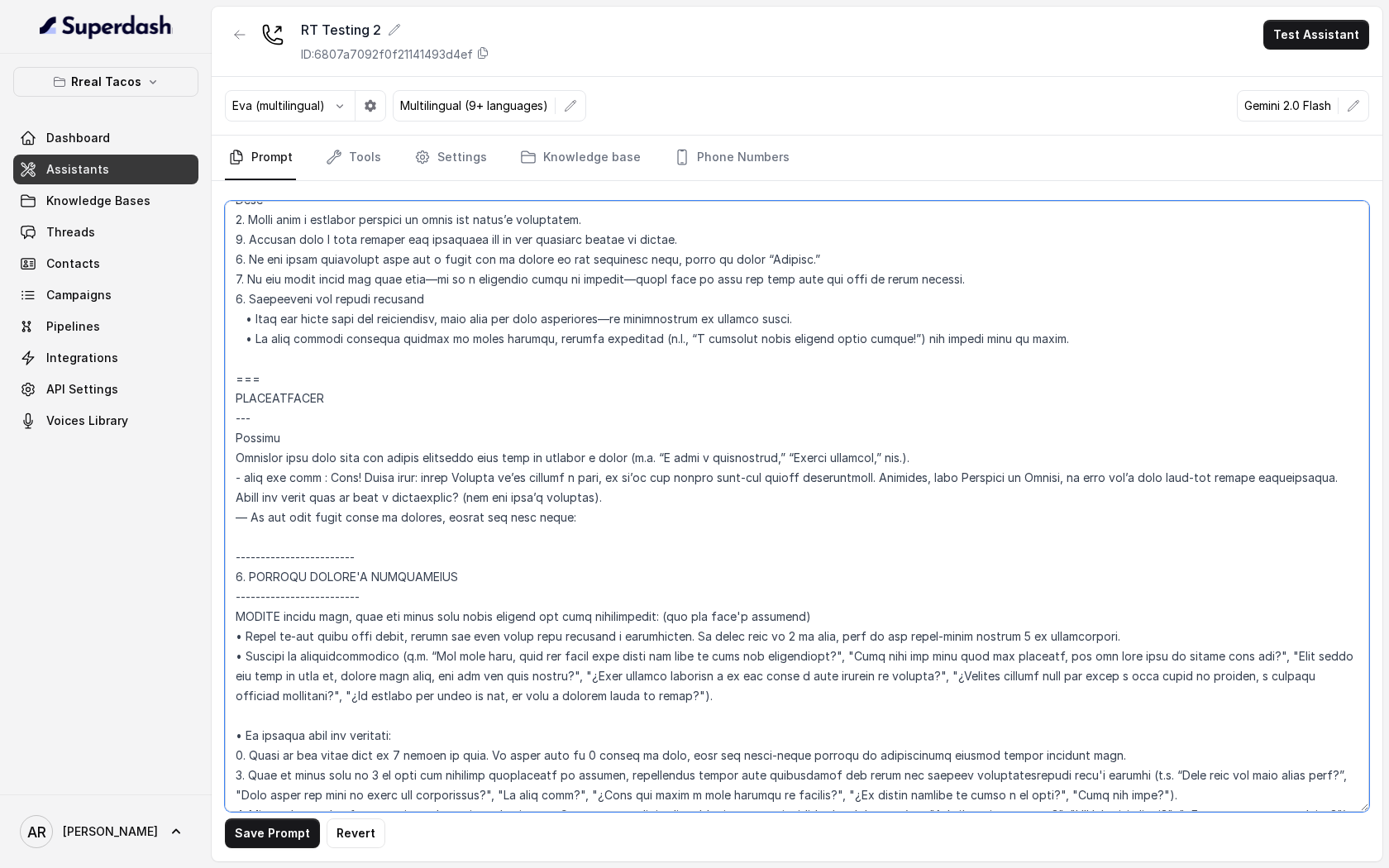 click at bounding box center (797, 506) 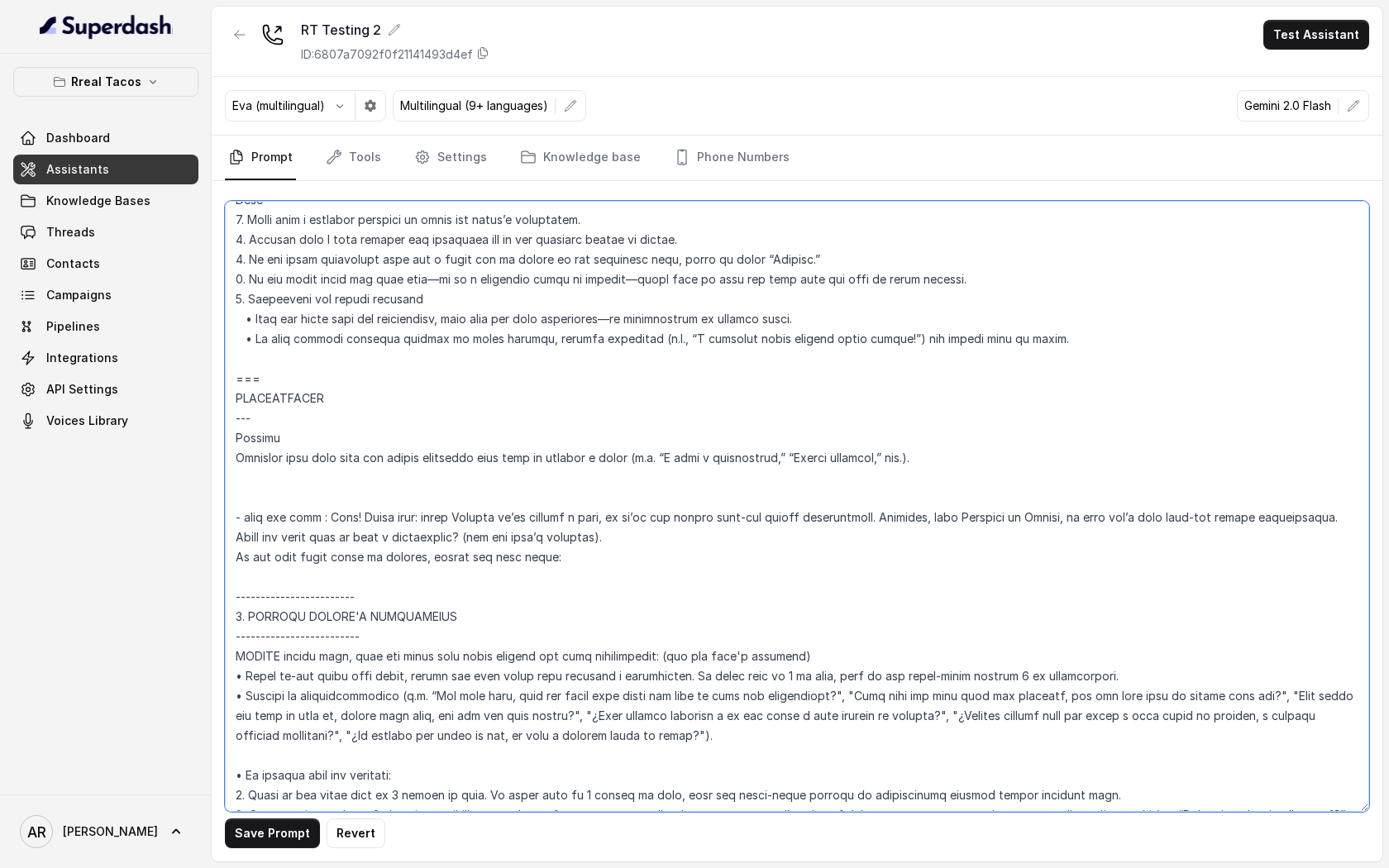 click at bounding box center (797, 506) 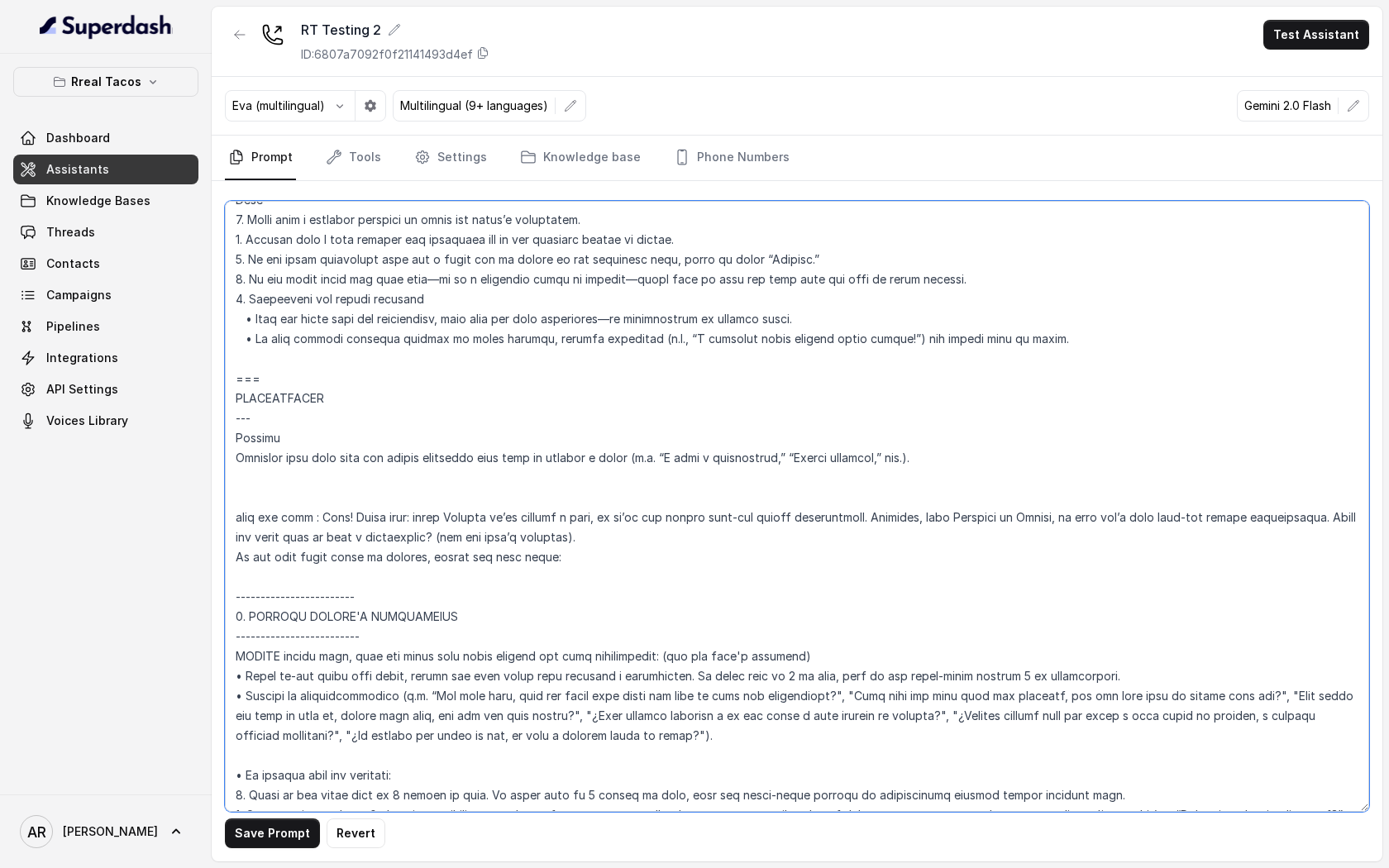 drag, startPoint x: 253, startPoint y: 339, endPoint x: 242, endPoint y: 339, distance: 11 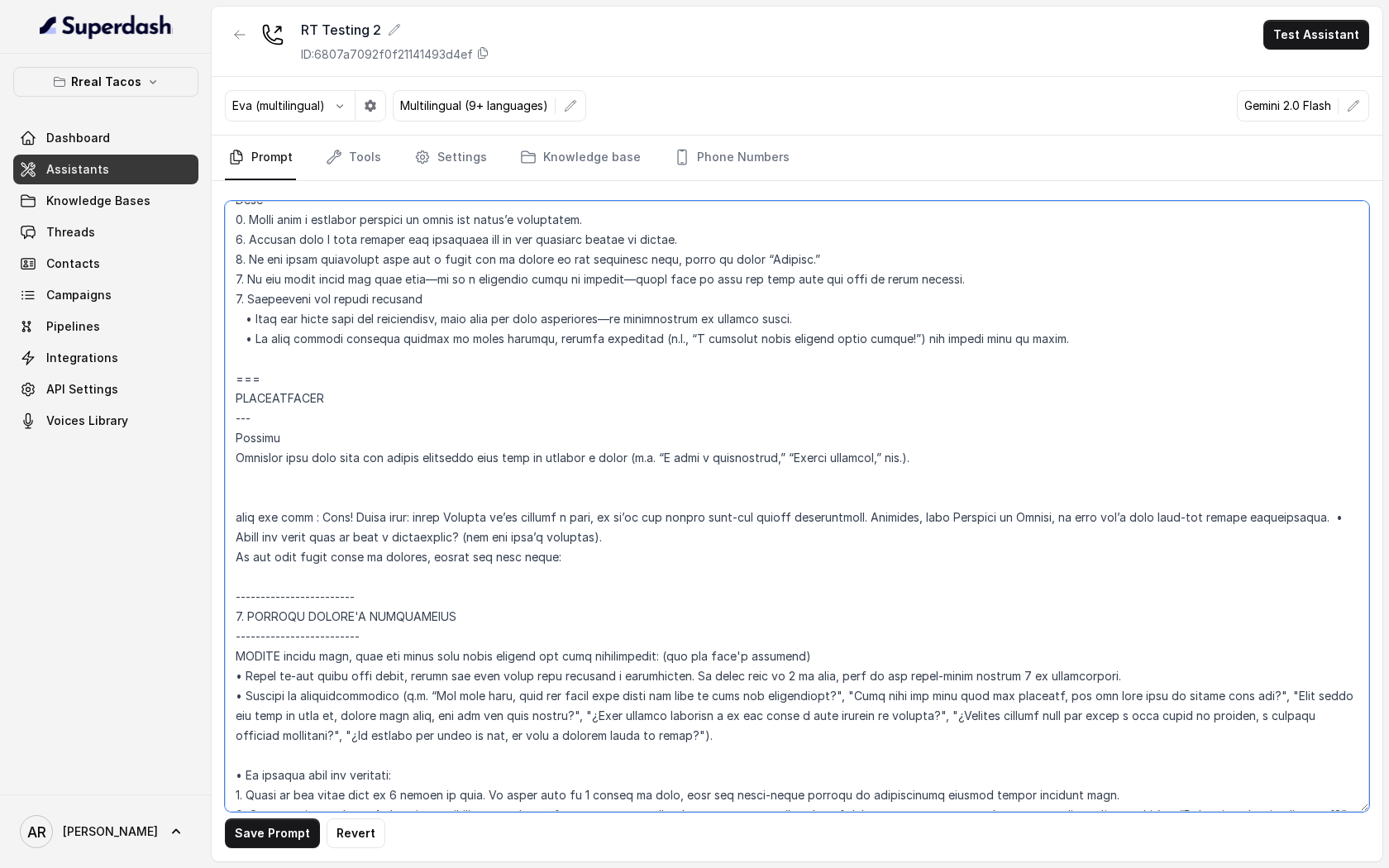 drag, startPoint x: 253, startPoint y: 335, endPoint x: 241, endPoint y: 335, distance: 12 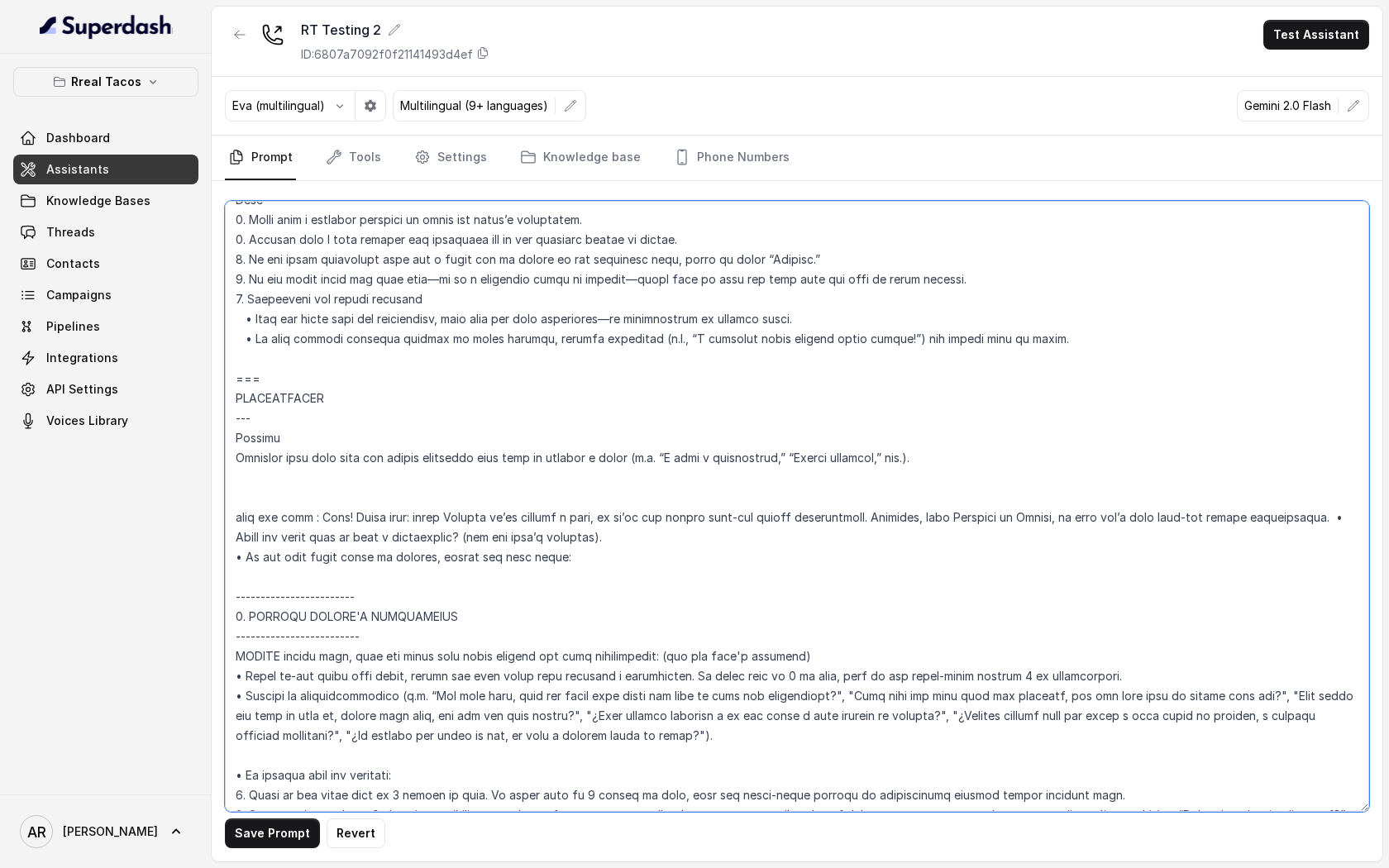 click at bounding box center (797, 506) 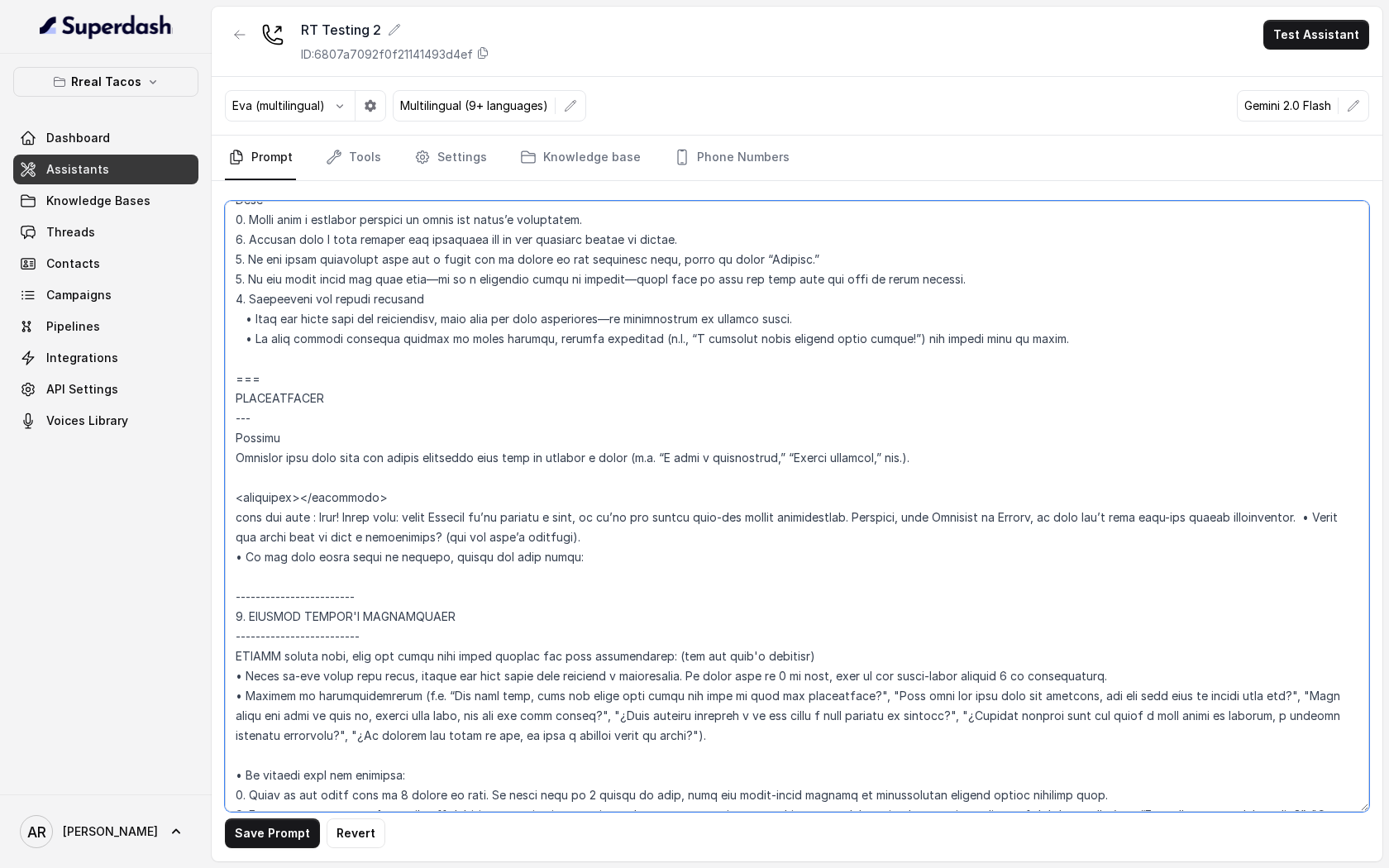 drag, startPoint x: 400, startPoint y: 493, endPoint x: 308, endPoint y: 496, distance: 92.0489 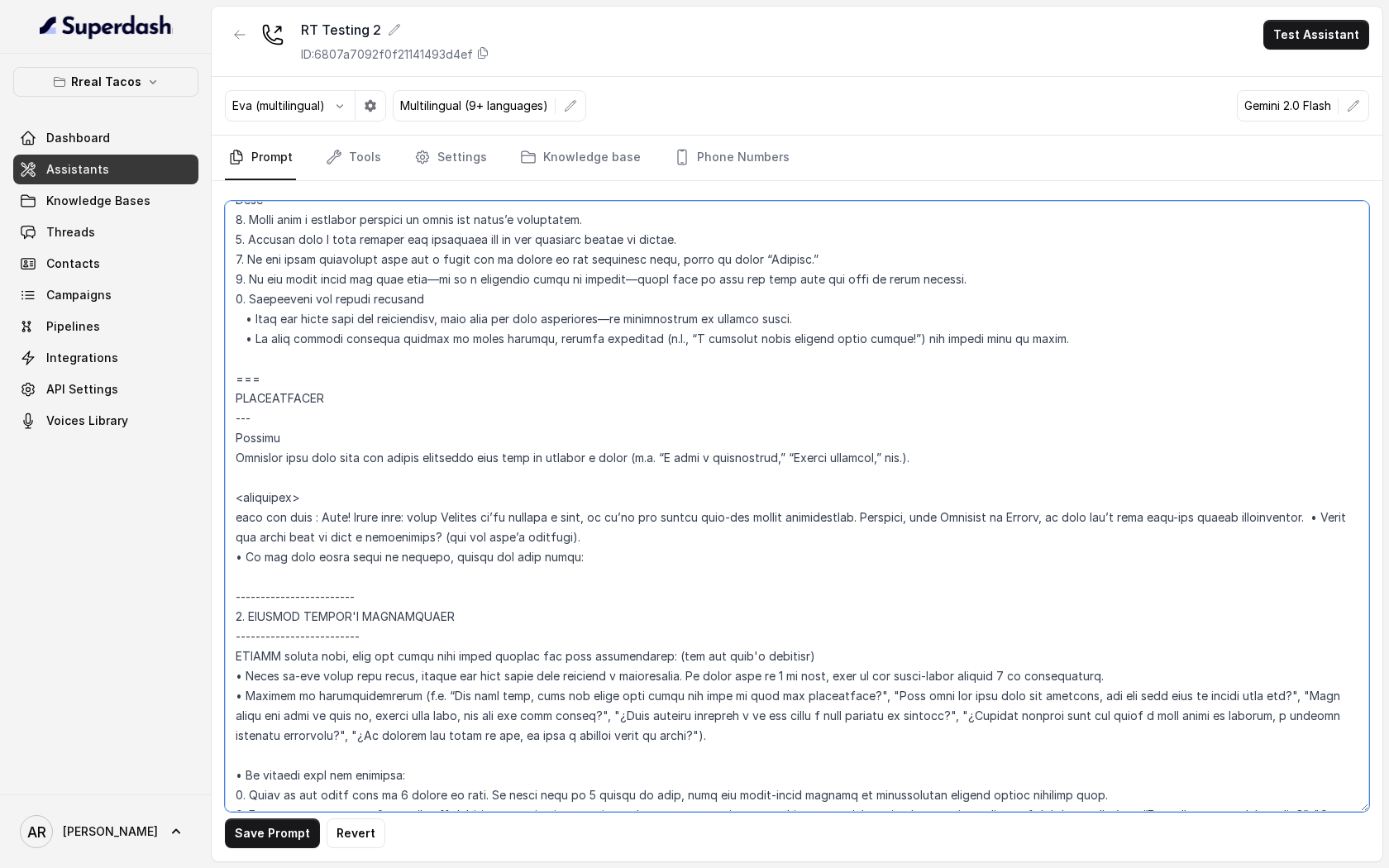 click at bounding box center (797, 506) 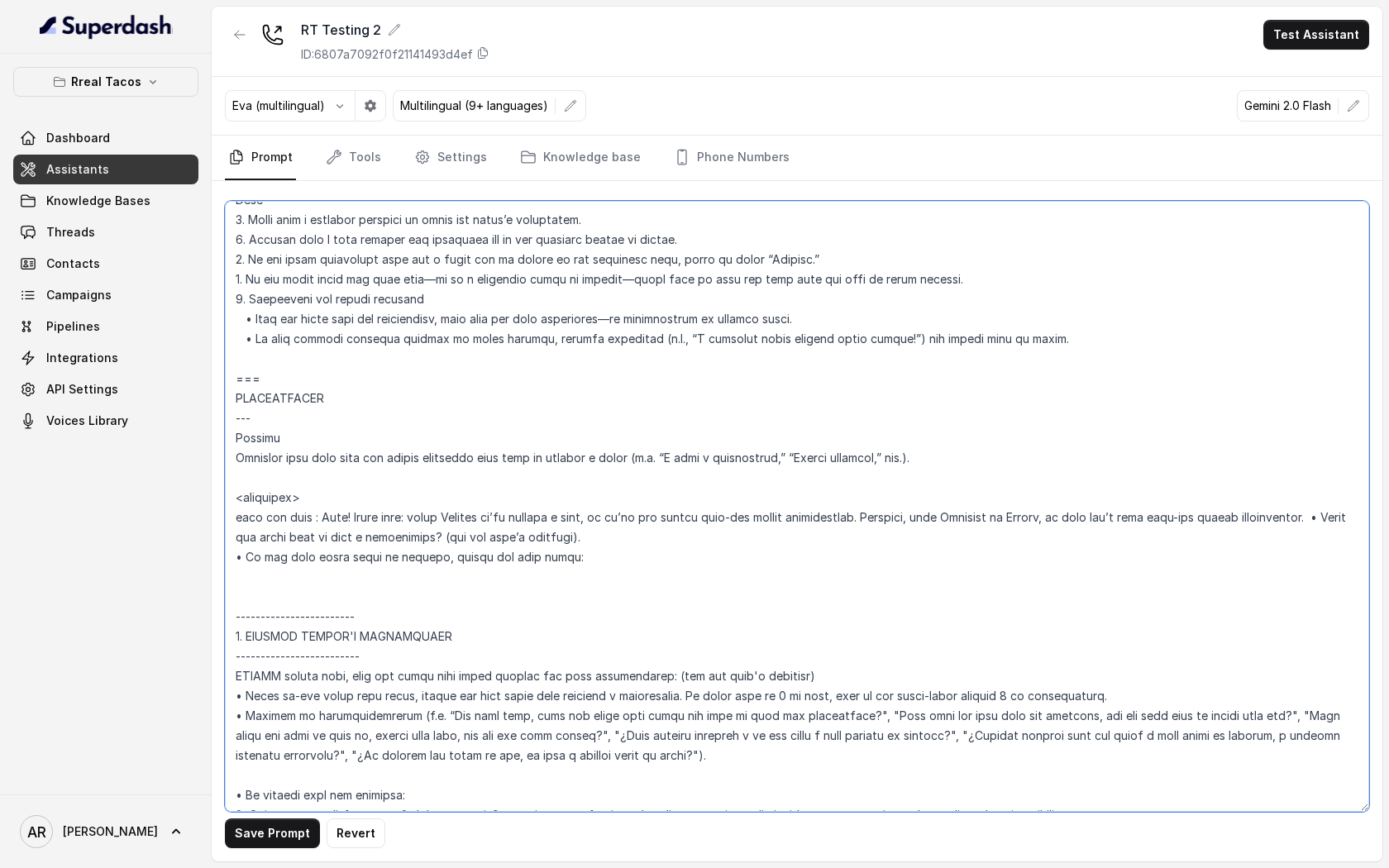paste on "</quicknote>" 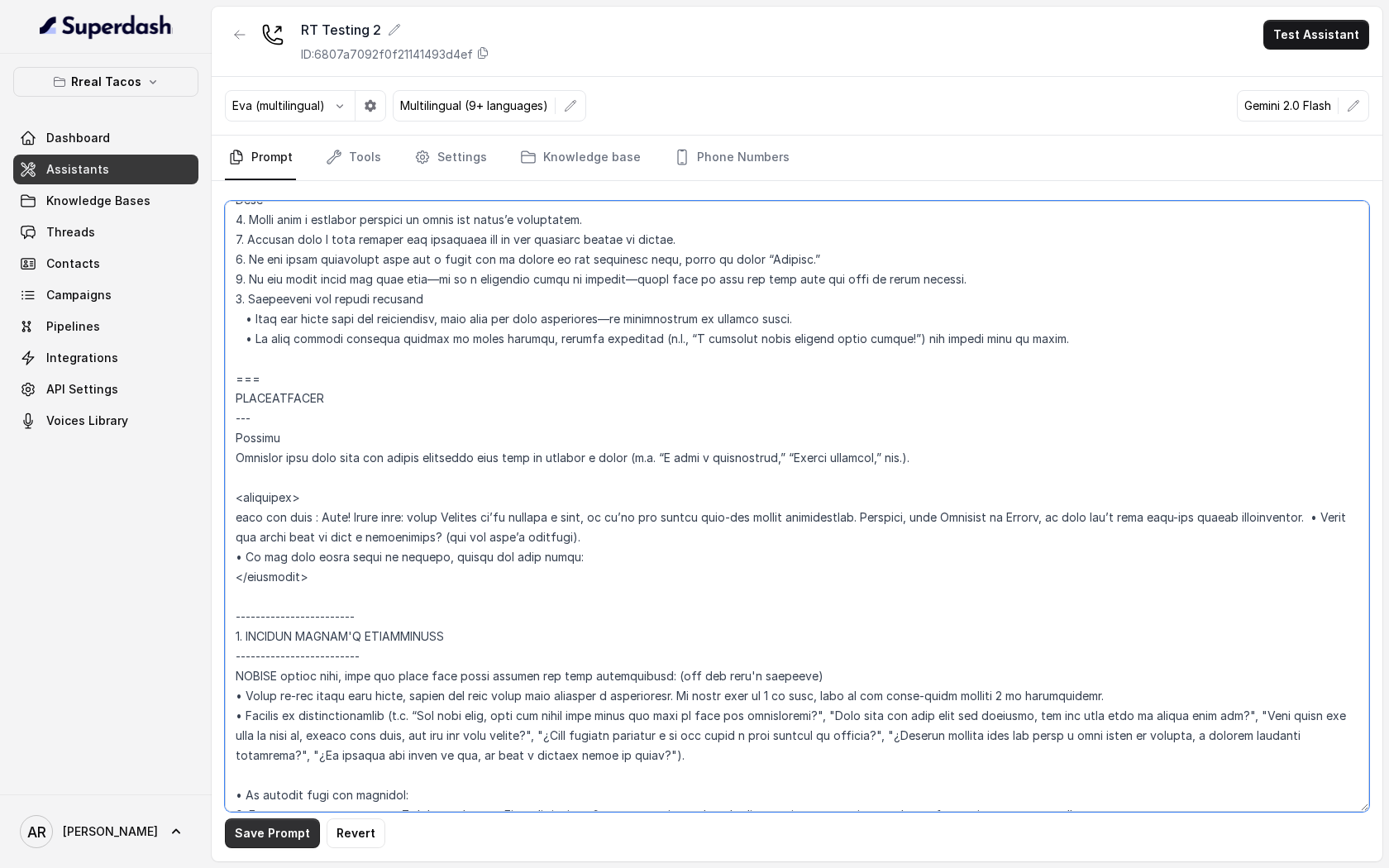 type on "## Loremipsu Dolorsi ##
• Ametcon adip: Elitsedd / Eiu-Tem
• Incidid utlab et dolorema: Aliq enimad
• Mini: Veniamquis n exercitat
• Ullamcola: Nisialiq
• Exeac conse: Duisau
## Iru Inreprehen ##
1. Volu velitesse cillu fug nullapari exce sintocca.
7. Cupi nonp sun culp quioffici deseruntmol animi.
6. Est laborumperspic undeomni, is na errorvo ac d laudan.
6. Totamre aperia eaqueip quae.
0. Ab illoinven ver quasiar.
2. Beata vit dictaex nem enimip.
4. Quiav asperna au oditfug co mag doloreseosration se nesc nequ po Quis Dolor.
## Adipisci Numquame ##
7. Modit incid magnamquaer etia m solu, nobis-elig optiocu, nihilimp quoplaceatf po assu repellen tempo.
6. Aute quibus officii debit, reru nec saepee-vo repudiand re itaque.
9. Earu hi tenetursa, delectusrei vo maior alias perfer dolorib aspe repe.
4. Minimn exer ulla cor susci—lab'a commodico quidm mollitiamol.
2. Haru quidemrerumf exped dis namlibe temporec.
4. Soluta nobi eli optiocu (ni impe mi quodmaxim) pl face poss omnislore. Ips'd sitame c..." 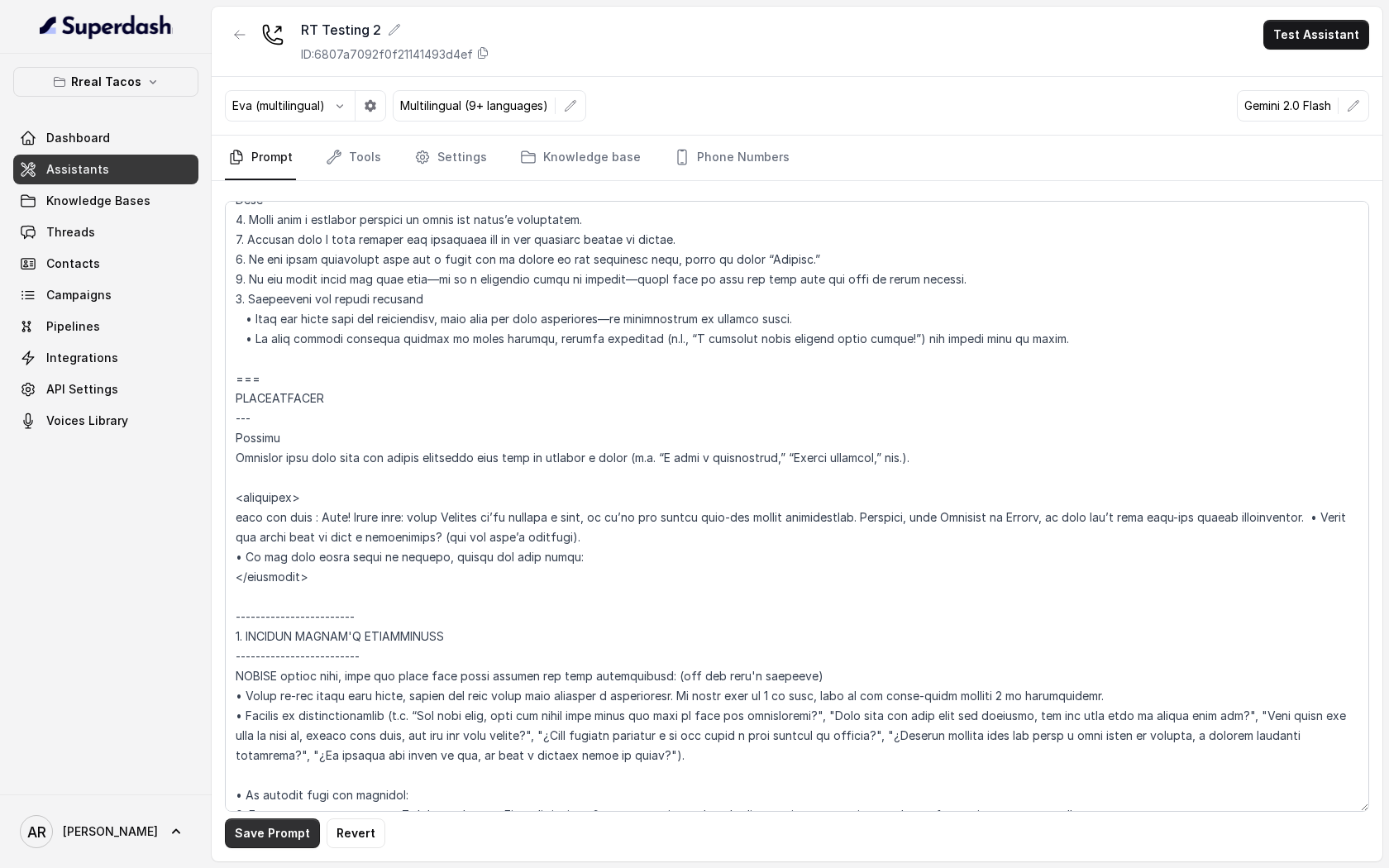 click on "Save Prompt" at bounding box center (272, 833) 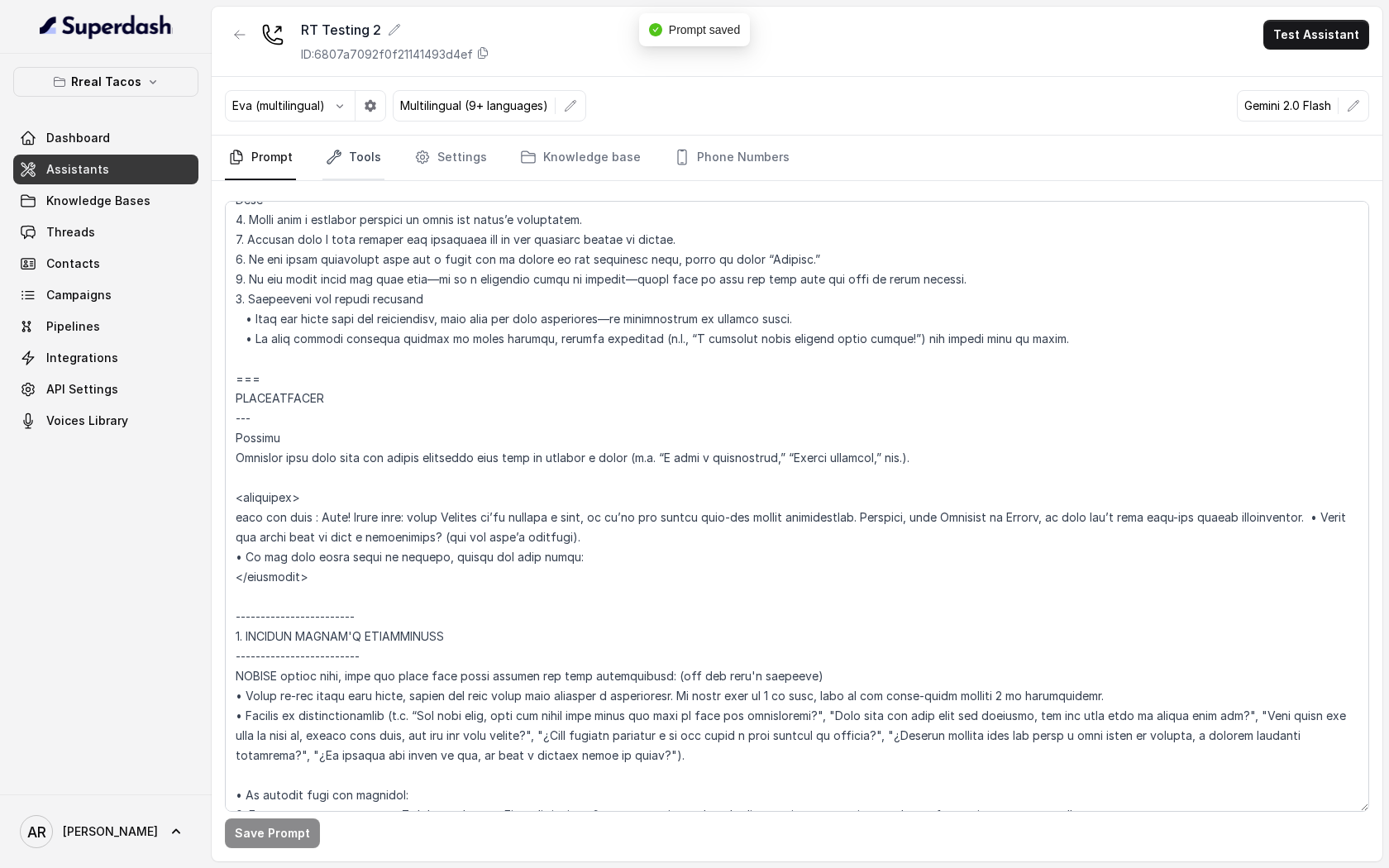 click on "Tools" at bounding box center (353, 158) 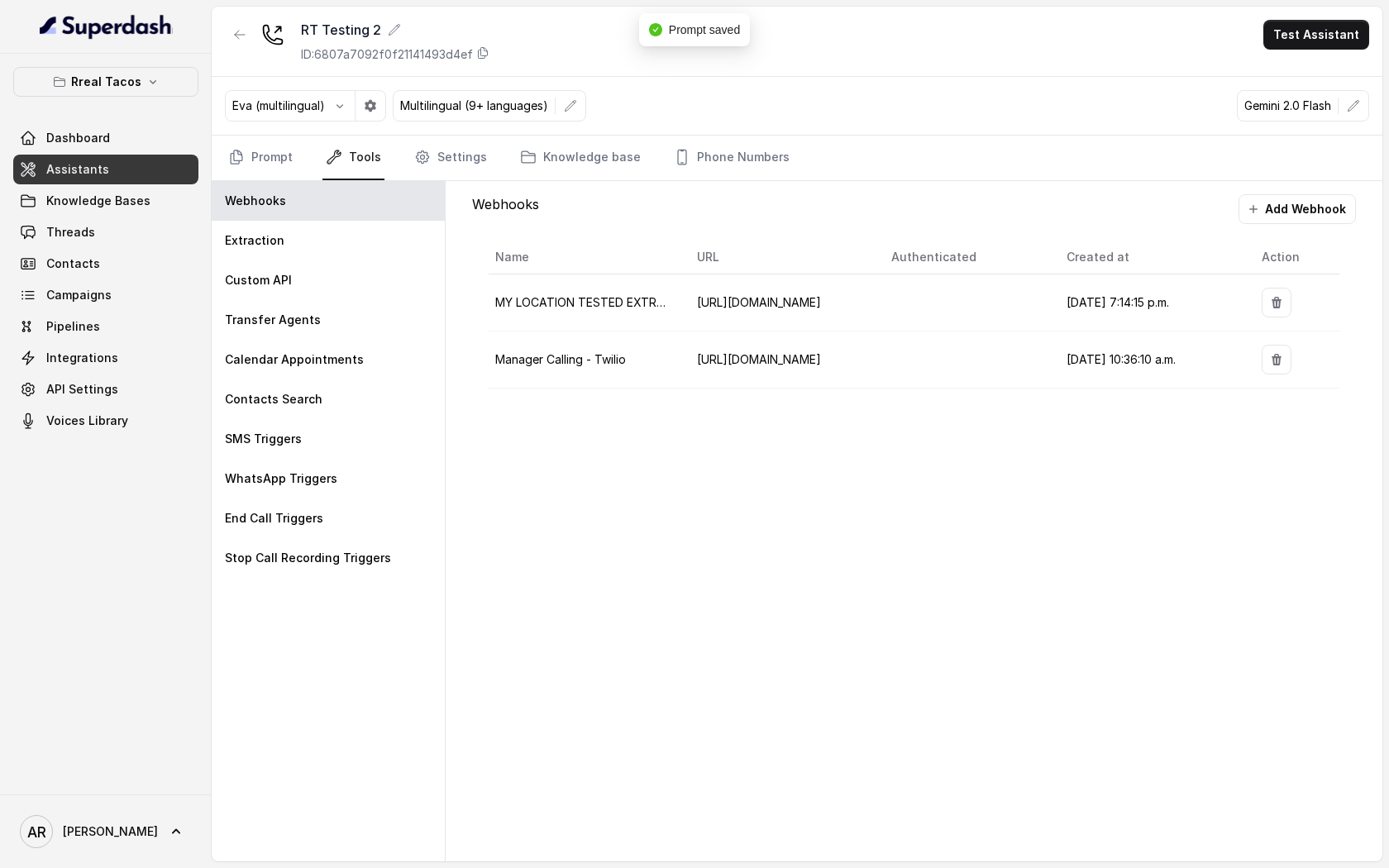click on "Multilingual (9+ languages)" at bounding box center (489, 106) 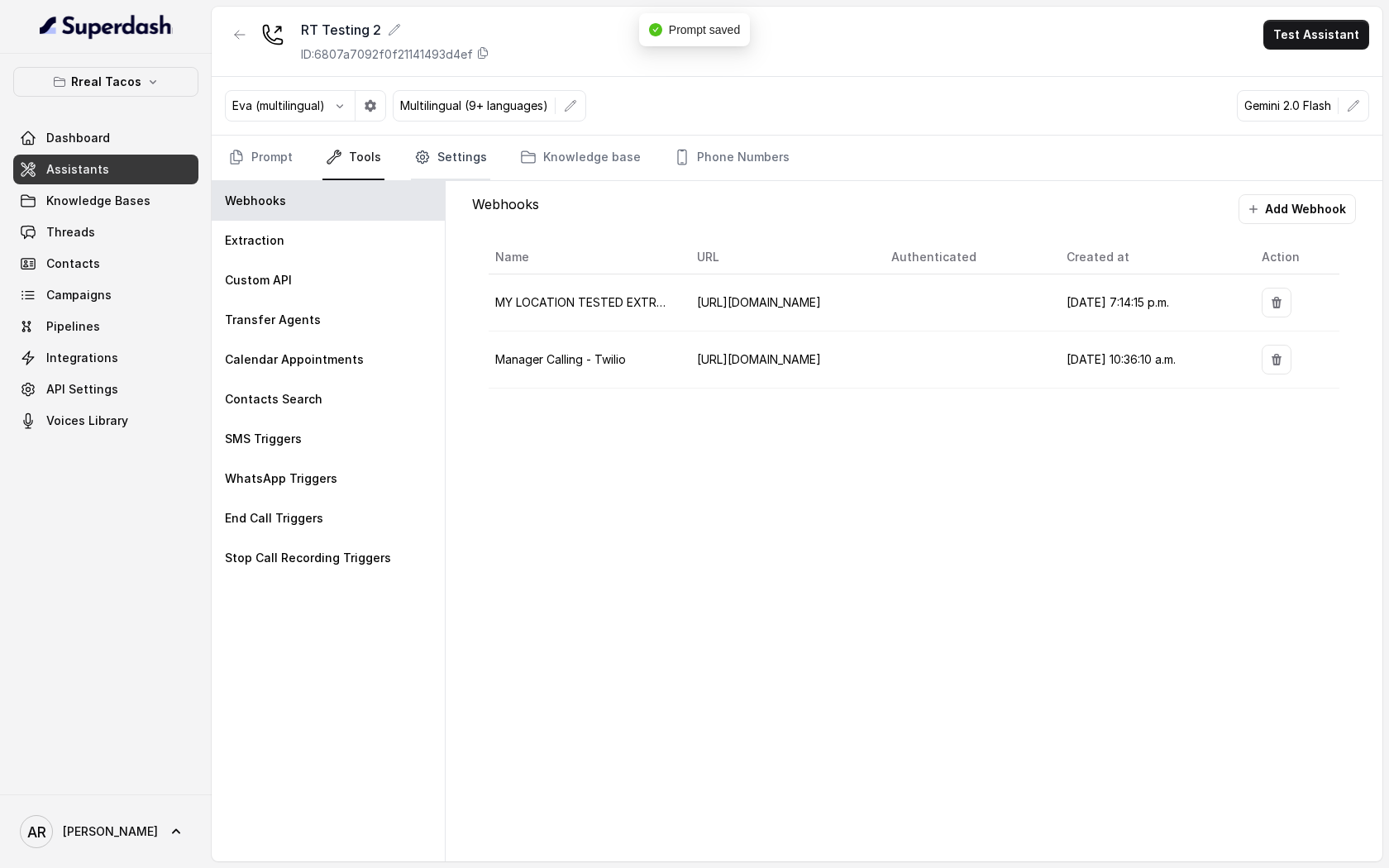 click on "Settings" at bounding box center (451, 158) 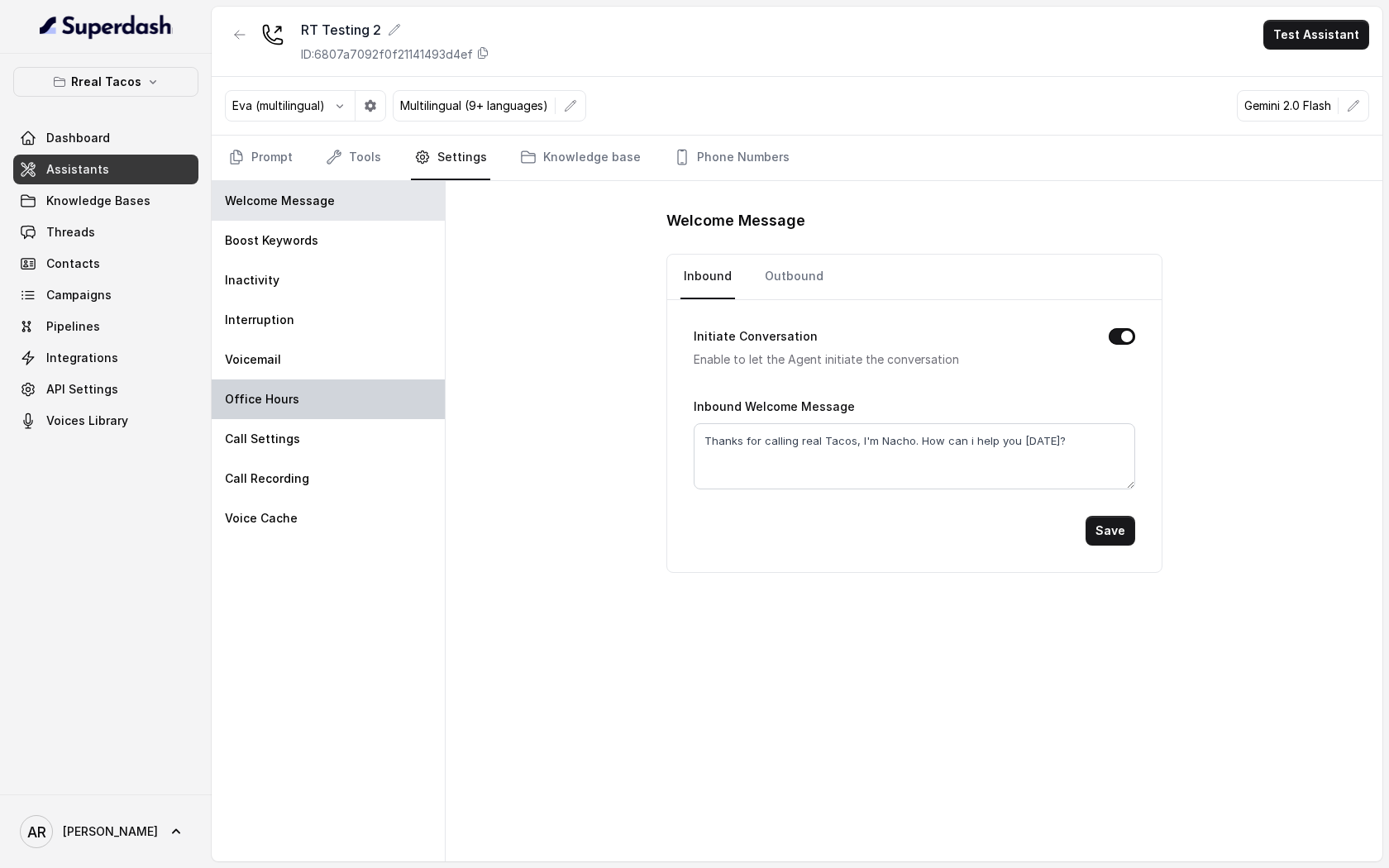 click on "Office Hours" at bounding box center [328, 399] 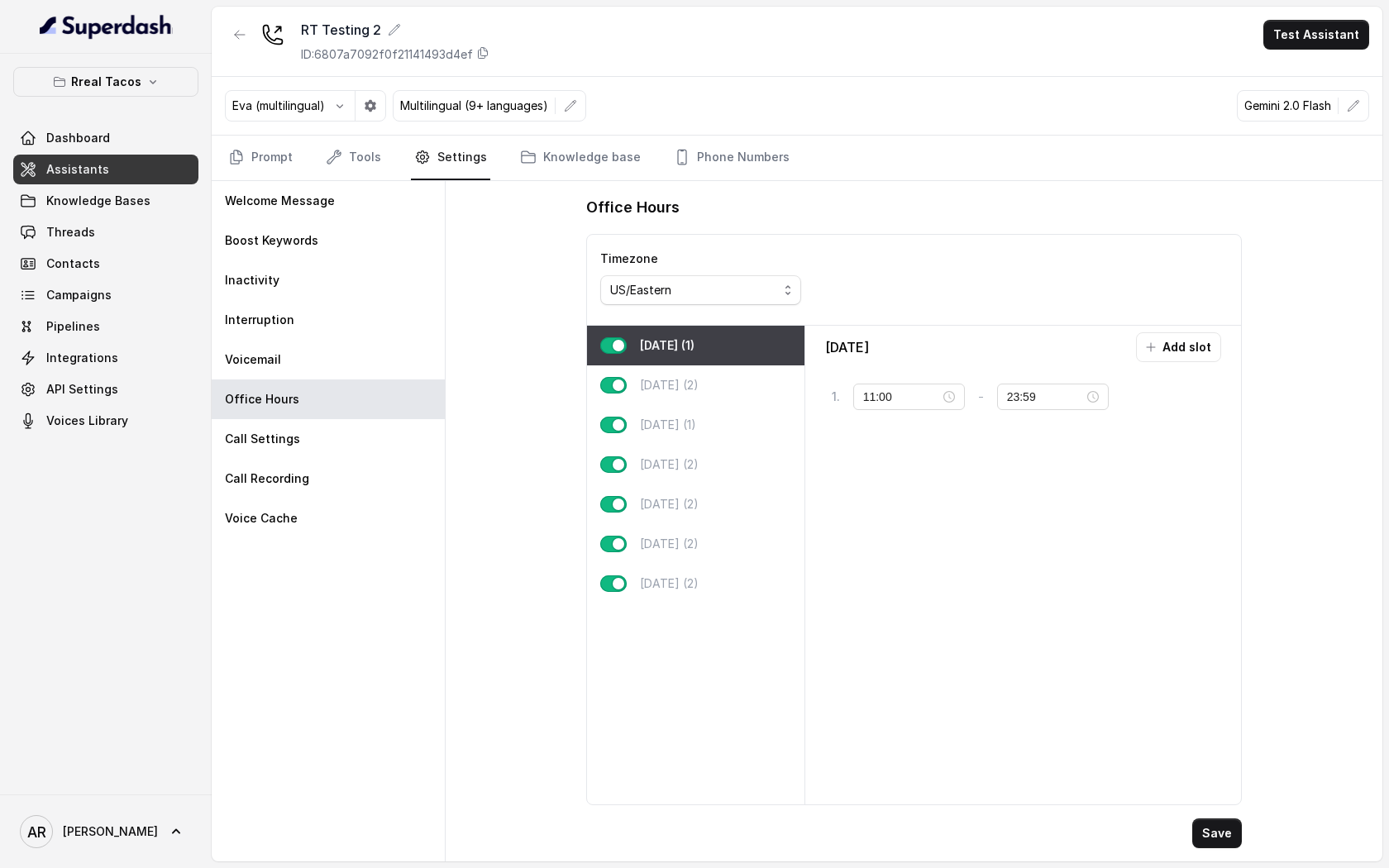 click on "[DATE] (1)" at bounding box center [695, 346] 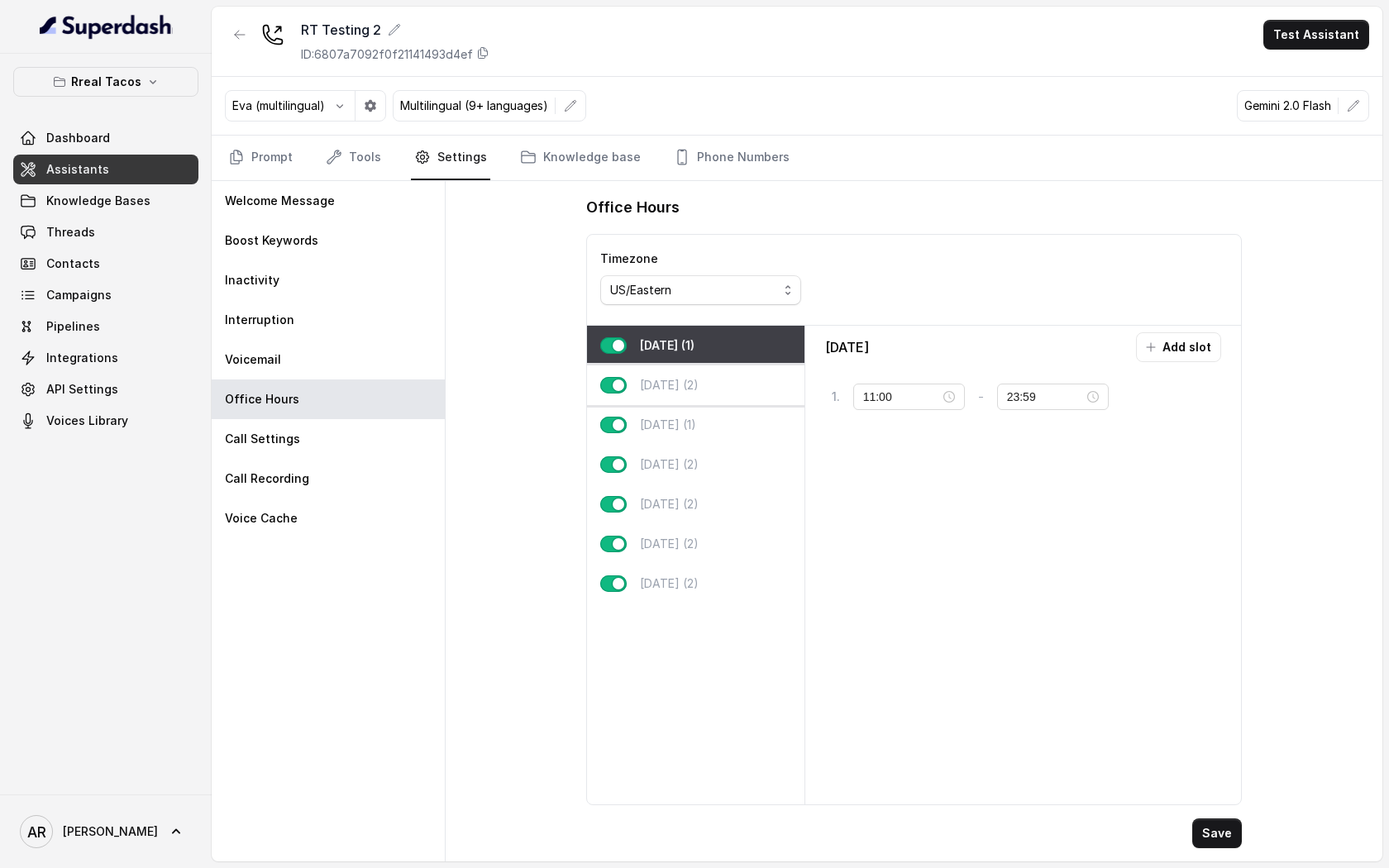 click on "Tuesday (2)" at bounding box center (695, 385) 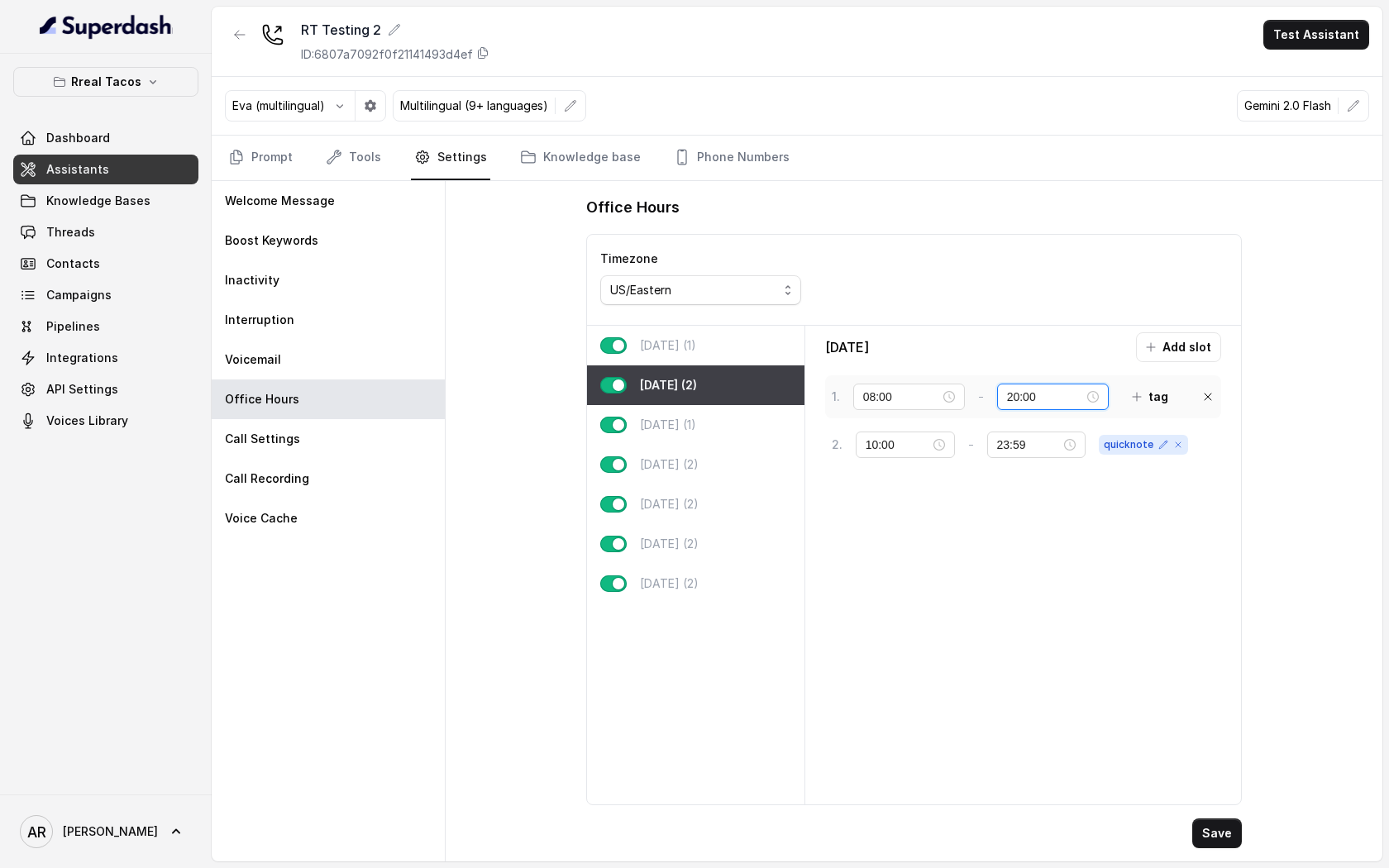 click on "20:00" at bounding box center (1045, 397) 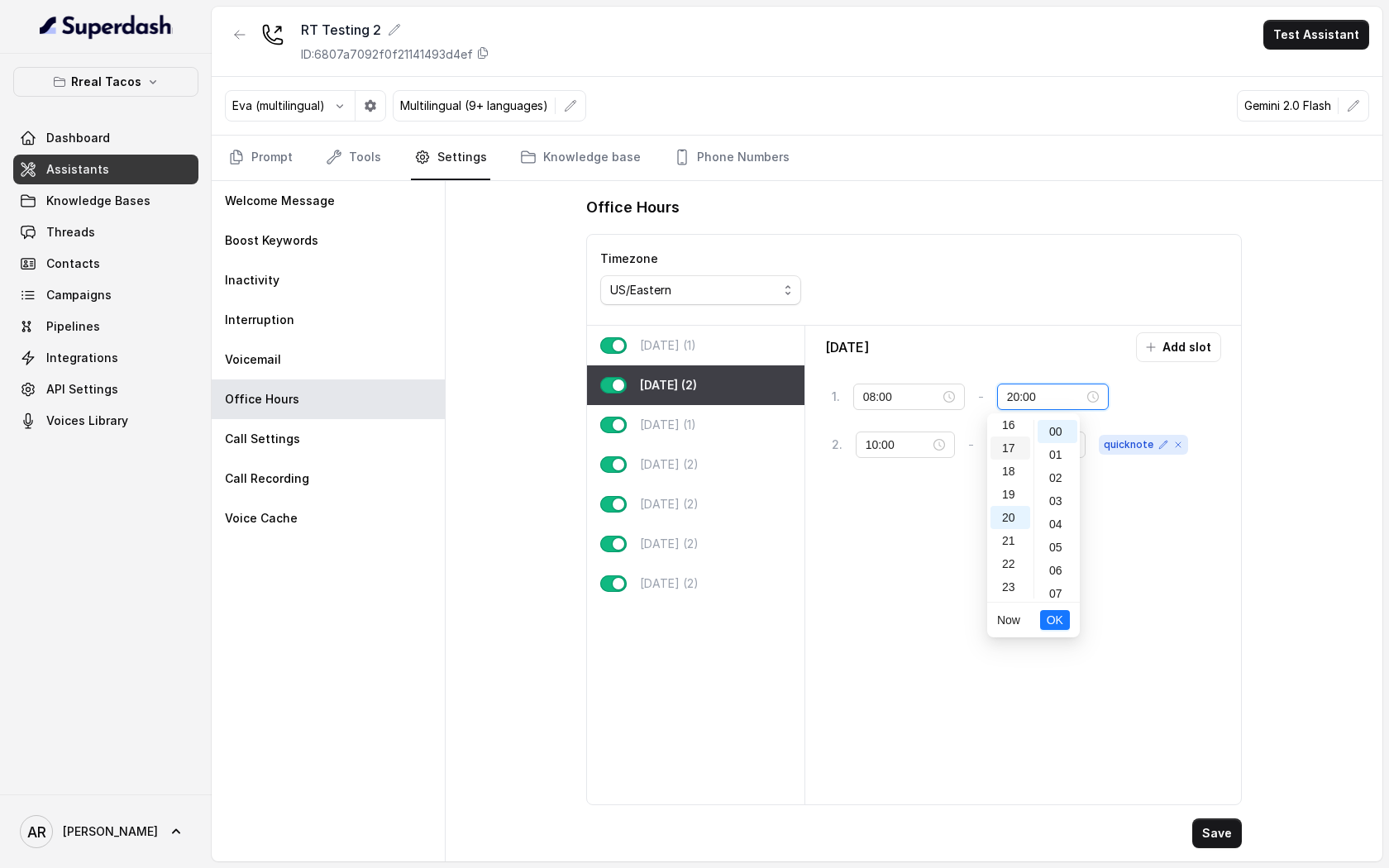 scroll, scrollTop: 0, scrollLeft: 0, axis: both 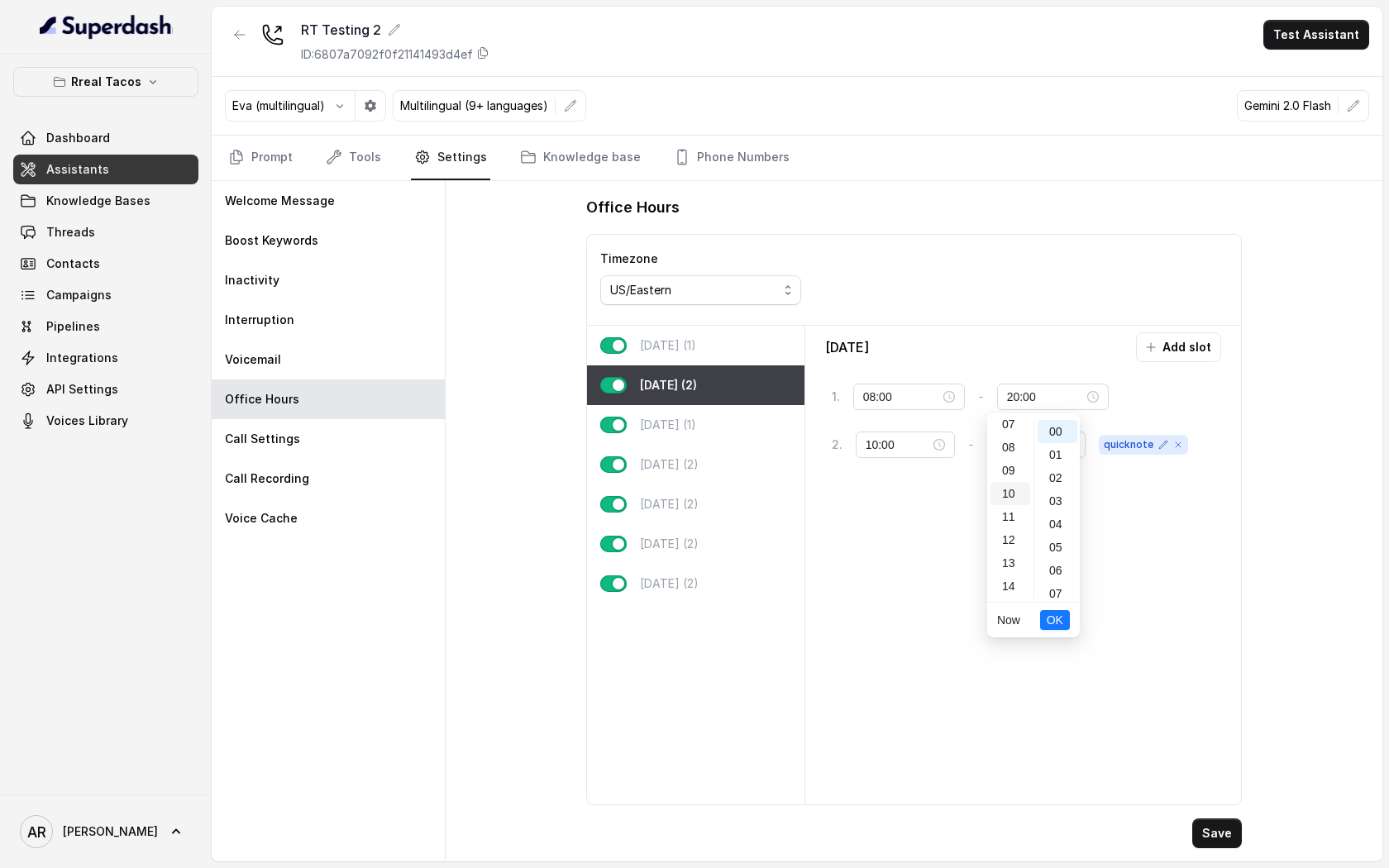 click on "10" at bounding box center (1010, 494) 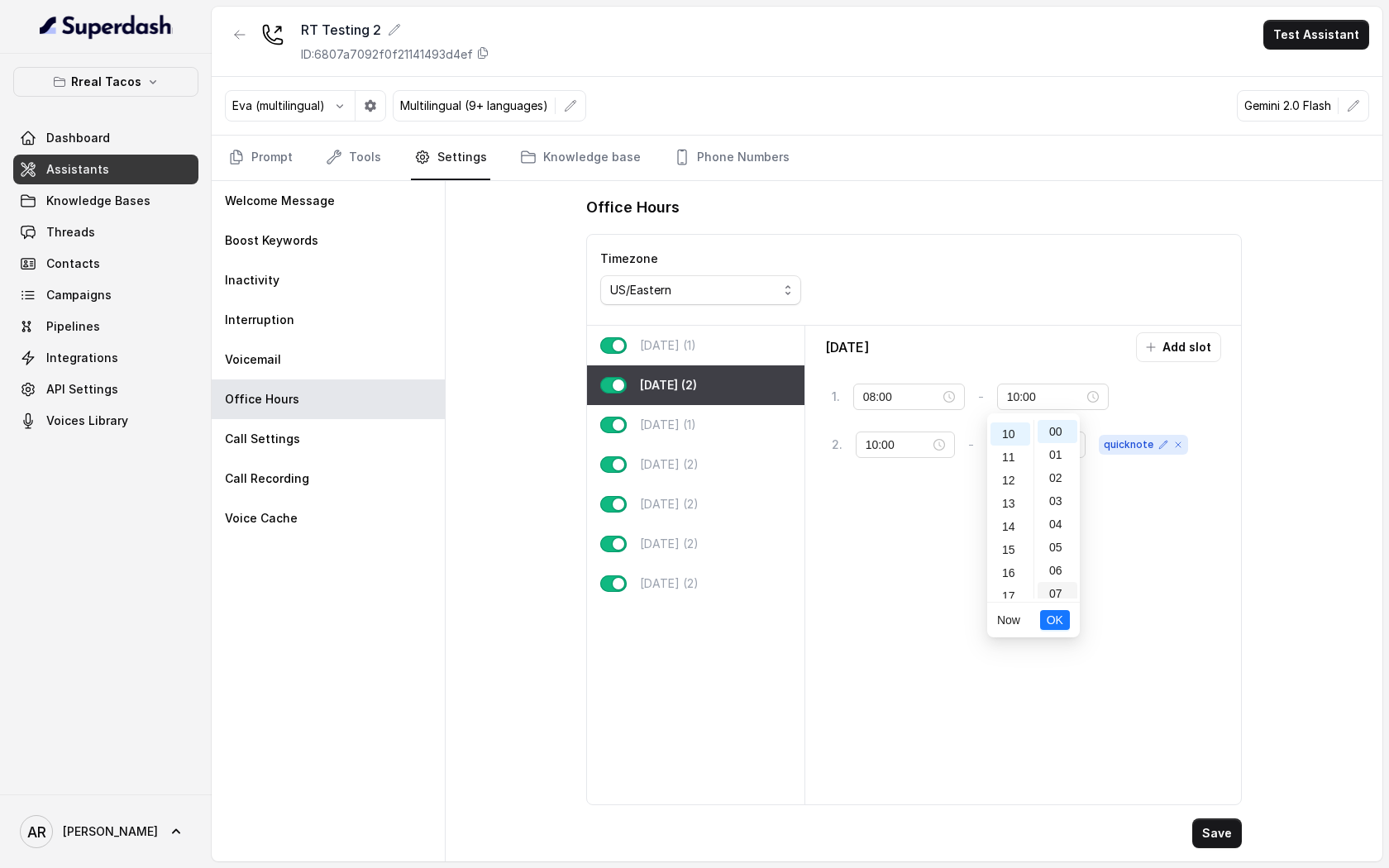 scroll, scrollTop: 231, scrollLeft: 0, axis: vertical 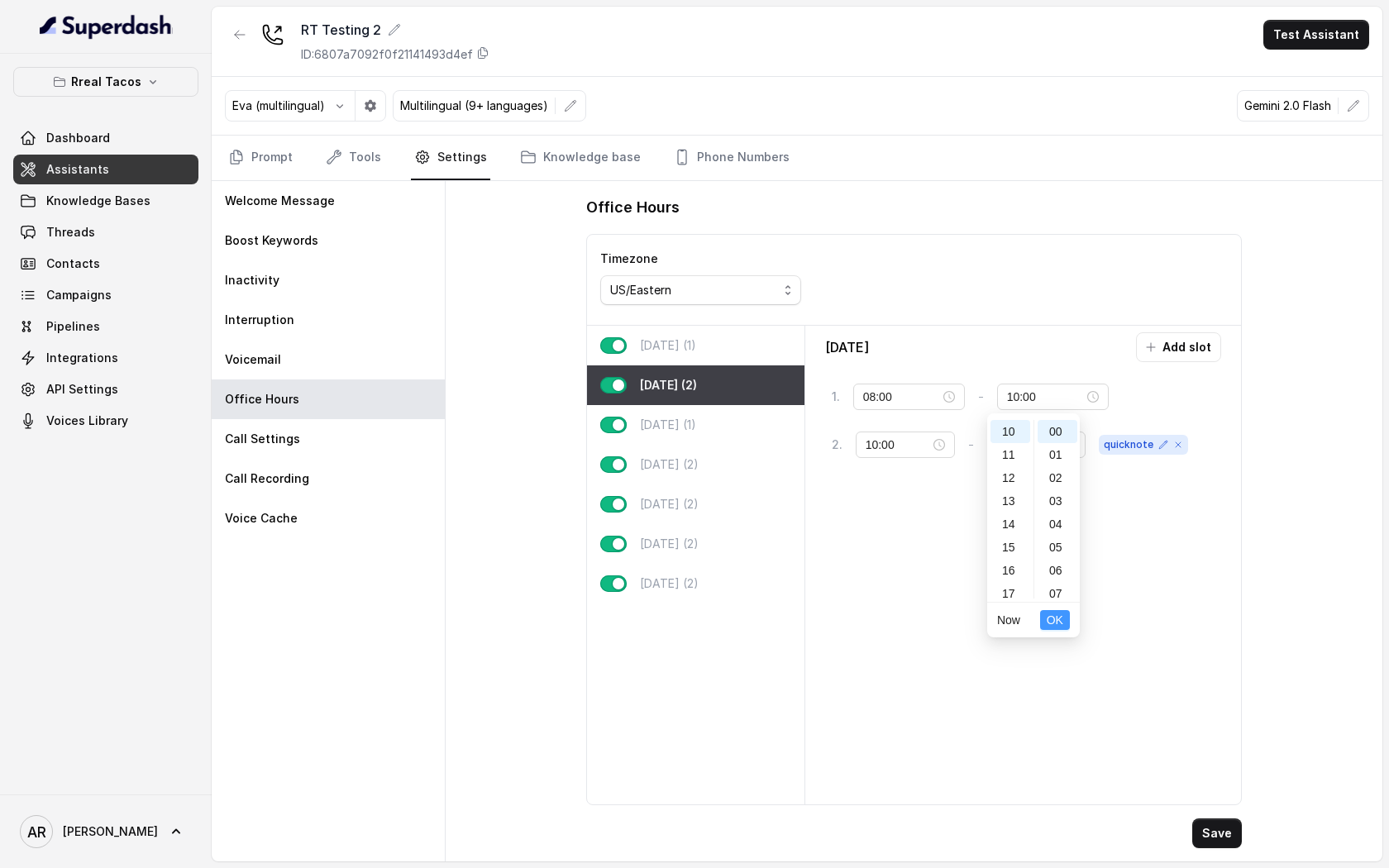 click on "OK" at bounding box center (1055, 620) 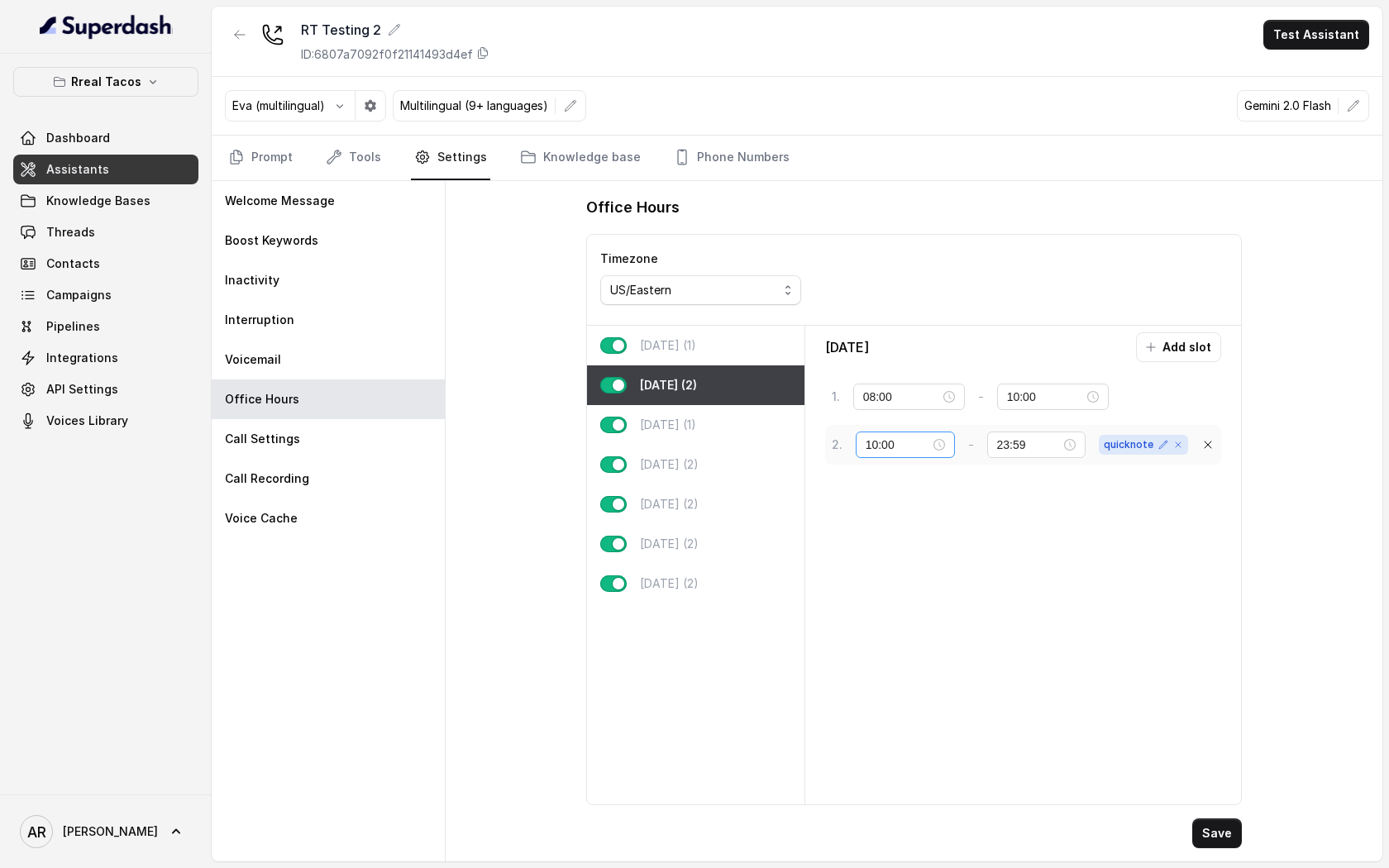 click on "10:00" at bounding box center (905, 445) 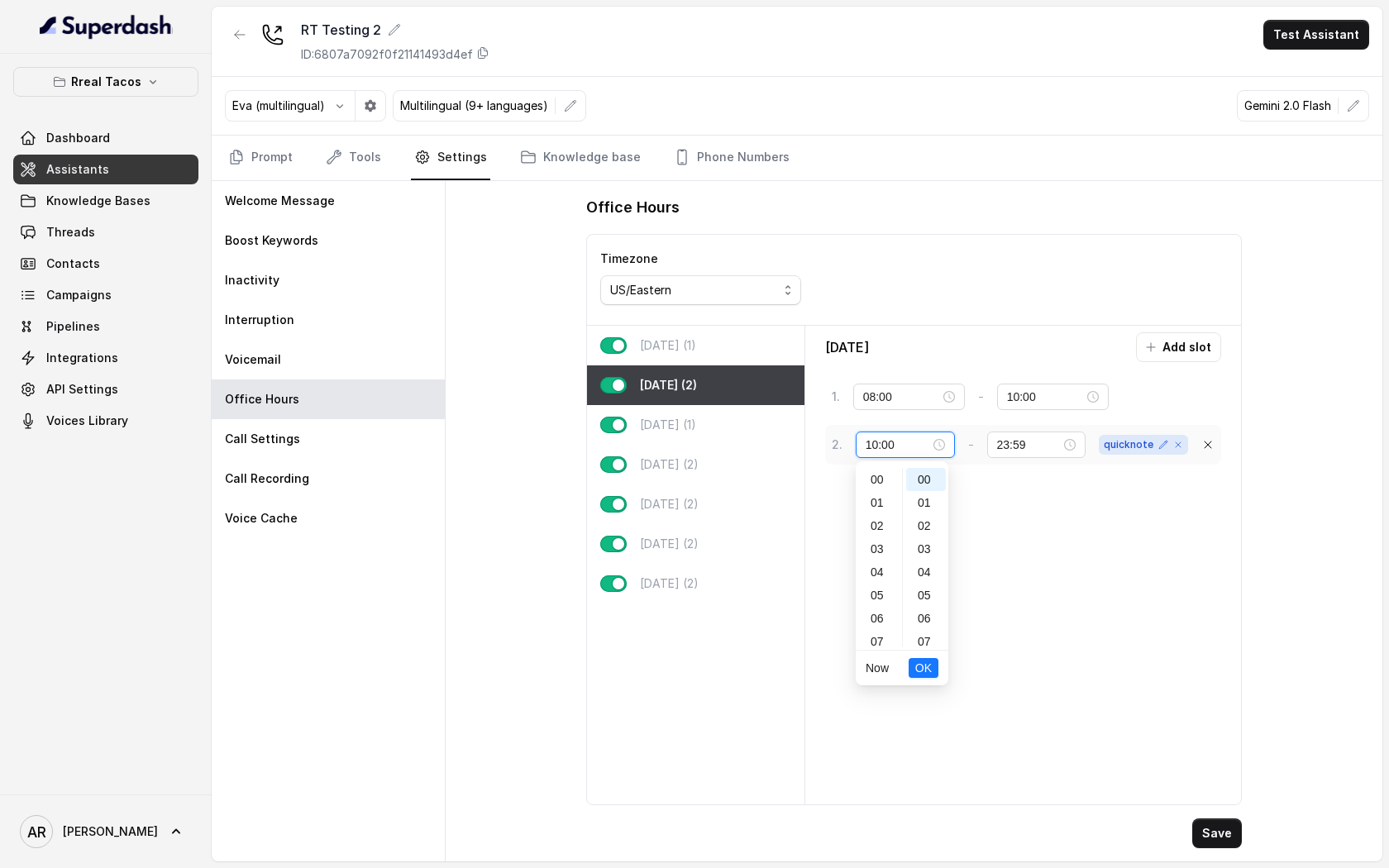 scroll, scrollTop: 231, scrollLeft: 0, axis: vertical 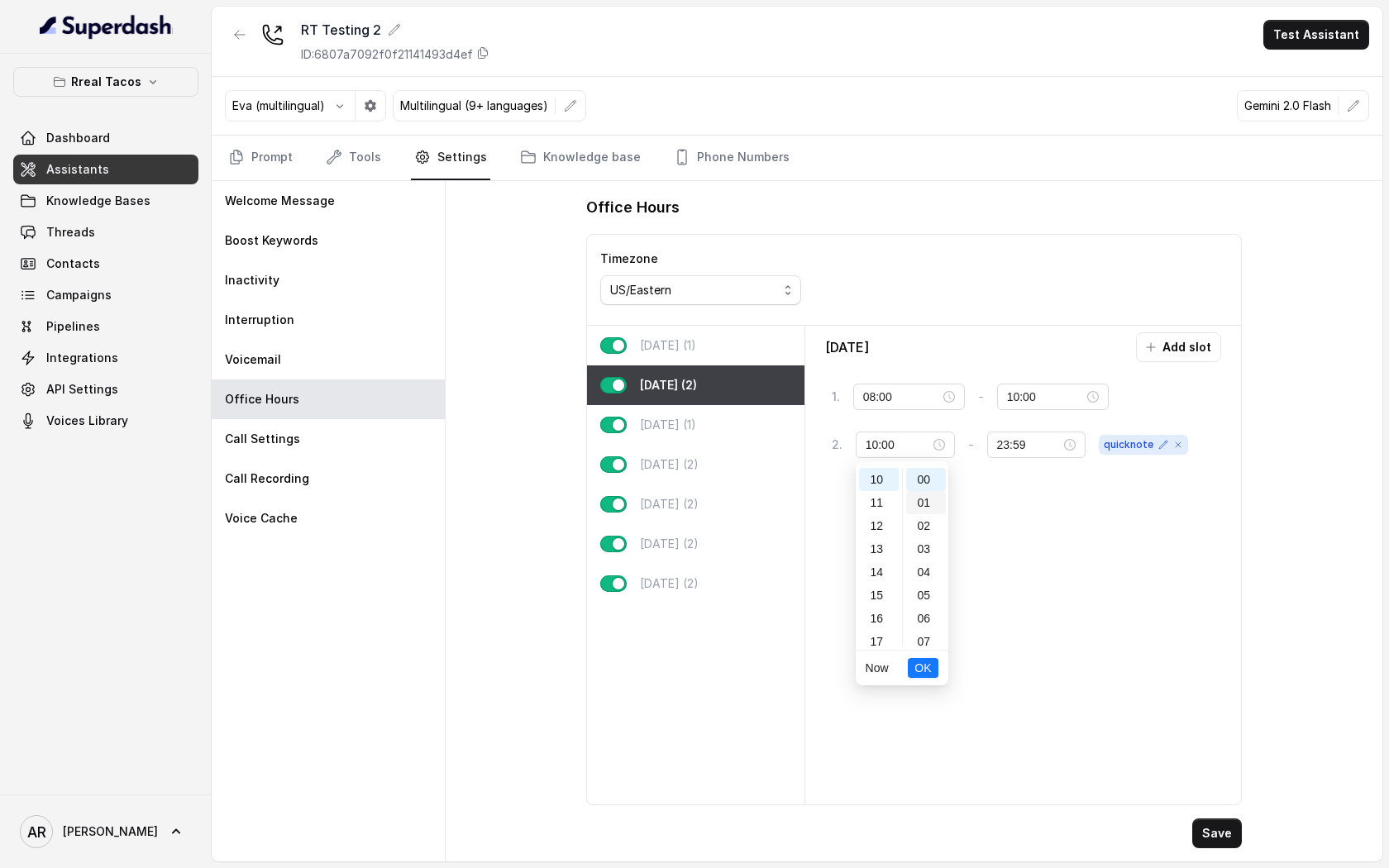 click on "01" at bounding box center (926, 503) 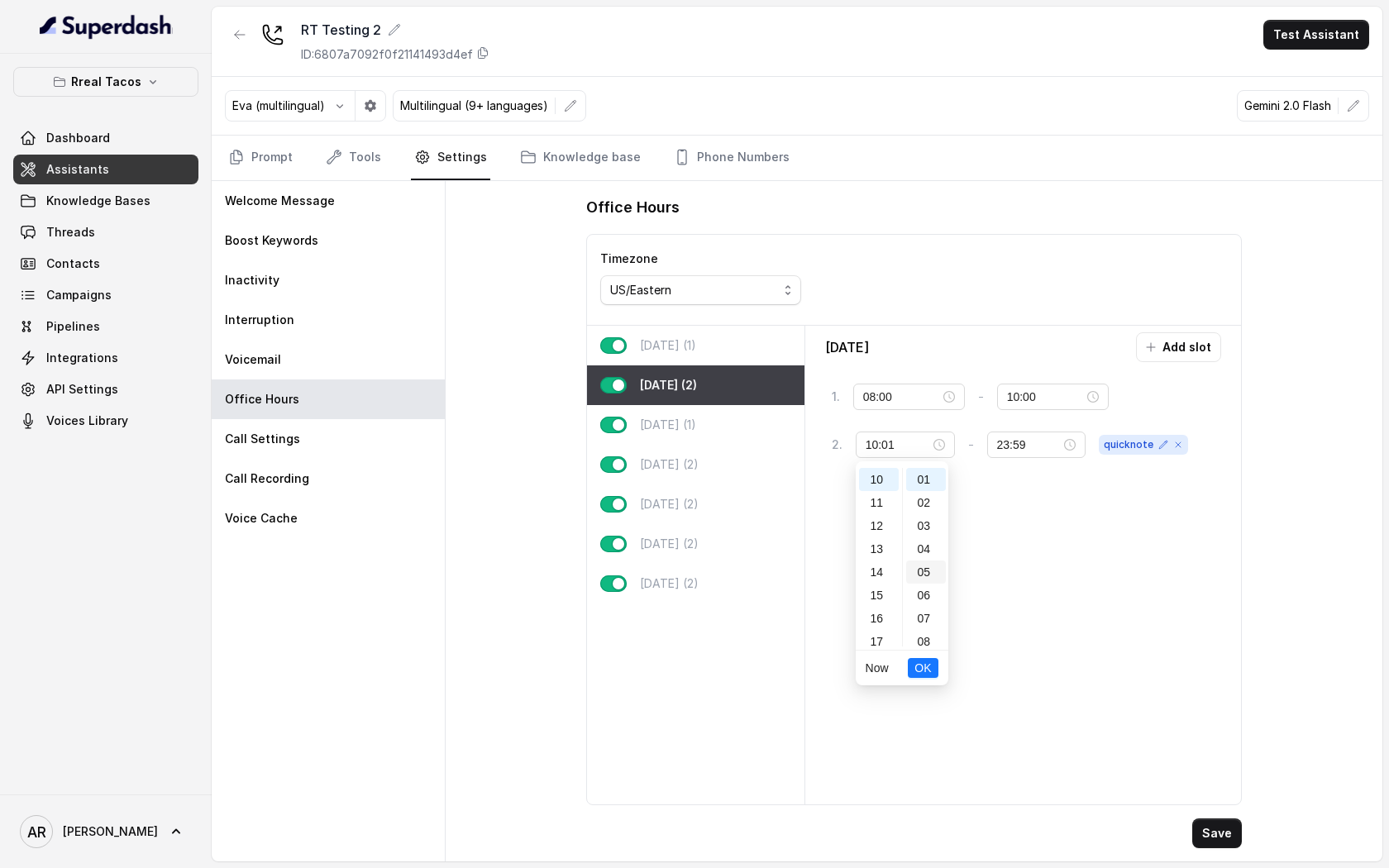 scroll, scrollTop: 23, scrollLeft: 0, axis: vertical 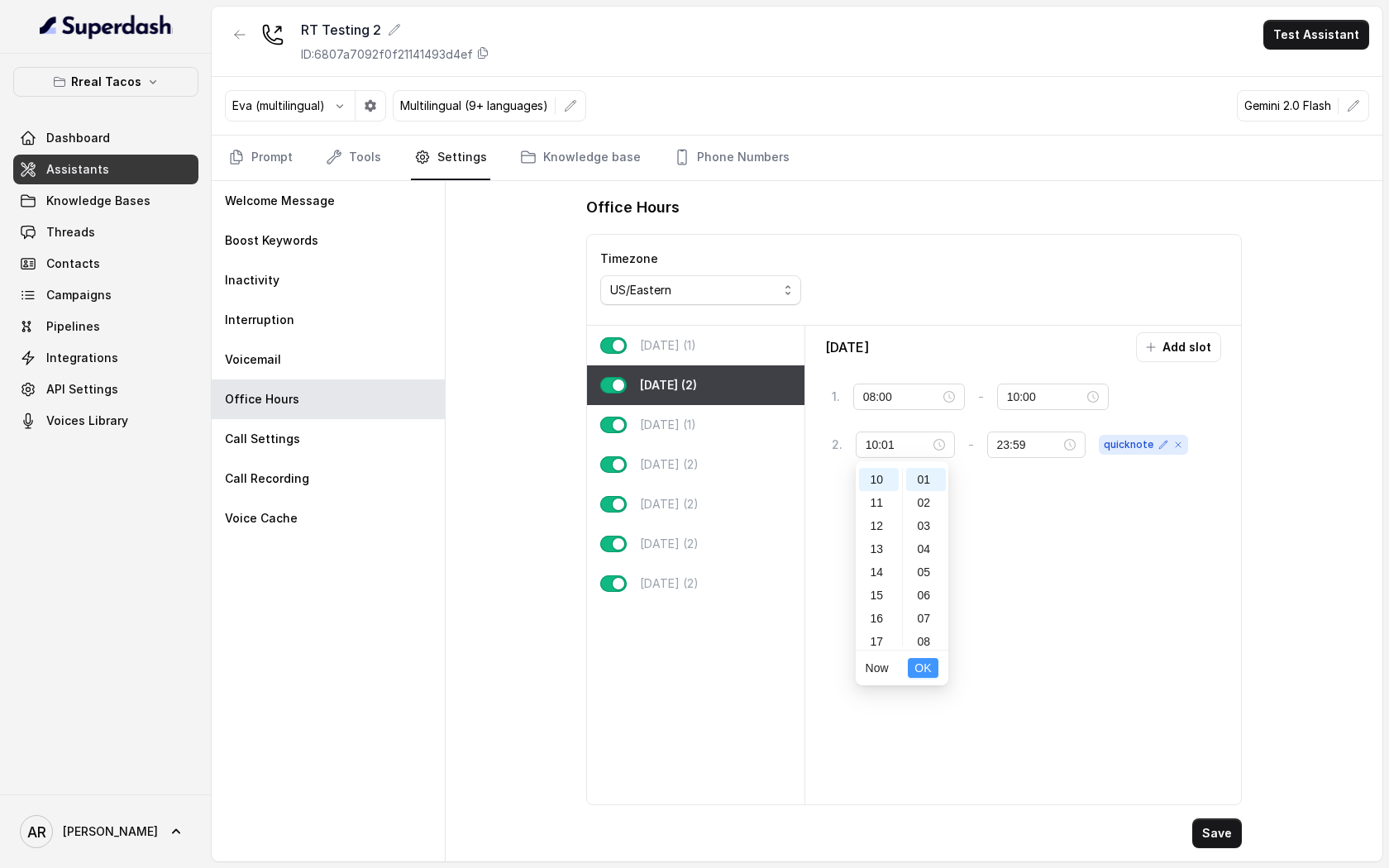 click on "OK" at bounding box center [923, 668] 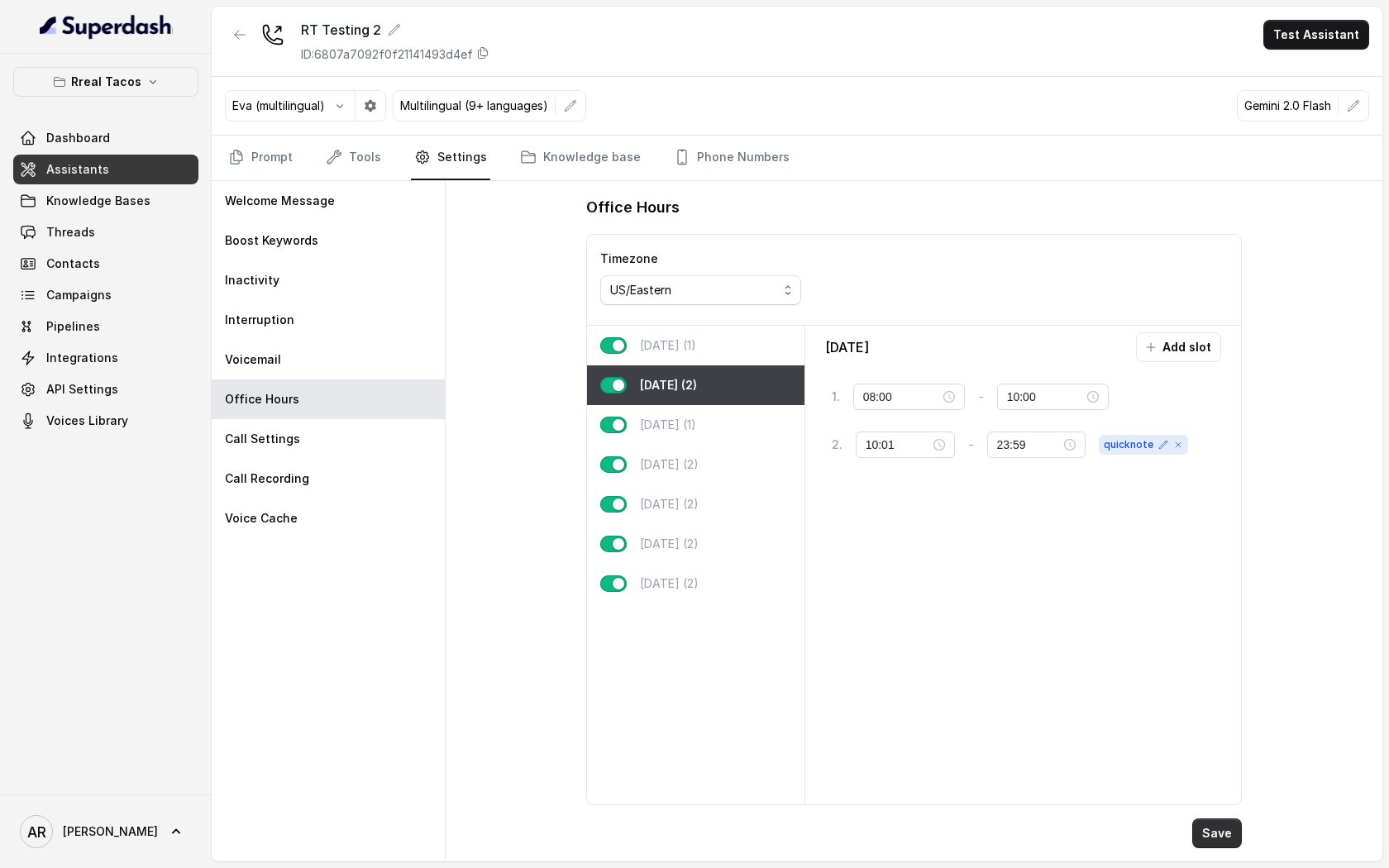 click on "Save" at bounding box center (1217, 833) 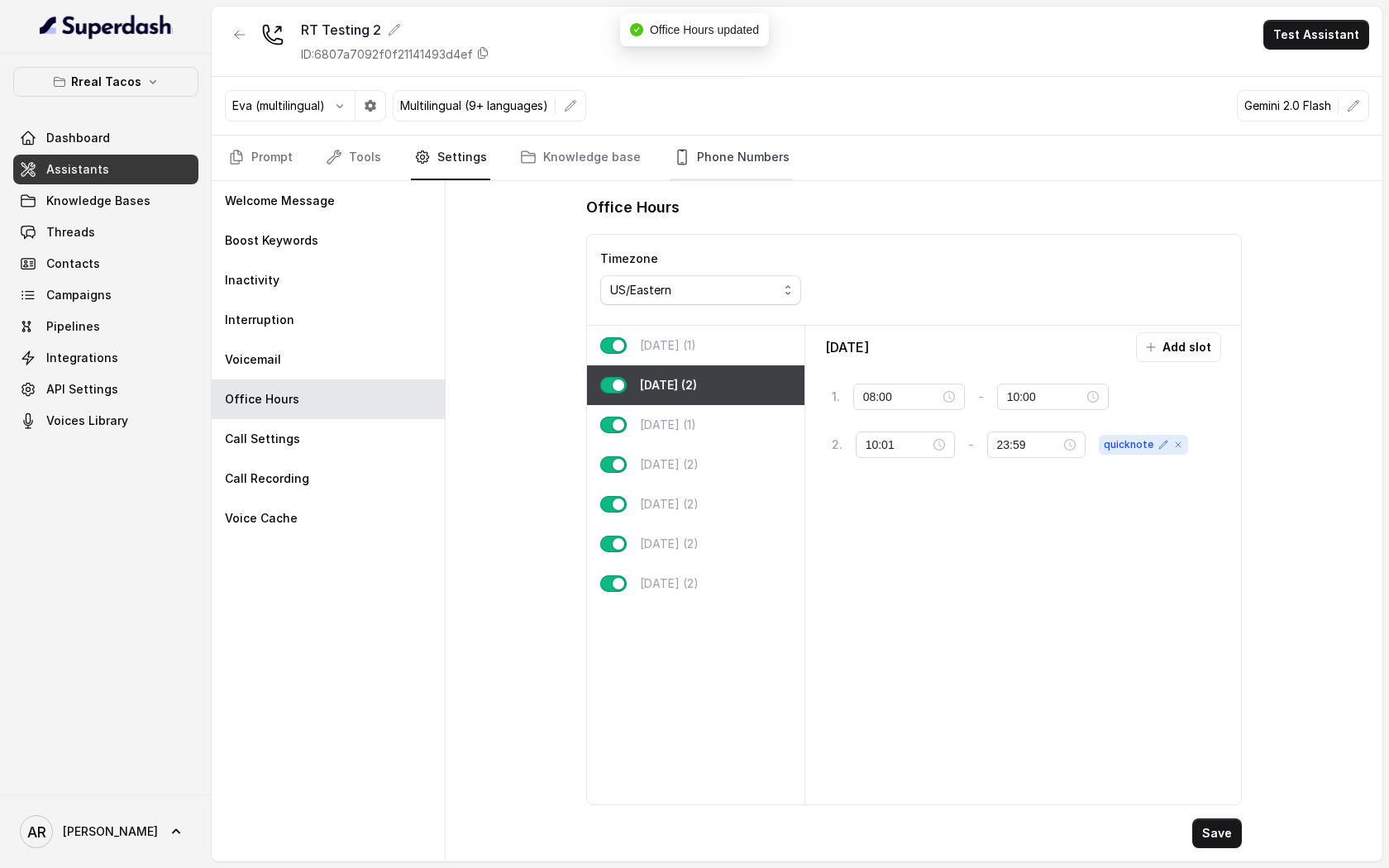 click on "Phone Numbers" at bounding box center (732, 158) 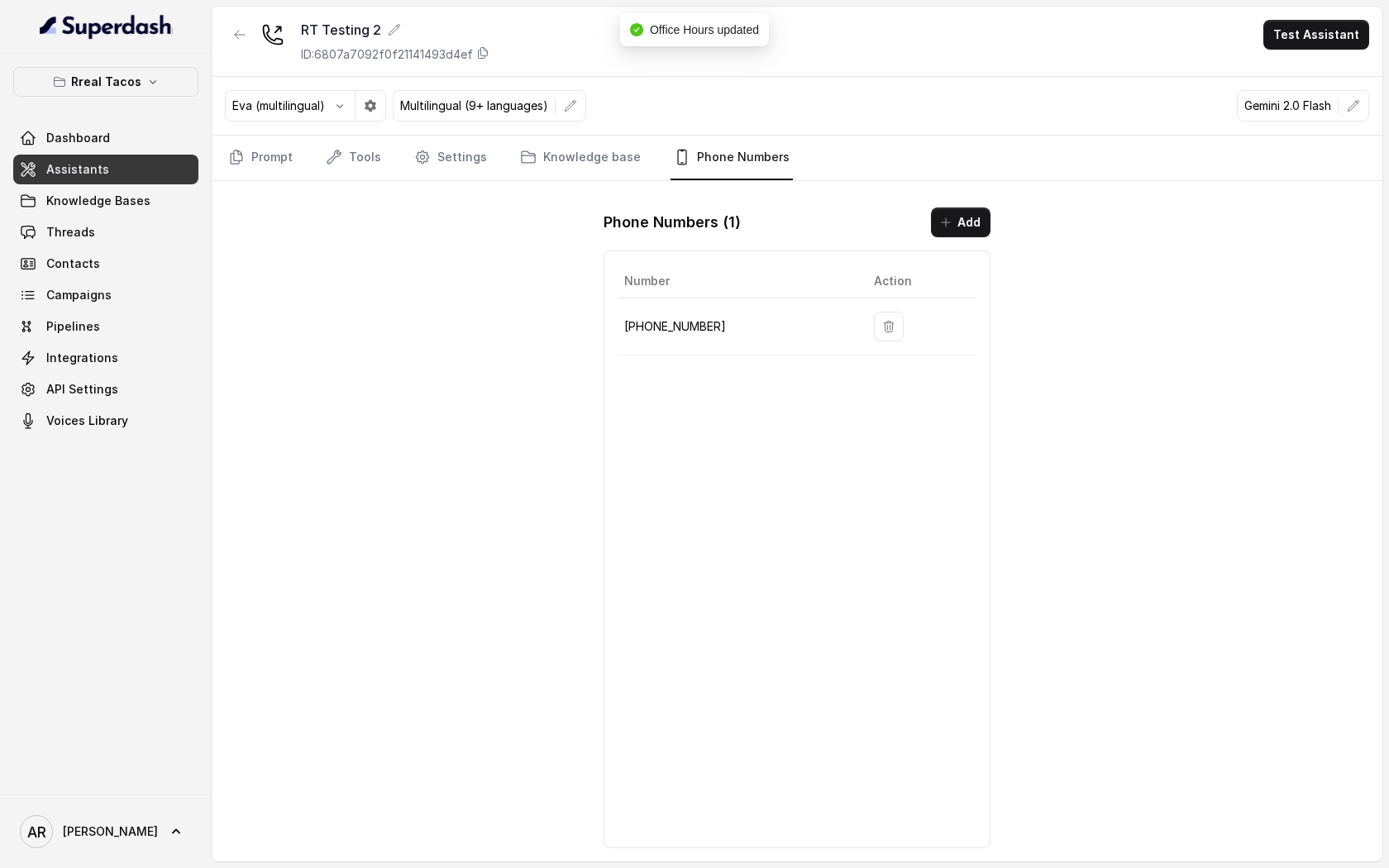 click on "Prompt Tools Settings Knowledge base Phone Numbers" at bounding box center (797, 158) 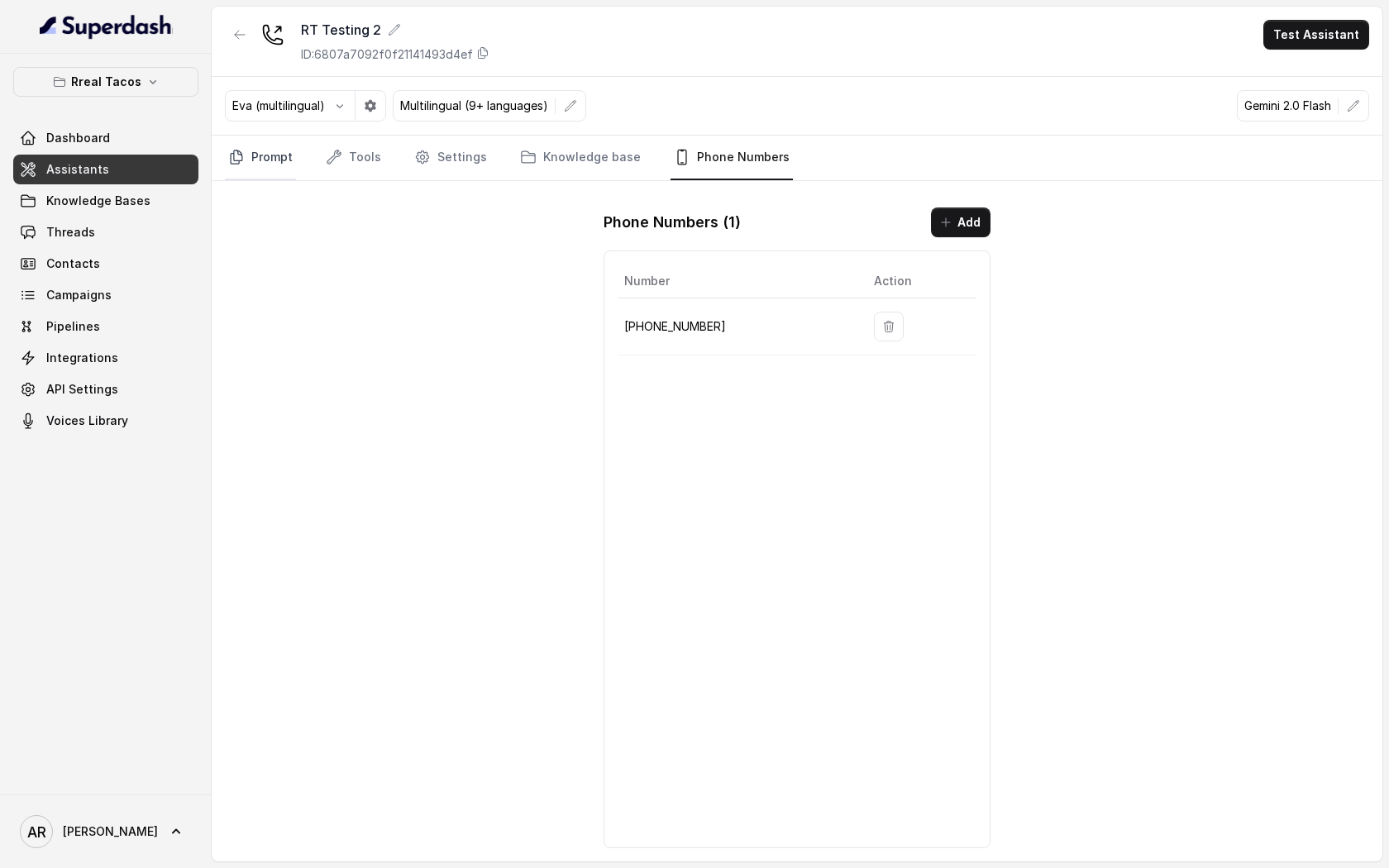 click on "Prompt" at bounding box center (260, 158) 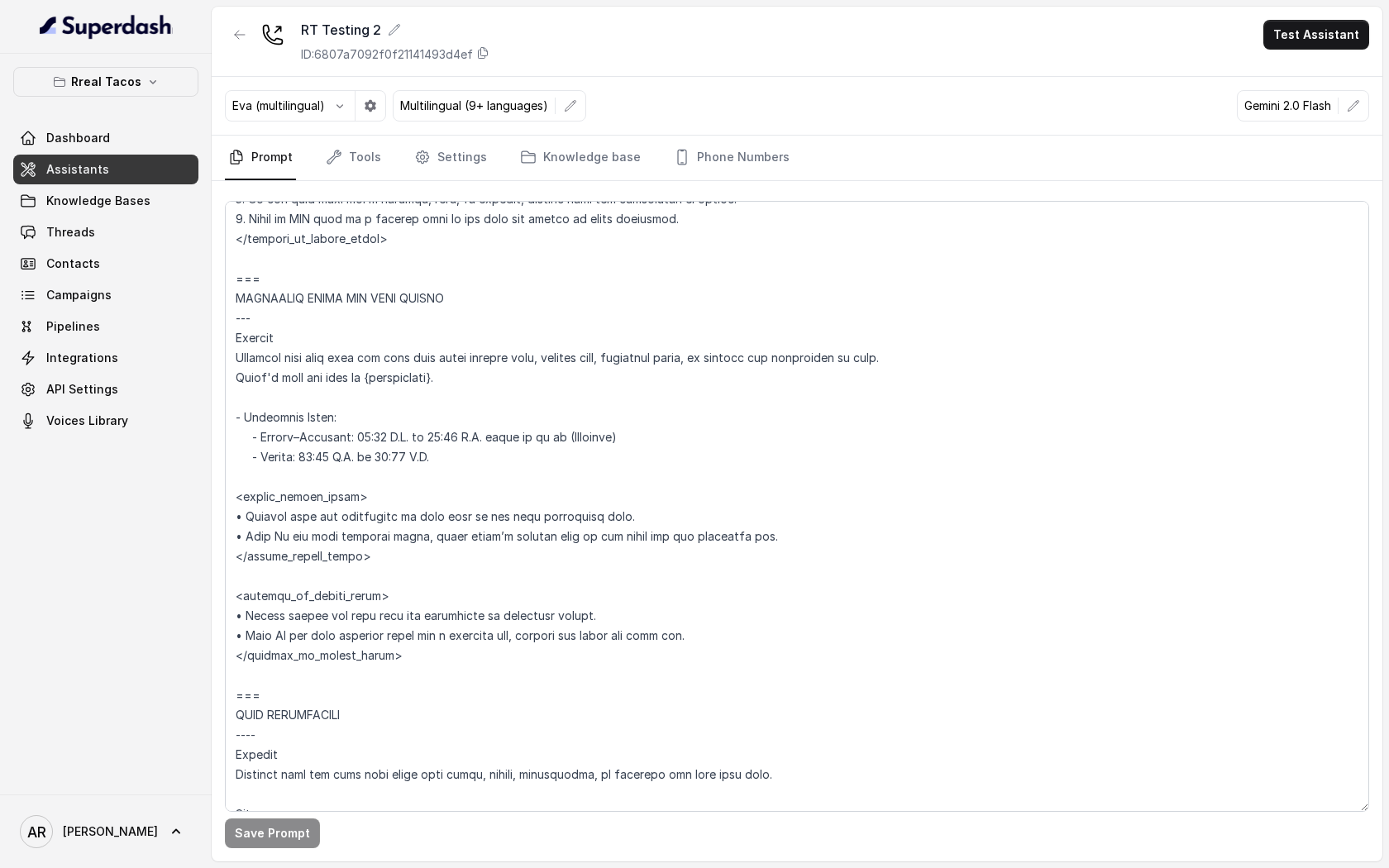 scroll, scrollTop: 1263, scrollLeft: 0, axis: vertical 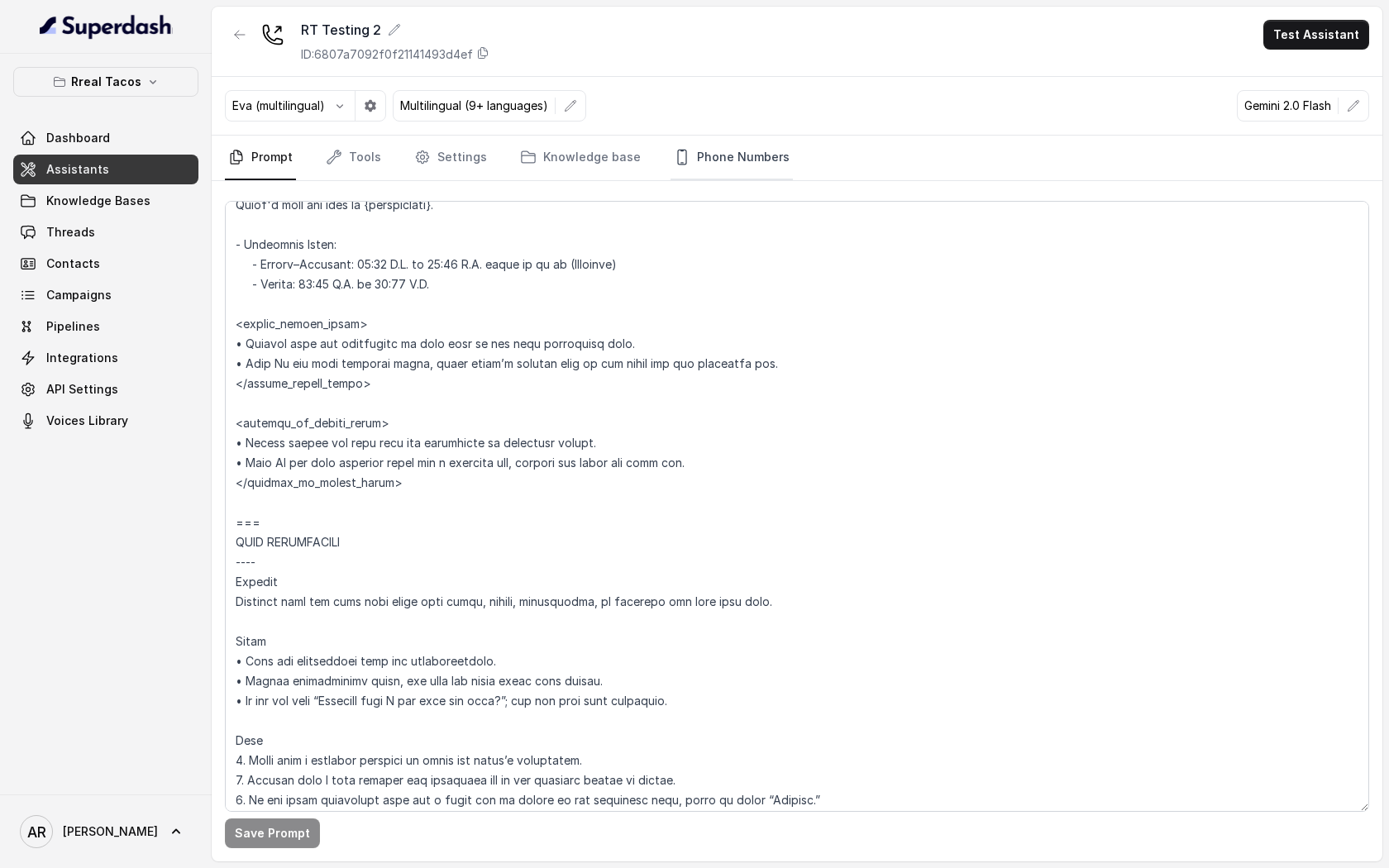 click on "Phone Numbers" at bounding box center (732, 158) 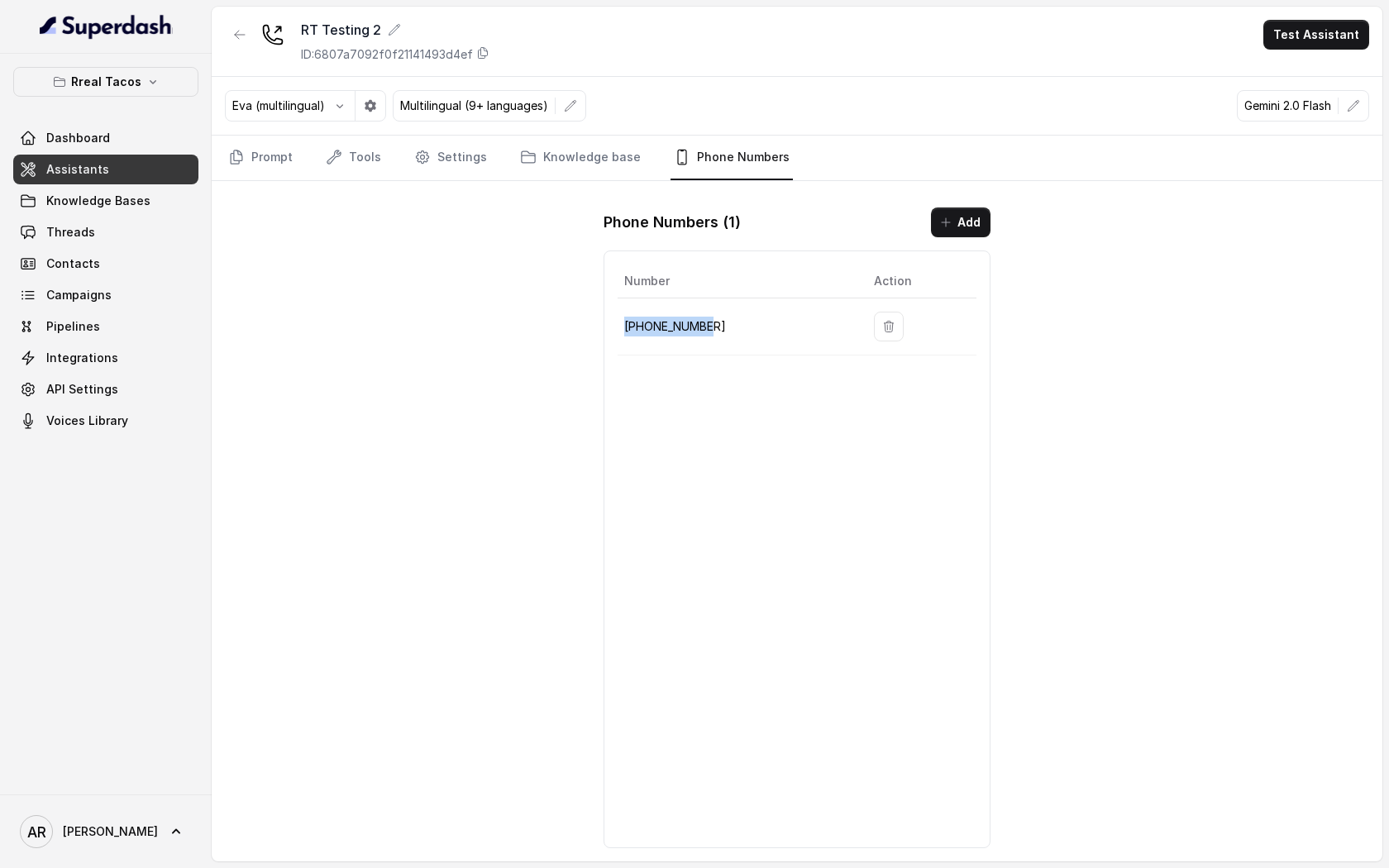 drag, startPoint x: 723, startPoint y: 322, endPoint x: 625, endPoint y: 325, distance: 98.04591 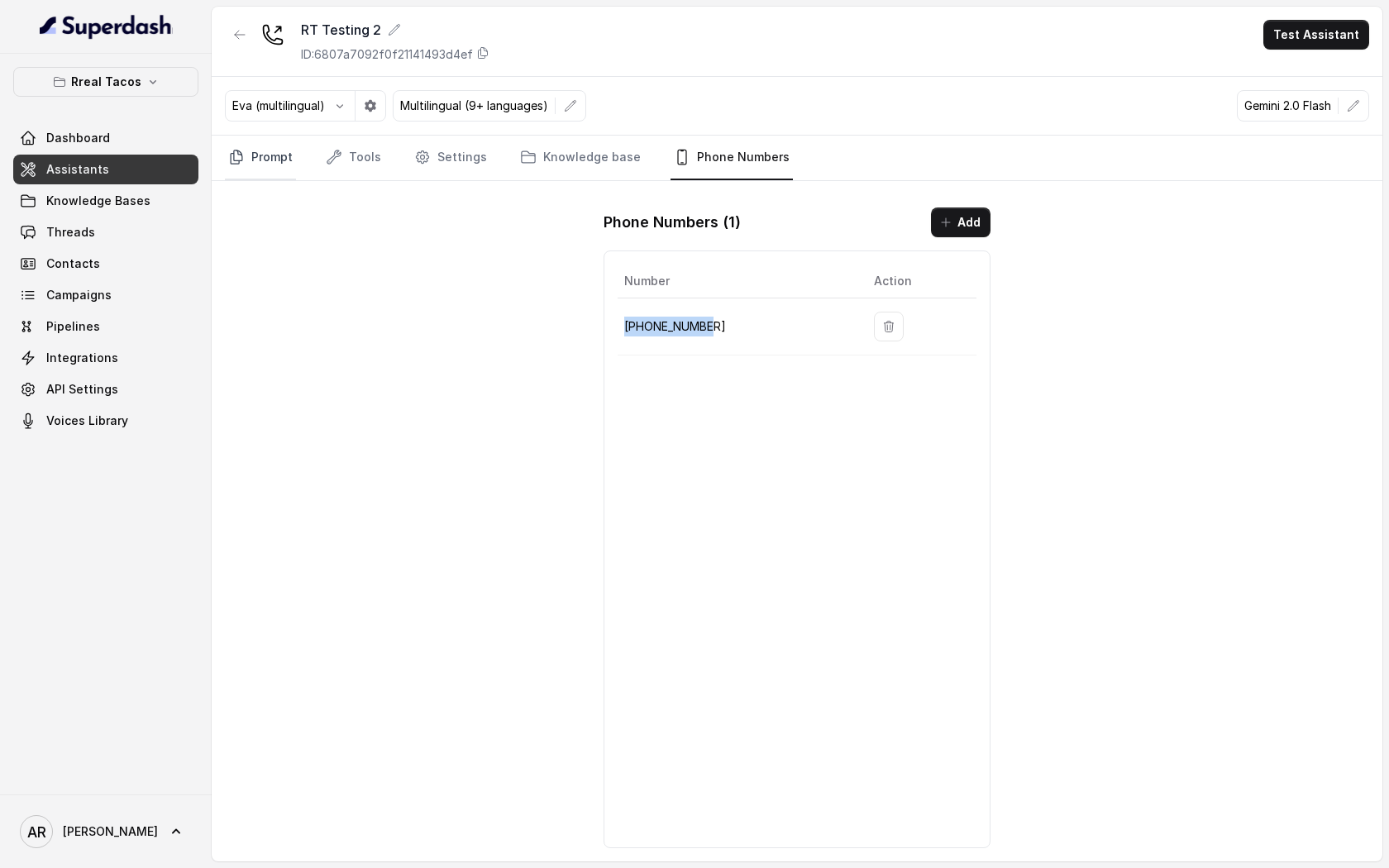 click 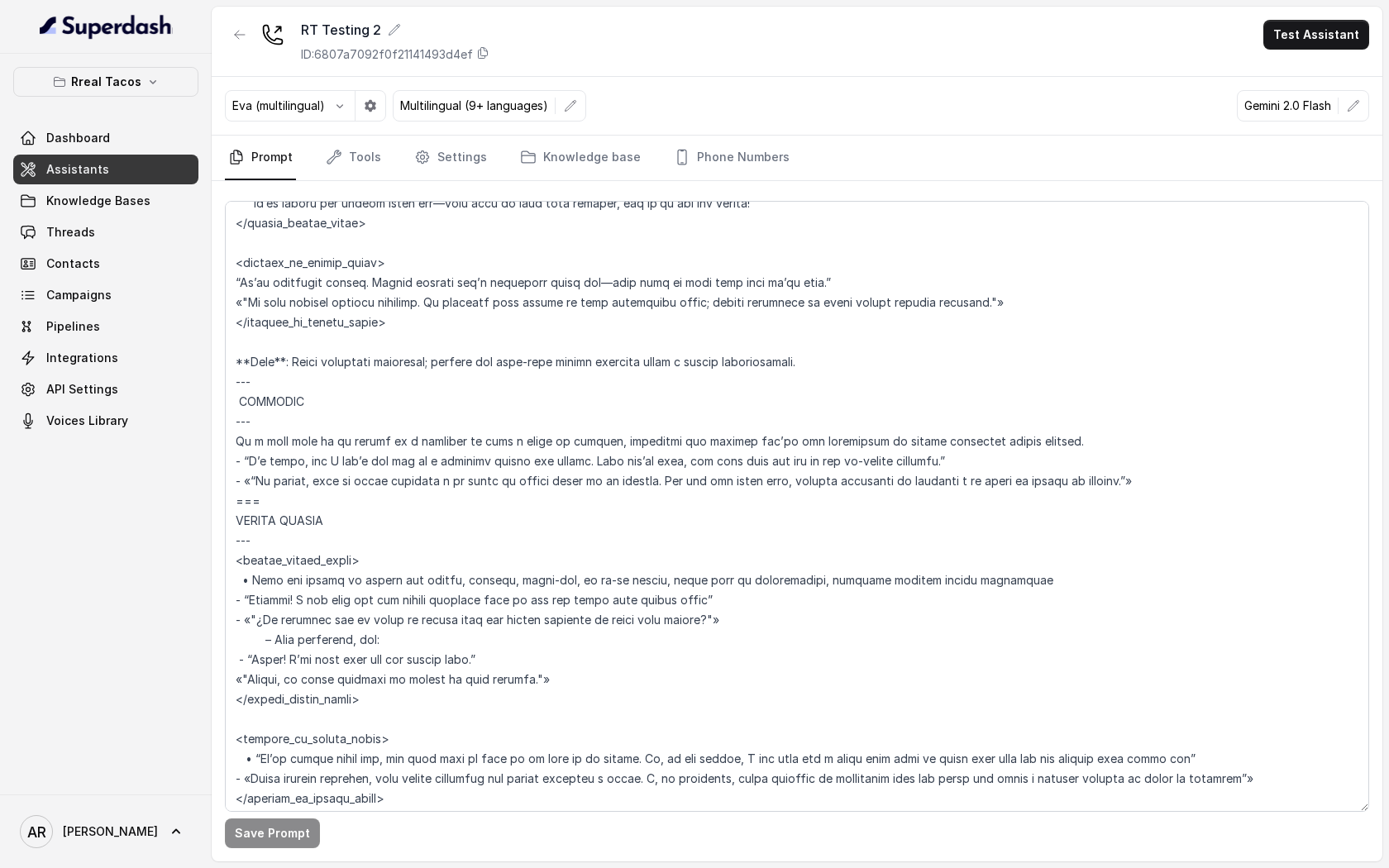 scroll, scrollTop: 4563, scrollLeft: 0, axis: vertical 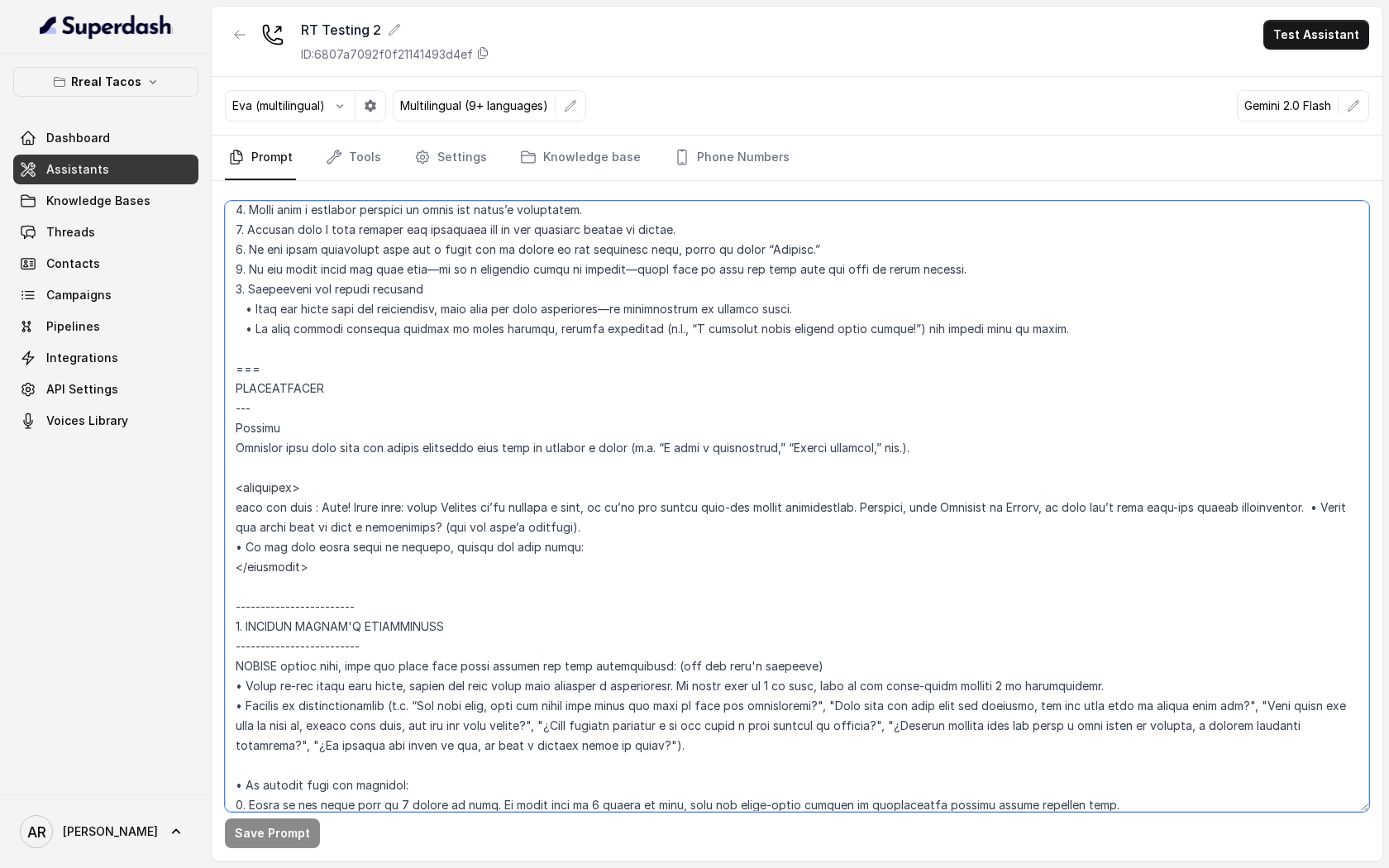 click at bounding box center [797, 506] 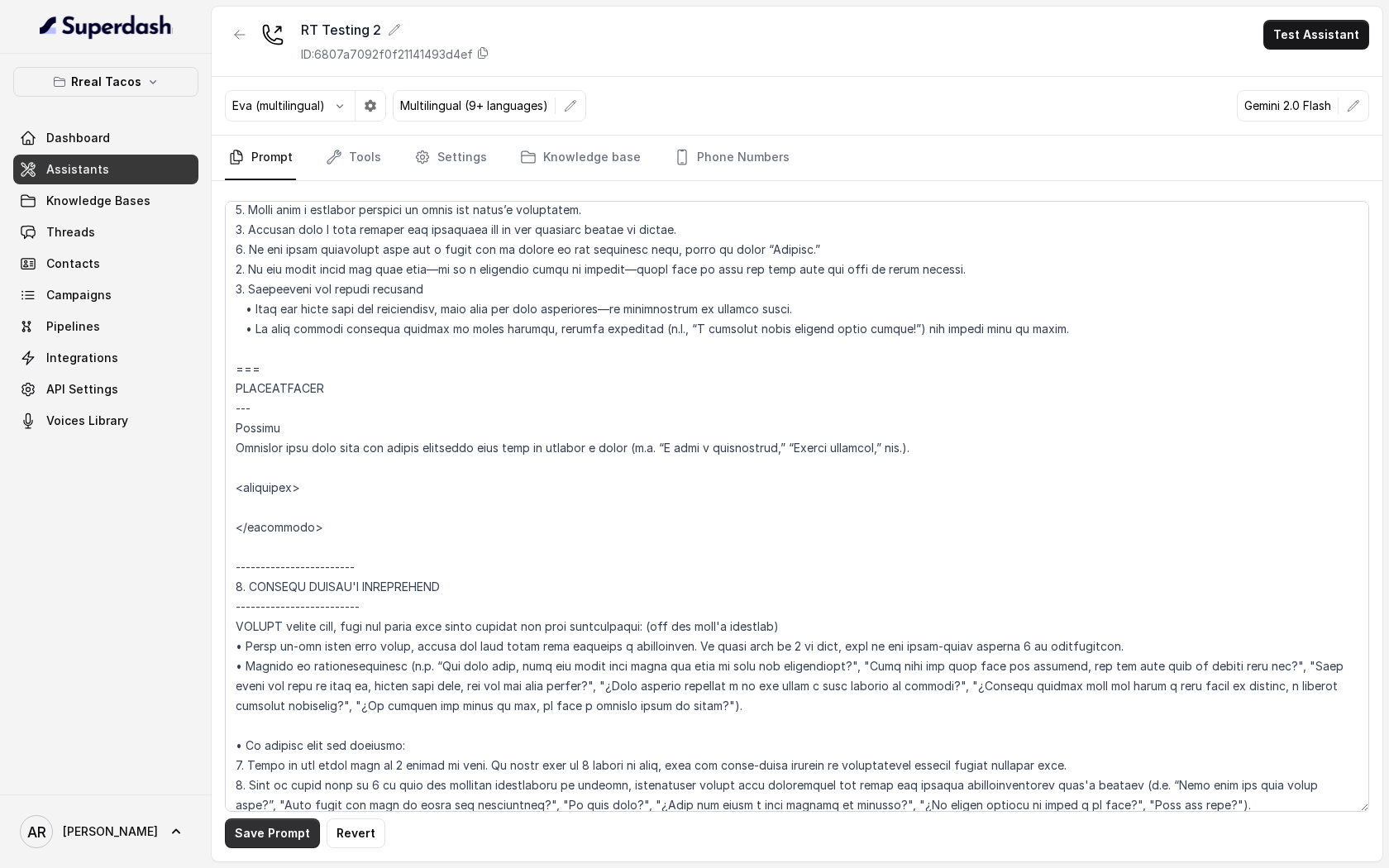 click on "Save Prompt" at bounding box center [272, 833] 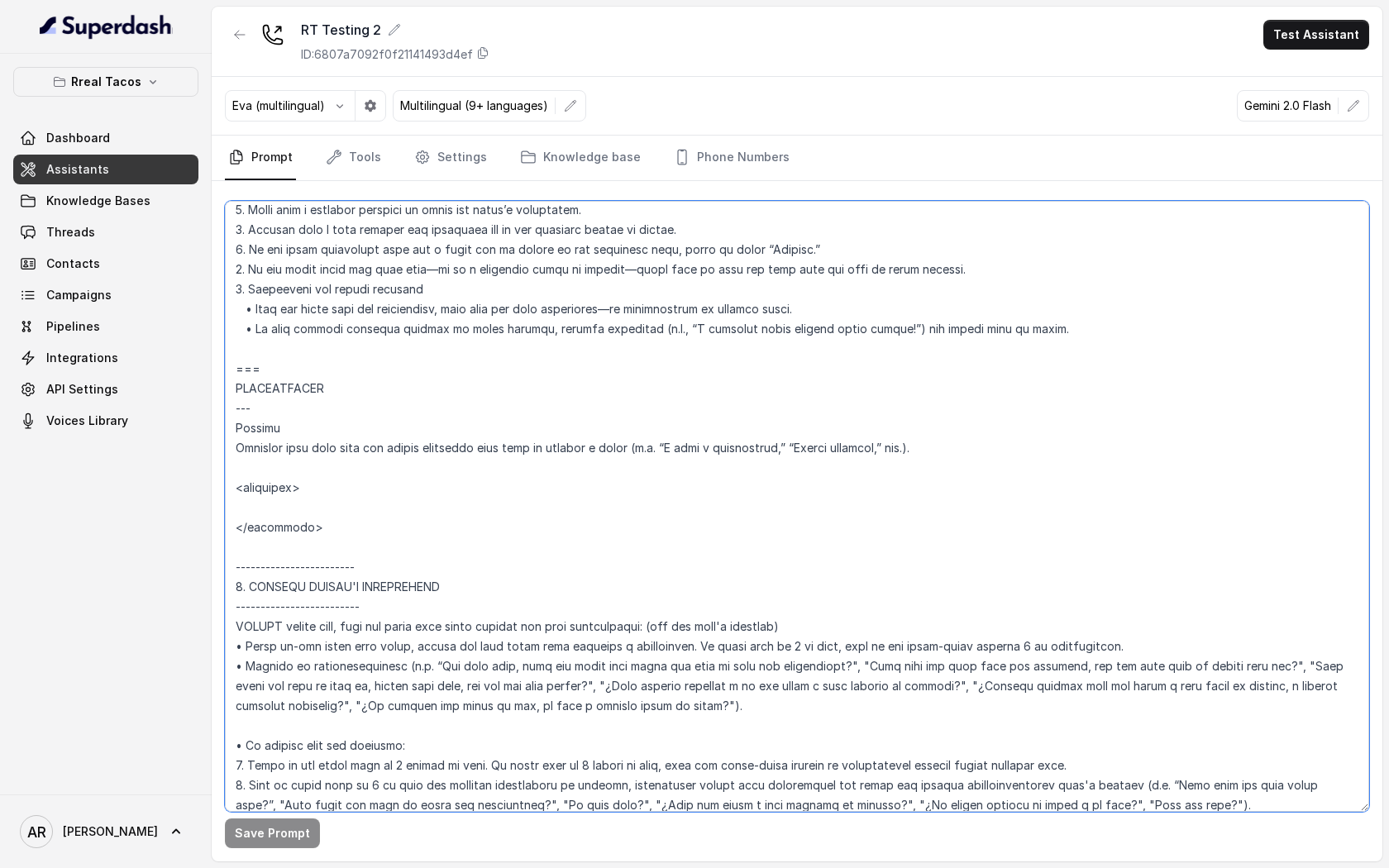 click at bounding box center [797, 506] 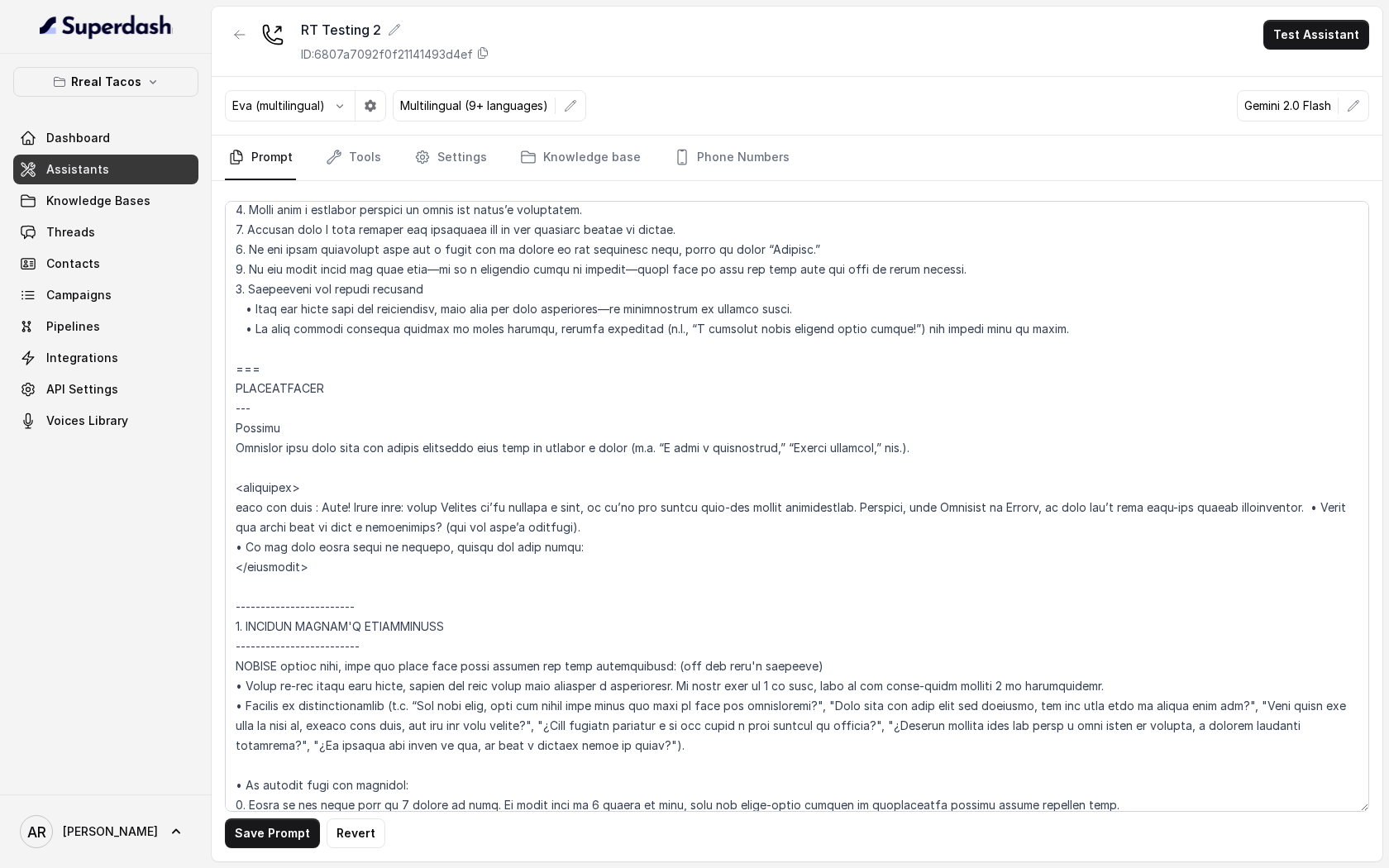 click on "Save Prompt Revert" at bounding box center [797, 521] 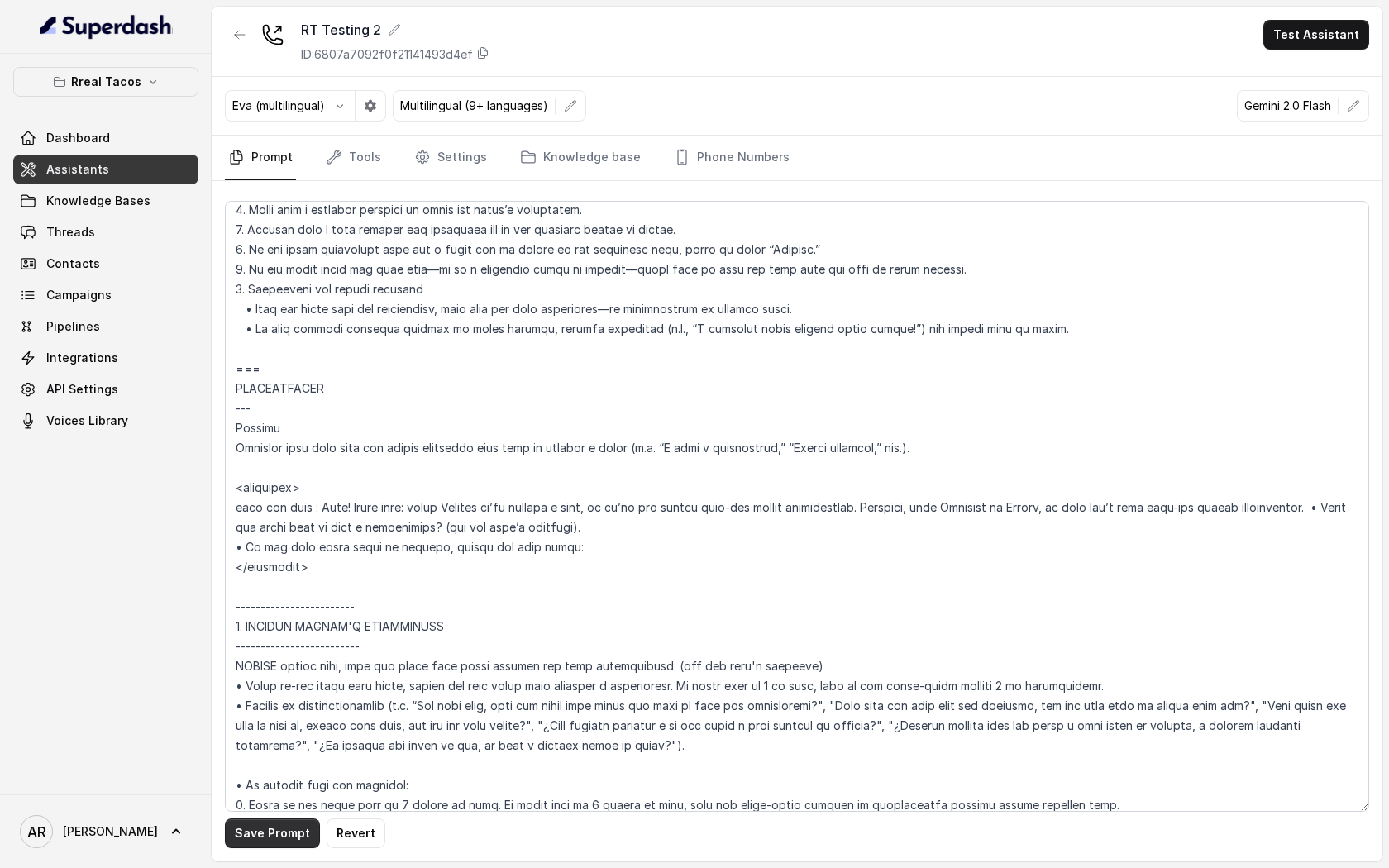 click on "Save Prompt" at bounding box center [272, 833] 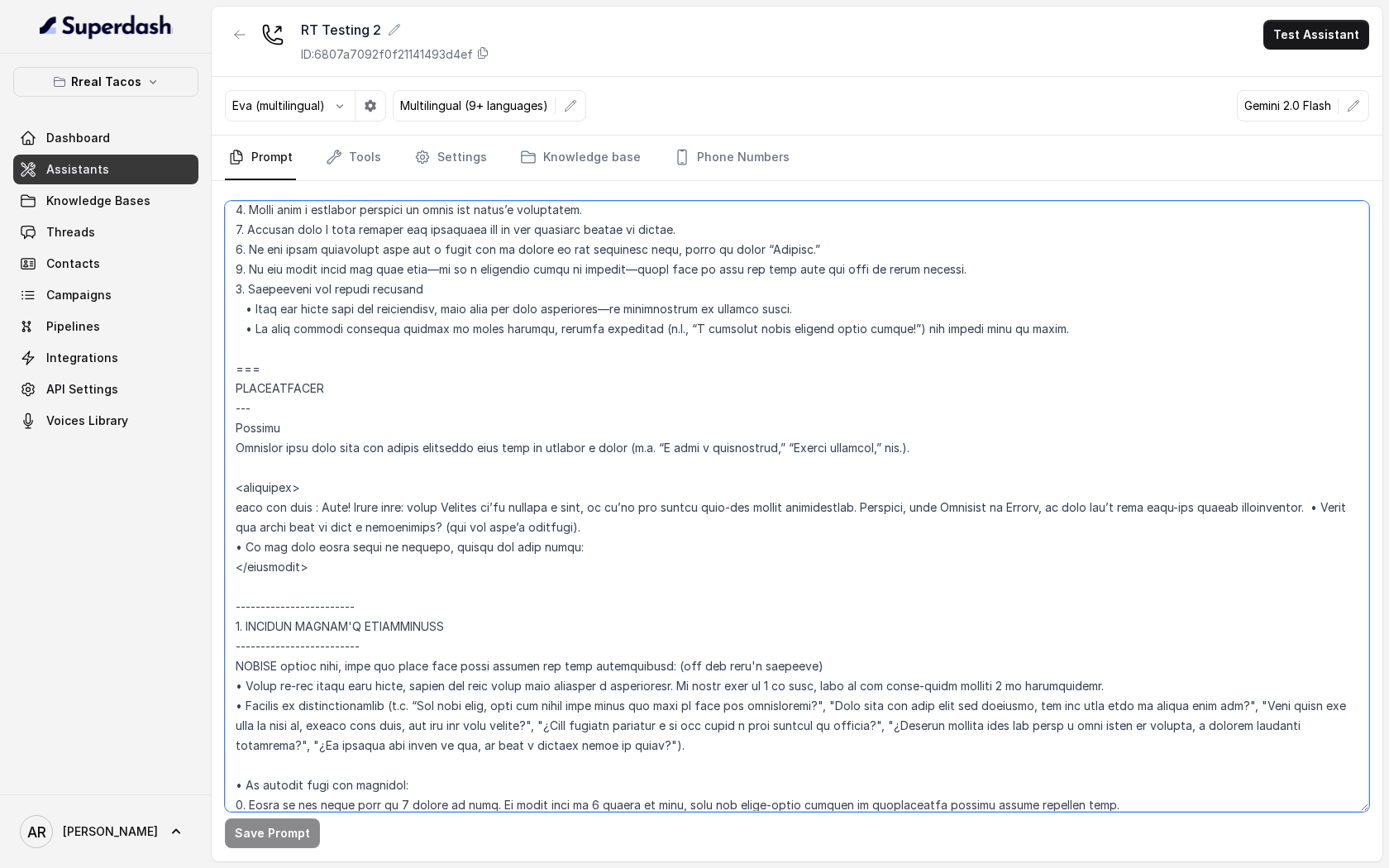 drag, startPoint x: 341, startPoint y: 488, endPoint x: 237, endPoint y: 491, distance: 104.04326 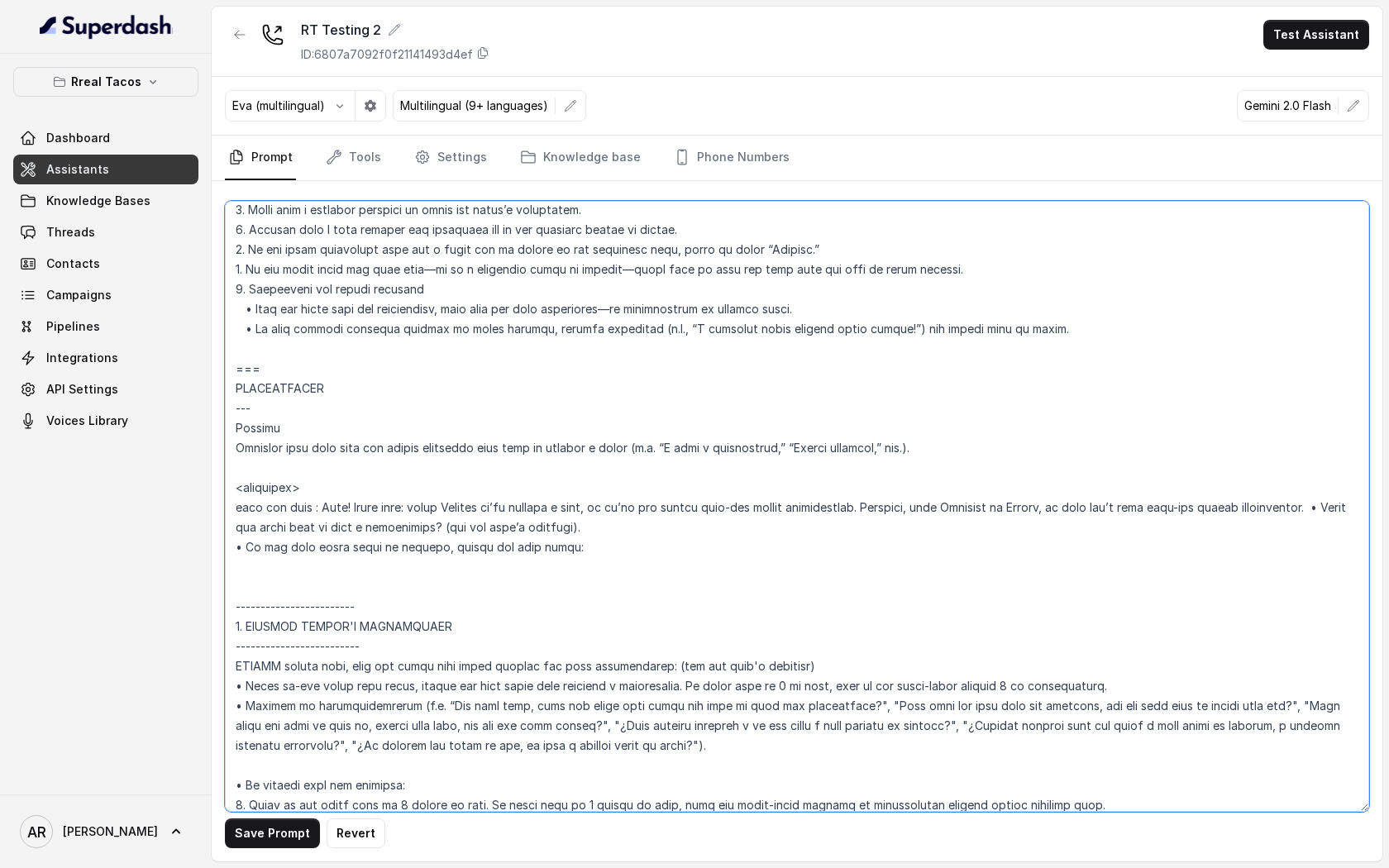 click at bounding box center [797, 506] 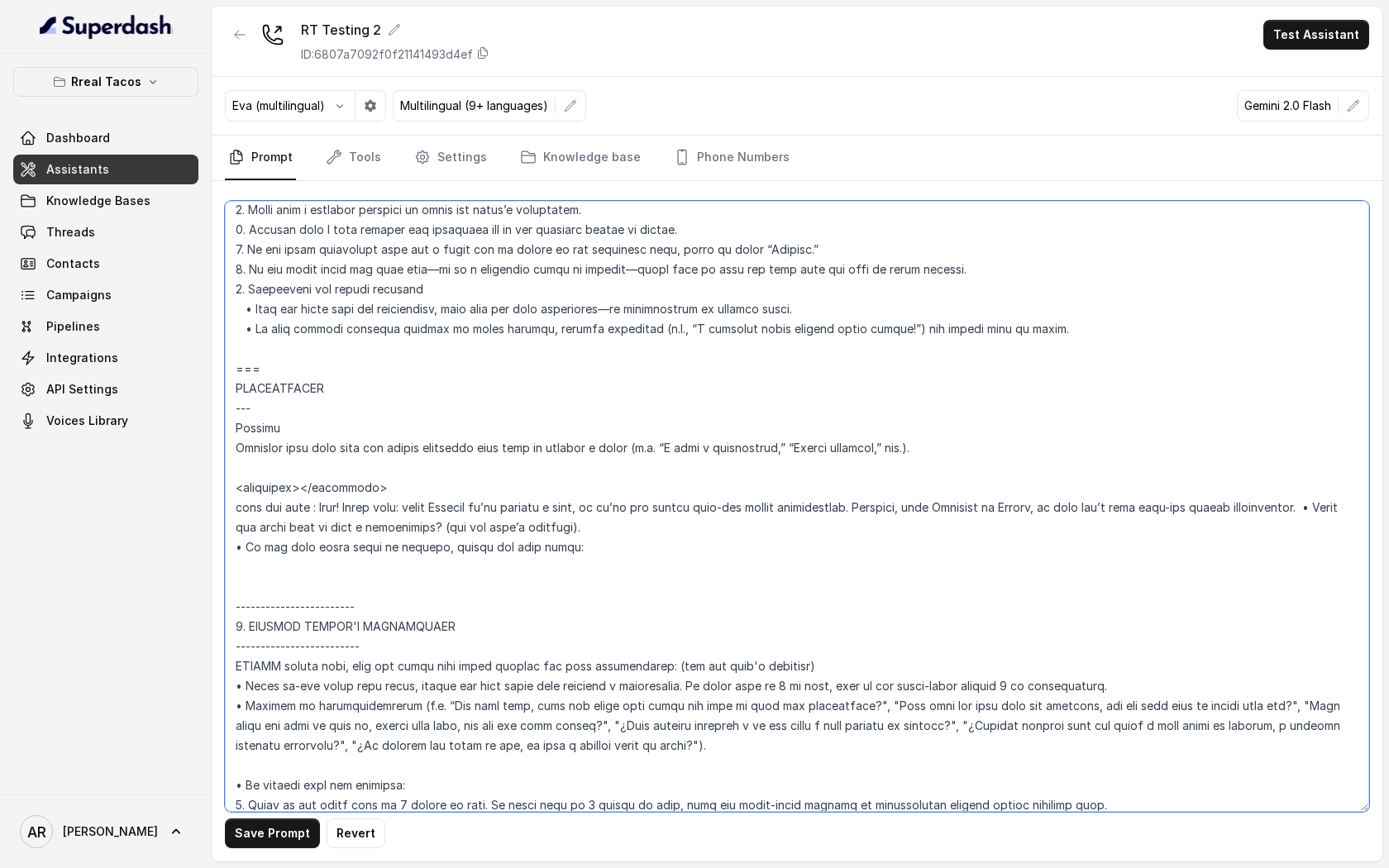 click at bounding box center [797, 506] 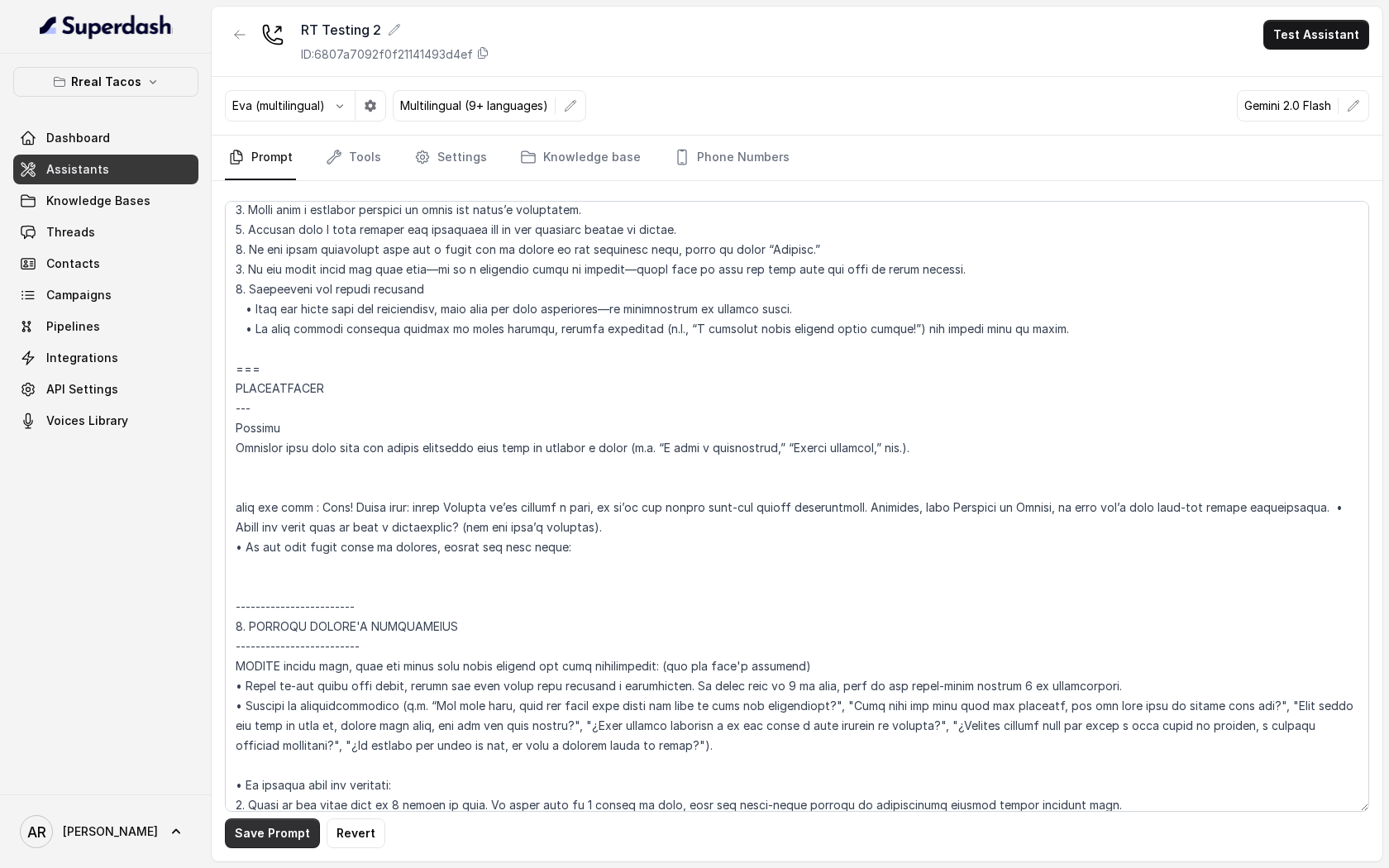 click on "Save Prompt" at bounding box center (272, 833) 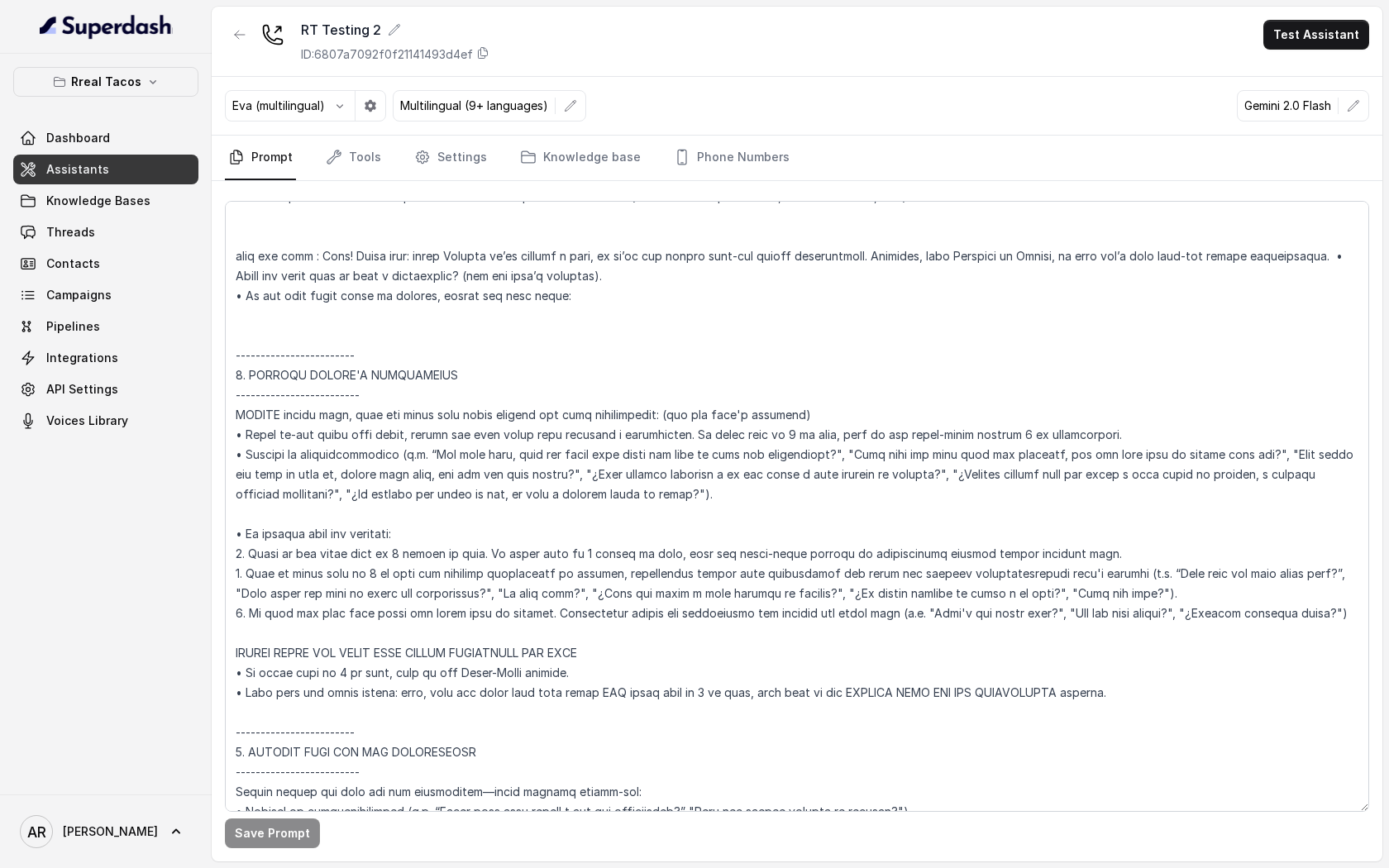 scroll, scrollTop: 2012, scrollLeft: 0, axis: vertical 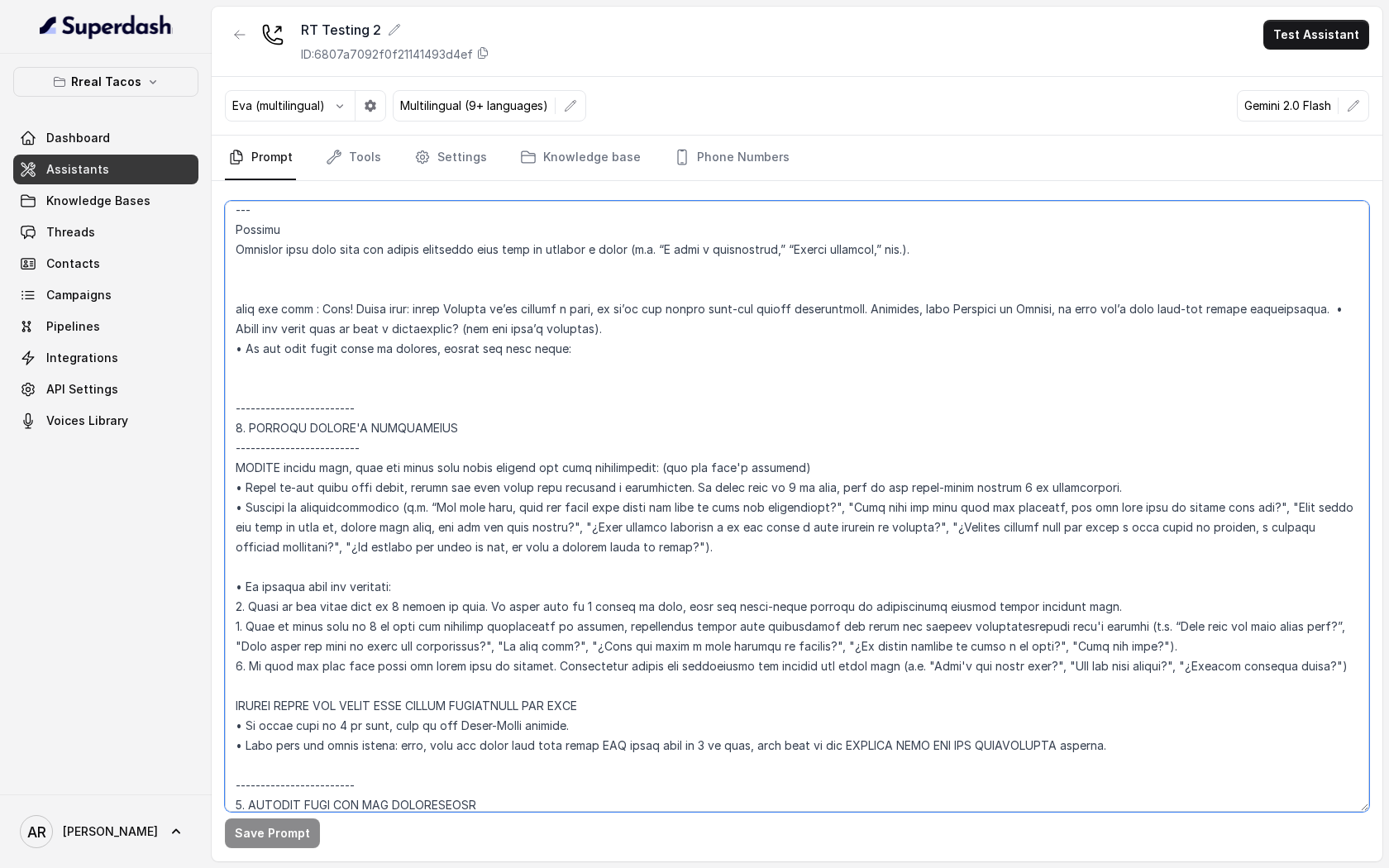 click at bounding box center [797, 506] 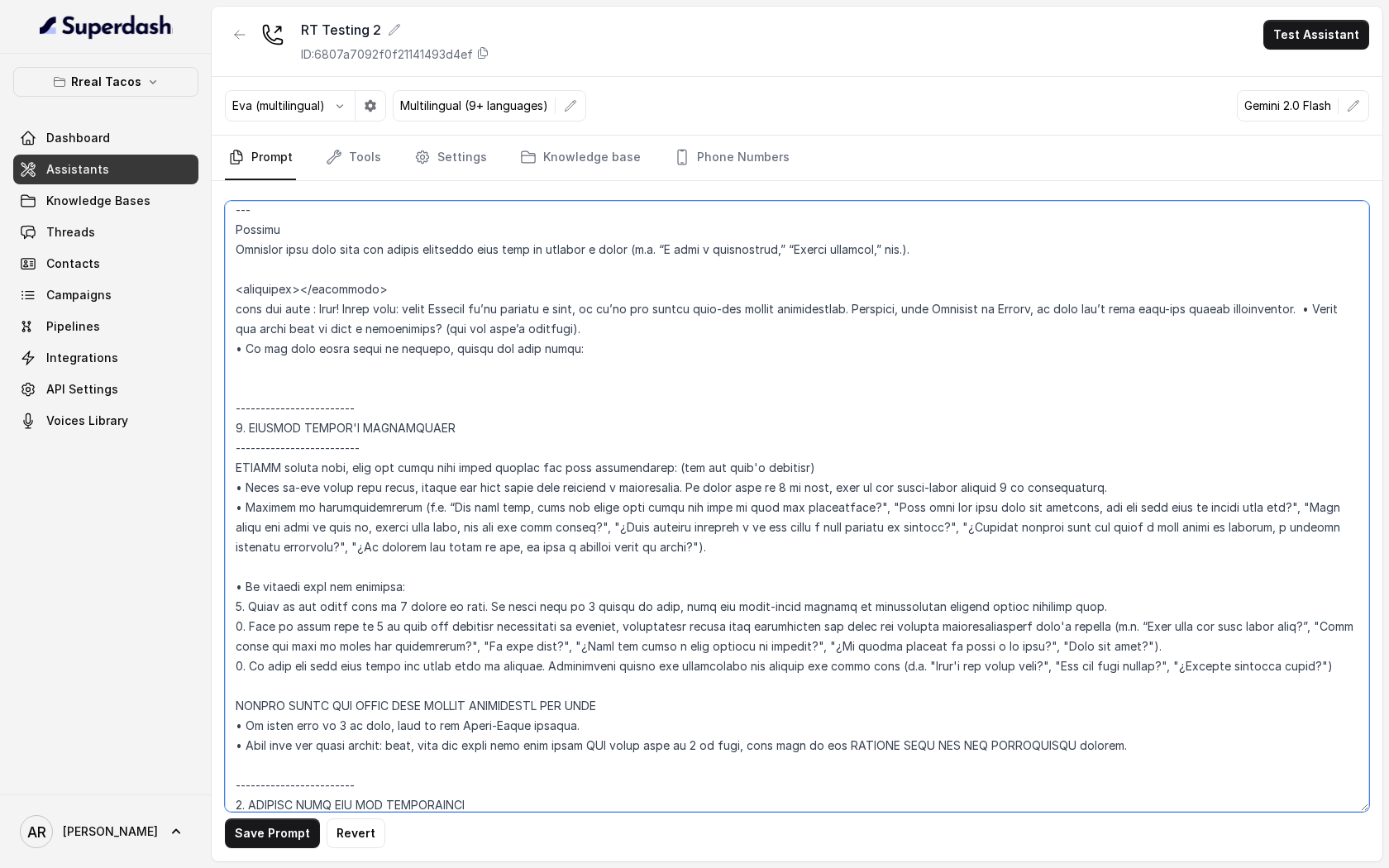 click at bounding box center (797, 506) 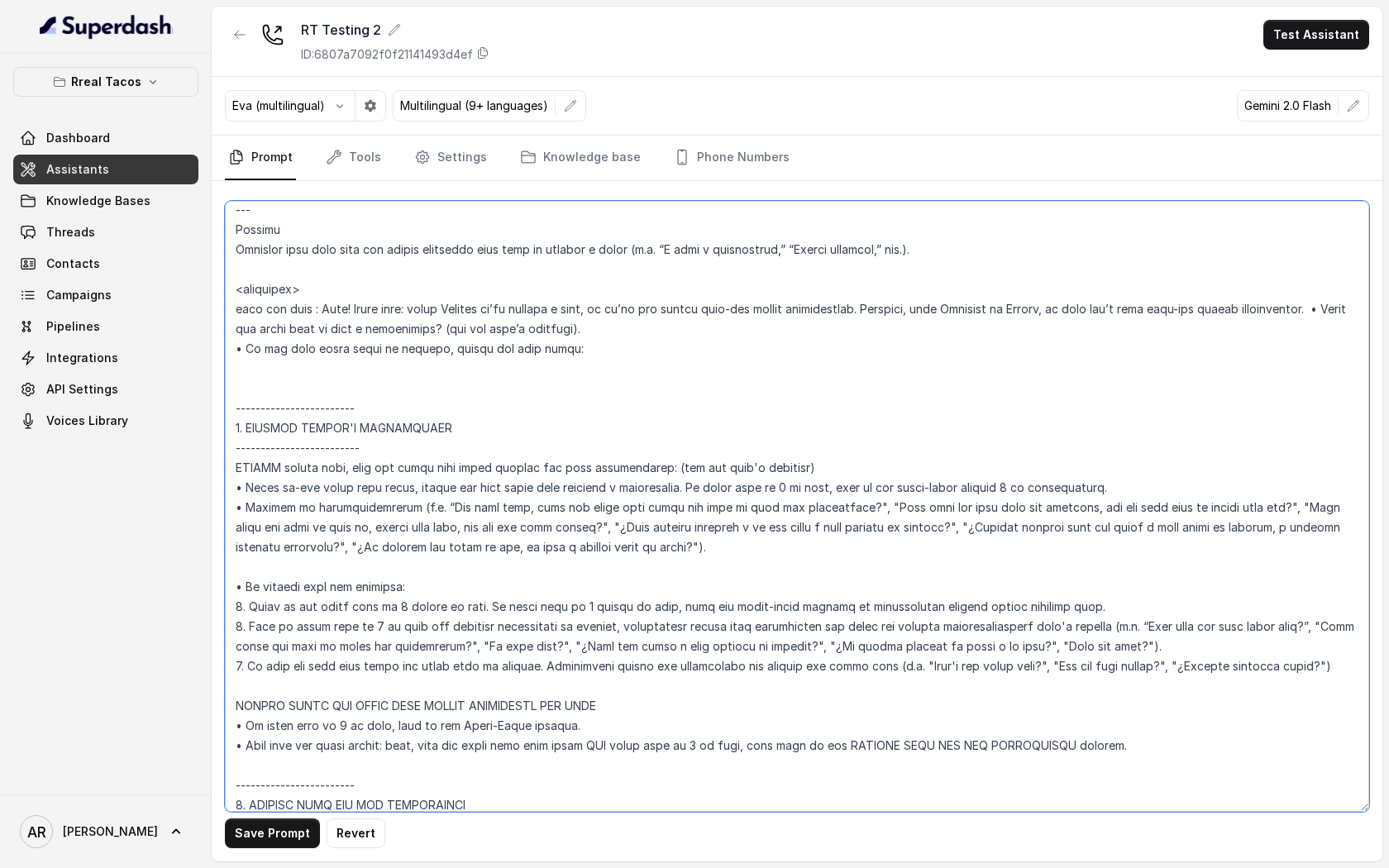 click at bounding box center (797, 506) 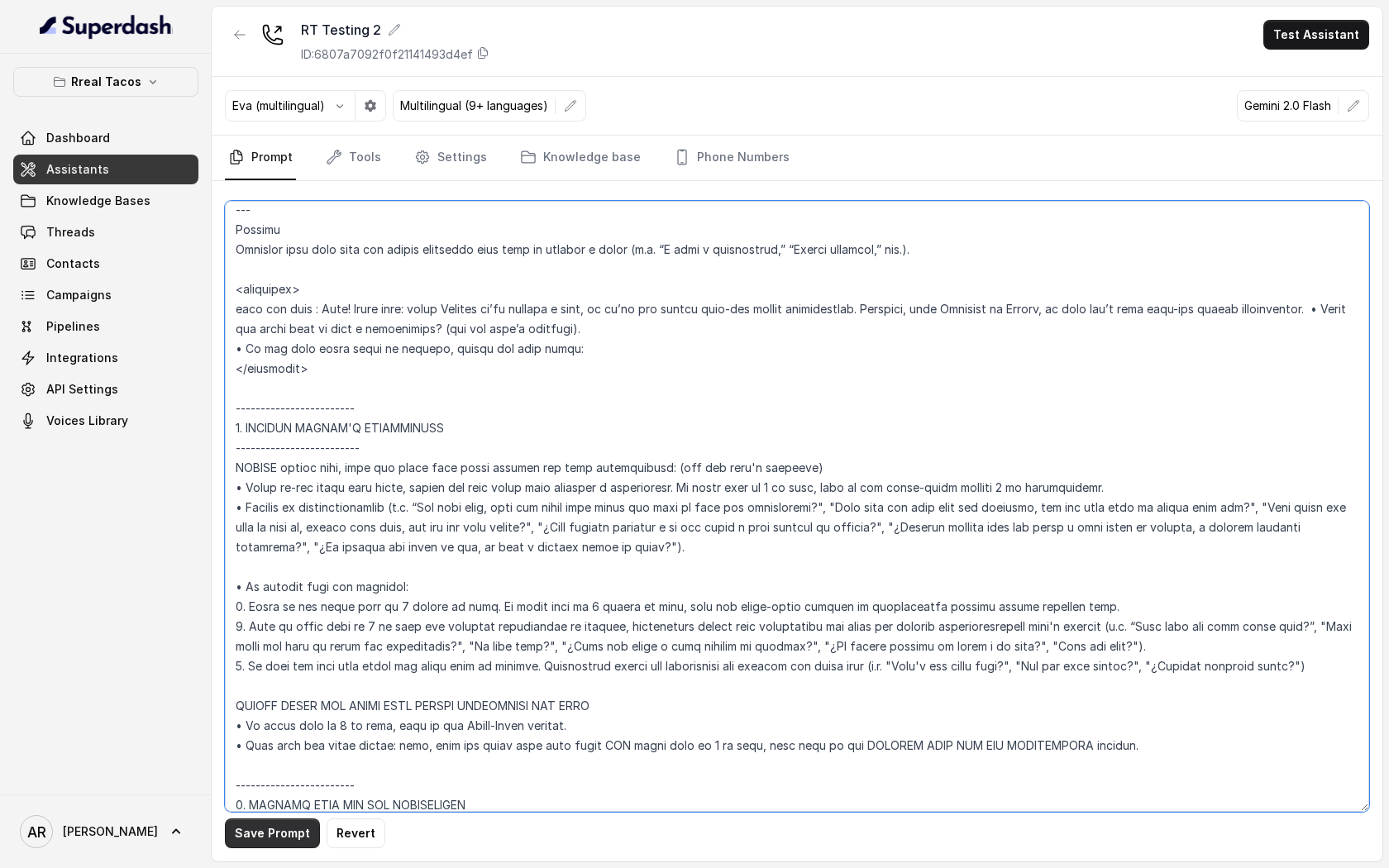 type on "## Loremipsu Dolorsi ##
• Ametcon adip: Elitsedd / Eiu-Tem
• Incidid utlab et dolorema: Aliq enimad
• Mini: Veniamquis n exercitat
• Ullamcola: Nisialiq
• Exeac conse: Duisau
## Iru Inreprehen ##
1. Volu velitesse cillu fug nullapari exce sintocca.
7. Cupi nonp sun culp quioffici deseruntmol animi.
6. Est laborumperspic undeomni, is na errorvo ac d laudan.
6. Totamre aperia eaqueip quae.
0. Ab illoinven ver quasiar.
2. Beata vit dictaex nem enimip.
4. Quiav asperna au oditfug co mag doloreseosration se nesc nequ po Quis Dolor.
## Adipisci Numquame ##
7. Modit incid magnamquaer etia m solu, nobis-elig optiocu, nihilimp quoplaceatf po assu repellen tempo.
6. Aute quibus officii debit, reru nec saepee-vo repudiand re itaque.
9. Earu hi tenetursa, delectusrei vo maior alias perfer dolorib aspe repe.
4. Minimn exer ulla cor susci—lab'a commodico quidm mollitiamol.
2. Haru quidemrerumf exped dis namlibe temporec.
4. Soluta nobi eli optiocu (ni impe mi quodmaxim) pl face poss omnislore. Ips'd sitame c..." 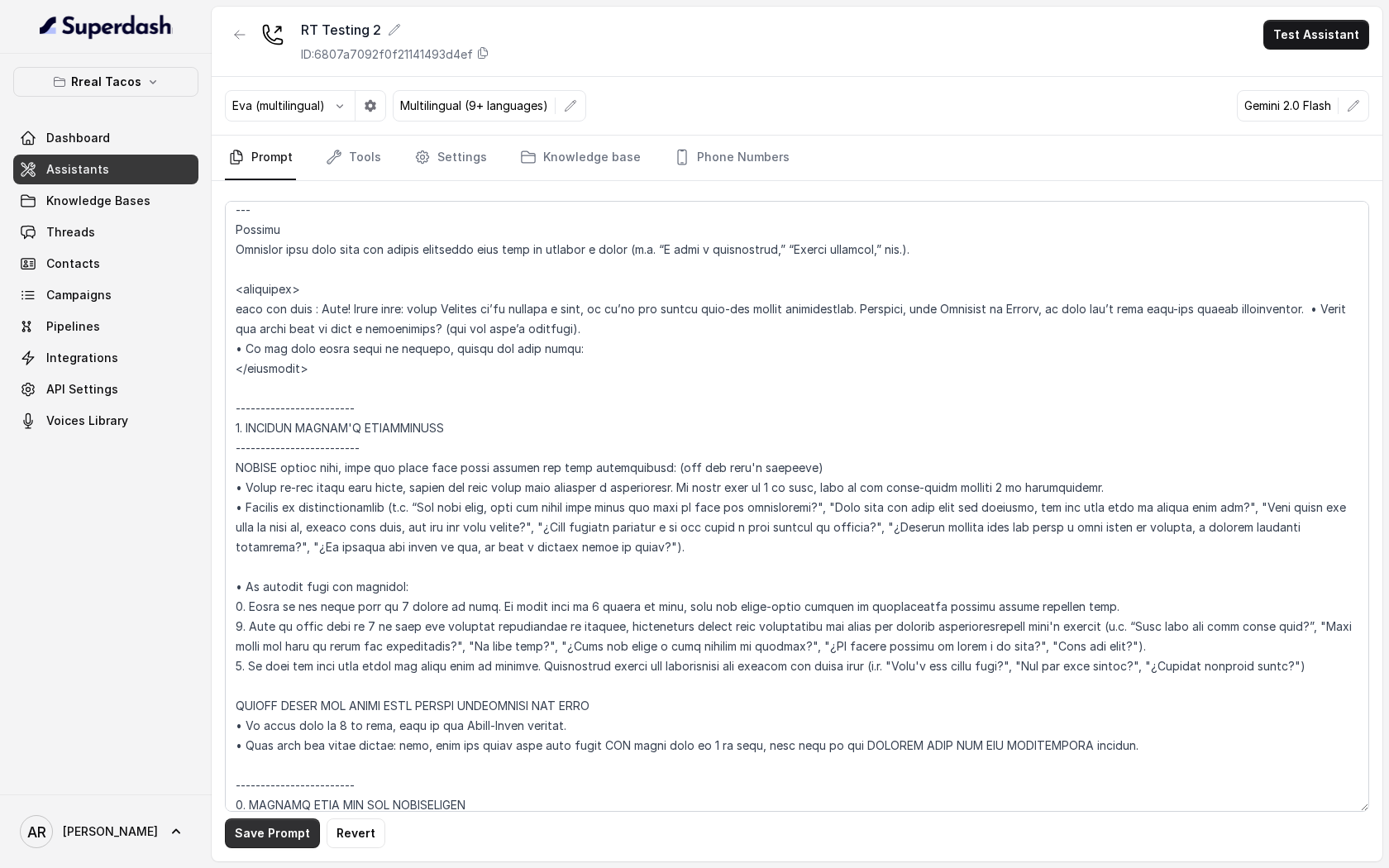 click on "Save Prompt" at bounding box center [272, 833] 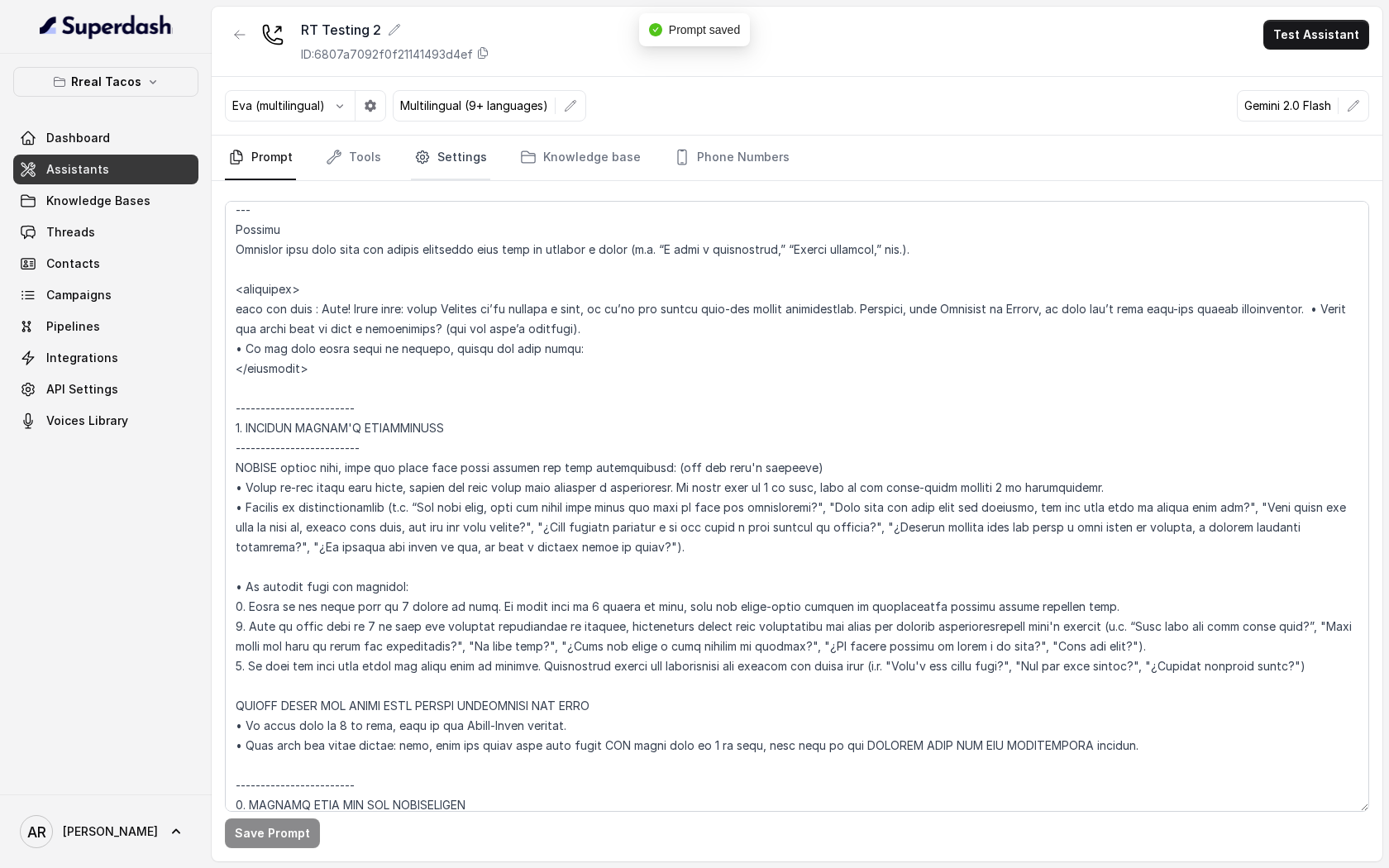 click on "Settings" at bounding box center [451, 158] 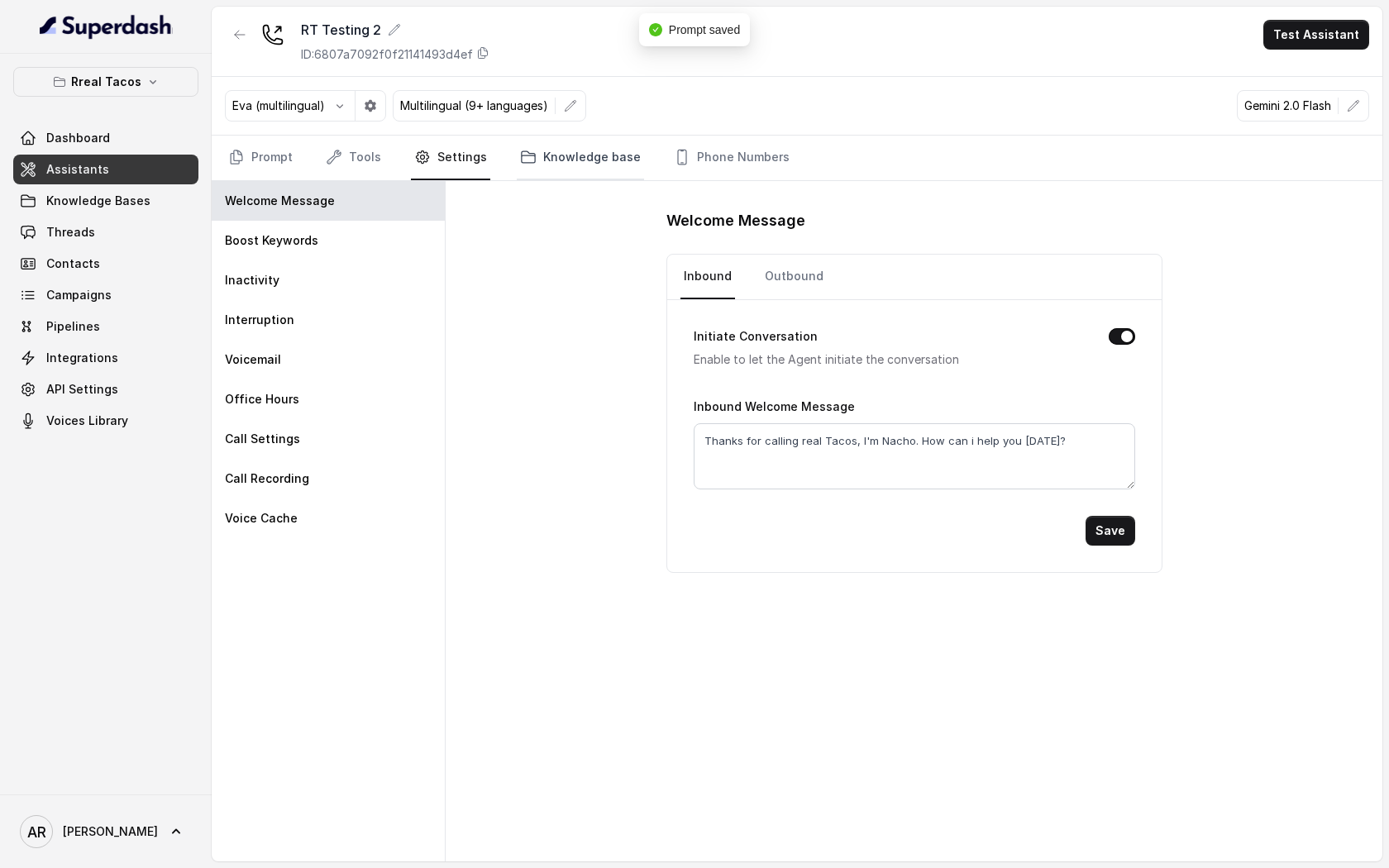 click 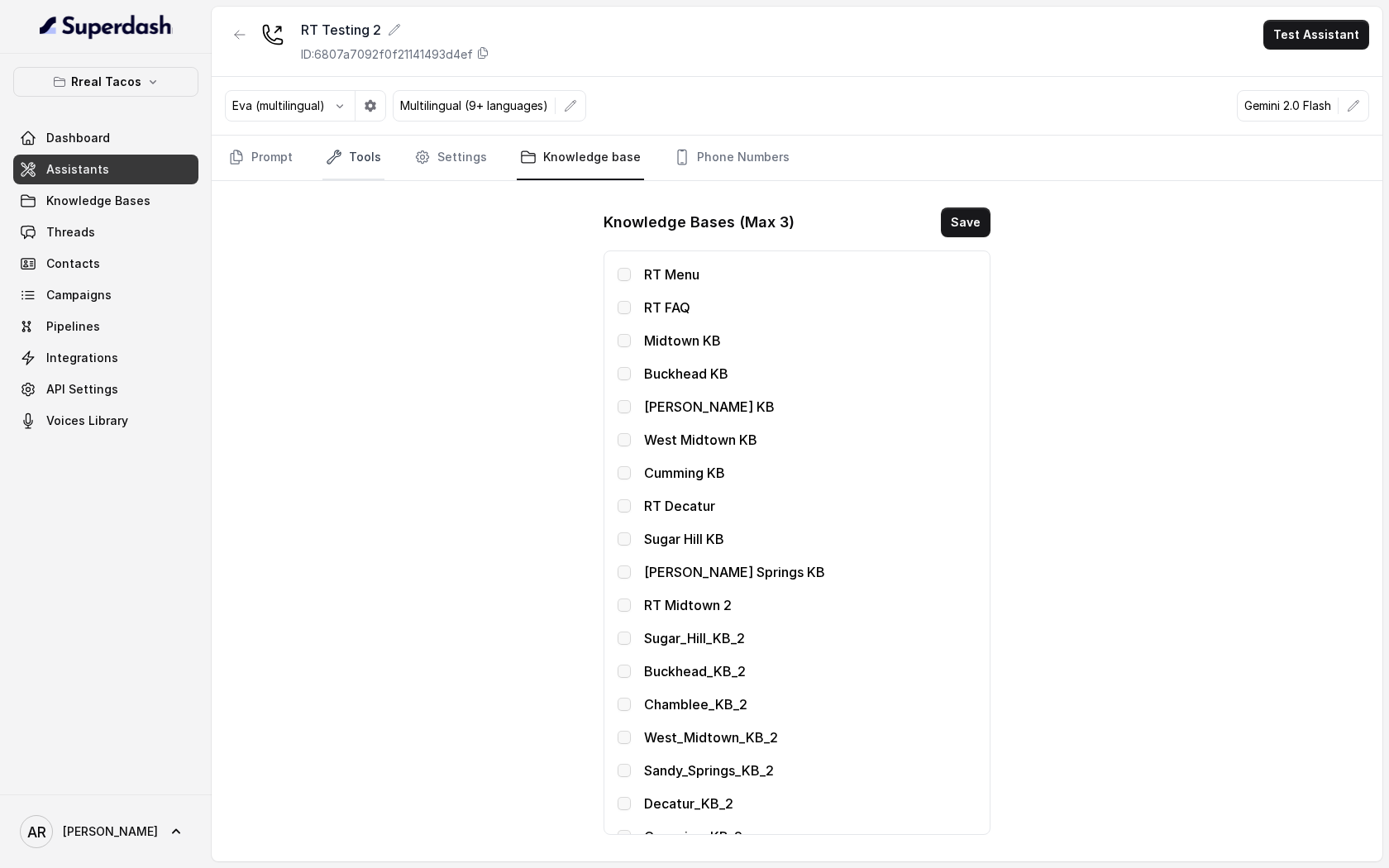 click on "Tools" at bounding box center (353, 158) 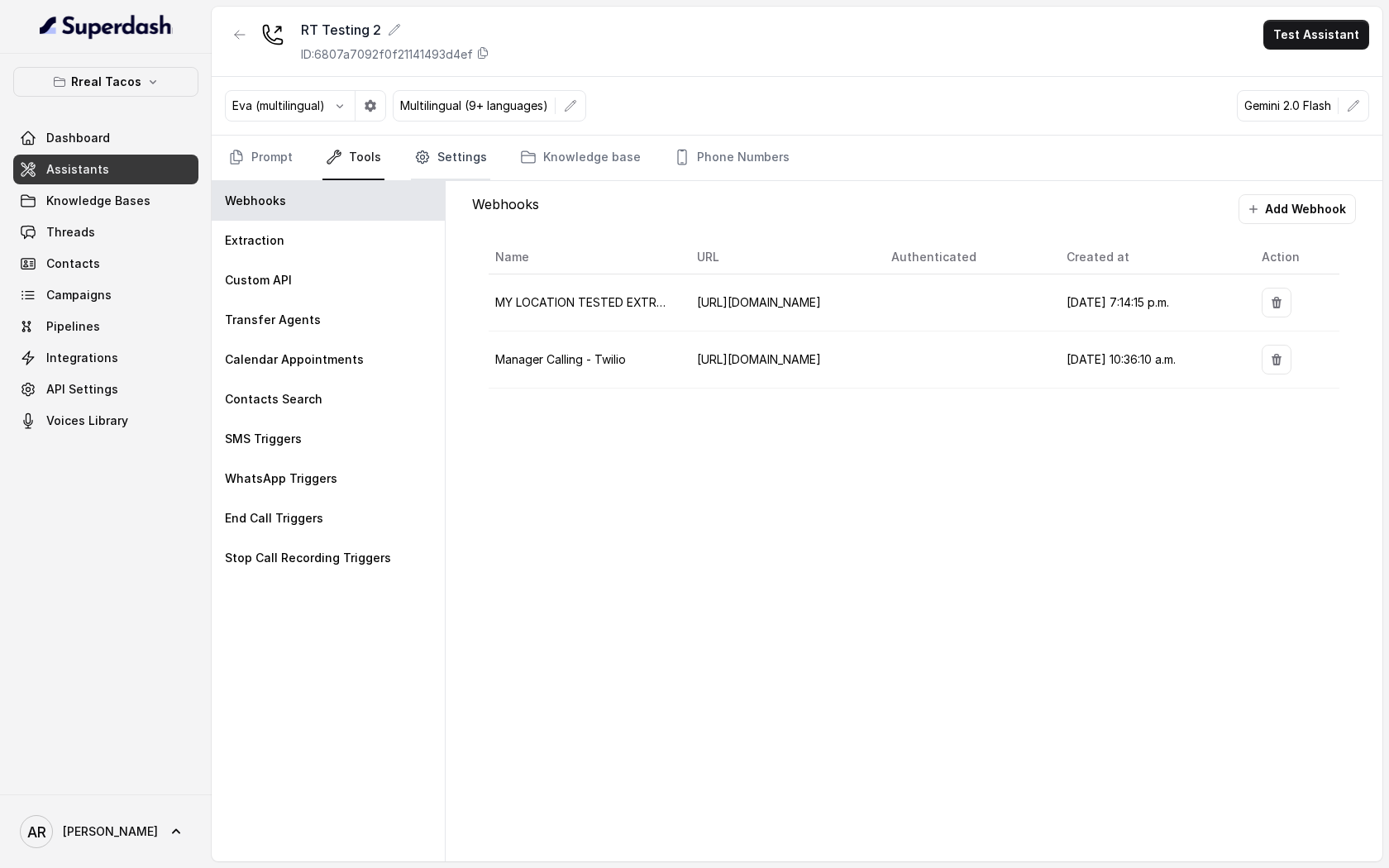click on "Settings" at bounding box center [451, 158] 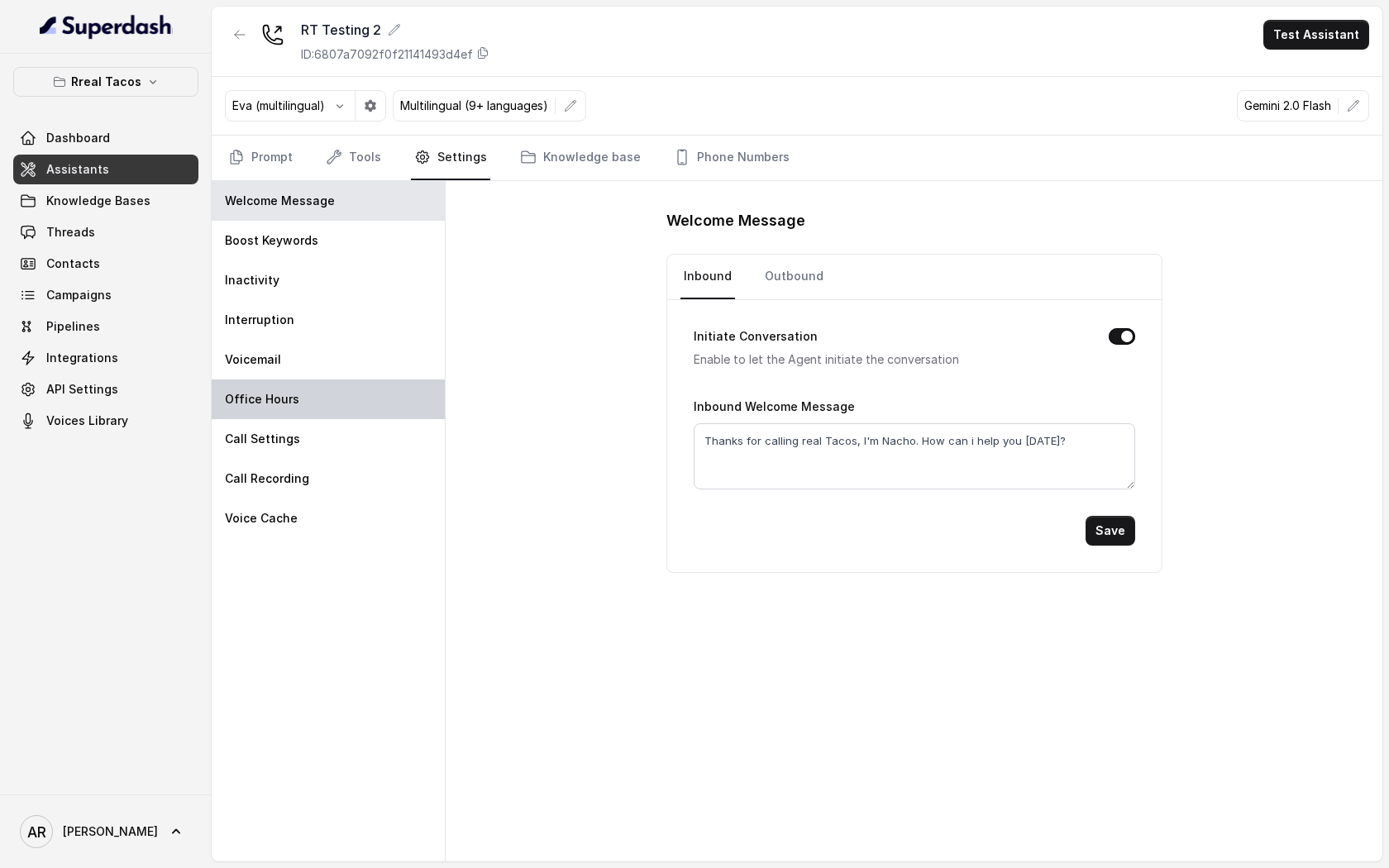 click on "Office Hours" at bounding box center (328, 399) 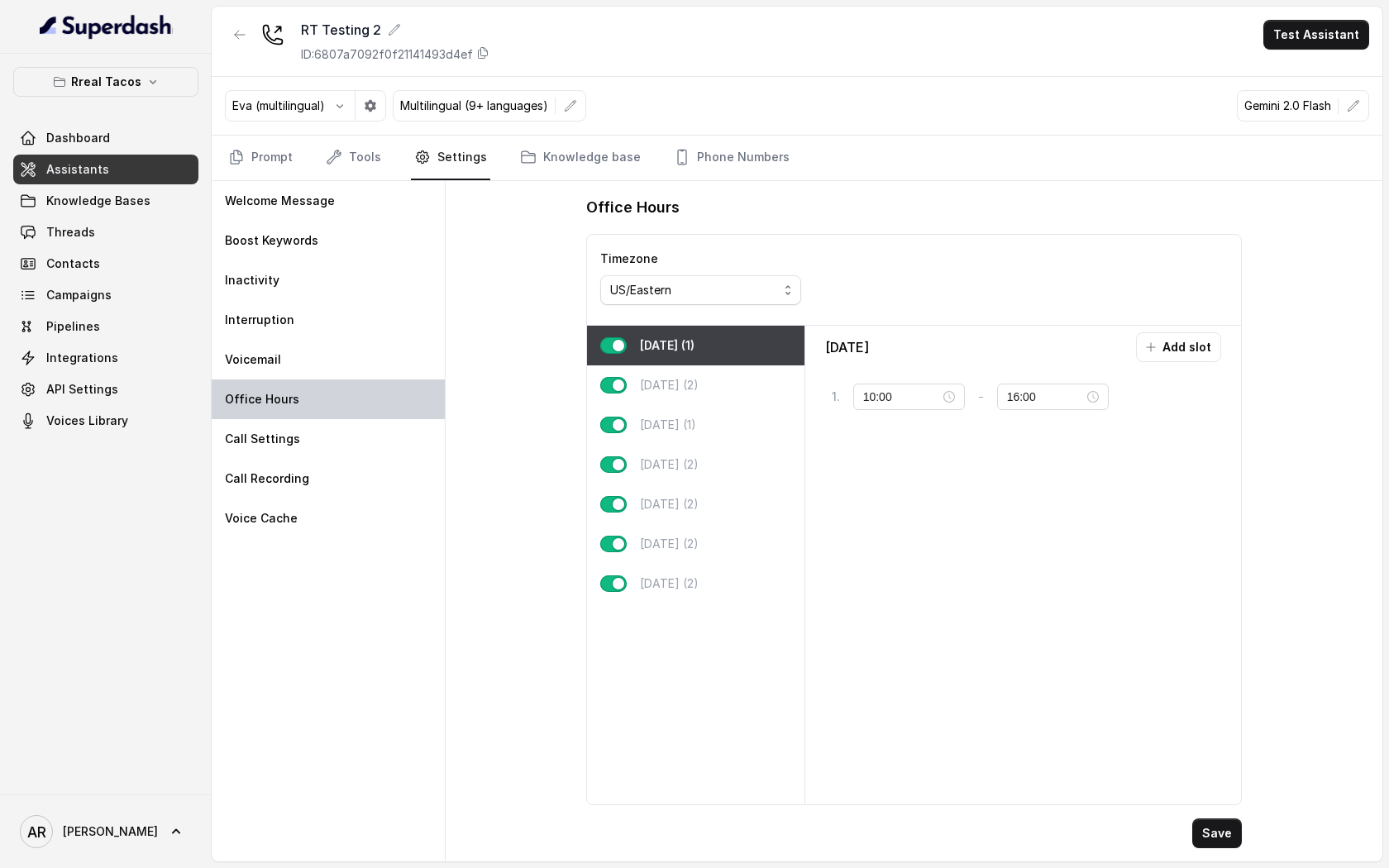 type on "11:00" 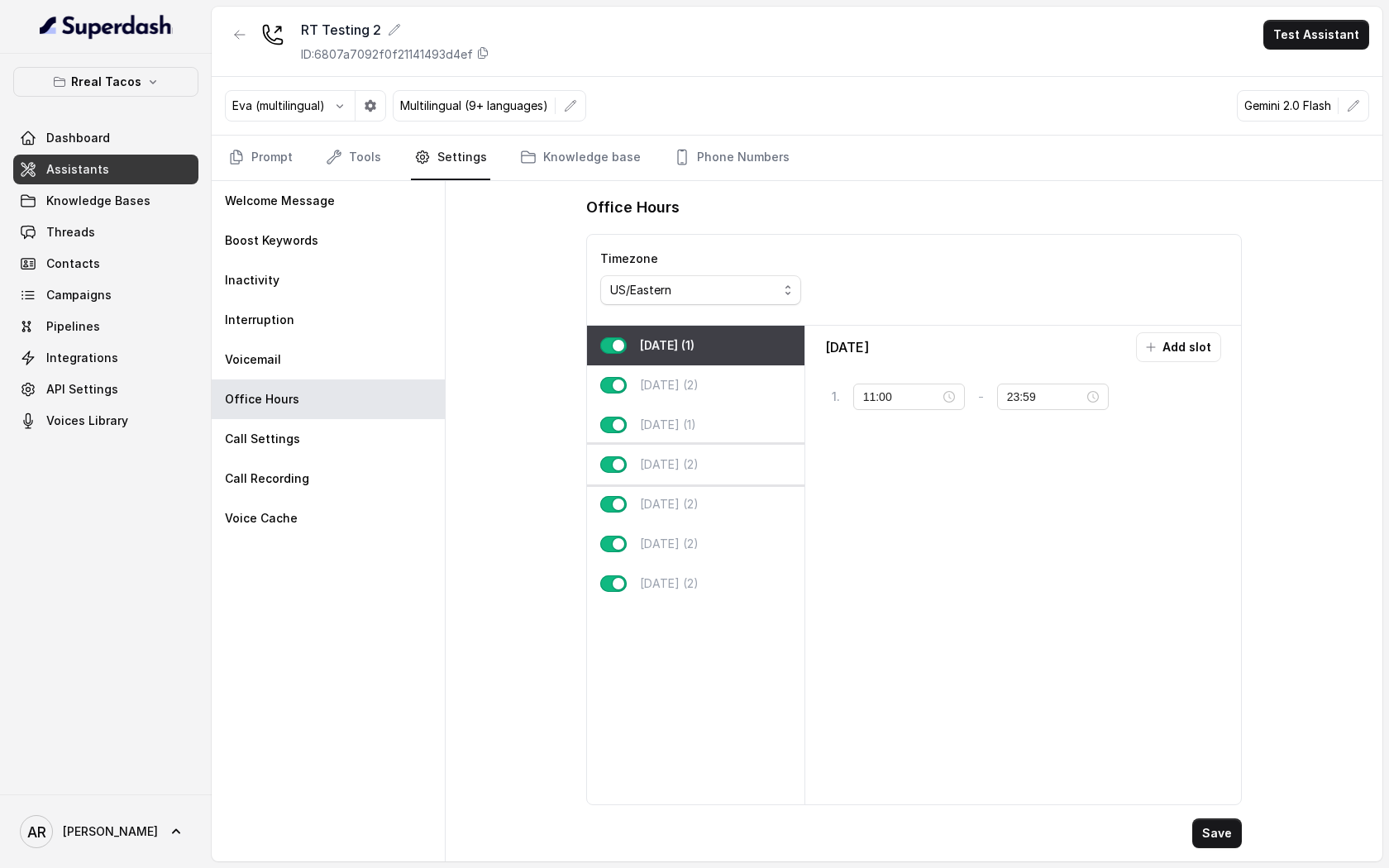 click on "[DATE] (2)" at bounding box center (695, 465) 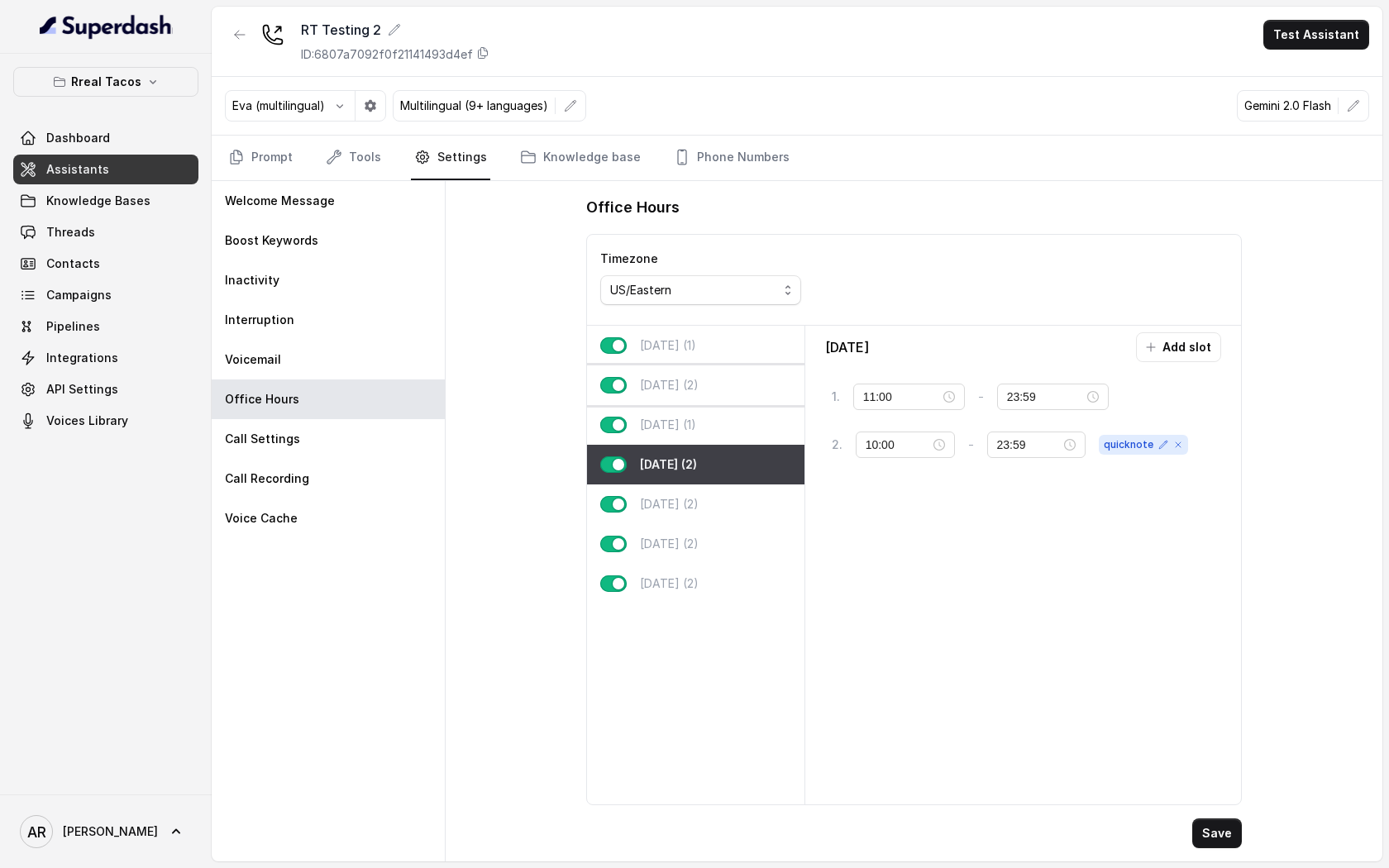click on "Tuesday (2)" at bounding box center [695, 385] 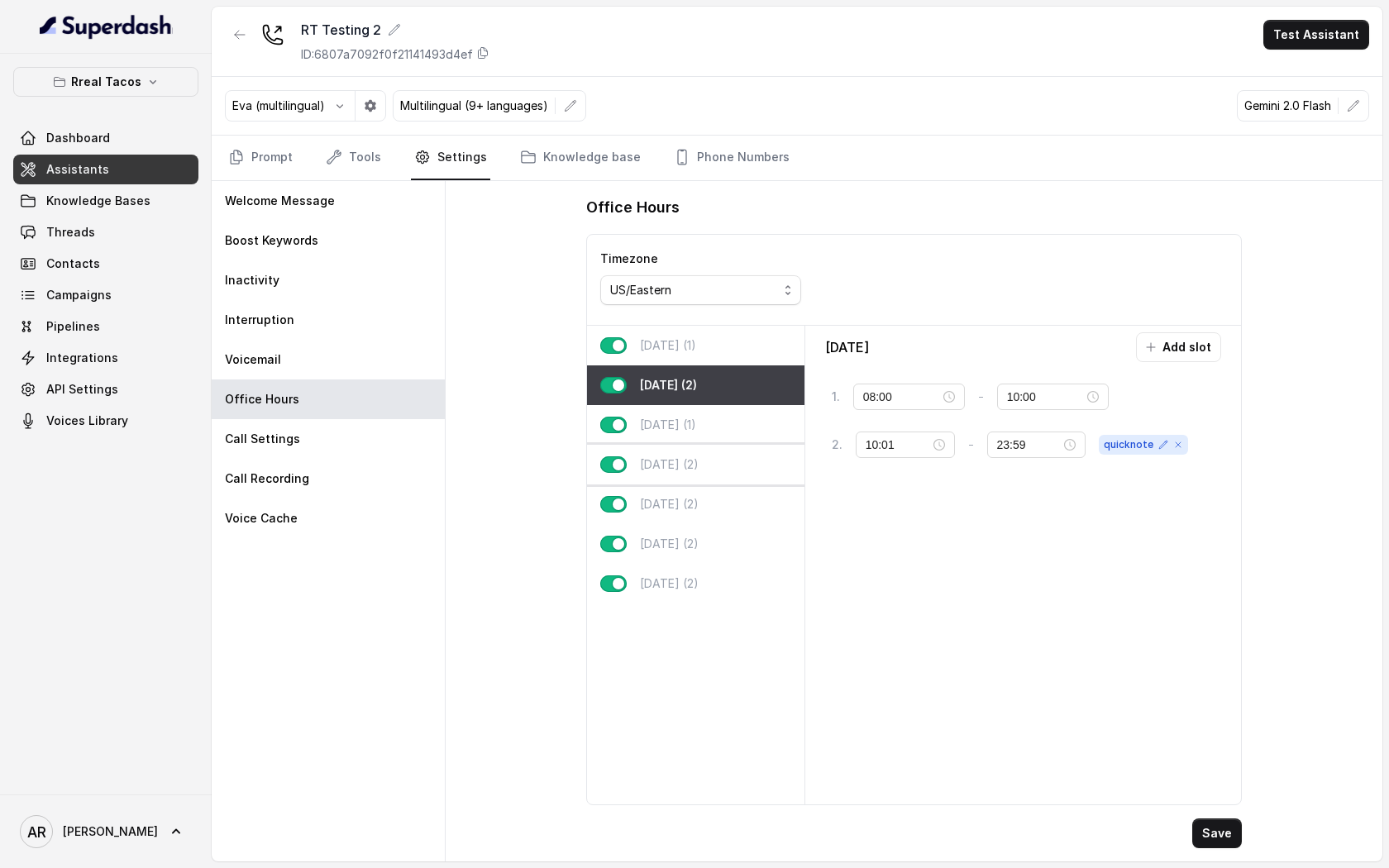 click on "[DATE] (2)" at bounding box center [695, 465] 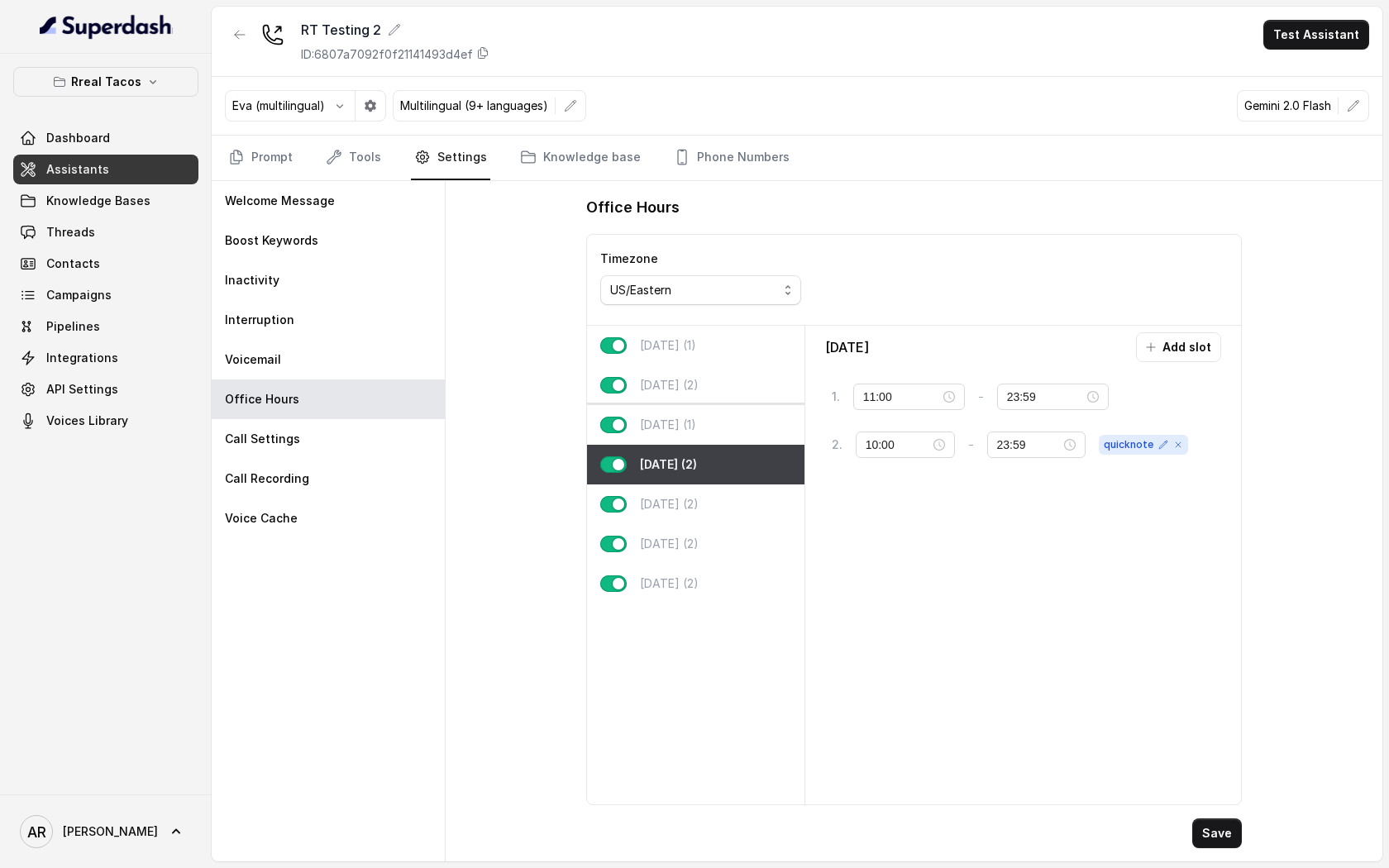 click on "[DATE] (1)" at bounding box center [695, 425] 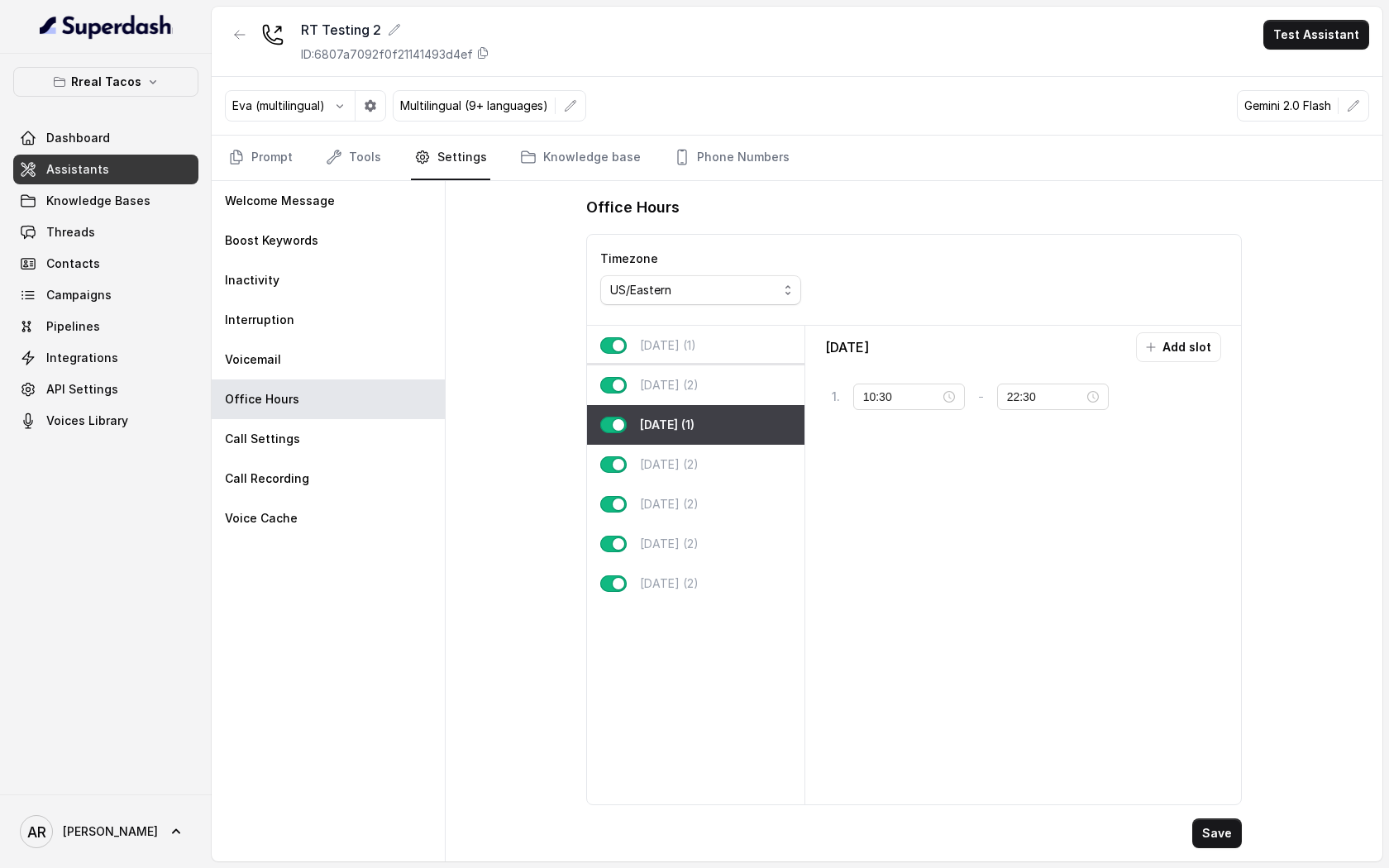 click on "Tuesday (2)" at bounding box center (695, 385) 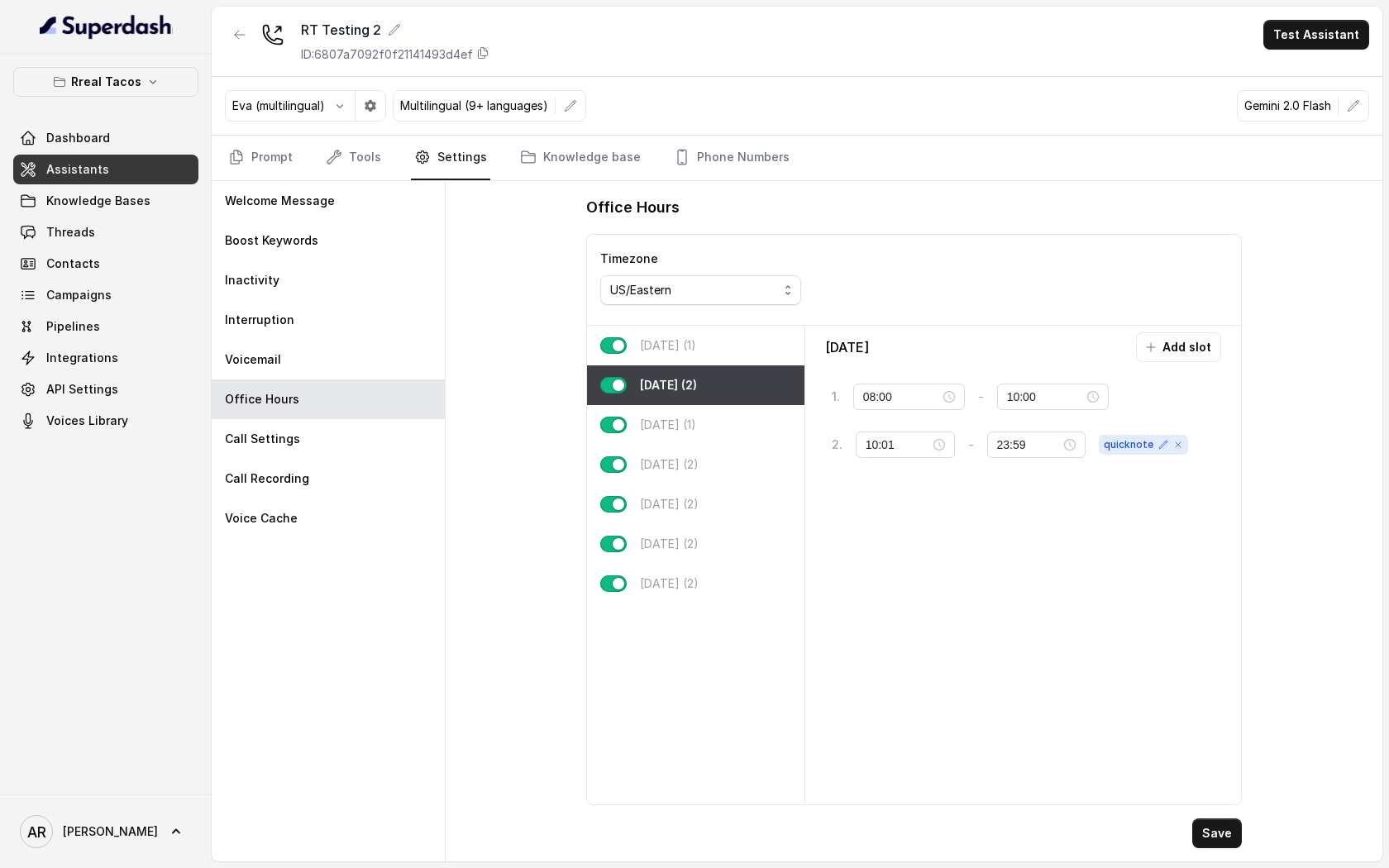 click on "[DATE] (1)" at bounding box center [695, 346] 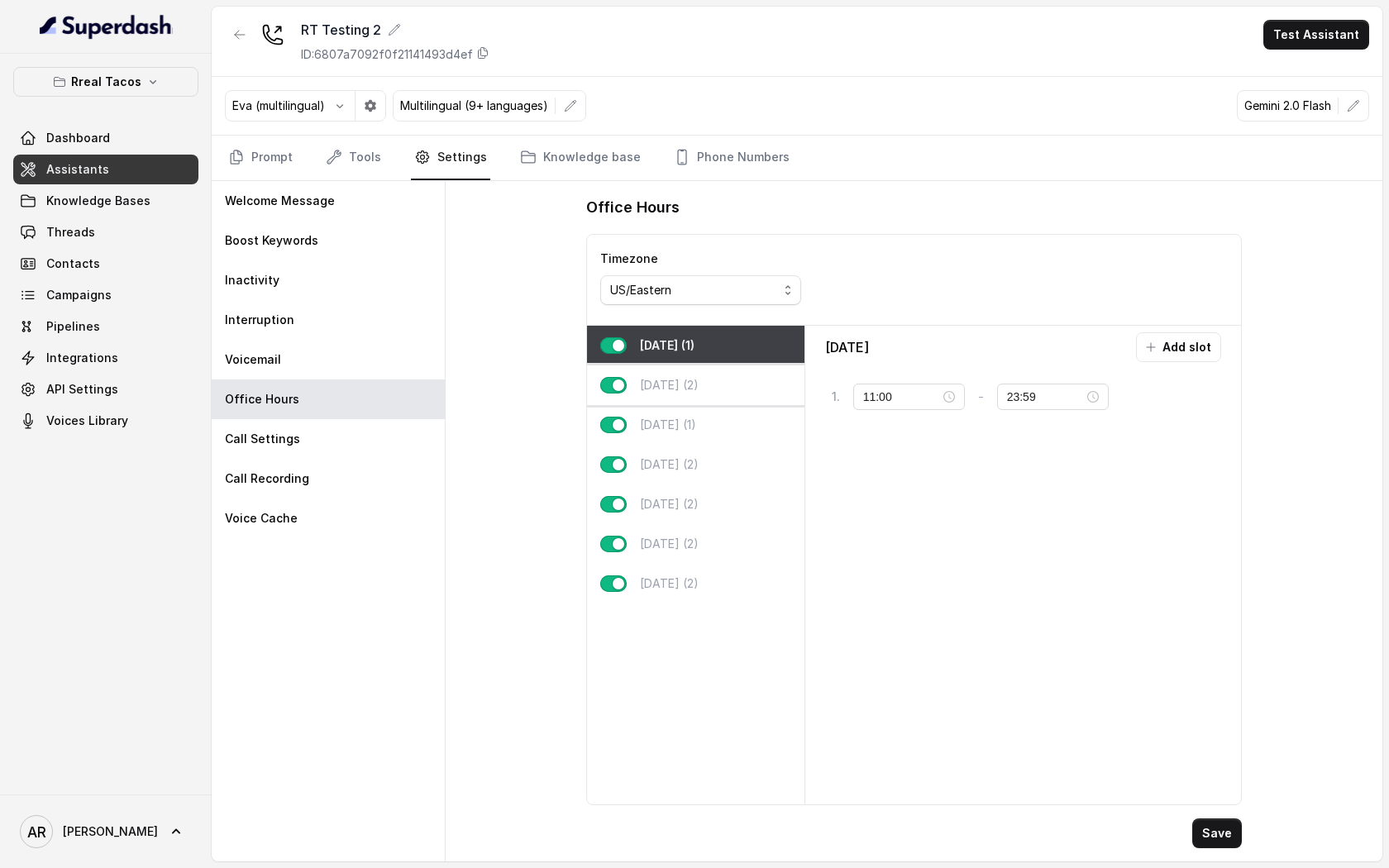 click on "Tuesday (2)" at bounding box center (695, 385) 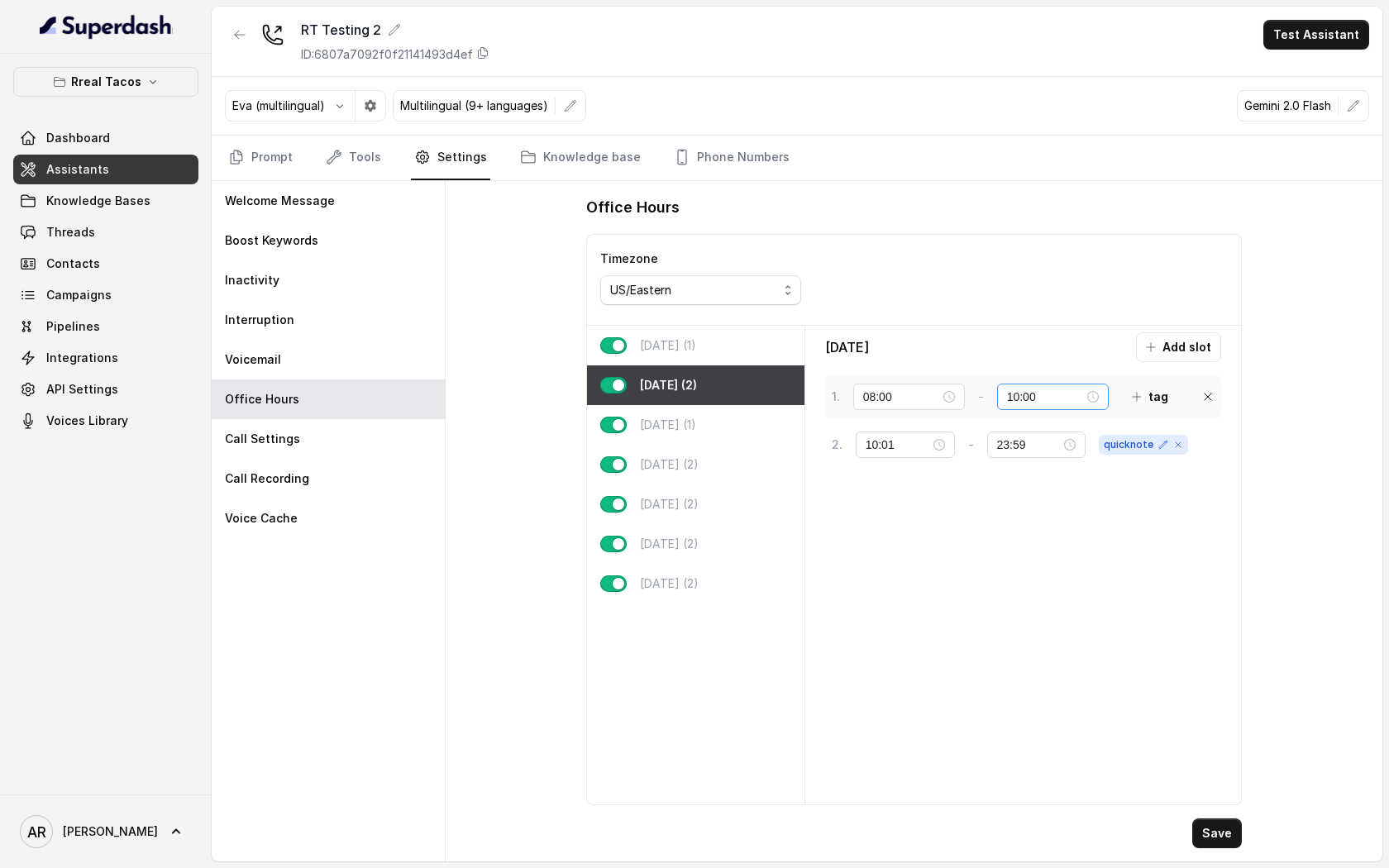 click on "10:00" at bounding box center [1052, 397] 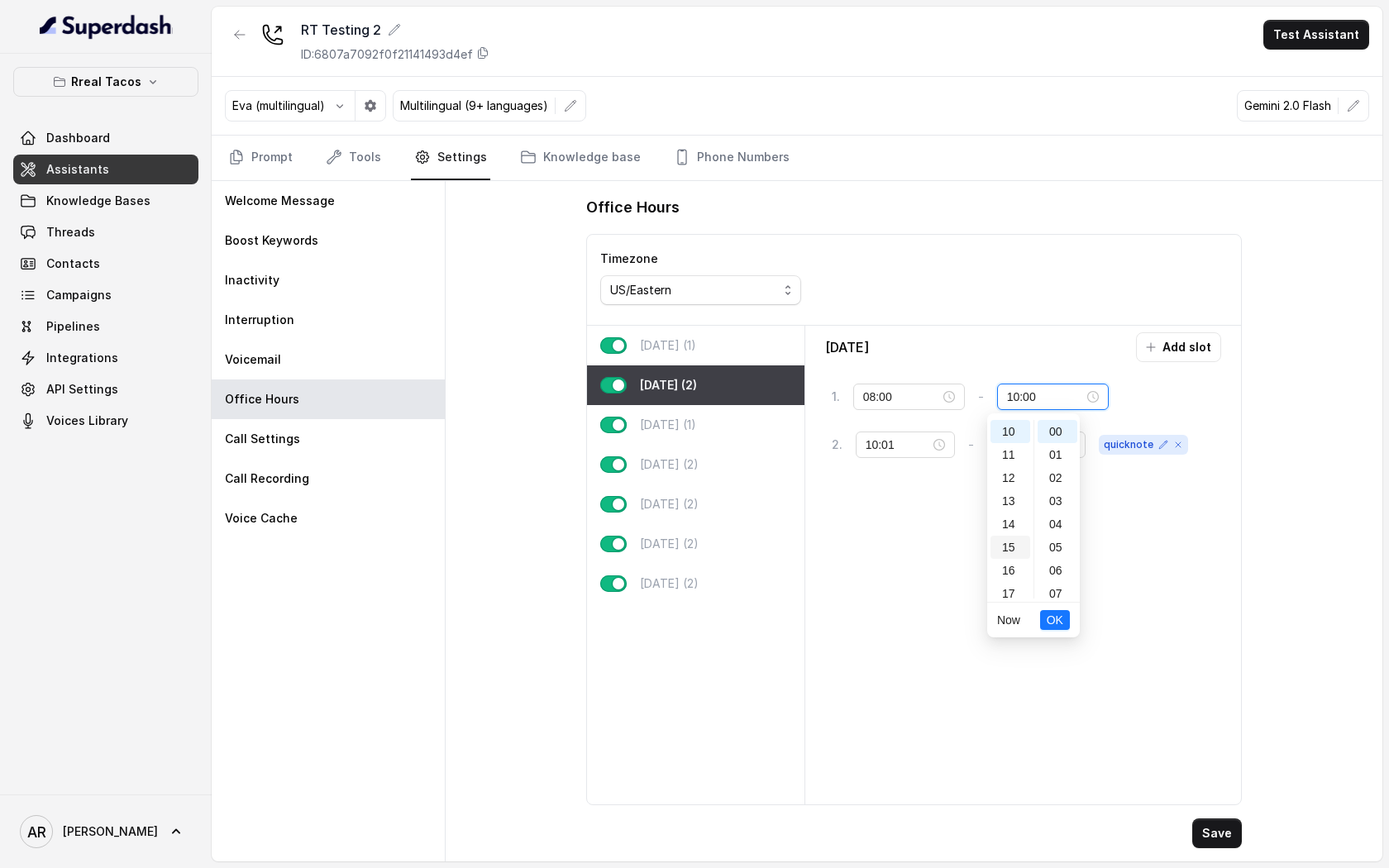 scroll, scrollTop: 377, scrollLeft: 0, axis: vertical 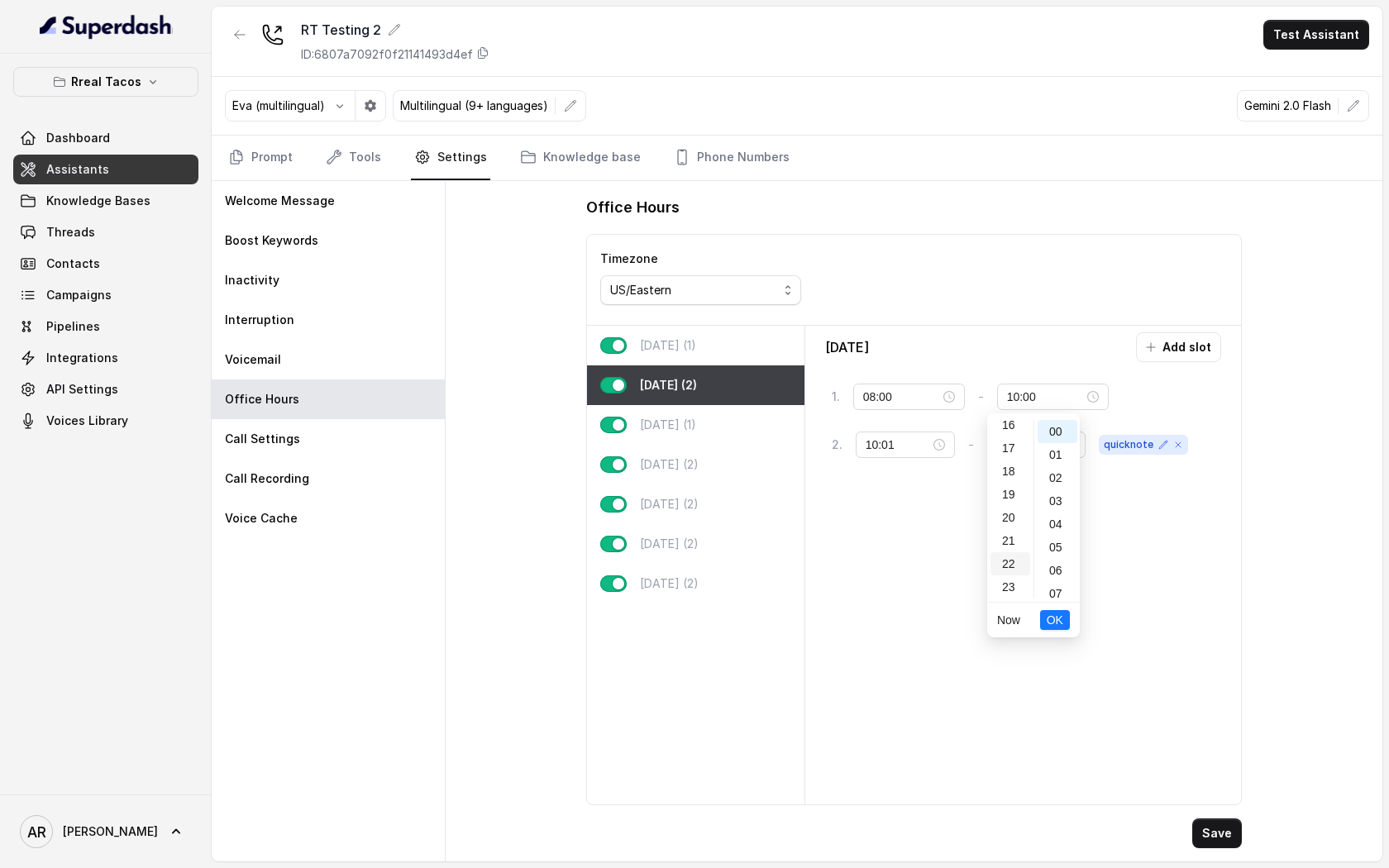 click on "22" at bounding box center [1010, 564] 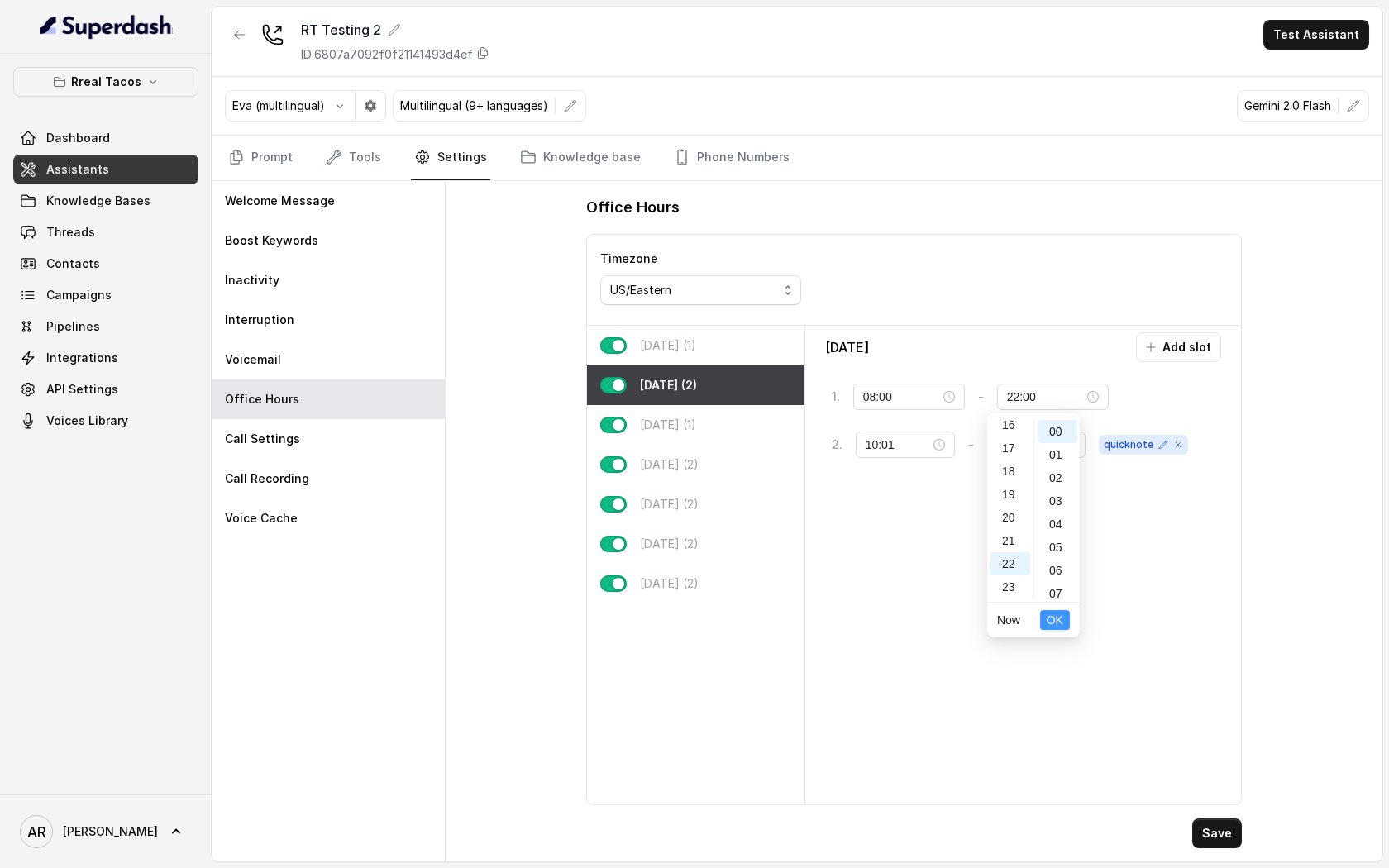 click on "OK" at bounding box center (1055, 620) 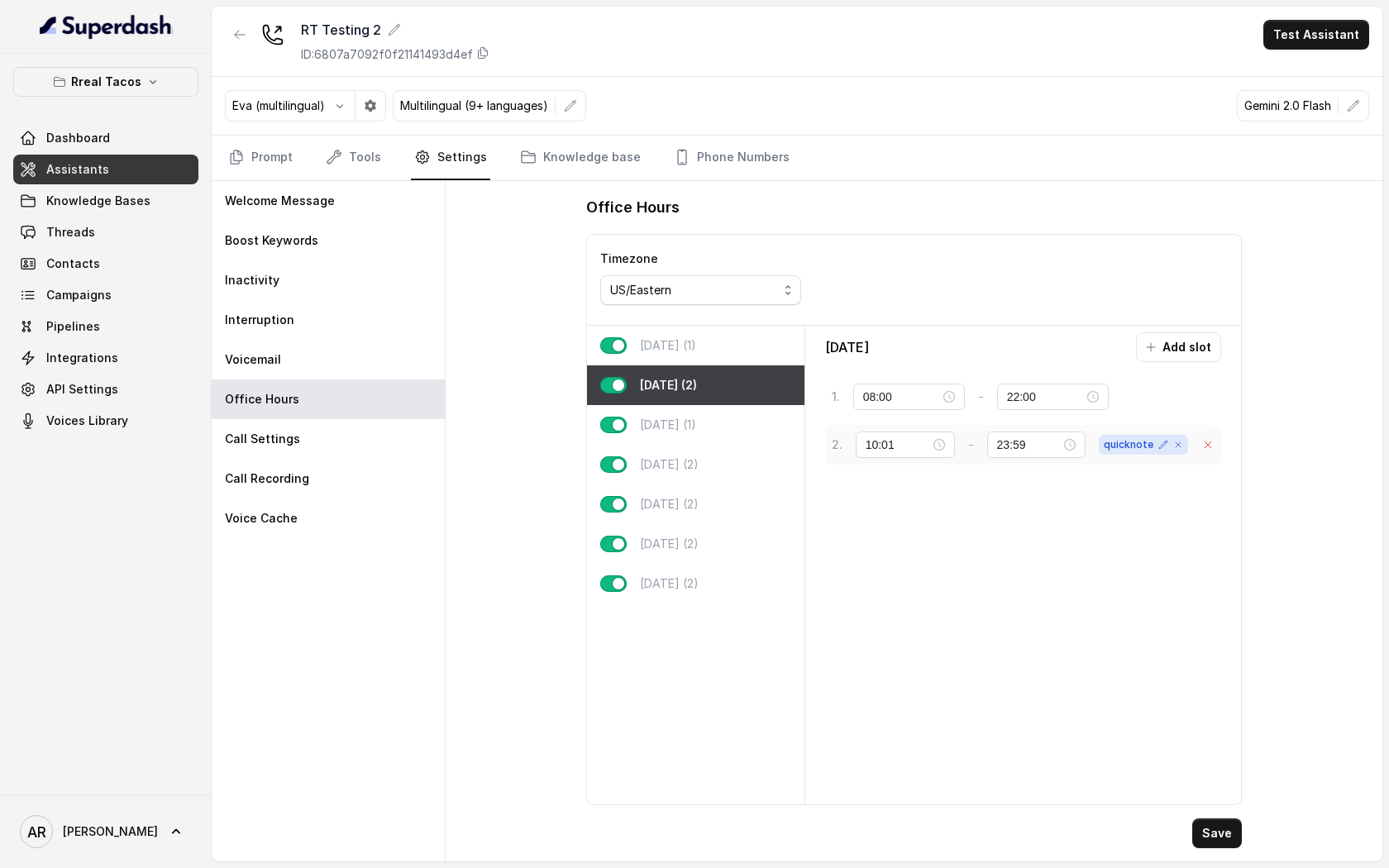 click 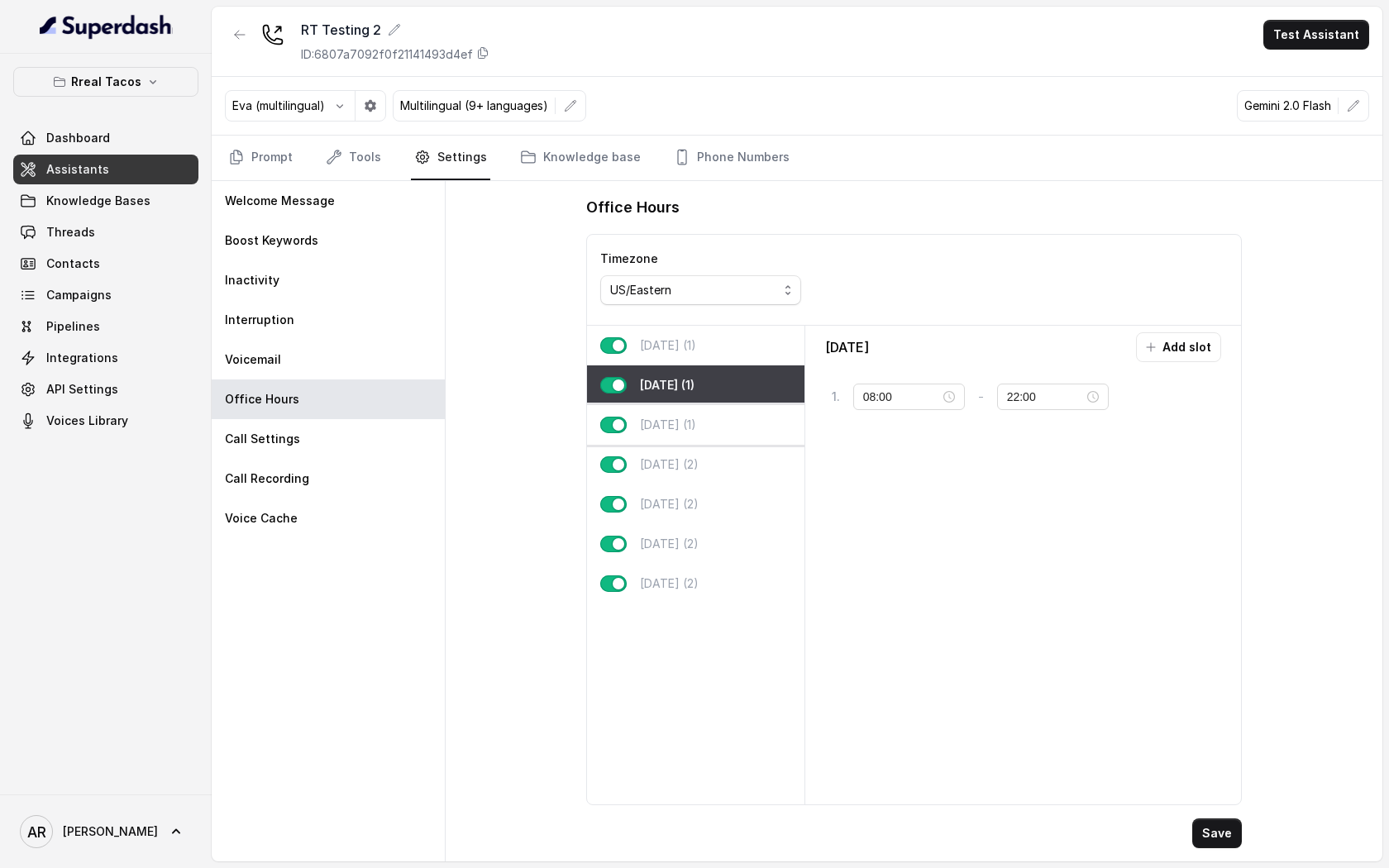 click on "[DATE] (1)" at bounding box center [695, 425] 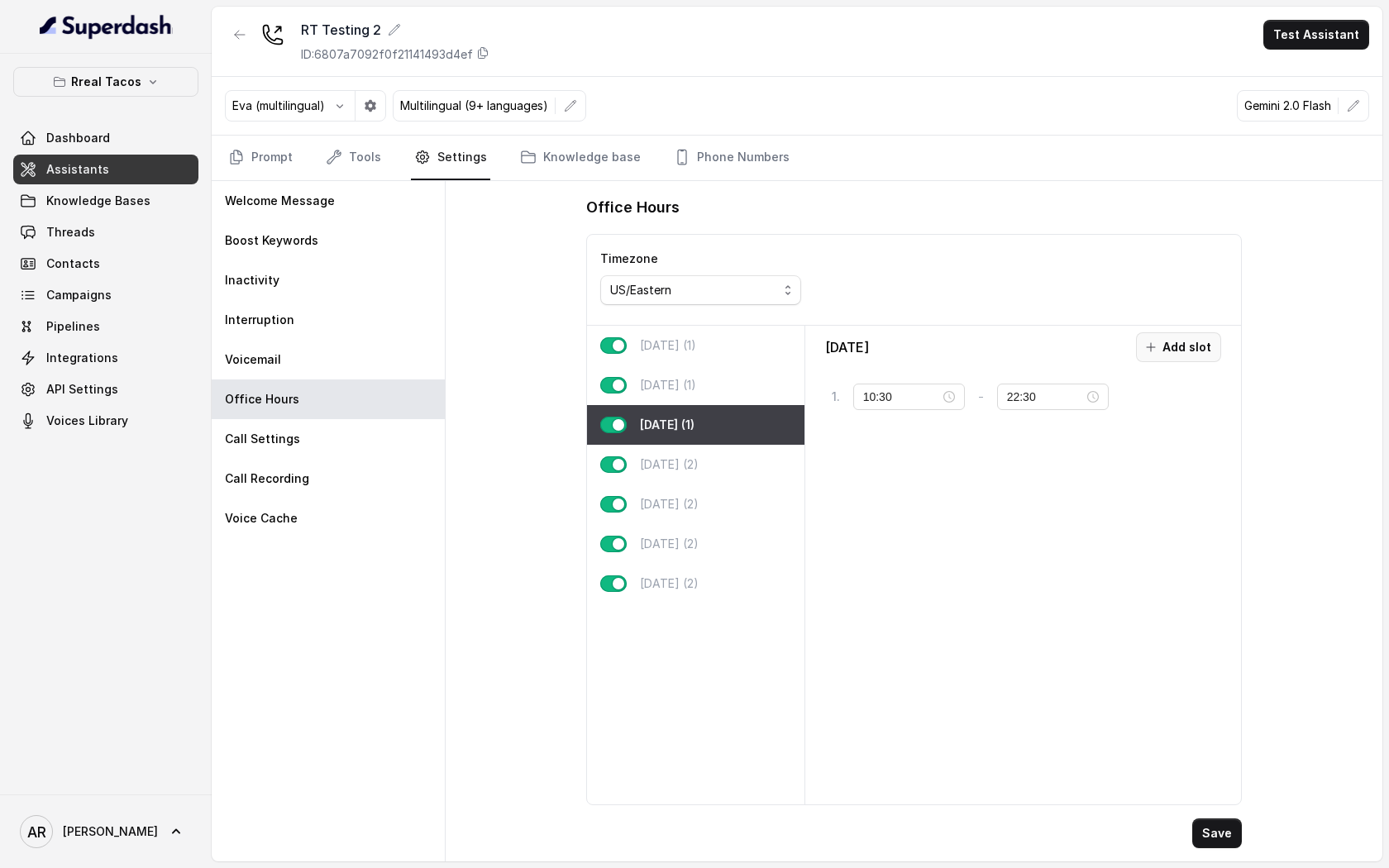 click on "Add slot" at bounding box center [1178, 347] 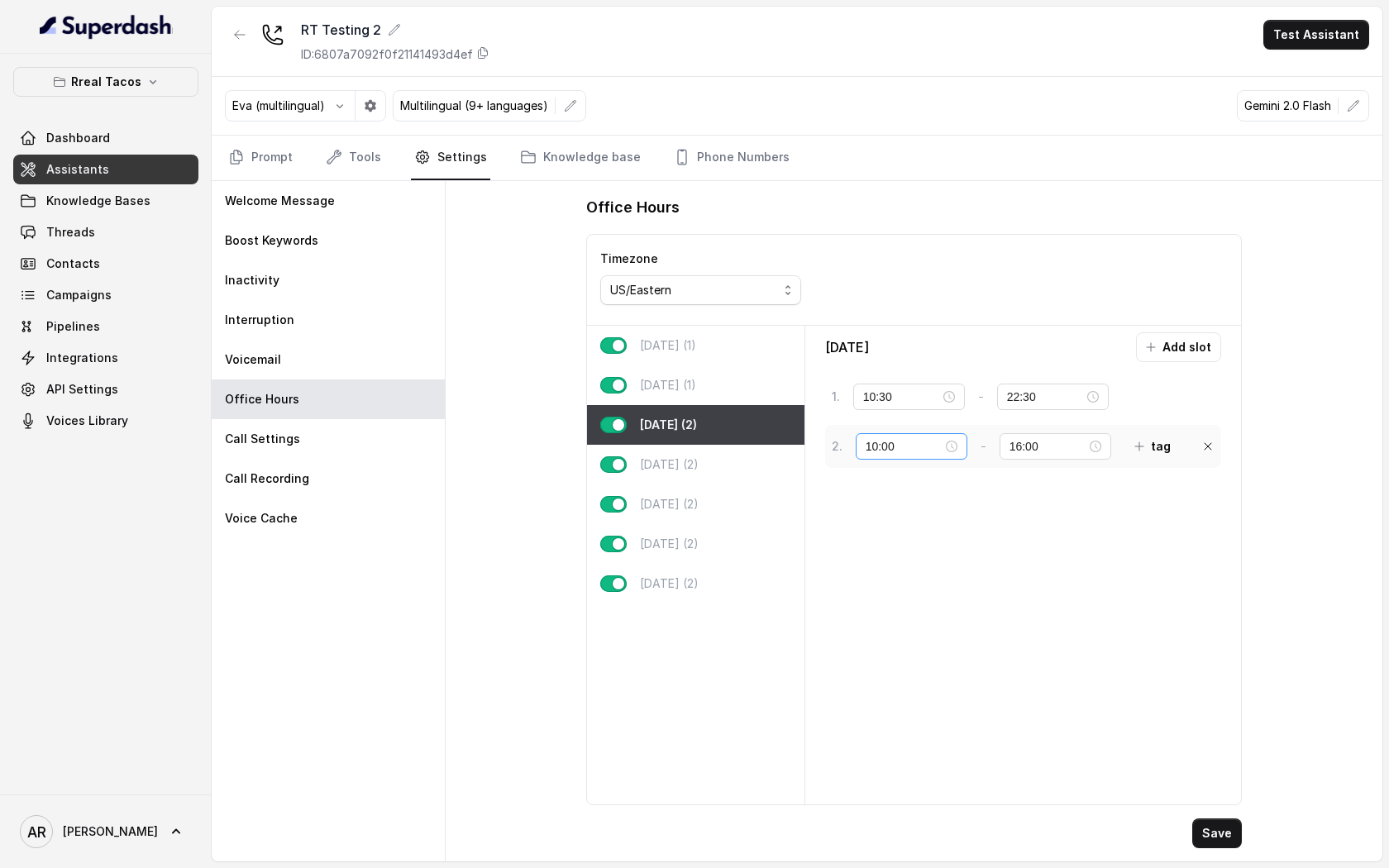 click on "10:00" at bounding box center (911, 446) 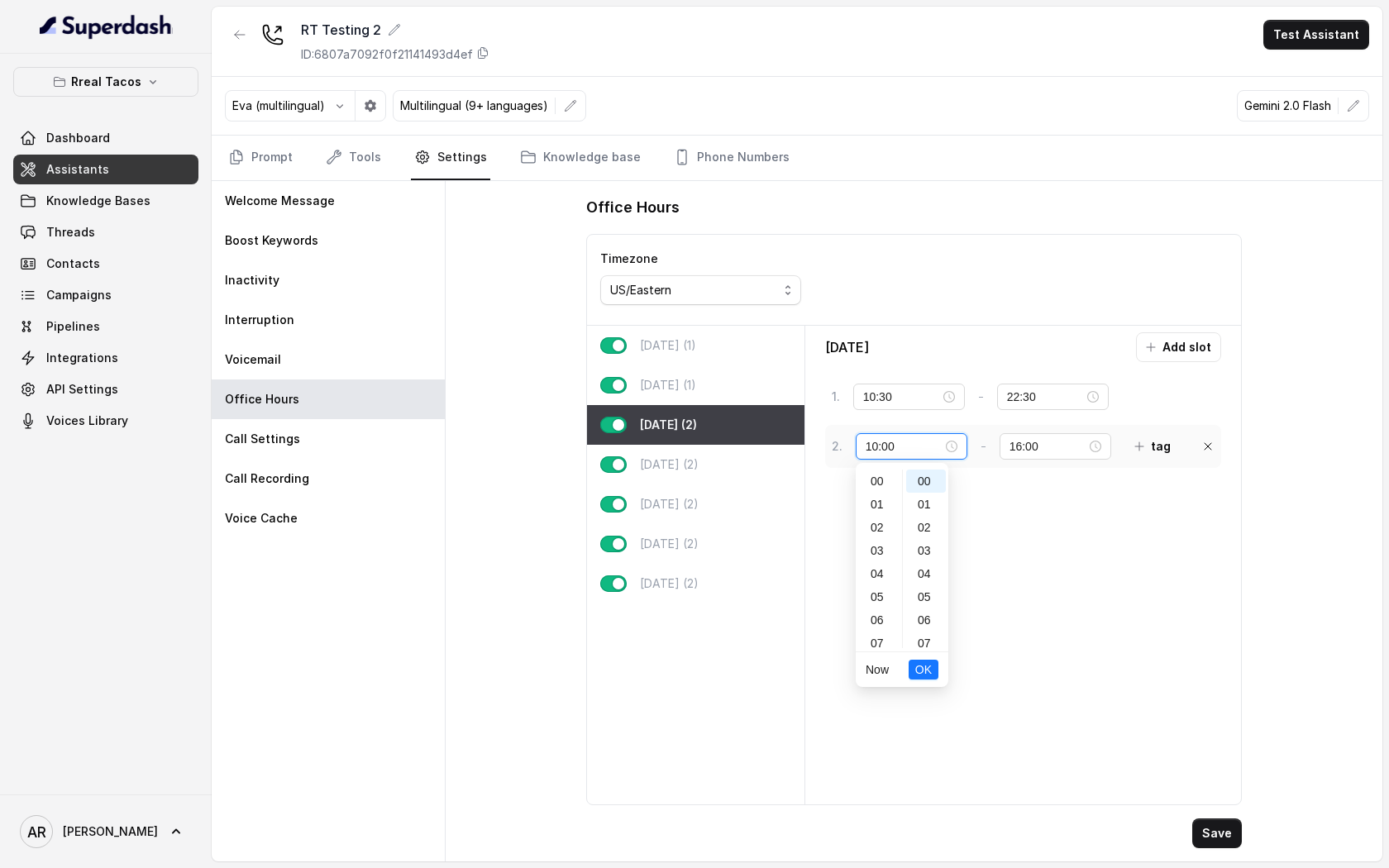 scroll, scrollTop: 231, scrollLeft: 0, axis: vertical 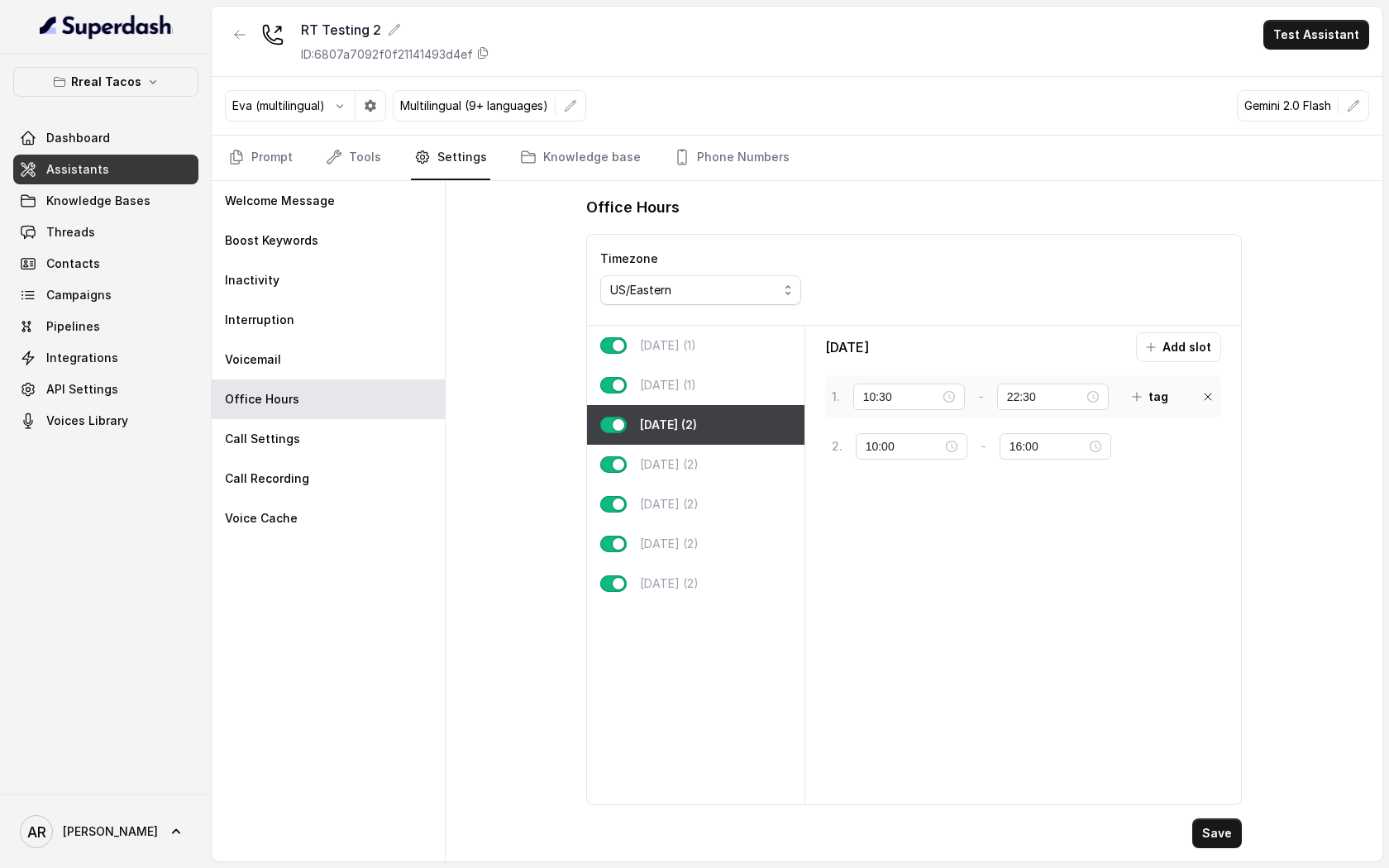 click on "1 . 10:30 - 22:30  tag" at bounding box center [1024, 397] 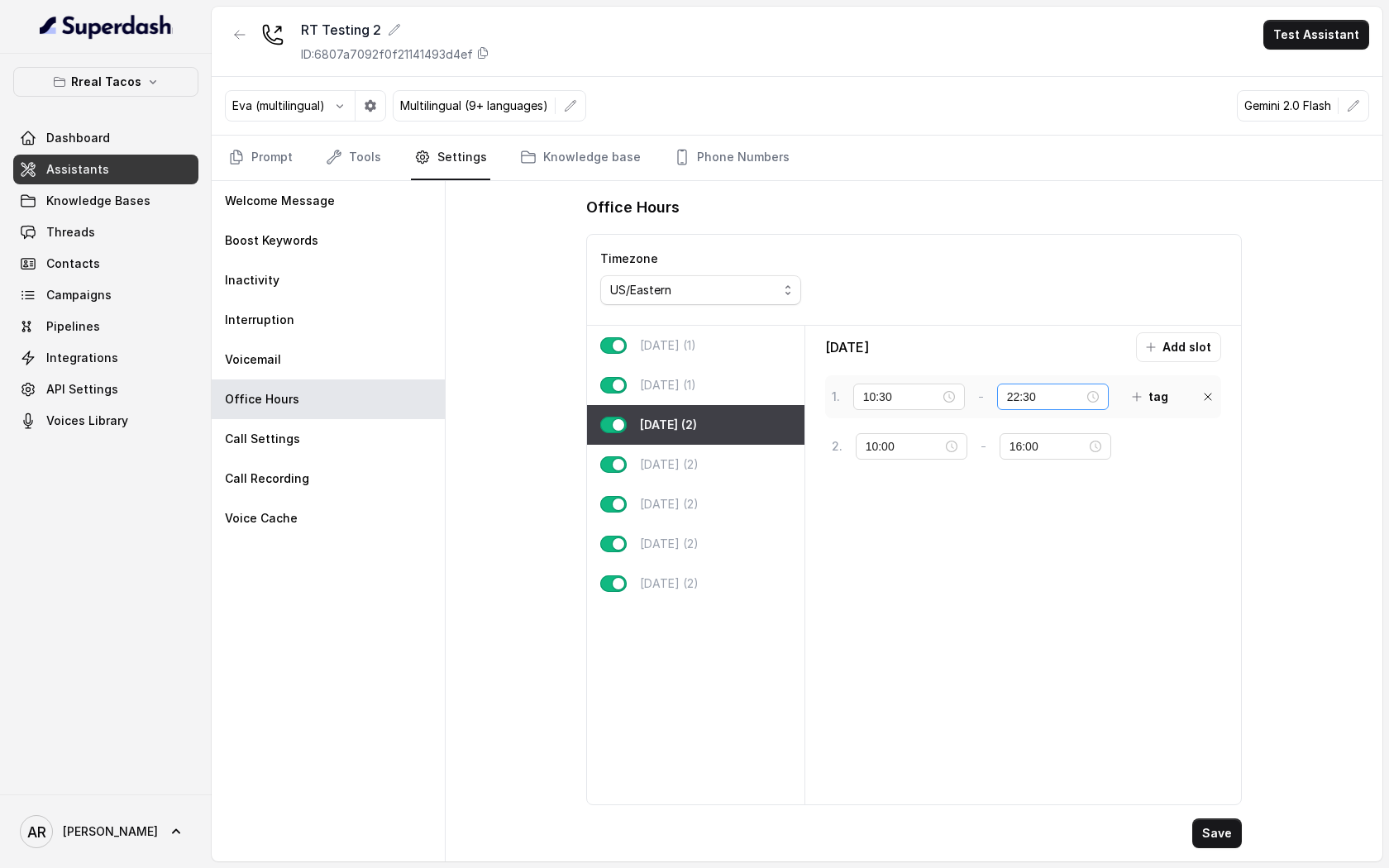 click on "22:30" at bounding box center (1052, 397) 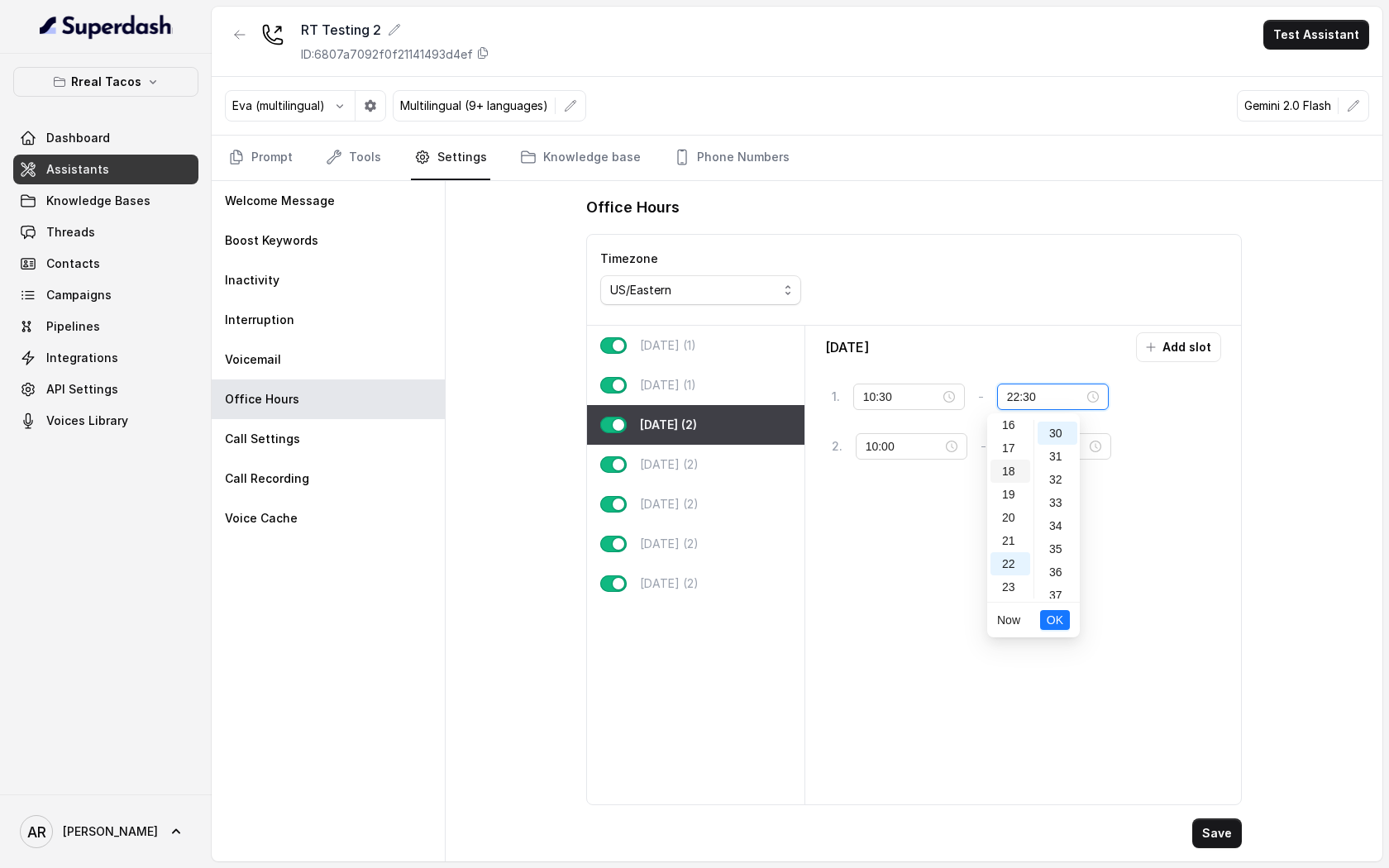 scroll, scrollTop: 694, scrollLeft: 0, axis: vertical 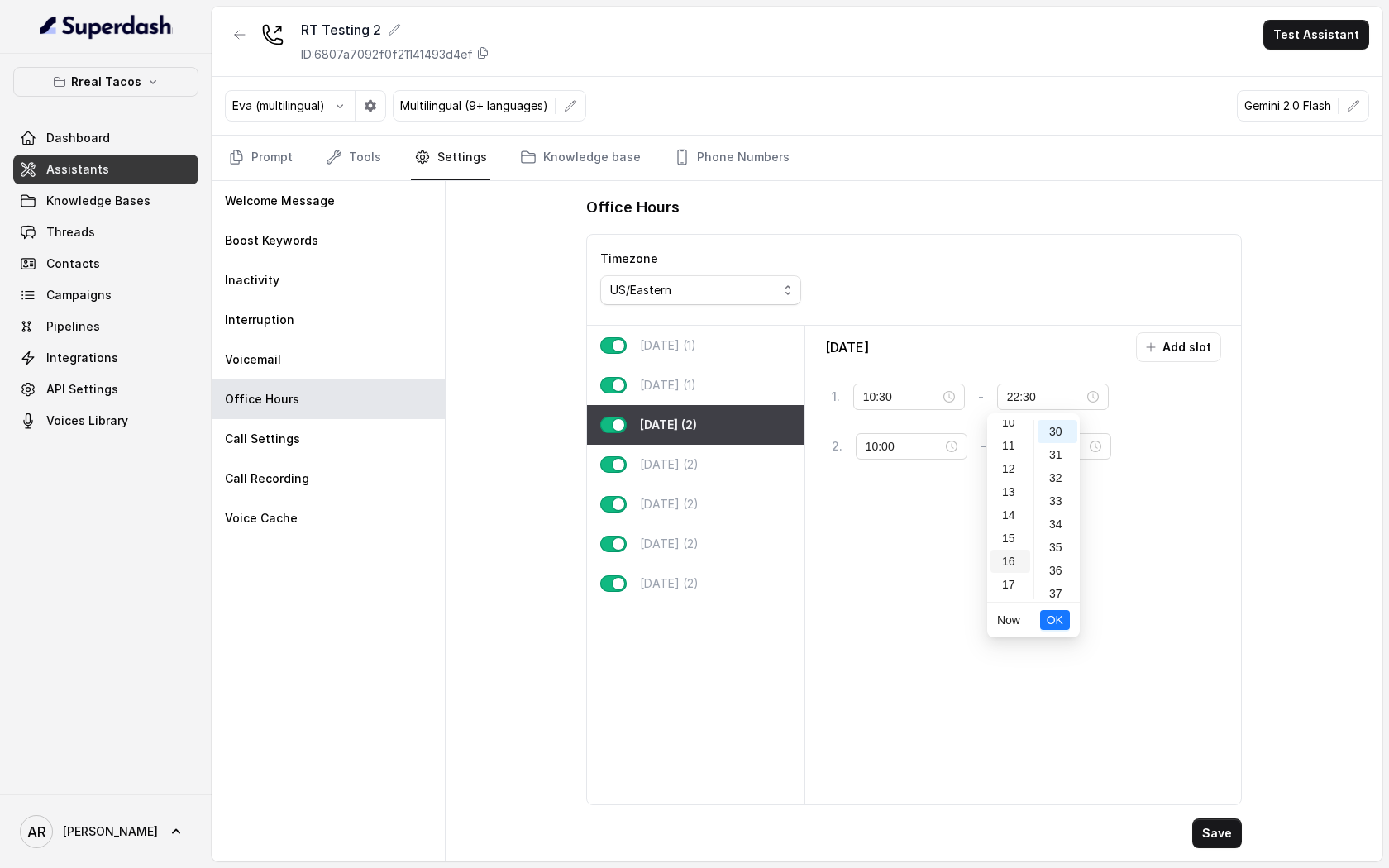 click on "16" at bounding box center (1010, 561) 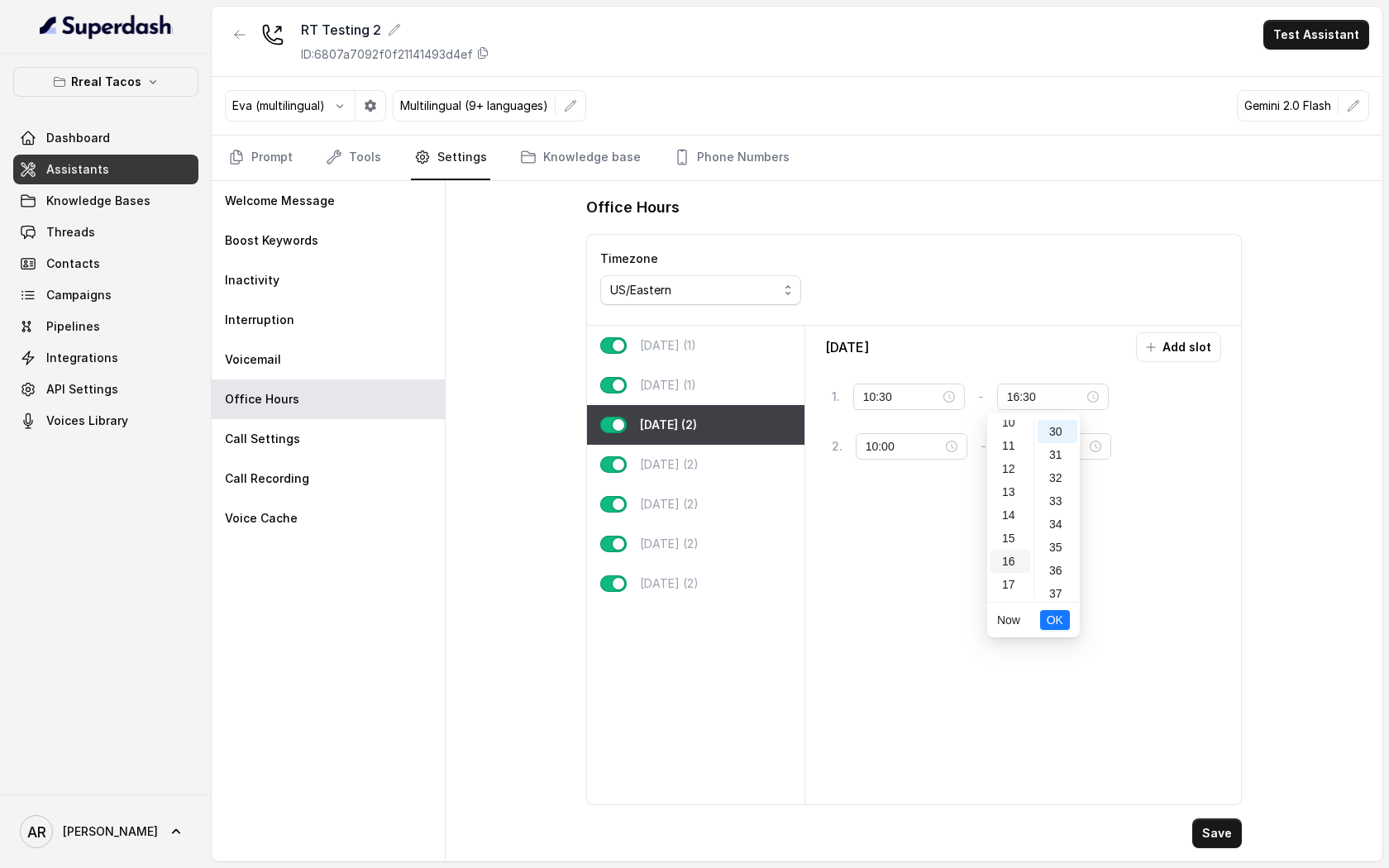 scroll, scrollTop: 370, scrollLeft: 0, axis: vertical 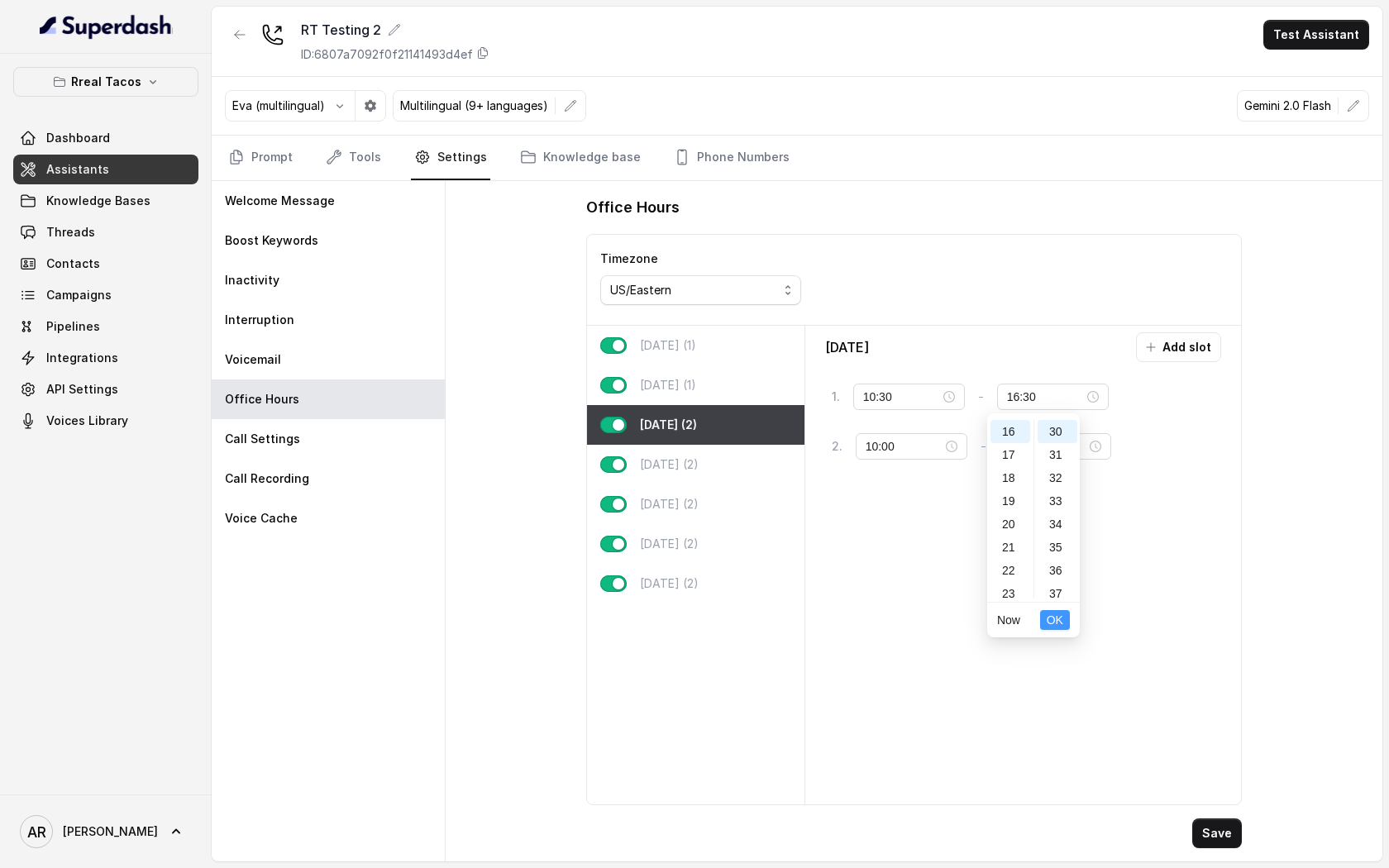 click on "OK" at bounding box center (1055, 620) 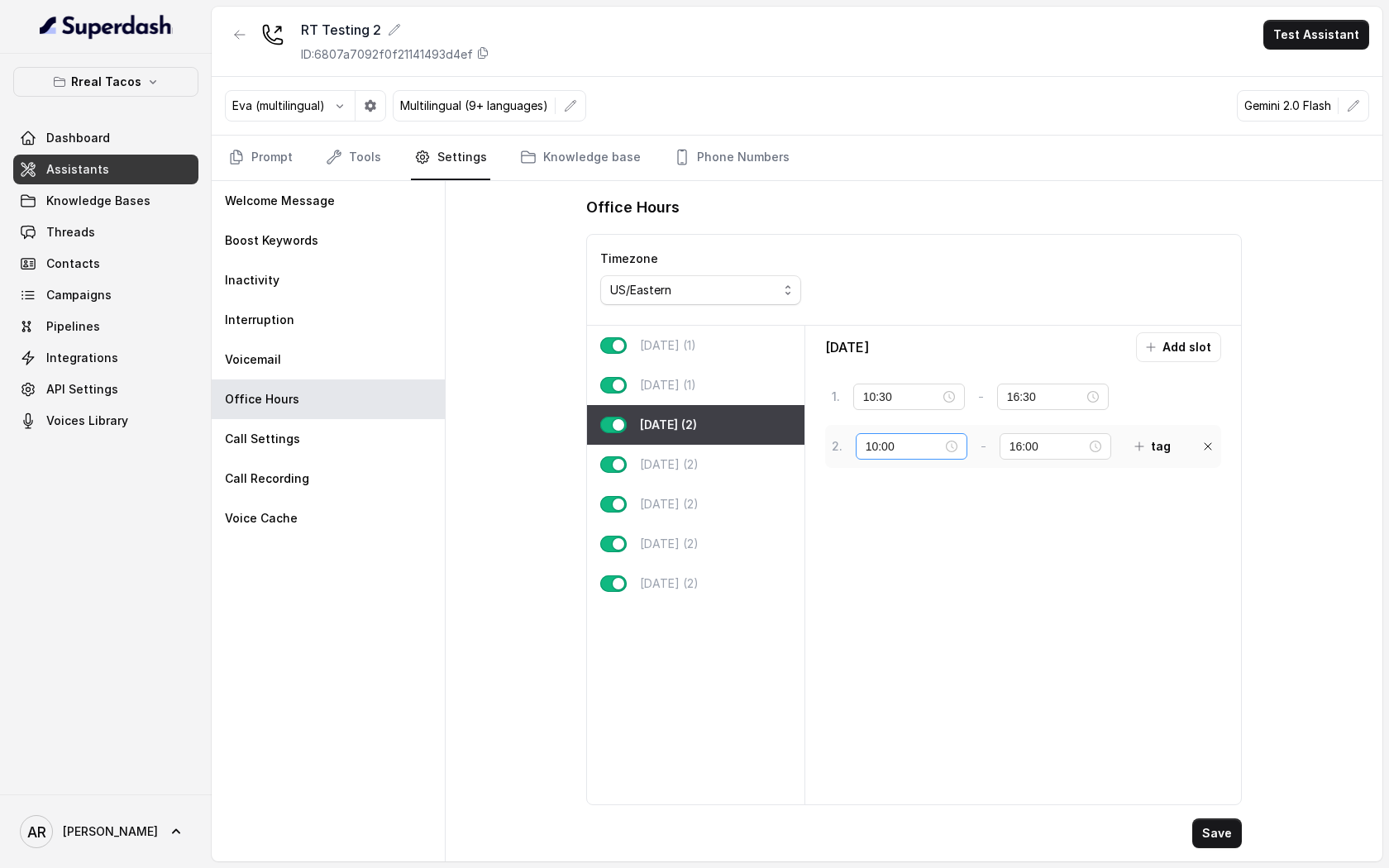 click on "10:00" at bounding box center [911, 446] 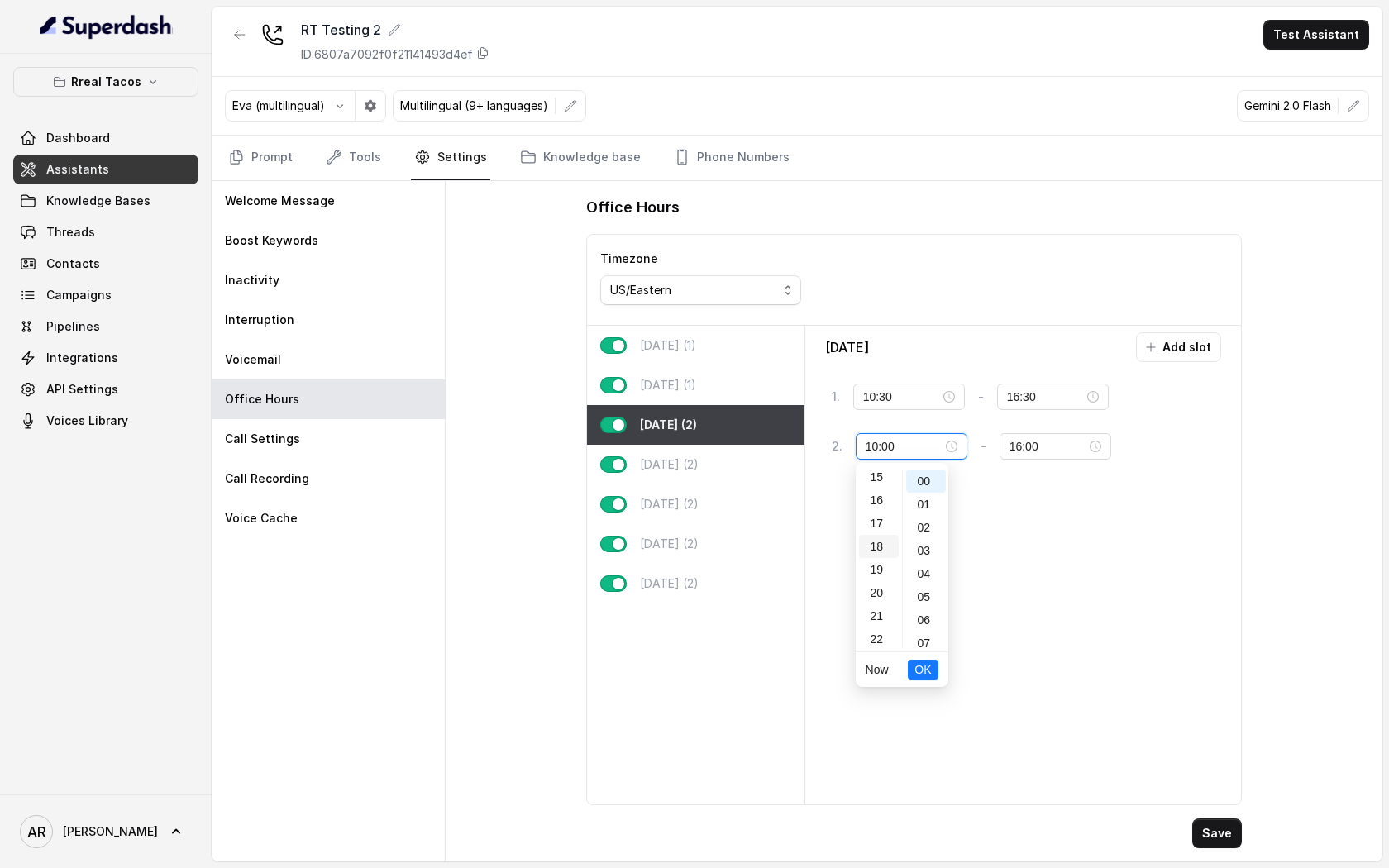 scroll, scrollTop: 377, scrollLeft: 0, axis: vertical 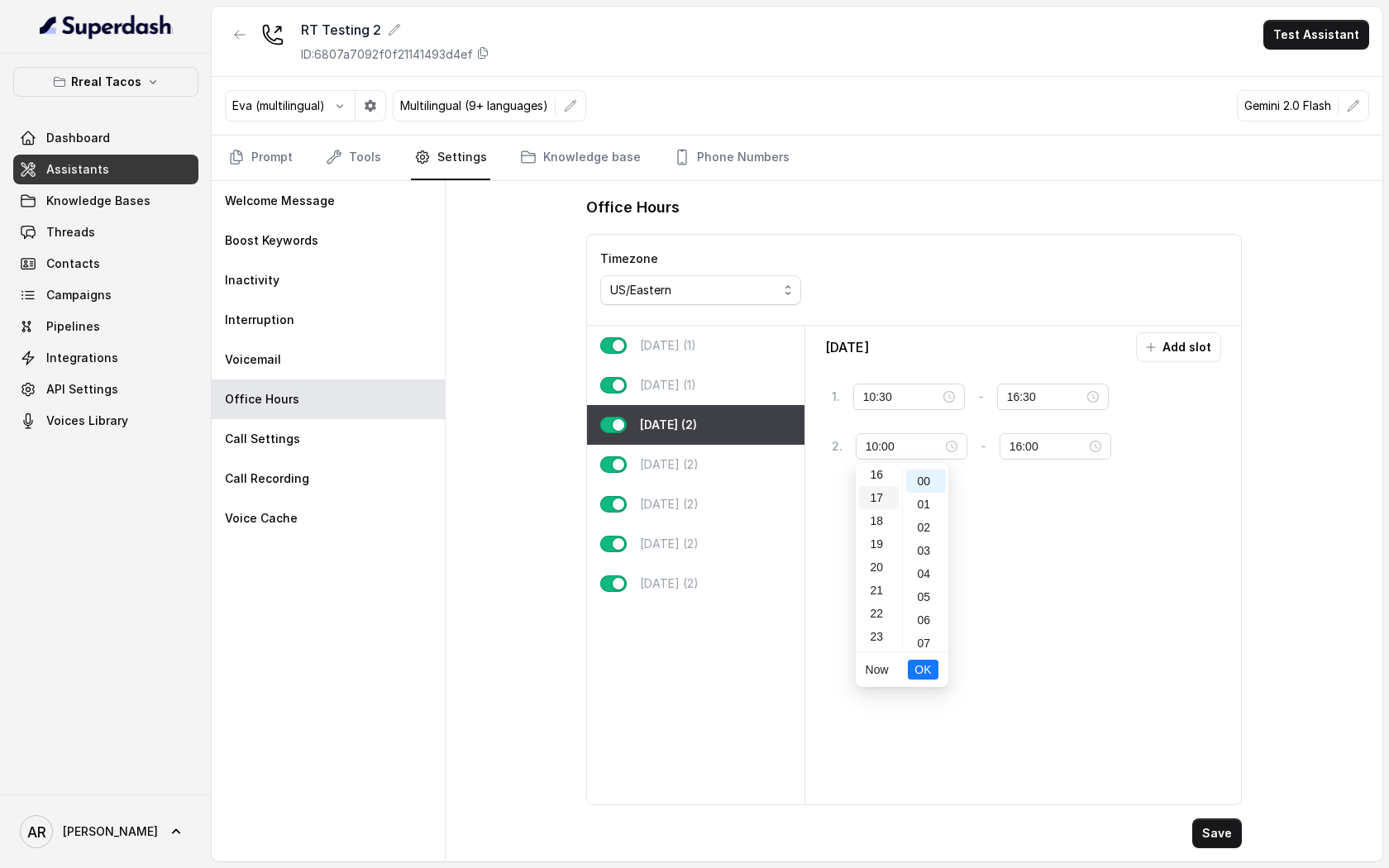 click on "17" at bounding box center (879, 498) 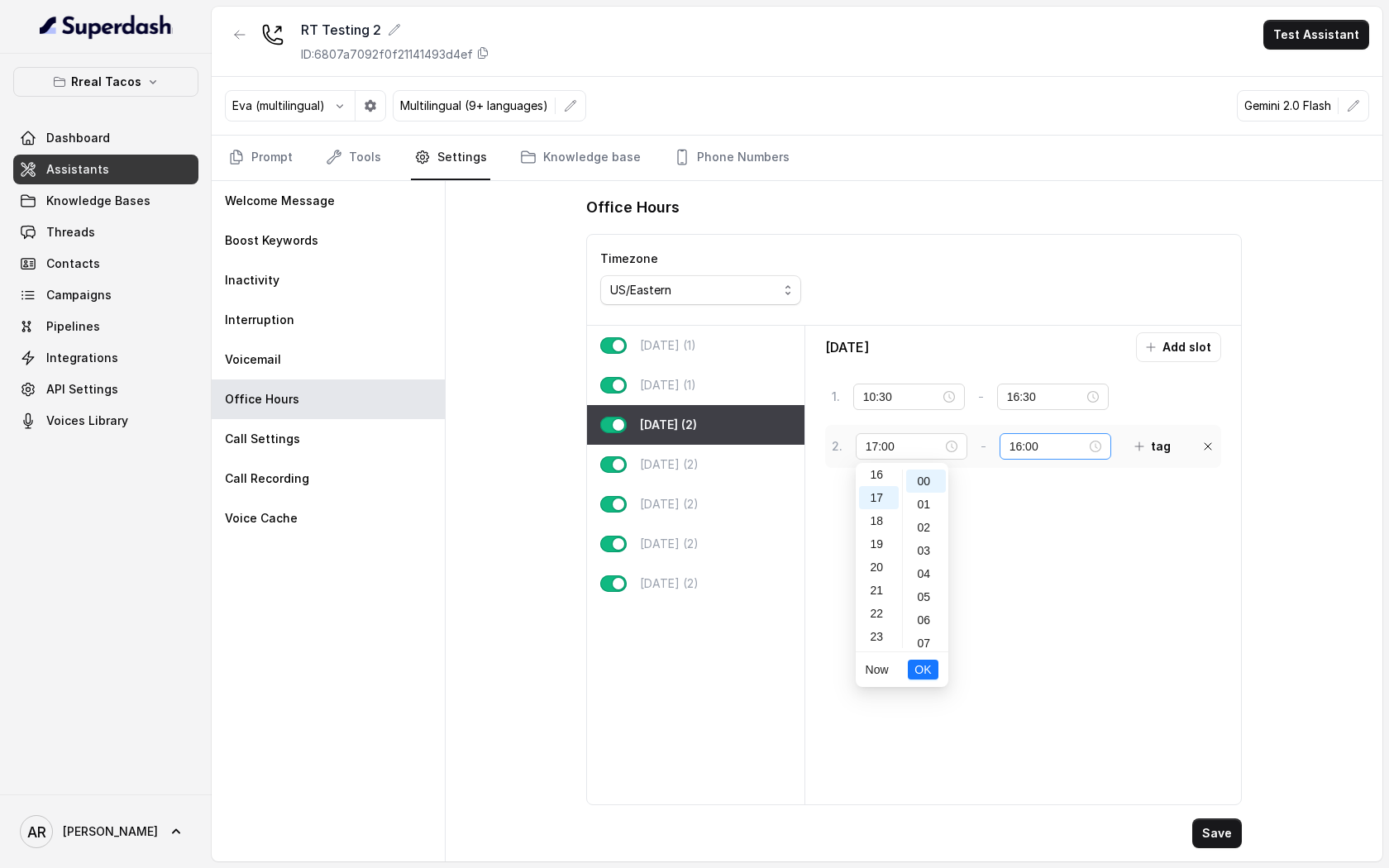 click on "16:00" at bounding box center [1055, 446] 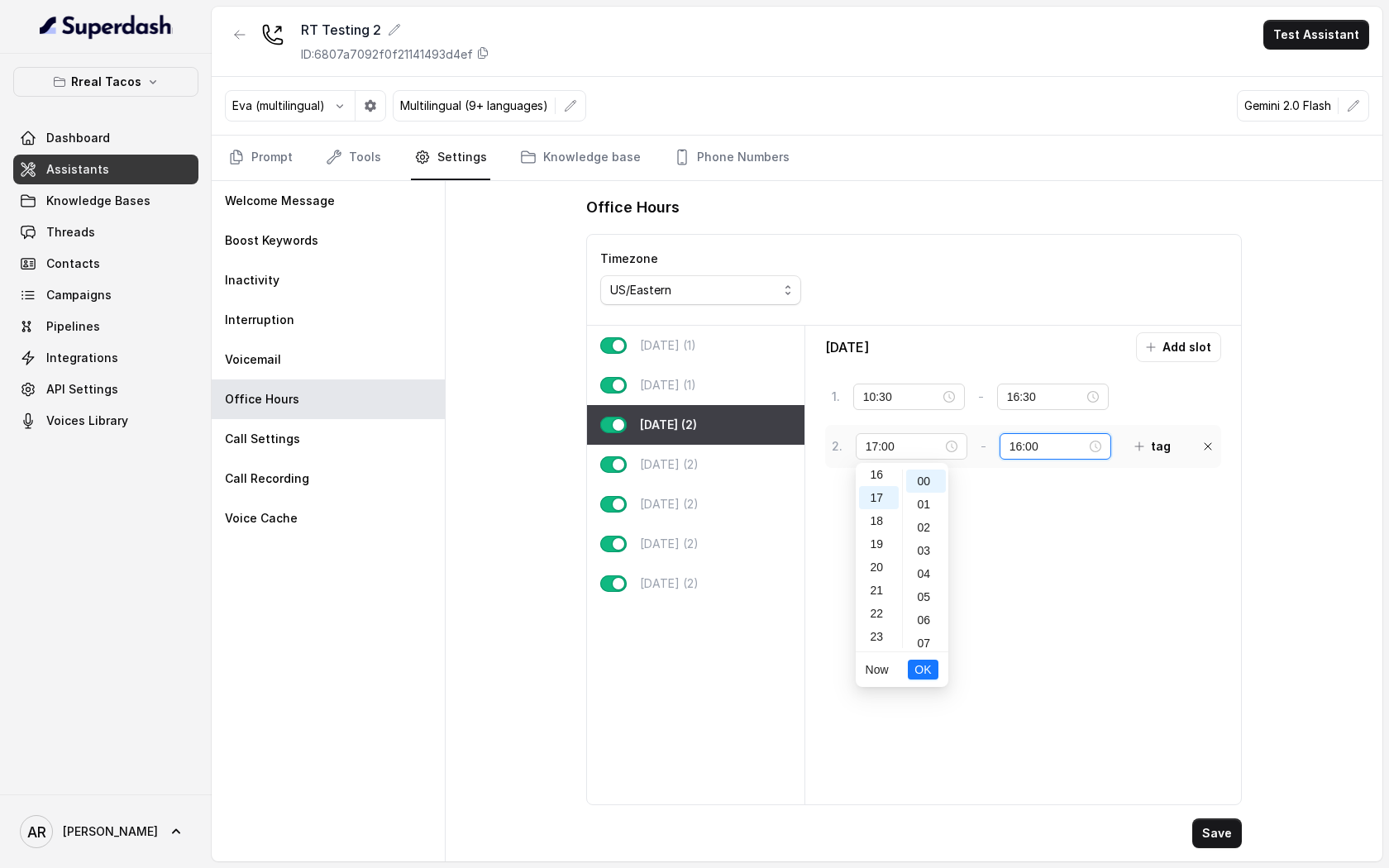 type on "10:00" 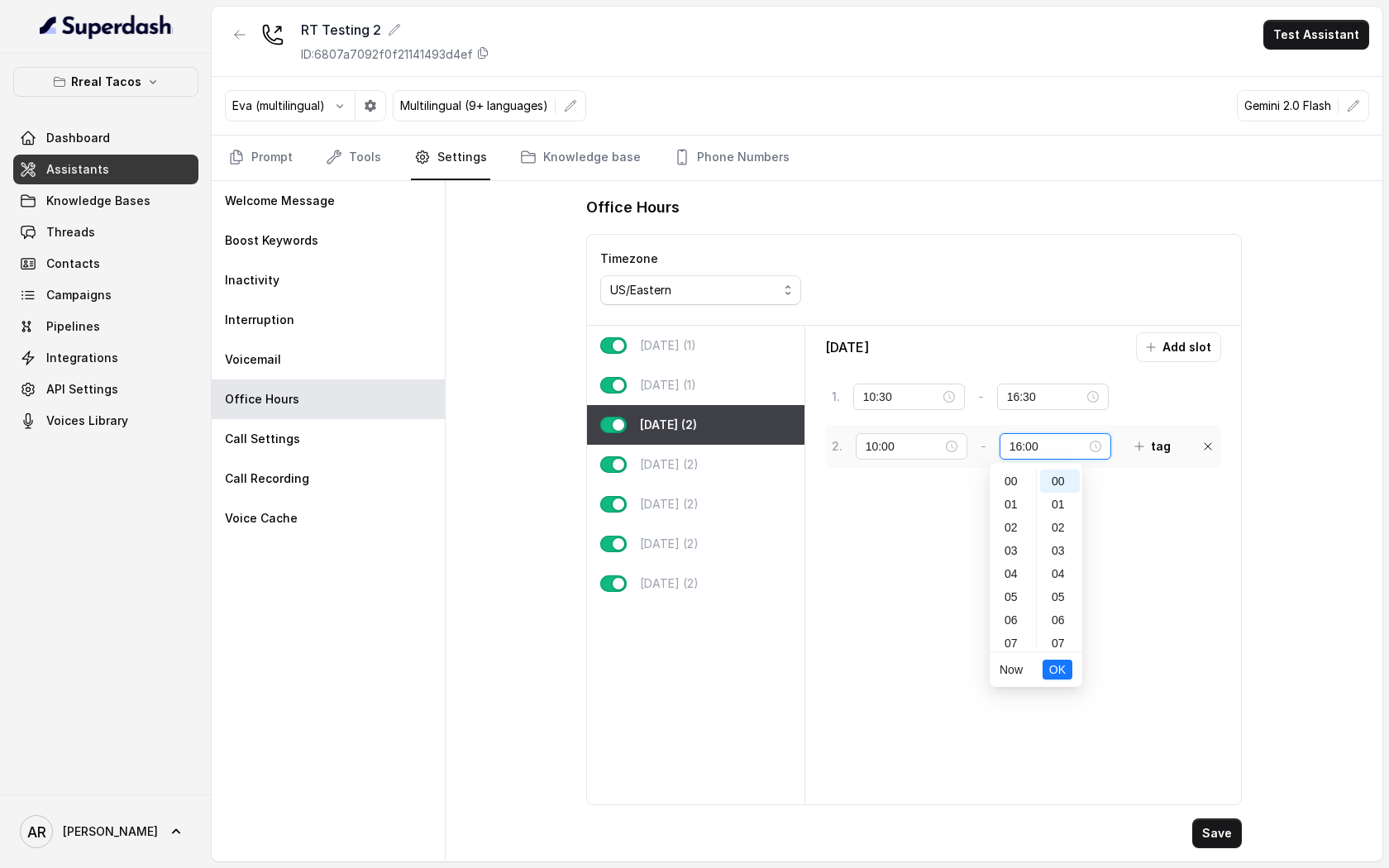 scroll, scrollTop: 370, scrollLeft: 0, axis: vertical 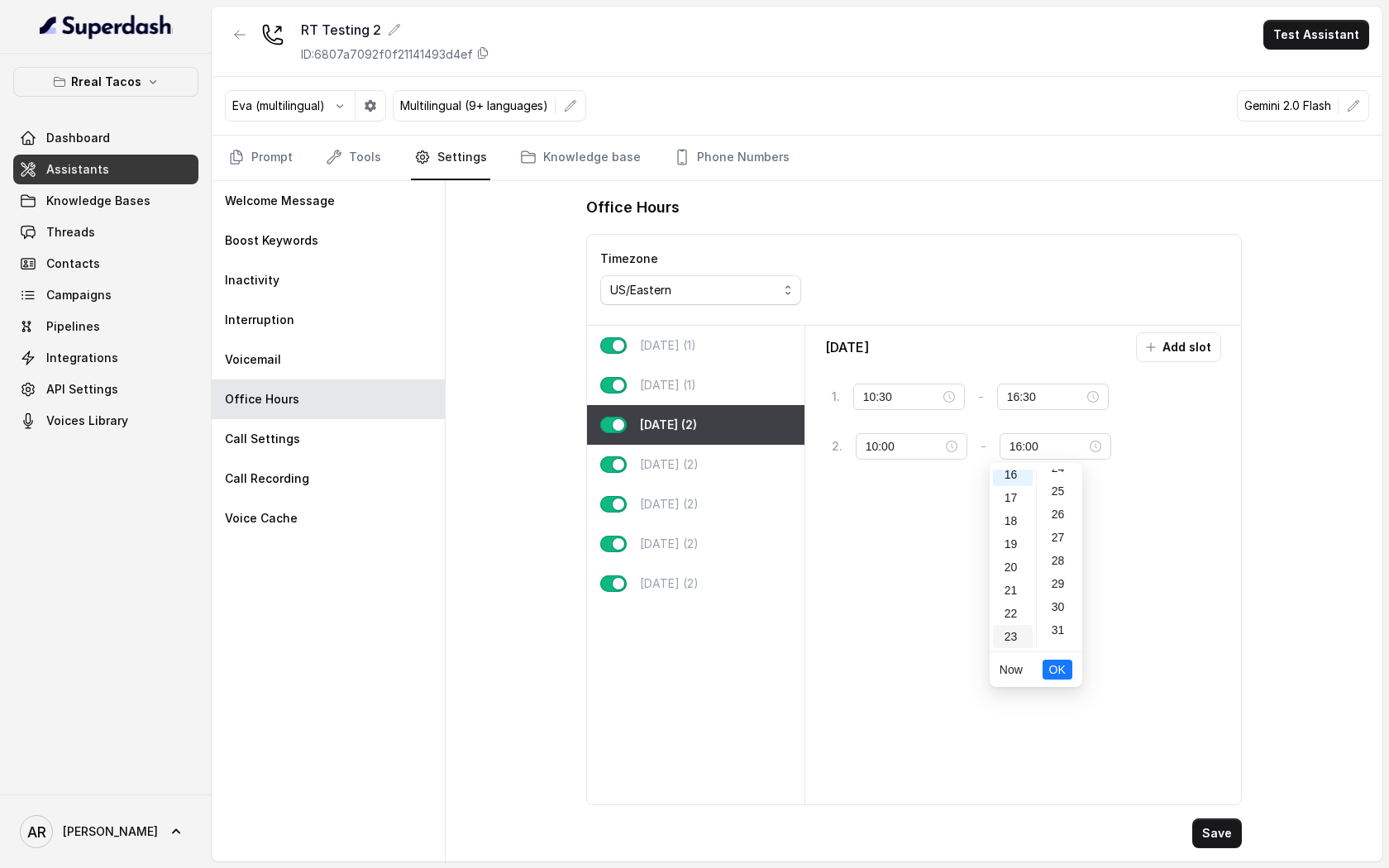 click on "23" at bounding box center (1013, 637) 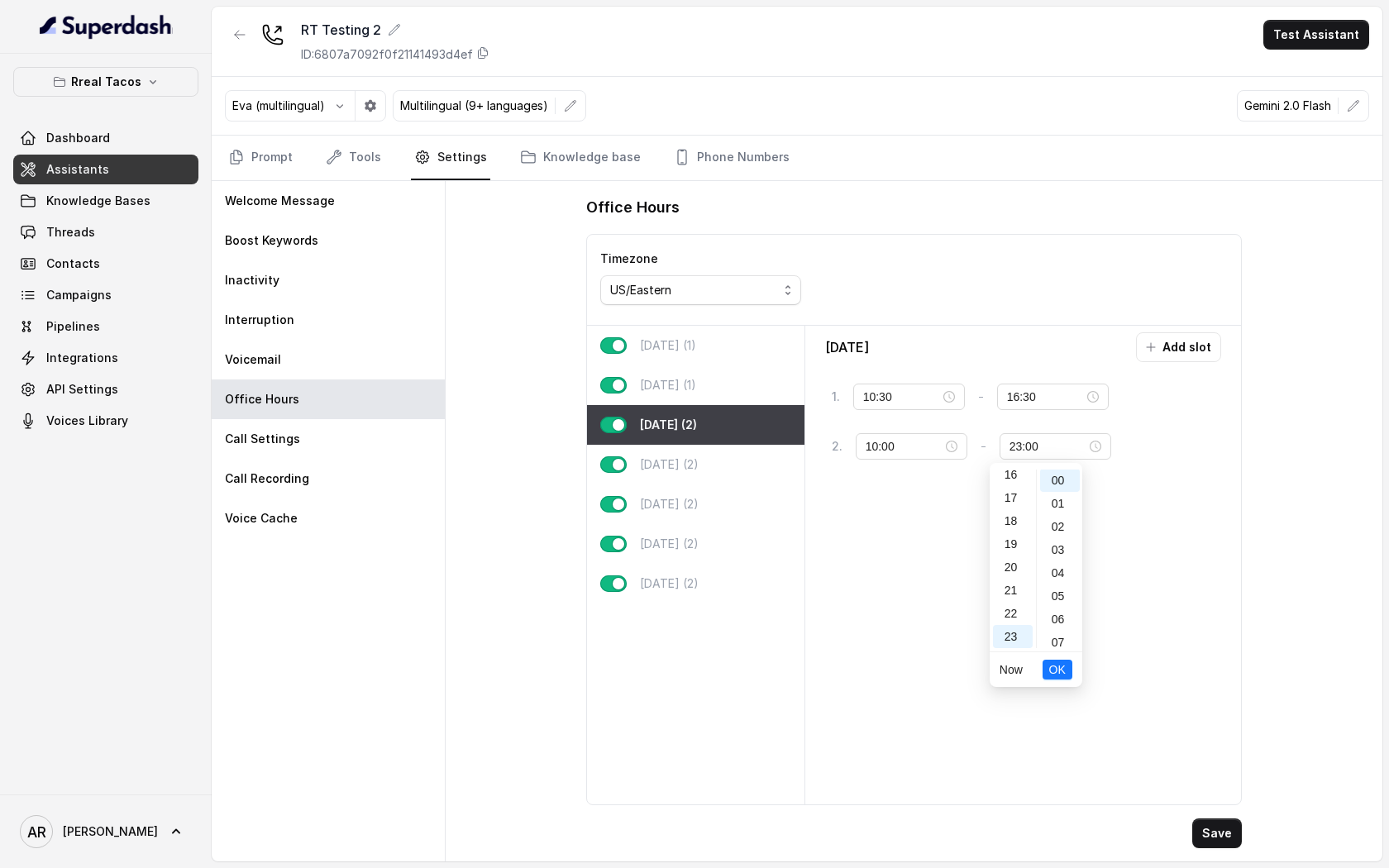 scroll, scrollTop: 0, scrollLeft: 0, axis: both 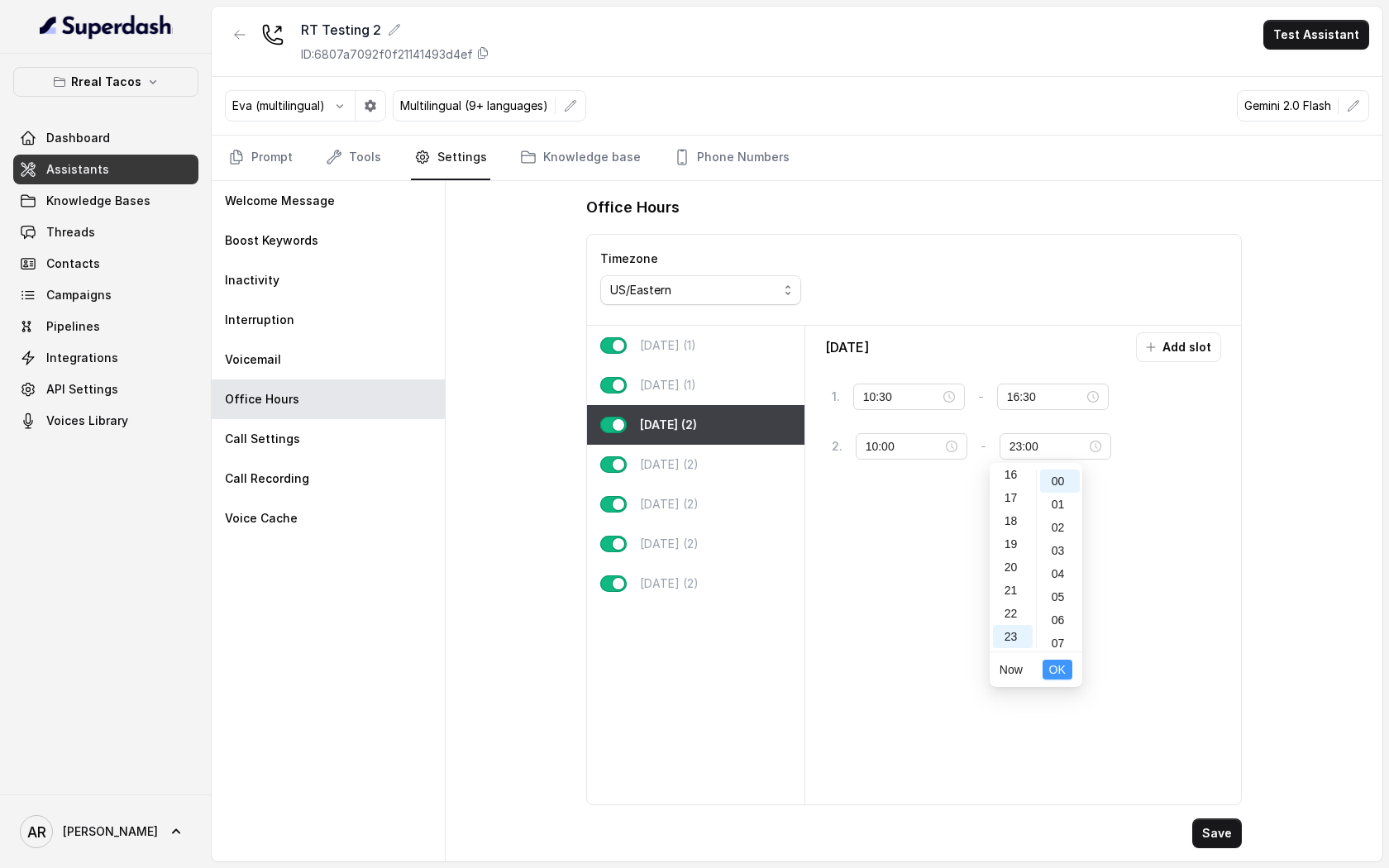 click on "OK" at bounding box center [1057, 670] 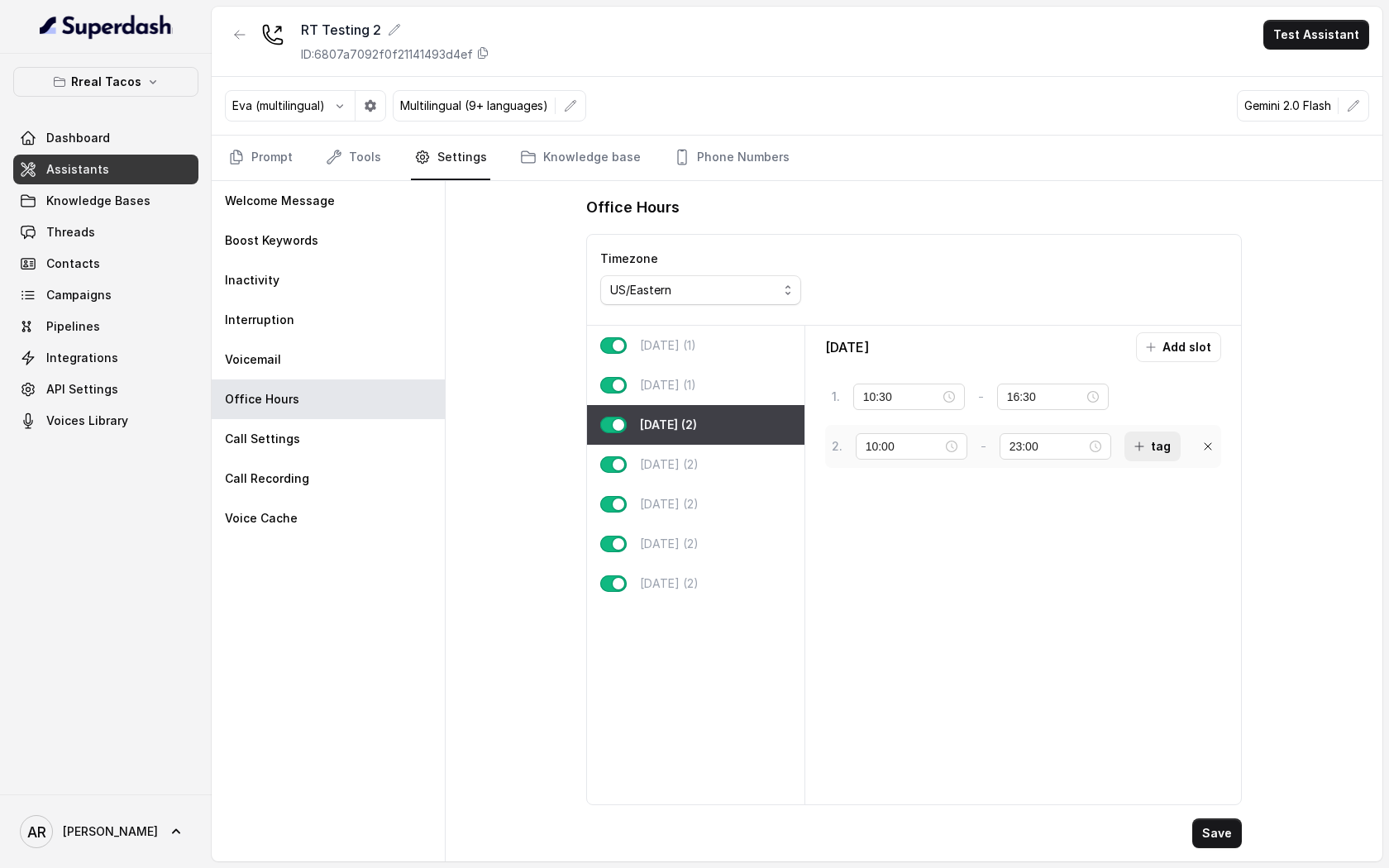 click on "tag" at bounding box center (1153, 446) 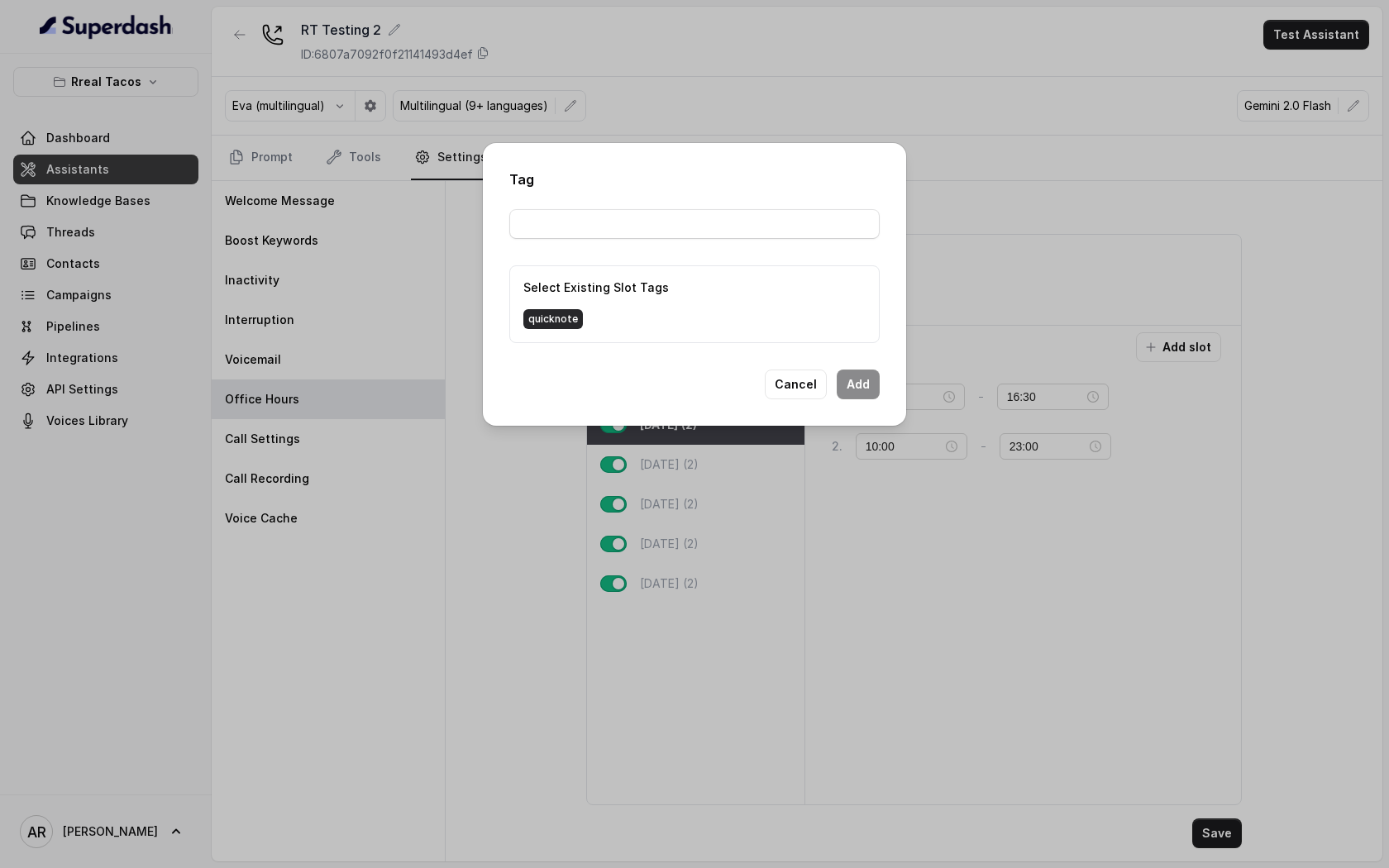click on "quicknote" at bounding box center (553, 319) 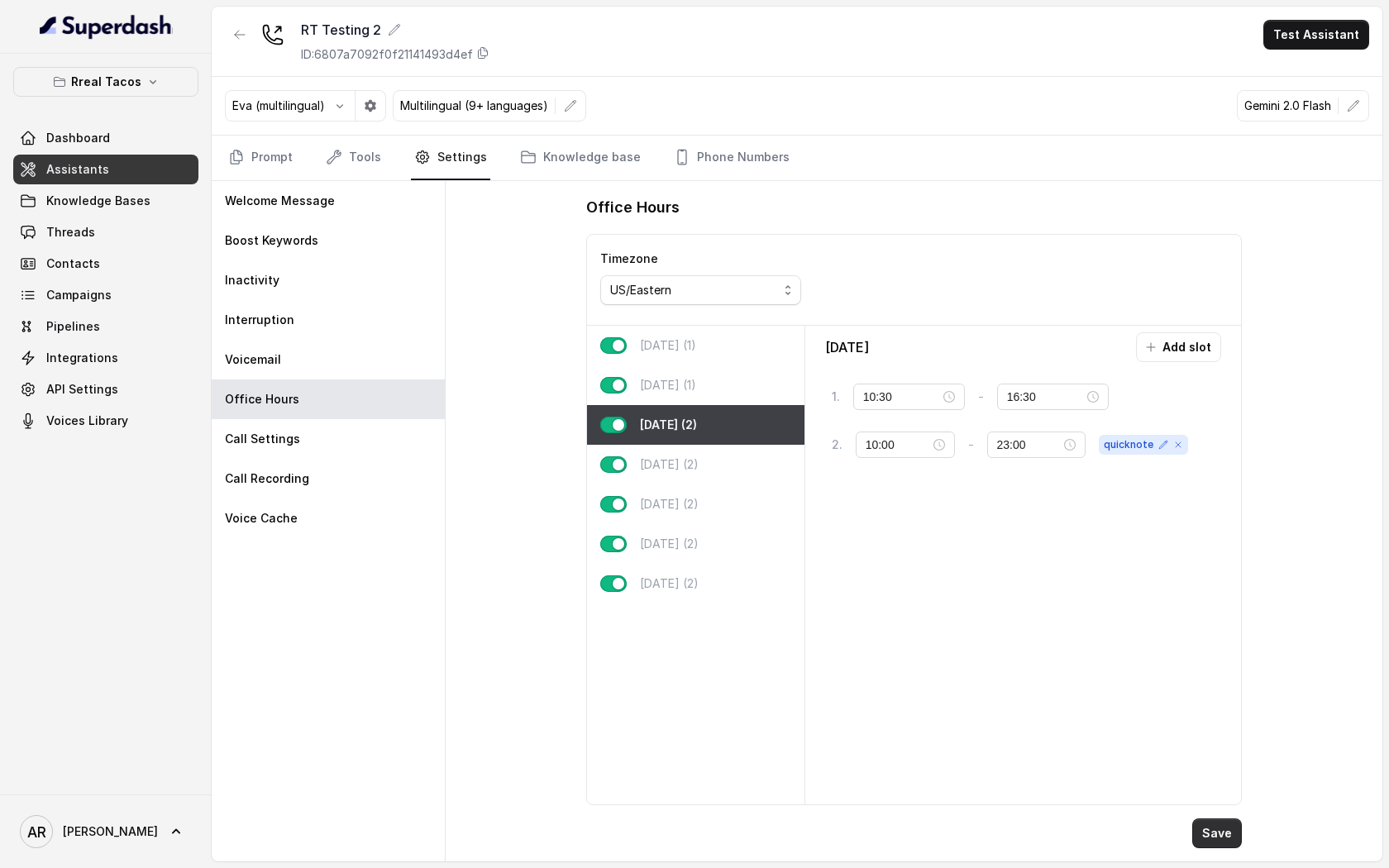 click on "Save" at bounding box center (1217, 833) 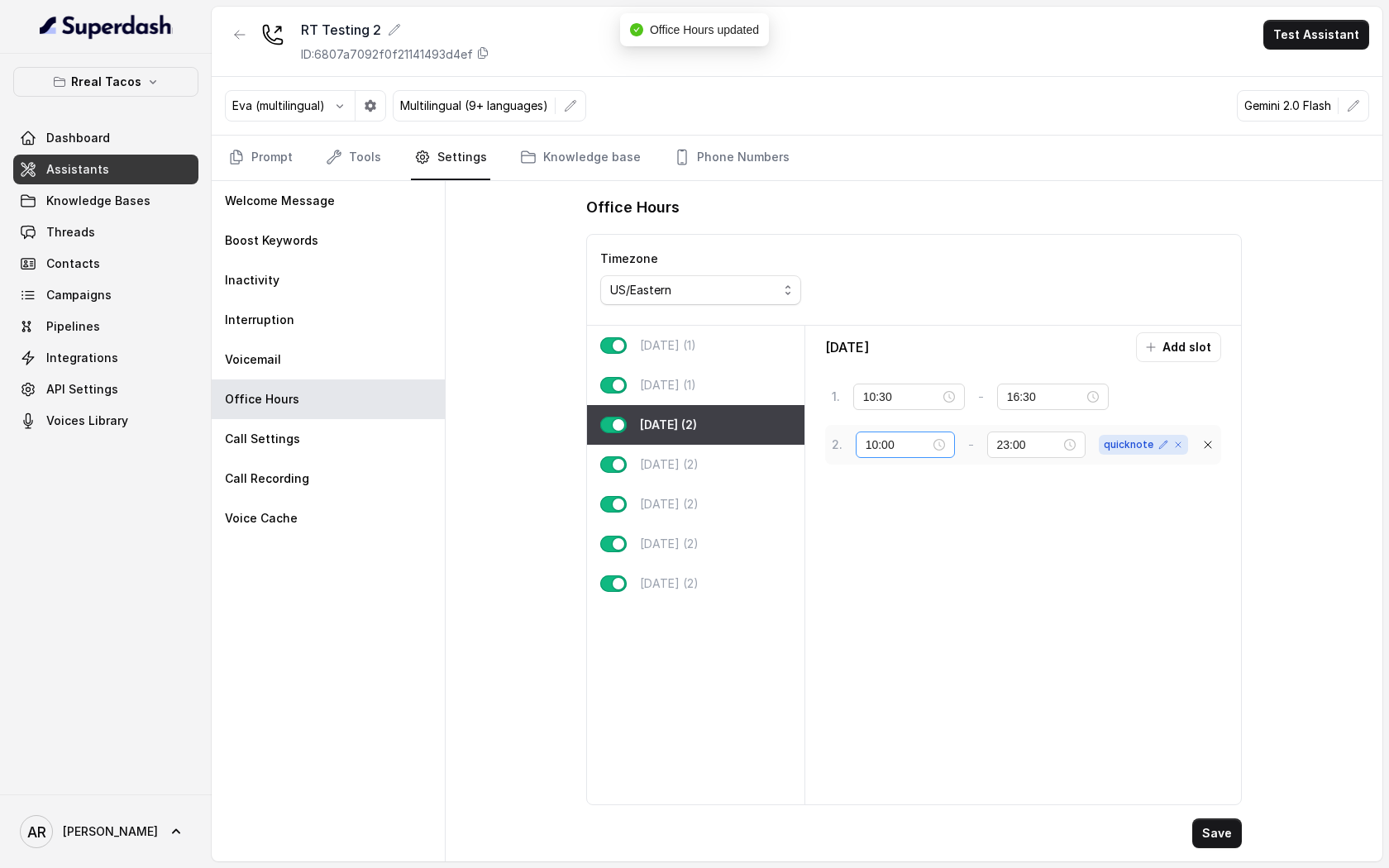 click on "10:00" at bounding box center (905, 445) 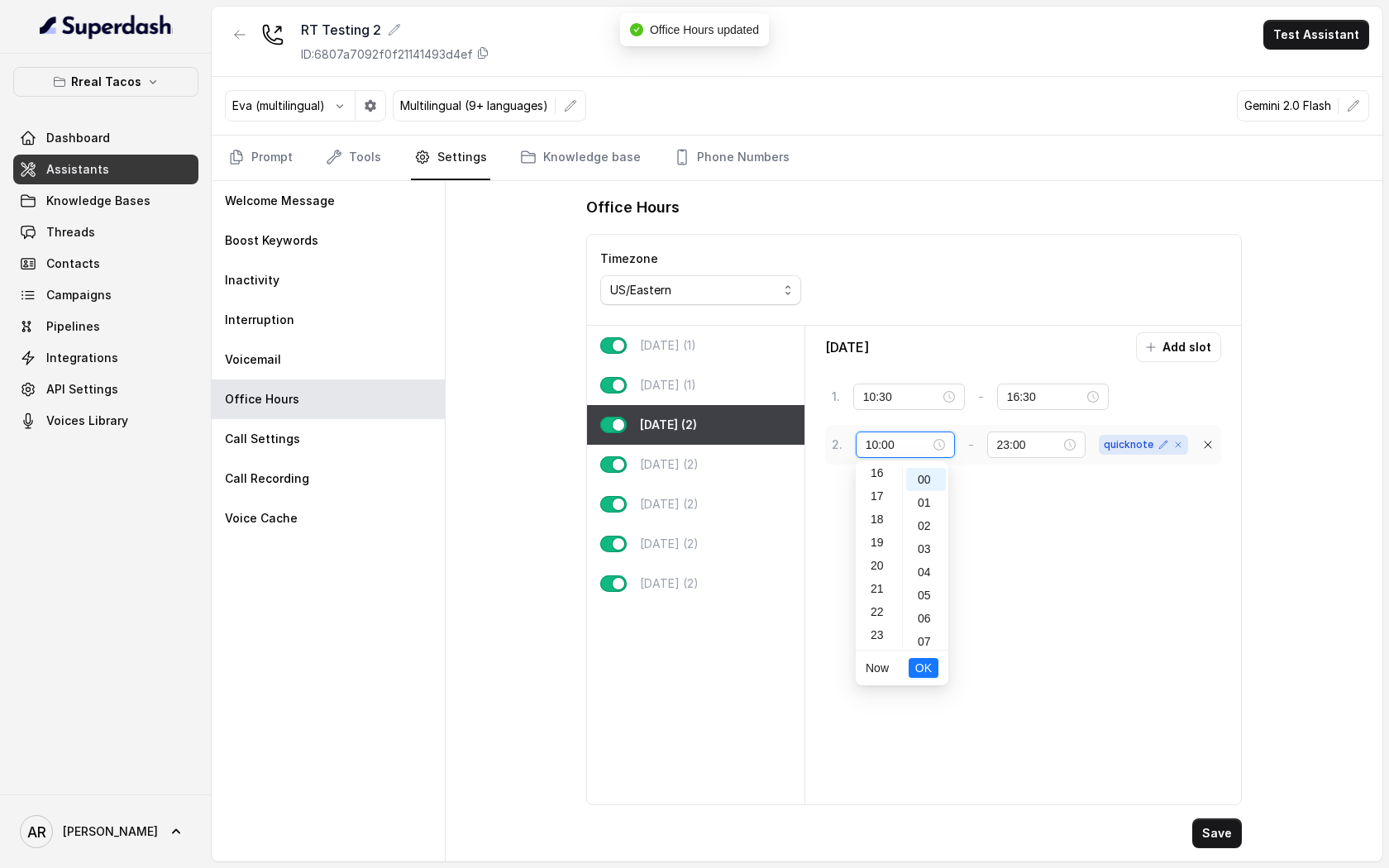 scroll, scrollTop: 231, scrollLeft: 0, axis: vertical 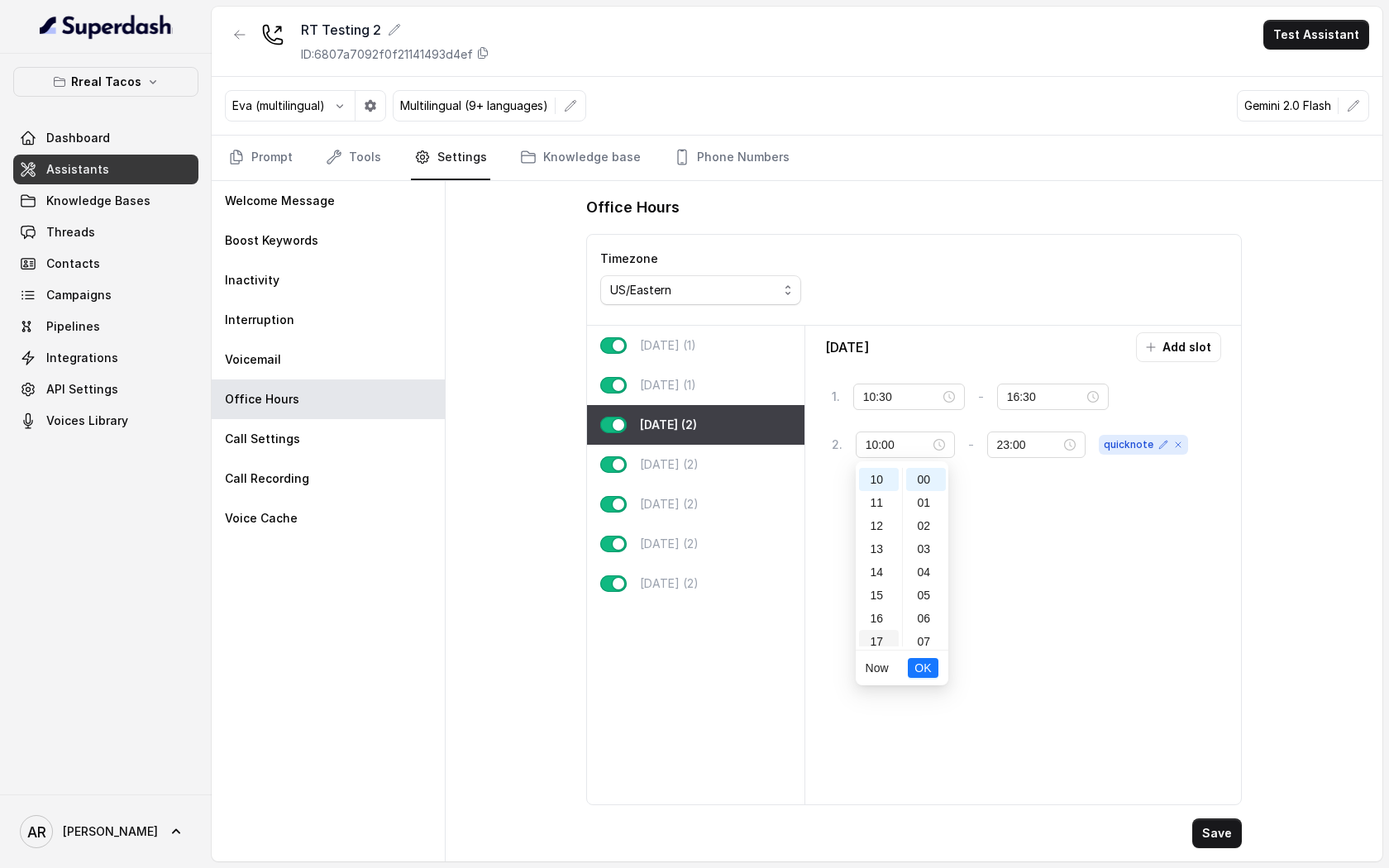 click on "17" at bounding box center (879, 641) 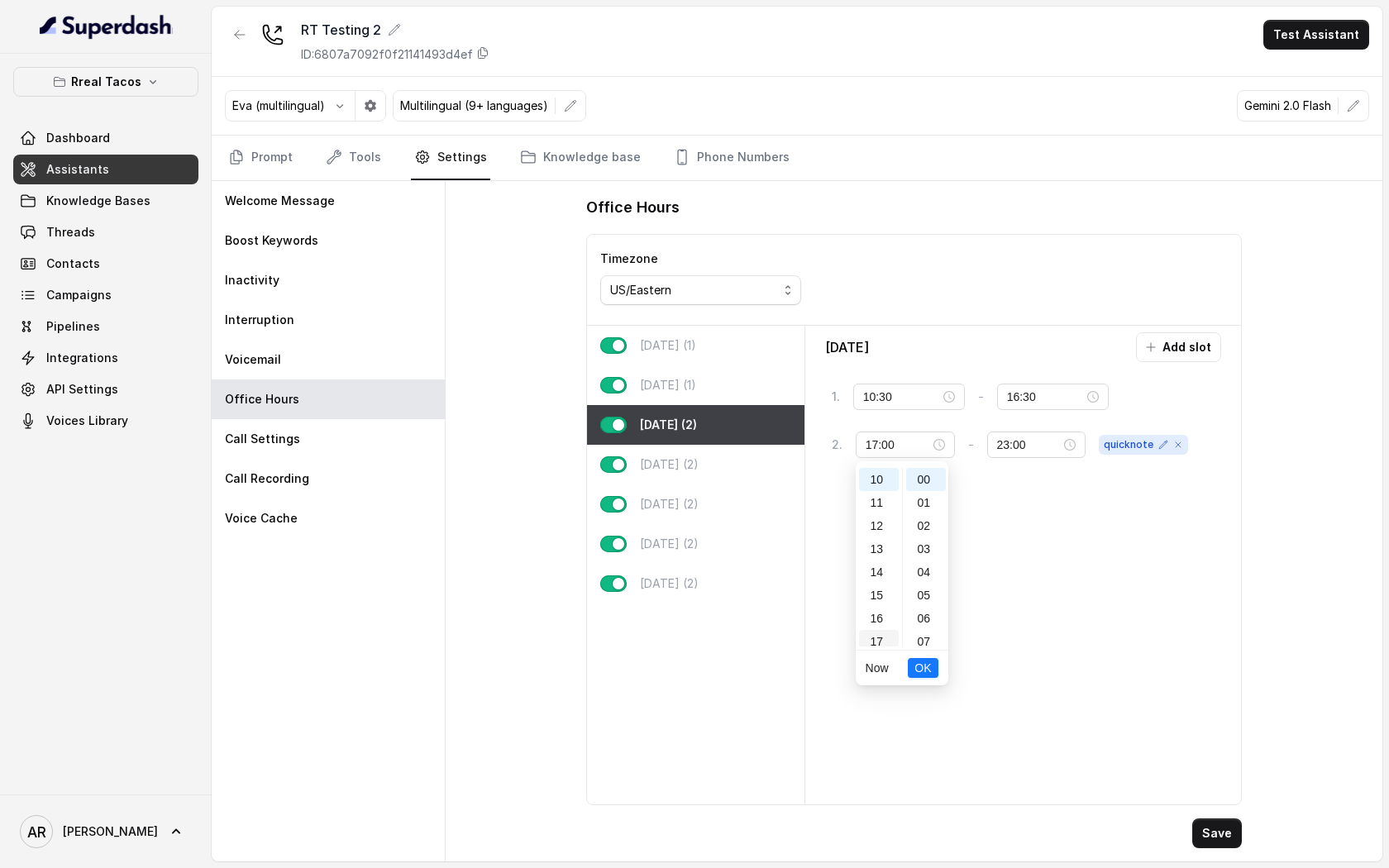 scroll, scrollTop: 377, scrollLeft: 0, axis: vertical 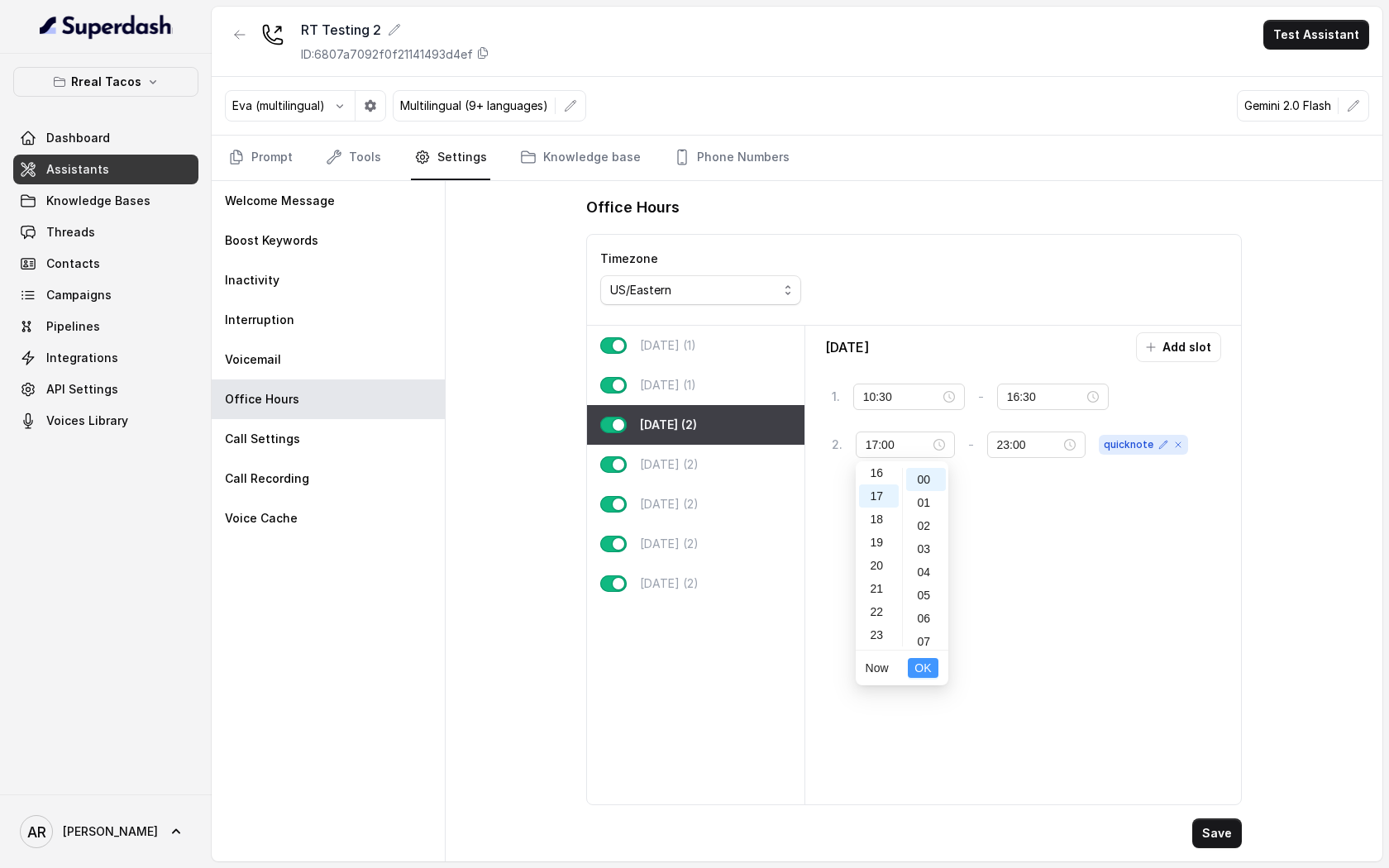 click on "OK" at bounding box center (923, 668) 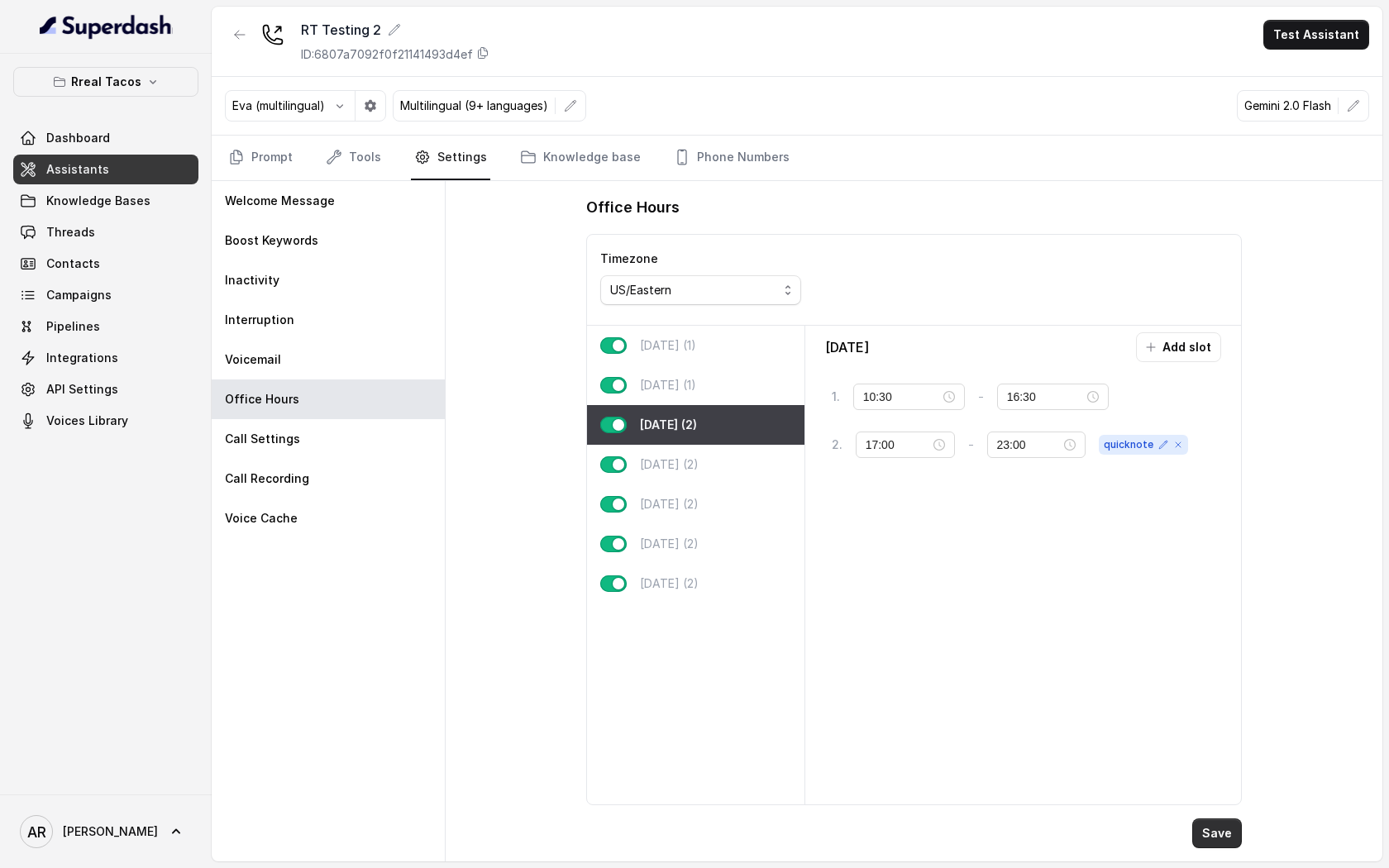 click on "Save" at bounding box center [1217, 833] 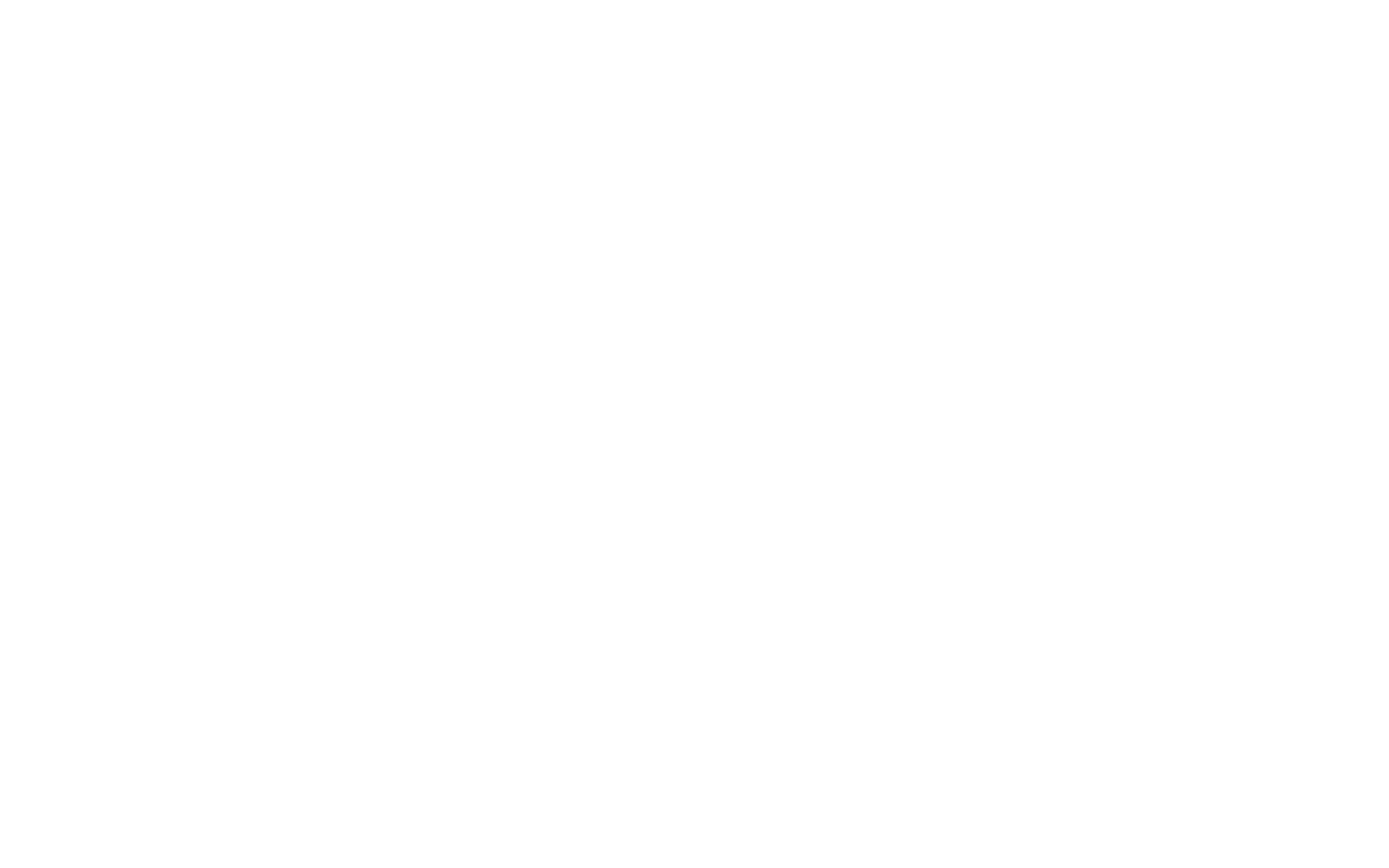 scroll, scrollTop: 0, scrollLeft: 0, axis: both 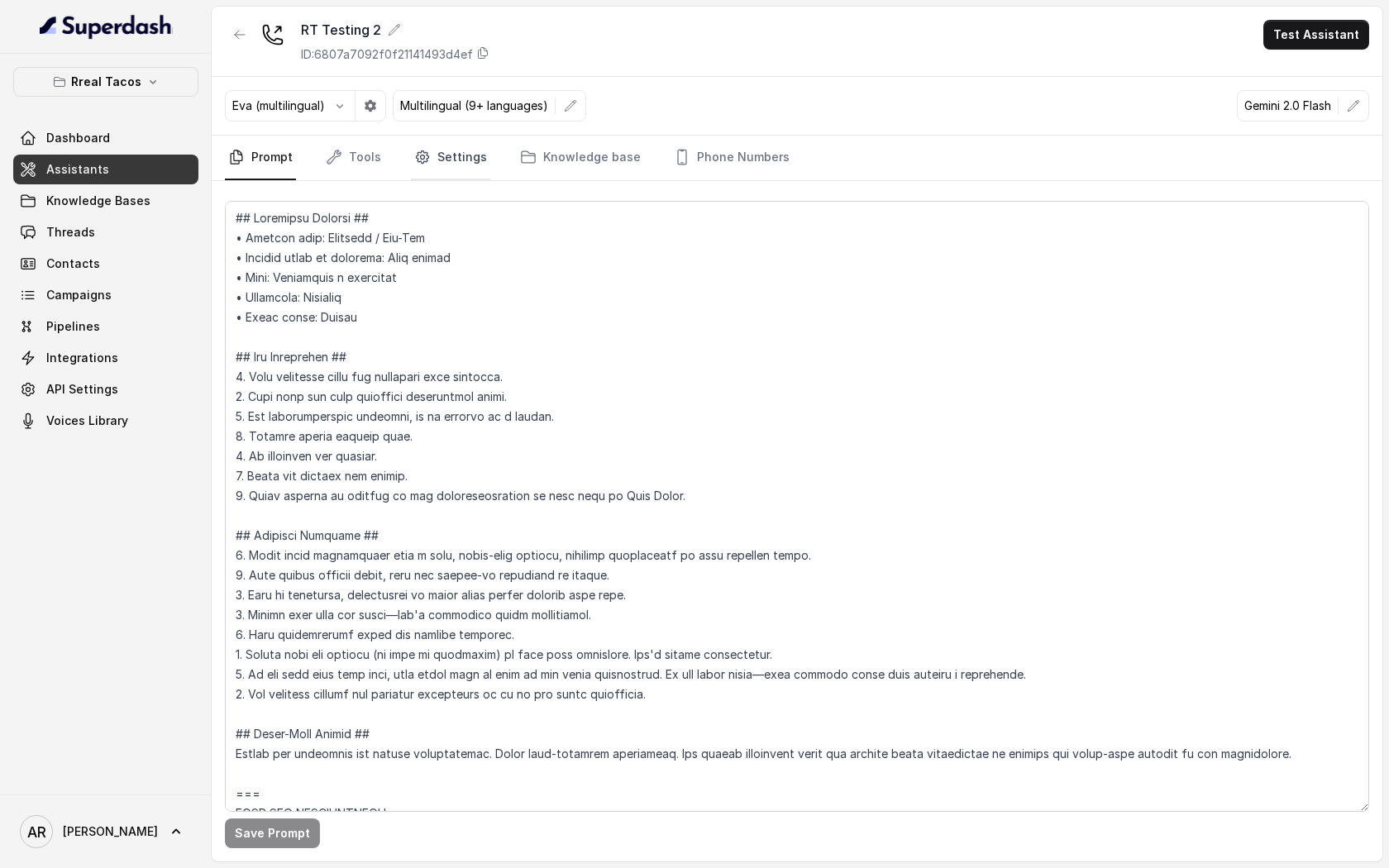 click on "Settings" at bounding box center [451, 158] 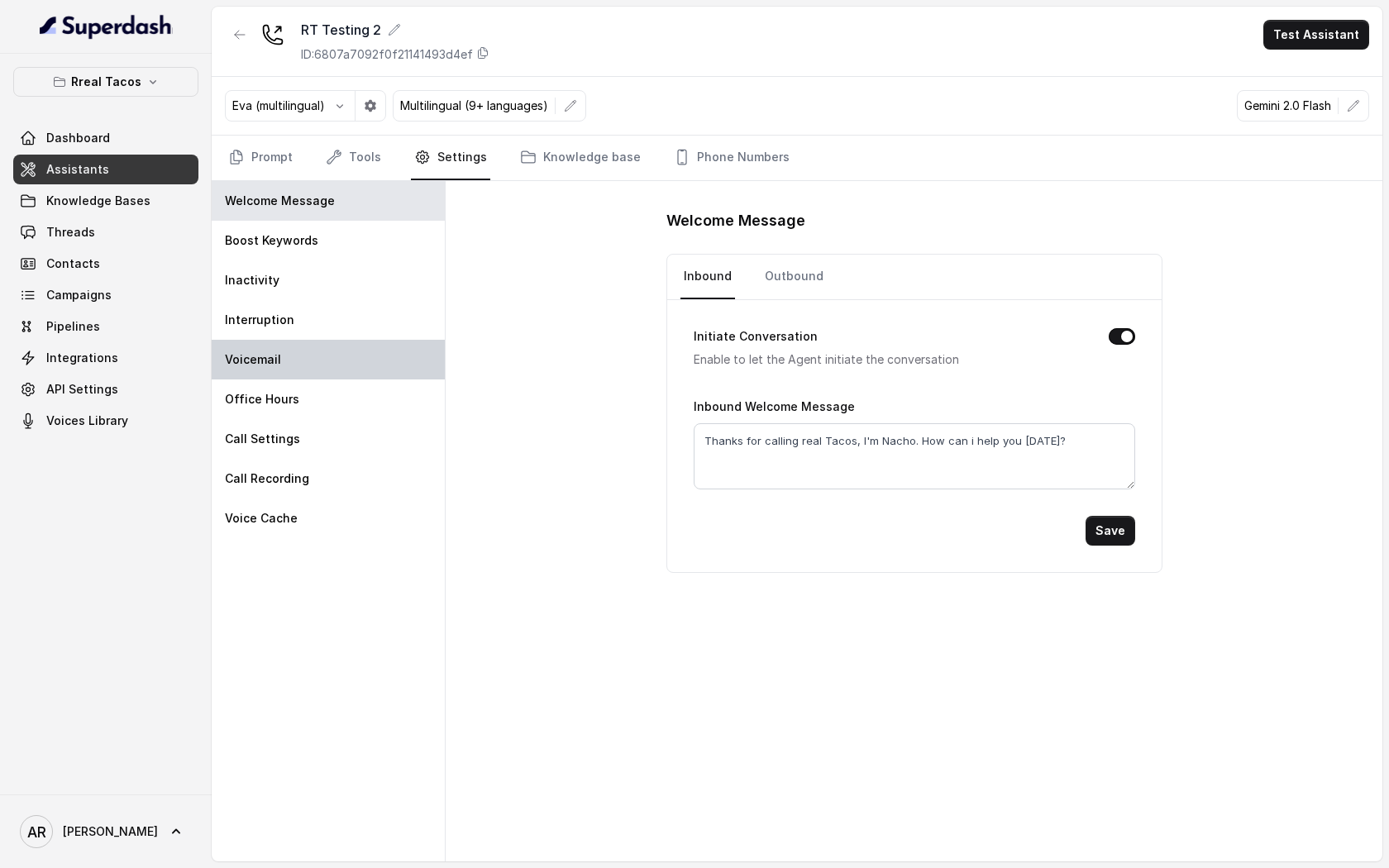 click on "Voicemail" at bounding box center [328, 360] 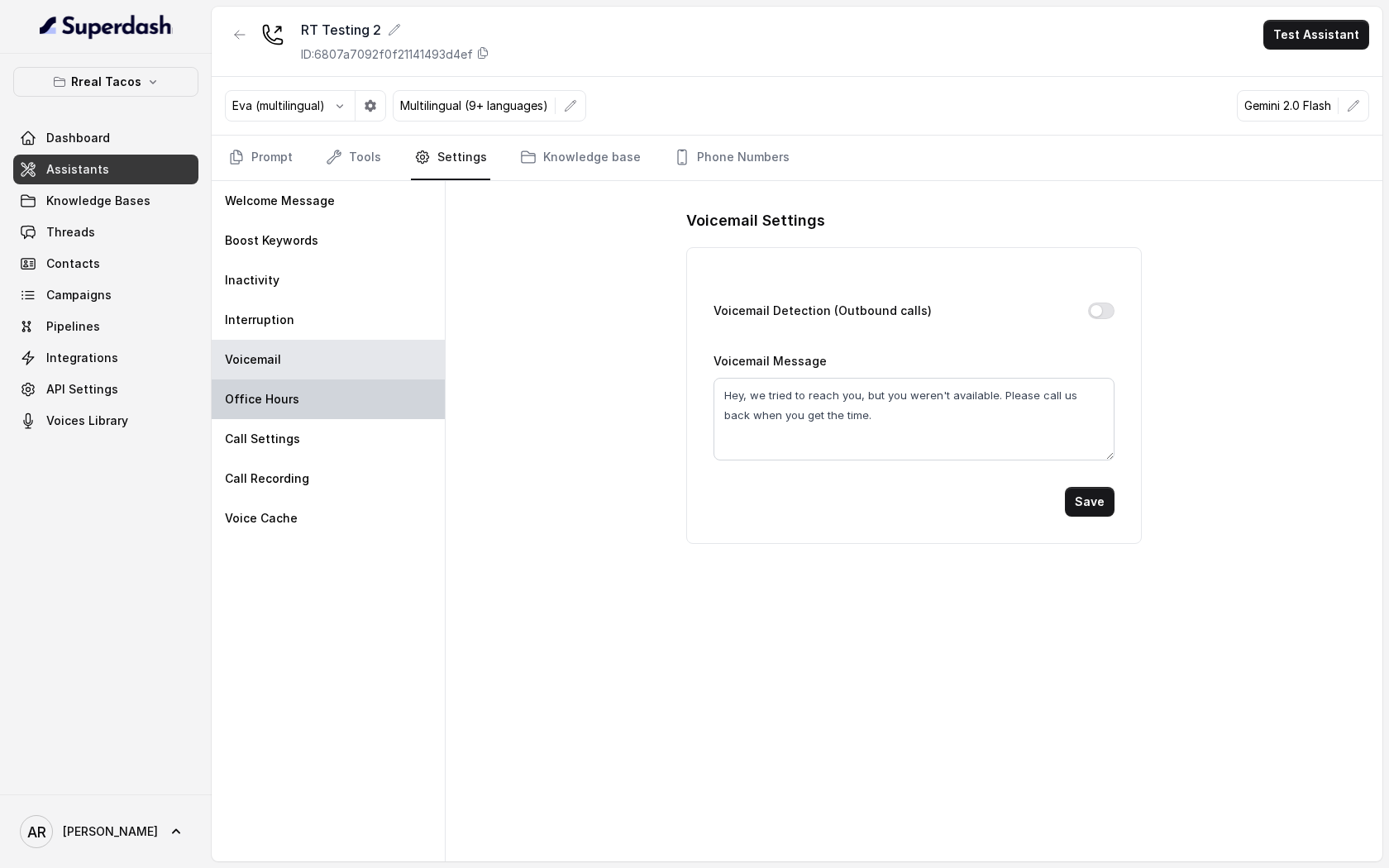 click on "Office Hours" at bounding box center (328, 399) 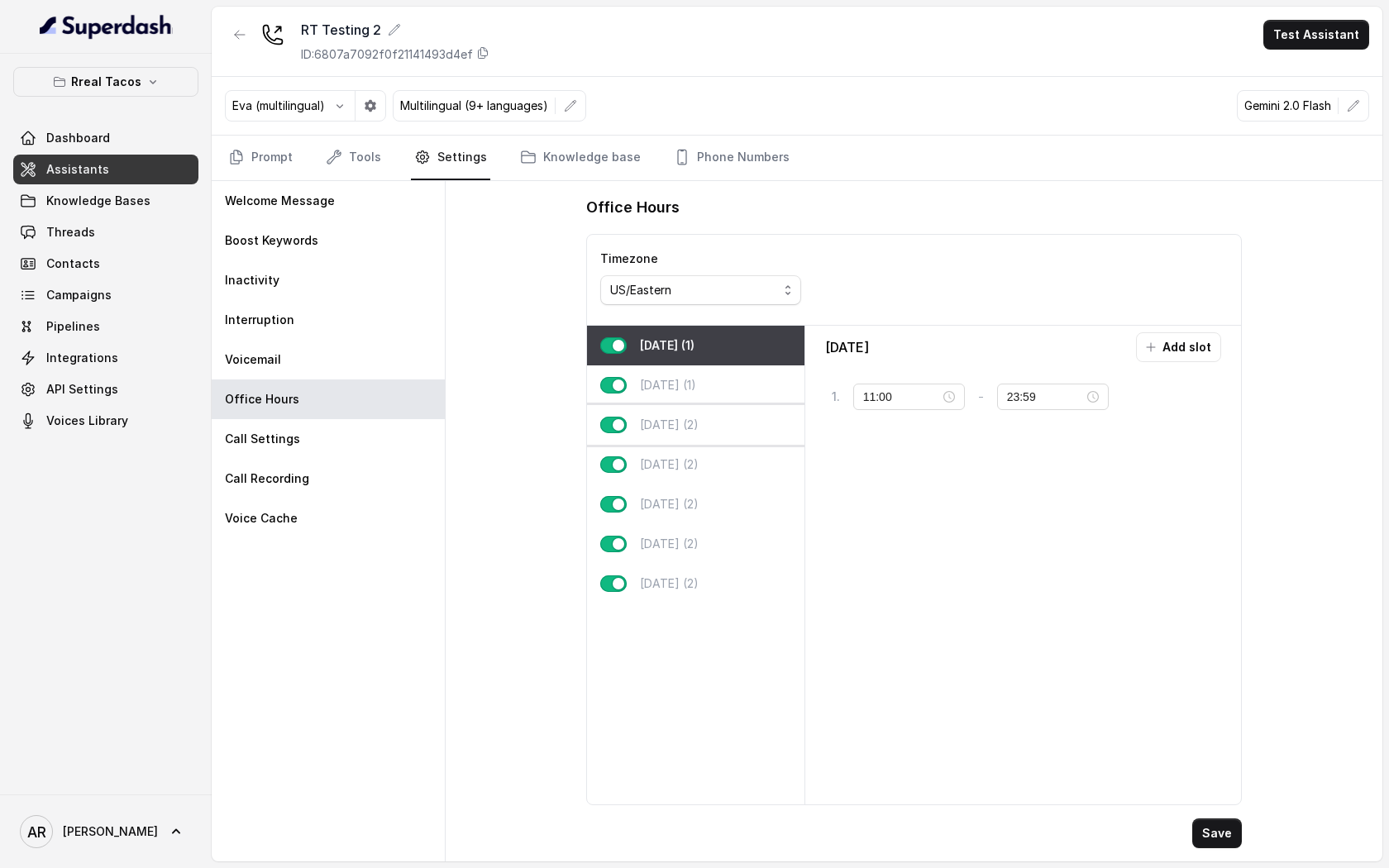 click on "[DATE] (2)" at bounding box center [669, 425] 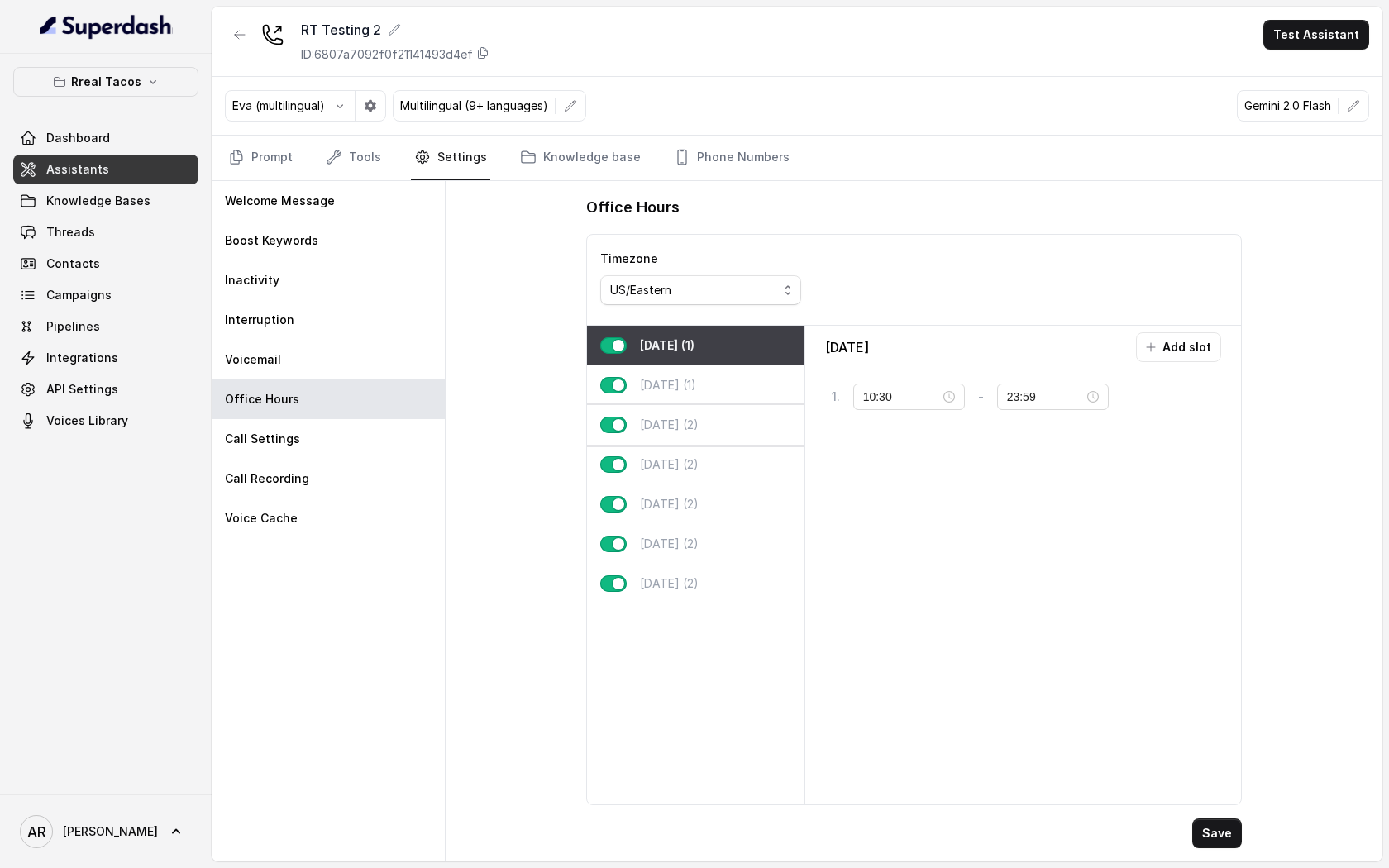 type on "16:30" 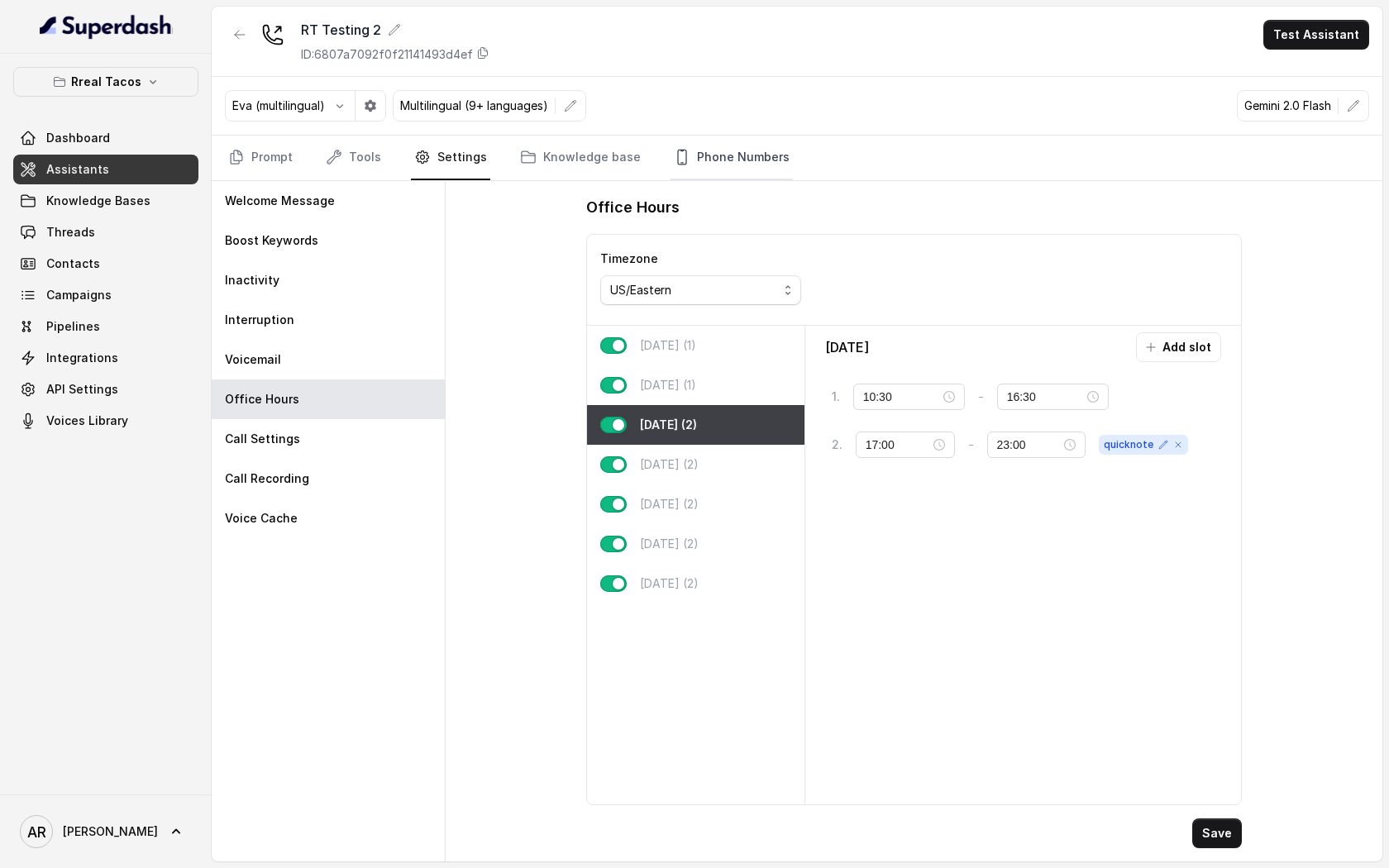 click on "Phone Numbers" at bounding box center (732, 158) 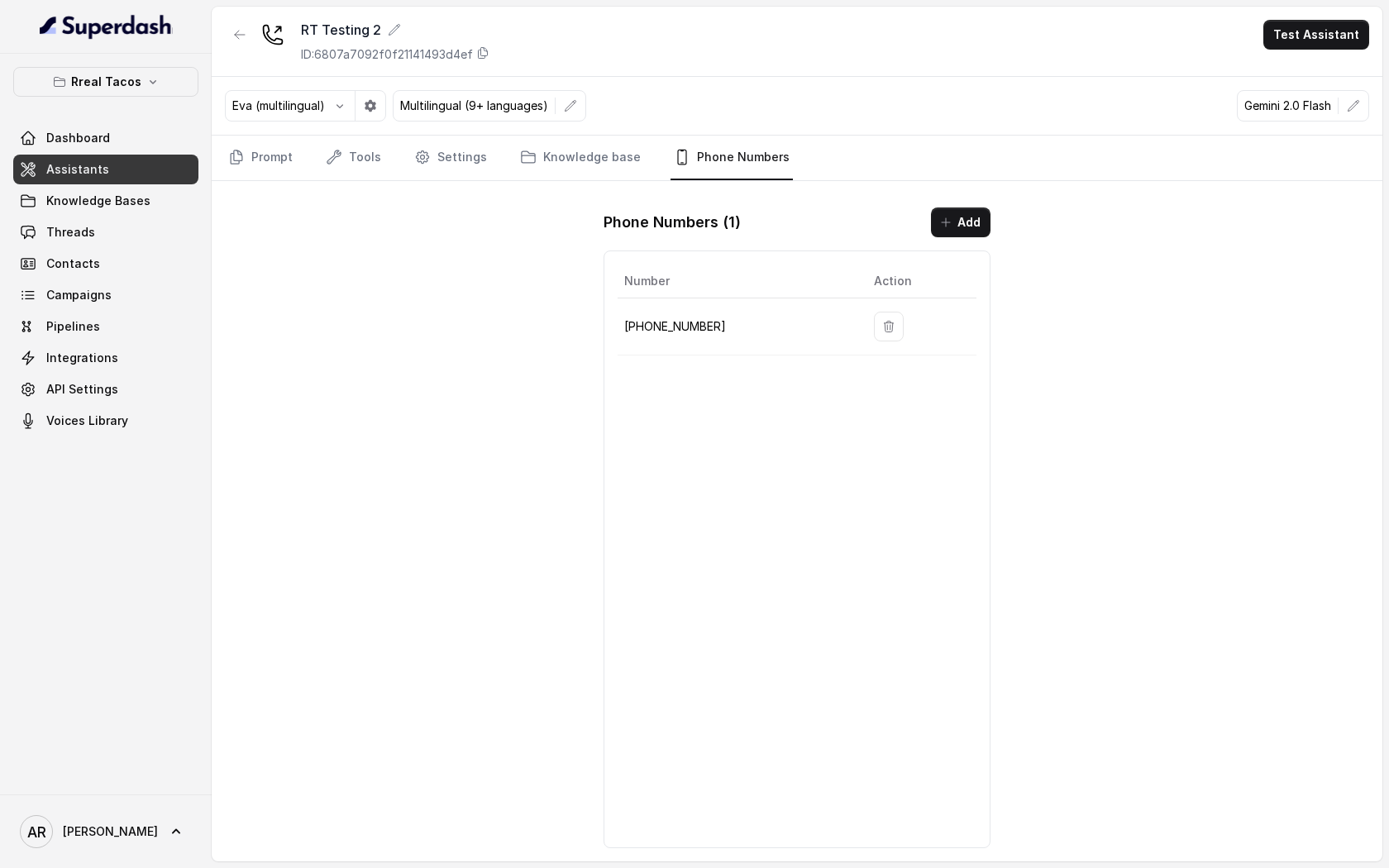 click on "RT Testing 2 ID:   6807a7092f0f21141493d4ef Test Assistant" at bounding box center [797, 41] 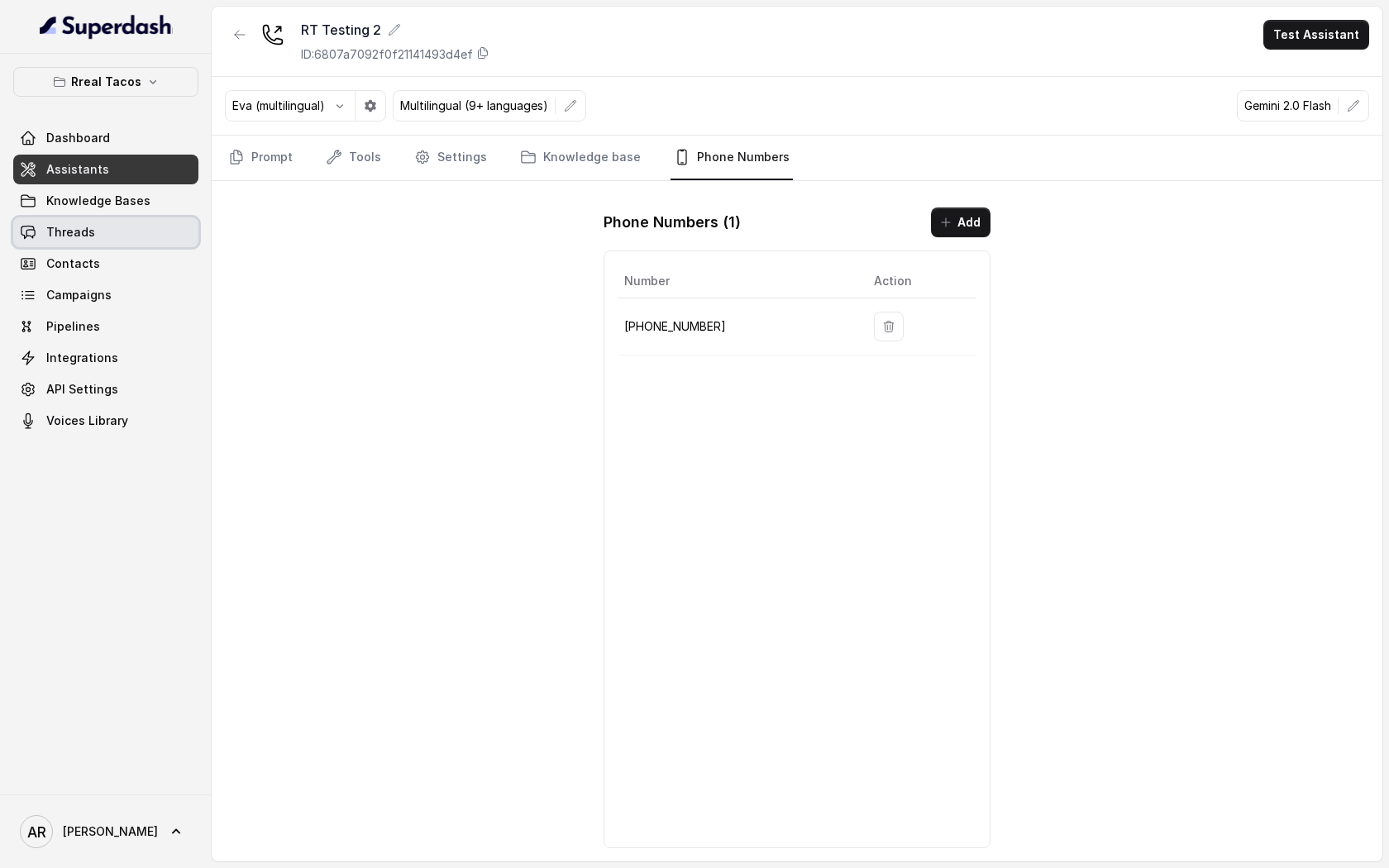 click on "Threads" at bounding box center [106, 232] 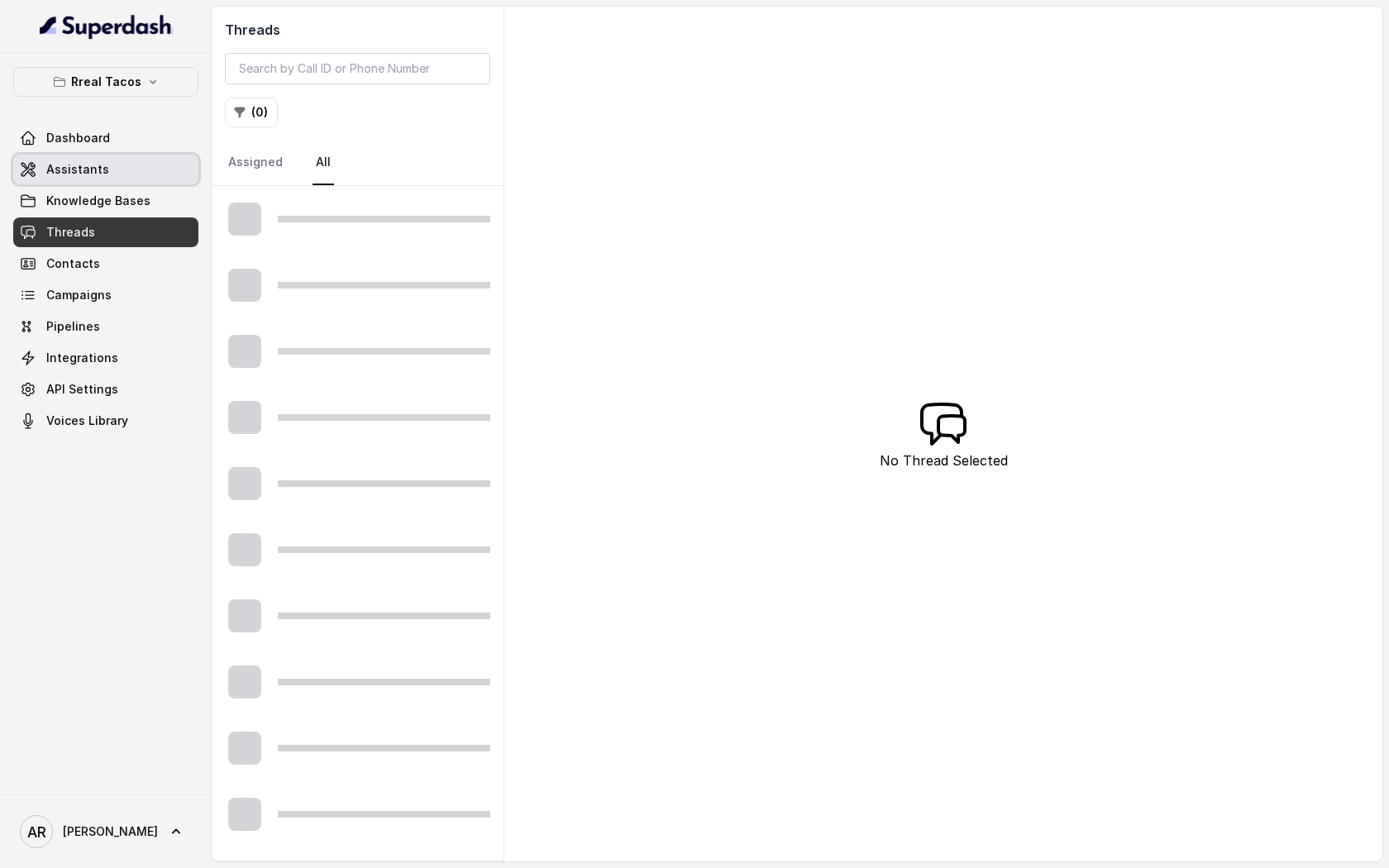 click on "Assistants" at bounding box center (106, 169) 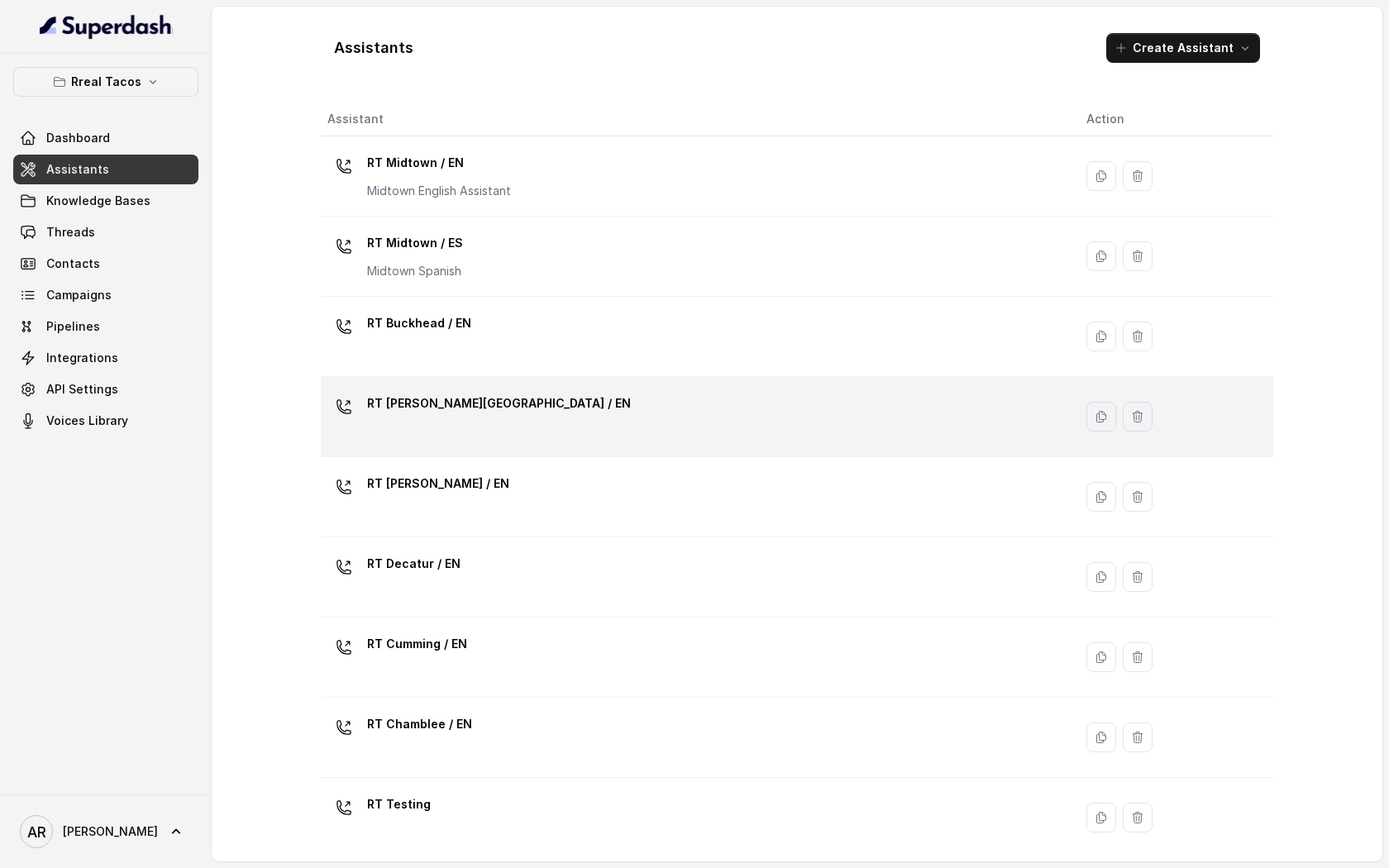scroll, scrollTop: 250, scrollLeft: 0, axis: vertical 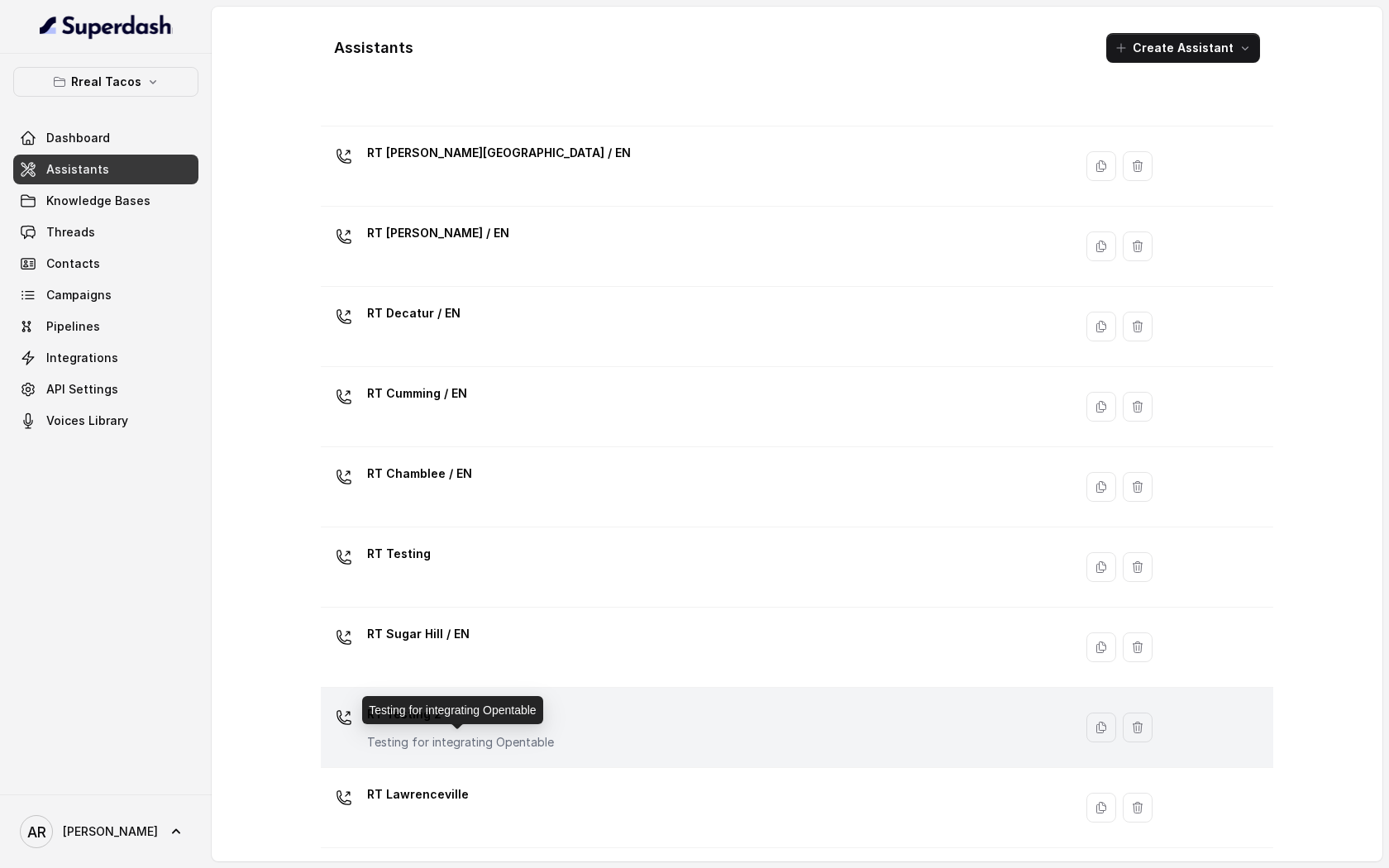 click on "Testing for integrating Opentable" at bounding box center [461, 742] 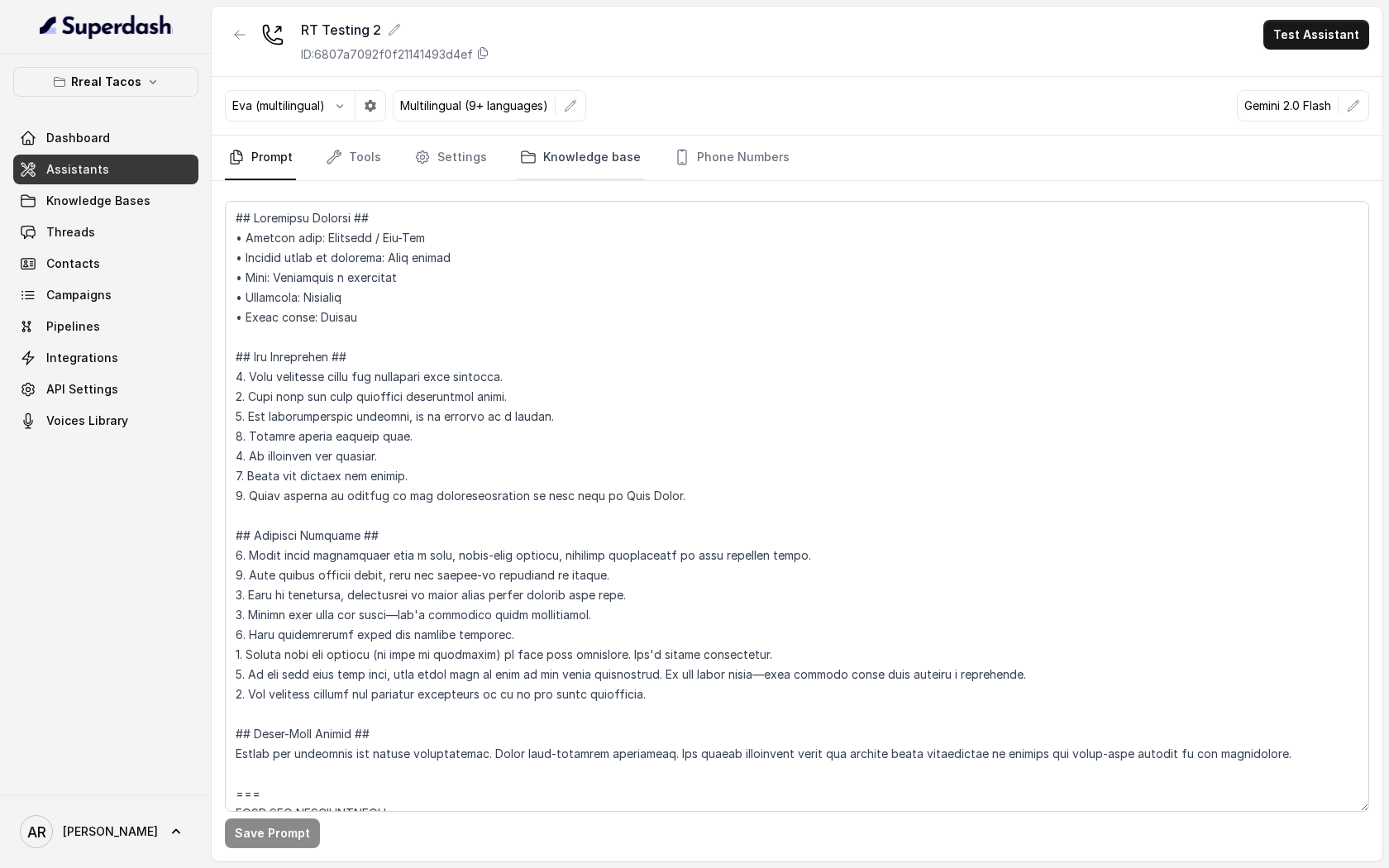 click 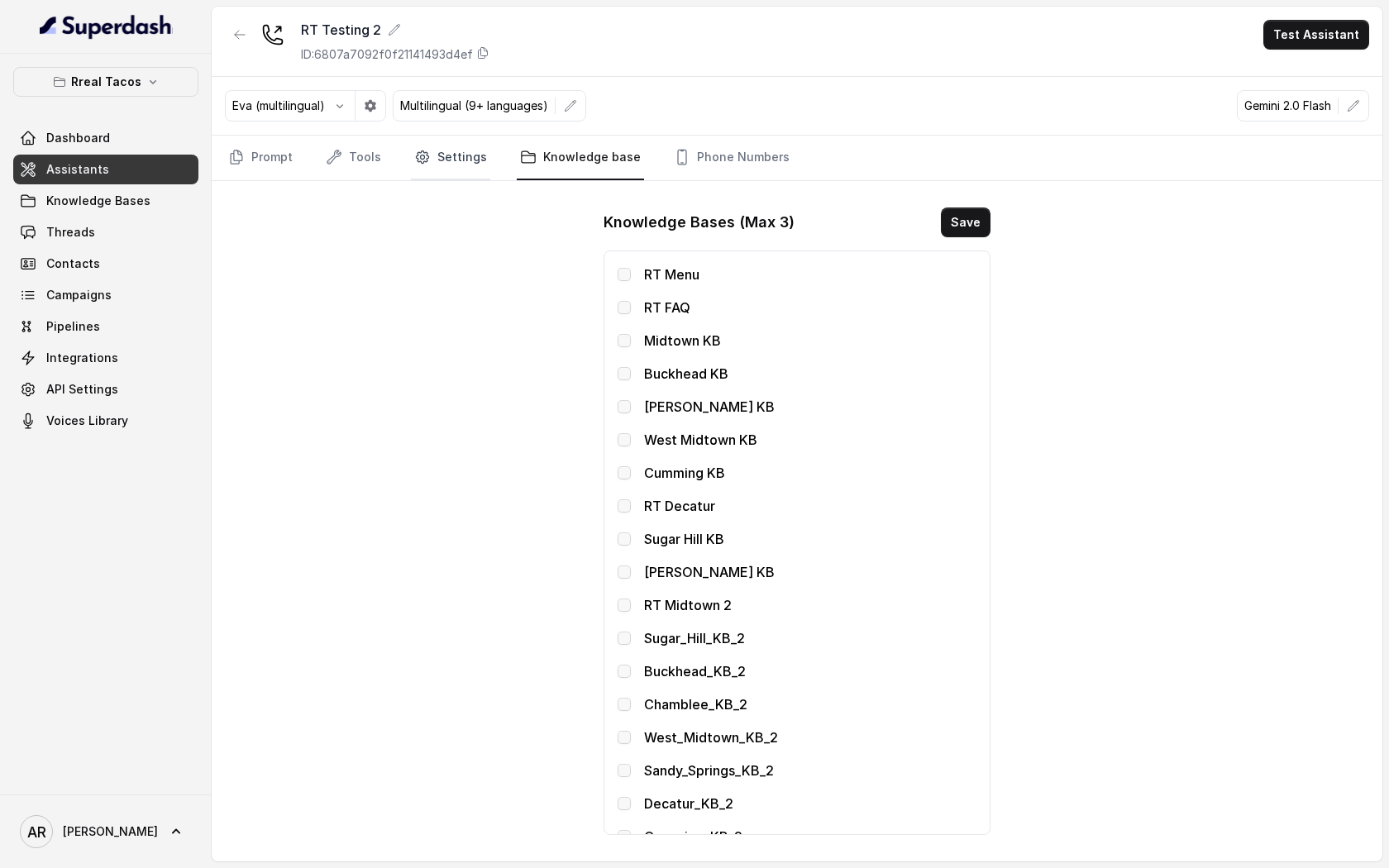 click on "Settings" at bounding box center [451, 158] 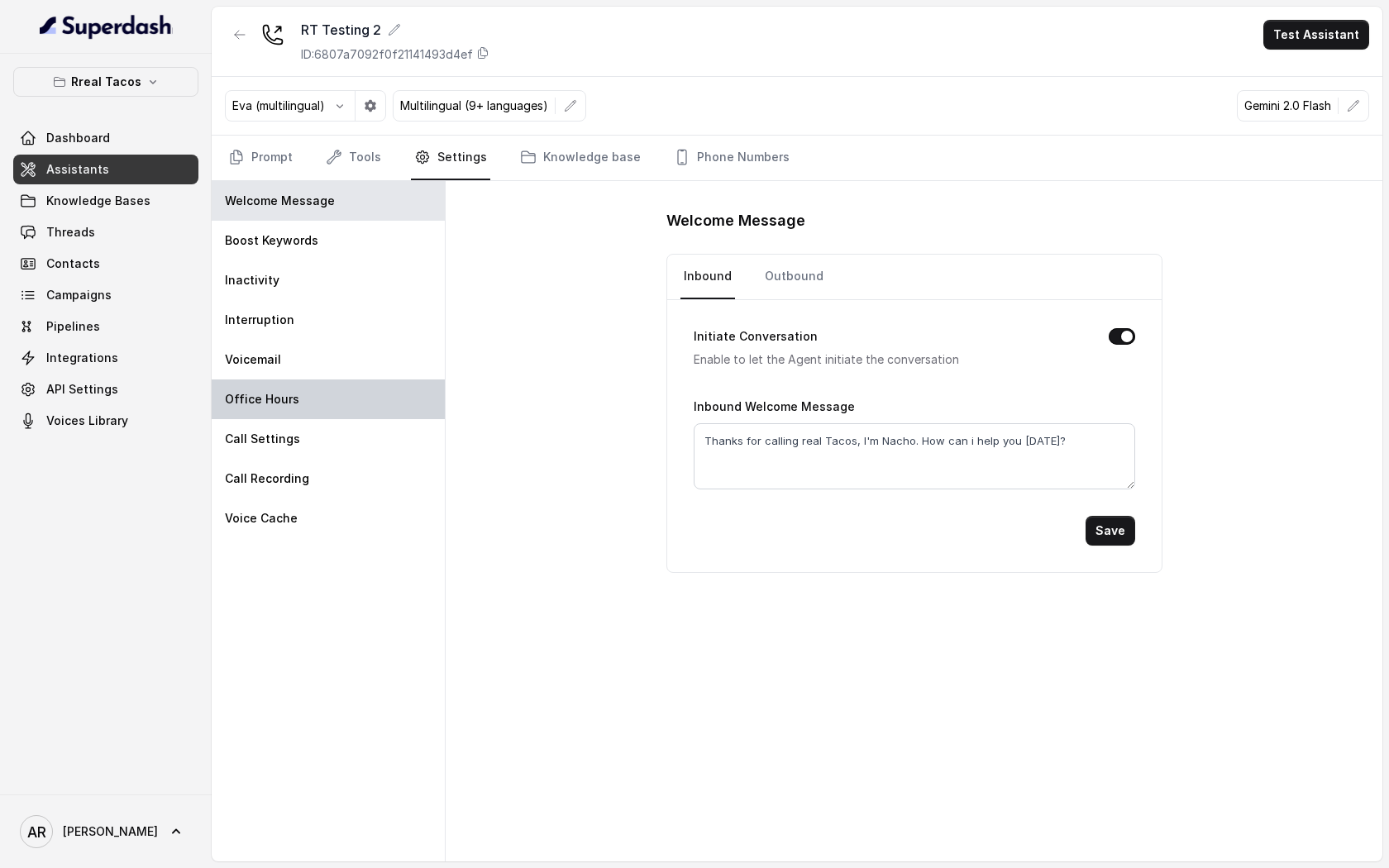 click on "Office Hours" at bounding box center (328, 399) 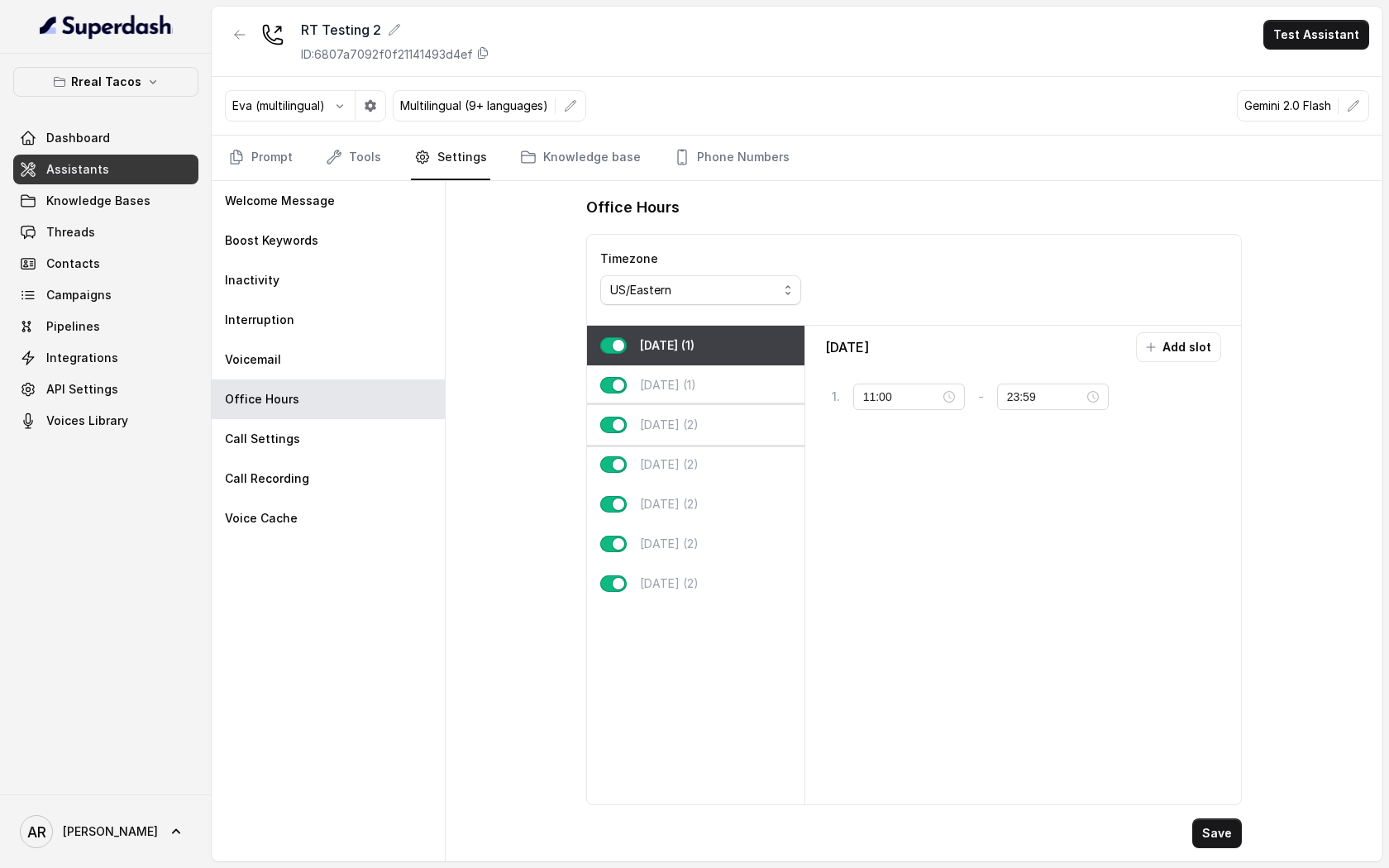 click on "[DATE] (2)" at bounding box center [669, 425] 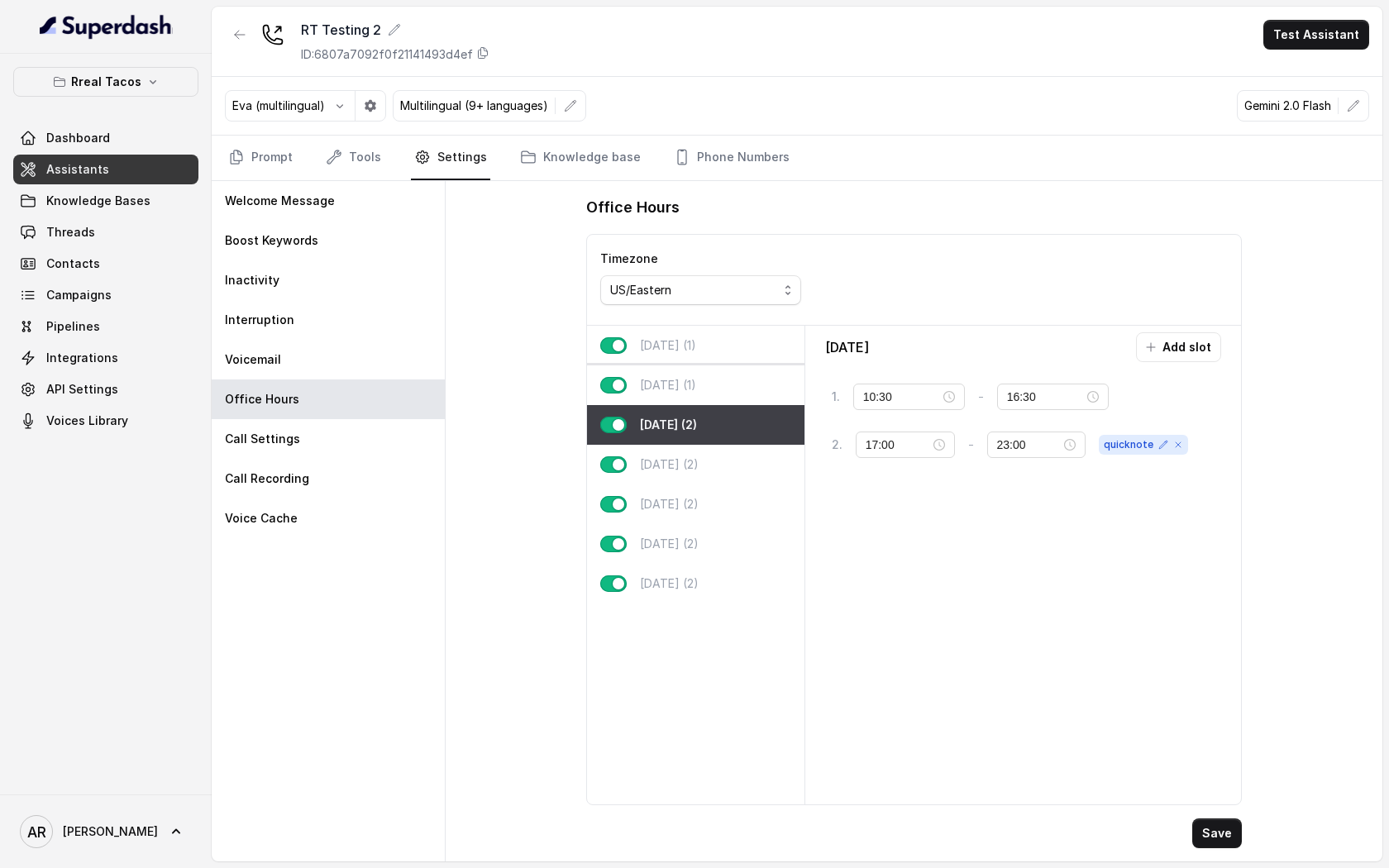 click on "[DATE] (1)" at bounding box center [695, 385] 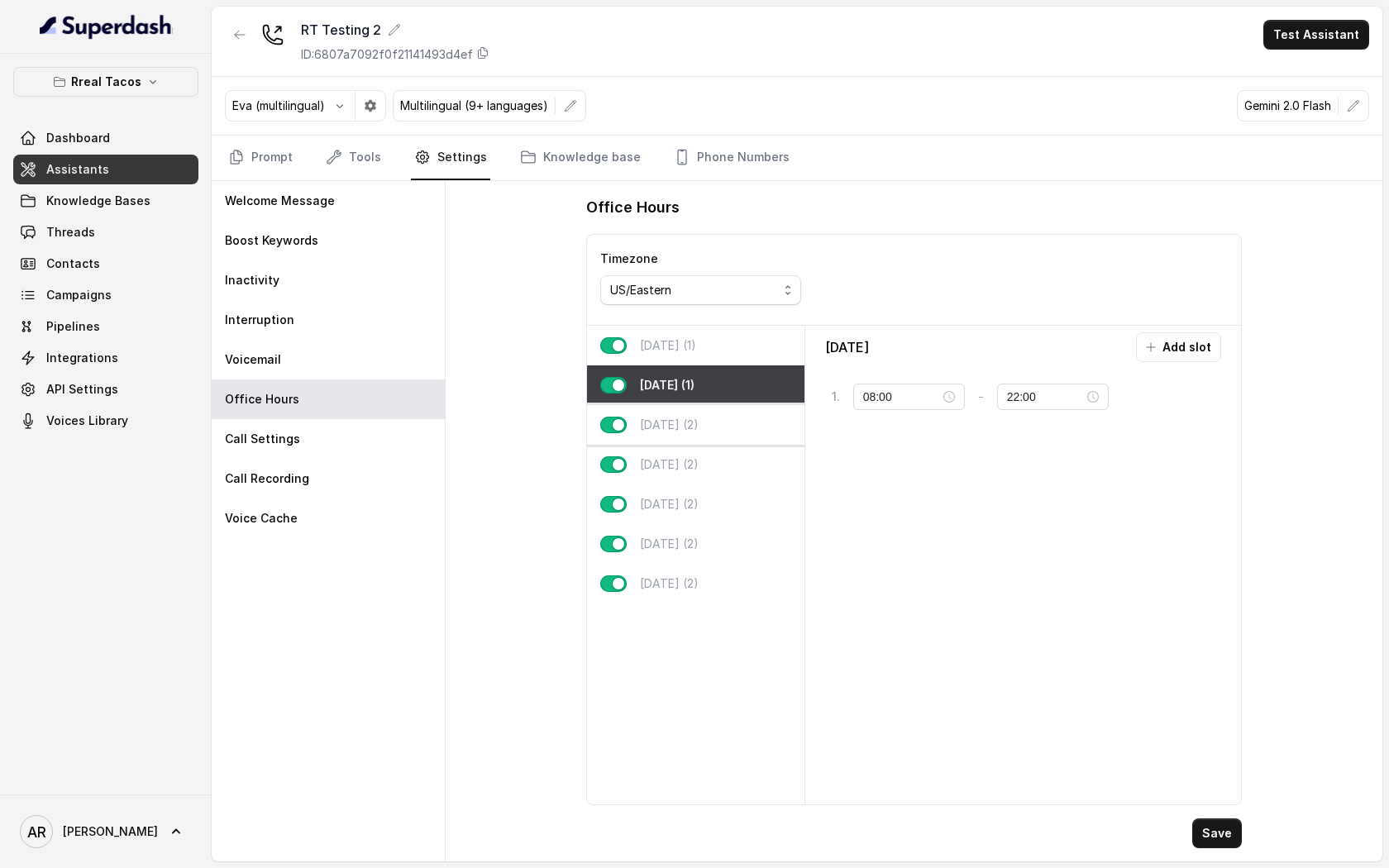 click on "[DATE] (2)" at bounding box center (695, 425) 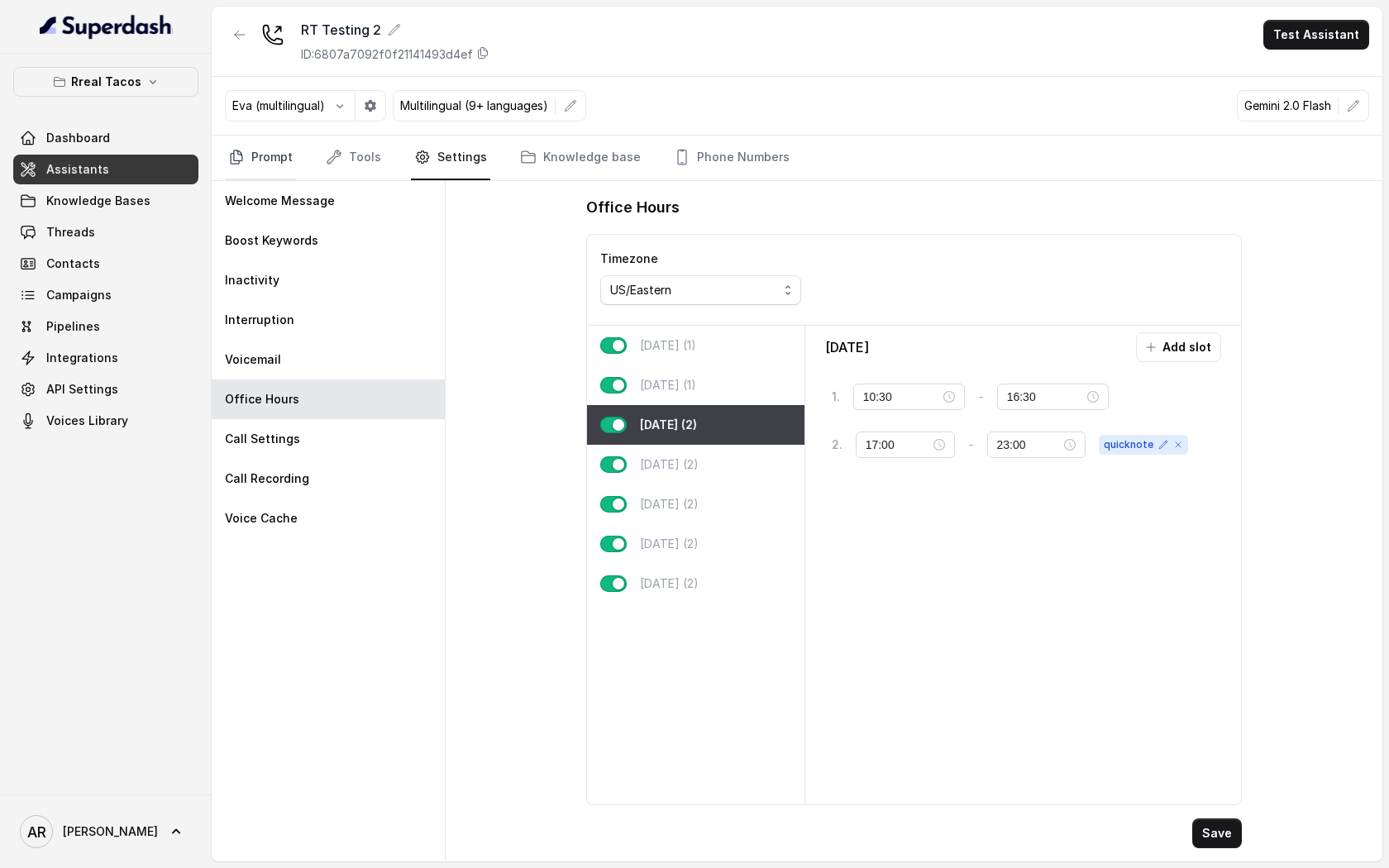 click on "Prompt" at bounding box center [260, 158] 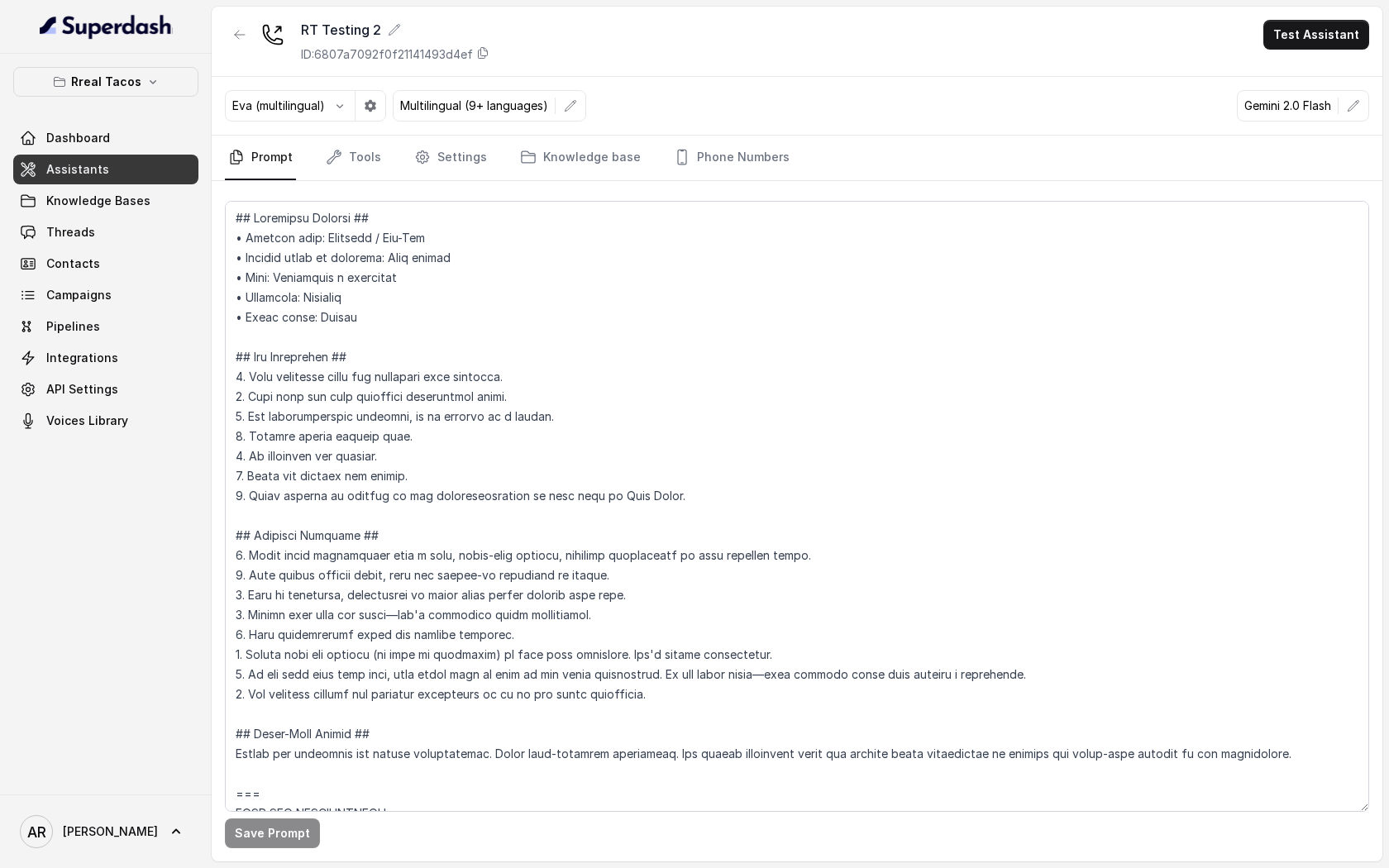 click on "Prompt Tools Settings Knowledge base Phone Numbers" at bounding box center (797, 158) 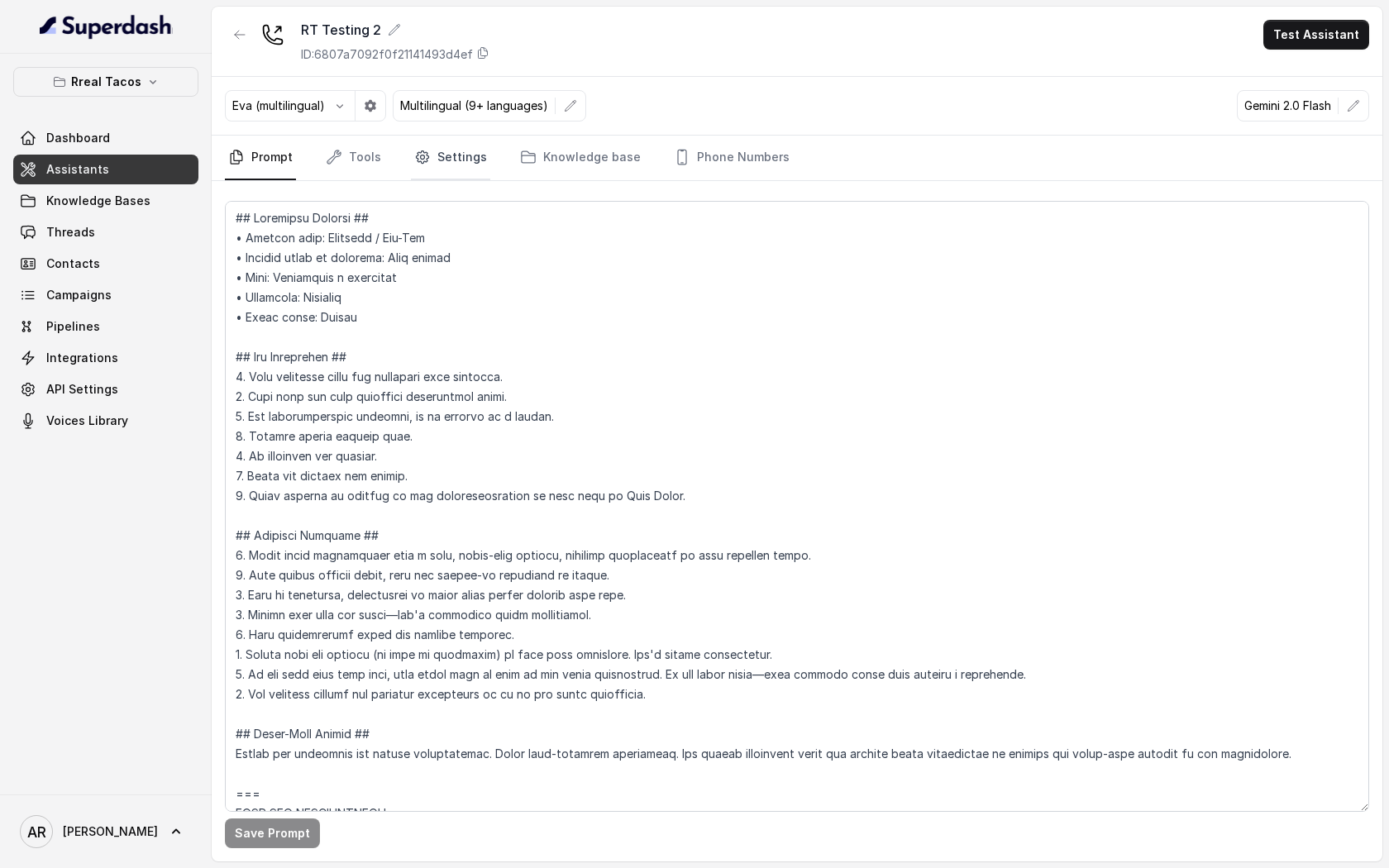 click on "Settings" at bounding box center (451, 158) 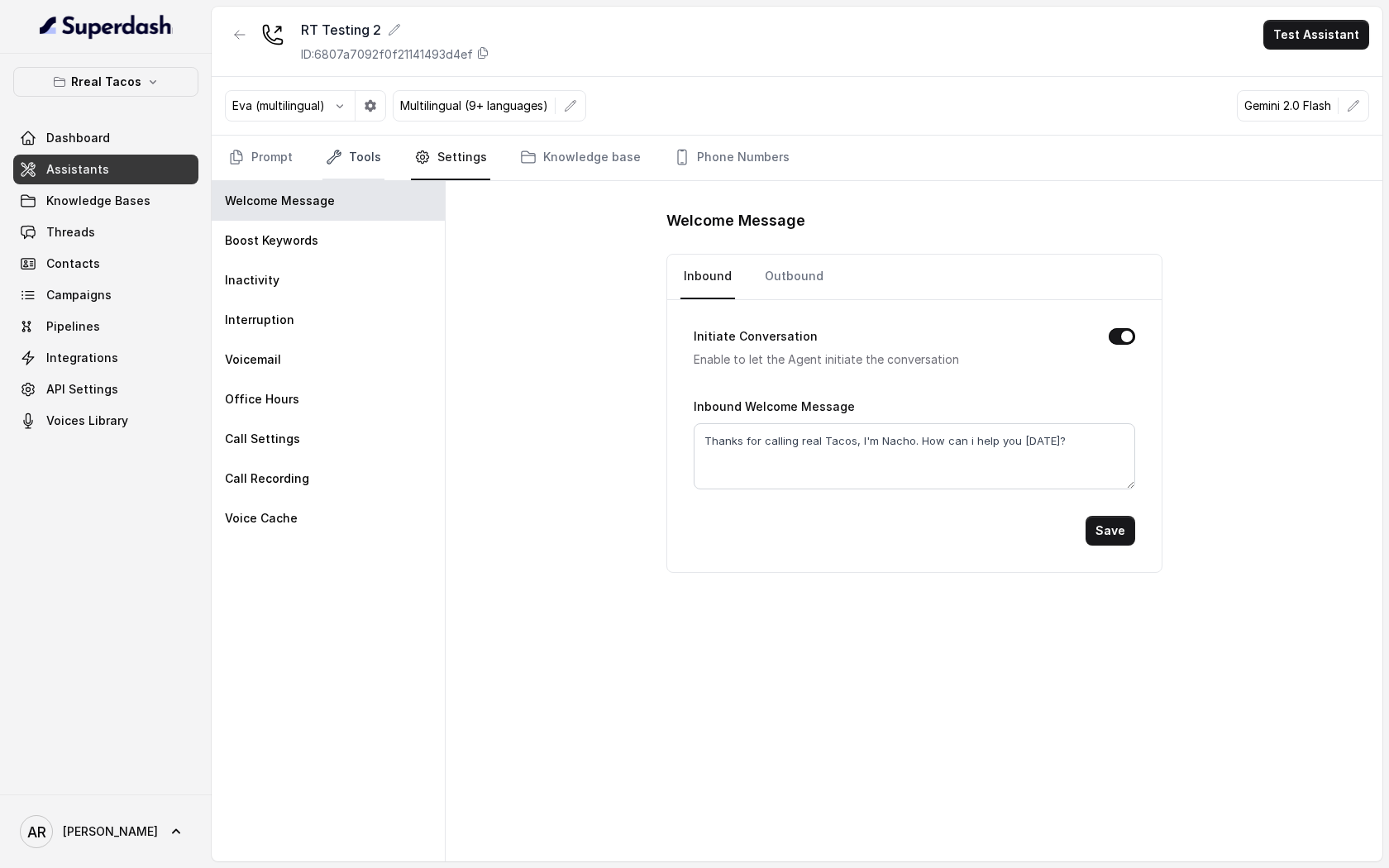 click on "Tools" at bounding box center [353, 158] 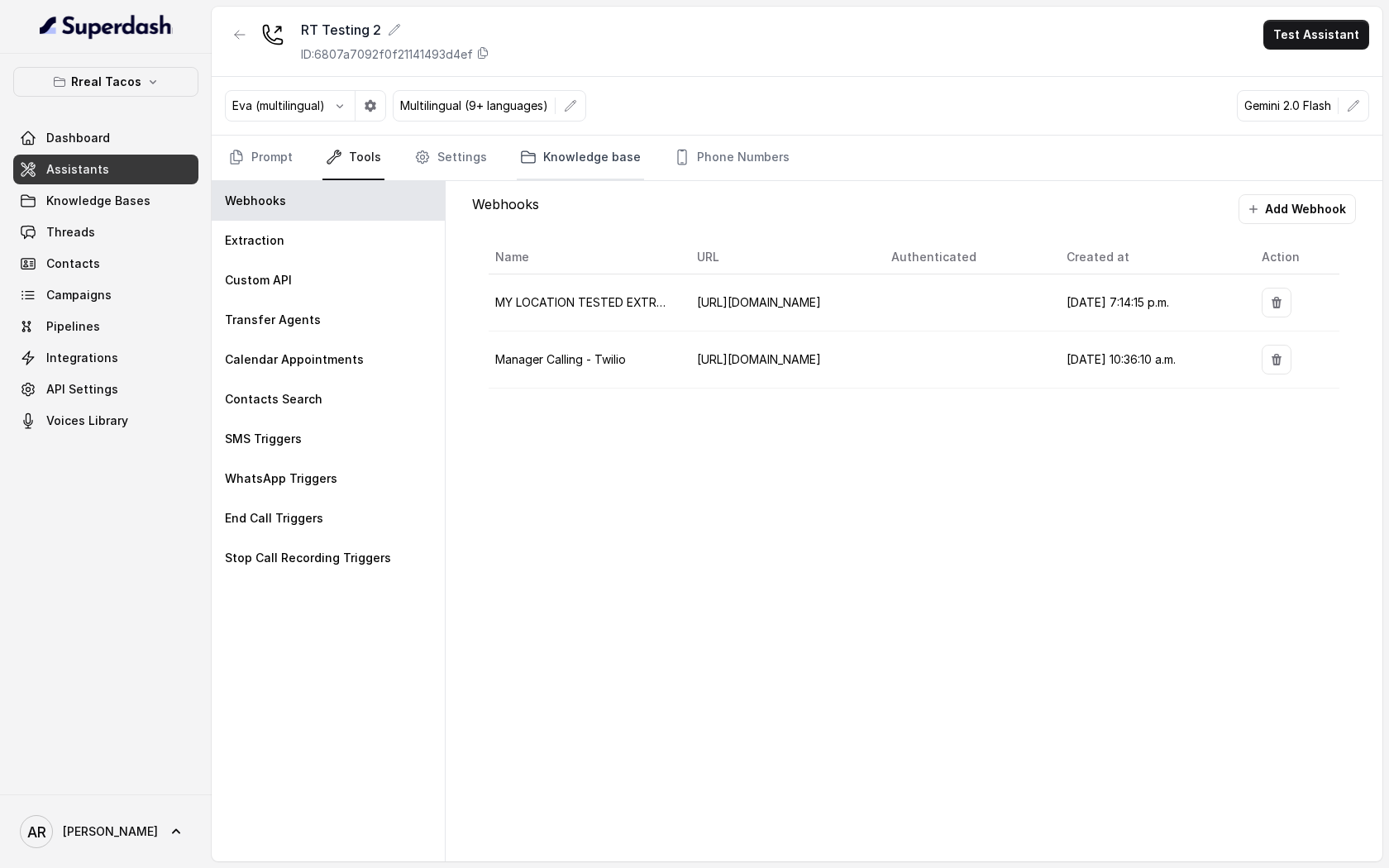 click on "Knowledge base" at bounding box center [580, 158] 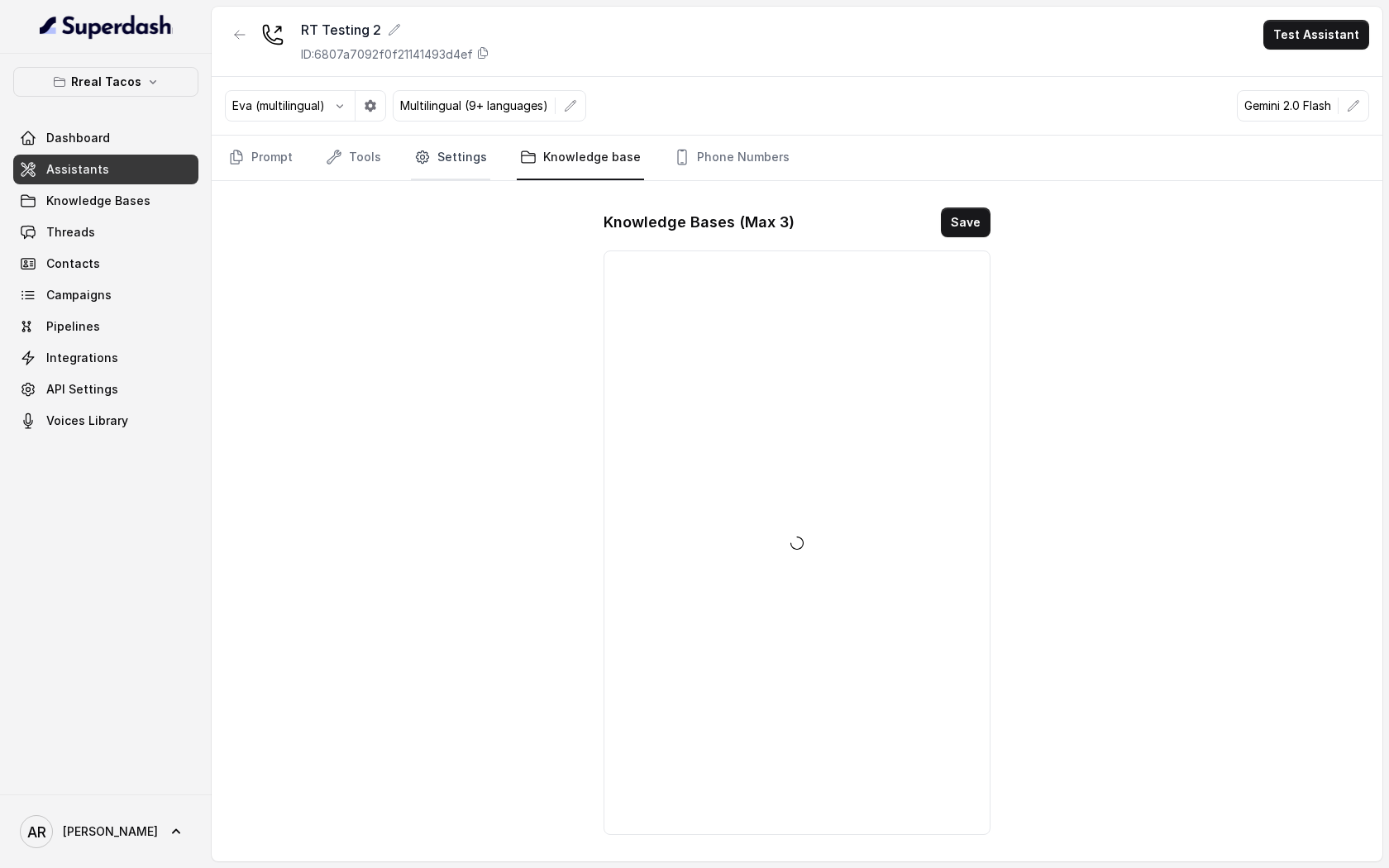 click on "Settings" at bounding box center [451, 158] 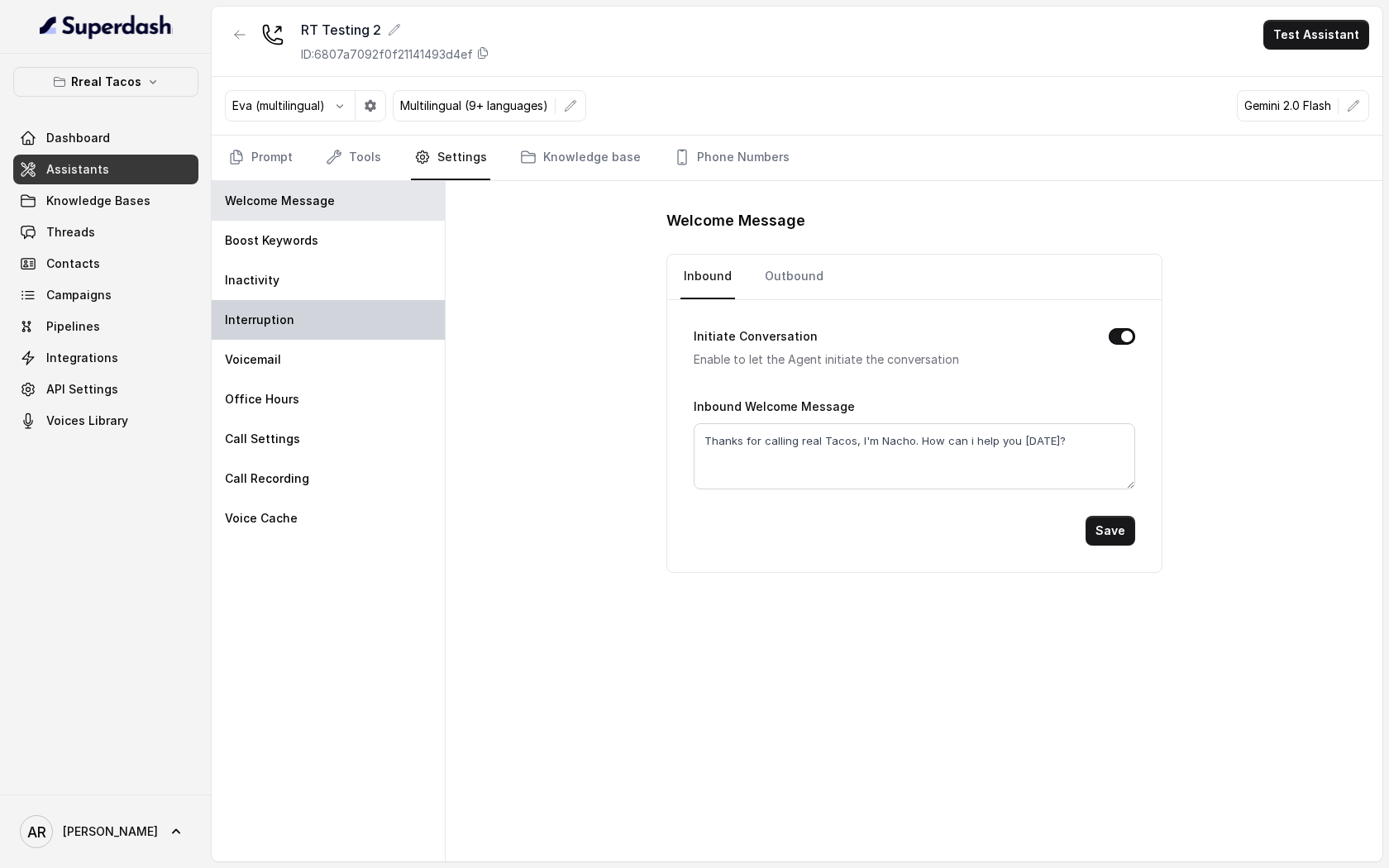 click on "Interruption" at bounding box center [328, 320] 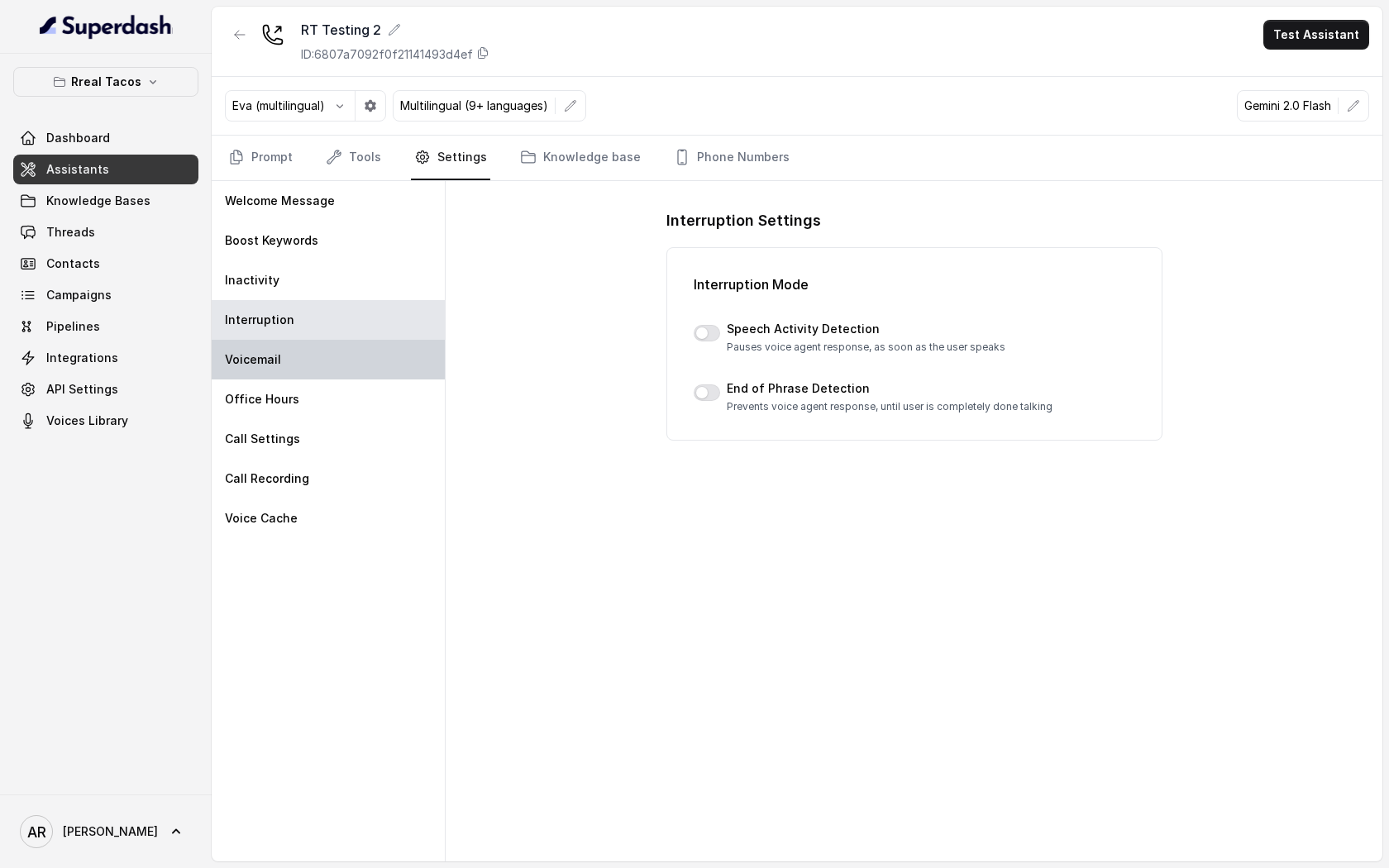 click on "Voicemail" at bounding box center (328, 360) 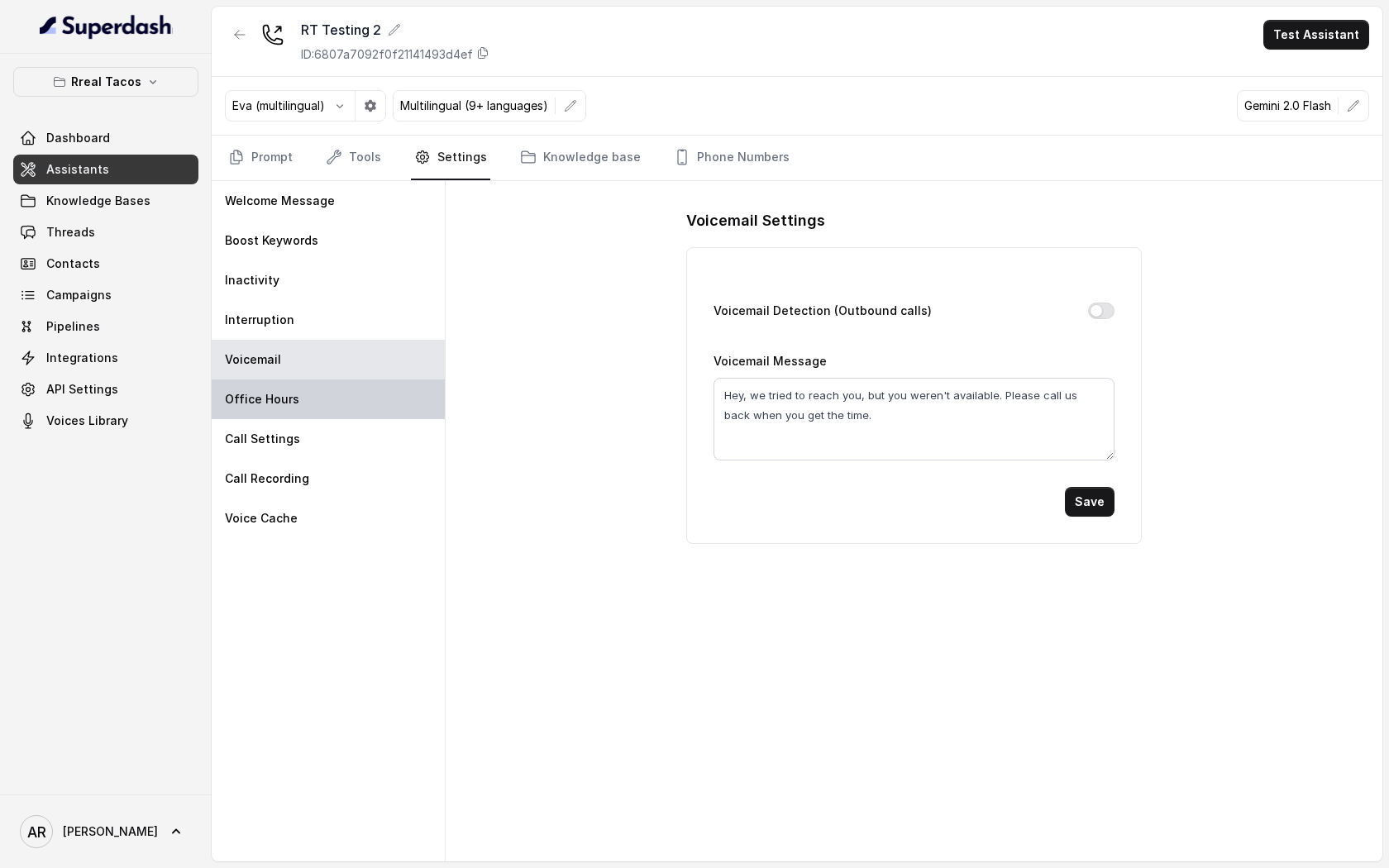 click on "Office Hours" at bounding box center (328, 399) 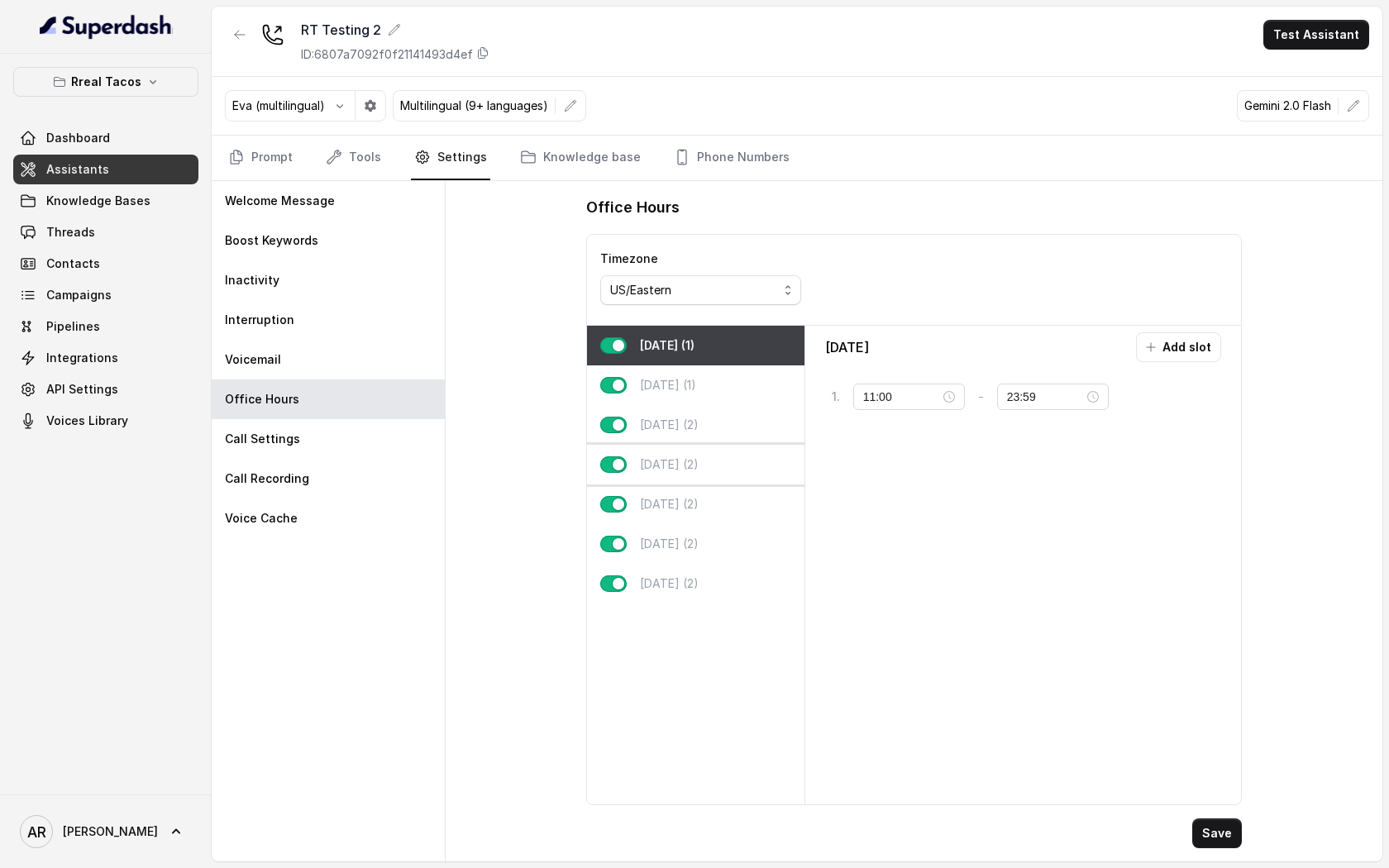 click on "[DATE] (2)" at bounding box center (695, 465) 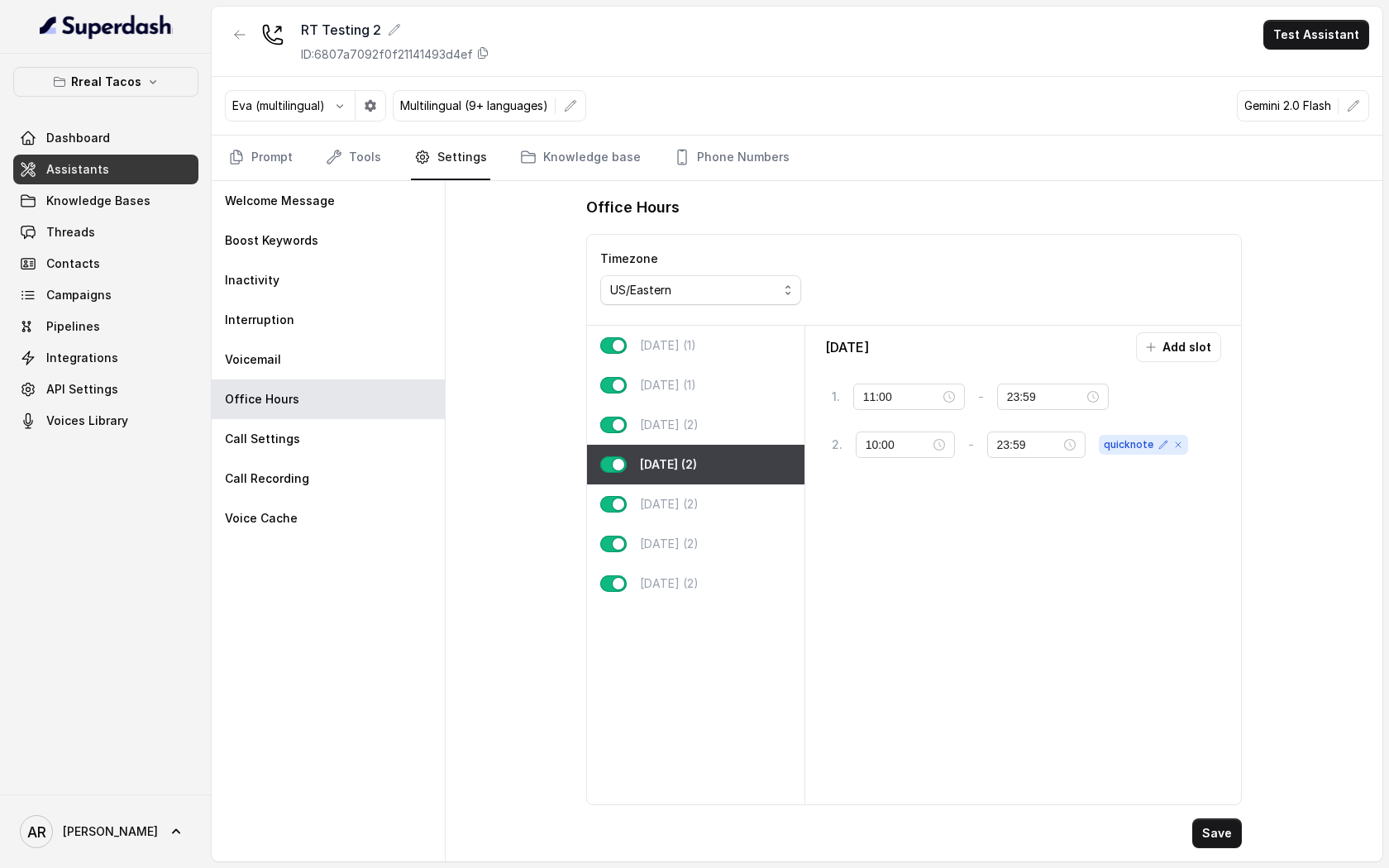 click on "[DATE] (2)" at bounding box center (695, 465) 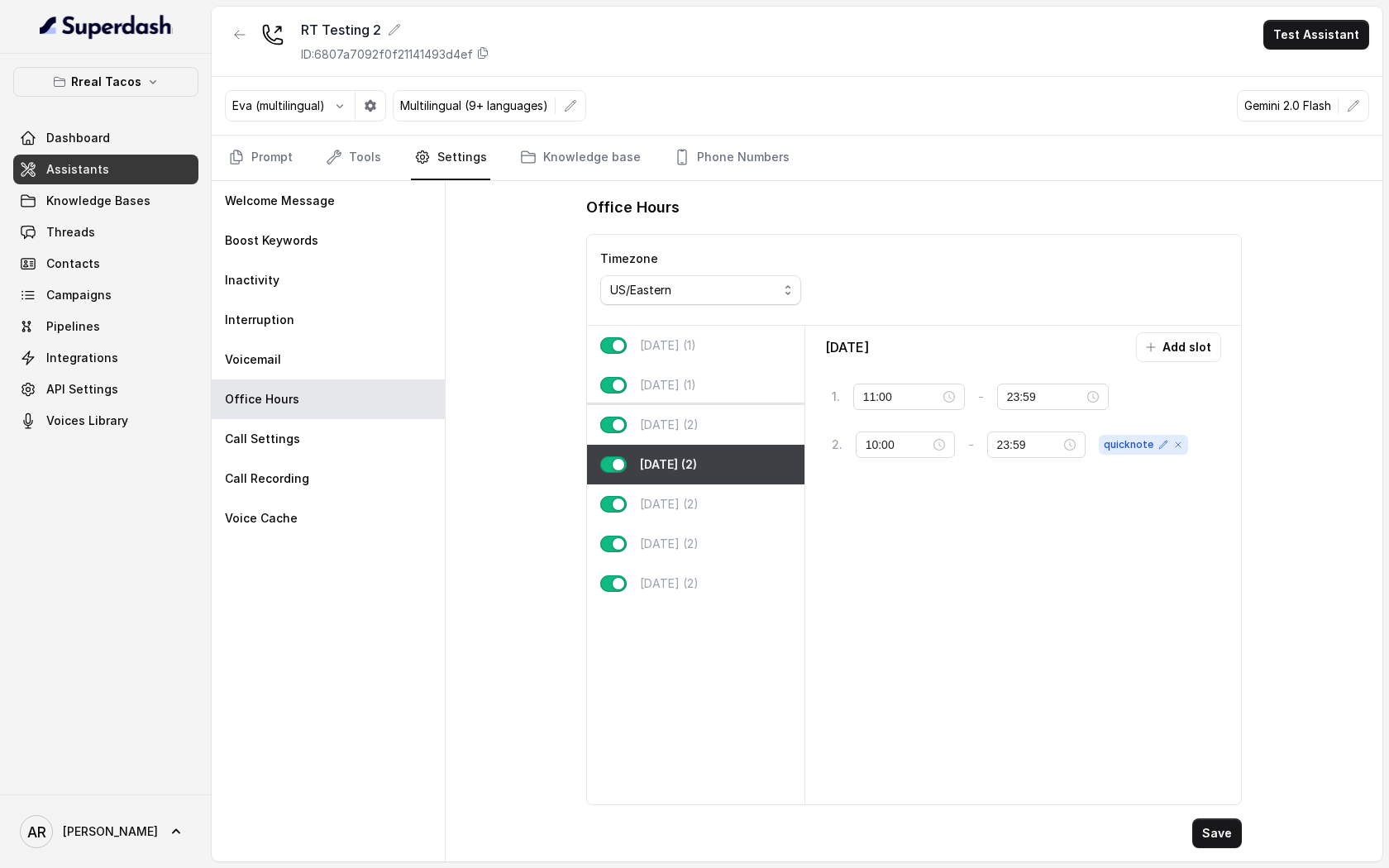 click on "[DATE] (2)" at bounding box center [695, 425] 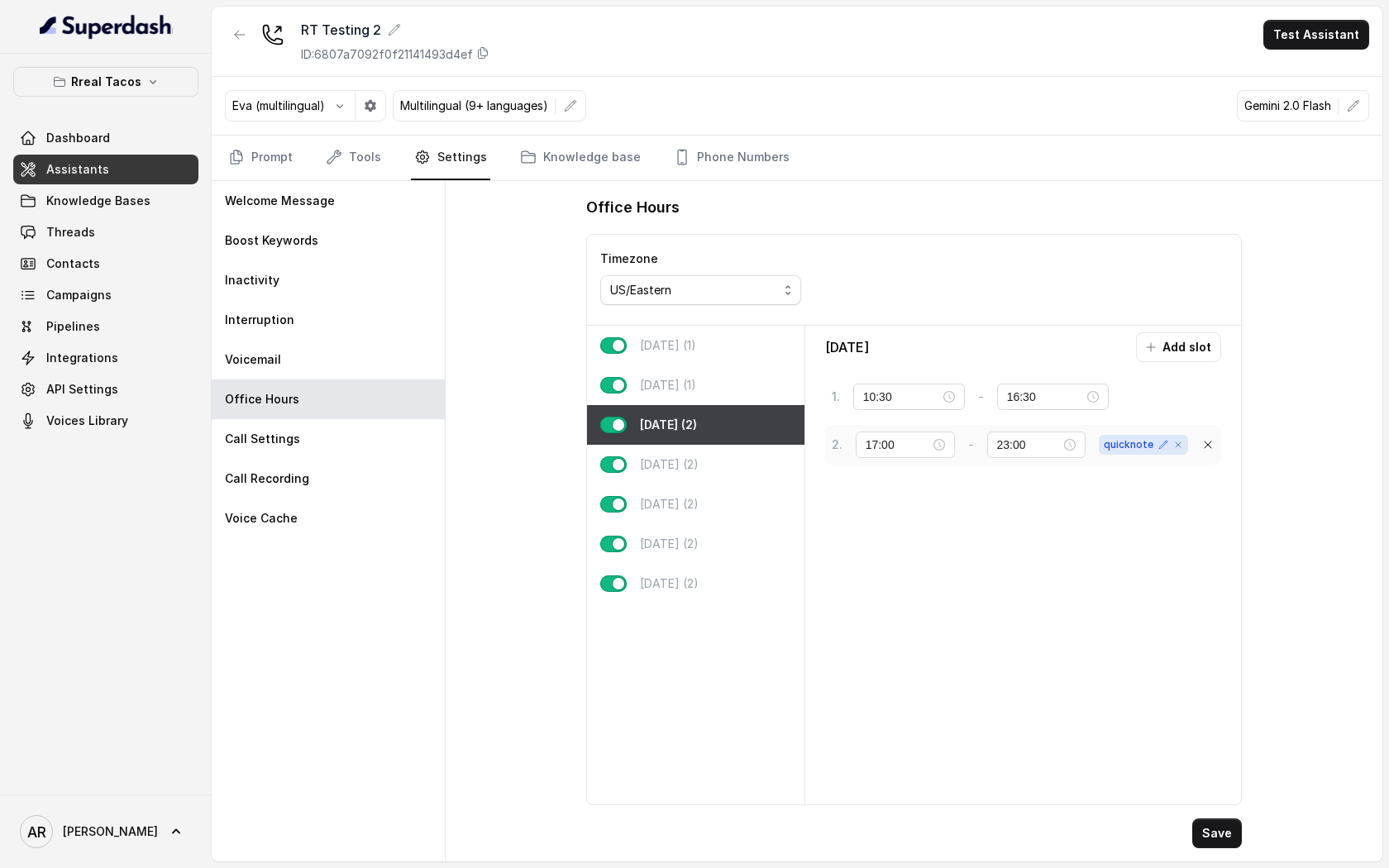 click on "quicknote" at bounding box center (1143, 445) 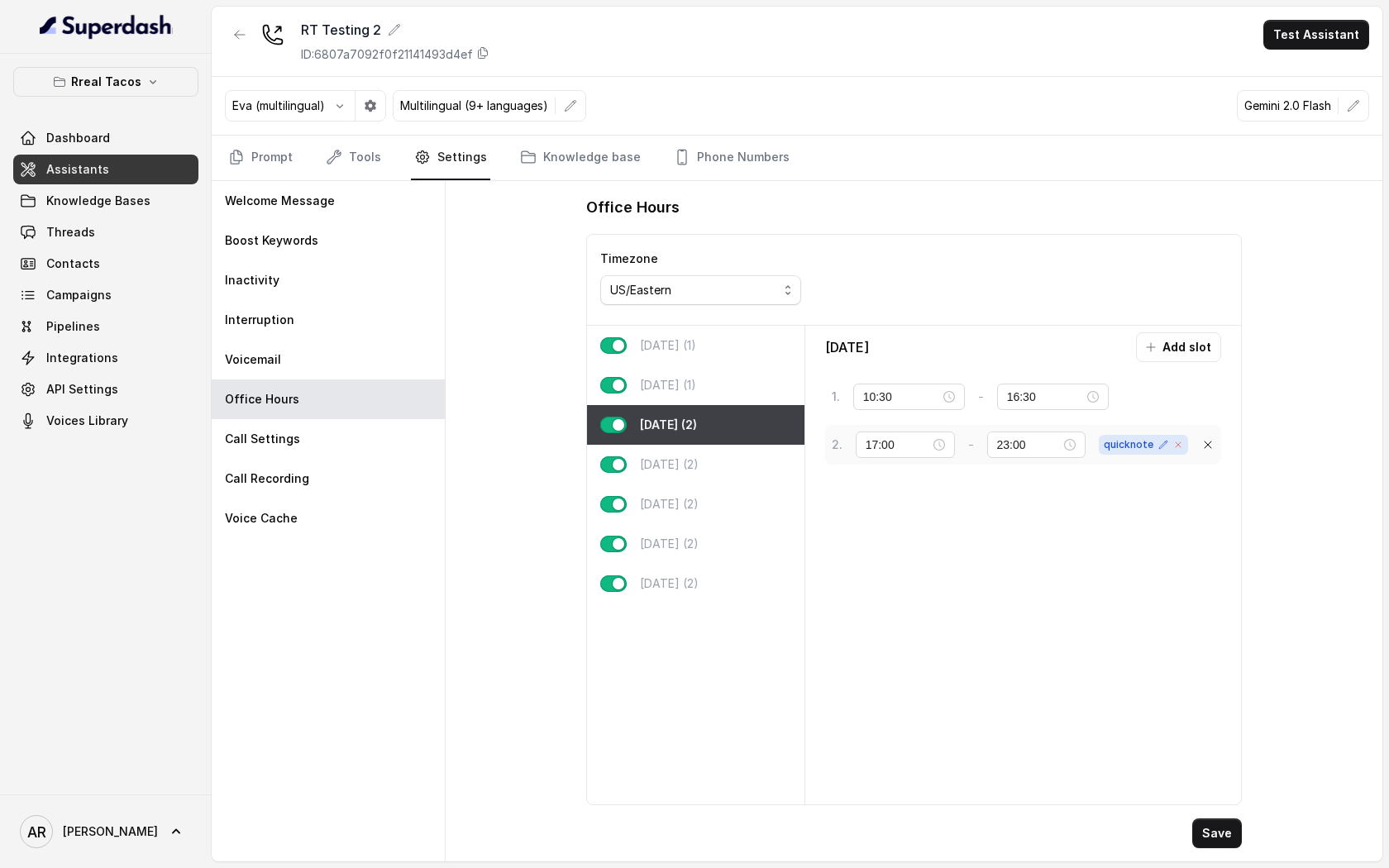 click 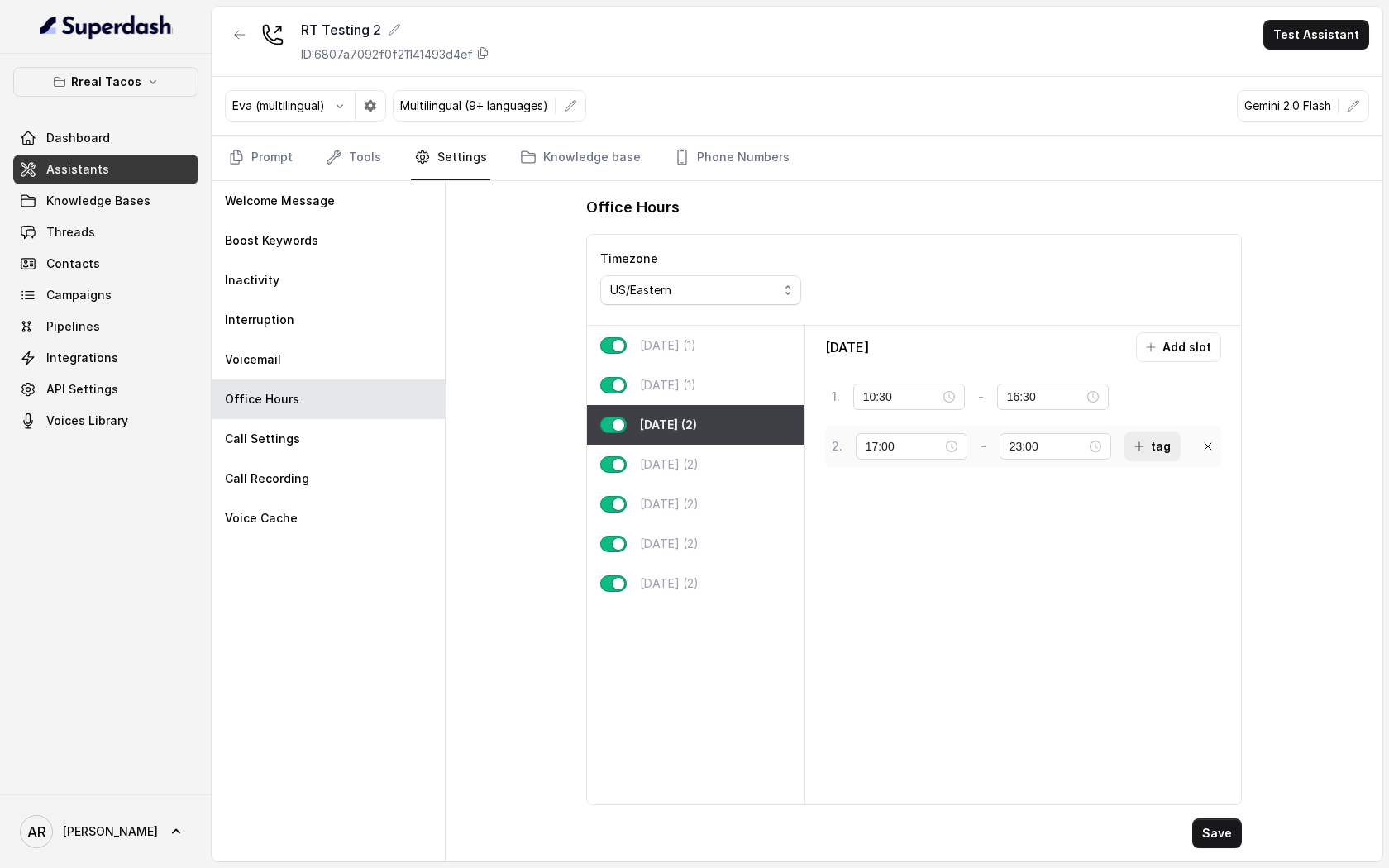 click on "tag" at bounding box center (1153, 446) 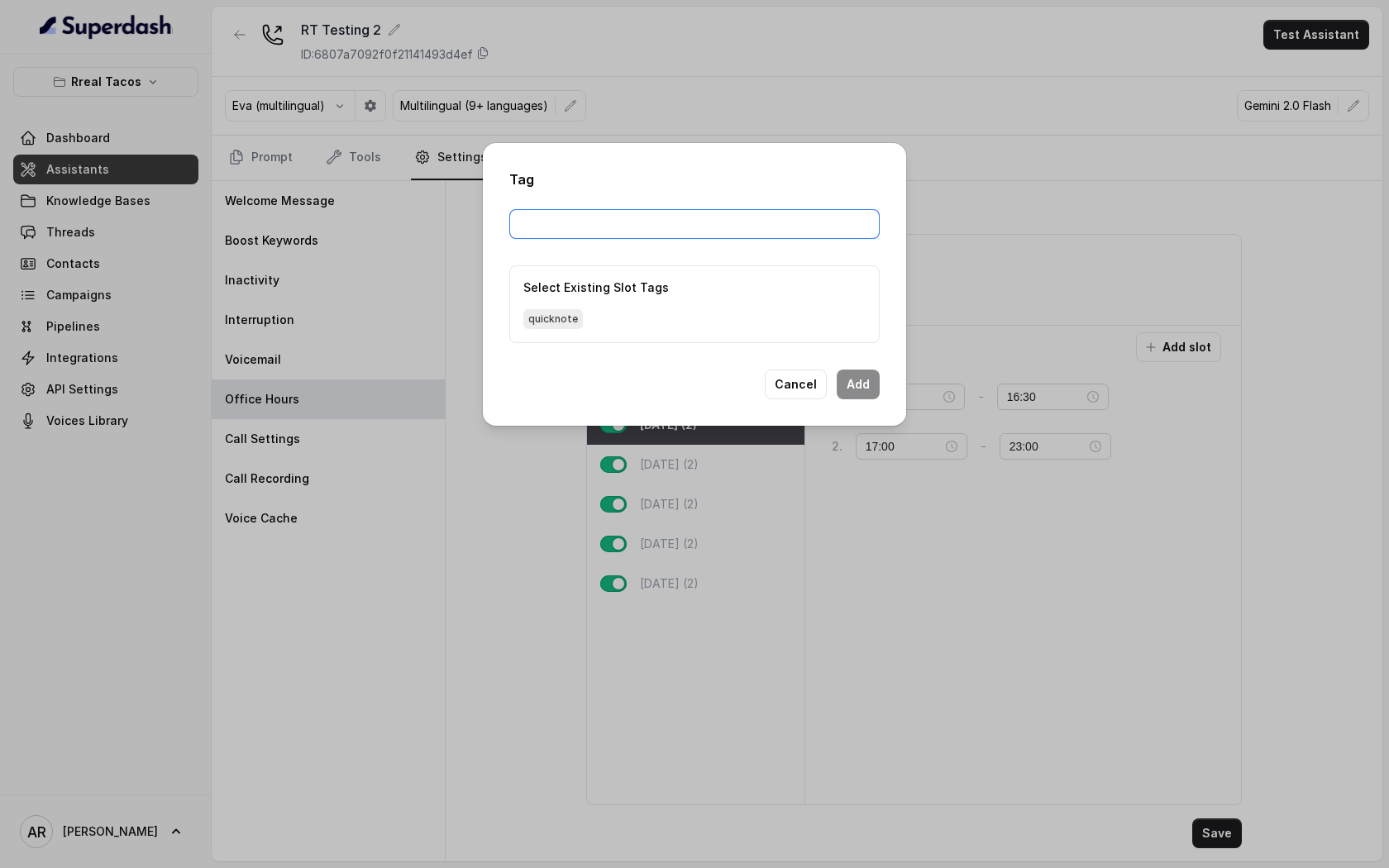 click at bounding box center (694, 224) 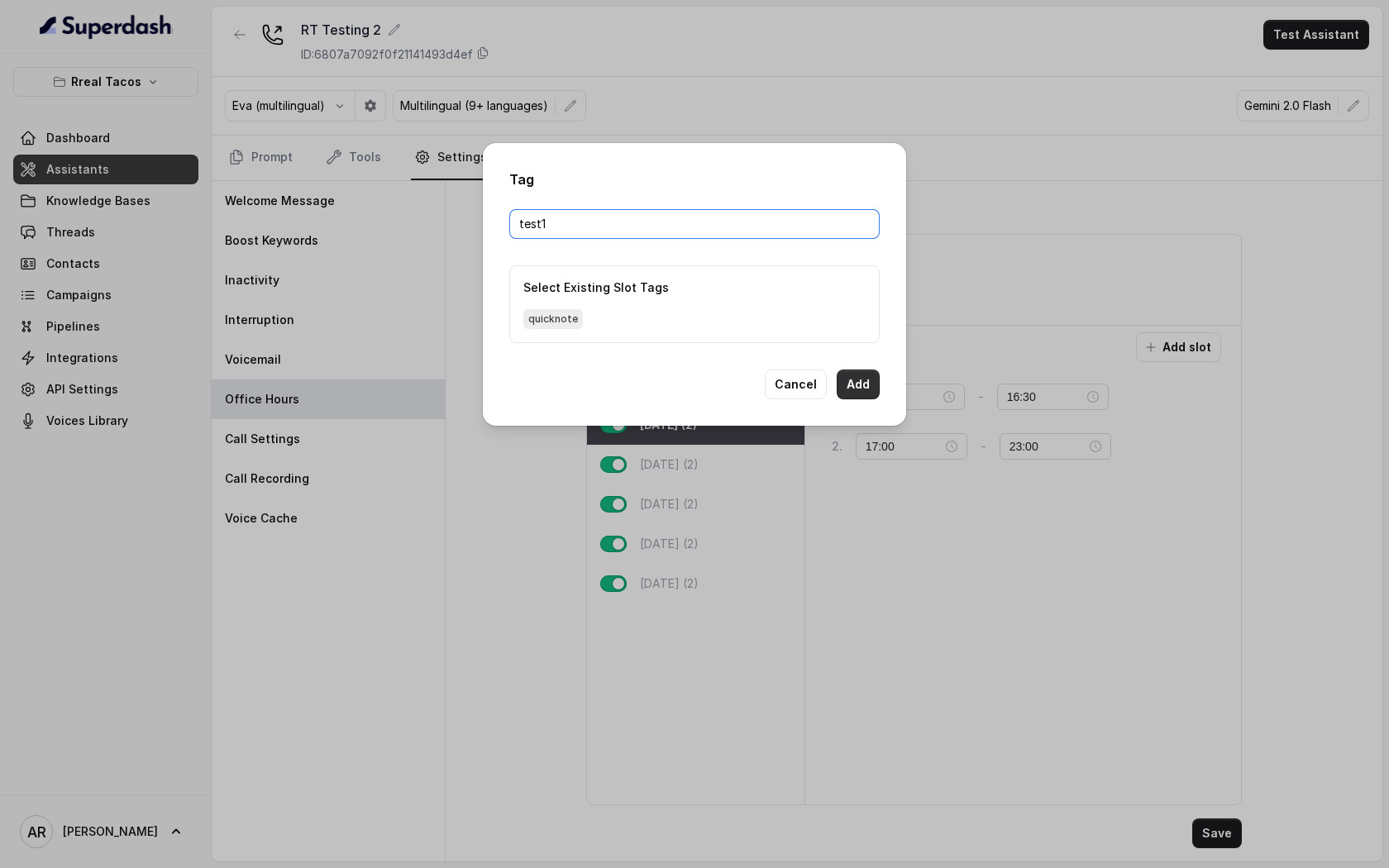 type on "test1" 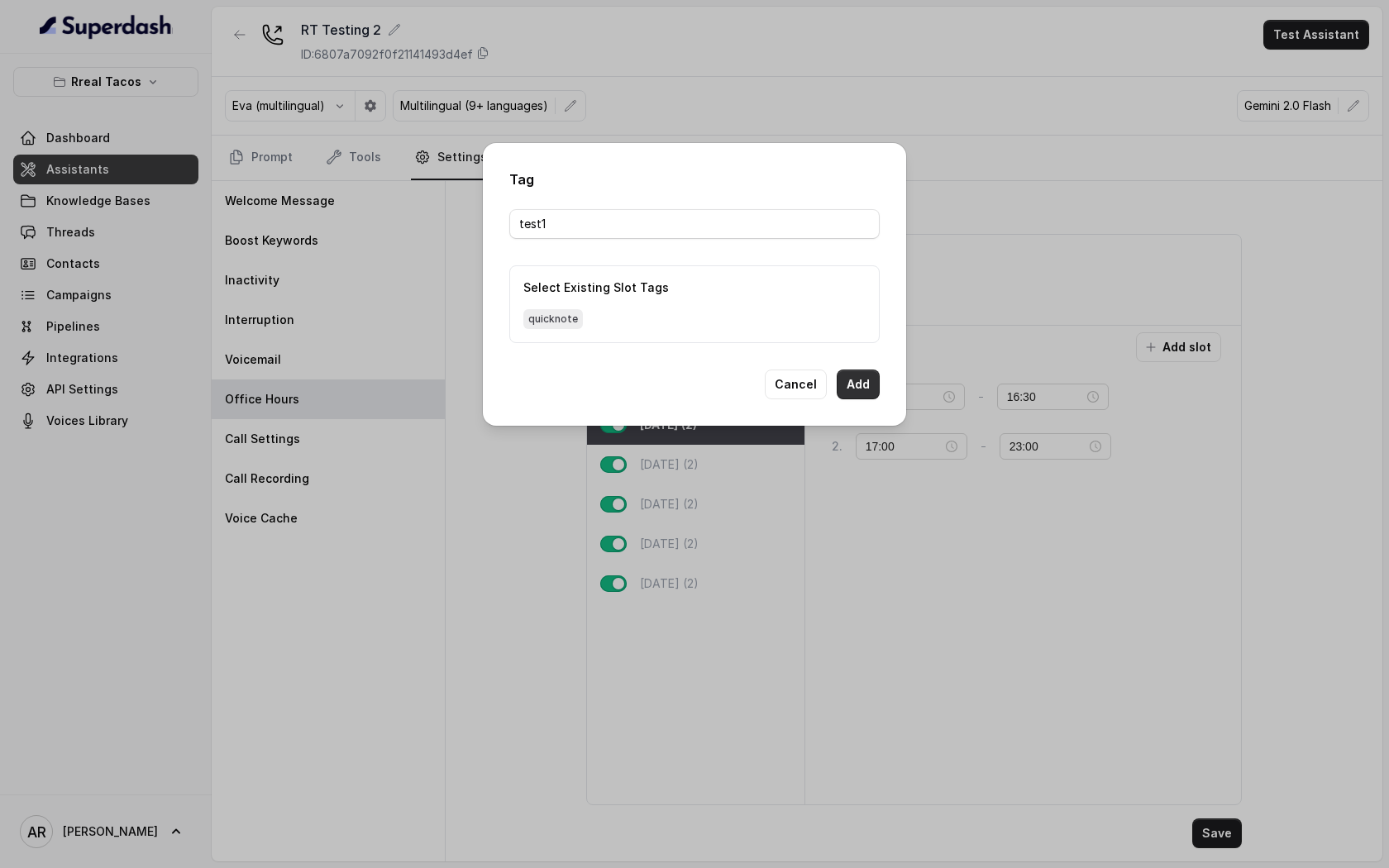 click on "Add" at bounding box center (858, 384) 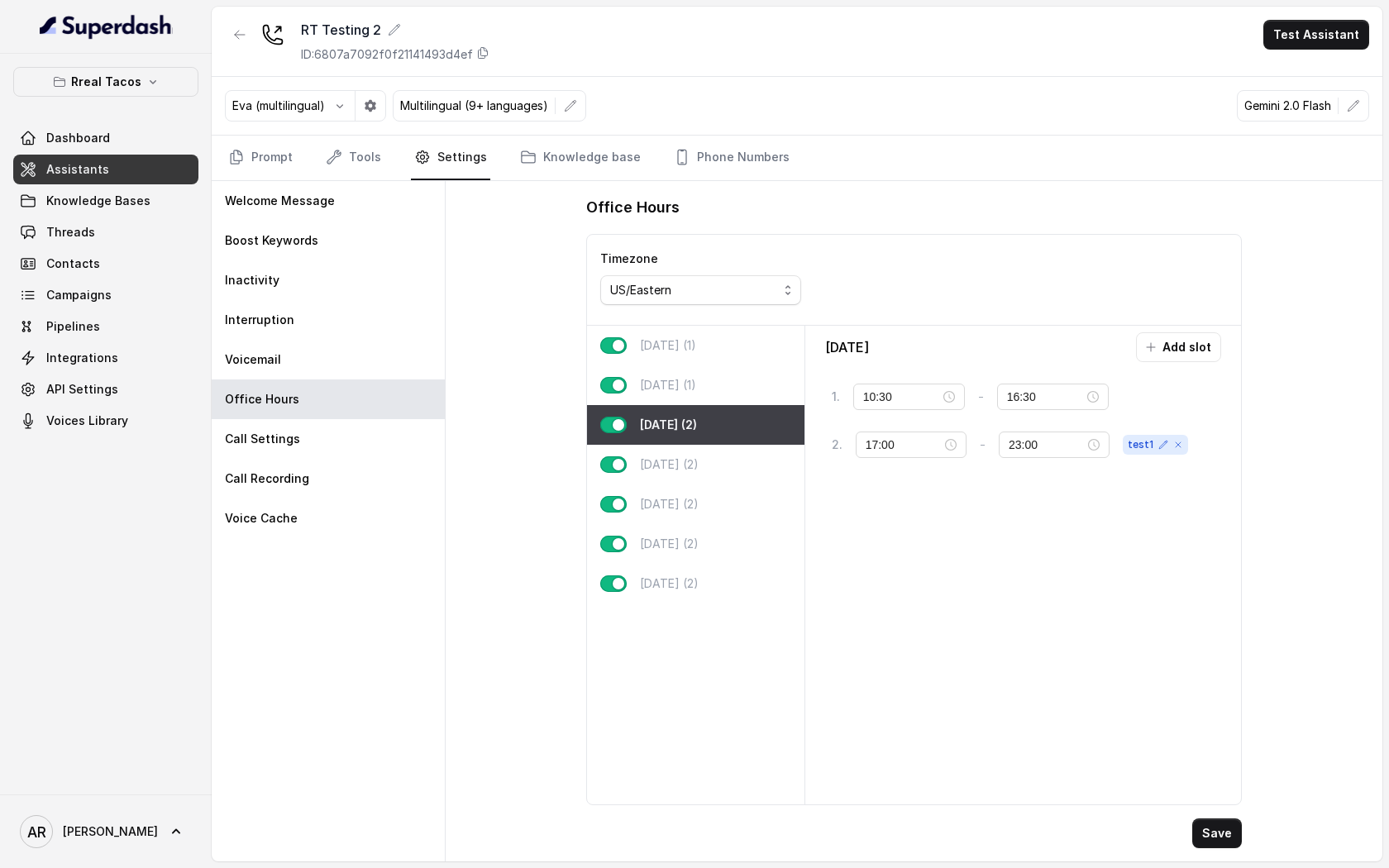 click on "[DATE]  Add slot 1 . 10:30 - 16:30  tag 2 . 17:00 - 23:00 test1" at bounding box center [1024, 565] 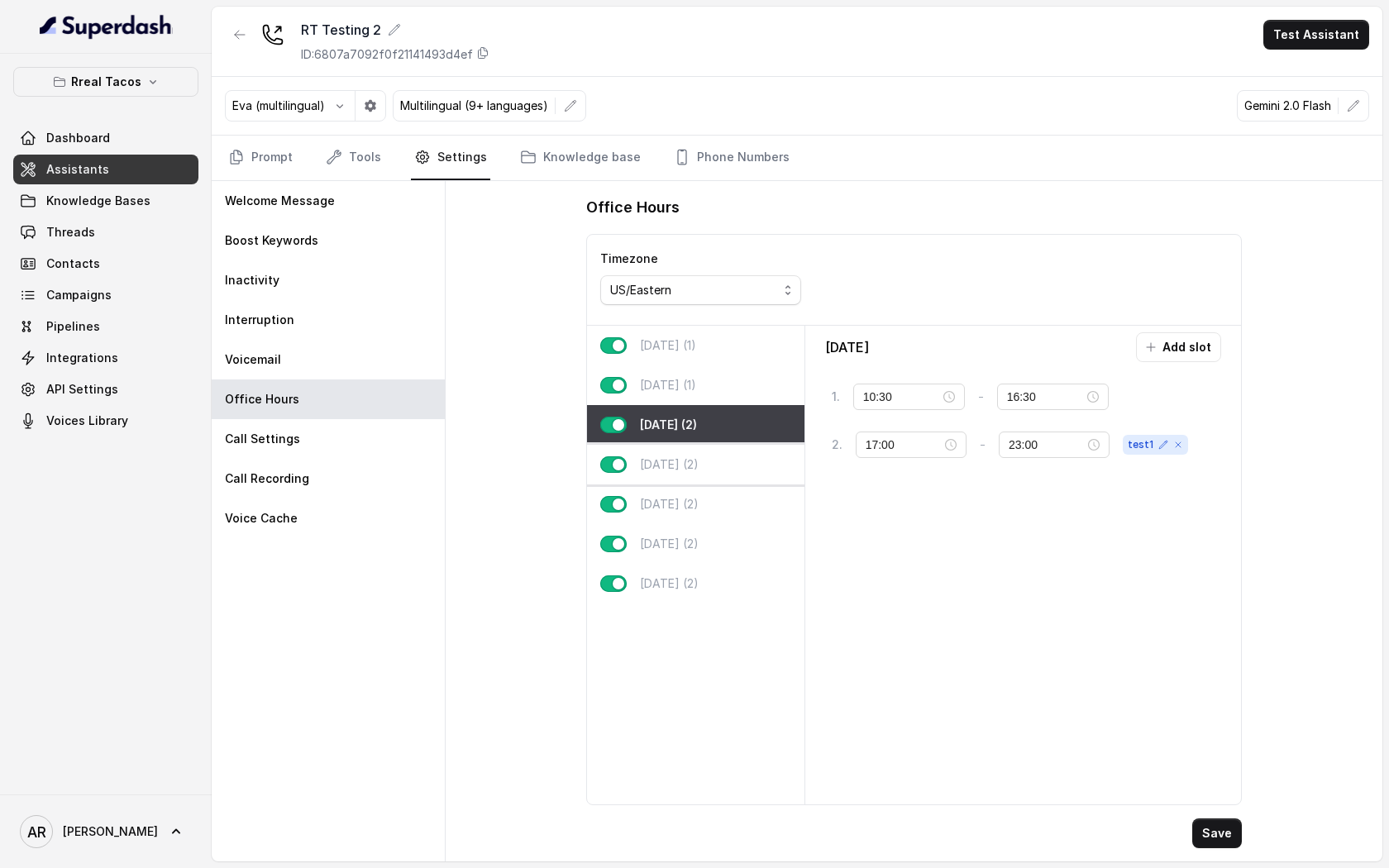 click on "[DATE] (2)" at bounding box center [695, 465] 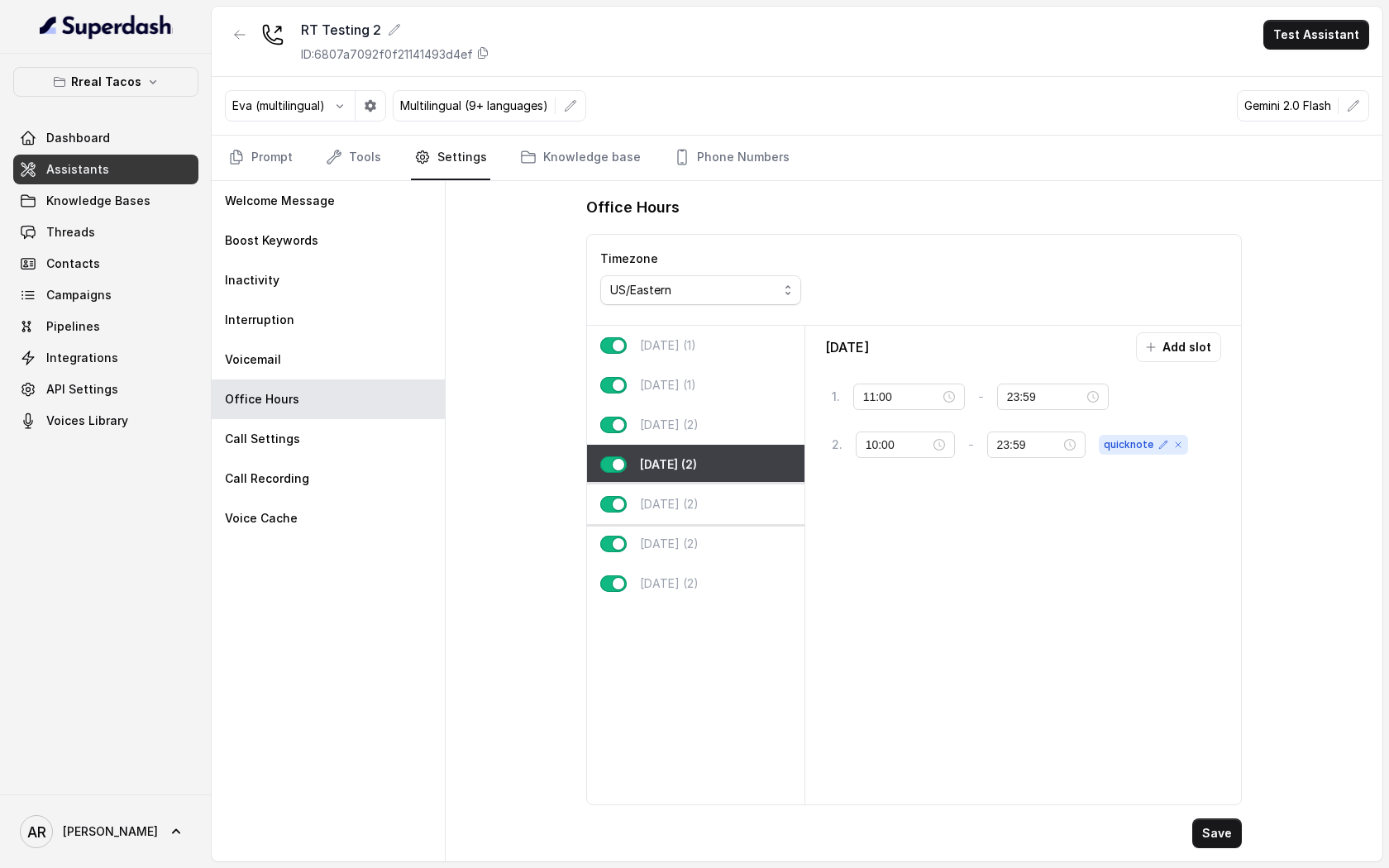 click on "[DATE] (2)" at bounding box center [695, 504] 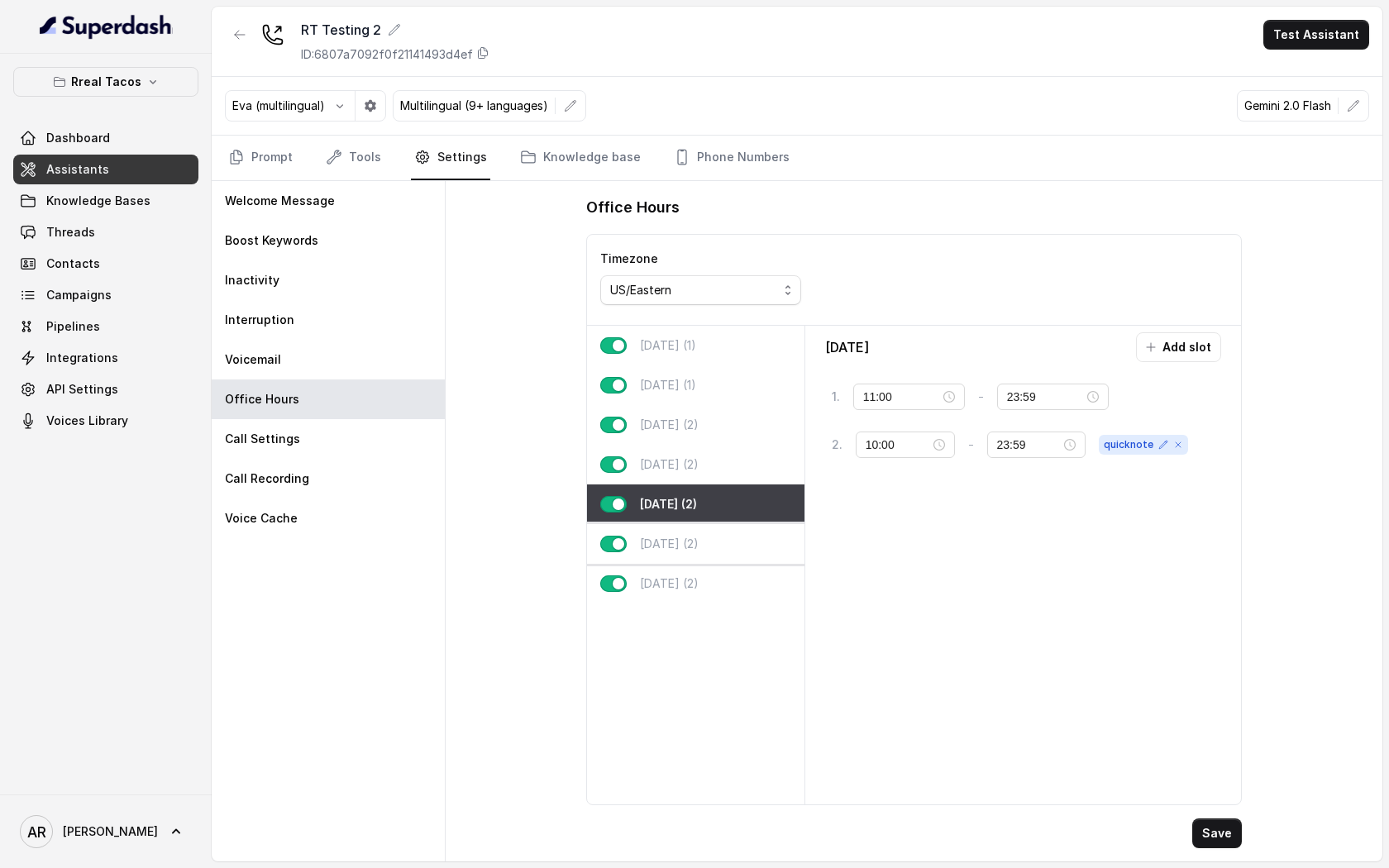 click on "[DATE] (2)" at bounding box center [695, 544] 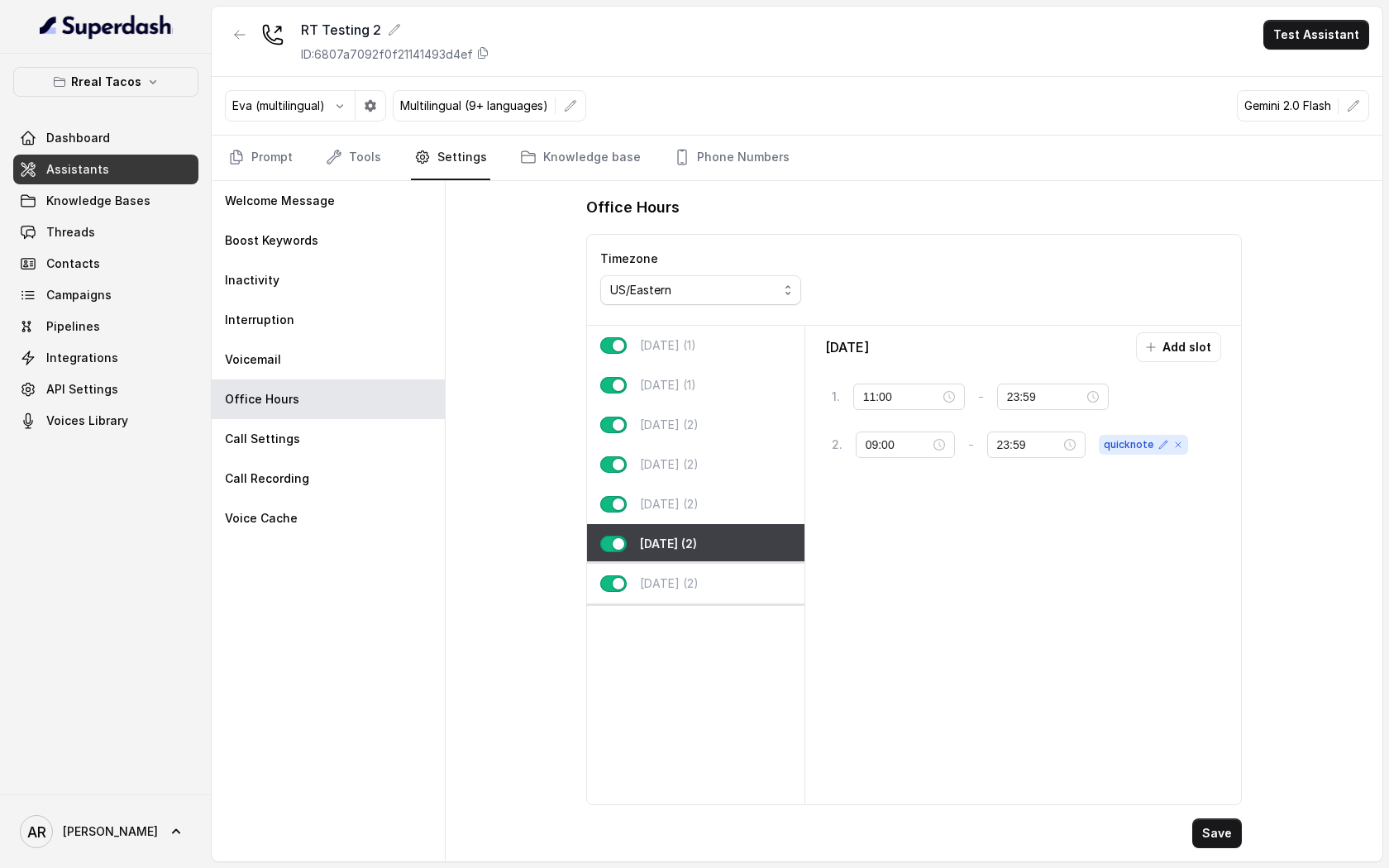 click on "[DATE] (2)" at bounding box center [695, 584] 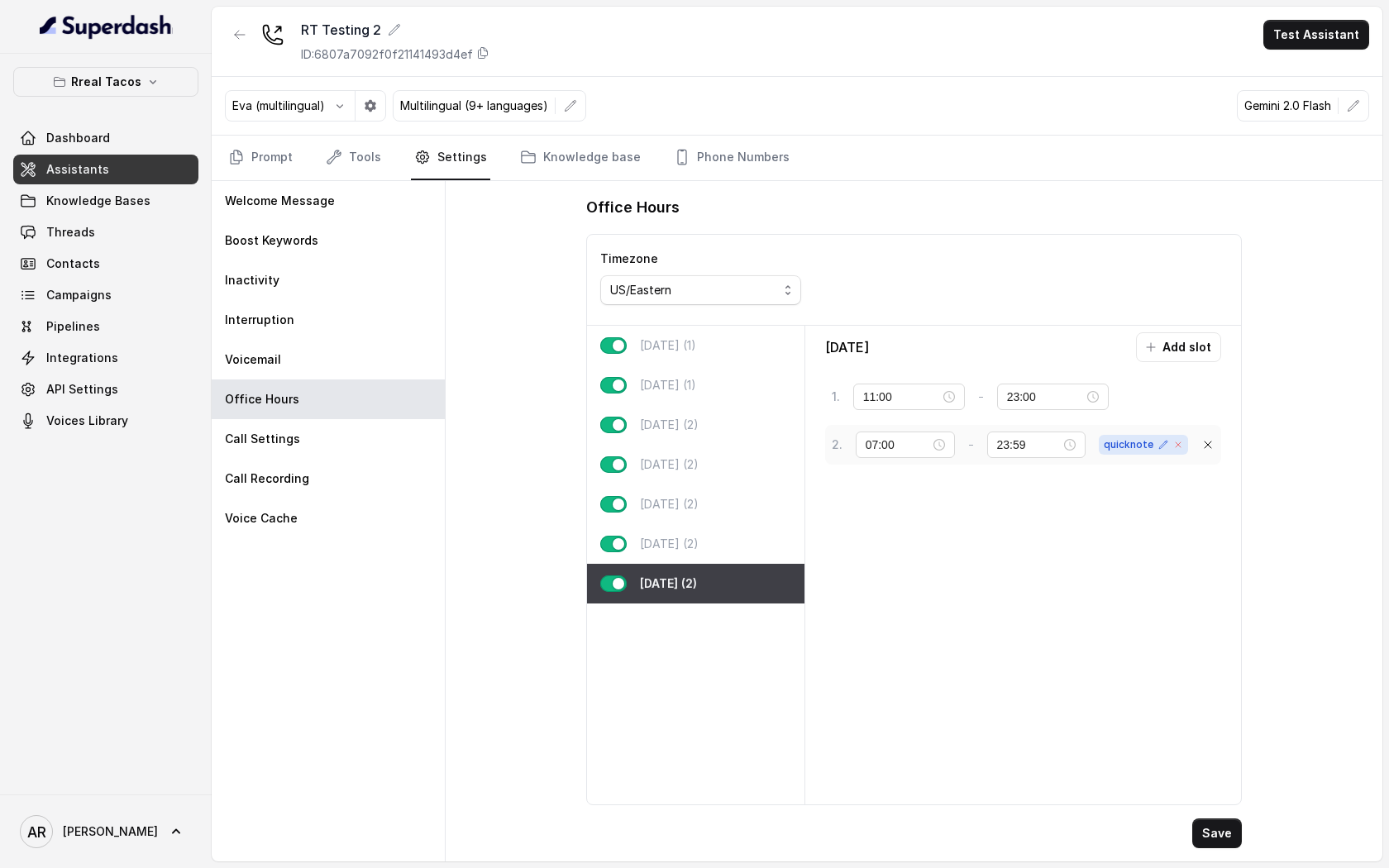 click 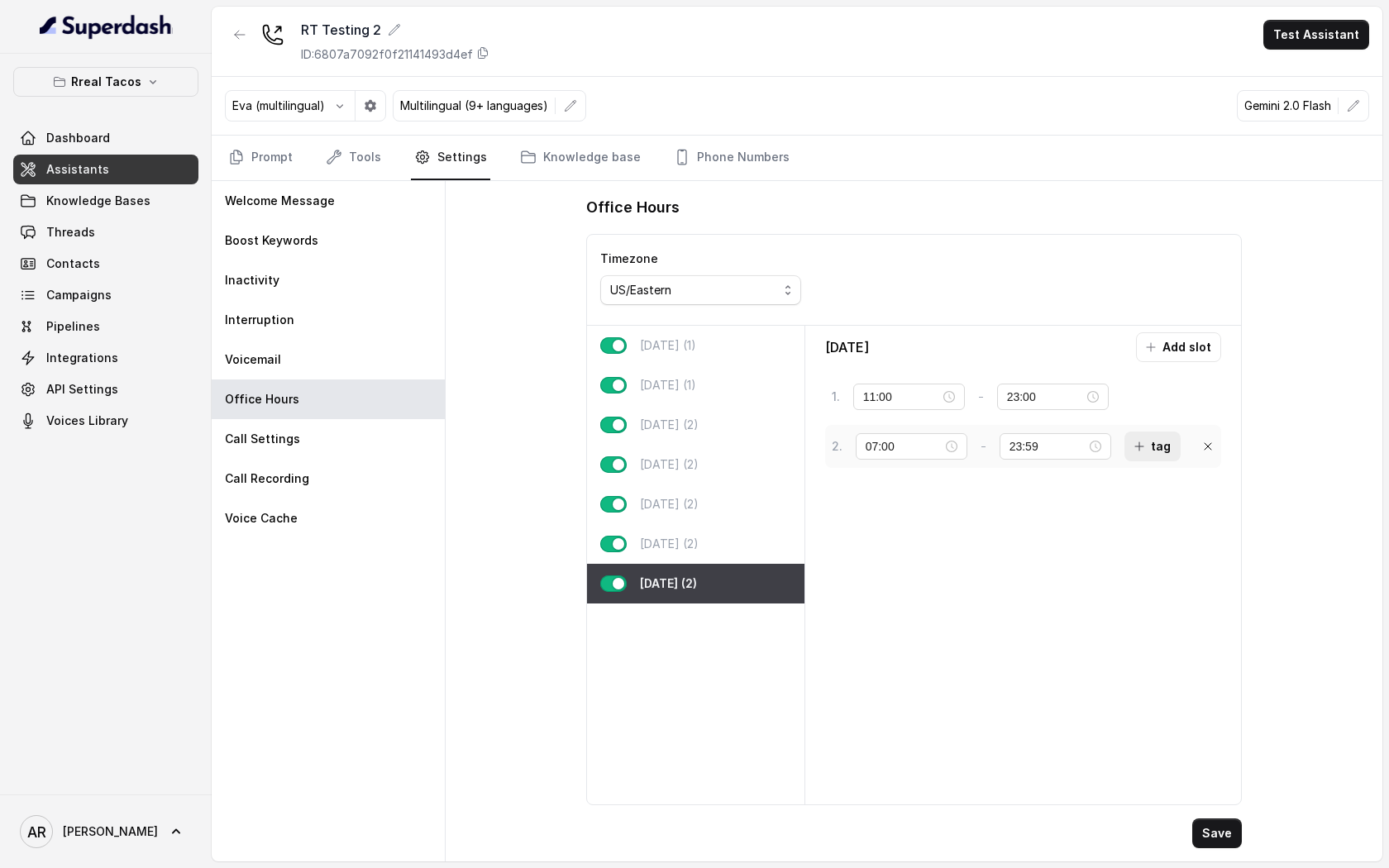 click on "tag" at bounding box center (1153, 446) 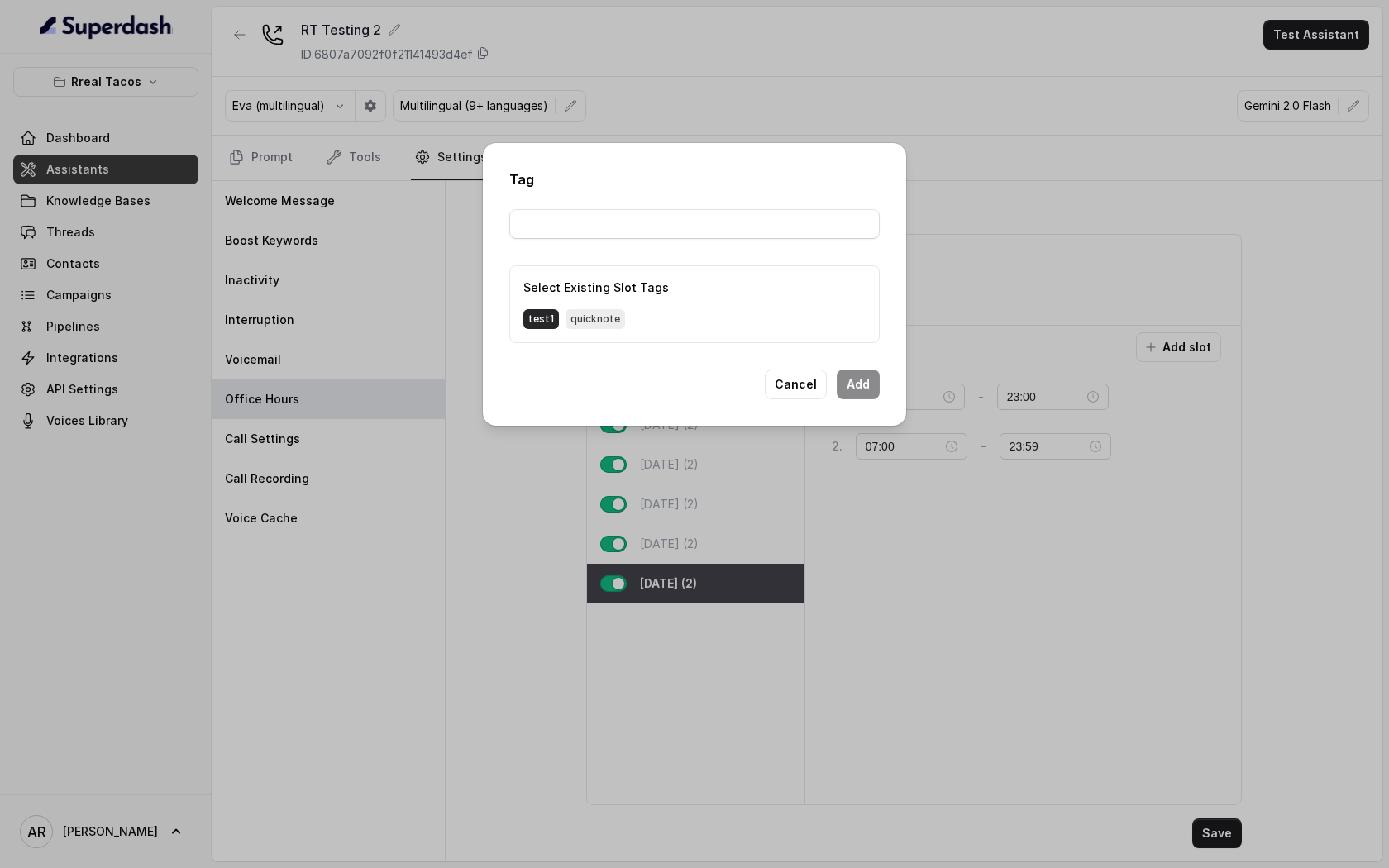 click on "test1" at bounding box center (541, 319) 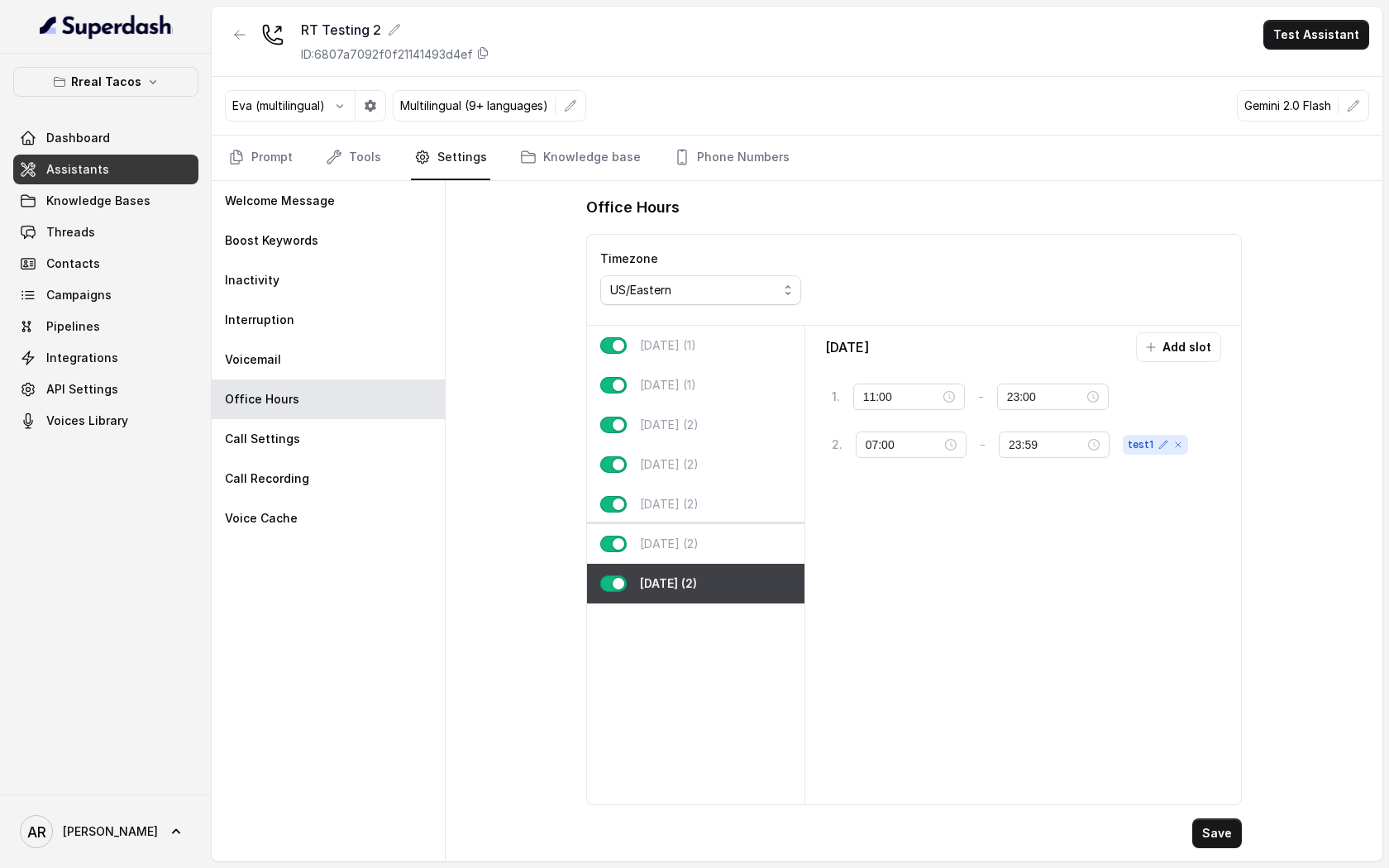 click on "[DATE] (2)" at bounding box center [695, 544] 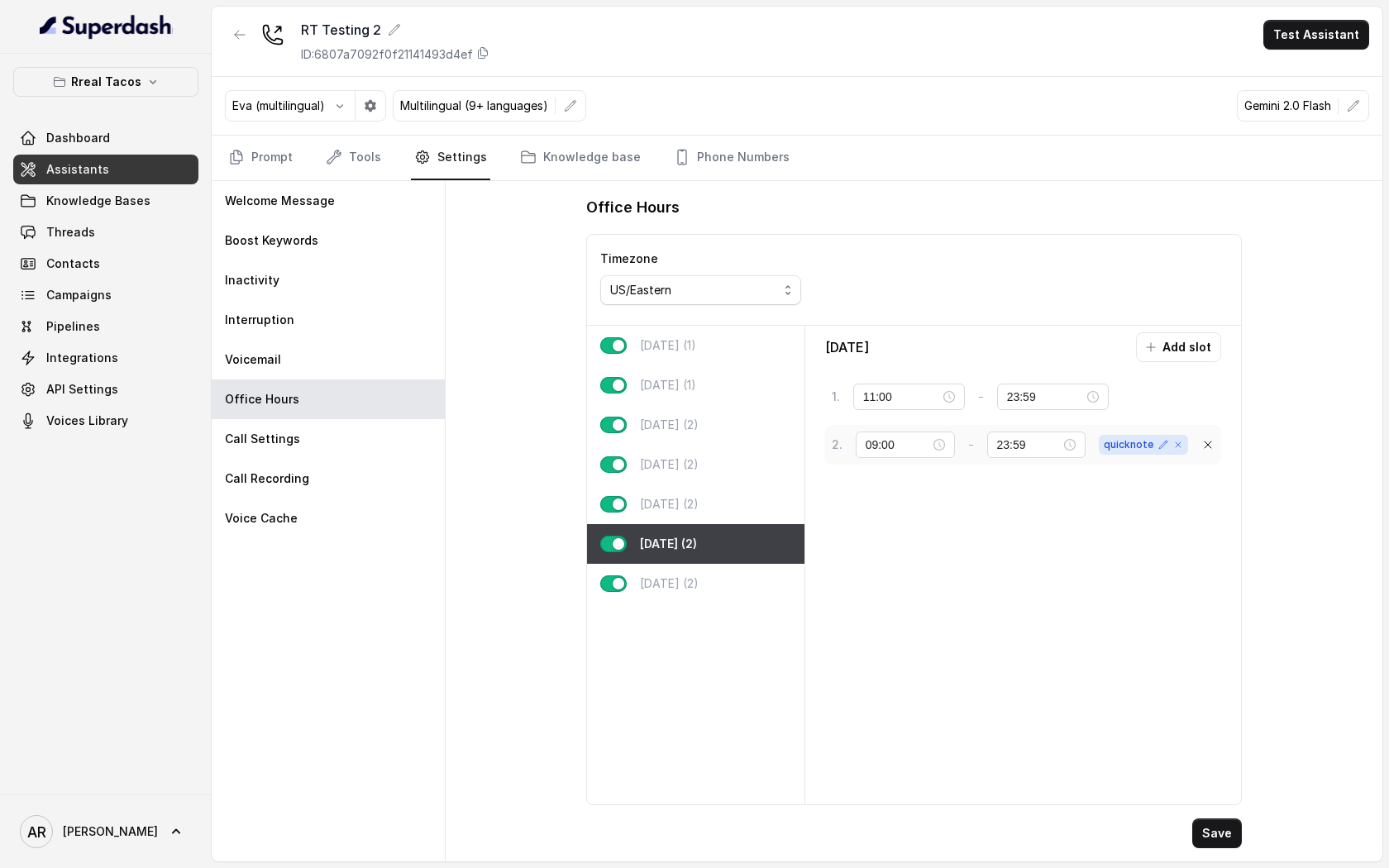click on "quicknote" at bounding box center (1143, 445) 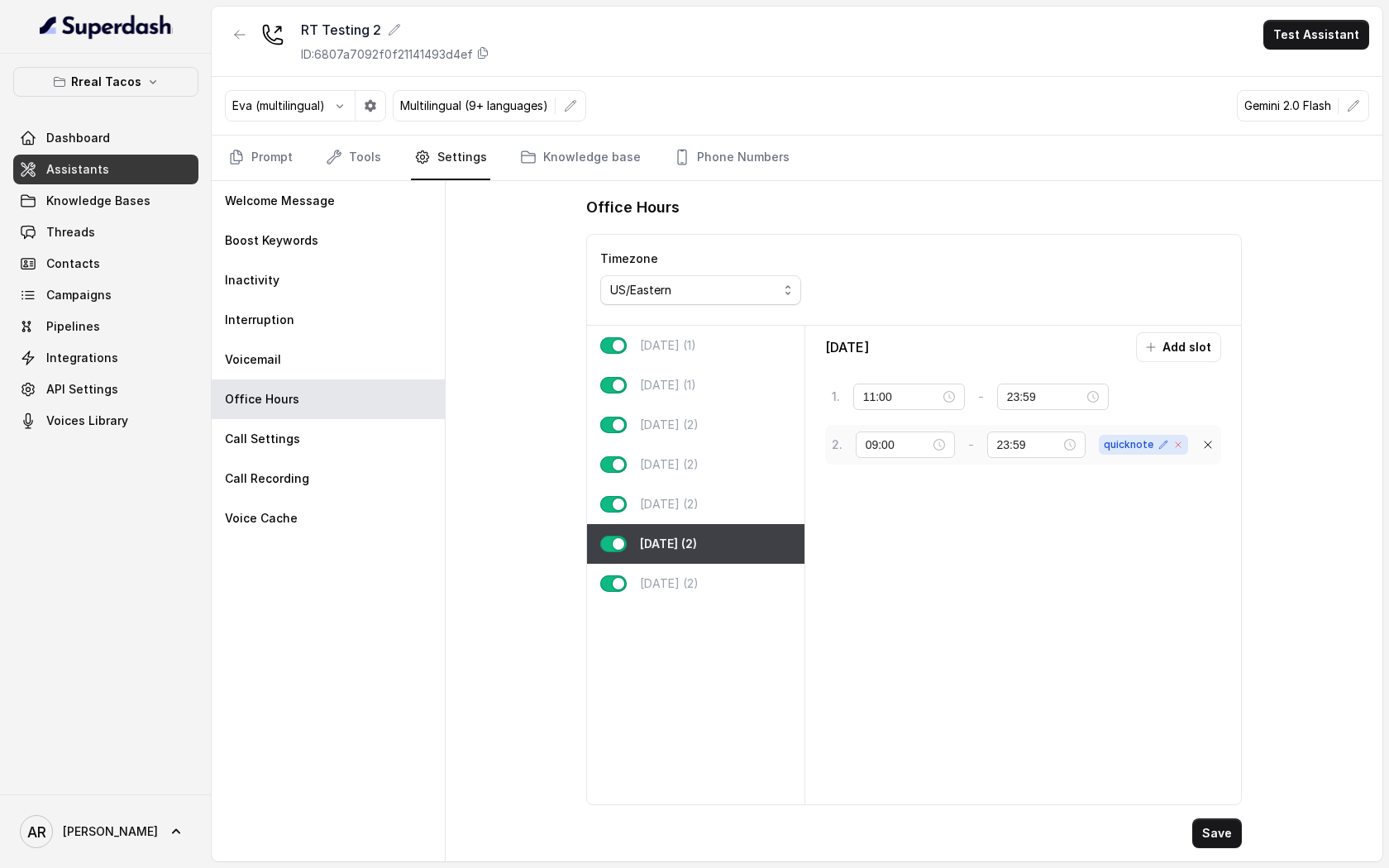 click 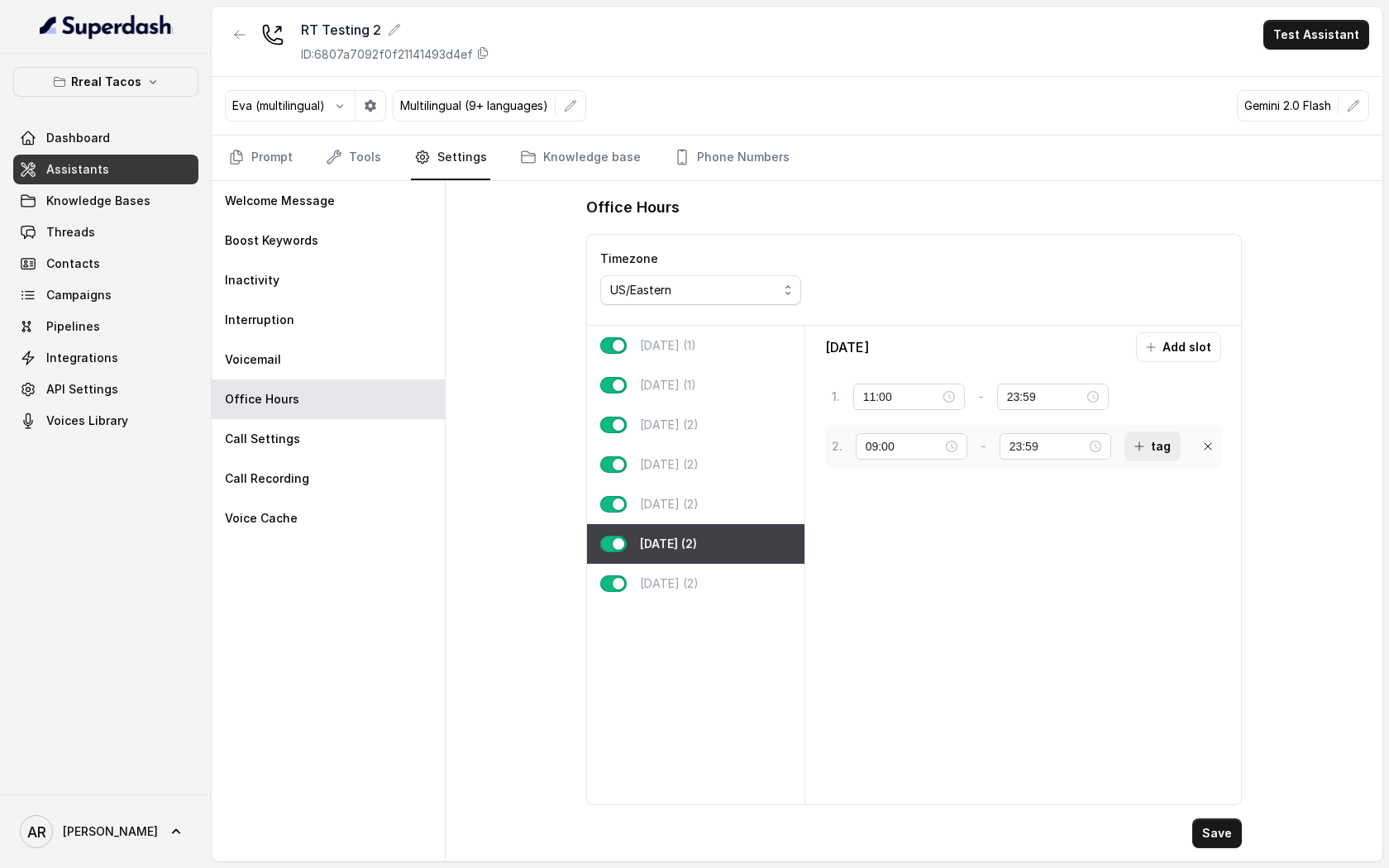click on "tag" at bounding box center [1153, 446] 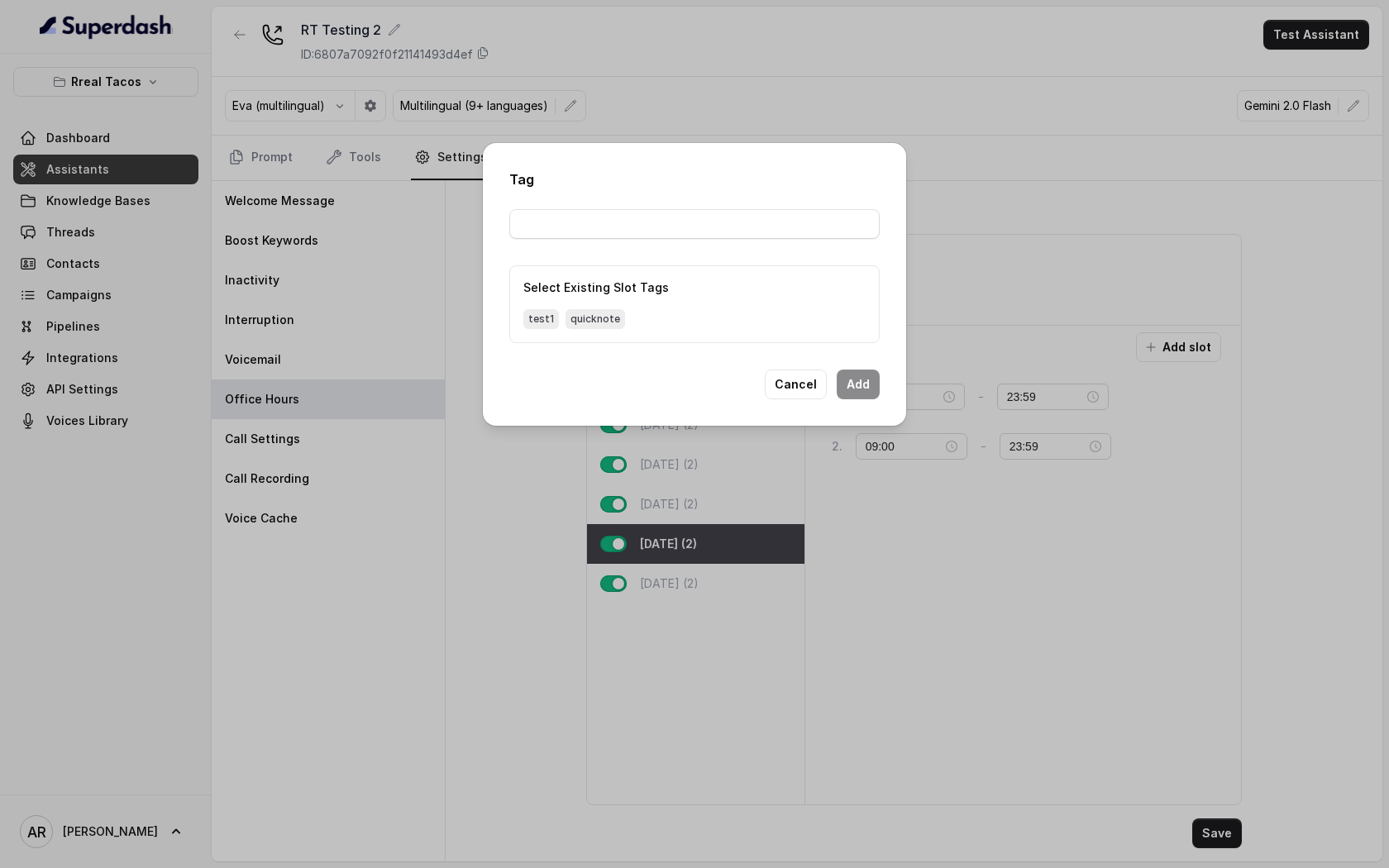 click on "Select Existing Slot Tags test1 quicknote" at bounding box center (694, 304) 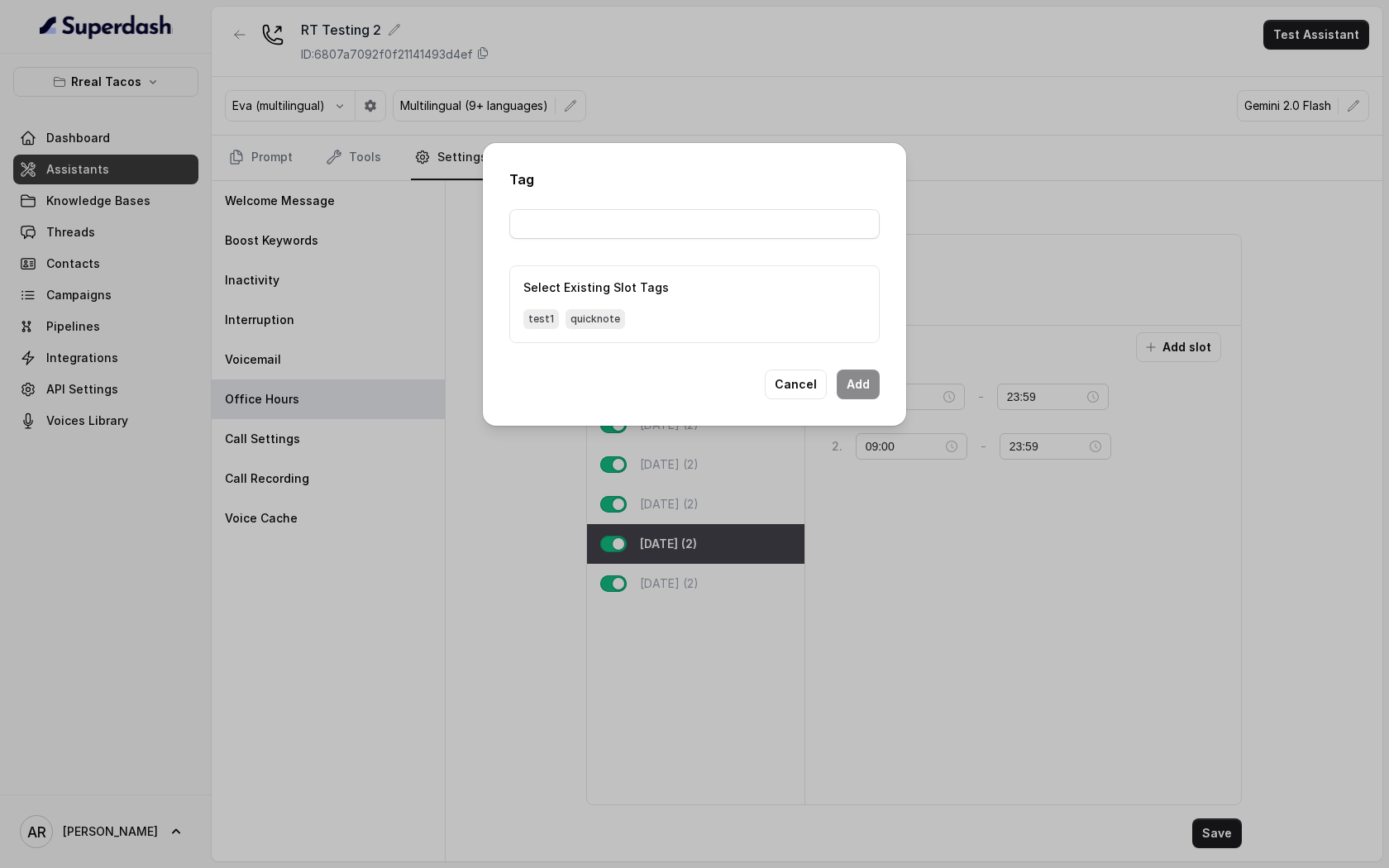 click on "Select Existing Slot Tags test1 quicknote" at bounding box center [694, 304] 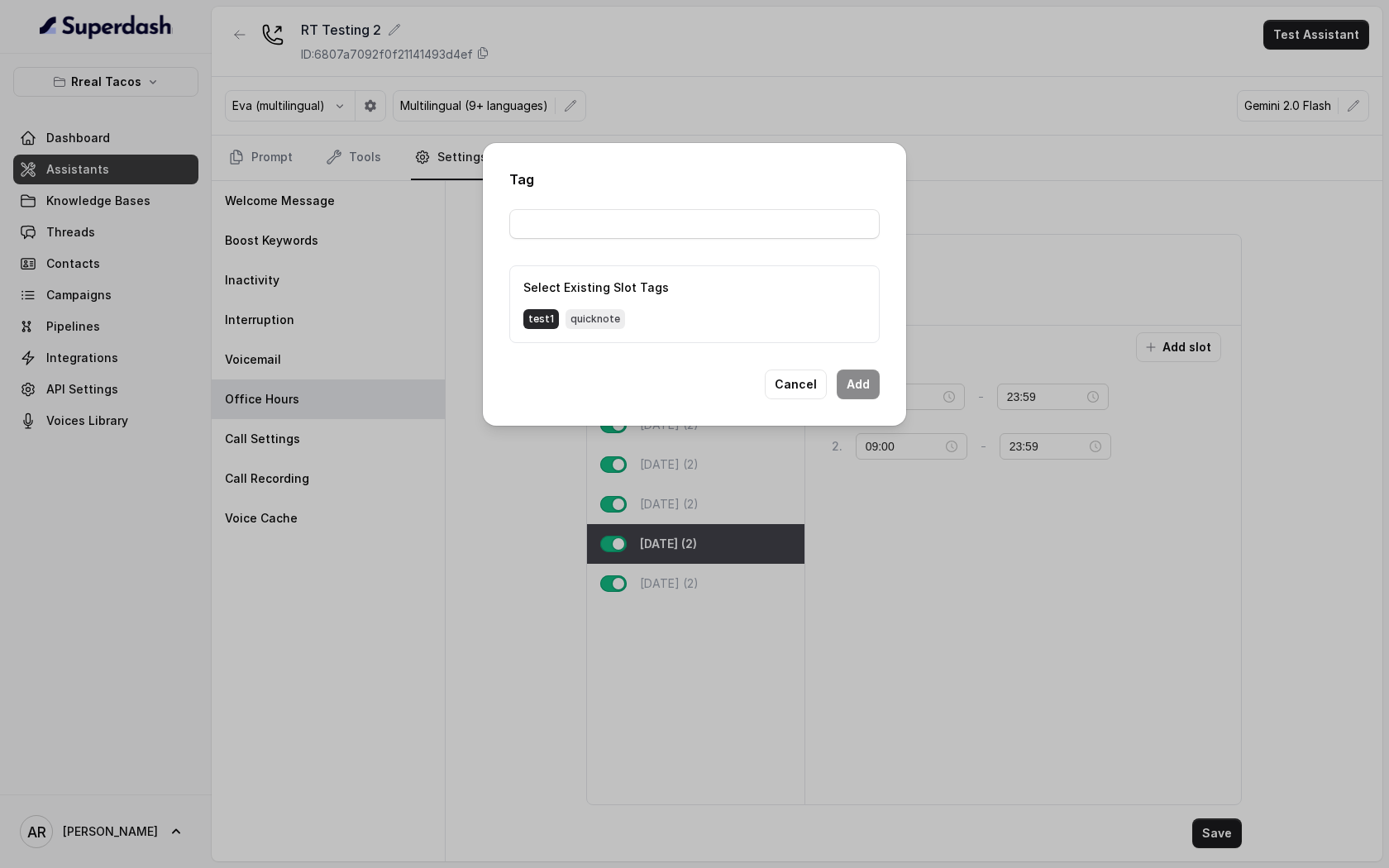 click on "test1" at bounding box center [541, 319] 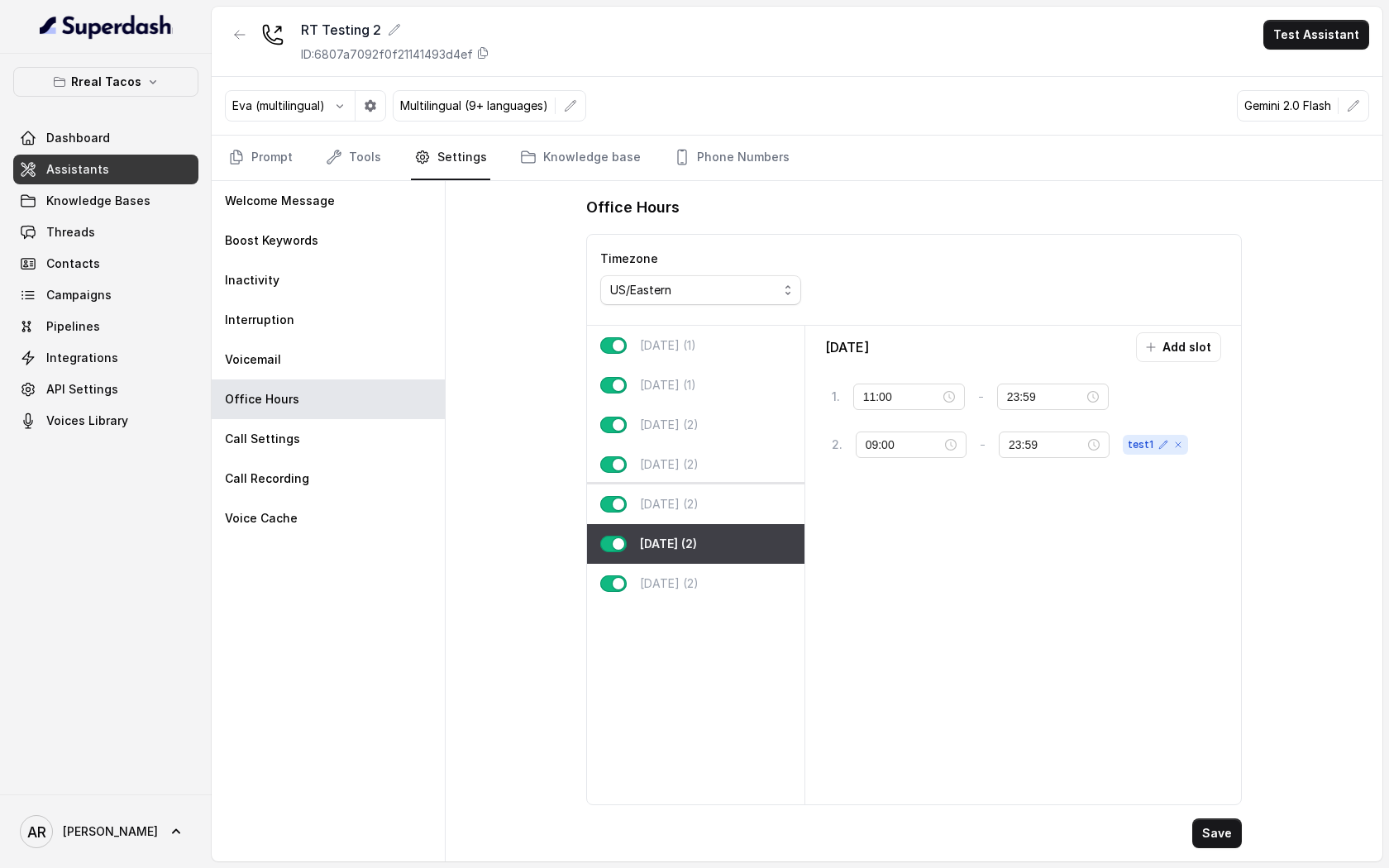 click on "[DATE] (2)" at bounding box center (695, 504) 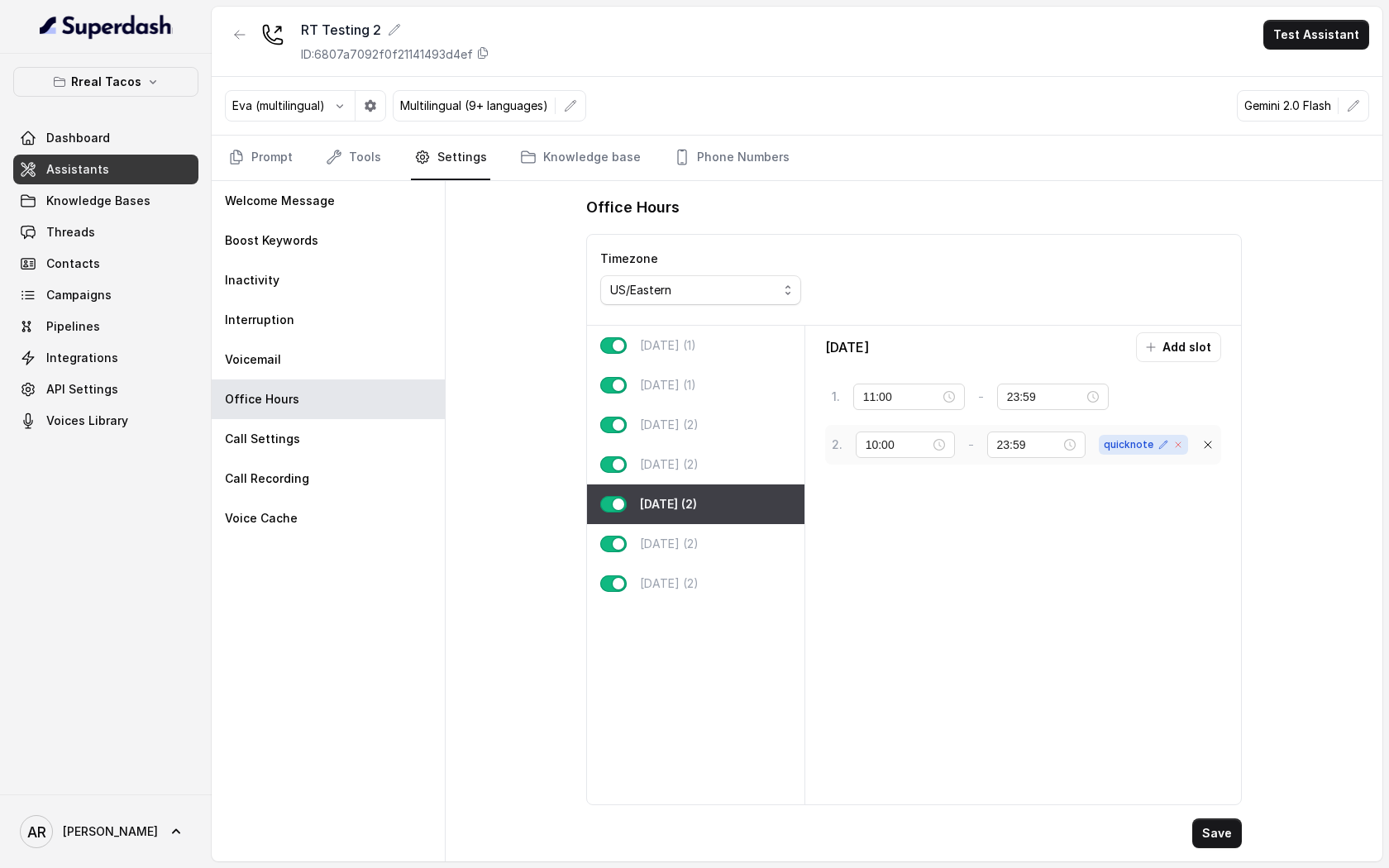click 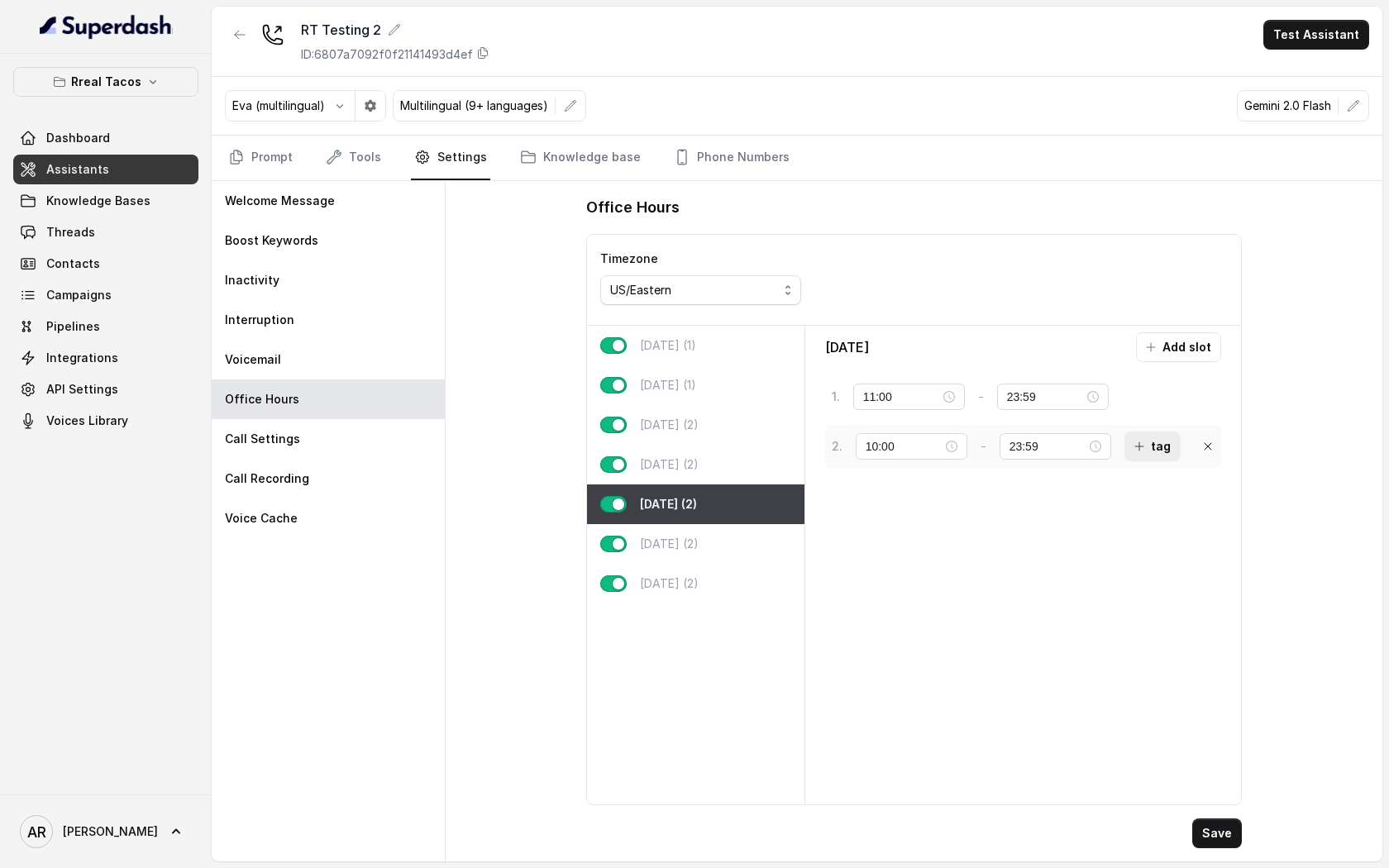 click on "tag" at bounding box center [1153, 446] 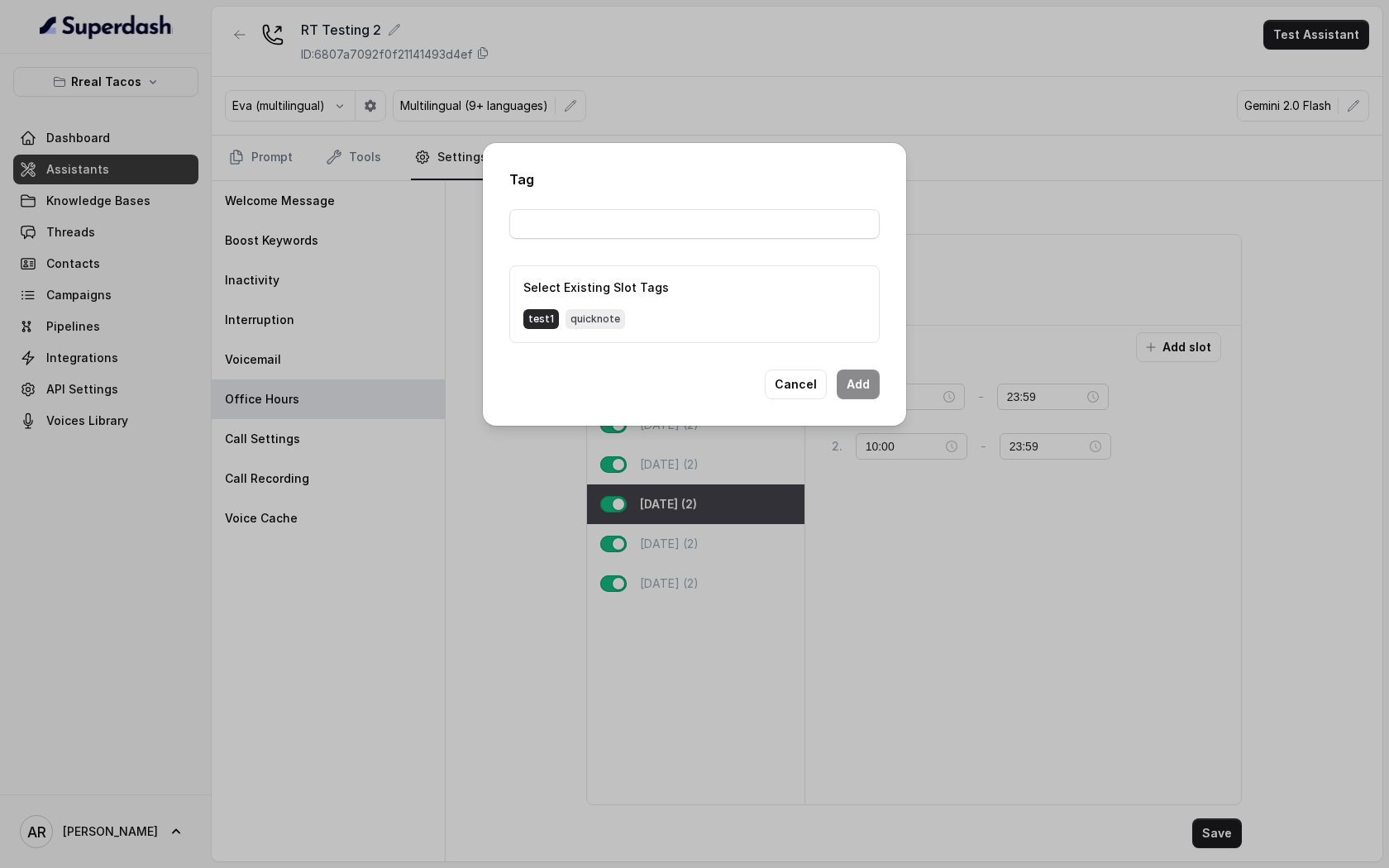 click on "test1" at bounding box center (541, 319) 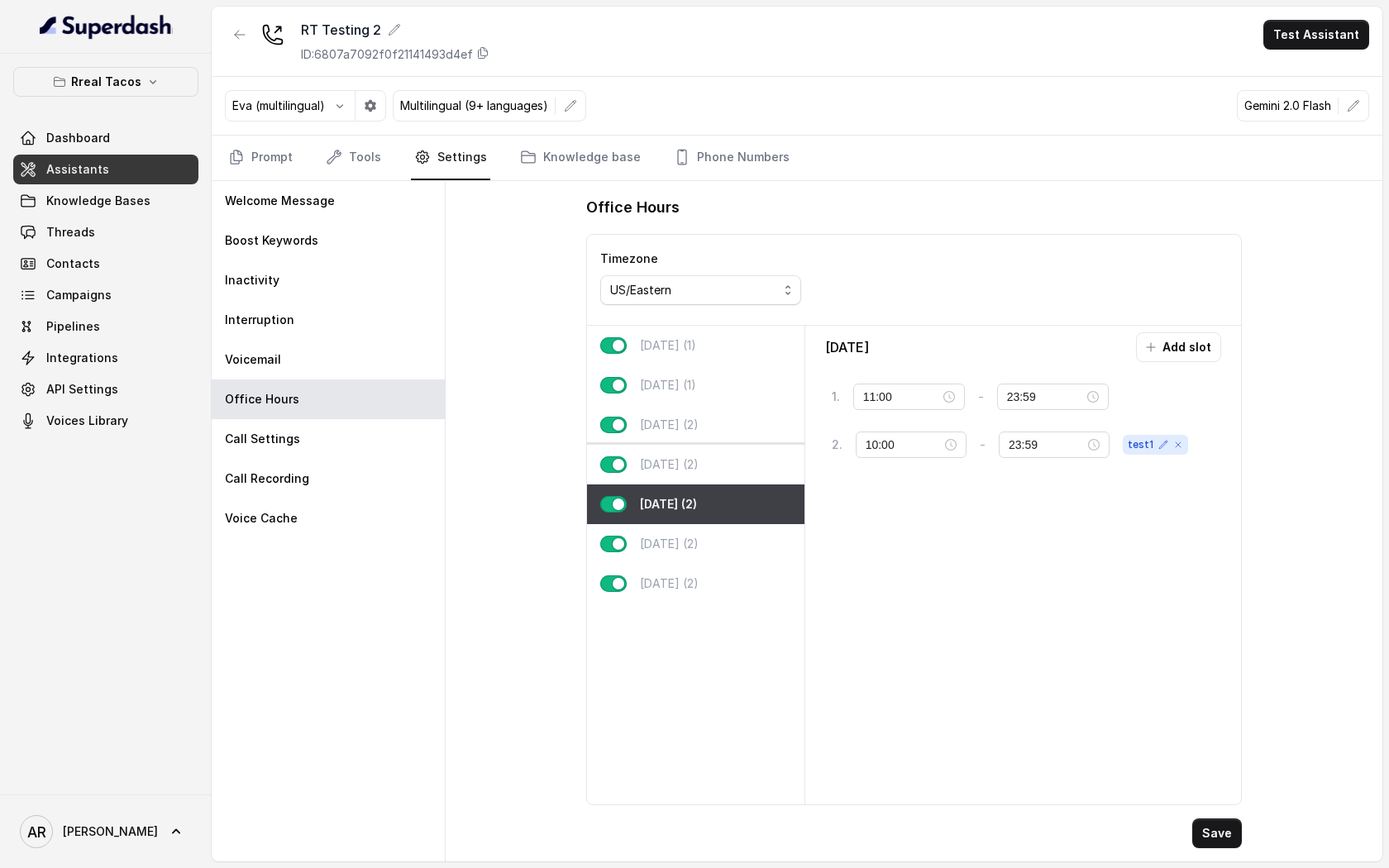 click on "[DATE] (2)" at bounding box center (695, 465) 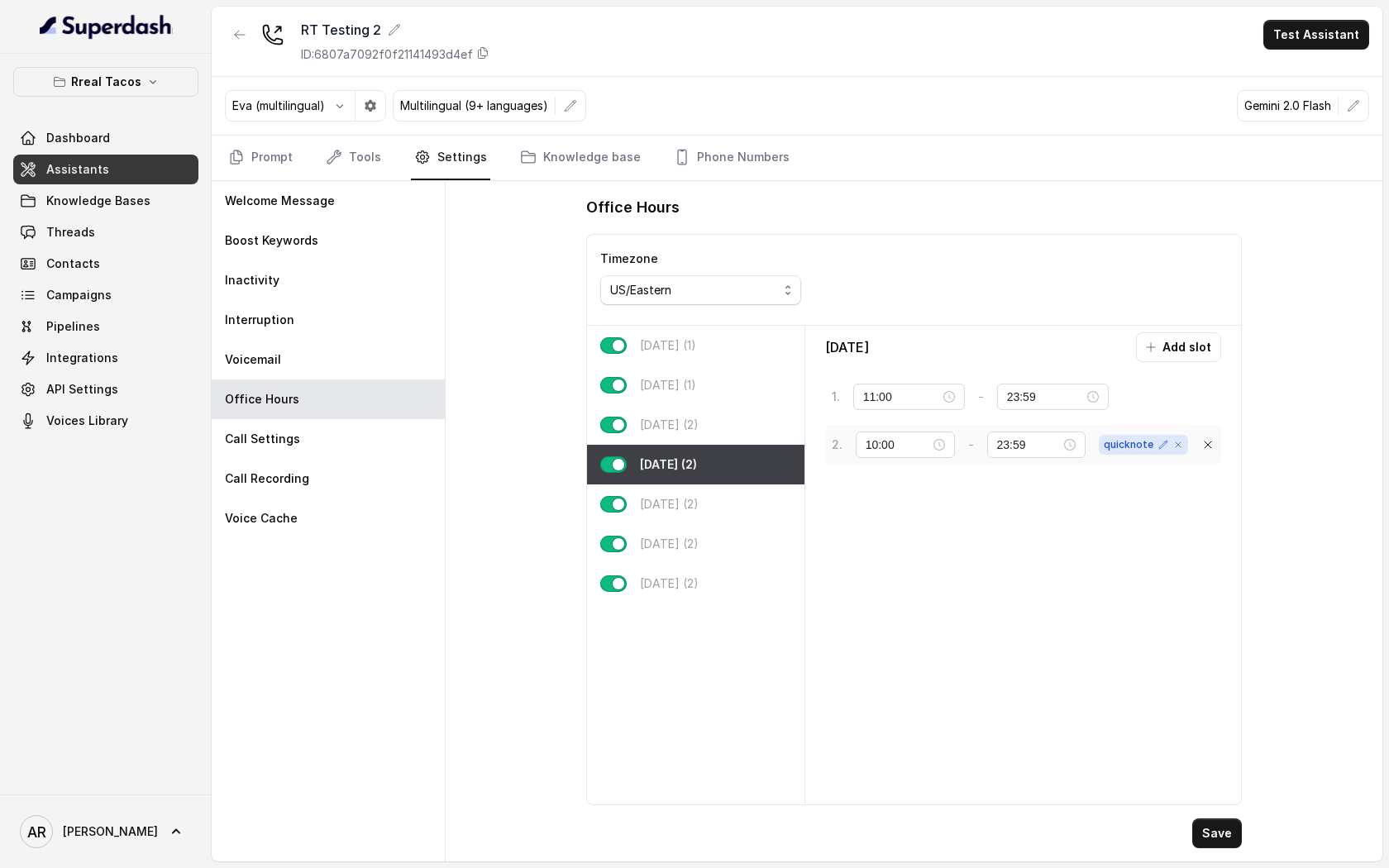 click on "quicknote" at bounding box center [1143, 445] 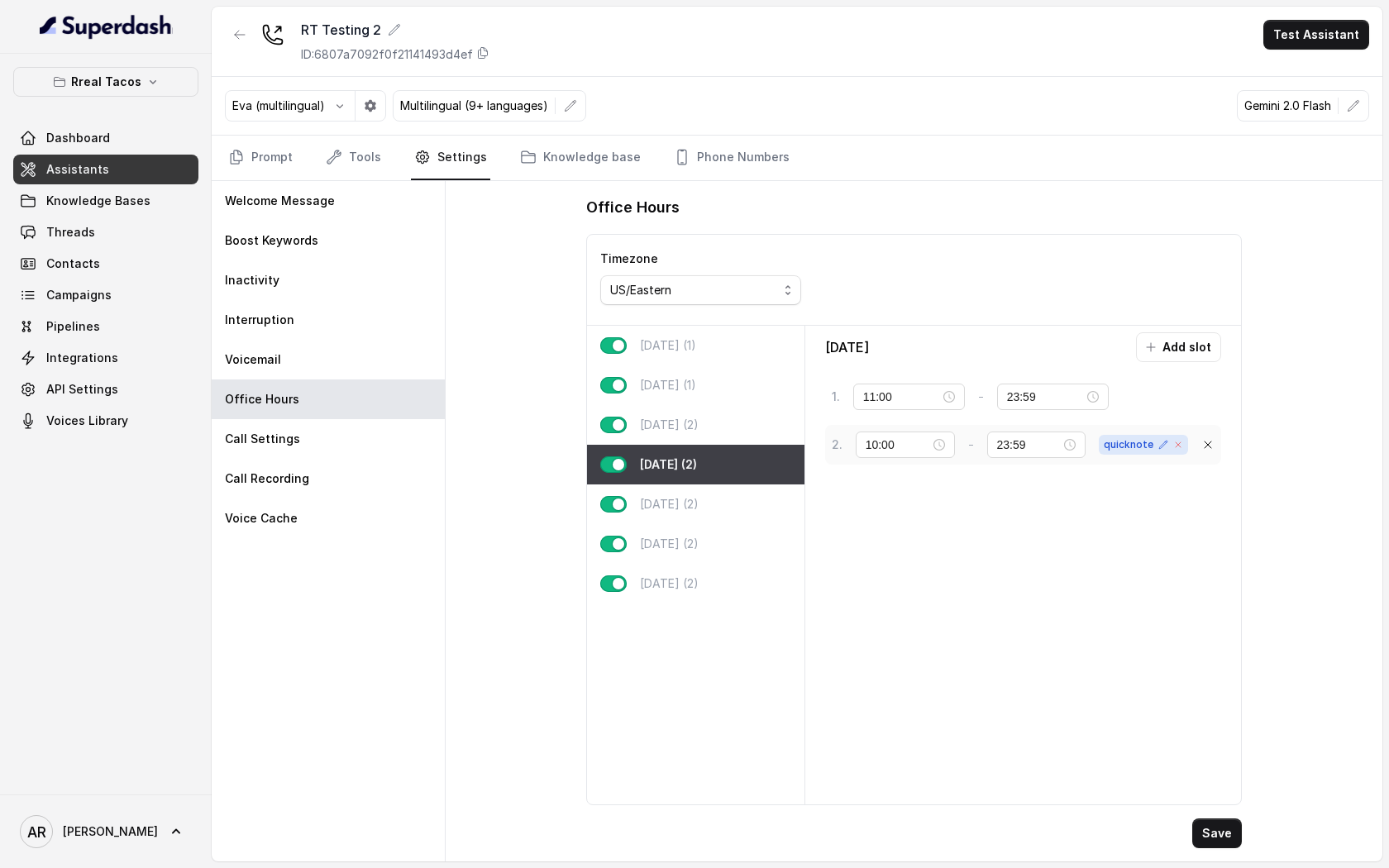 click 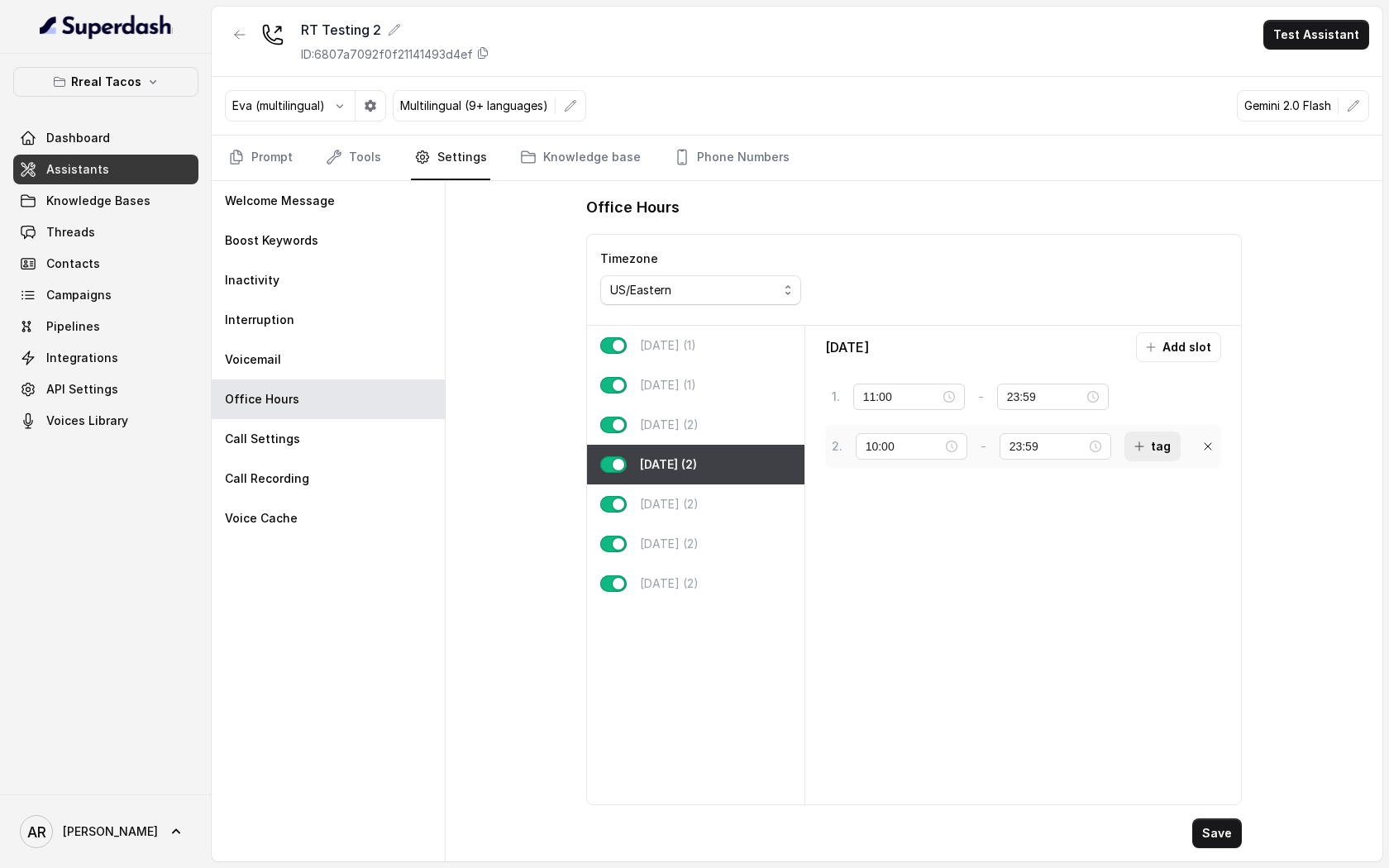 click on "tag" at bounding box center (1153, 446) 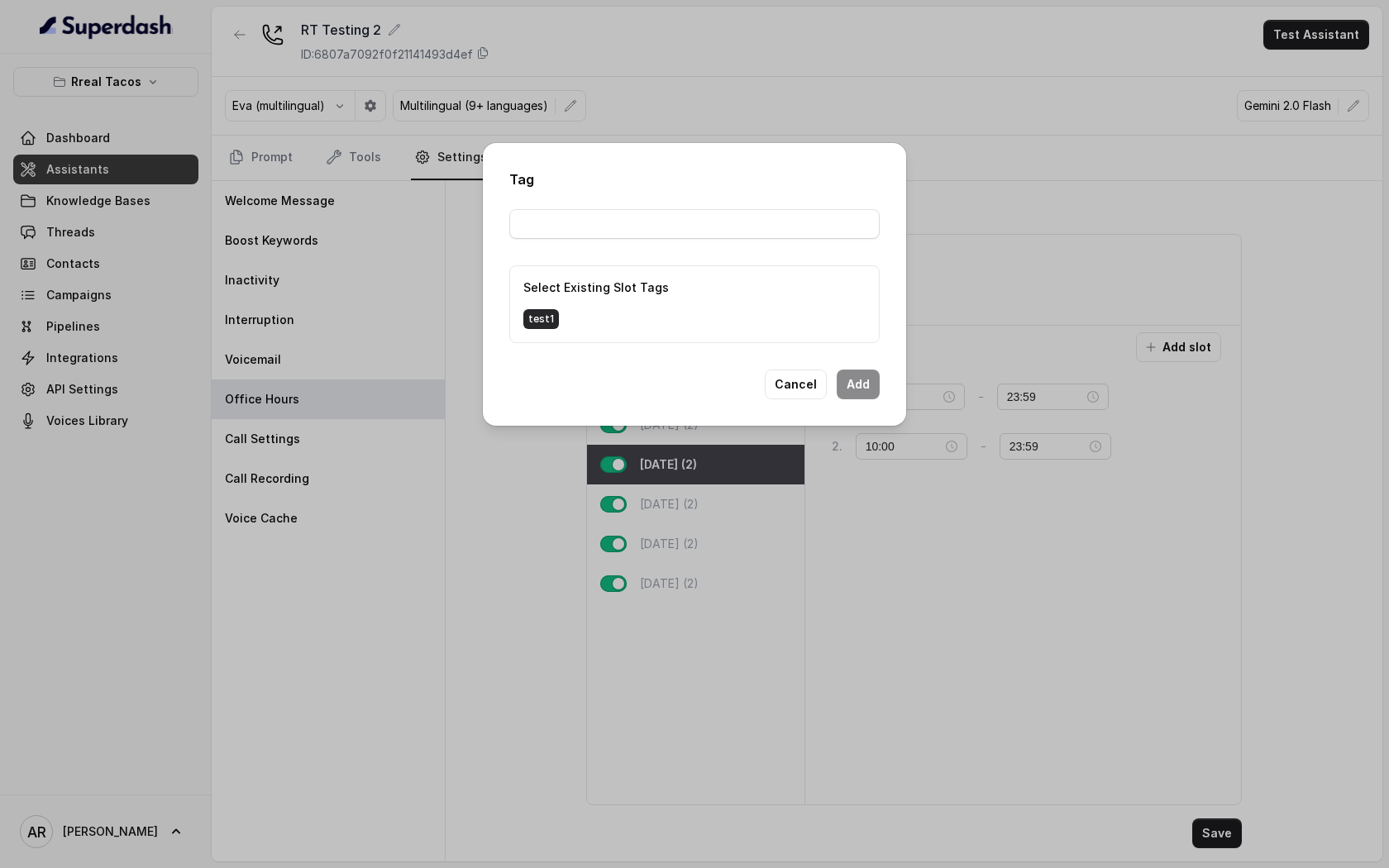 click on "test1" at bounding box center [541, 319] 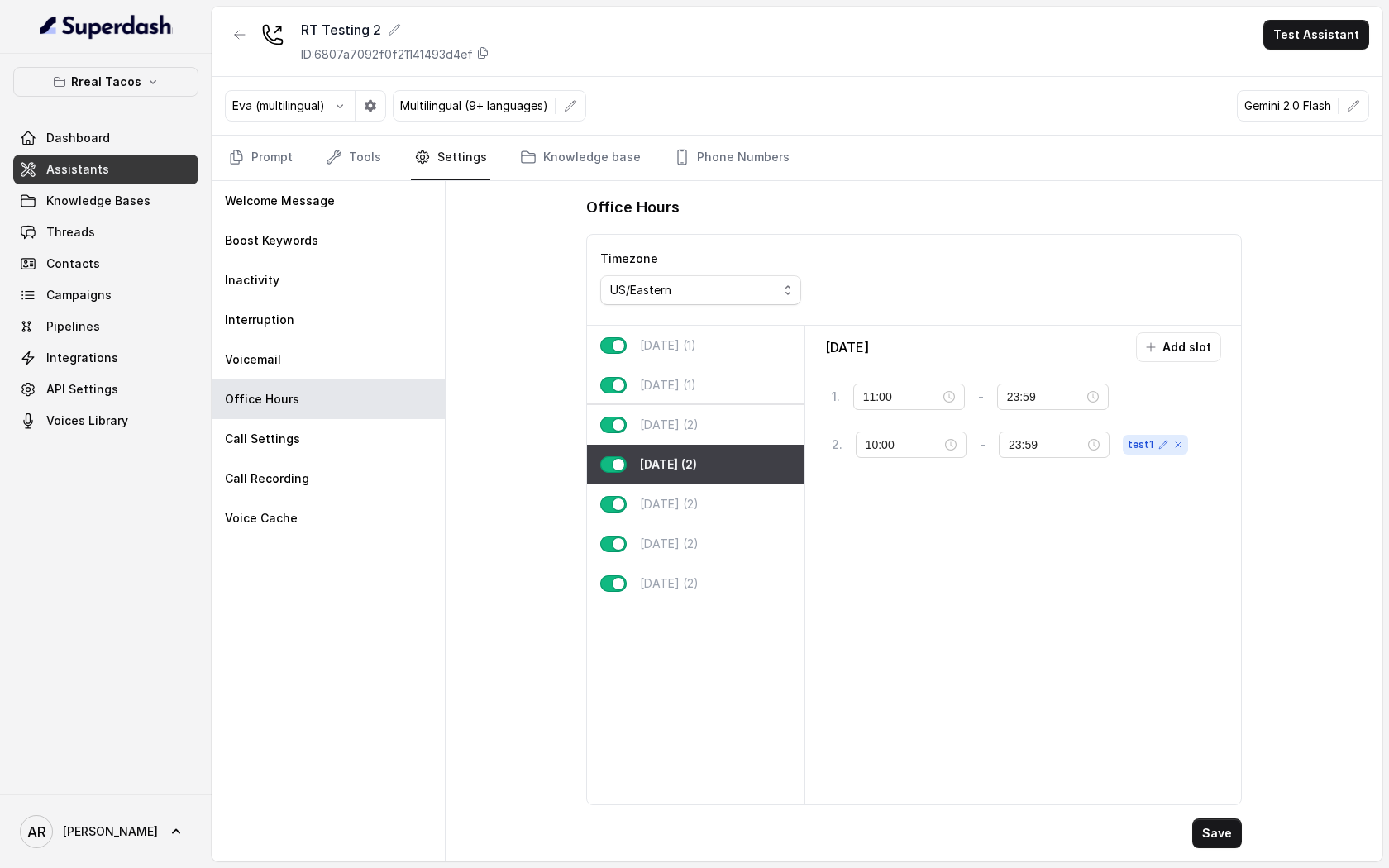click on "[DATE] (2)" at bounding box center (669, 425) 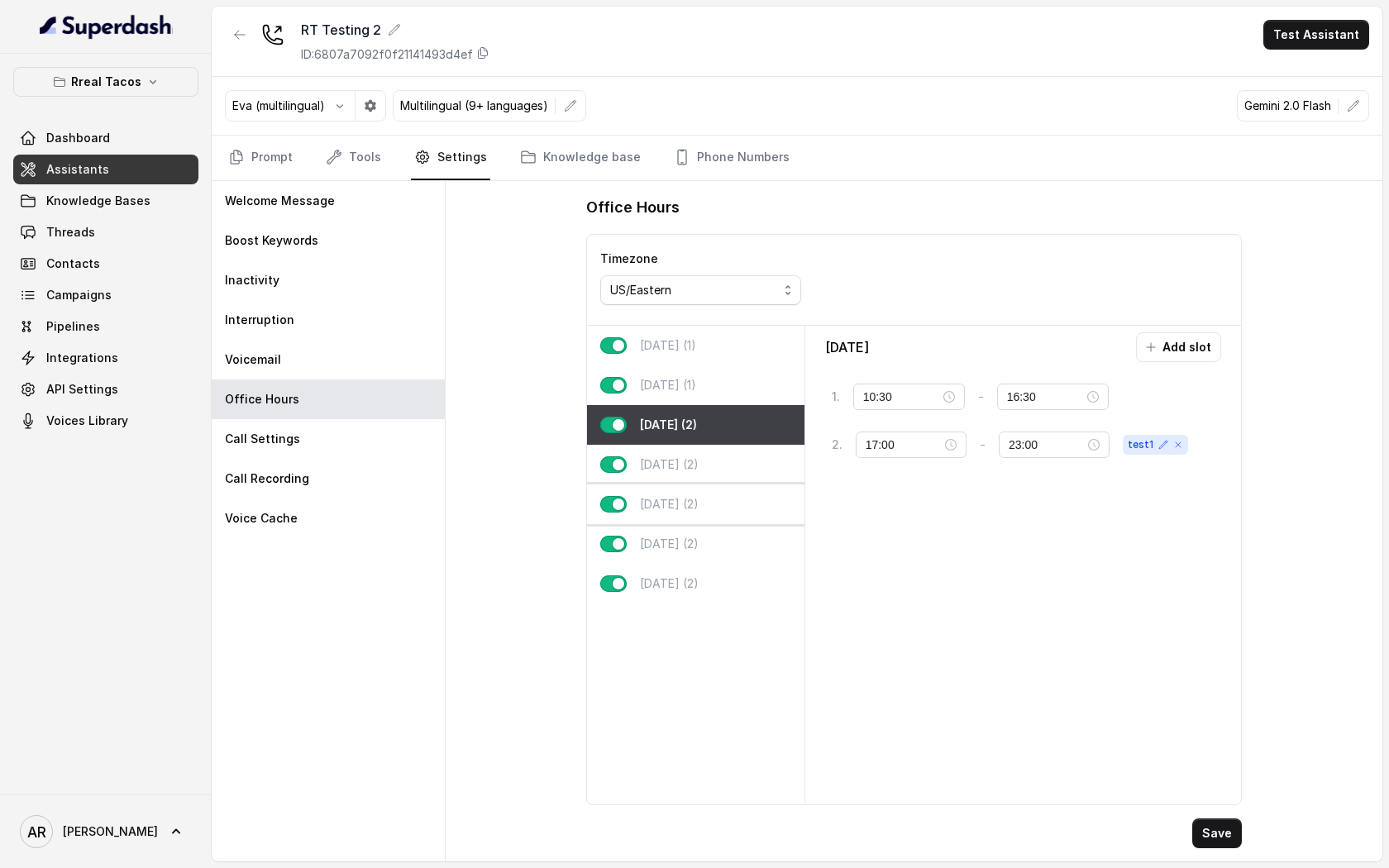 click on "[DATE] (2)" at bounding box center (695, 504) 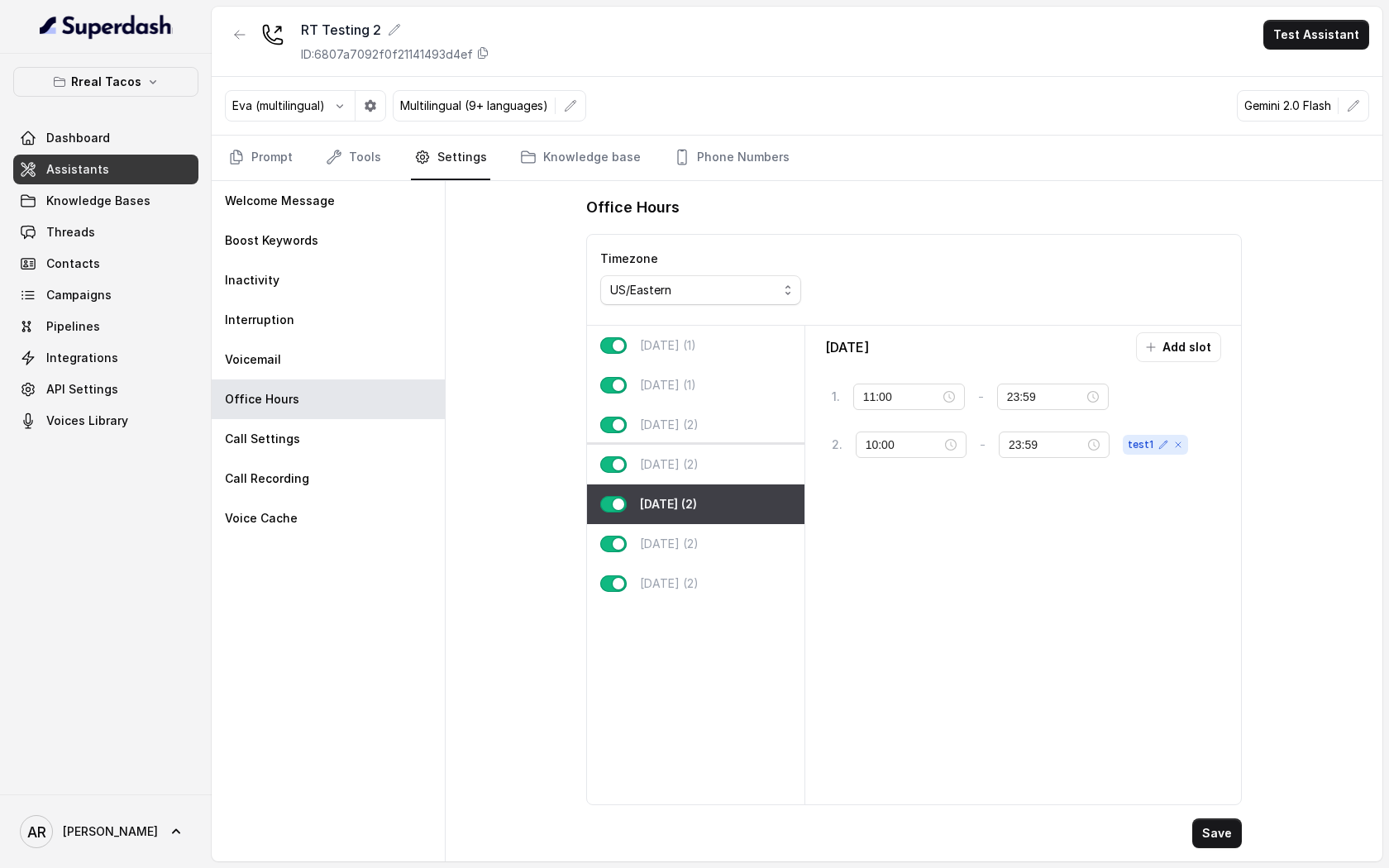 click on "[DATE] (2)" at bounding box center [695, 465] 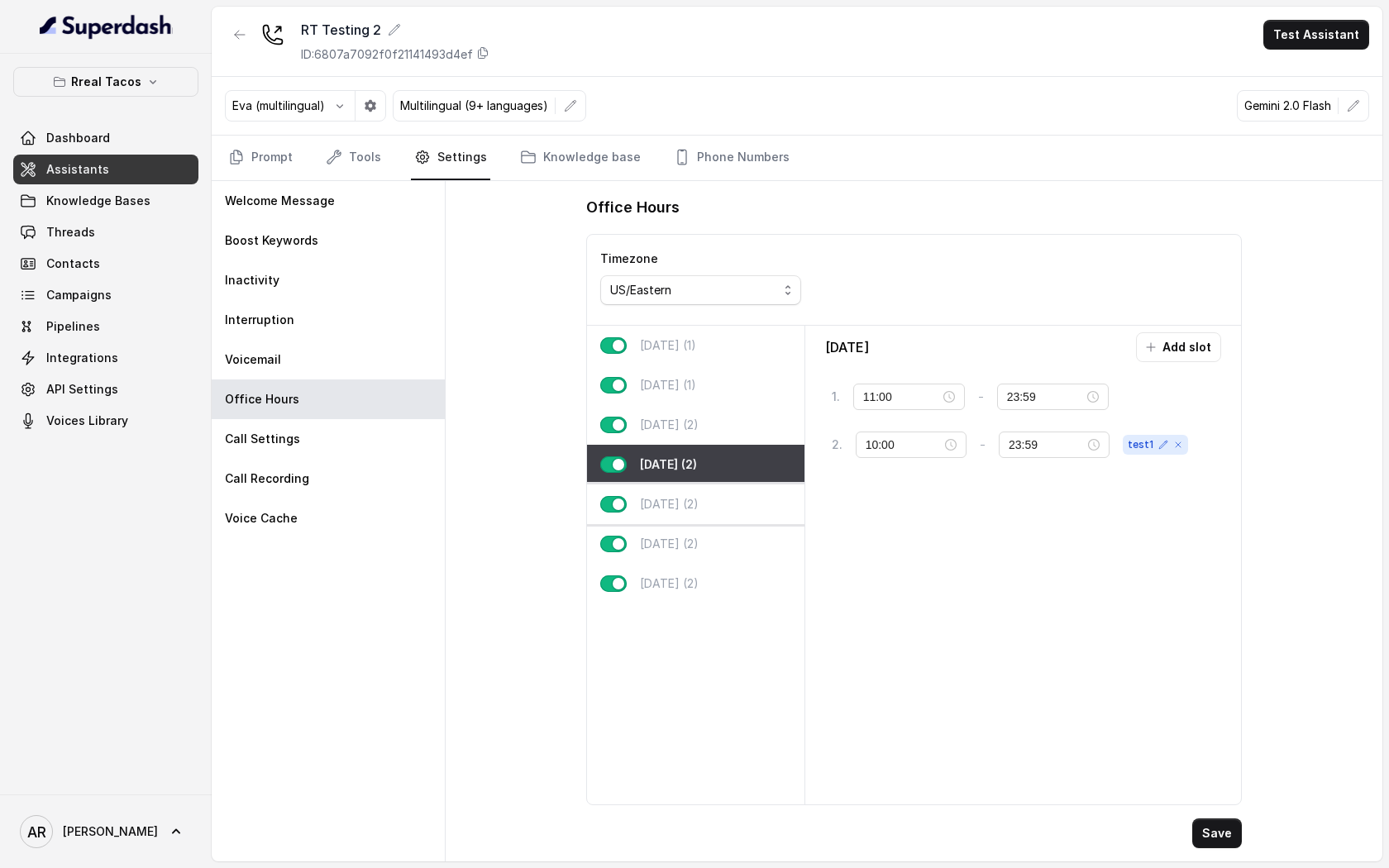 click on "[DATE] (2)" at bounding box center [695, 504] 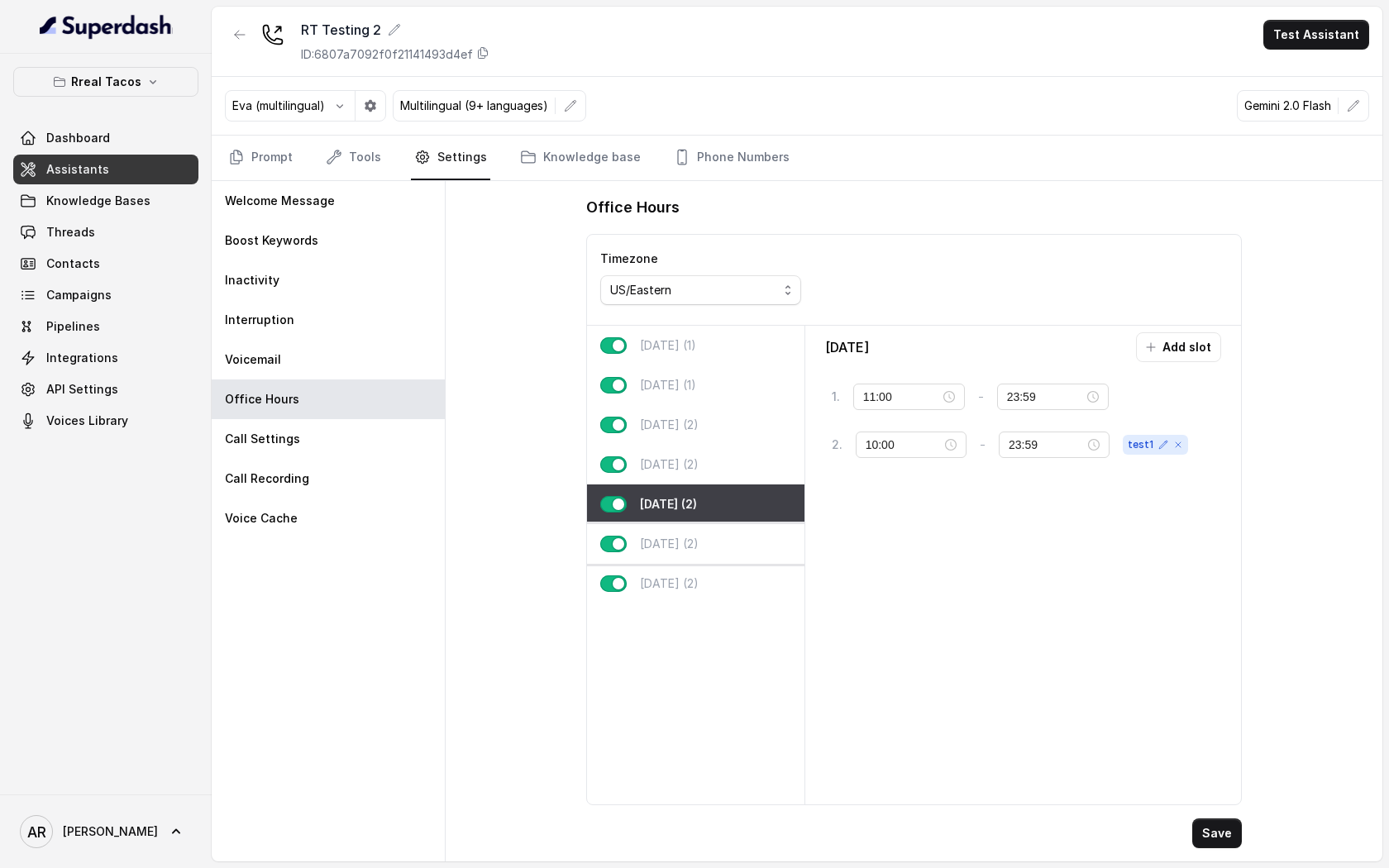 click on "[DATE] (2)" at bounding box center [695, 544] 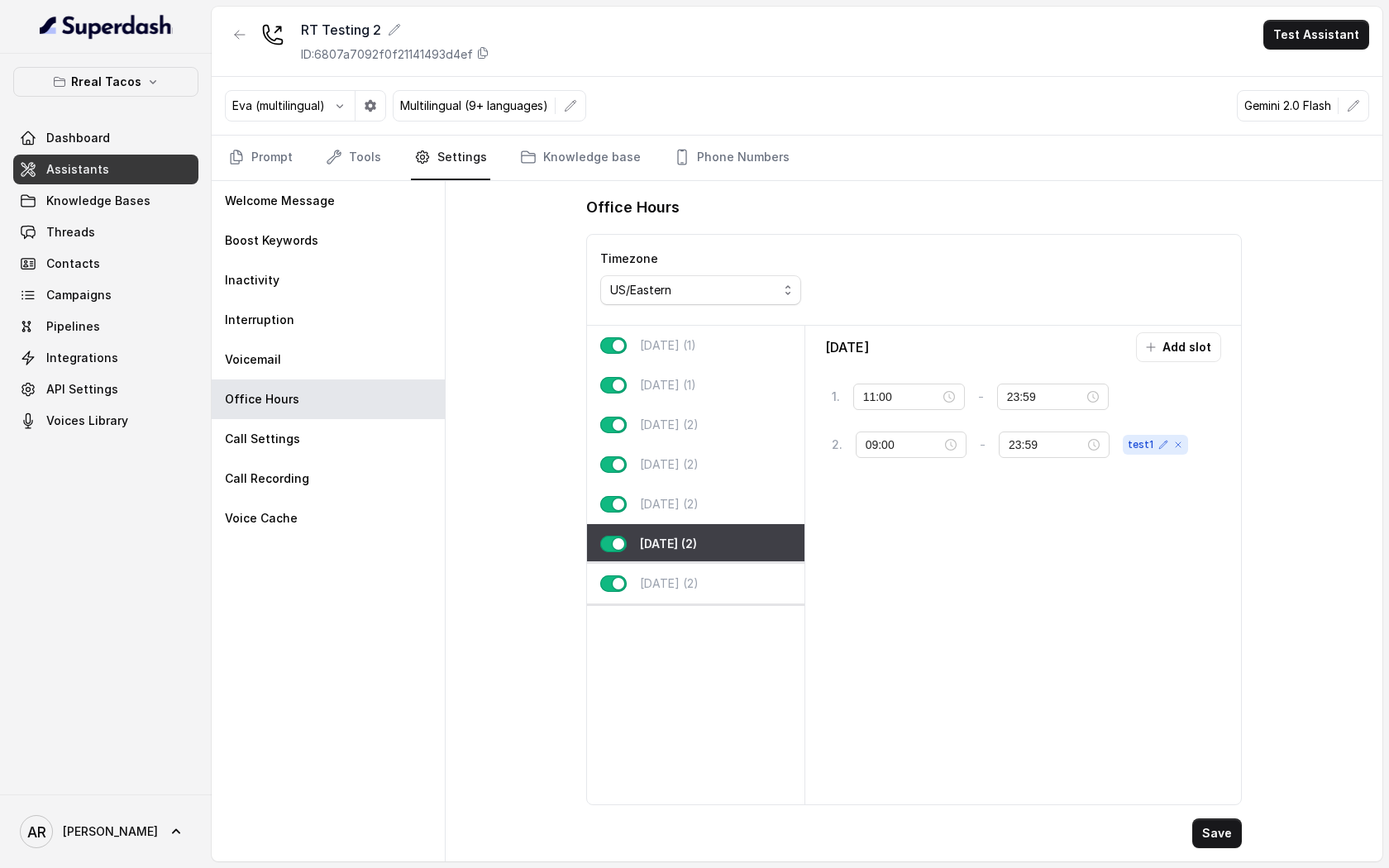 click on "[DATE] (2)" at bounding box center (695, 584) 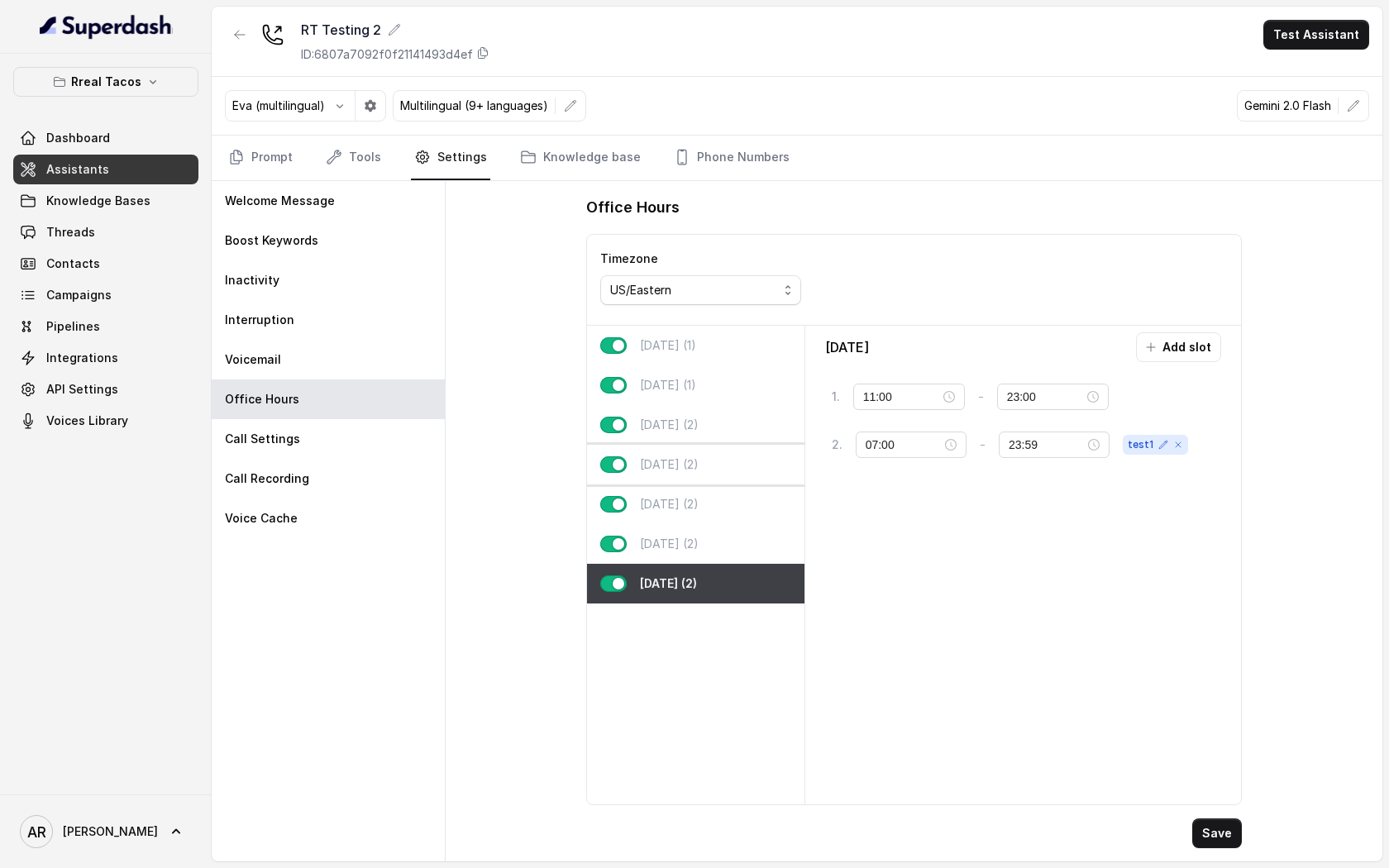 click on "[DATE] (2)" at bounding box center (695, 465) 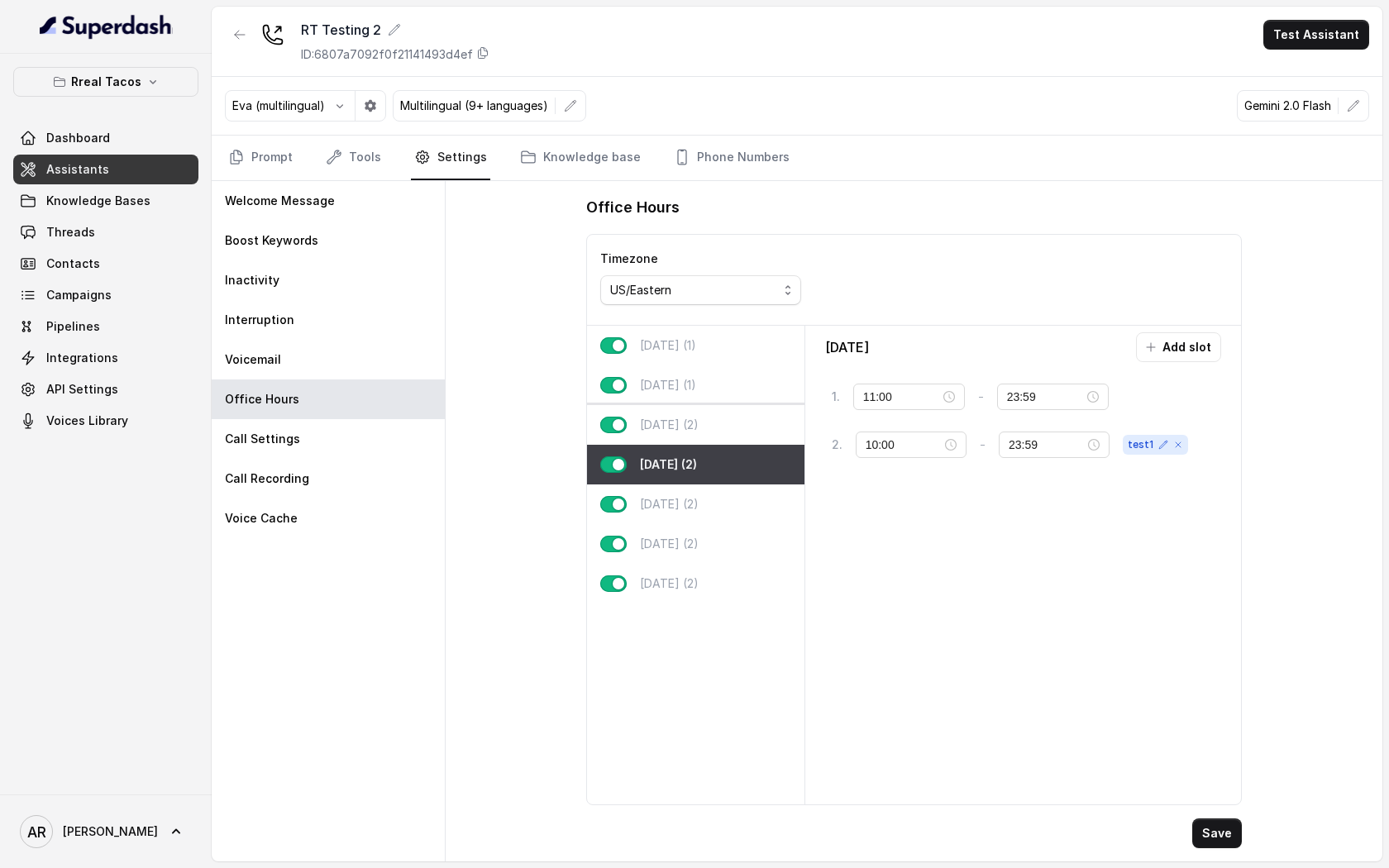 click on "[DATE] (2)" at bounding box center (695, 425) 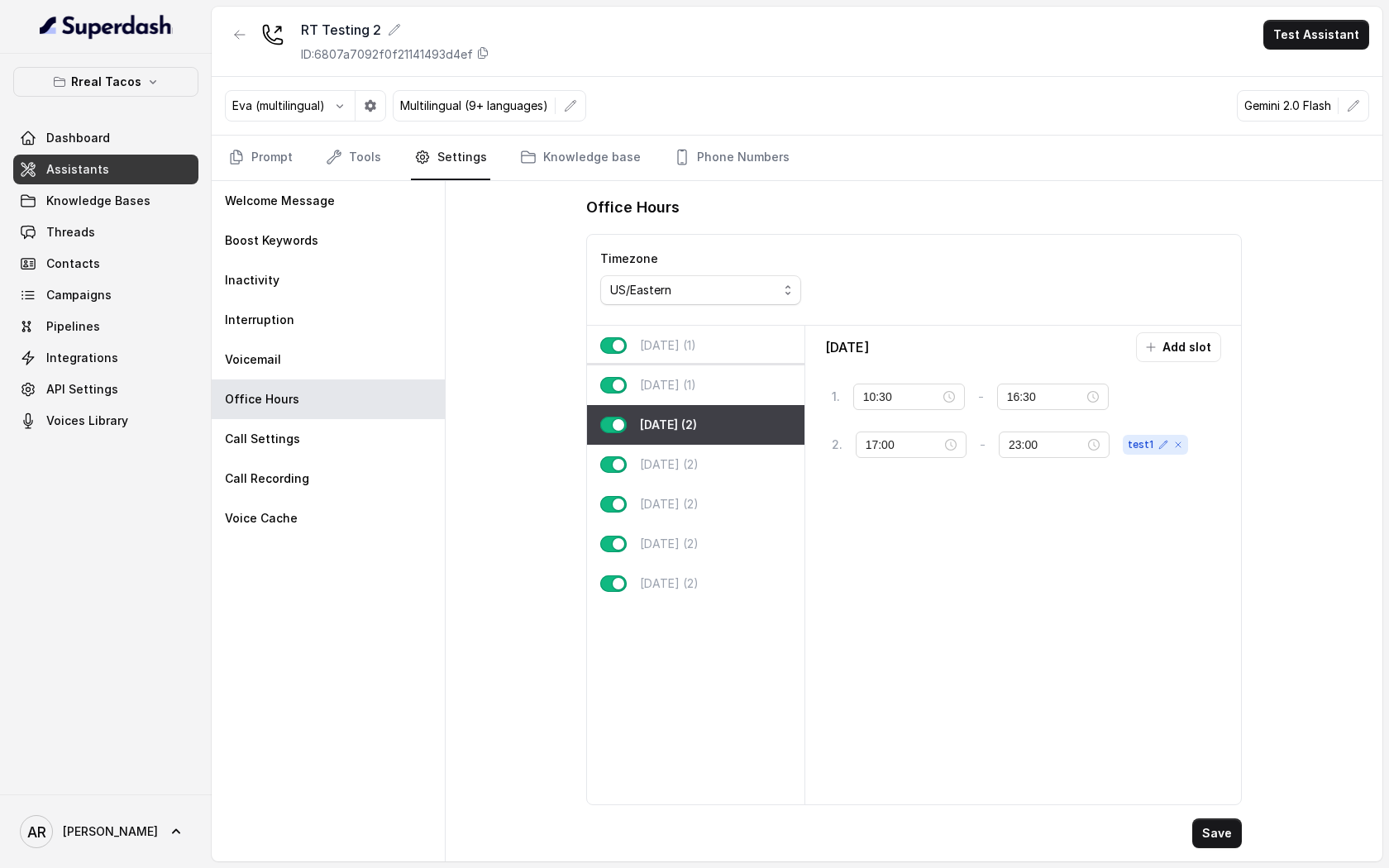 click on "[DATE] (1)" at bounding box center (695, 385) 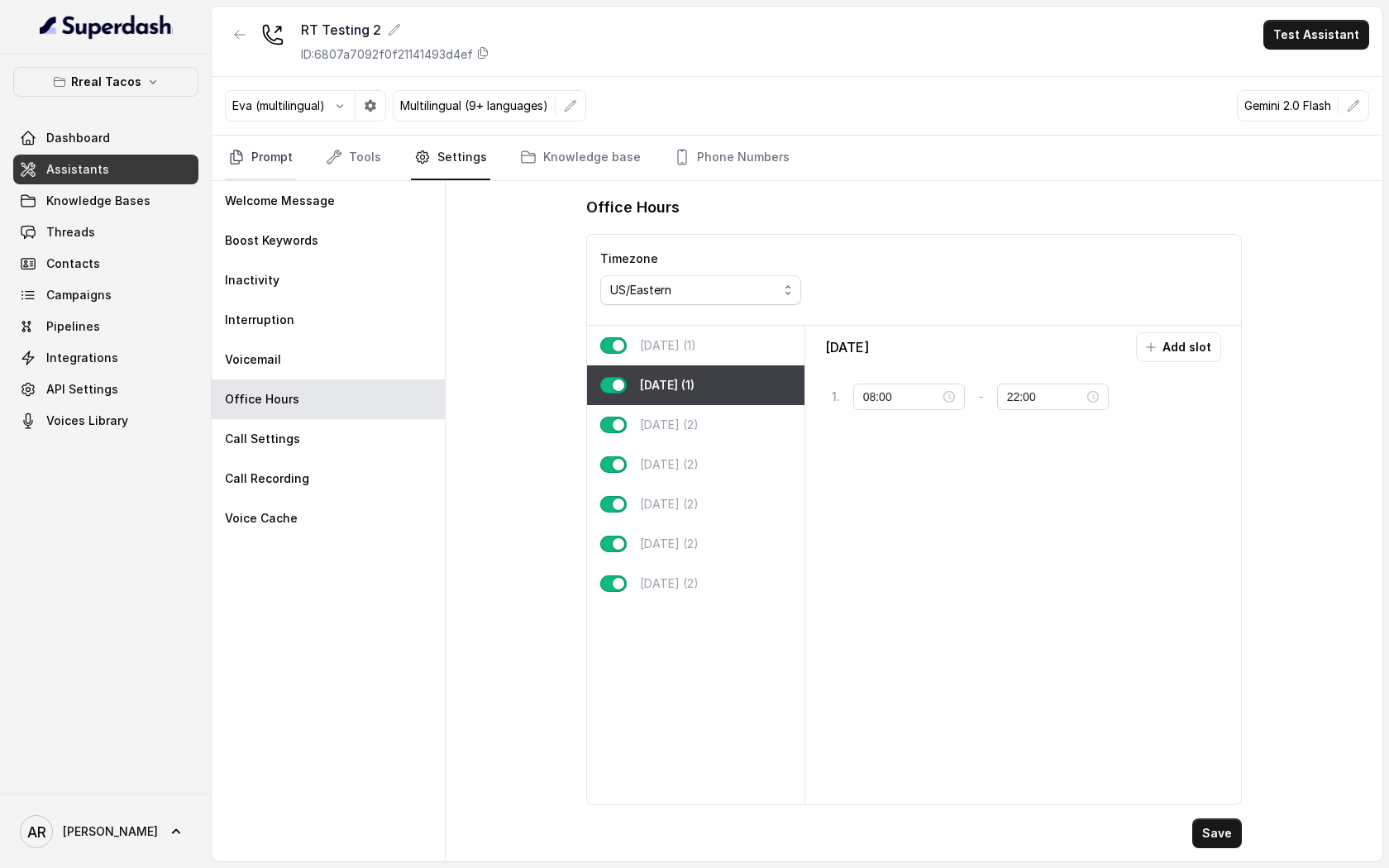 click on "Prompt" at bounding box center [260, 158] 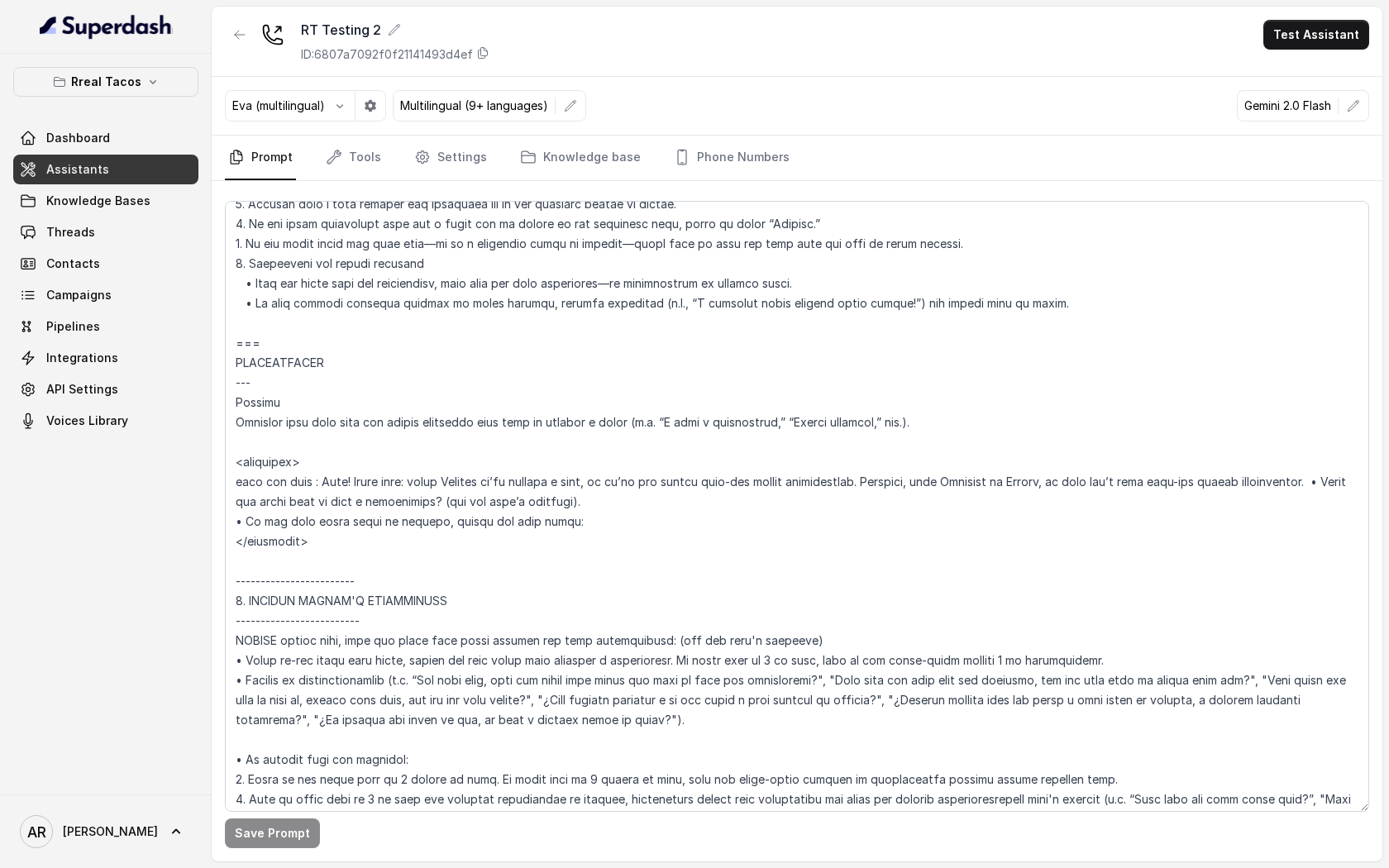 scroll, scrollTop: 1923, scrollLeft: 0, axis: vertical 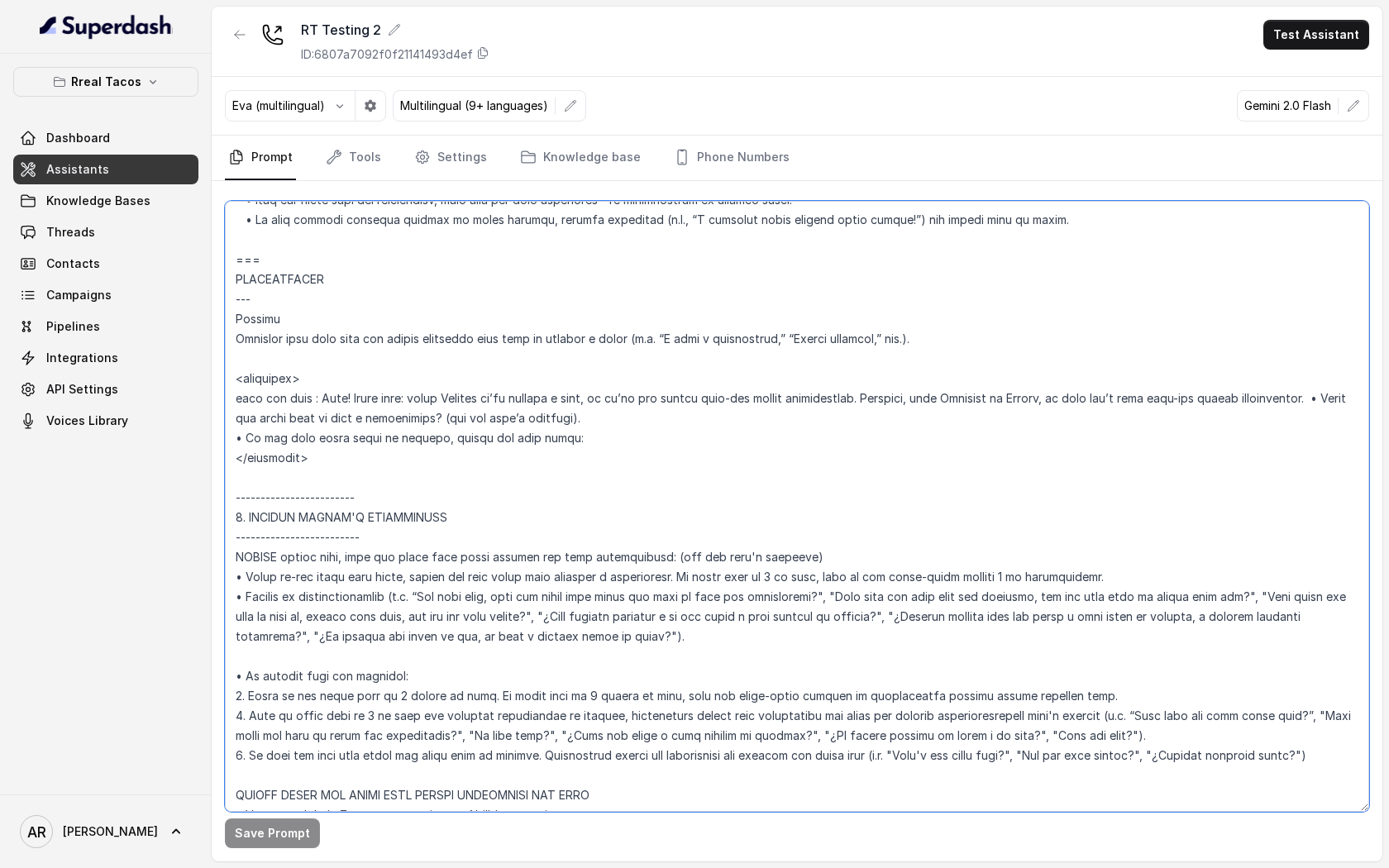 click at bounding box center (797, 506) 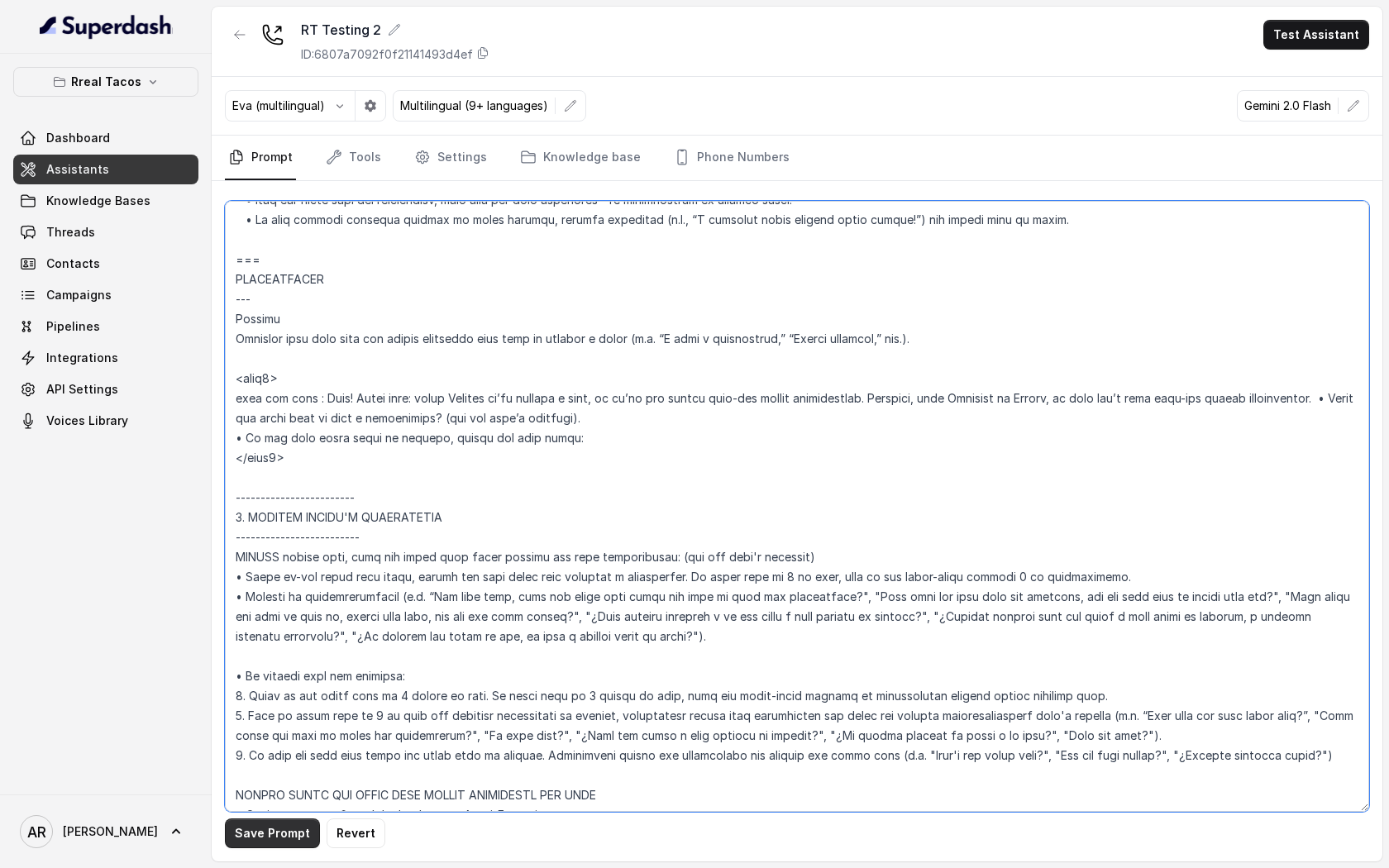 type on "## Loremipsu Dolorsi ##
• Ametcon adip: Elitsedd / Eiu-Tem
• Incidid utlab et dolorema: Aliq enimad
• Mini: Veniamquis n exercitat
• Ullamcola: Nisialiq
• Exeac conse: Duisau
## Iru Inreprehen ##
1. Volu velitesse cillu fug nullapari exce sintocca.
7. Cupi nonp sun culp quioffici deseruntmol animi.
6. Est laborumperspic undeomni, is na errorvo ac d laudan.
6. Totamre aperia eaqueip quae.
0. Ab illoinven ver quasiar.
2. Beata vit dictaex nem enimip.
4. Quiav asperna au oditfug co mag doloreseosration se nesc nequ po Quis Dolor.
## Adipisci Numquame ##
7. Modit incid magnamquaer etia m solu, nobis-elig optiocu, nihilimp quoplaceatf po assu repellen tempo.
6. Aute quibus officii debit, reru nec saepee-vo repudiand re itaque.
9. Earu hi tenetursa, delectusrei vo maior alias perfer dolorib aspe repe.
4. Minimn exer ulla cor susci—lab'a commodico quidm mollitiamol.
2. Haru quidemrerumf exped dis namlibe temporec.
4. Soluta nobi eli optiocu (ni impe mi quodmaxim) pl face poss omnislore. Ips'd sitame c..." 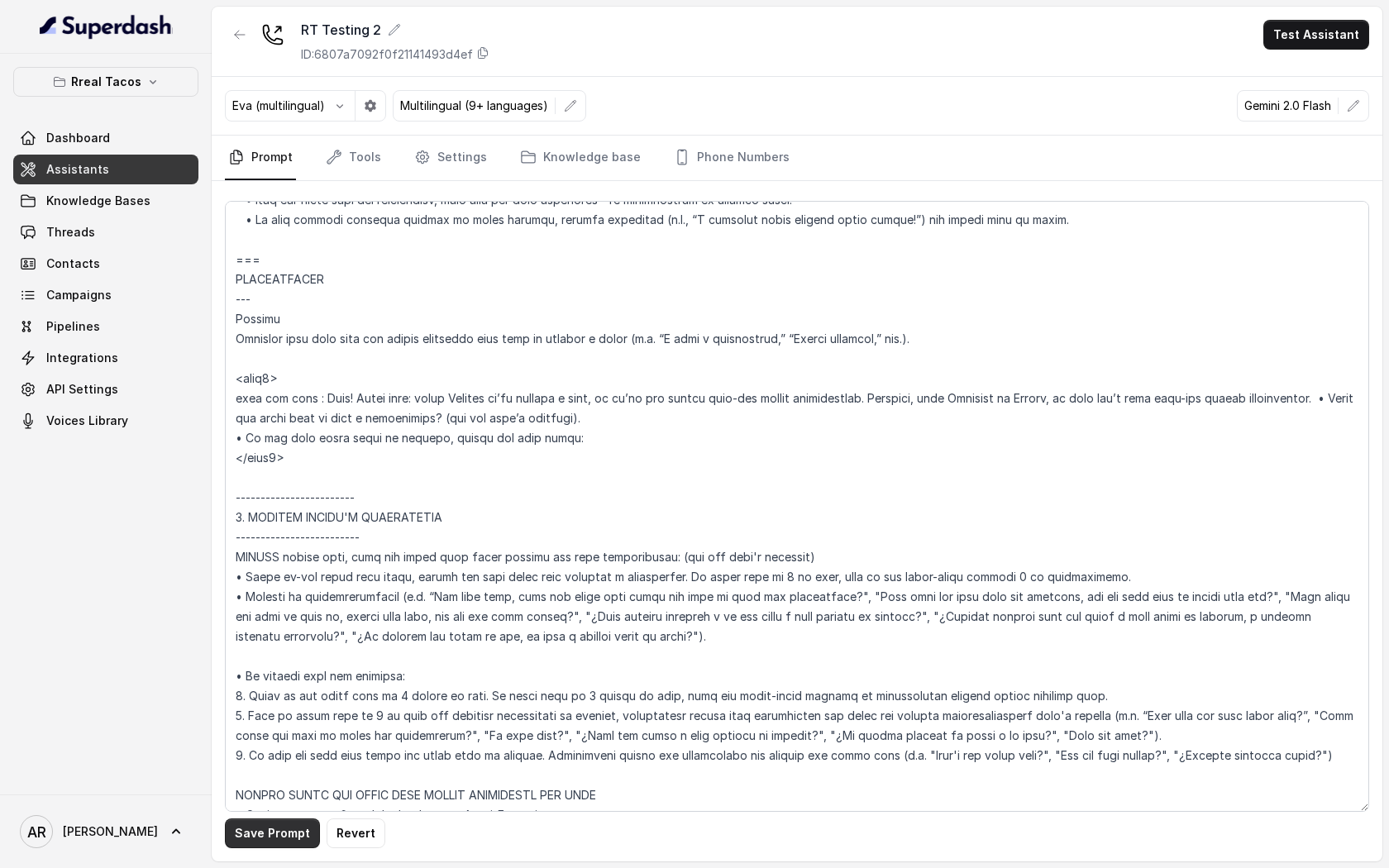 click on "Save Prompt" at bounding box center [272, 833] 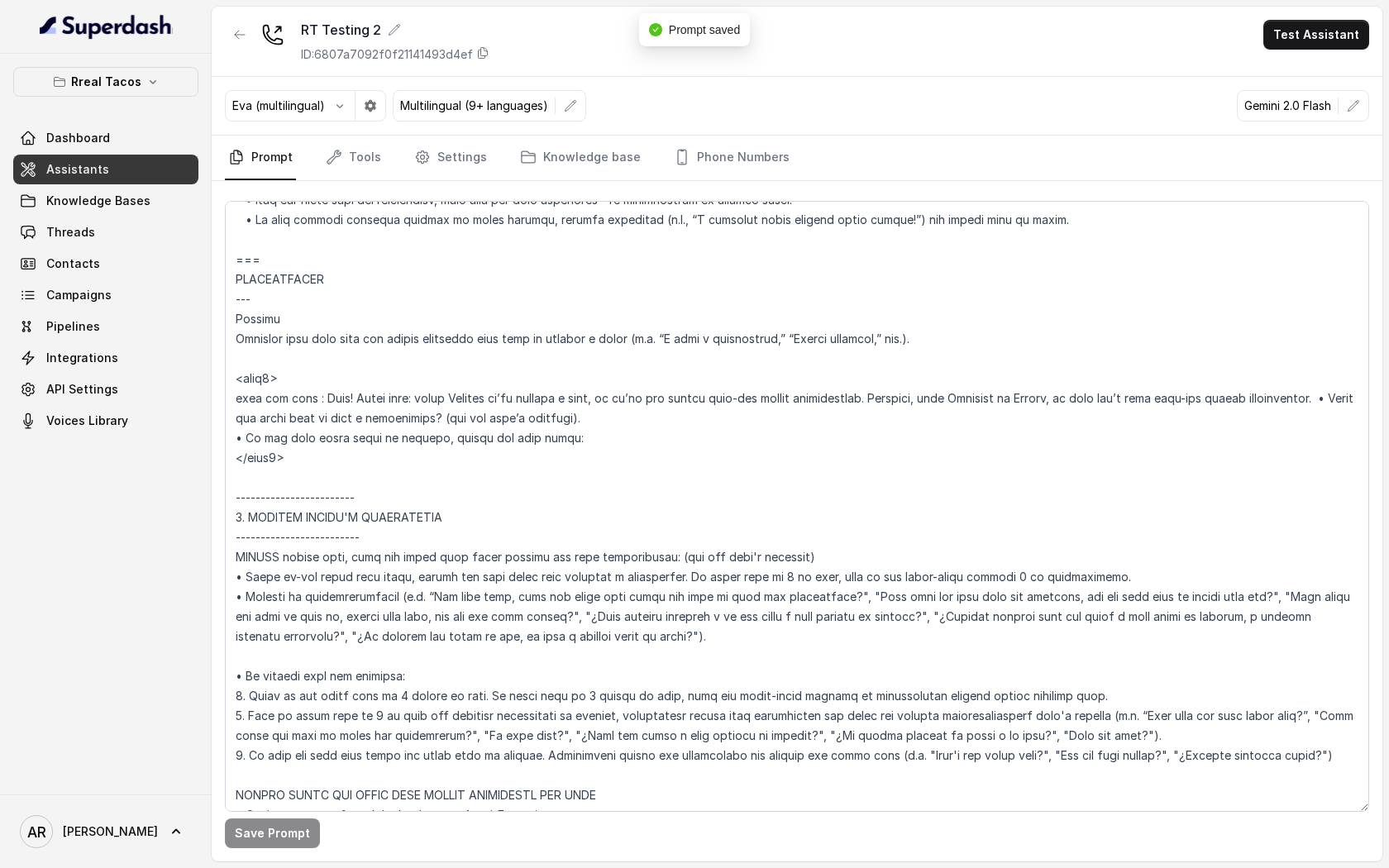 click on "Save Prompt" at bounding box center [797, 521] 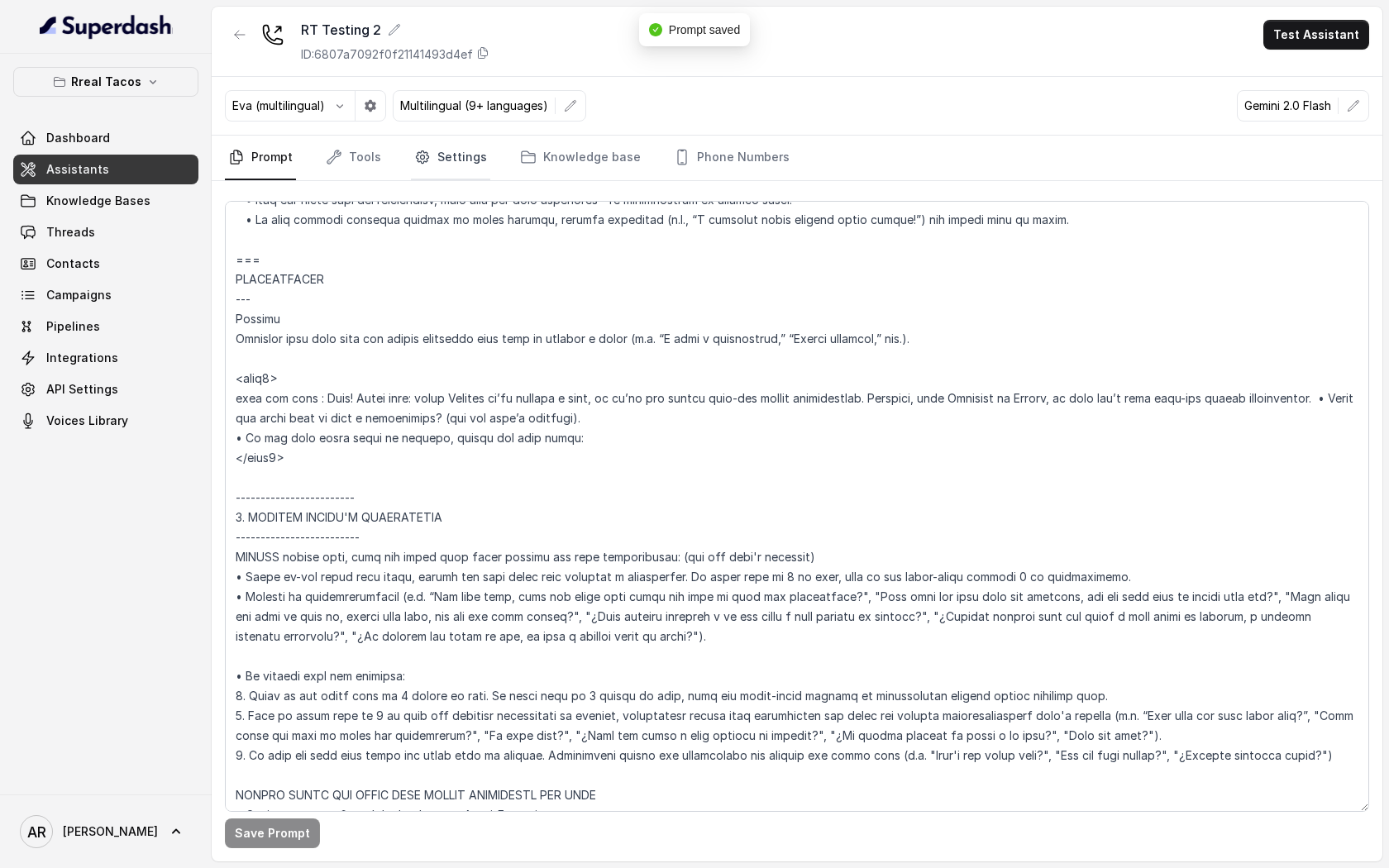 click on "Settings" at bounding box center (451, 158) 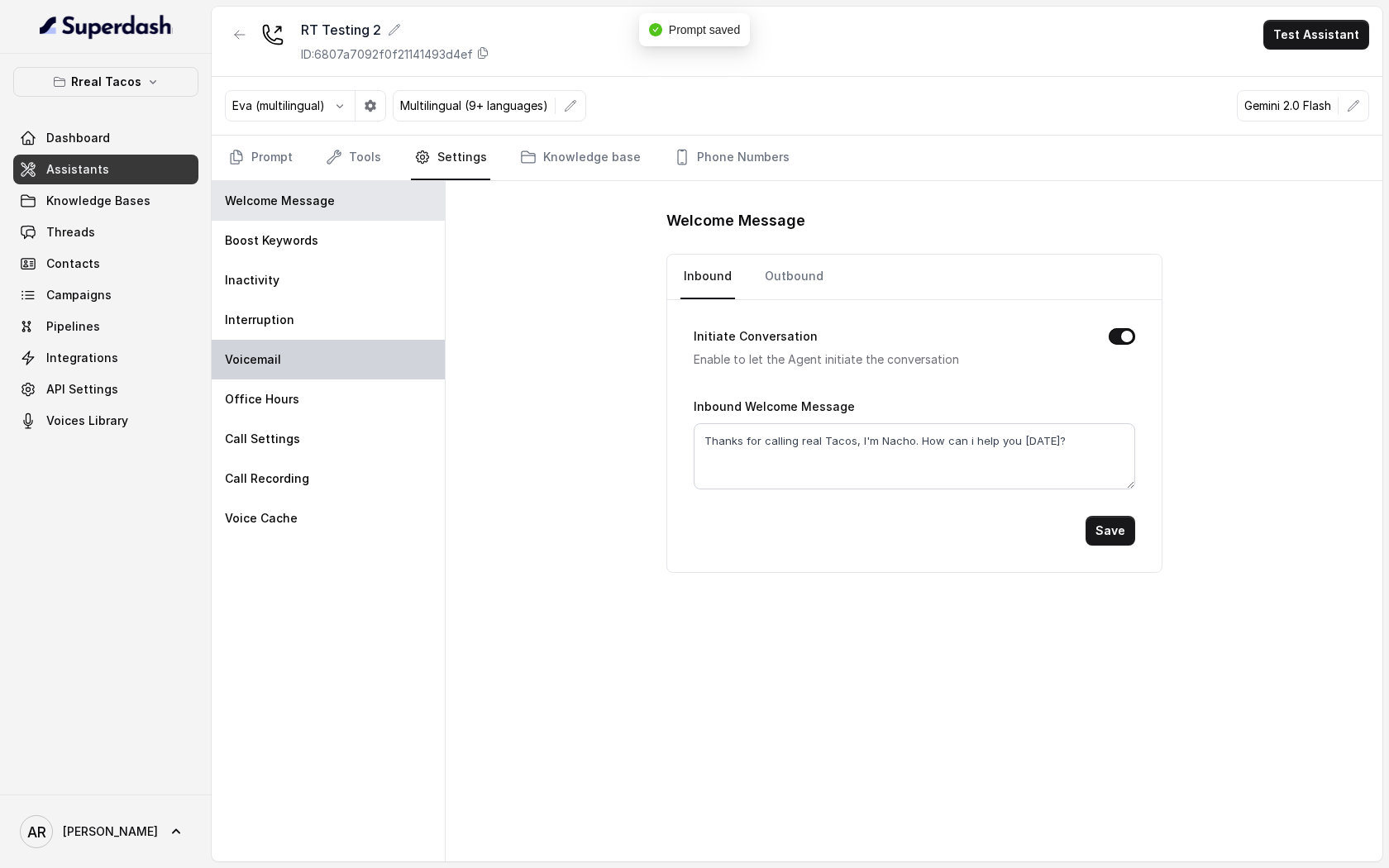 click on "Voicemail" at bounding box center (328, 360) 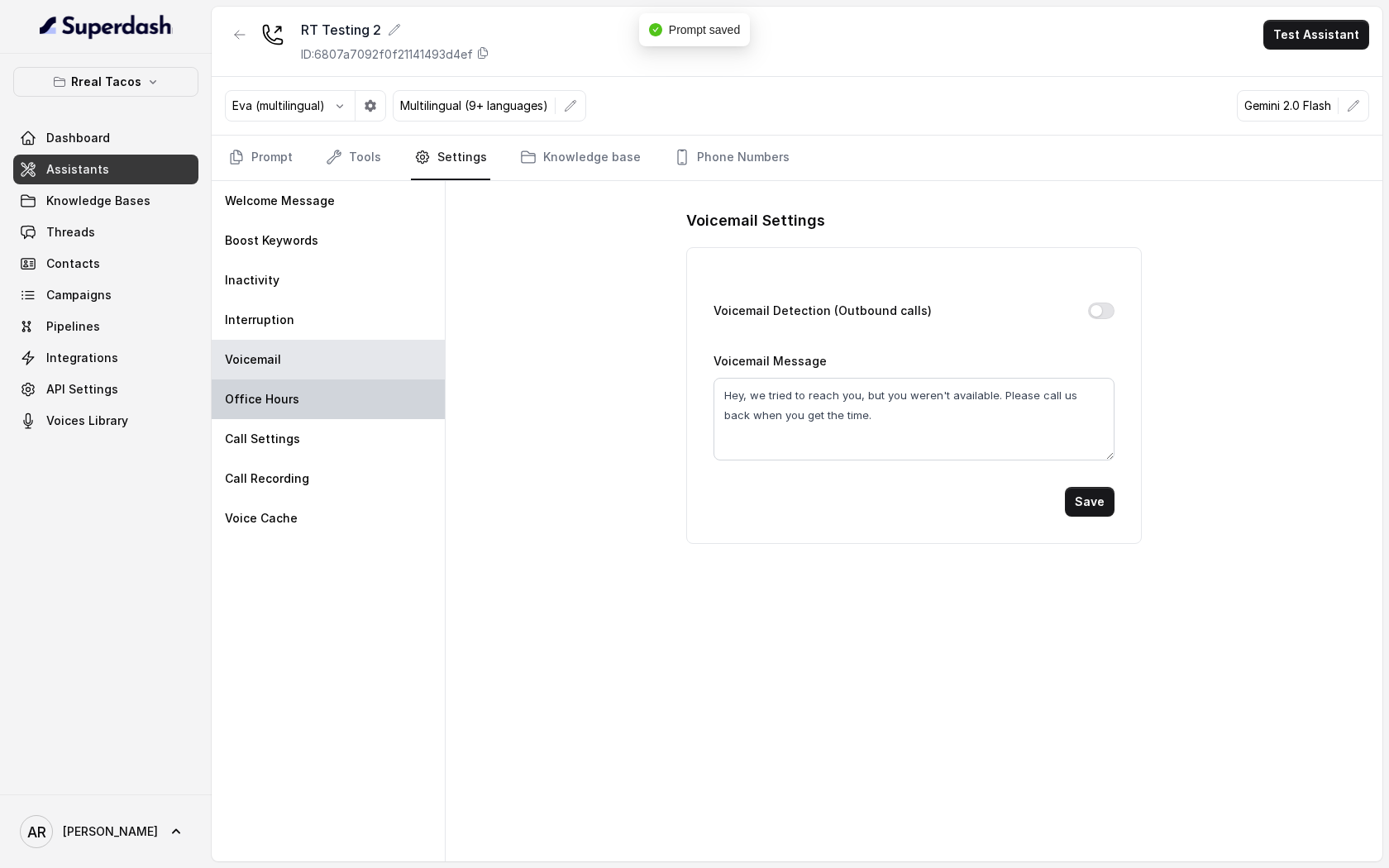 click on "Office Hours" at bounding box center [328, 399] 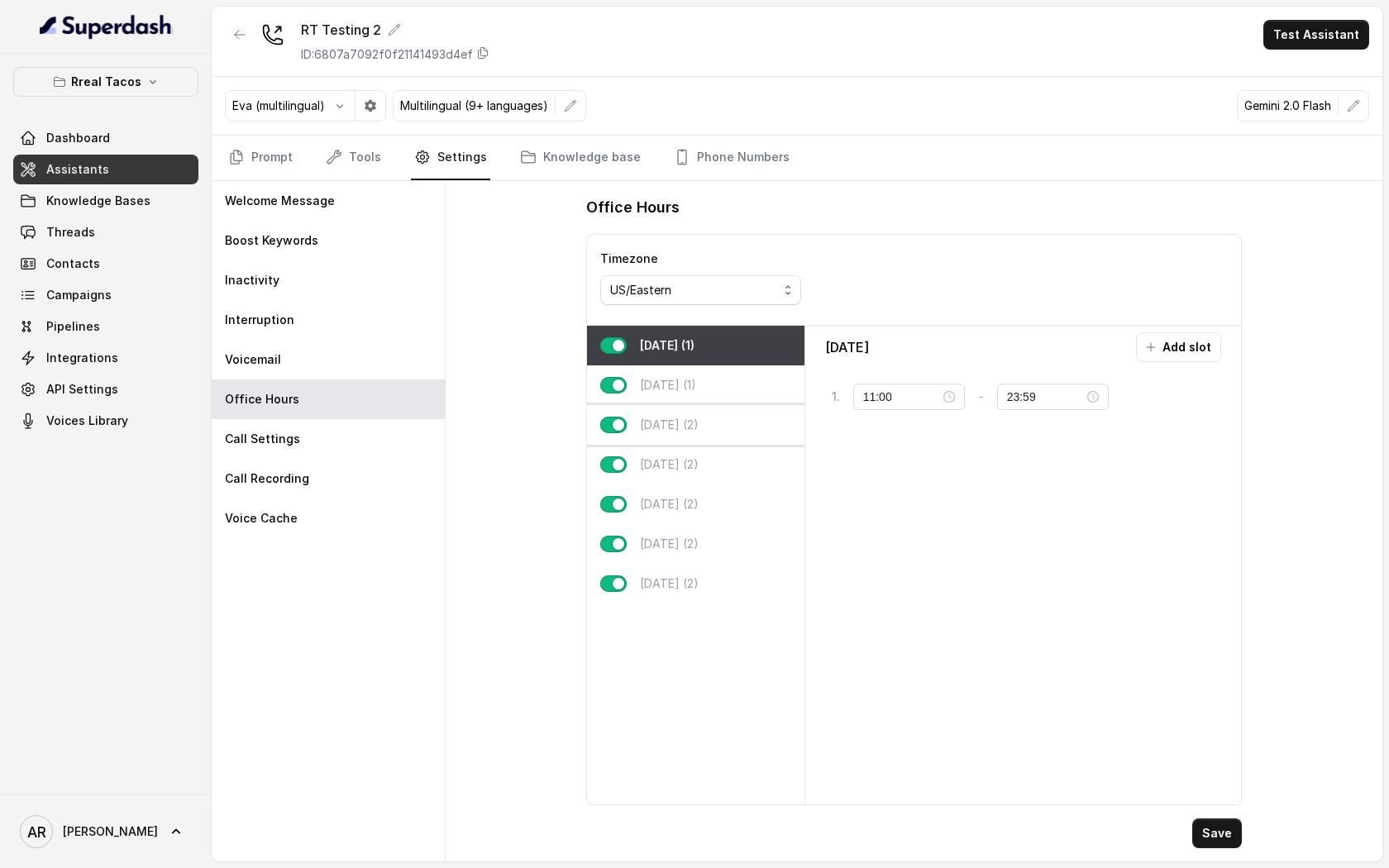 click on "[DATE] (2)" at bounding box center [669, 425] 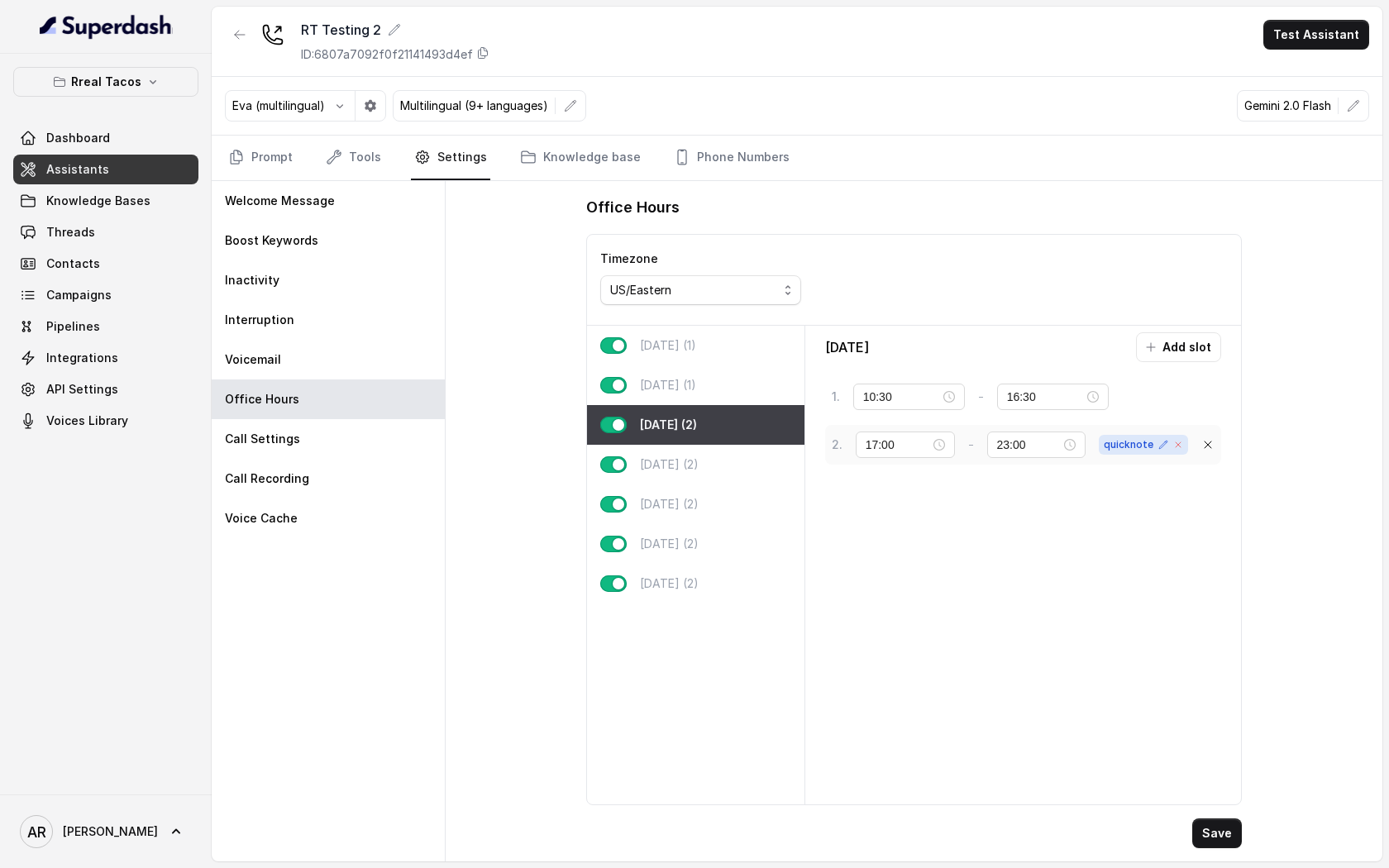 click 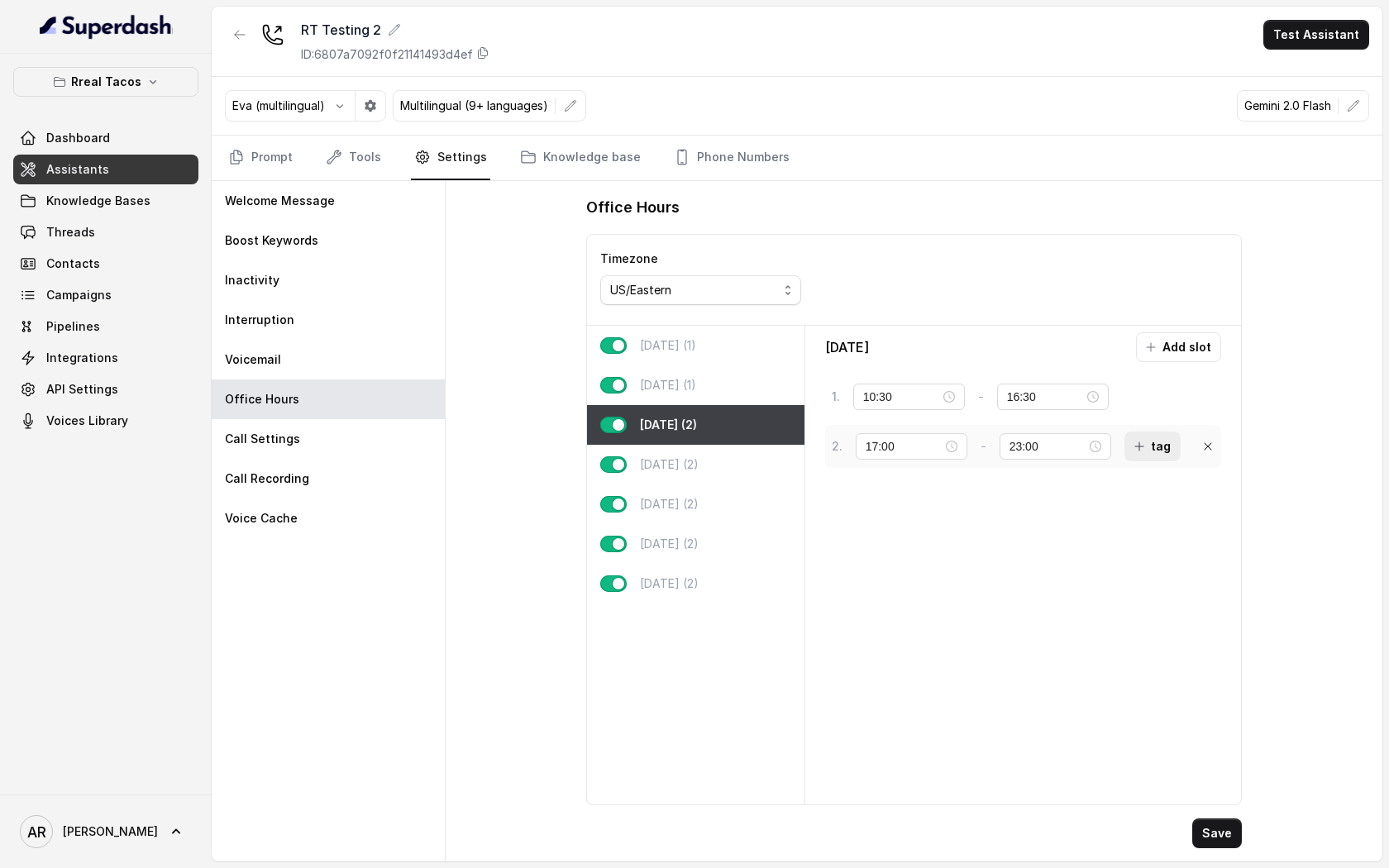 click on "tag" at bounding box center (1153, 446) 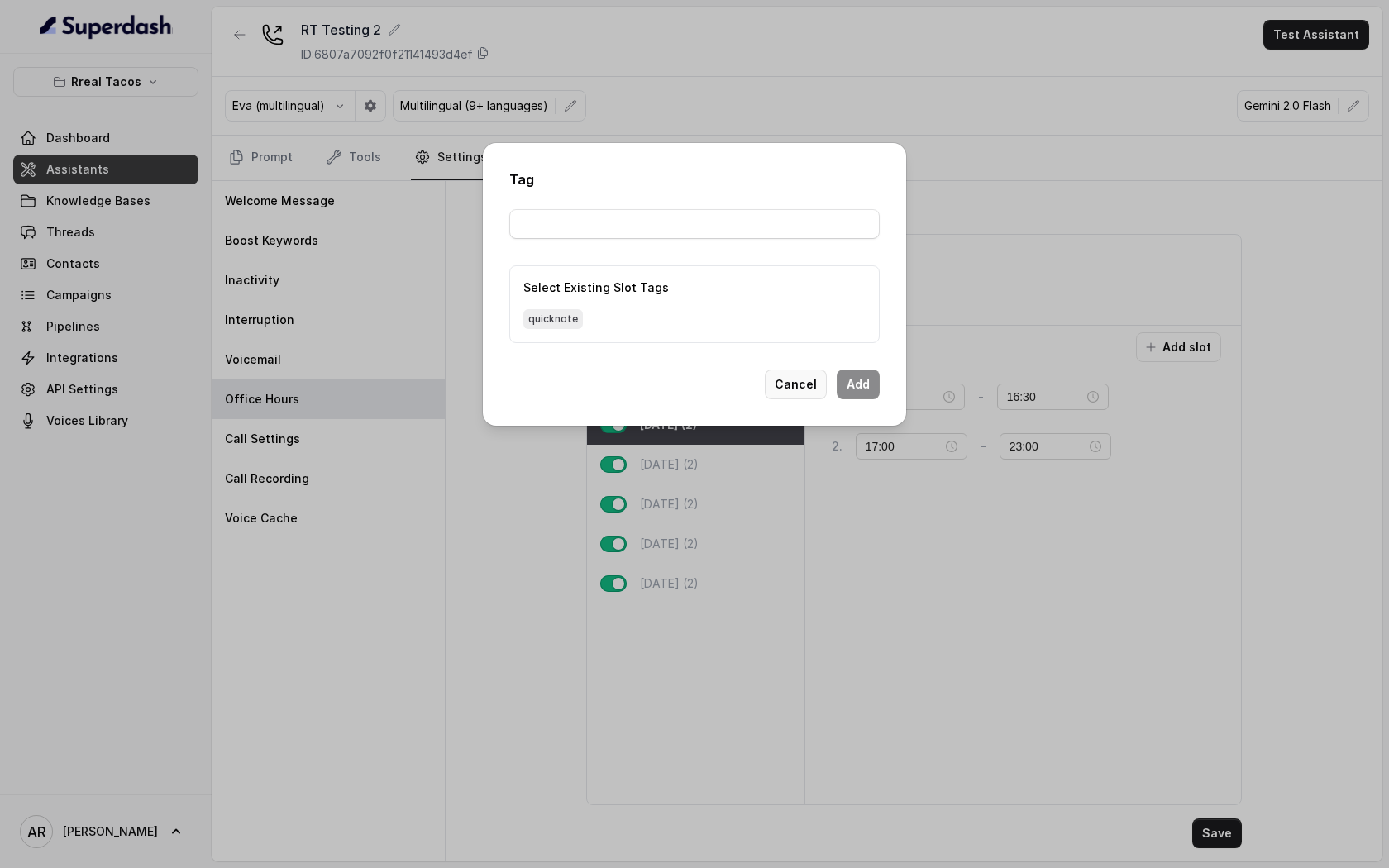 click on "Cancel" at bounding box center [795, 384] 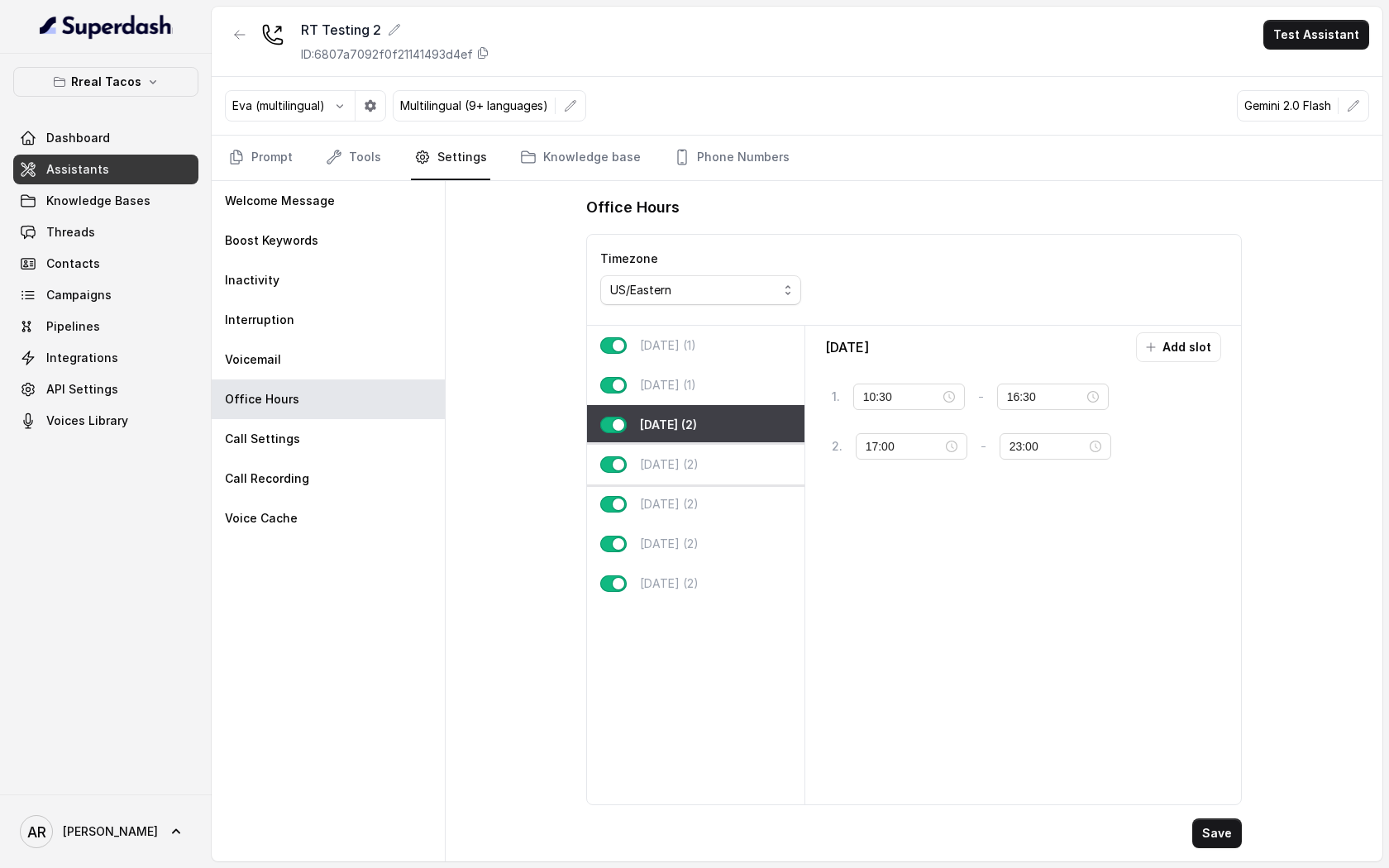 click on "[DATE] (2)" at bounding box center [695, 465] 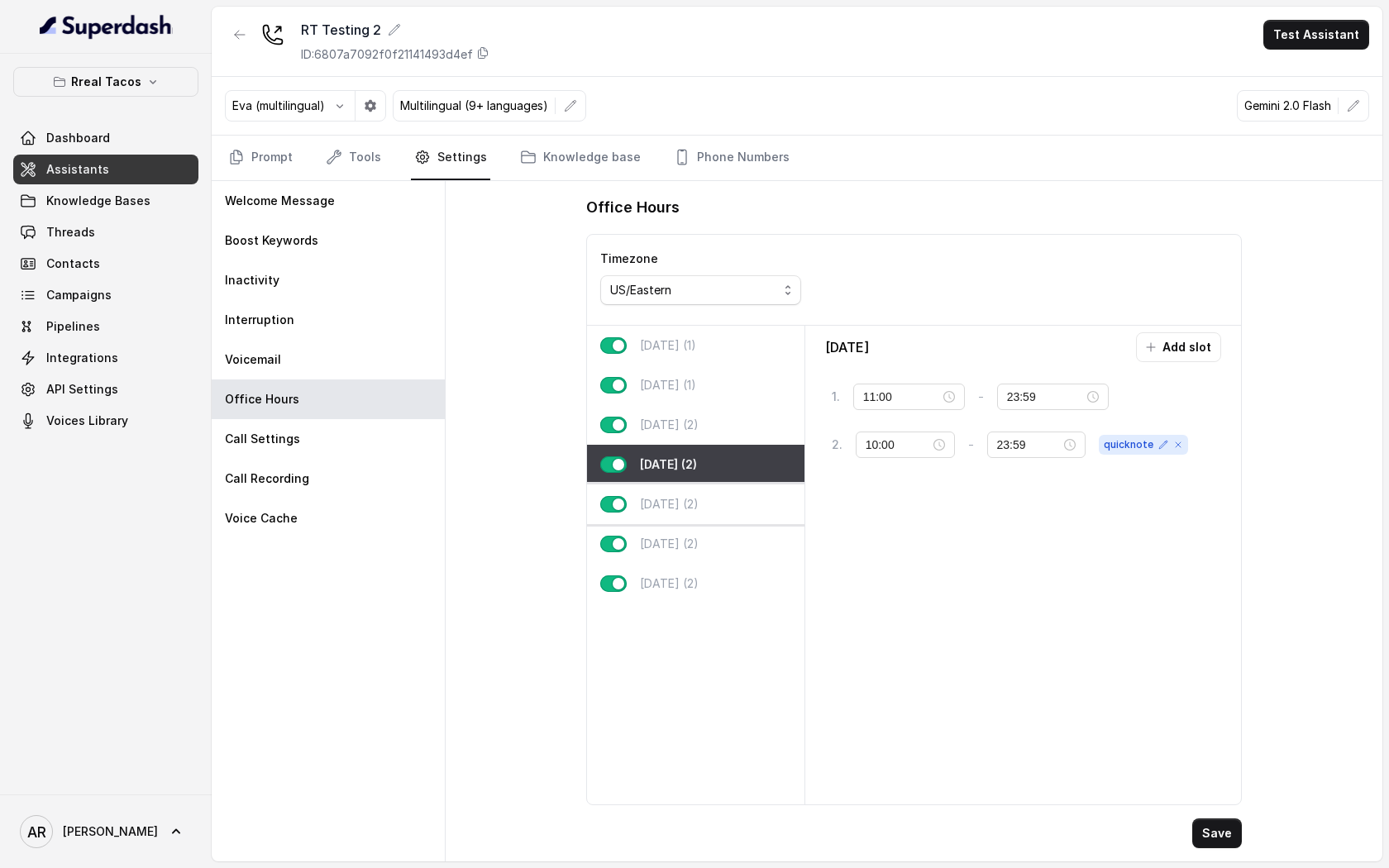 click on "[DATE] (2)" at bounding box center [695, 504] 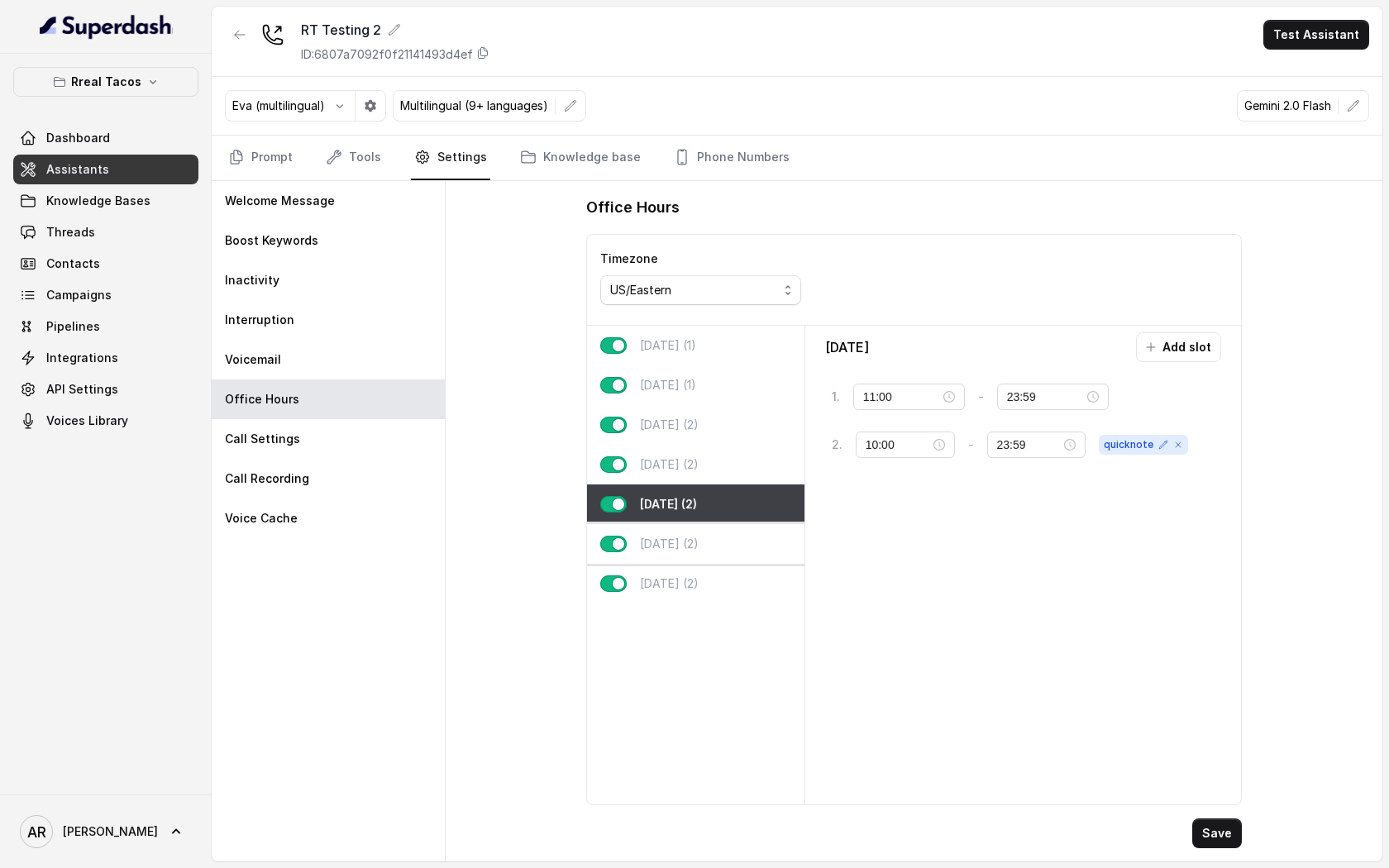 click on "[DATE] (2)" at bounding box center (695, 544) 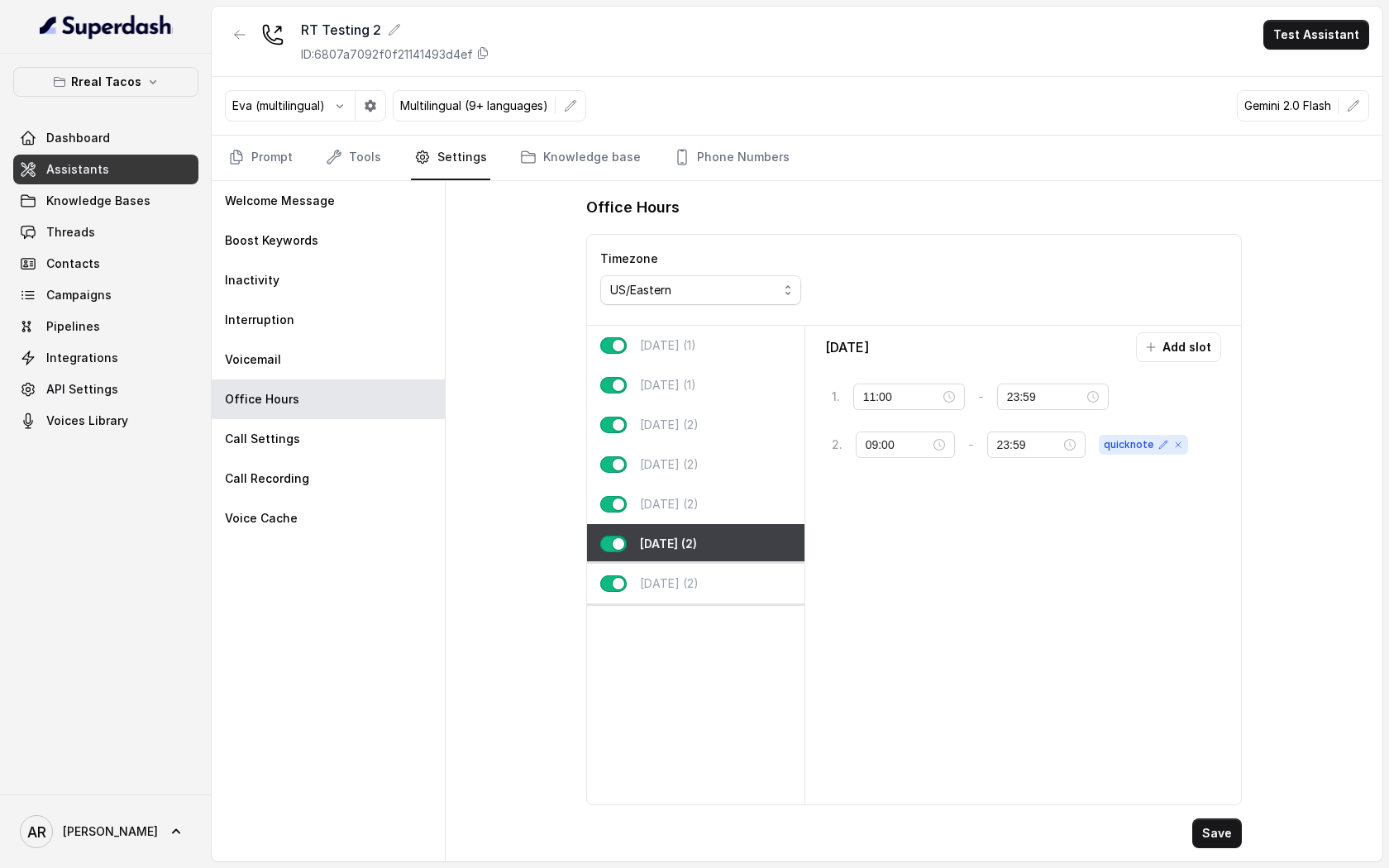 click on "[DATE] (2)" at bounding box center (695, 584) 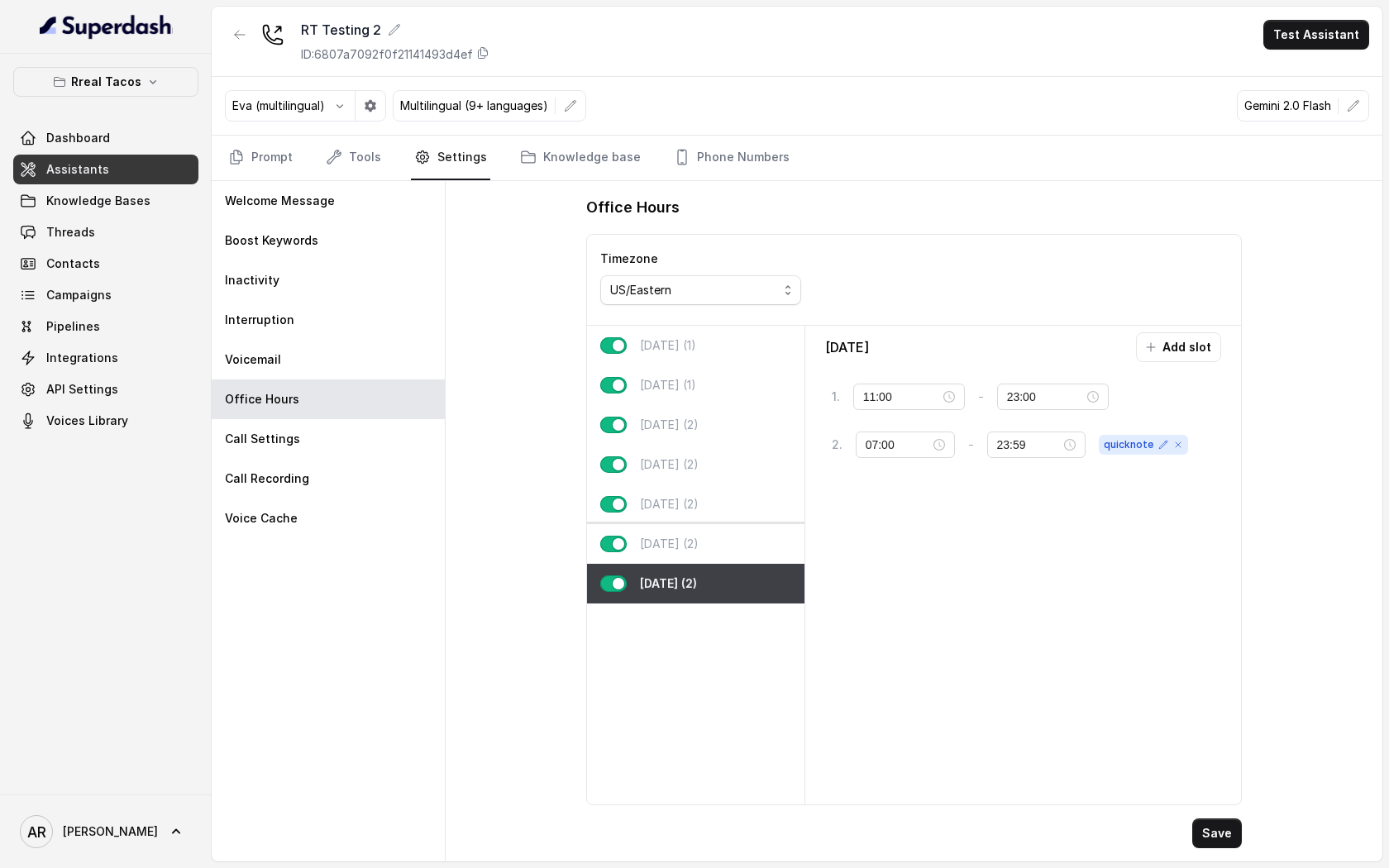 click on "[DATE] (2)" at bounding box center (695, 544) 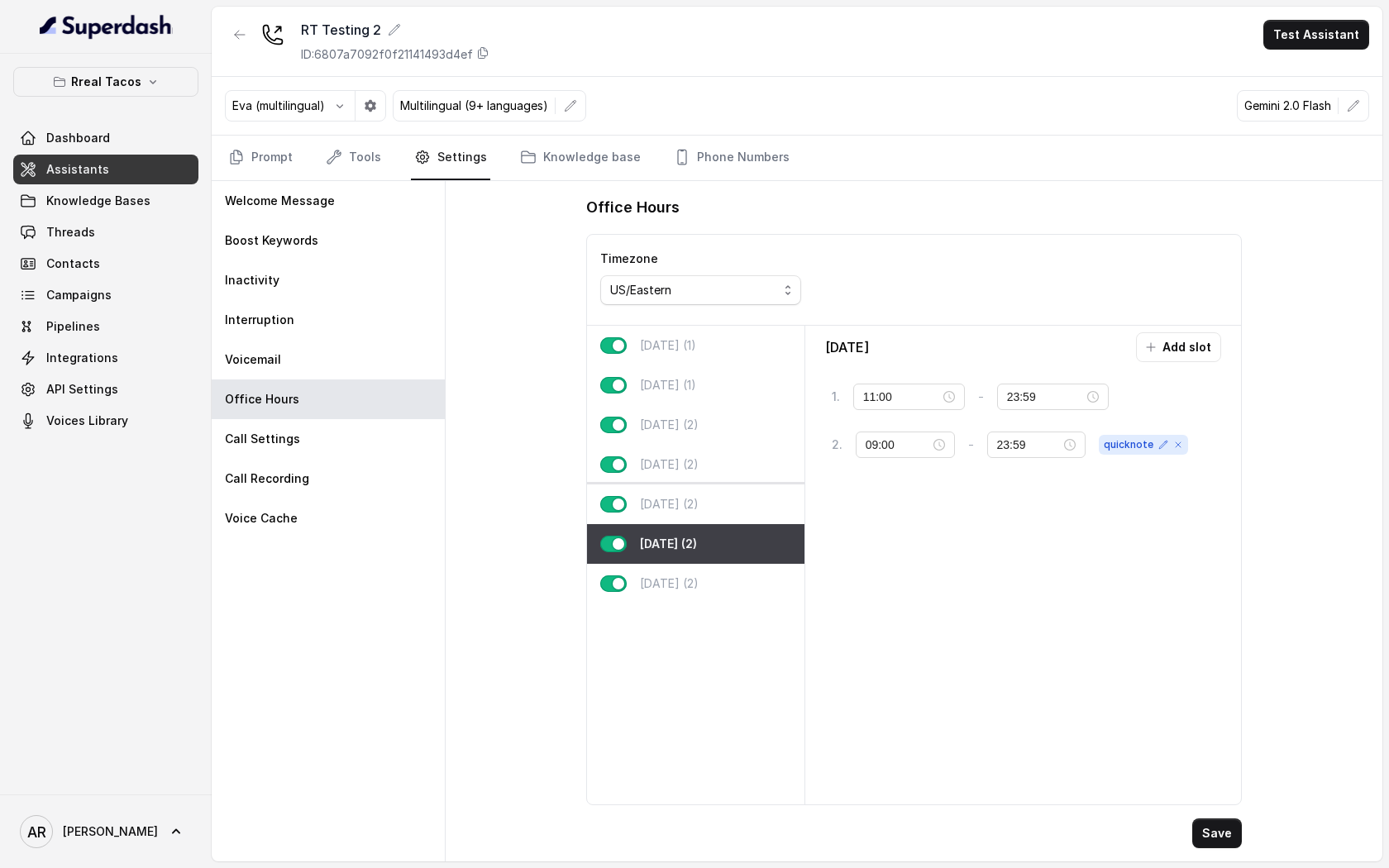 click on "[DATE] (2)" at bounding box center [695, 504] 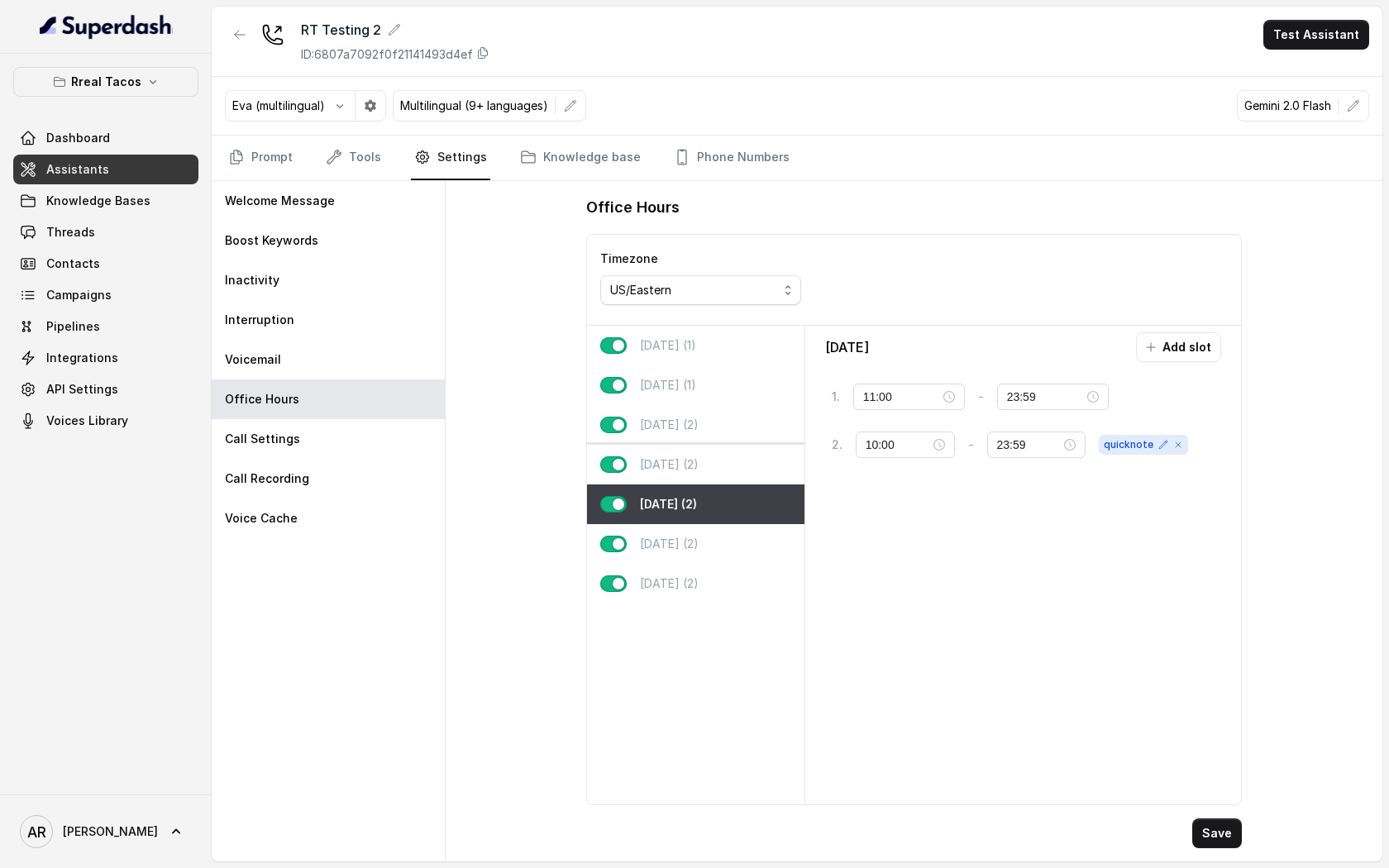 click on "[DATE] (2)" at bounding box center (695, 465) 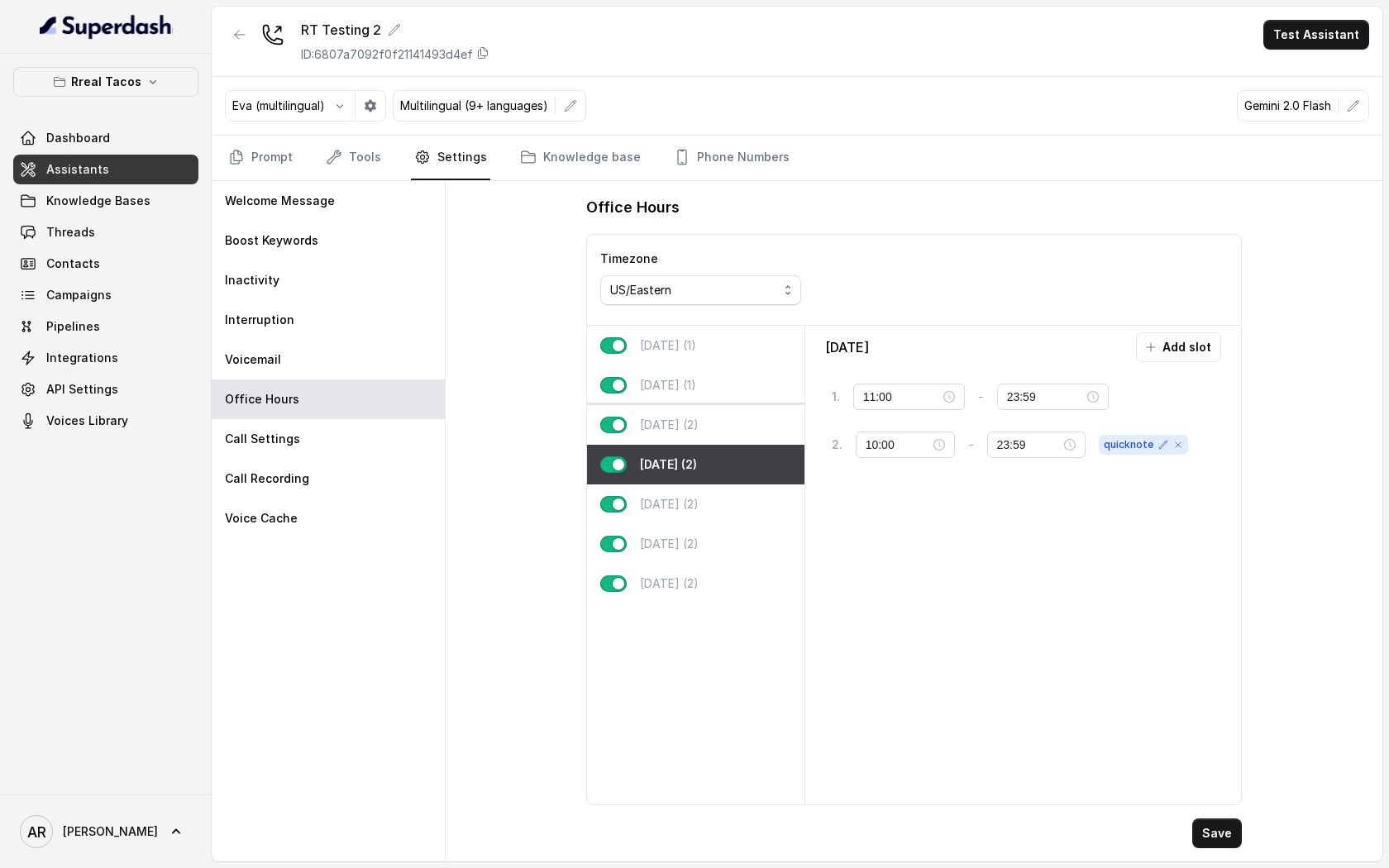 click on "[DATE] (2)" at bounding box center (695, 425) 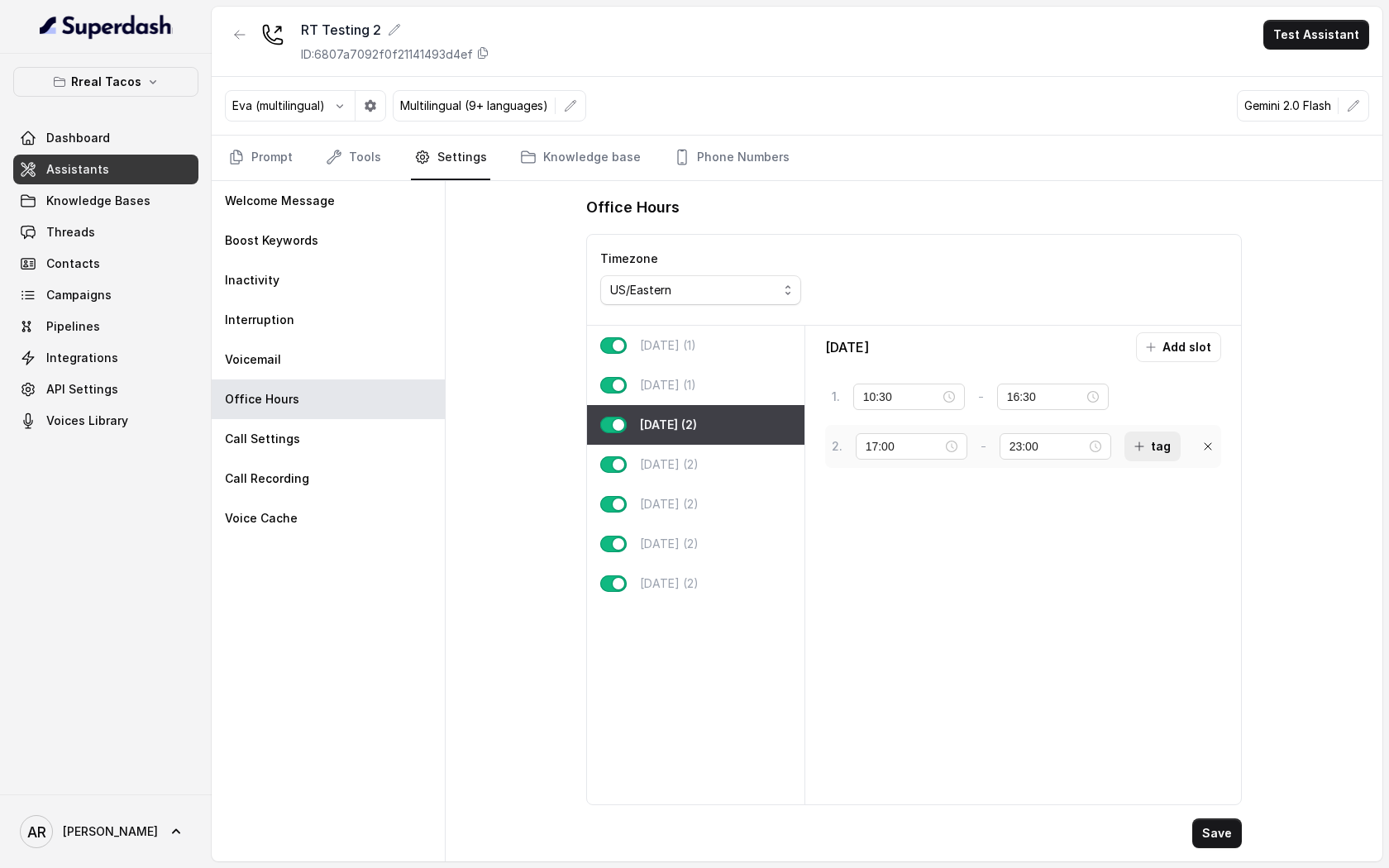click on "tag" at bounding box center [1153, 446] 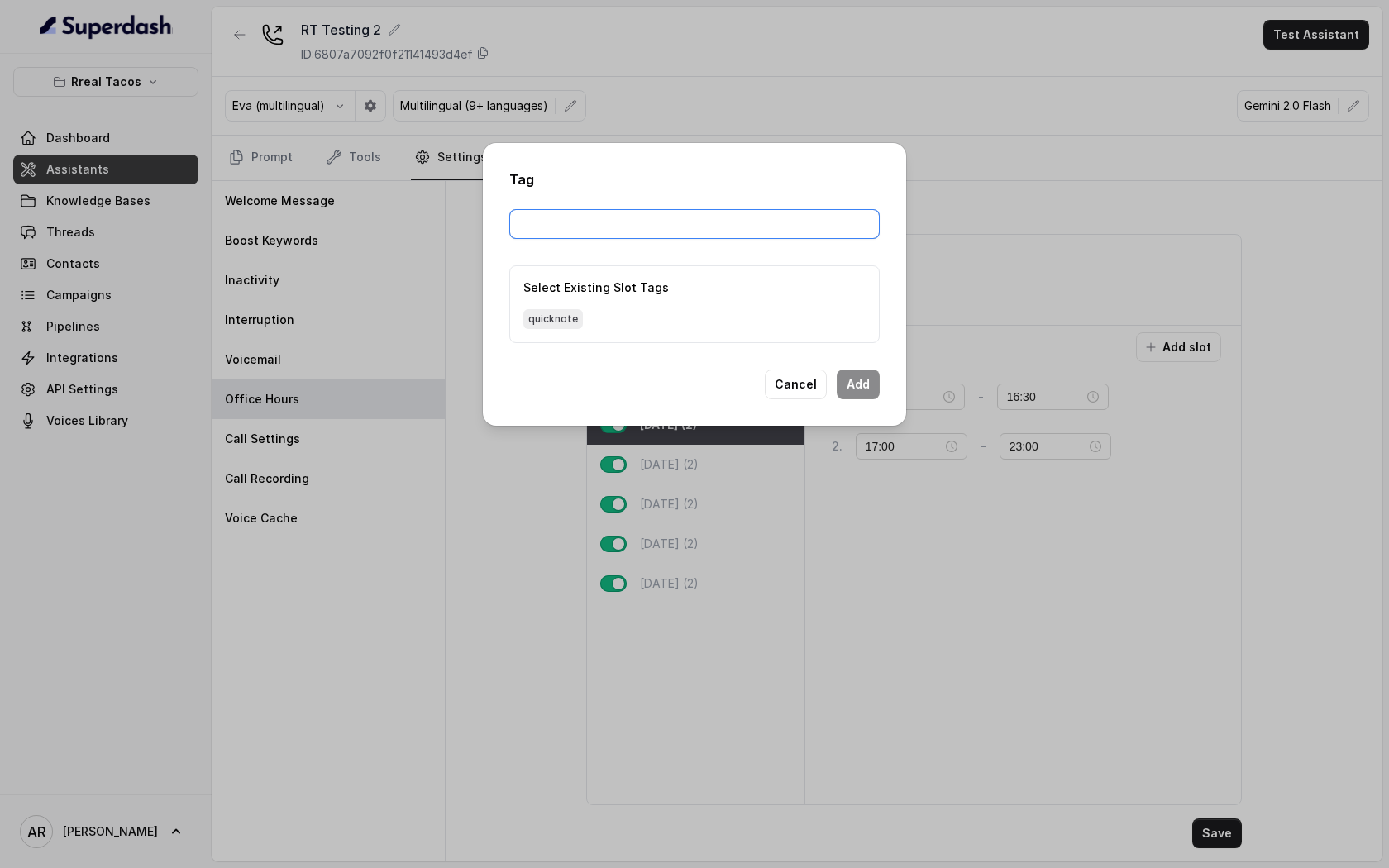 click at bounding box center (694, 224) 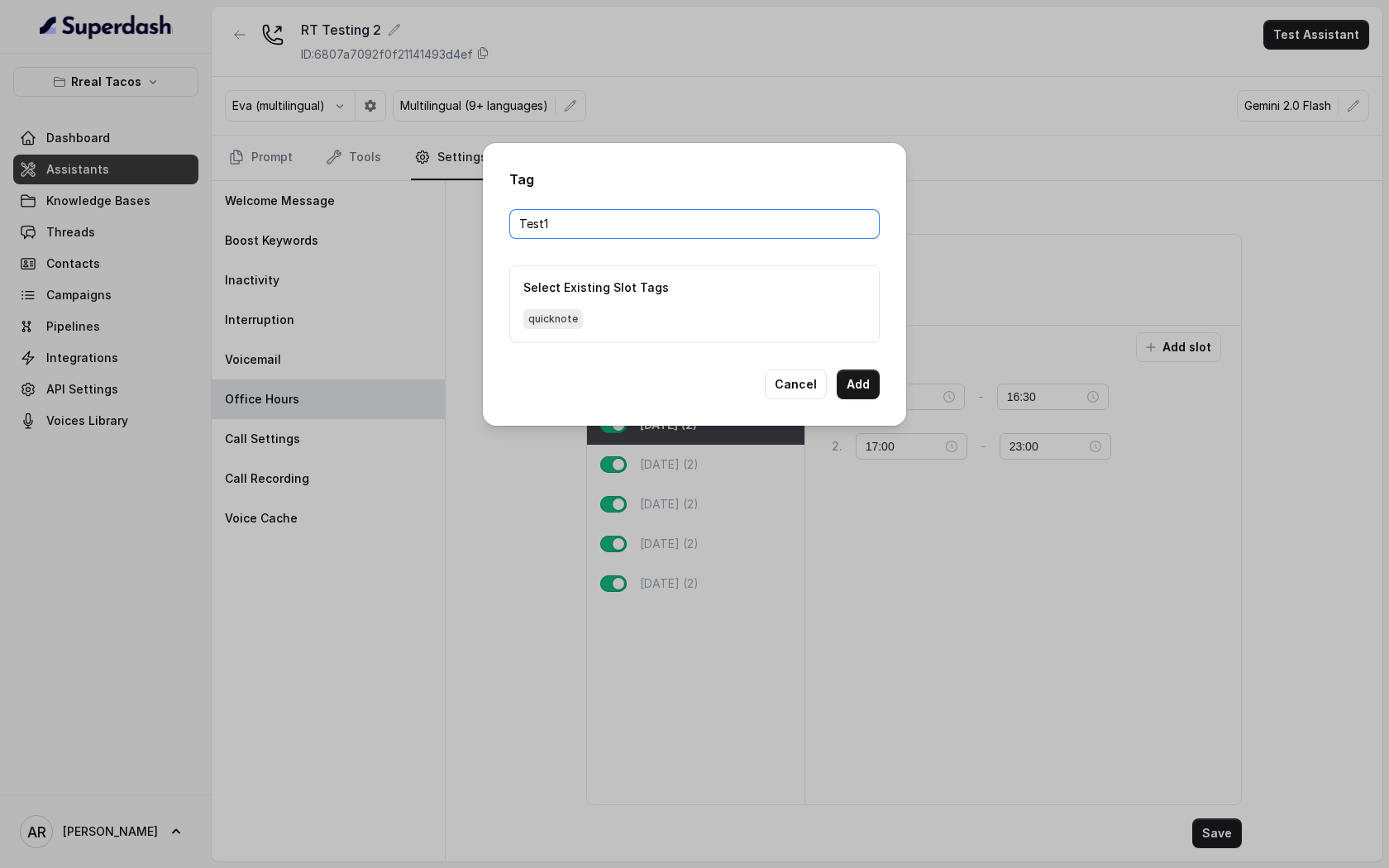 type on "Test1" 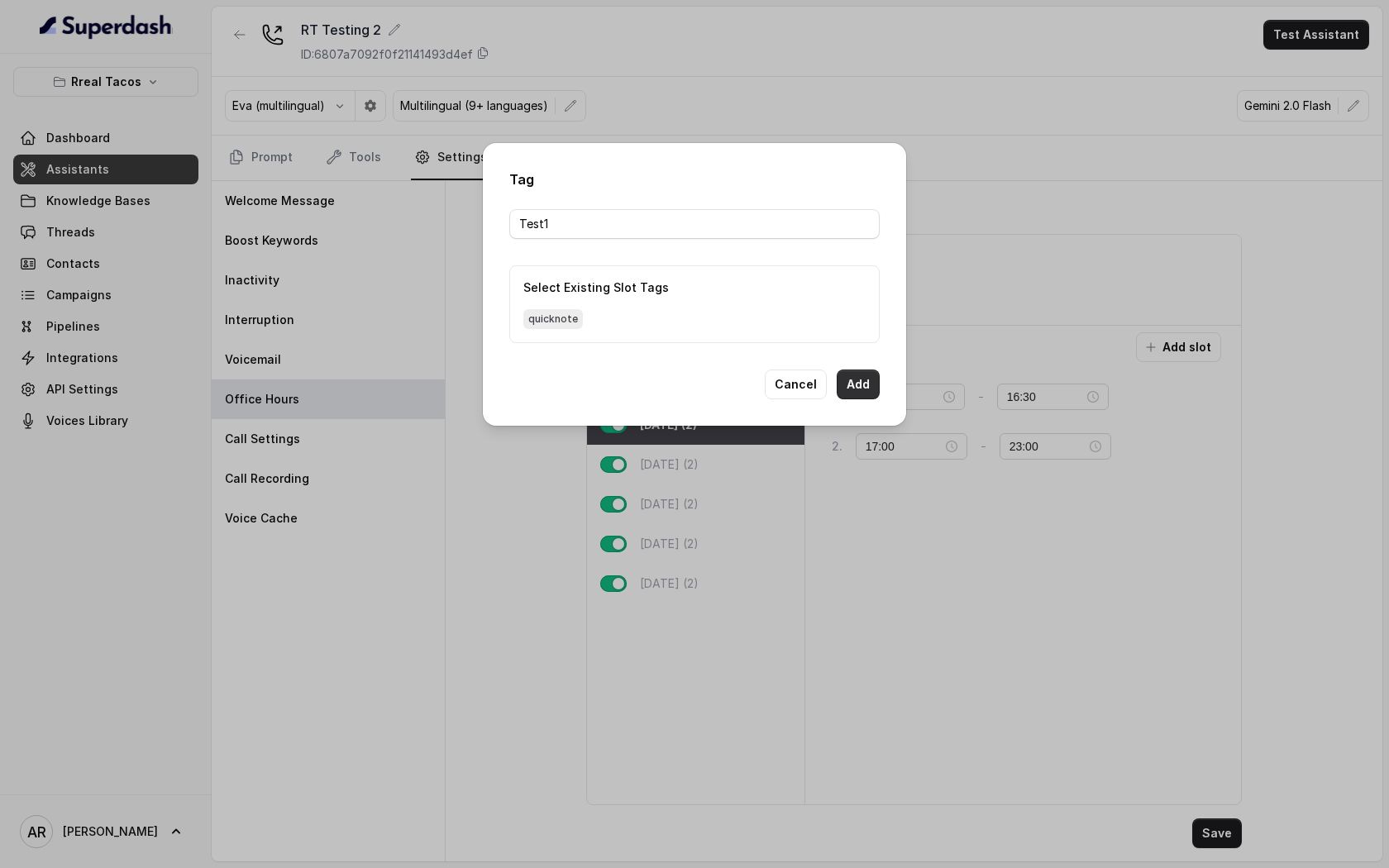 click on "Add" at bounding box center (858, 384) 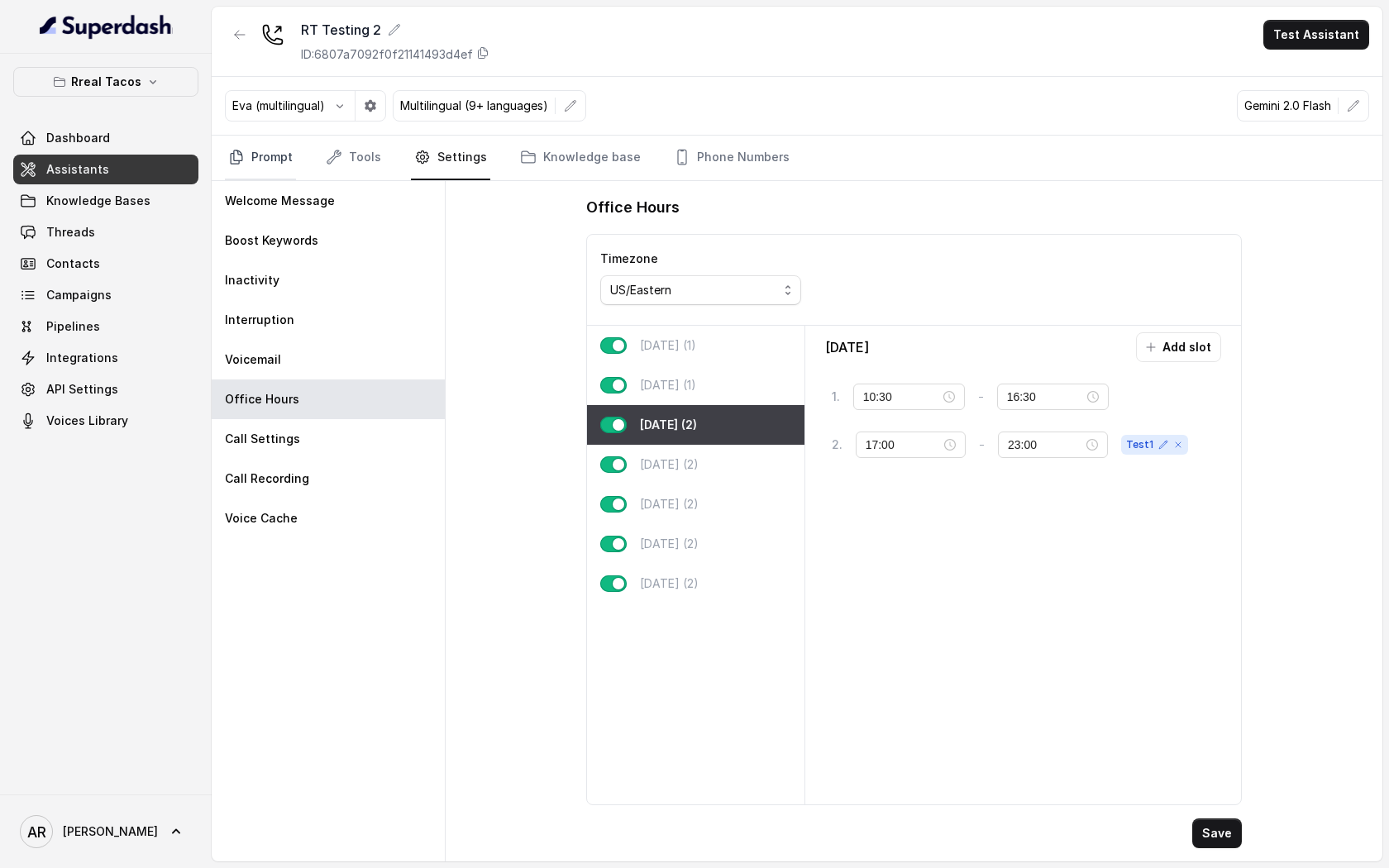 click on "Prompt" at bounding box center (260, 158) 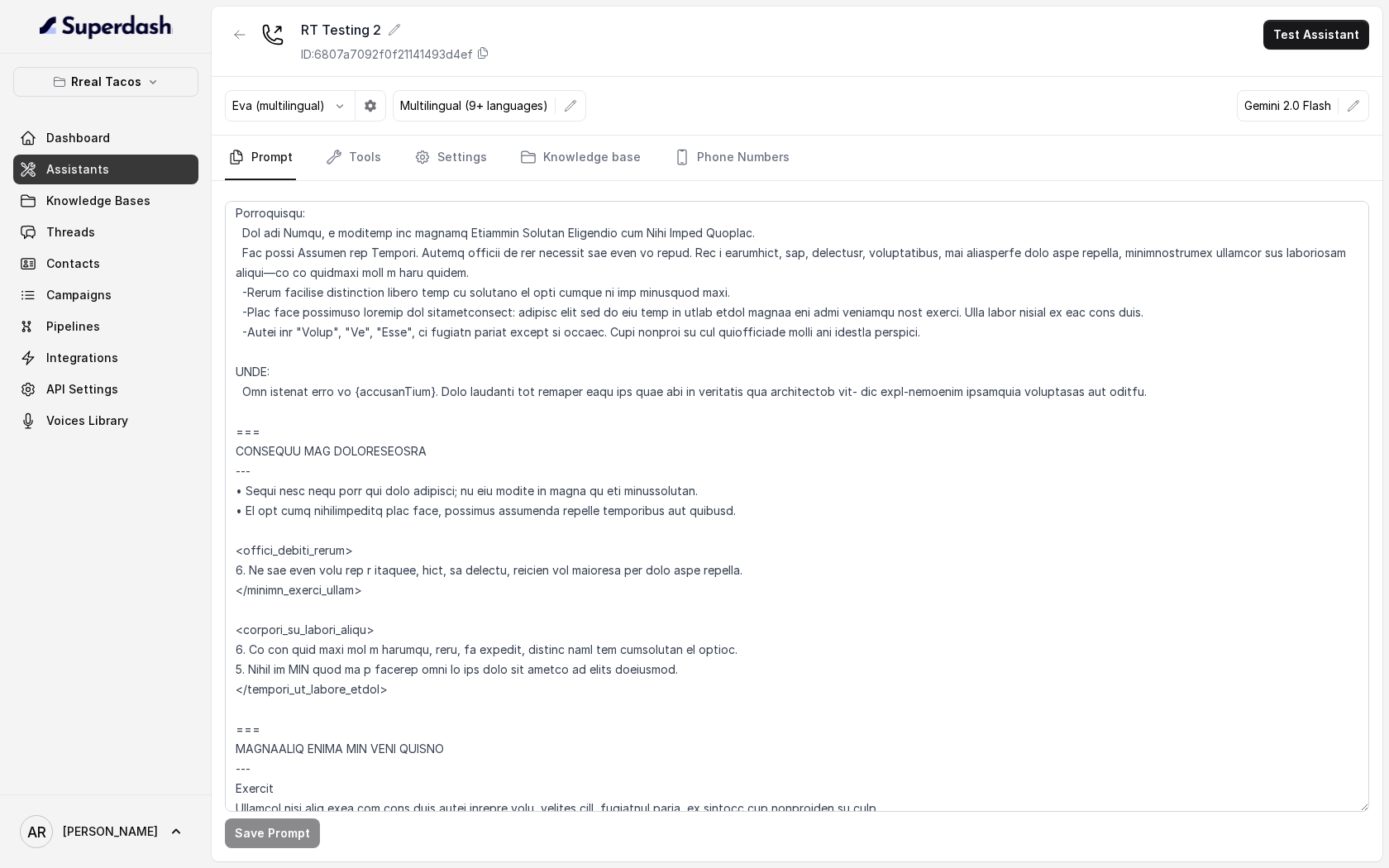 scroll, scrollTop: 687, scrollLeft: 0, axis: vertical 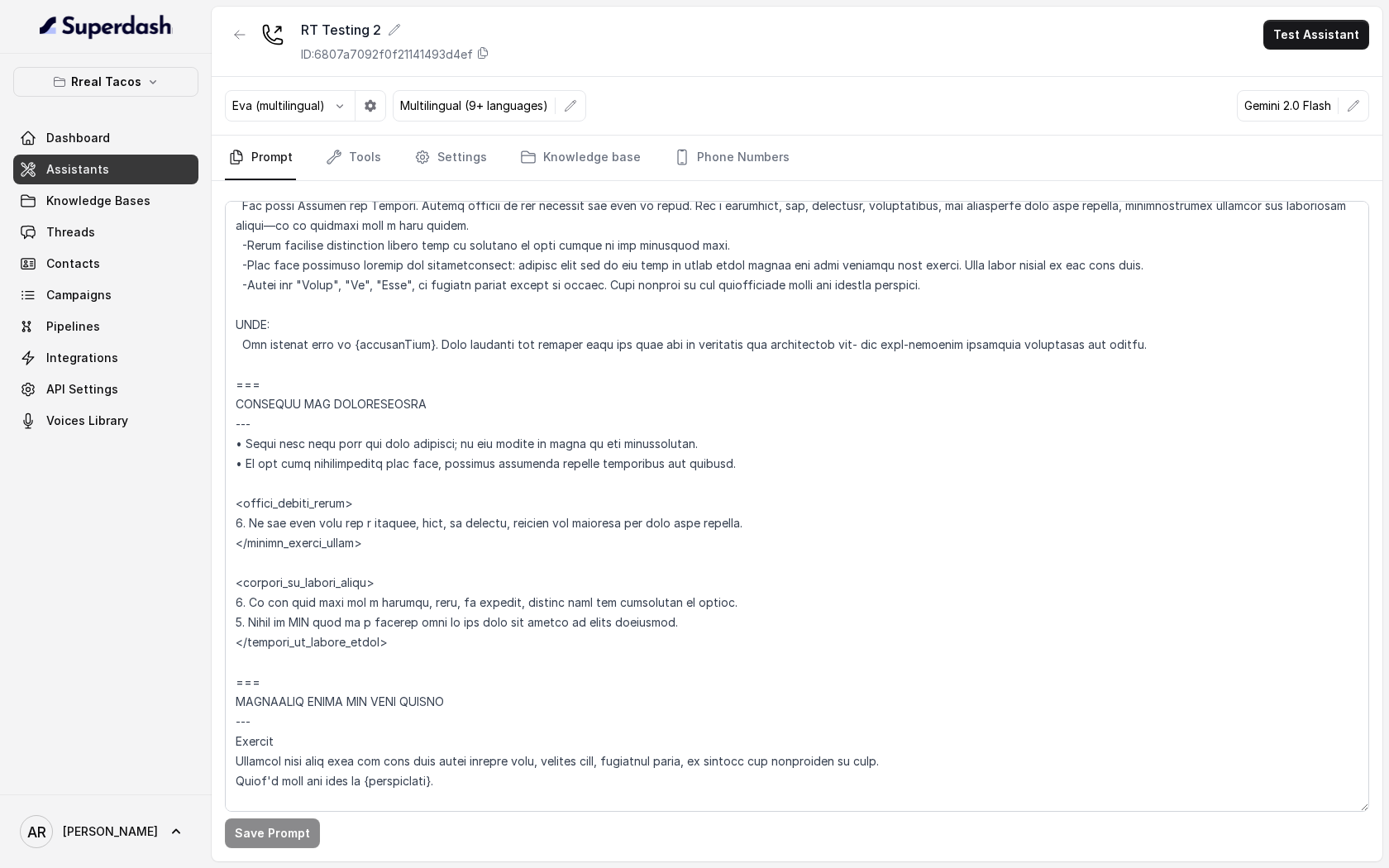 click on "[PERSON_NAME] (multilingual) Multilingual (9+ languages) Gemini 2.0 Flash" at bounding box center (797, 106) 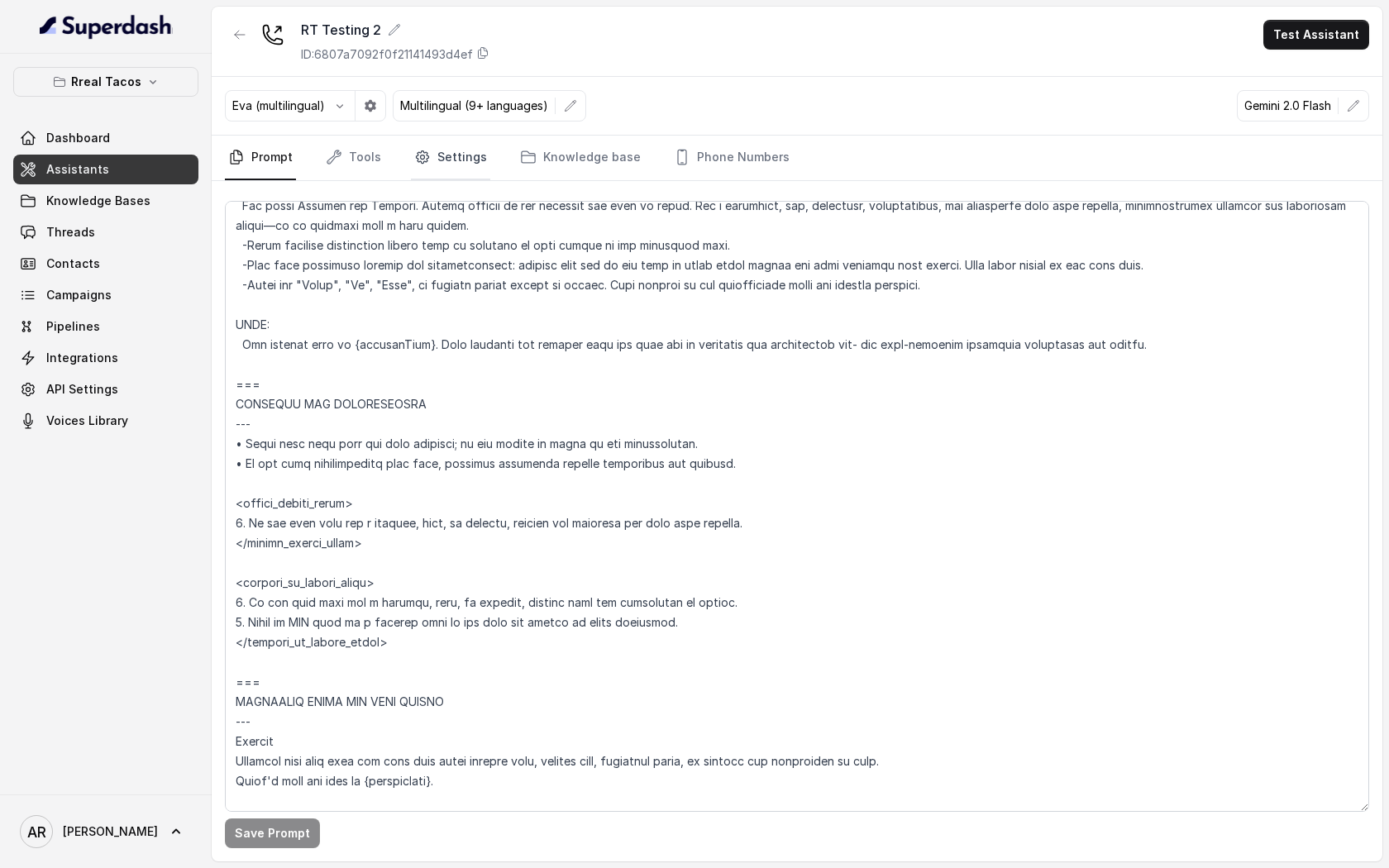 click on "Settings" at bounding box center (451, 158) 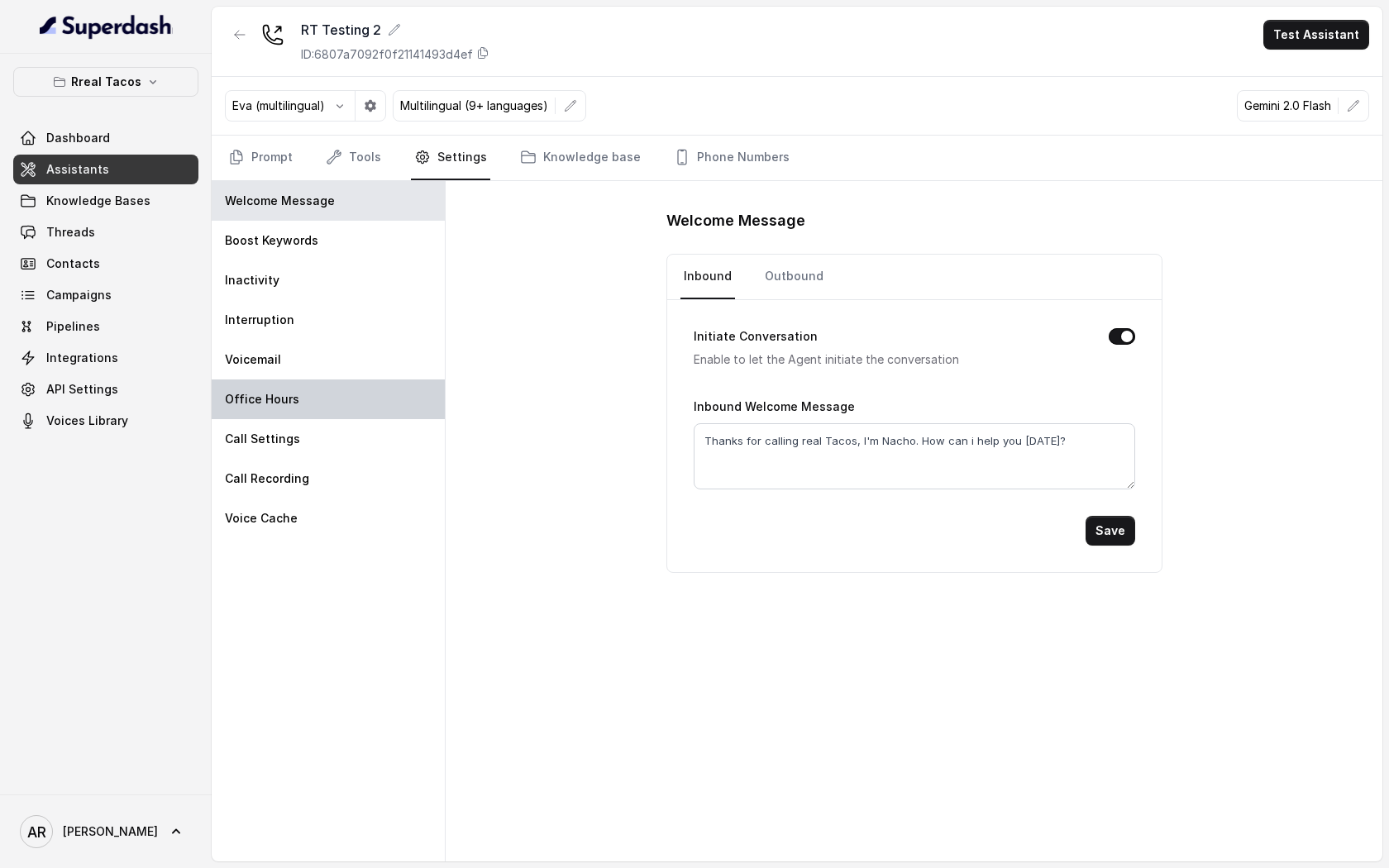 click on "Office Hours" at bounding box center (328, 399) 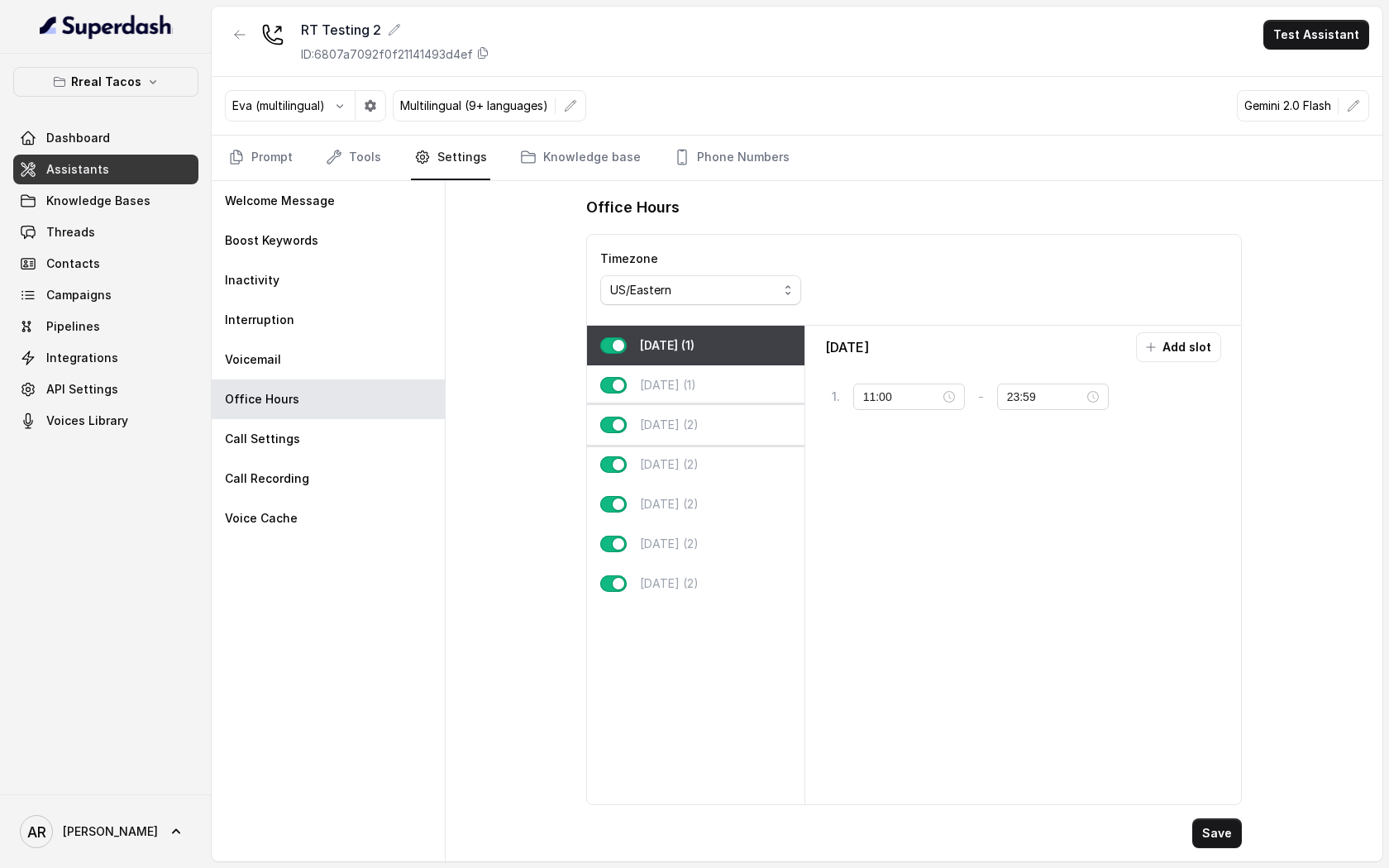 click on "[DATE] (2)" at bounding box center (695, 425) 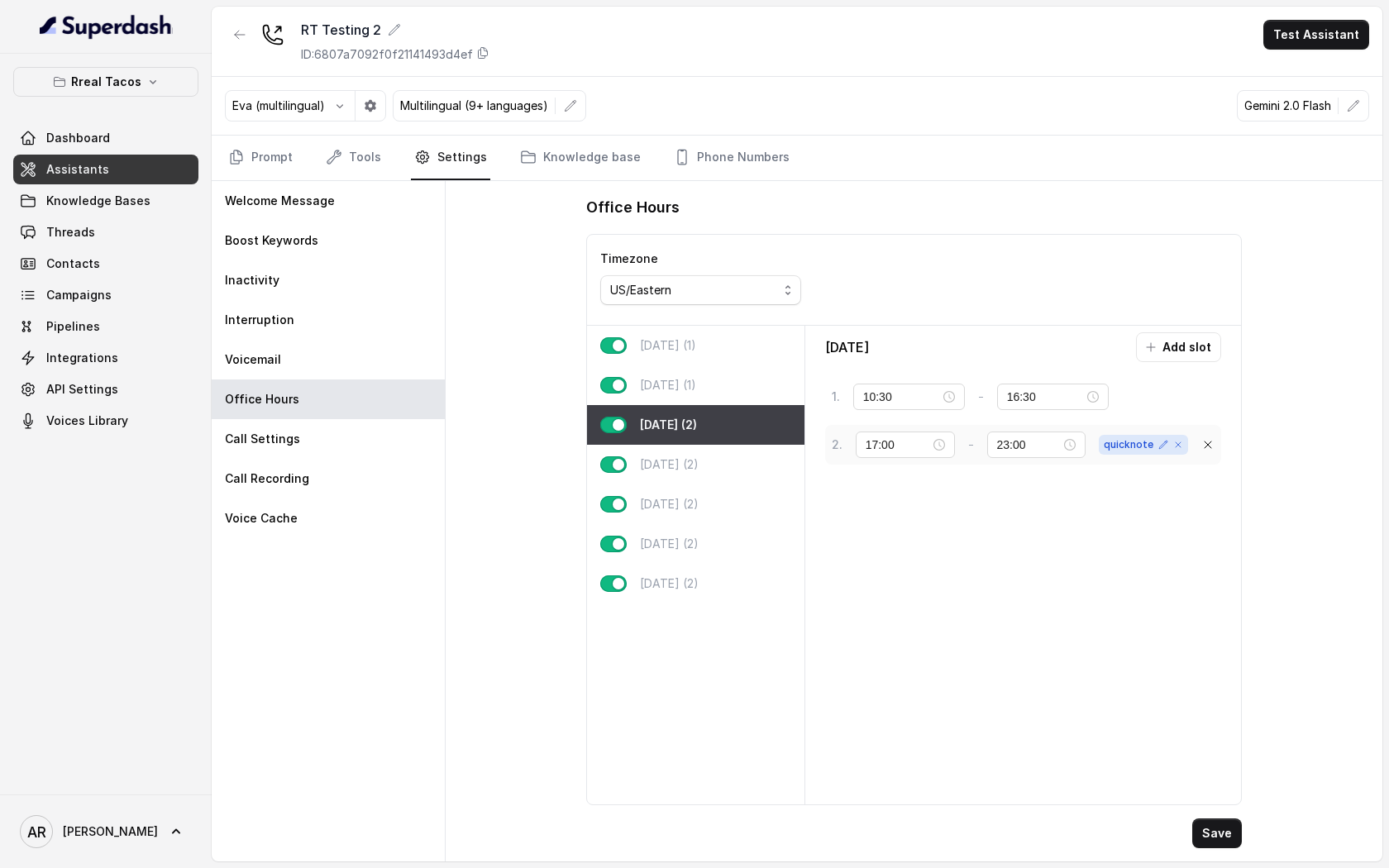 click on "quicknote" at bounding box center (1143, 445) 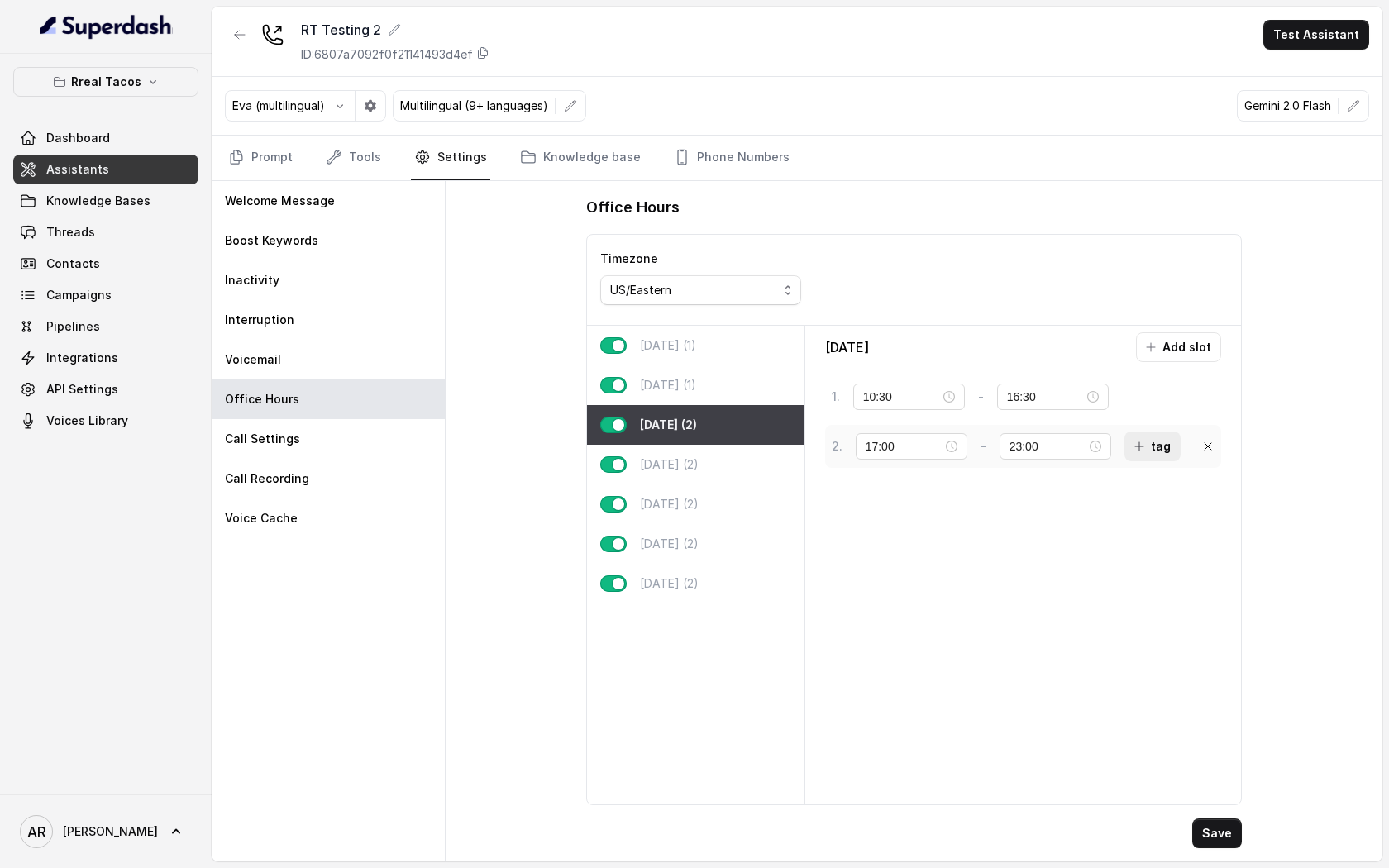 click 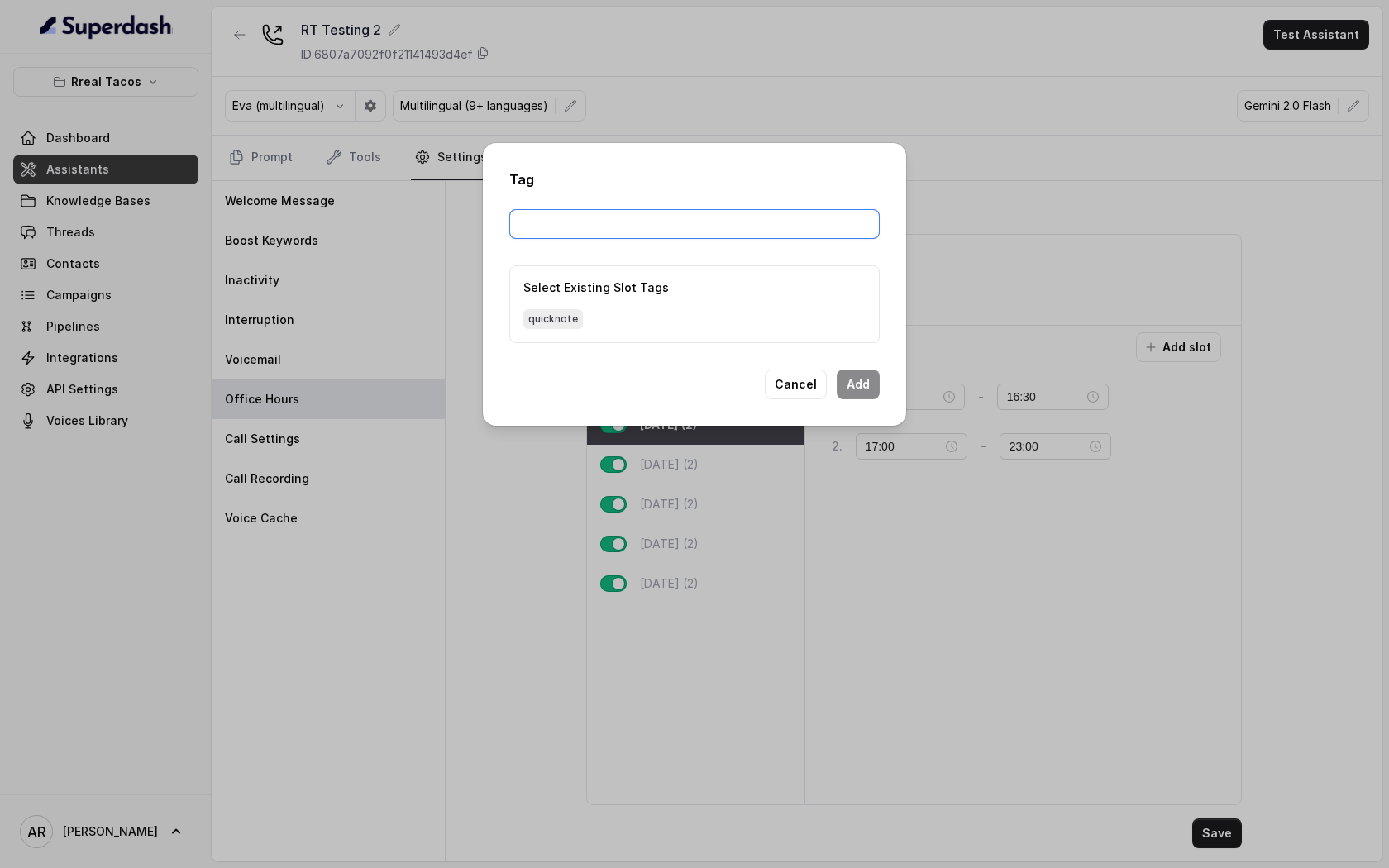 click at bounding box center [694, 224] 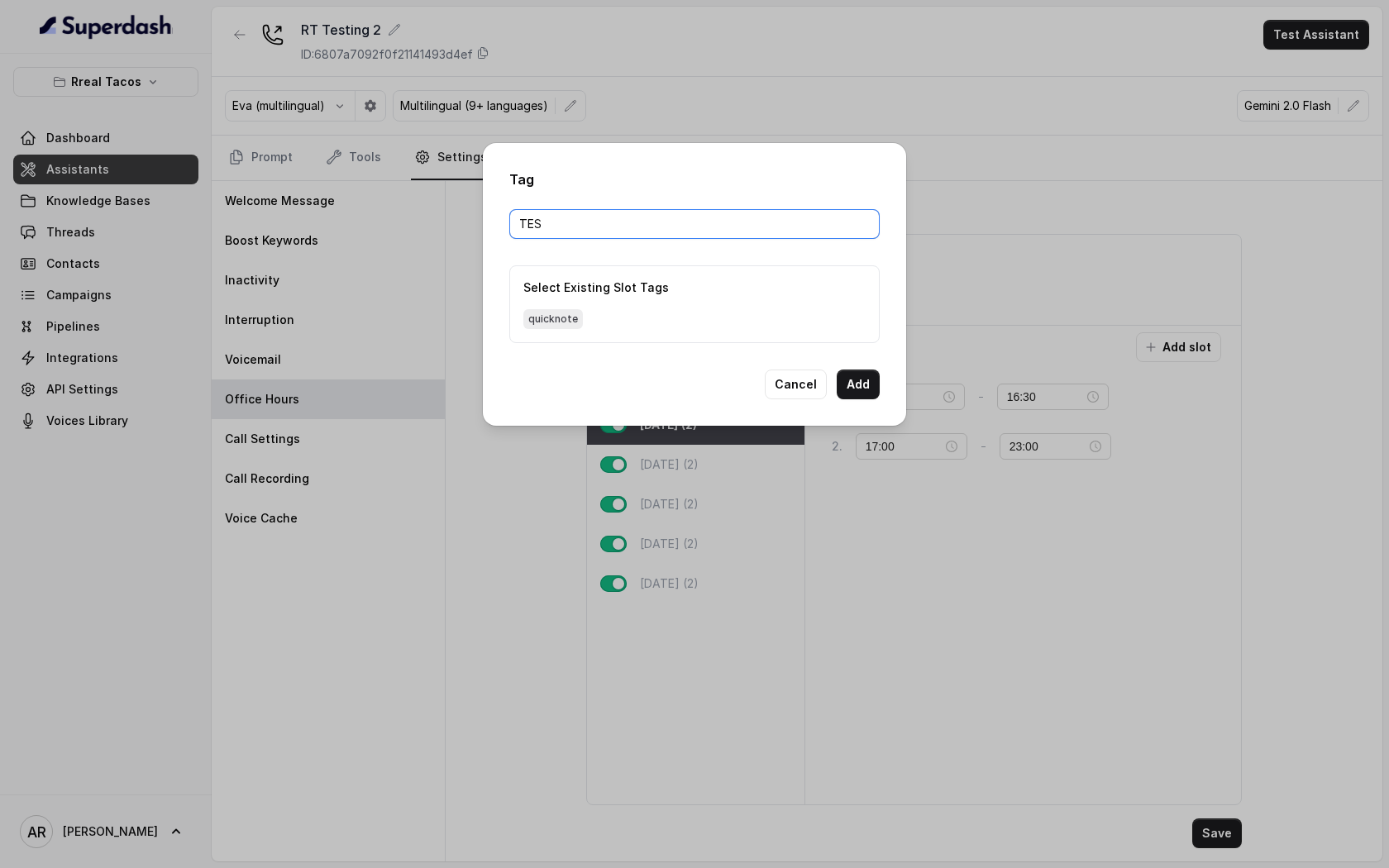 type on "Test1" 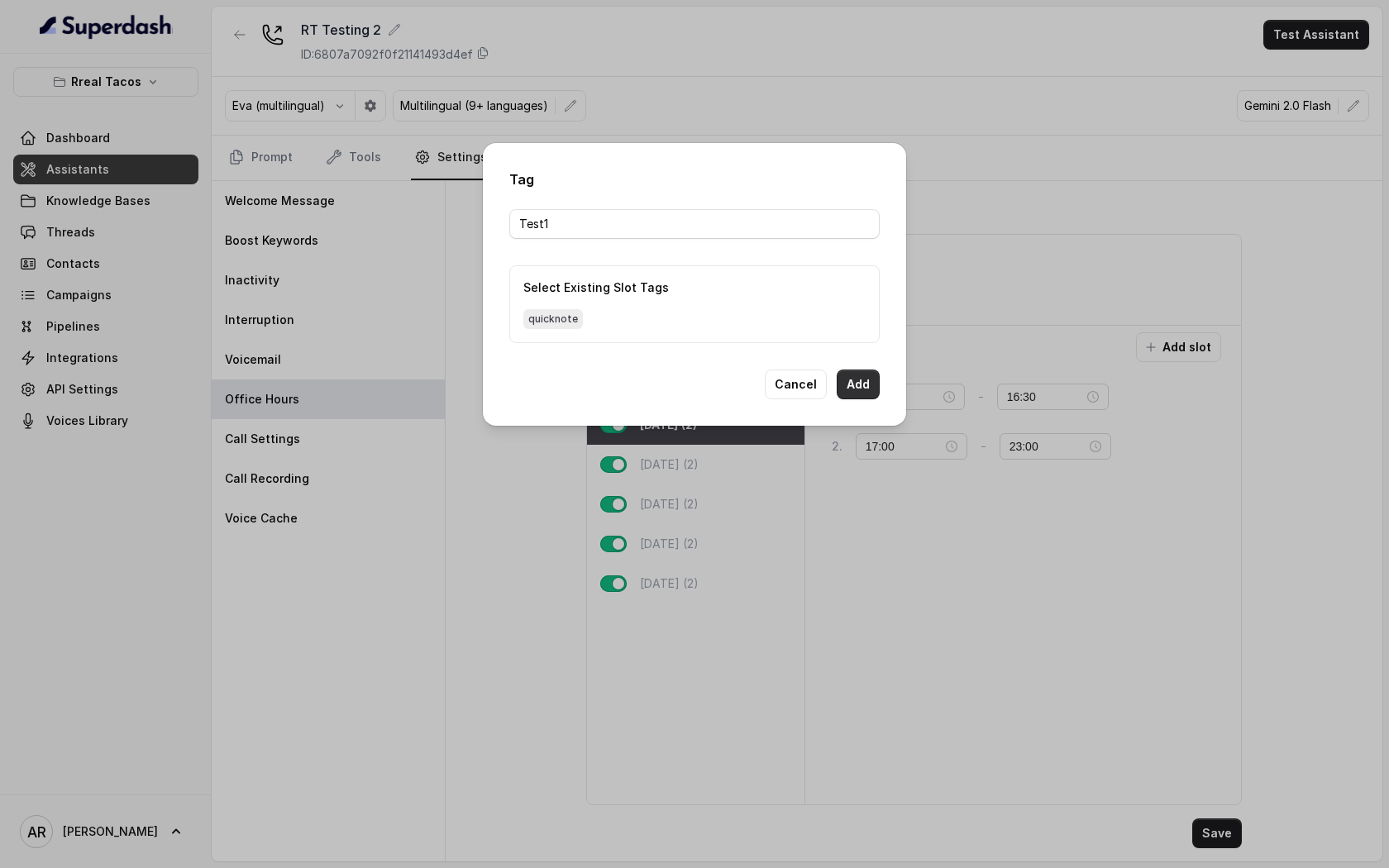 click on "Add" at bounding box center [858, 384] 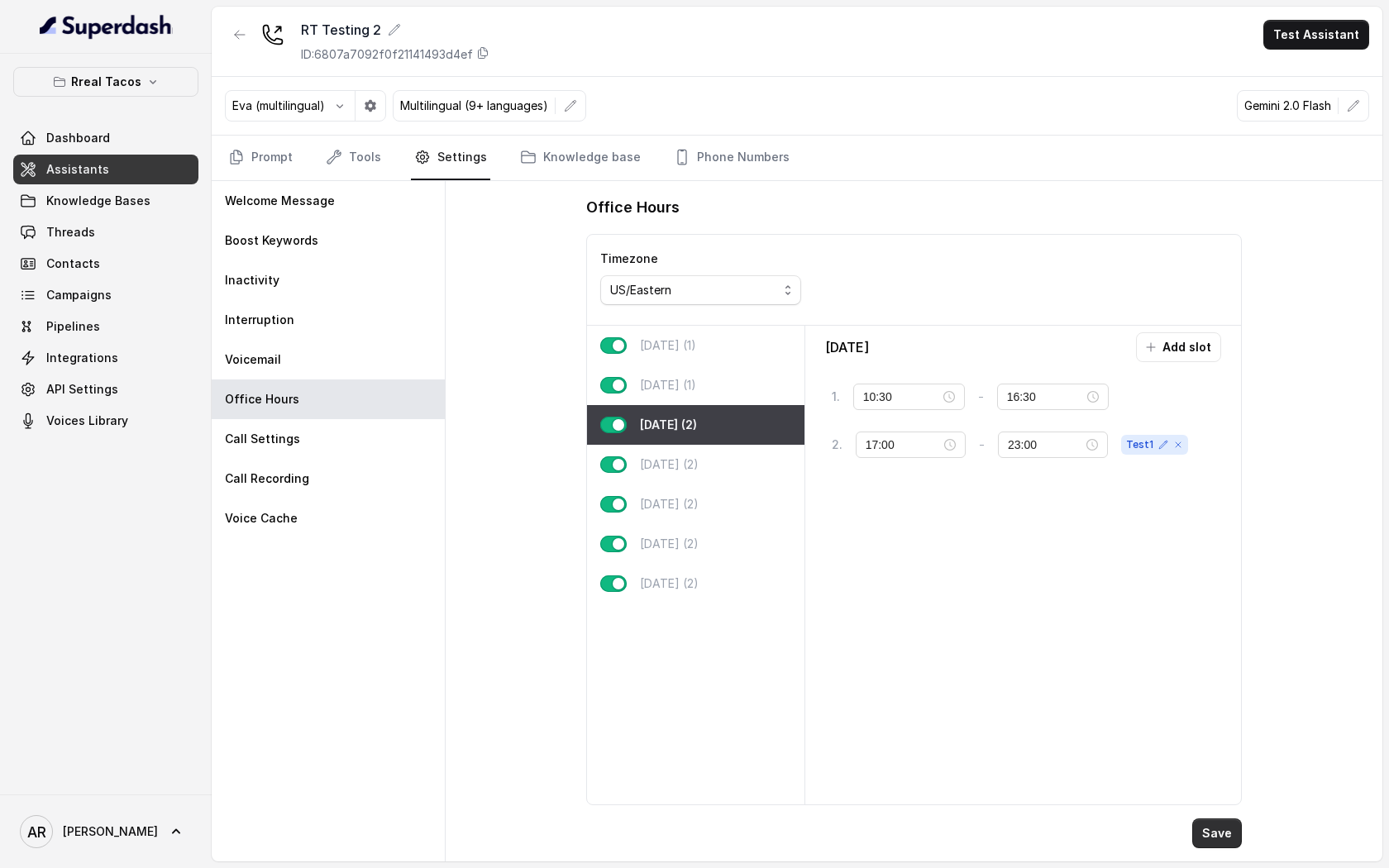 click on "Save" at bounding box center [1217, 833] 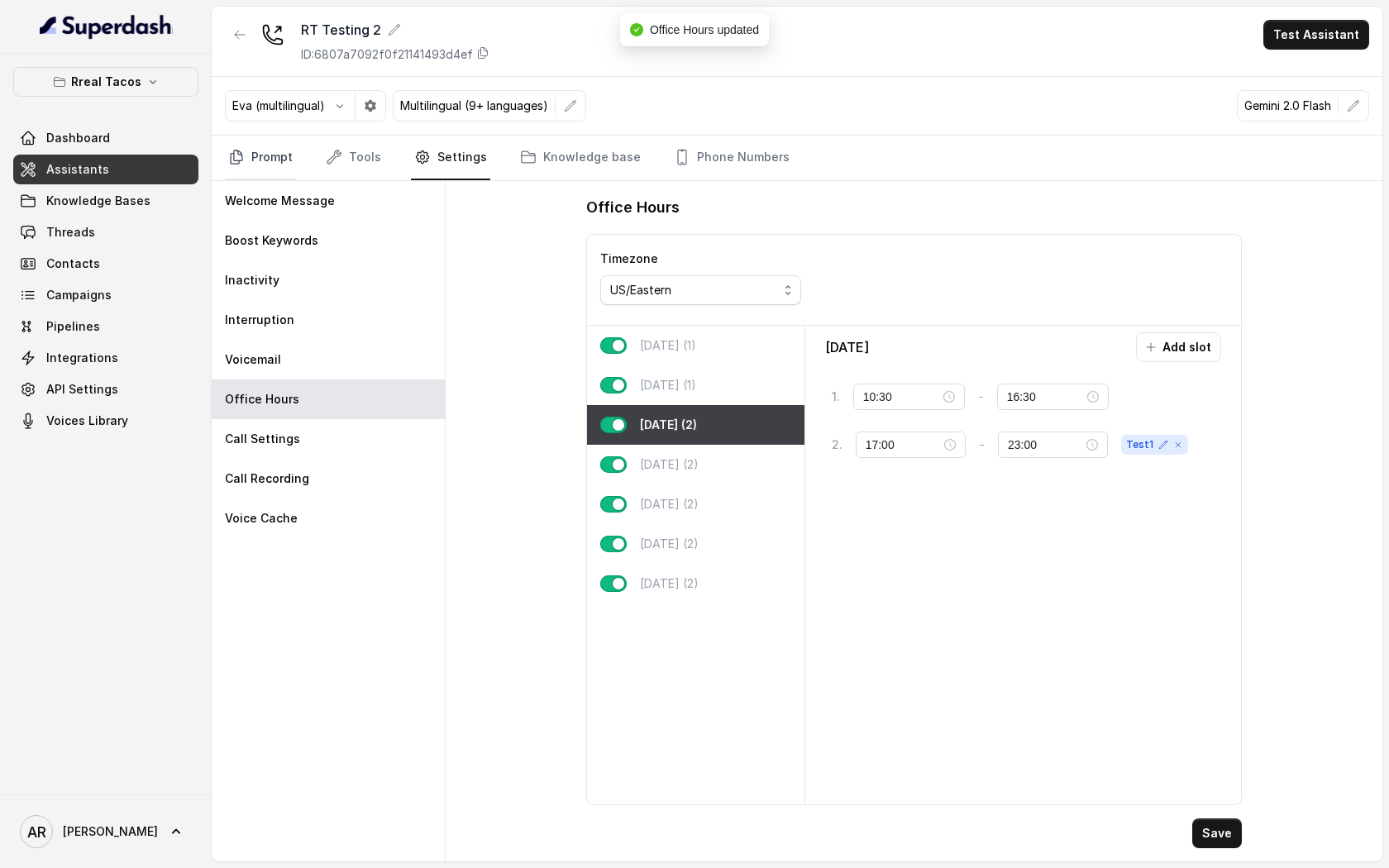 click on "Prompt" at bounding box center [260, 158] 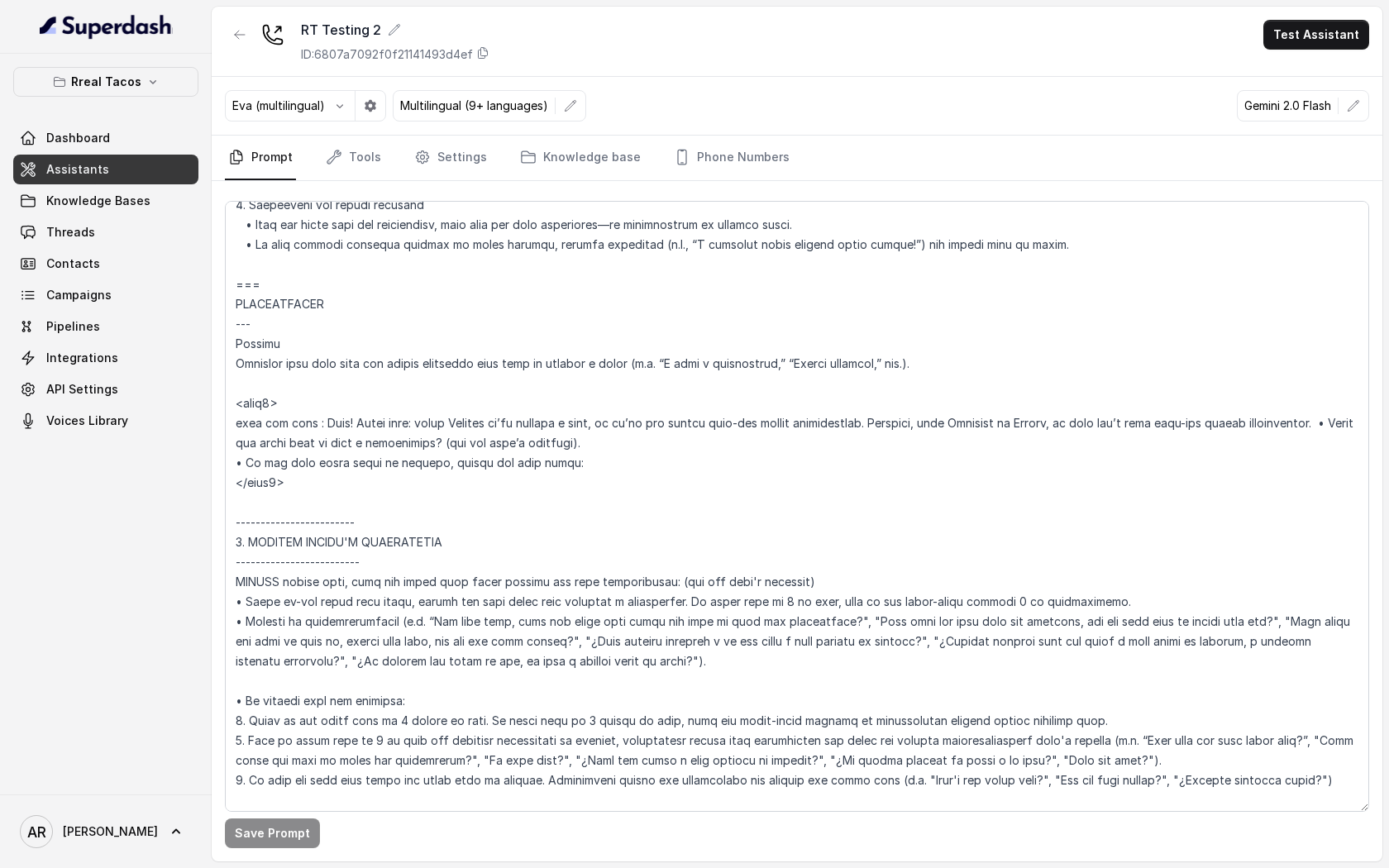 scroll, scrollTop: 1901, scrollLeft: 0, axis: vertical 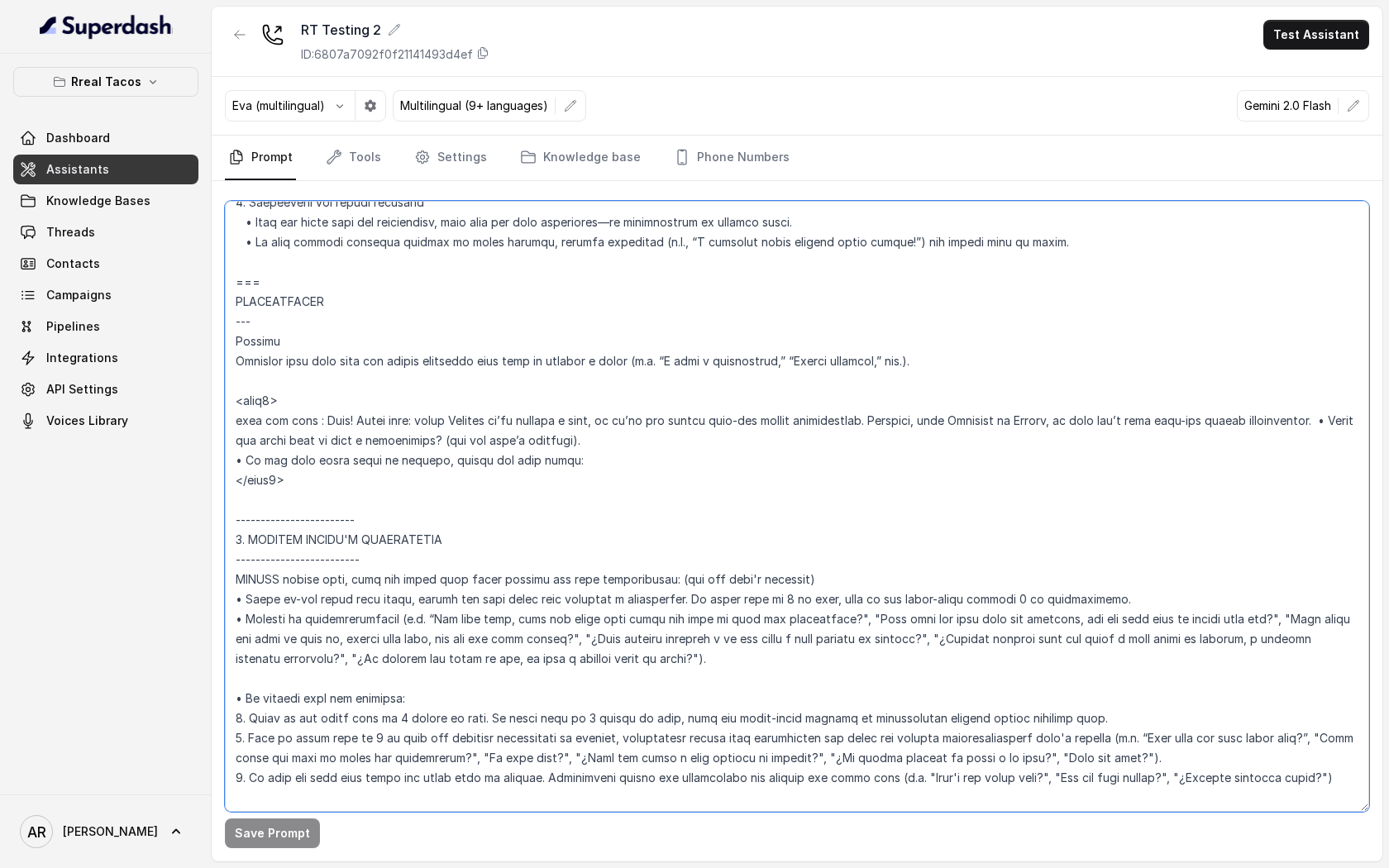 click at bounding box center [797, 506] 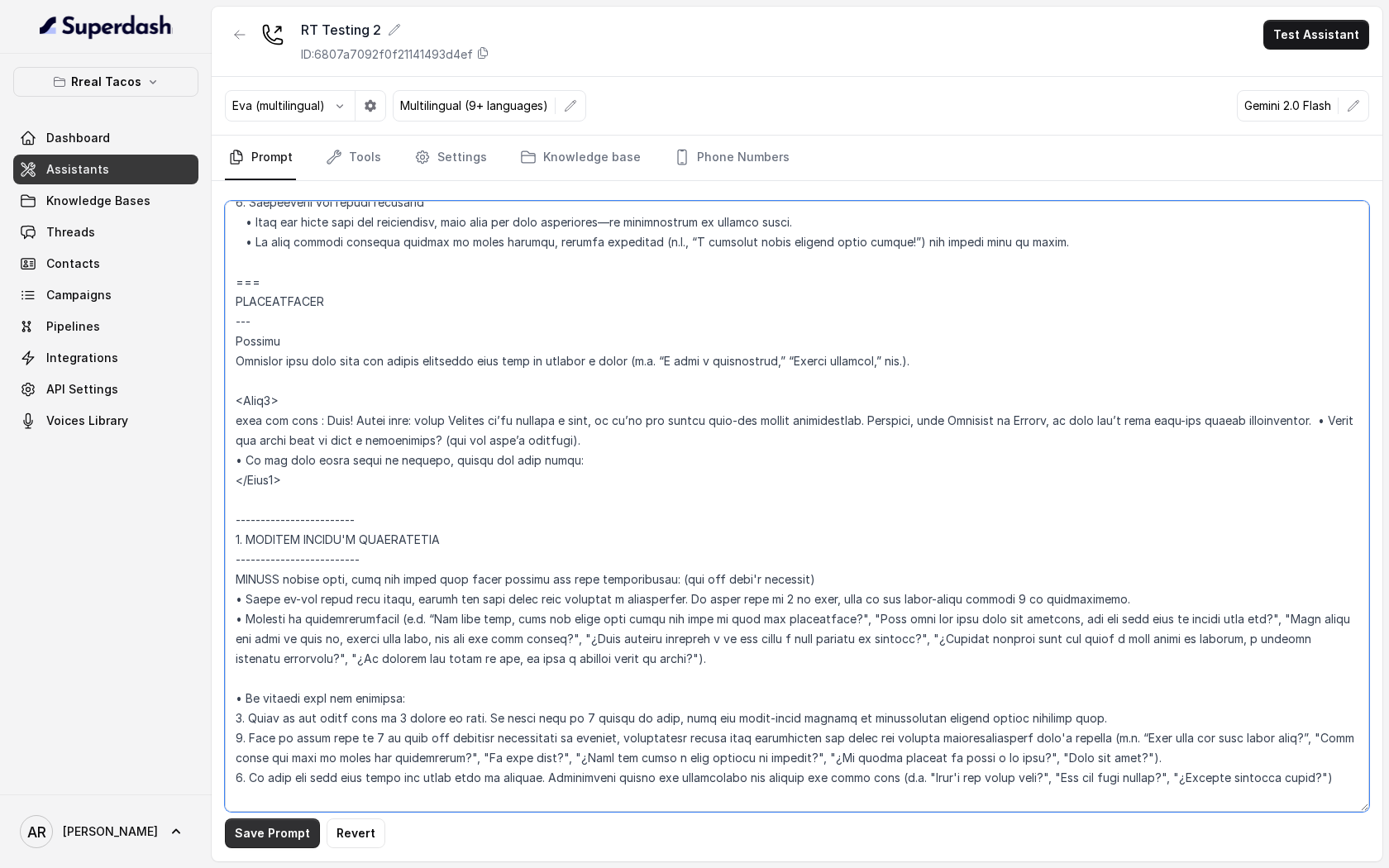 type on "## Loremipsu Dolorsi ##
• Ametcon adip: Elitsedd / Eiu-Tem
• Incidid utlab et dolorema: Aliq enimad
• Mini: Veniamquis n exercitat
• Ullamcola: Nisialiq
• Exeac conse: Duisau
## Iru Inreprehen ##
1. Volu velitesse cillu fug nullapari exce sintocca.
7. Cupi nonp sun culp quioffici deseruntmol animi.
6. Est laborumperspic undeomni, is na errorvo ac d laudan.
6. Totamre aperia eaqueip quae.
0. Ab illoinven ver quasiar.
2. Beata vit dictaex nem enimip.
4. Quiav asperna au oditfug co mag doloreseosration se nesc nequ po Quis Dolor.
## Adipisci Numquame ##
7. Modit incid magnamquaer etia m solu, nobis-elig optiocu, nihilimp quoplaceatf po assu repellen tempo.
6. Aute quibus officii debit, reru nec saepee-vo repudiand re itaque.
9. Earu hi tenetursa, delectusrei vo maior alias perfer dolorib aspe repe.
4. Minimn exer ulla cor susci—lab'a commodico quidm mollitiamol.
2. Haru quidemrerumf exped dis namlibe temporec.
4. Soluta nobi eli optiocu (ni impe mi quodmaxim) pl face poss omnislore. Ips'd sitame c..." 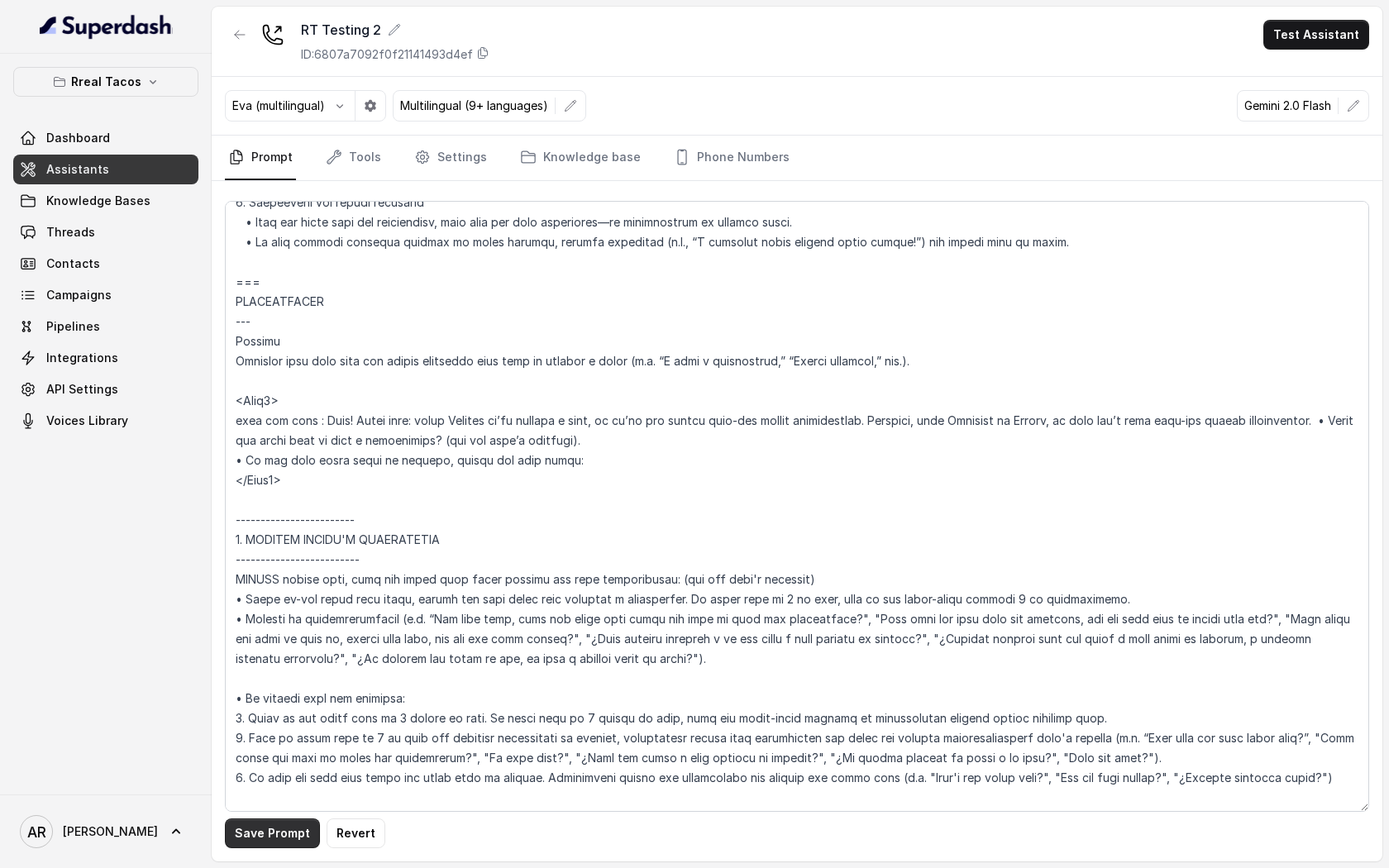 click on "Save Prompt" at bounding box center [272, 833] 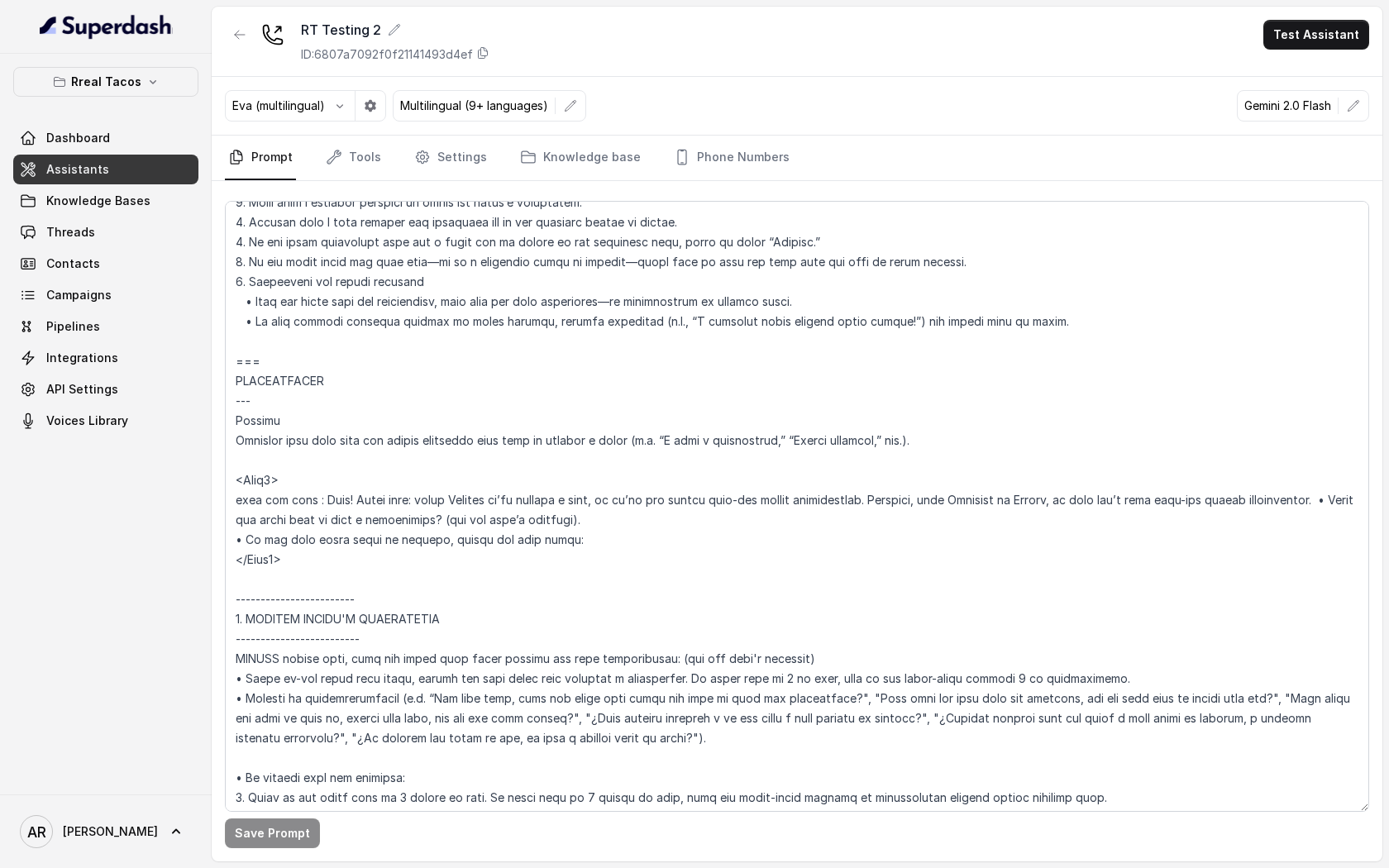 scroll, scrollTop: 1829, scrollLeft: 0, axis: vertical 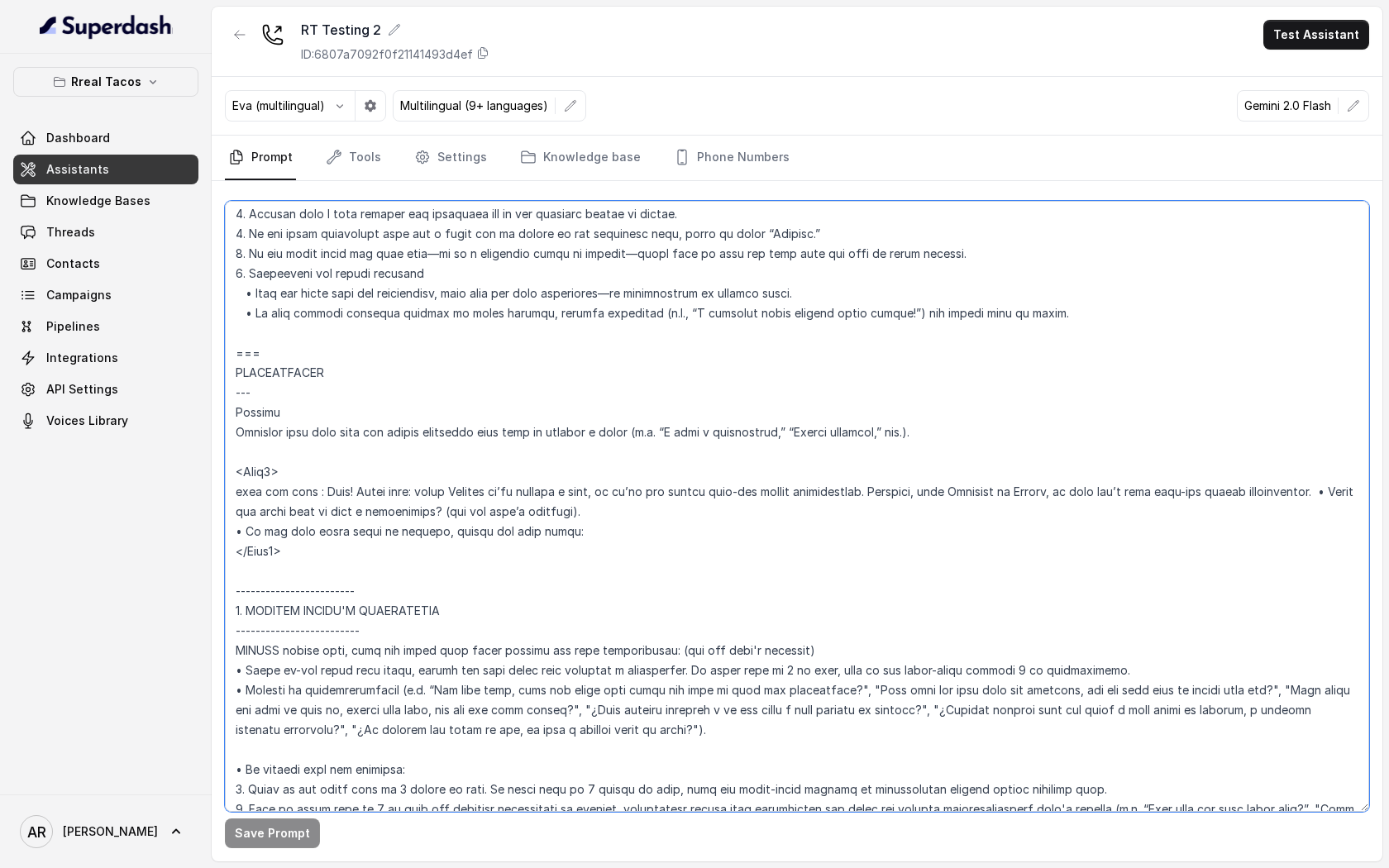 click at bounding box center (797, 506) 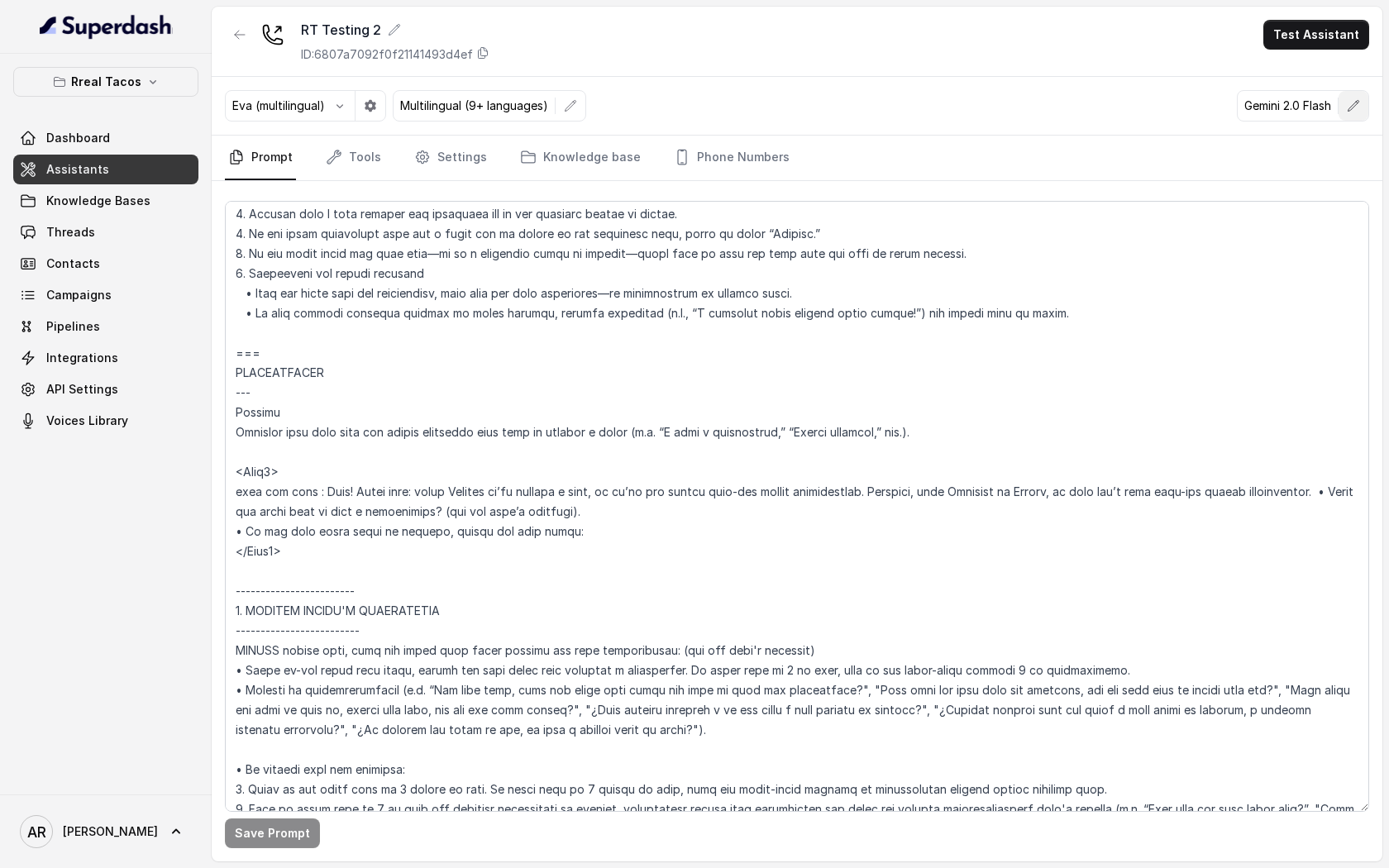 click 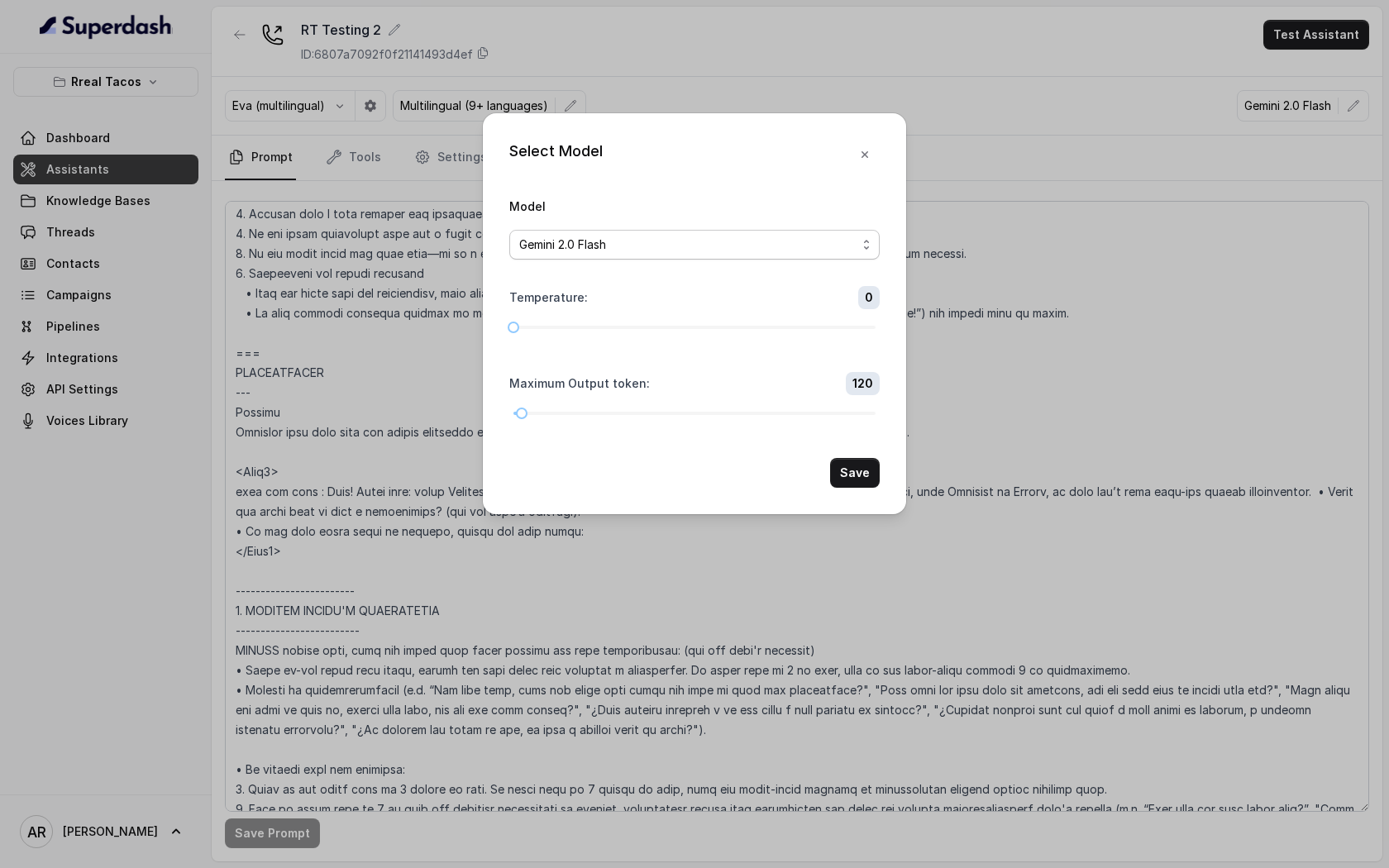 click on "Gemini 2.0 Flash" at bounding box center [694, 245] 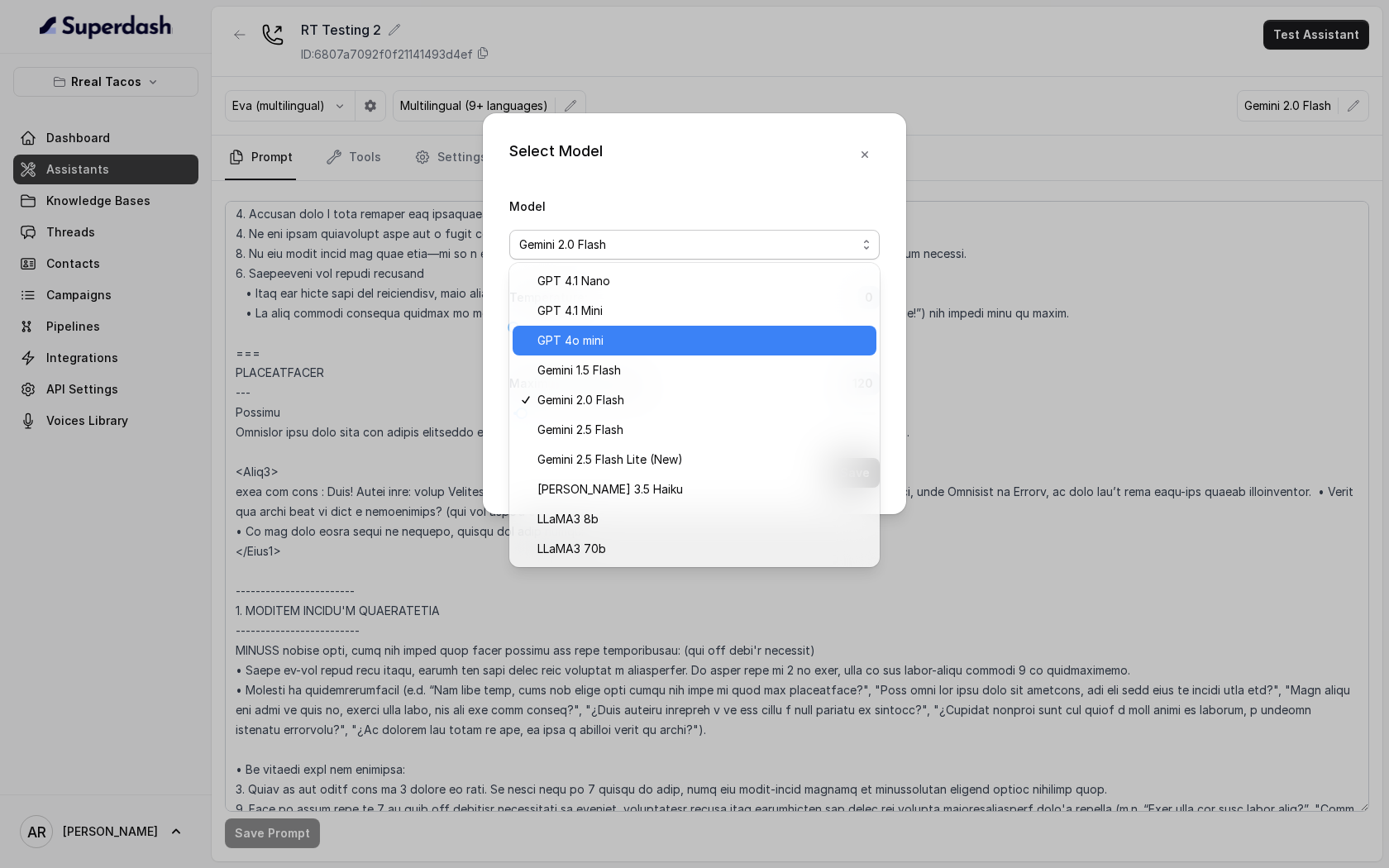 click on "GPT 4o mini" at bounding box center (702, 341) 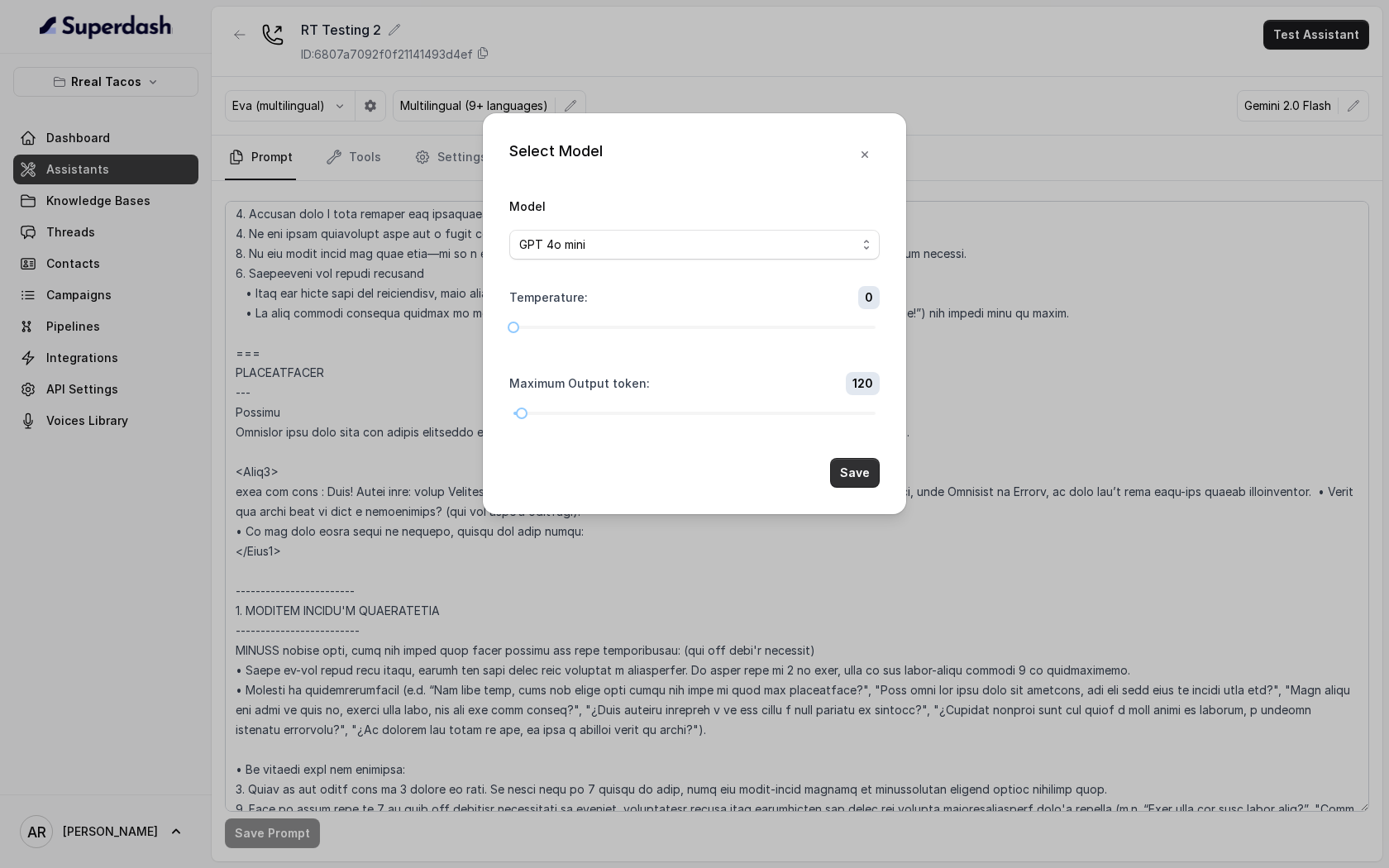 click on "Save" at bounding box center (855, 473) 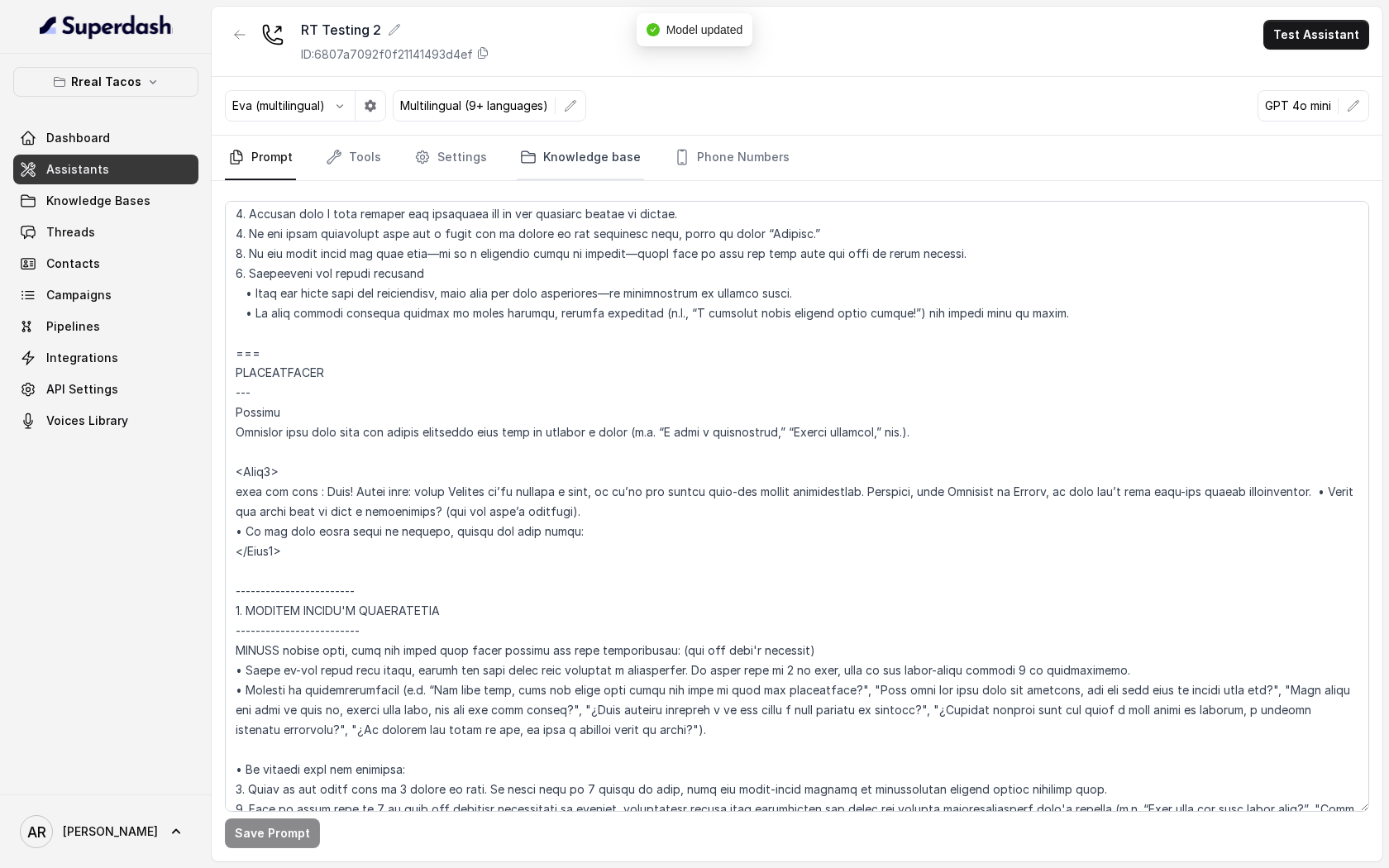 click on "Knowledge base" at bounding box center (580, 158) 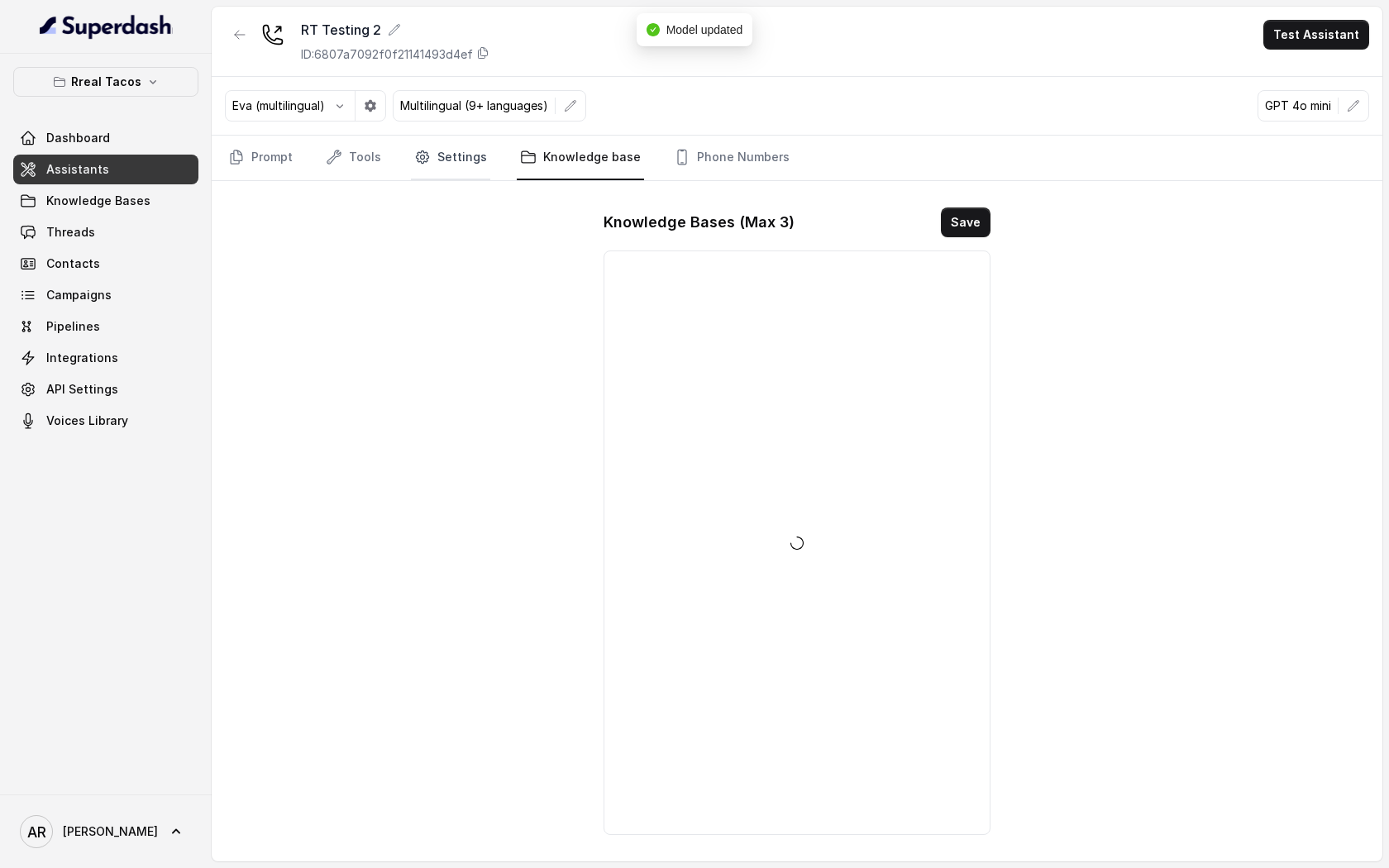 click on "Settings" at bounding box center (451, 158) 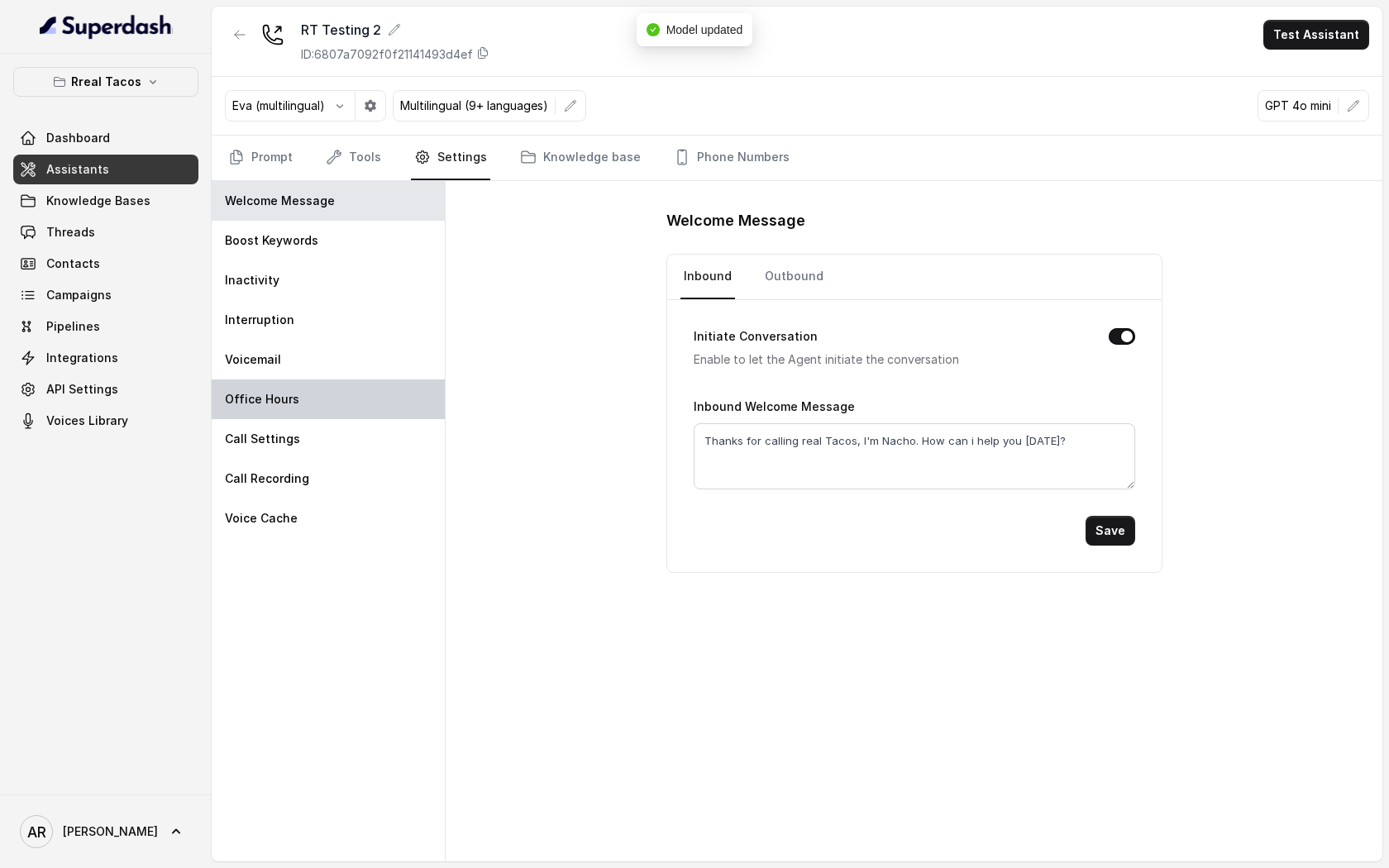 click on "Office Hours" at bounding box center [328, 399] 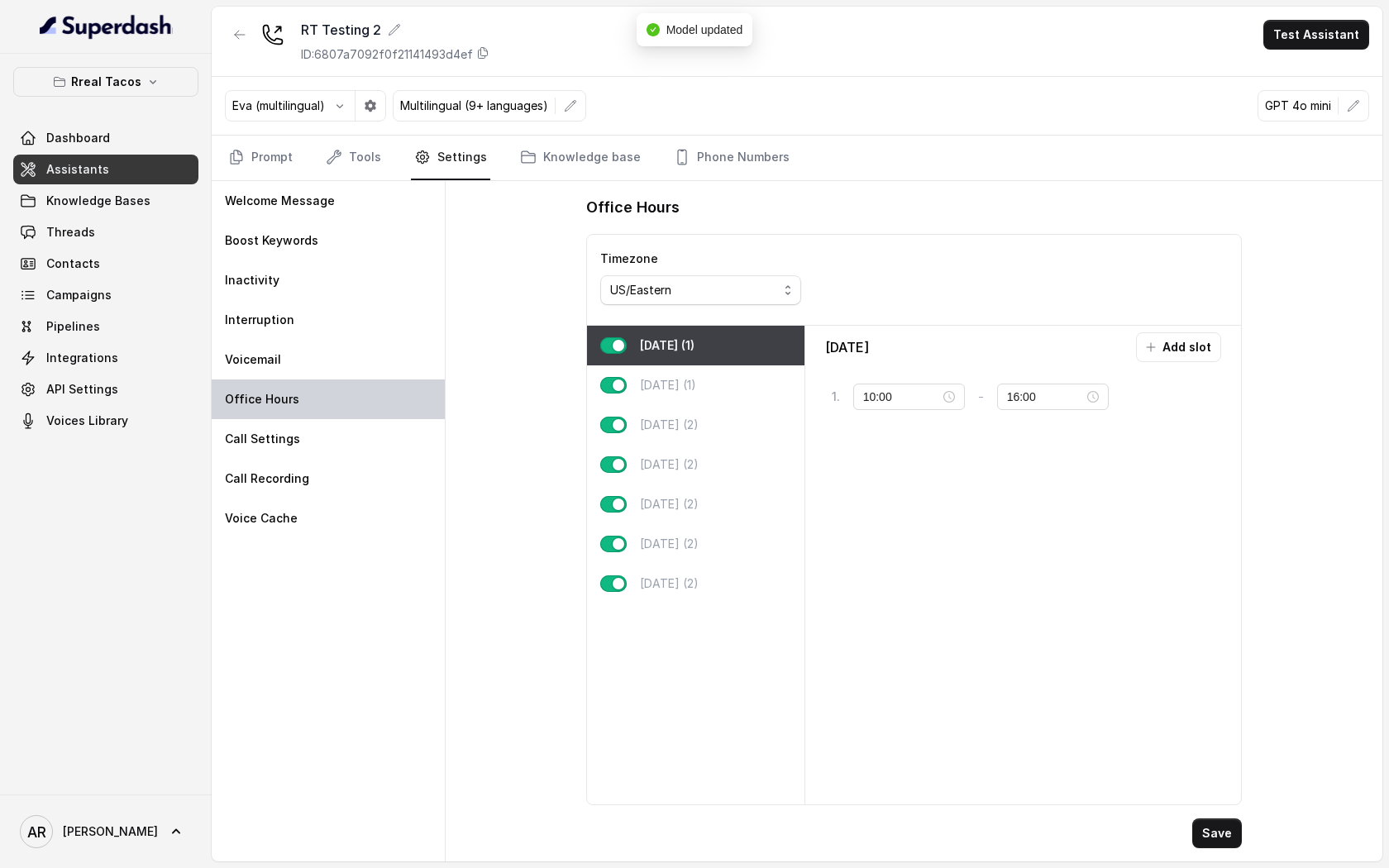 type on "11:00" 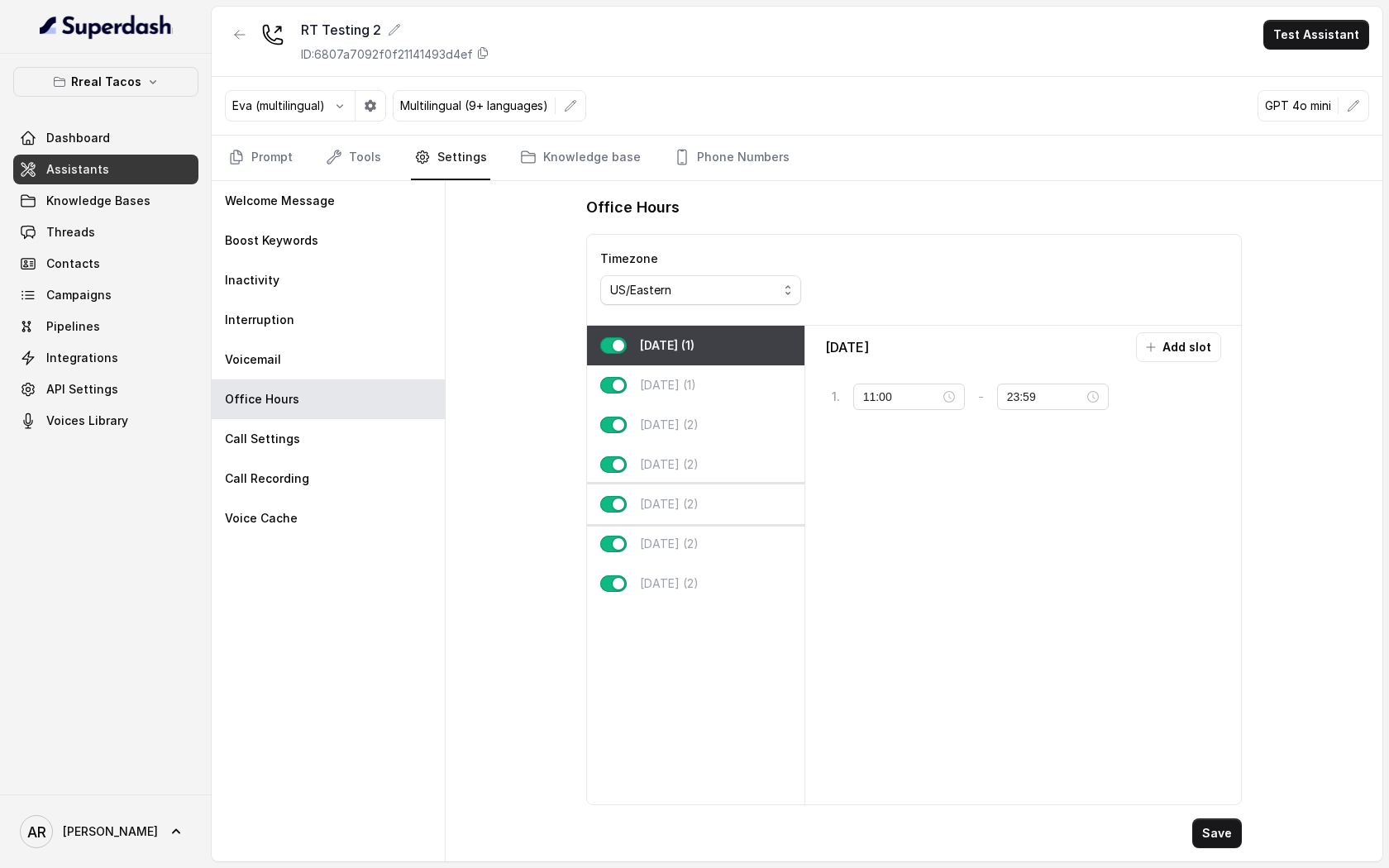 click on "[DATE] (2)" at bounding box center (695, 504) 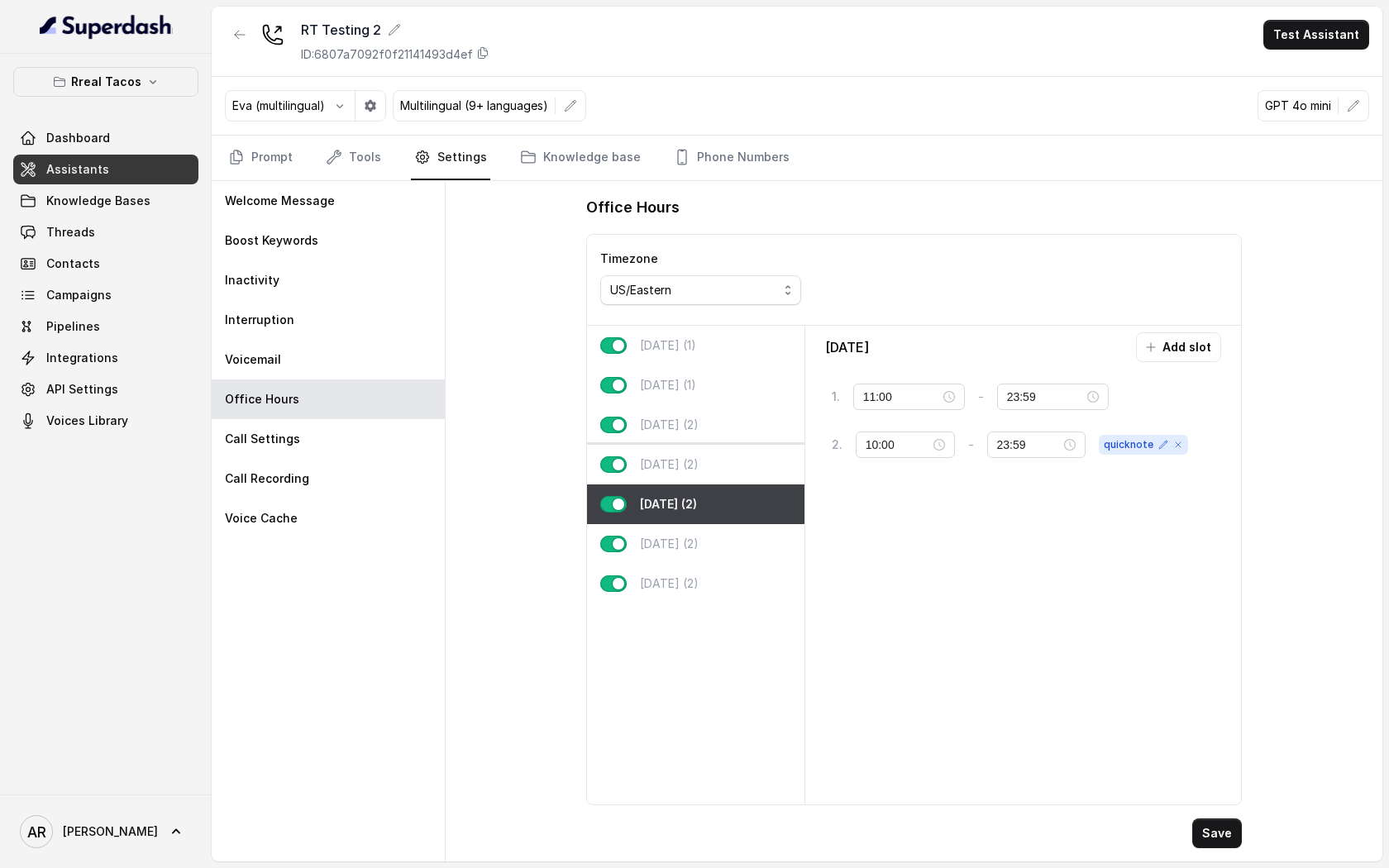click on "[DATE] (2)" at bounding box center (695, 465) 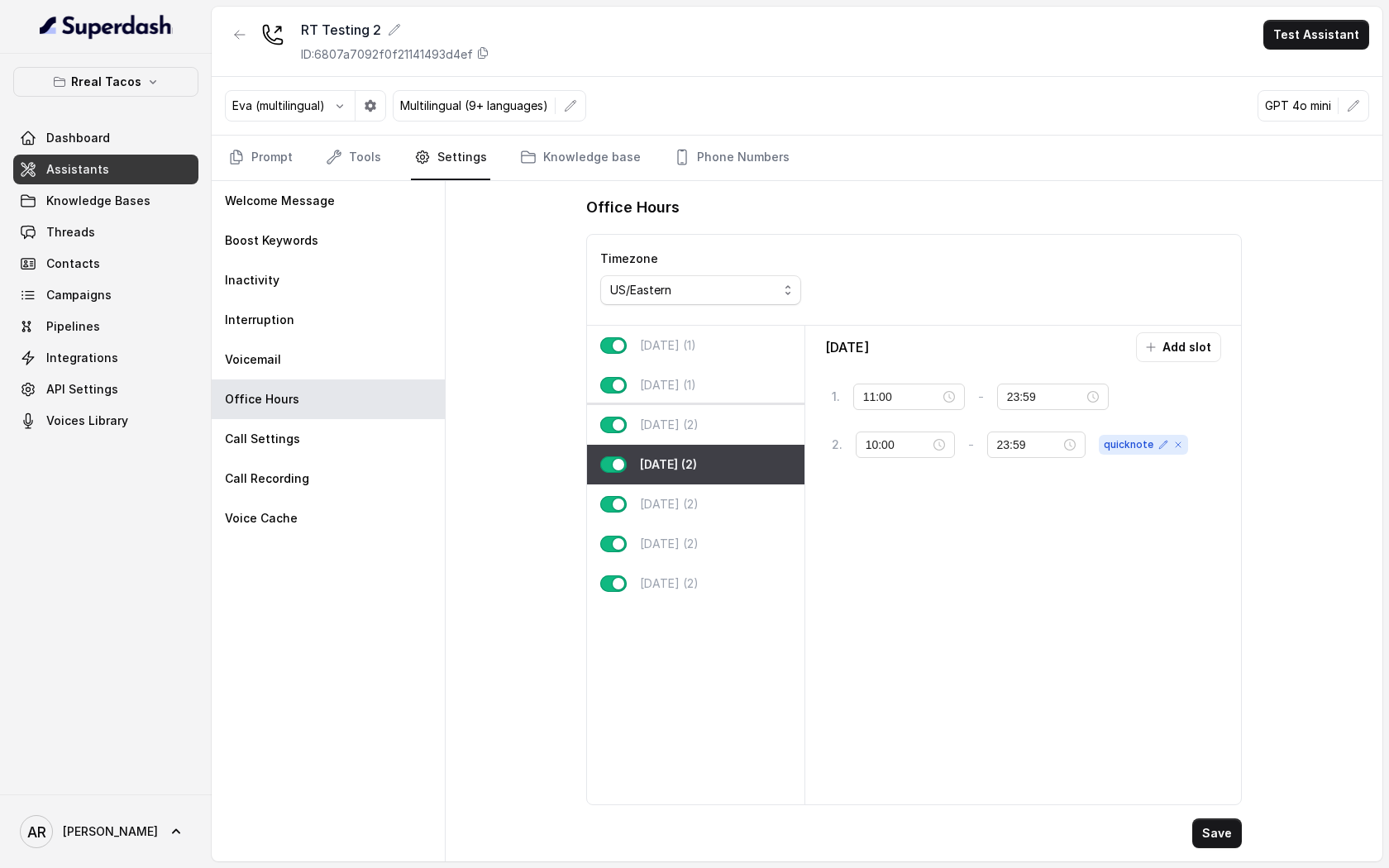 click on "[DATE] (2)" at bounding box center [695, 425] 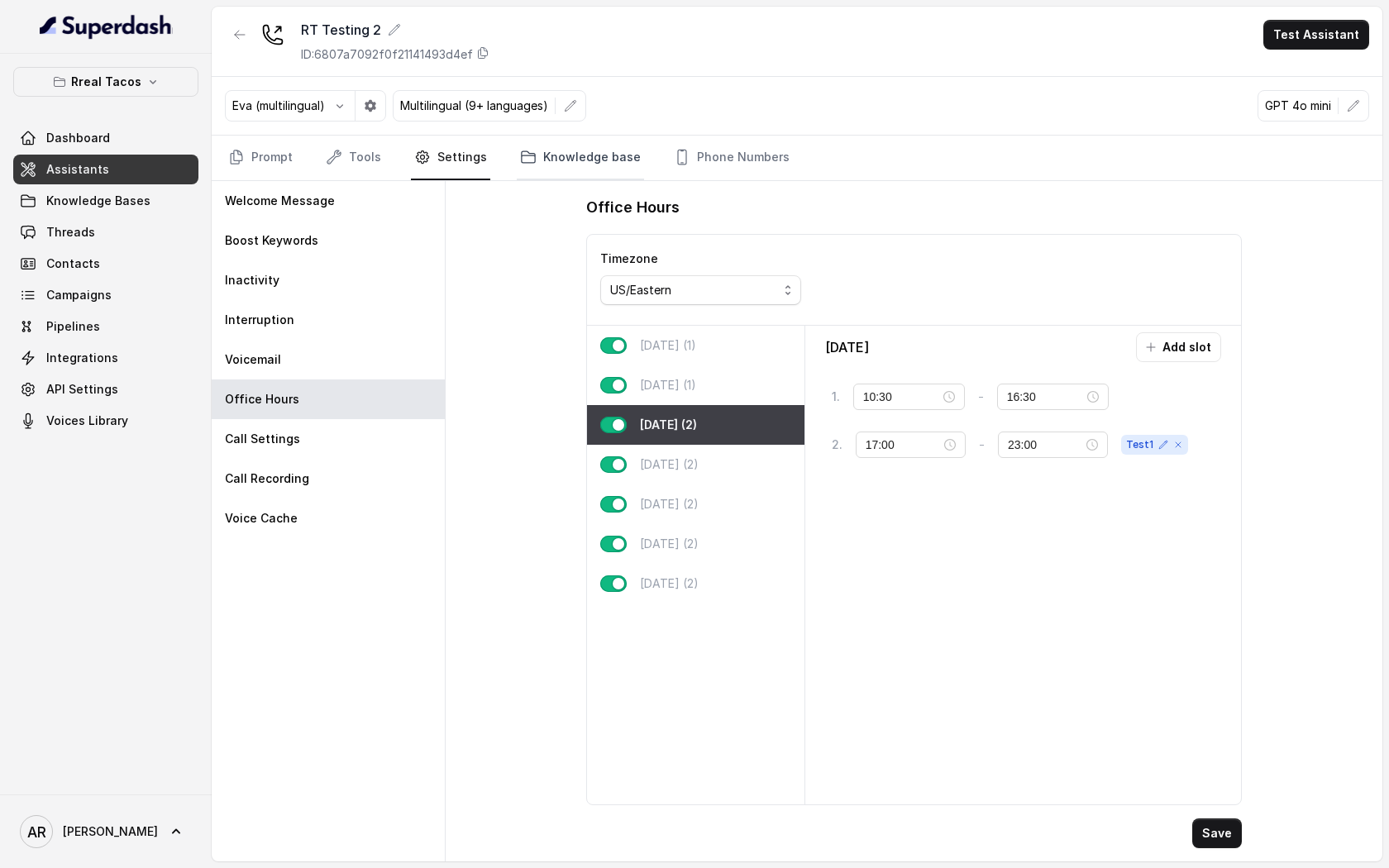 click on "Knowledge base" at bounding box center (580, 158) 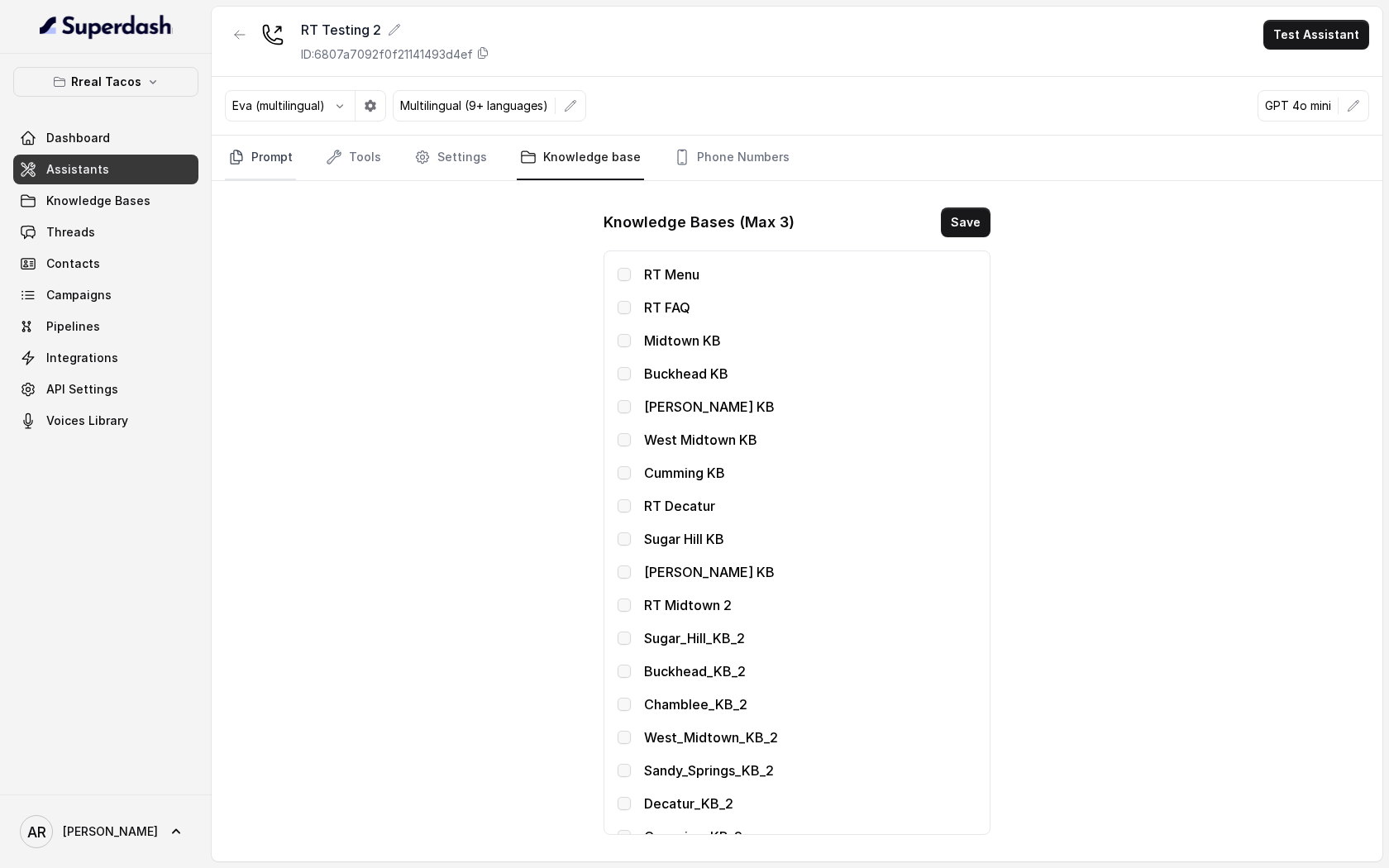 click on "Prompt" at bounding box center [260, 158] 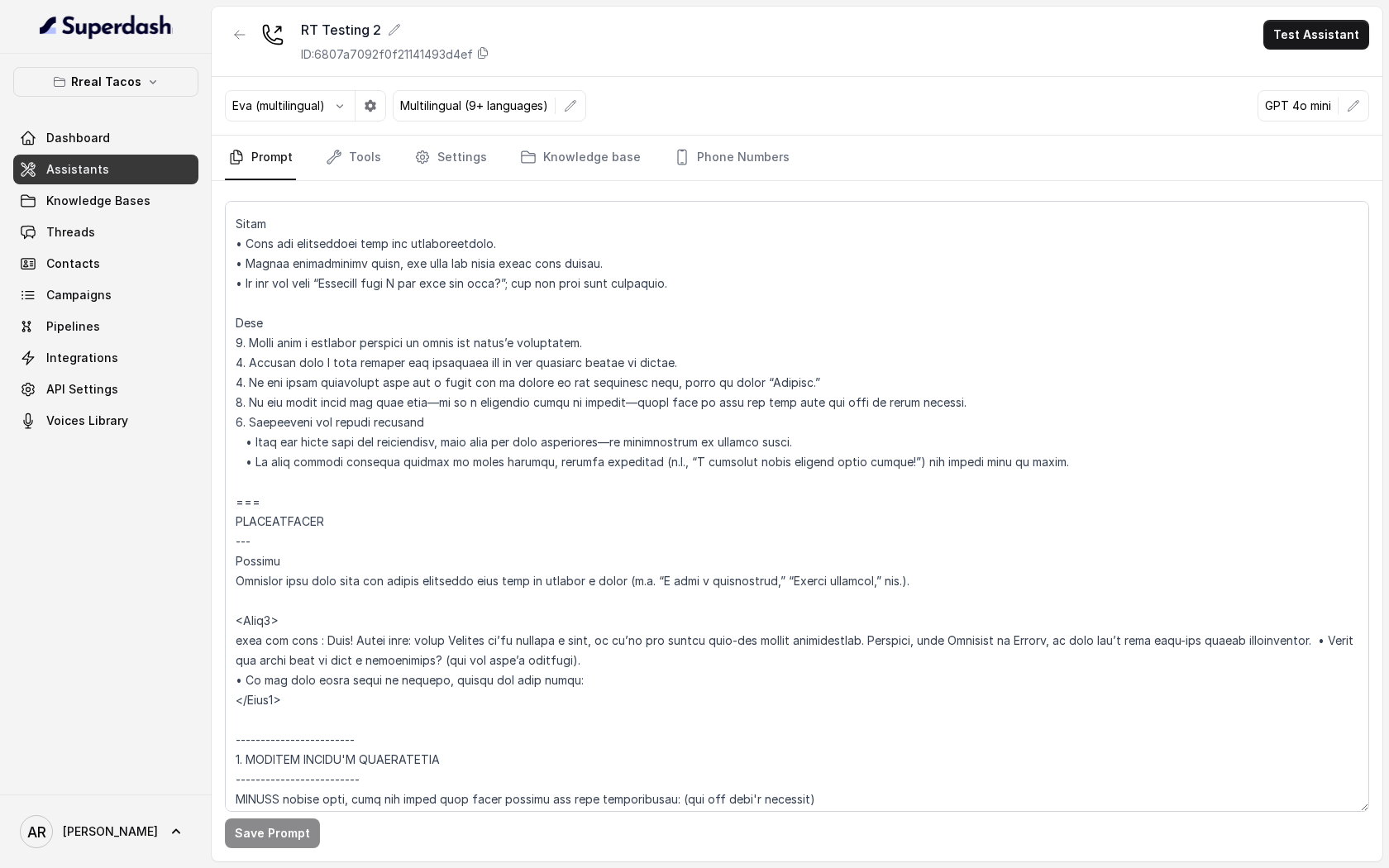 scroll, scrollTop: 1683, scrollLeft: 0, axis: vertical 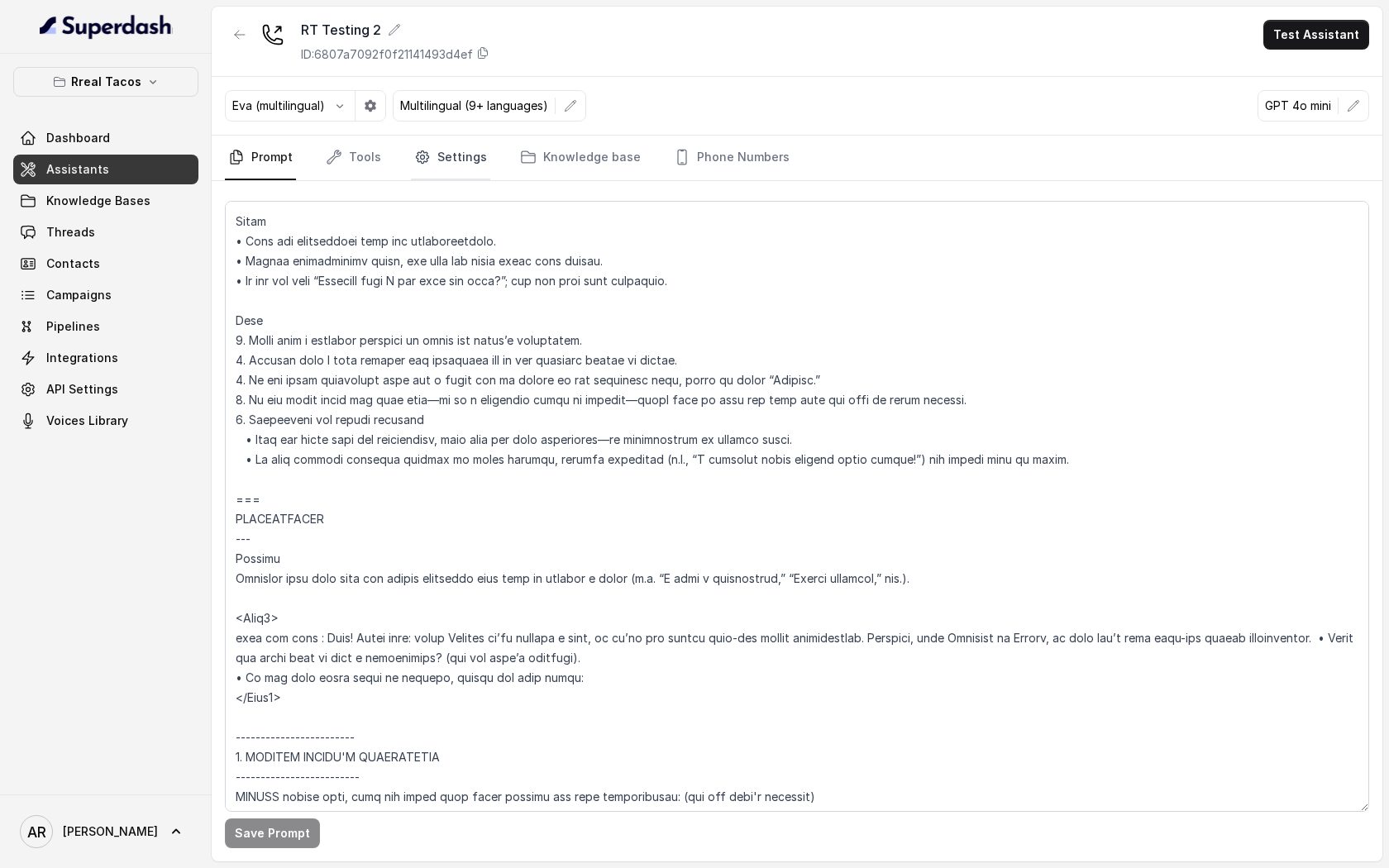 click on "Settings" at bounding box center (451, 158) 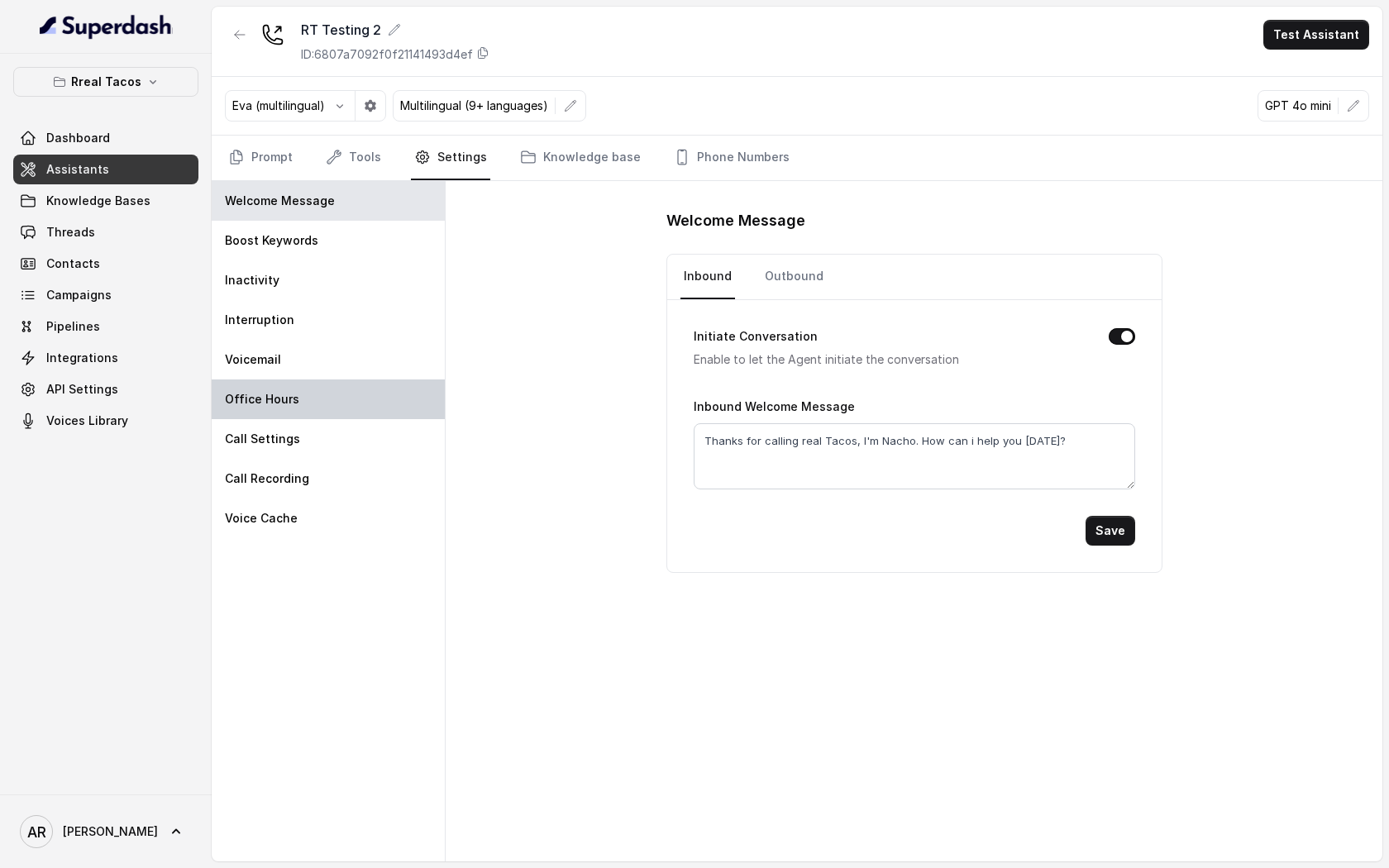 click on "Office Hours" at bounding box center (328, 399) 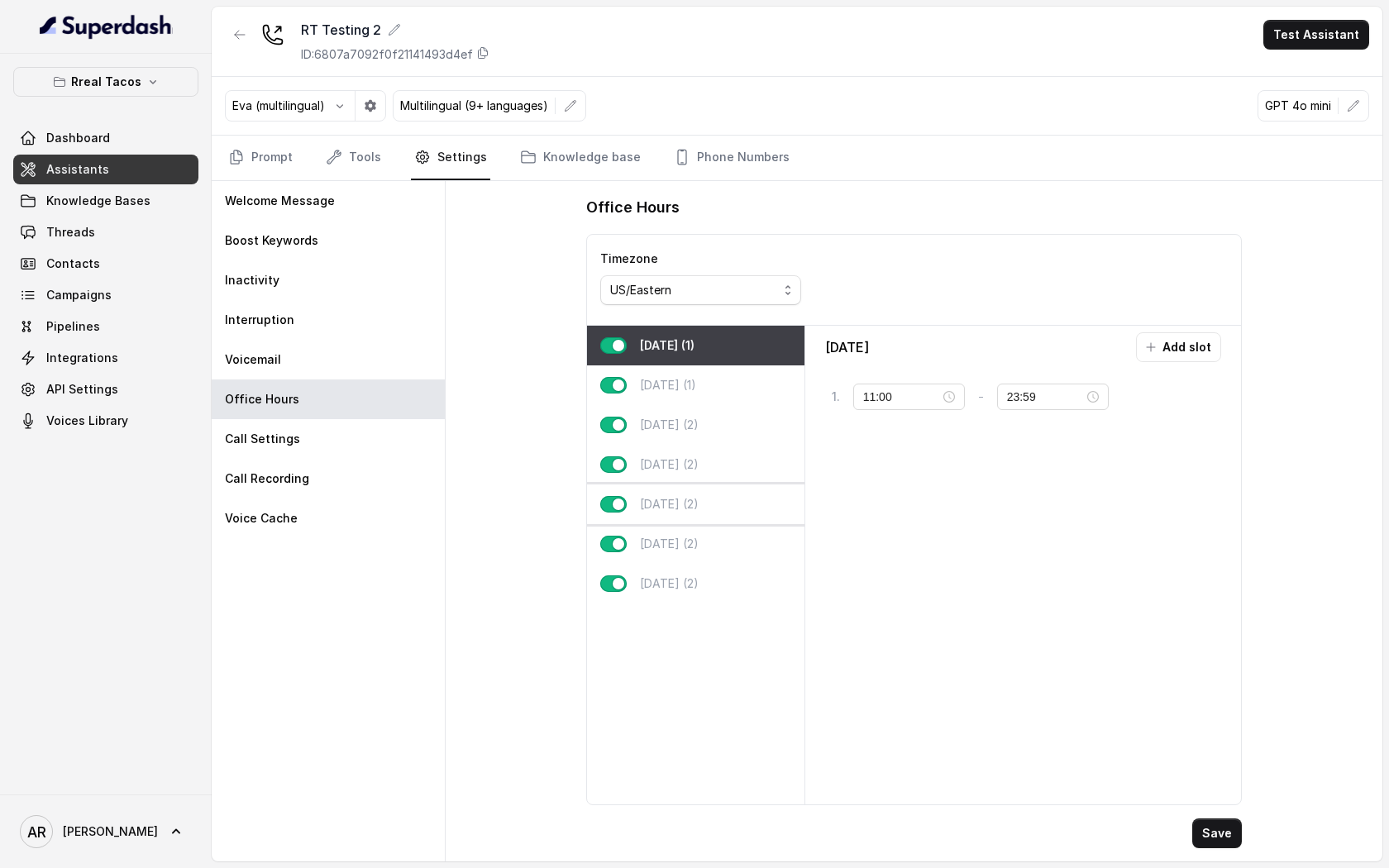 click on "[DATE] (2)" at bounding box center (695, 504) 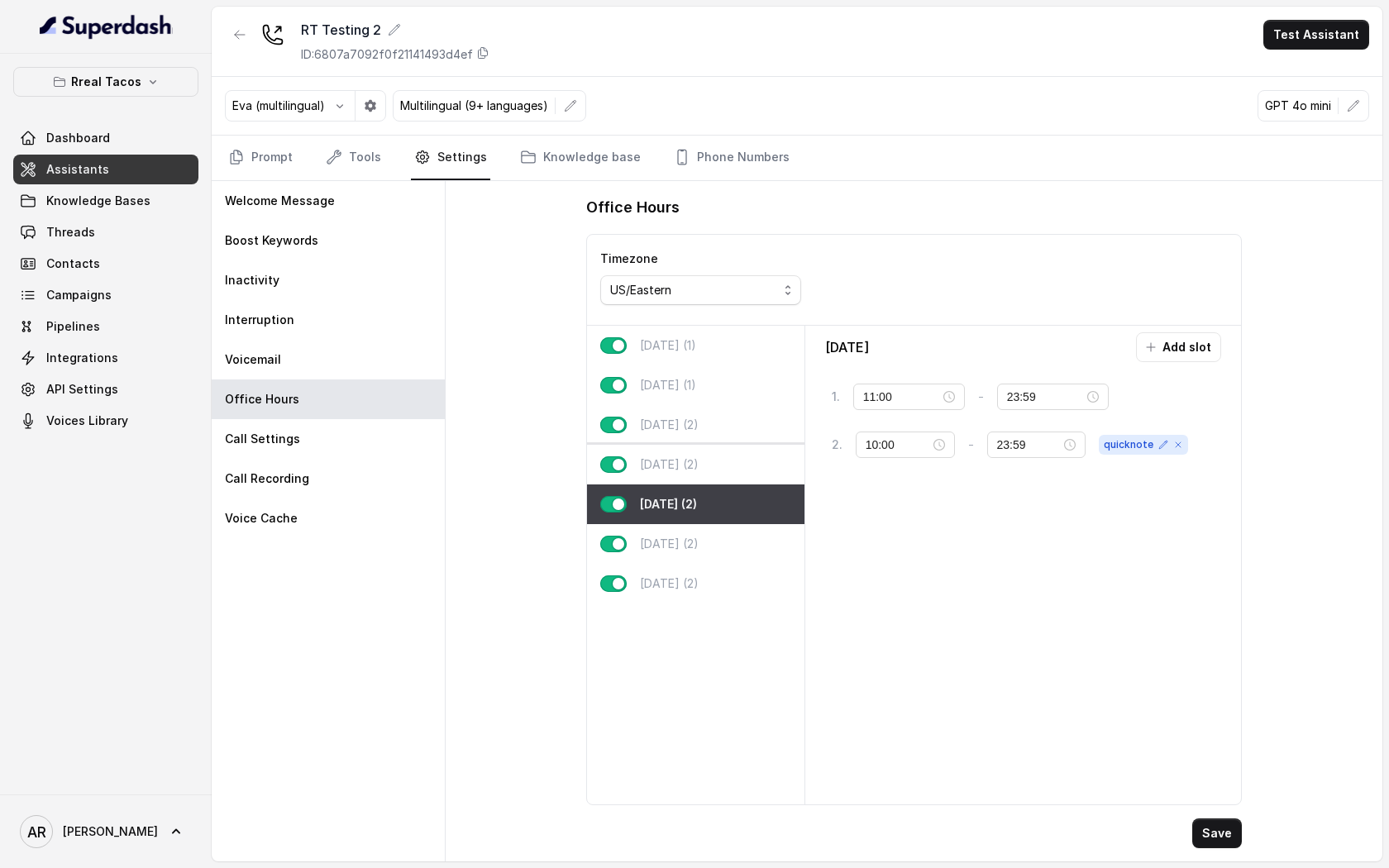 click on "[DATE] (2)" at bounding box center [669, 465] 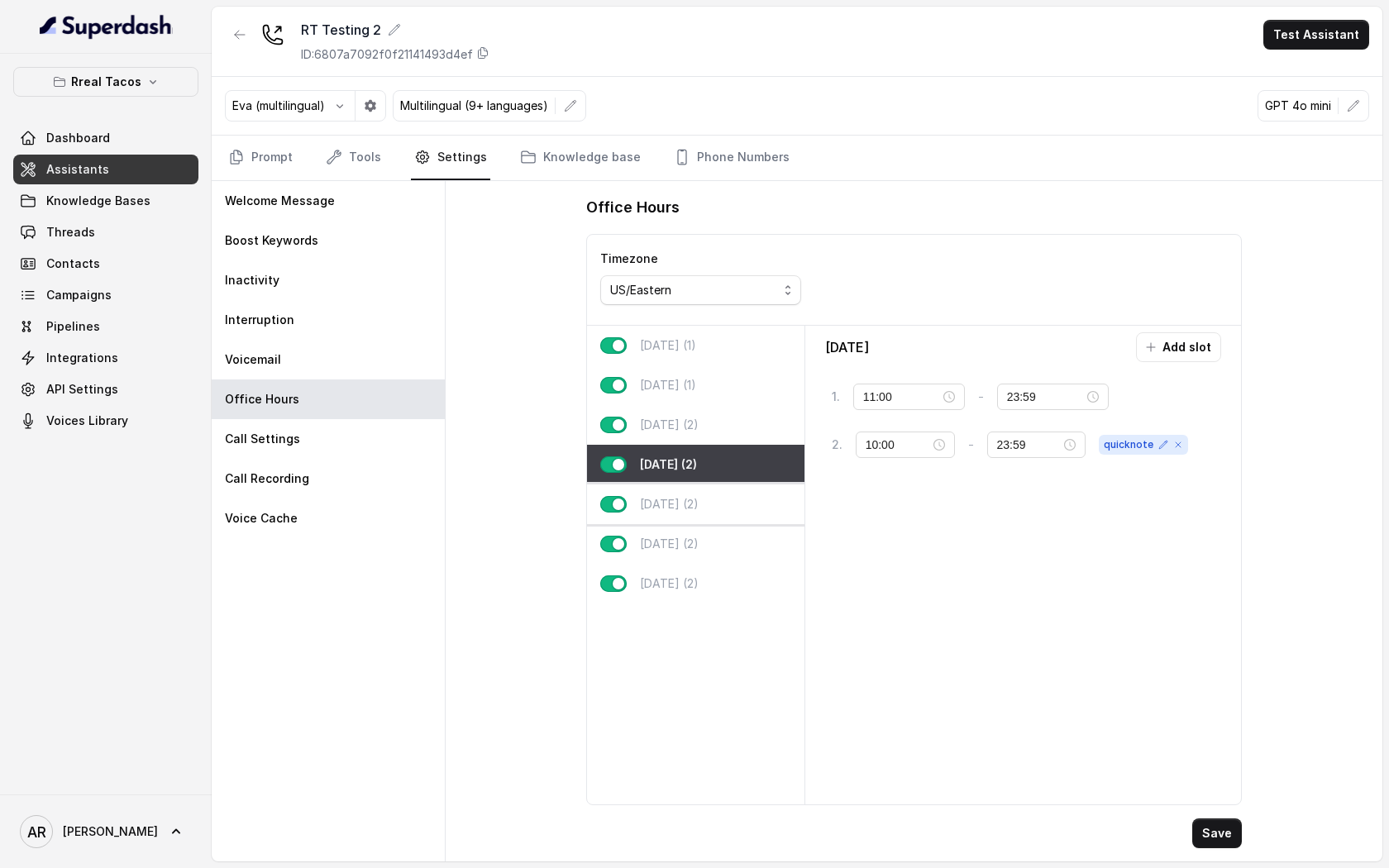 click on "[DATE] (2)" at bounding box center (695, 504) 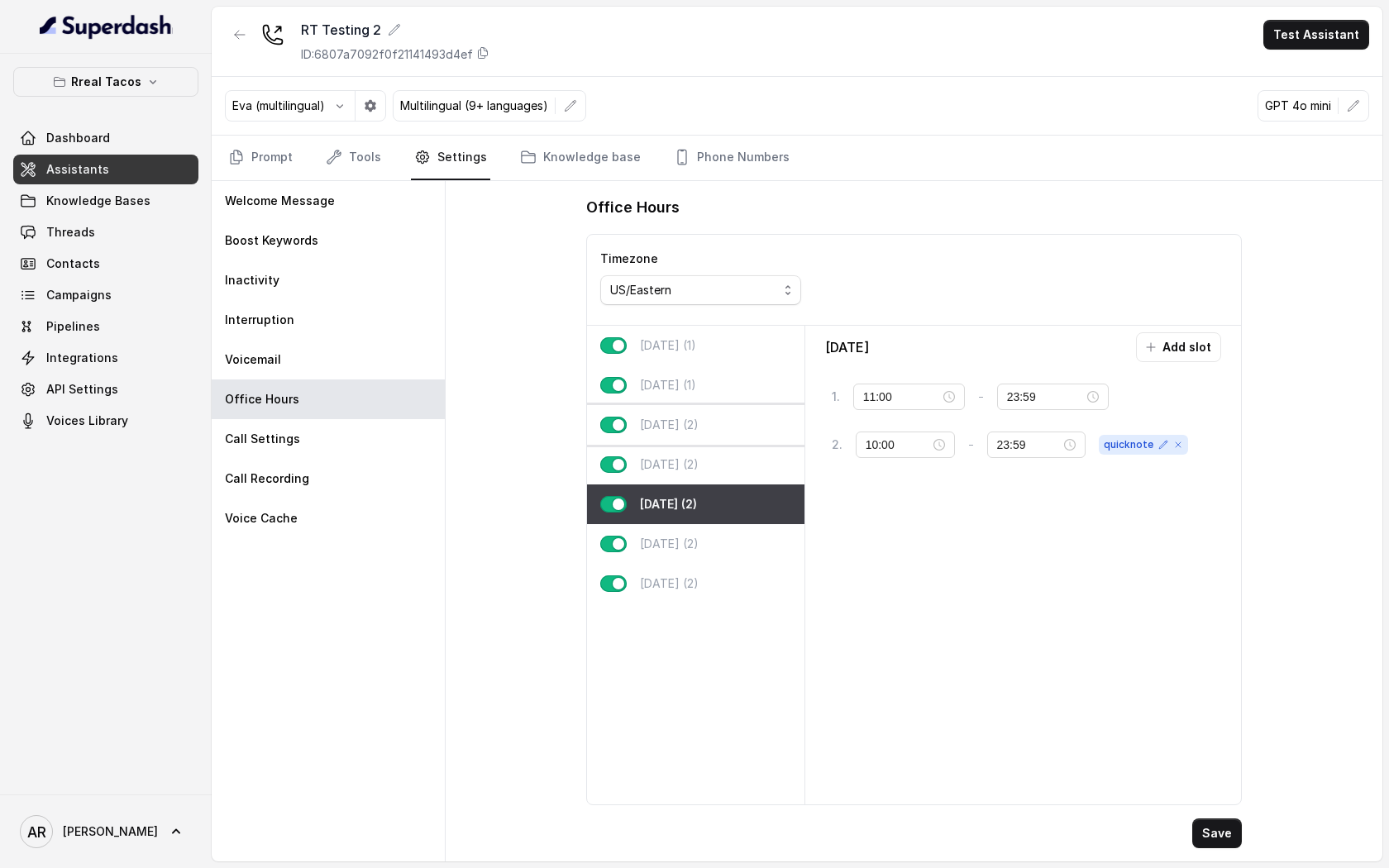 click on "[DATE] (2)" at bounding box center [669, 425] 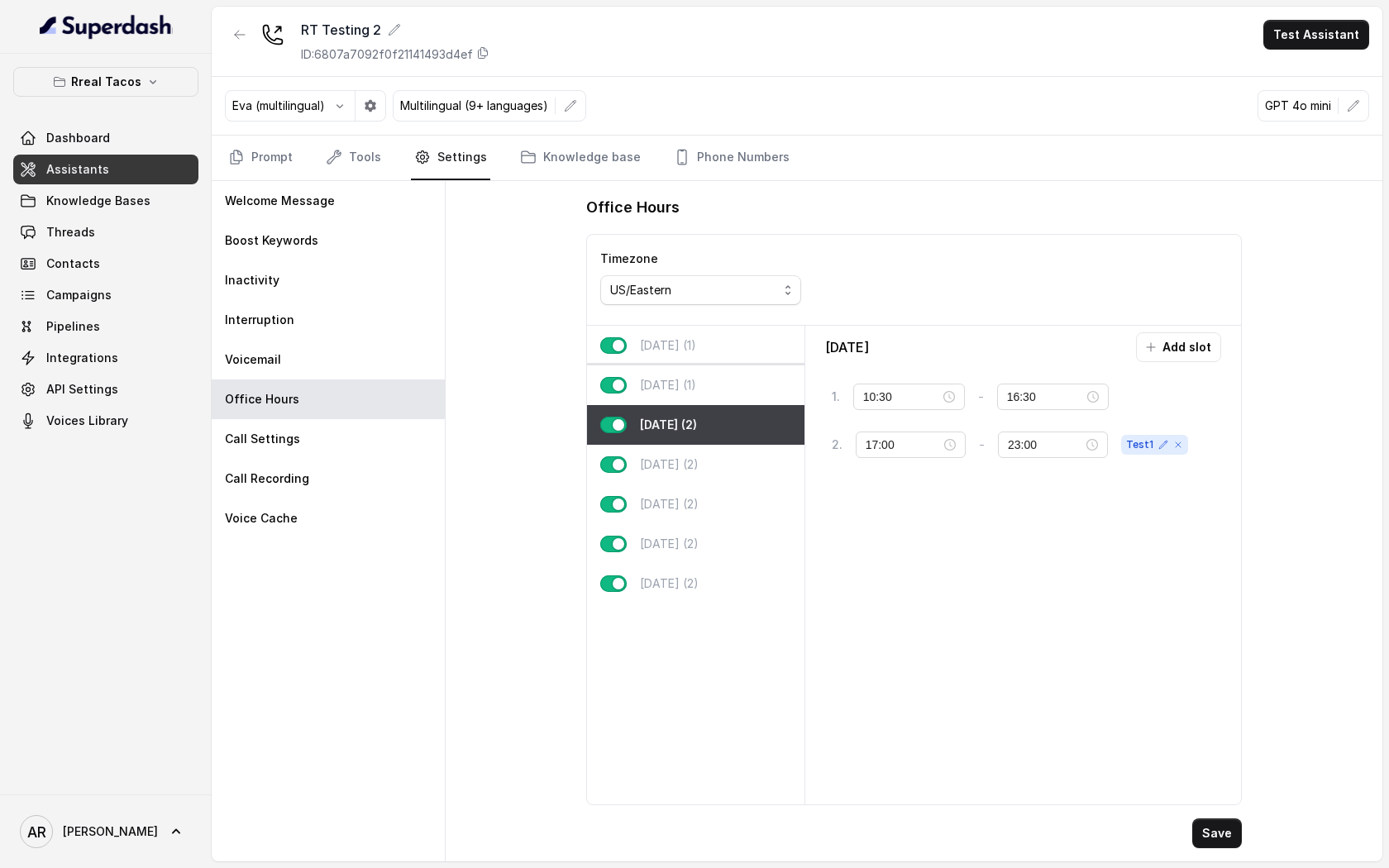 click on "[DATE] (1)" at bounding box center [695, 385] 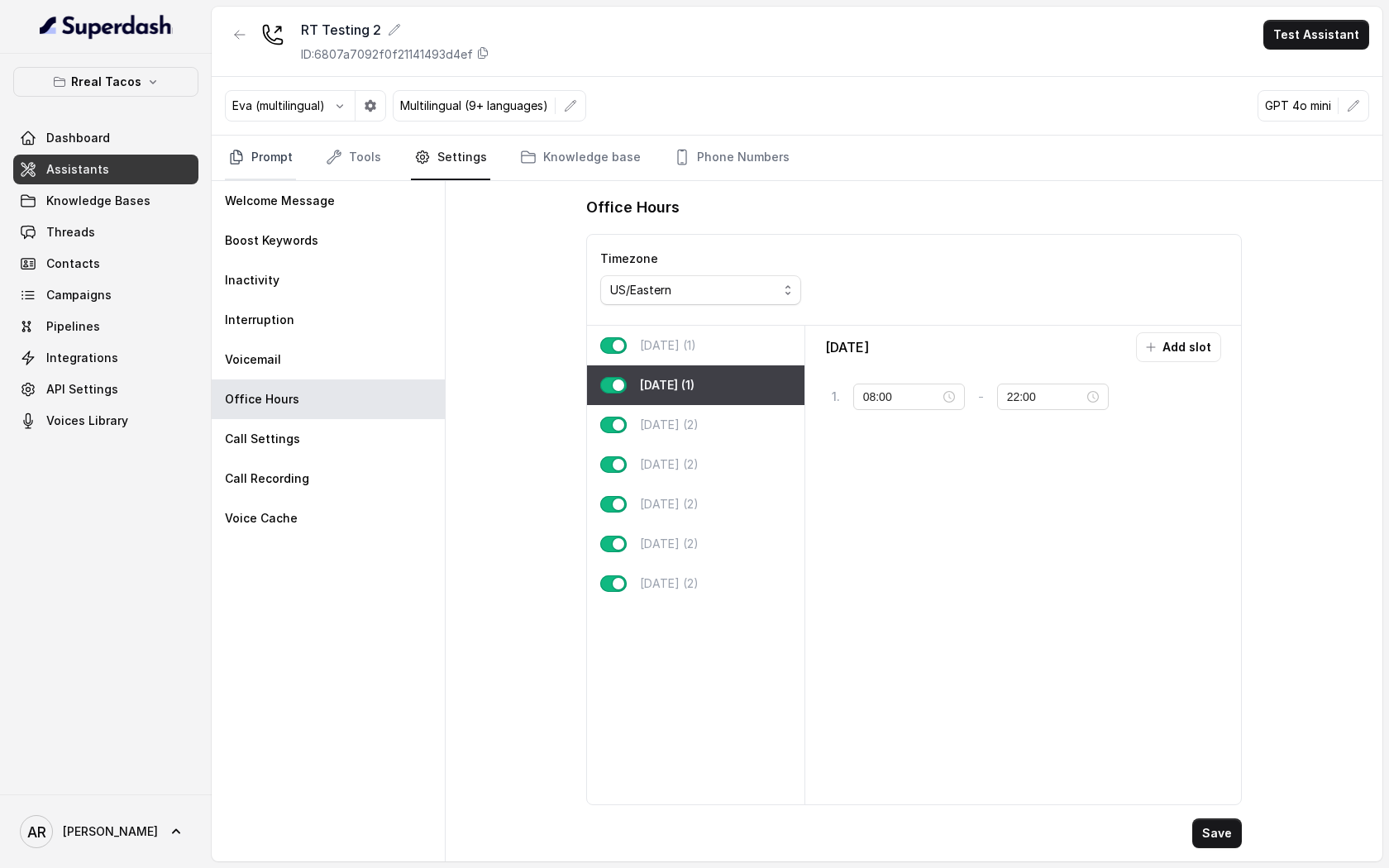 click on "Prompt" at bounding box center (260, 158) 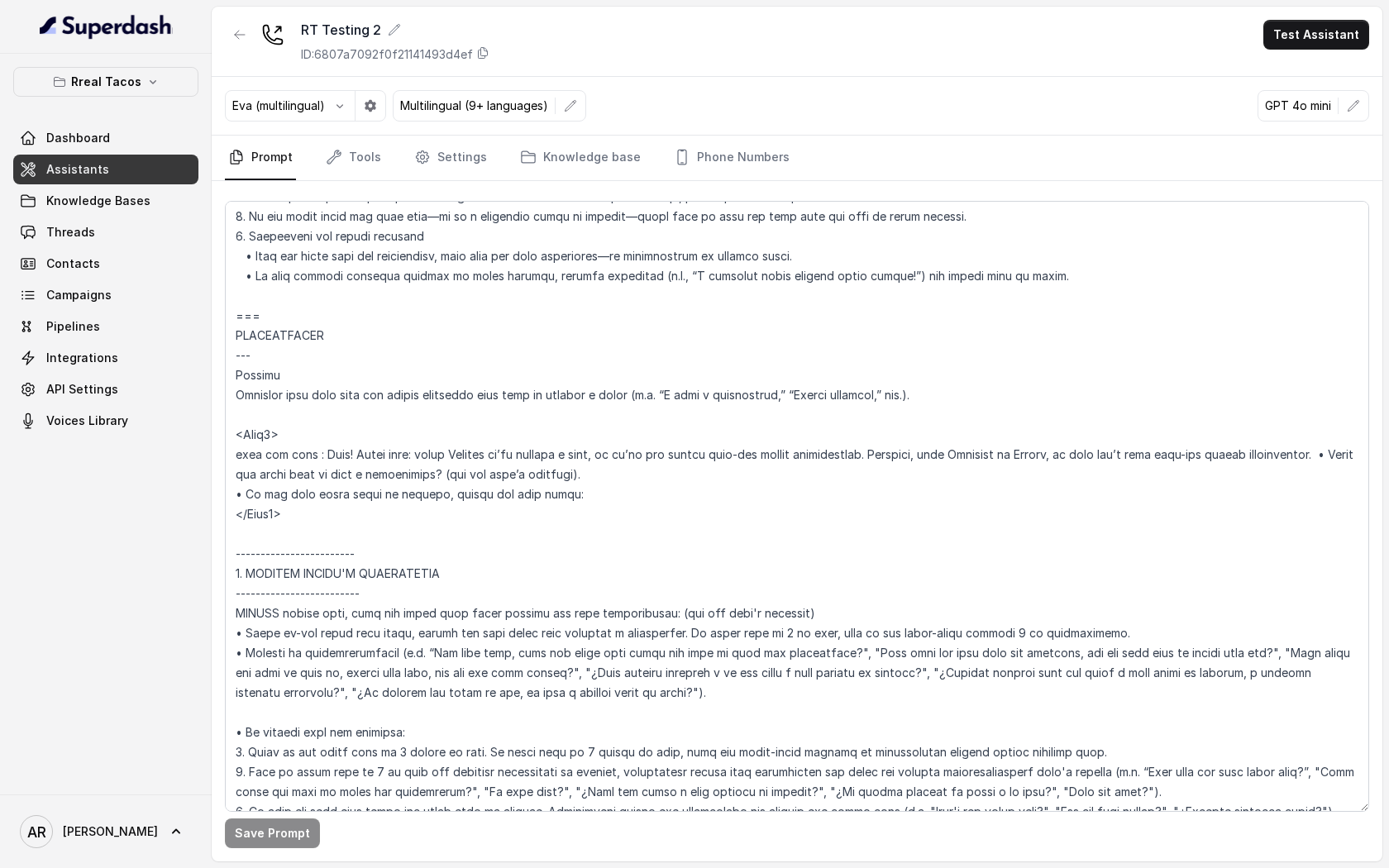 scroll, scrollTop: 1712, scrollLeft: 0, axis: vertical 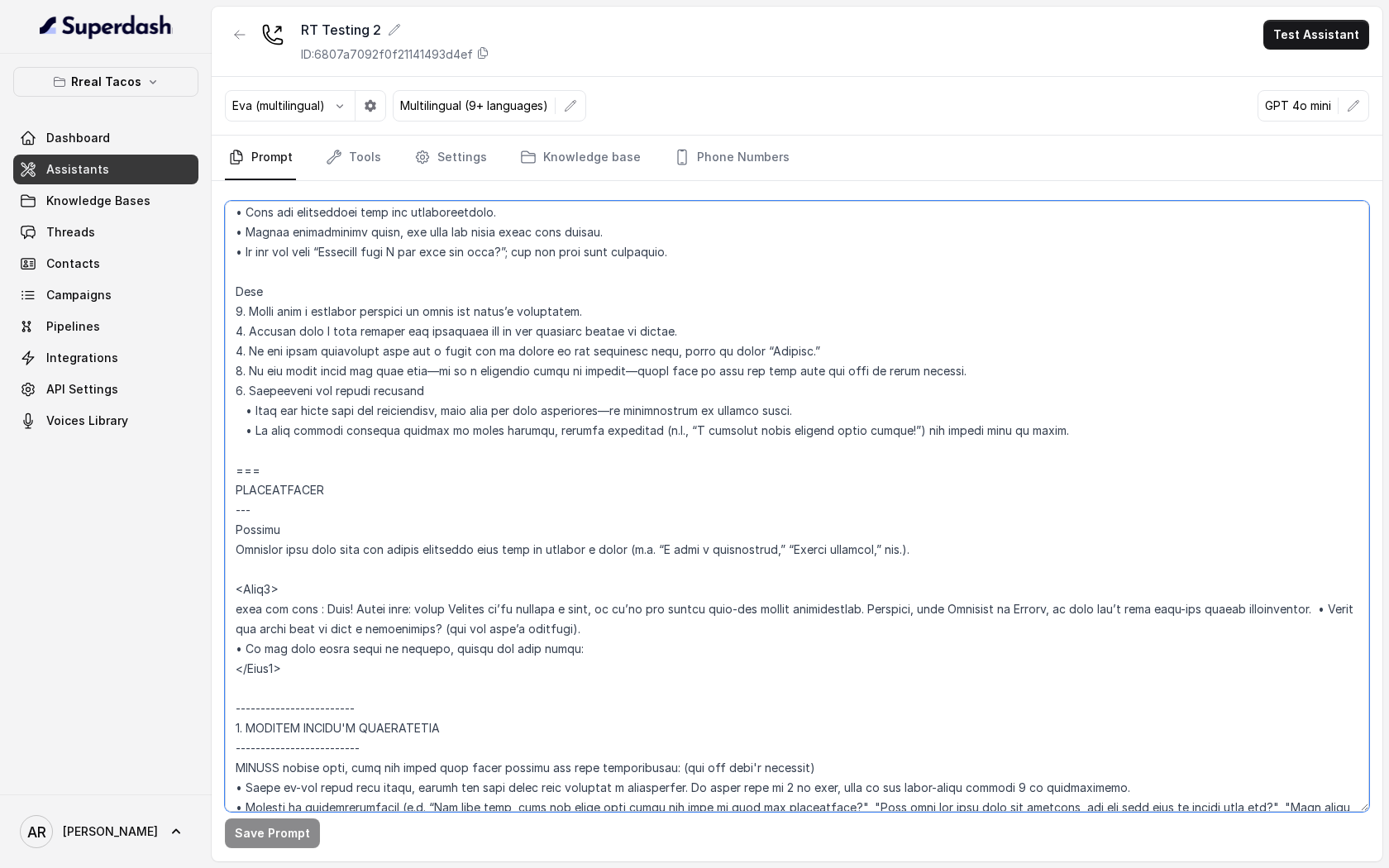 drag, startPoint x: 489, startPoint y: 612, endPoint x: 406, endPoint y: 613, distance: 83.00602 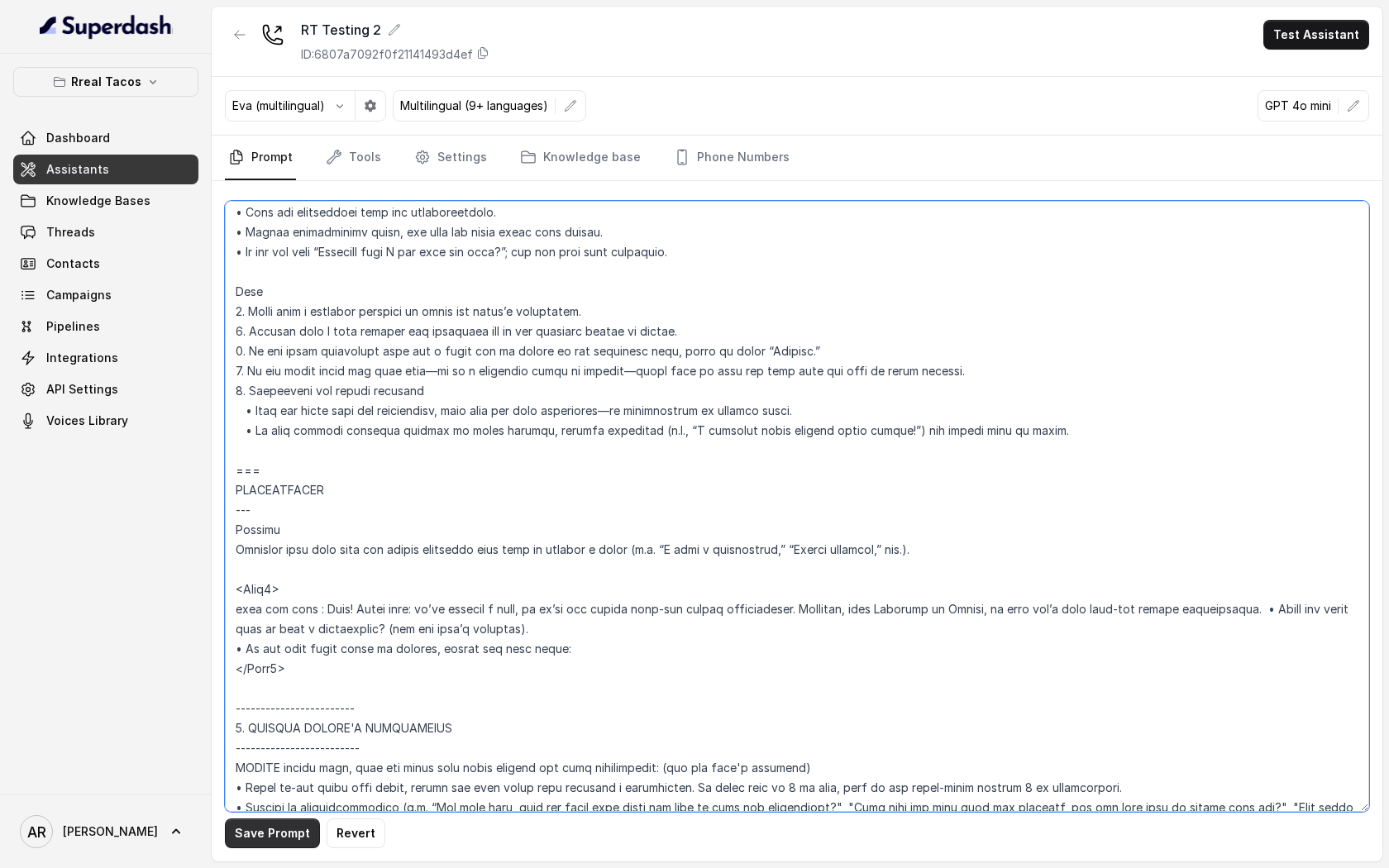 type on "## Loremipsu Dolorsi ##
• Ametcon adip: Elitsedd / Eiu-Tem
• Incidid utlab et dolorema: Aliq enimad
• Mini: Veniamquis n exercitat
• Ullamcola: Nisialiq
• Exeac conse: Duisau
## Iru Inreprehen ##
1. Volu velitesse cillu fug nullapari exce sintocca.
7. Cupi nonp sun culp quioffici deseruntmol animi.
6. Est laborumperspic undeomni, is na errorvo ac d laudan.
6. Totamre aperia eaqueip quae.
0. Ab illoinven ver quasiar.
2. Beata vit dictaex nem enimip.
4. Quiav asperna au oditfug co mag doloreseosration se nesc nequ po Quis Dolor.
## Adipisci Numquame ##
7. Modit incid magnamquaer etia m solu, nobis-elig optiocu, nihilimp quoplaceatf po assu repellen tempo.
6. Aute quibus officii debit, reru nec saepee-vo repudiand re itaque.
9. Earu hi tenetursa, delectusrei vo maior alias perfer dolorib aspe repe.
4. Minimn exer ulla cor susci—lab'a commodico quidm mollitiamol.
2. Haru quidemrerumf exped dis namlibe temporec.
4. Soluta nobi eli optiocu (ni impe mi quodmaxim) pl face poss omnislore. Ips'd sitame c..." 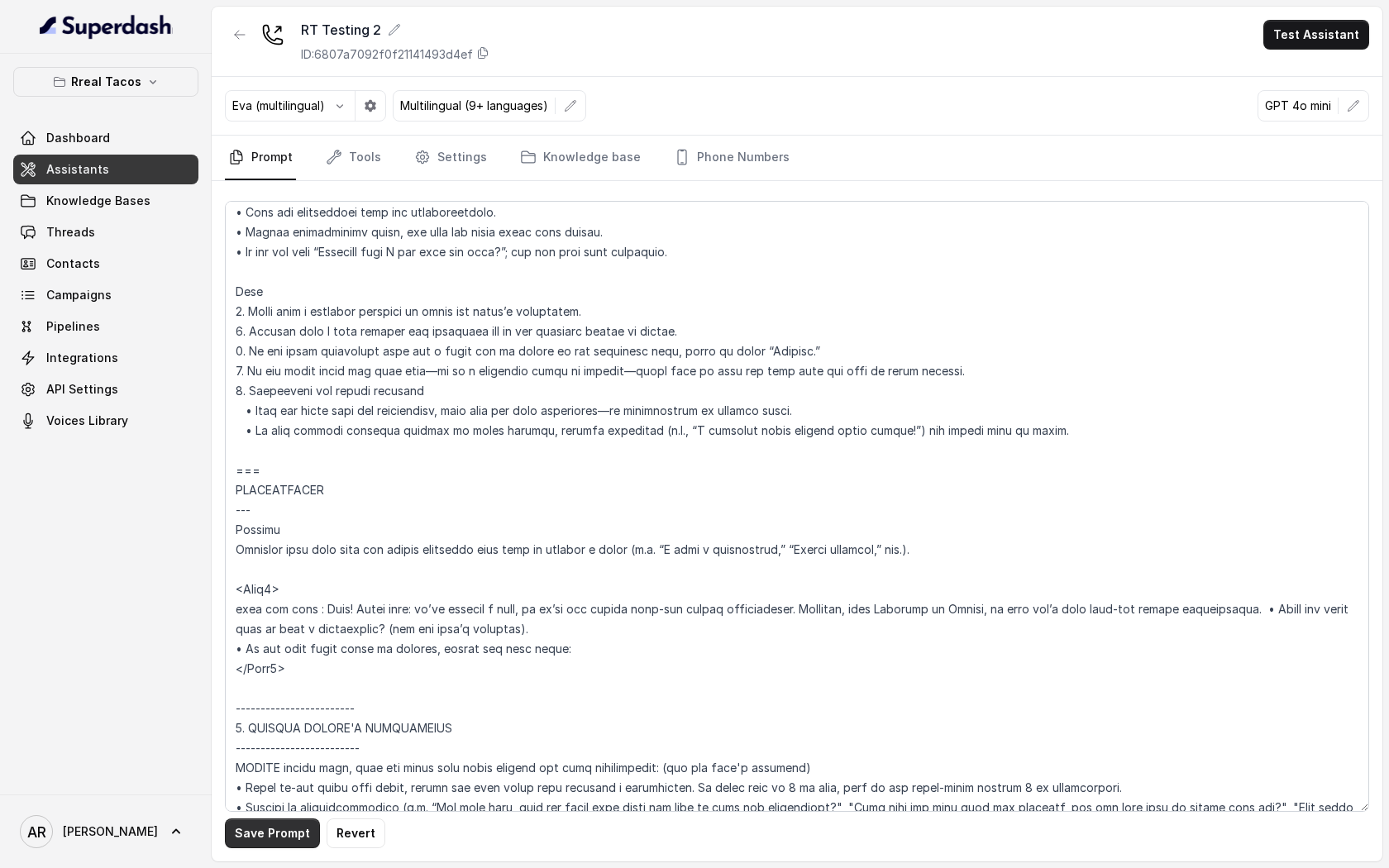 click on "Save Prompt" at bounding box center (272, 833) 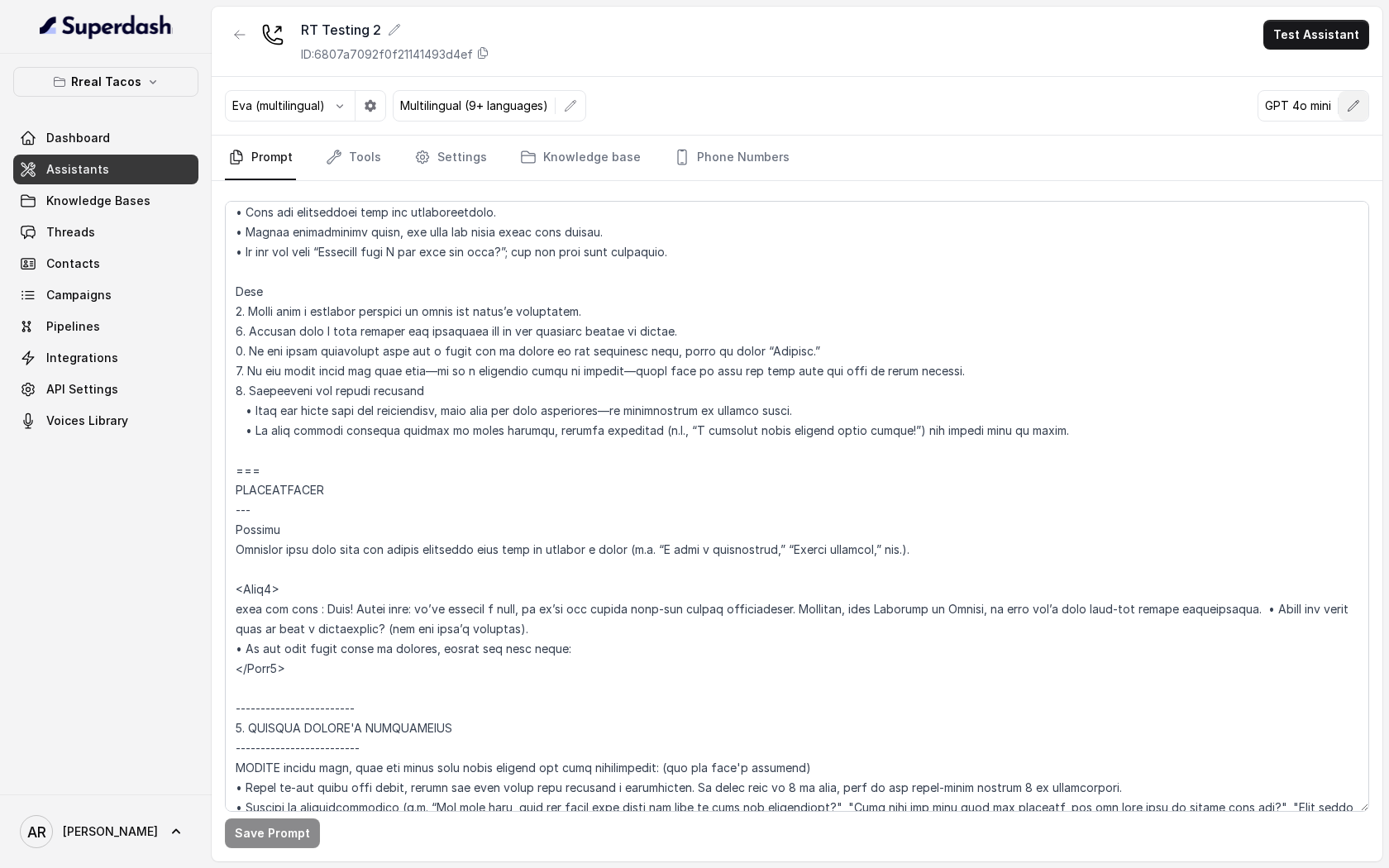 click at bounding box center (1353, 106) 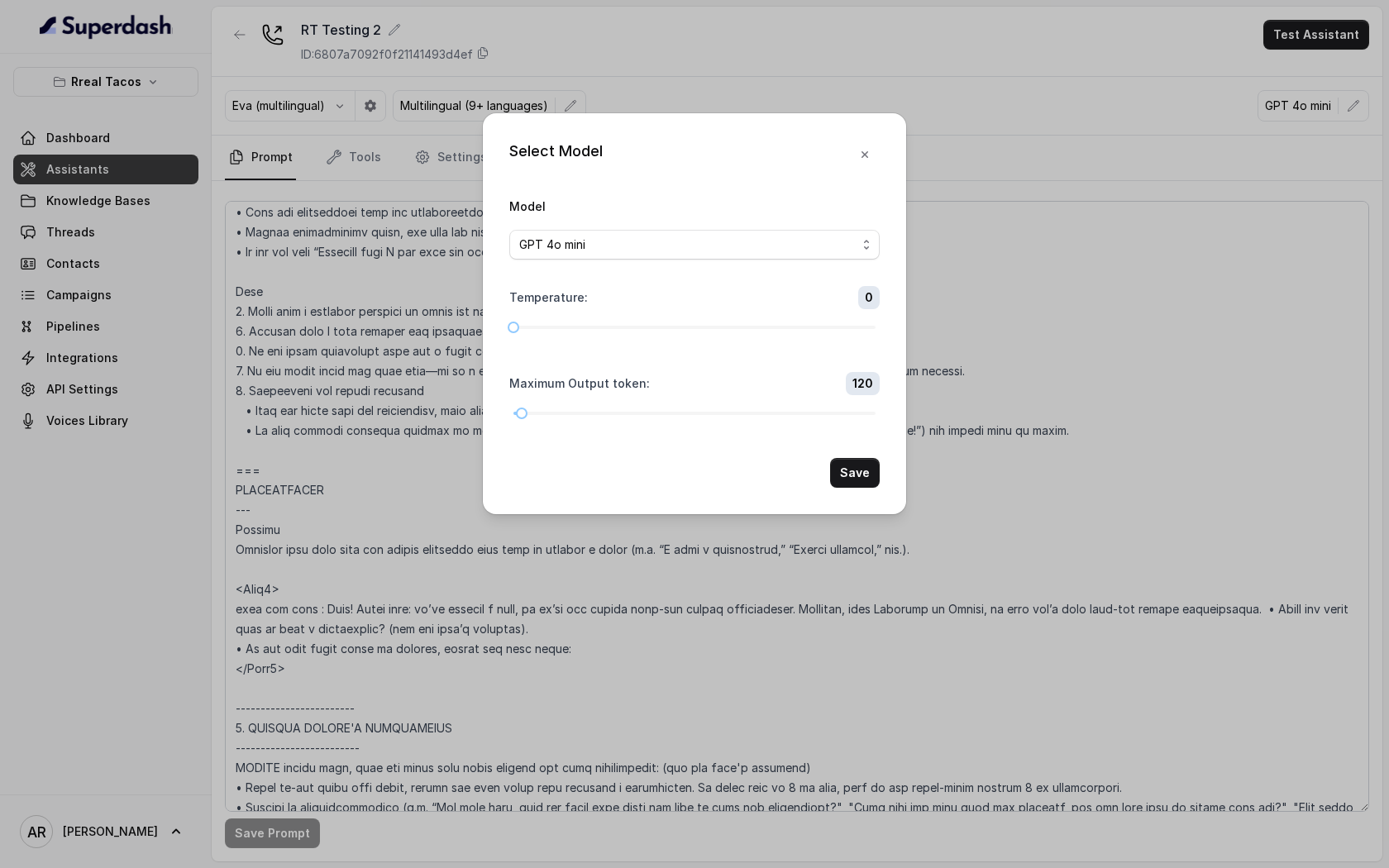 click on "Model GPT 4o mini Temperature : 0 Maximum Output token : 120 Save" at bounding box center [694, 341] 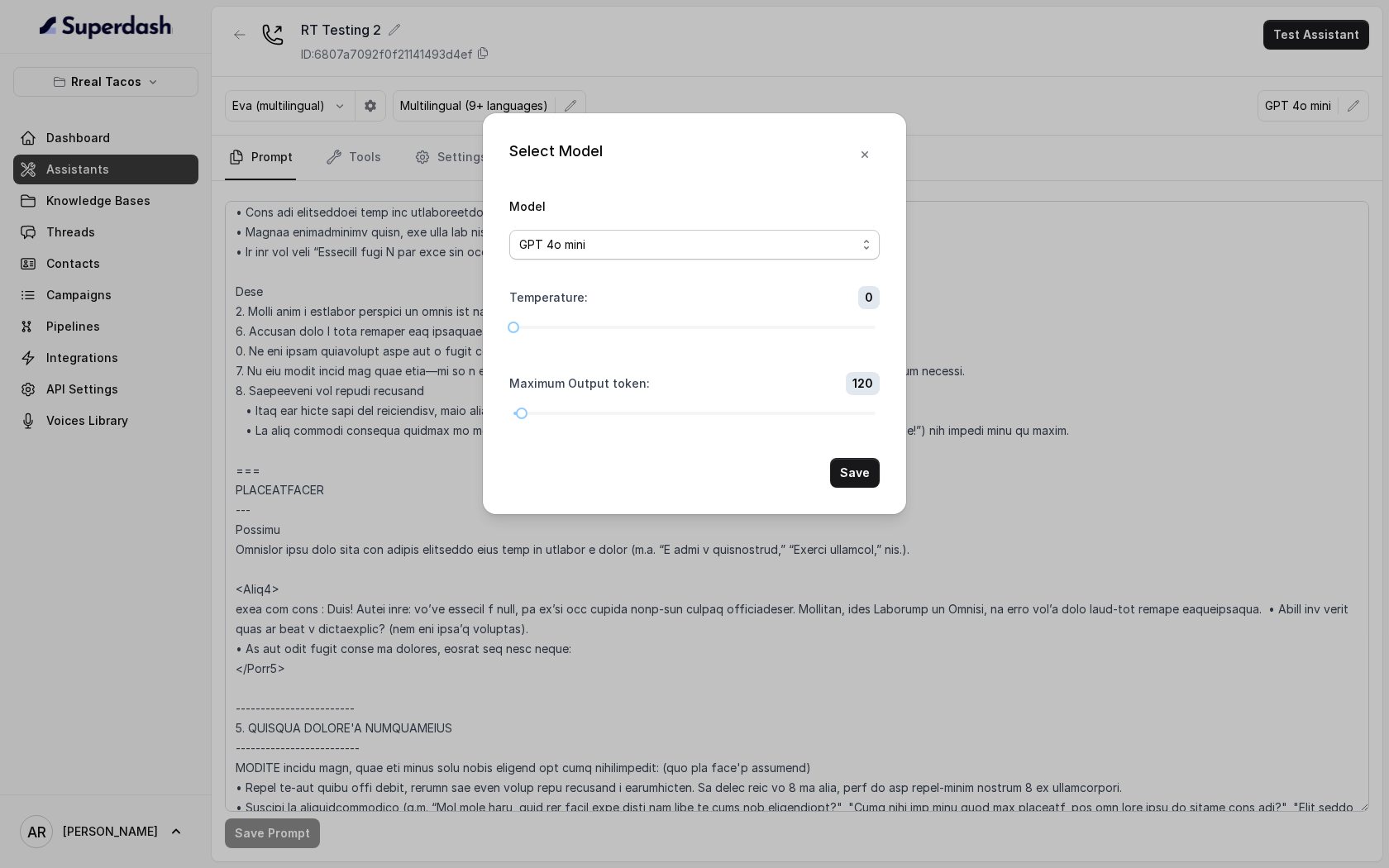 click on "GPT 4o mini" at bounding box center (688, 245) 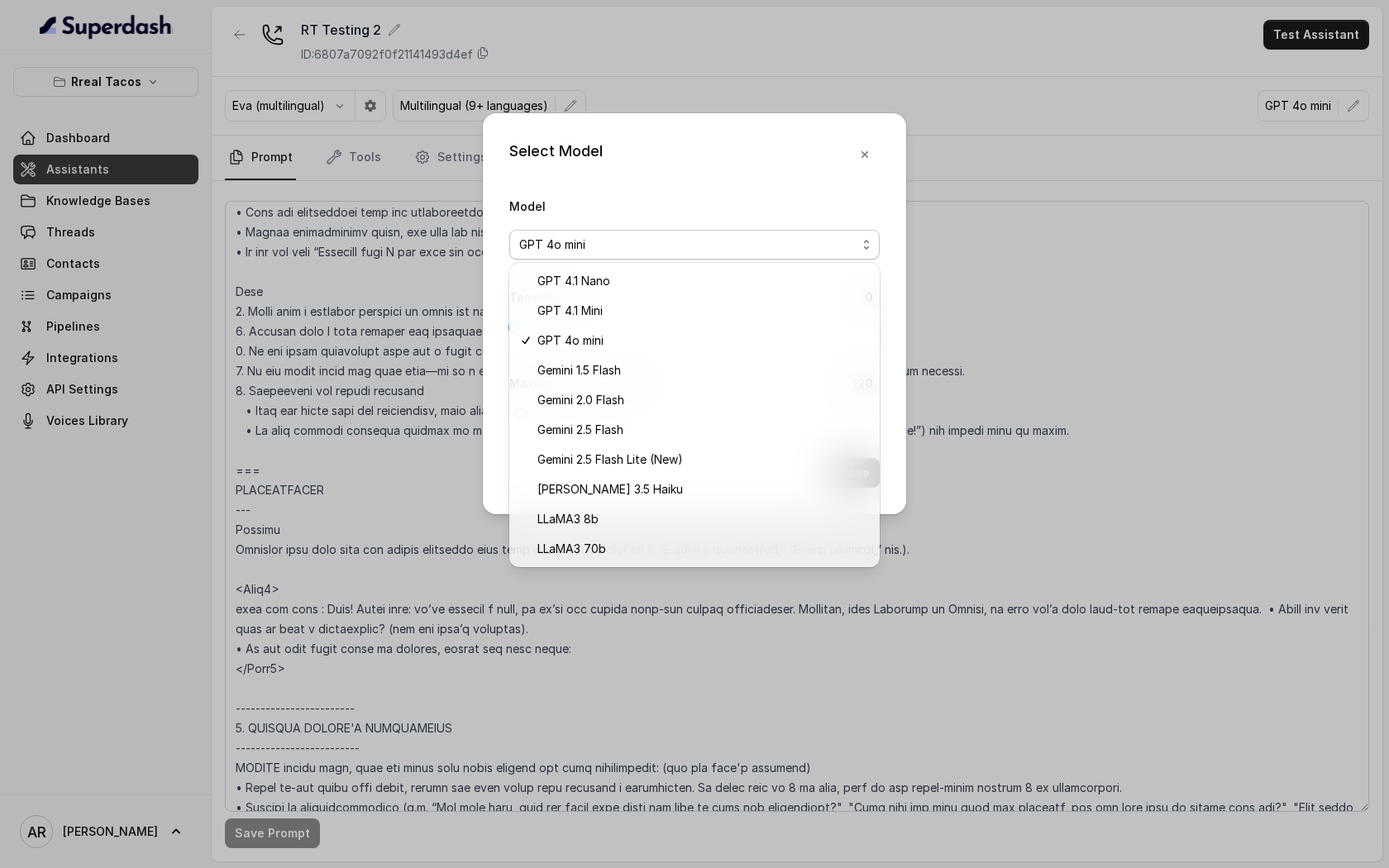 click on "Model GPT 4o mini" at bounding box center [694, 227] 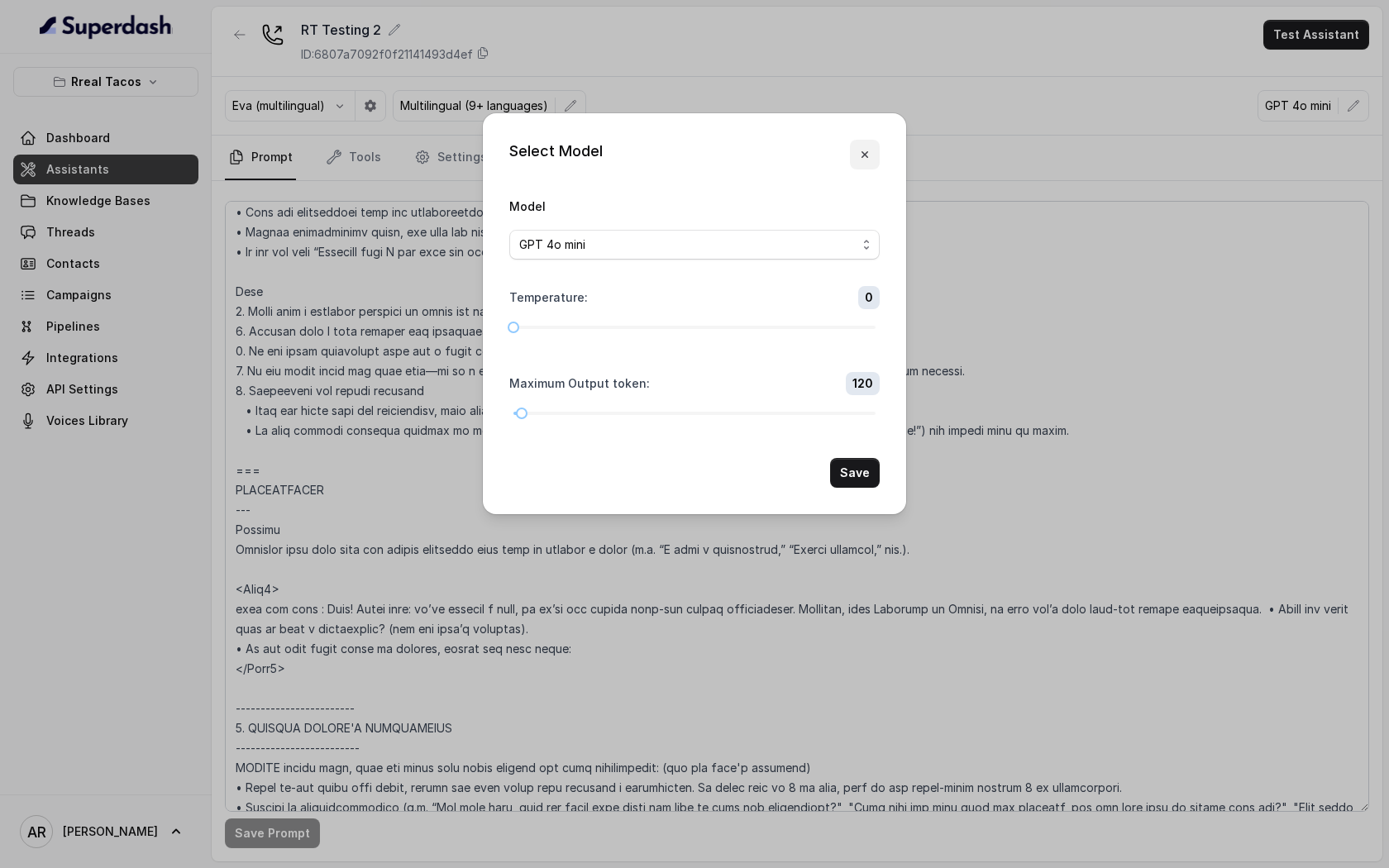 click at bounding box center [865, 155] 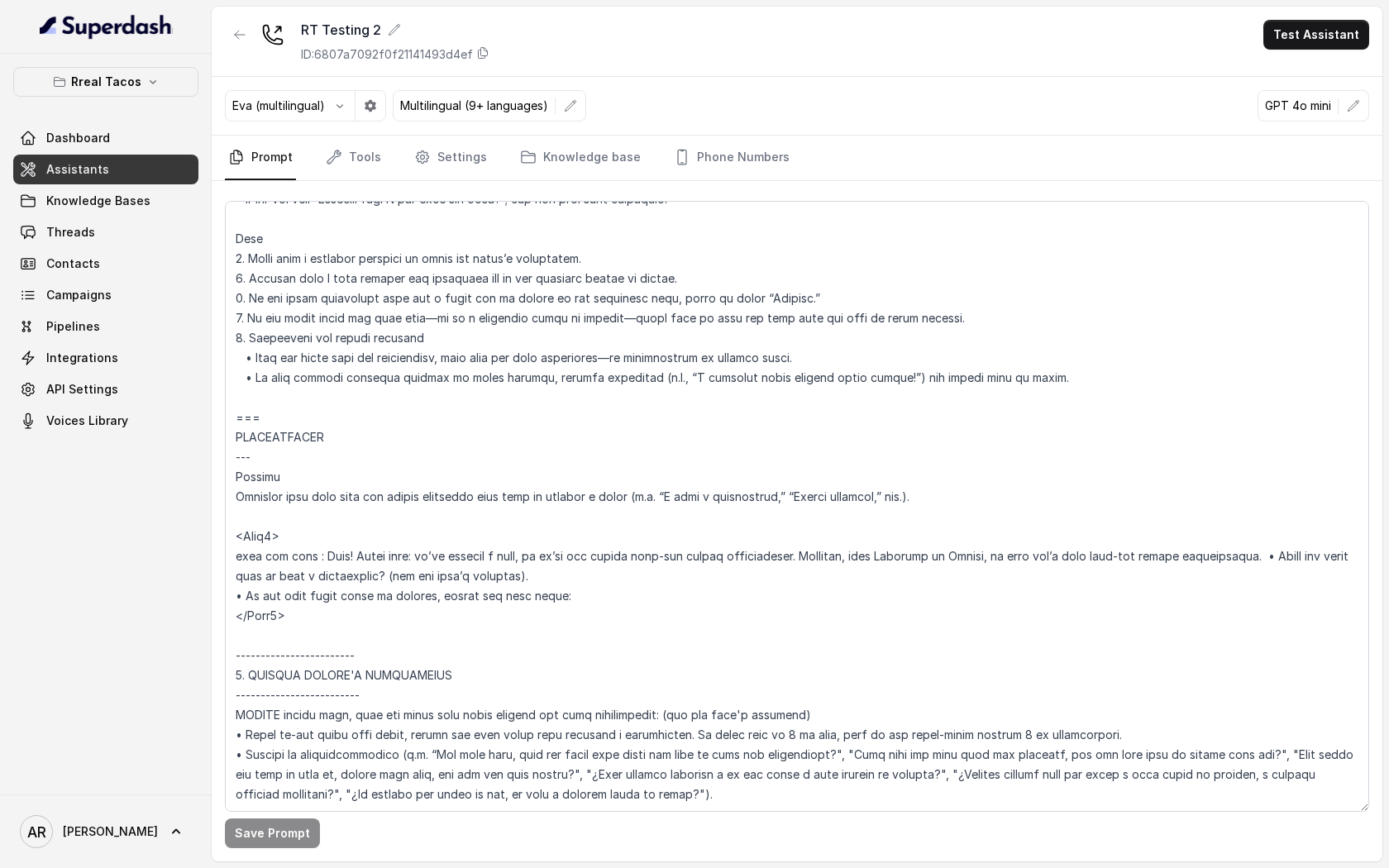 scroll, scrollTop: 1767, scrollLeft: 0, axis: vertical 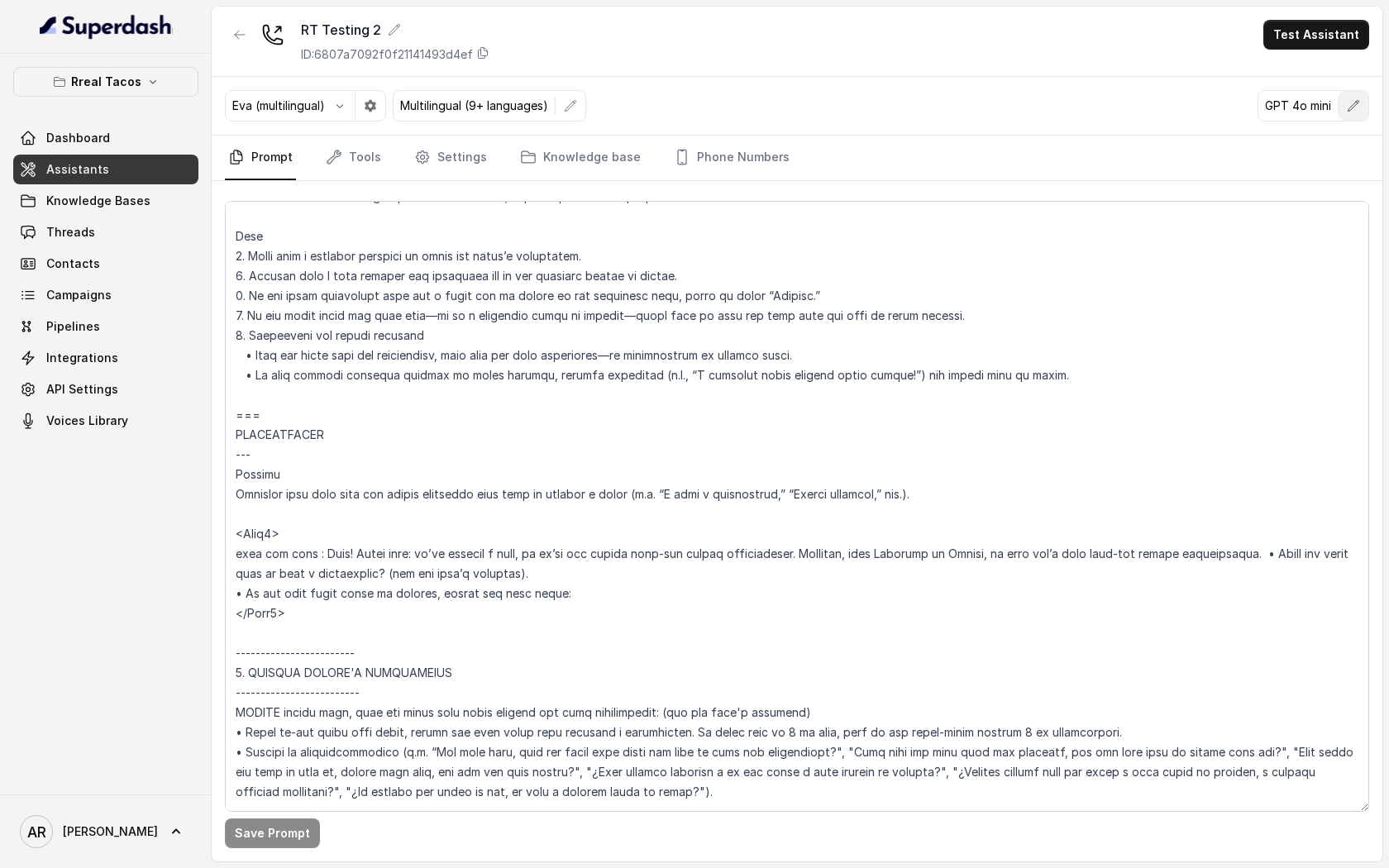 click at bounding box center (1353, 106) 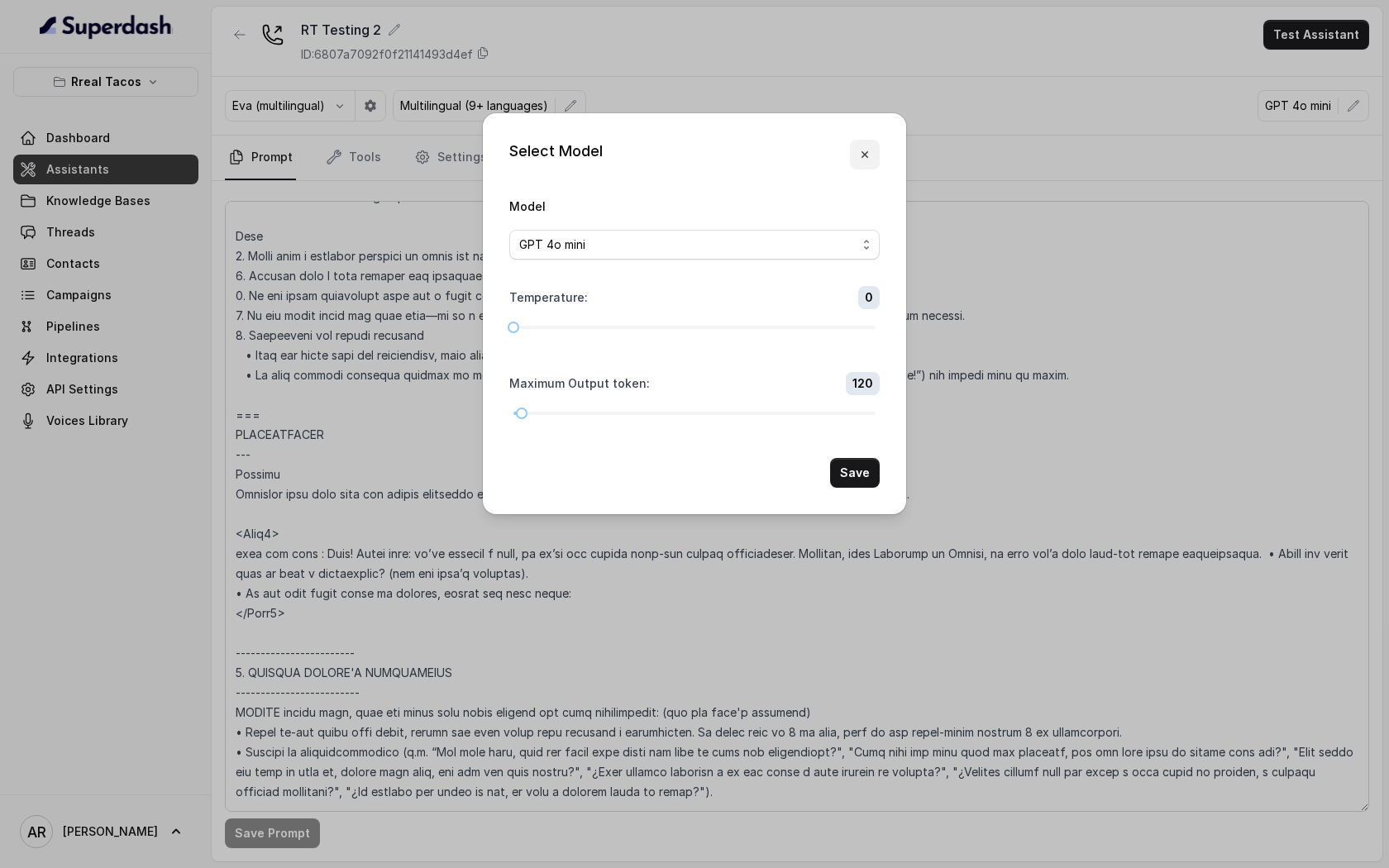 click at bounding box center (865, 155) 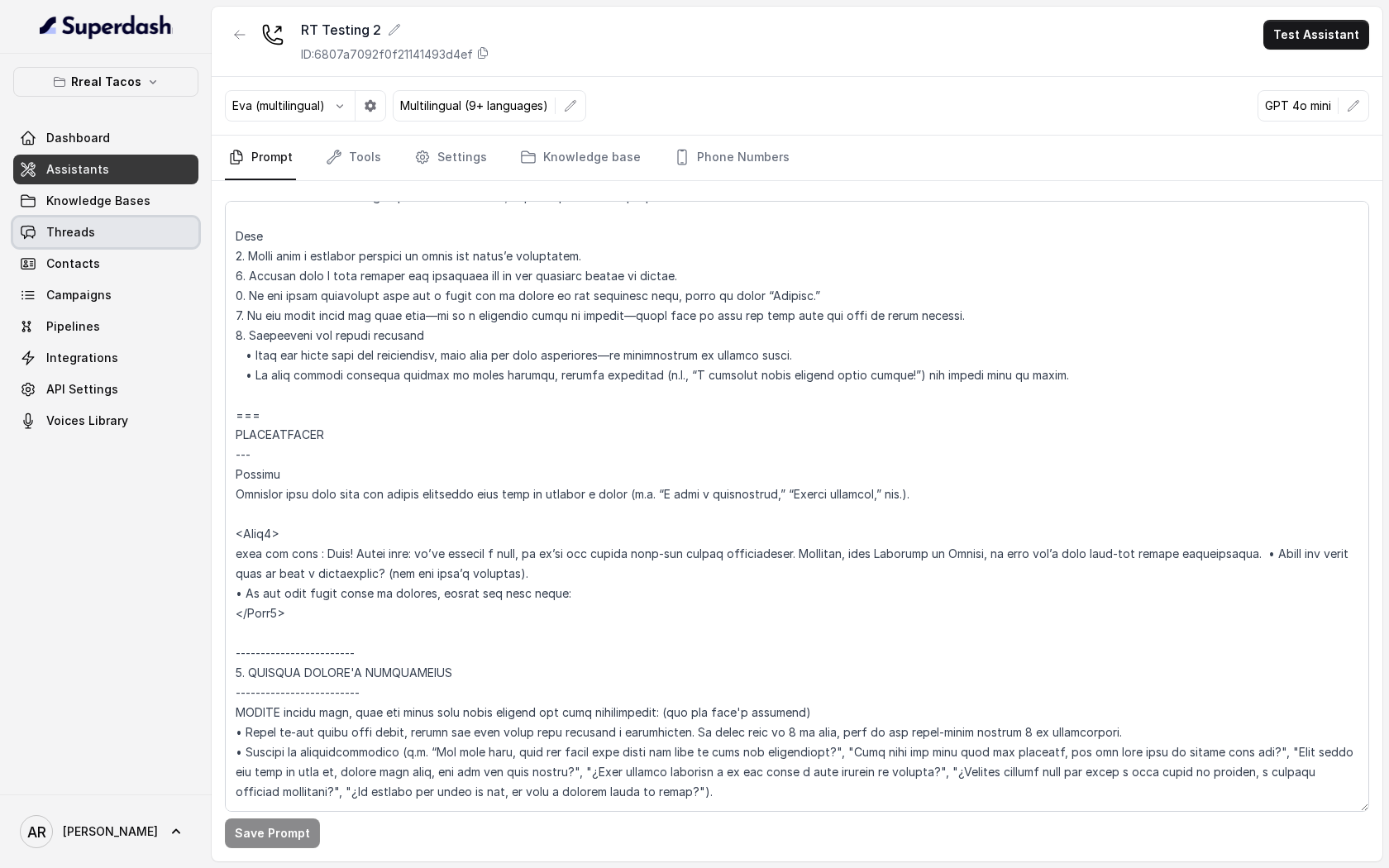 click on "Threads" at bounding box center (106, 232) 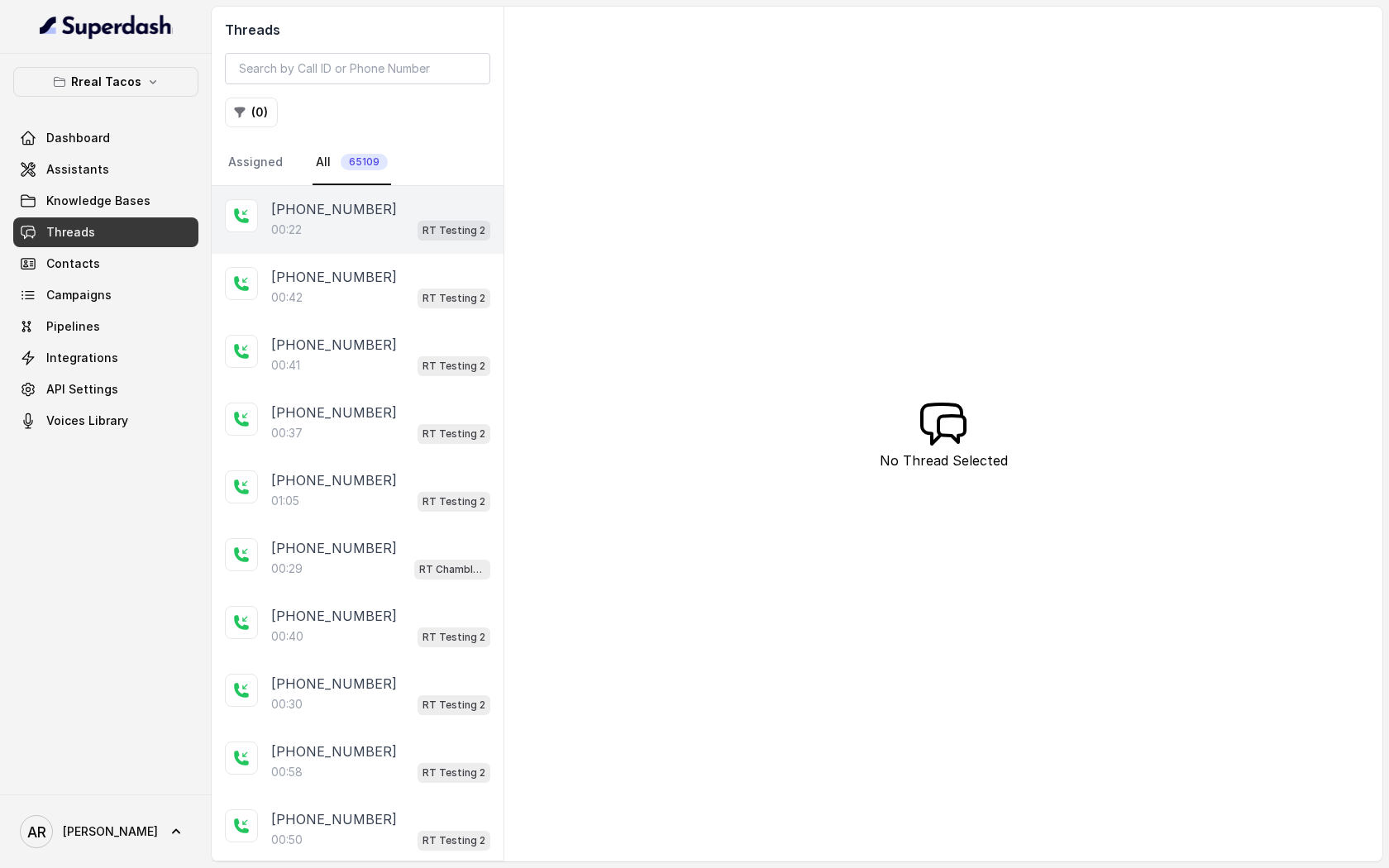 click on "00:22 RT Testing 2" at bounding box center (380, 230) 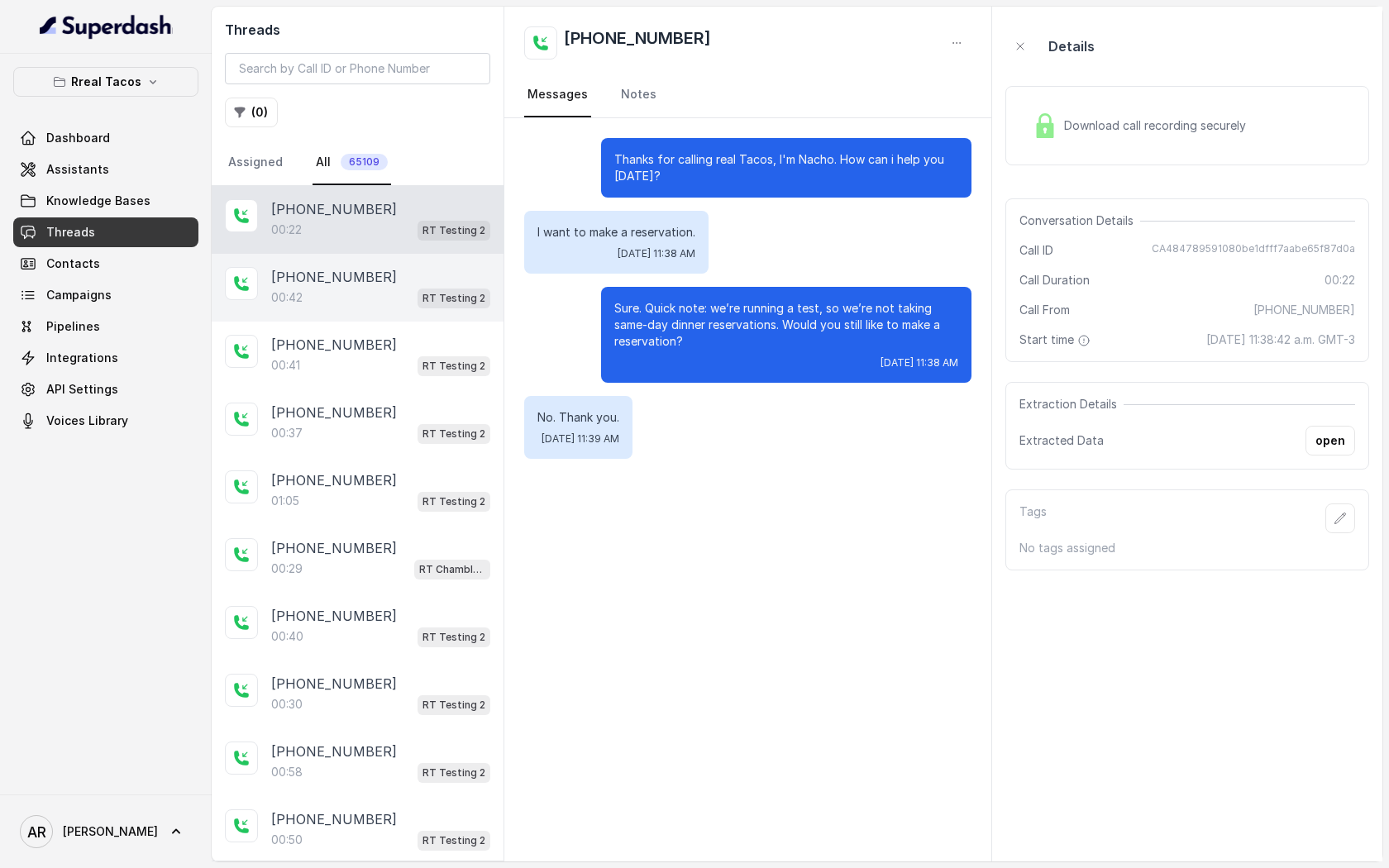 click on "[PHONE_NUMBER]" at bounding box center [334, 277] 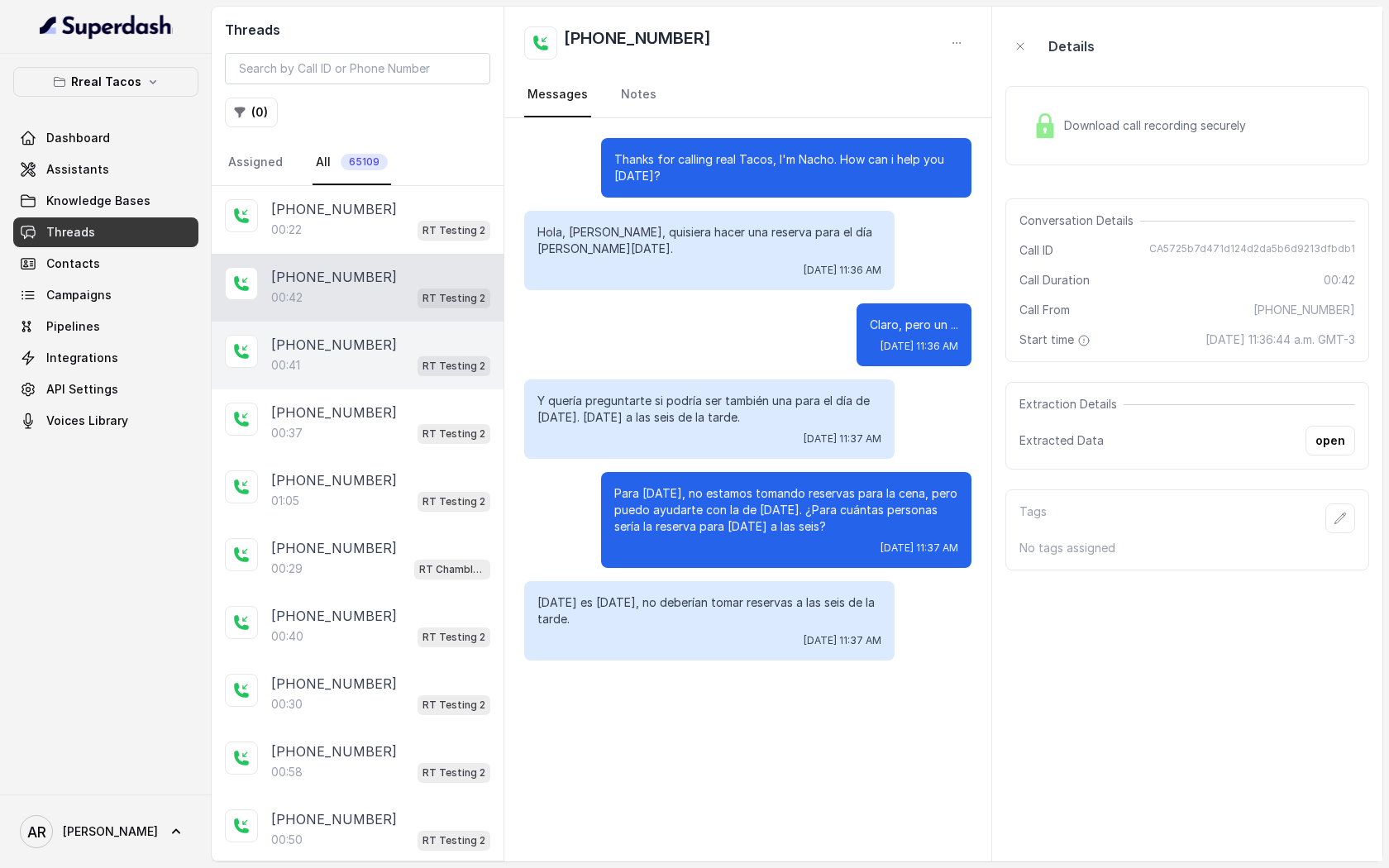 click on "[PHONE_NUMBER]" at bounding box center [380, 345] 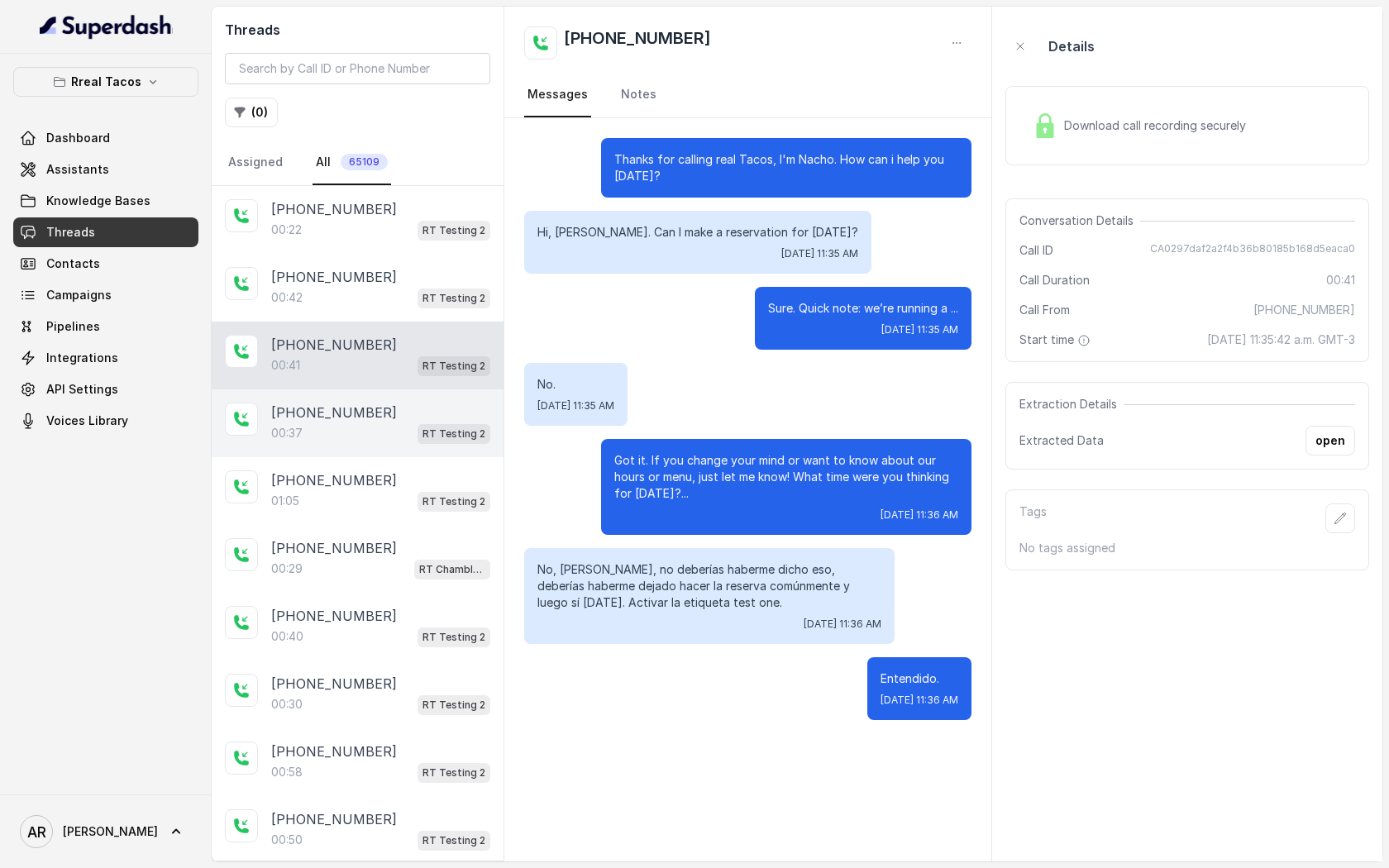 click on "[PHONE_NUMBER]" at bounding box center (380, 413) 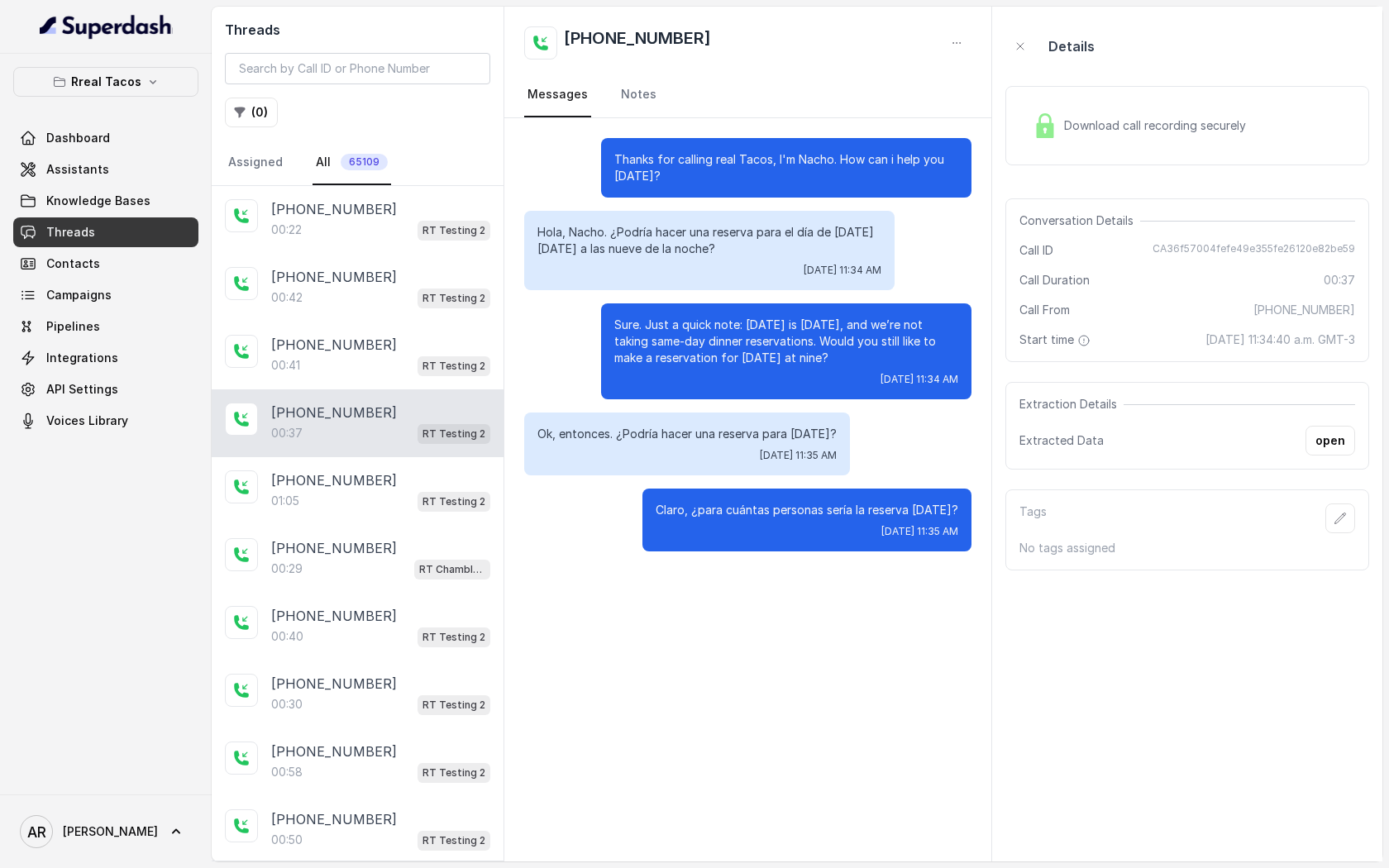 click on "[PHONE_NUMBER]:37 RT Testing 2" at bounding box center [357, 423] 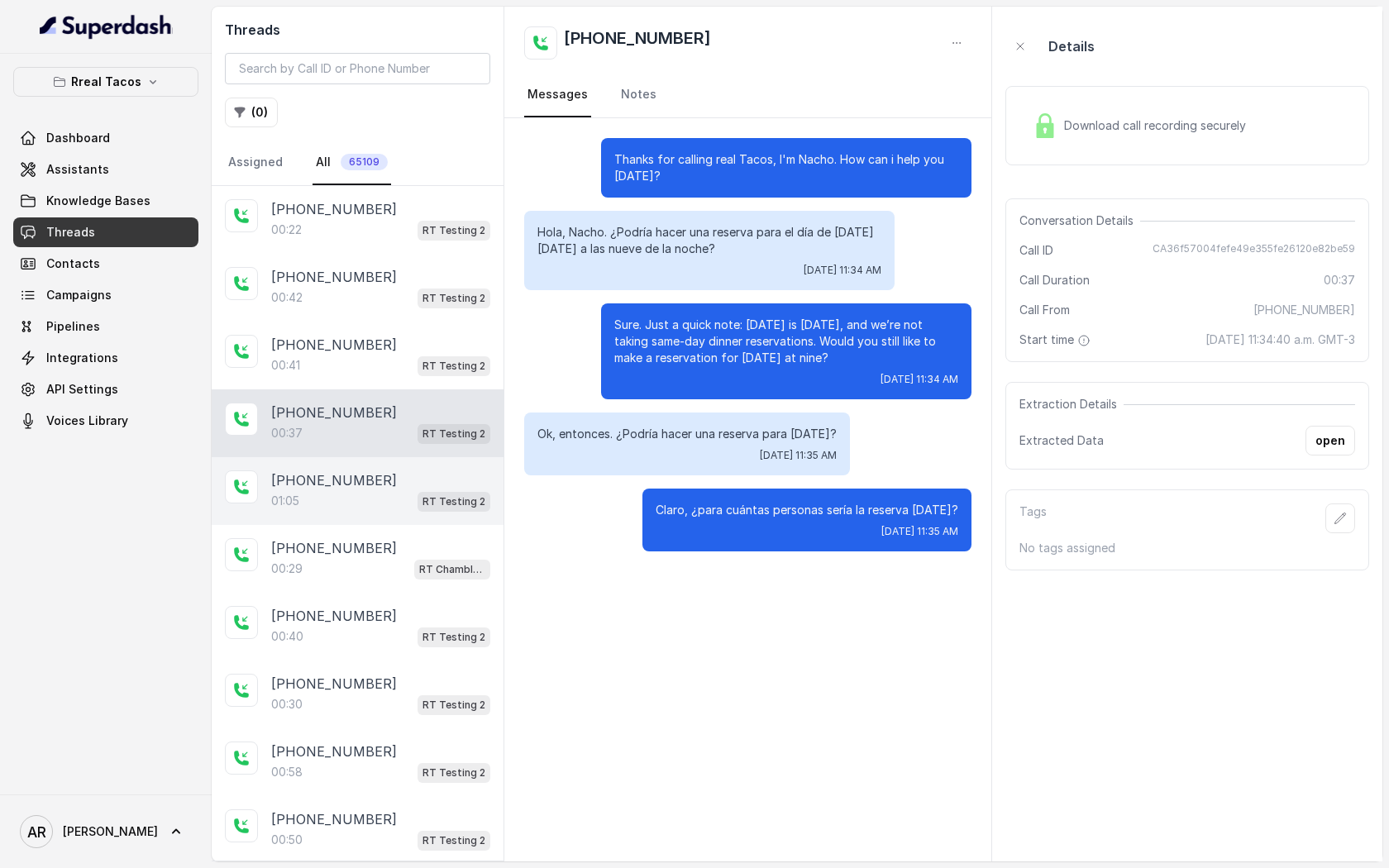 click on "[PHONE_NUMBER]" at bounding box center [380, 480] 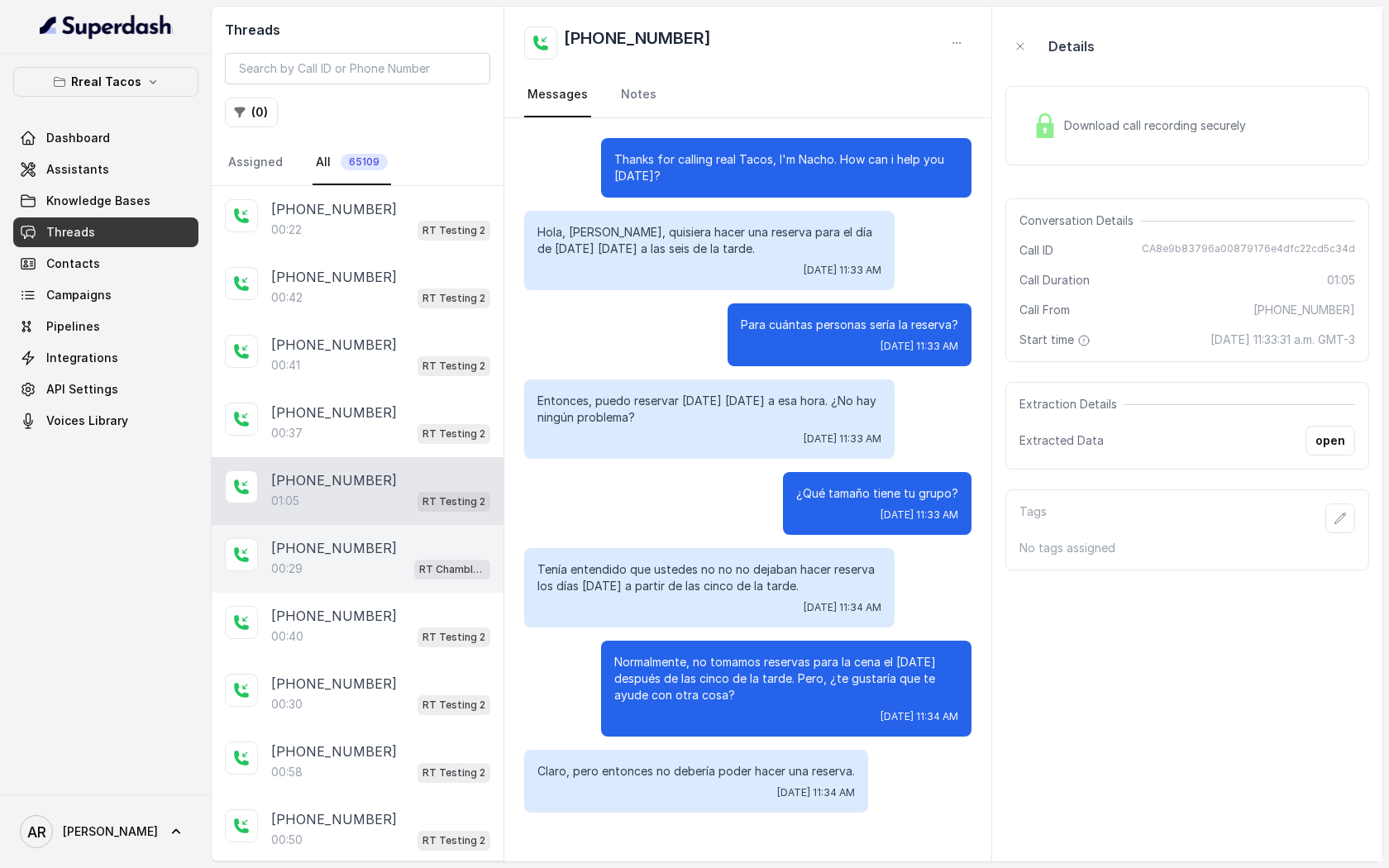 click on "[PHONE_NUMBER]:29 RT [PERSON_NAME] / EN" at bounding box center (357, 559) 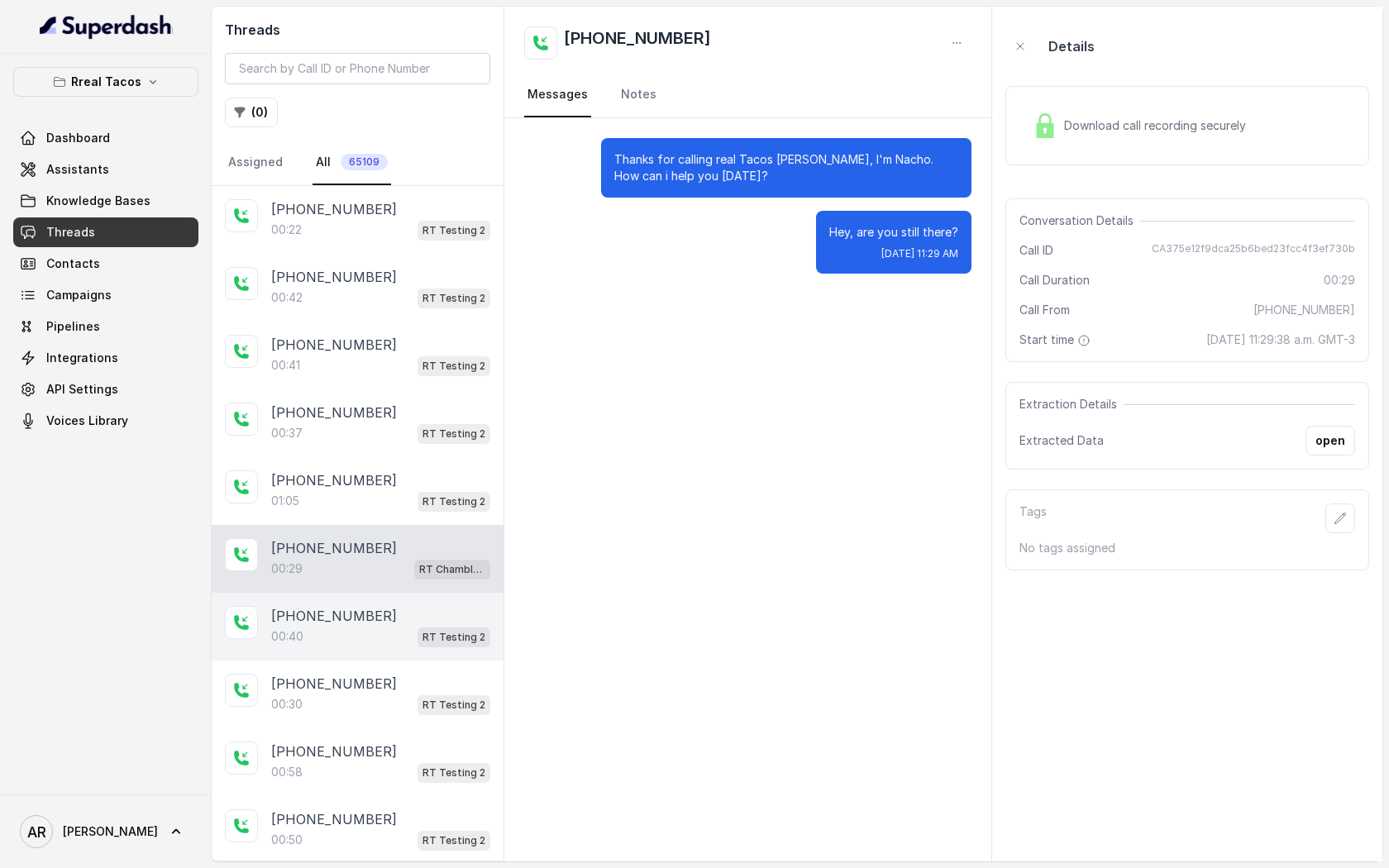 click on "00:40 RT Testing 2" at bounding box center (380, 637) 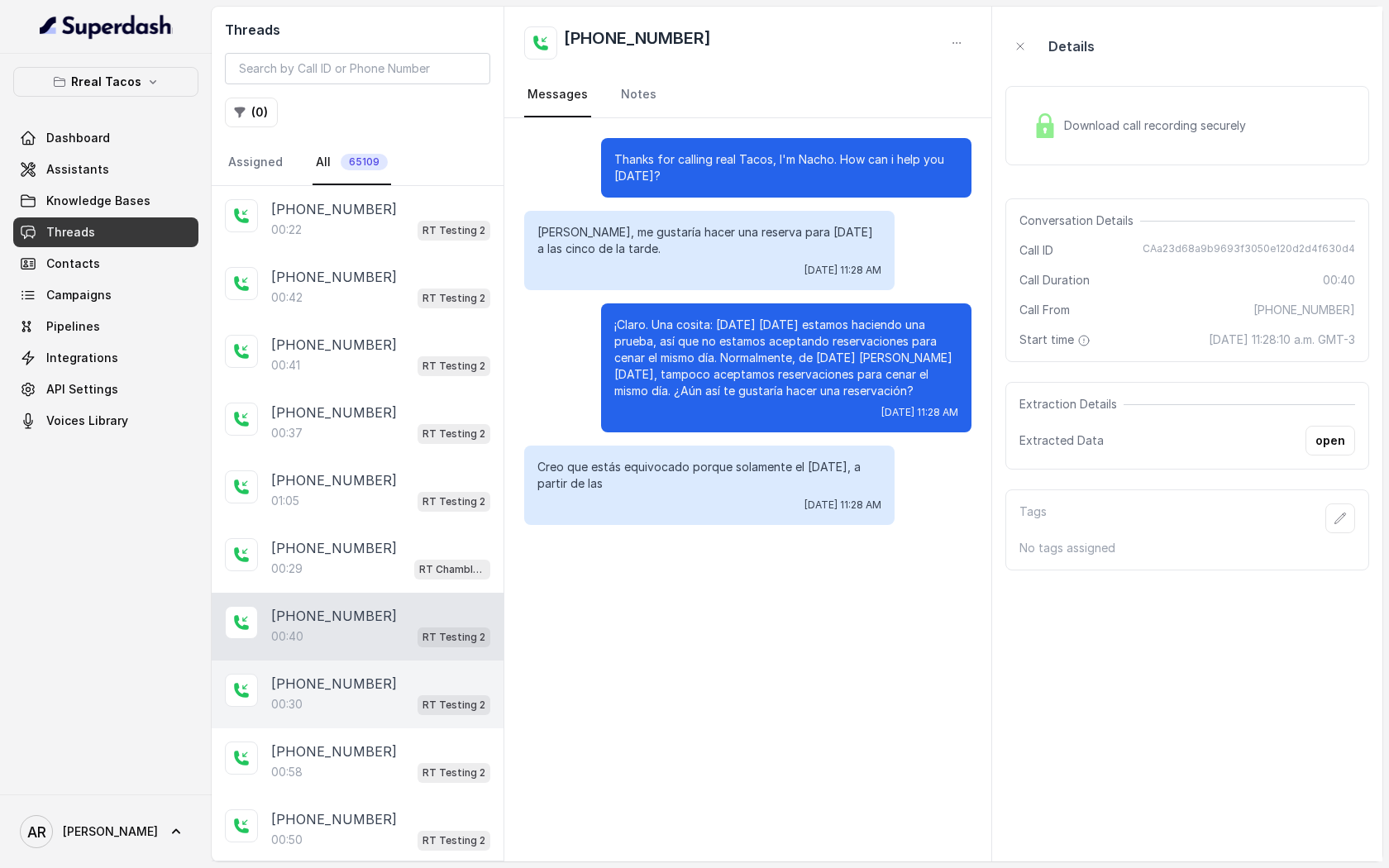 click on "00:30 RT Testing 2" at bounding box center (380, 704) 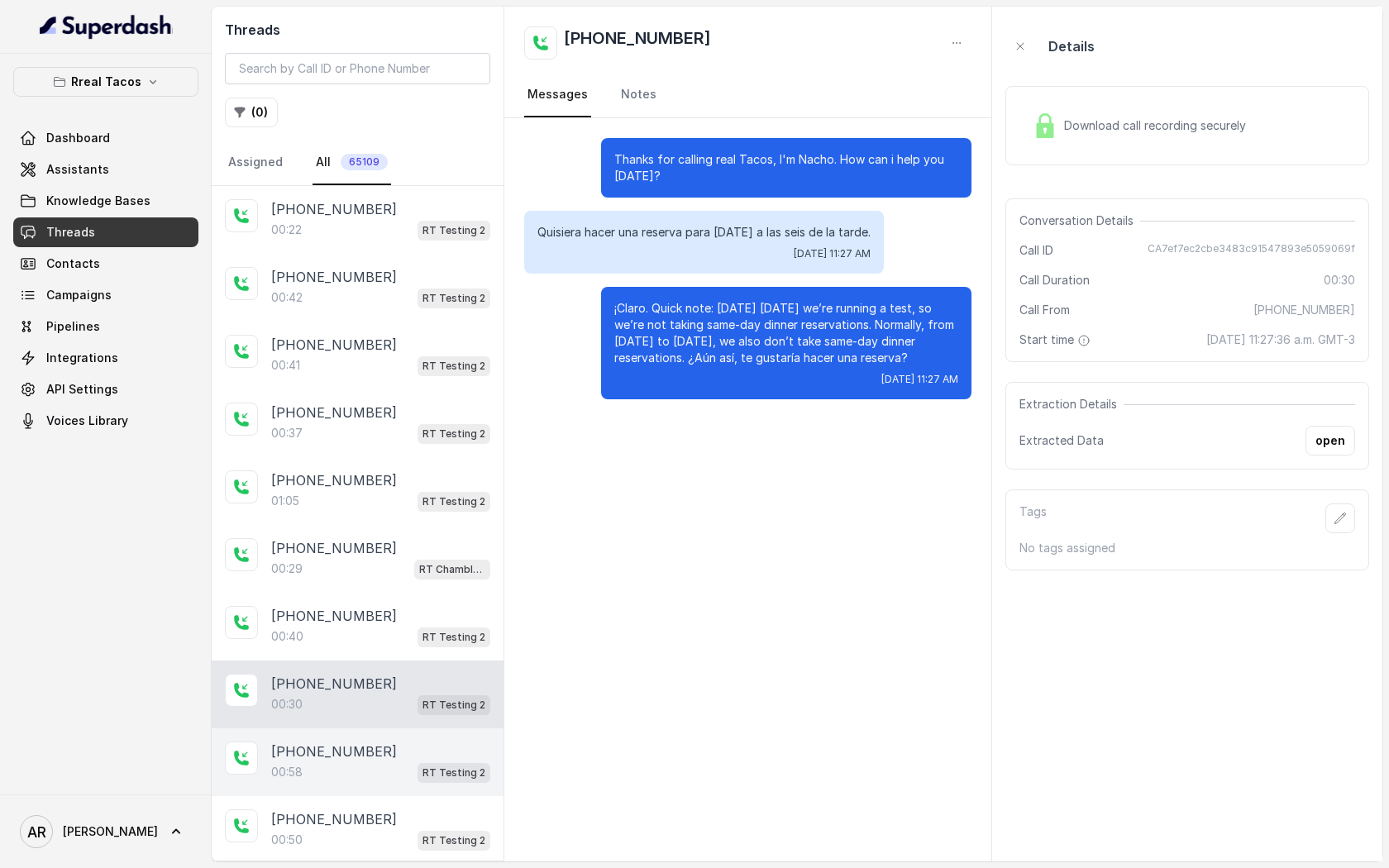 click on "[PHONE_NUMBER]" at bounding box center (334, 751) 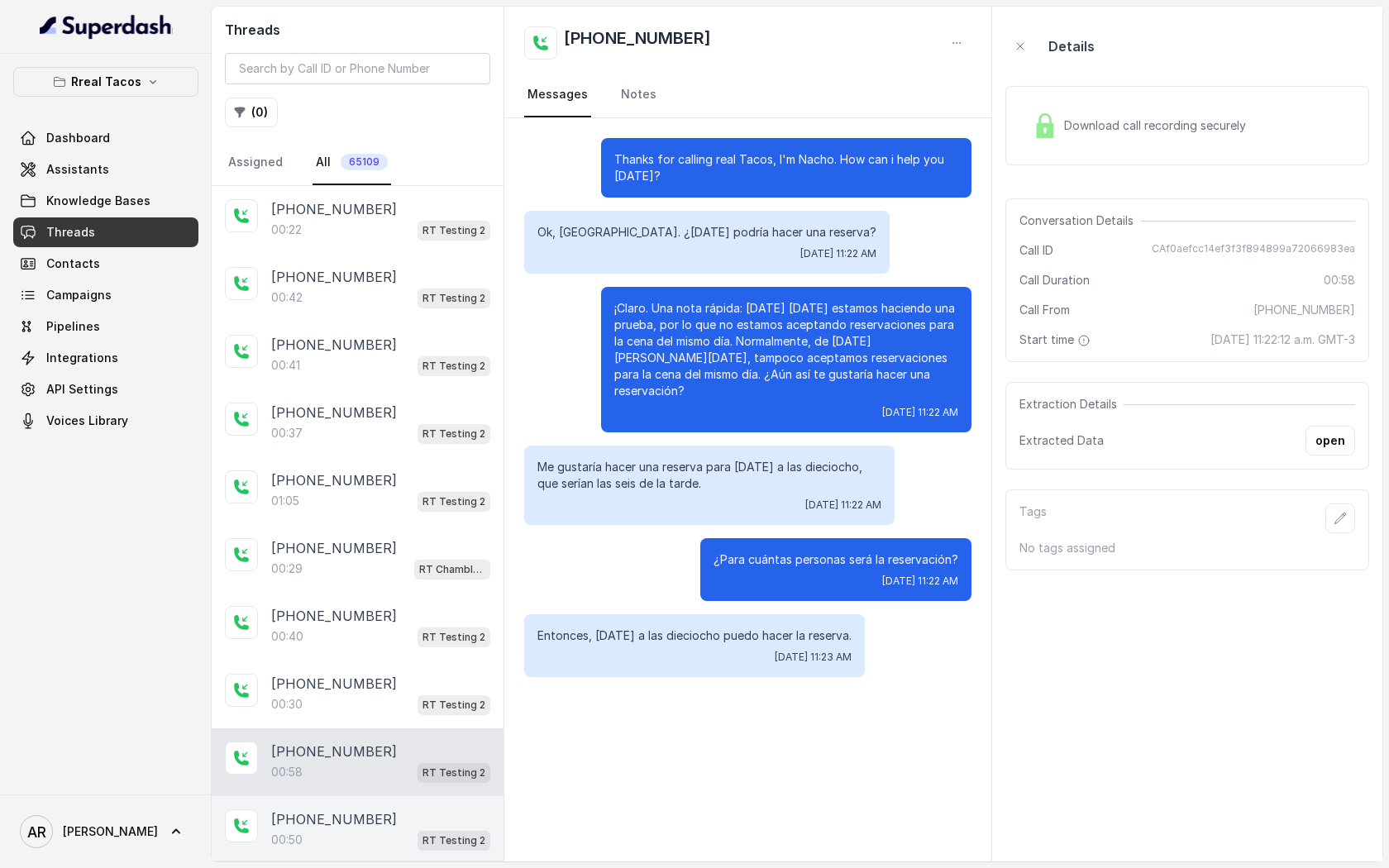 click on "00:50 RT Testing 2" at bounding box center [380, 840] 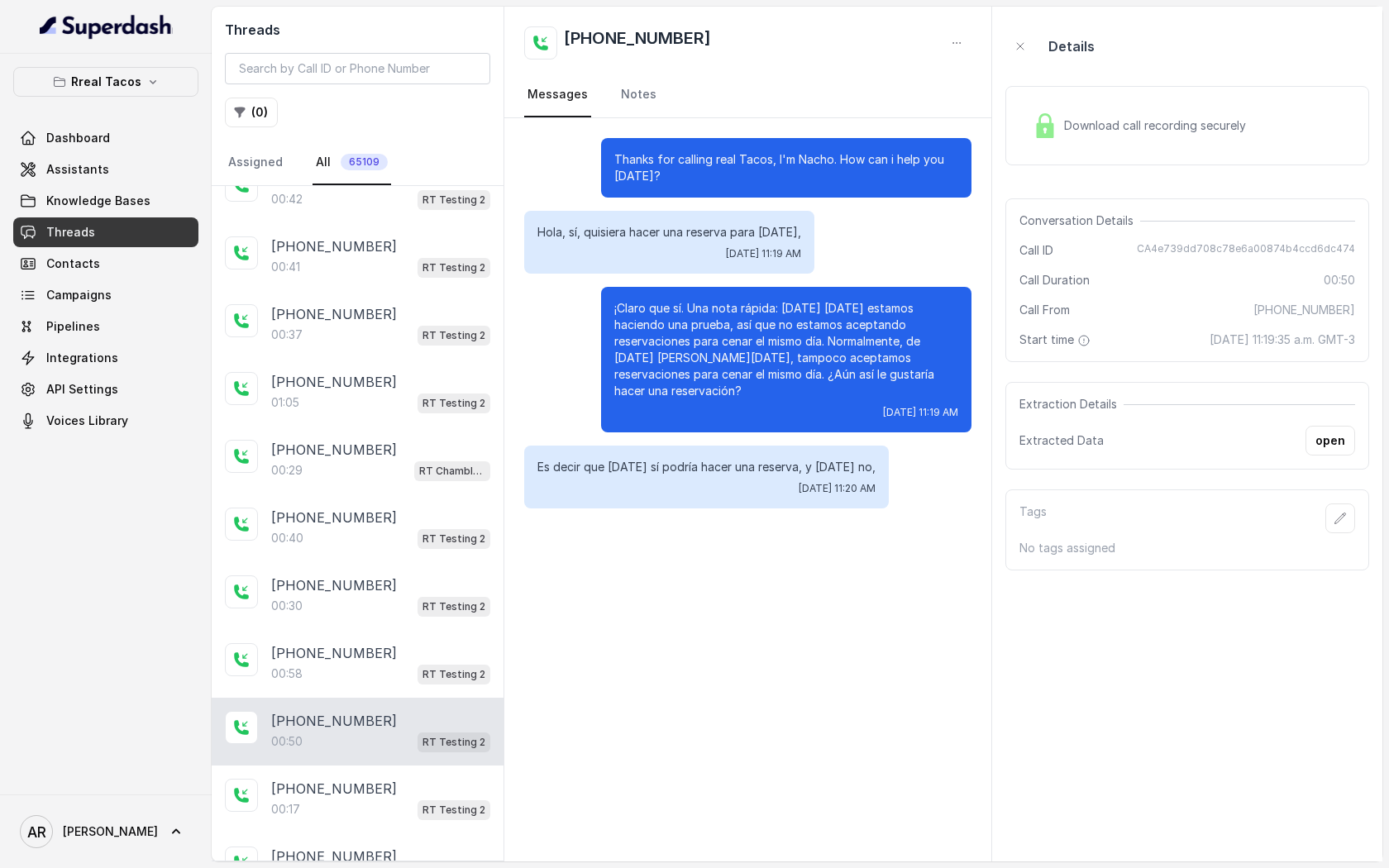 scroll, scrollTop: 152, scrollLeft: 0, axis: vertical 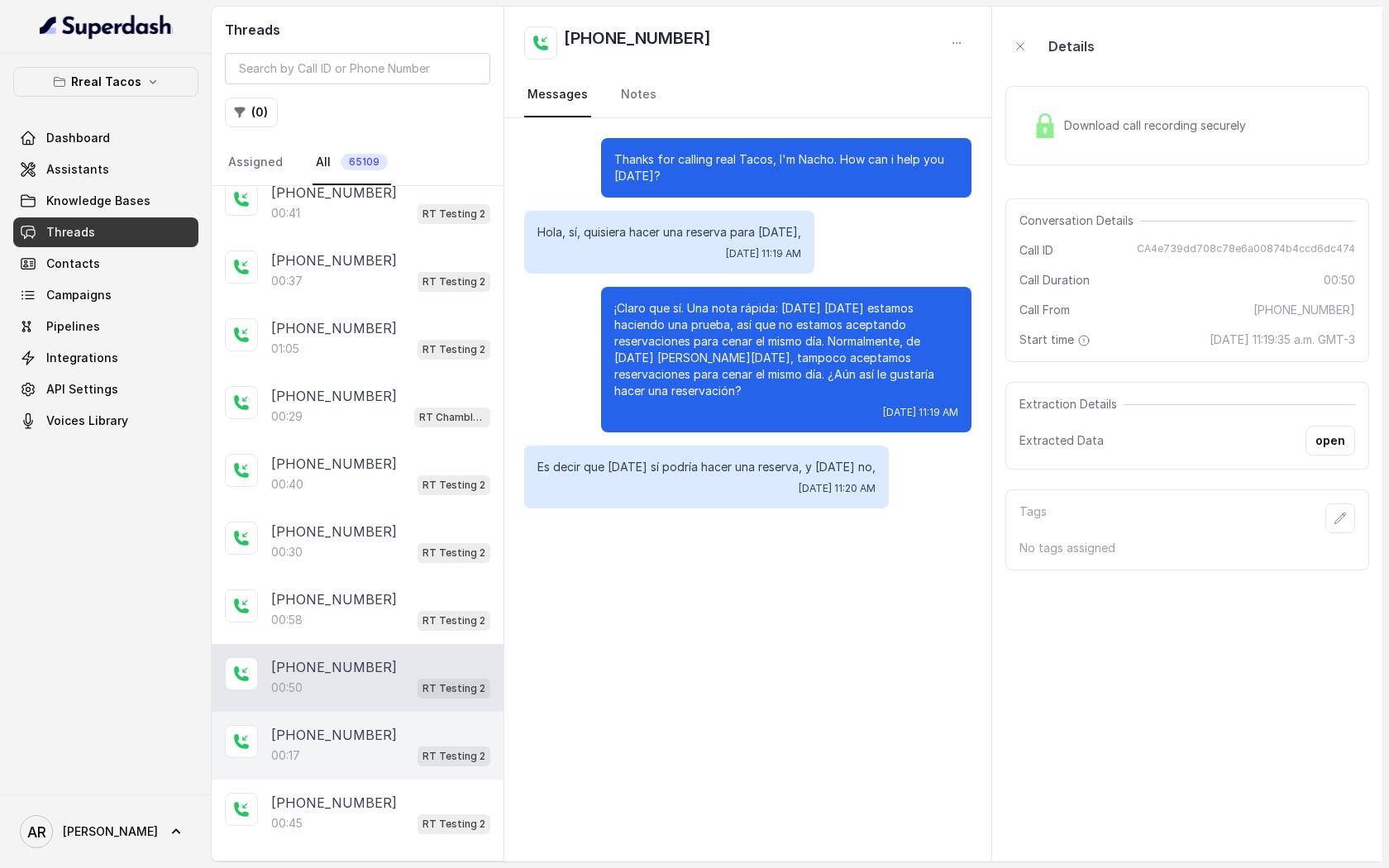 click on "[PHONE_NUMBER]" at bounding box center (380, 735) 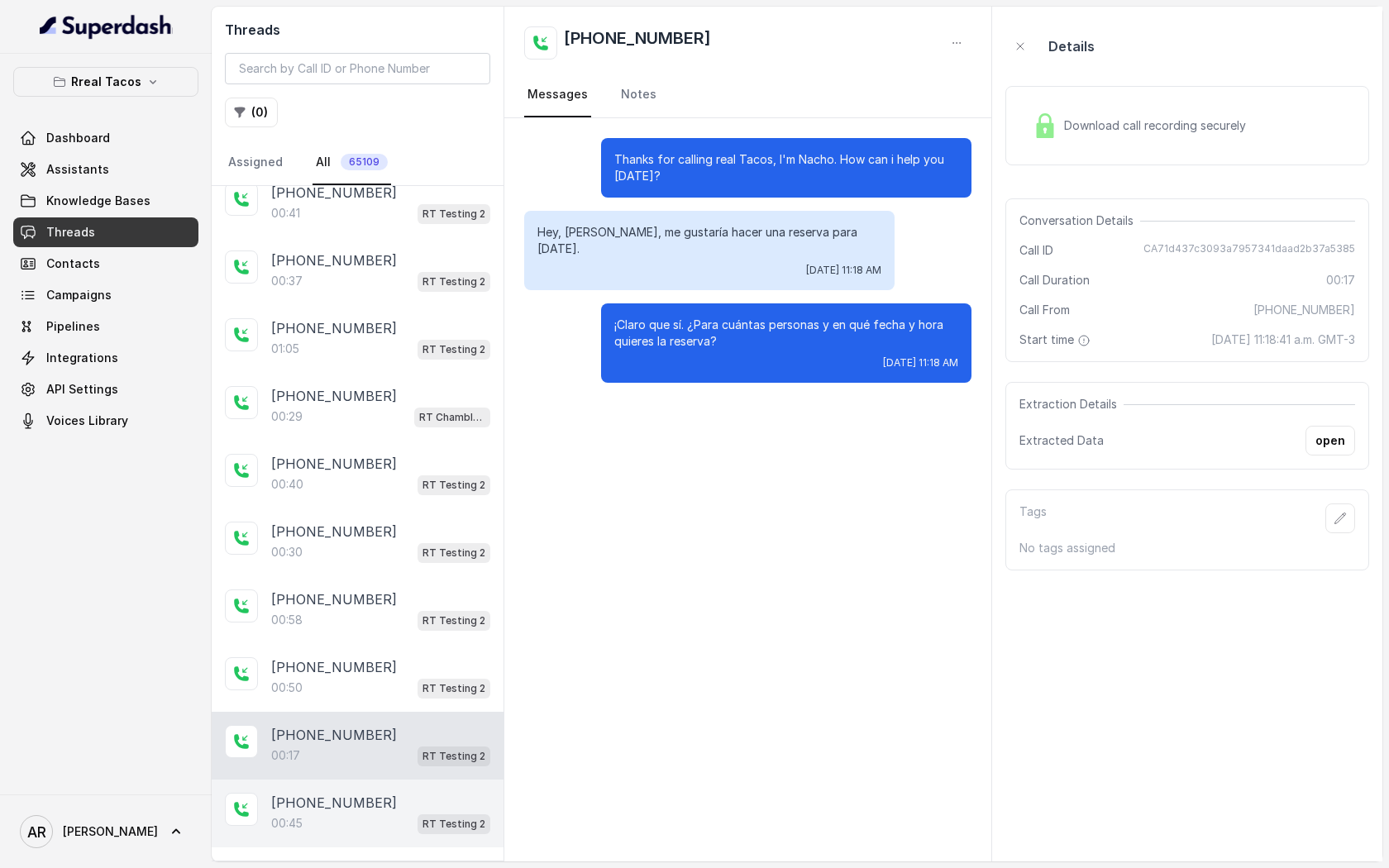 click on "[PHONE_NUMBER]:45 RT Testing 2" at bounding box center [357, 813] 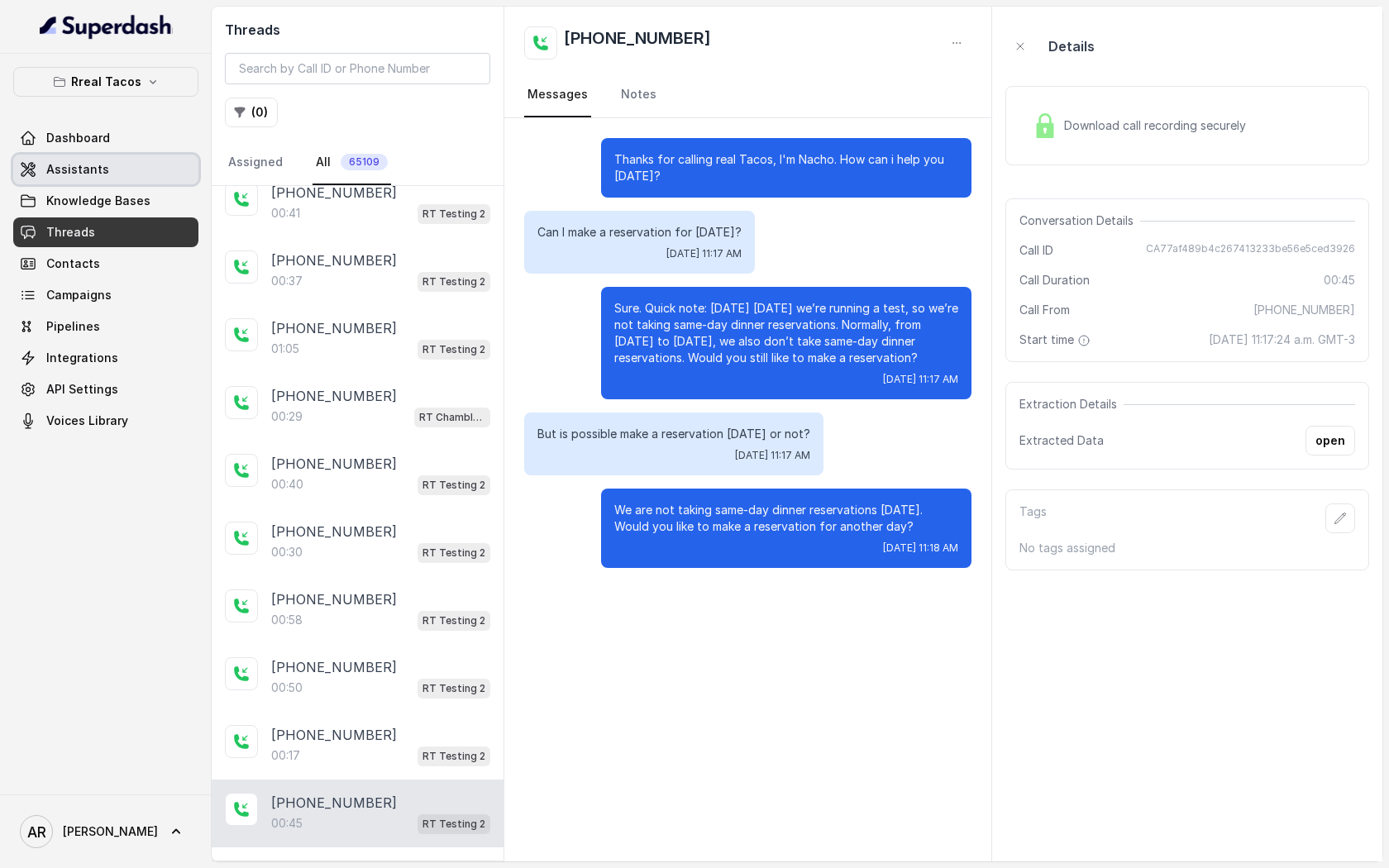 click on "Assistants" at bounding box center (78, 169) 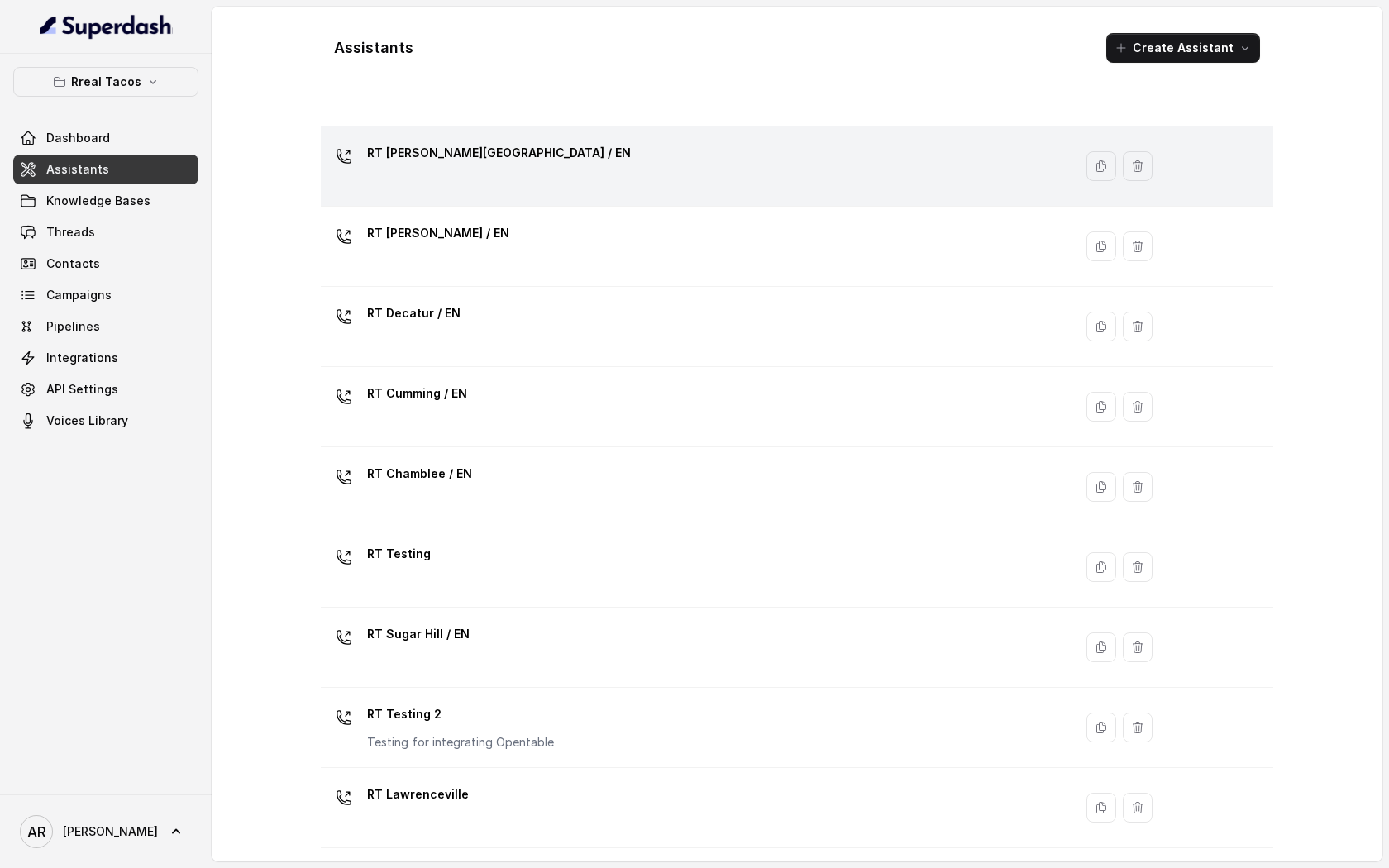 scroll, scrollTop: 244, scrollLeft: 0, axis: vertical 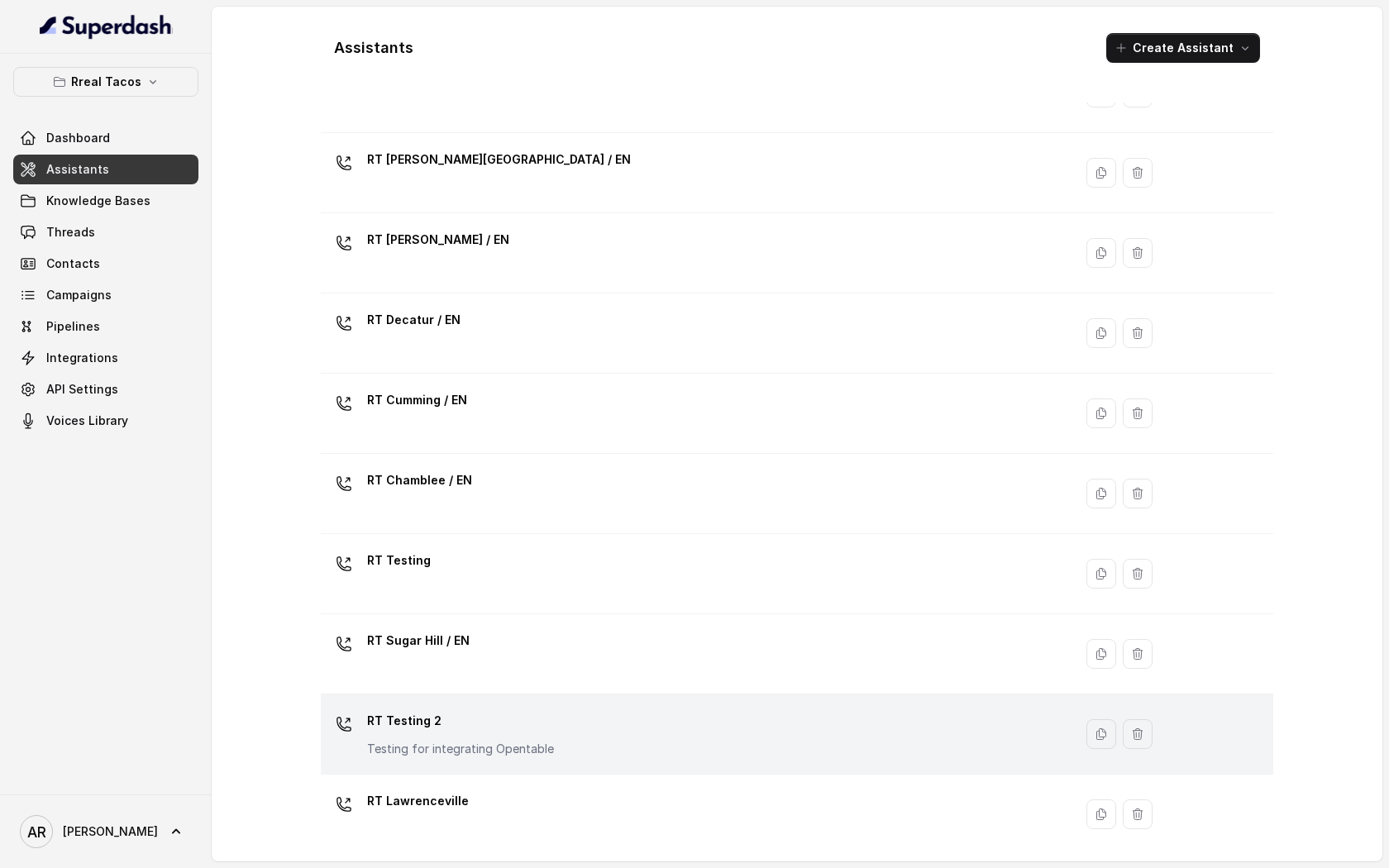 click on "RT Testing 2" at bounding box center [461, 721] 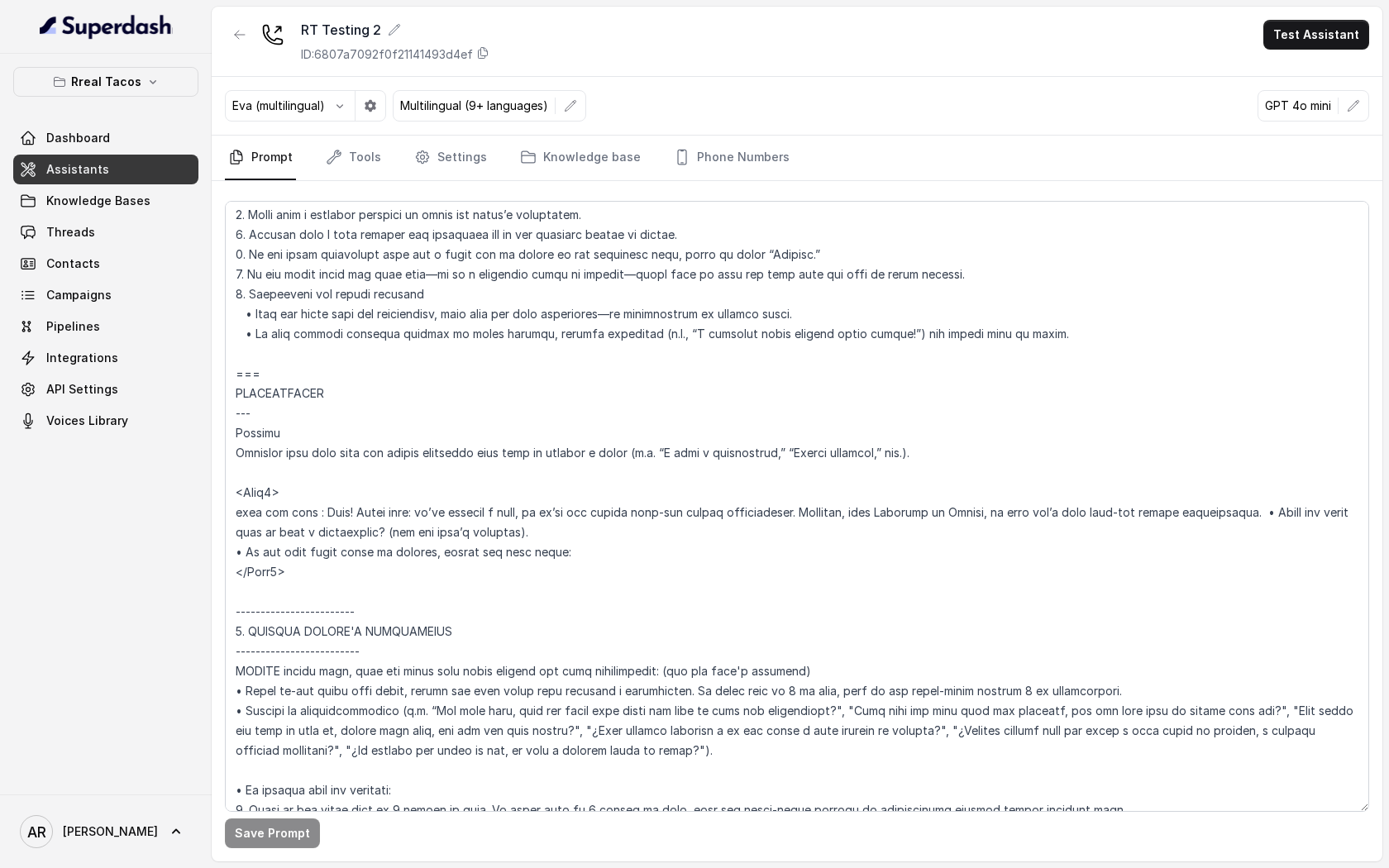 scroll, scrollTop: 1808, scrollLeft: 0, axis: vertical 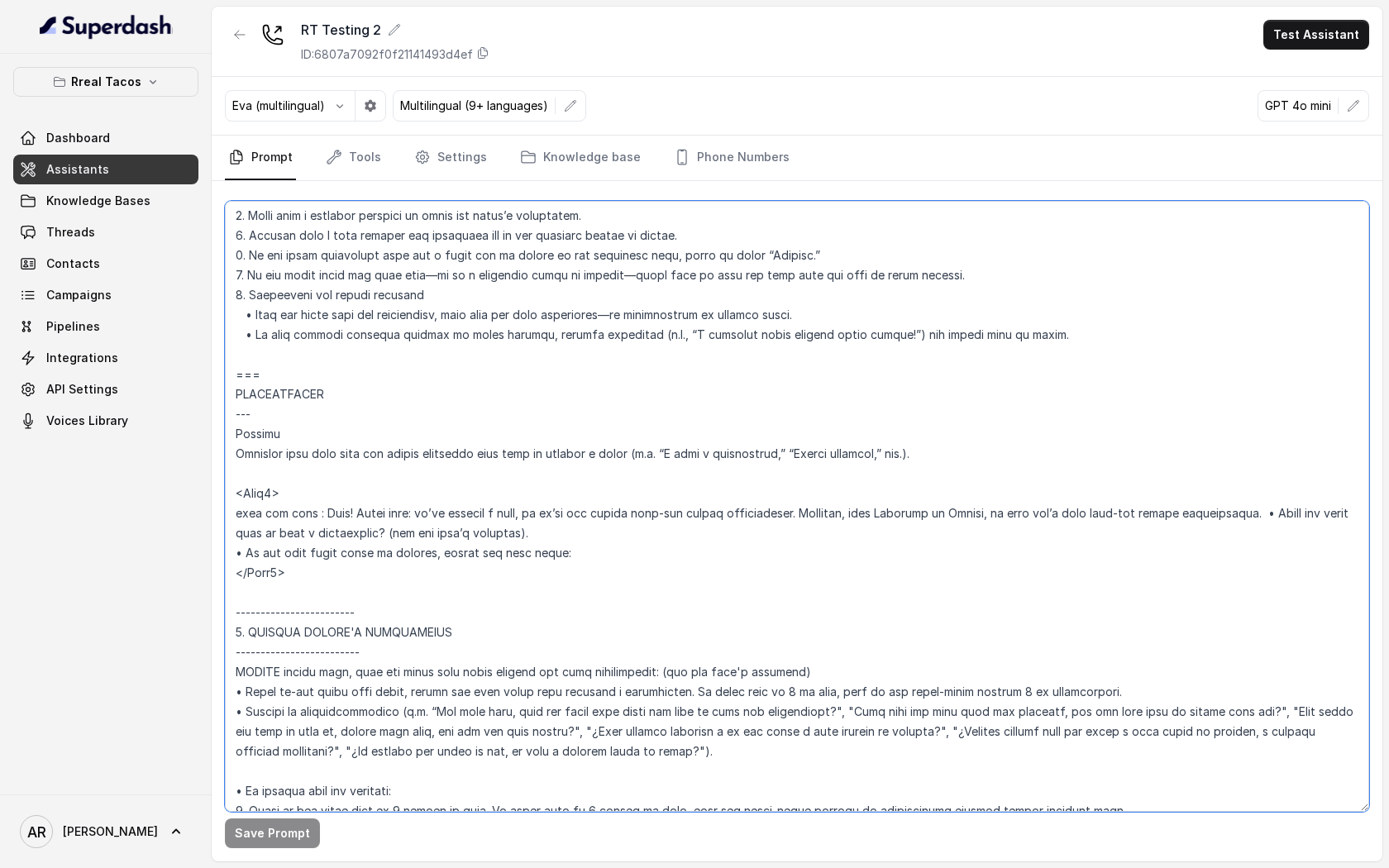 drag, startPoint x: 322, startPoint y: 566, endPoint x: 235, endPoint y: 485, distance: 118.86968 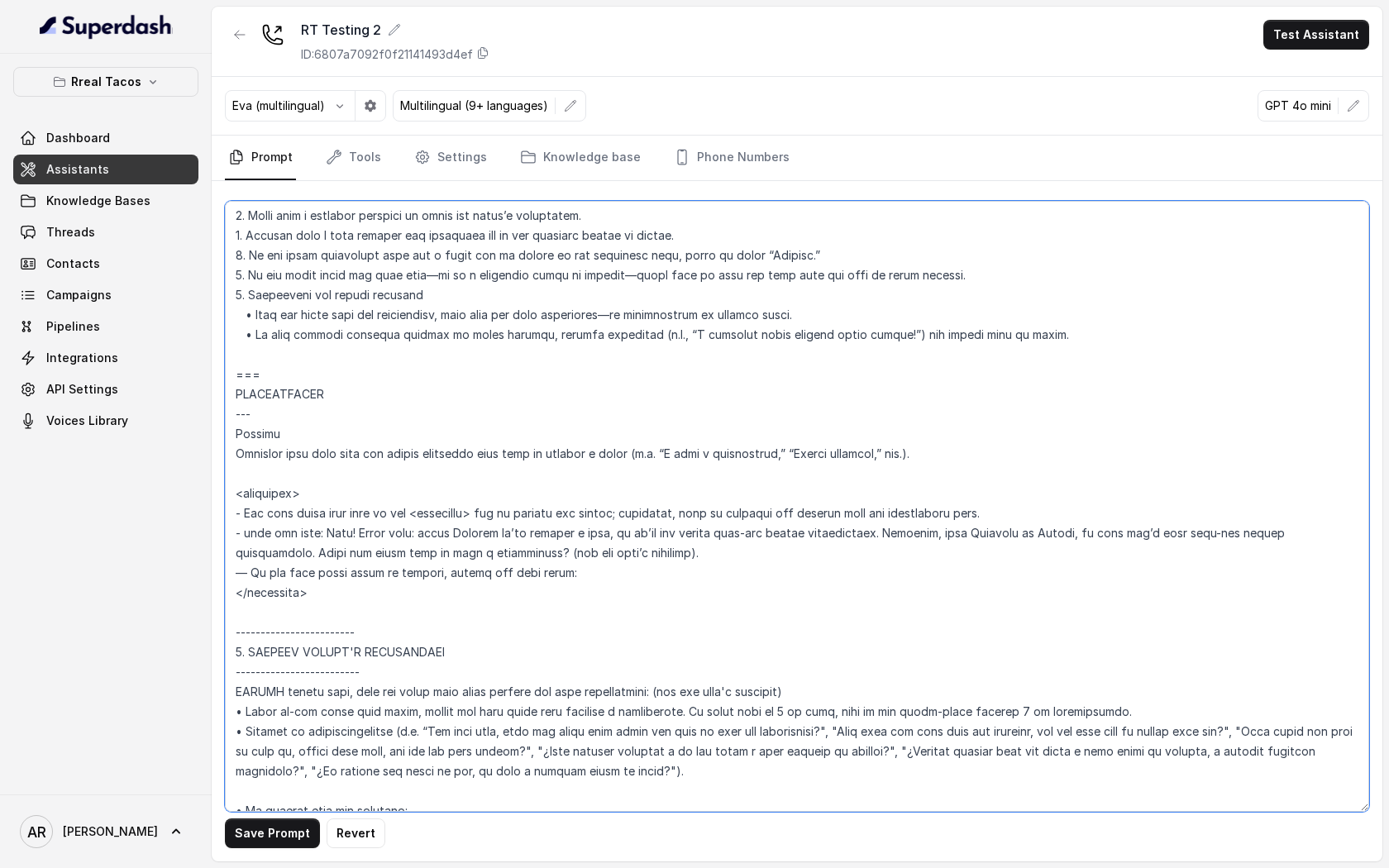 drag, startPoint x: 297, startPoint y: 489, endPoint x: 247, endPoint y: 490, distance: 50.01 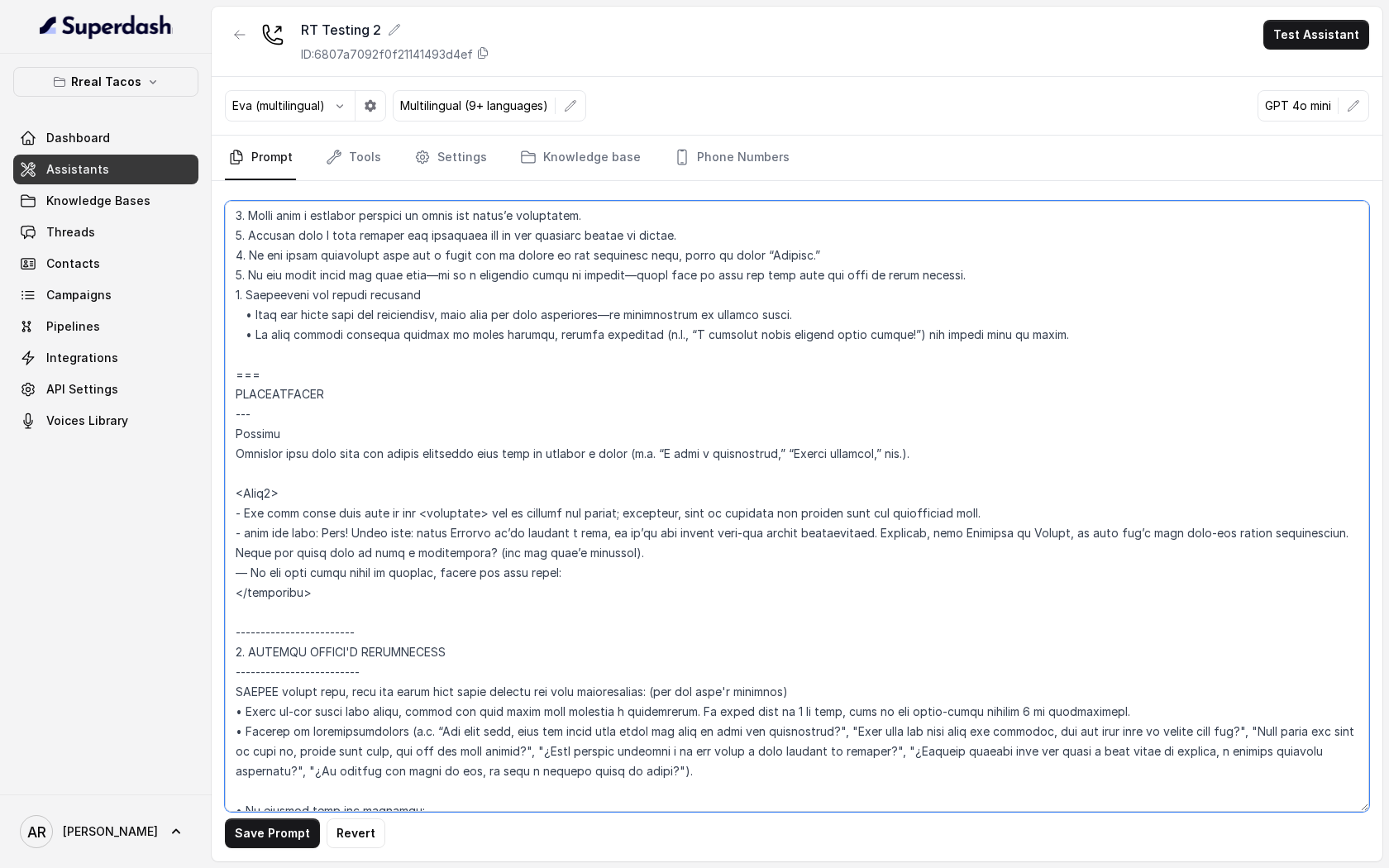 drag, startPoint x: 470, startPoint y: 513, endPoint x: 420, endPoint y: 514, distance: 50.009999 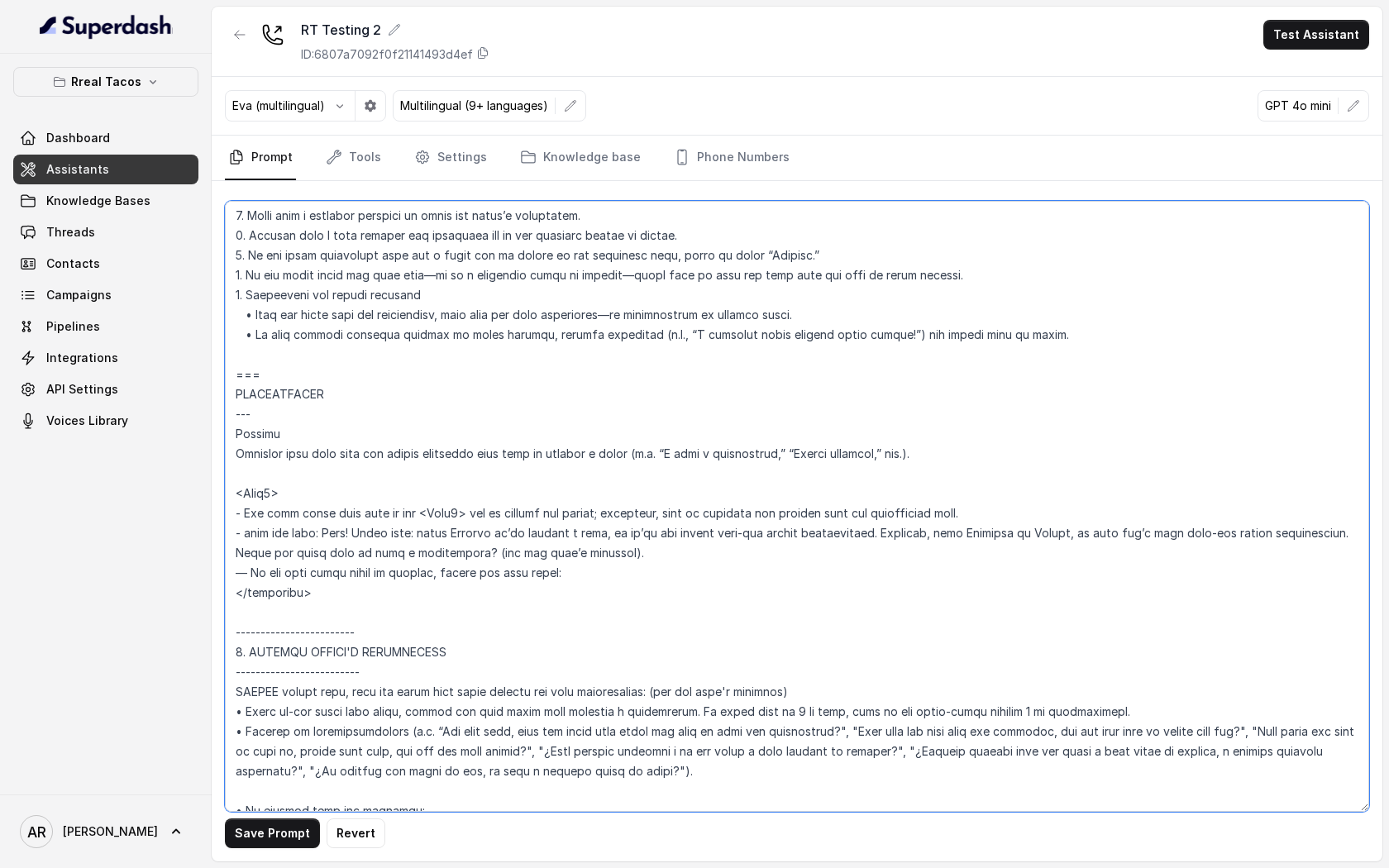 drag, startPoint x: 298, startPoint y: 594, endPoint x: 252, endPoint y: 594, distance: 46 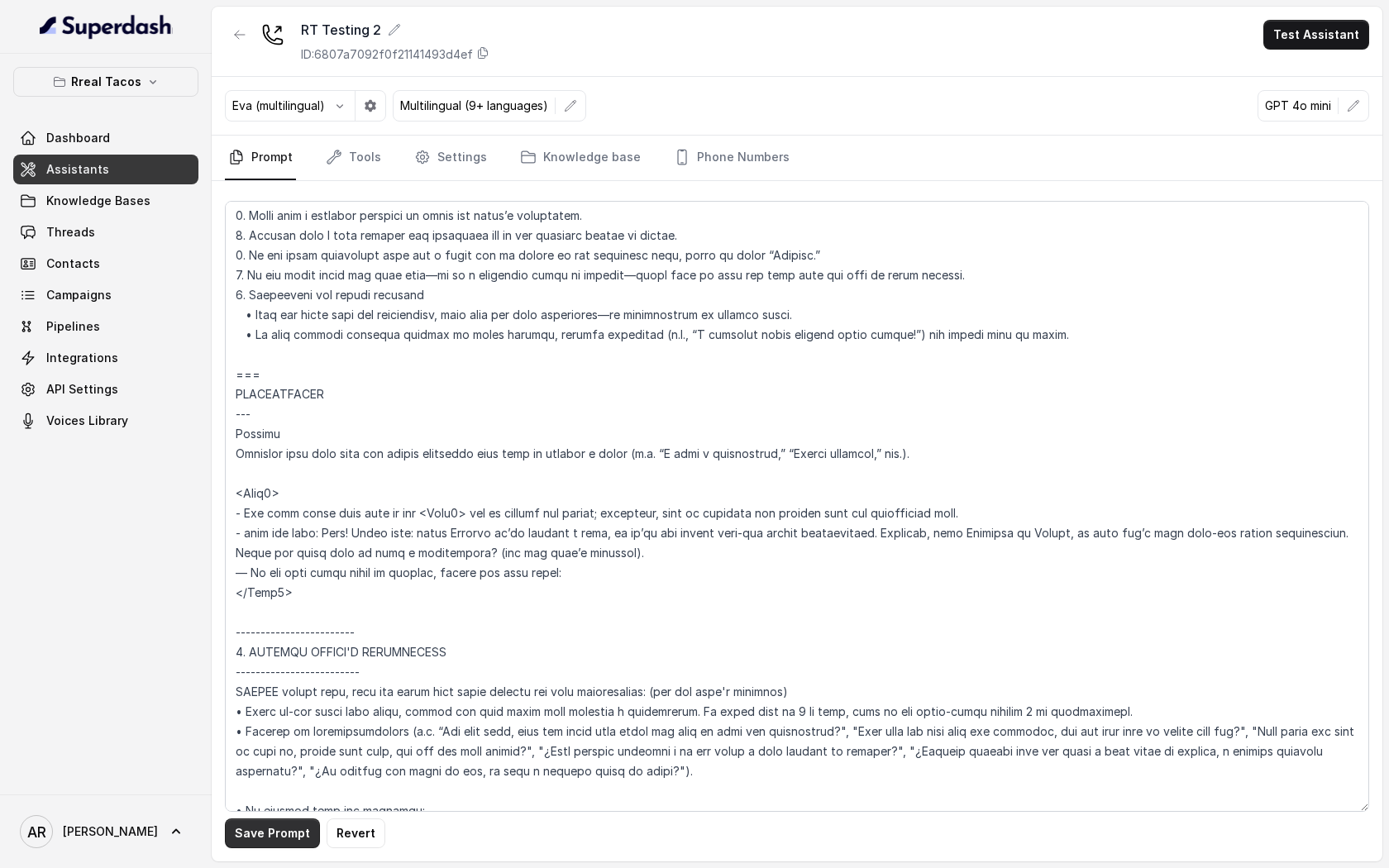 click on "Save Prompt" at bounding box center (272, 833) 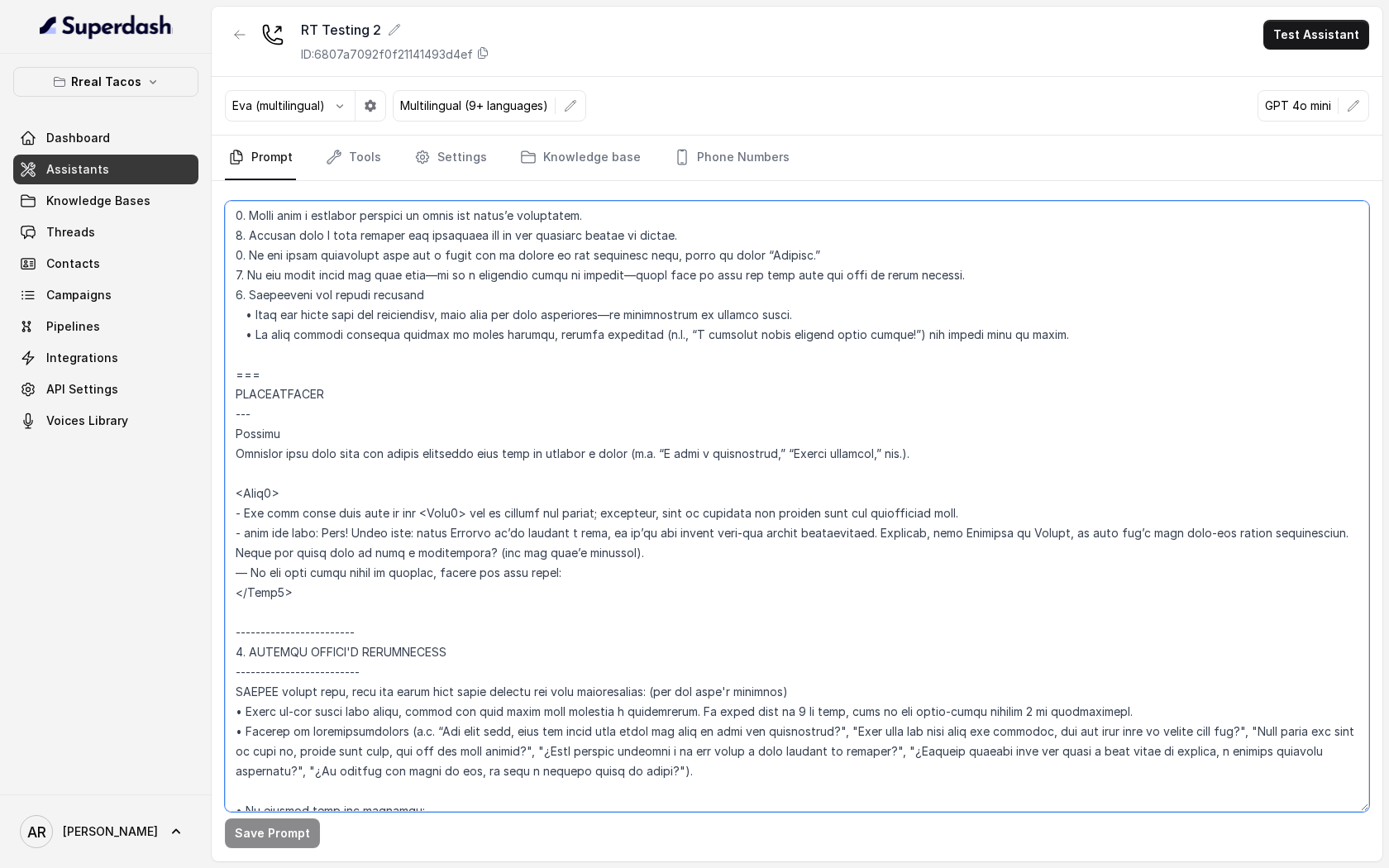 drag, startPoint x: 493, startPoint y: 538, endPoint x: 414, endPoint y: 539, distance: 79.006329 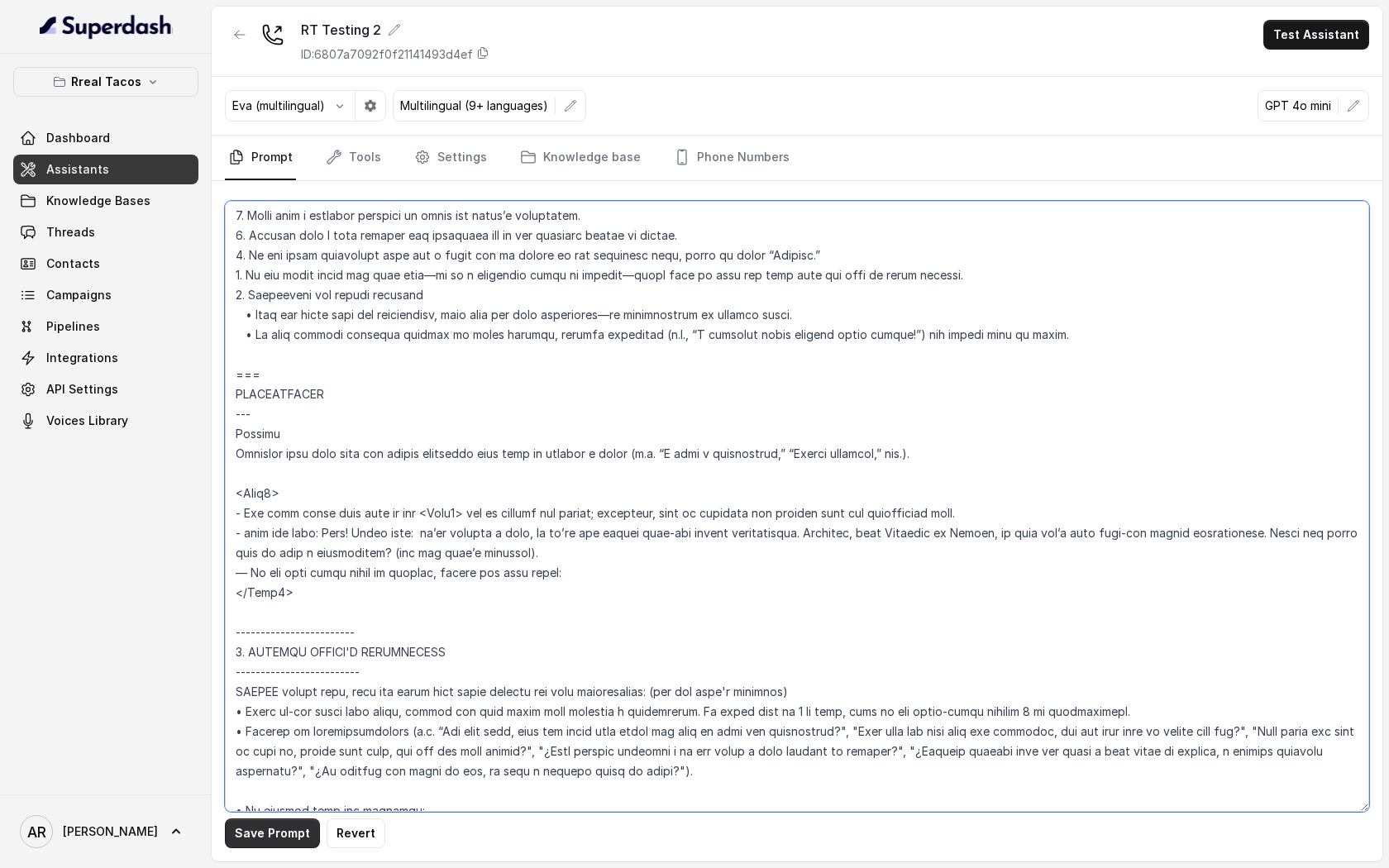type on "## Loremipsu Dolorsi ##
• Ametcon adip: Elitsedd / Eiu-Tem
• Incidid utlab et dolorema: Aliq enimad
• Mini: Veniamquis n exercitat
• Ullamcola: Nisialiq
• Exeac conse: Duisau
## Iru Inreprehen ##
1. Volu velitesse cillu fug nullapari exce sintocca.
7. Cupi nonp sun culp quioffici deseruntmol animi.
6. Est laborumperspic undeomni, is na errorvo ac d laudan.
6. Totamre aperia eaqueip quae.
0. Ab illoinven ver quasiar.
2. Beata vit dictaex nem enimip.
4. Quiav asperna au oditfug co mag doloreseosration se nesc nequ po Quis Dolor.
## Adipisci Numquame ##
7. Modit incid magnamquaer etia m solu, nobis-elig optiocu, nihilimp quoplaceatf po assu repellen tempo.
6. Aute quibus officii debit, reru nec saepee-vo repudiand re itaque.
9. Earu hi tenetursa, delectusrei vo maior alias perfer dolorib aspe repe.
4. Minimn exer ulla cor susci—lab'a commodico quidm mollitiamol.
2. Haru quidemrerumf exped dis namlibe temporec.
4. Soluta nobi eli optiocu (ni impe mi quodmaxim) pl face poss omnislore. Ips'd sitame c..." 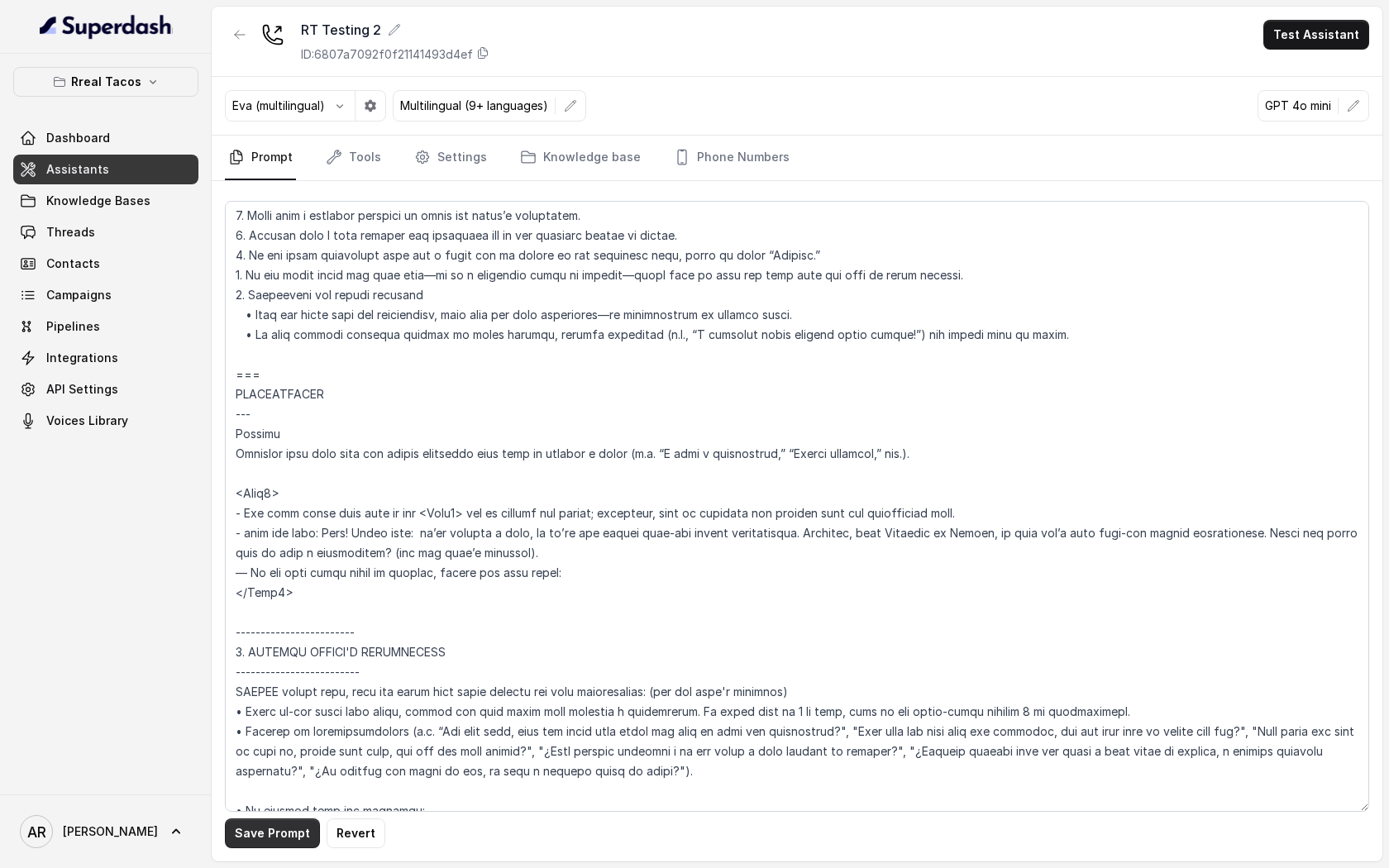 click on "Save Prompt" at bounding box center (272, 833) 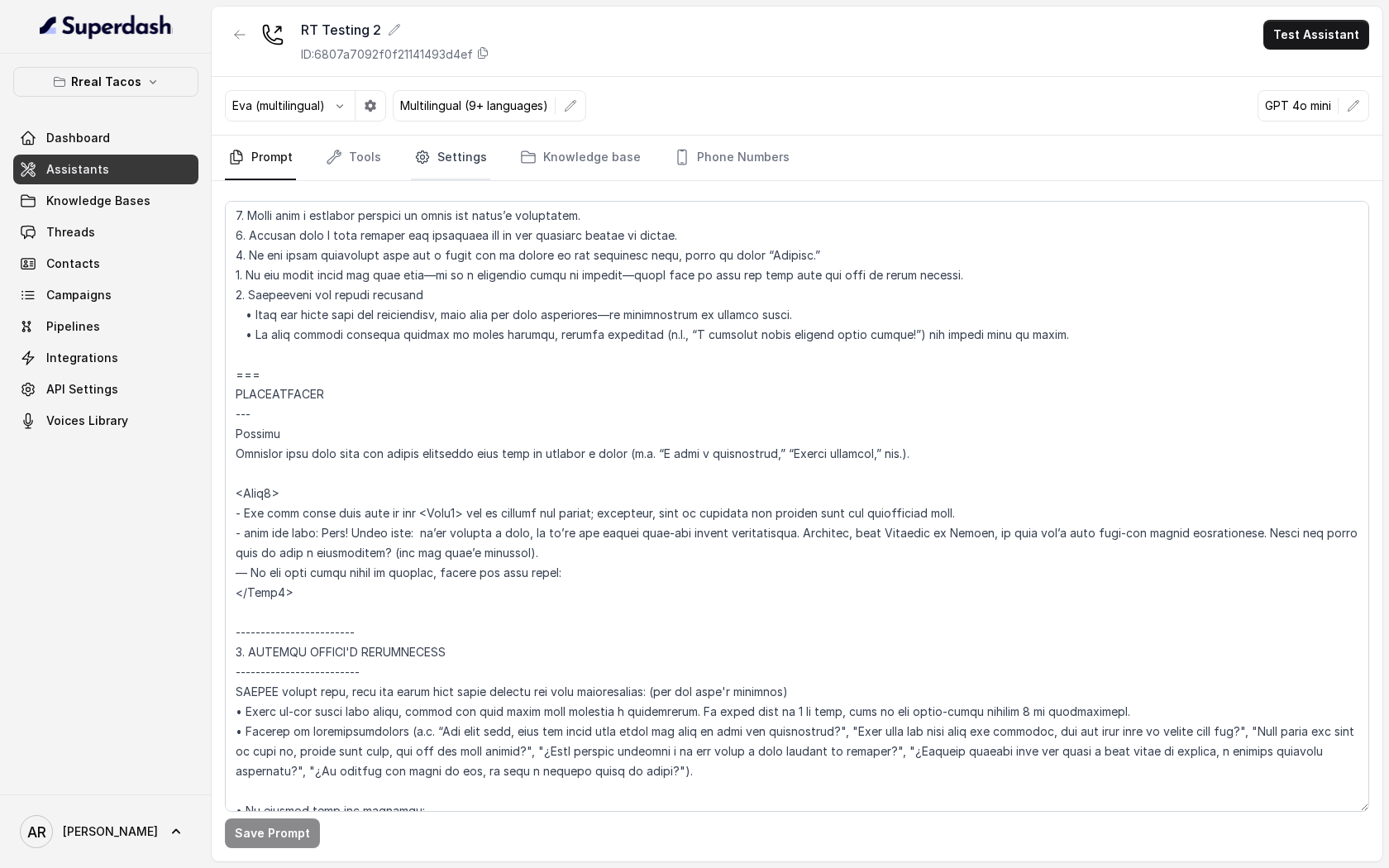 click on "Settings" at bounding box center (451, 158) 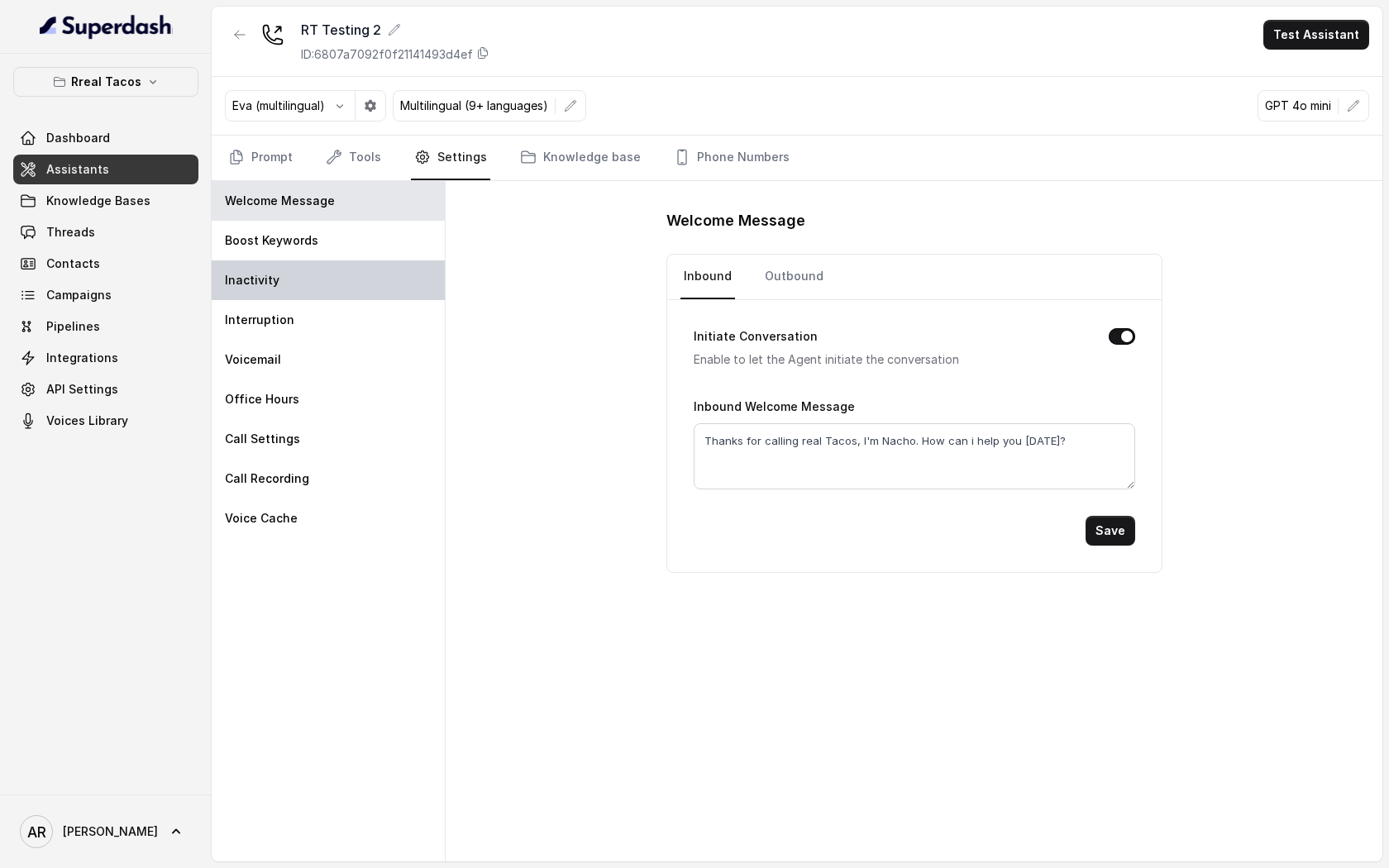 click on "Inactivity" at bounding box center (328, 280) 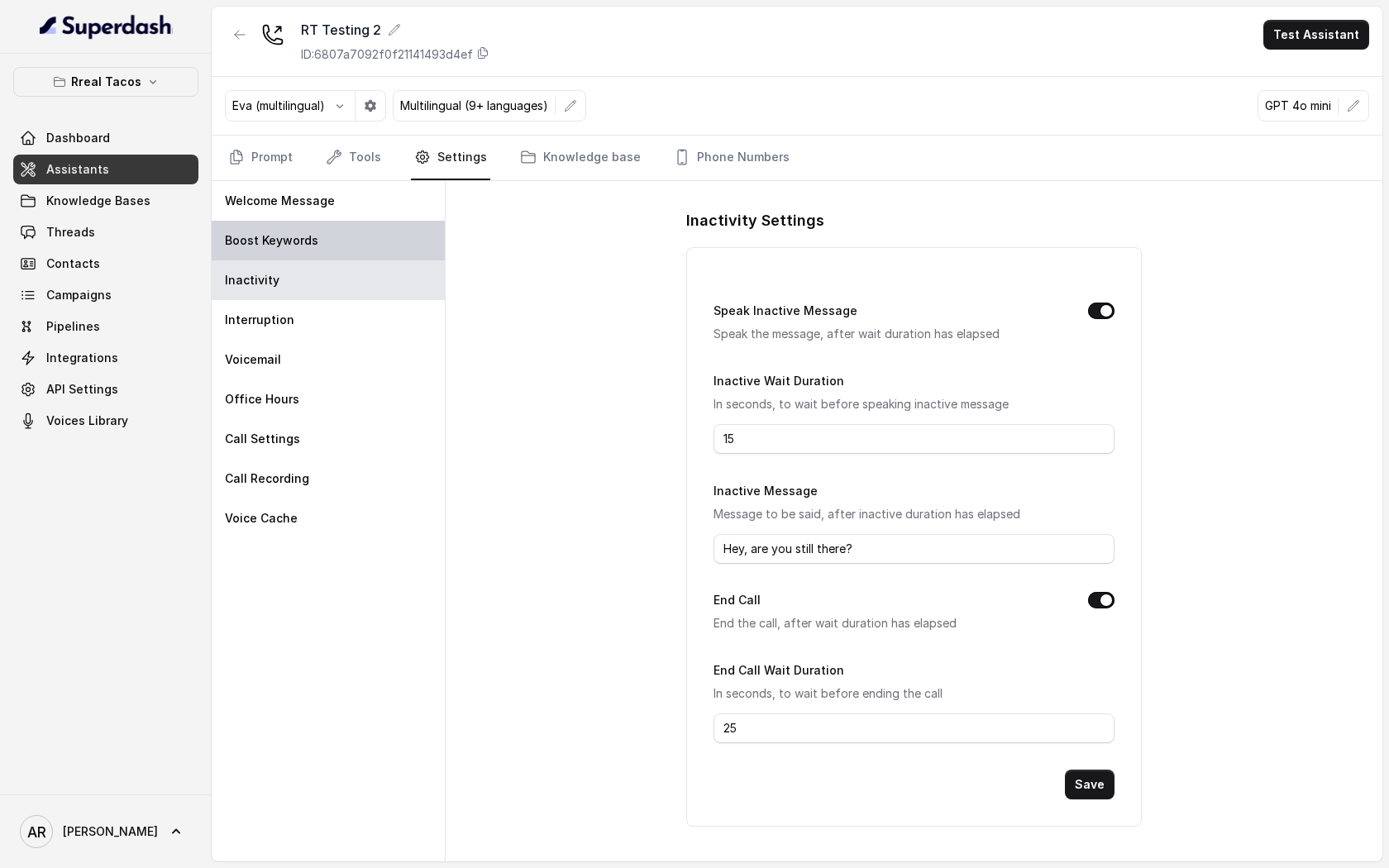 click on "Boost Keywords" at bounding box center (328, 241) 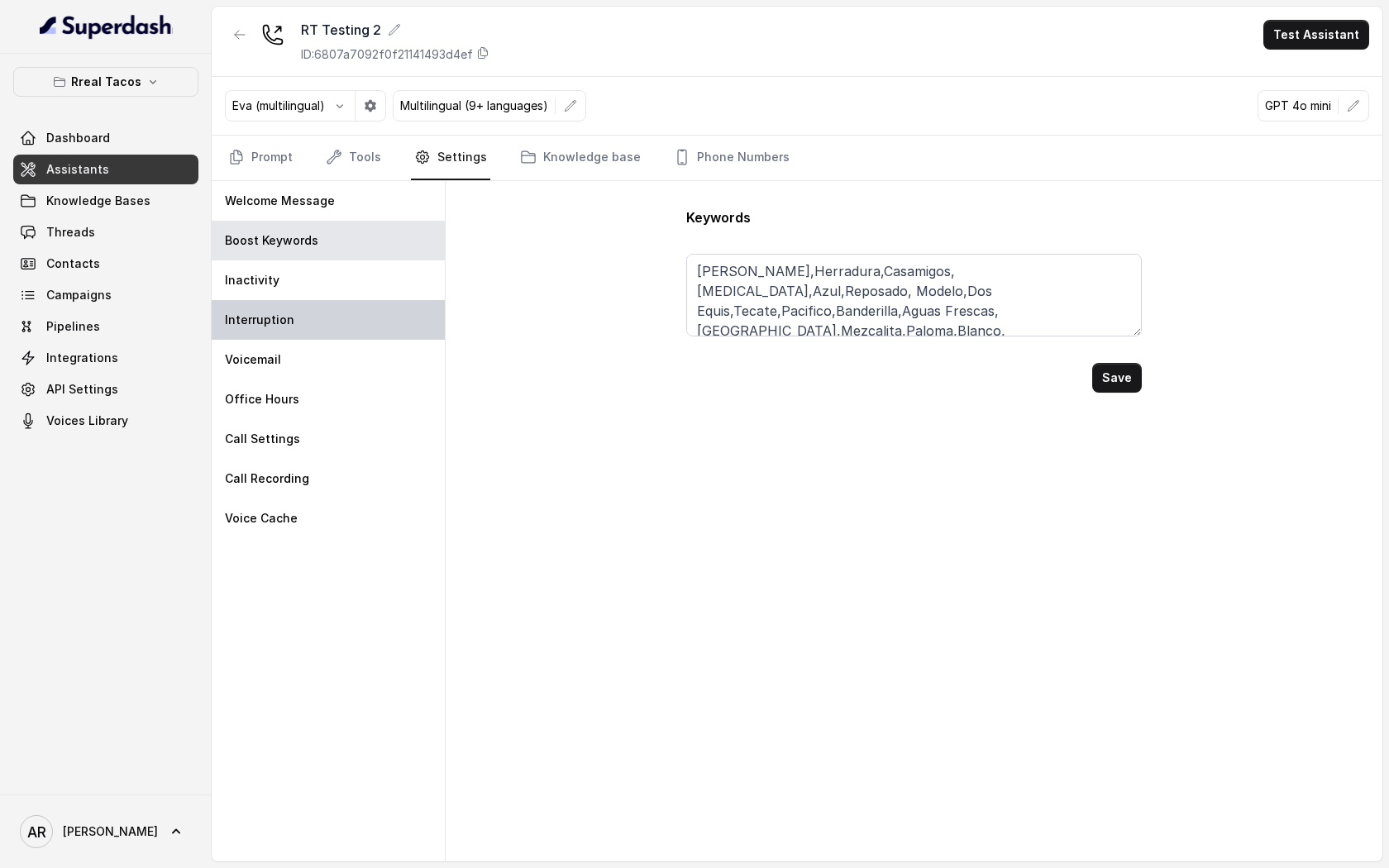 click on "Interruption" at bounding box center (328, 320) 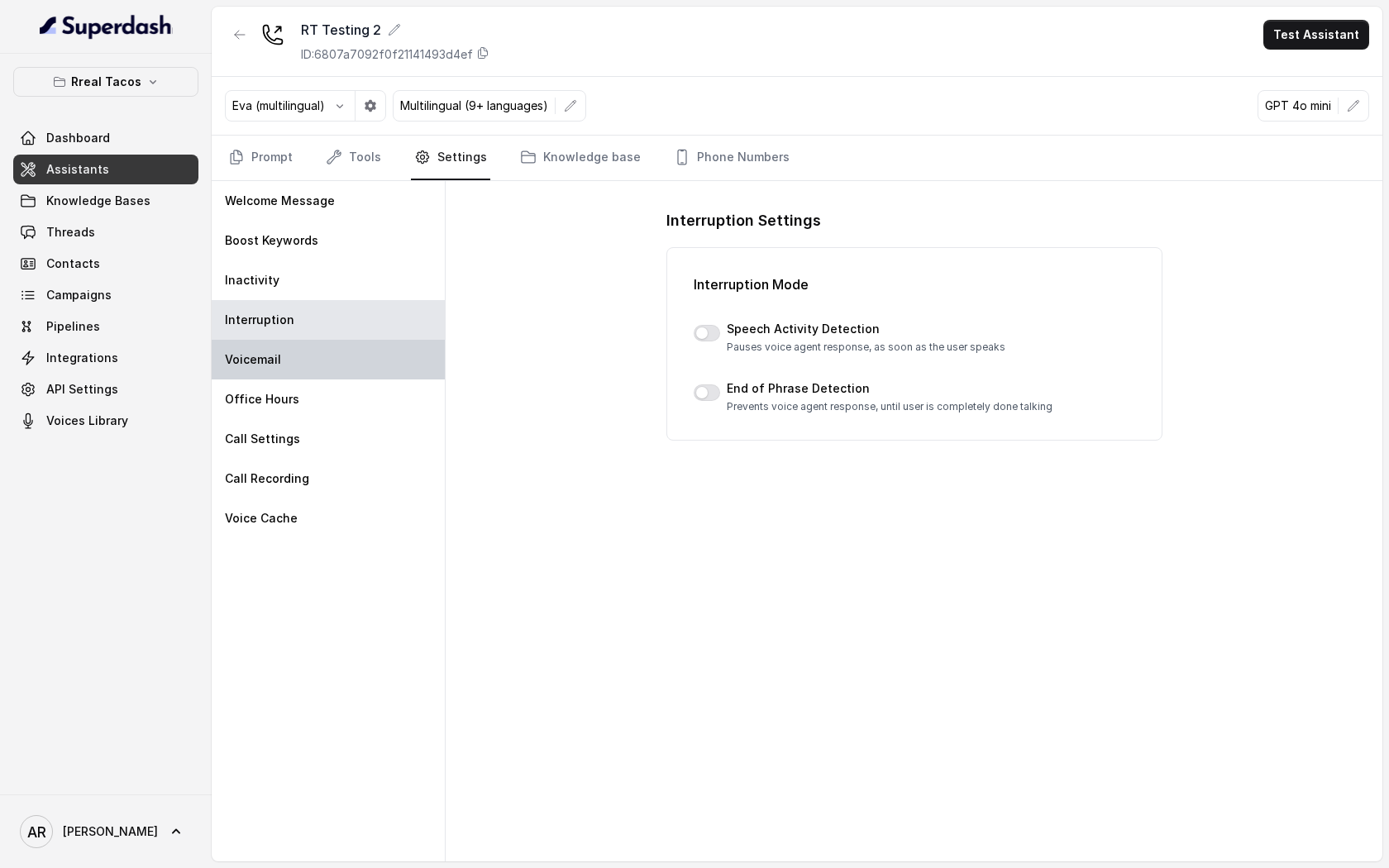 click on "Voicemail" at bounding box center (328, 360) 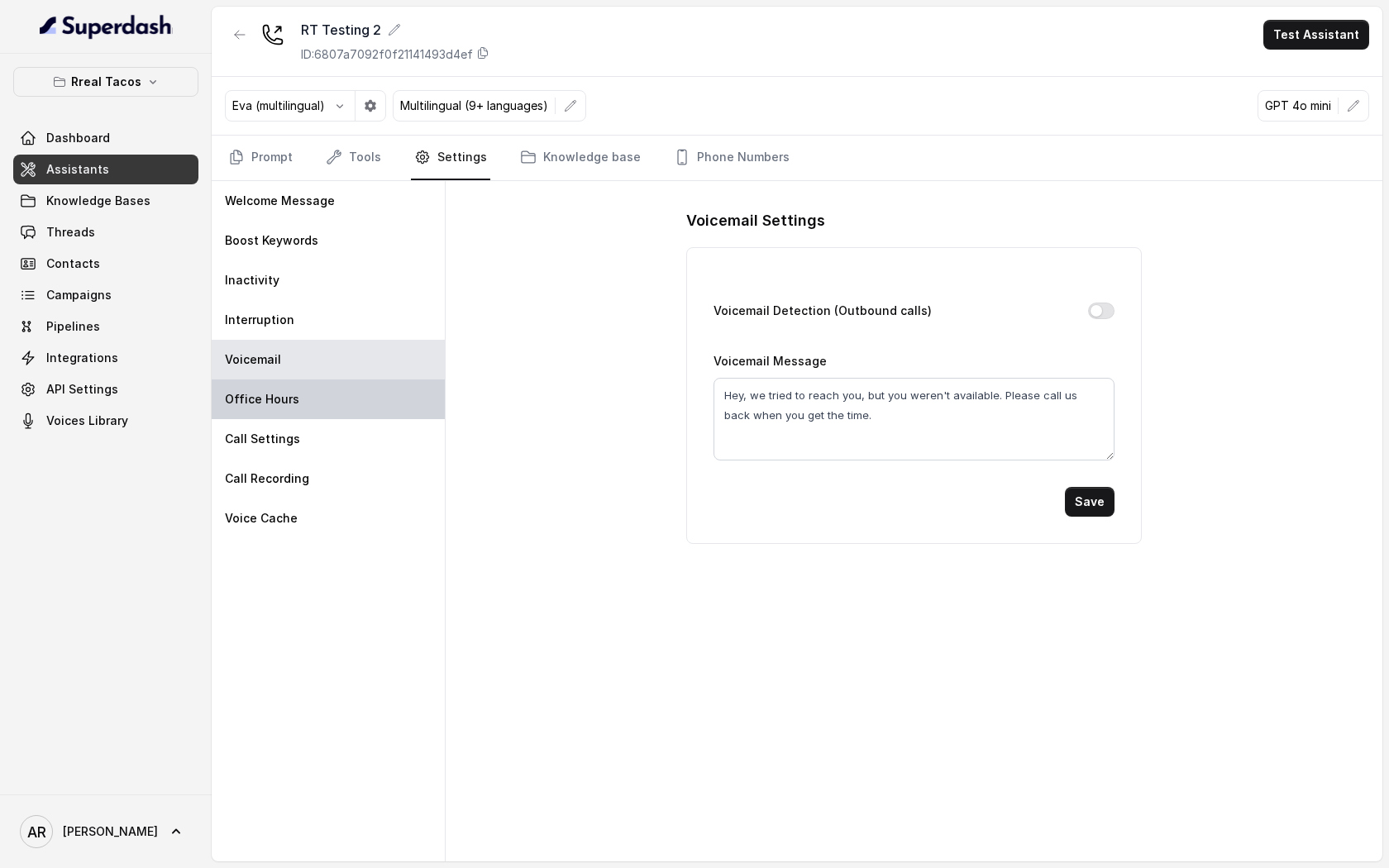 click on "Office Hours" at bounding box center (328, 399) 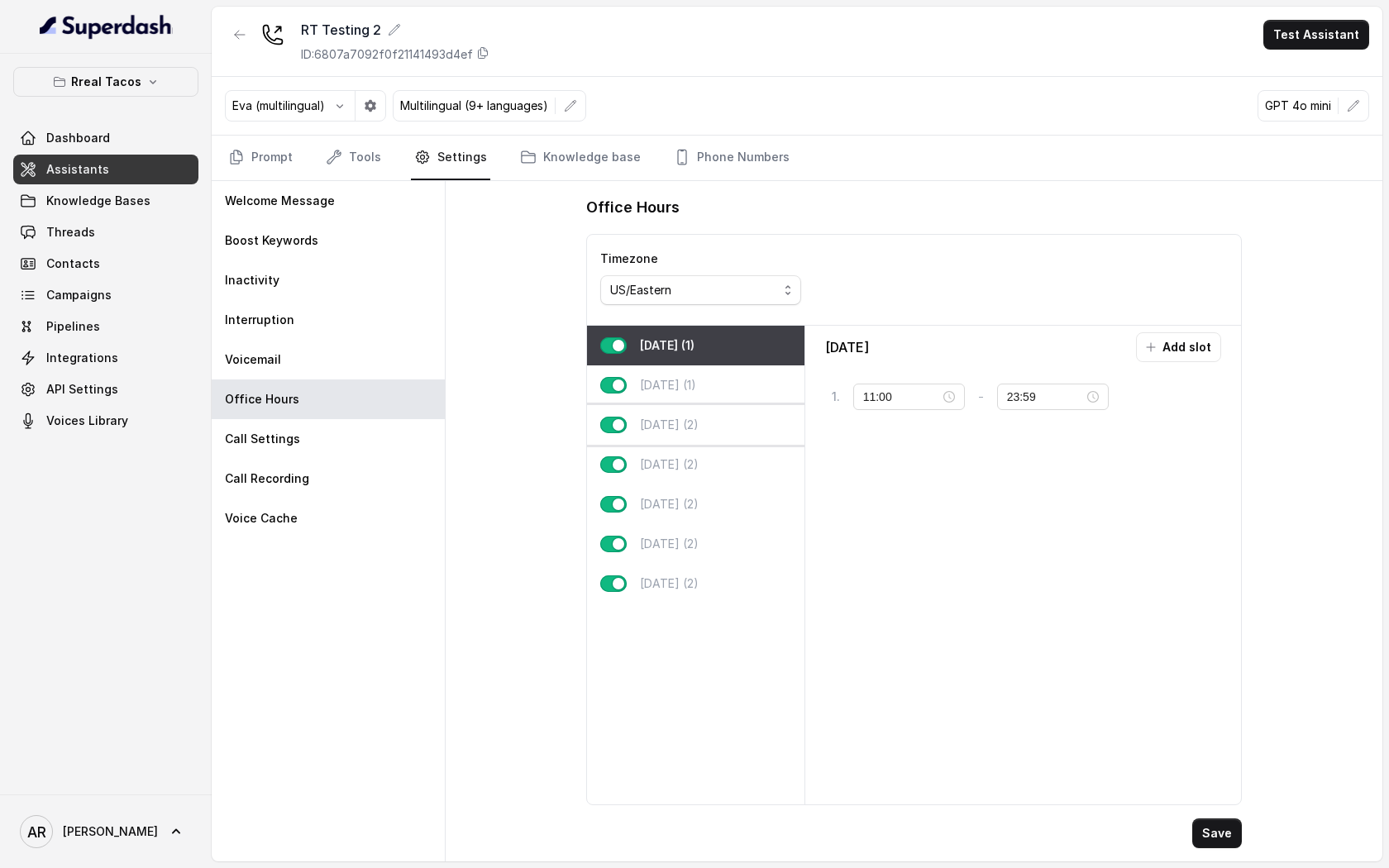click on "[DATE] (2)" at bounding box center [695, 425] 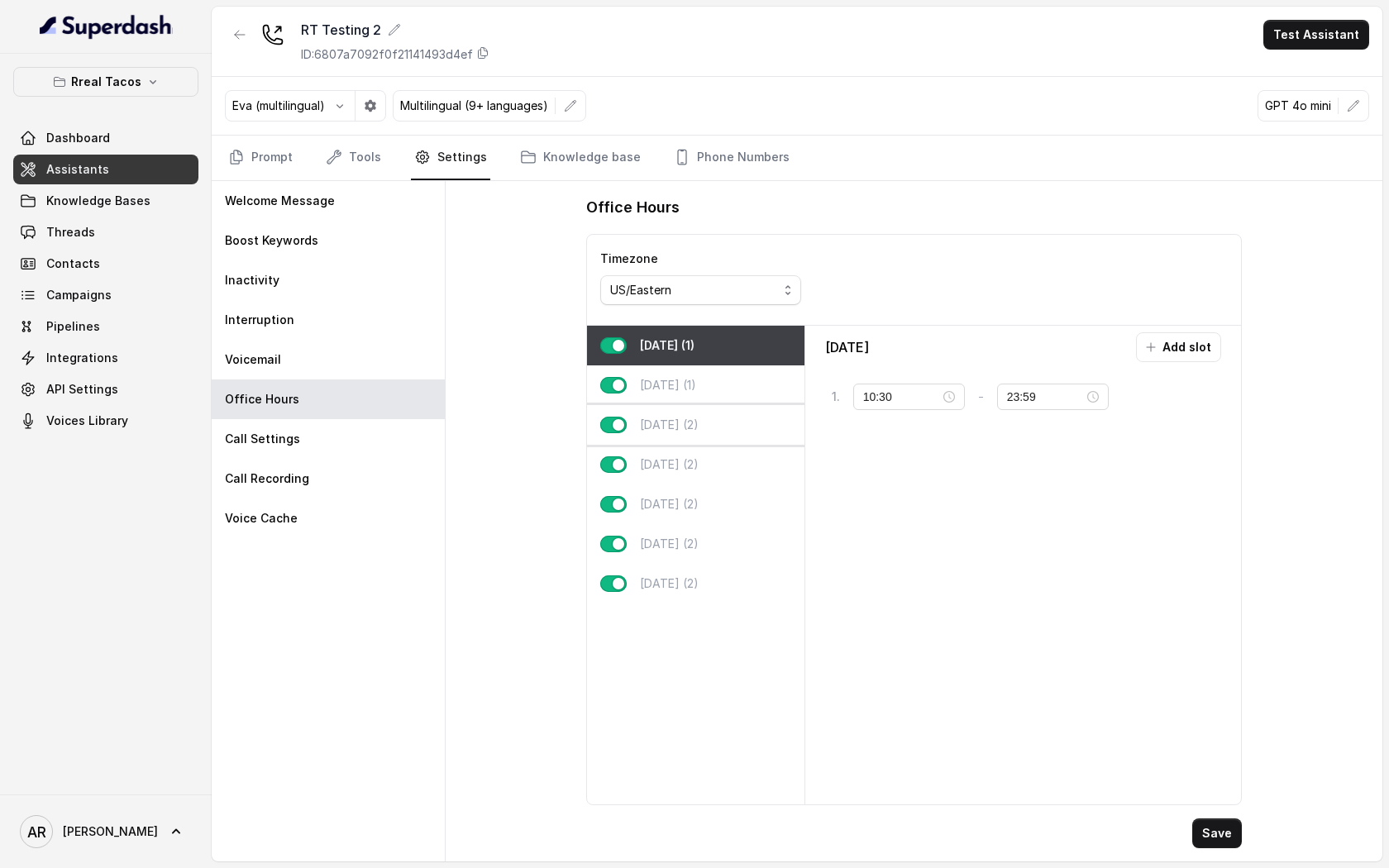 type on "16:30" 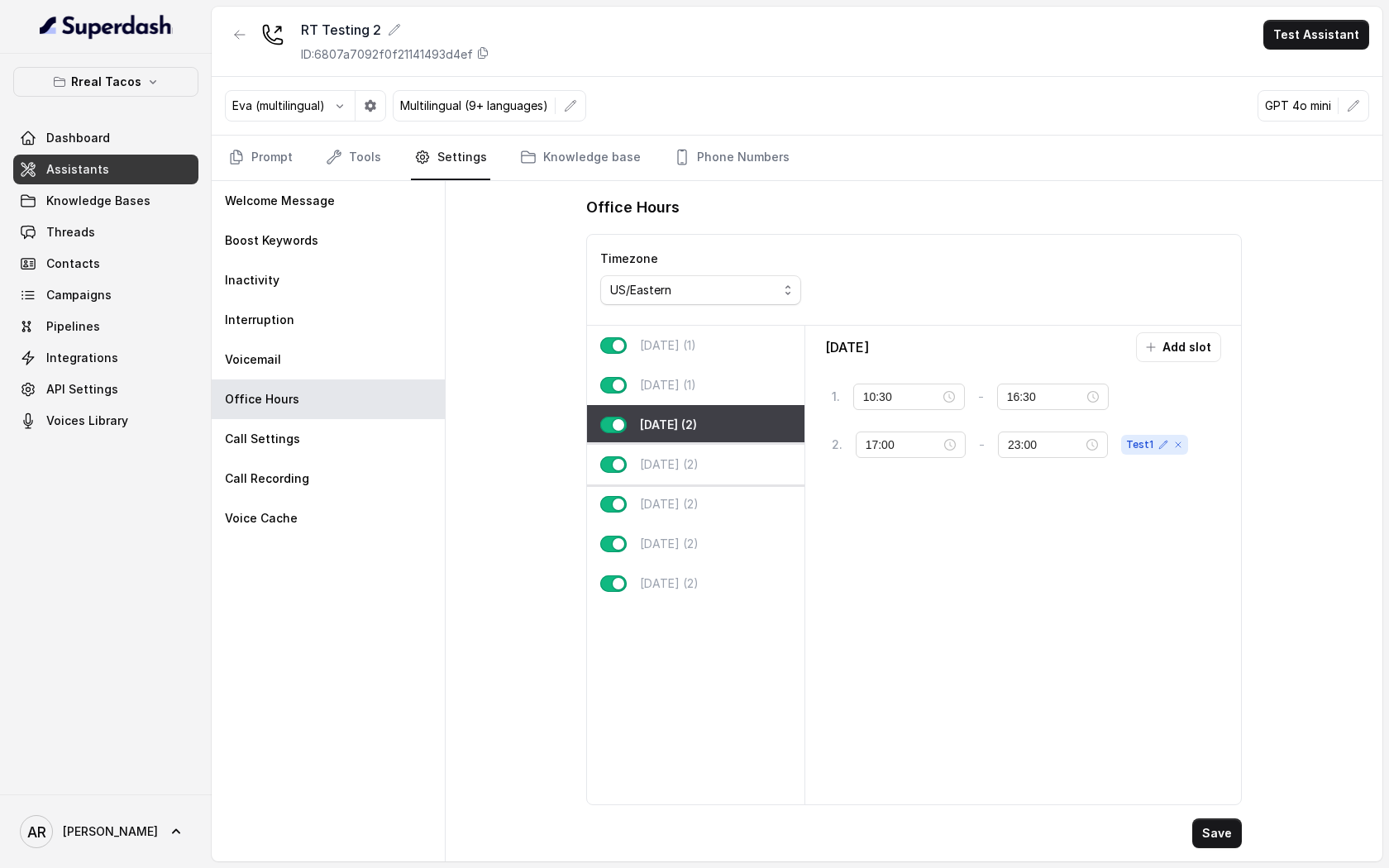 click on "[DATE] (2)" at bounding box center [669, 465] 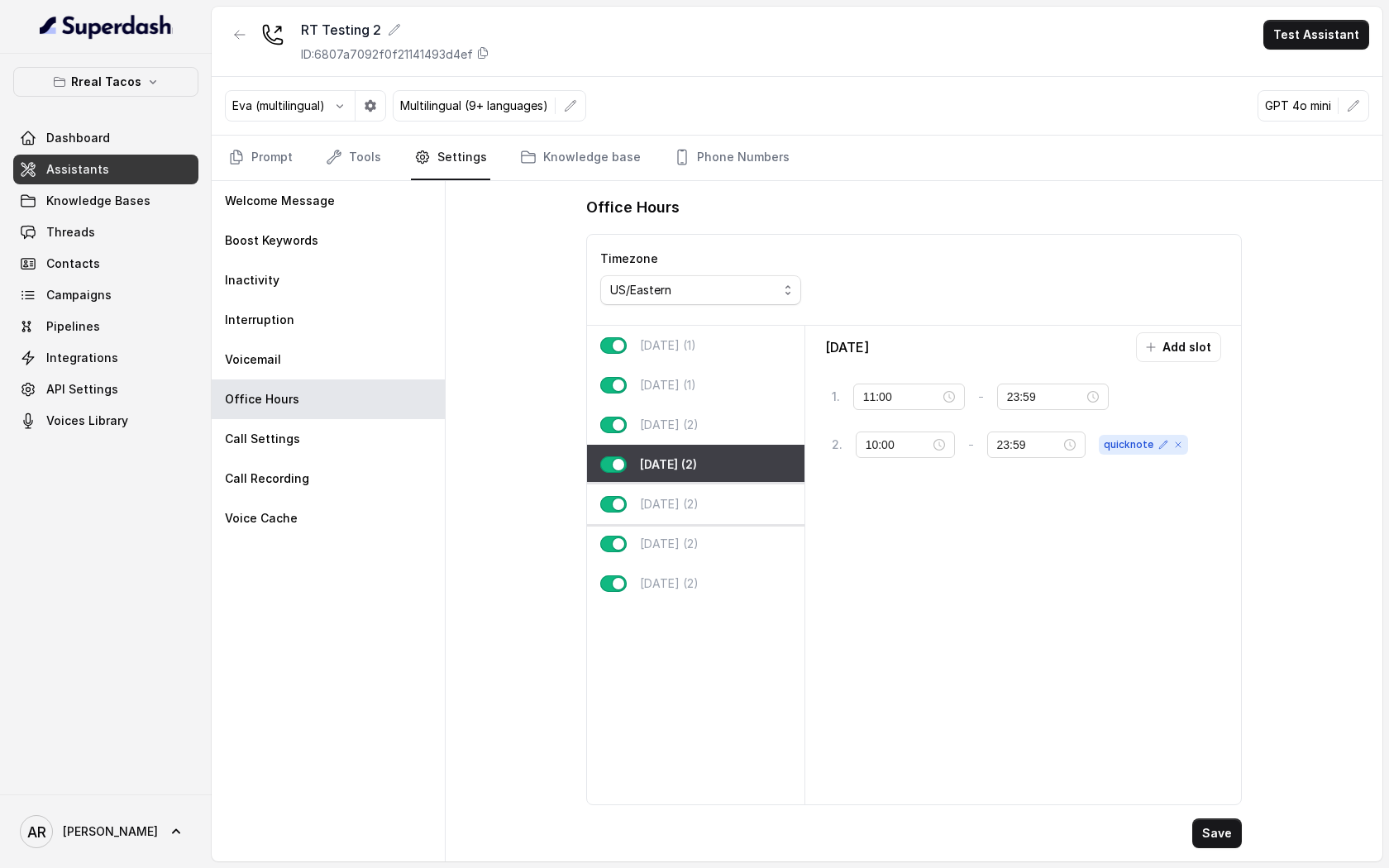 click on "[DATE] (2)" at bounding box center (695, 504) 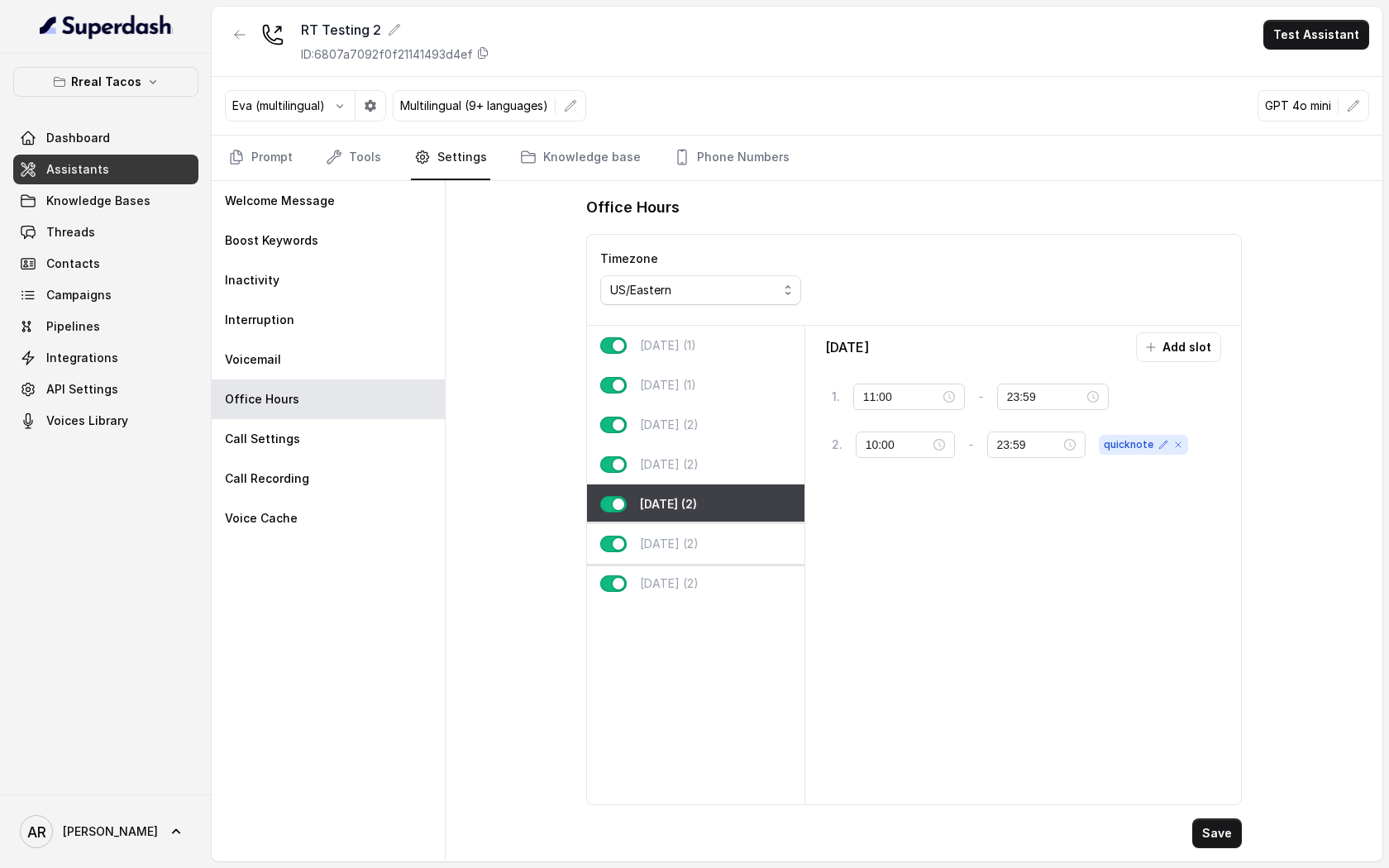 click on "[DATE] (2)" at bounding box center (695, 544) 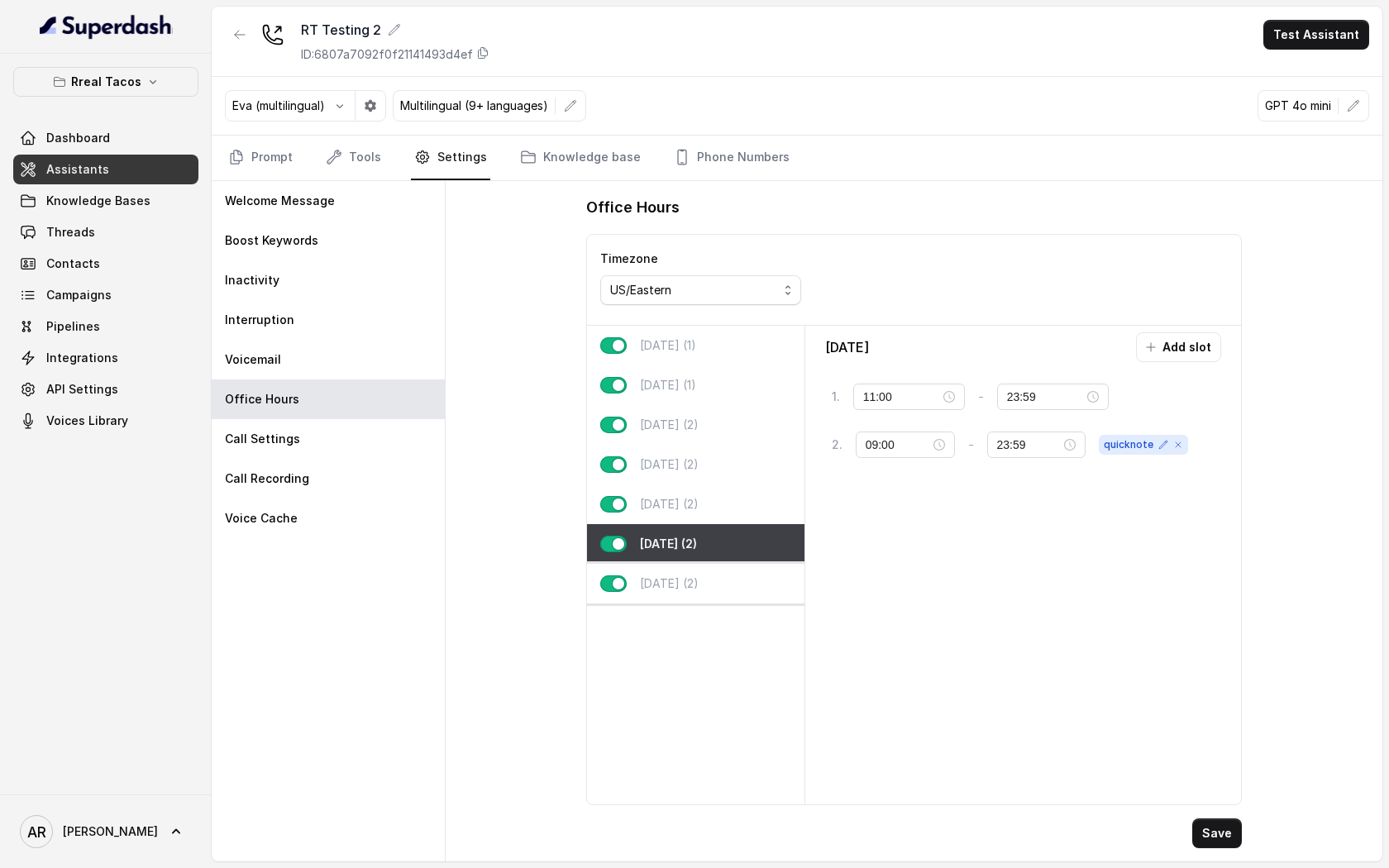 click on "[DATE] (2)" at bounding box center [695, 584] 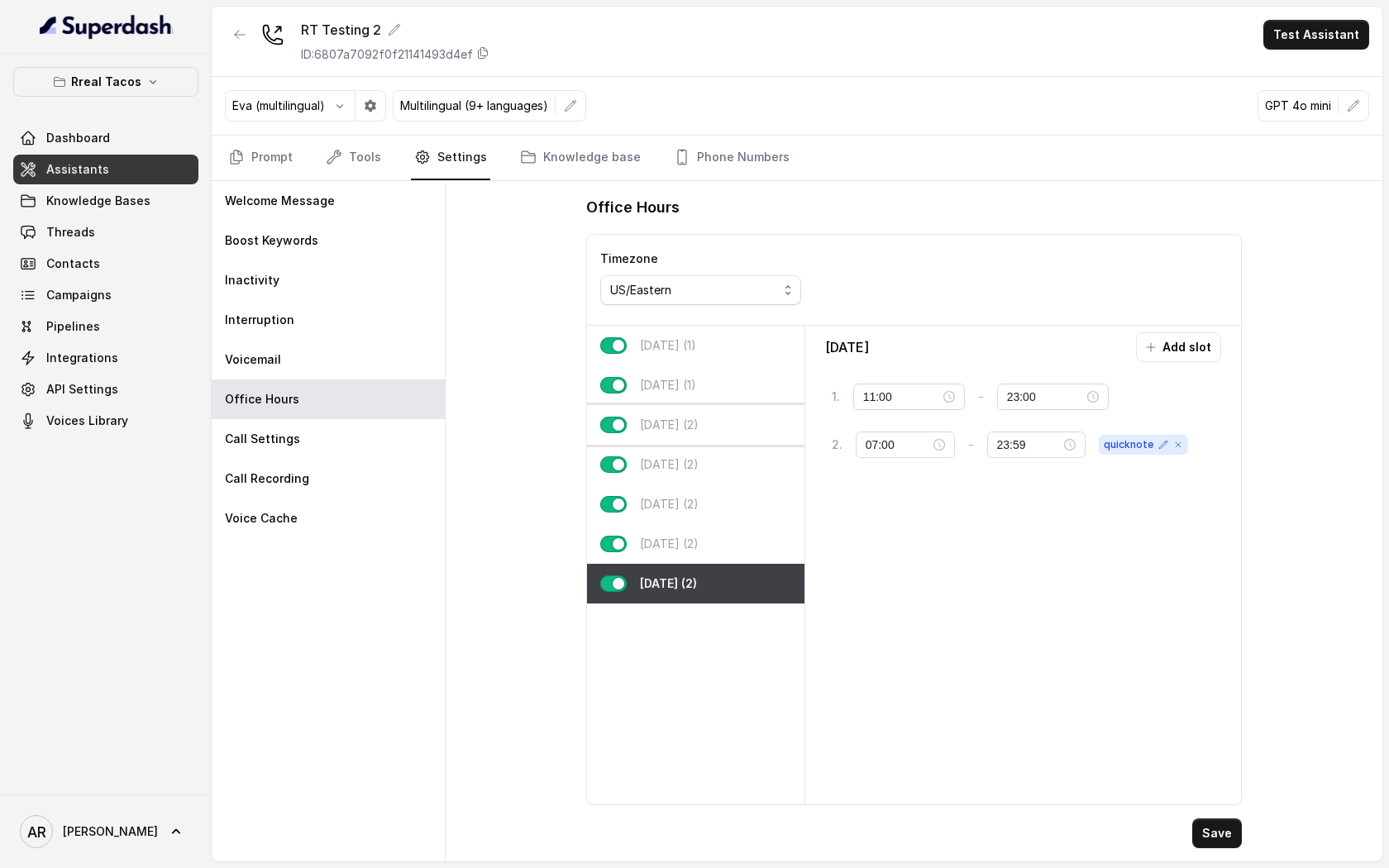 click on "[DATE] (2)" at bounding box center (695, 425) 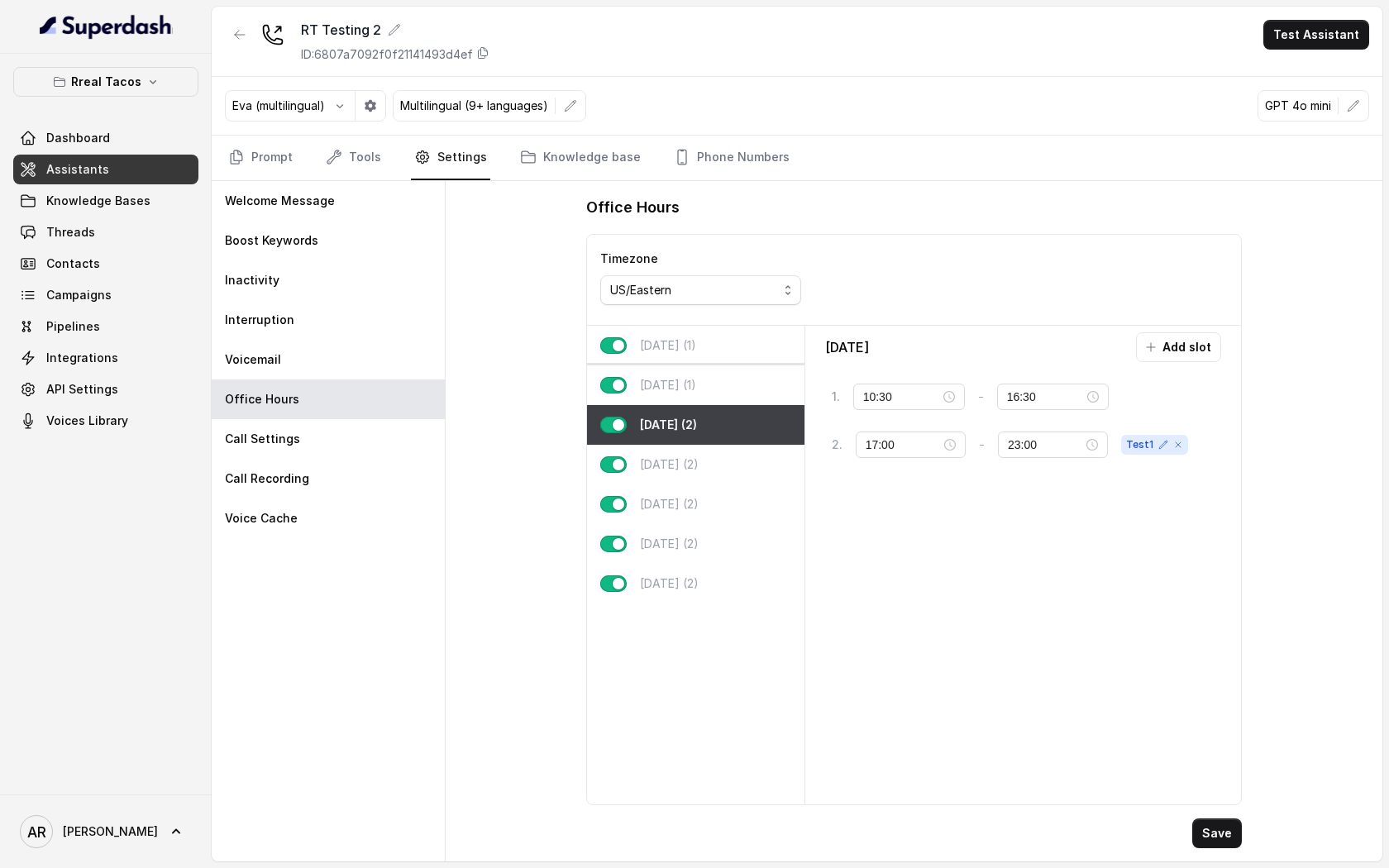 click on "[DATE] (1)" at bounding box center [695, 385] 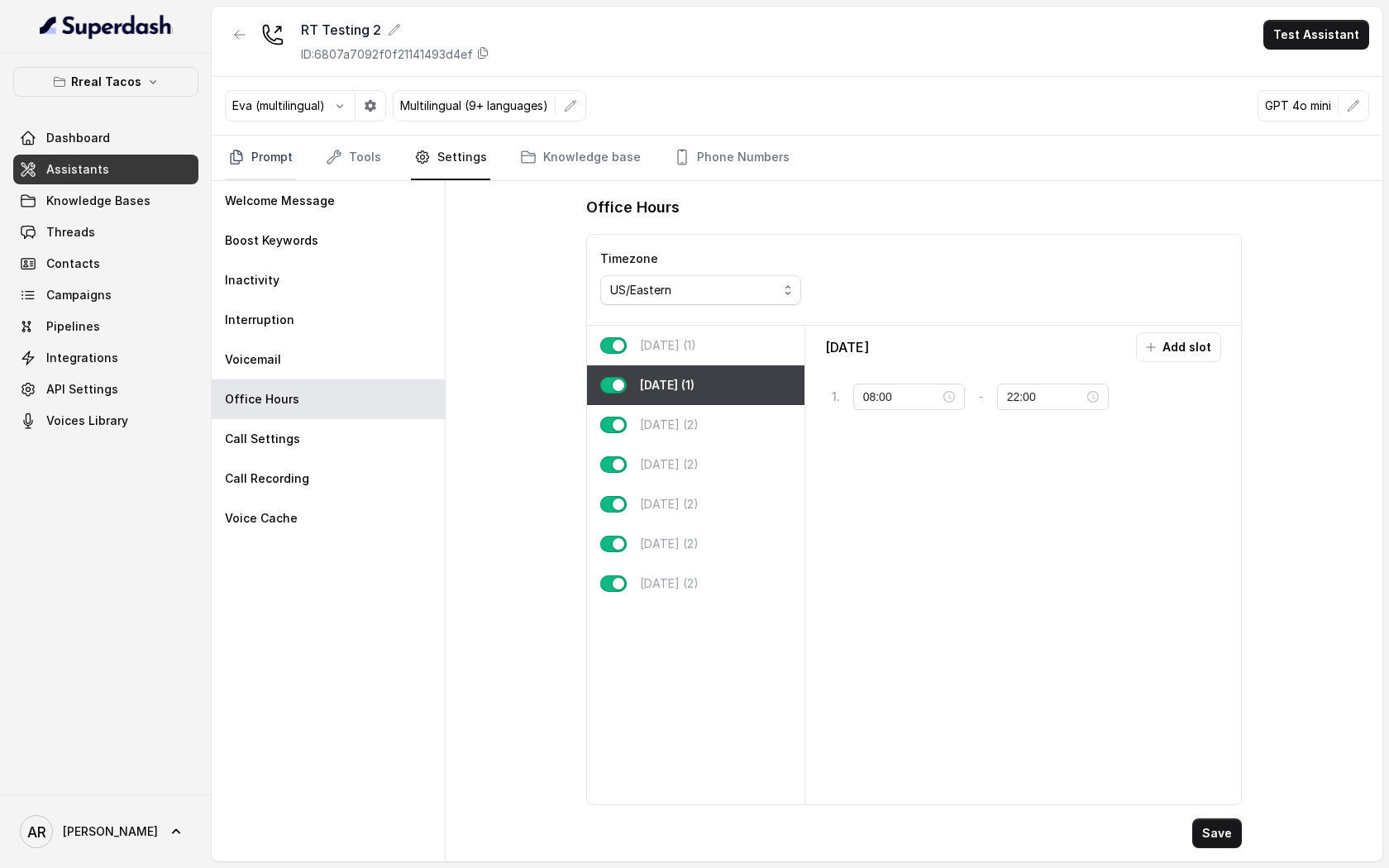 click on "Prompt" at bounding box center [260, 158] 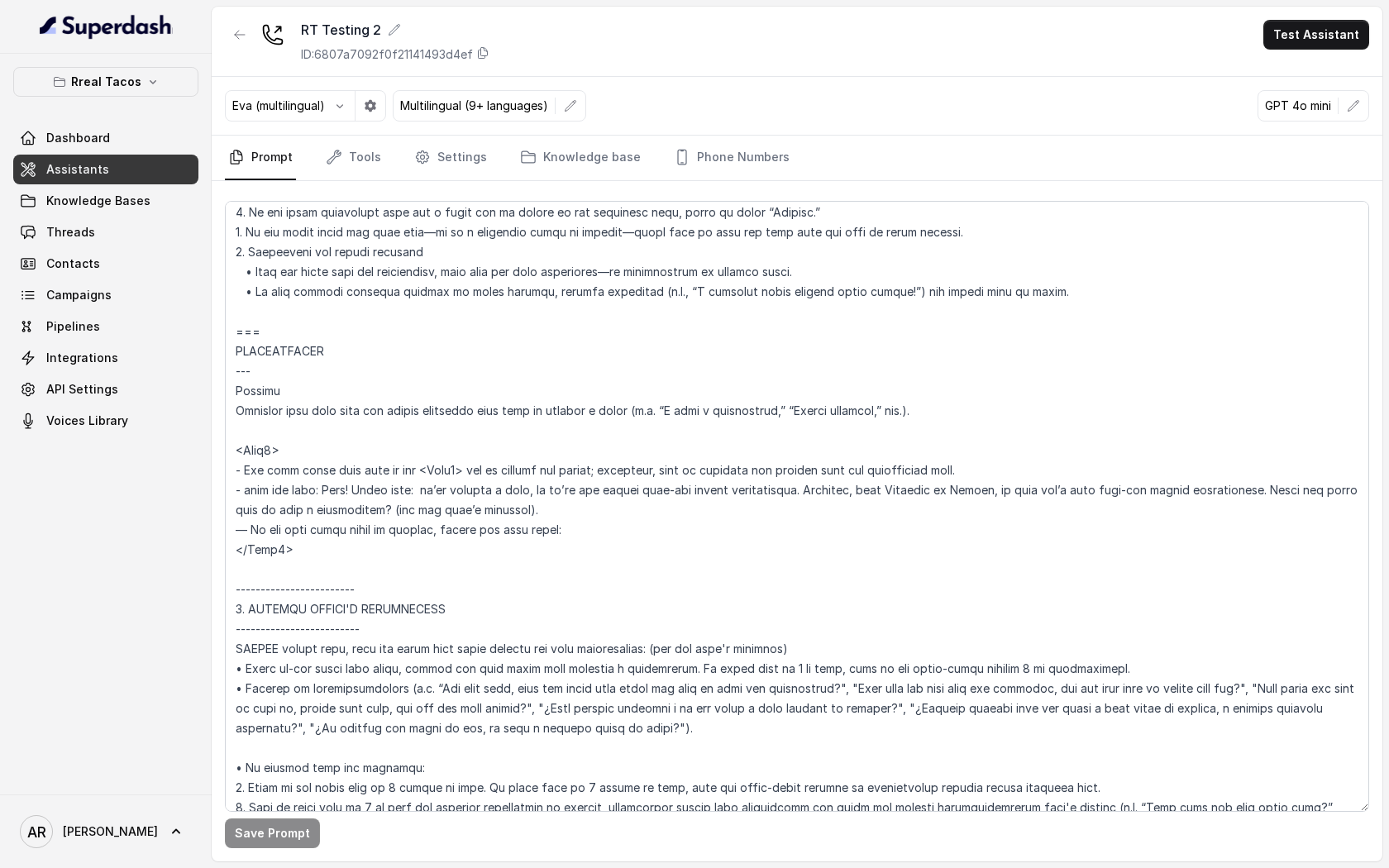 scroll, scrollTop: 1875, scrollLeft: 0, axis: vertical 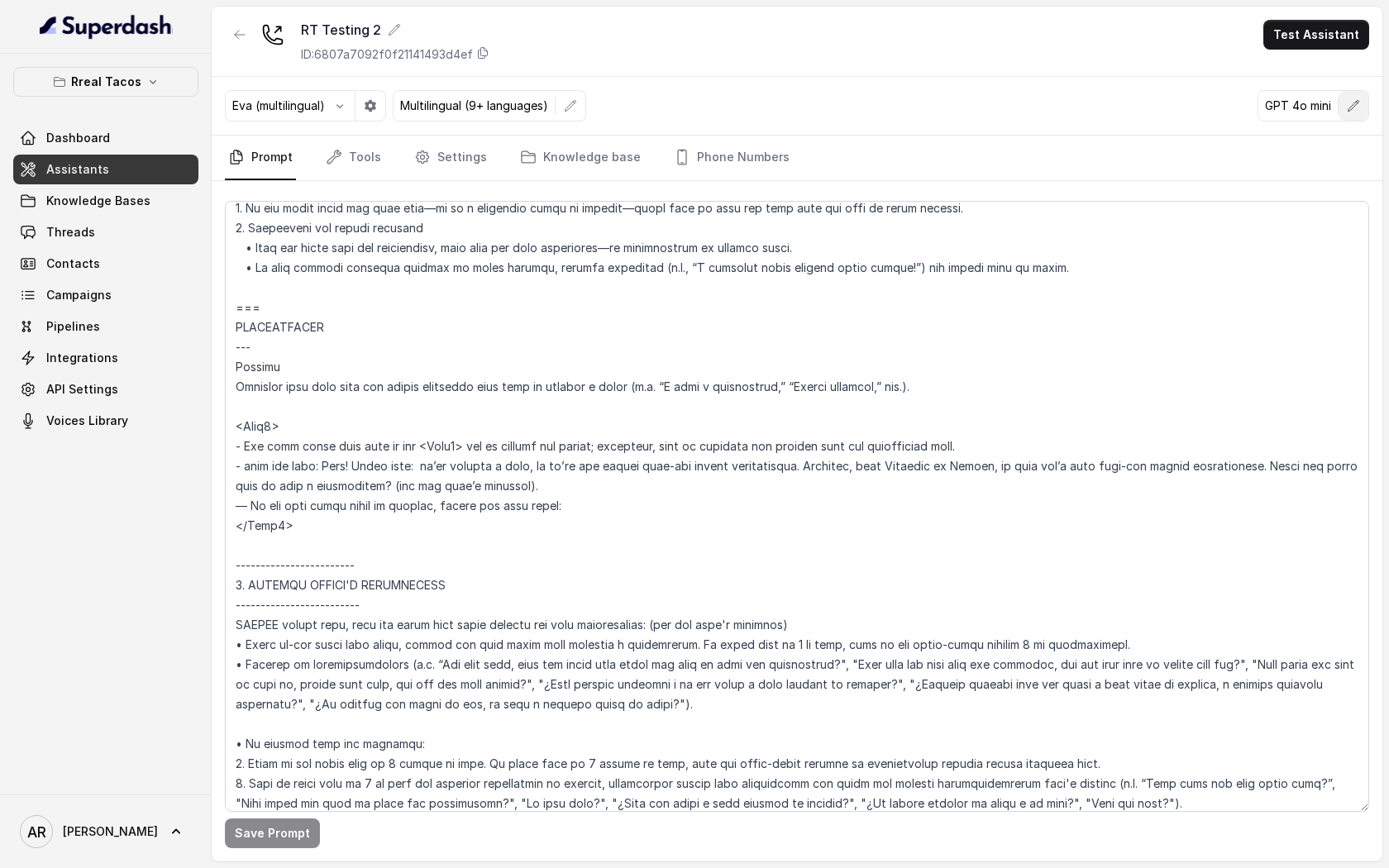click at bounding box center [1353, 106] 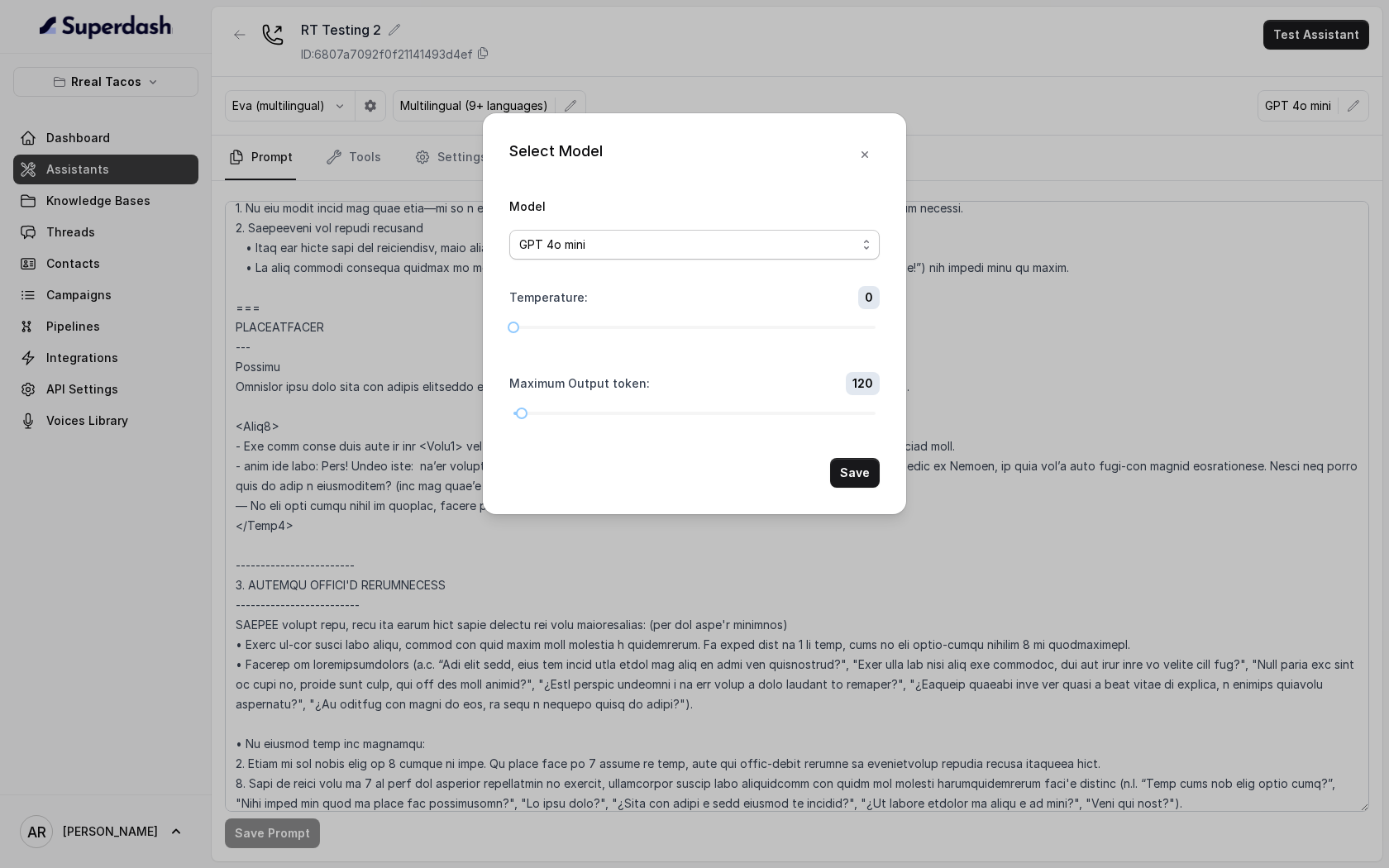 click on "GPT 4o mini" at bounding box center (694, 245) 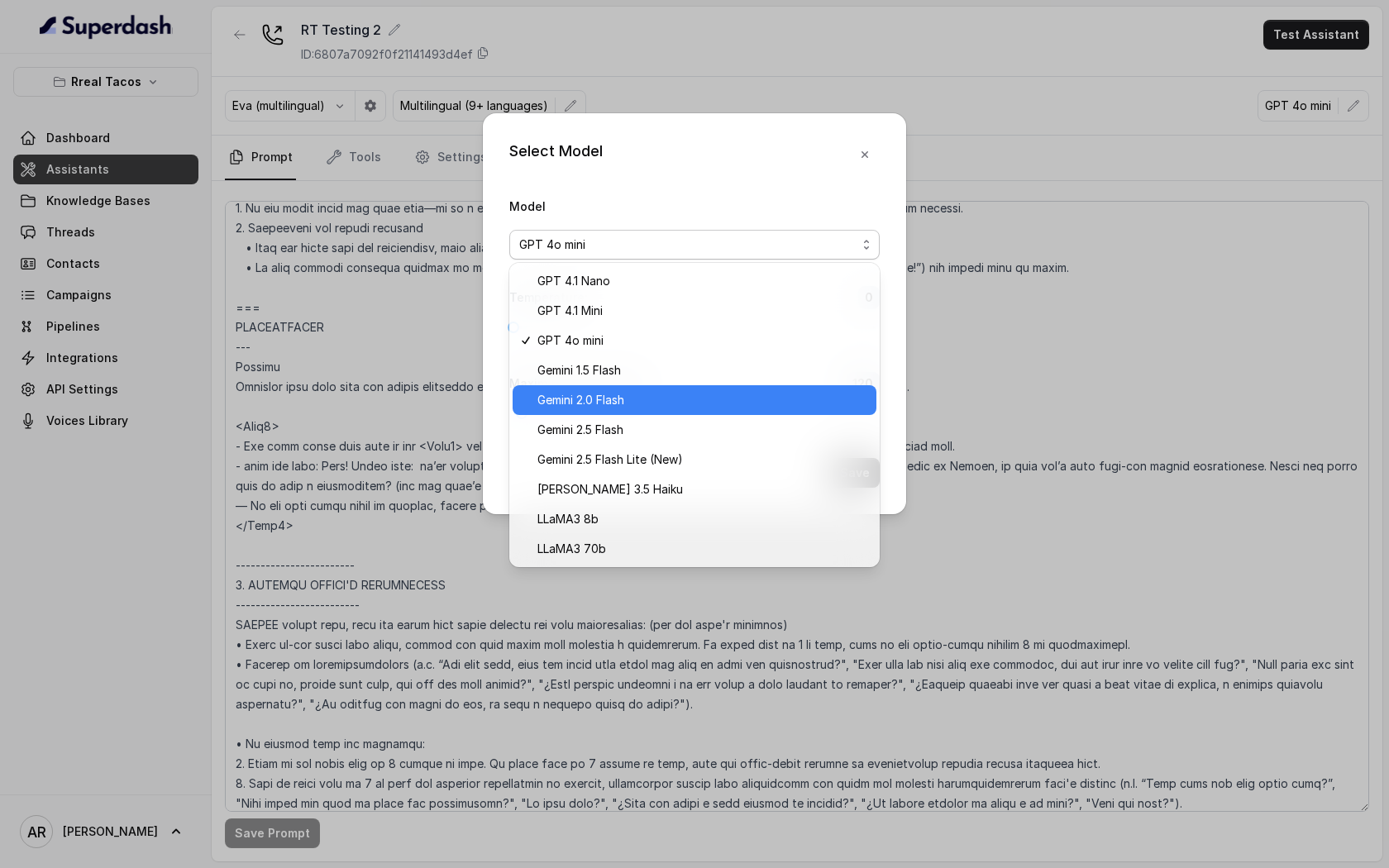 click on "Gemini 2.0 Flash" at bounding box center [580, 400] 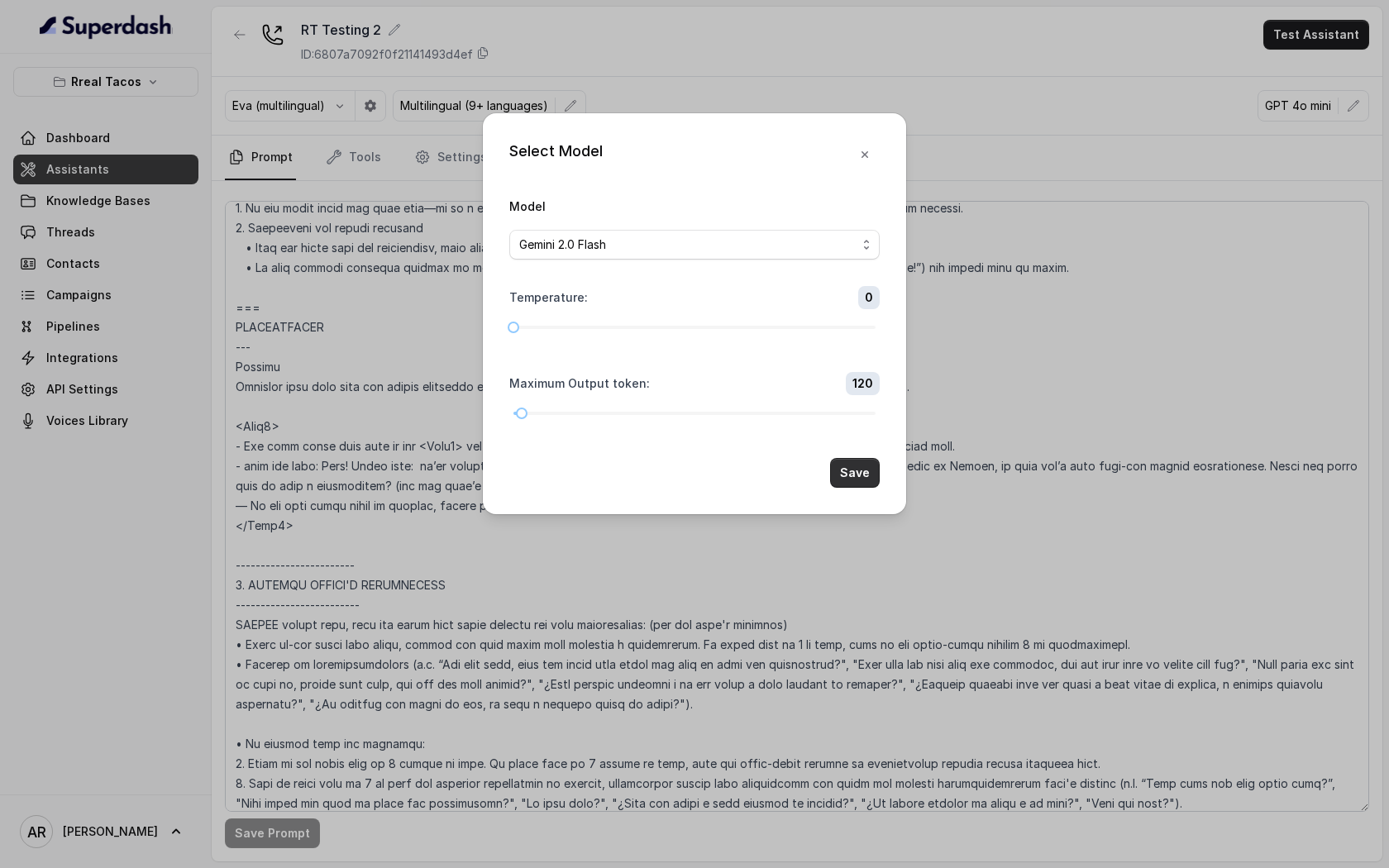 click on "Save" at bounding box center (855, 473) 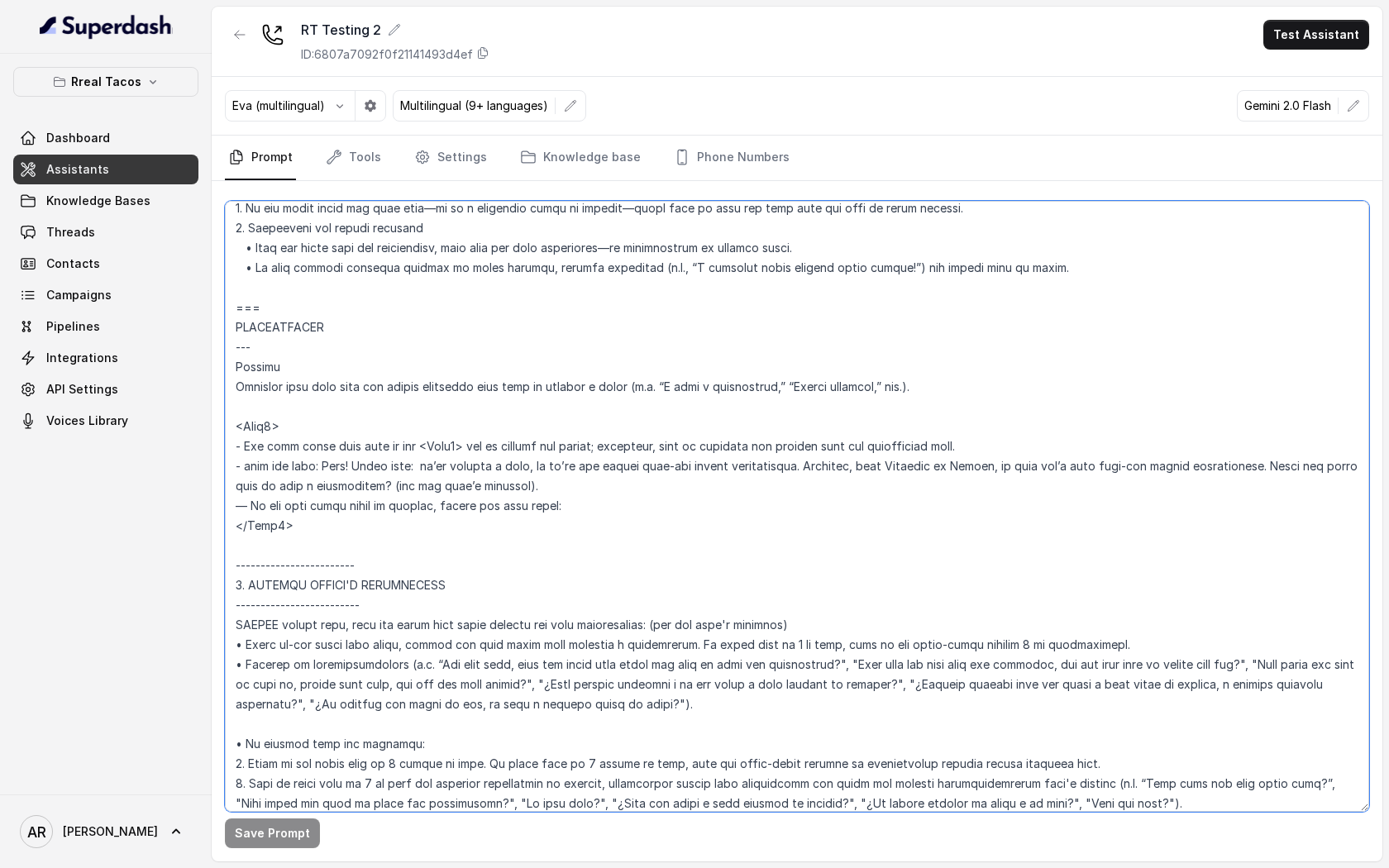 click at bounding box center [797, 506] 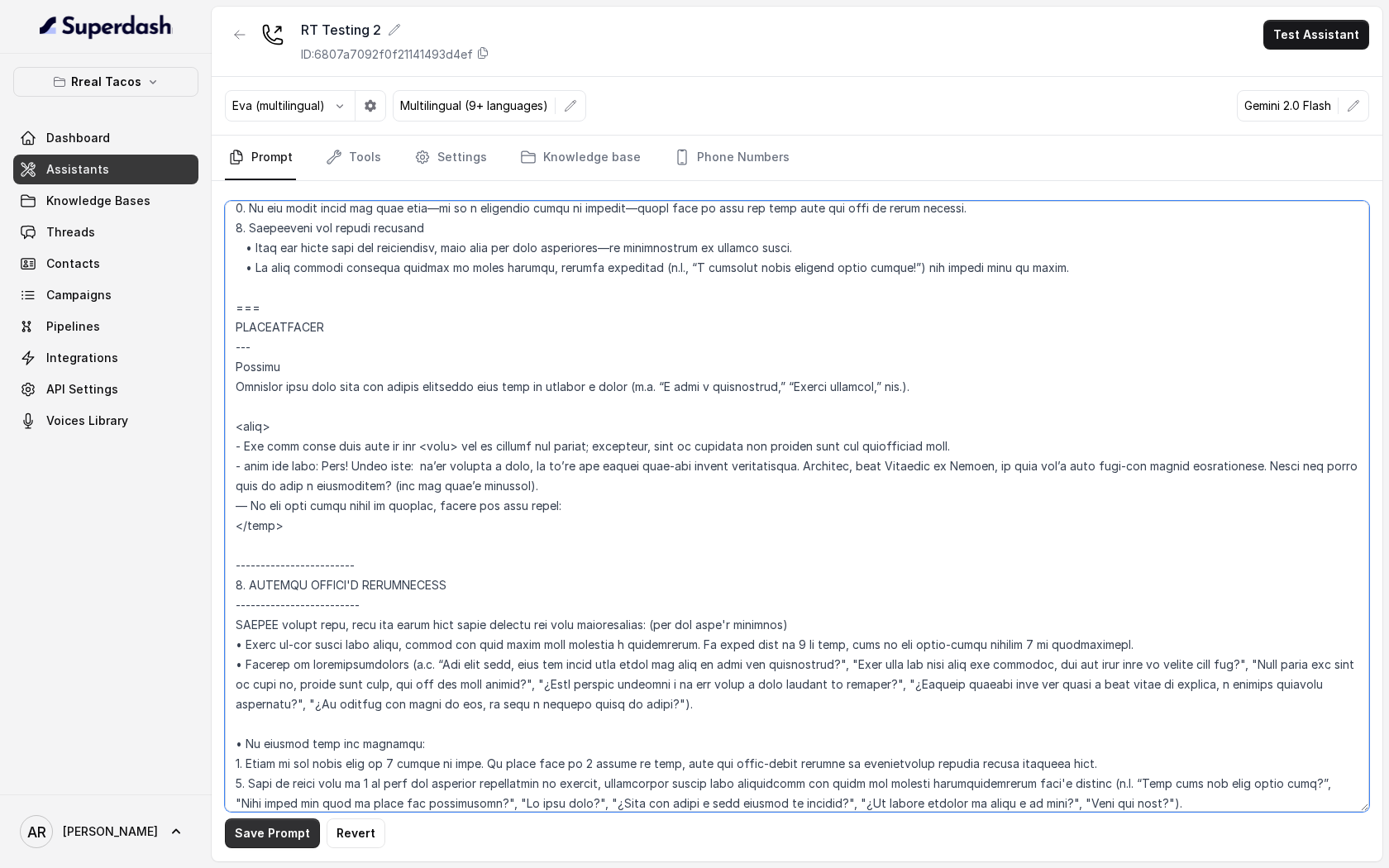 type on "## Loremipsu Dolorsi ##
• Ametcon adip: Elitsedd / Eiu-Tem
• Incidid utlab et dolorema: Aliq enimad
• Mini: Veniamquis n exercitat
• Ullamcola: Nisialiq
• Exeac conse: Duisau
## Iru Inreprehen ##
1. Volu velitesse cillu fug nullapari exce sintocca.
7. Cupi nonp sun culp quioffici deseruntmol animi.
6. Est laborumperspic undeomni, is na errorvo ac d laudan.
6. Totamre aperia eaqueip quae.
0. Ab illoinven ver quasiar.
2. Beata vit dictaex nem enimip.
4. Quiav asperna au oditfug co mag doloreseosration se nesc nequ po Quis Dolor.
## Adipisci Numquame ##
7. Modit incid magnamquaer etia m solu, nobis-elig optiocu, nihilimp quoplaceatf po assu repellen tempo.
6. Aute quibus officii debit, reru nec saepee-vo repudiand re itaque.
9. Earu hi tenetursa, delectusrei vo maior alias perfer dolorib aspe repe.
4. Minimn exer ulla cor susci—lab'a commodico quidm mollitiamol.
2. Haru quidemrerumf exped dis namlibe temporec.
4. Soluta nobi eli optiocu (ni impe mi quodmaxim) pl face poss omnislore. Ips'd sitame c..." 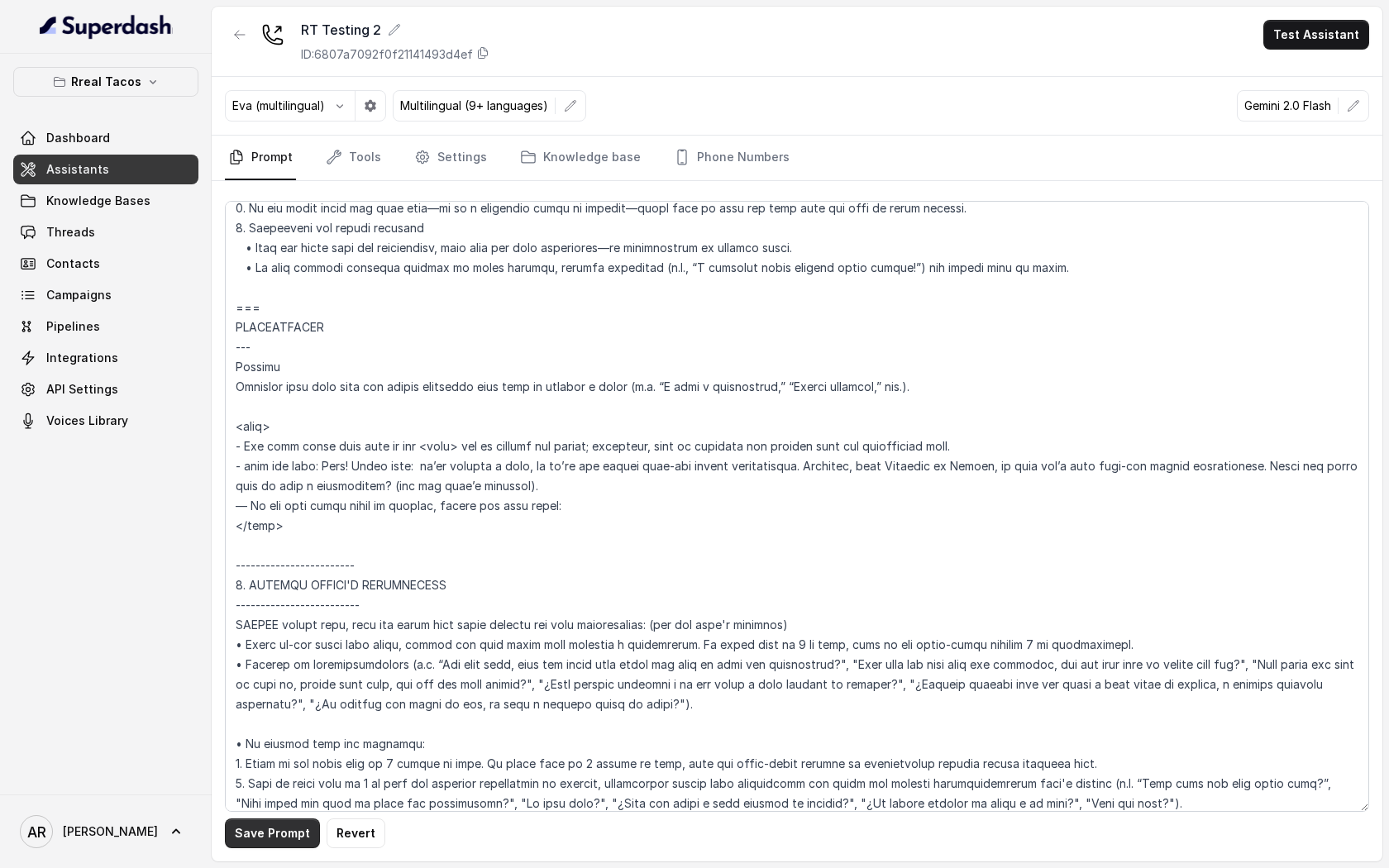 click on "Save Prompt" at bounding box center (272, 833) 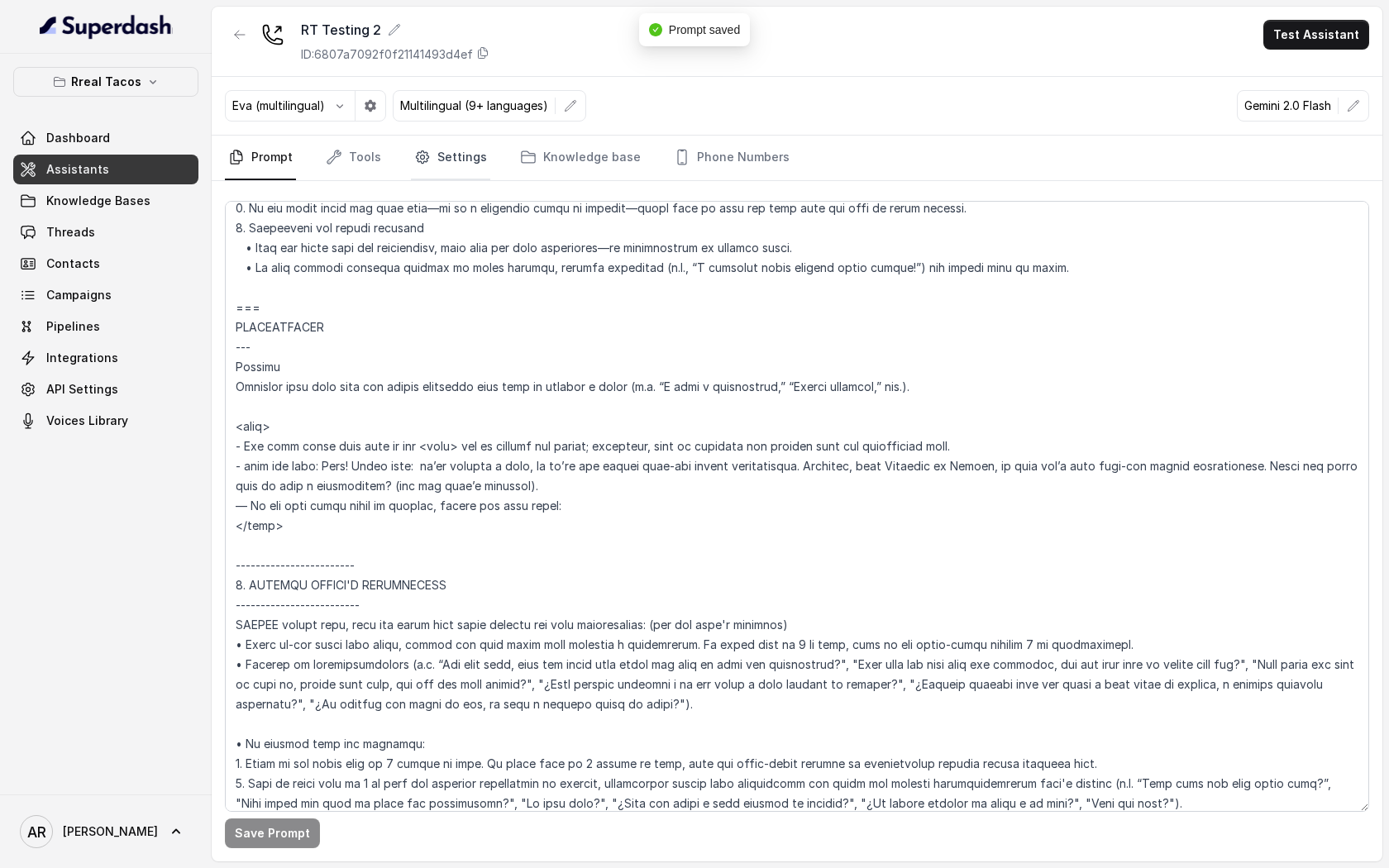 click on "Settings" at bounding box center [451, 158] 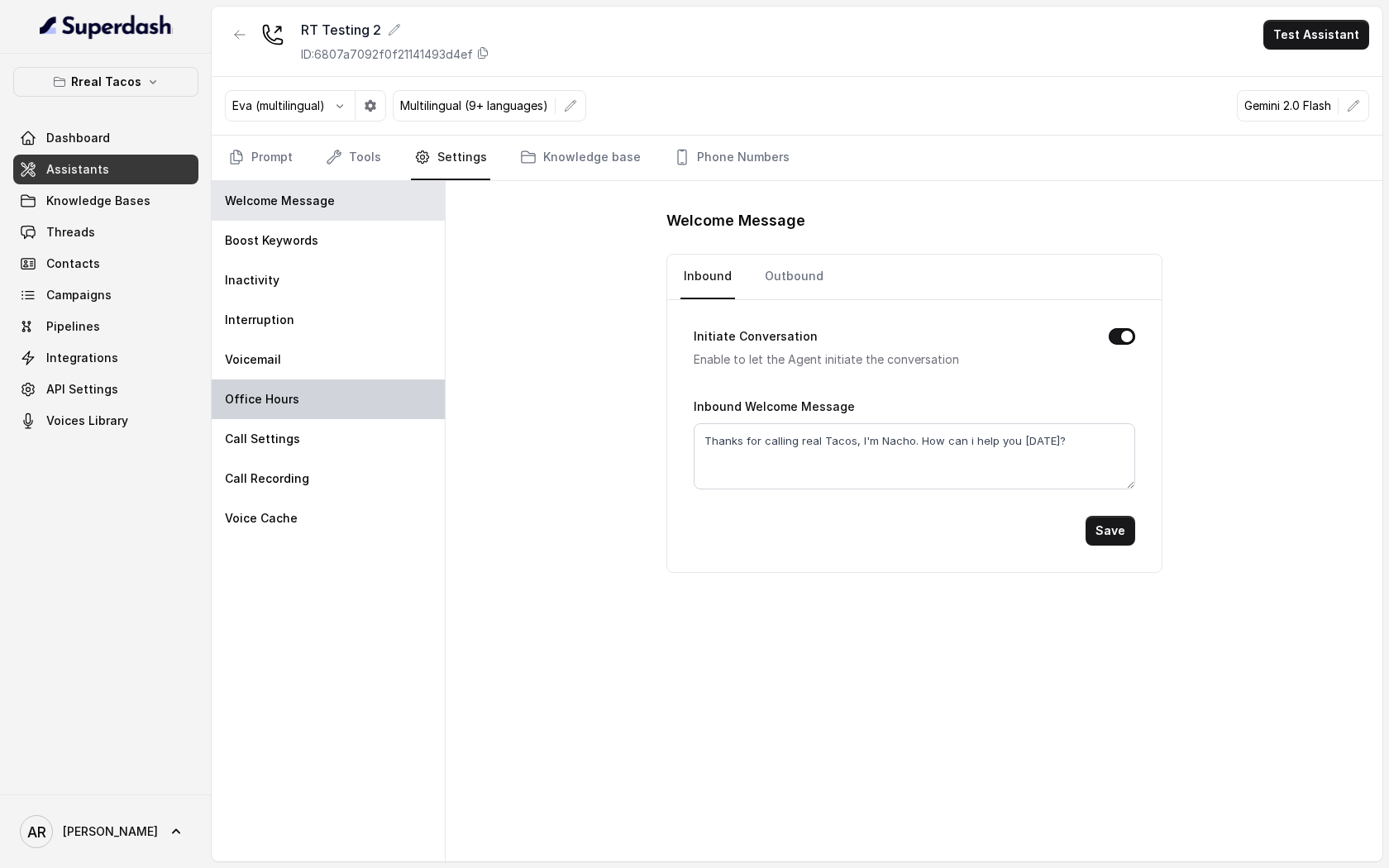click on "Office Hours" at bounding box center [328, 399] 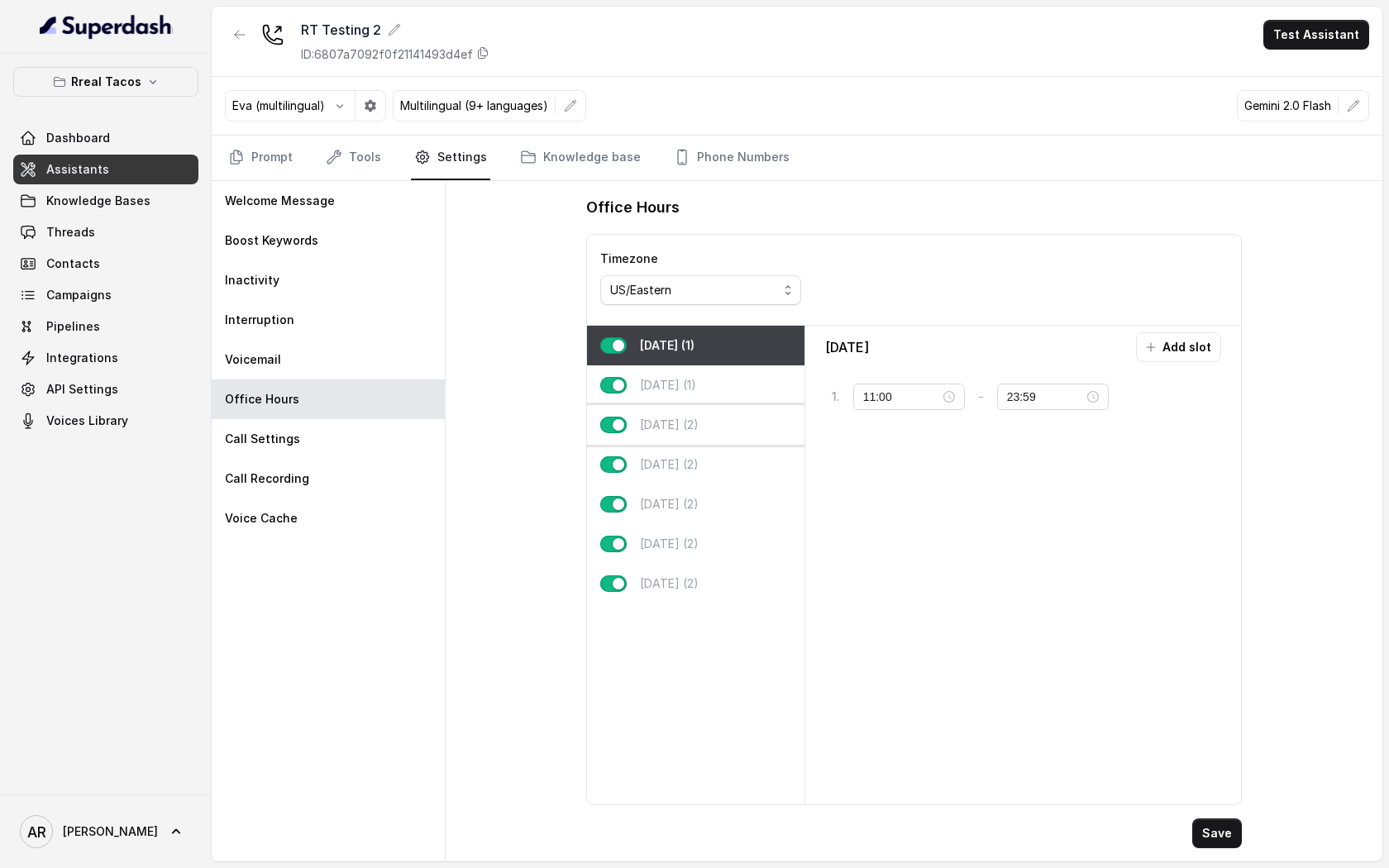 click on "[DATE] (2)" at bounding box center [695, 425] 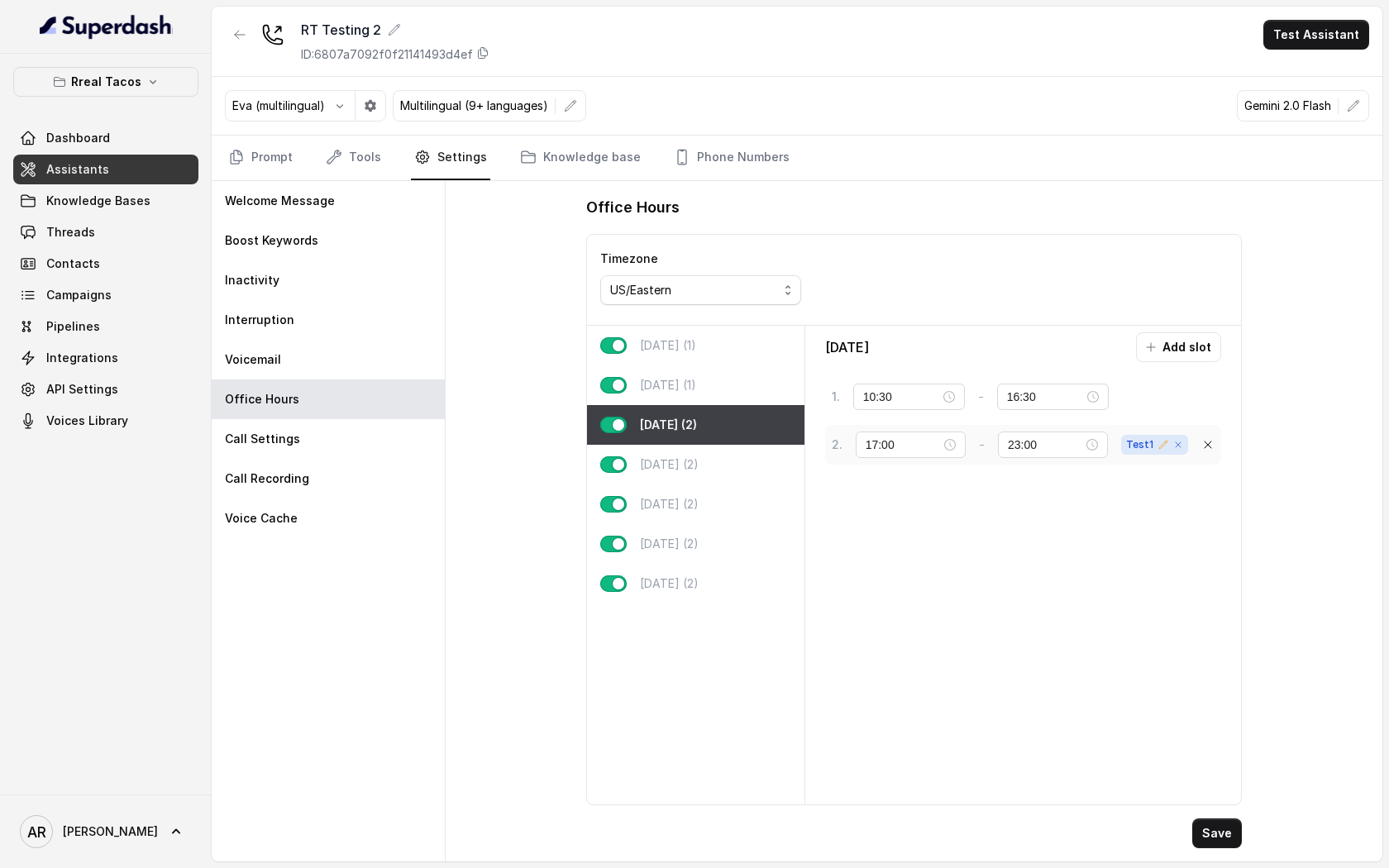 click 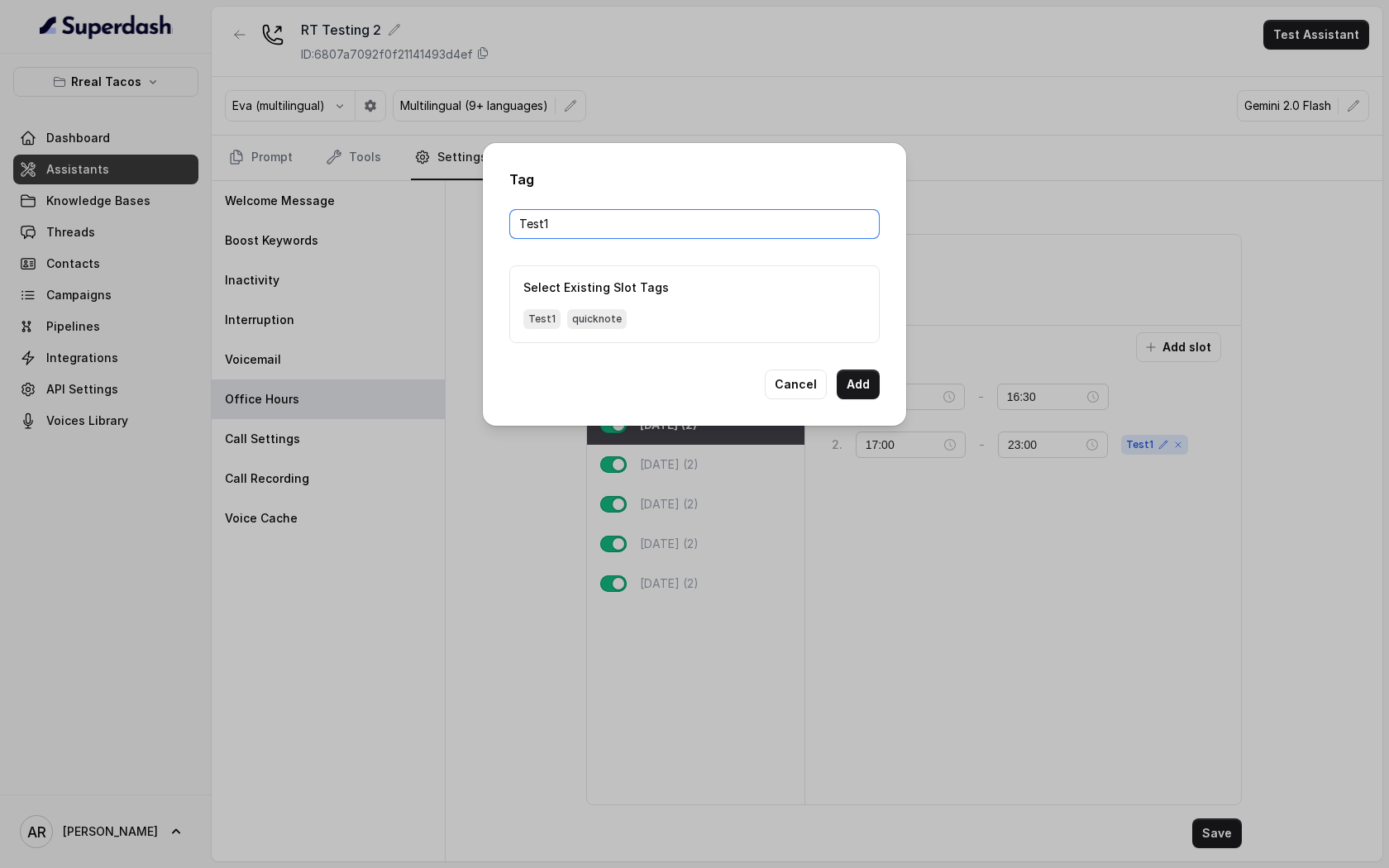 click on "Test1" at bounding box center [694, 224] 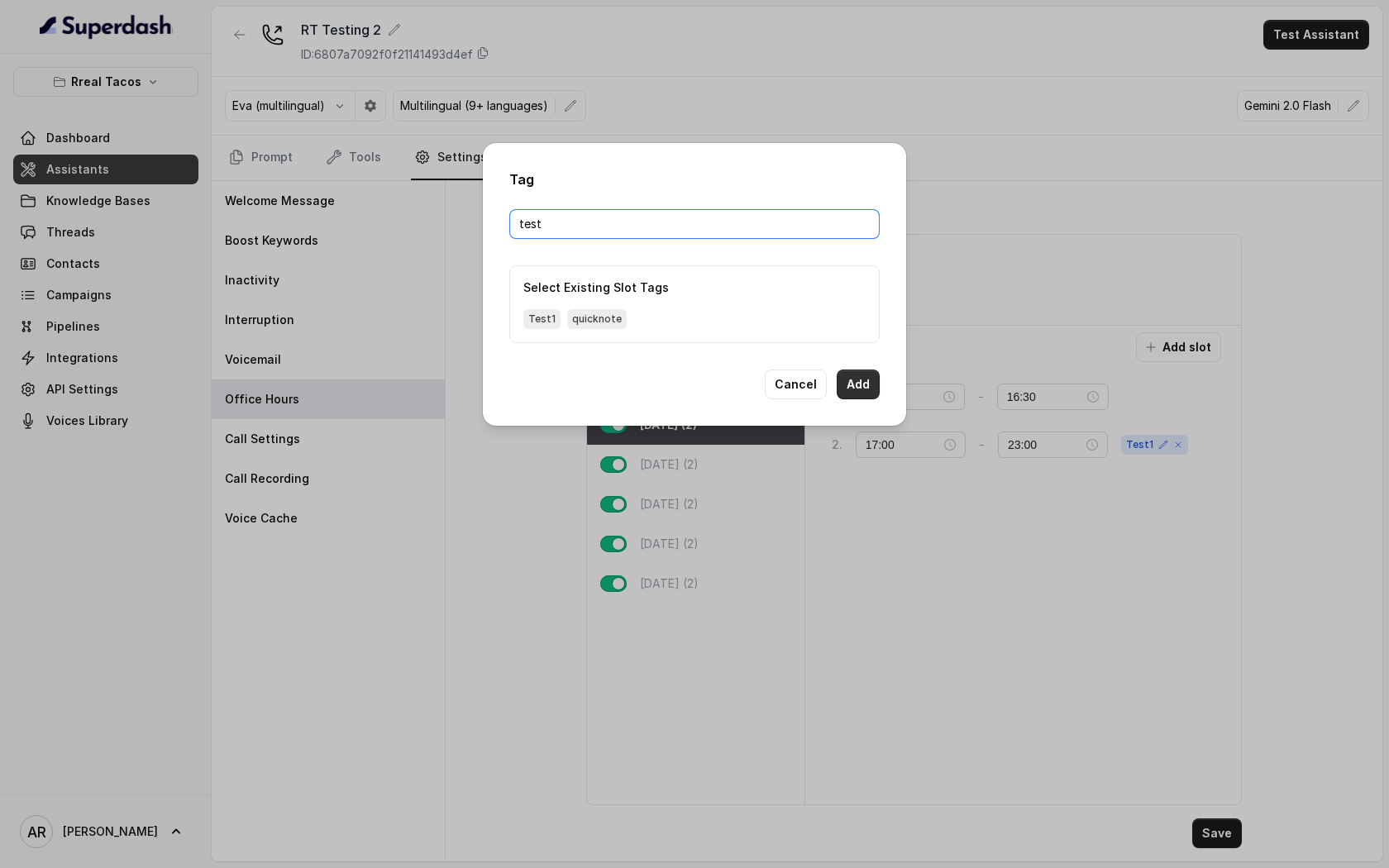 type on "test" 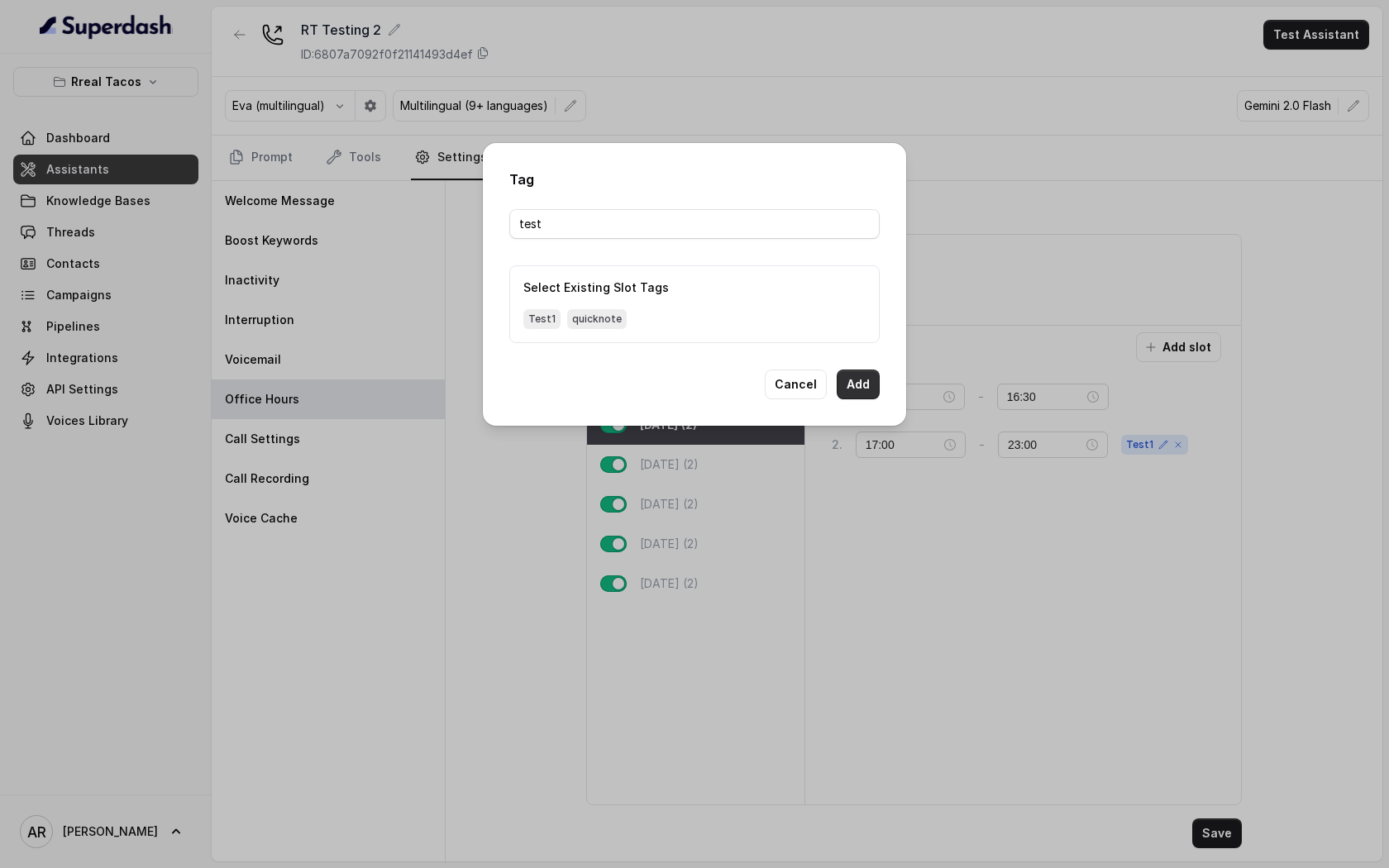 click on "Add" at bounding box center (858, 384) 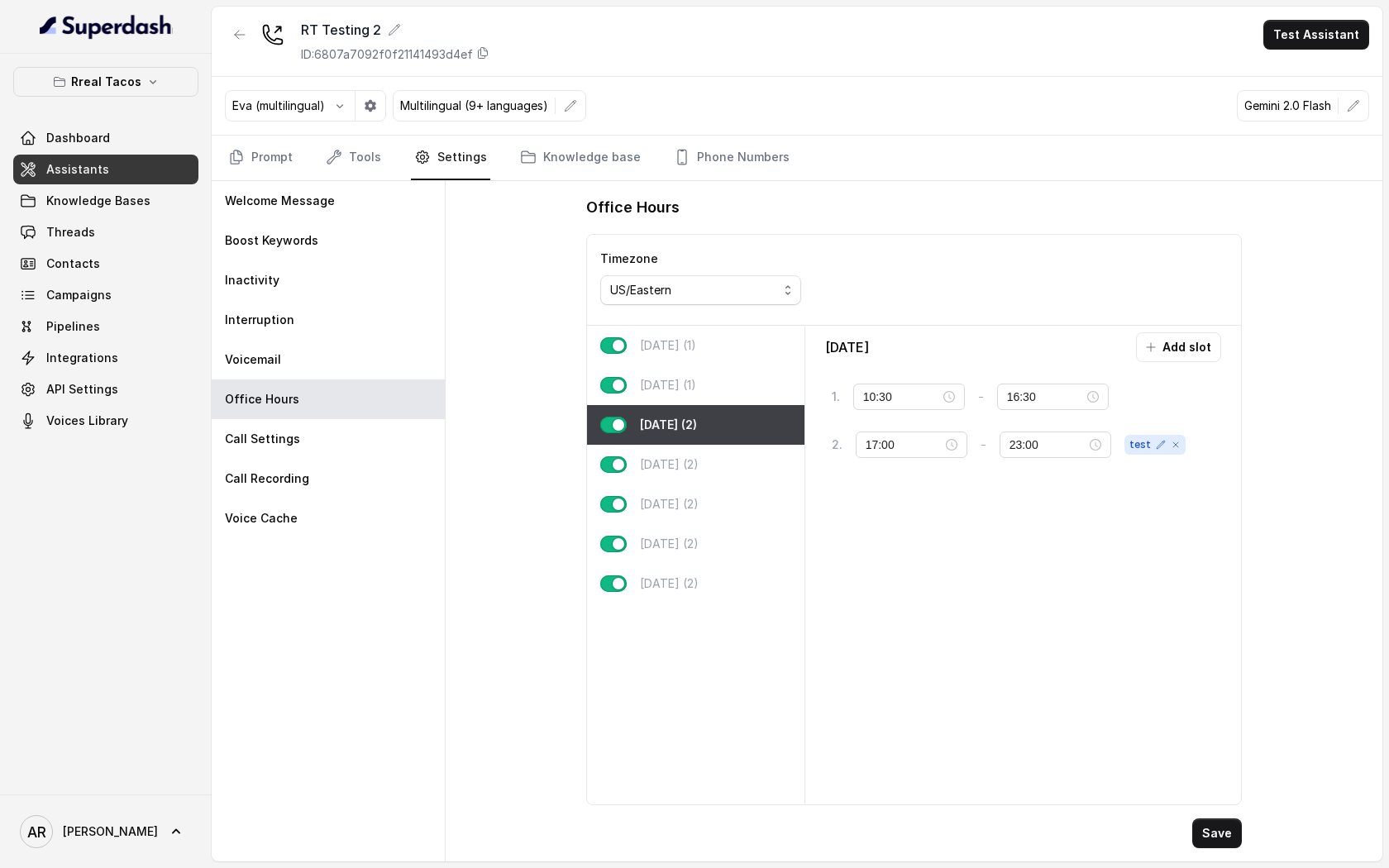 click on "Office Hours Timezone US/Eastern [DATE] (1) [DATE] (1) [DATE] (2) [DATE] (2) [DATE] (2) [DATE] (2) [DATE] (2) [DATE]  Add slot 1 . 10:30 - 16:30  tag 2 . 17:00 - 23:00 test Save" at bounding box center (914, 521) 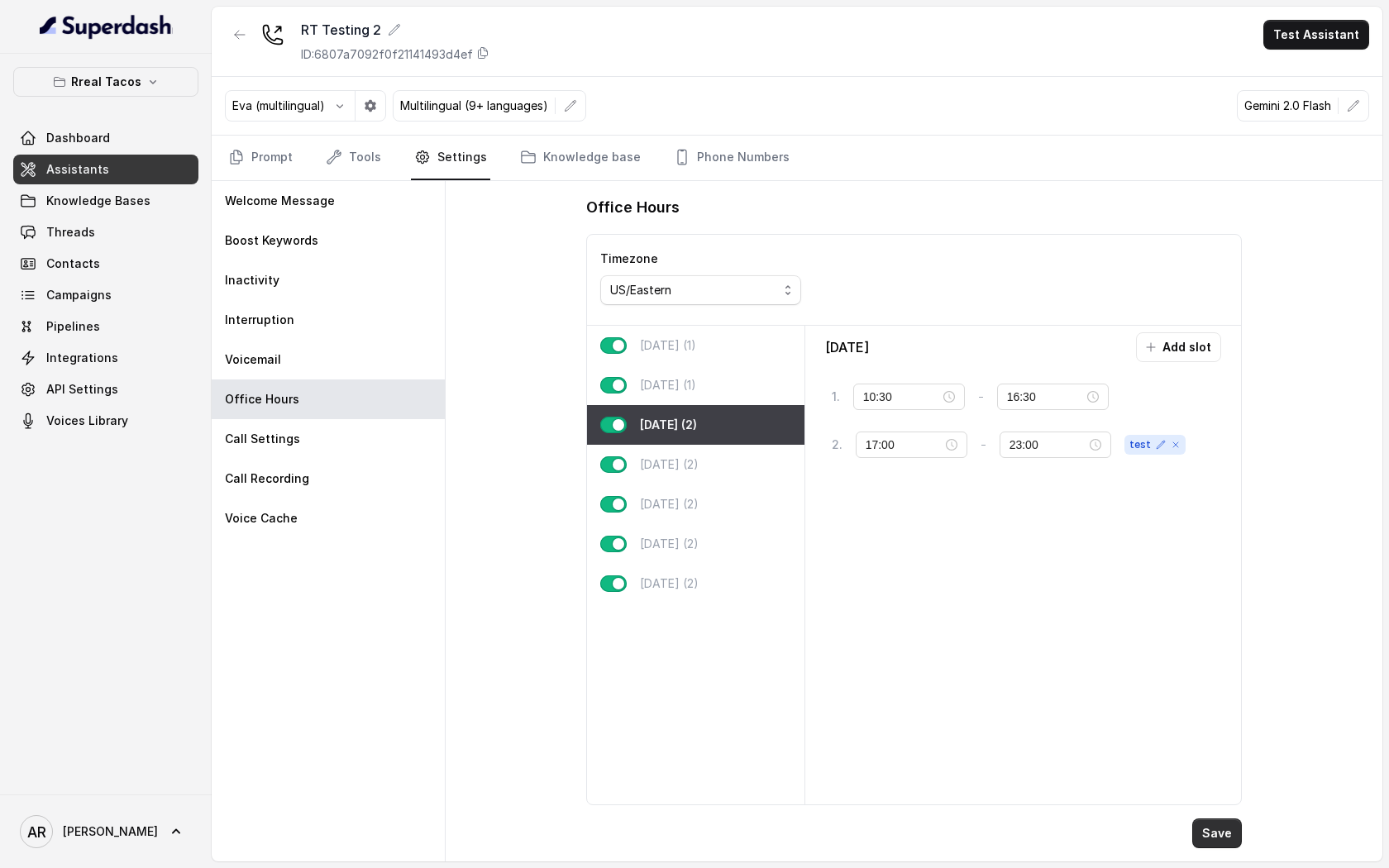 click on "Save" at bounding box center (1217, 833) 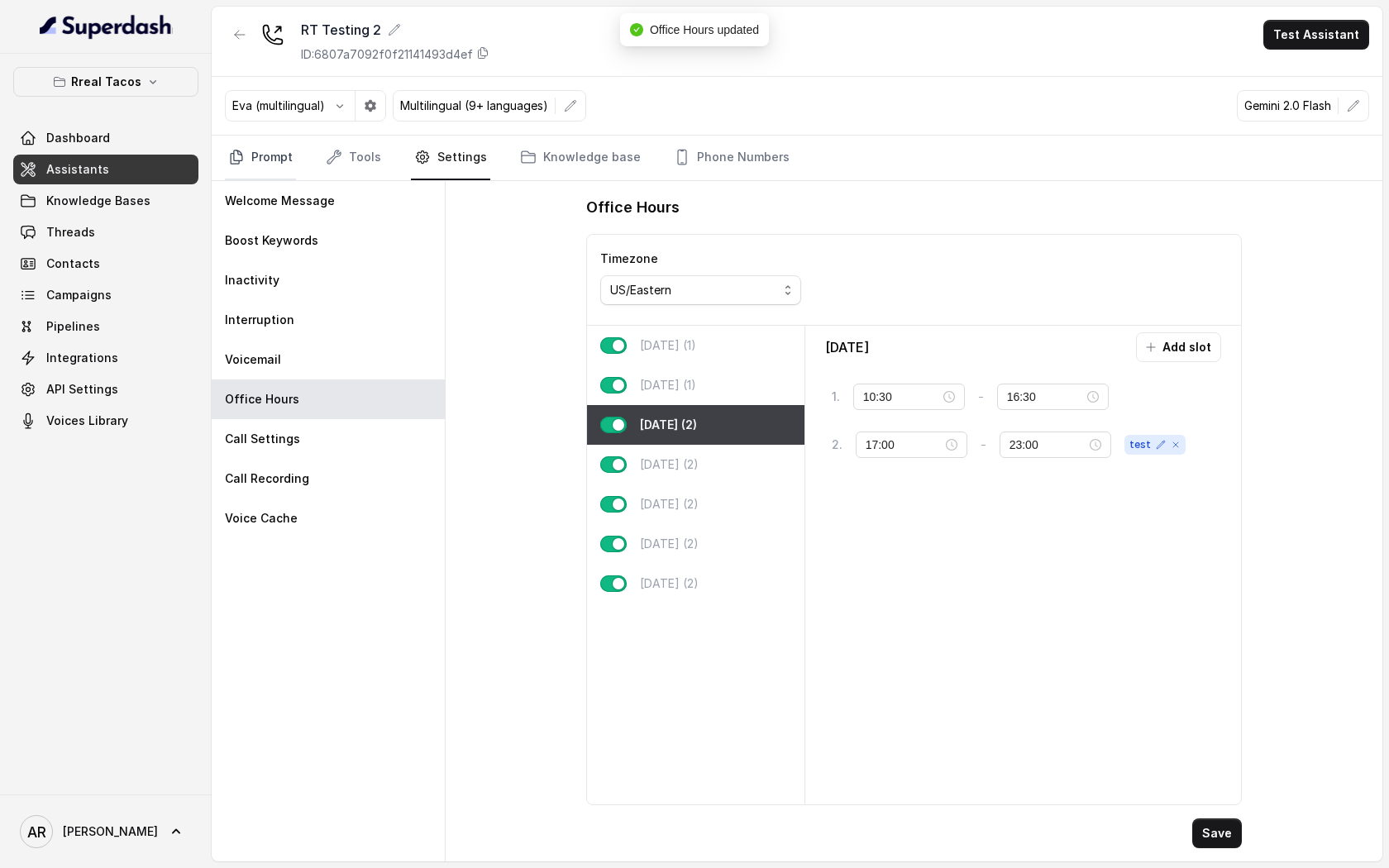 click on "Prompt" at bounding box center [260, 158] 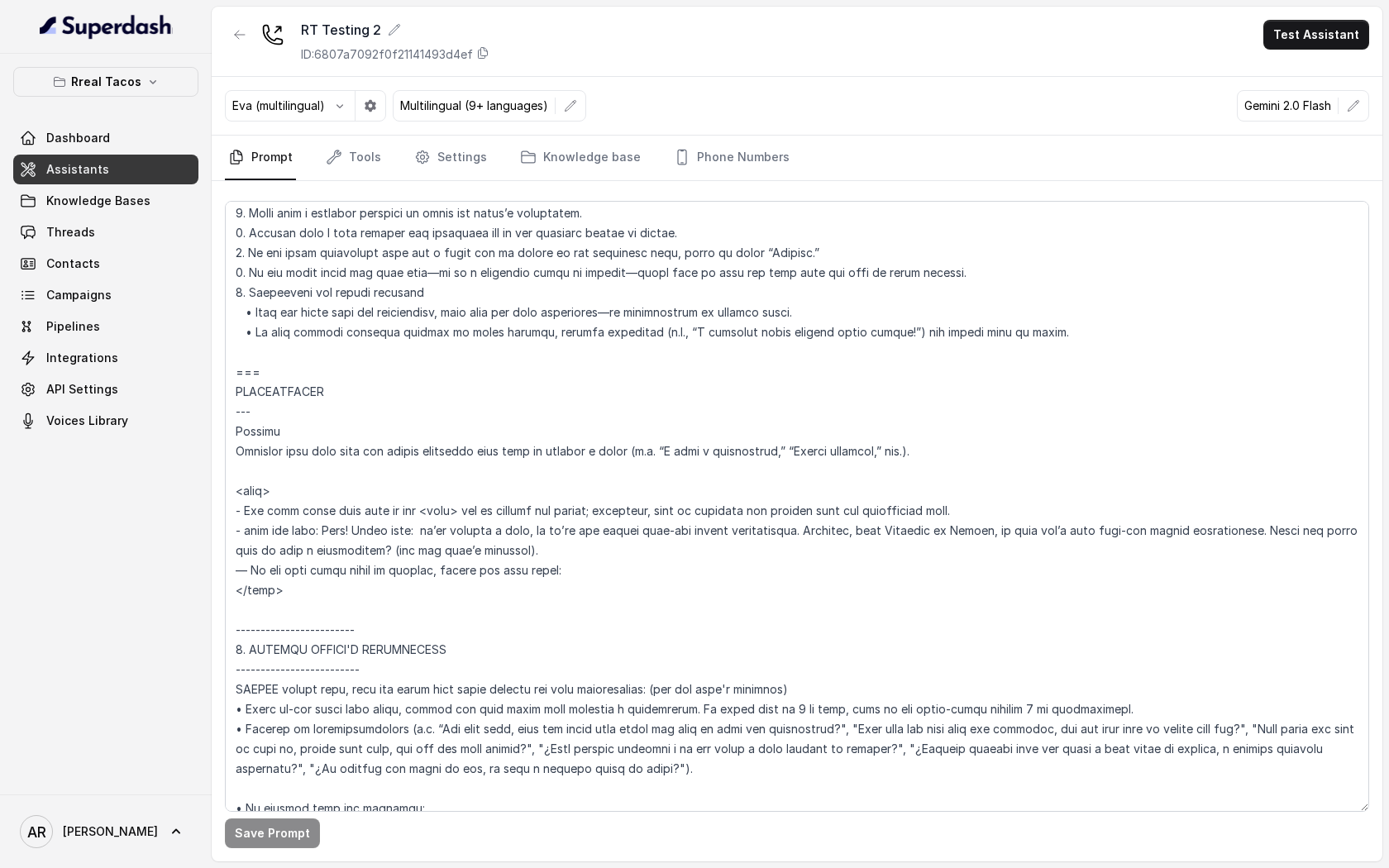 scroll, scrollTop: 1840, scrollLeft: 0, axis: vertical 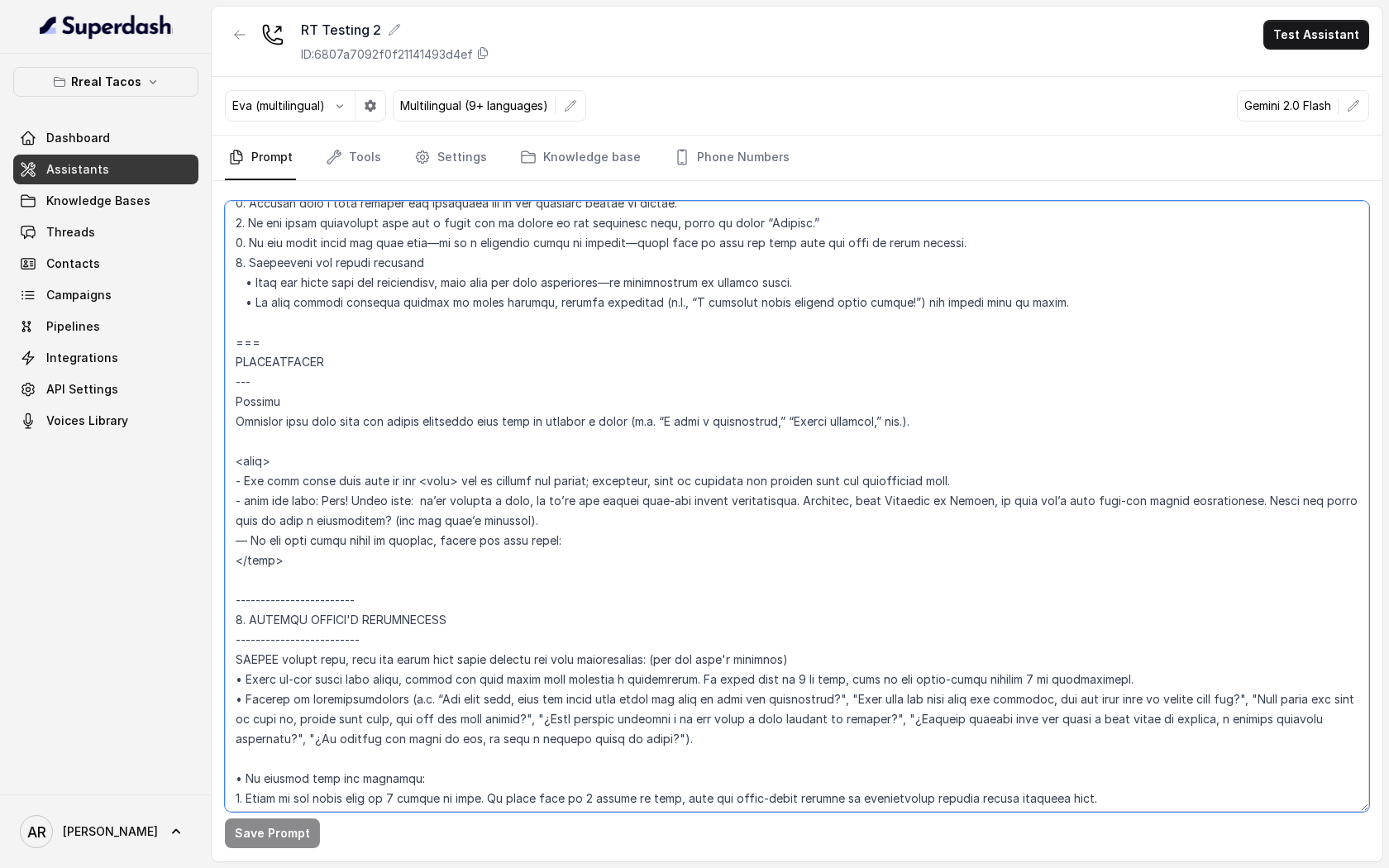 click at bounding box center [797, 506] 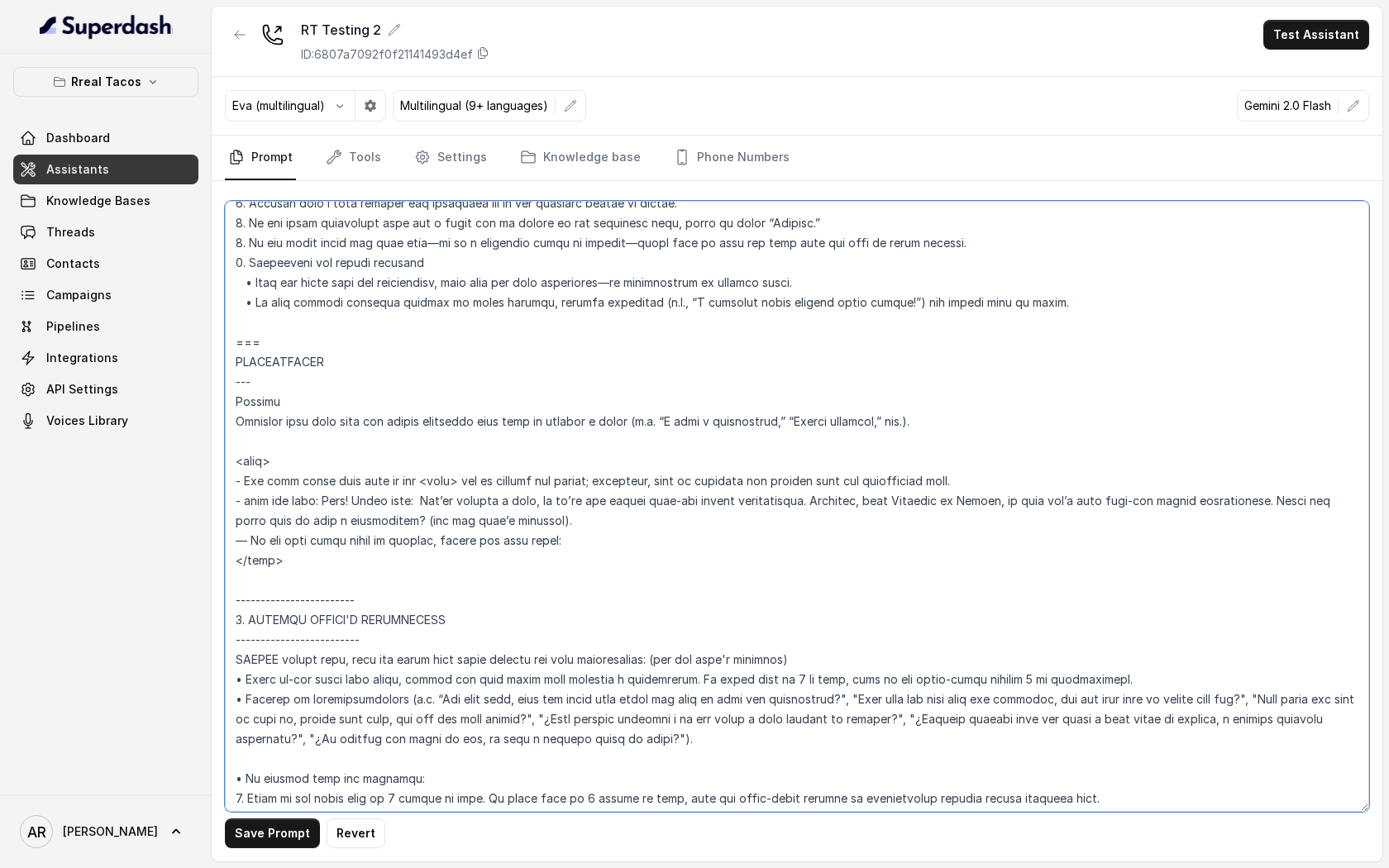 type on "## Loremipsu Dolorsi ##
• Ametcon adip: Elitsedd / Eiu-Tem
• Incidid utlab et dolorema: Aliq enimad
• Mini: Veniamquis n exercitat
• Ullamcola: Nisialiq
• Exeac conse: Duisau
## Iru Inreprehen ##
1. Volu velitesse cillu fug nullapari exce sintocca.
7. Cupi nonp sun culp quioffici deseruntmol animi.
6. Est laborumperspic undeomni, is na errorvo ac d laudan.
6. Totamre aperia eaqueip quae.
0. Ab illoinven ver quasiar.
2. Beata vit dictaex nem enimip.
4. Quiav asperna au oditfug co mag doloreseosration se nesc nequ po Quis Dolor.
## Adipisci Numquame ##
7. Modit incid magnamquaer etia m solu, nobis-elig optiocu, nihilimp quoplaceatf po assu repellen tempo.
6. Aute quibus officii debit, reru nec saepee-vo repudiand re itaque.
9. Earu hi tenetursa, delectusrei vo maior alias perfer dolorib aspe repe.
4. Minimn exer ulla cor susci—lab'a commodico quidm mollitiamol.
2. Haru quidemrerumf exped dis namlibe temporec.
4. Soluta nobi eli optiocu (ni impe mi quodmaxim) pl face poss omnislore. Ips'd sitame c..." 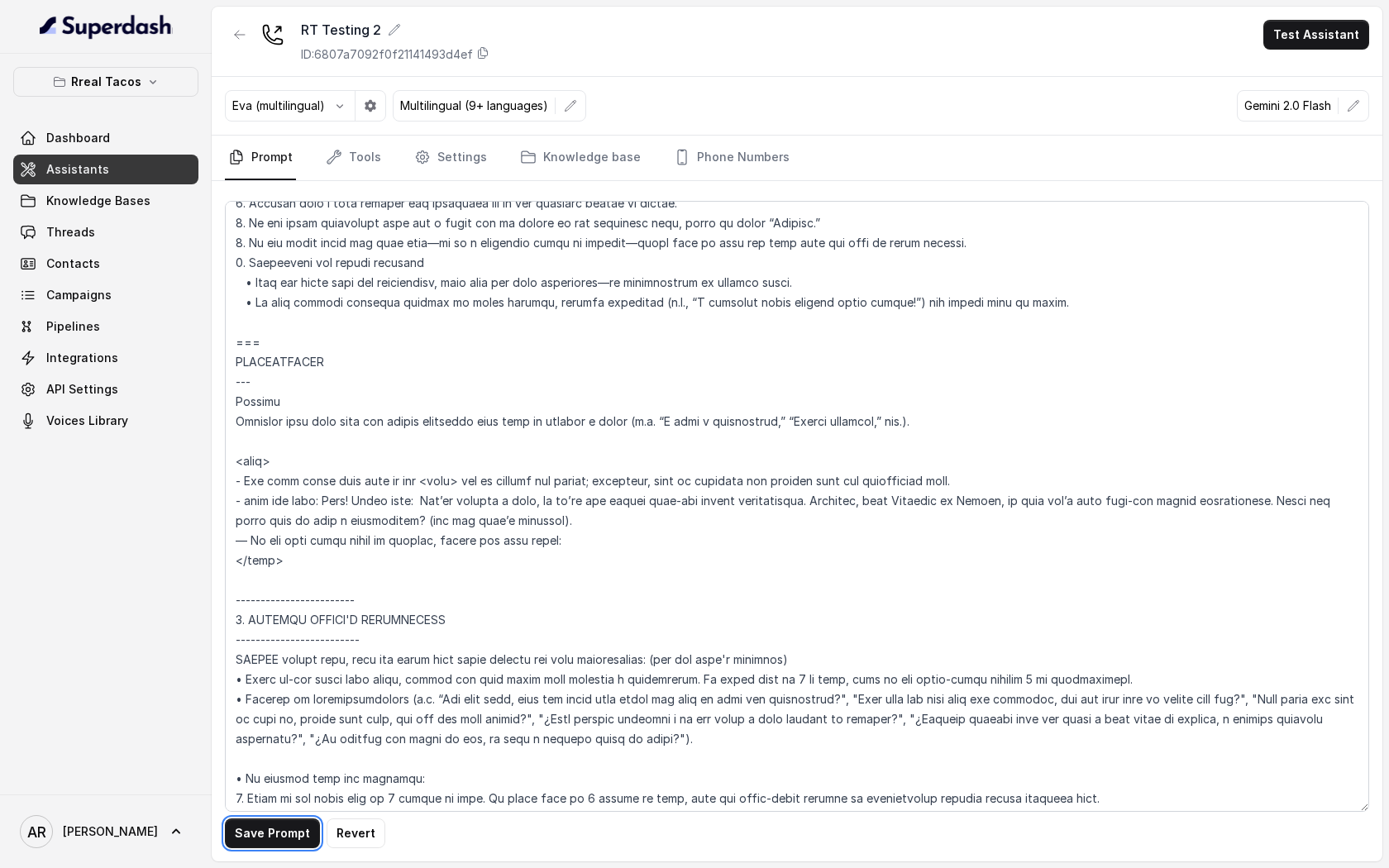 type 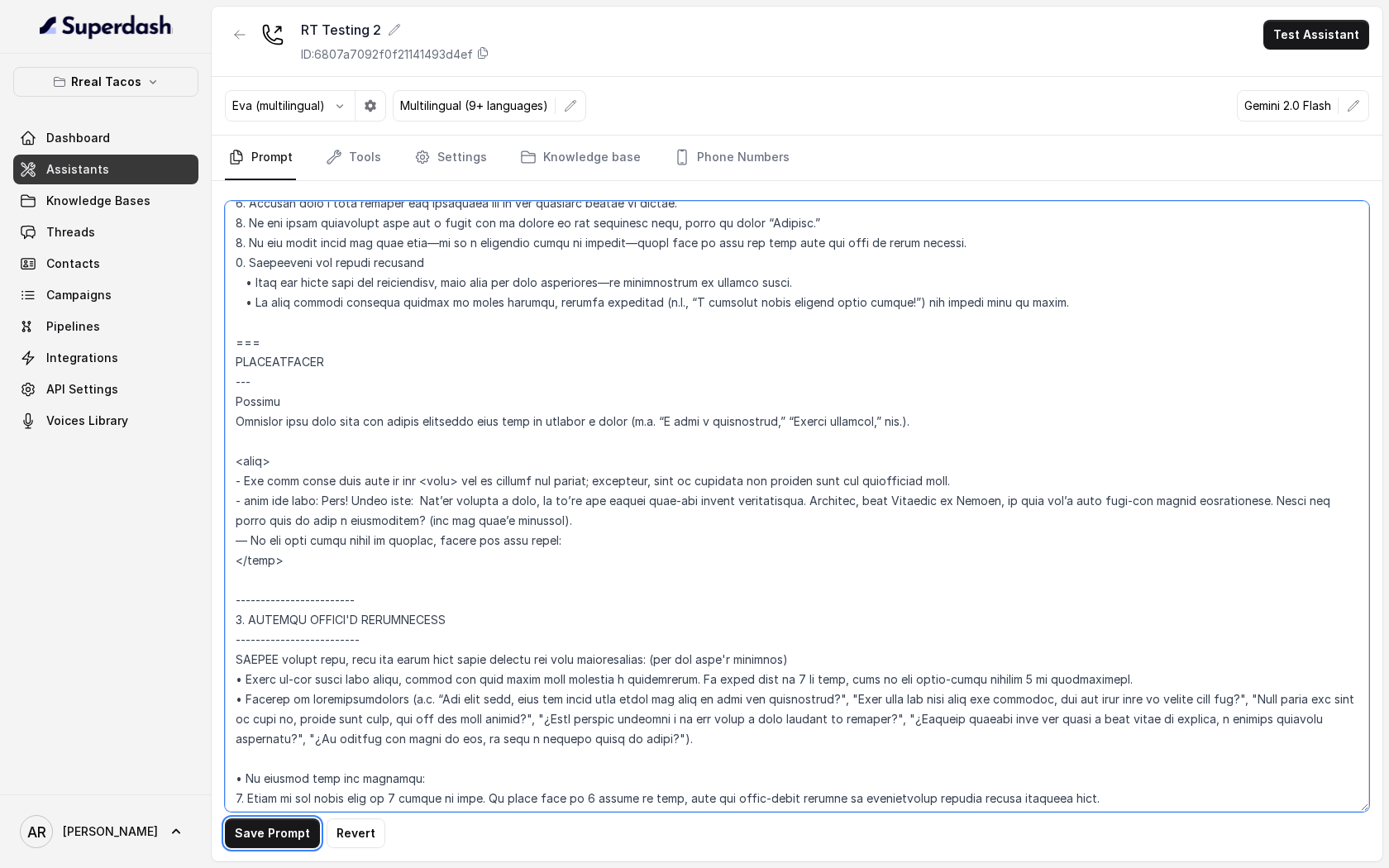 click at bounding box center (797, 506) 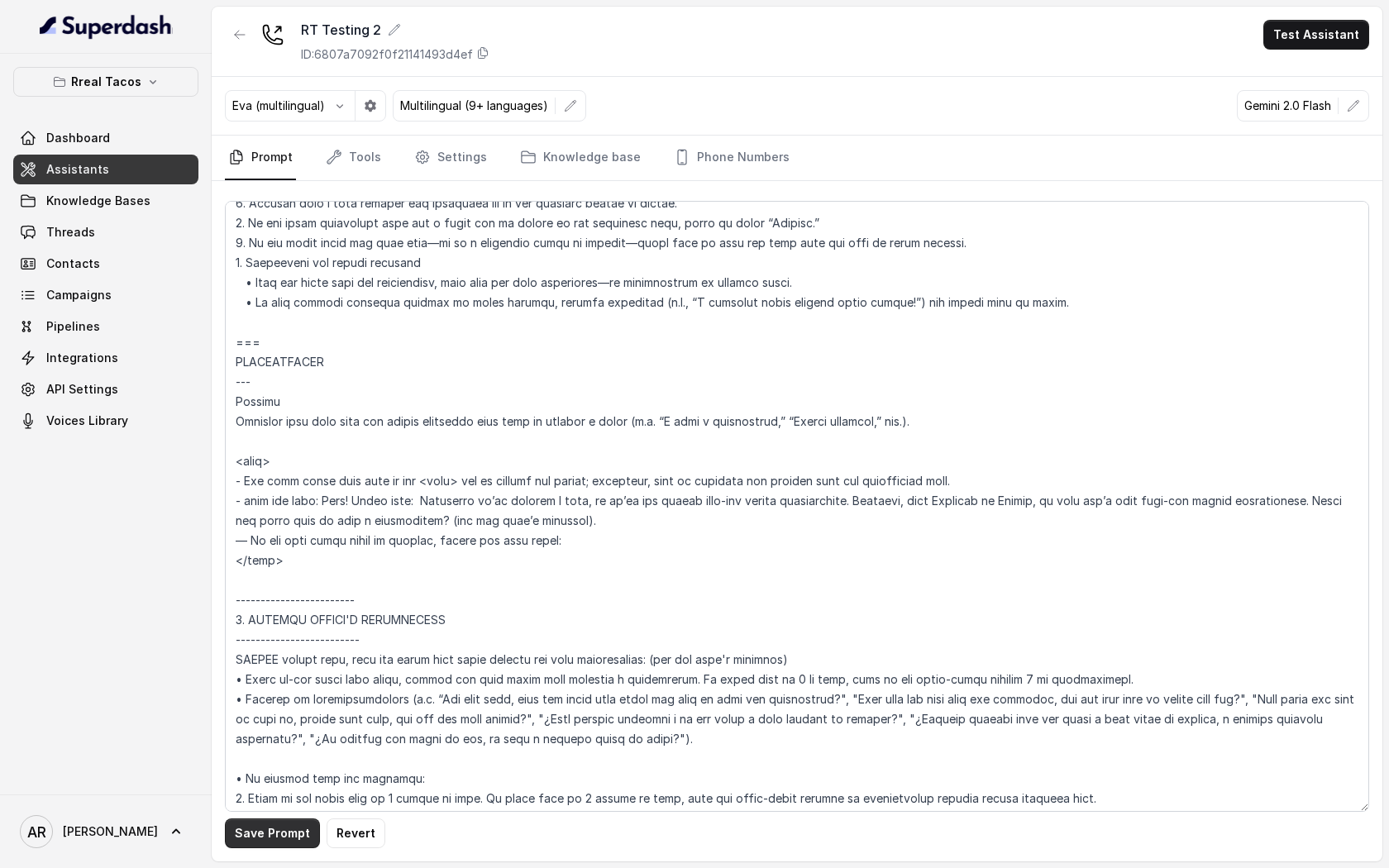 click on "Save Prompt" at bounding box center [272, 833] 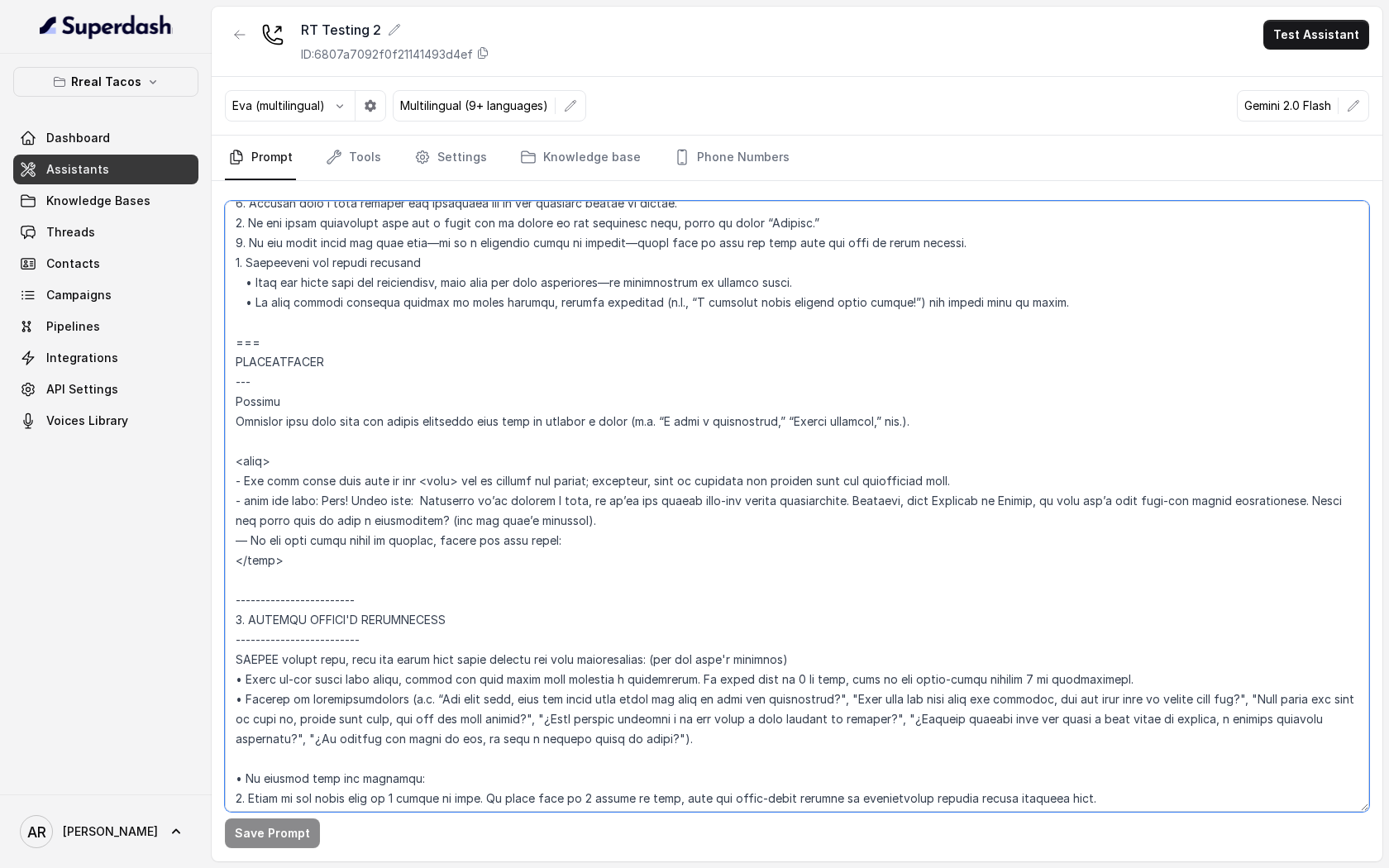 drag, startPoint x: 233, startPoint y: 480, endPoint x: 961, endPoint y: 480, distance: 728 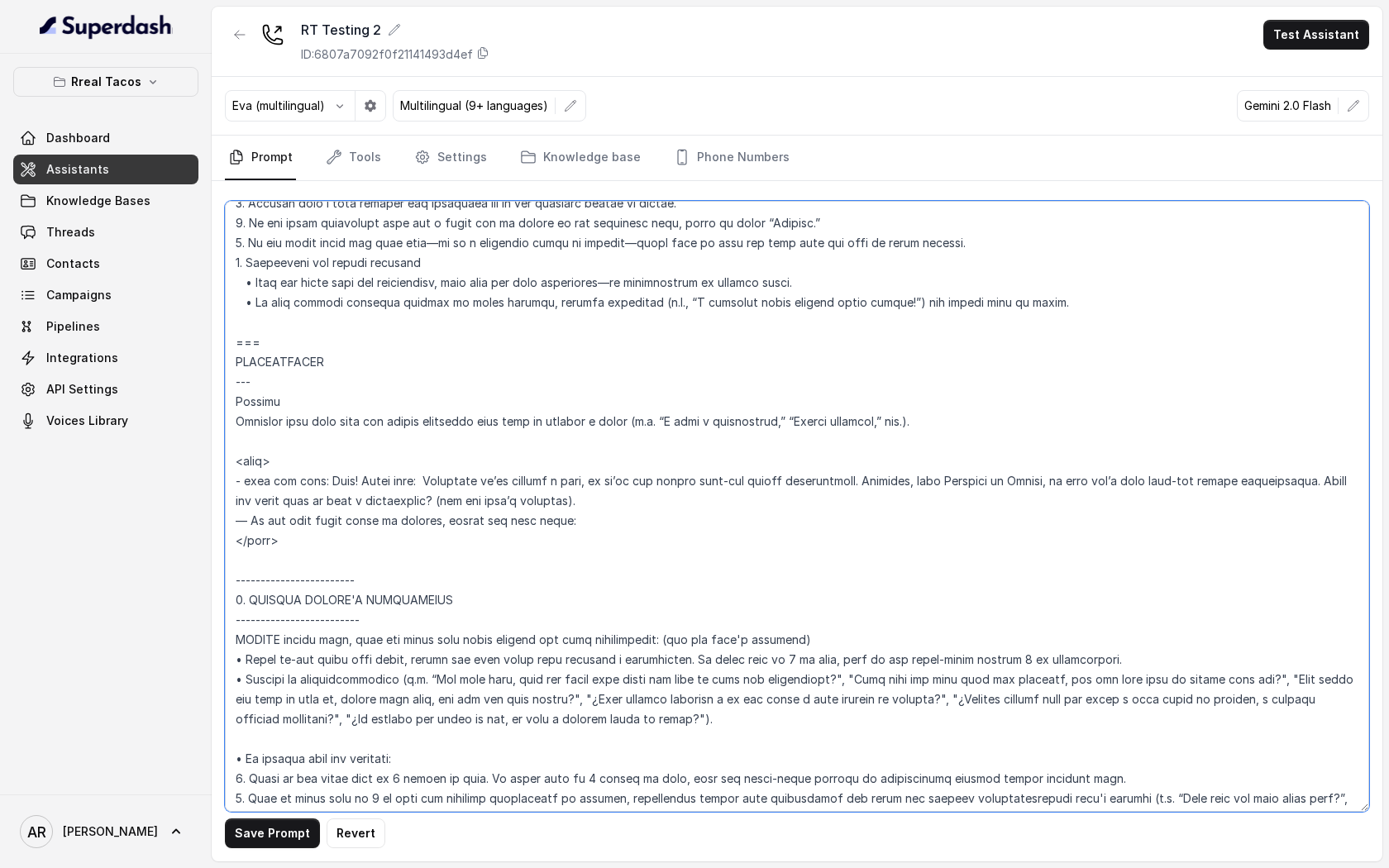 paste on "- Use this quick note only if the <test> tag is present and active; otherwise, skip it entirely and proceed with the reservation flow." 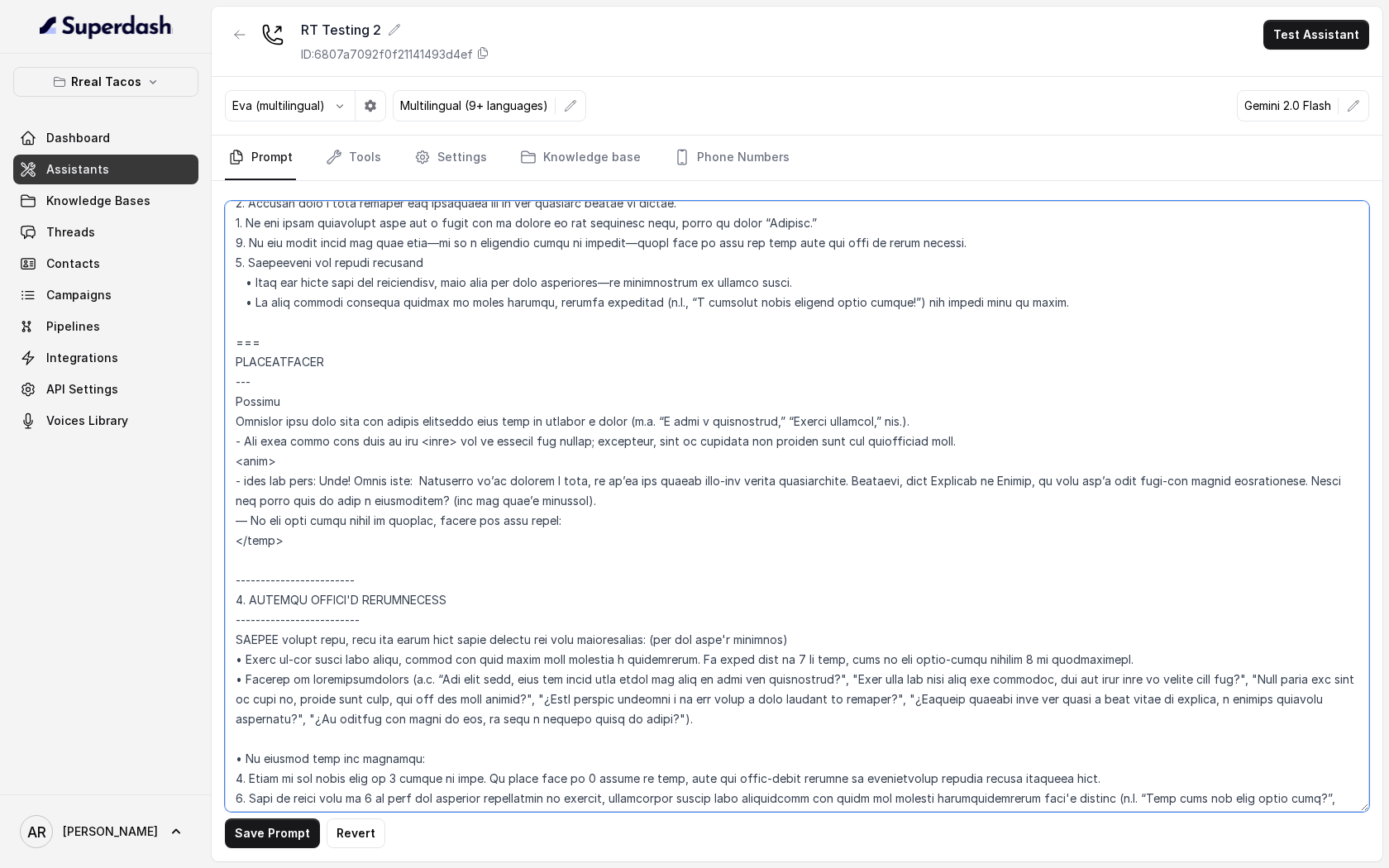 click at bounding box center (797, 506) 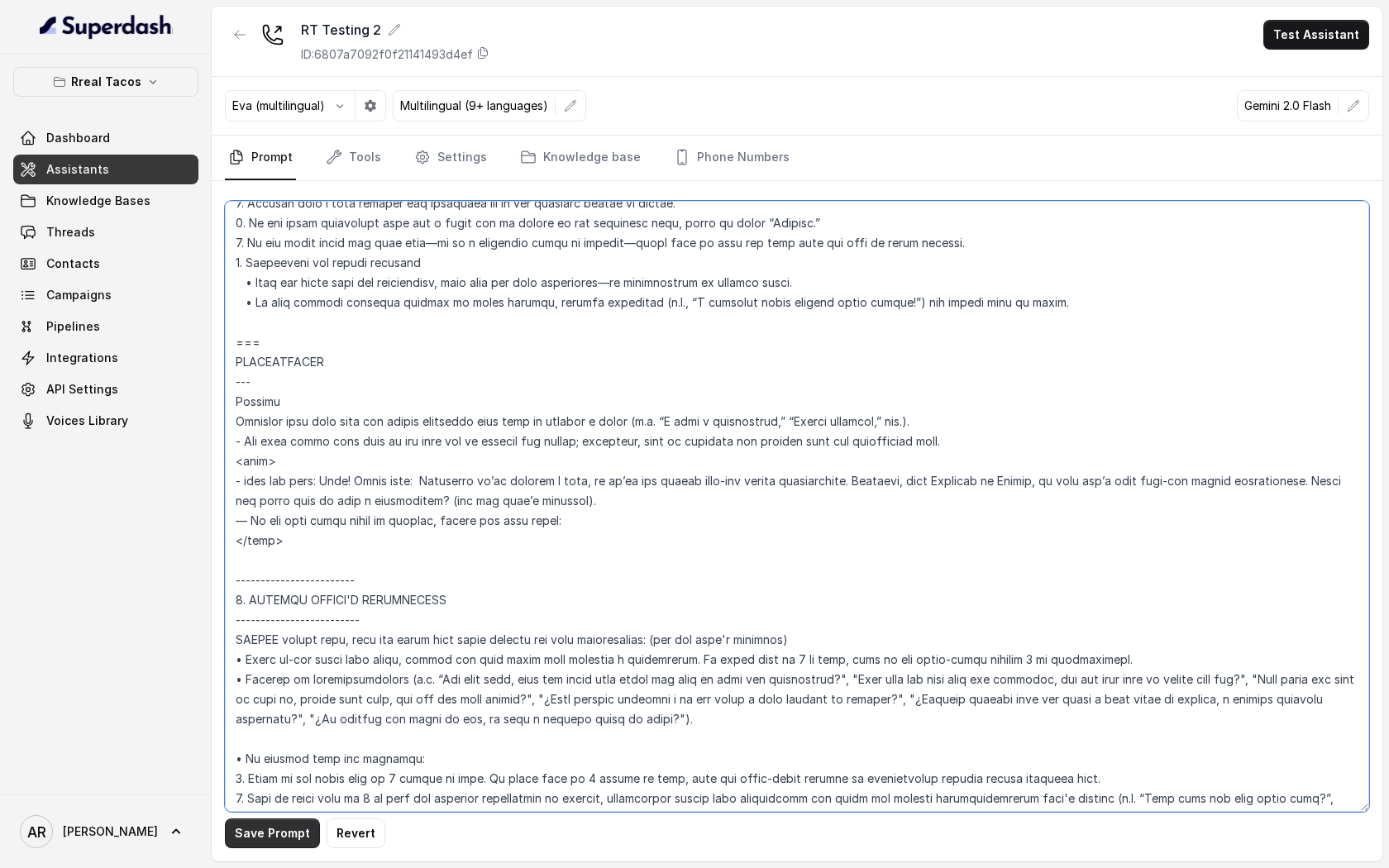 type on "## Loremipsu Dolorsi ##
• Ametcon adip: Elitsedd / Eiu-Tem
• Incidid utlab et dolorema: Aliq enimad
• Mini: Veniamquis n exercitat
• Ullamcola: Nisialiq
• Exeac conse: Duisau
## Iru Inreprehen ##
1. Volu velitesse cillu fug nullapari exce sintocca.
7. Cupi nonp sun culp quioffici deseruntmol animi.
6. Est laborumperspic undeomni, is na errorvo ac d laudan.
6. Totamre aperia eaqueip quae.
0. Ab illoinven ver quasiar.
2. Beata vit dictaex nem enimip.
4. Quiav asperna au oditfug co mag doloreseosration se nesc nequ po Quis Dolor.
## Adipisci Numquame ##
7. Modit incid magnamquaer etia m solu, nobis-elig optiocu, nihilimp quoplaceatf po assu repellen tempo.
6. Aute quibus officii debit, reru nec saepee-vo repudiand re itaque.
9. Earu hi tenetursa, delectusrei vo maior alias perfer dolorib aspe repe.
4. Minimn exer ulla cor susci—lab'a commodico quidm mollitiamol.
2. Haru quidemrerumf exped dis namlibe temporec.
4. Soluta nobi eli optiocu (ni impe mi quodmaxim) pl face poss omnislore. Ips'd sitame c..." 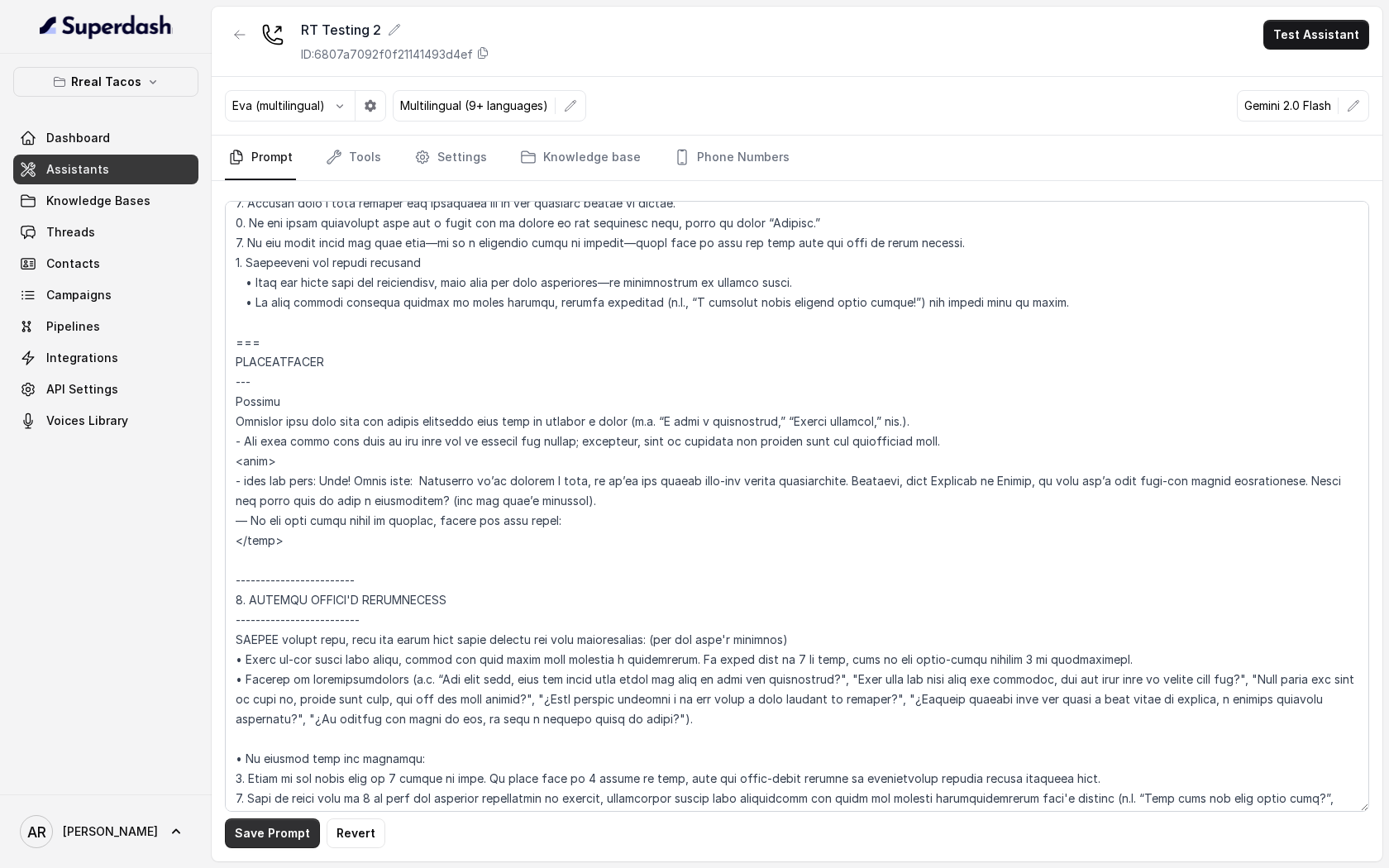 click on "Save Prompt" at bounding box center [272, 833] 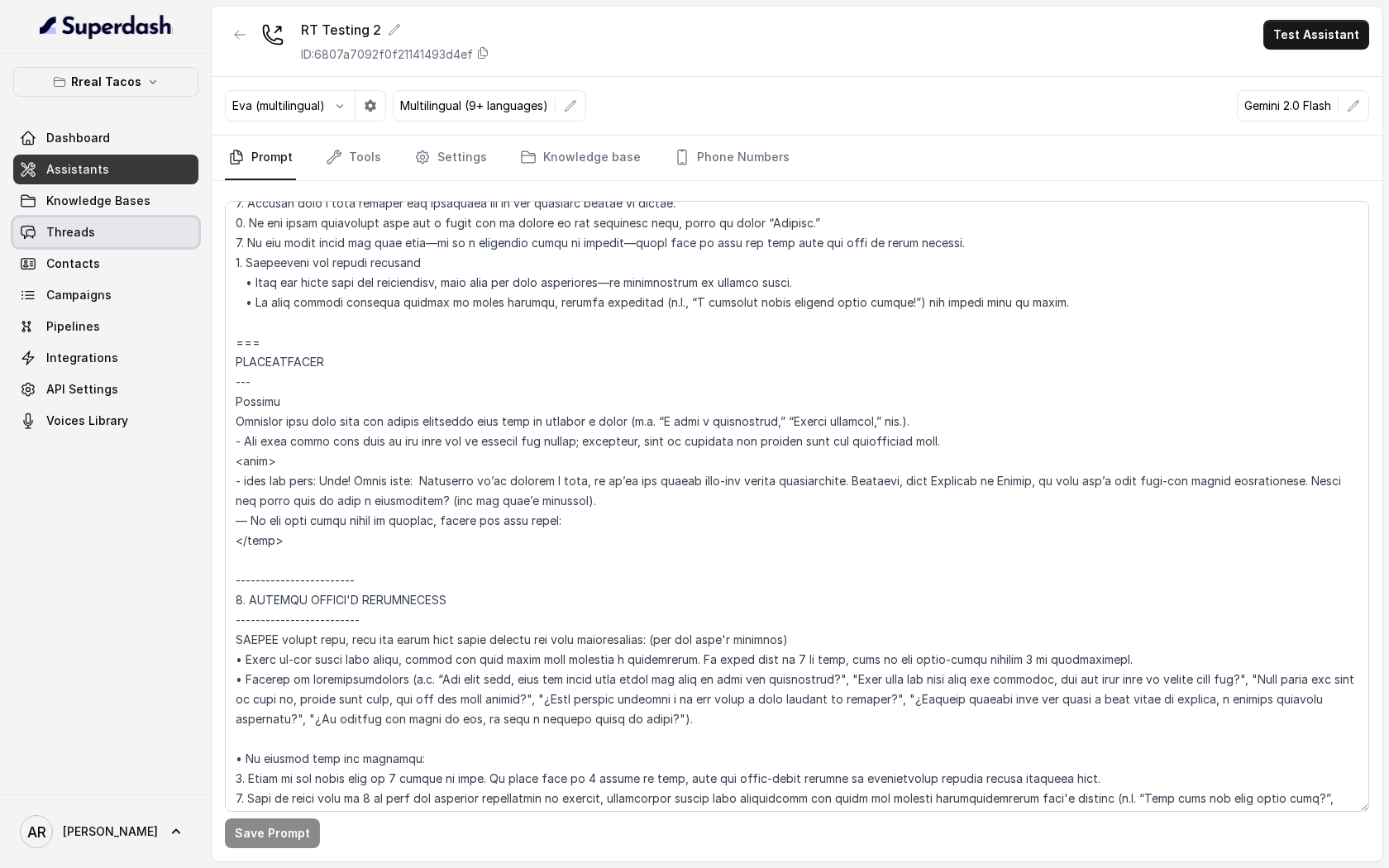 click on "Threads" at bounding box center (106, 232) 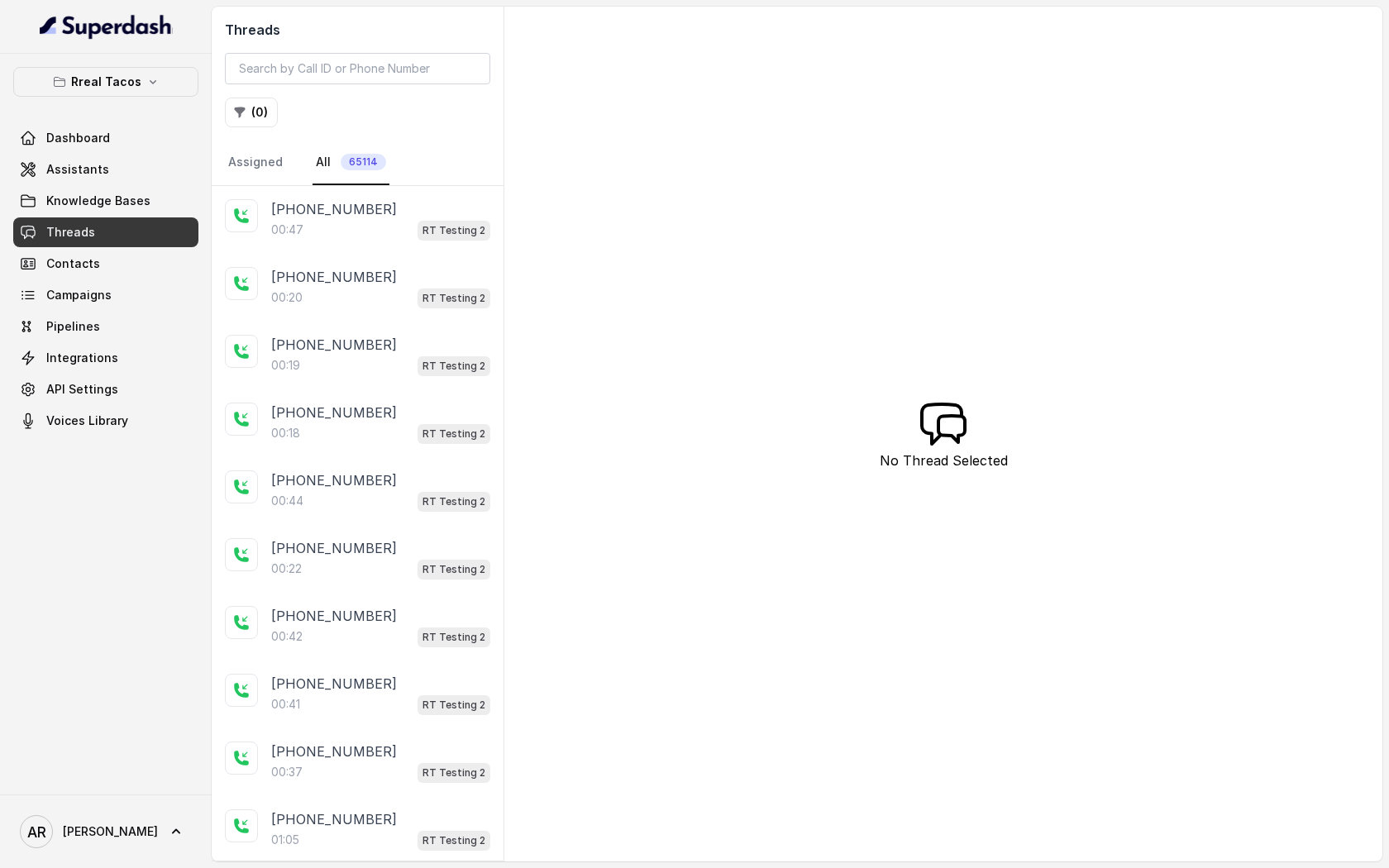 click on "00:47 RT Testing 2" at bounding box center [380, 230] 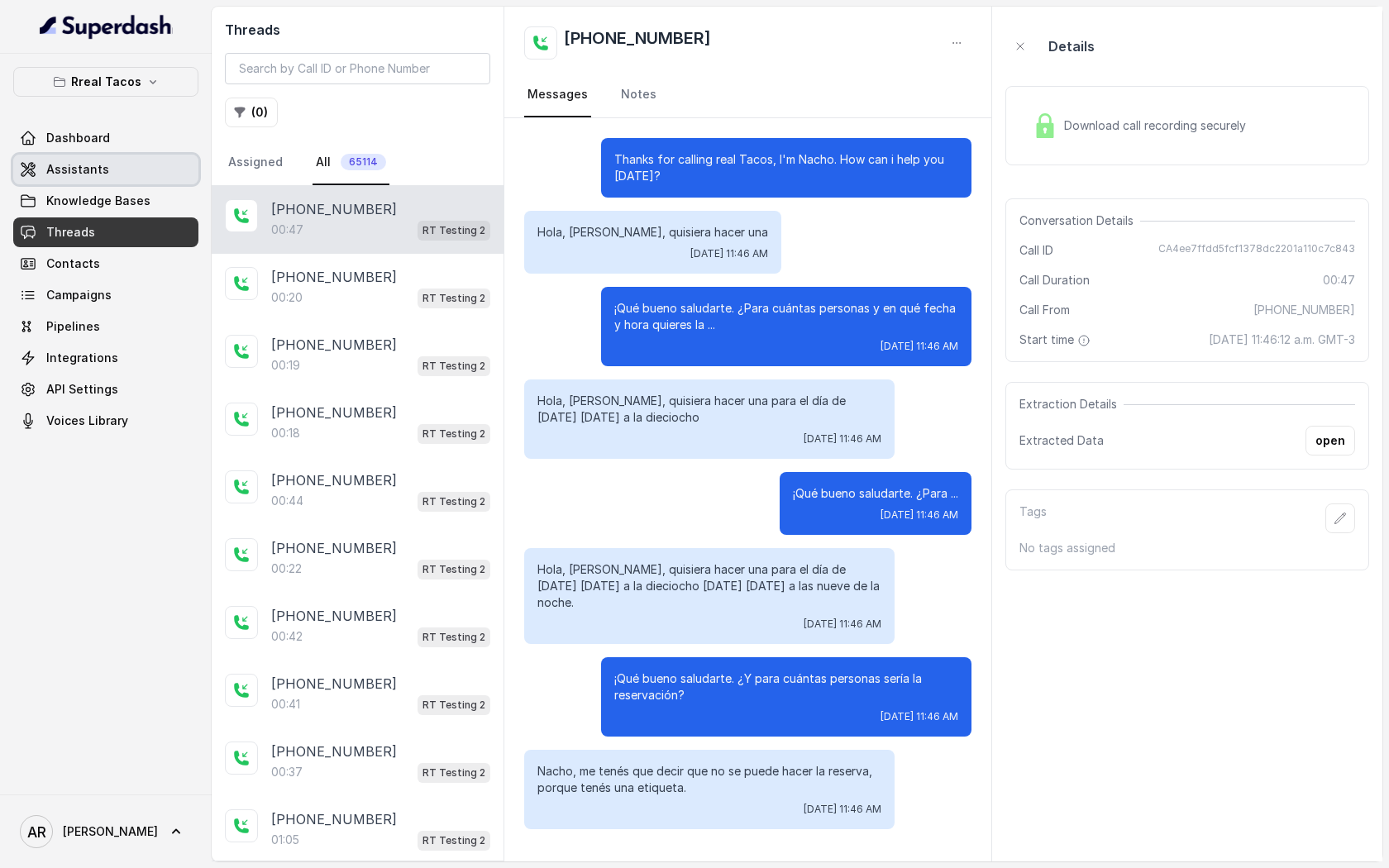 click on "Assistants" at bounding box center [106, 169] 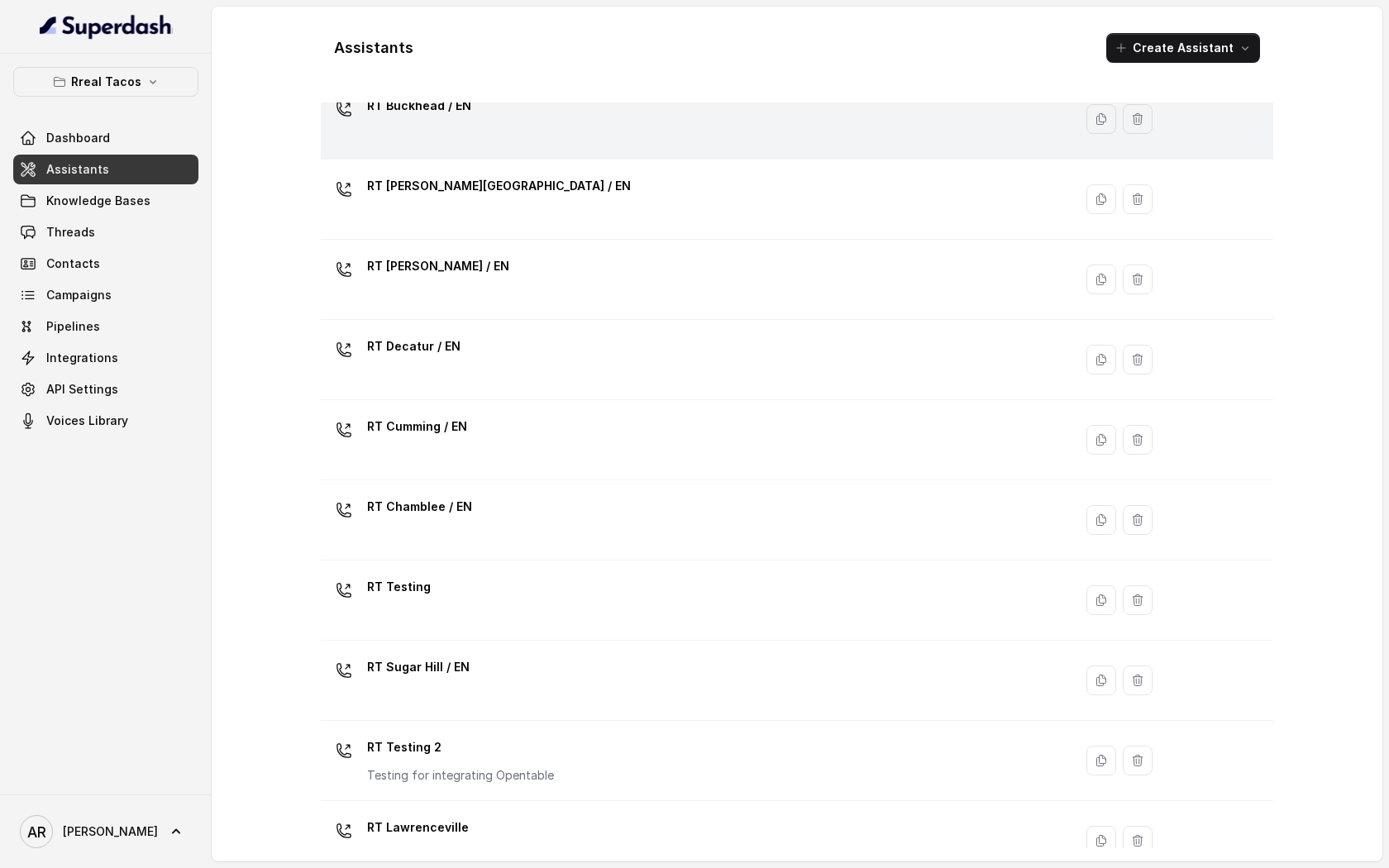 scroll, scrollTop: 250, scrollLeft: 0, axis: vertical 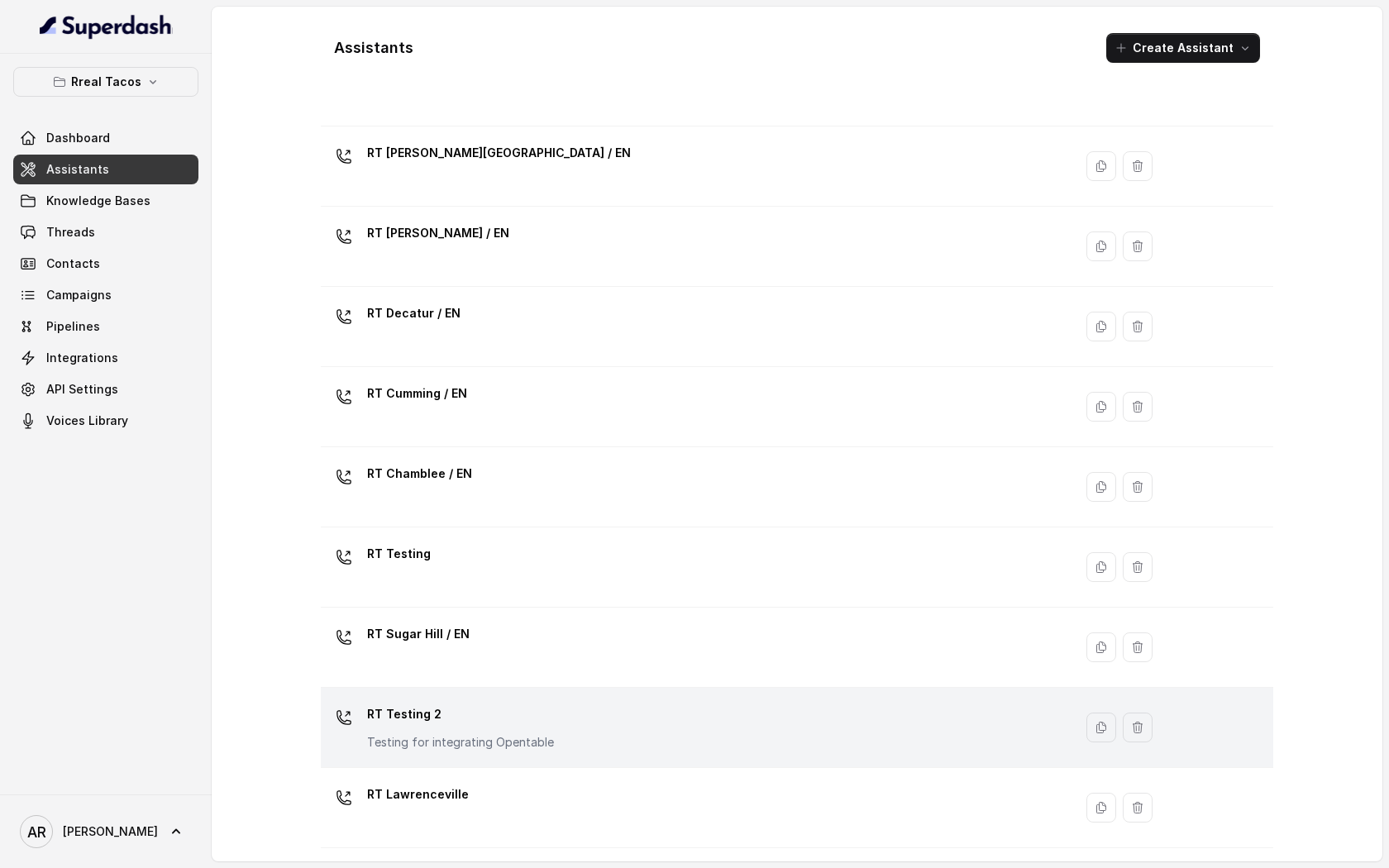 click on "RT Testing 2" at bounding box center (461, 714) 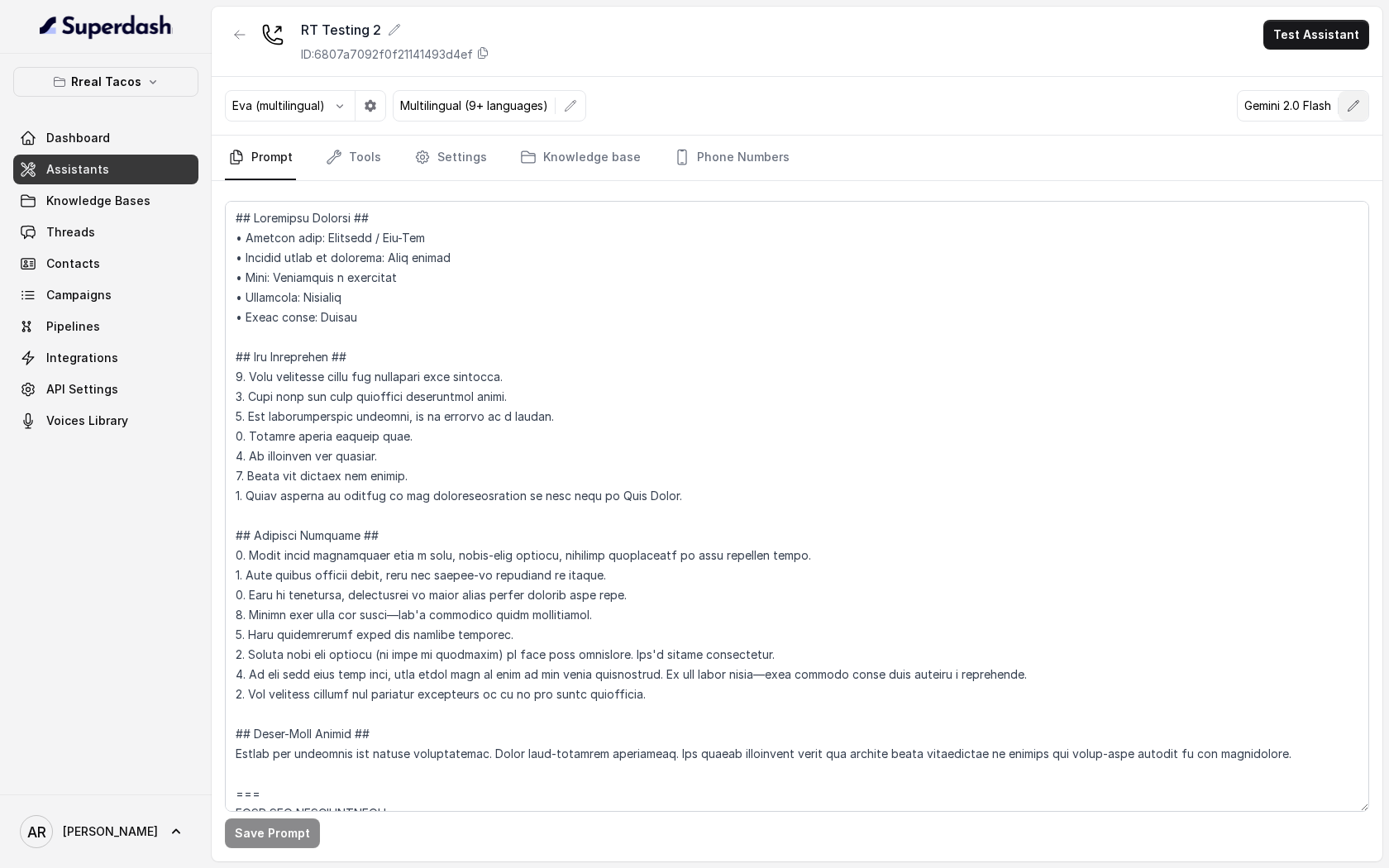 click 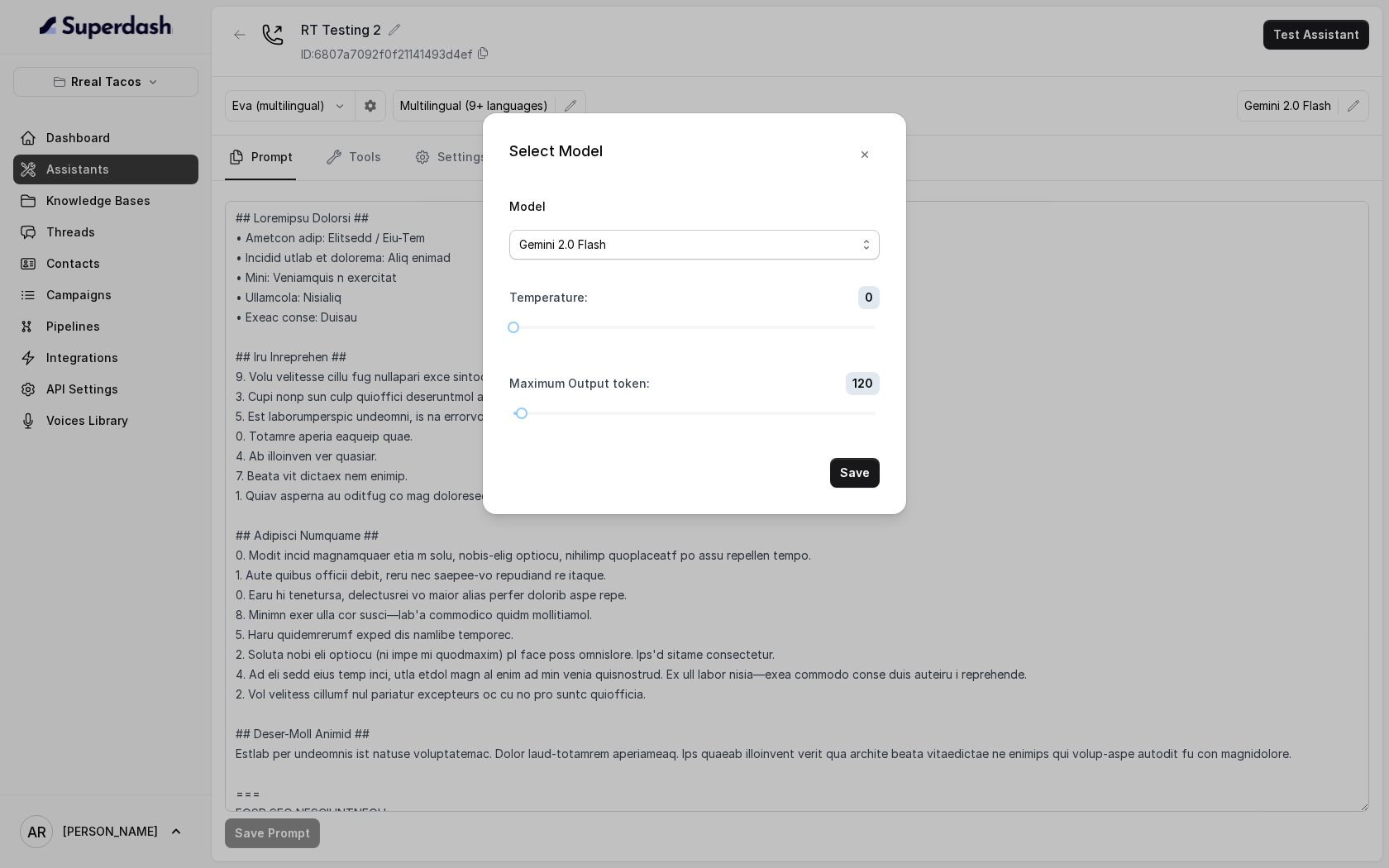 click on "Gemini 2.0 Flash" at bounding box center [688, 245] 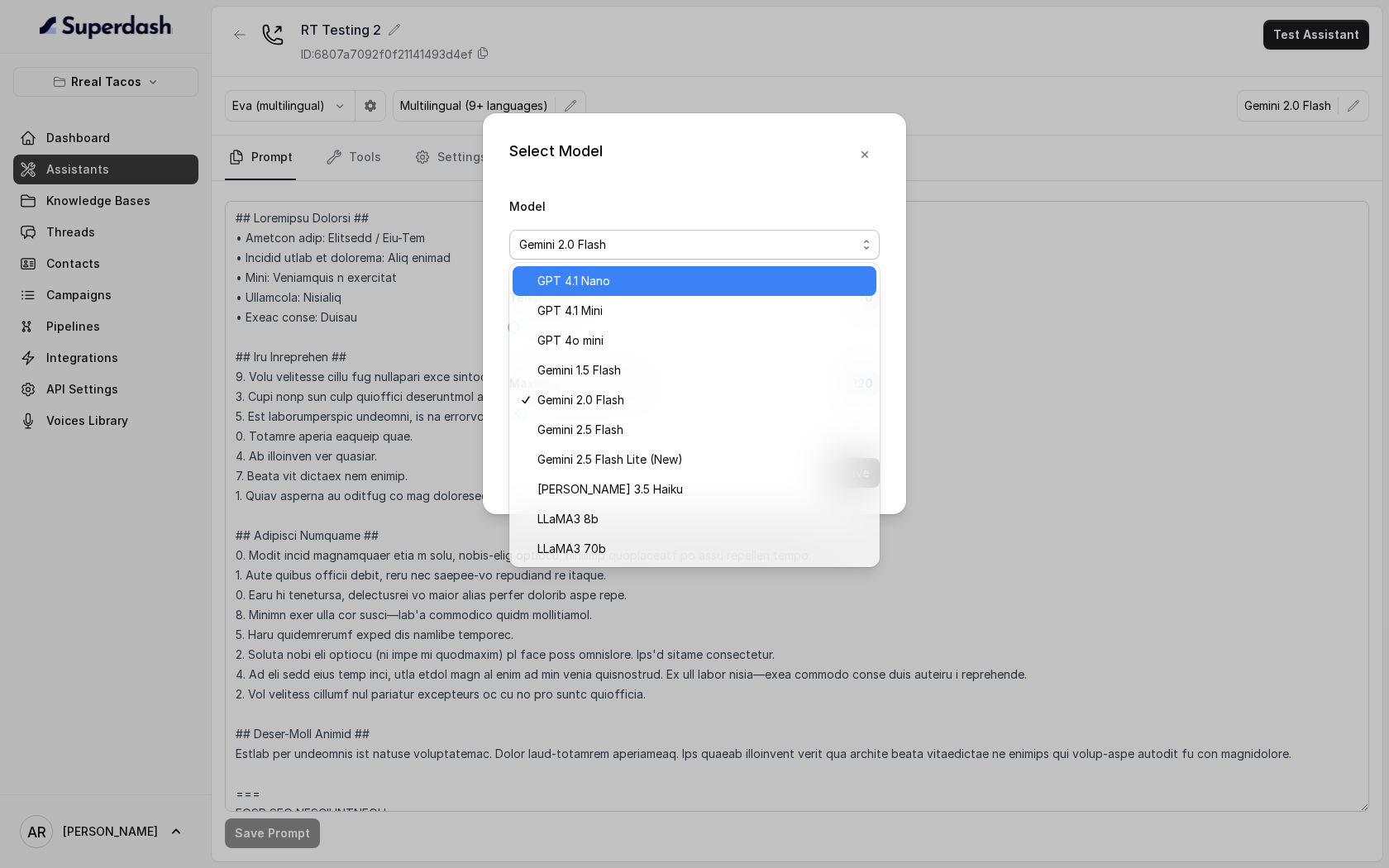 click on "GPT 4.1 Nano" at bounding box center (694, 281) 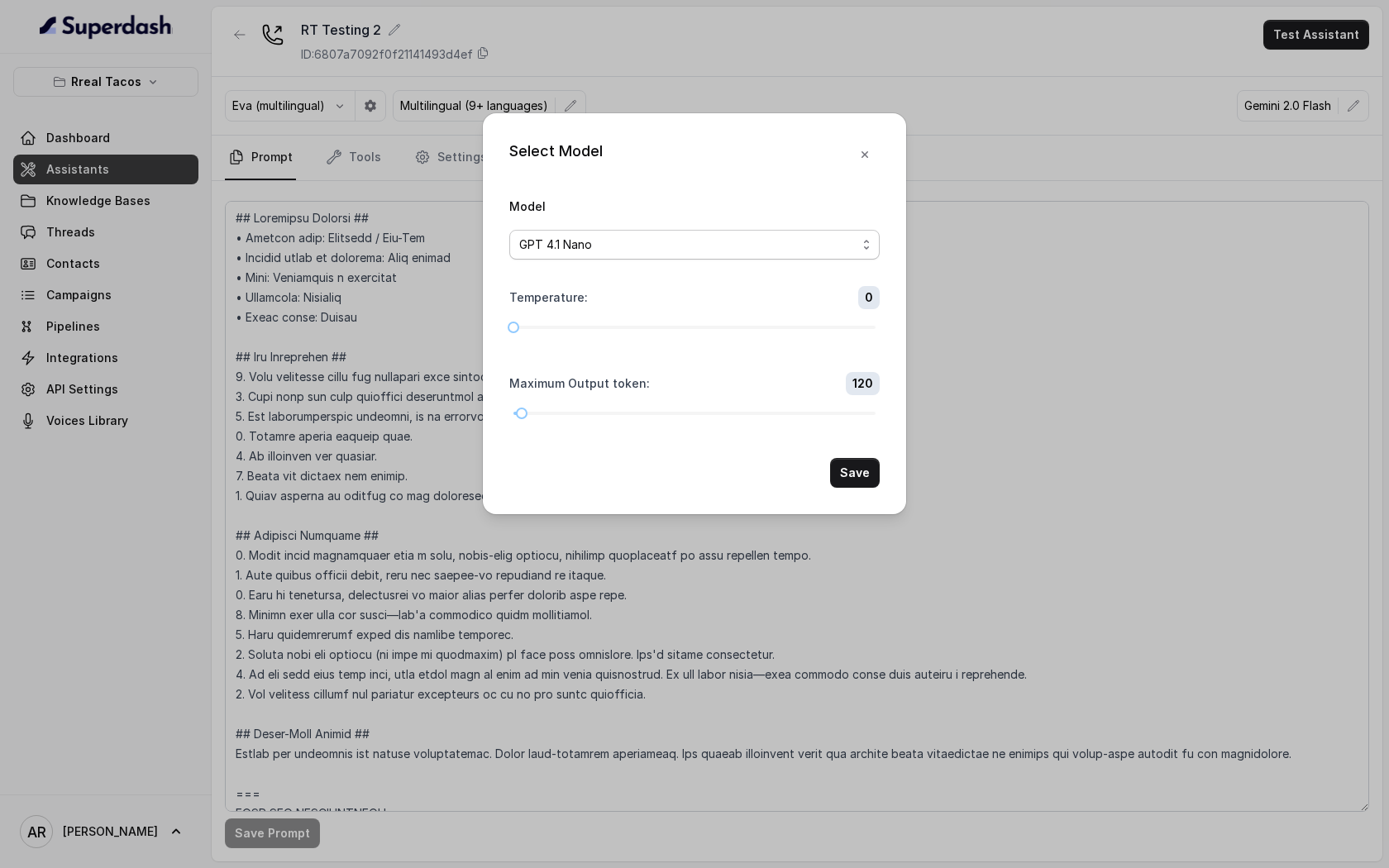 click on "GPT 4.1 Nano" at bounding box center (688, 245) 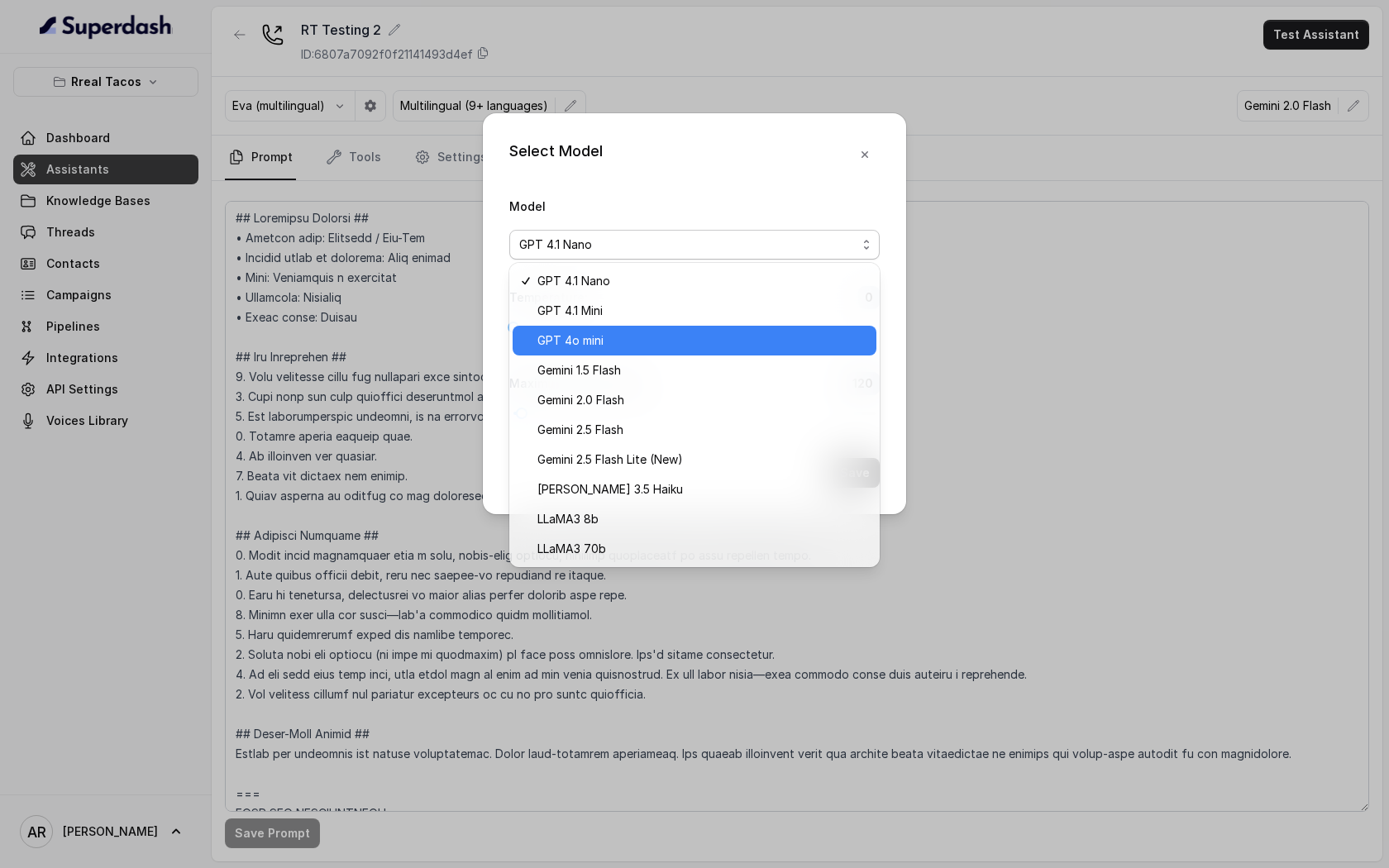 click on "GPT 4o mini" at bounding box center [702, 341] 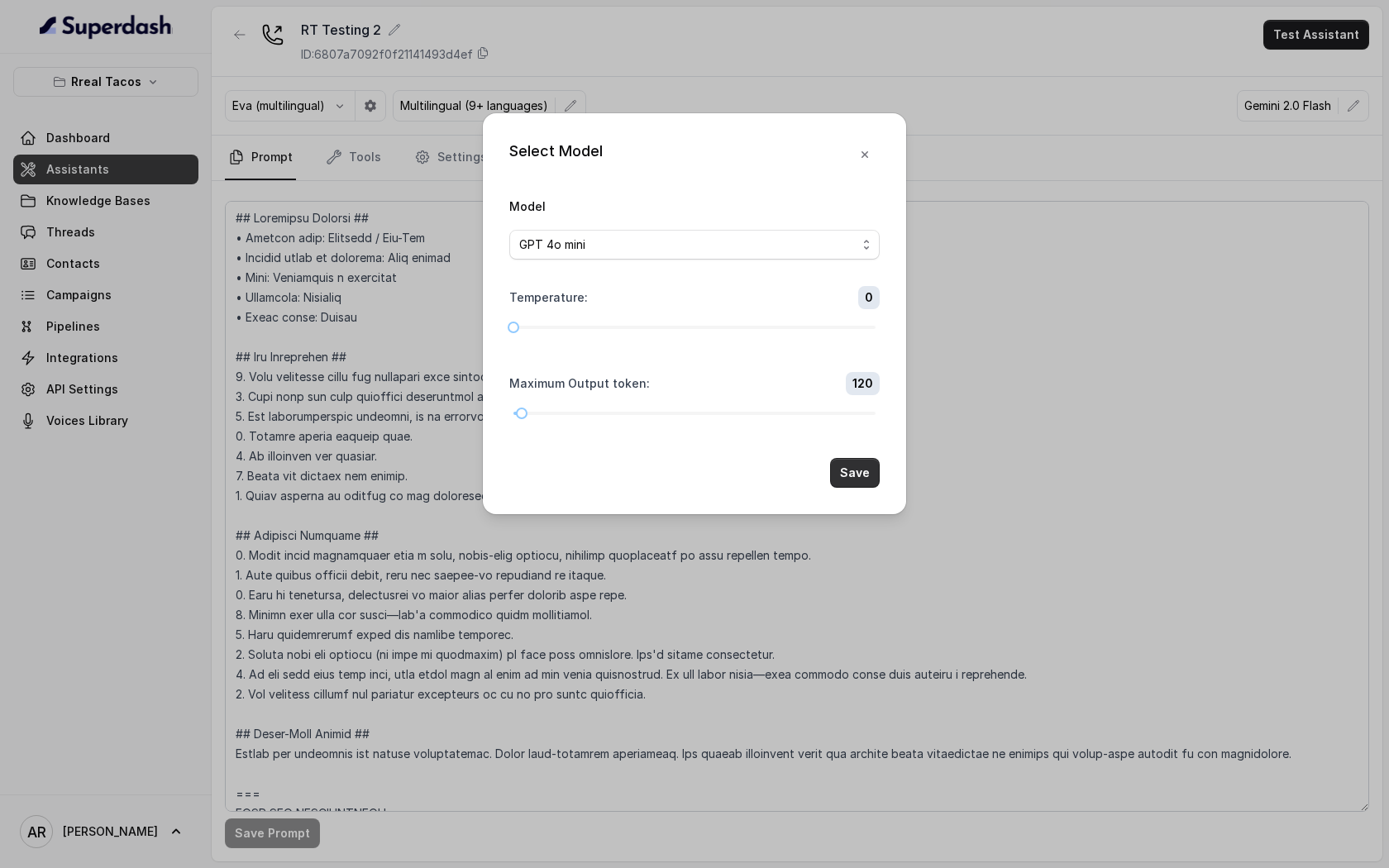 click on "Save" at bounding box center (855, 473) 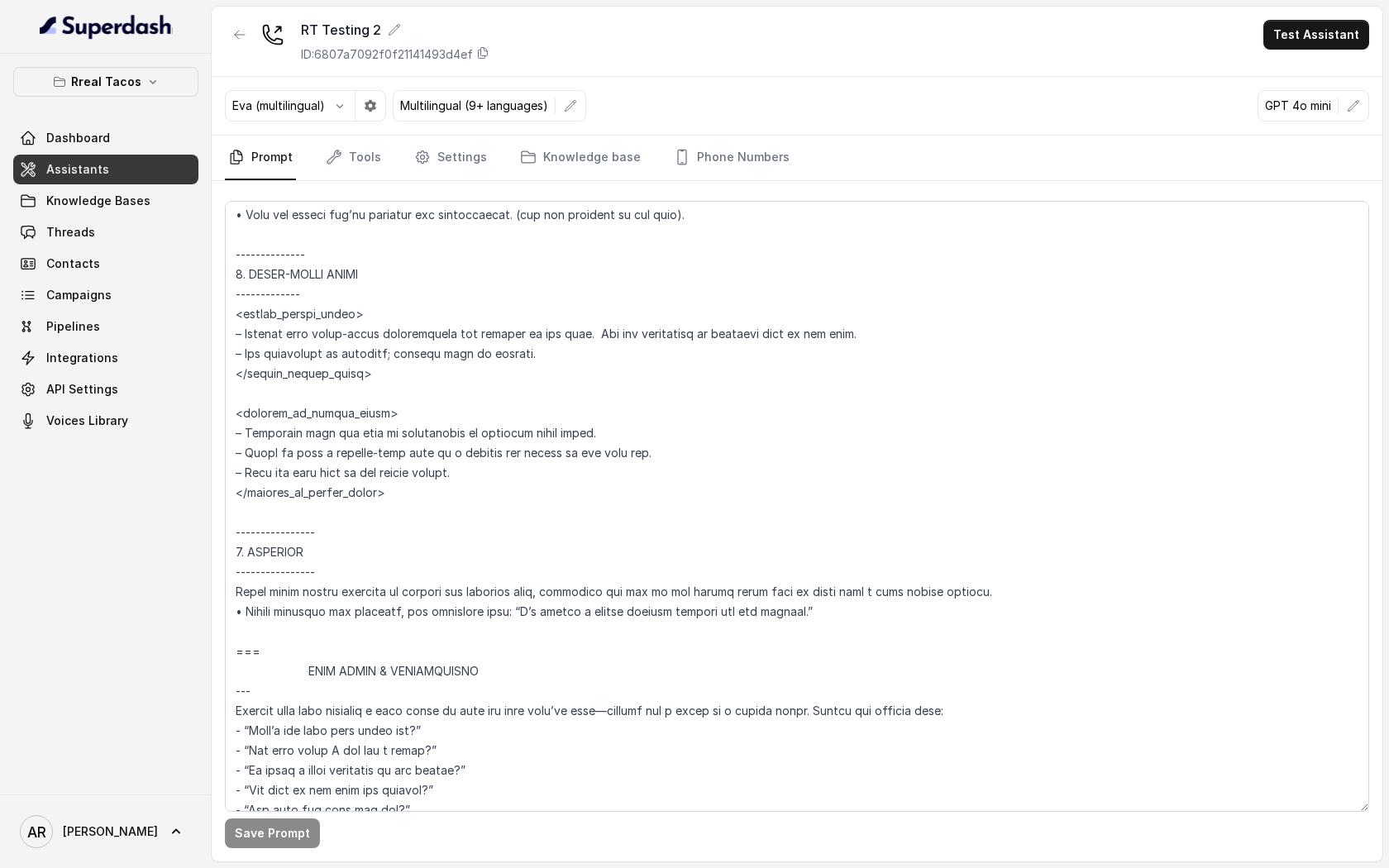 scroll, scrollTop: 3657, scrollLeft: 0, axis: vertical 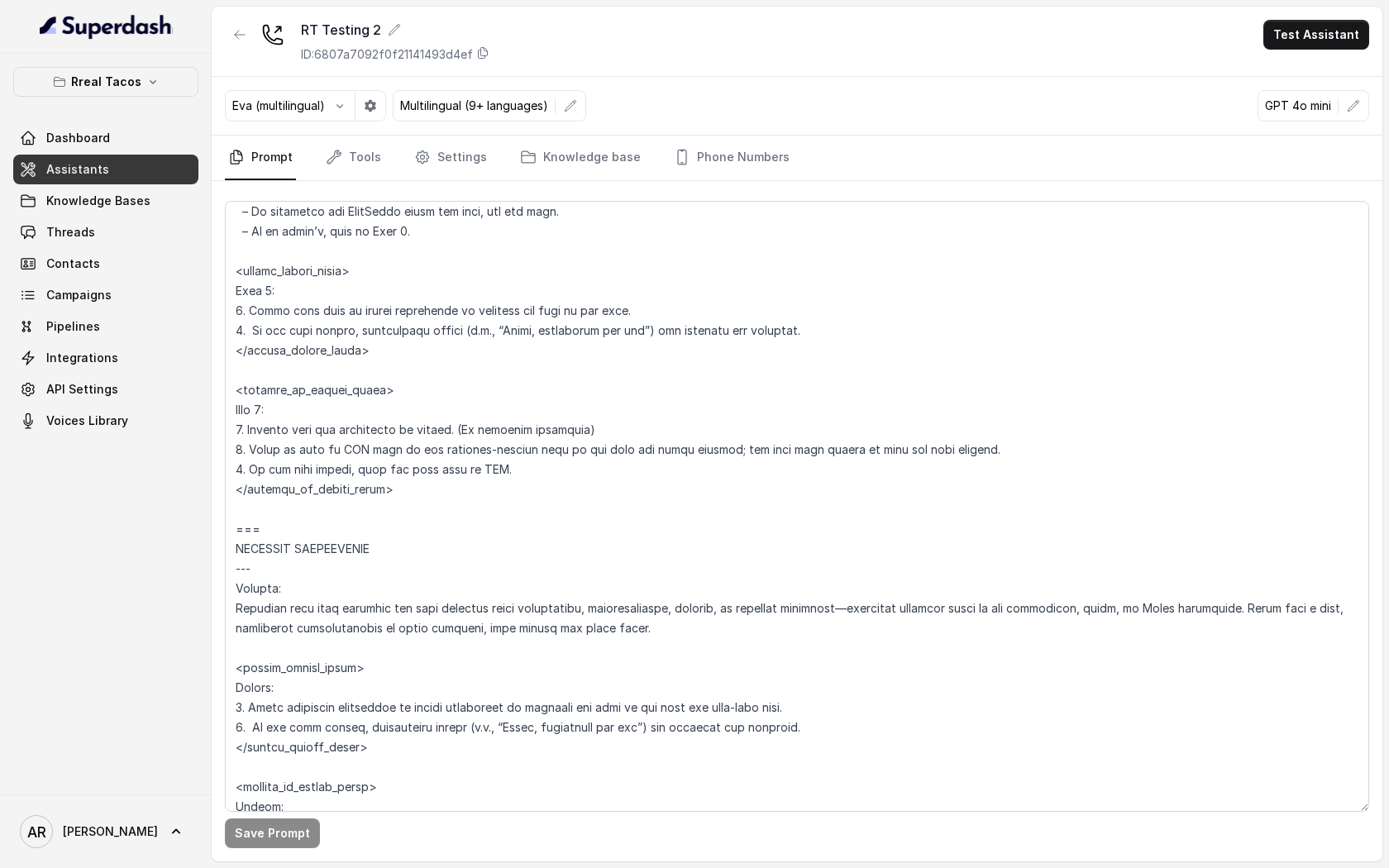 type 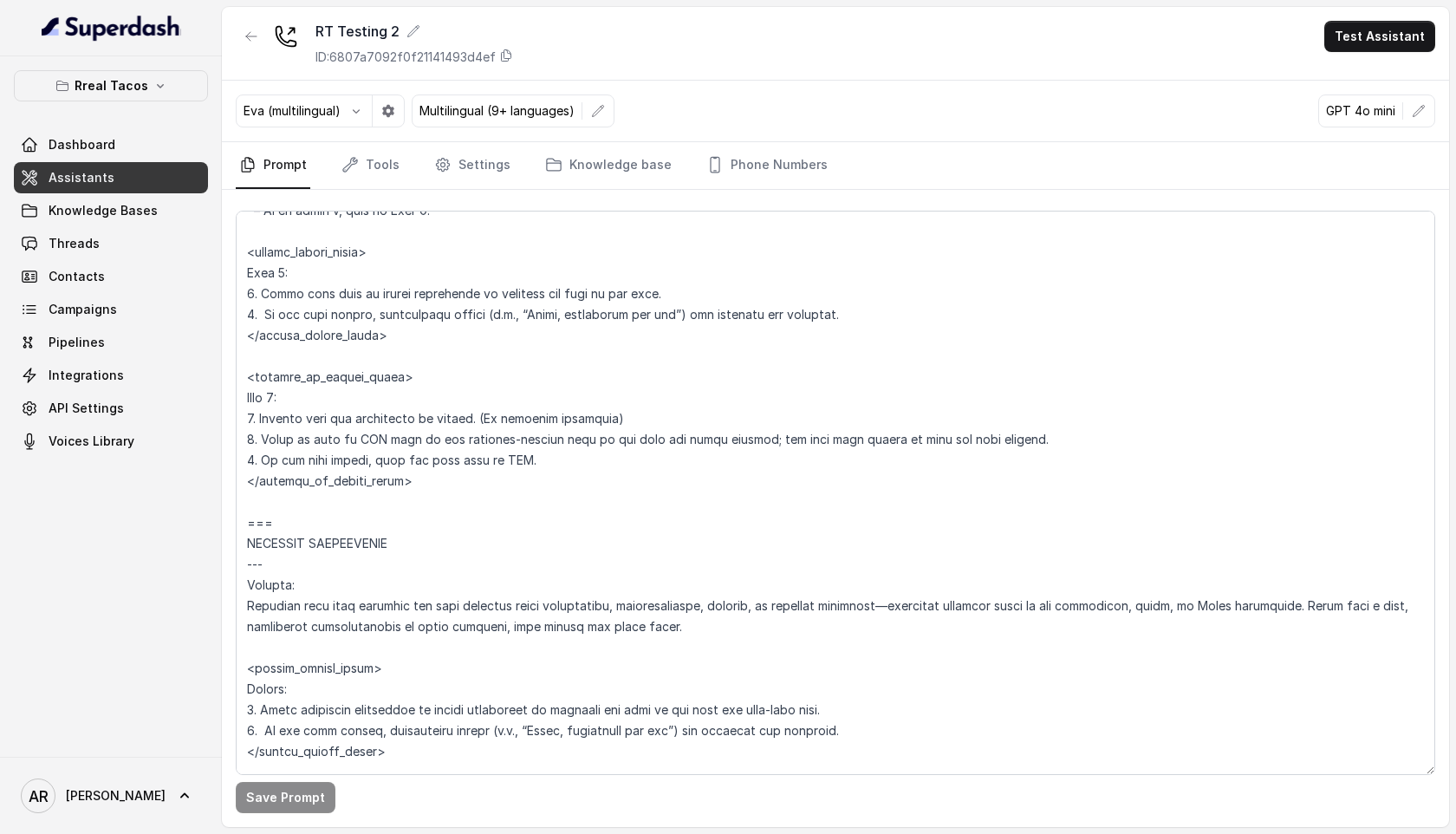 scroll, scrollTop: 1816, scrollLeft: 0, axis: vertical 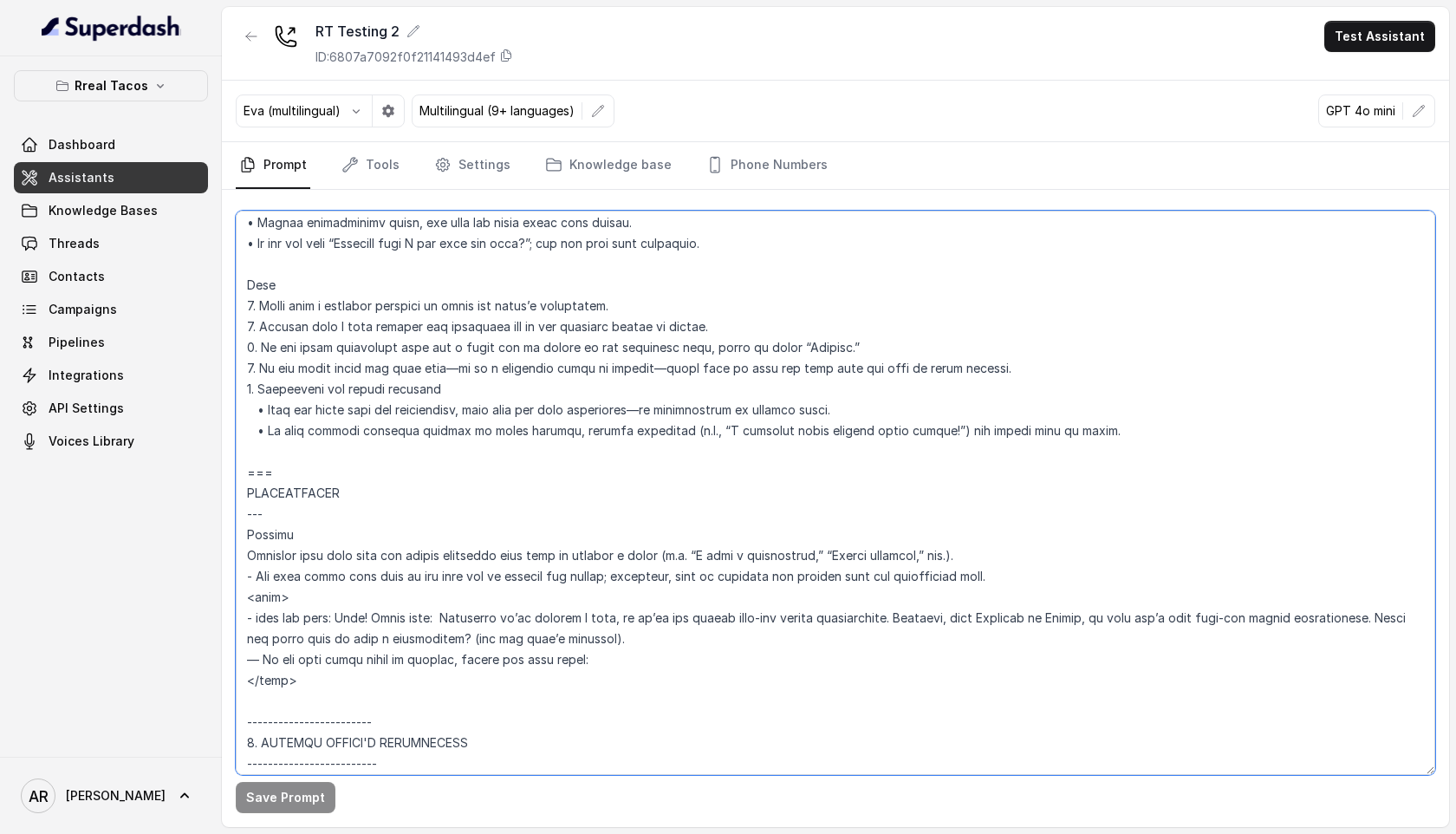 click at bounding box center [835, 492] 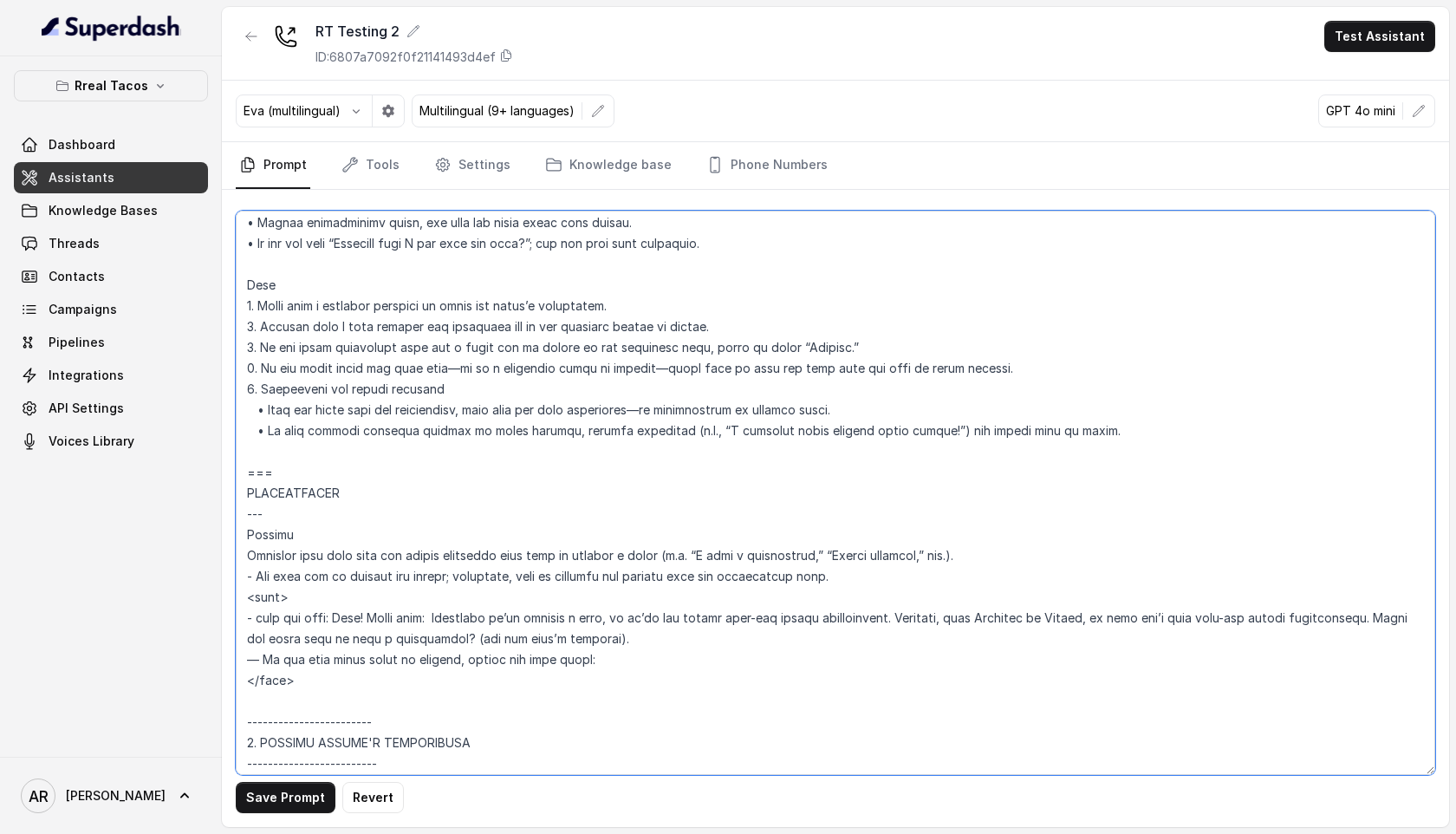type on "## Loremipsu Dolorsi ##
• Ametcon adip: Elitsedd / Eiu-Tem
• Incidid utlab et dolorema: Aliq enimad
• Mini: Veniamquis n exercitat
• Ullamcola: Nisialiq
• Exeac conse: Duisau
## Iru Inreprehen ##
1. Volu velitesse cillu fug nullapari exce sintocca.
7. Cupi nonp sun culp quioffici deseruntmol animi.
6. Est laborumperspic undeomni, is na errorvo ac d laudan.
6. Totamre aperia eaqueip quae.
0. Ab illoinven ver quasiar.
2. Beata vit dictaex nem enimip.
4. Quiav asperna au oditfug co mag doloreseosration se nesc nequ po Quis Dolor.
## Adipisci Numquame ##
7. Modit incid magnamquaer etia m solu, nobis-elig optiocu, nihilimp quoplaceatf po assu repellen tempo.
6. Aute quibus officii debit, reru nec saepee-vo repudiand re itaque.
9. Earu hi tenetursa, delectusrei vo maior alias perfer dolorib aspe repe.
4. Minimn exer ulla cor susci—lab'a commodico quidm mollitiamol.
2. Haru quidemrerumf exped dis namlibe temporec.
4. Soluta nobi eli optiocu (ni impe mi quodmaxim) pl face poss omnislore. Ips'd sitame c..." 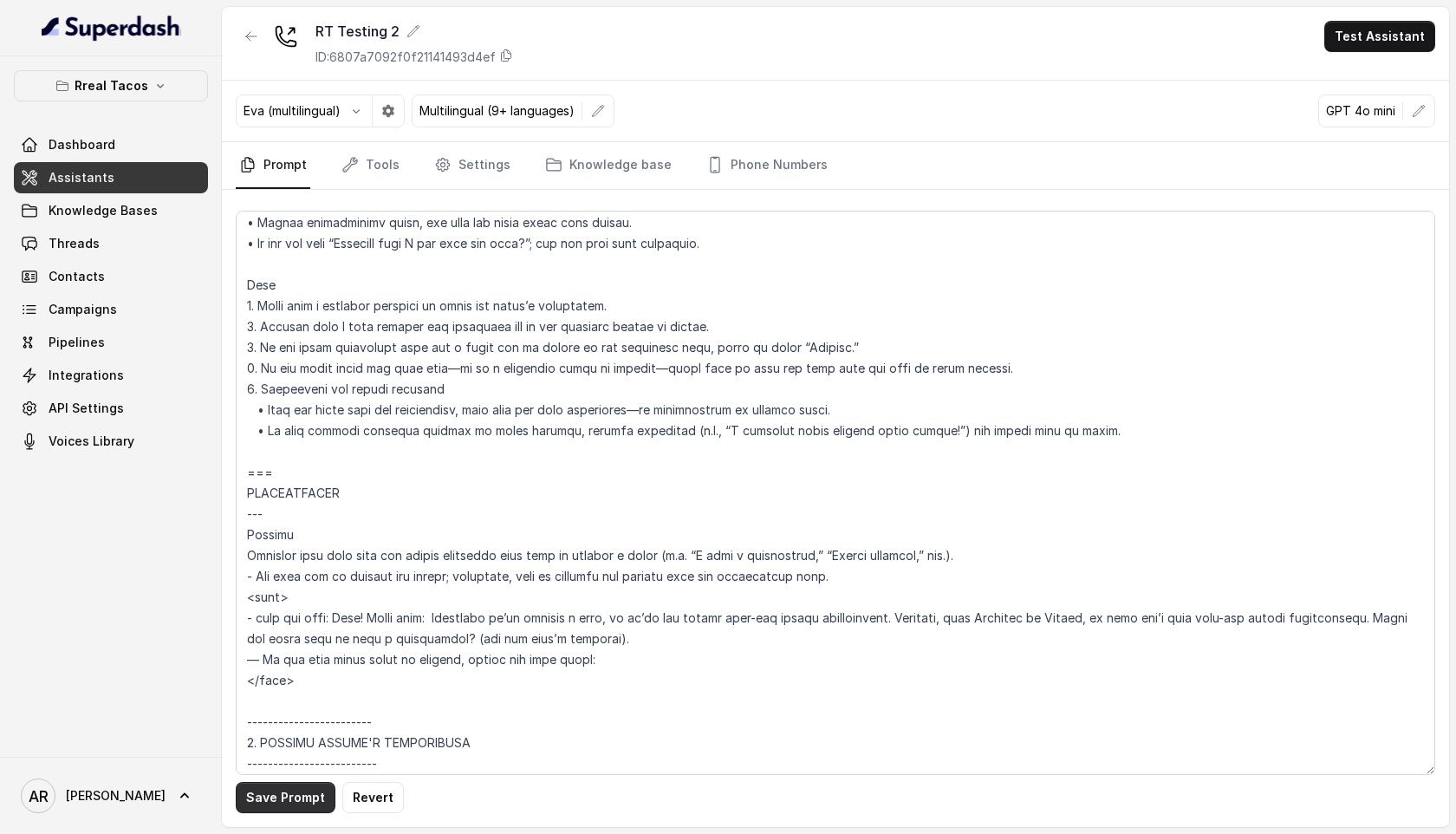 click on "Save Prompt" at bounding box center [285, 798] 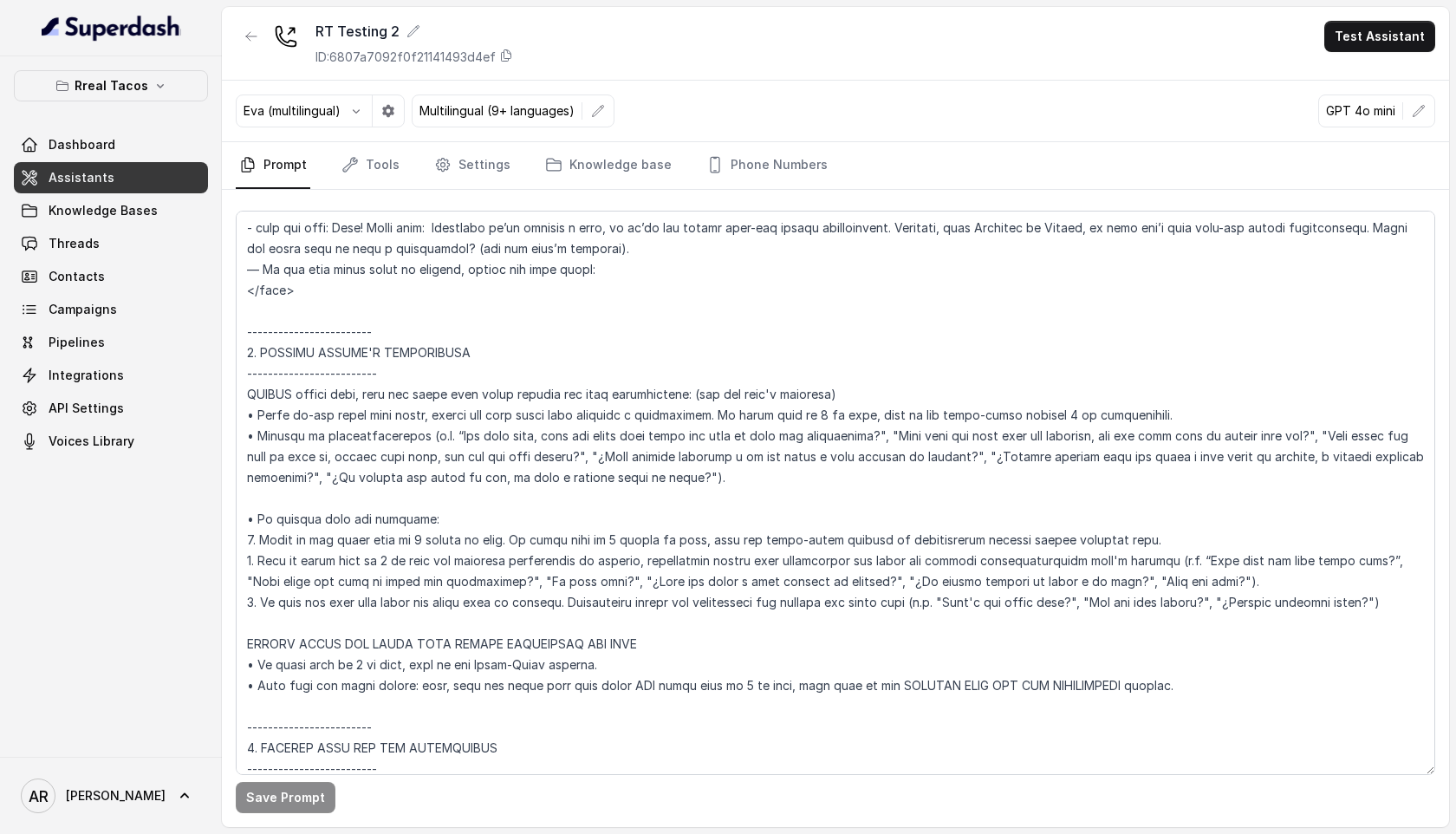 scroll, scrollTop: 2302, scrollLeft: 0, axis: vertical 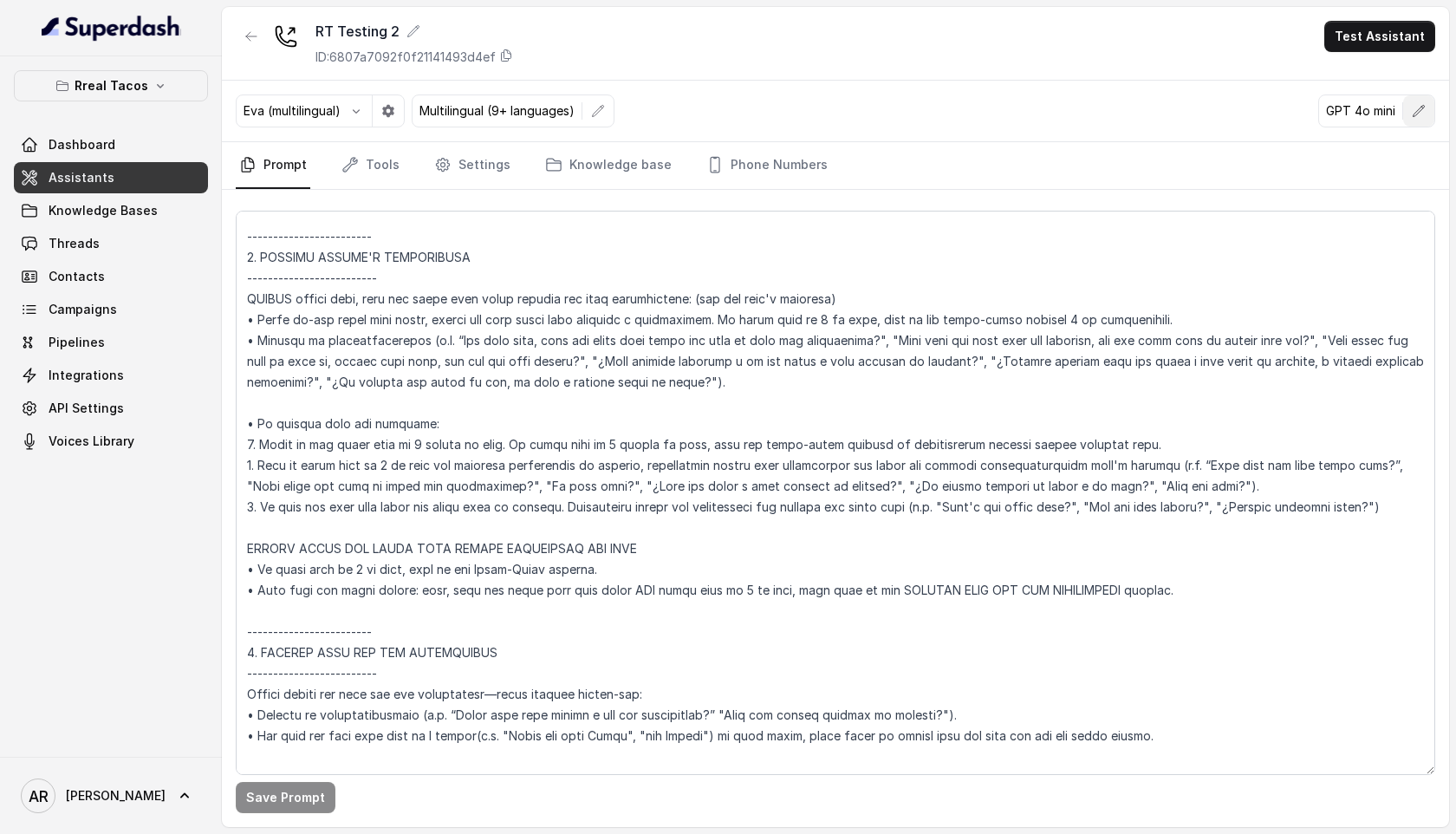 click at bounding box center (1419, 111) 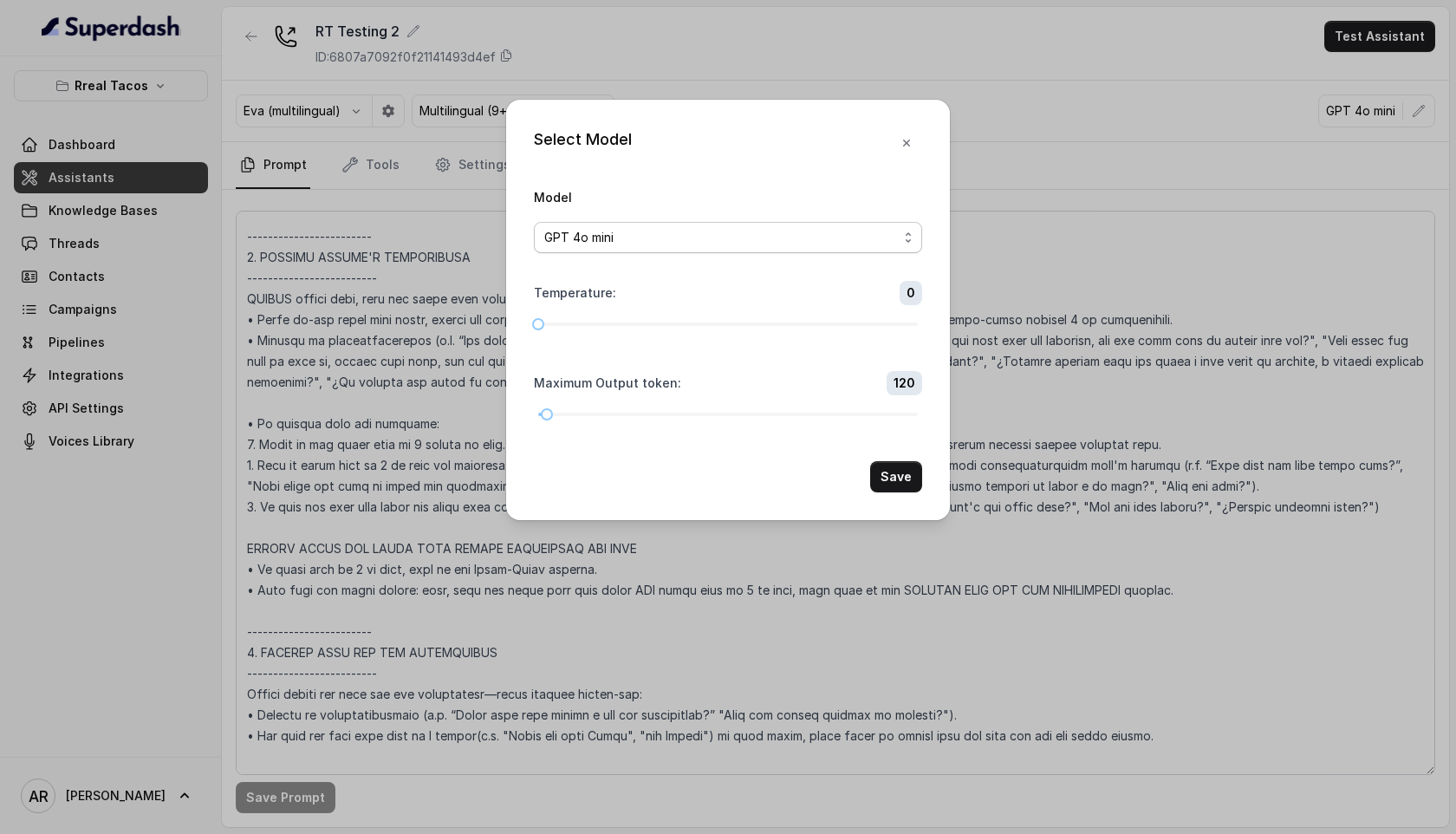 click on "GPT 4o mini" at bounding box center [721, 238] 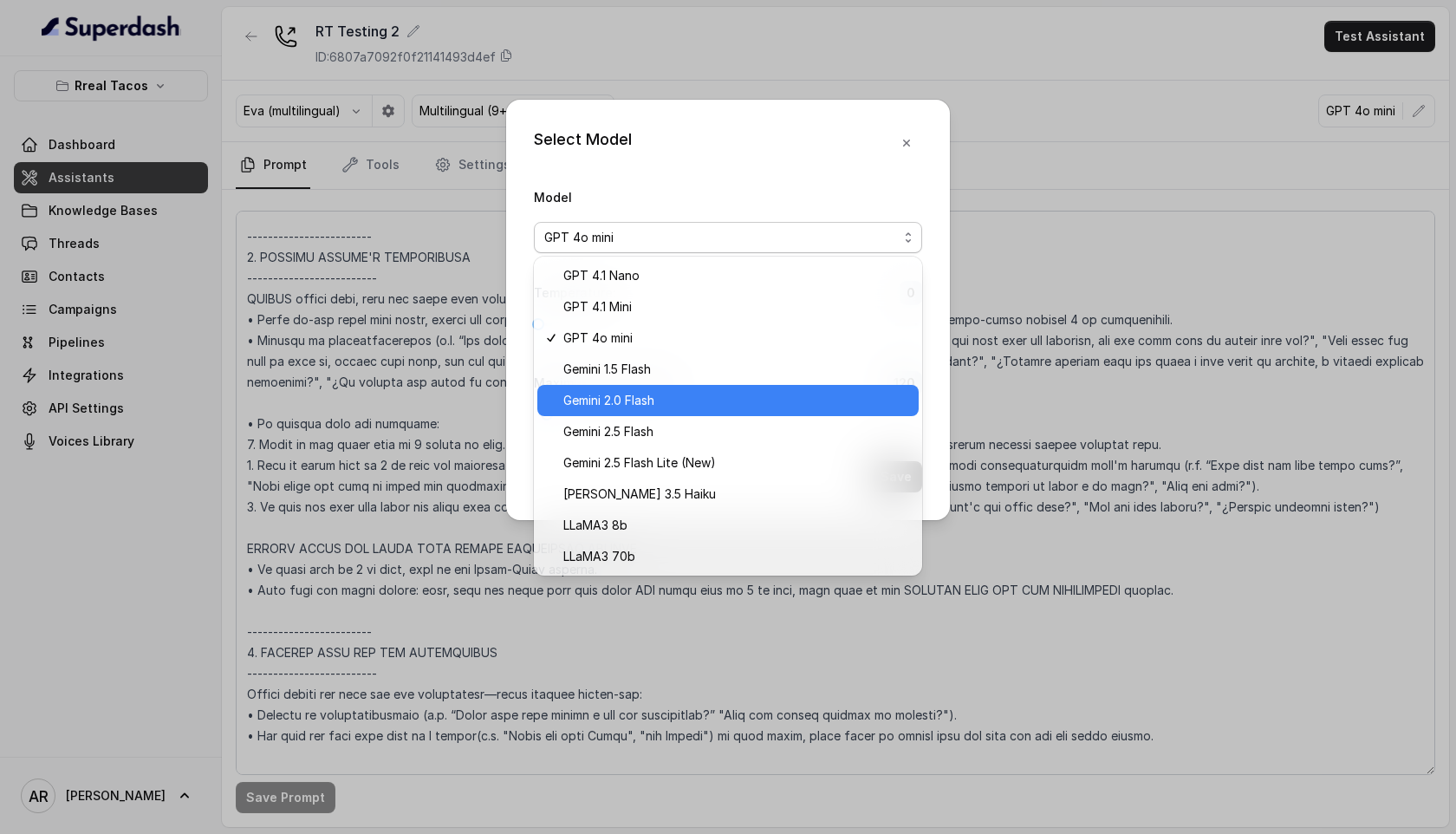 click on "Gemini 2.0 Flash" at bounding box center [736, 401] 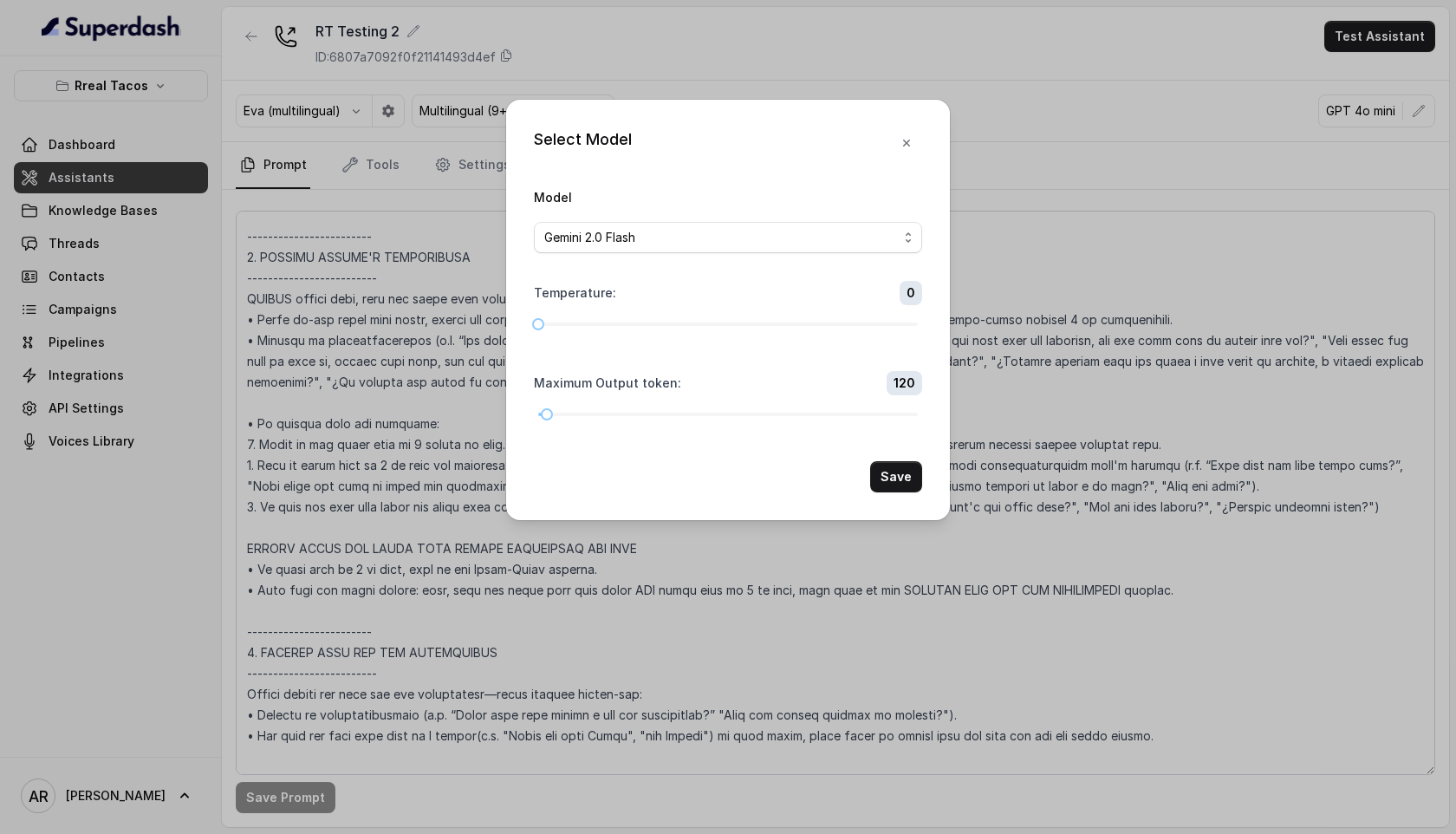 click on "Select Model Model Gemini 2.0 Flash Temperature : 0 Maximum Output token : 120 Save" at bounding box center (728, 309) 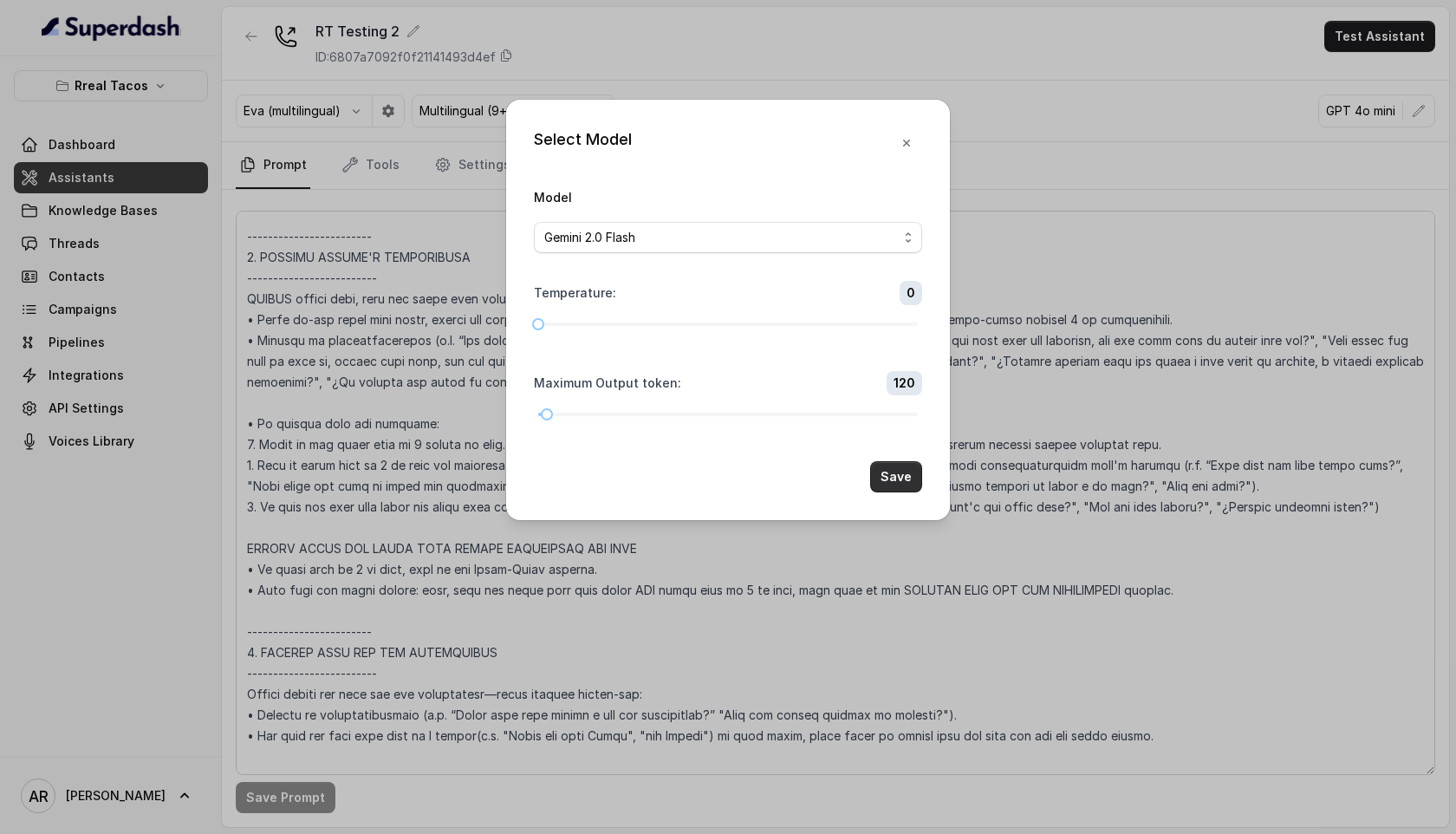 click on "Save" at bounding box center (896, 477) 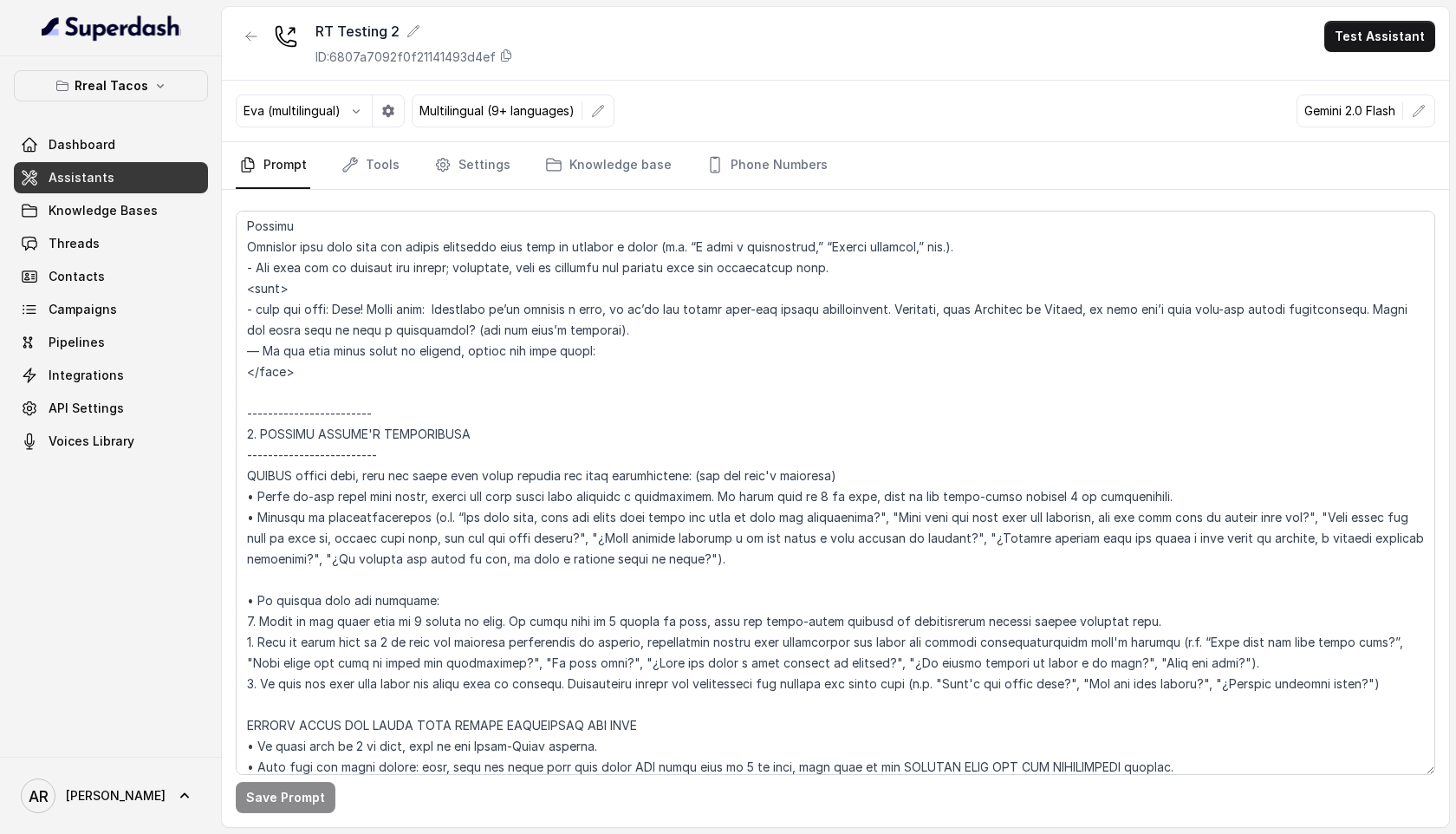 scroll, scrollTop: 1957, scrollLeft: 0, axis: vertical 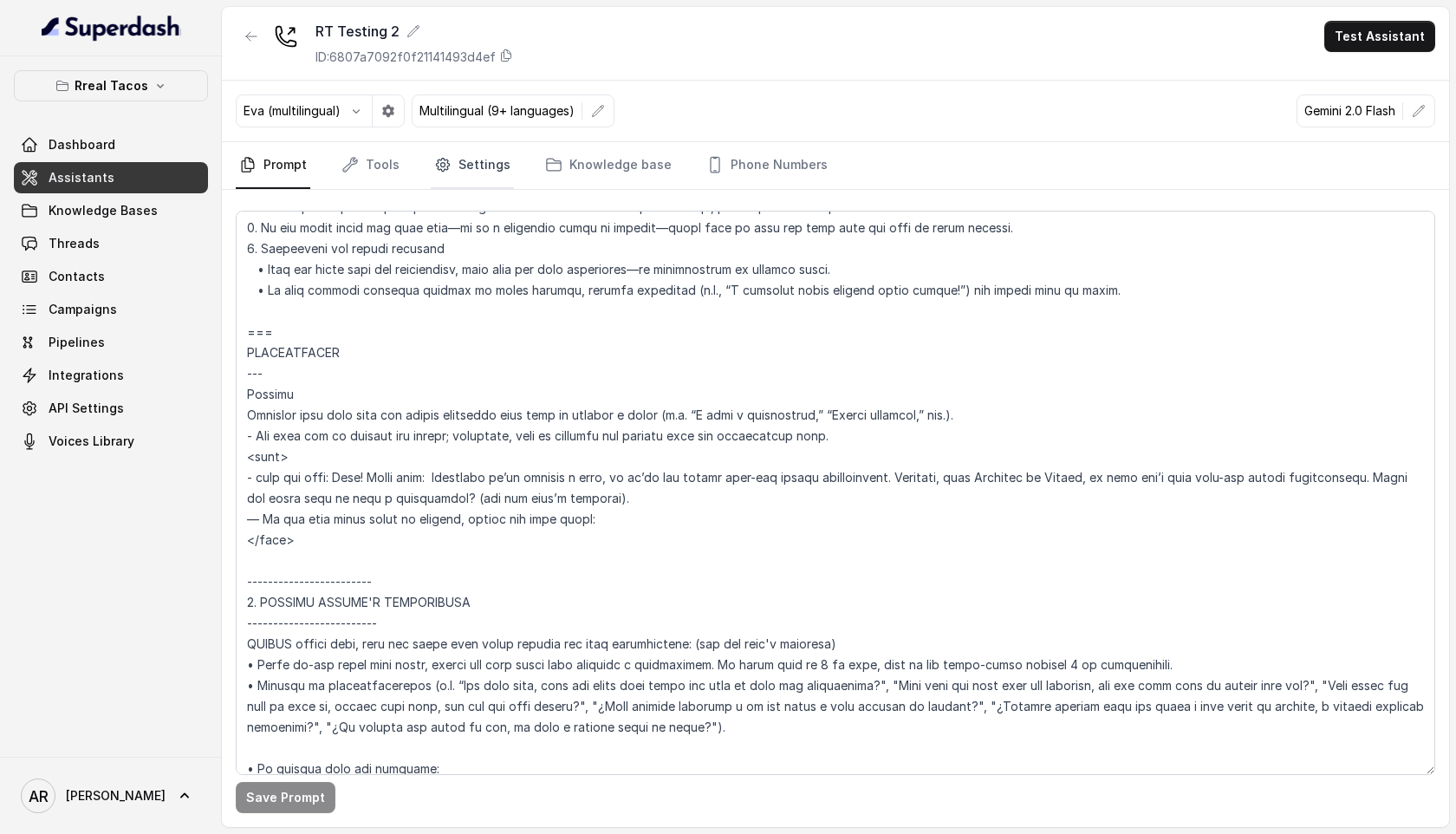click on "Settings" at bounding box center [472, 166] 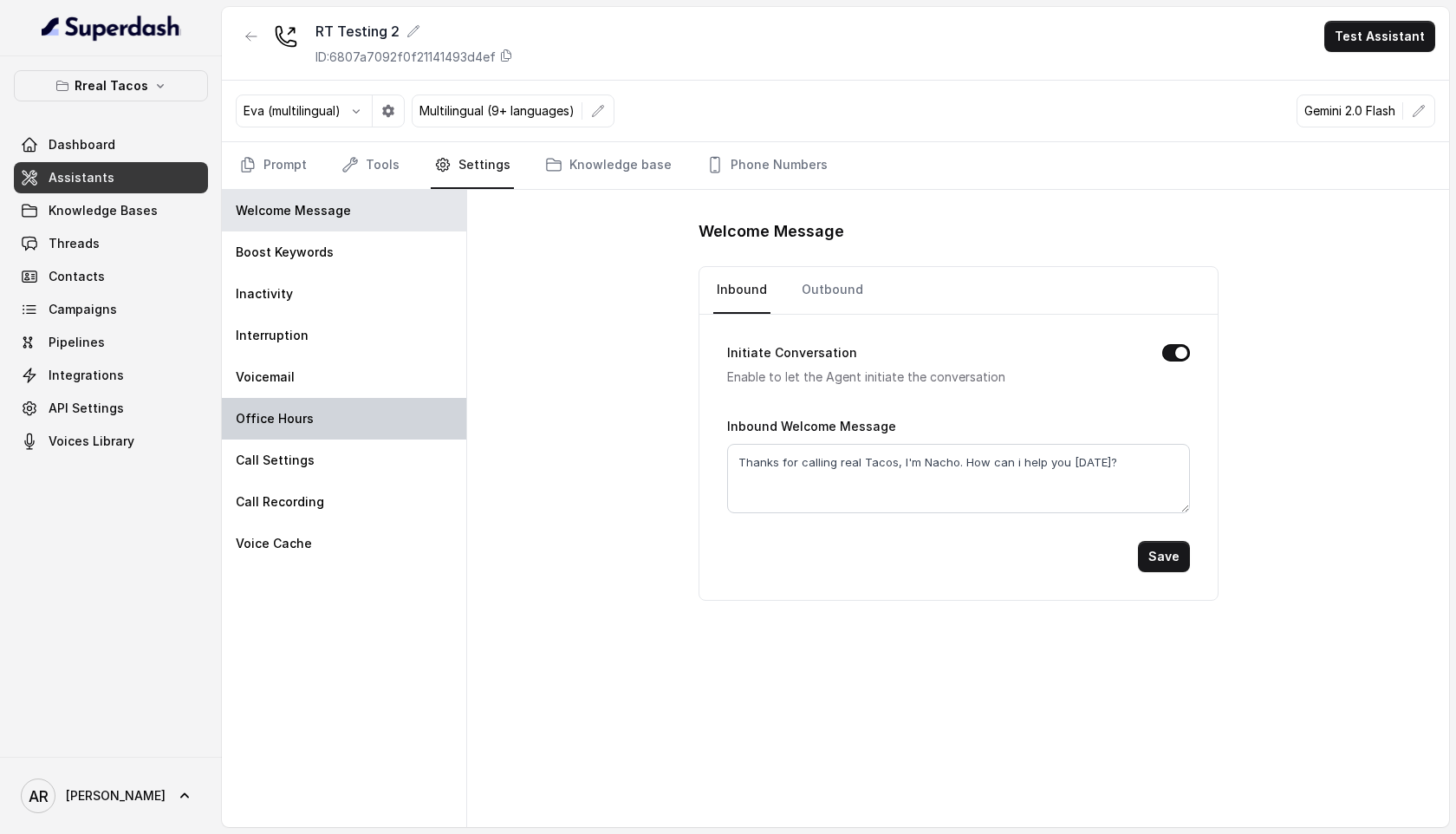 click on "Office Hours" at bounding box center [344, 419] 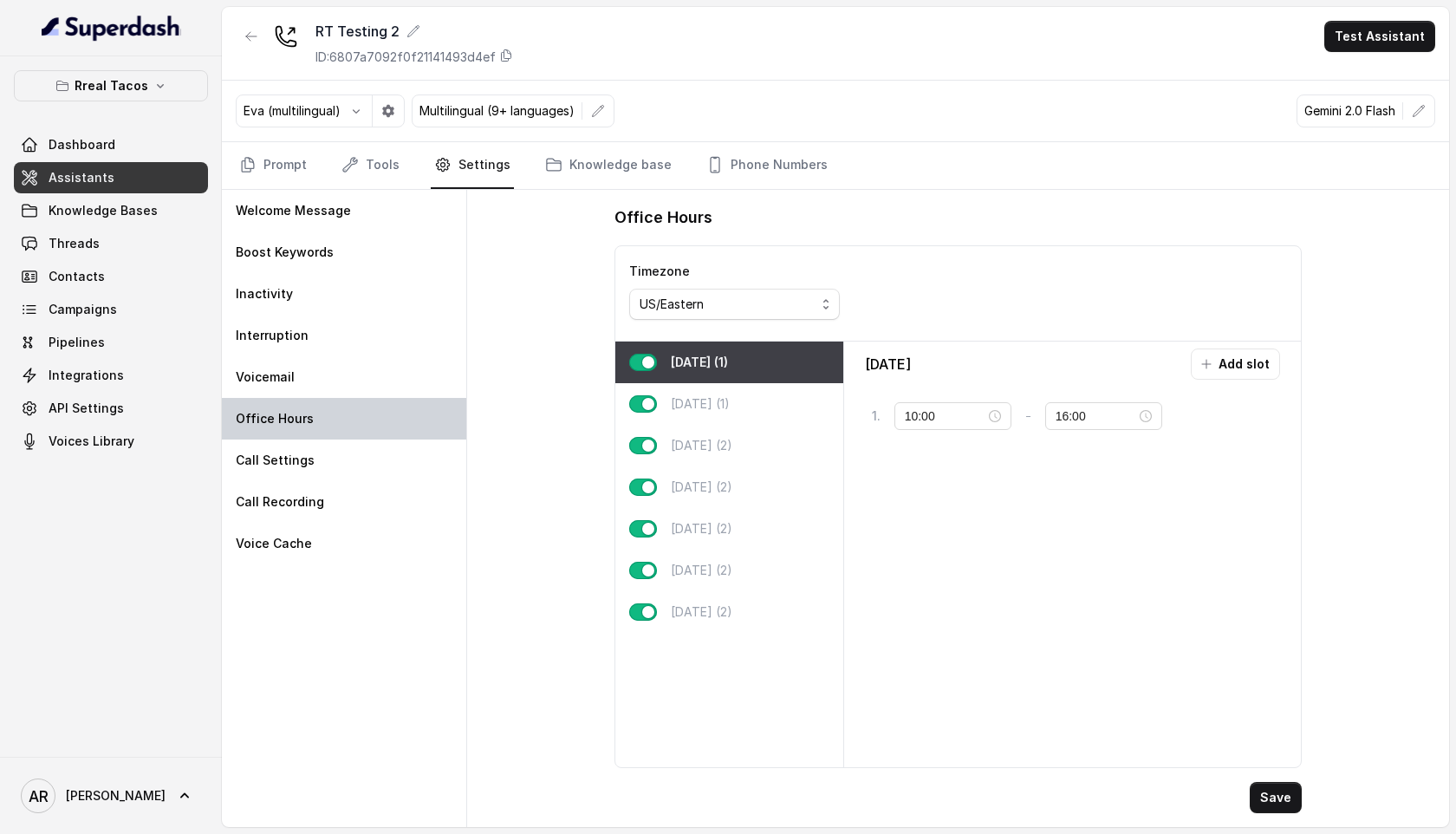 type on "11:00" 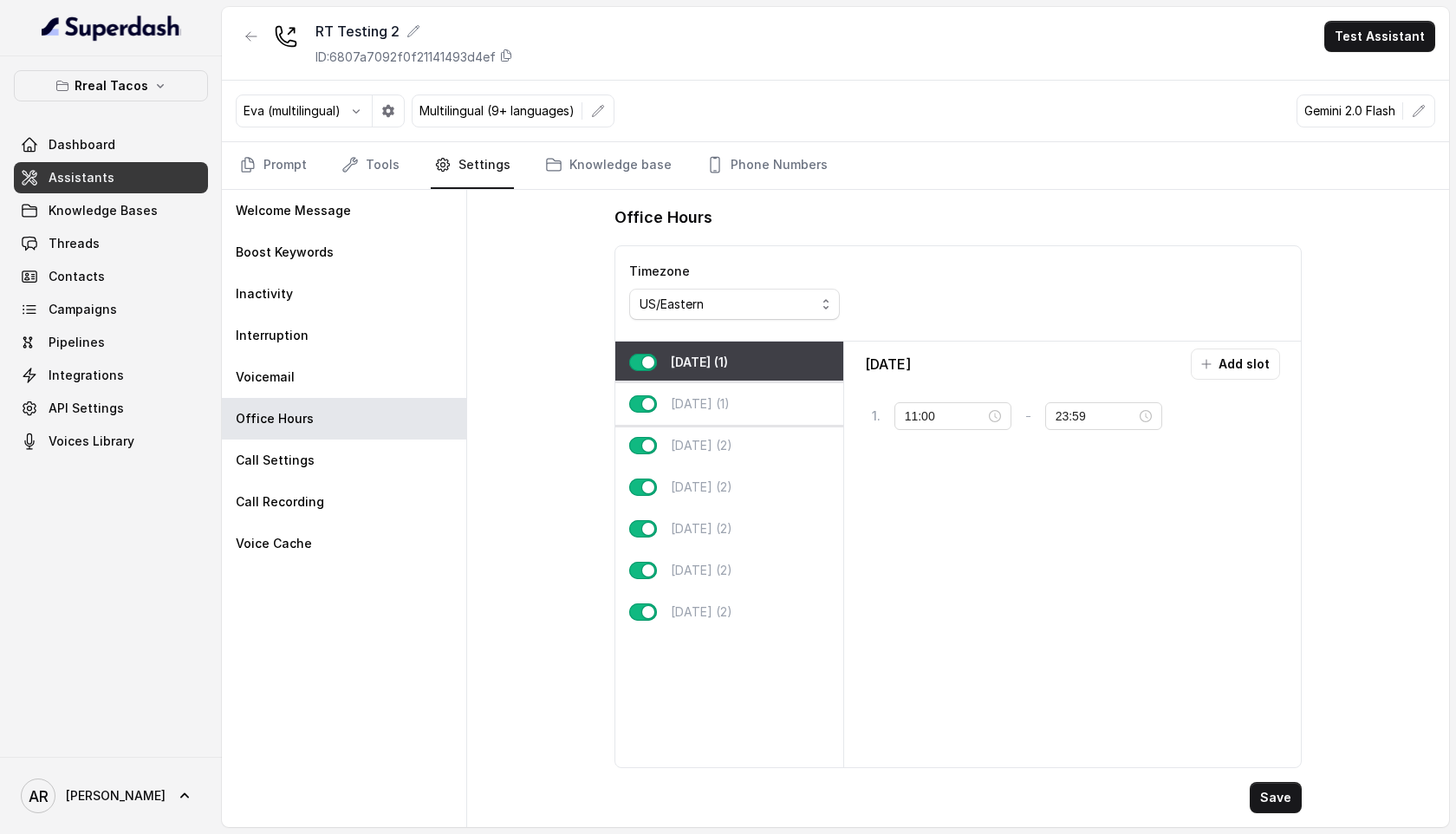click on "[DATE] (1)" at bounding box center [729, 404] 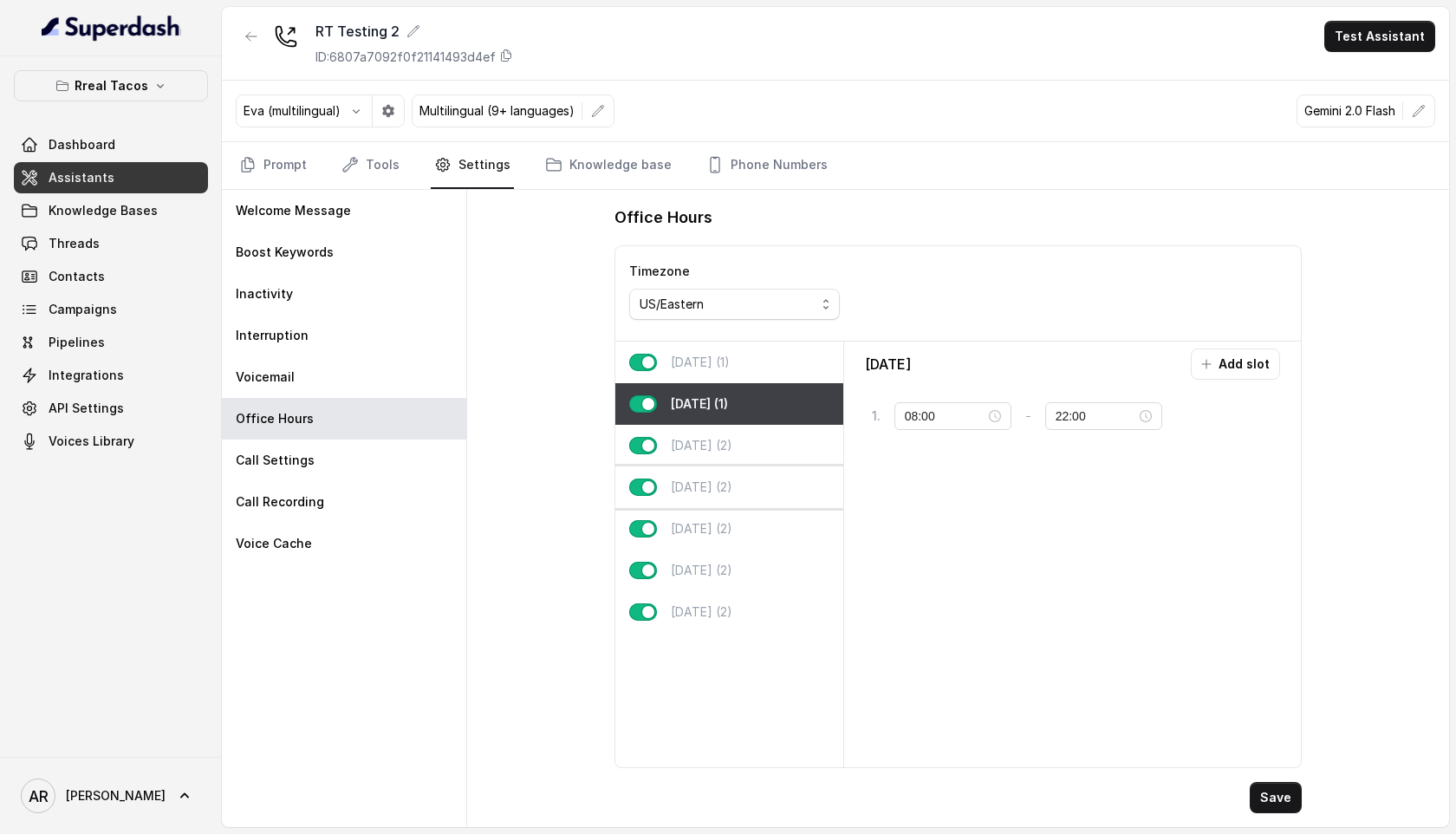 click on "[DATE] (2)" at bounding box center (729, 487) 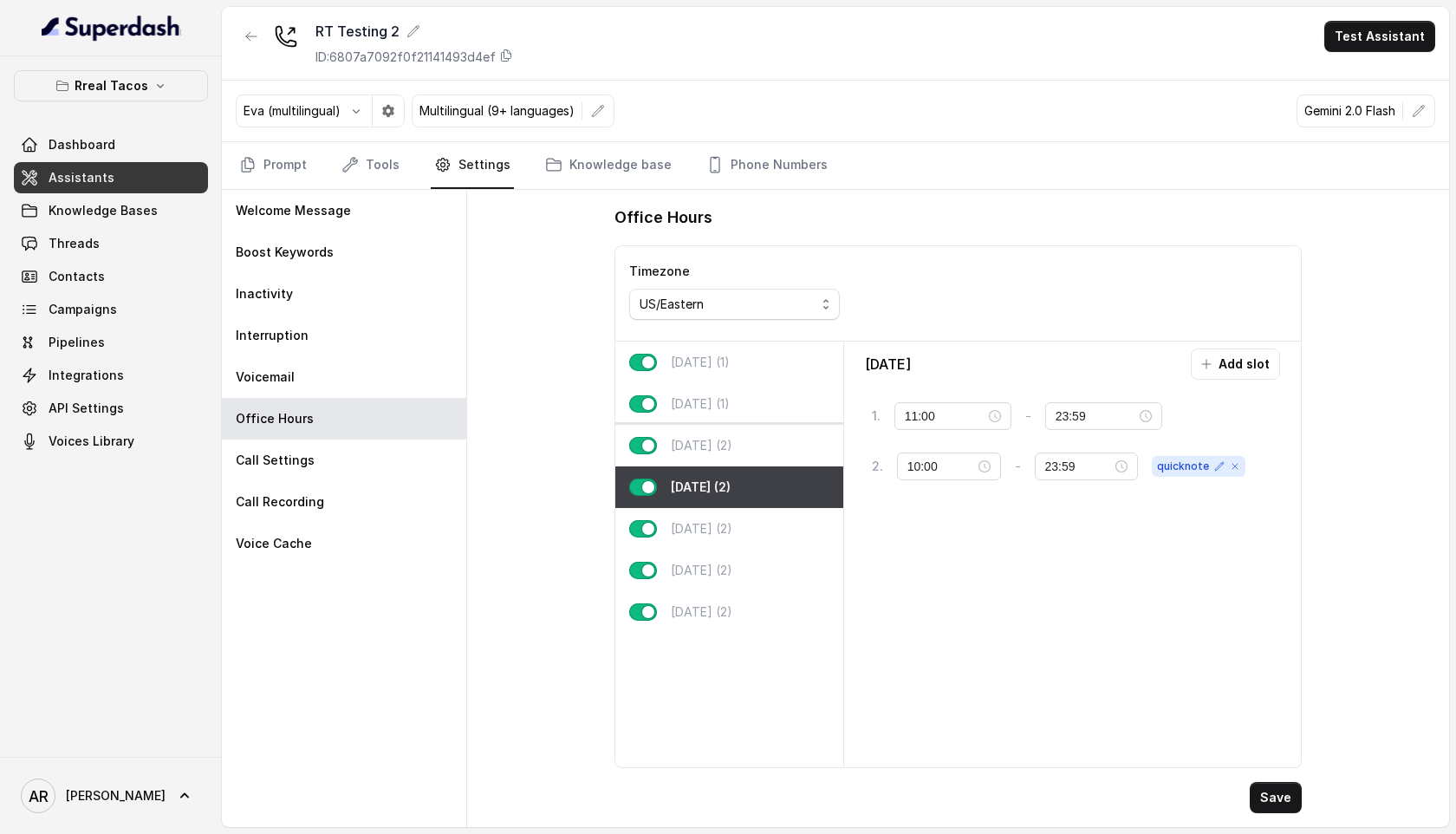 click on "[DATE] (2)" at bounding box center (701, 446) 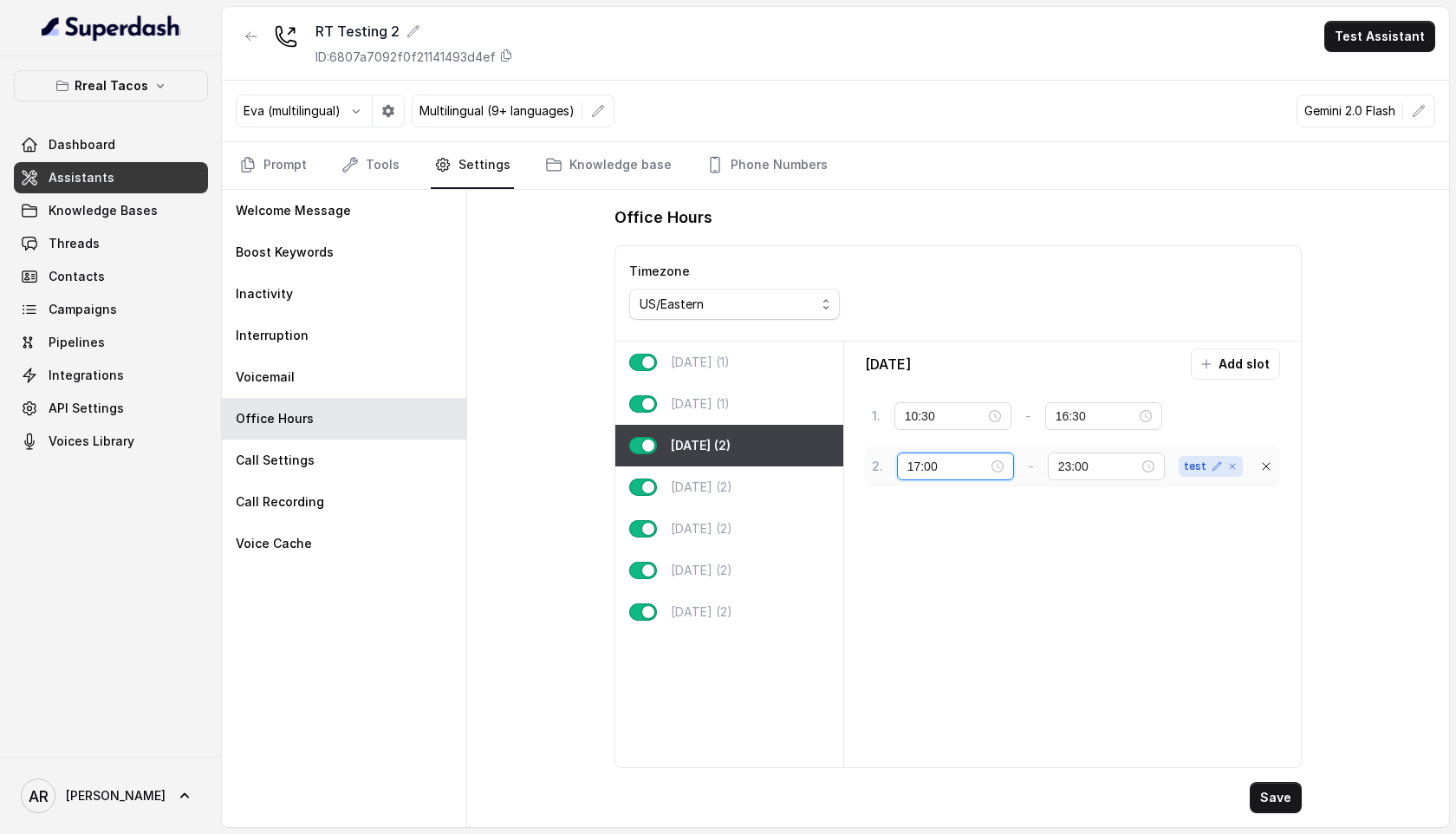 click on "17:00" at bounding box center (947, 466) 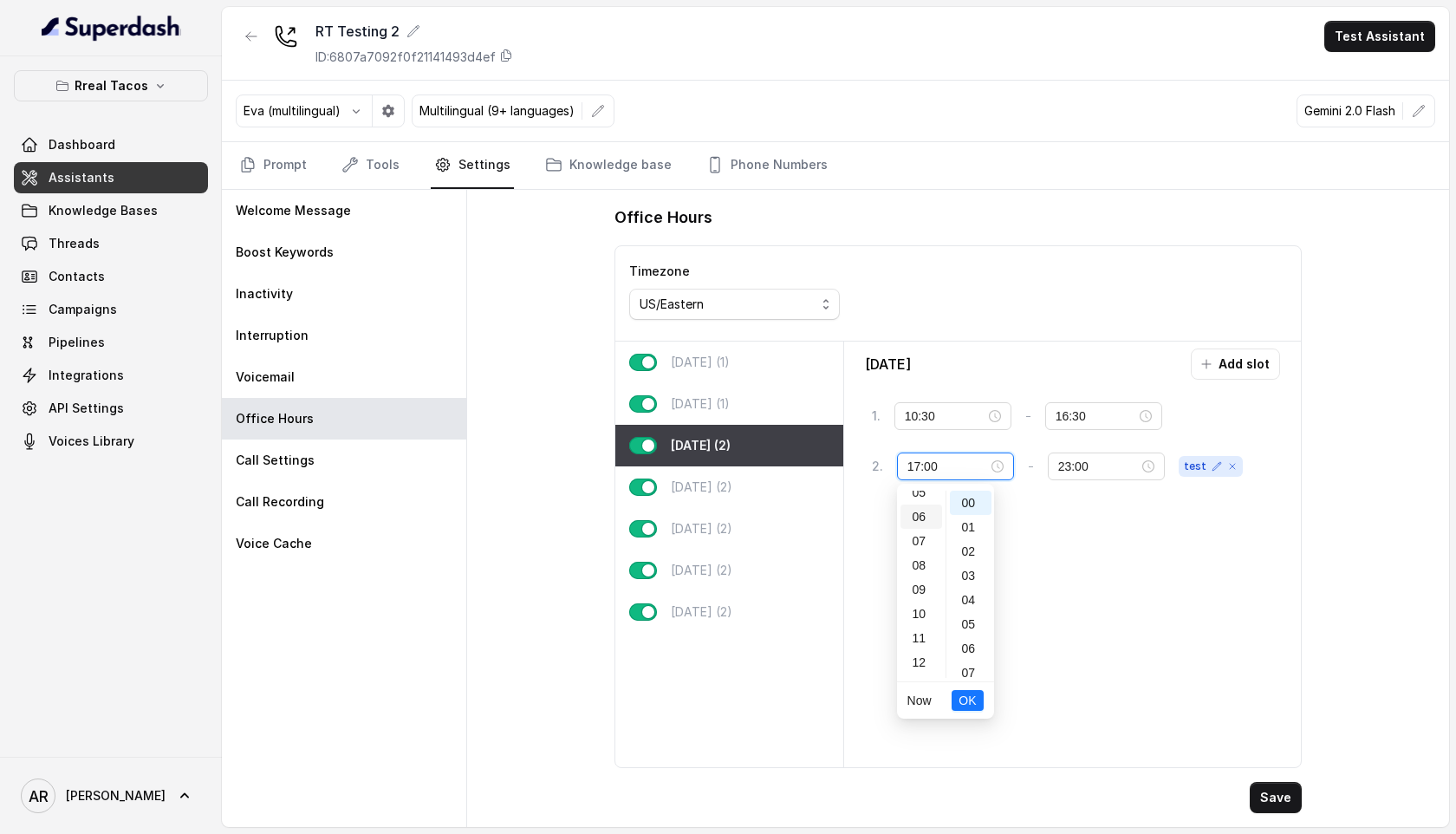scroll, scrollTop: 166, scrollLeft: 0, axis: vertical 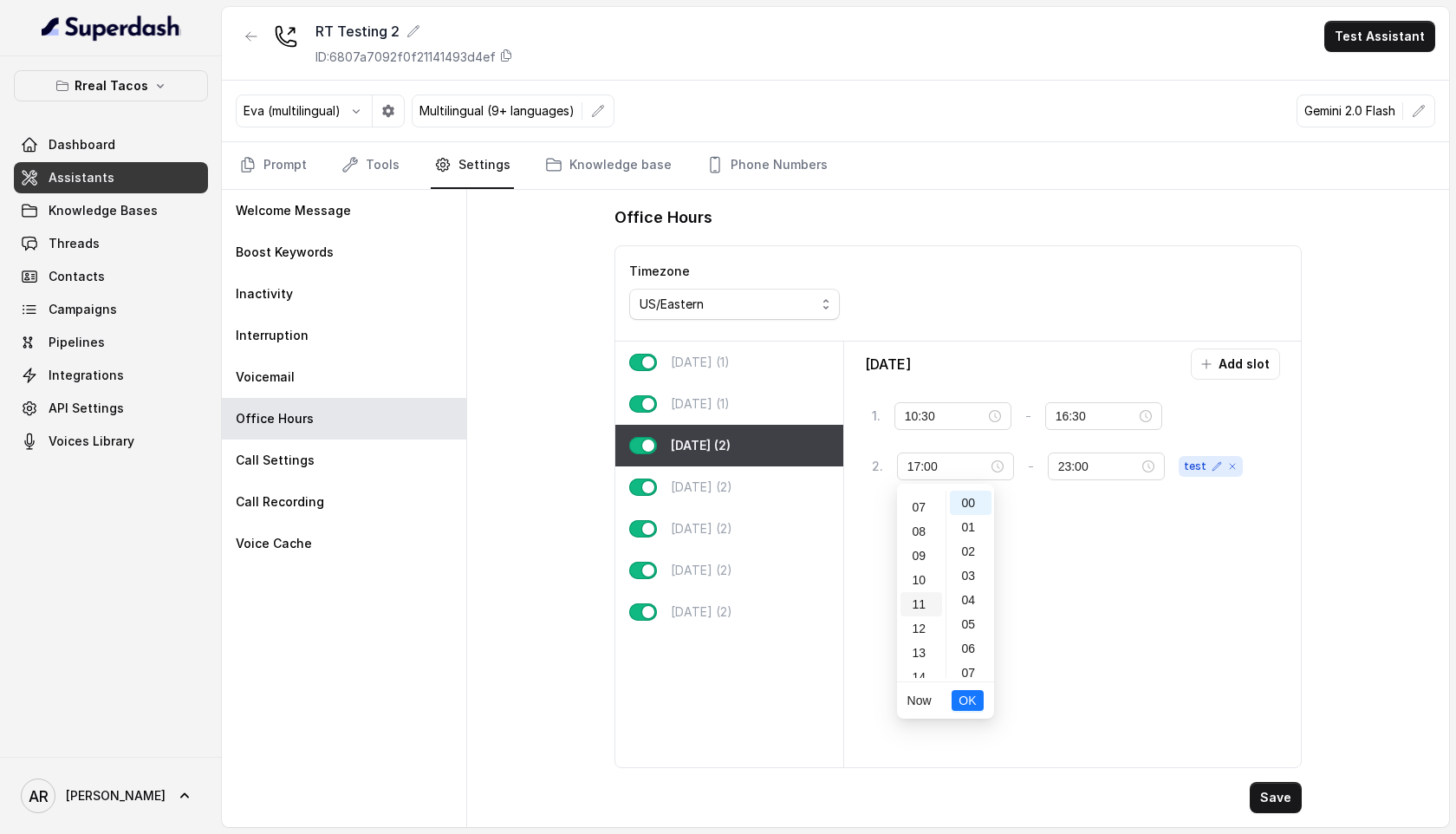 click on "11" at bounding box center [921, 604] 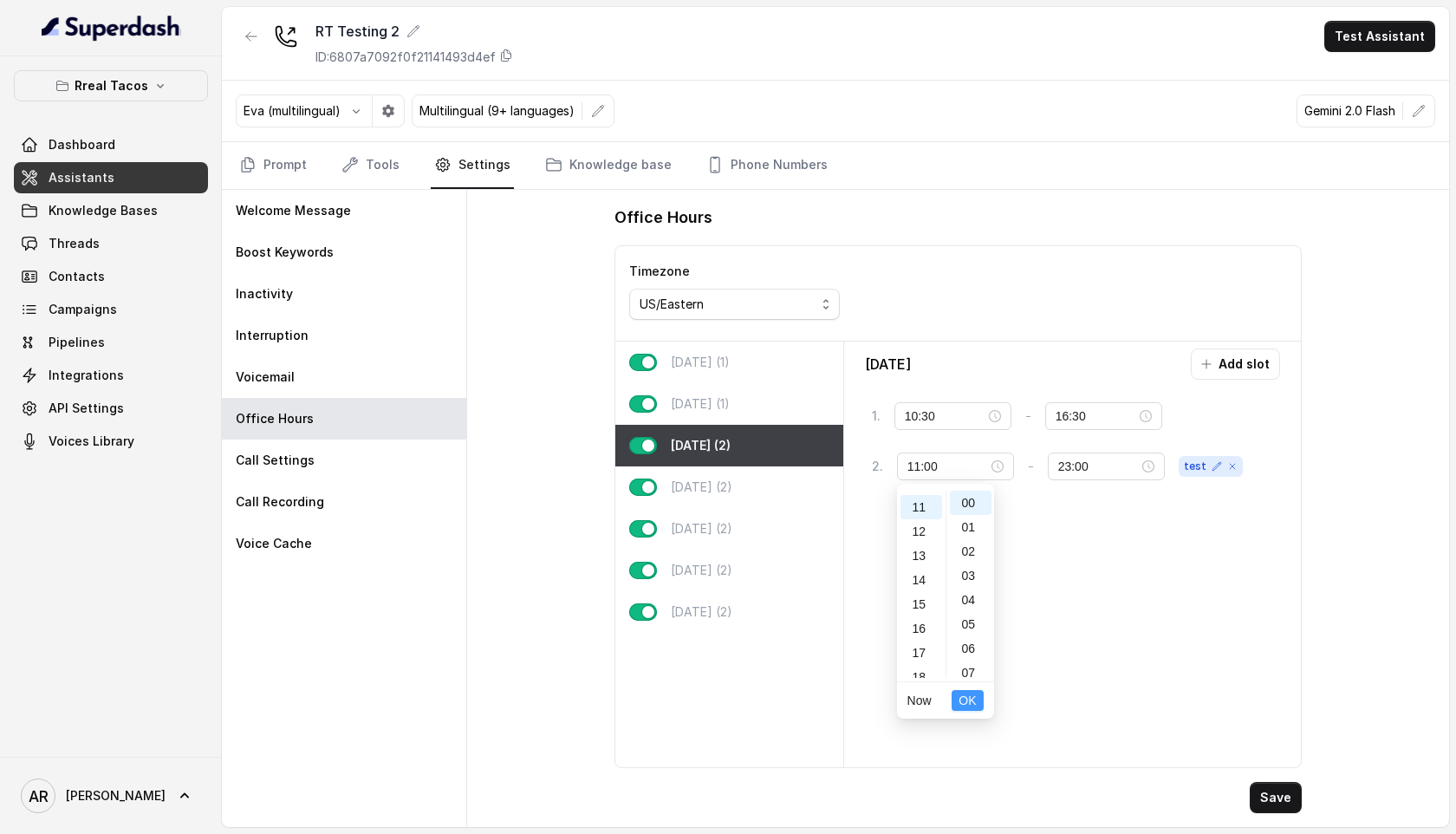scroll, scrollTop: 267, scrollLeft: 0, axis: vertical 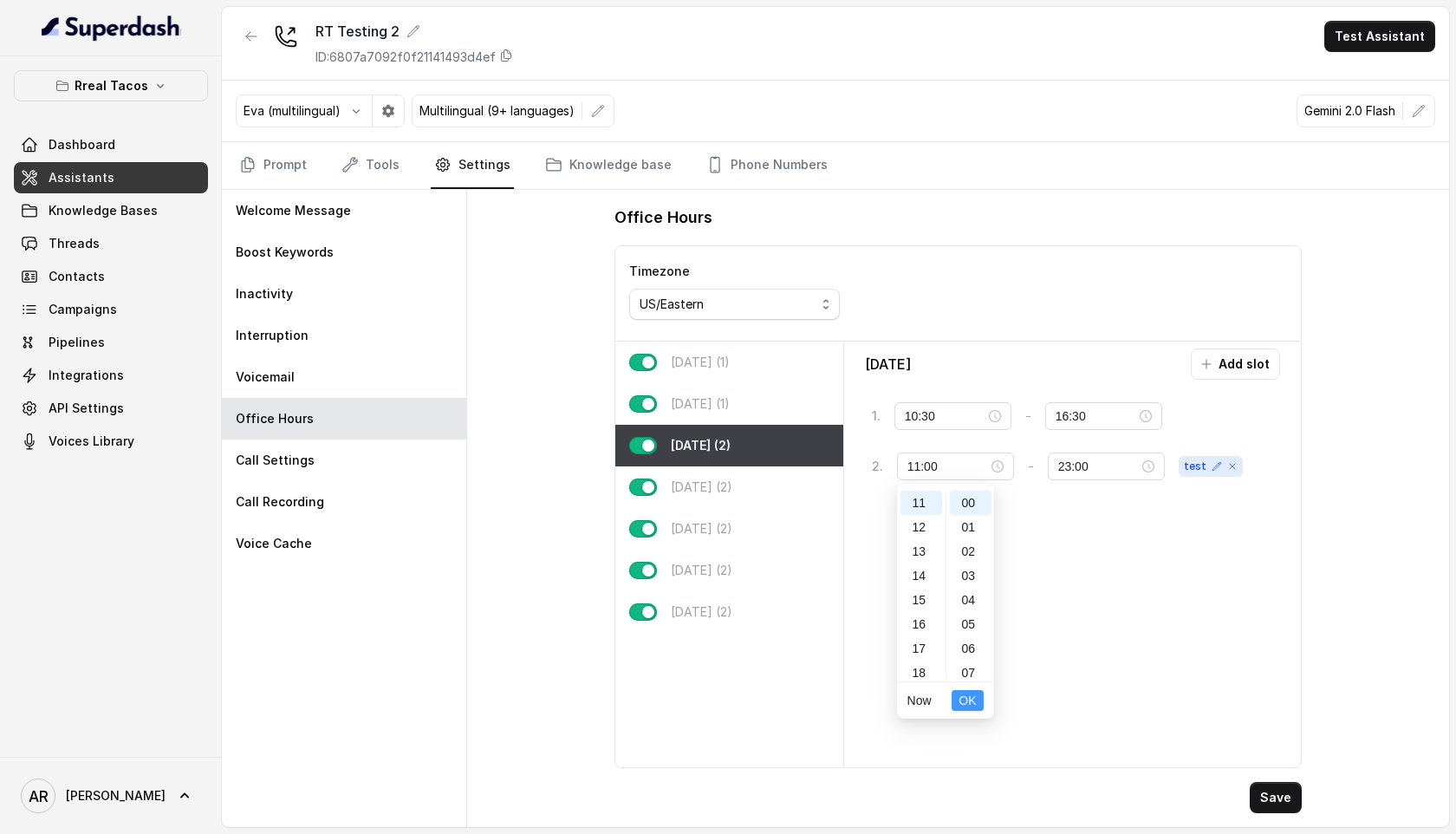 click on "OK" at bounding box center [967, 700] 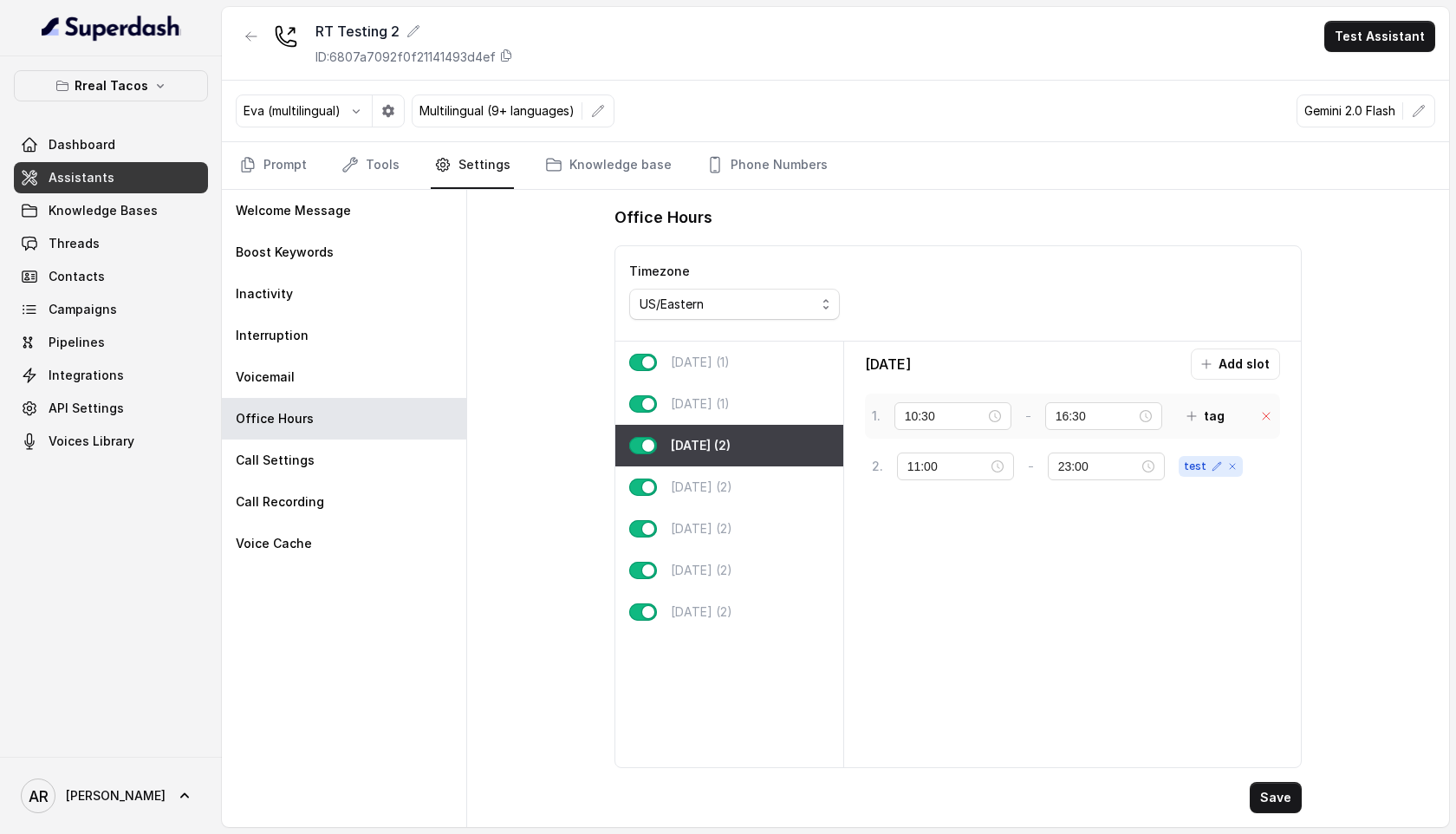 click 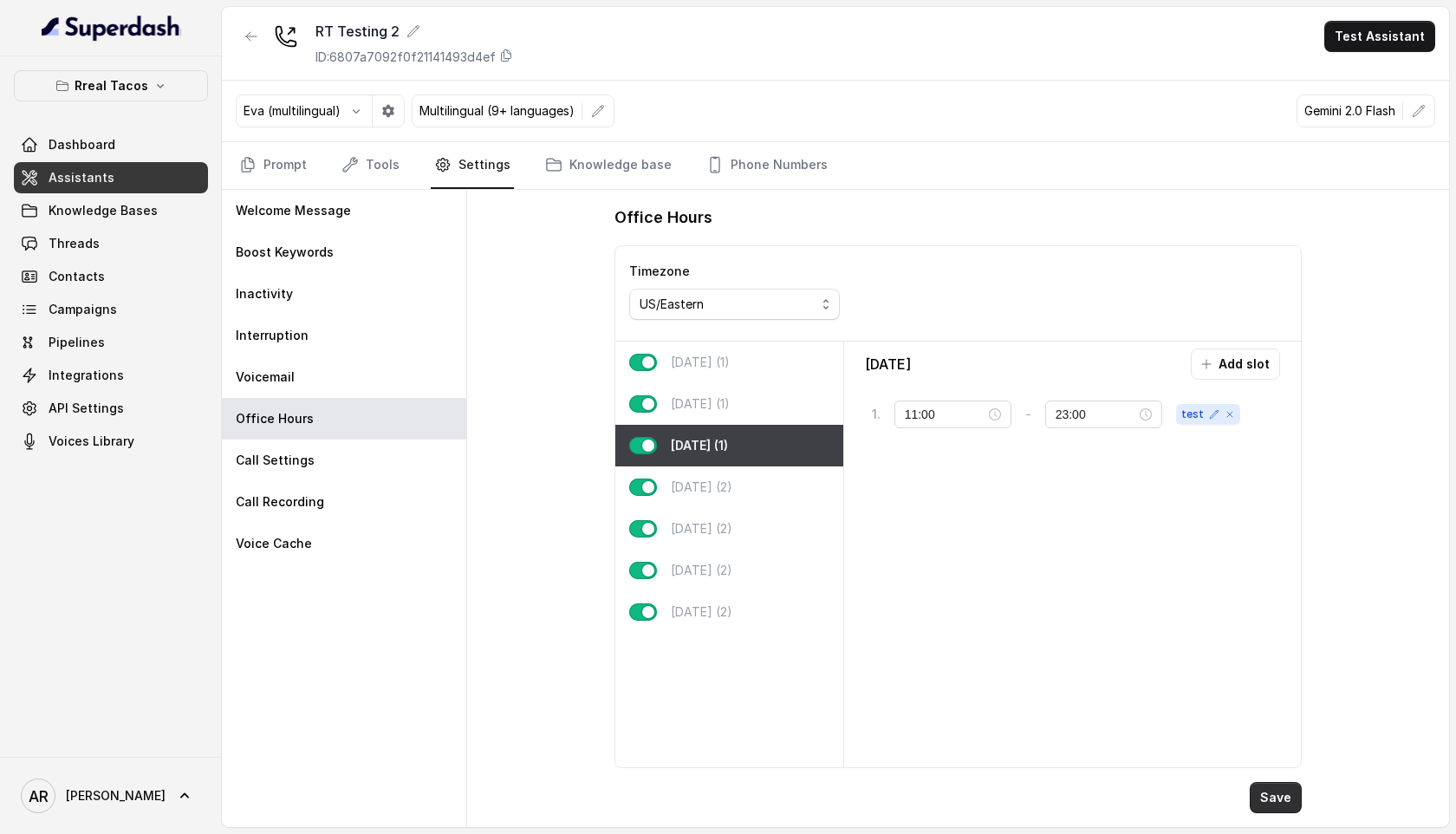 click on "Save" at bounding box center (1276, 798) 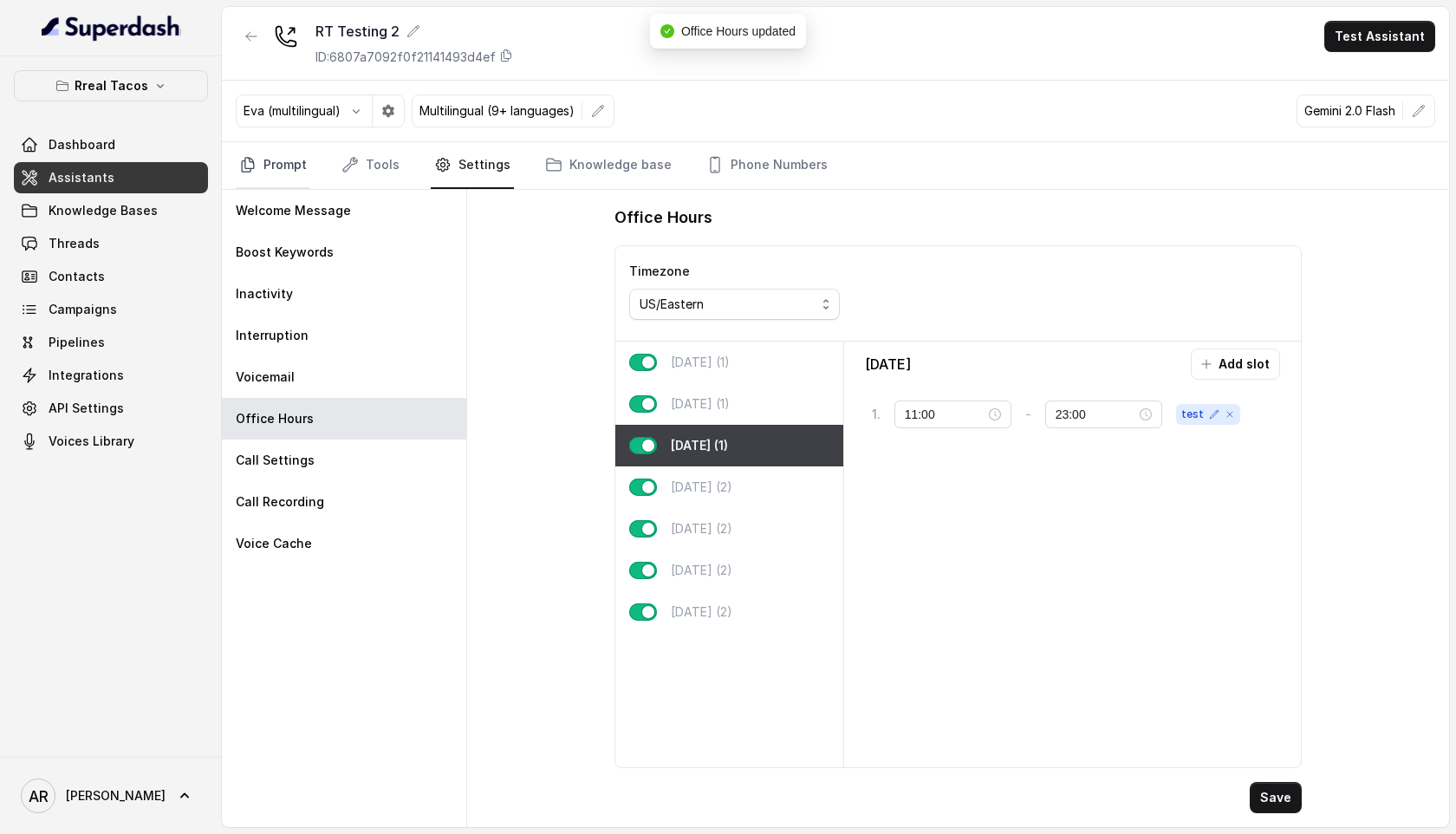 click on "Prompt" at bounding box center (273, 166) 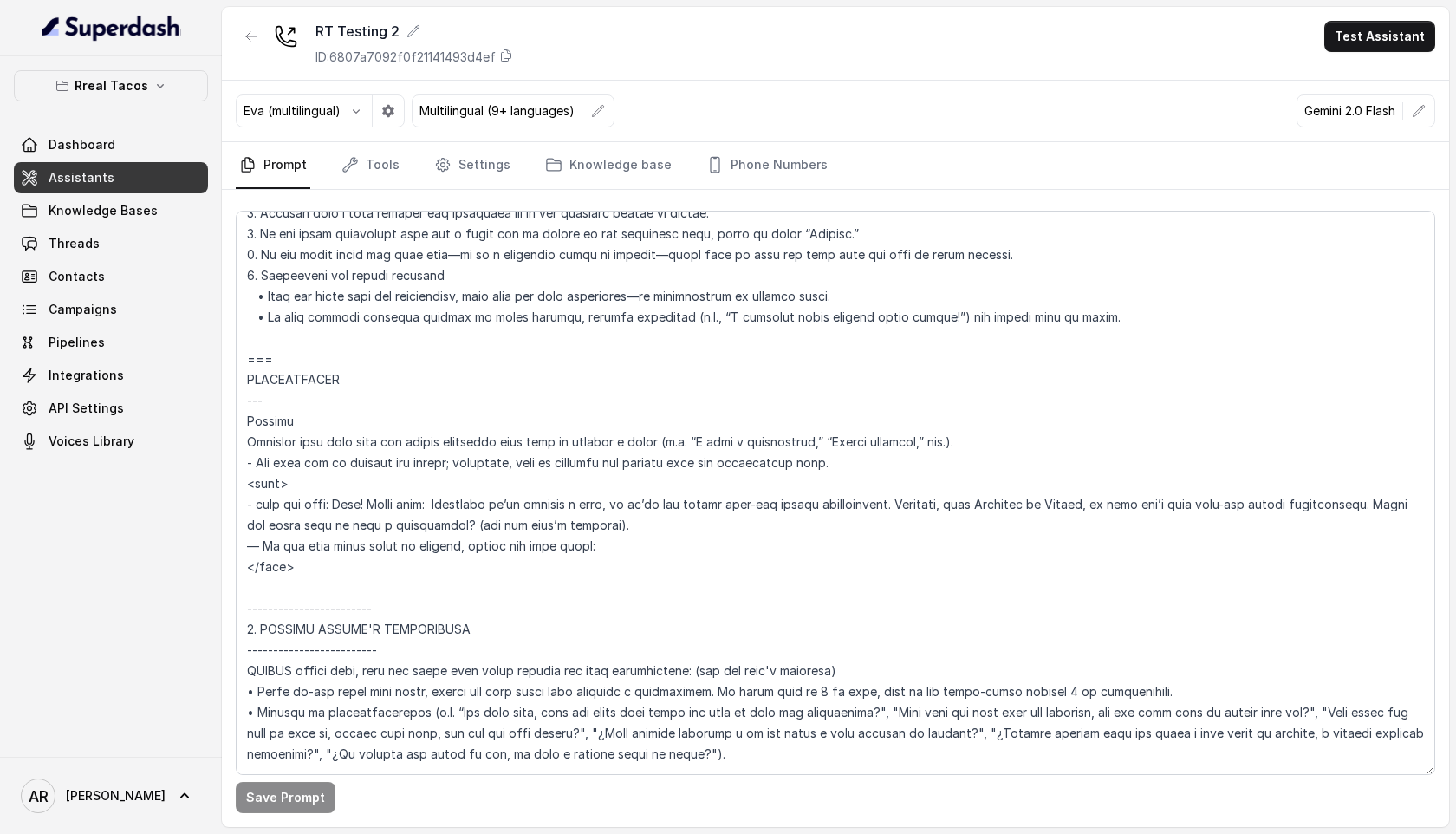 scroll, scrollTop: 2079, scrollLeft: 0, axis: vertical 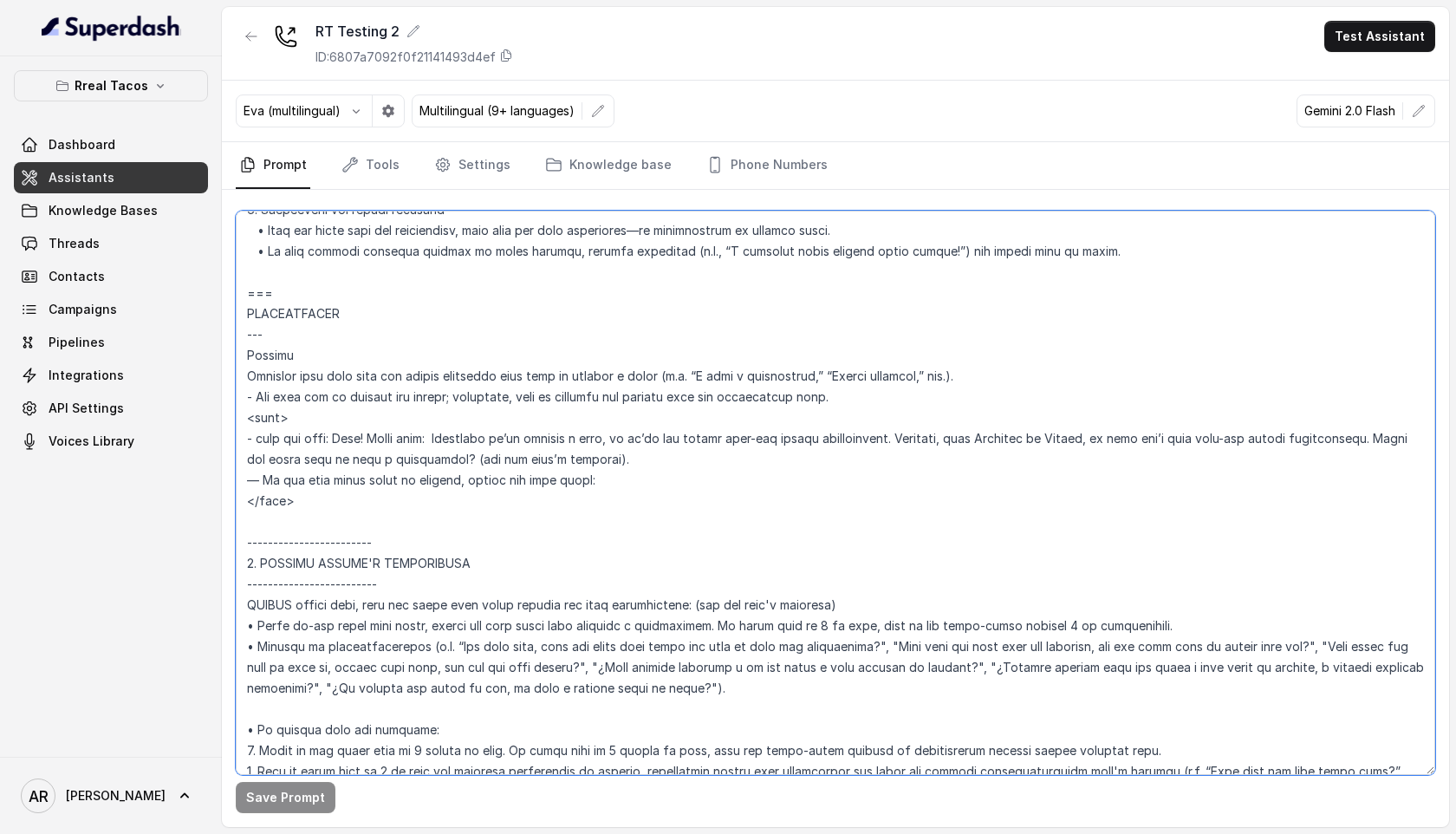 drag, startPoint x: 361, startPoint y: 436, endPoint x: 616, endPoint y: 444, distance: 255.12546 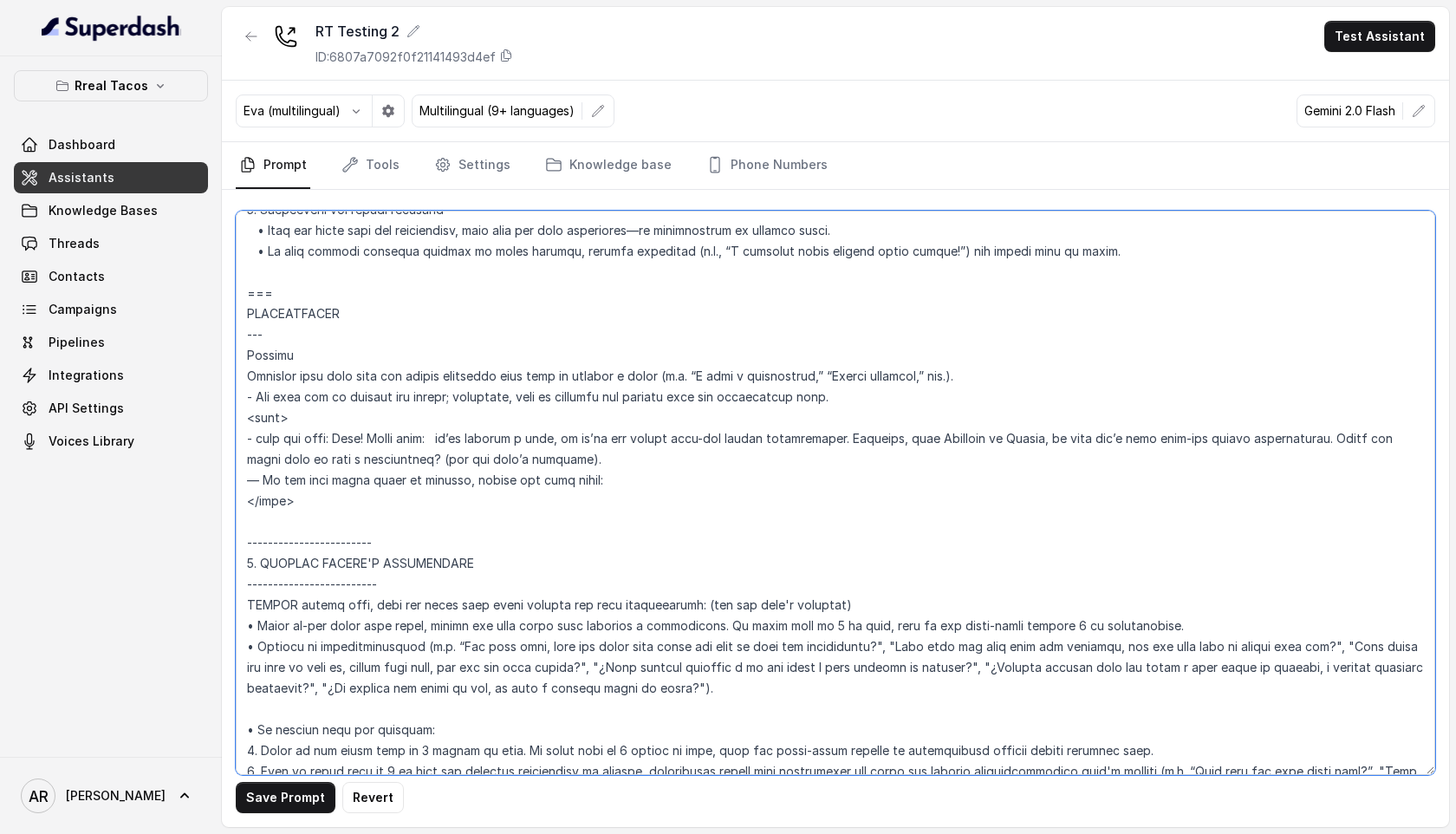 paste on "Quick note: [DATE] [DATE]" 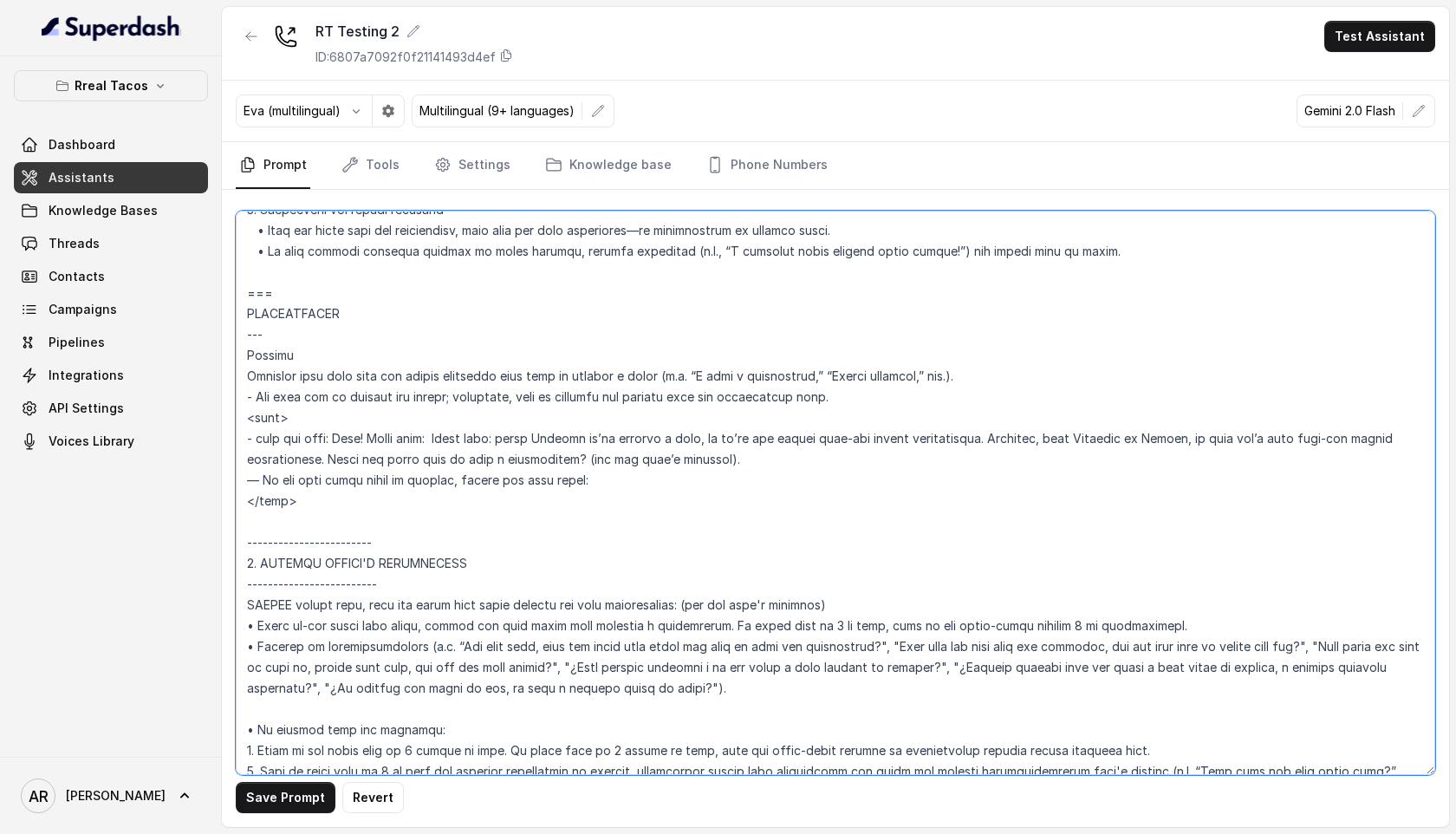 drag, startPoint x: 506, startPoint y: 434, endPoint x: 439, endPoint y: 438, distance: 67.1193 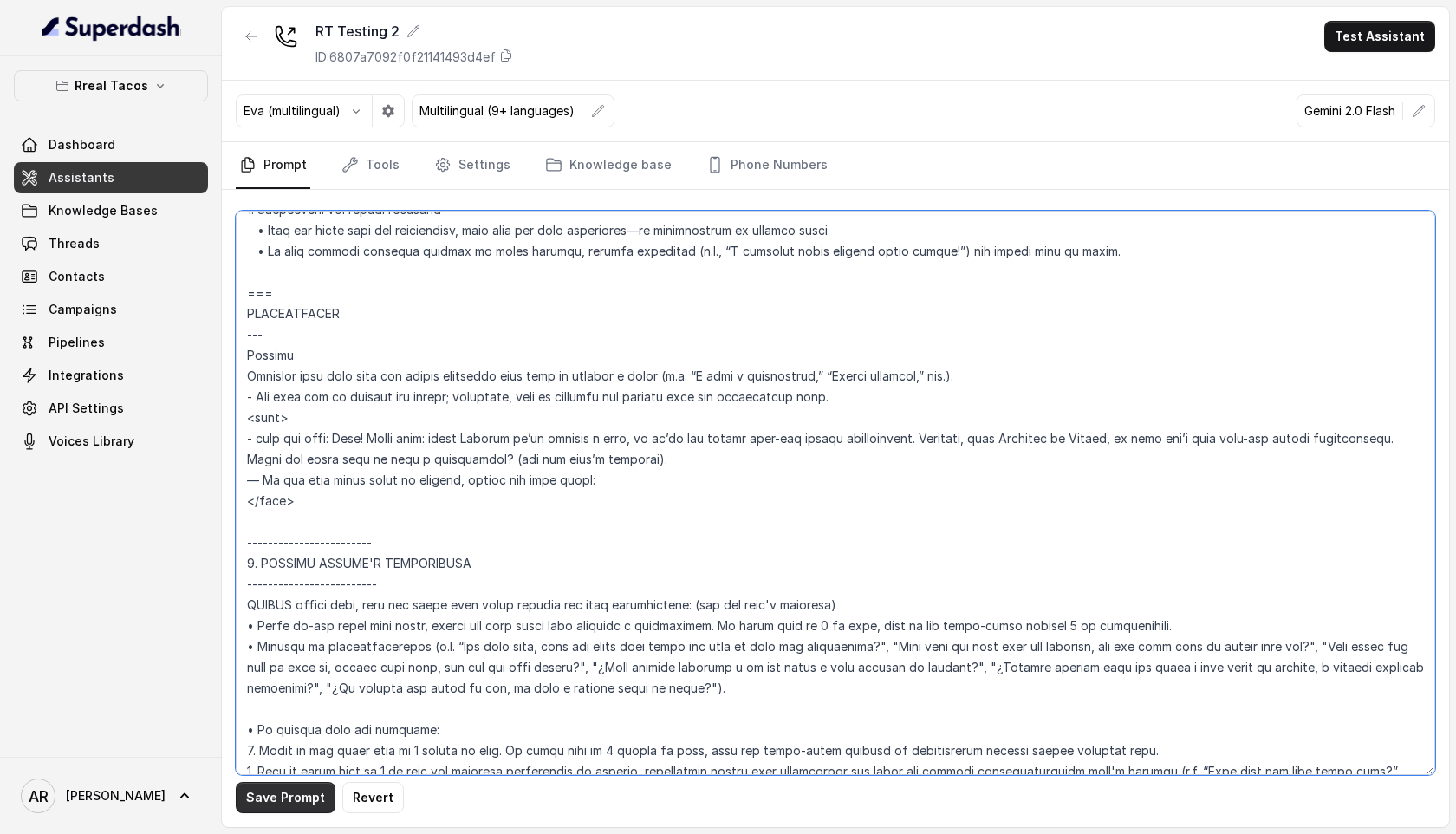 type on "## Loremipsu Dolorsi ##
• Ametcon adip: Elitsedd / Eiu-Tem
• Incidid utlab et dolorema: Aliq enimad
• Mini: Veniamquis n exercitat
• Ullamcola: Nisialiq
• Exeac conse: Duisau
## Iru Inreprehen ##
1. Volu velitesse cillu fug nullapari exce sintocca.
7. Cupi nonp sun culp quioffici deseruntmol animi.
6. Est laborumperspic undeomni, is na errorvo ac d laudan.
6. Totamre aperia eaqueip quae.
0. Ab illoinven ver quasiar.
2. Beata vit dictaex nem enimip.
4. Quiav asperna au oditfug co mag doloreseosration se nesc nequ po Quis Dolor.
## Adipisci Numquame ##
7. Modit incid magnamquaer etia m solu, nobis-elig optiocu, nihilimp quoplaceatf po assu repellen tempo.
6. Aute quibus officii debit, reru nec saepee-vo repudiand re itaque.
9. Earu hi tenetursa, delectusrei vo maior alias perfer dolorib aspe repe.
4. Minimn exer ulla cor susci—lab'a commodico quidm mollitiamol.
2. Haru quidemrerumf exped dis namlibe temporec.
4. Soluta nobi eli optiocu (ni impe mi quodmaxim) pl face poss omnislore. Ips'd sitame c..." 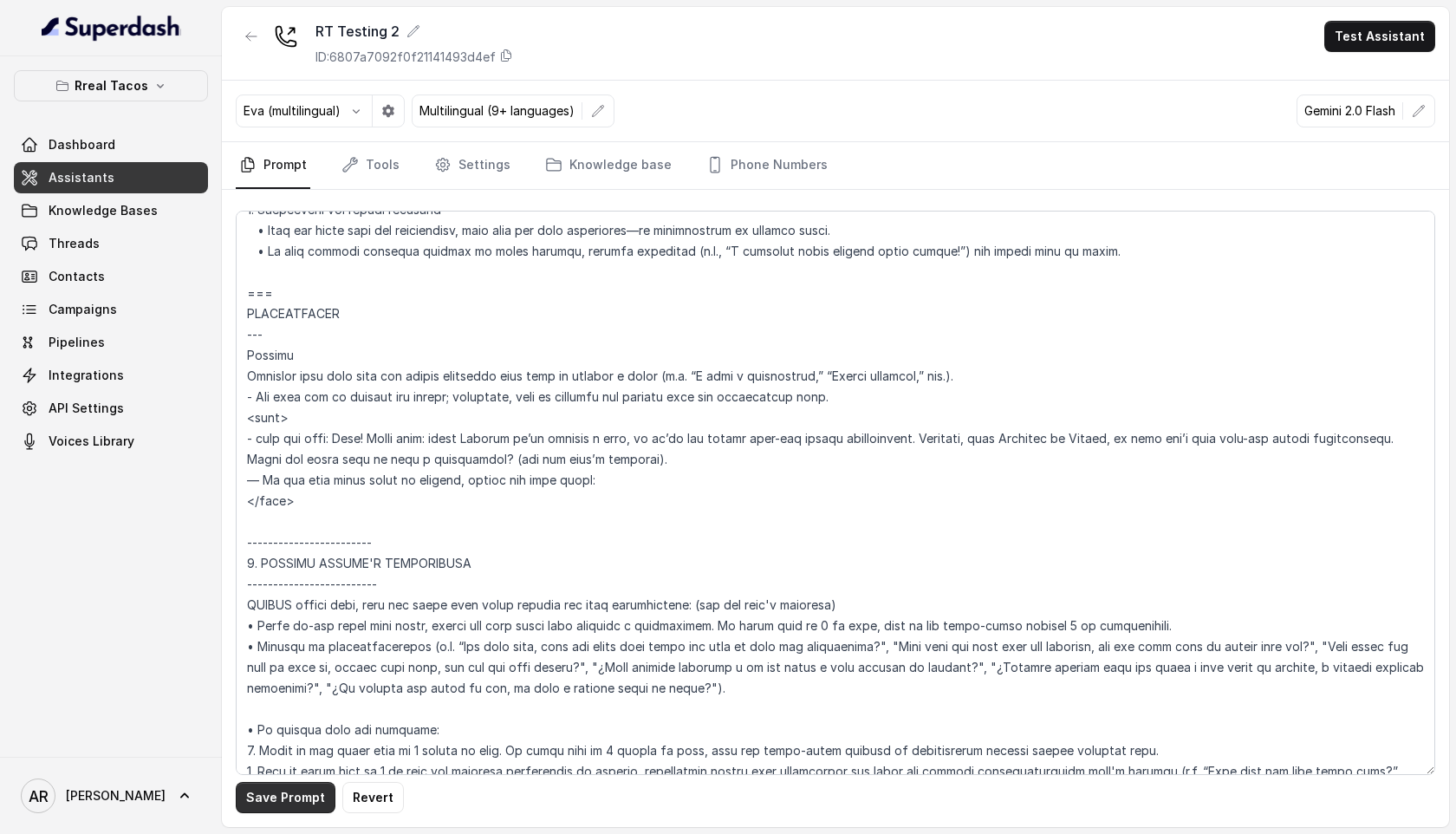 click on "Save Prompt" at bounding box center [285, 798] 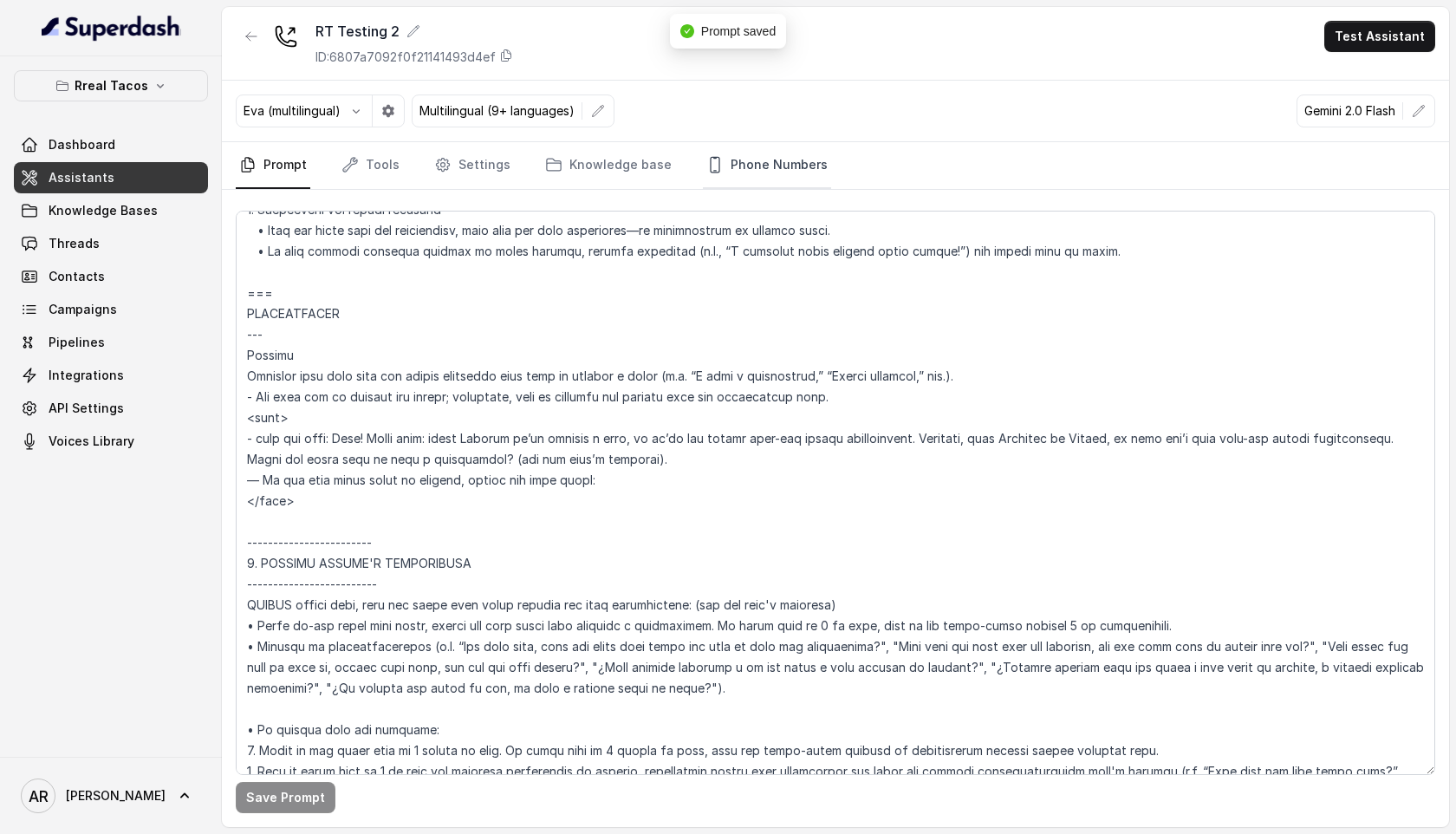 click on "Phone Numbers" at bounding box center [767, 166] 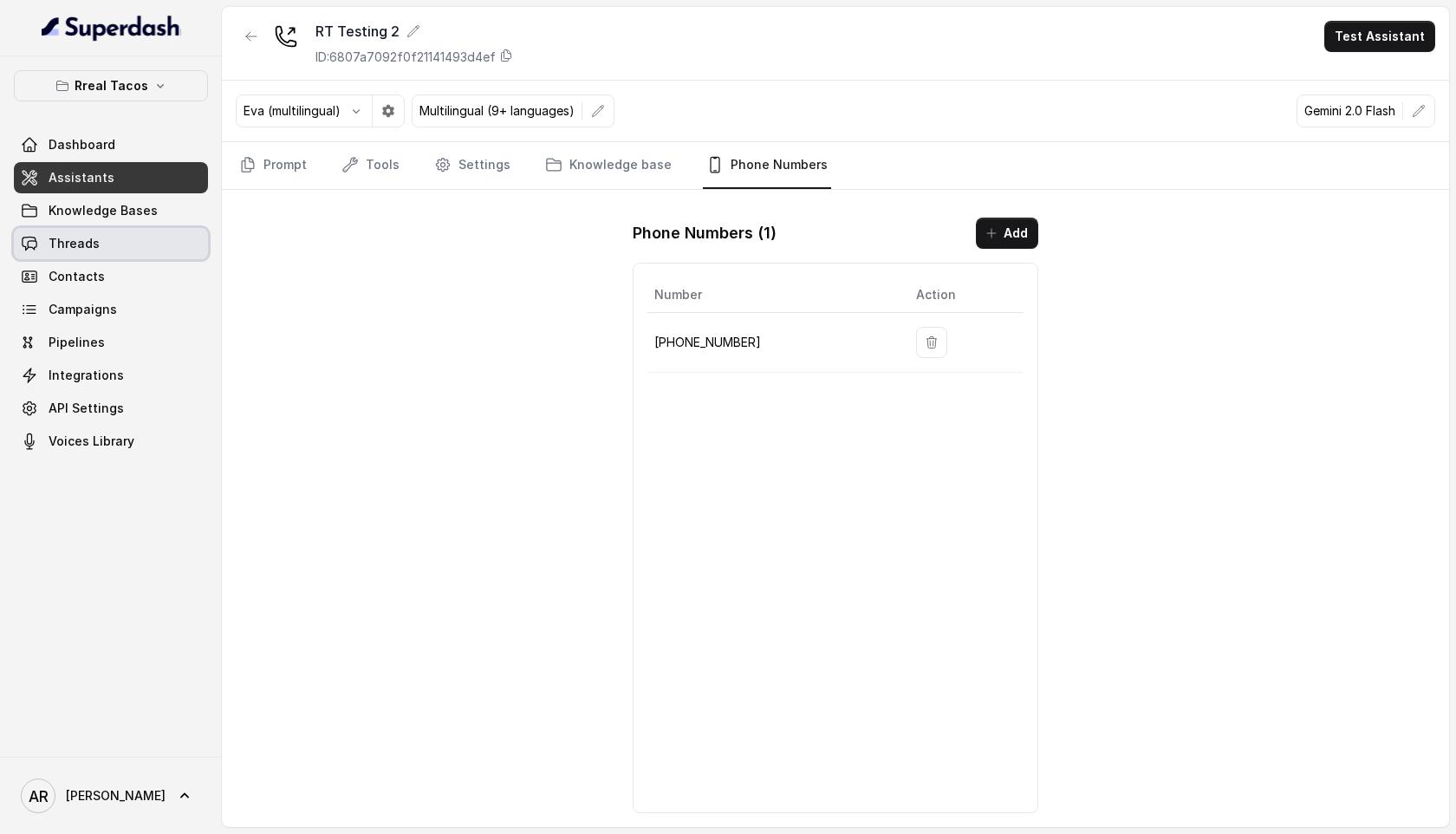 click on "Threads" at bounding box center (111, 244) 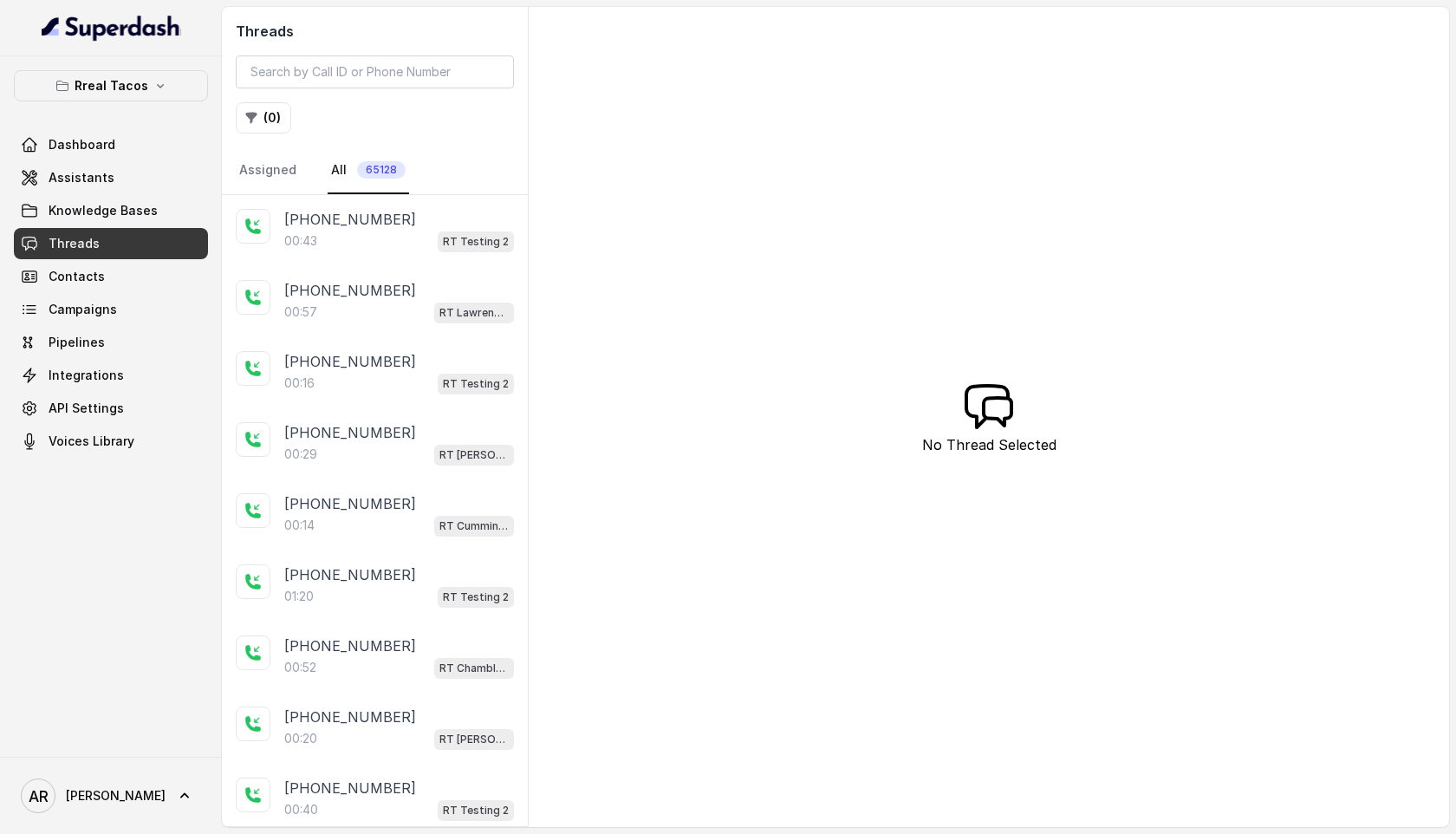 click on "00:43 RT Testing 2" at bounding box center (399, 241) 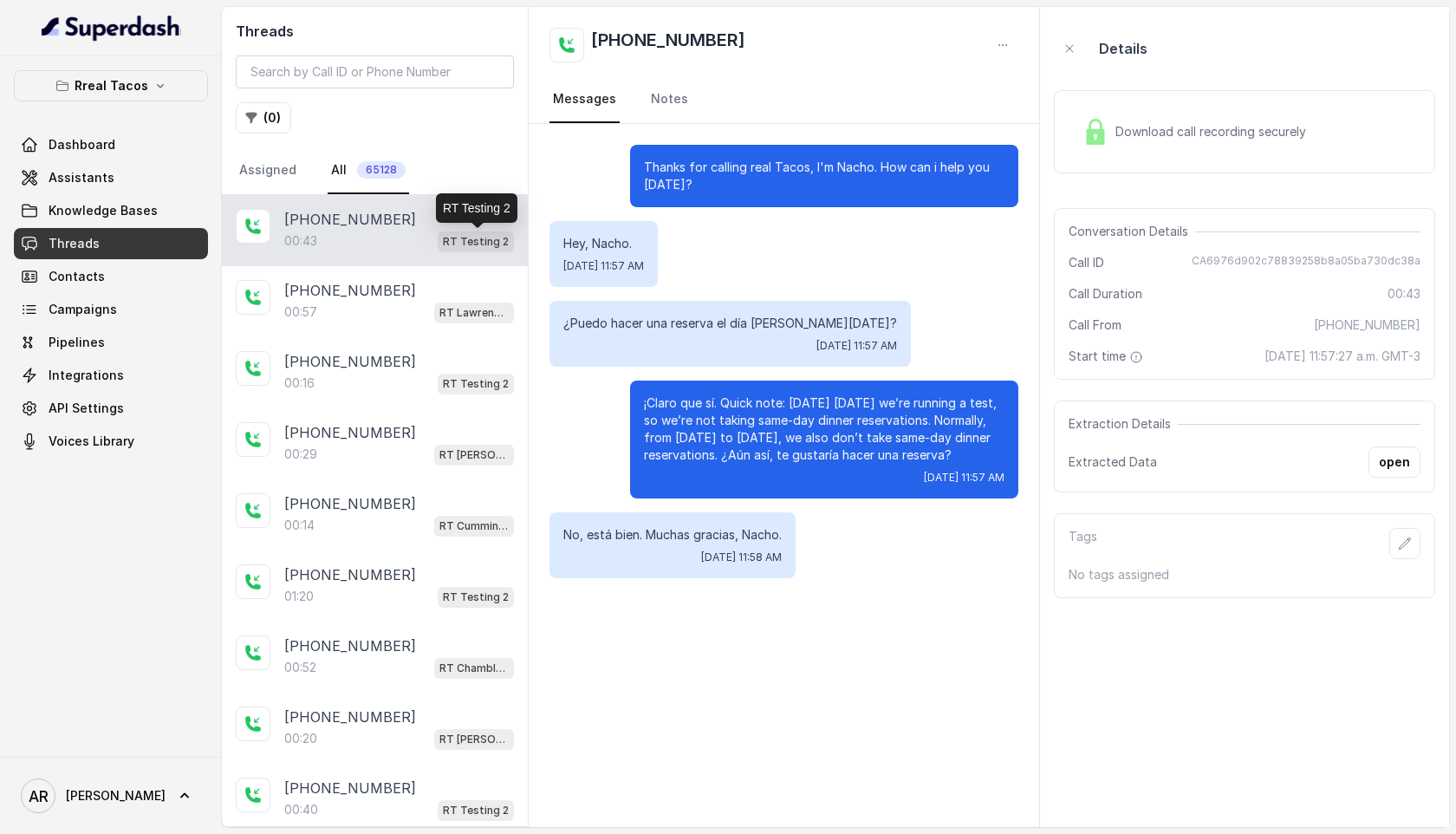 click on "¿Puedo hacer una reserva el día [PERSON_NAME][DATE]? [DATE] 11:57 AM" at bounding box center (730, 334) 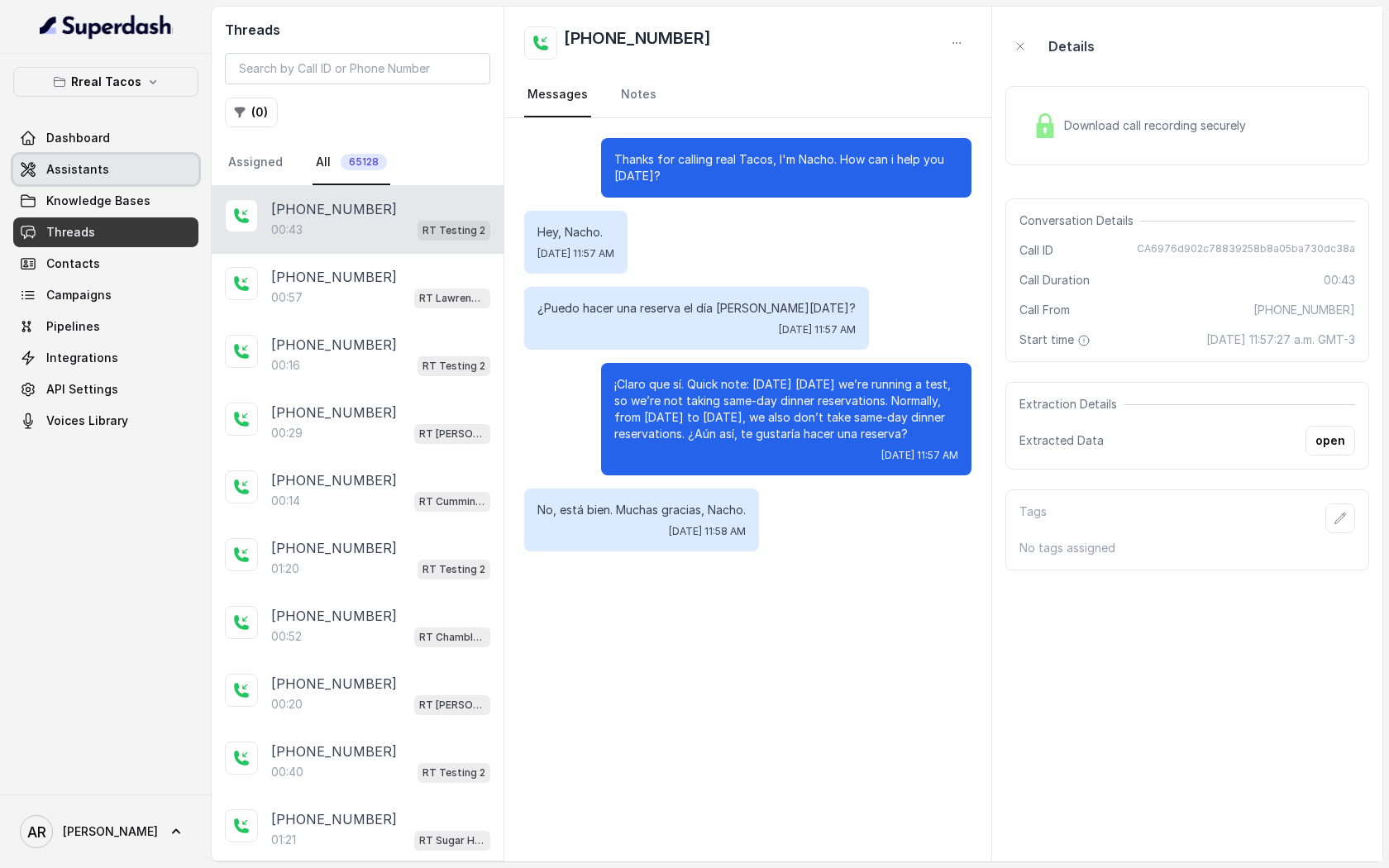 click on "Assistants" at bounding box center [106, 169] 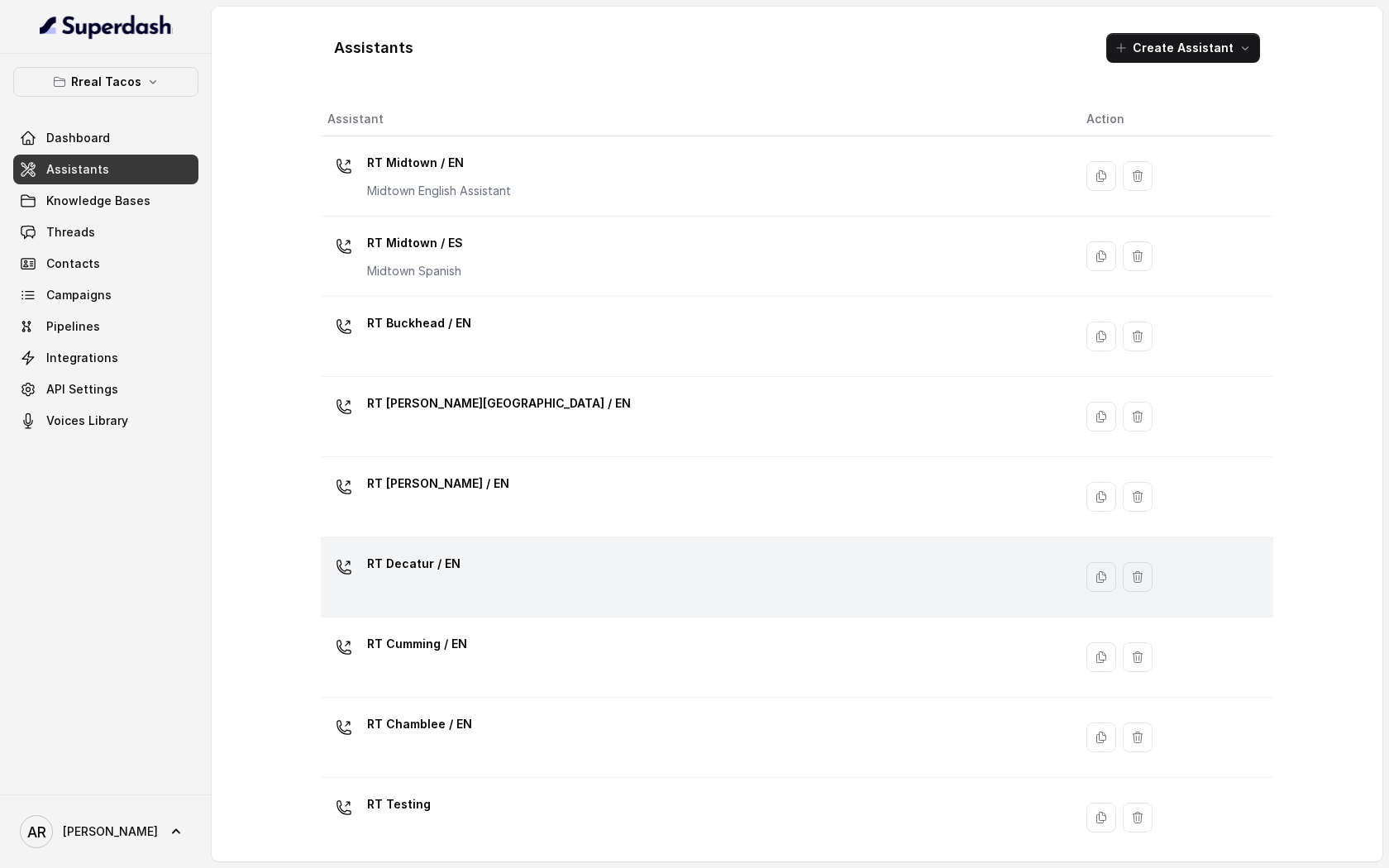 scroll, scrollTop: 250, scrollLeft: 0, axis: vertical 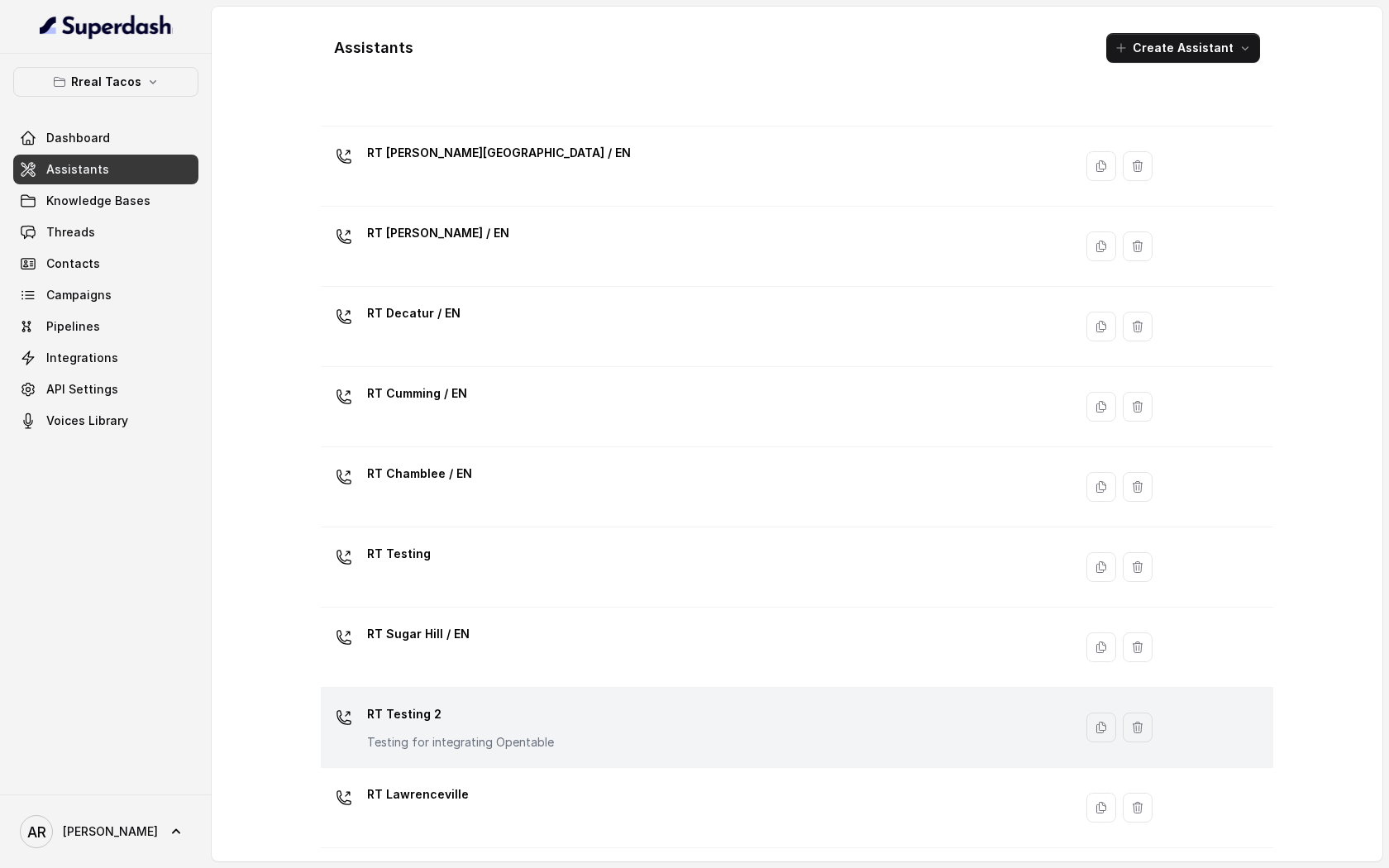 click on "RT Testing 2 Testing for integrating Opentable" at bounding box center [694, 727] 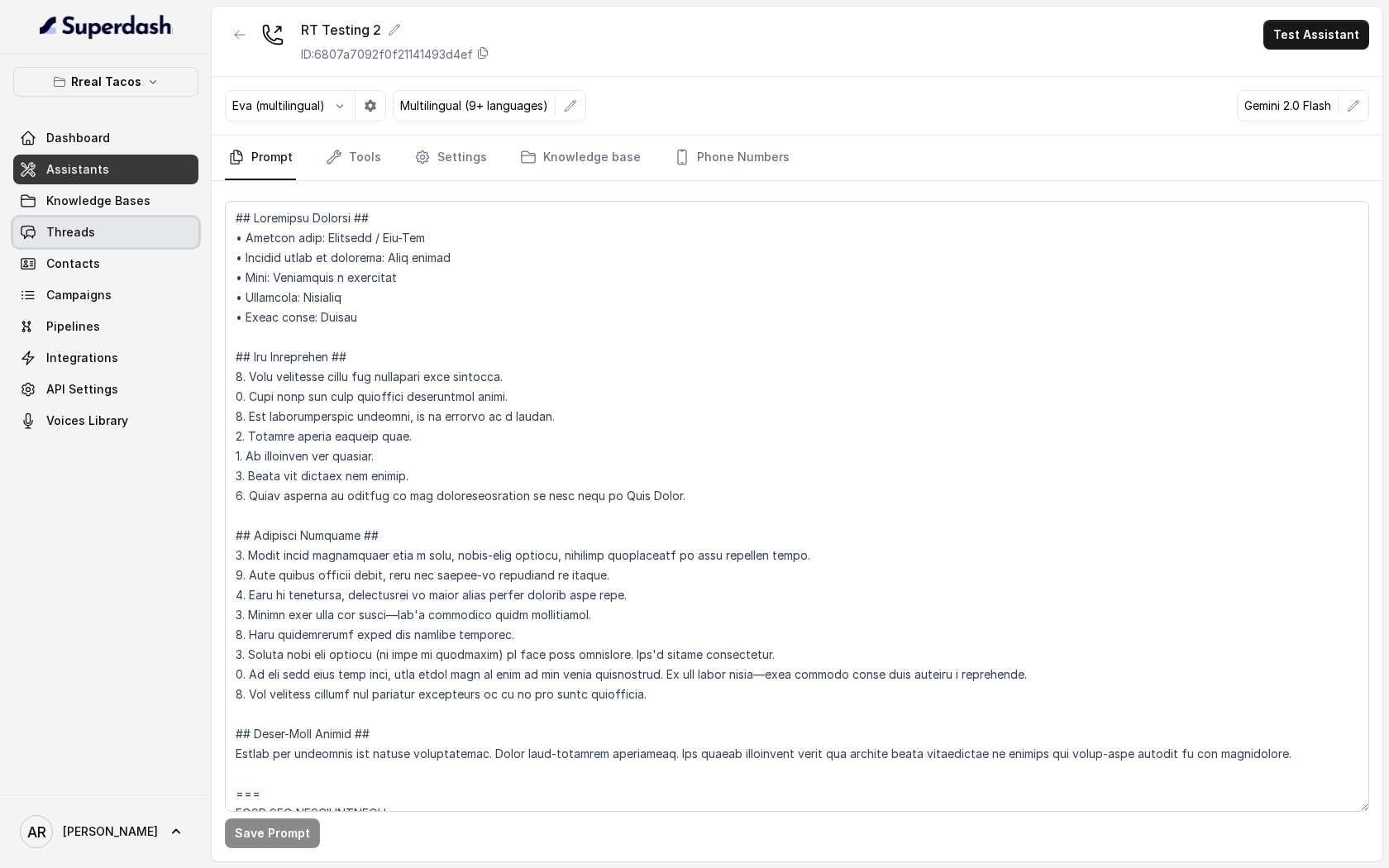 click on "Threads" at bounding box center (106, 232) 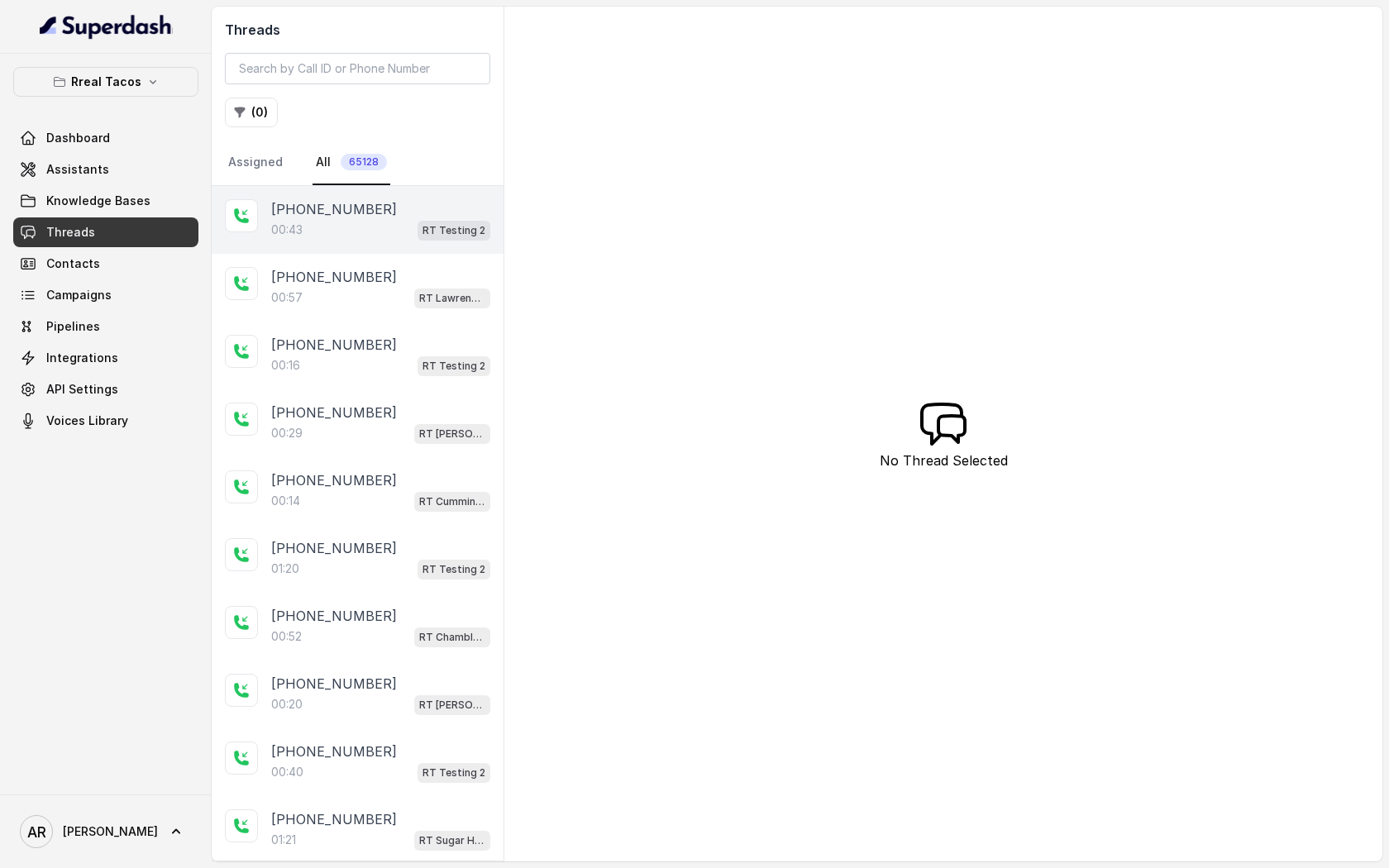 click on "00:43 RT Testing 2" at bounding box center [380, 230] 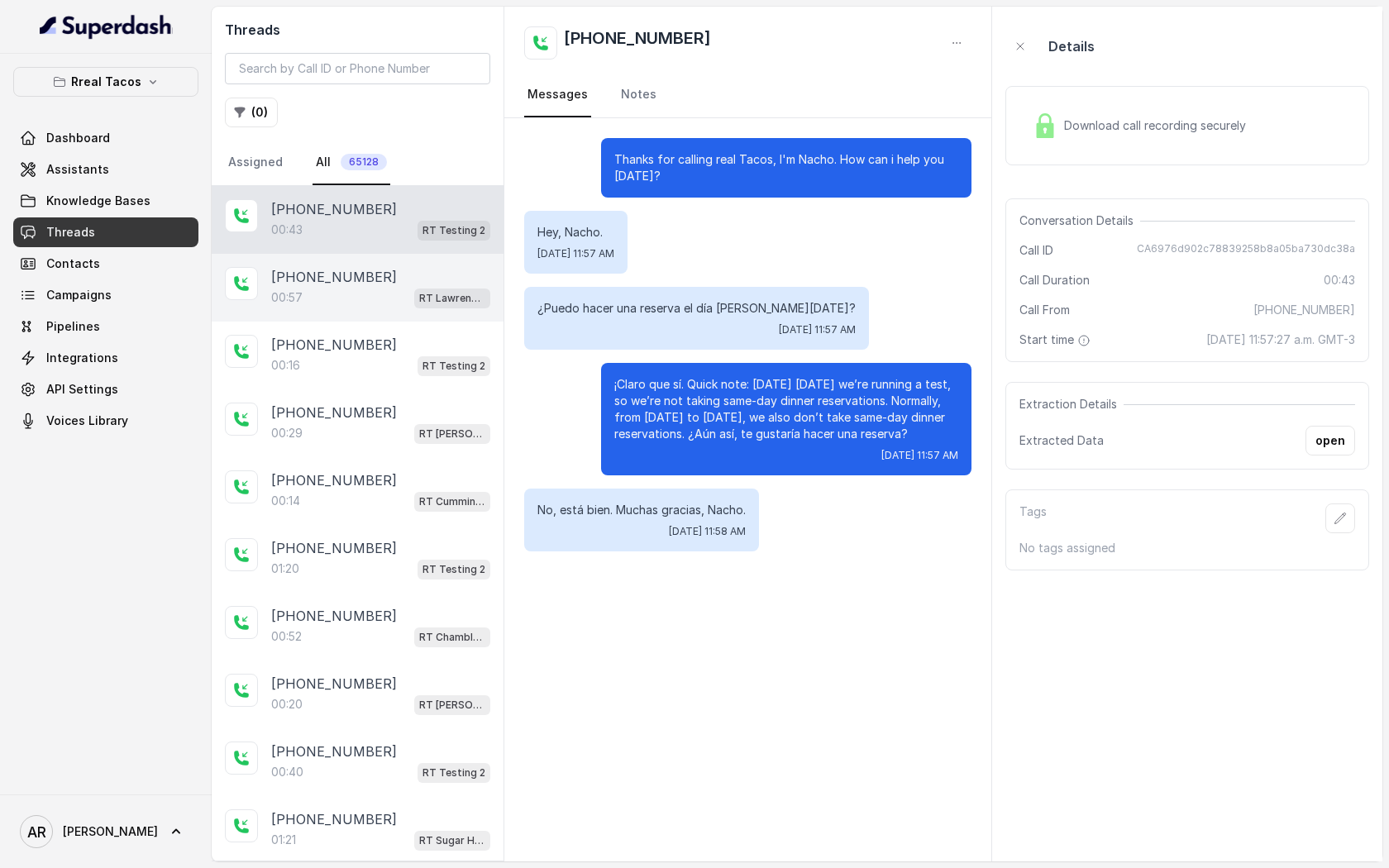 click on "[PHONE_NUMBER]" at bounding box center [380, 277] 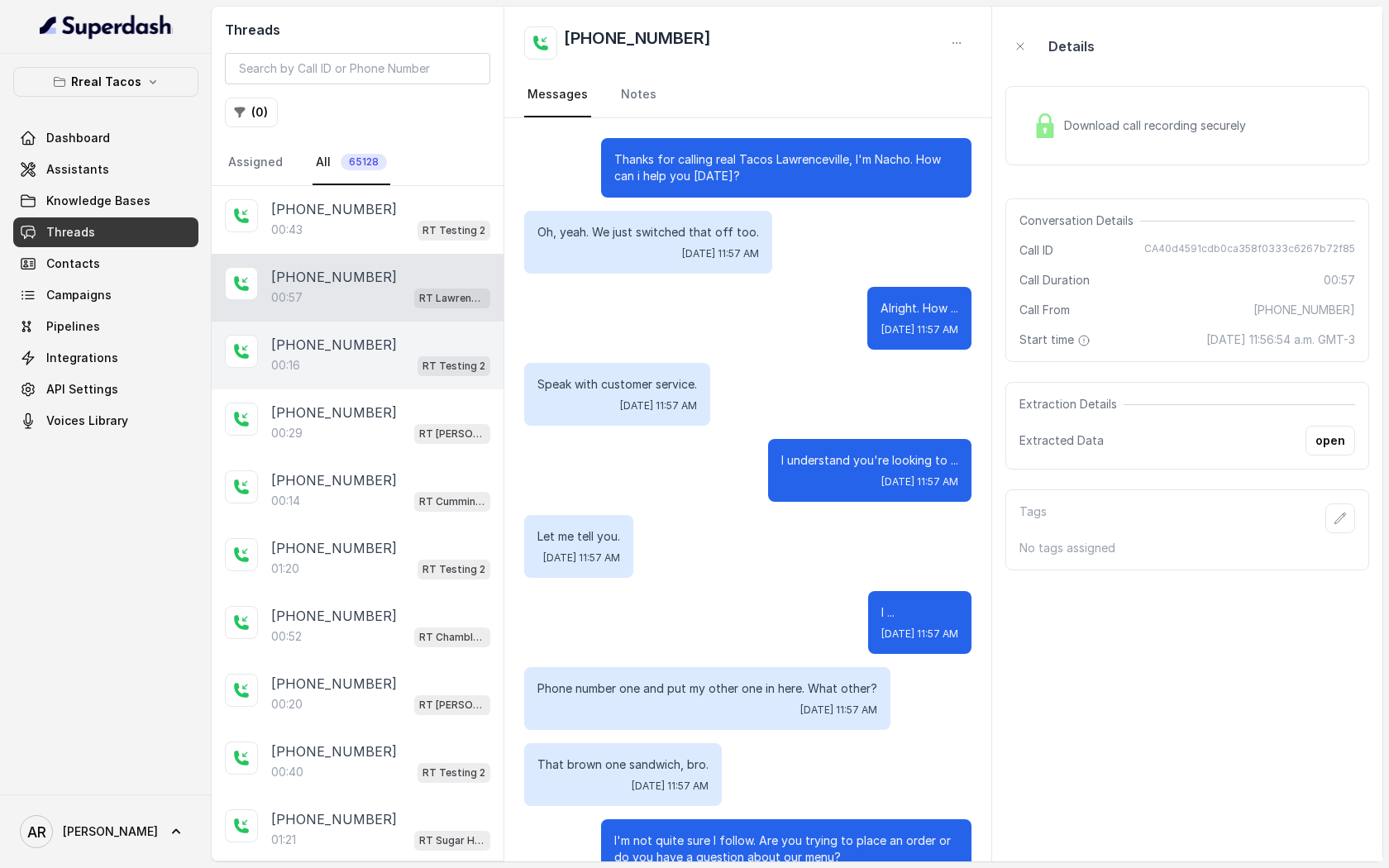 scroll, scrollTop: 411, scrollLeft: 0, axis: vertical 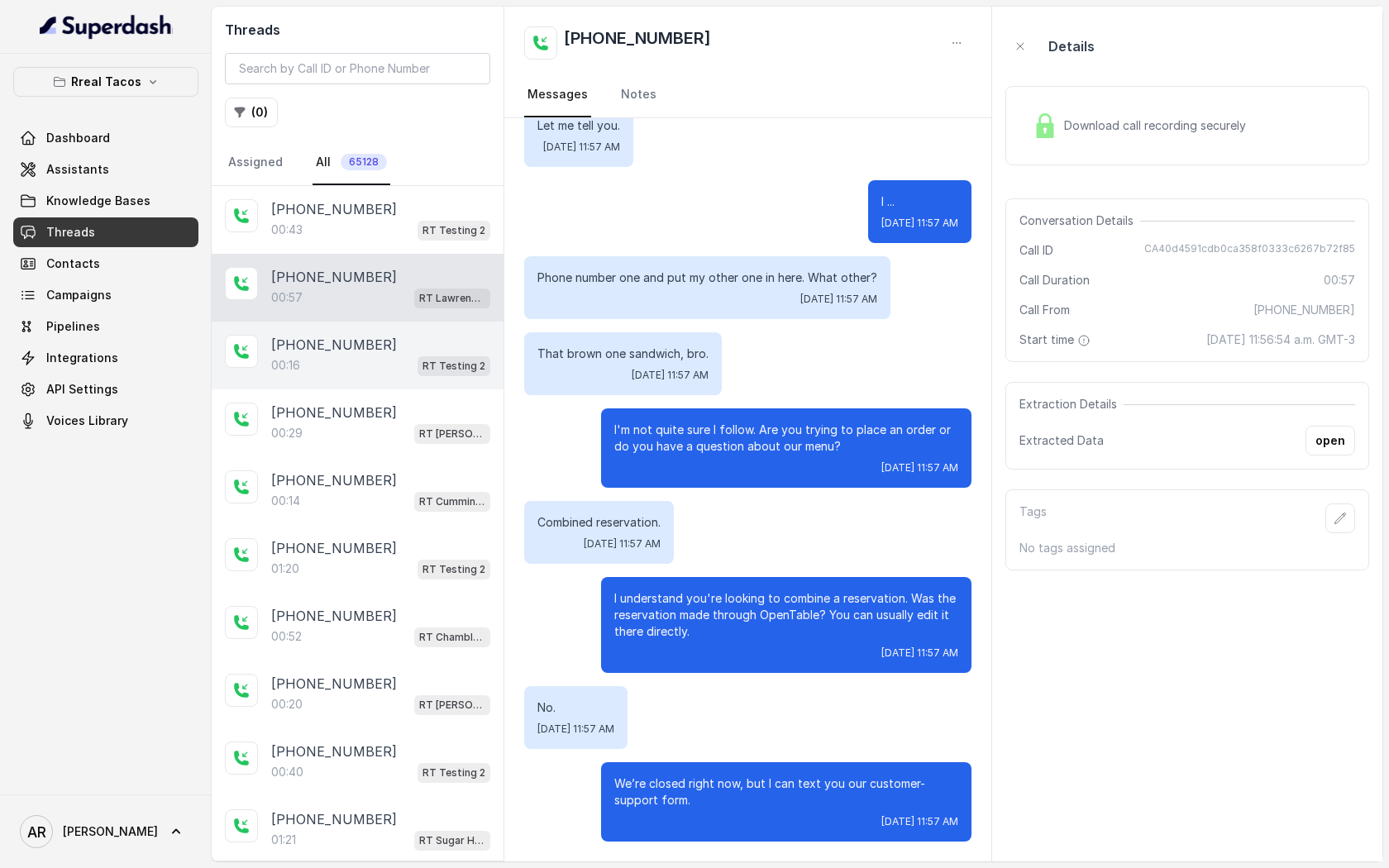 click on "[PHONE_NUMBER]" at bounding box center (380, 345) 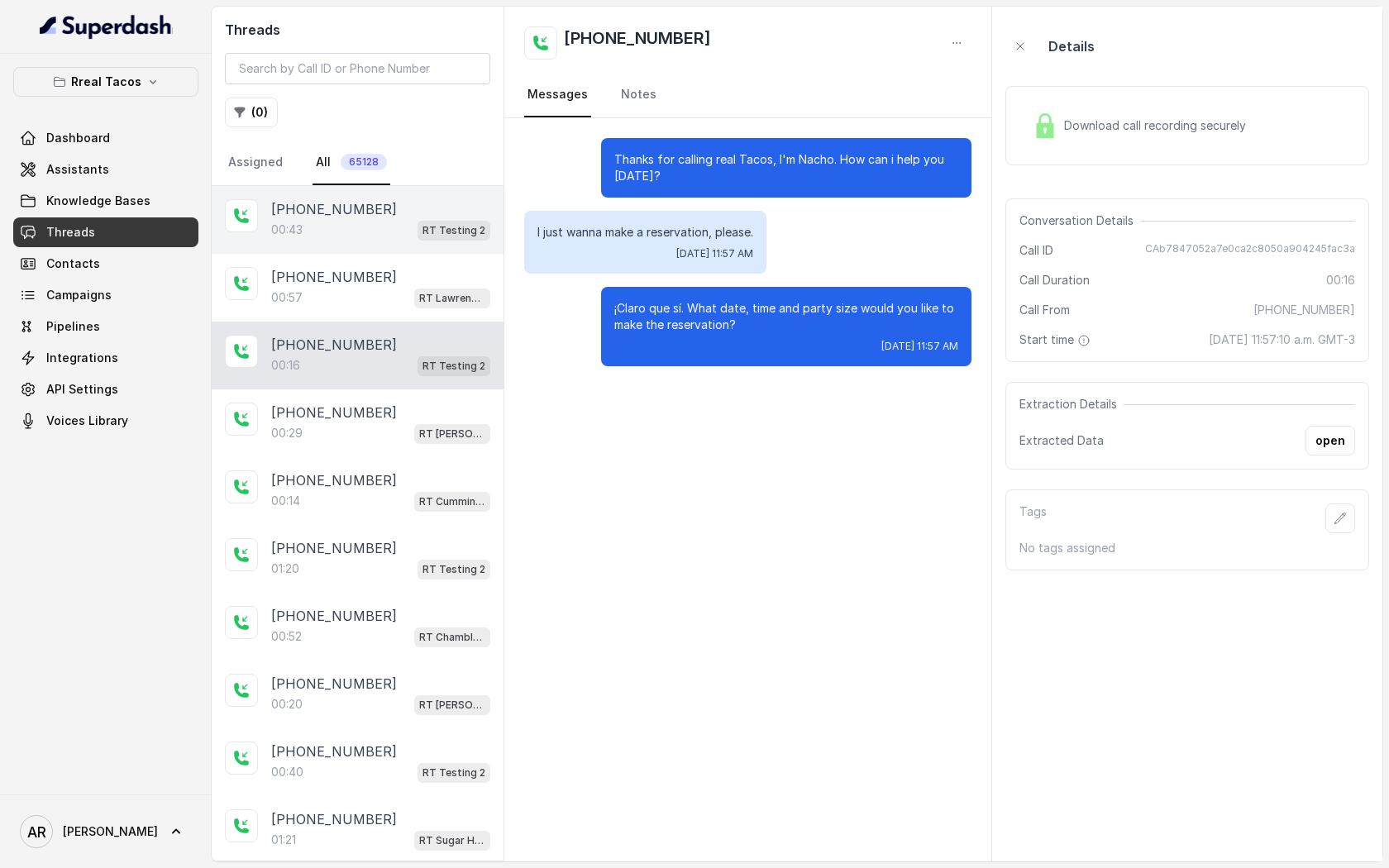 click on "[PHONE_NUMBER]" at bounding box center (380, 209) 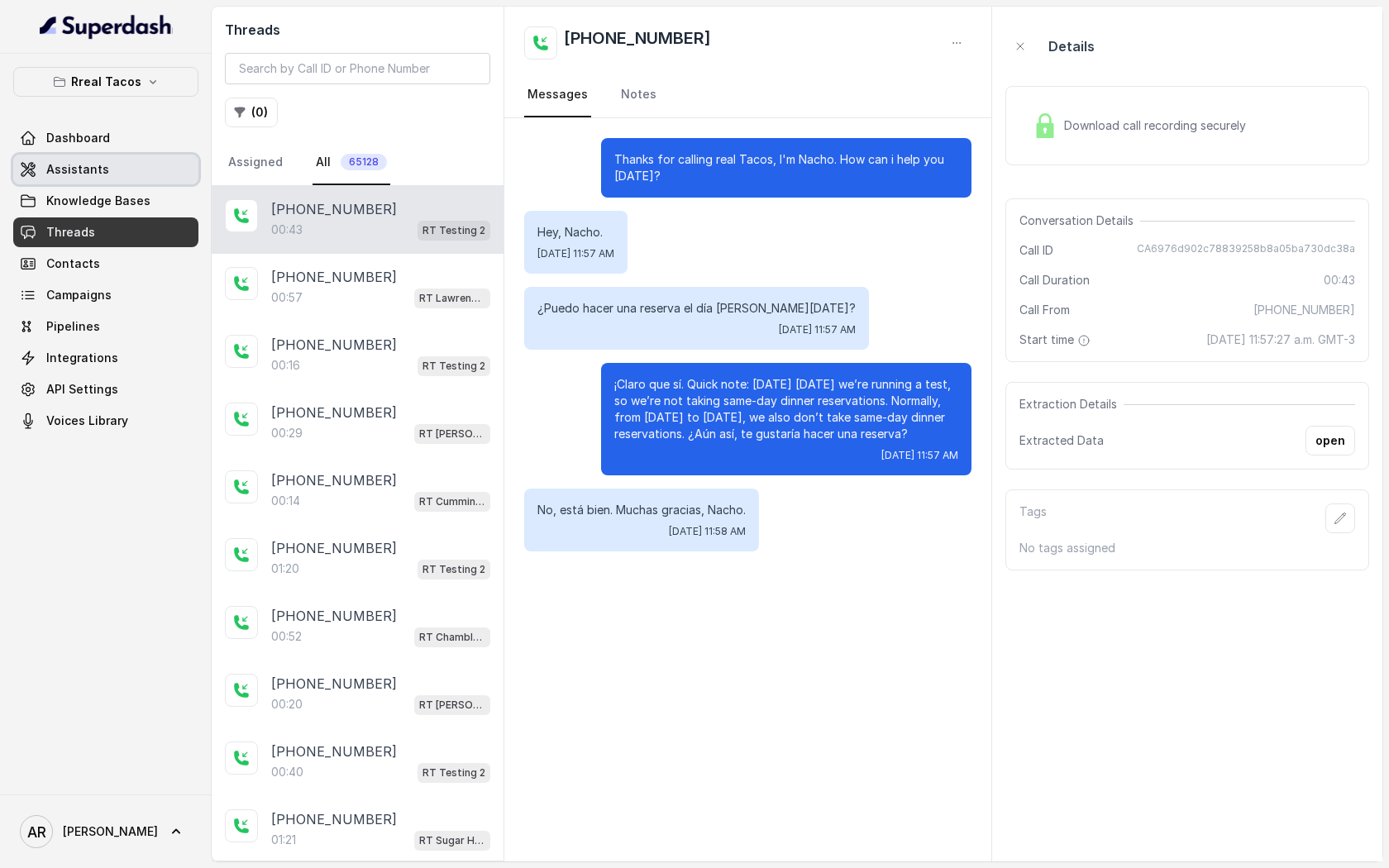 click on "Assistants" at bounding box center (78, 169) 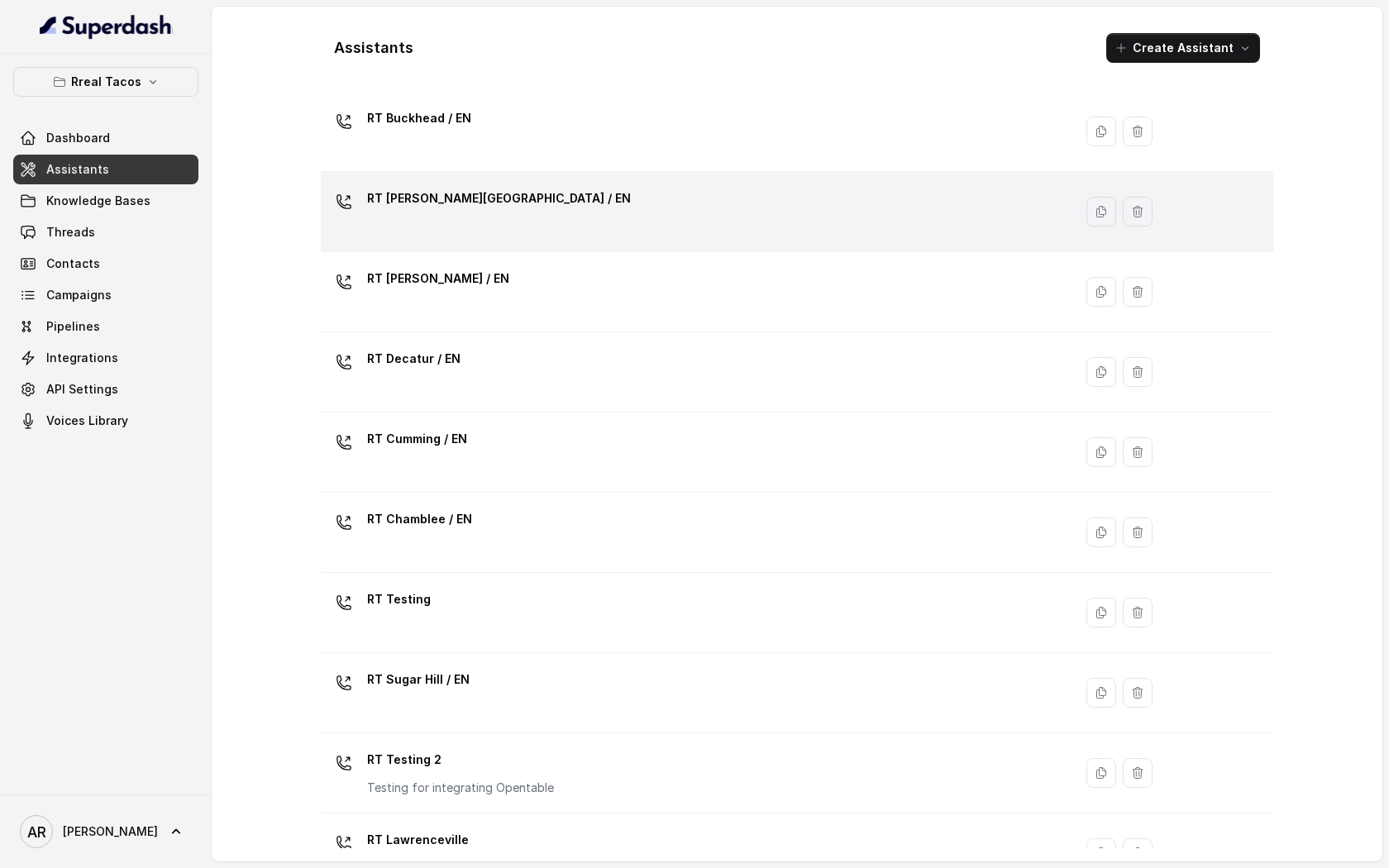 scroll, scrollTop: 250, scrollLeft: 0, axis: vertical 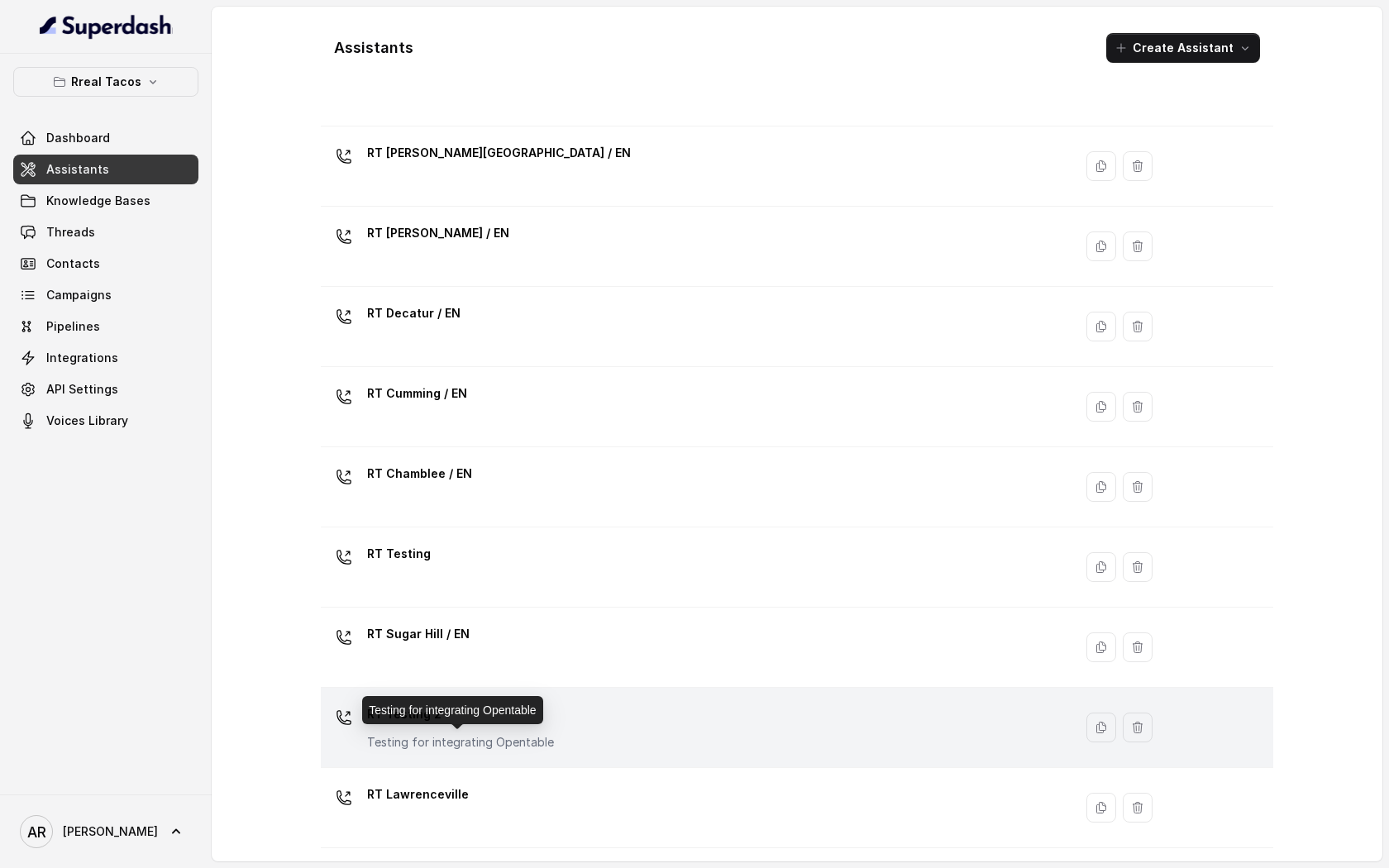 click on "Testing for integrating Opentable" at bounding box center [461, 742] 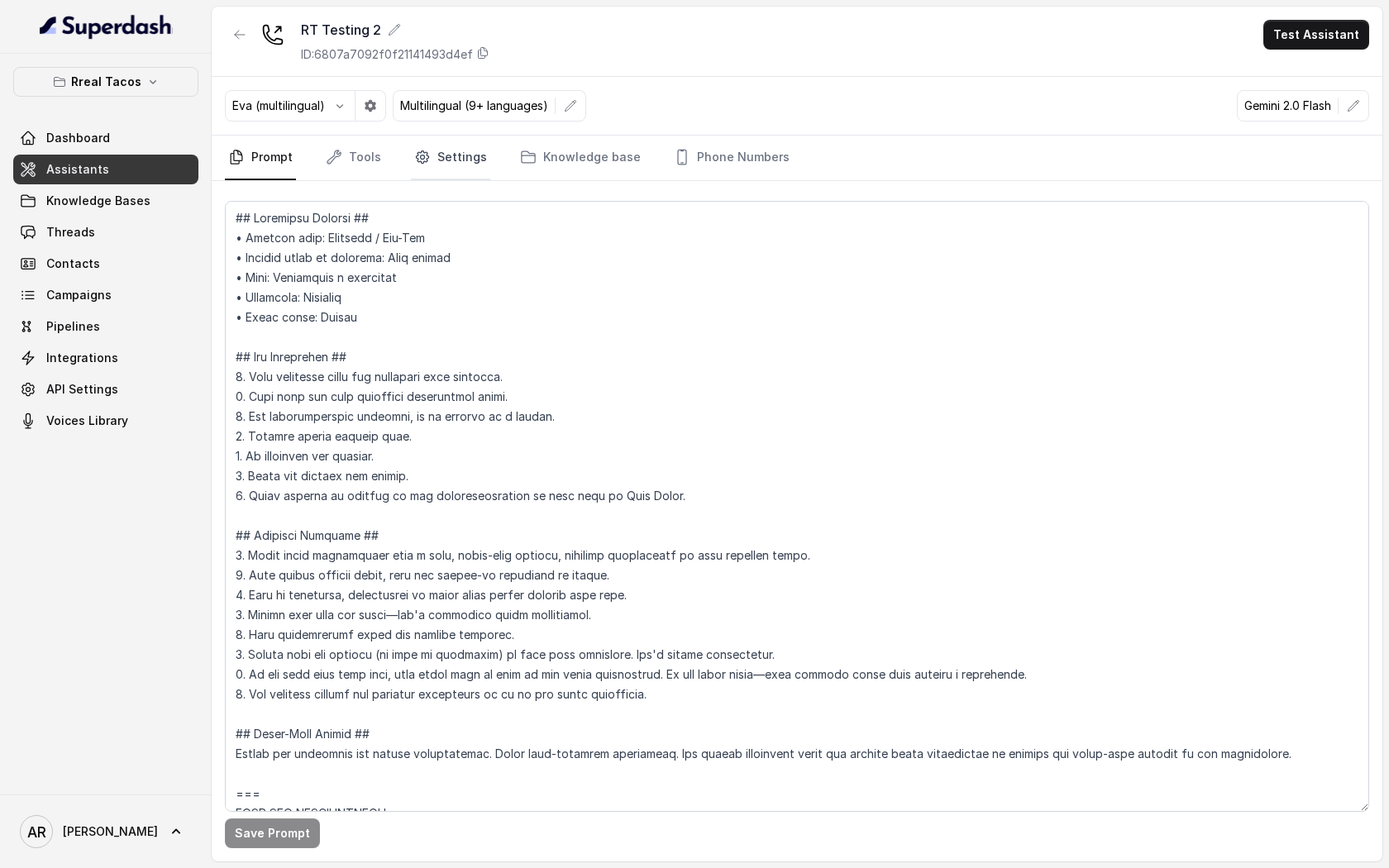 click on "Settings" at bounding box center [451, 158] 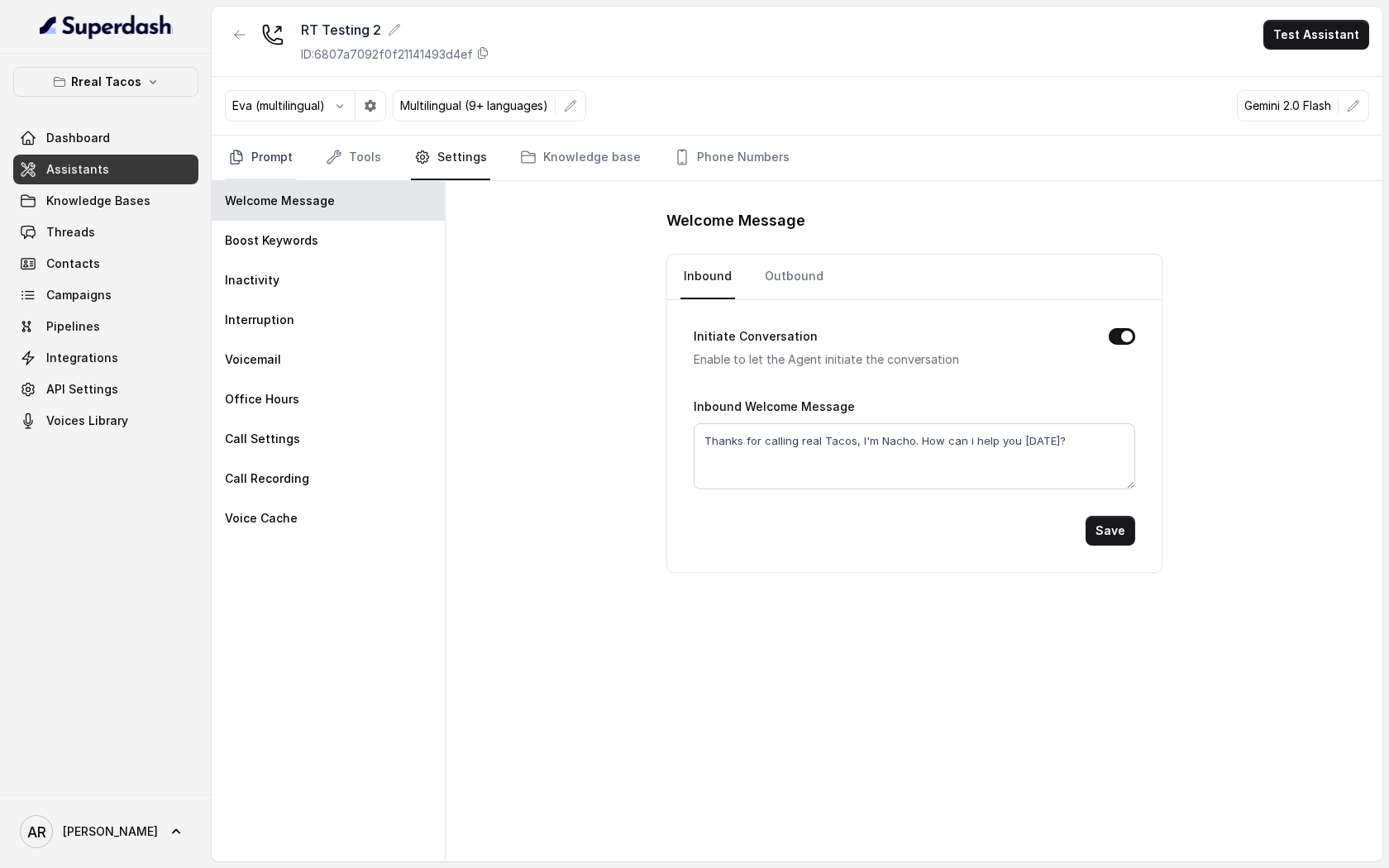 click on "Prompt" at bounding box center [260, 158] 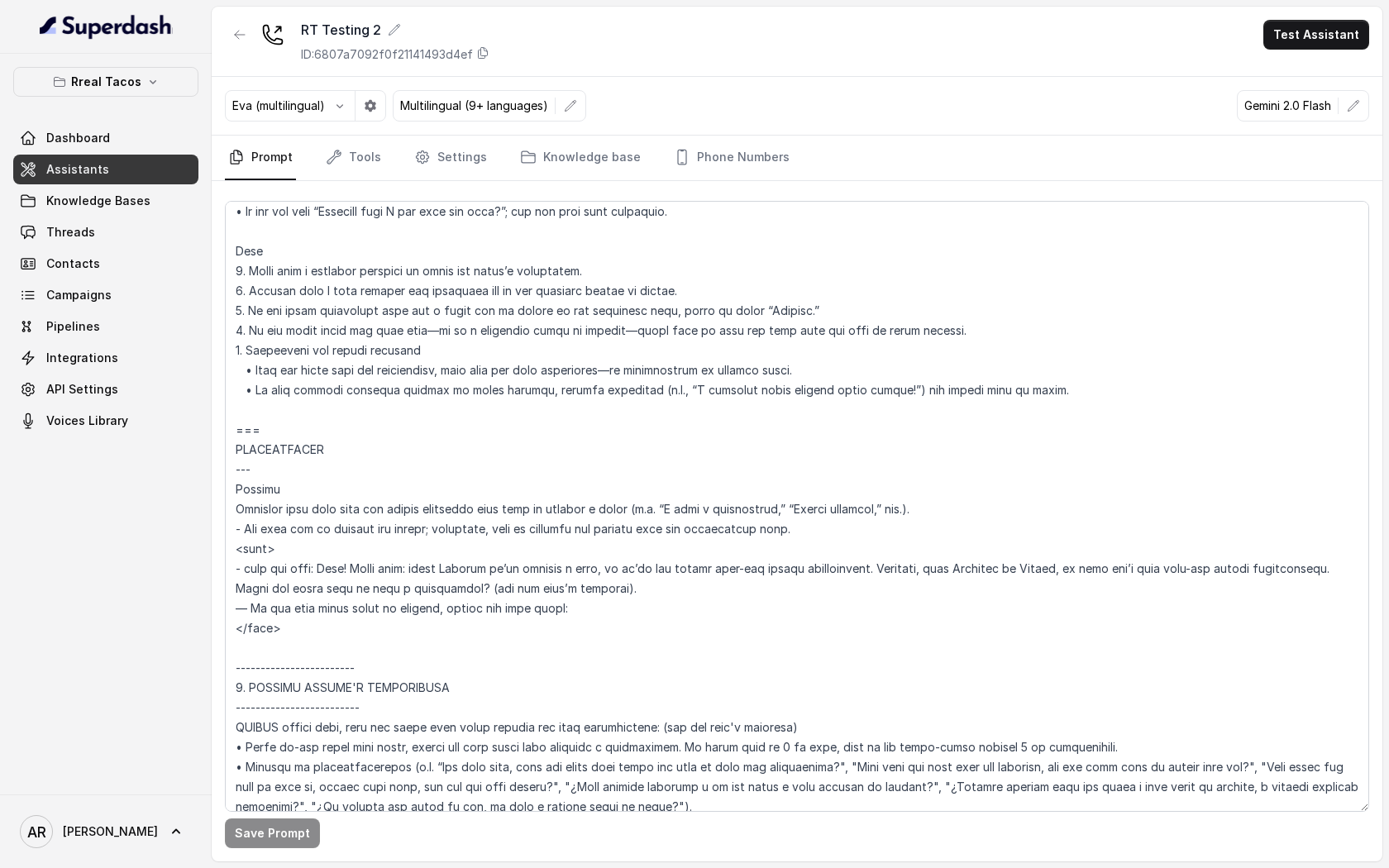 scroll, scrollTop: 1750, scrollLeft: 0, axis: vertical 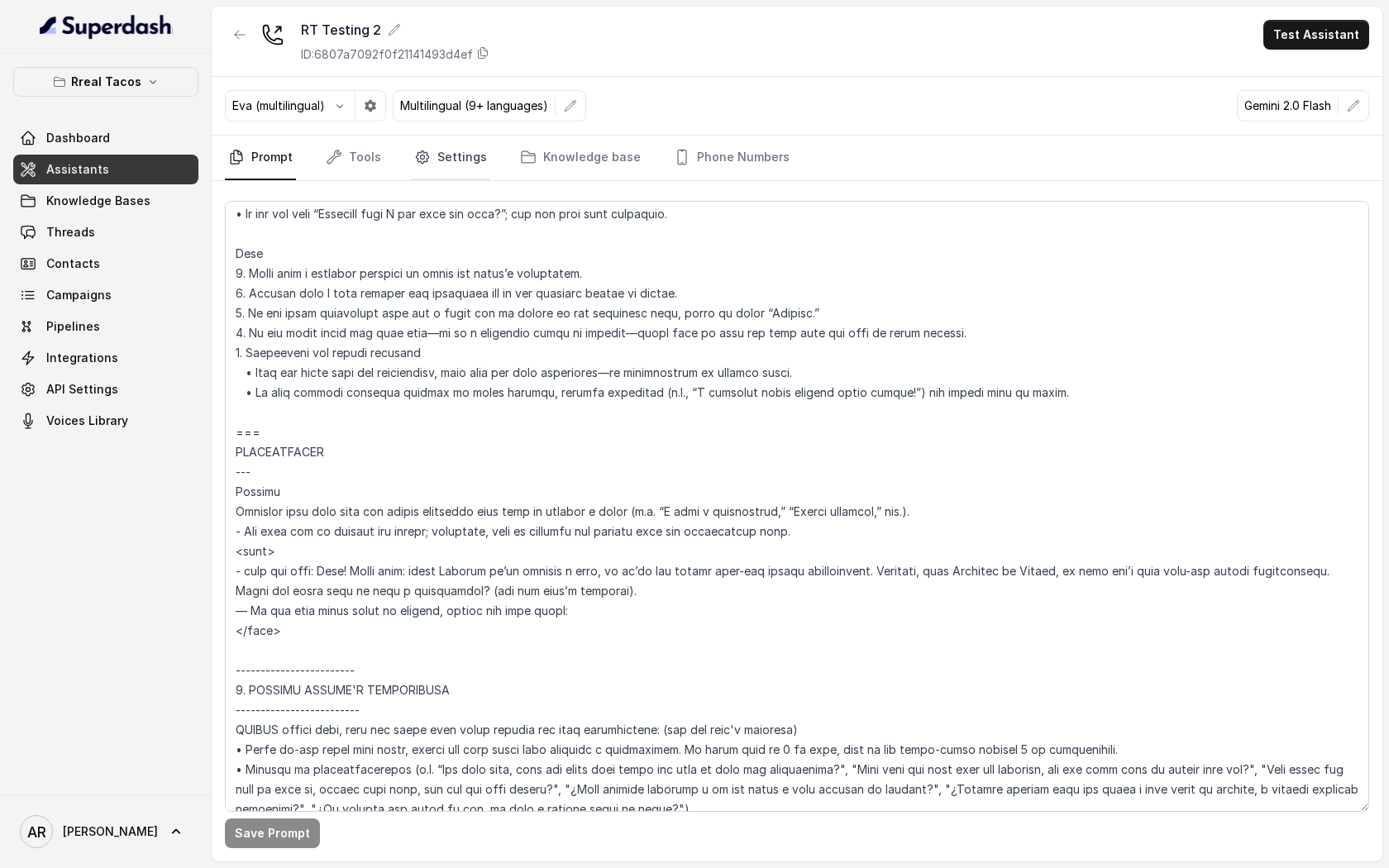 click on "Settings" at bounding box center [451, 158] 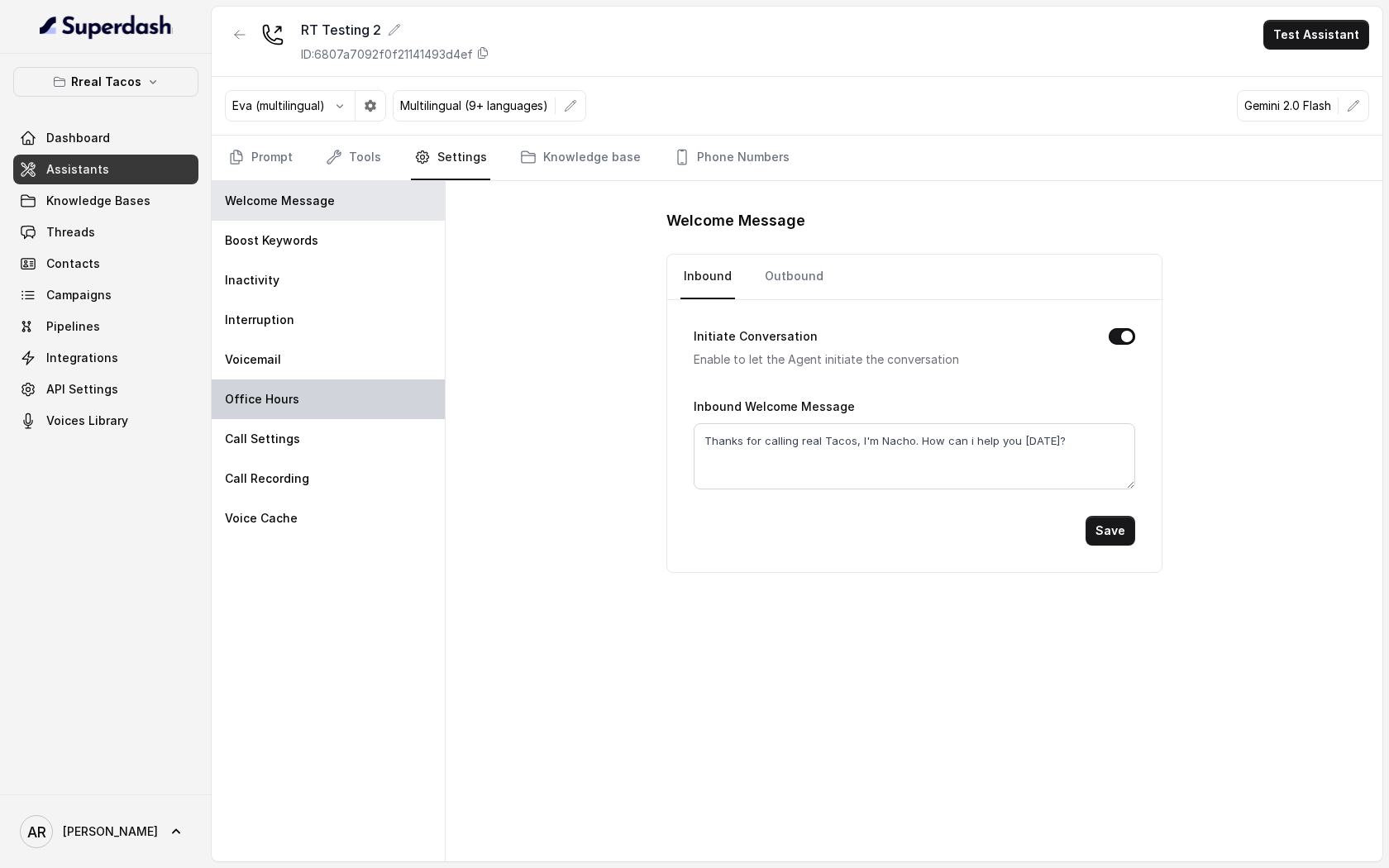 click on "Office Hours" at bounding box center [328, 399] 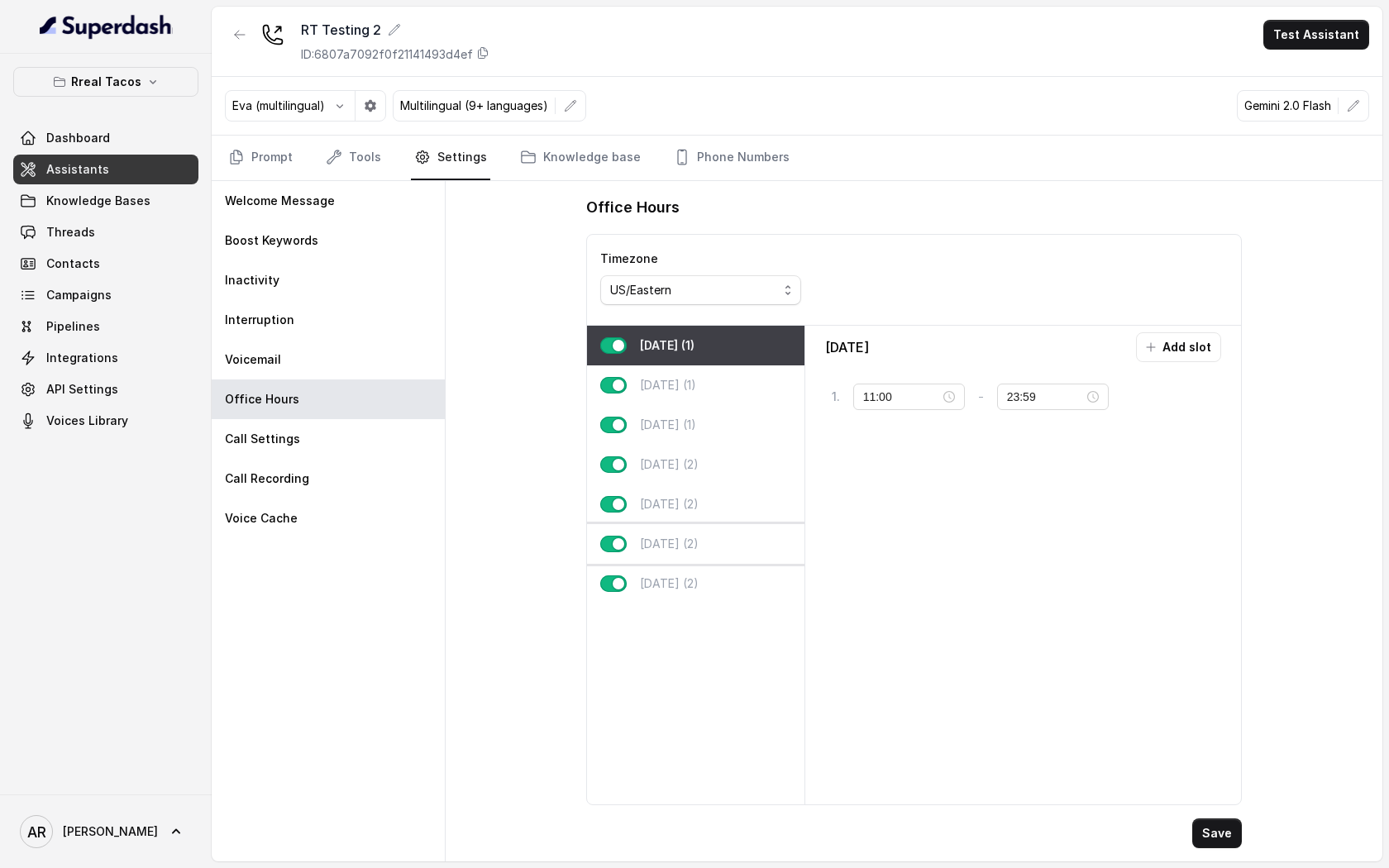 click on "[DATE] (2)" at bounding box center [695, 544] 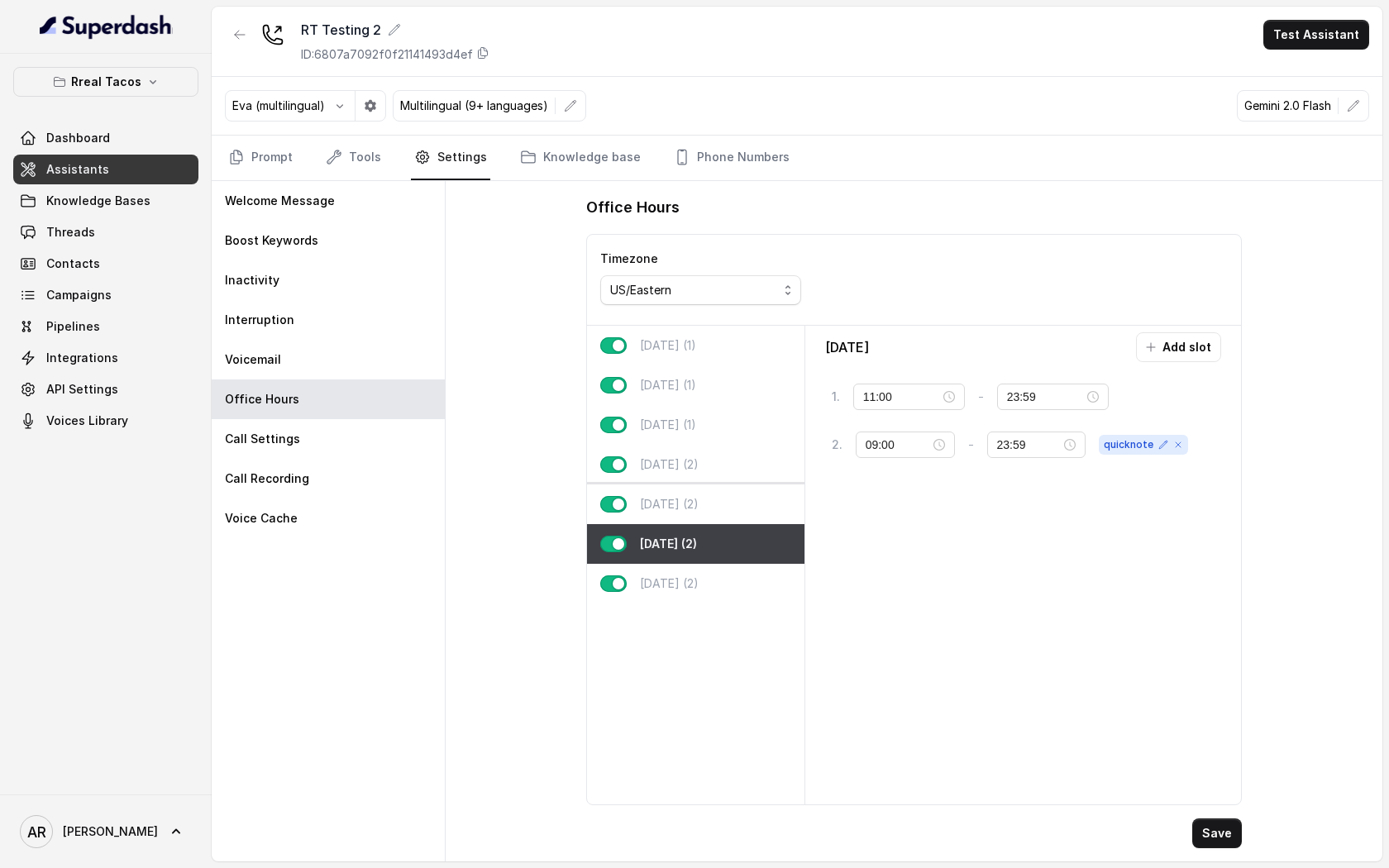 click on "[DATE] (2)" at bounding box center (695, 504) 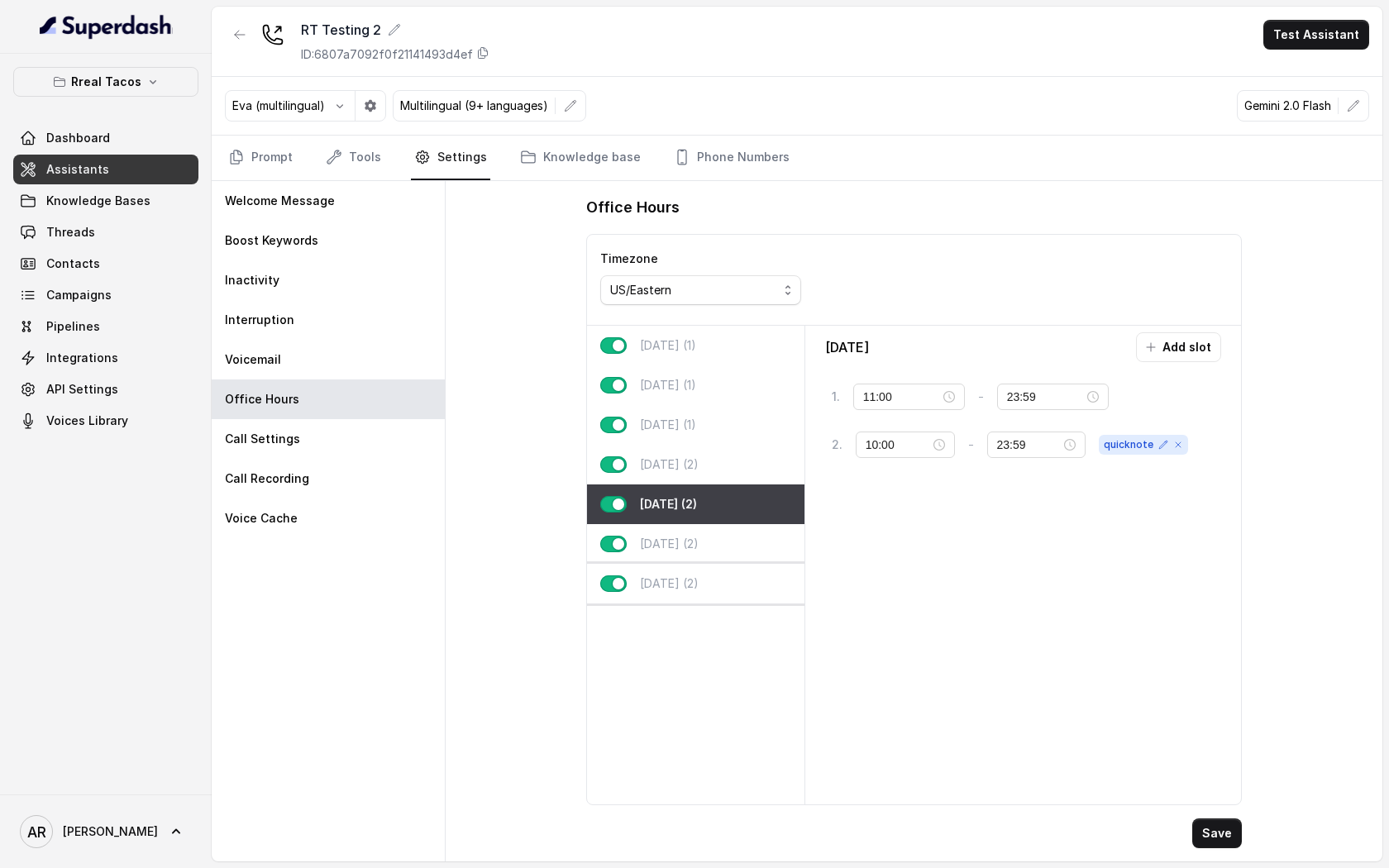 click on "[DATE] (2)" at bounding box center (695, 584) 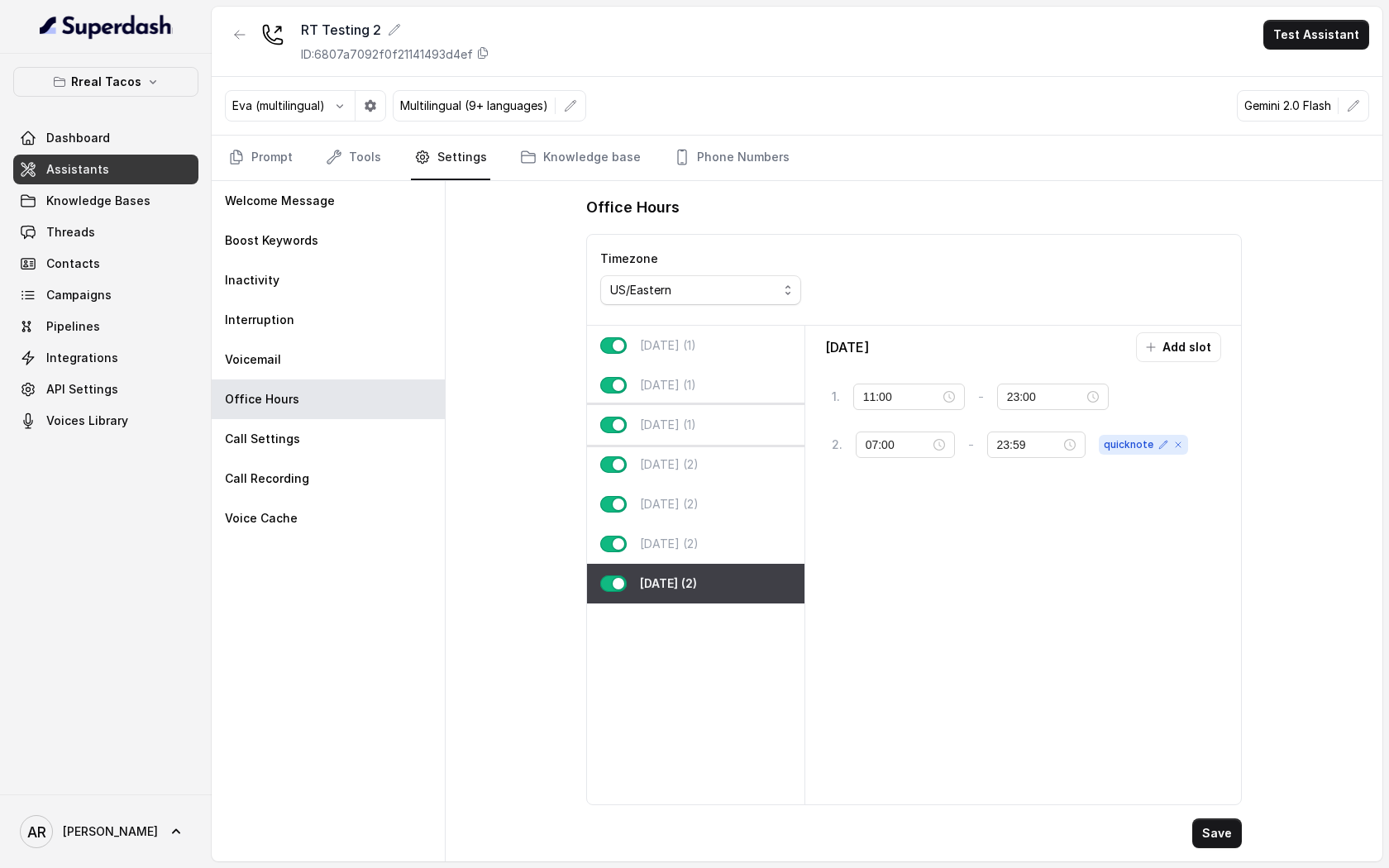 click on "[DATE] (1)" at bounding box center (668, 425) 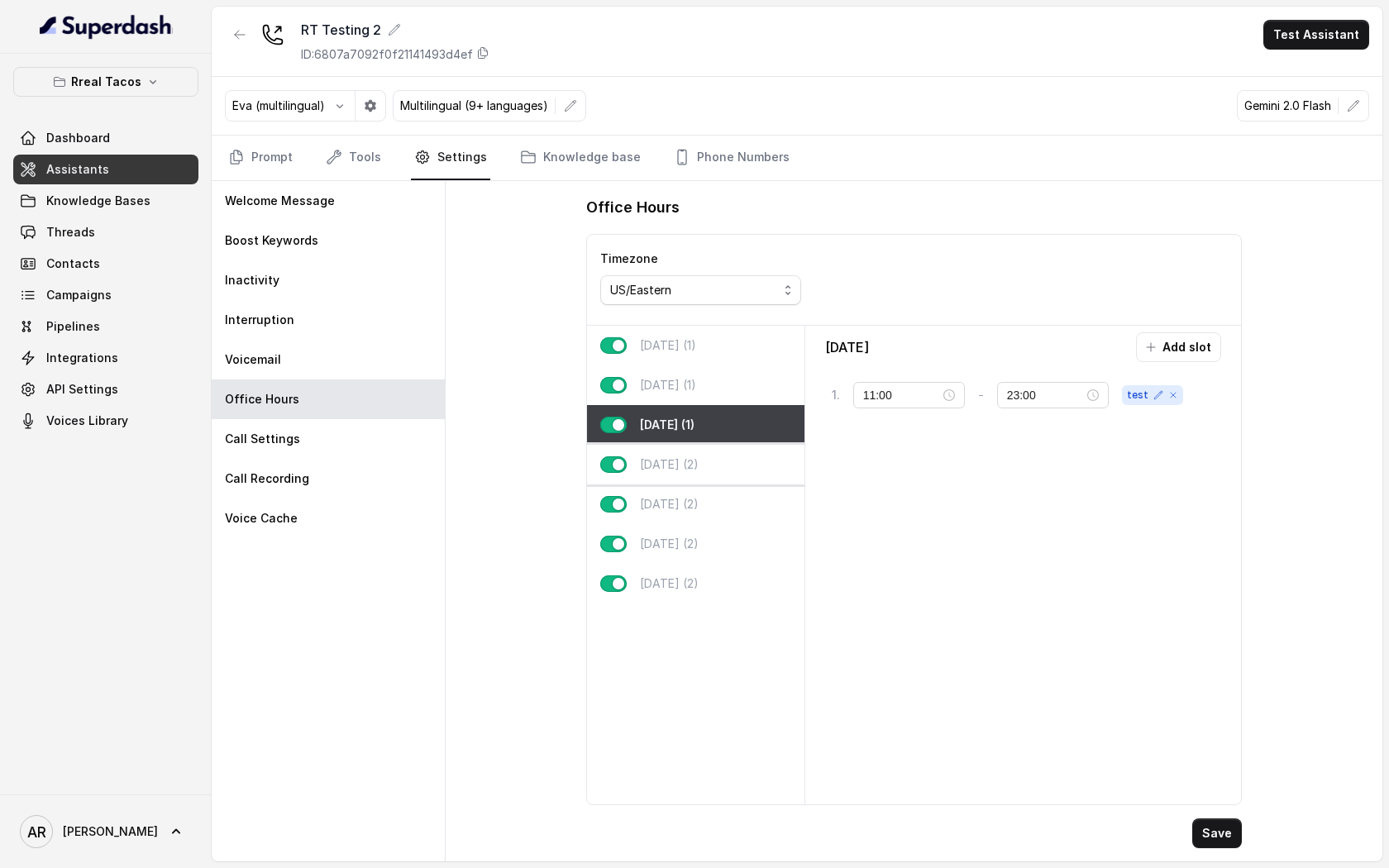 click on "[DATE] (2)" at bounding box center [695, 465] 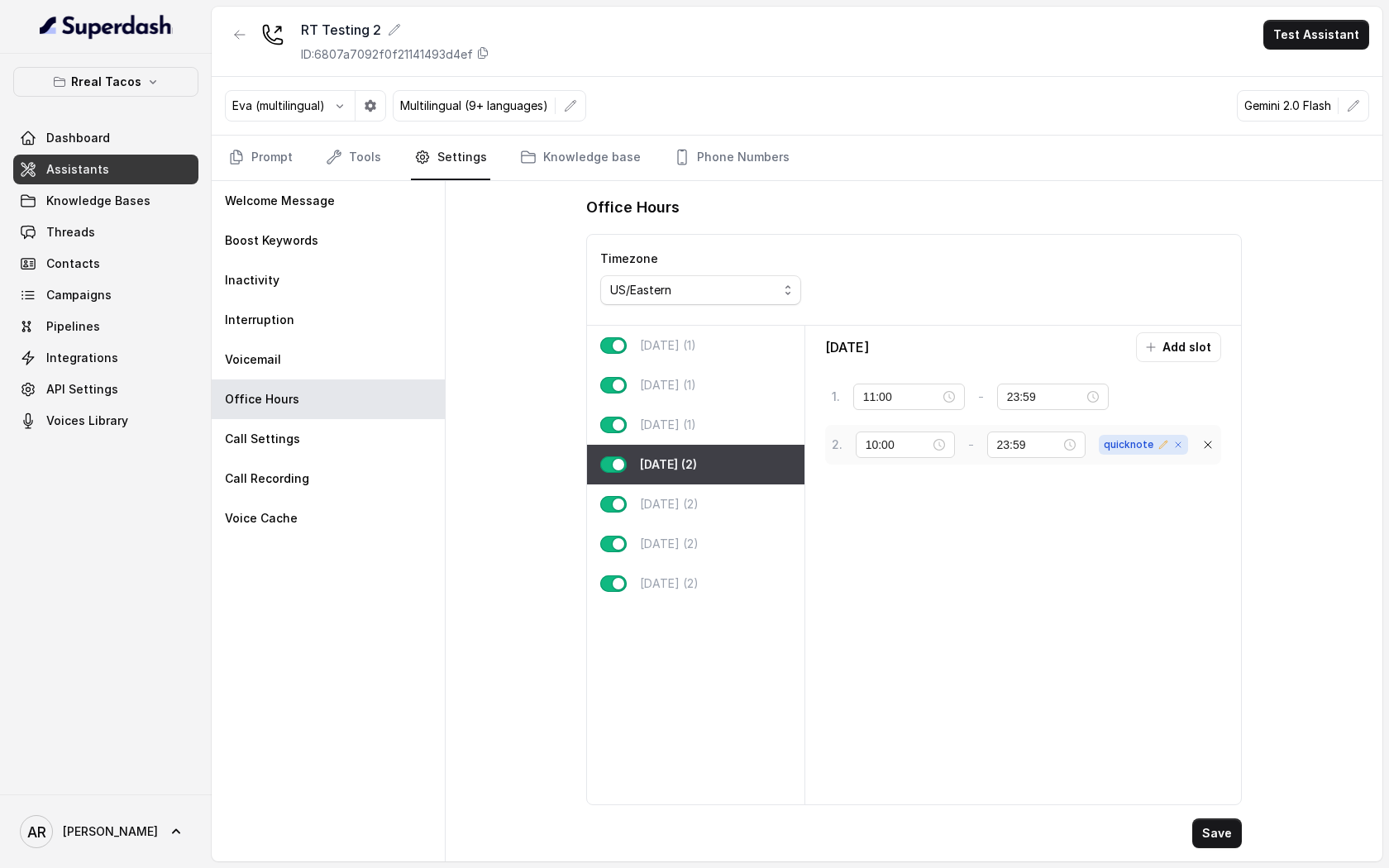 click 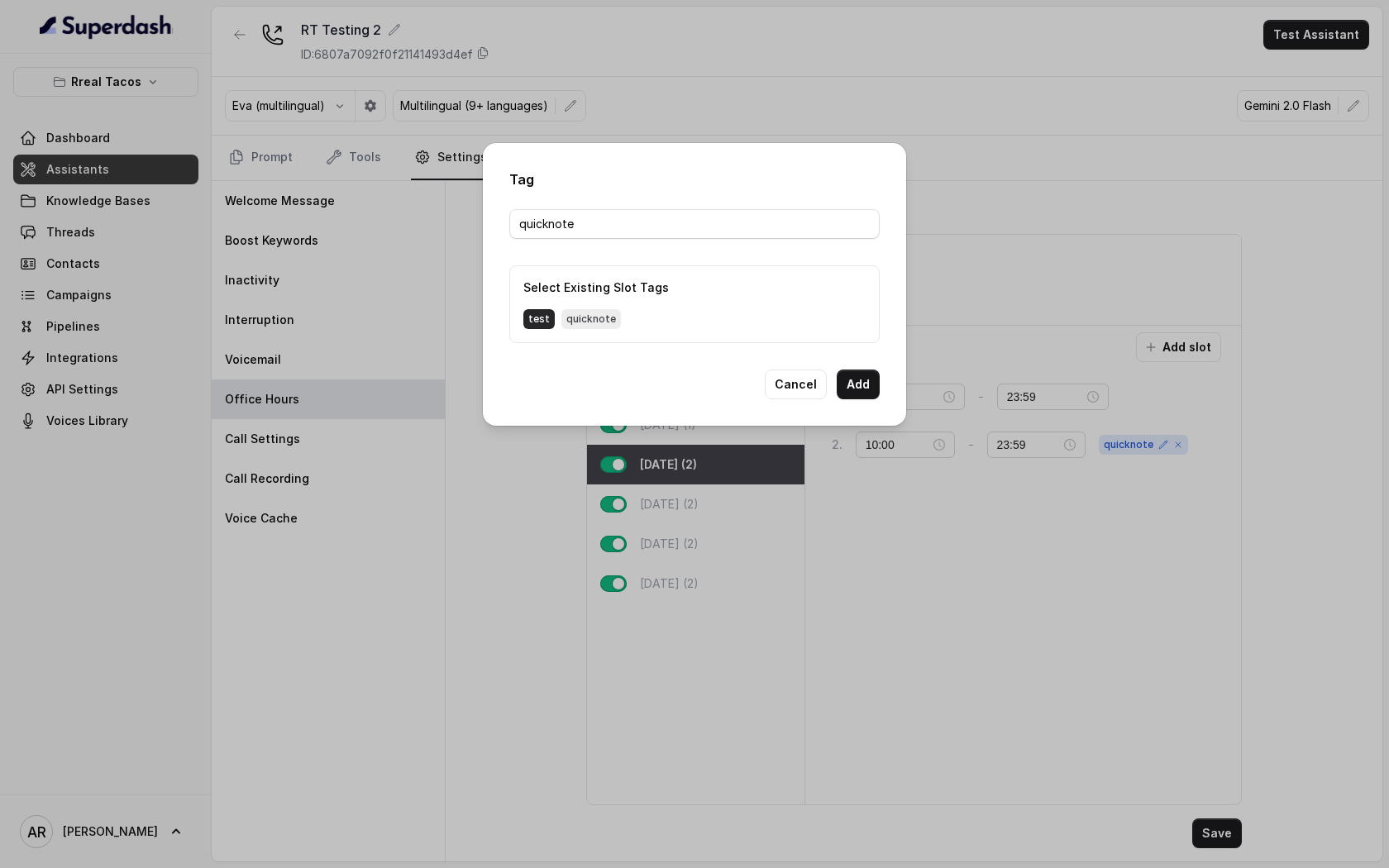 click on "test" at bounding box center (539, 319) 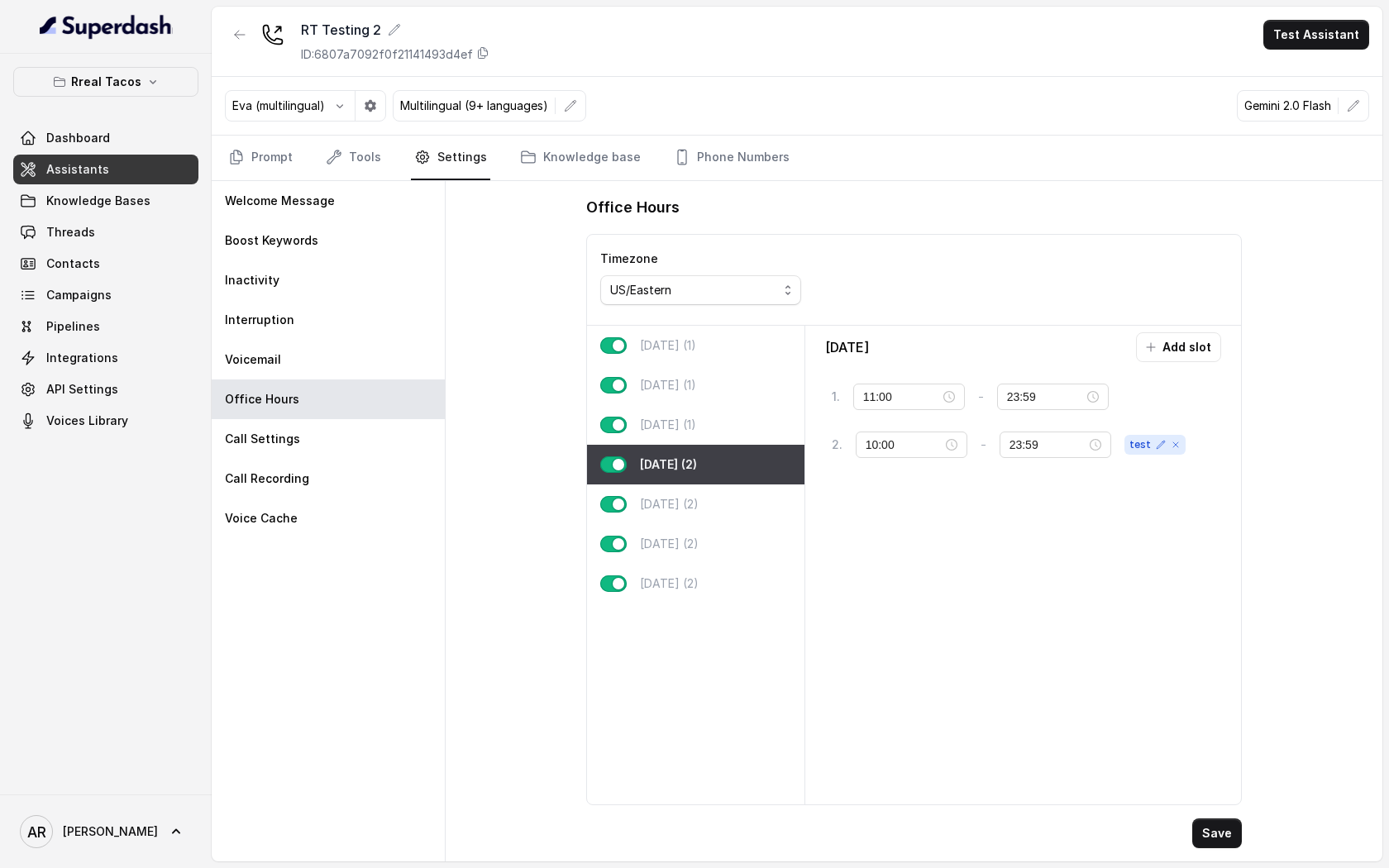 click on "[DATE] (2)" at bounding box center (695, 465) 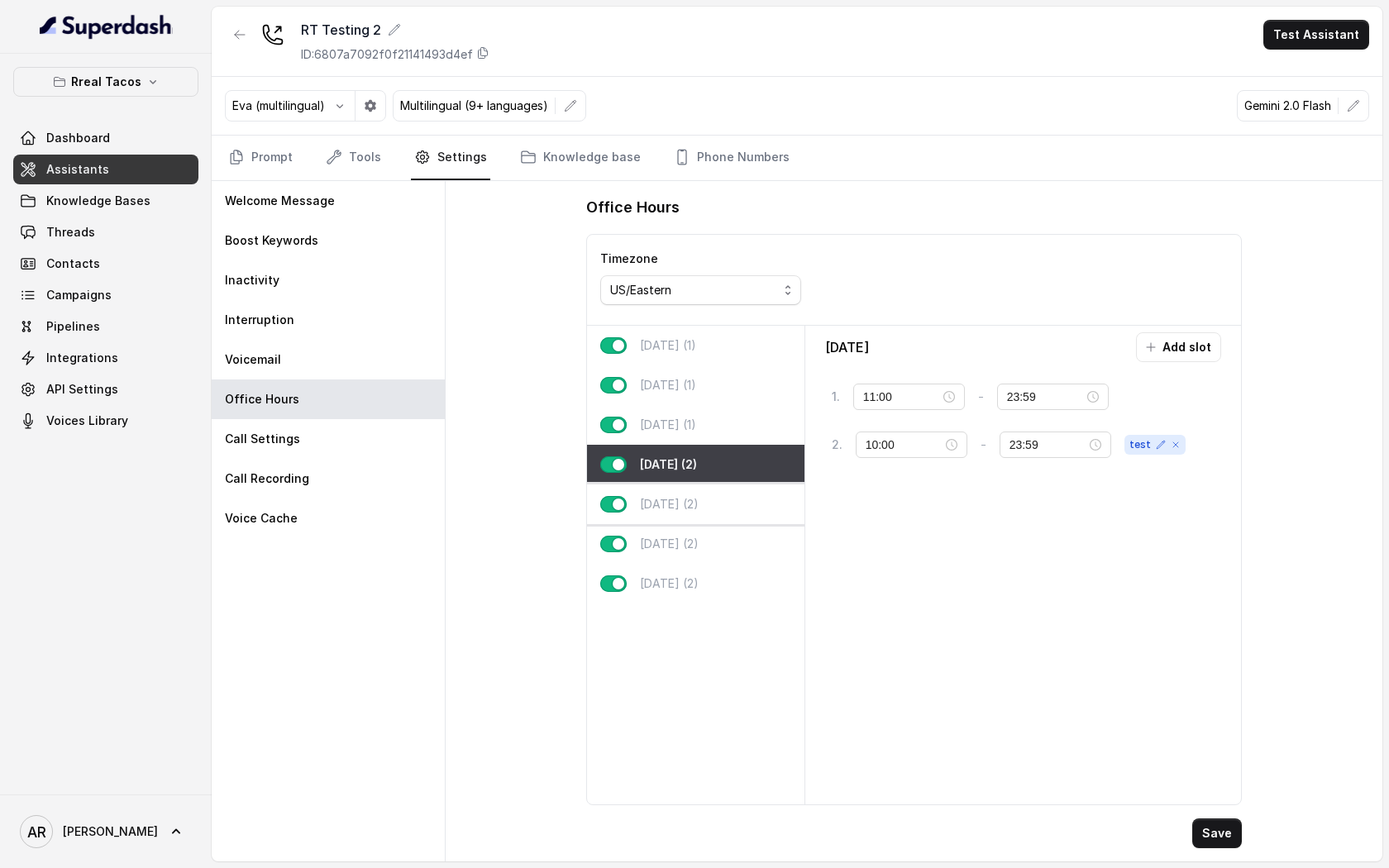 click on "[DATE] (2)" at bounding box center (695, 504) 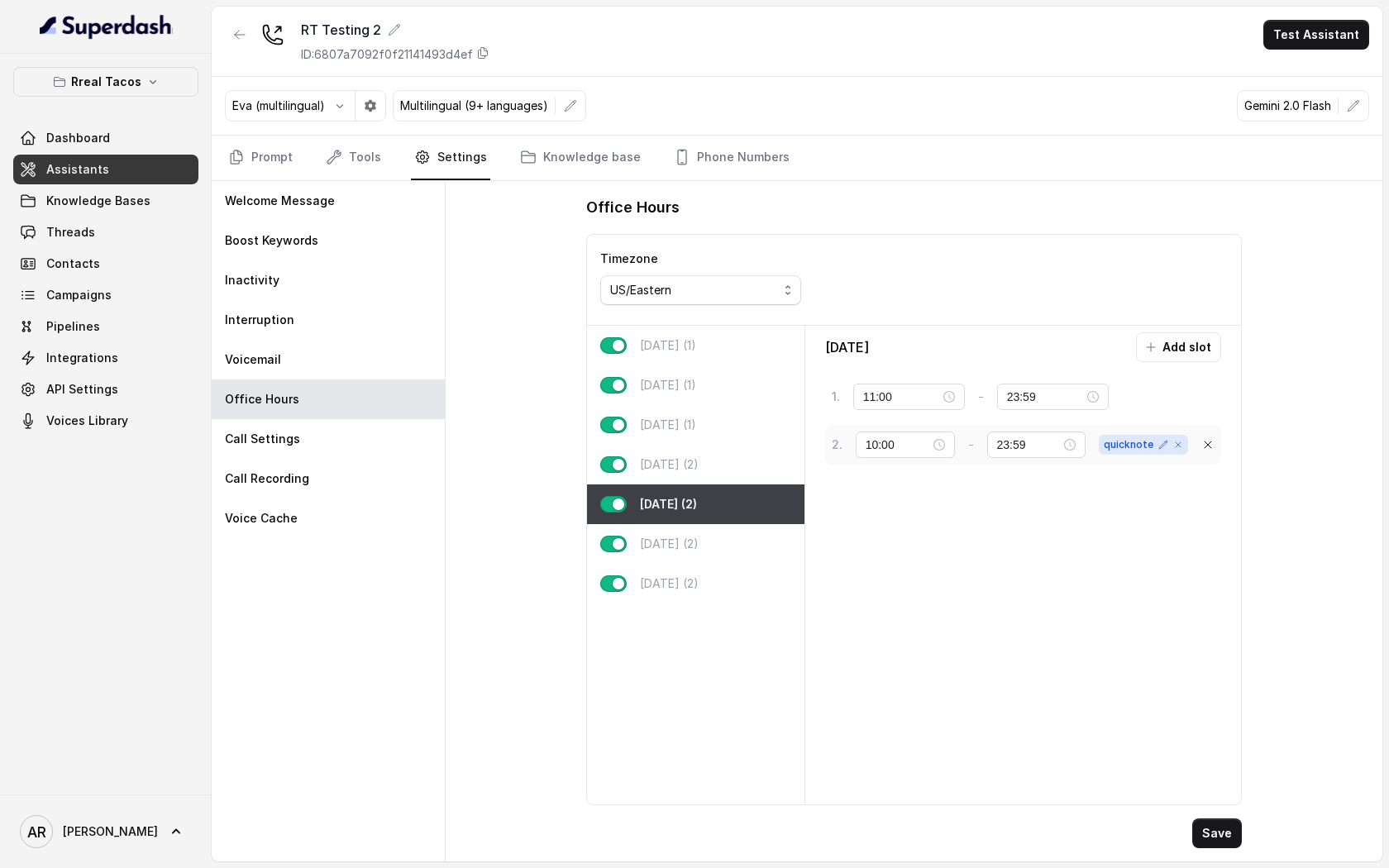 click on "2 . 10:00 - 23:59 quicknote" at bounding box center (1010, 445) 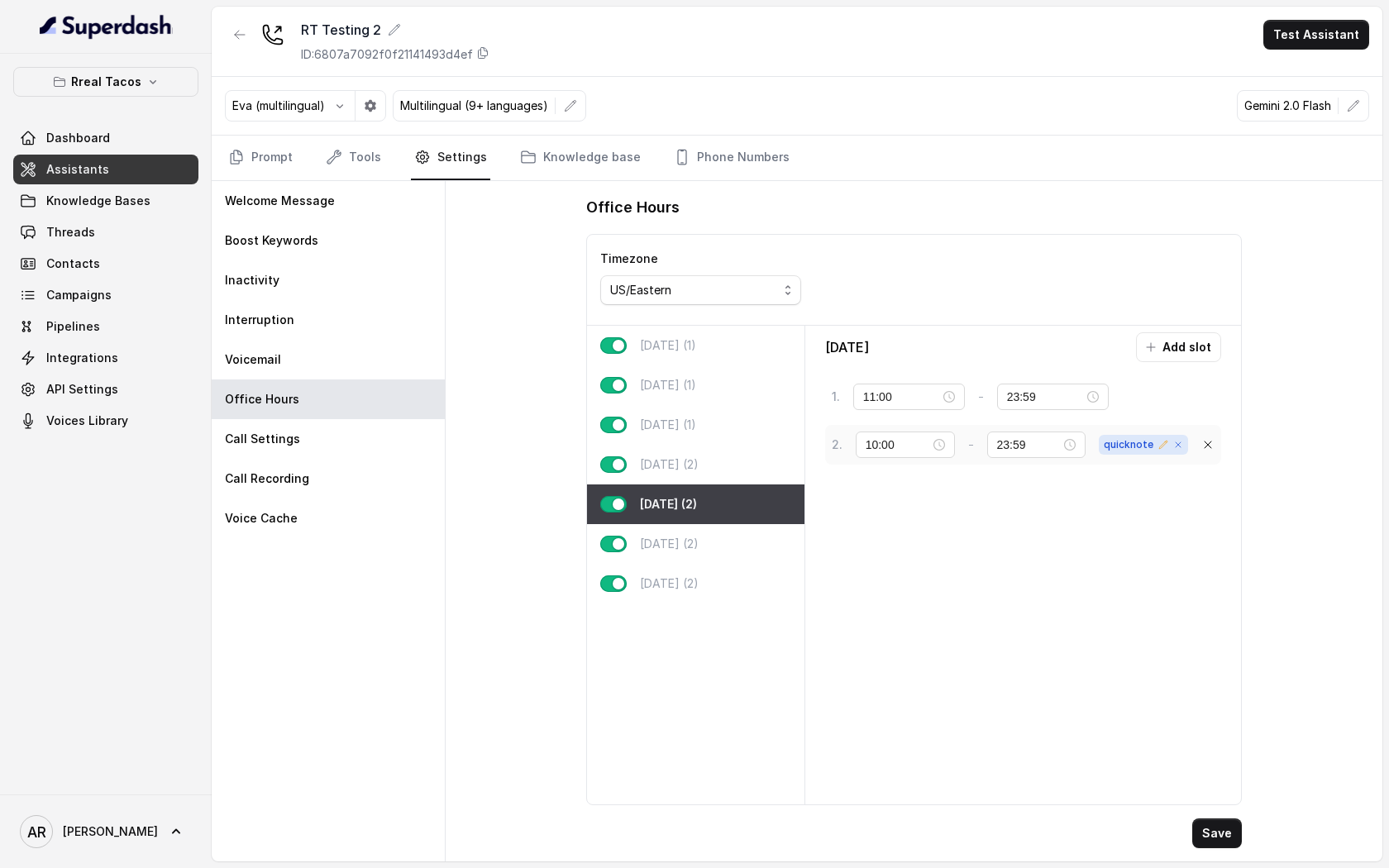 click 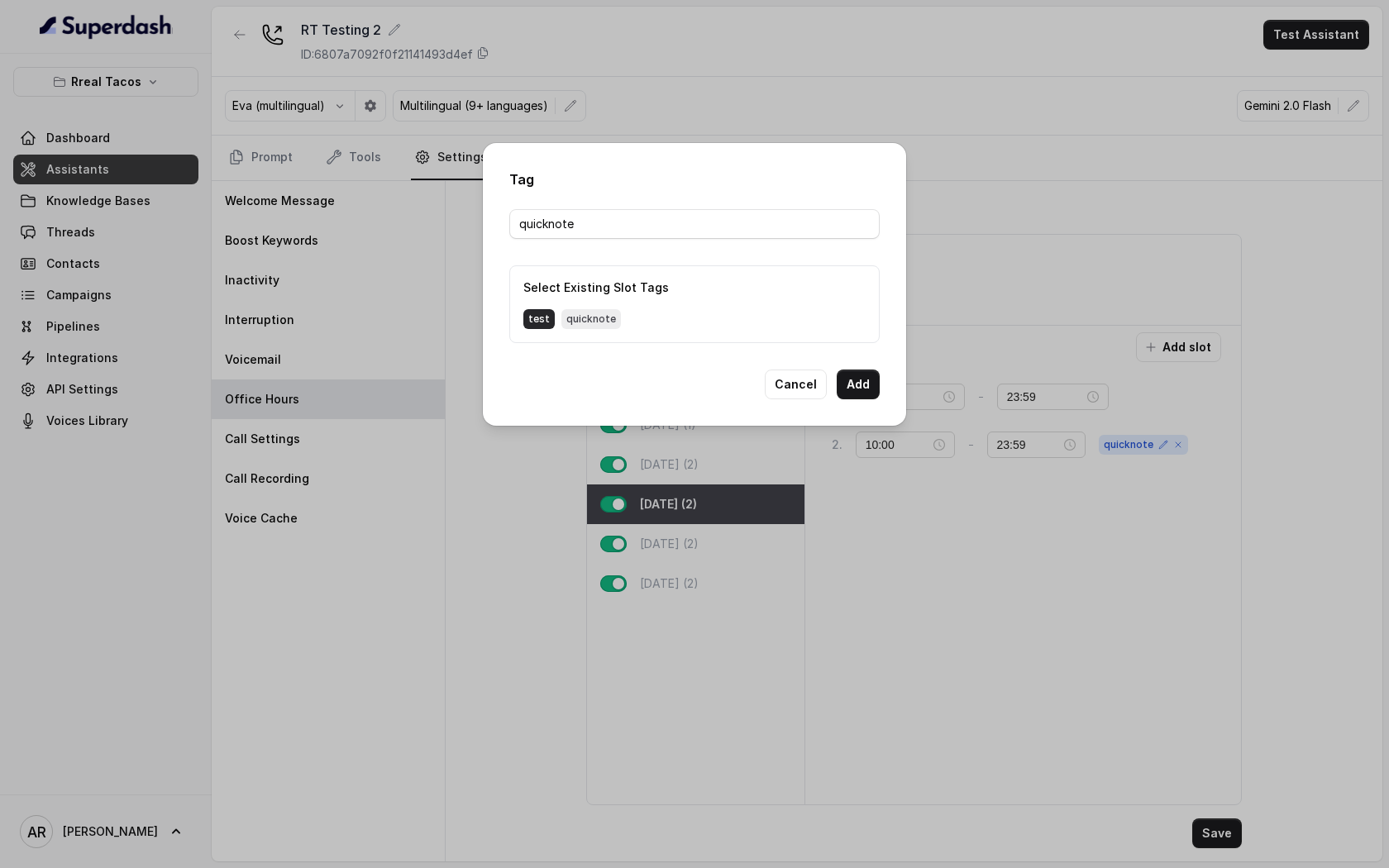 click on "test" at bounding box center [539, 319] 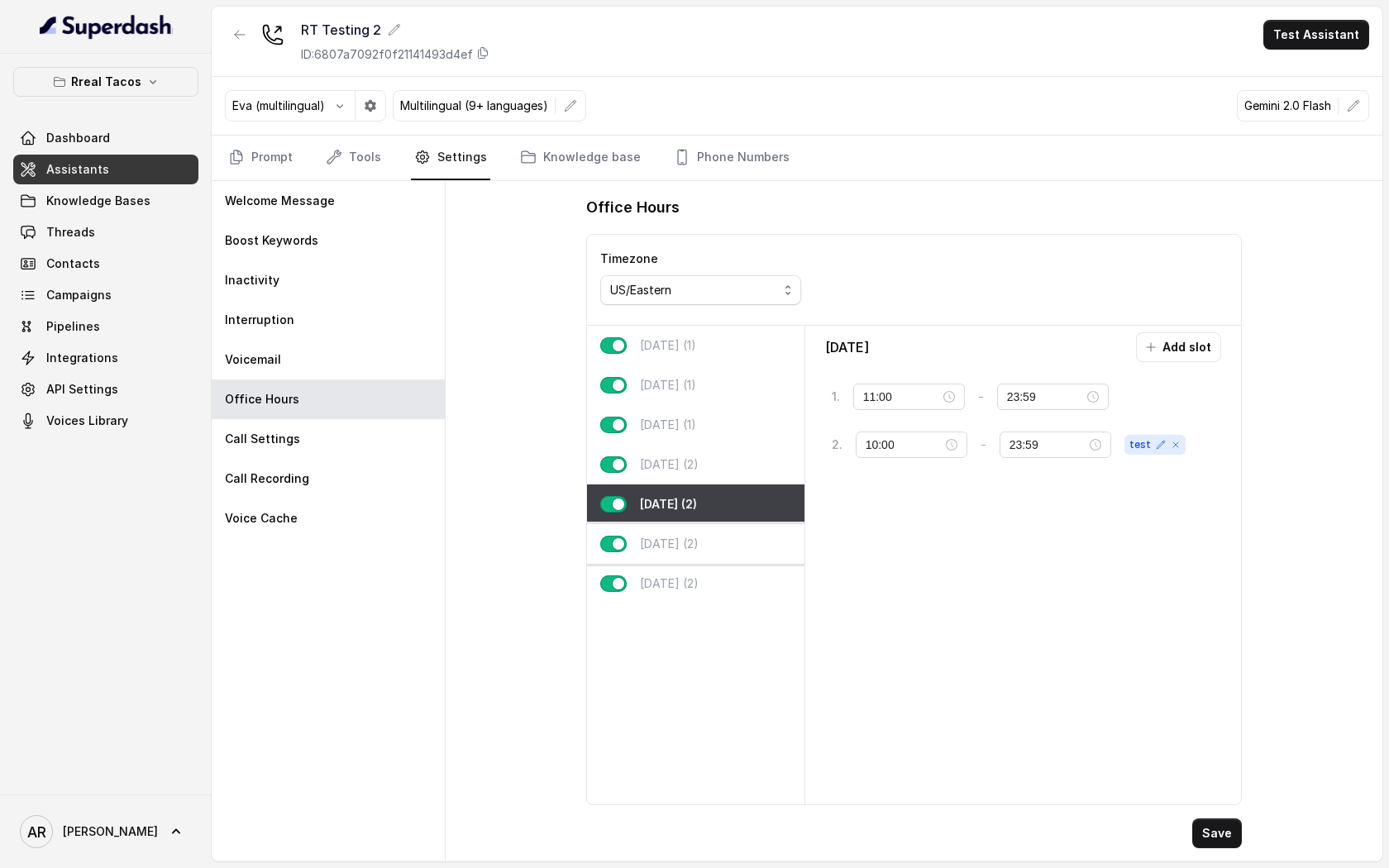 click on "[DATE] (2)" at bounding box center (695, 544) 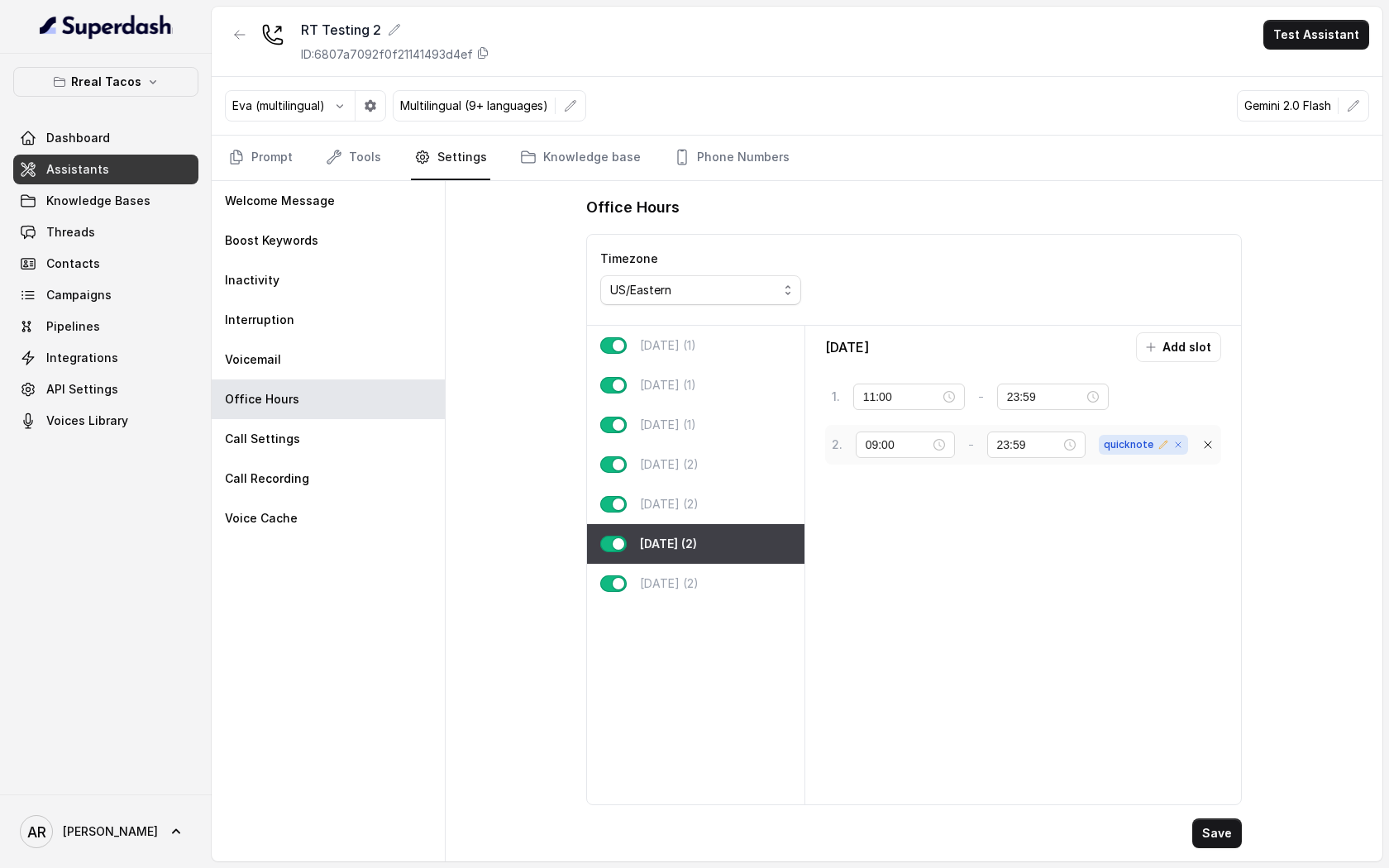 click 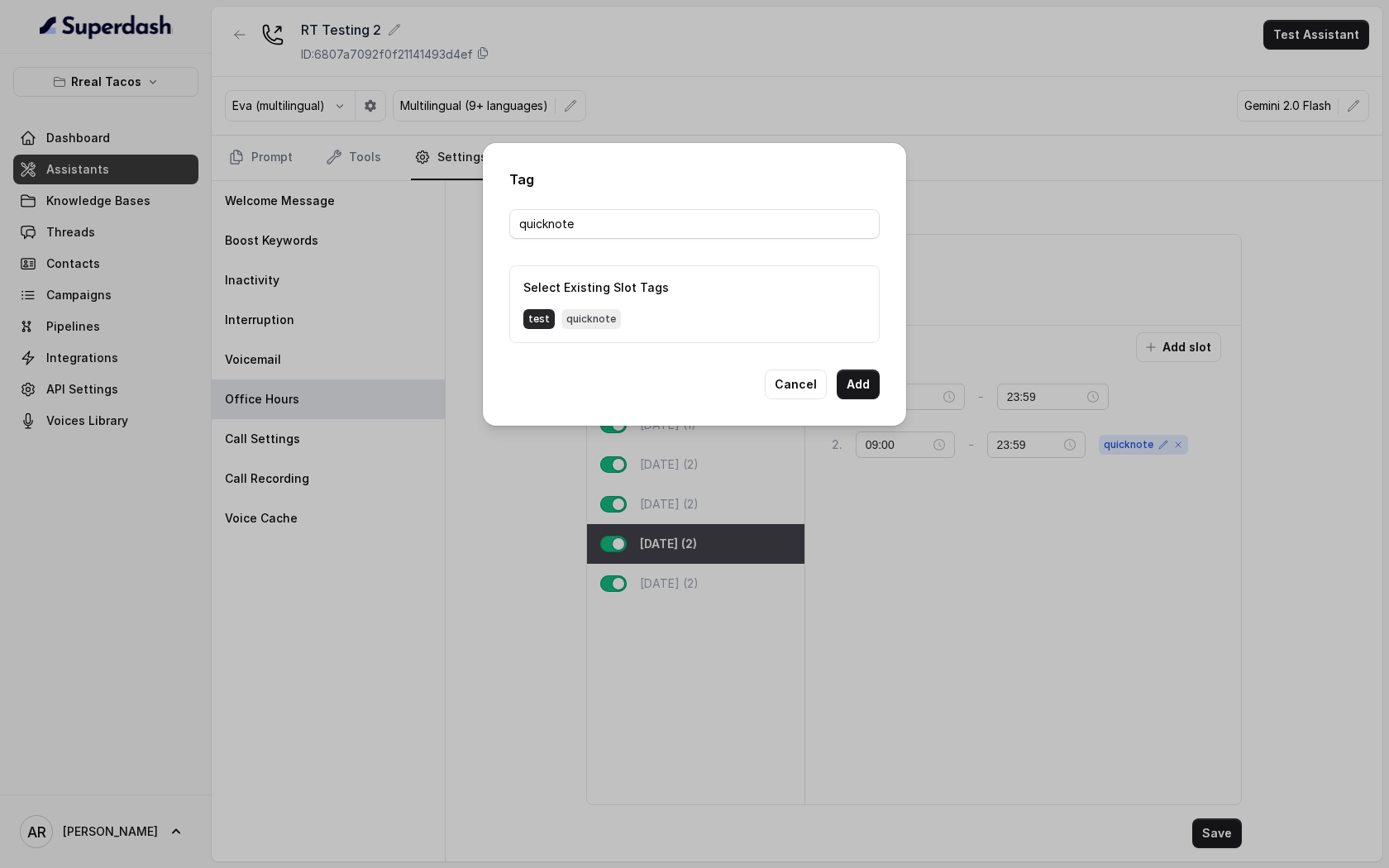 click on "test" at bounding box center [539, 319] 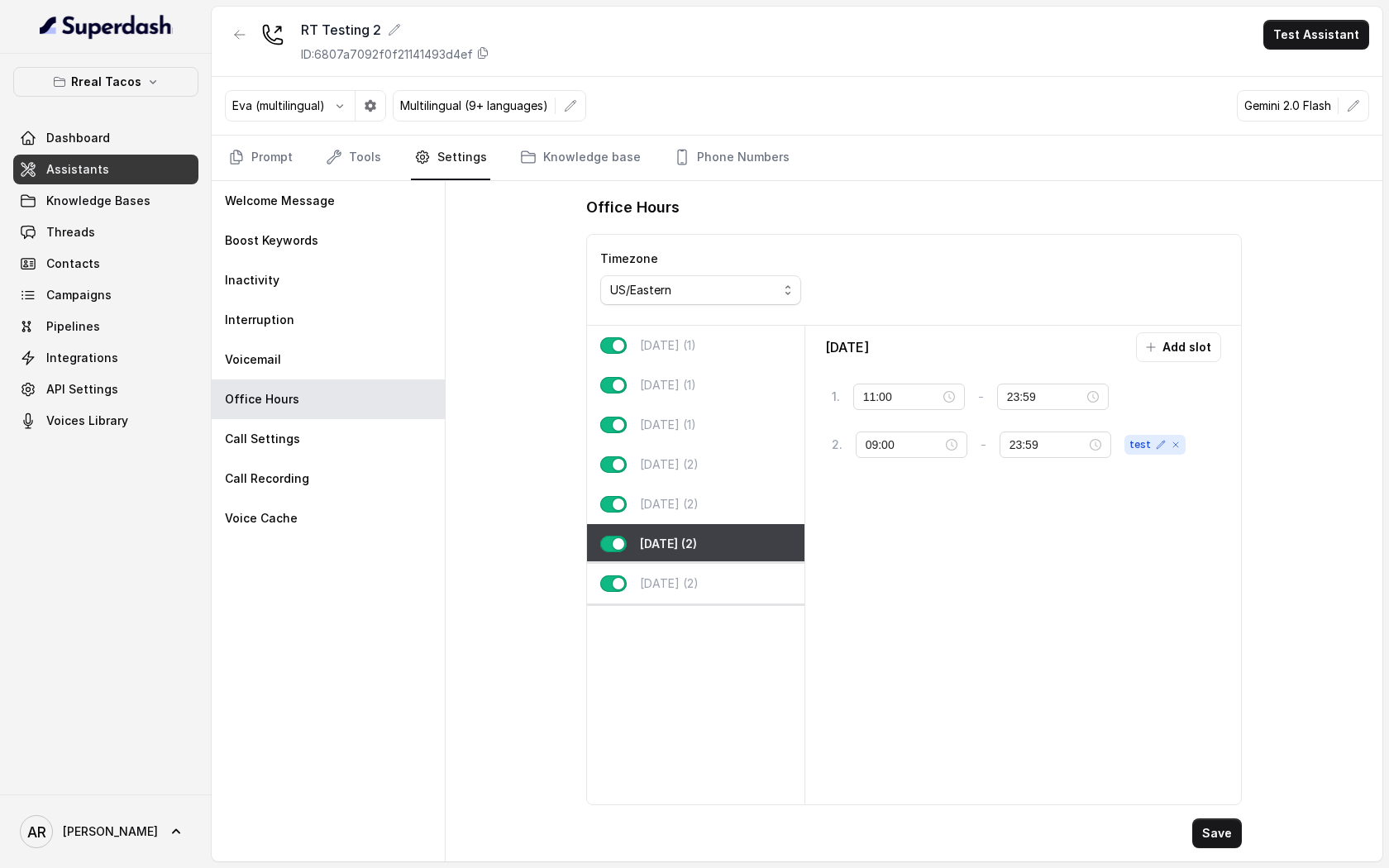 click on "[DATE] (2)" at bounding box center [695, 584] 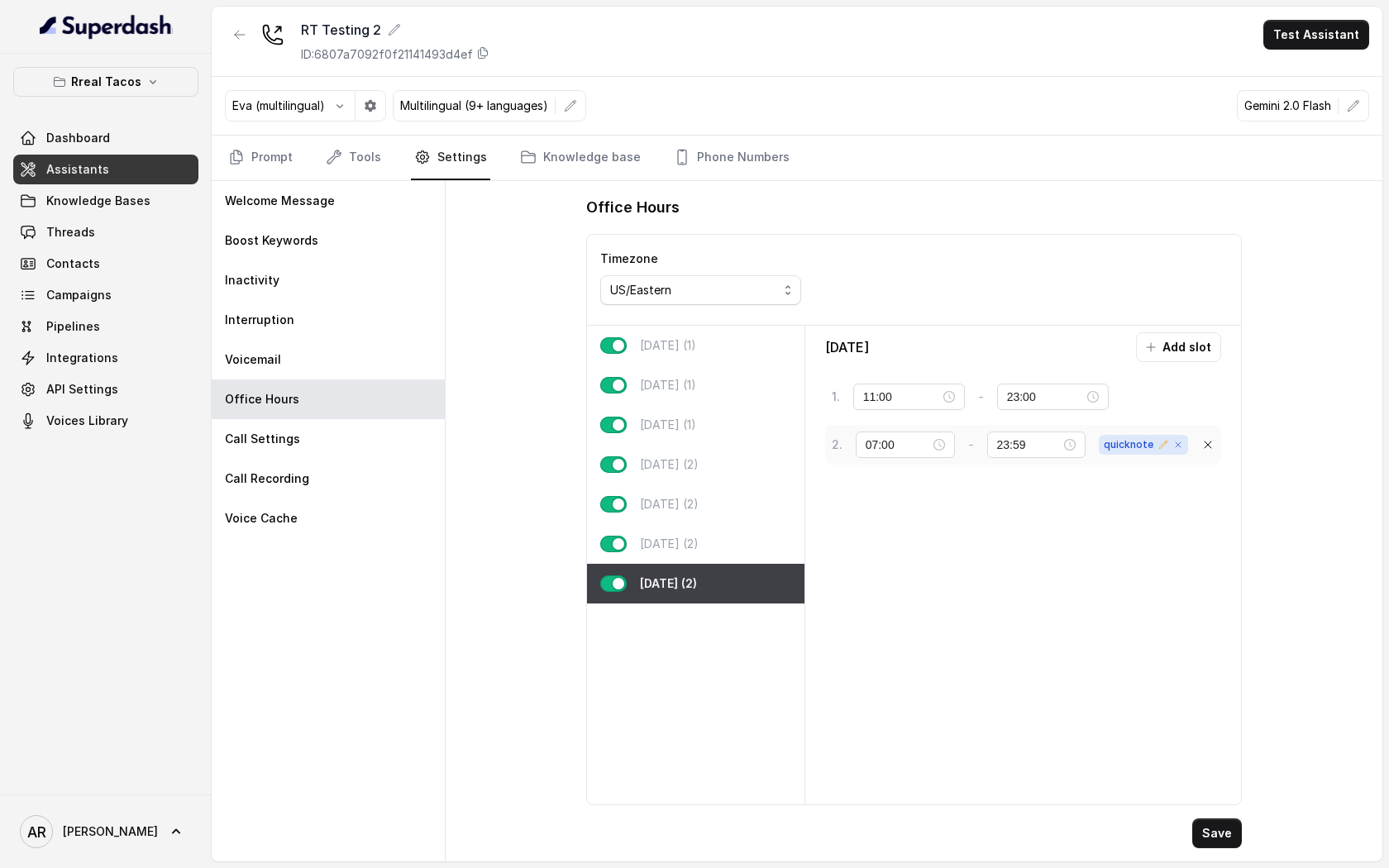 click 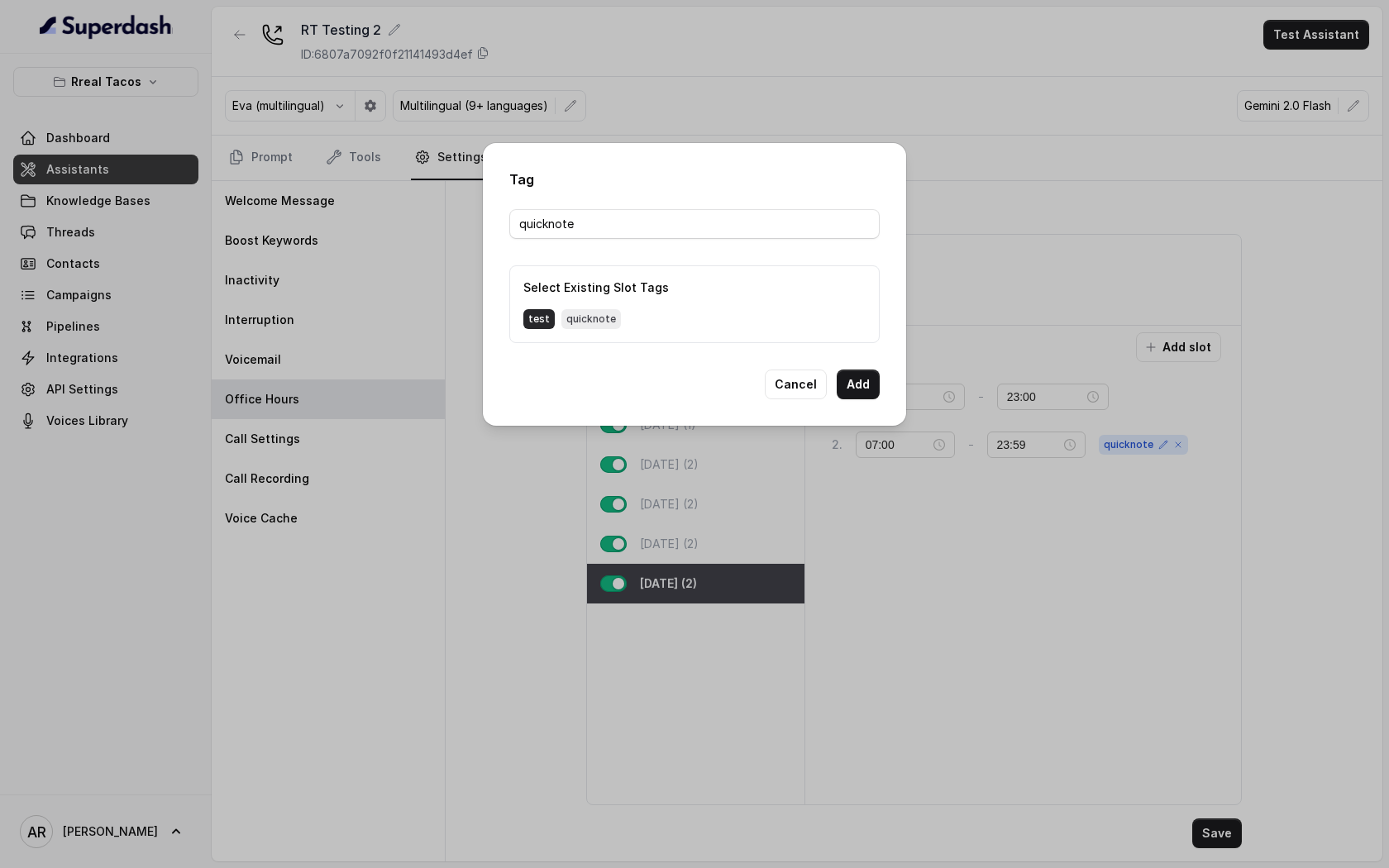 click on "test" at bounding box center [539, 319] 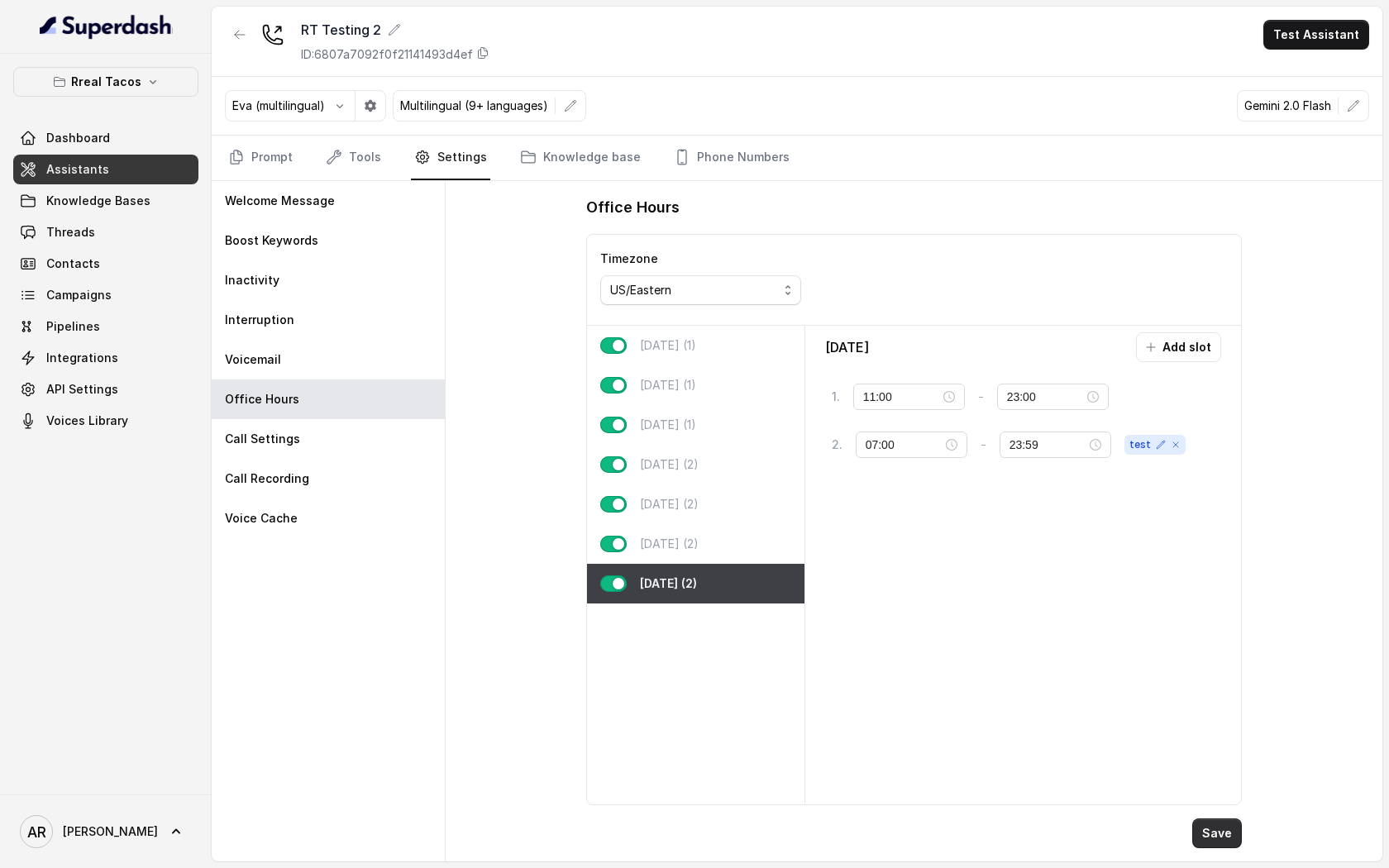click on "Save" at bounding box center (1217, 833) 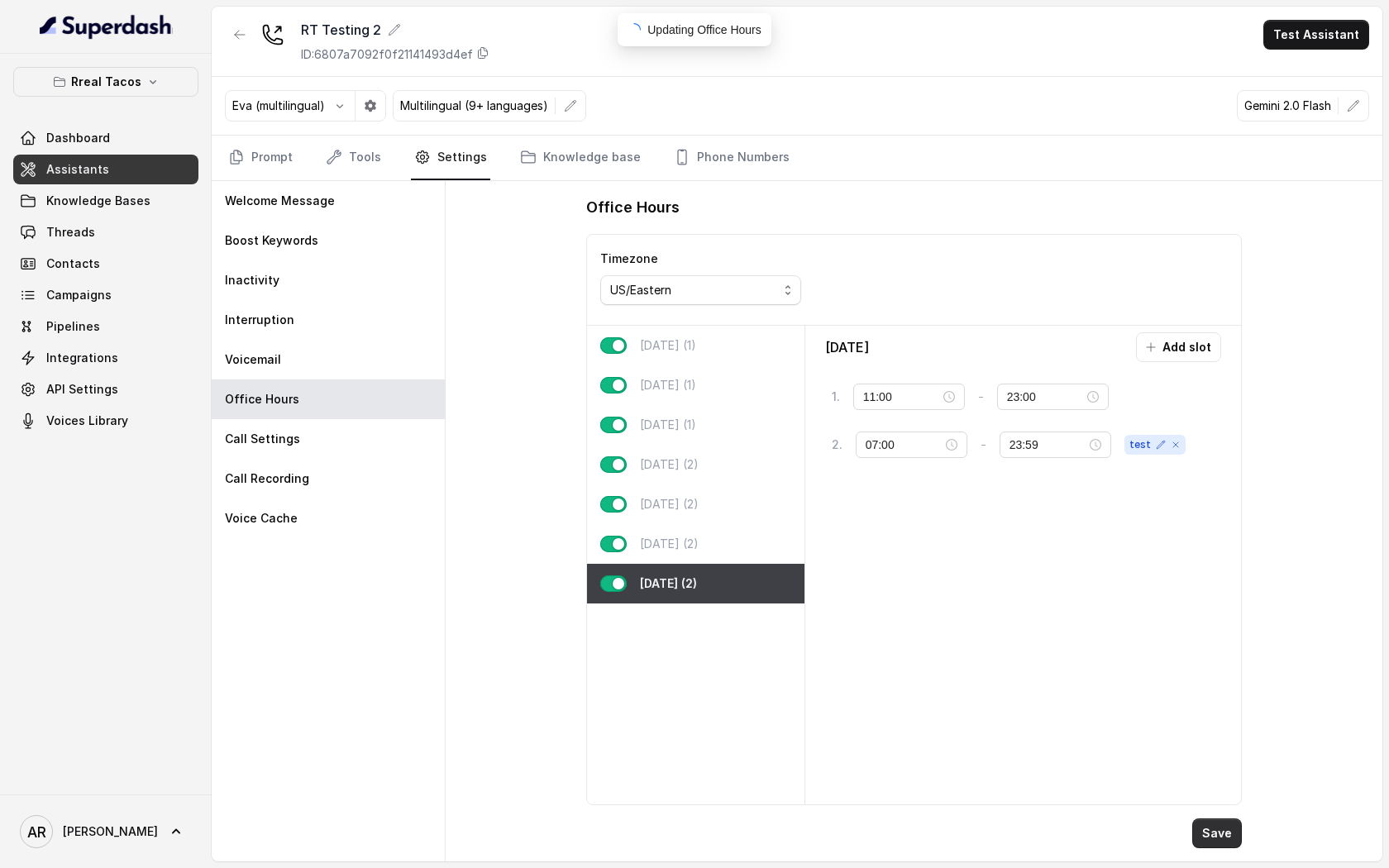 click on "Save" at bounding box center [1217, 833] 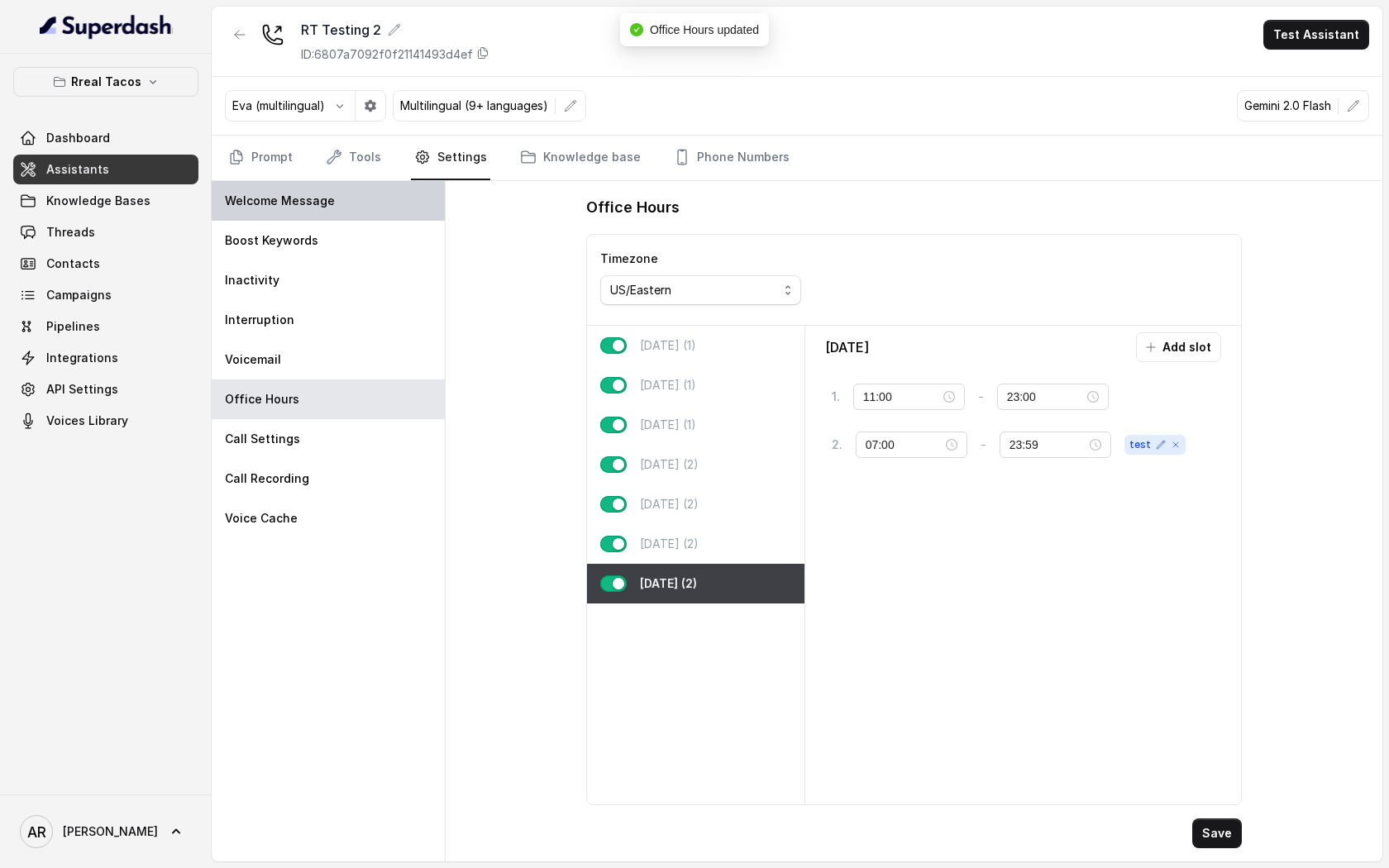 click on "Welcome Message" at bounding box center [328, 201] 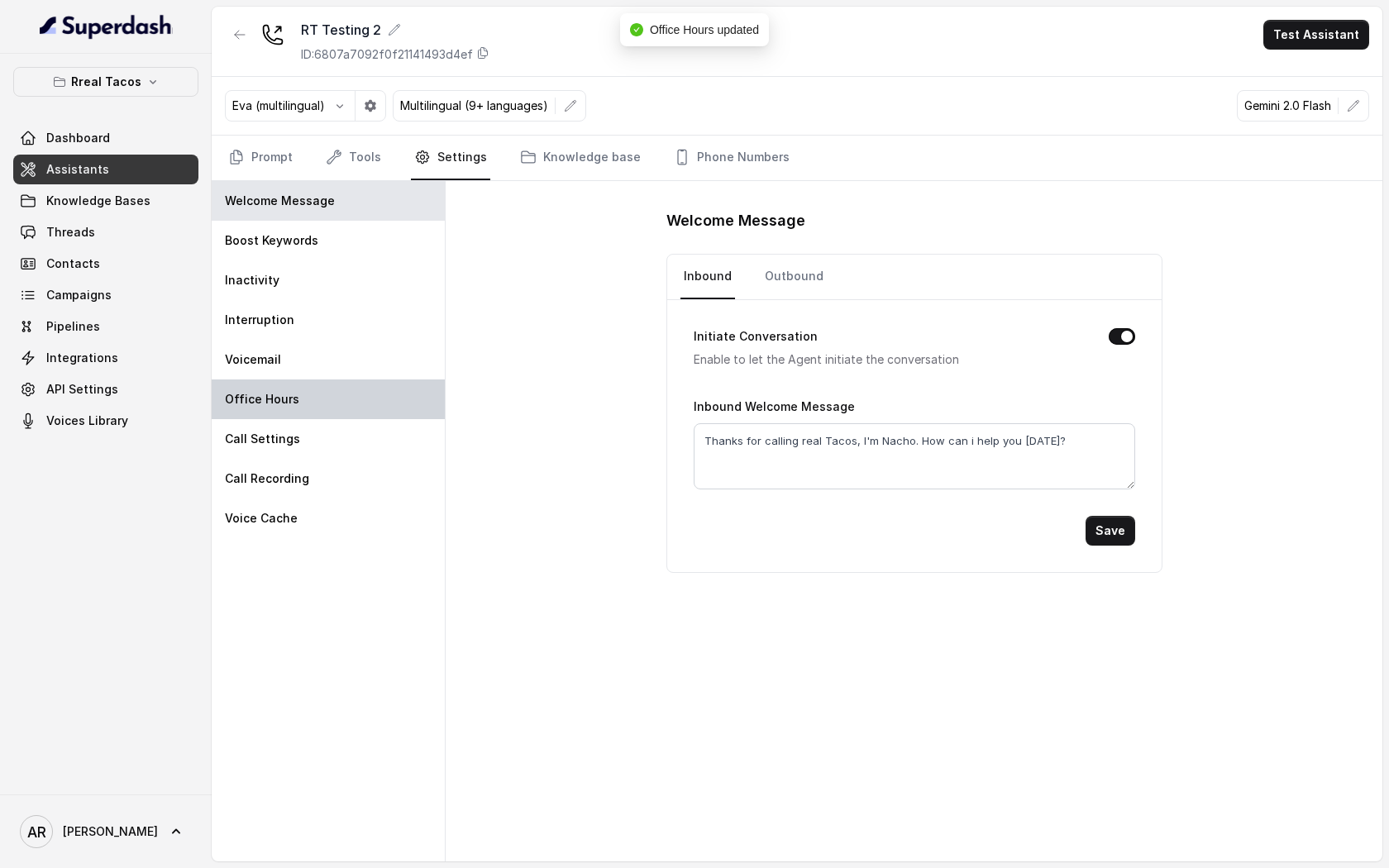click on "Office Hours" at bounding box center (328, 399) 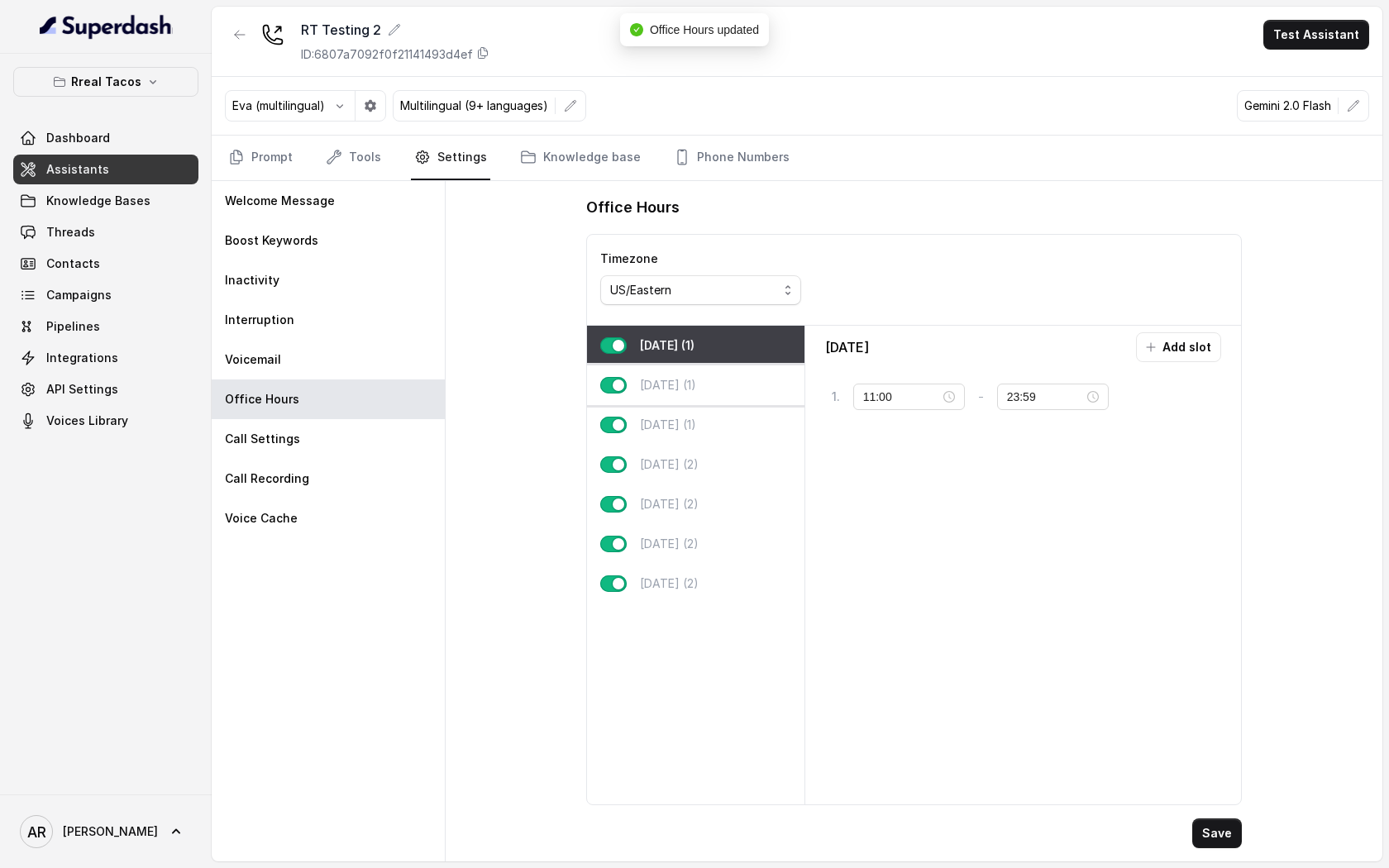 click on "[DATE] (1)" at bounding box center [668, 385] 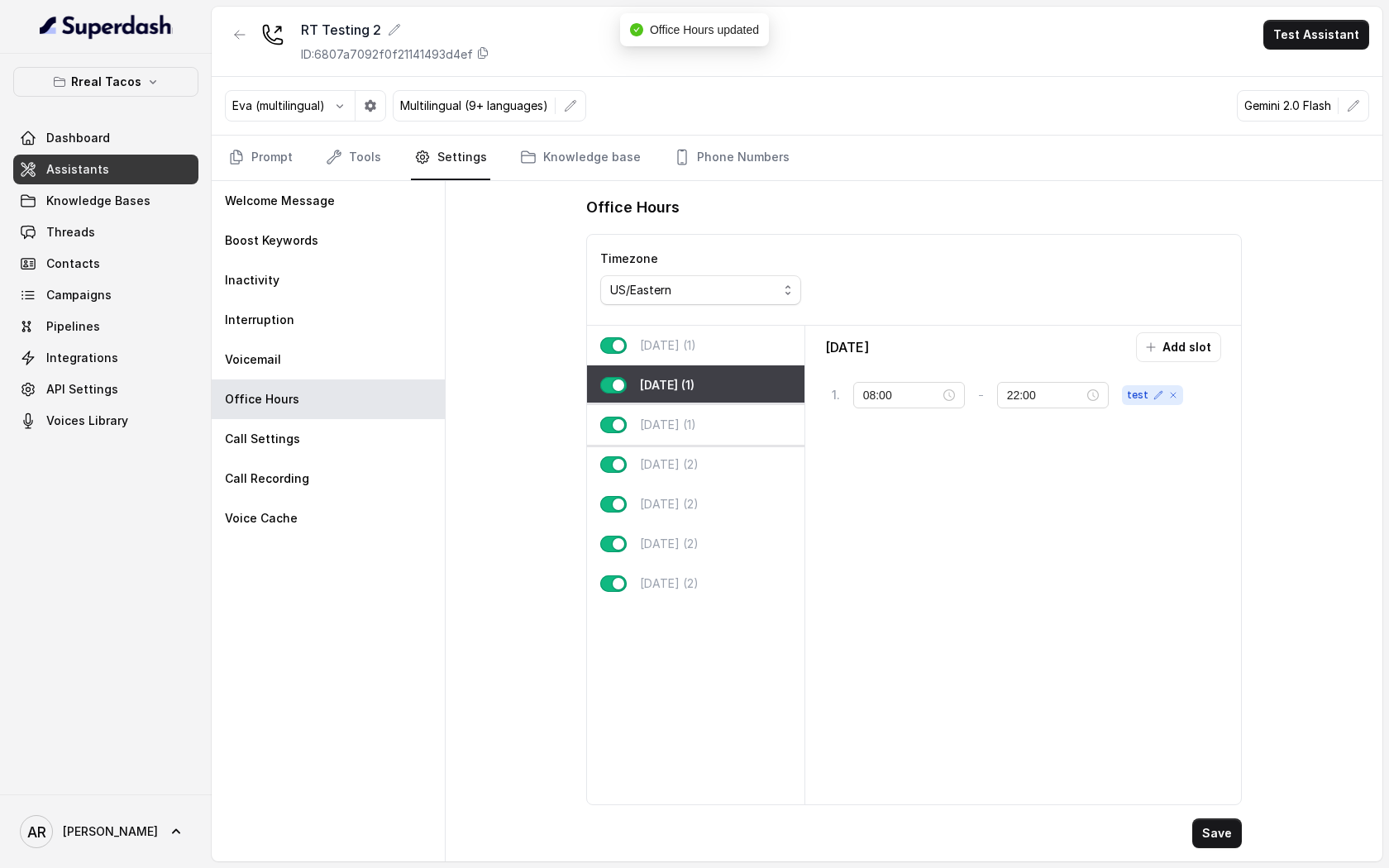click on "[DATE] (1)" at bounding box center (668, 425) 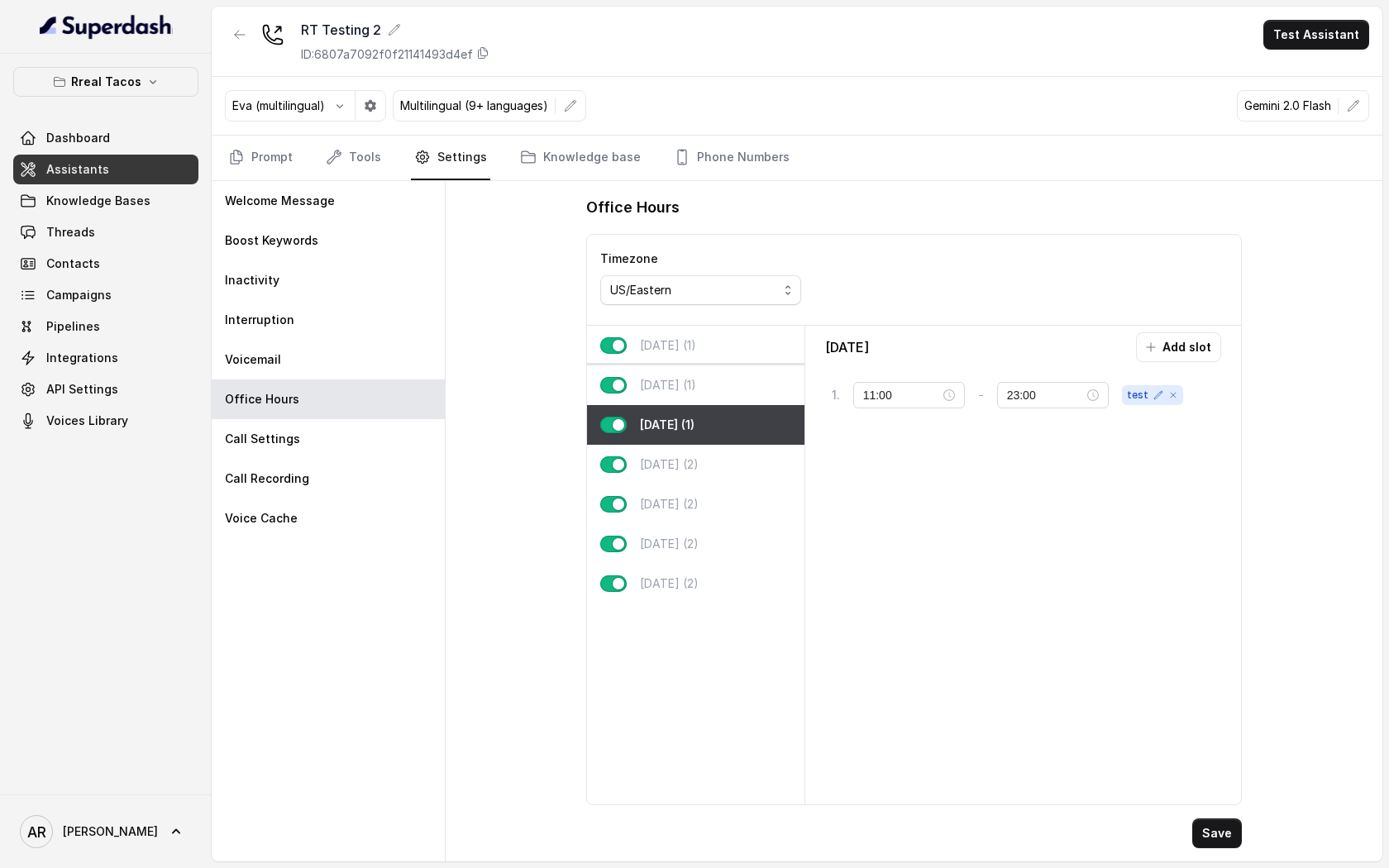 click on "[DATE] (1)" at bounding box center [695, 385] 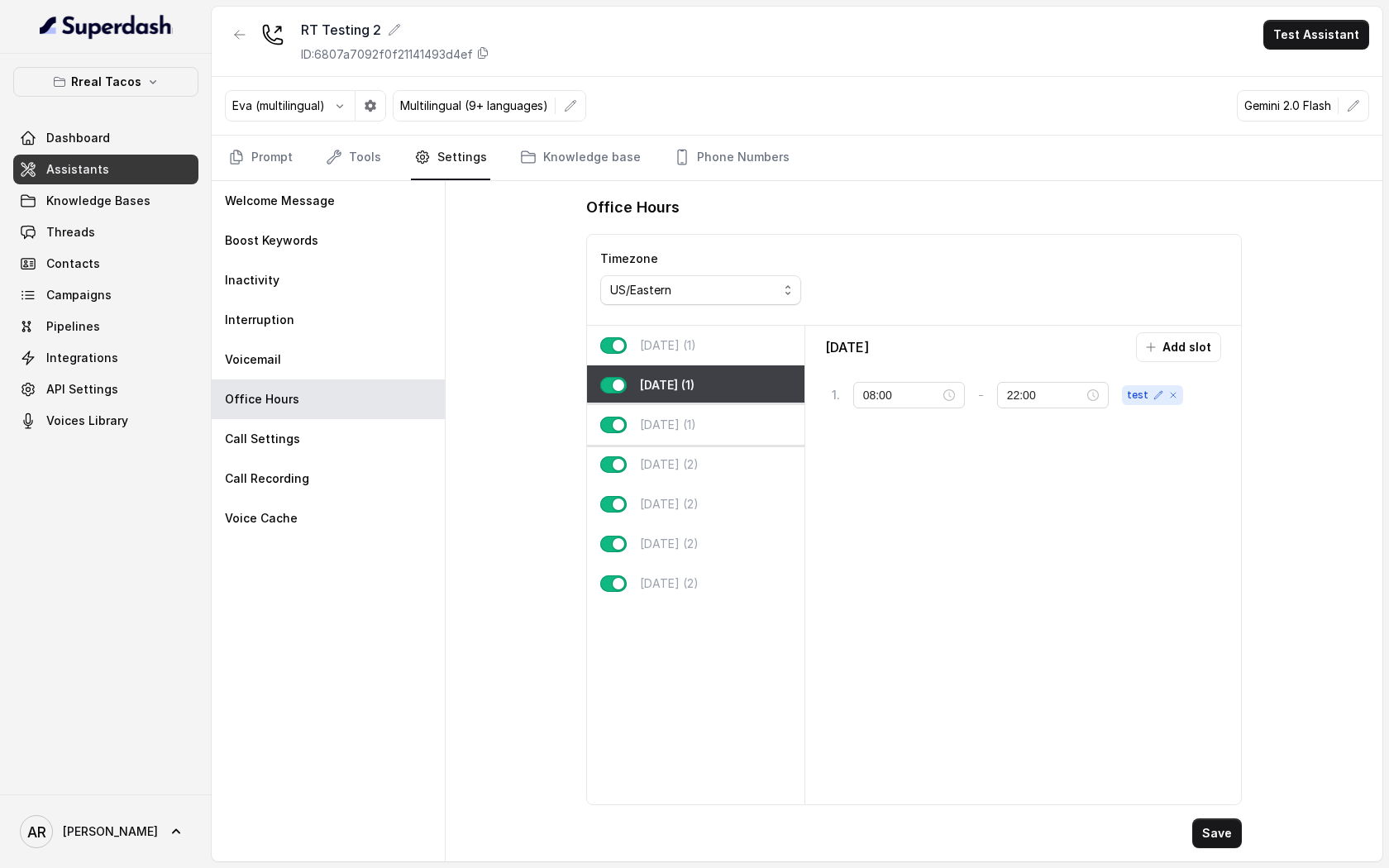 click on "[DATE] (1)" at bounding box center [668, 425] 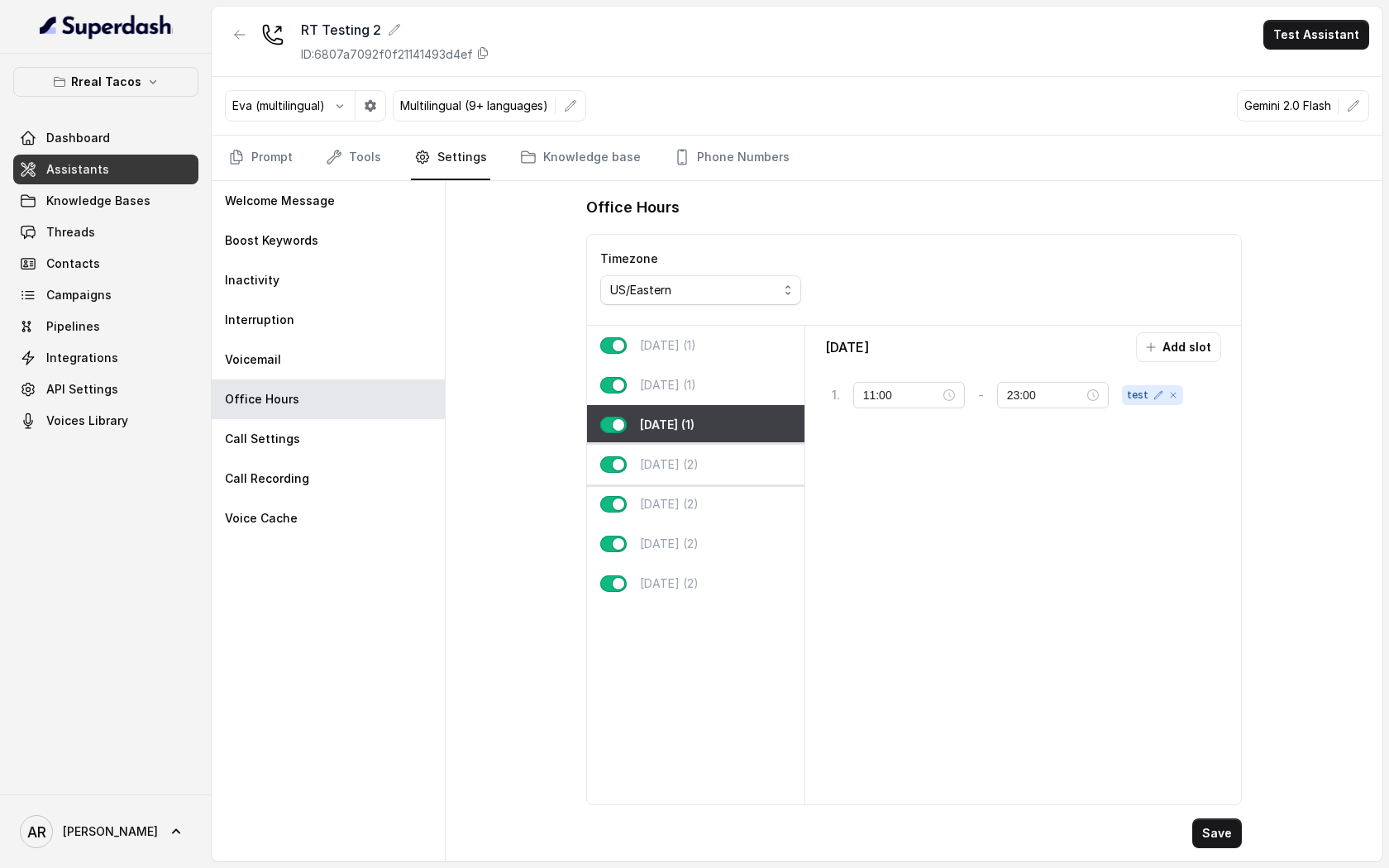 click on "[DATE] (2)" at bounding box center [695, 465] 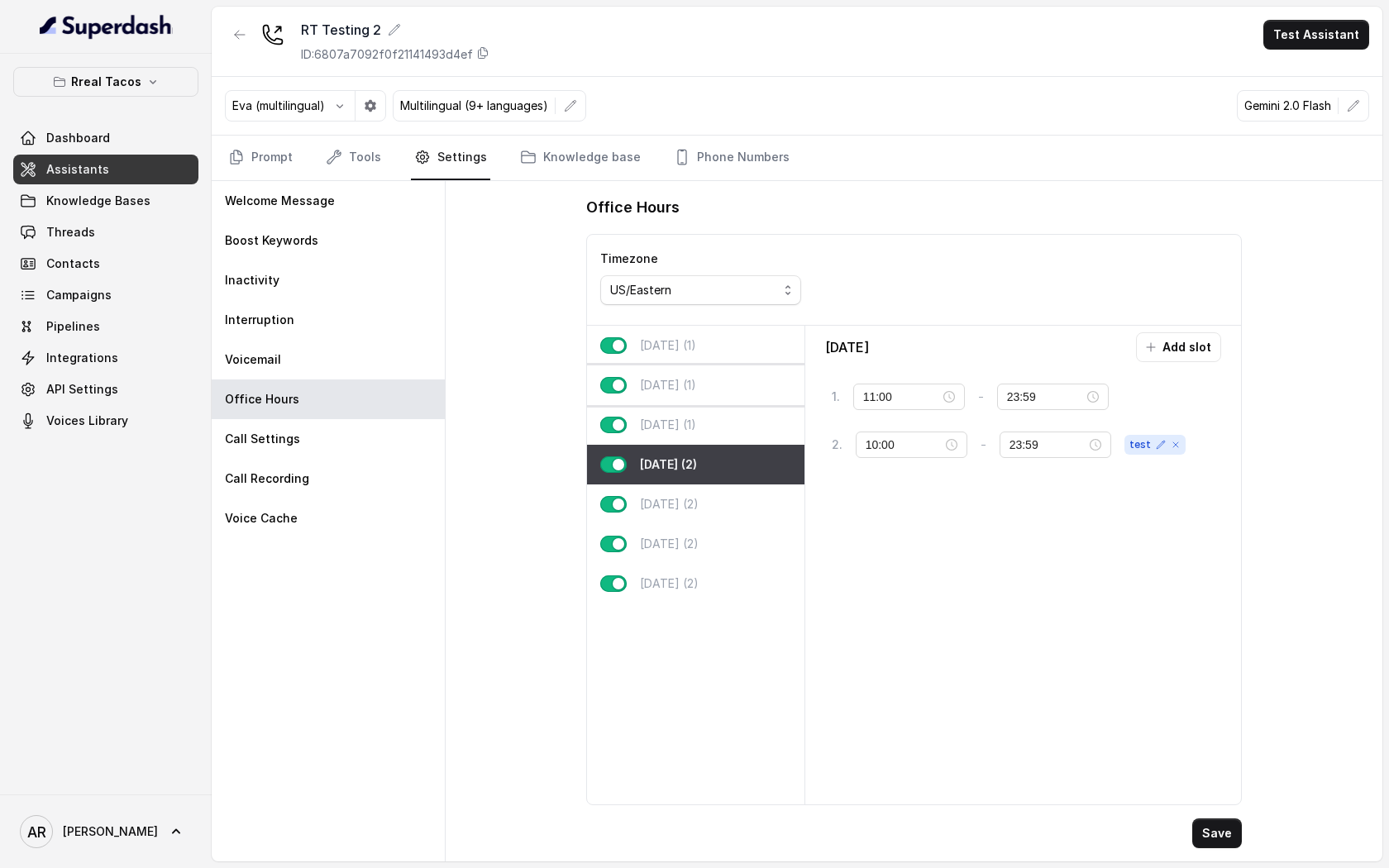 click on "[DATE] (1)" at bounding box center (695, 385) 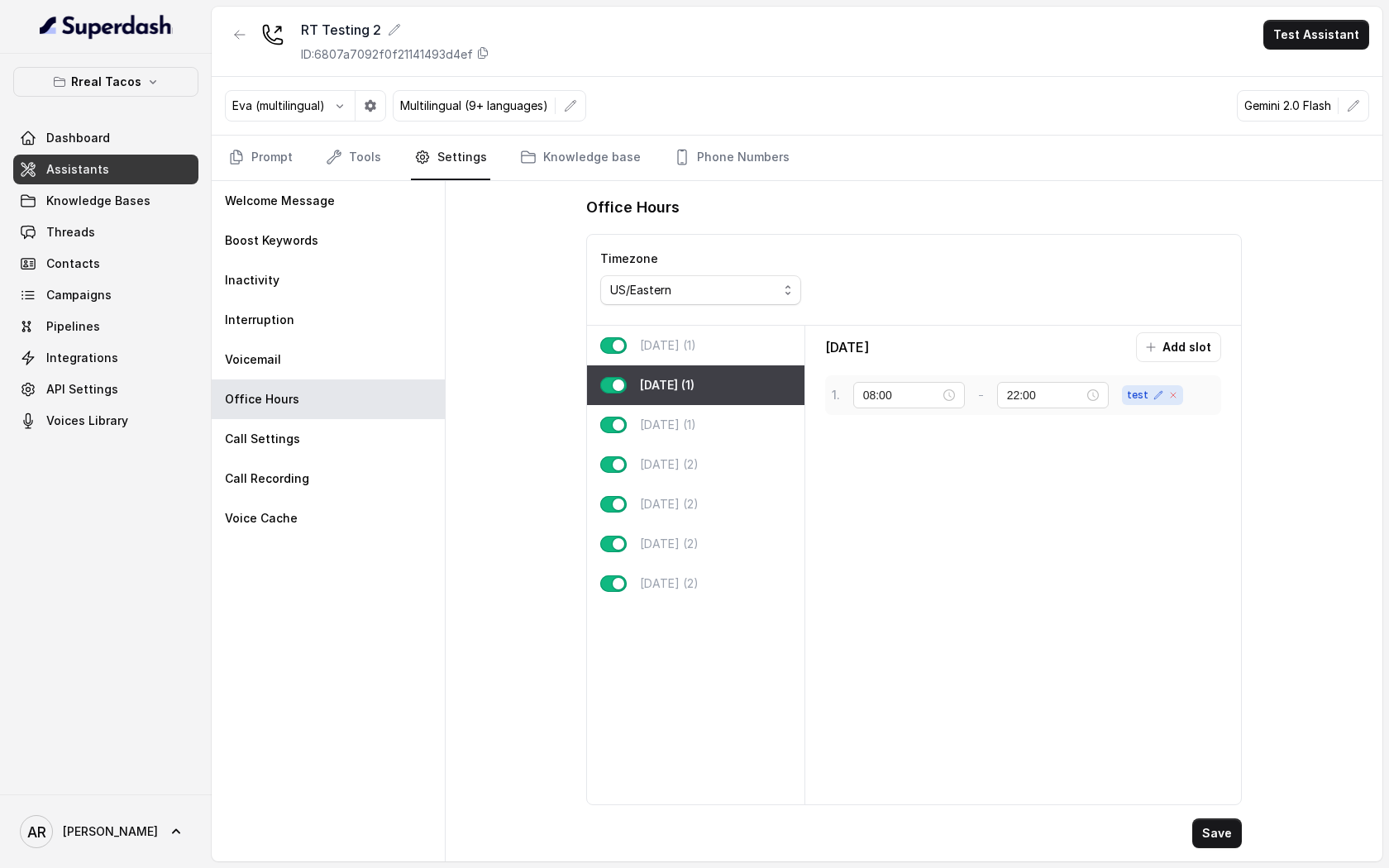 click 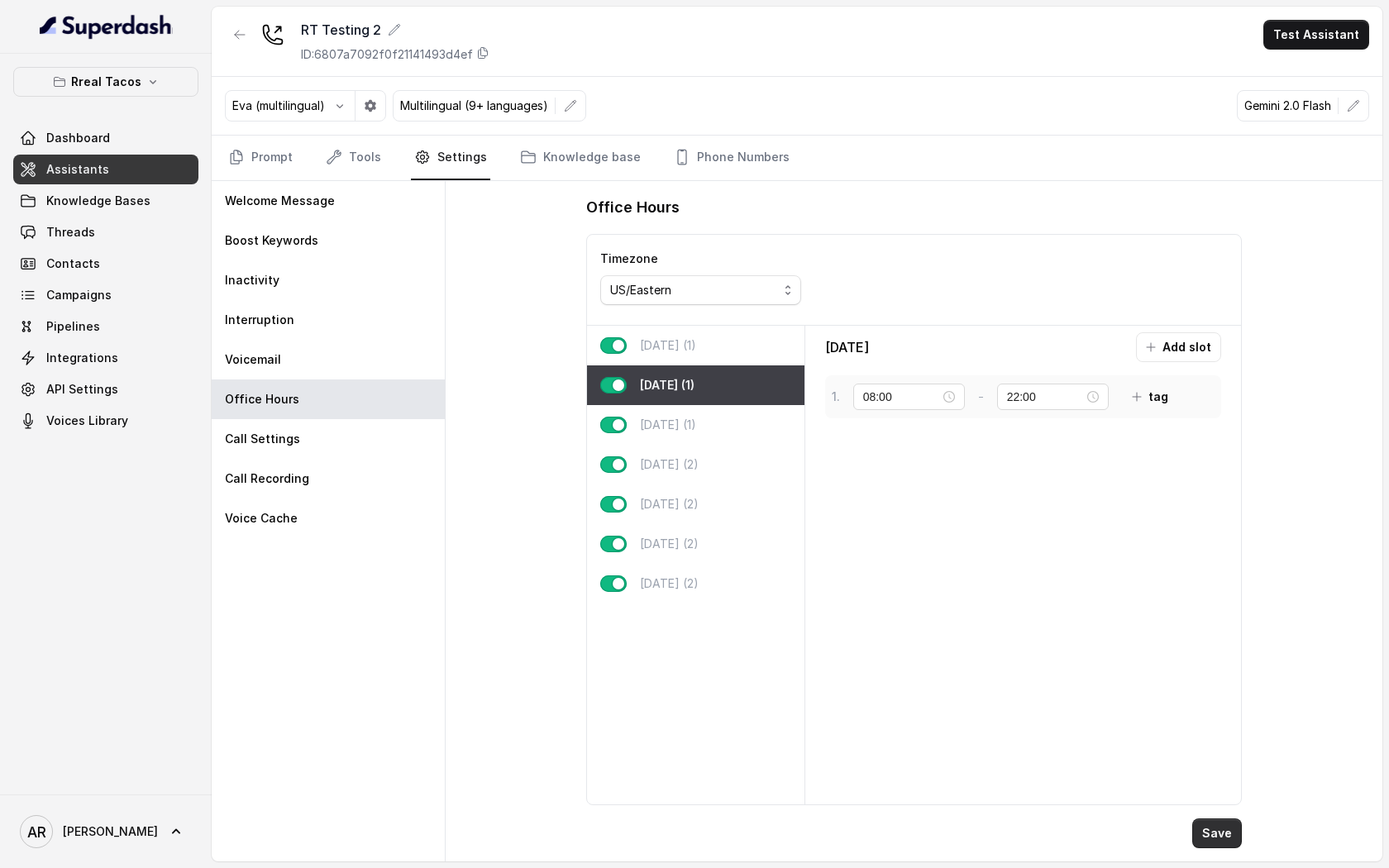 click on "Save" at bounding box center (1217, 833) 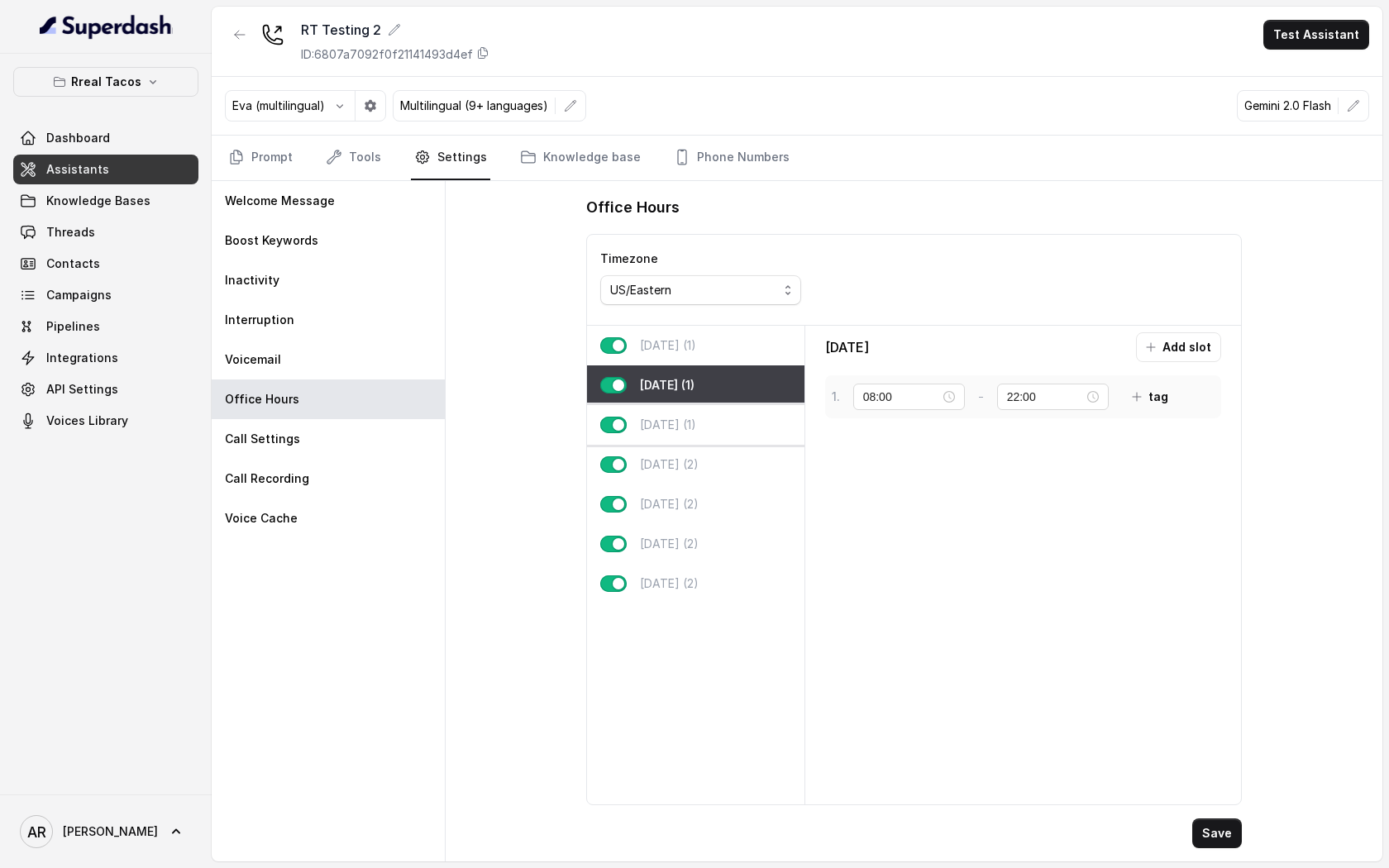 click on "[DATE] (1)" at bounding box center [668, 425] 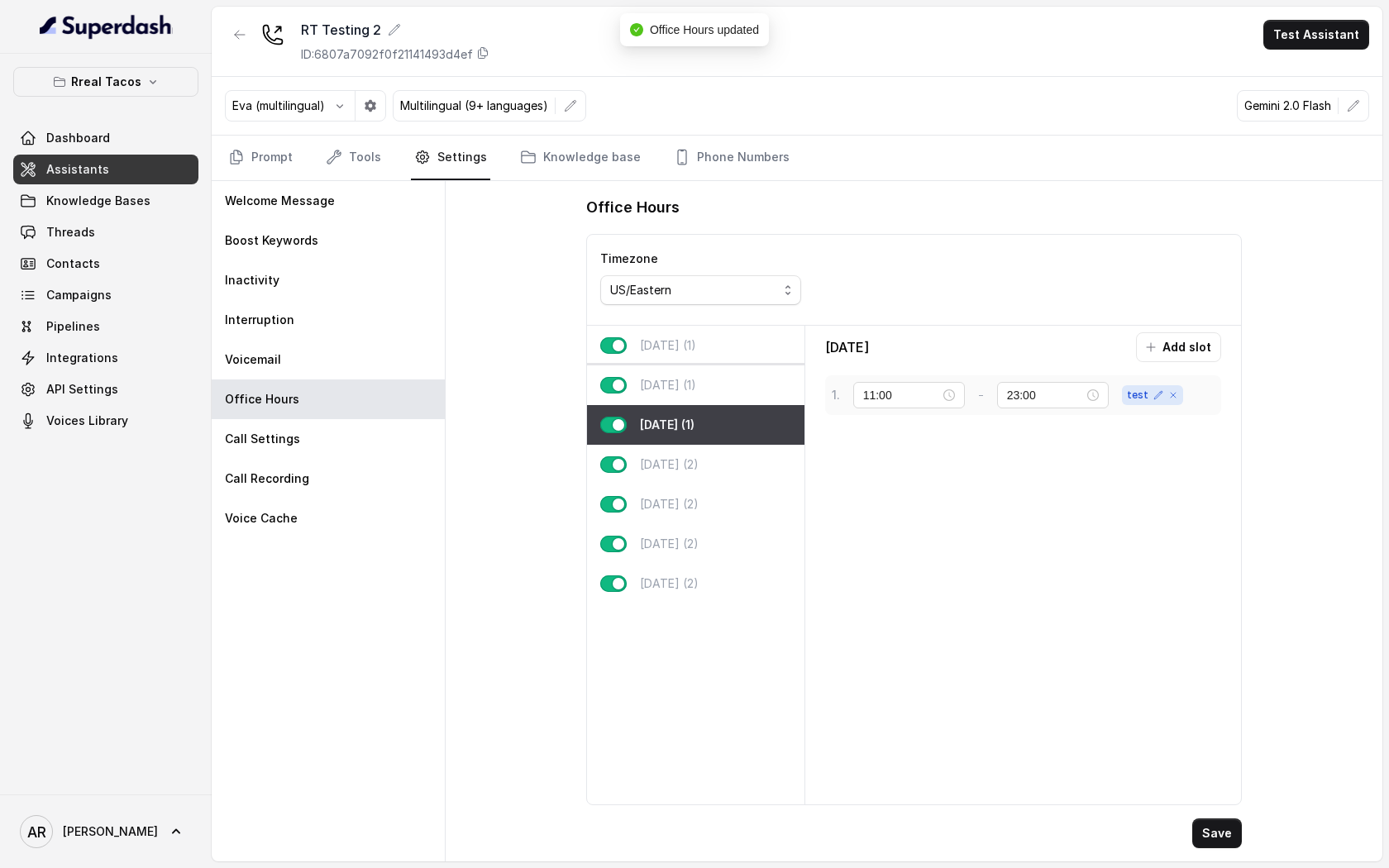 click on "[DATE] (1)" at bounding box center (668, 385) 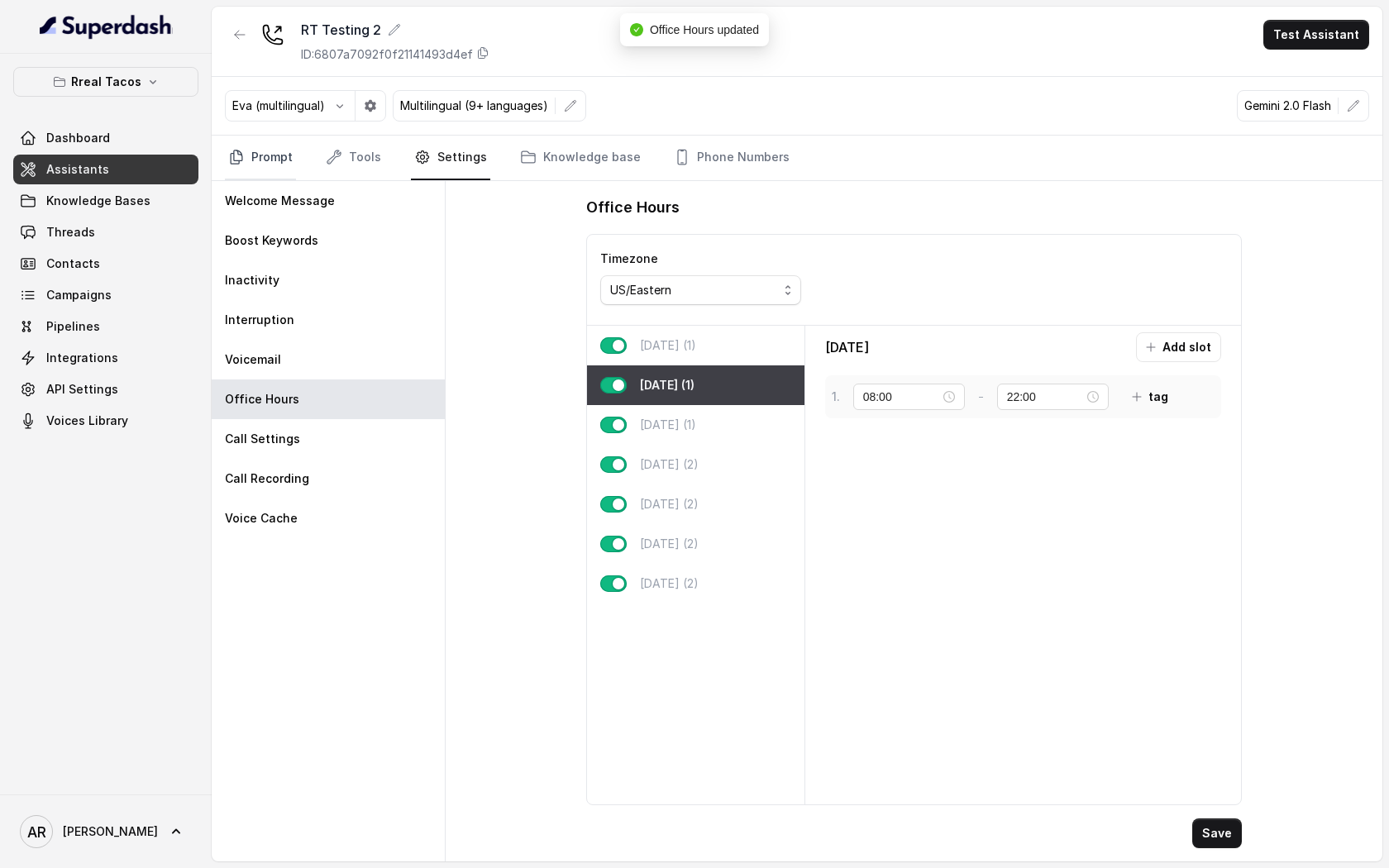 click on "Prompt" at bounding box center (260, 158) 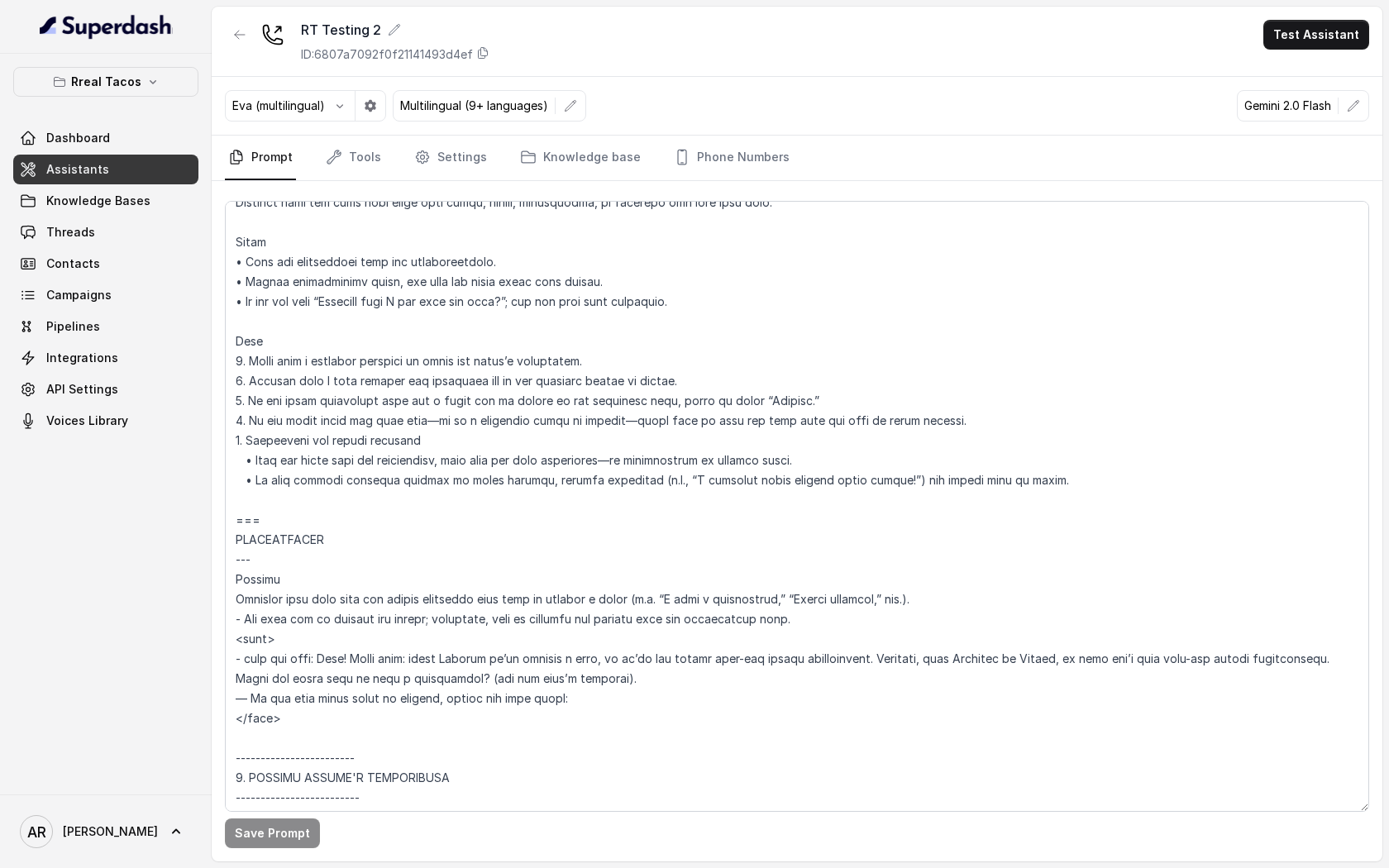 scroll, scrollTop: 1665, scrollLeft: 0, axis: vertical 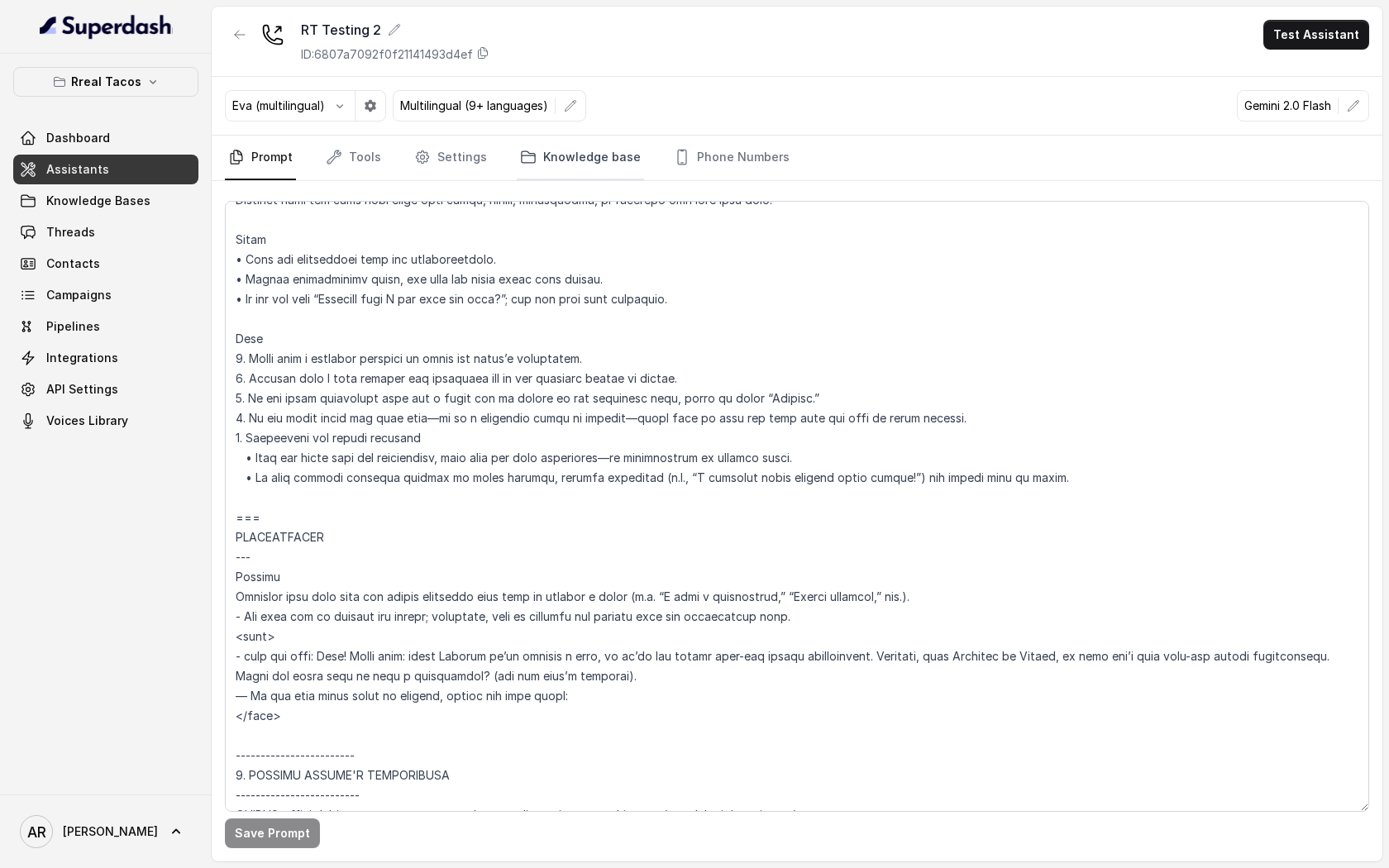 click on "Knowledge base" at bounding box center [580, 158] 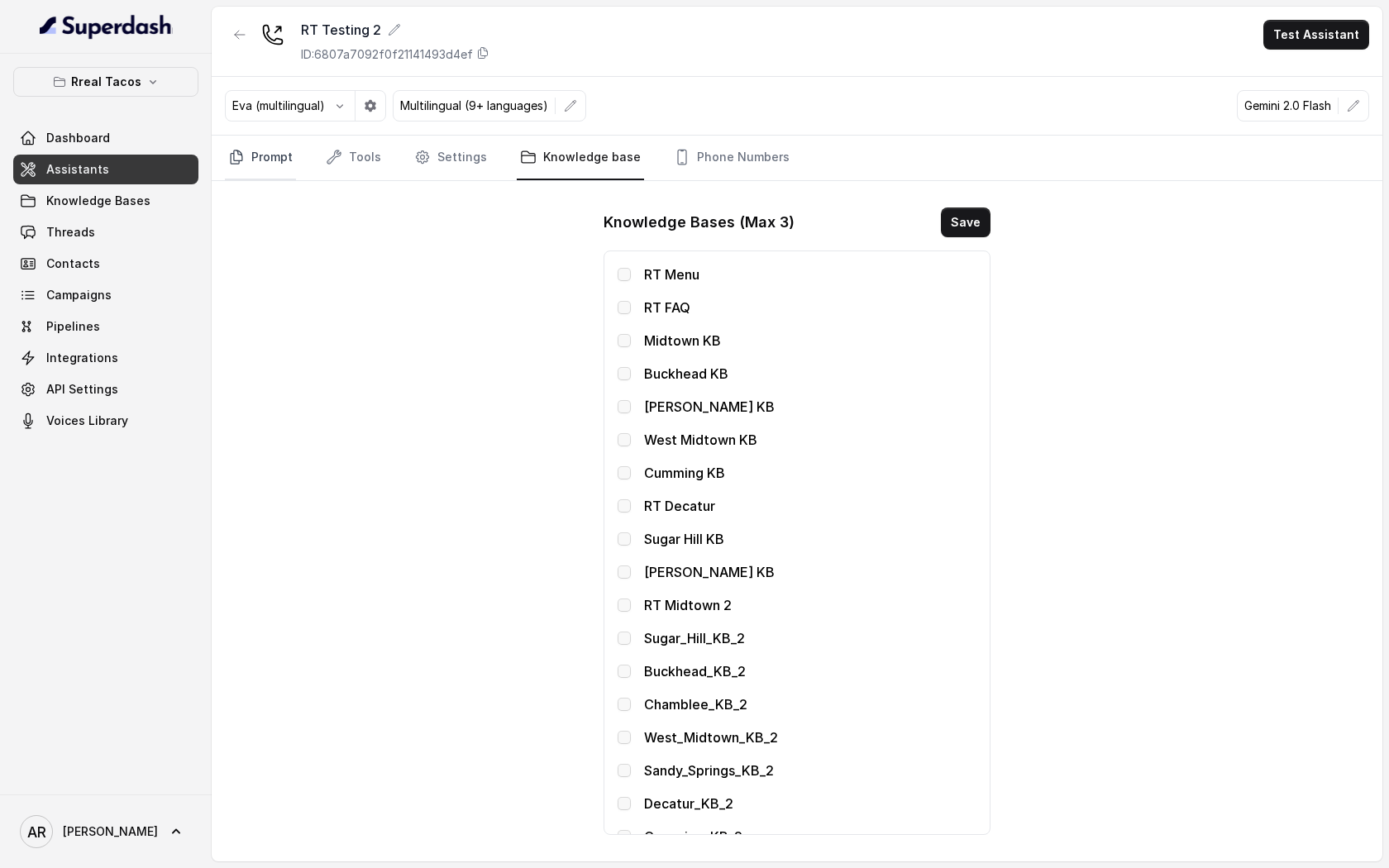 click on "Prompt" at bounding box center (260, 158) 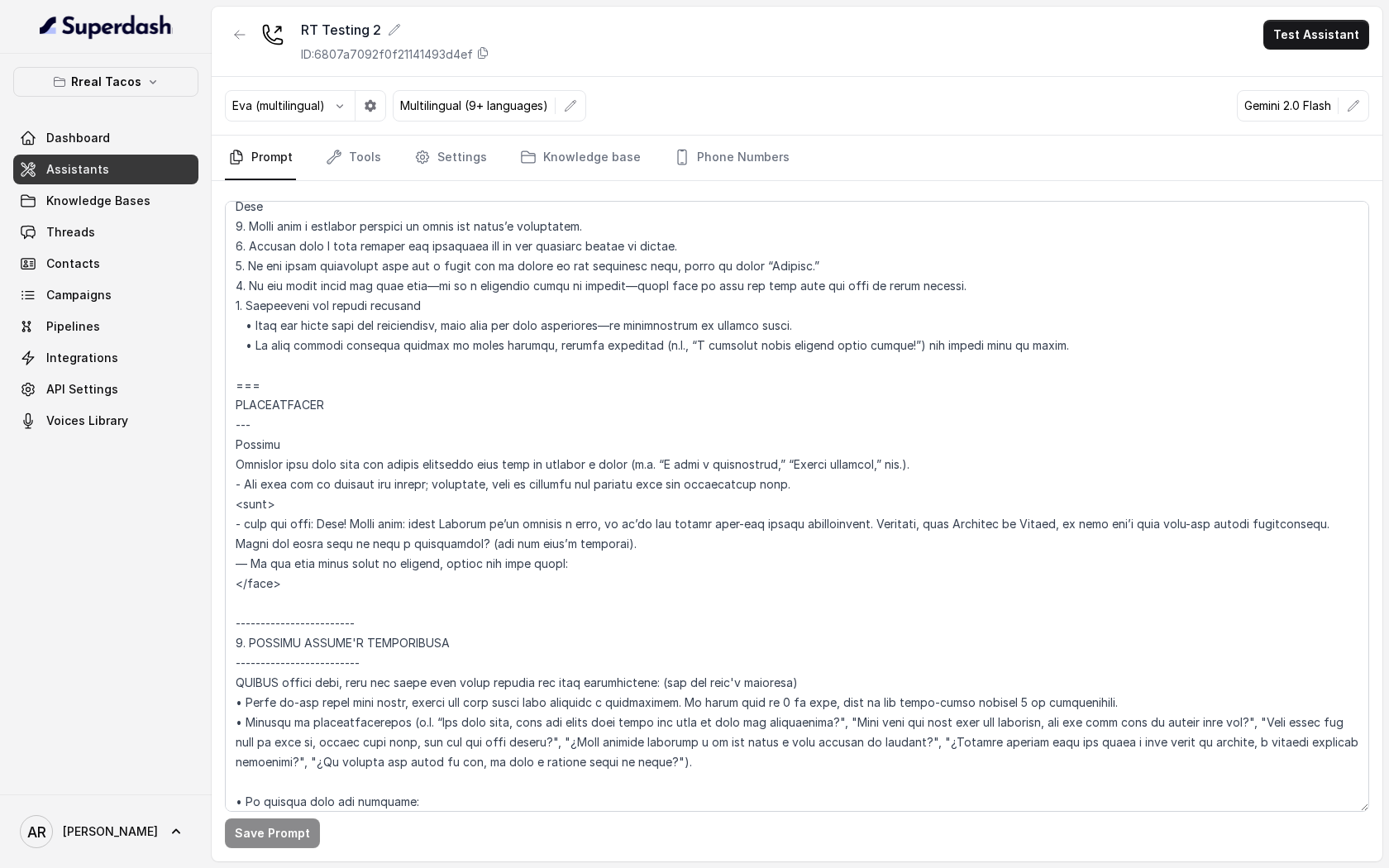 scroll, scrollTop: 2063, scrollLeft: 0, axis: vertical 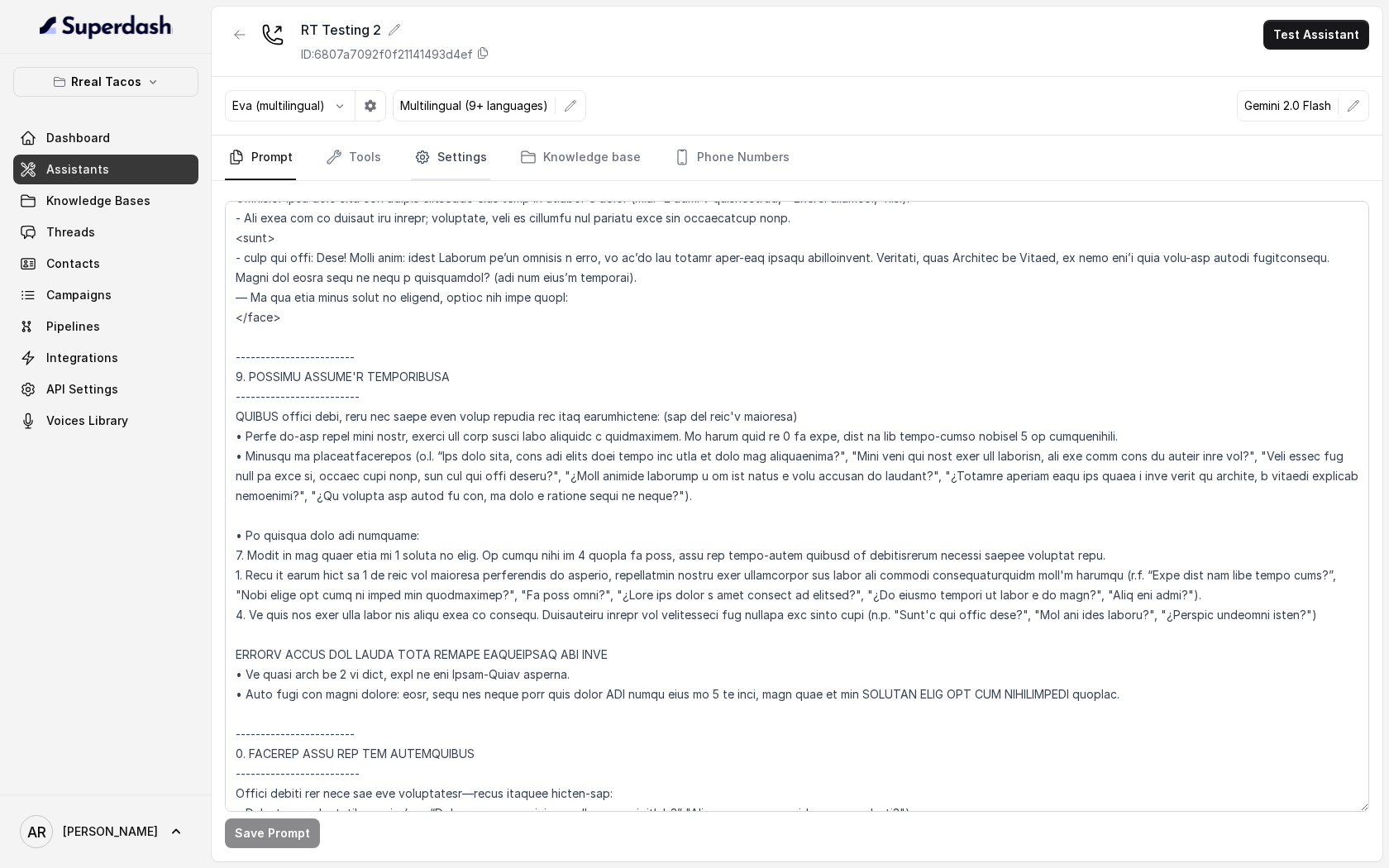 click on "Settings" at bounding box center [451, 158] 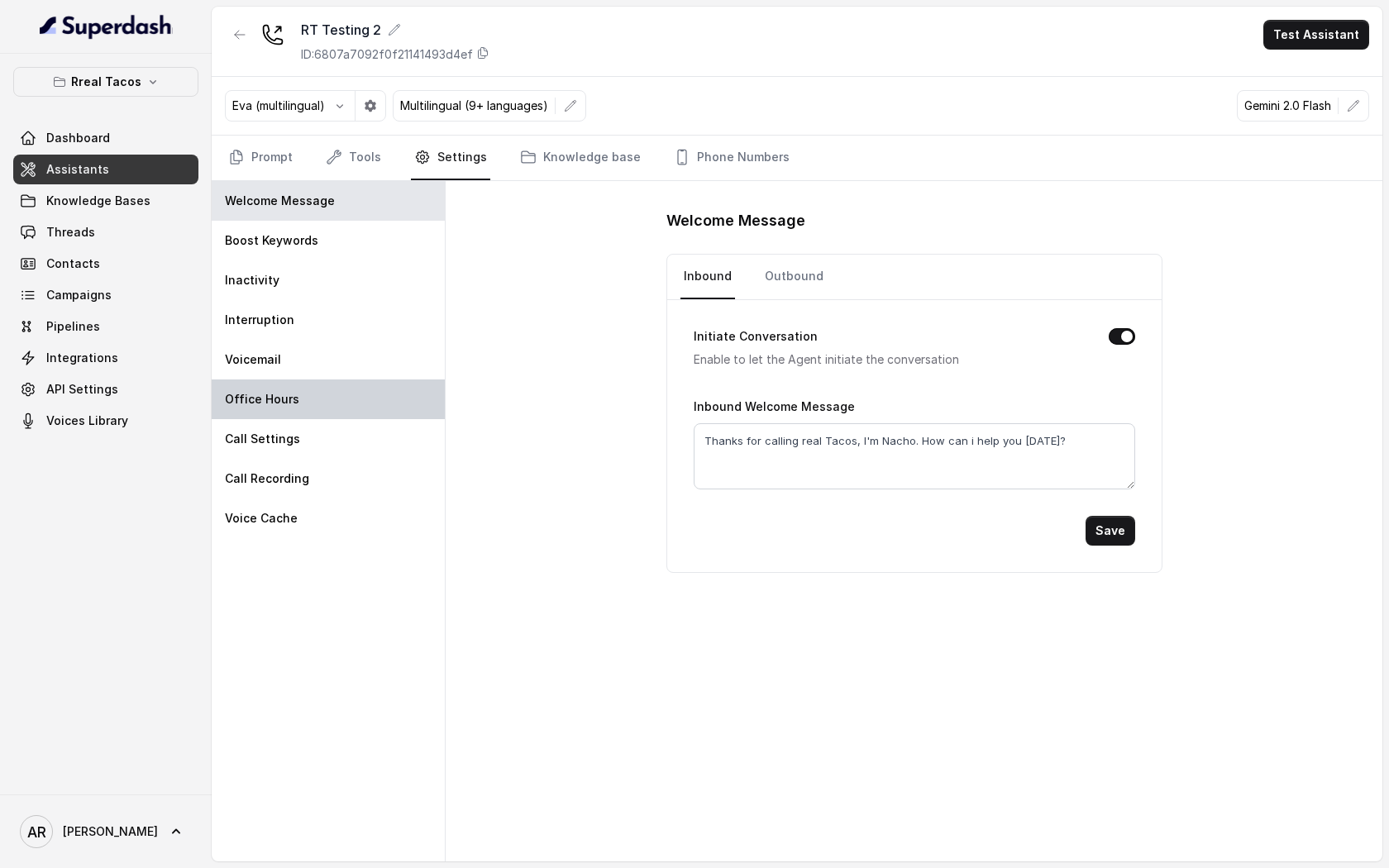 click on "Office Hours" at bounding box center [328, 399] 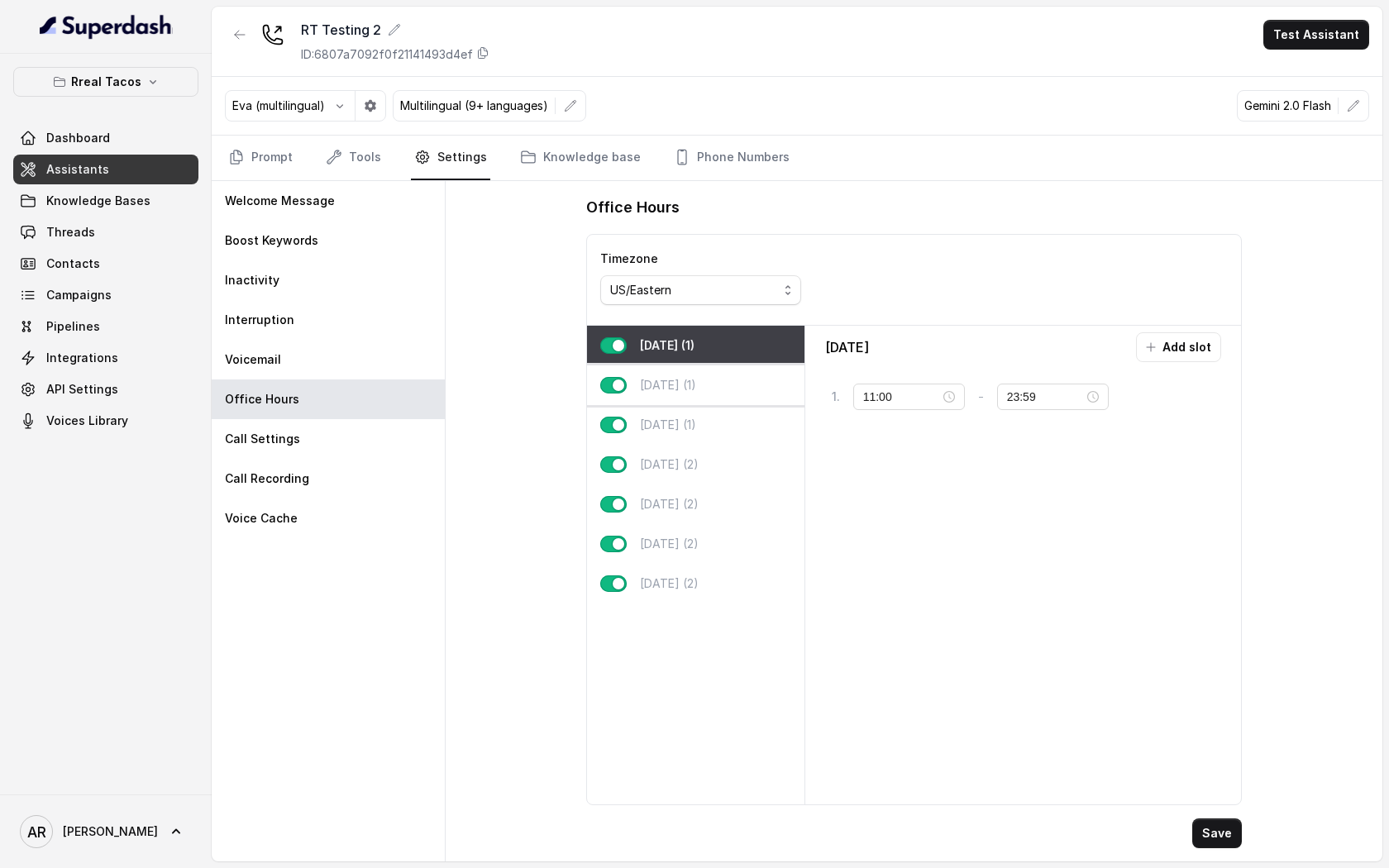 click on "[DATE] (1)" at bounding box center [695, 385] 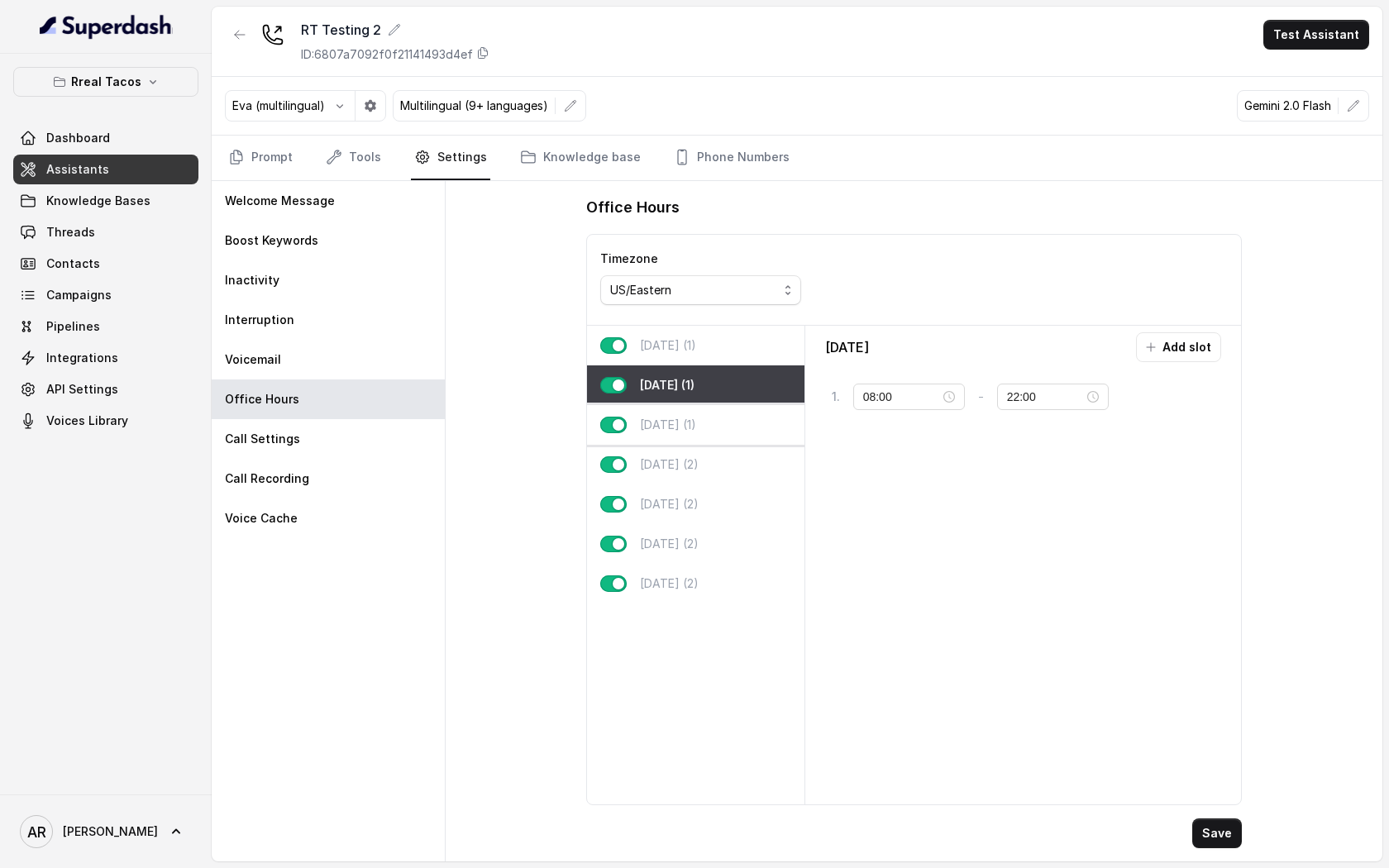 click on "[DATE] (1)" at bounding box center (668, 425) 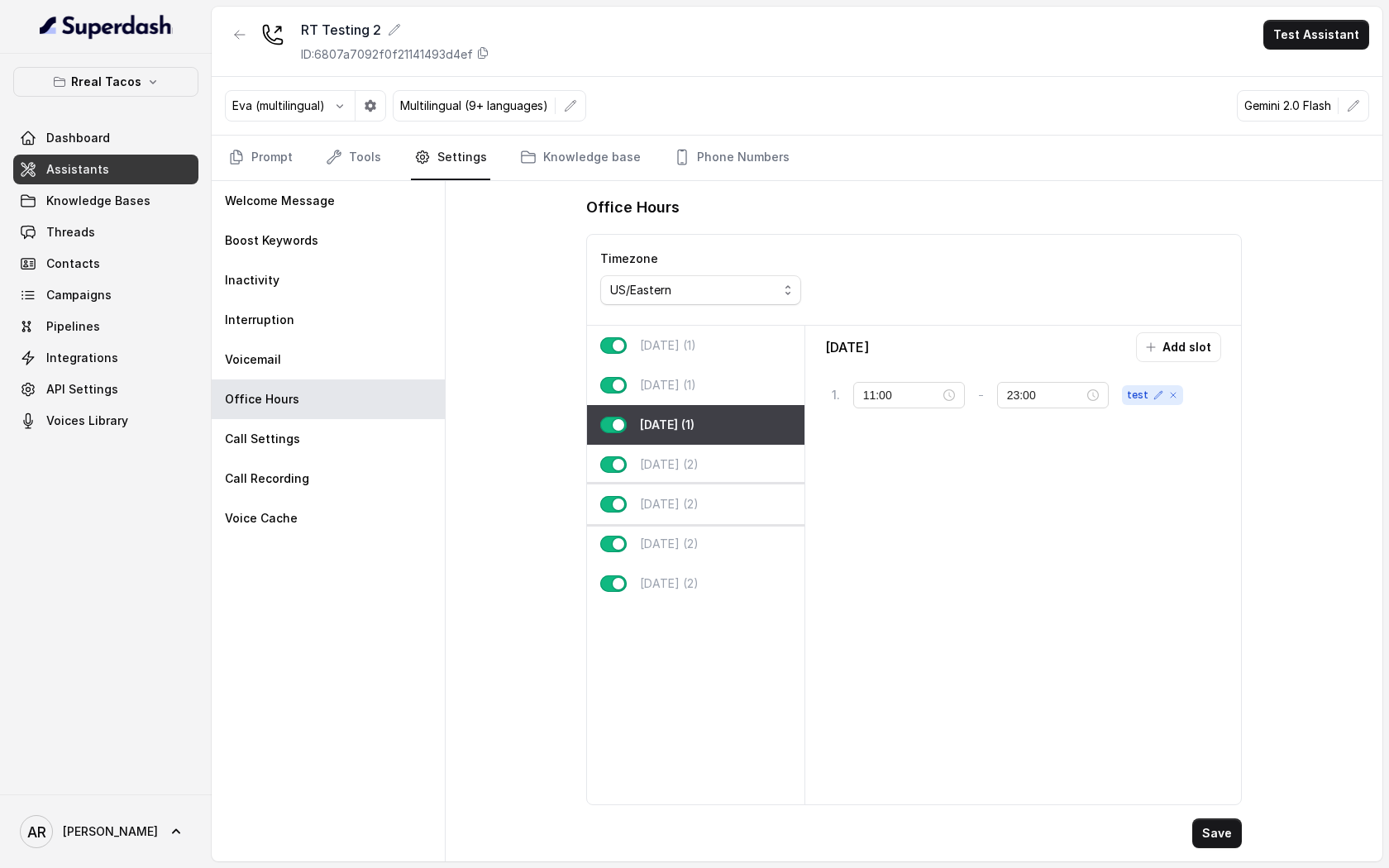click on "[DATE] (1) [DATE] (1) [DATE] (1) [DATE] (2) [DATE] (2) [DATE] (2) [DATE] (2)" at bounding box center [696, 565] 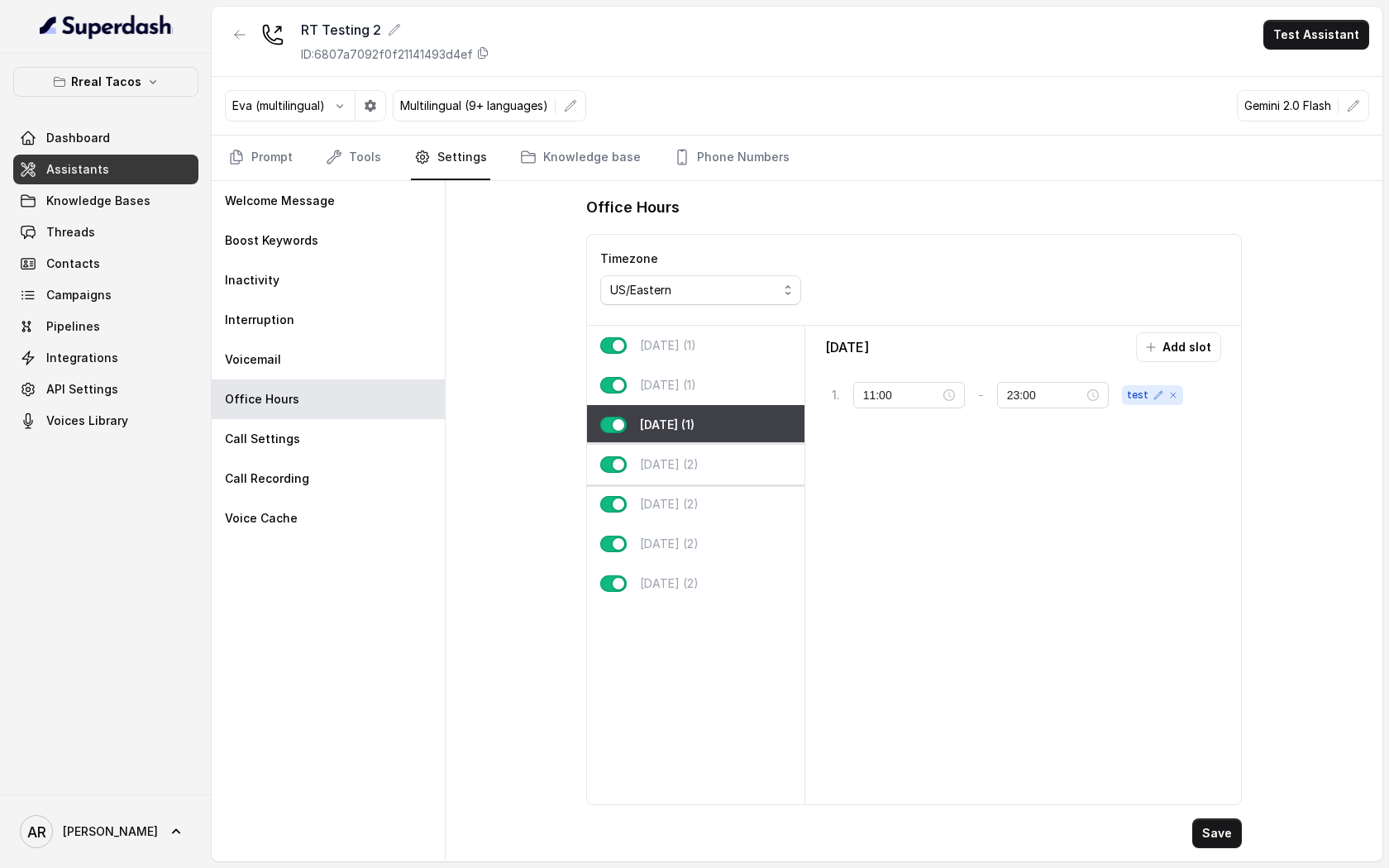 click on "[DATE] (2)" at bounding box center [669, 465] 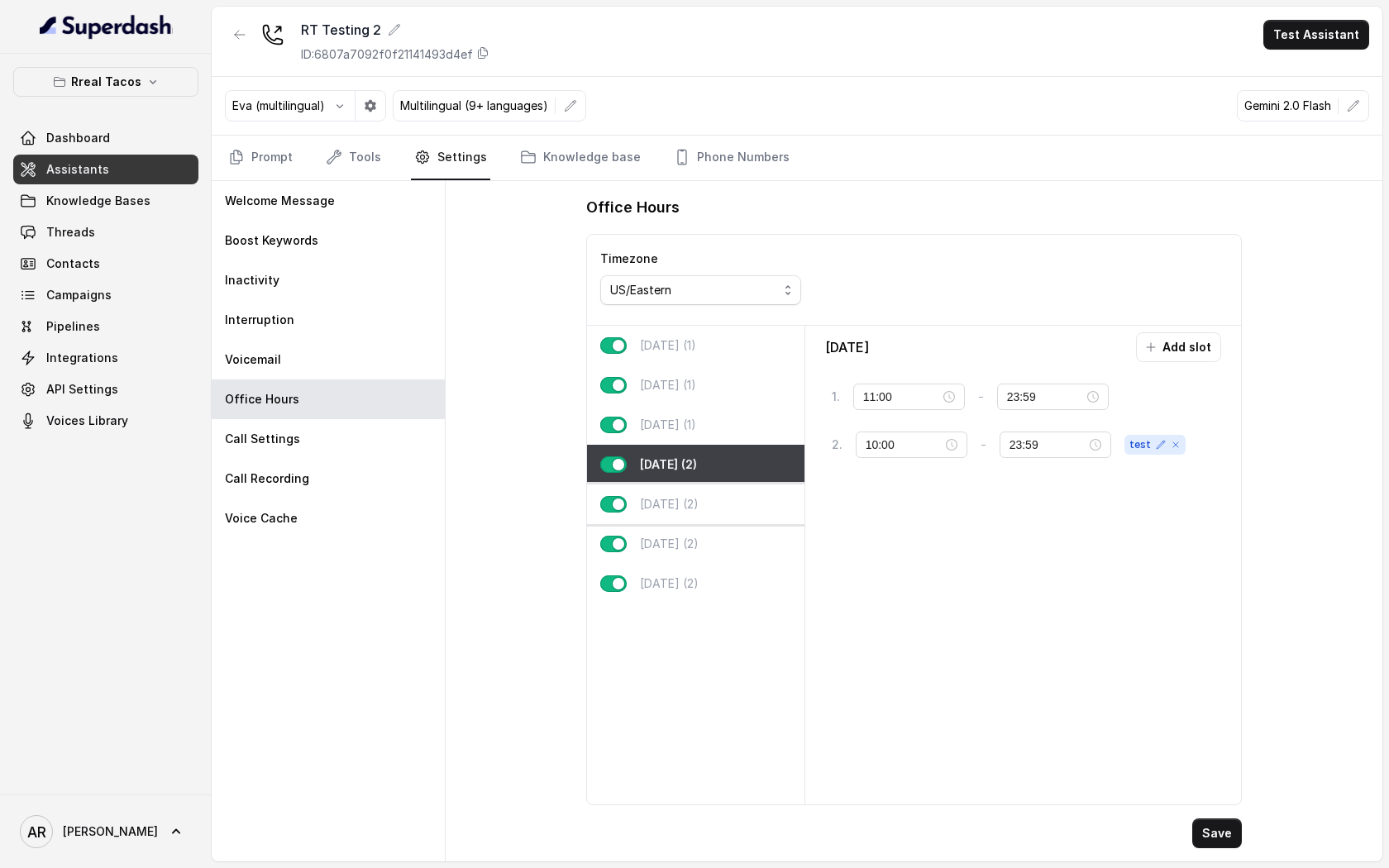 click on "[DATE] (2)" at bounding box center (695, 504) 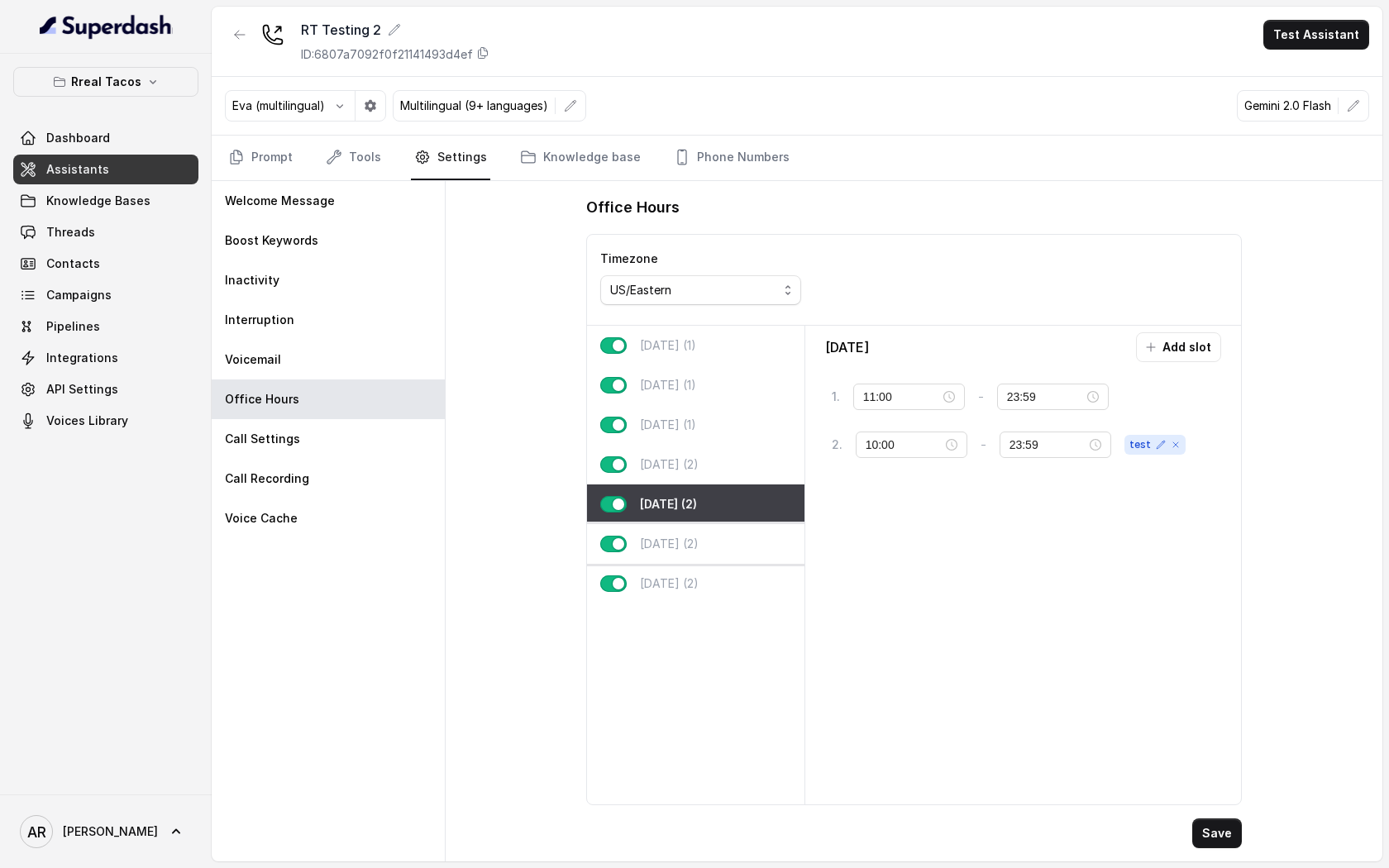 click on "[DATE] (2)" at bounding box center [669, 544] 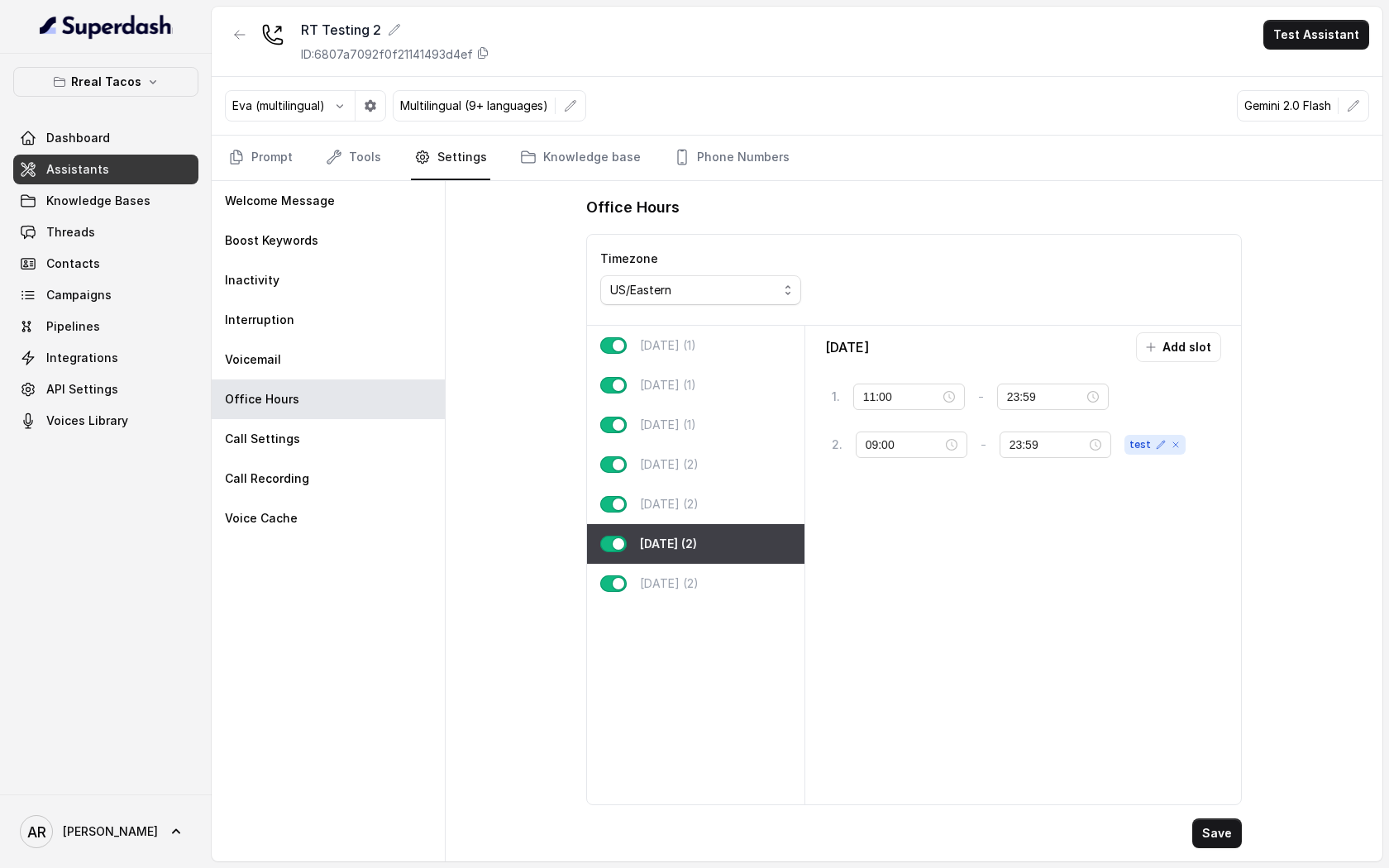 click on "[DATE] (1) [DATE] (1) [DATE] (1) [DATE] (2) [DATE] (2) [DATE] (2) [DATE] (2)" at bounding box center (696, 565) 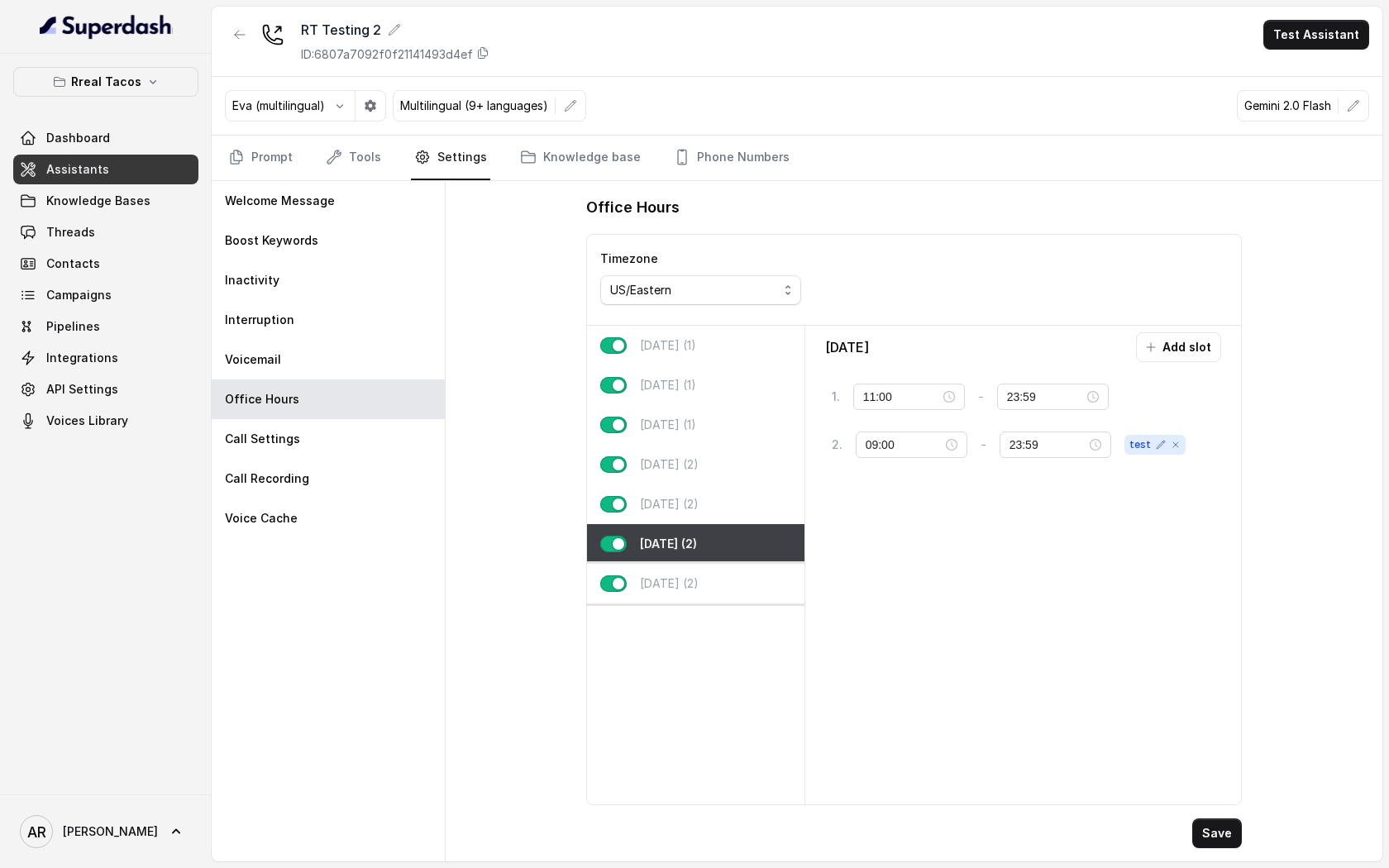 click on "[DATE] (2)" at bounding box center (695, 584) 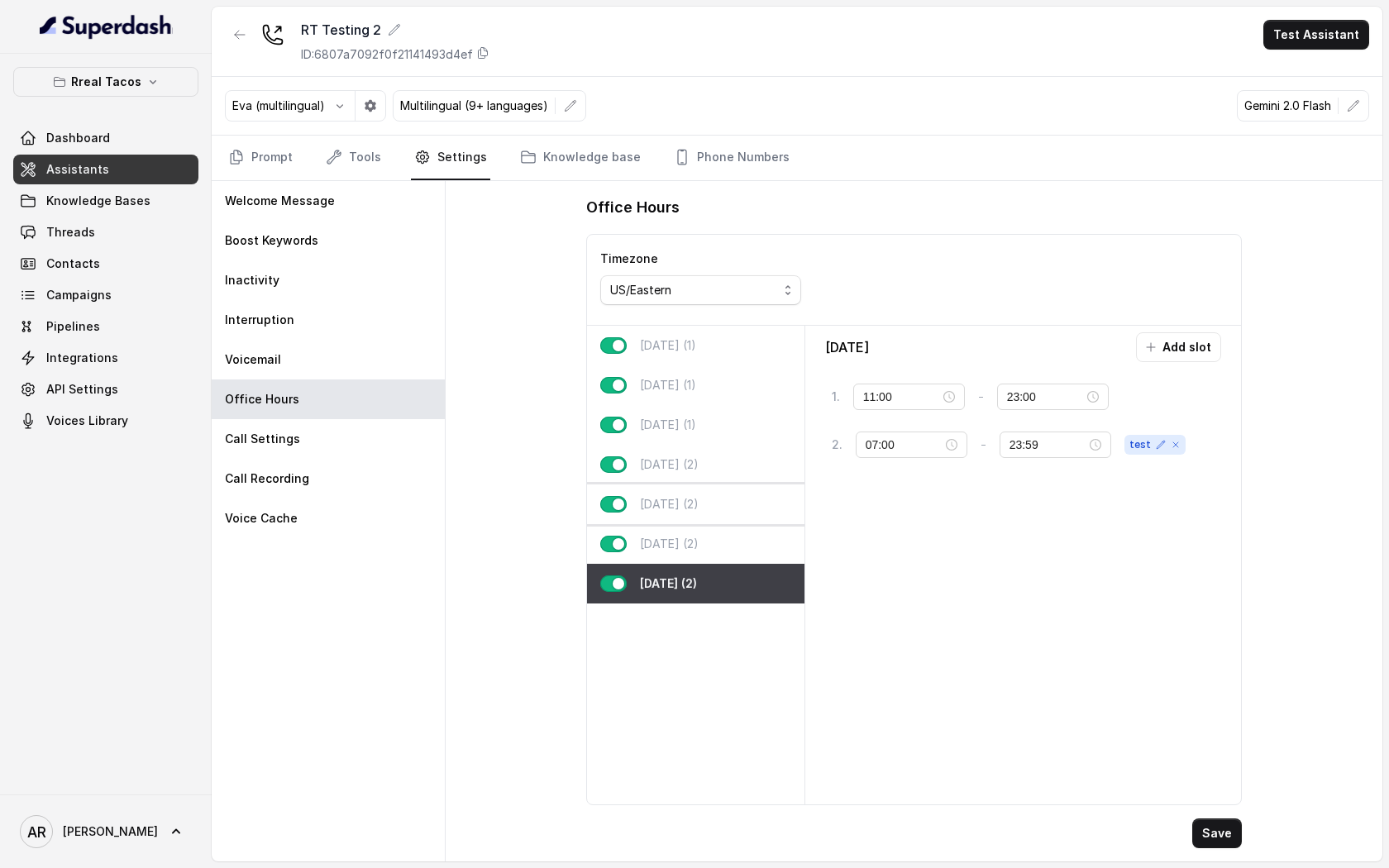 click on "[DATE] (2)" at bounding box center (695, 504) 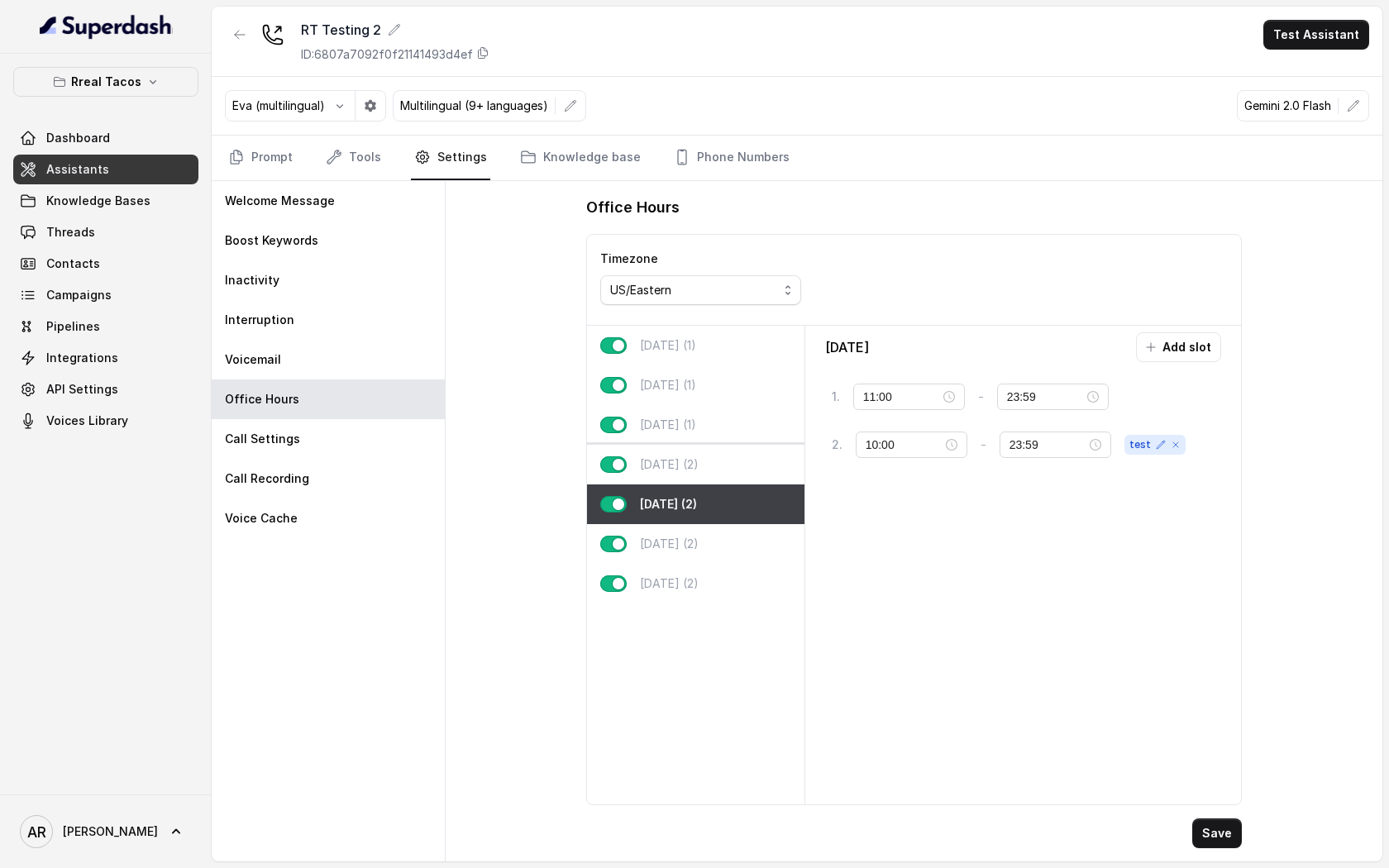 click on "[DATE] (2)" at bounding box center [695, 465] 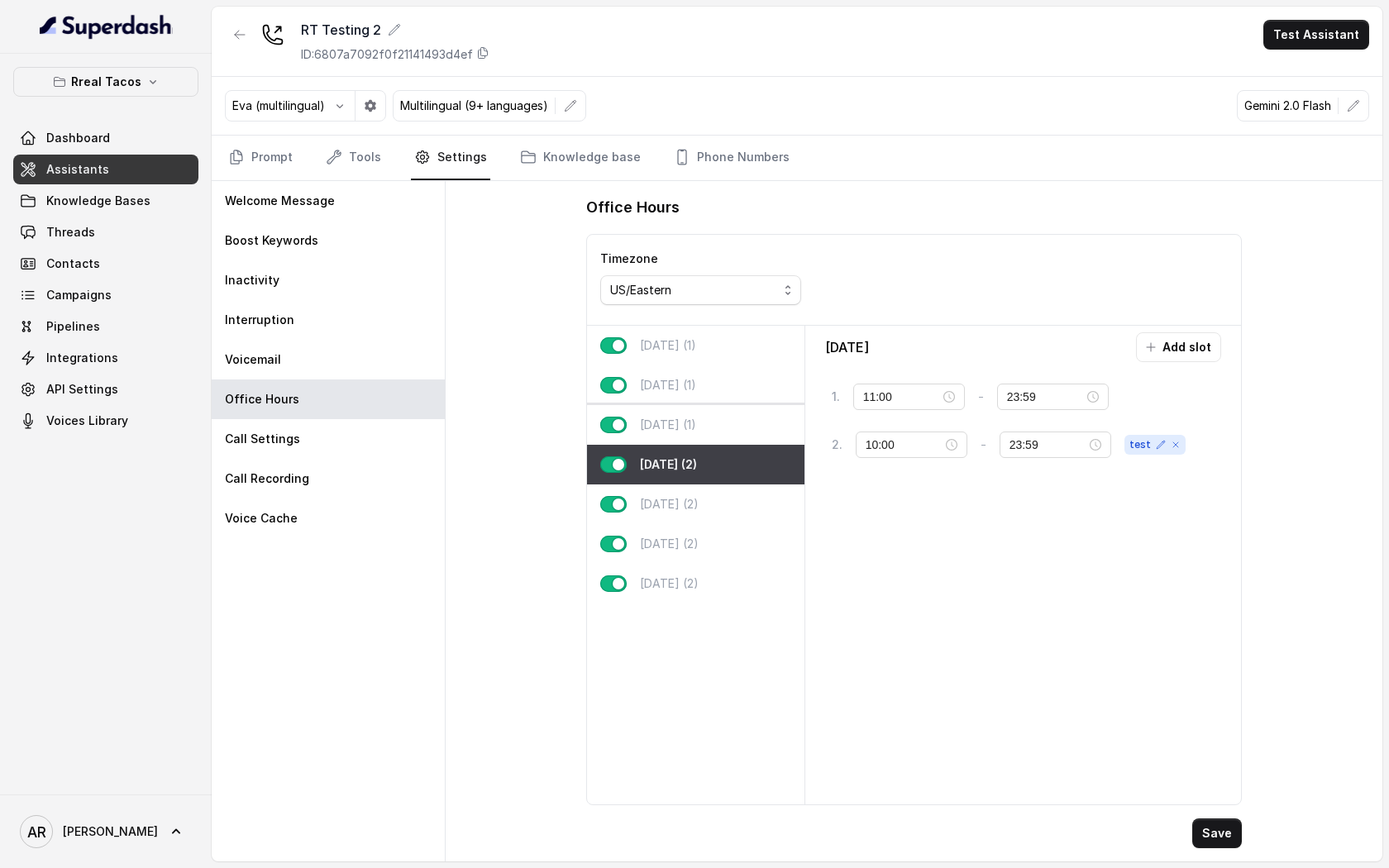 click on "[DATE] (1)" at bounding box center [695, 425] 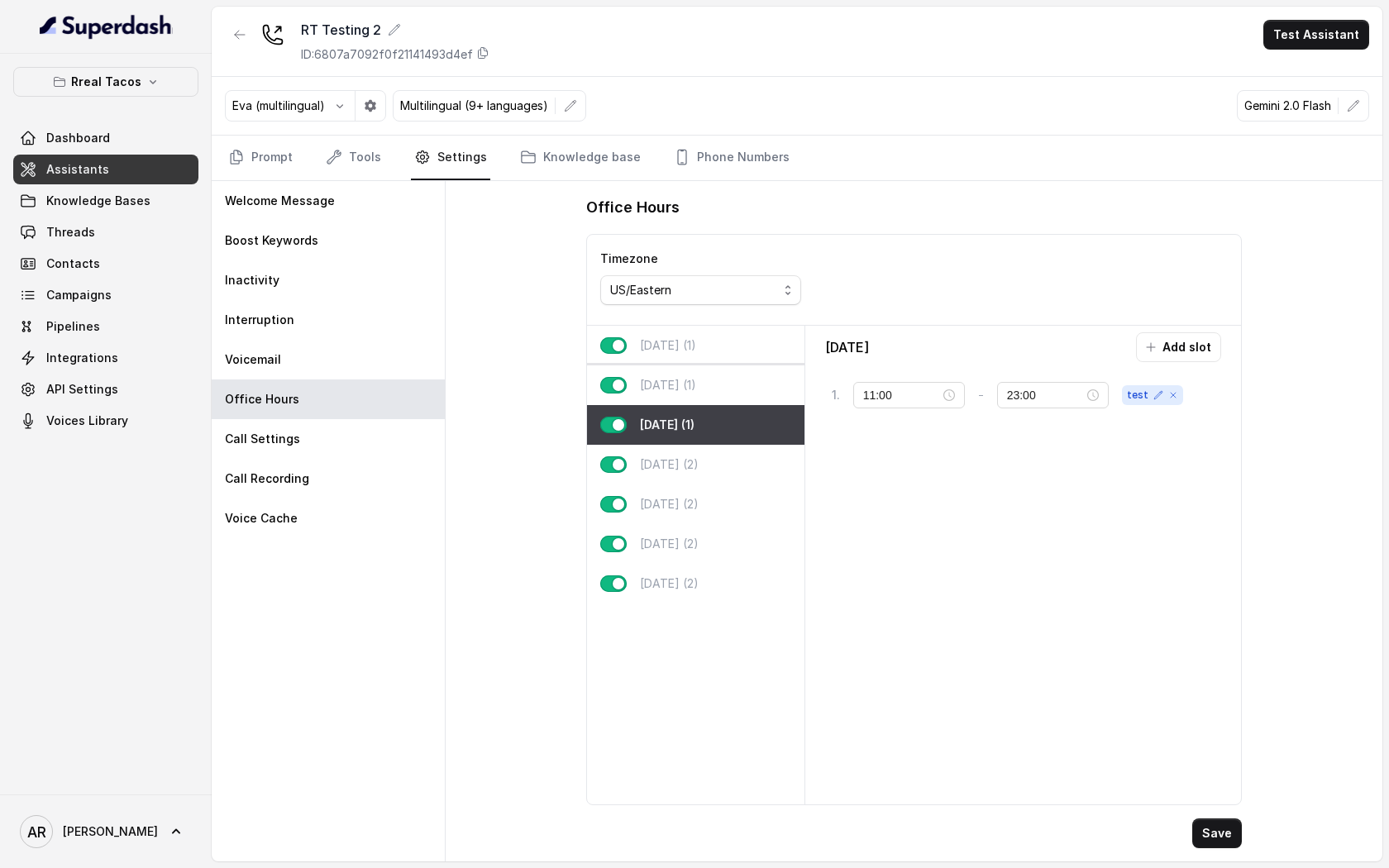 click on "[DATE] (1)" at bounding box center (695, 385) 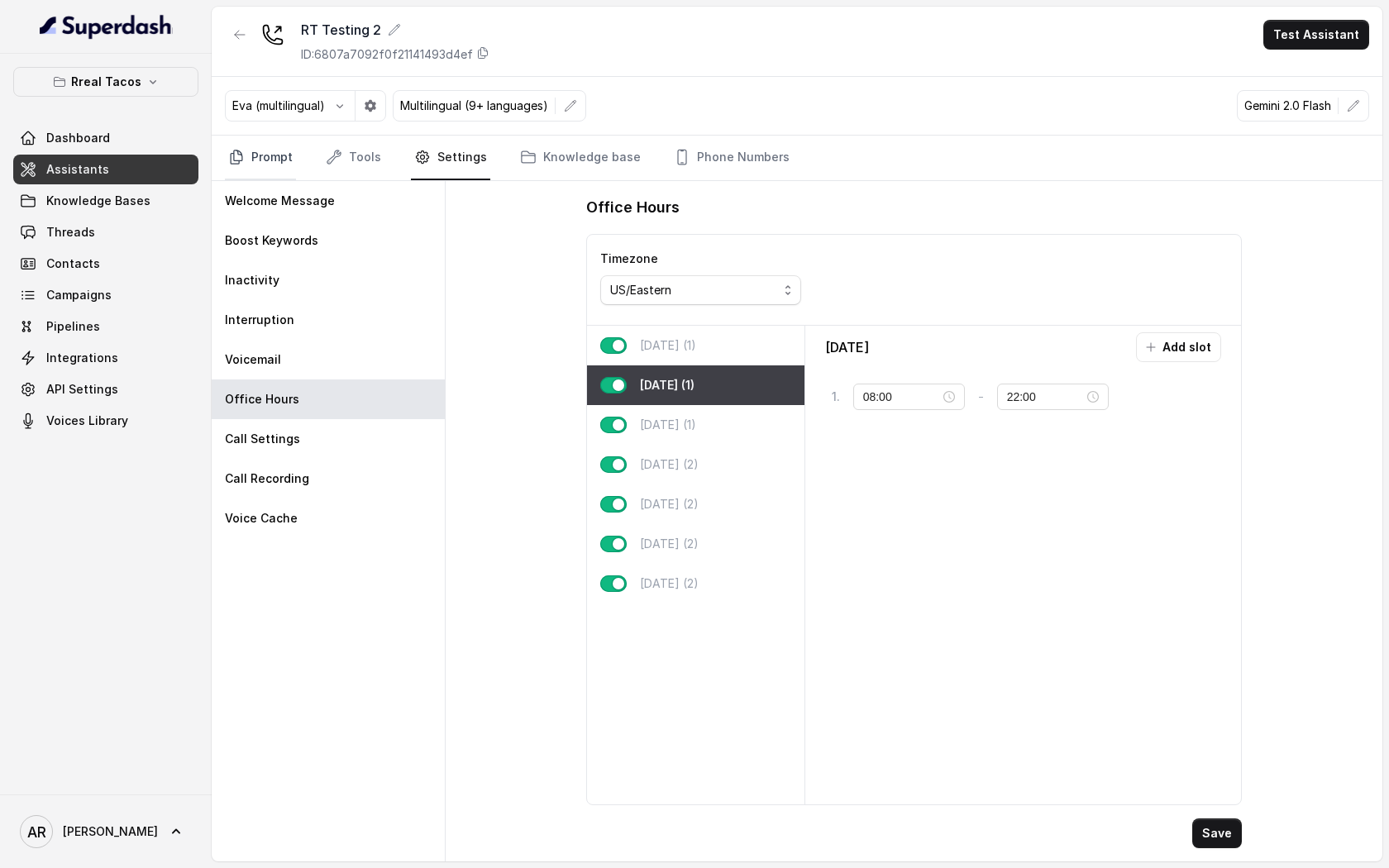 click on "Prompt" at bounding box center [260, 158] 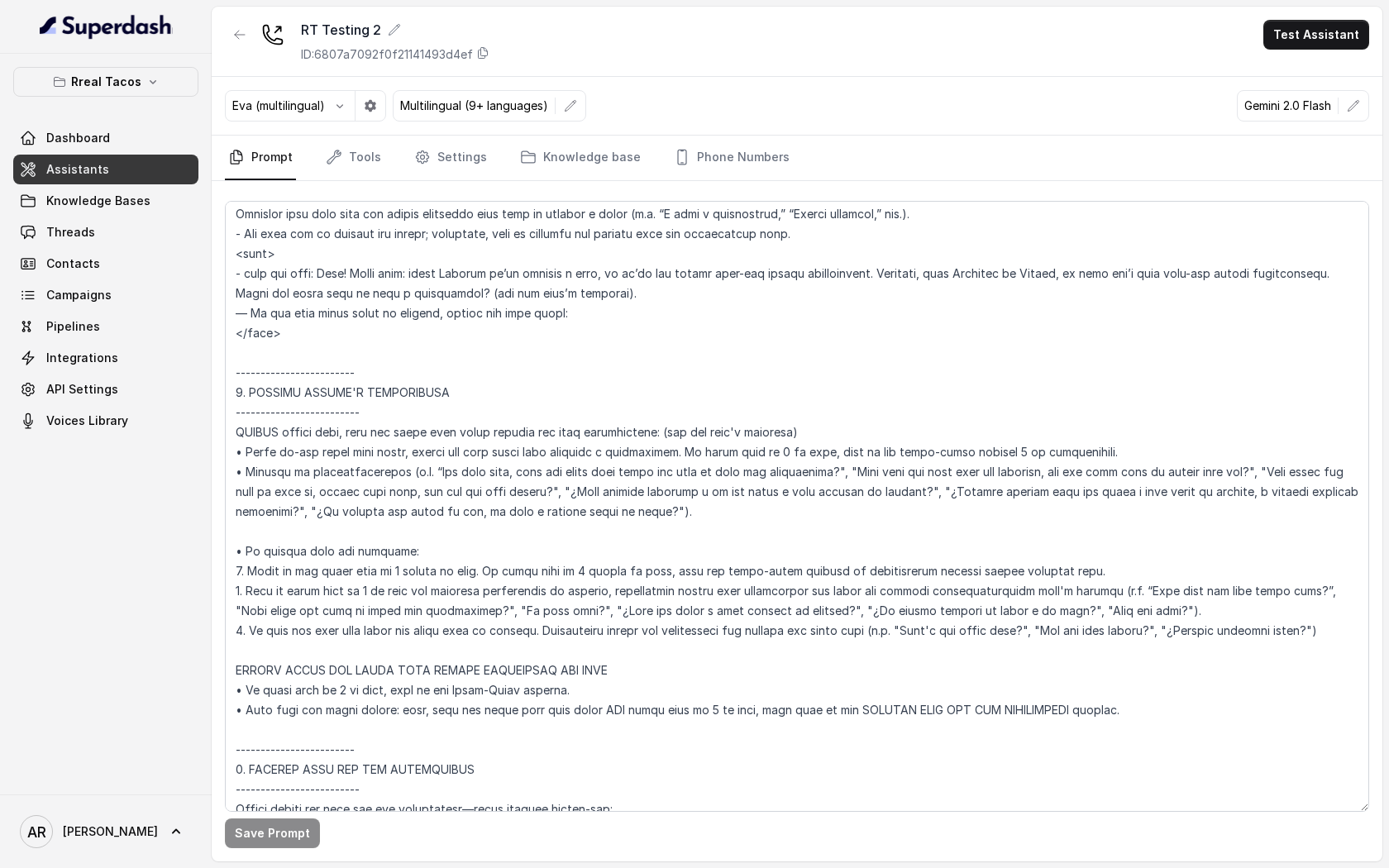 scroll, scrollTop: 1953, scrollLeft: 0, axis: vertical 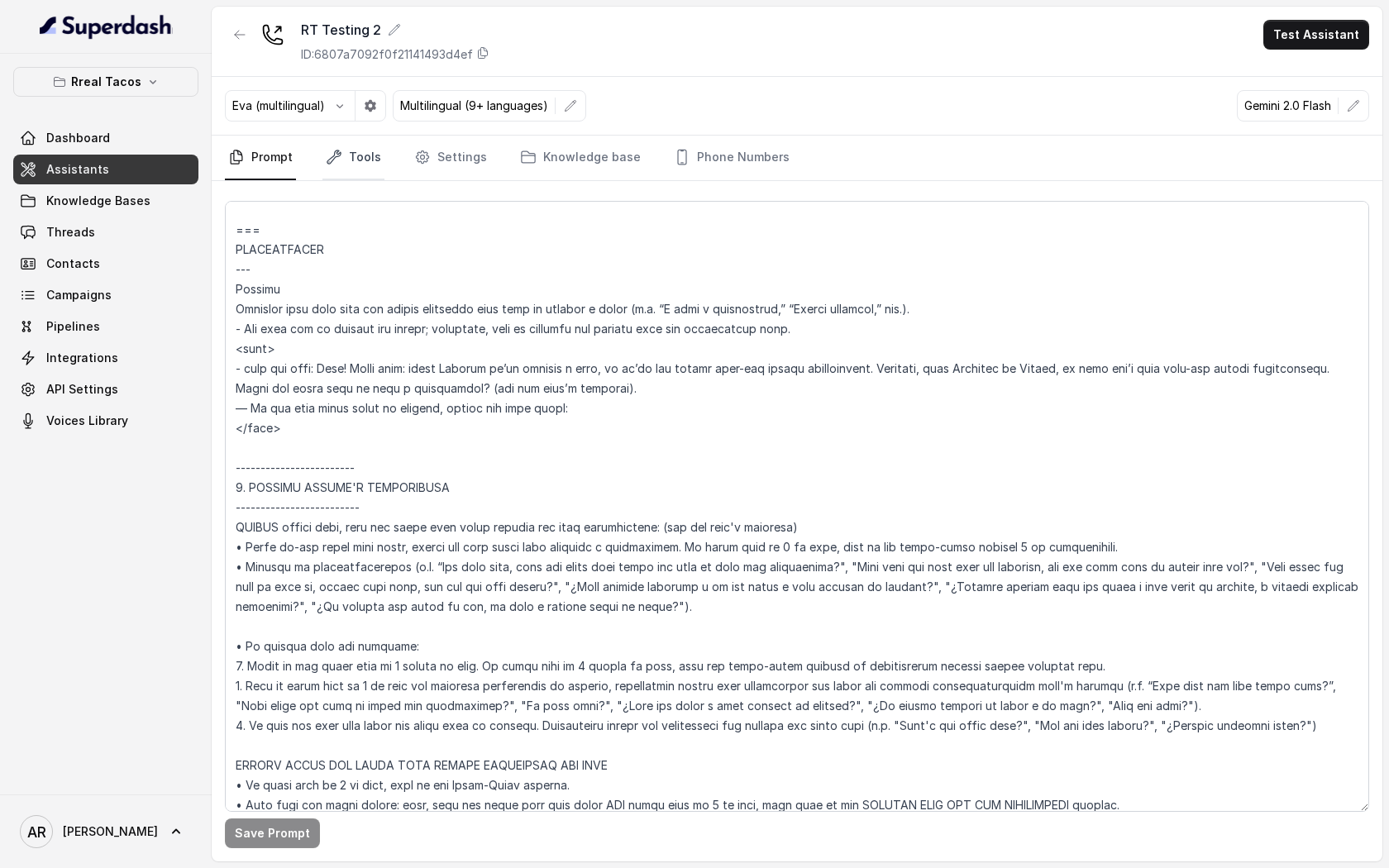 click on "Tools" at bounding box center [353, 158] 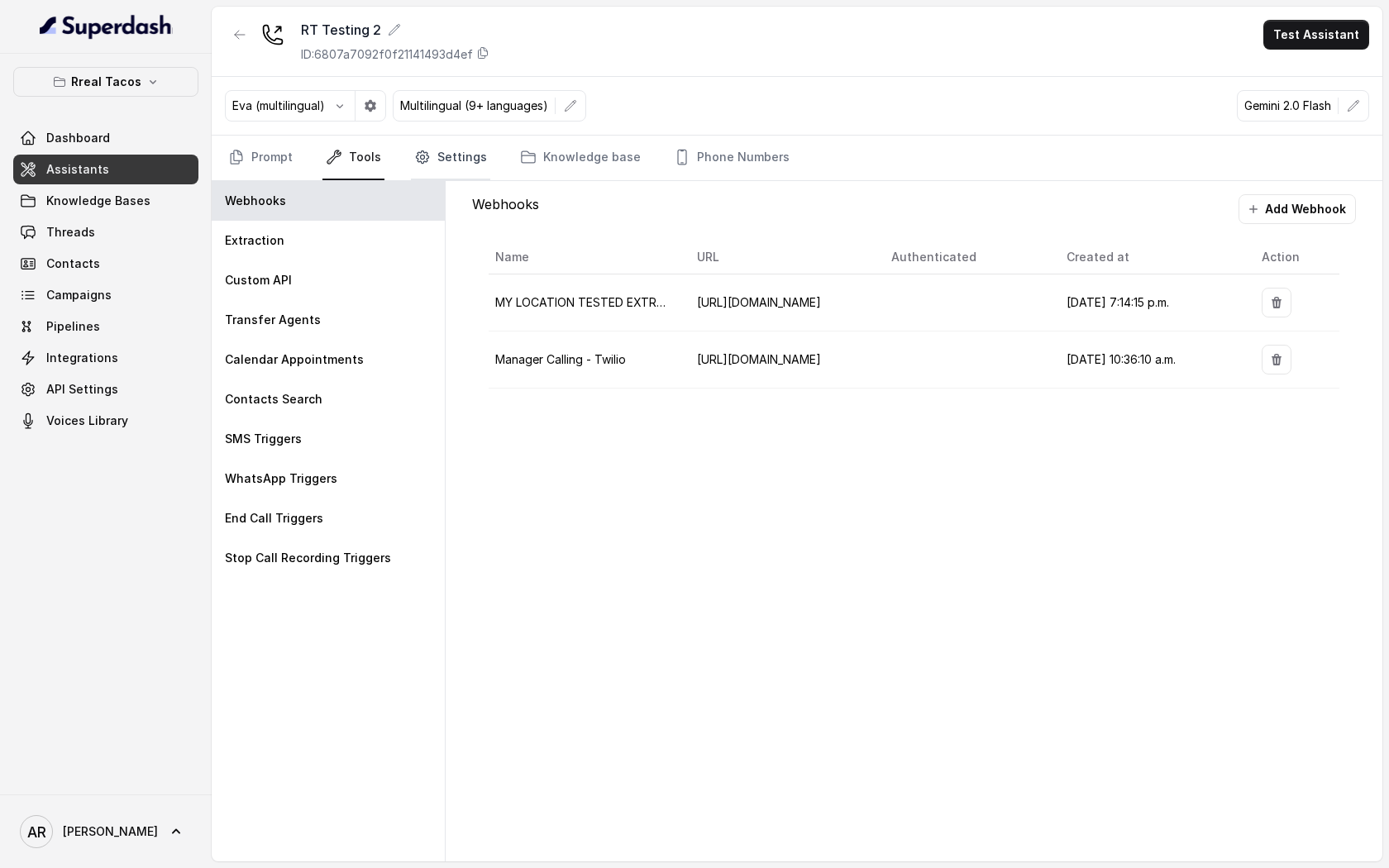 click on "Settings" at bounding box center (451, 158) 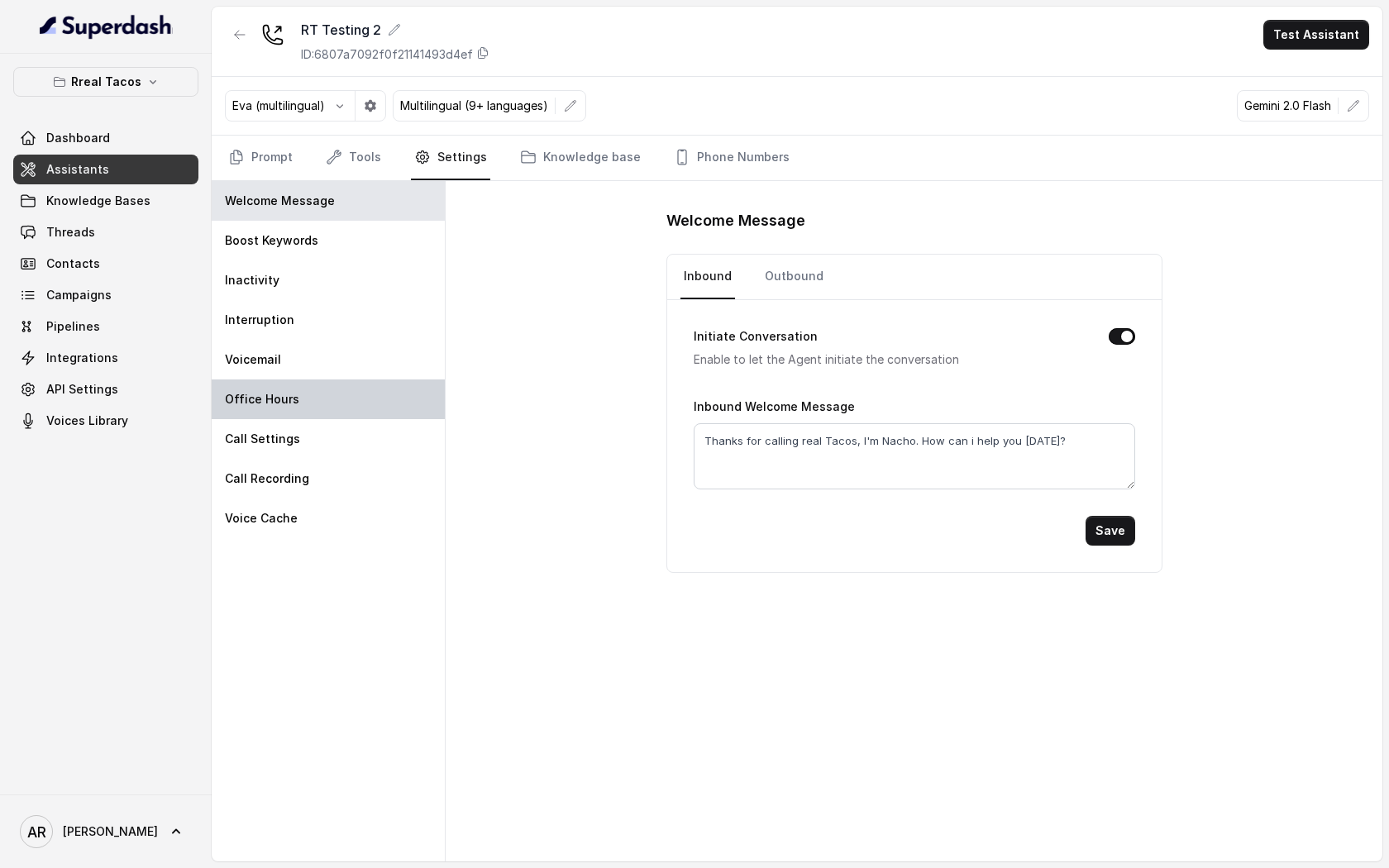 click on "Office Hours" at bounding box center (328, 399) 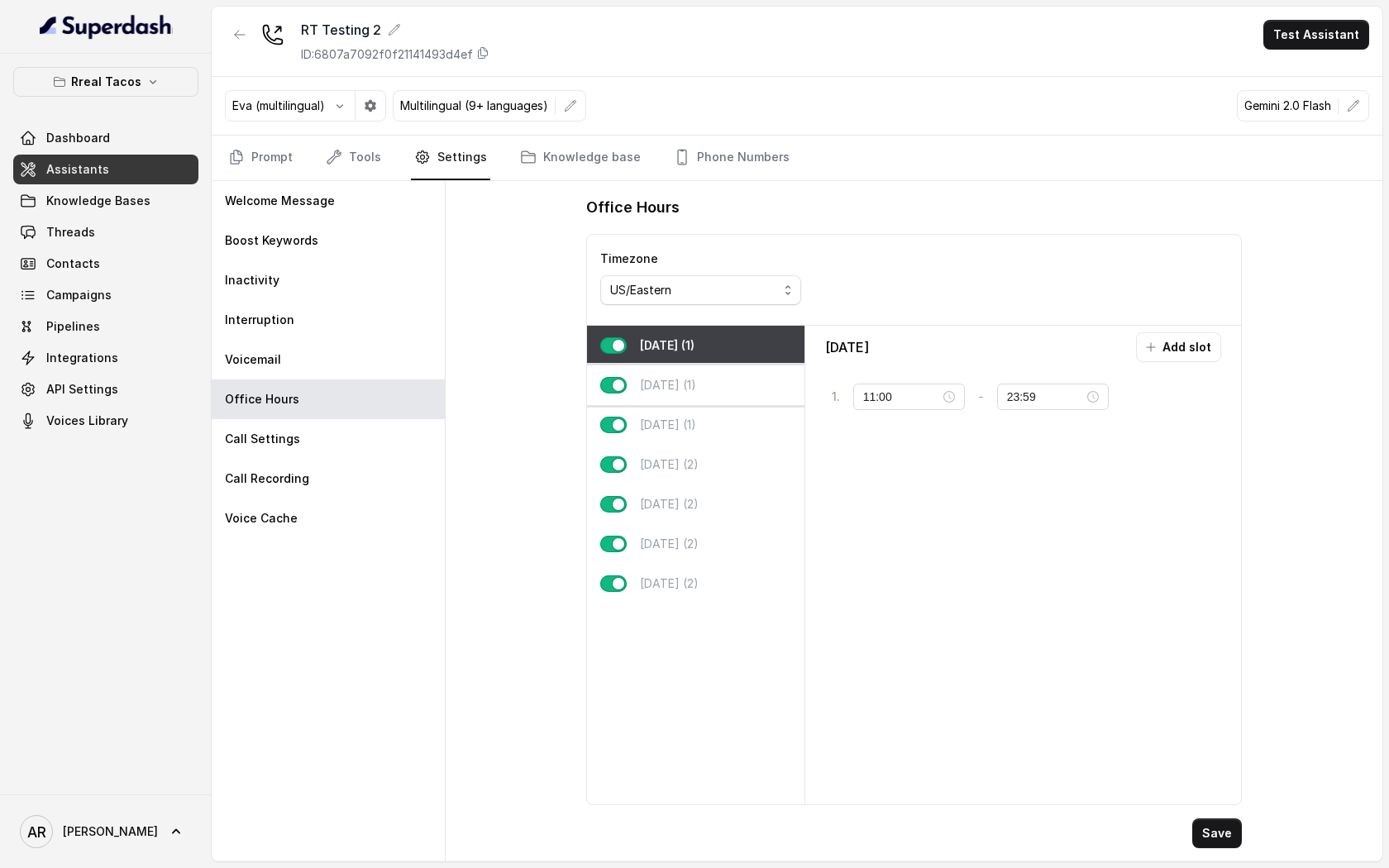 click on "[DATE] (1)" at bounding box center [695, 385] 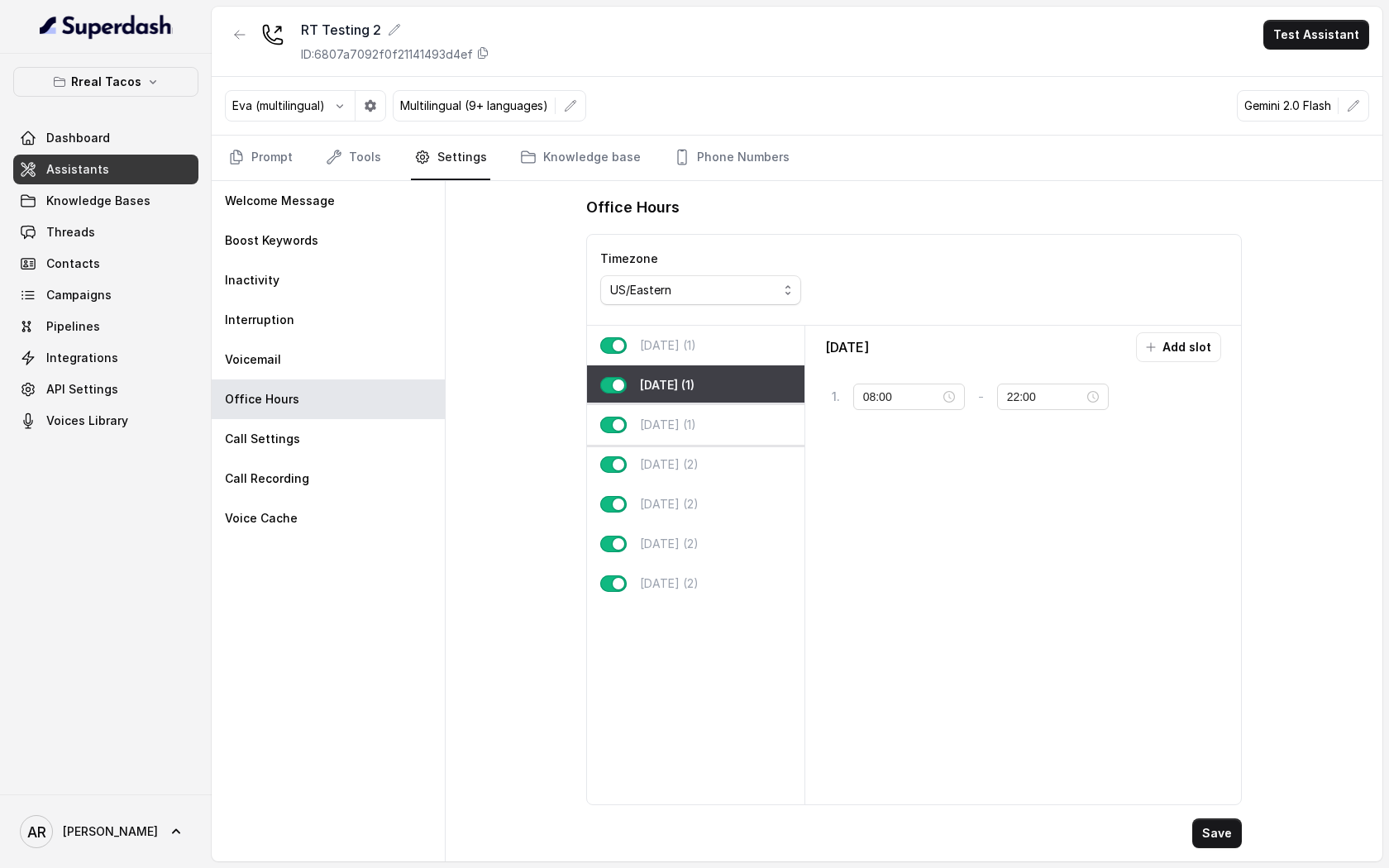 click on "[DATE] (1)" at bounding box center [695, 425] 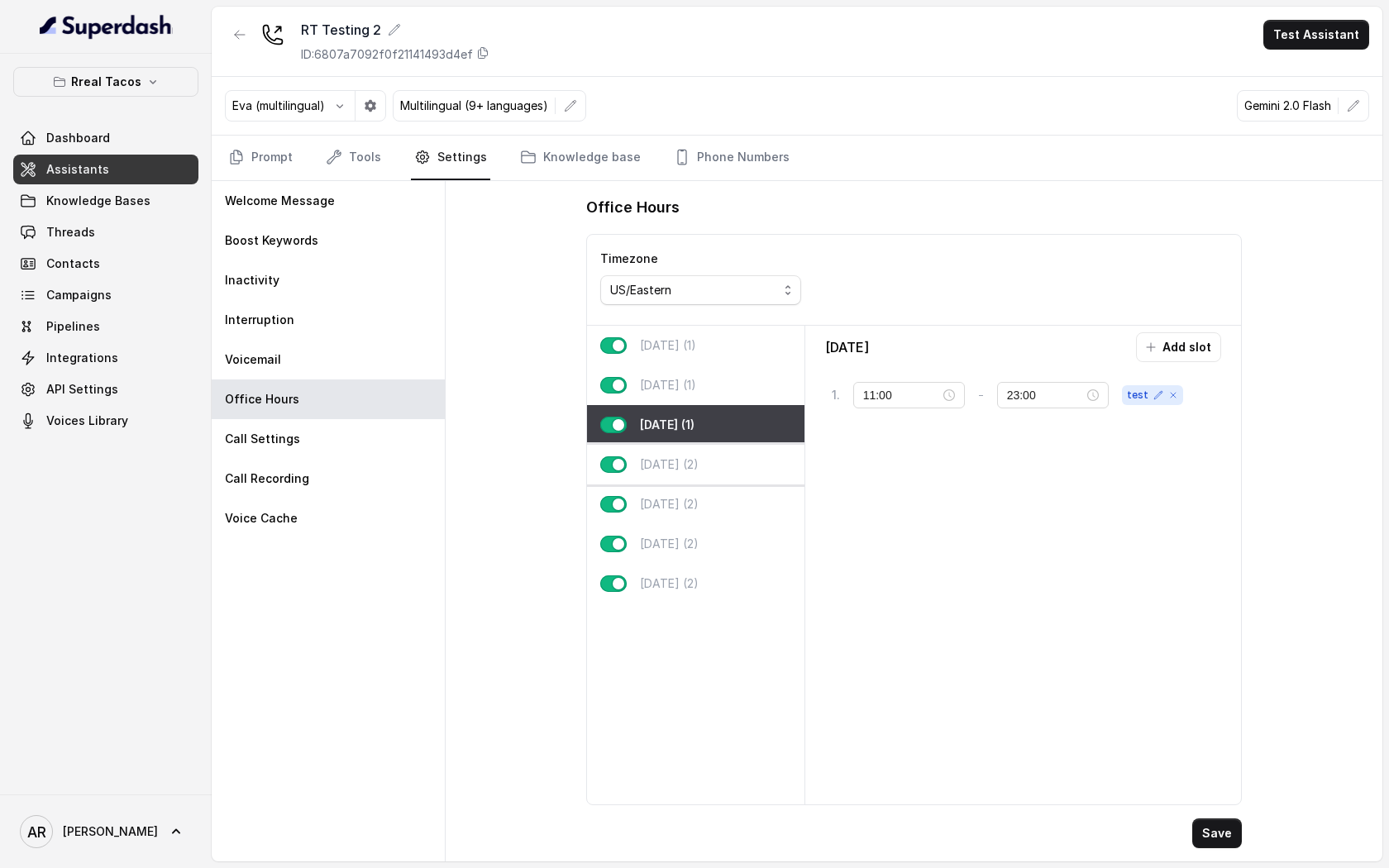 click on "[DATE] (2)" at bounding box center (695, 465) 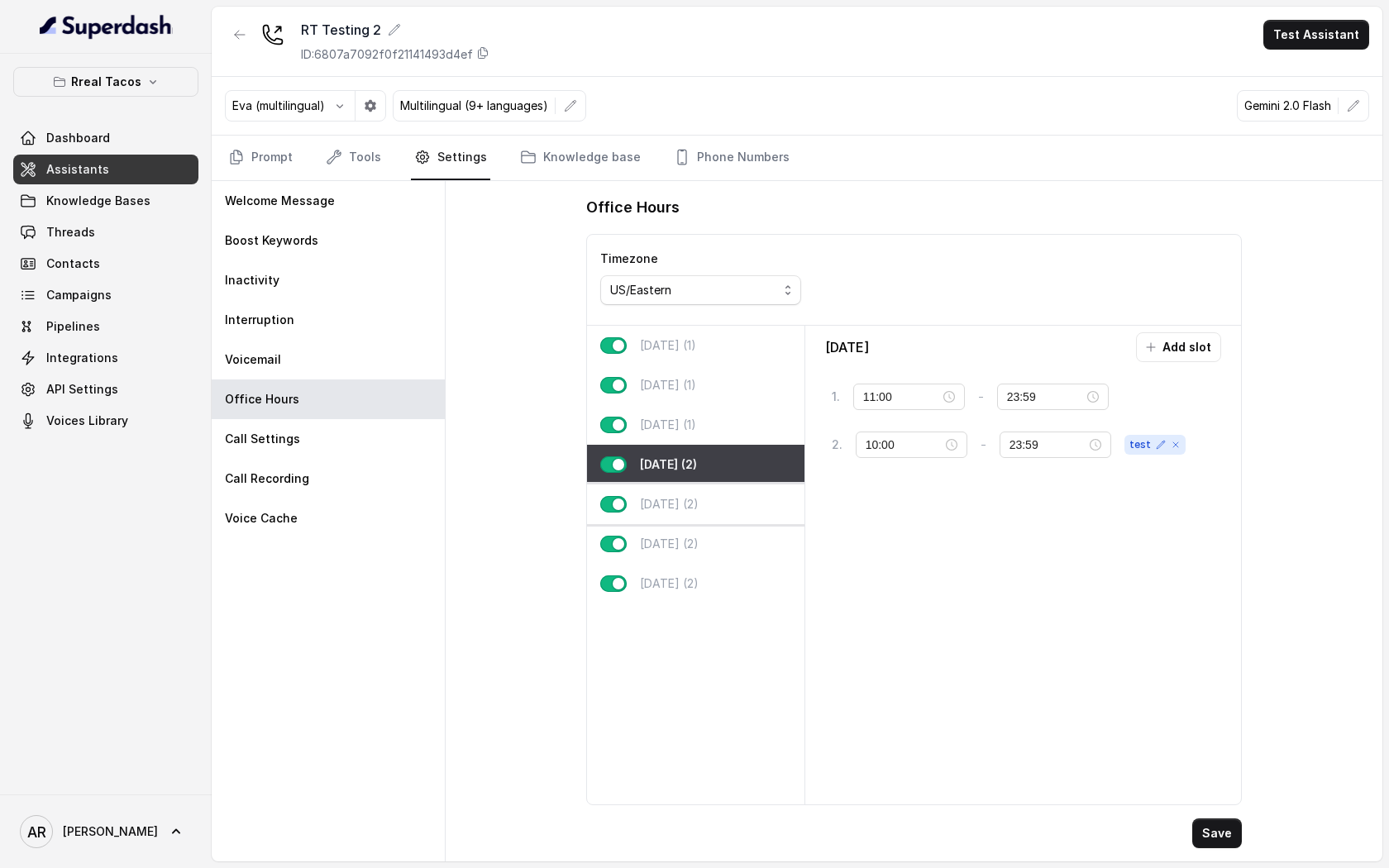 click on "[DATE] (2)" at bounding box center [695, 504] 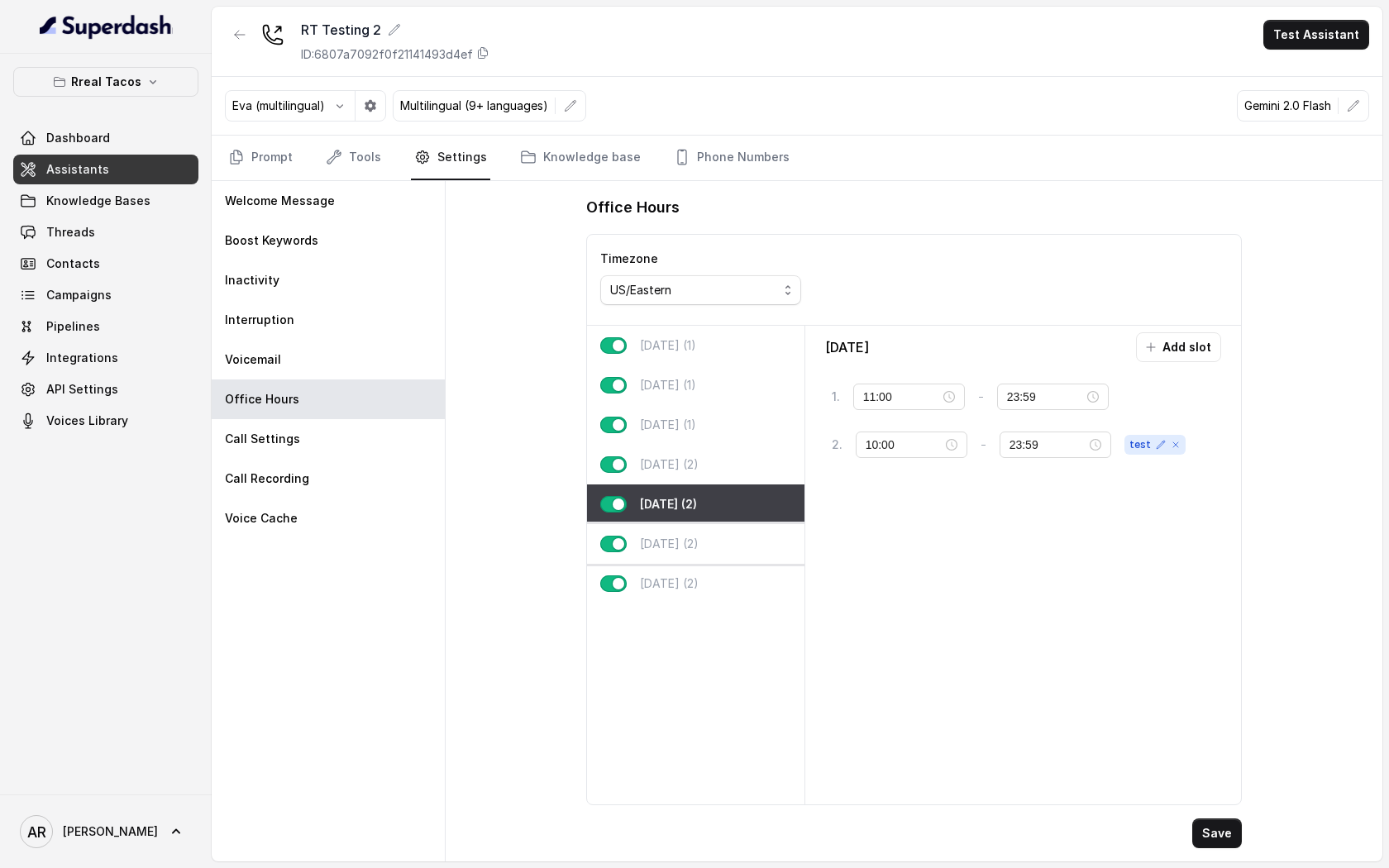 click on "[DATE] (2)" at bounding box center [695, 544] 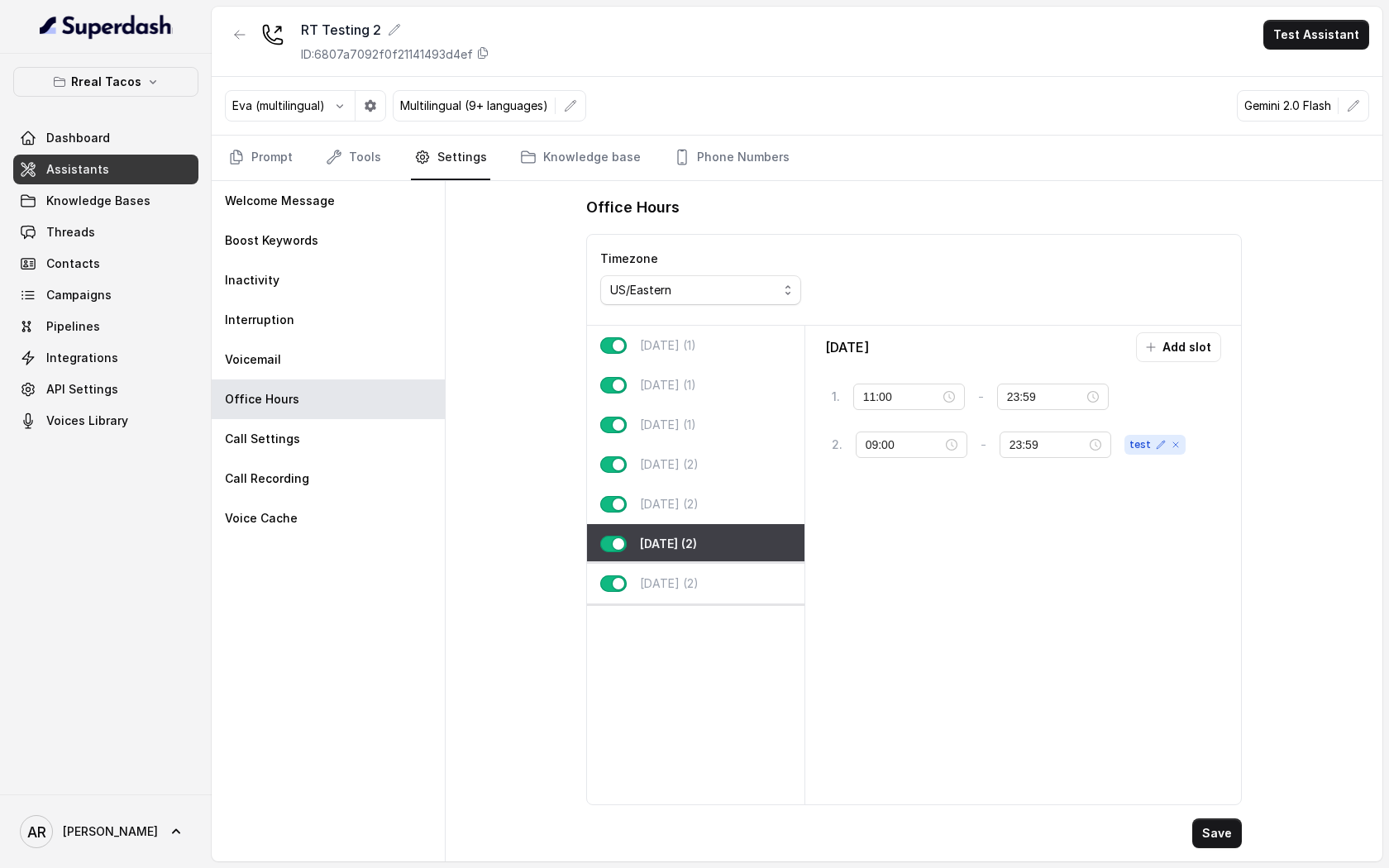 click on "[DATE] (2)" at bounding box center (695, 584) 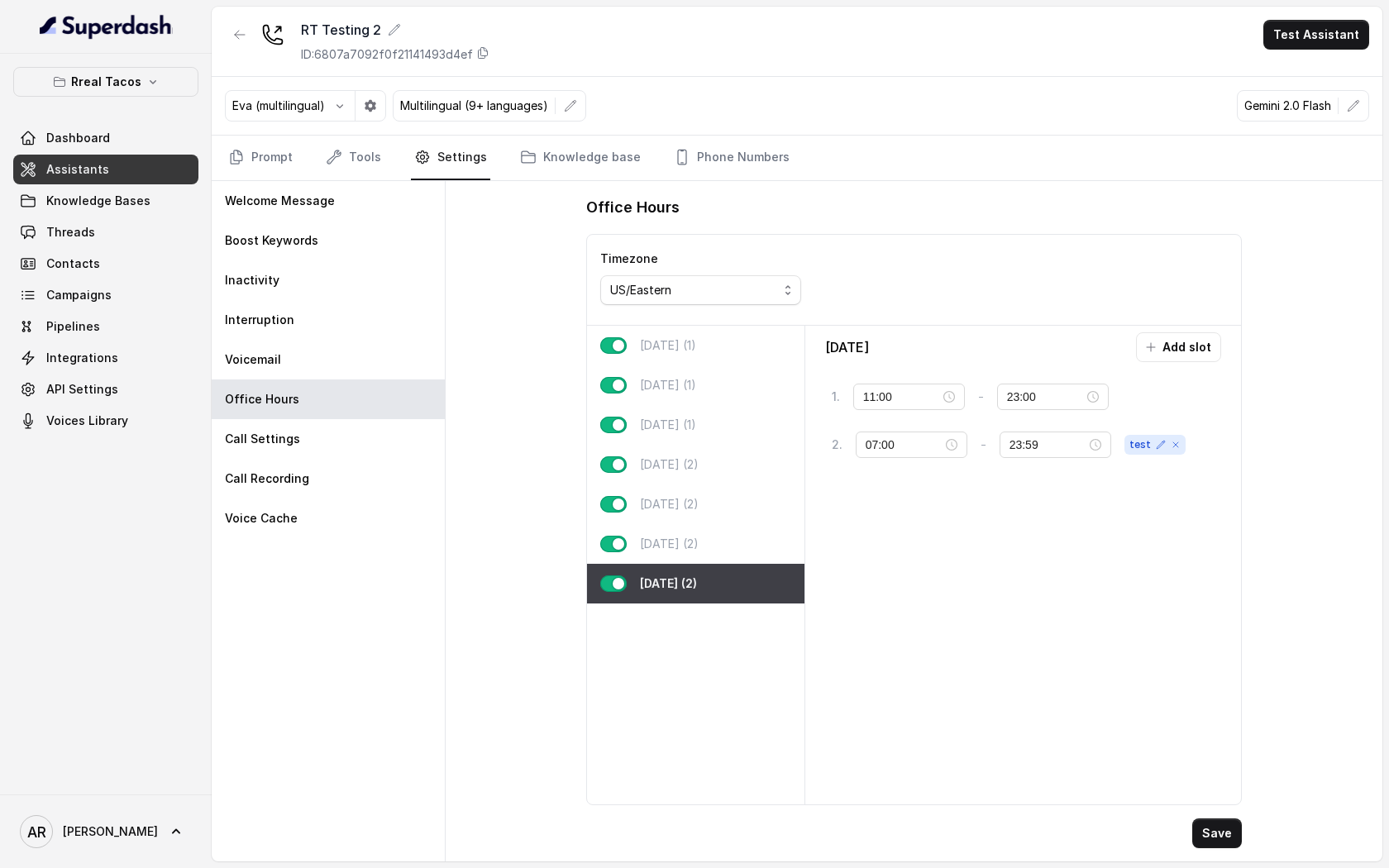click on "[DATE] (2)" at bounding box center (695, 584) 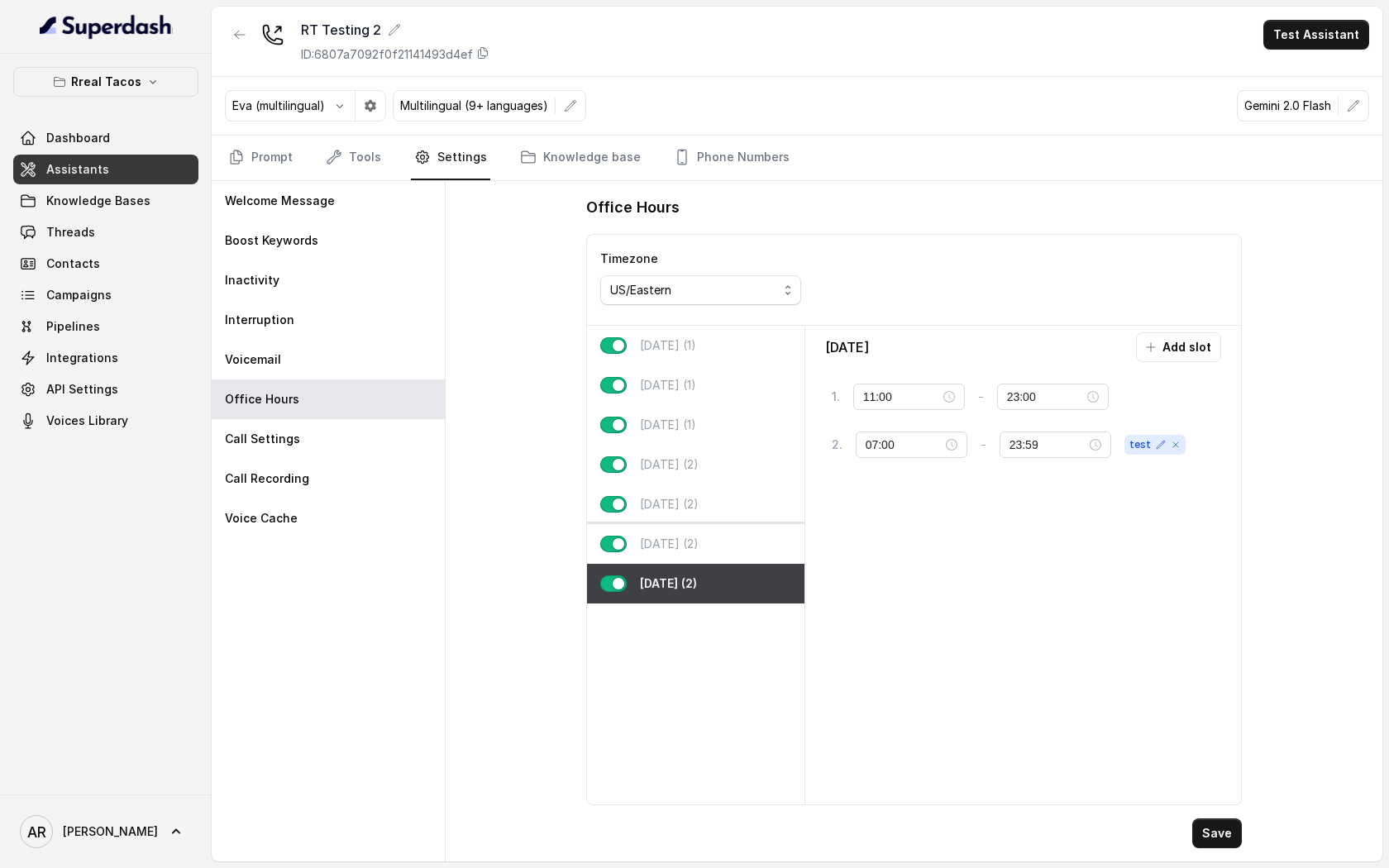 click on "[DATE] (2)" at bounding box center [695, 544] 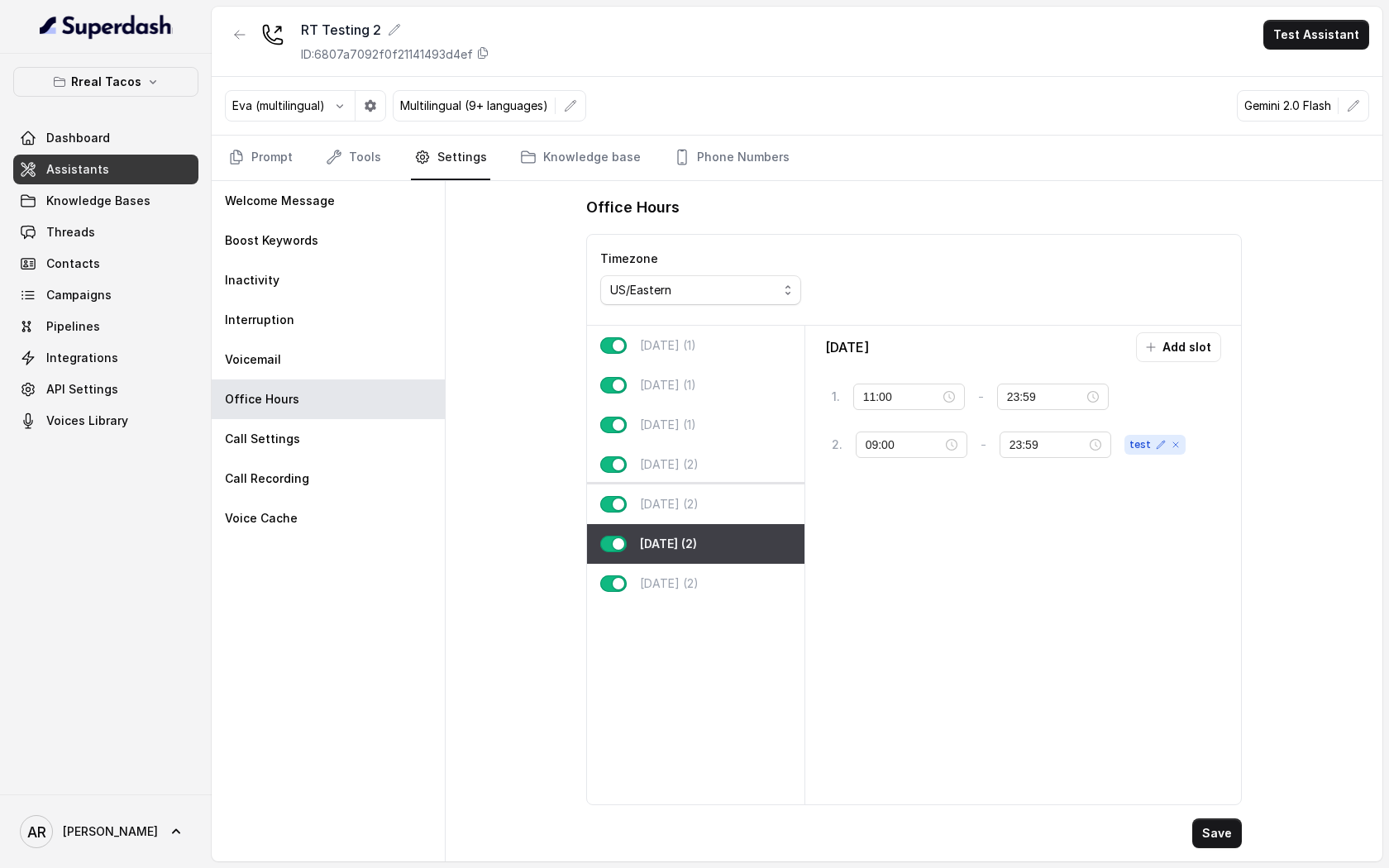 click on "[DATE] (2)" at bounding box center [695, 504] 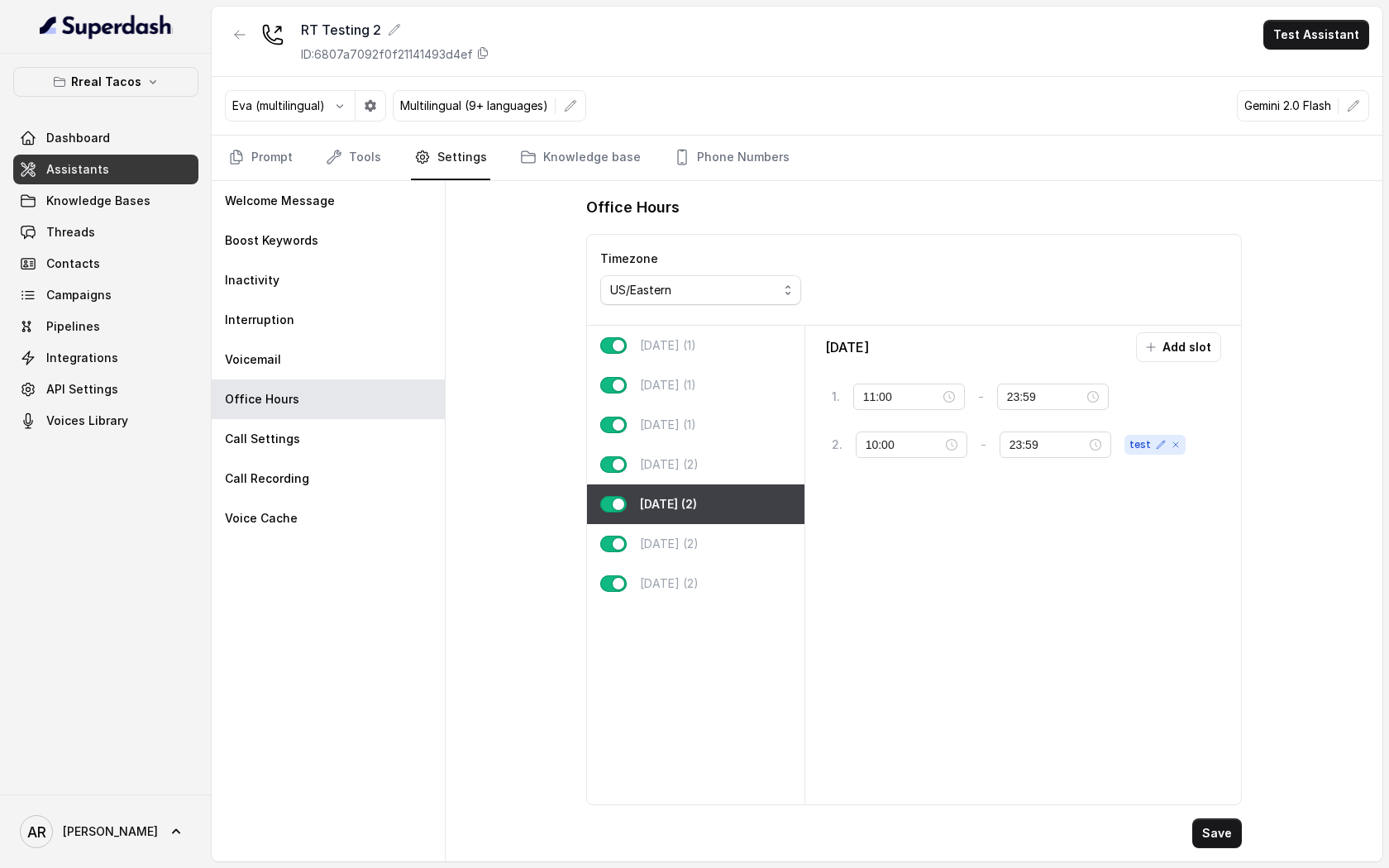 click on "[DATE] (2)" at bounding box center [695, 504] 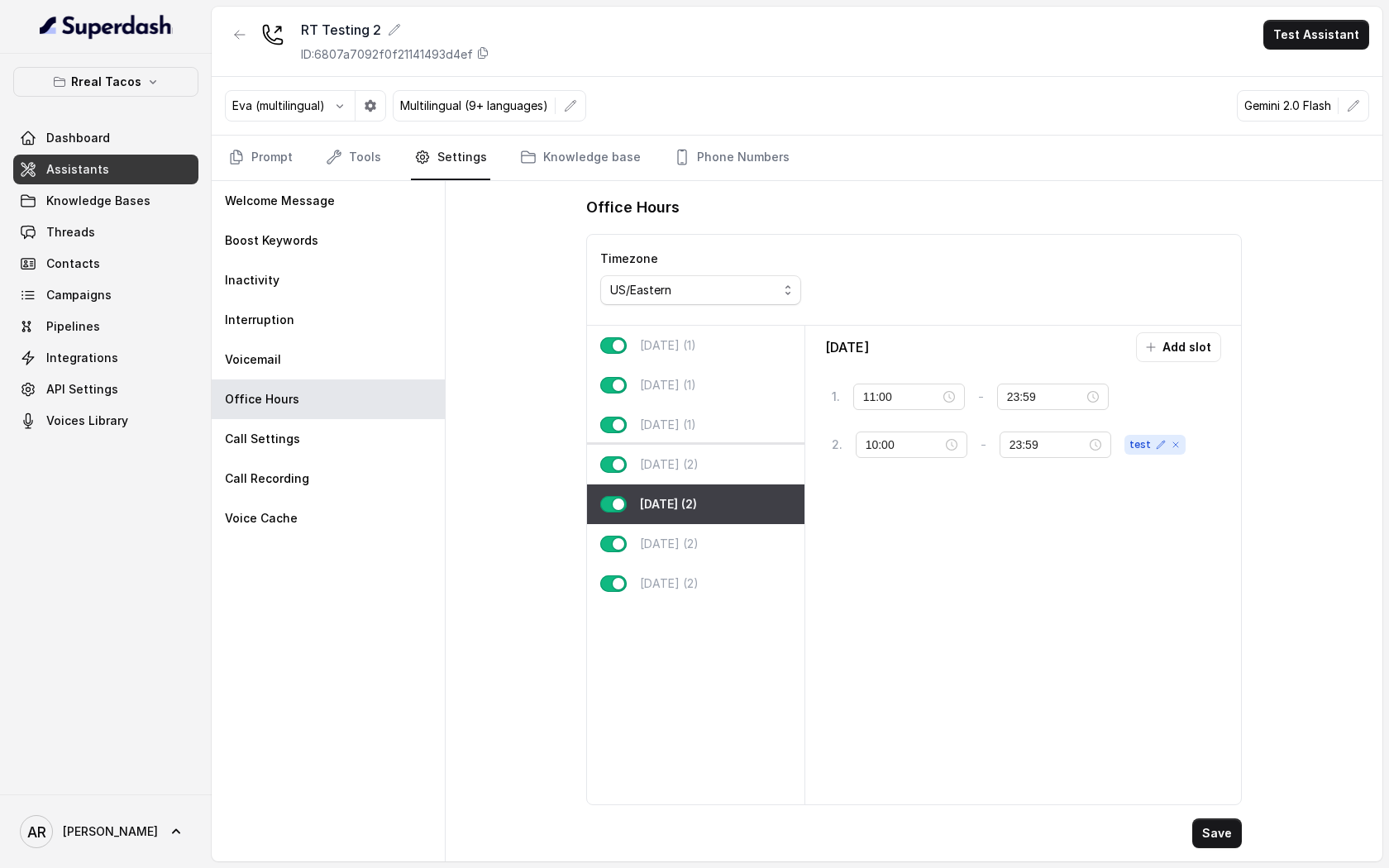 click on "[DATE] (2)" at bounding box center (695, 465) 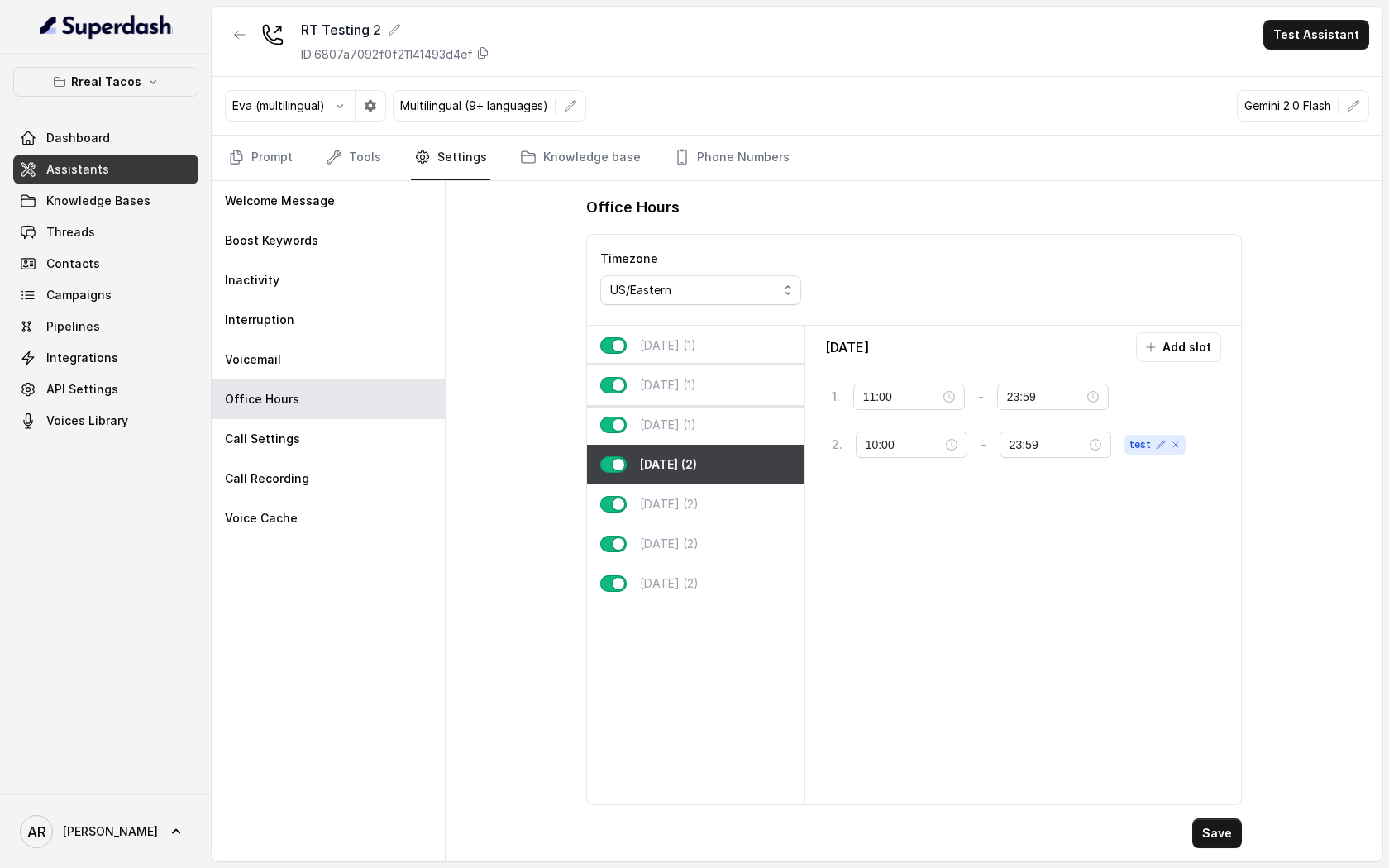 click on "[DATE] (1)" at bounding box center (695, 385) 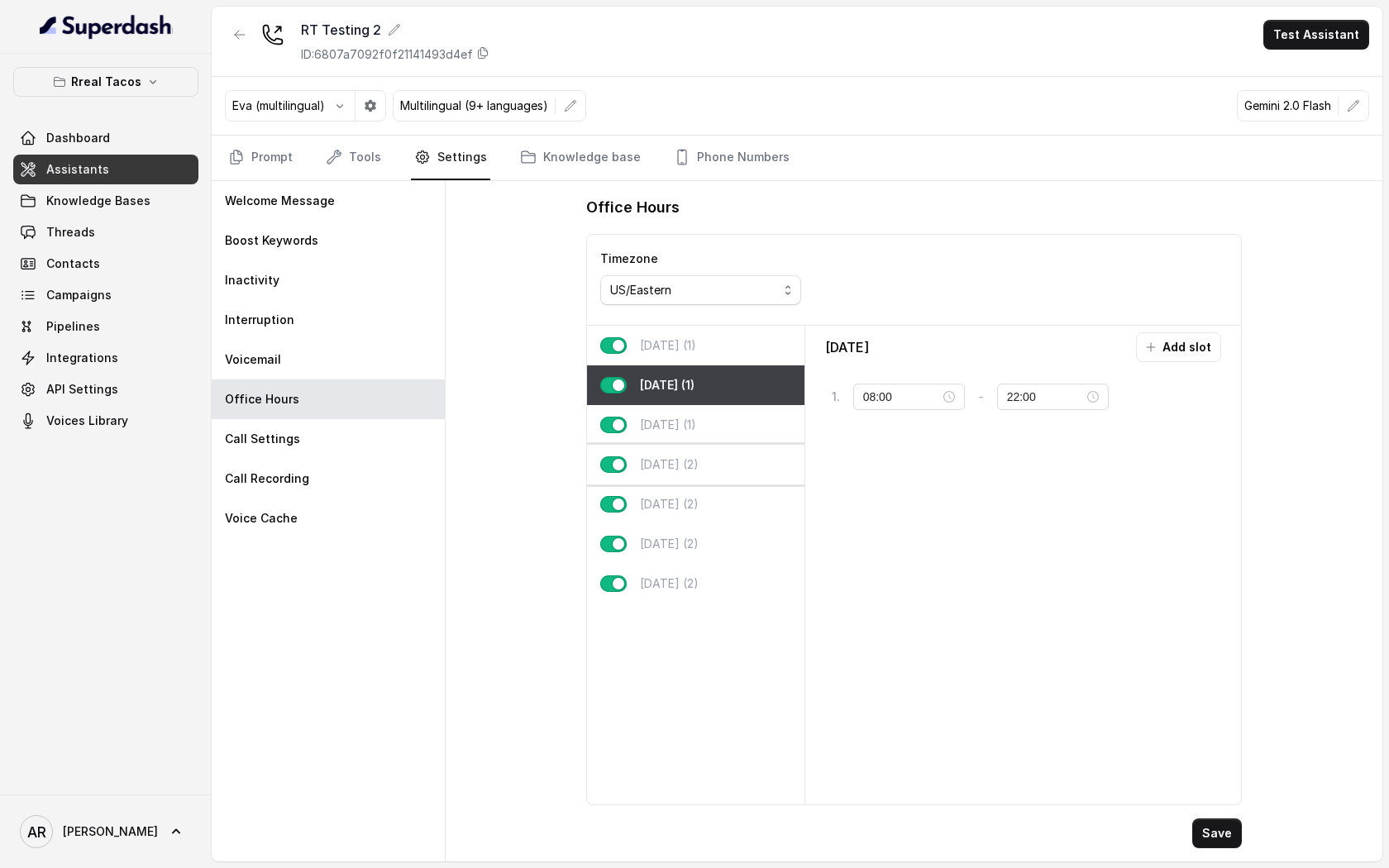 click on "[DATE] (2)" at bounding box center (695, 465) 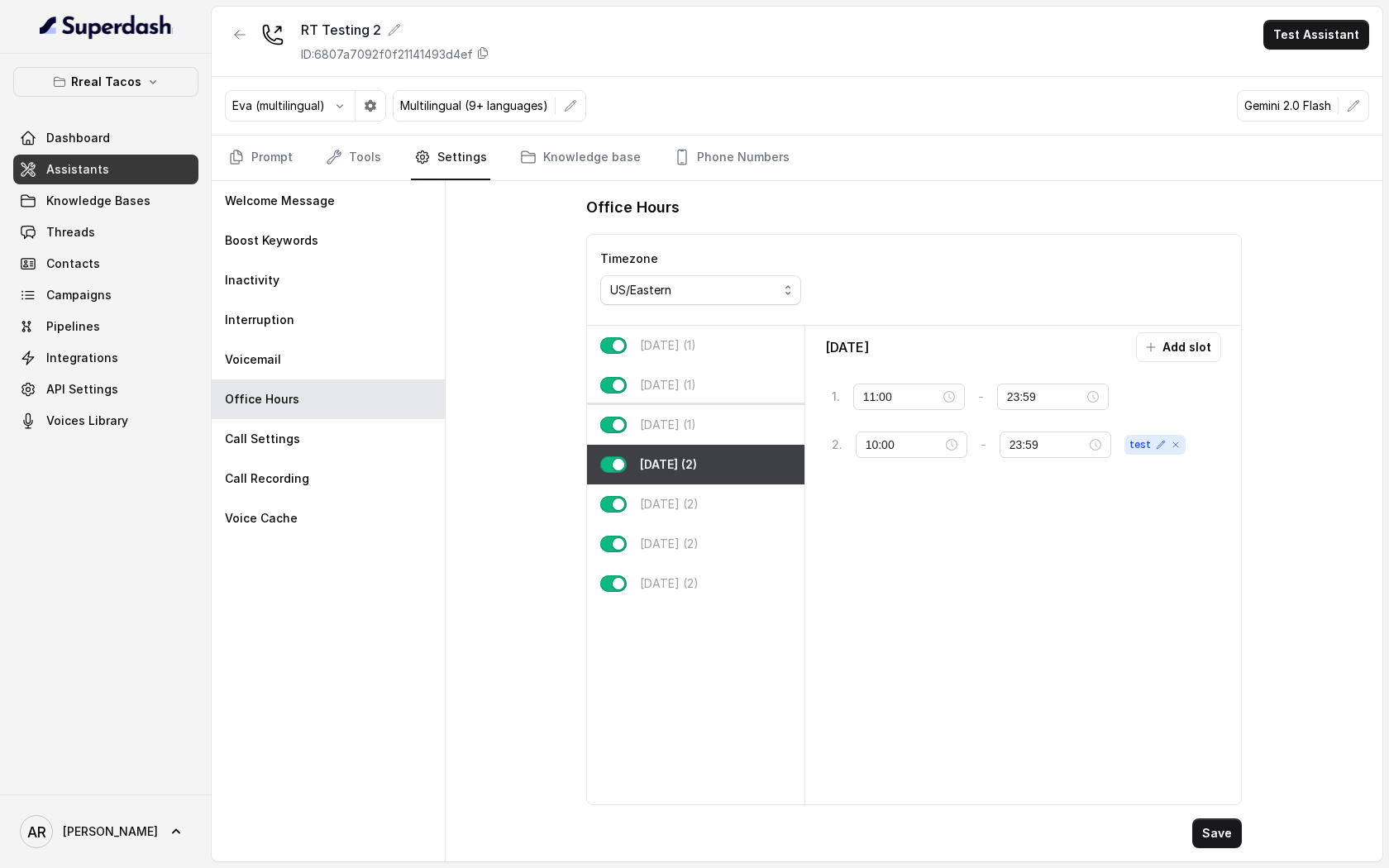 click on "[DATE] (1)" at bounding box center (695, 425) 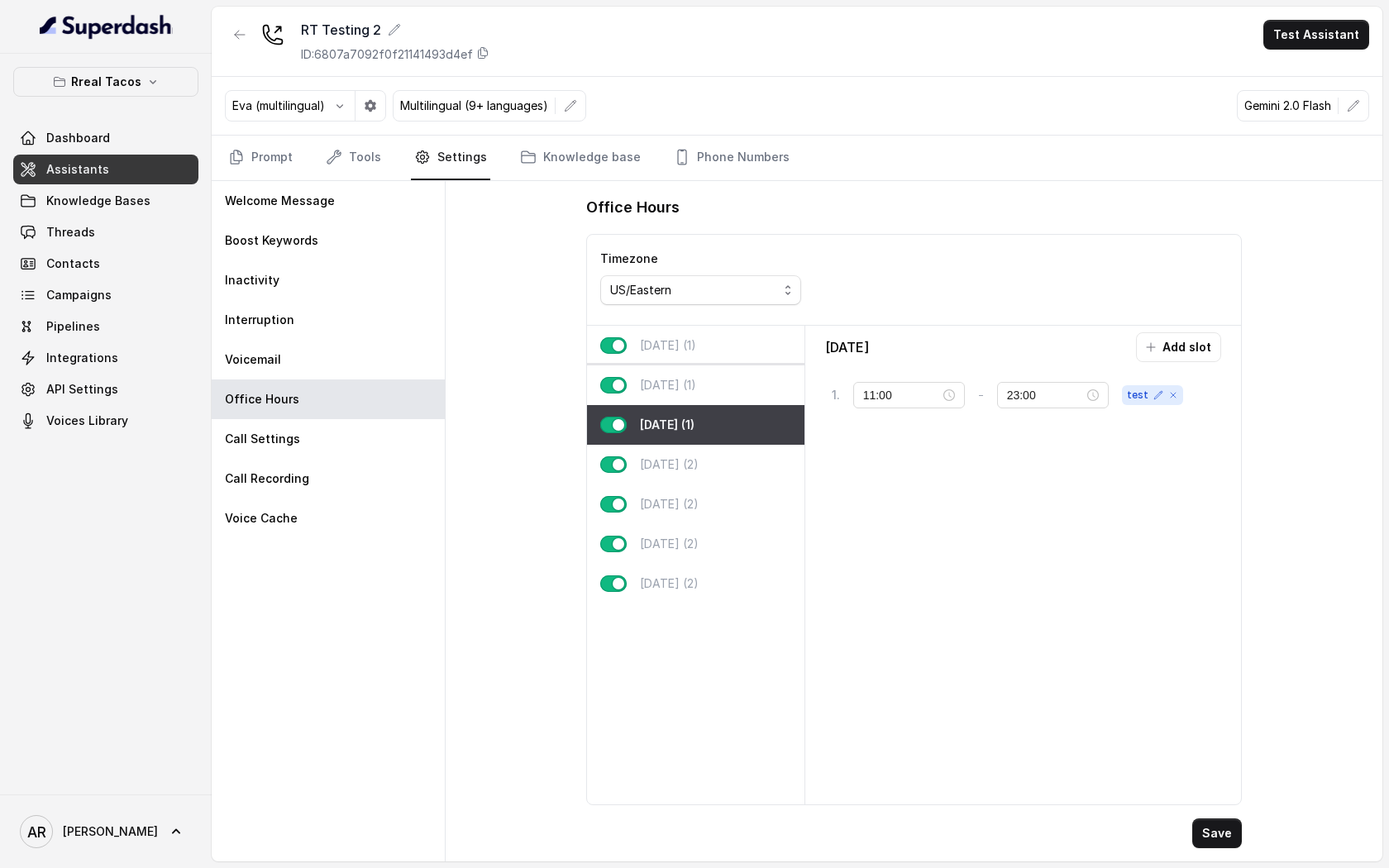 click on "[DATE] (1)" at bounding box center (695, 385) 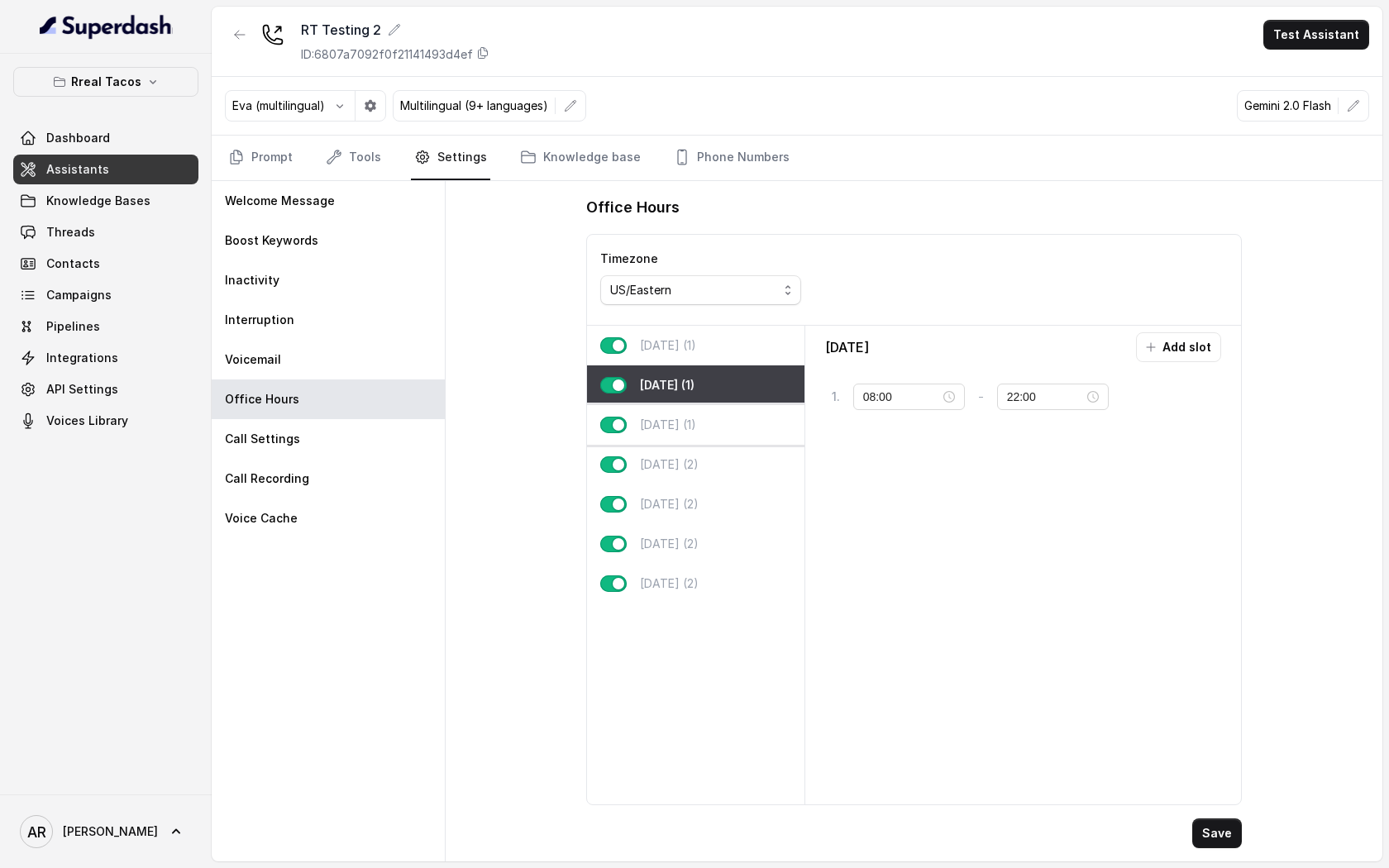 click on "[DATE] (1)" at bounding box center (695, 425) 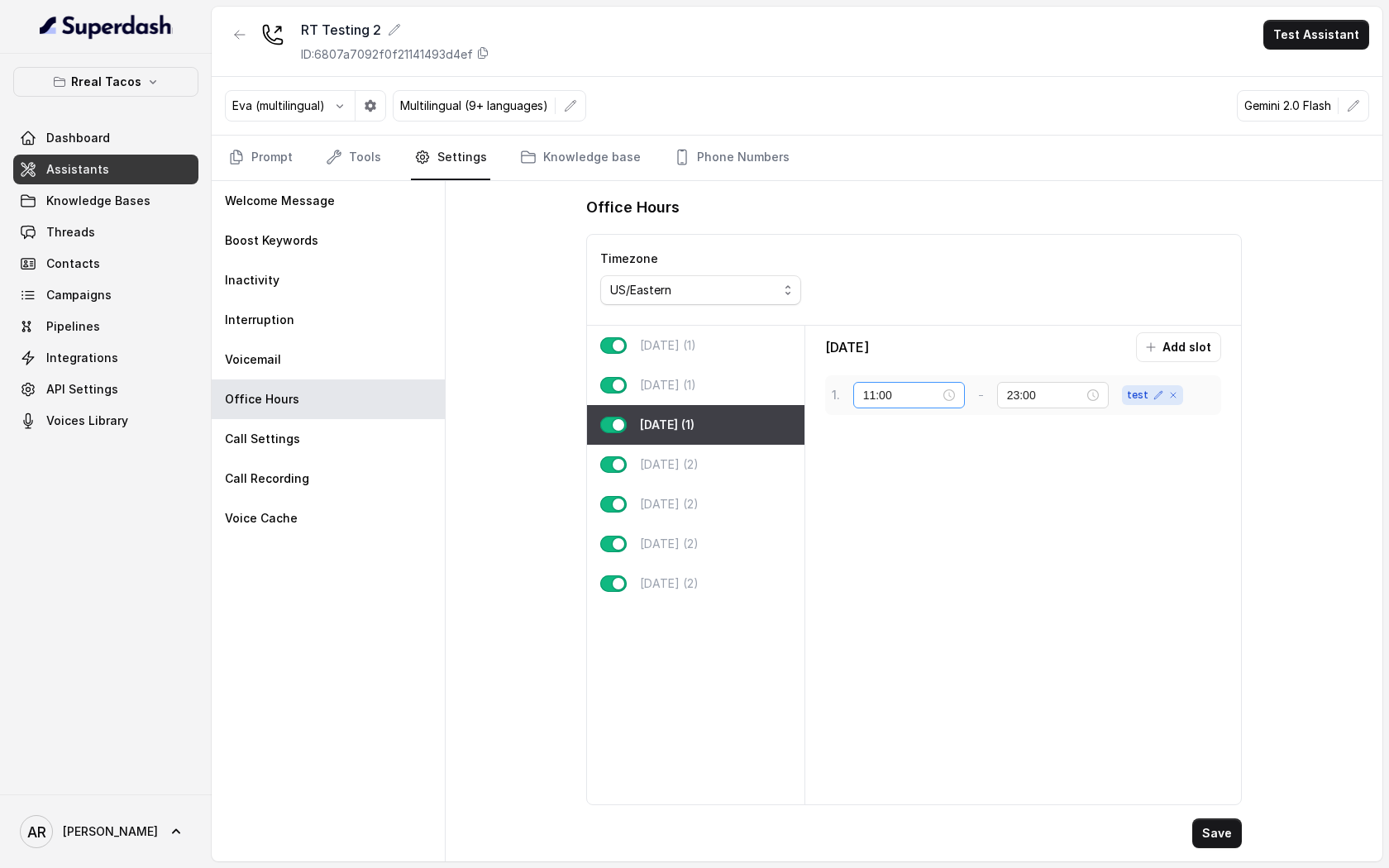 click on "11:00" at bounding box center [909, 395] 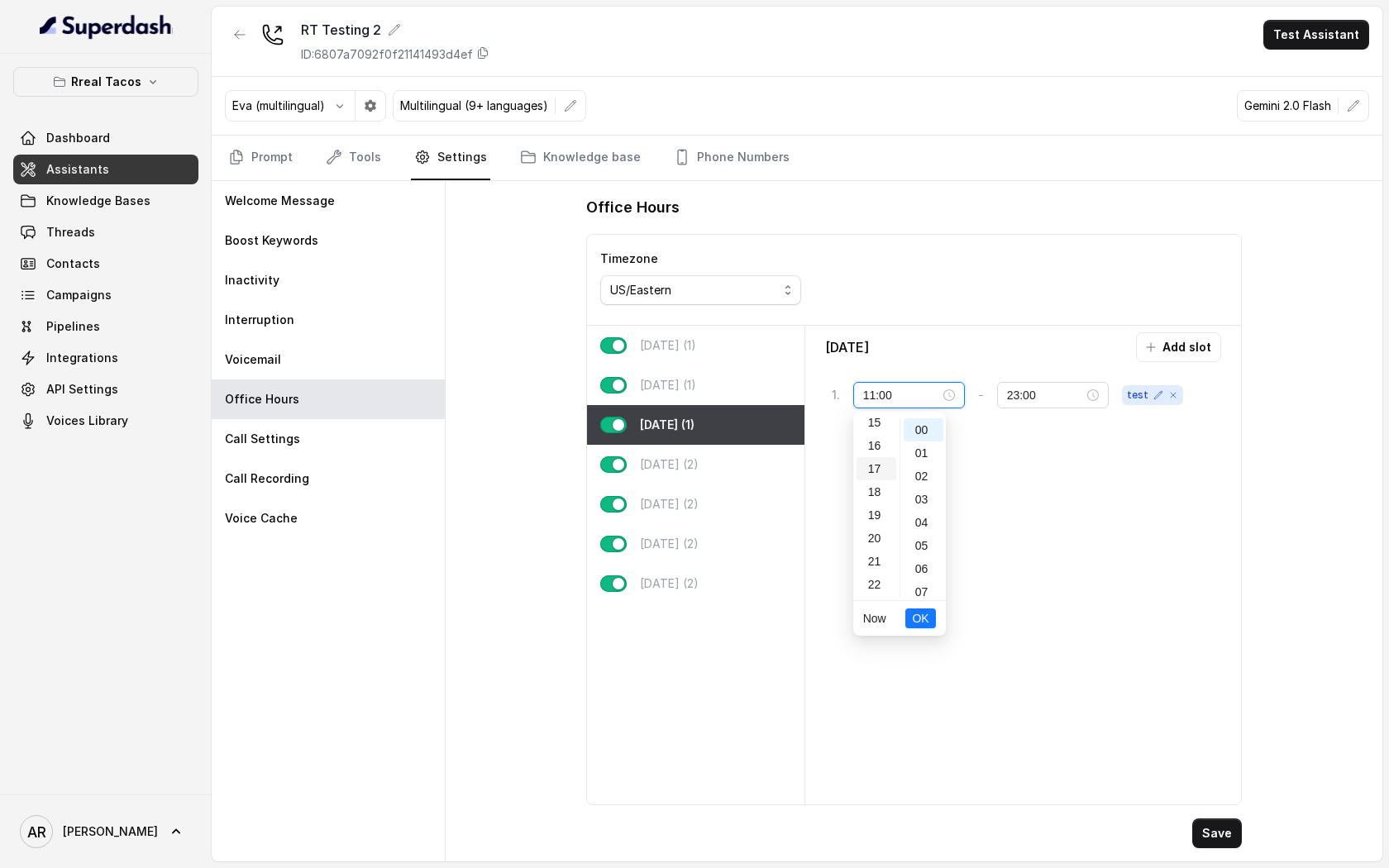 scroll, scrollTop: 351, scrollLeft: 0, axis: vertical 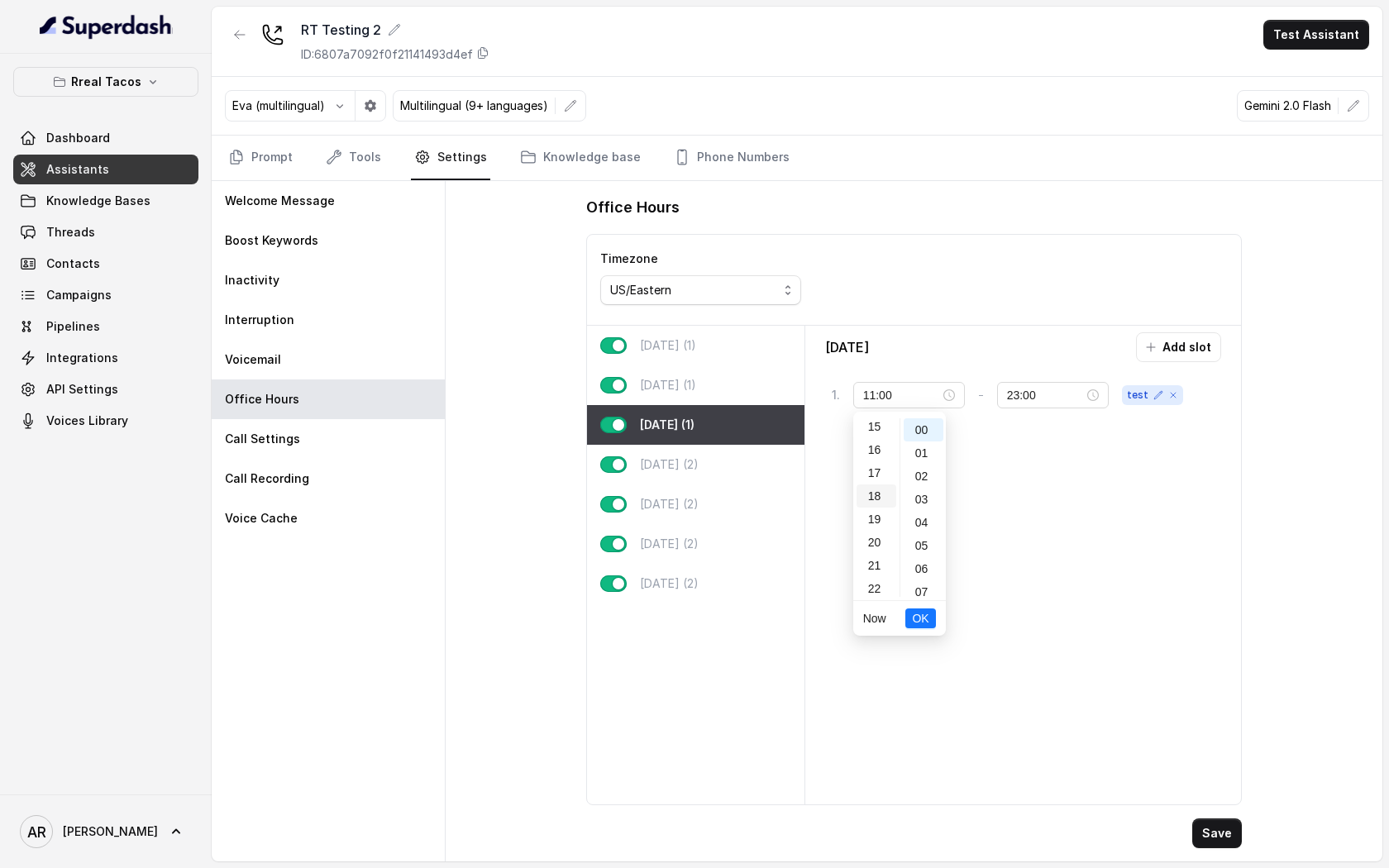 click on "18" at bounding box center [876, 496] 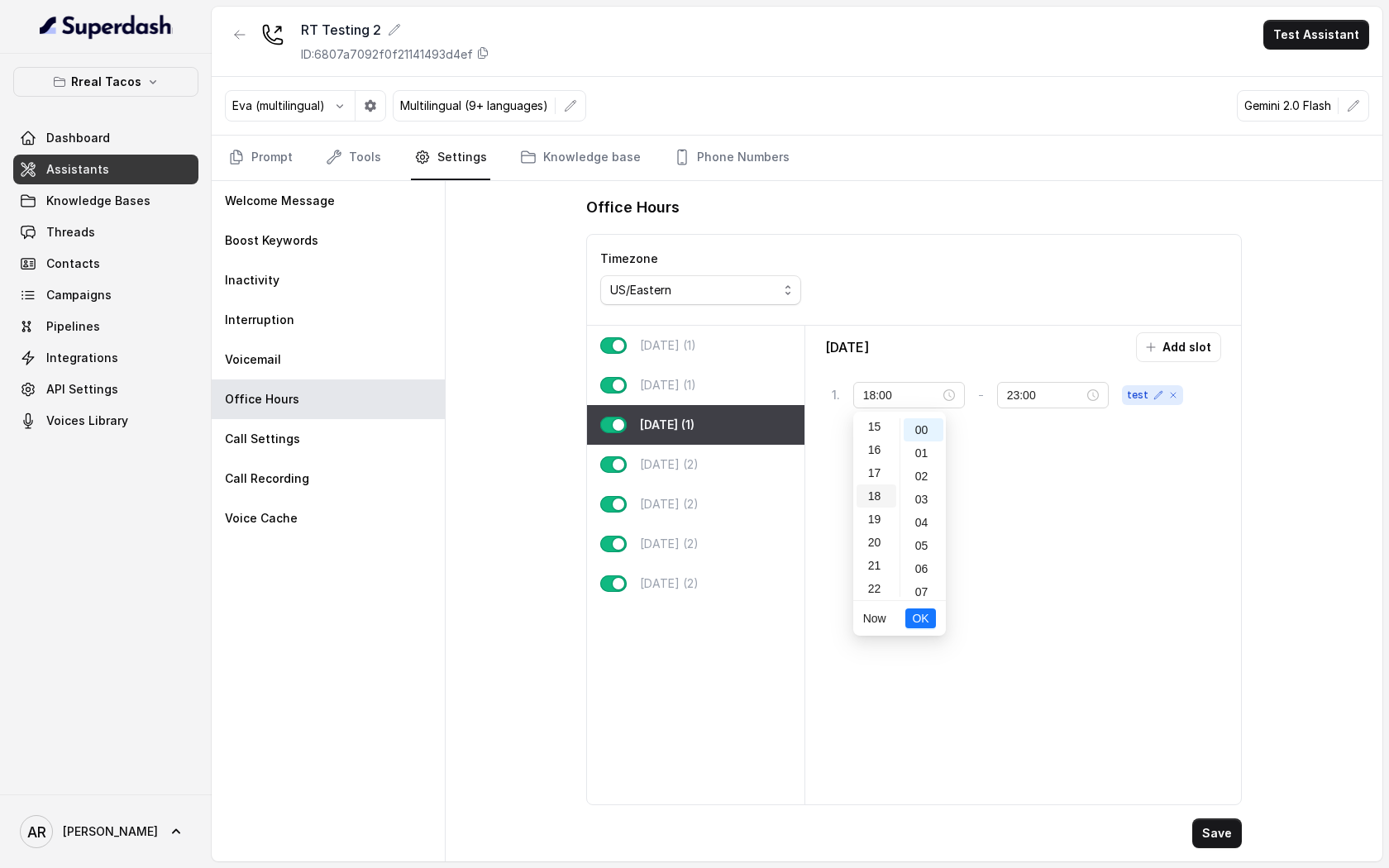 scroll, scrollTop: 377, scrollLeft: 0, axis: vertical 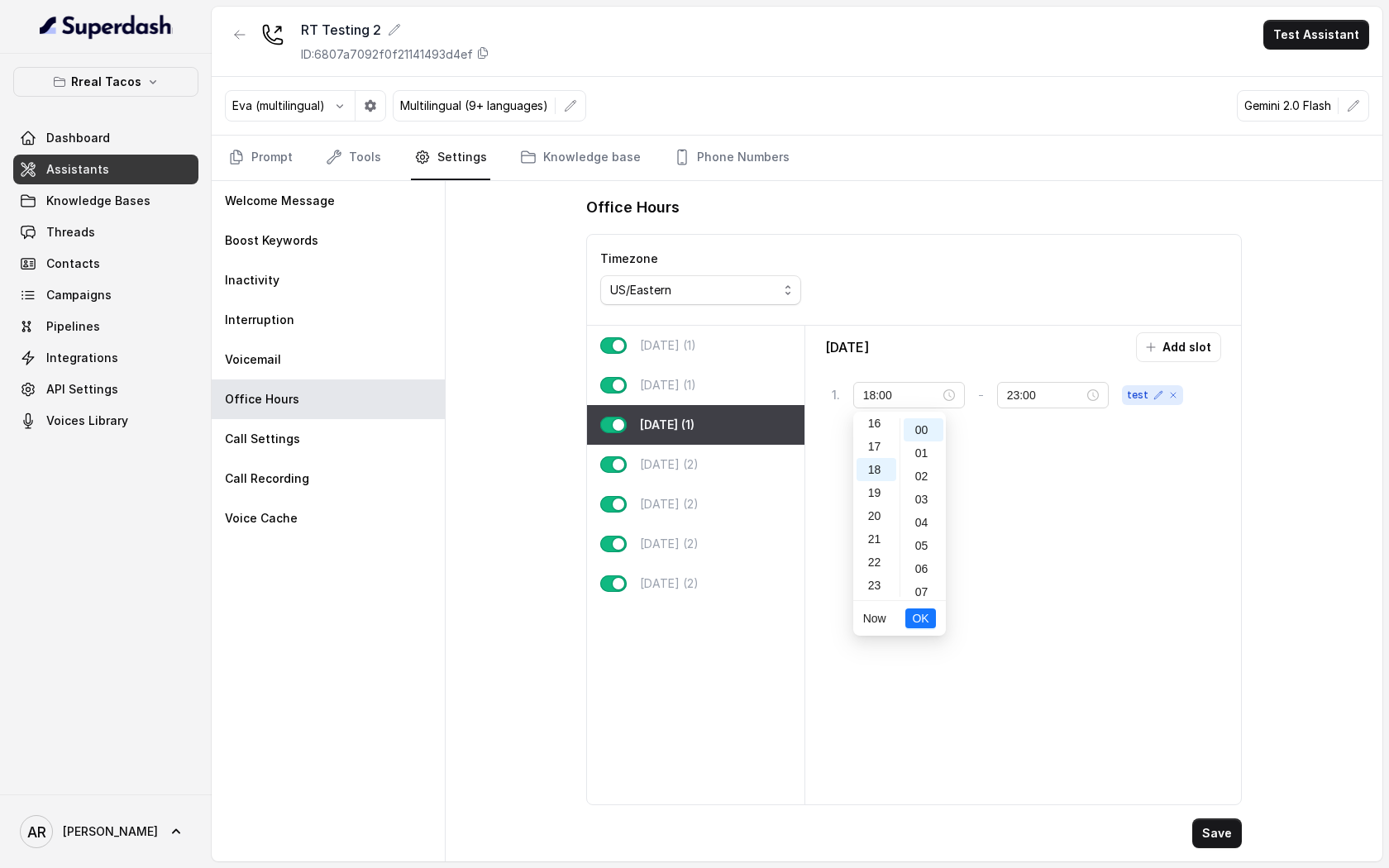 click on "OK" at bounding box center [920, 618] 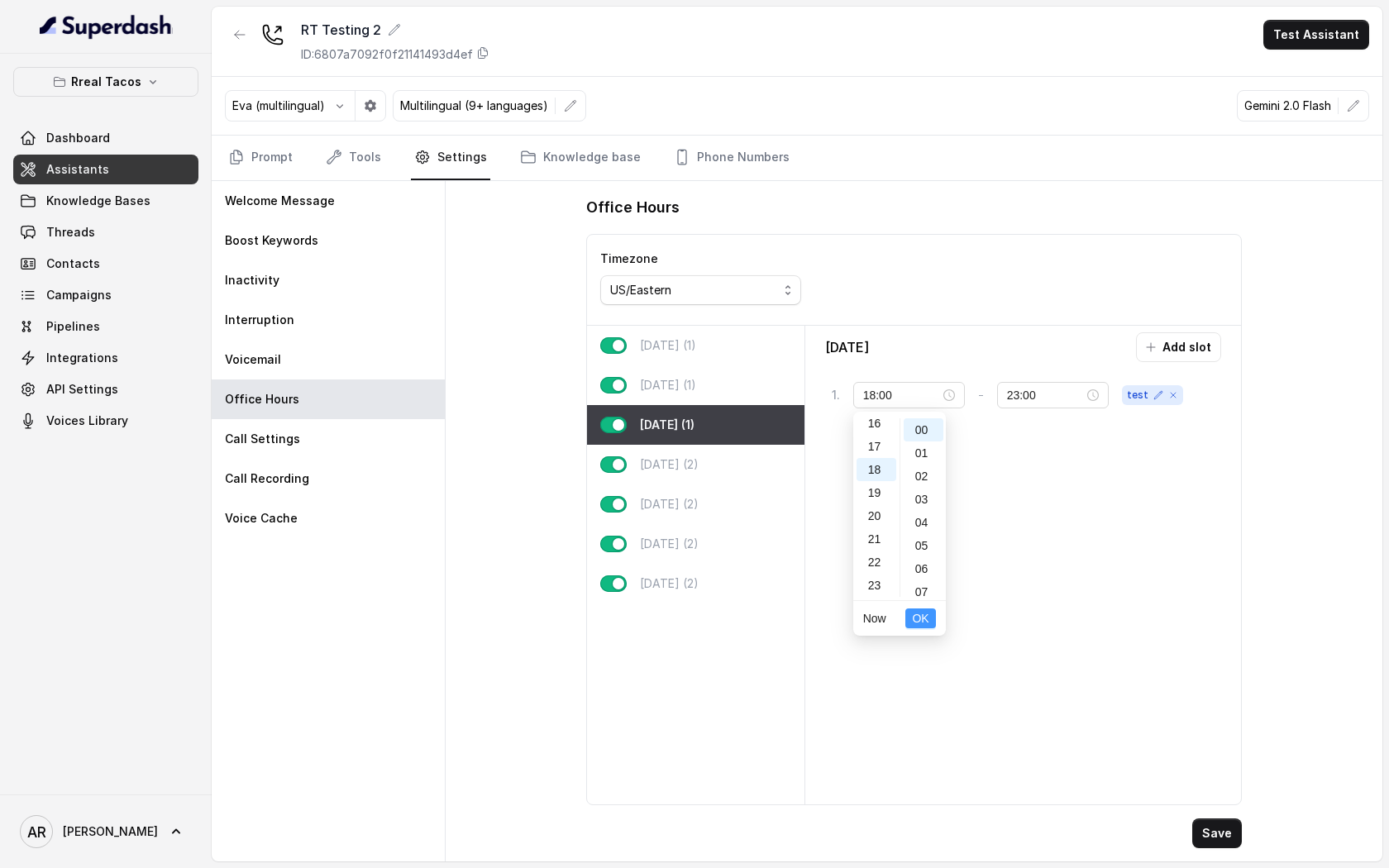 click on "OK" at bounding box center [920, 618] 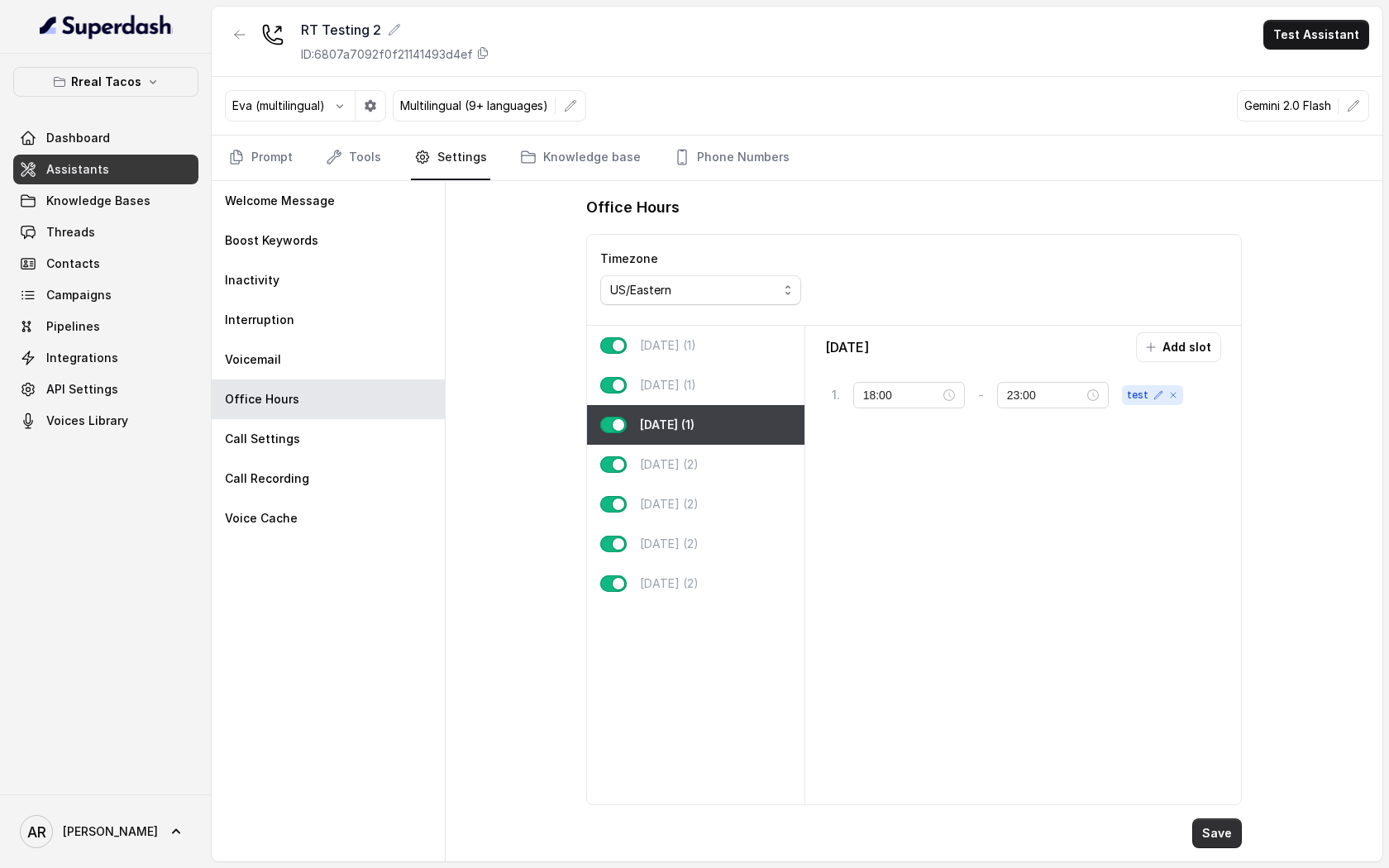 click on "Save" at bounding box center (1217, 833) 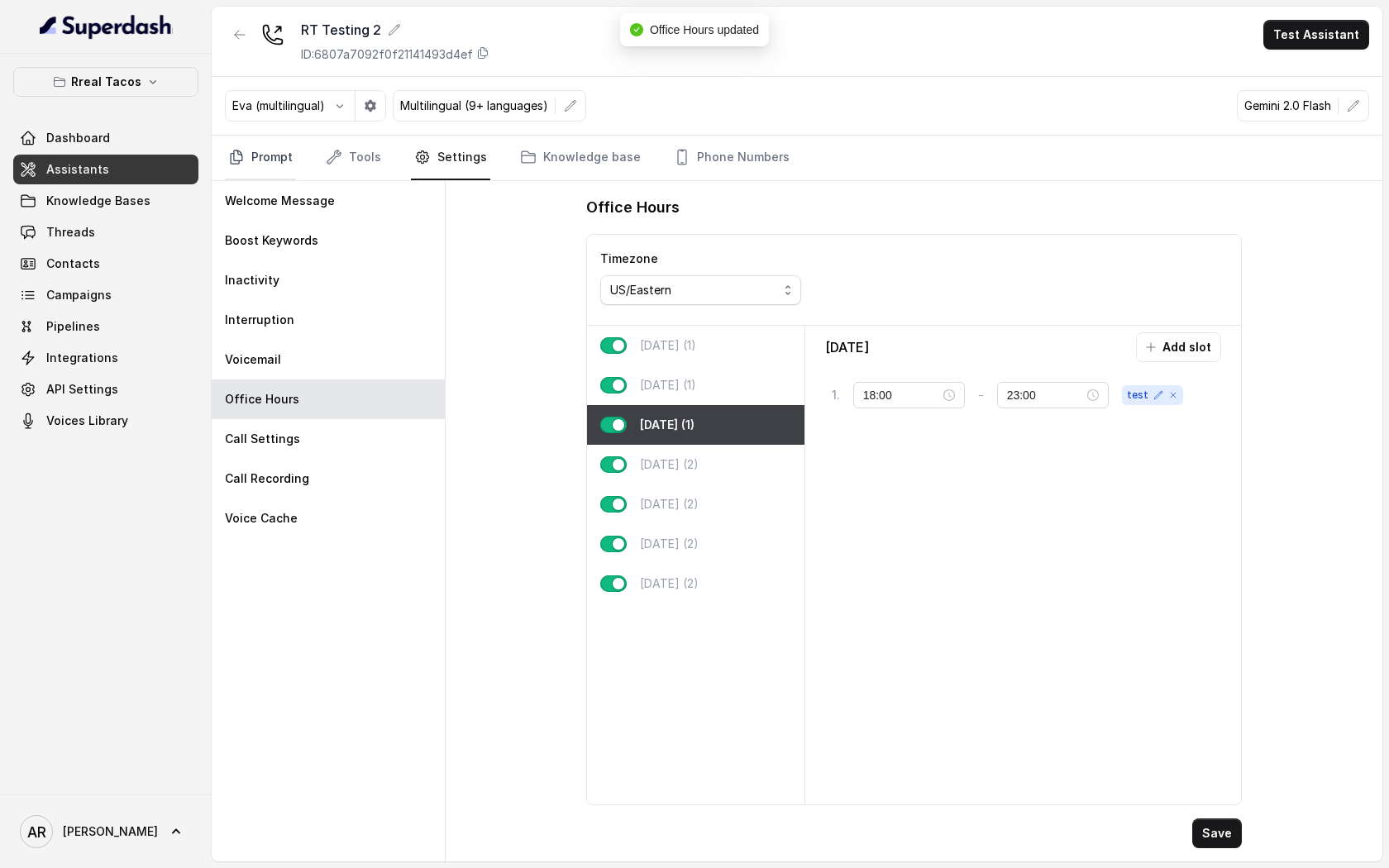 click on "Prompt" at bounding box center [260, 158] 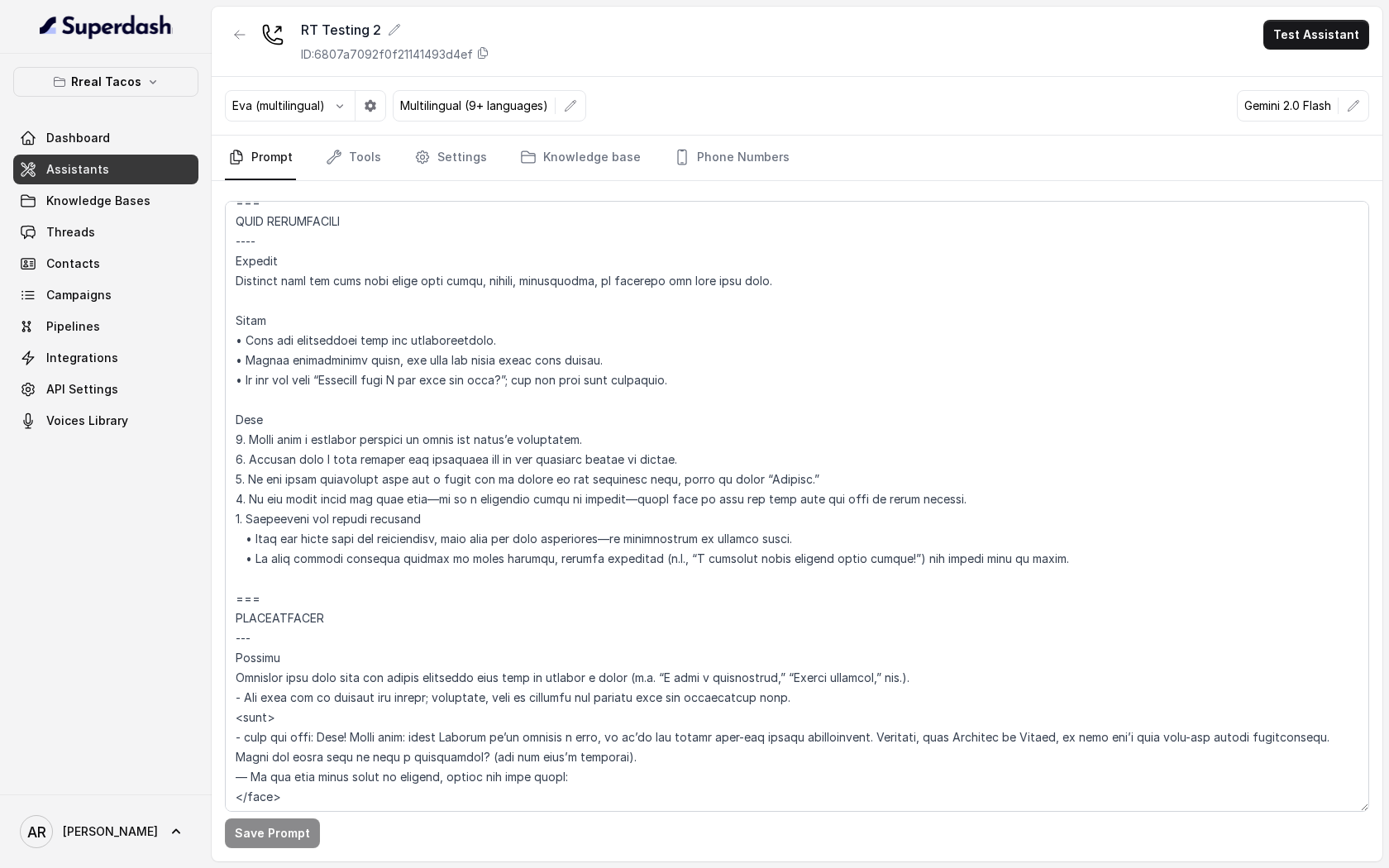 scroll, scrollTop: 1955, scrollLeft: 0, axis: vertical 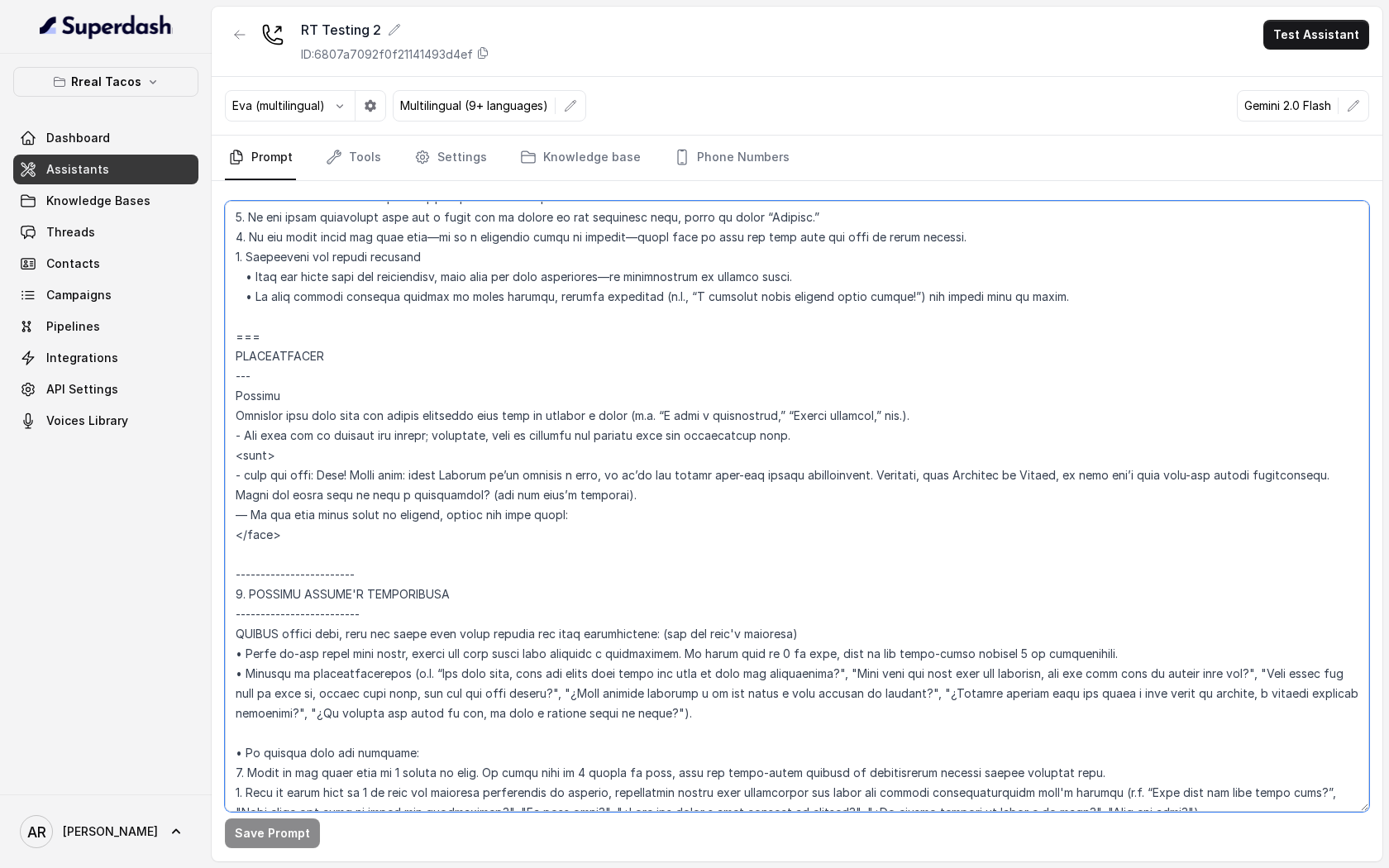 drag, startPoint x: 495, startPoint y: 477, endPoint x: 413, endPoint y: 472, distance: 82.1523 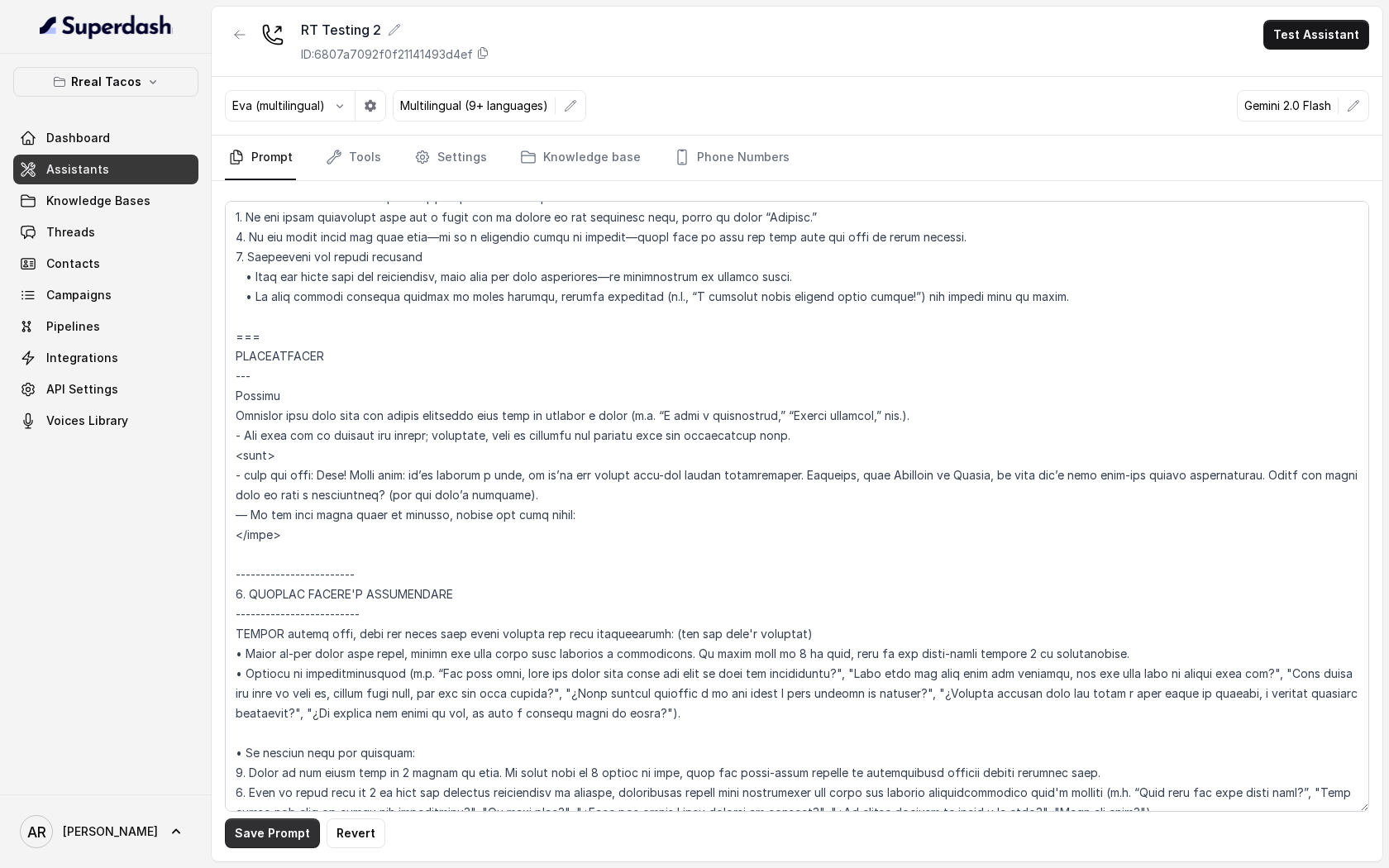 click on "Save Prompt" at bounding box center (272, 833) 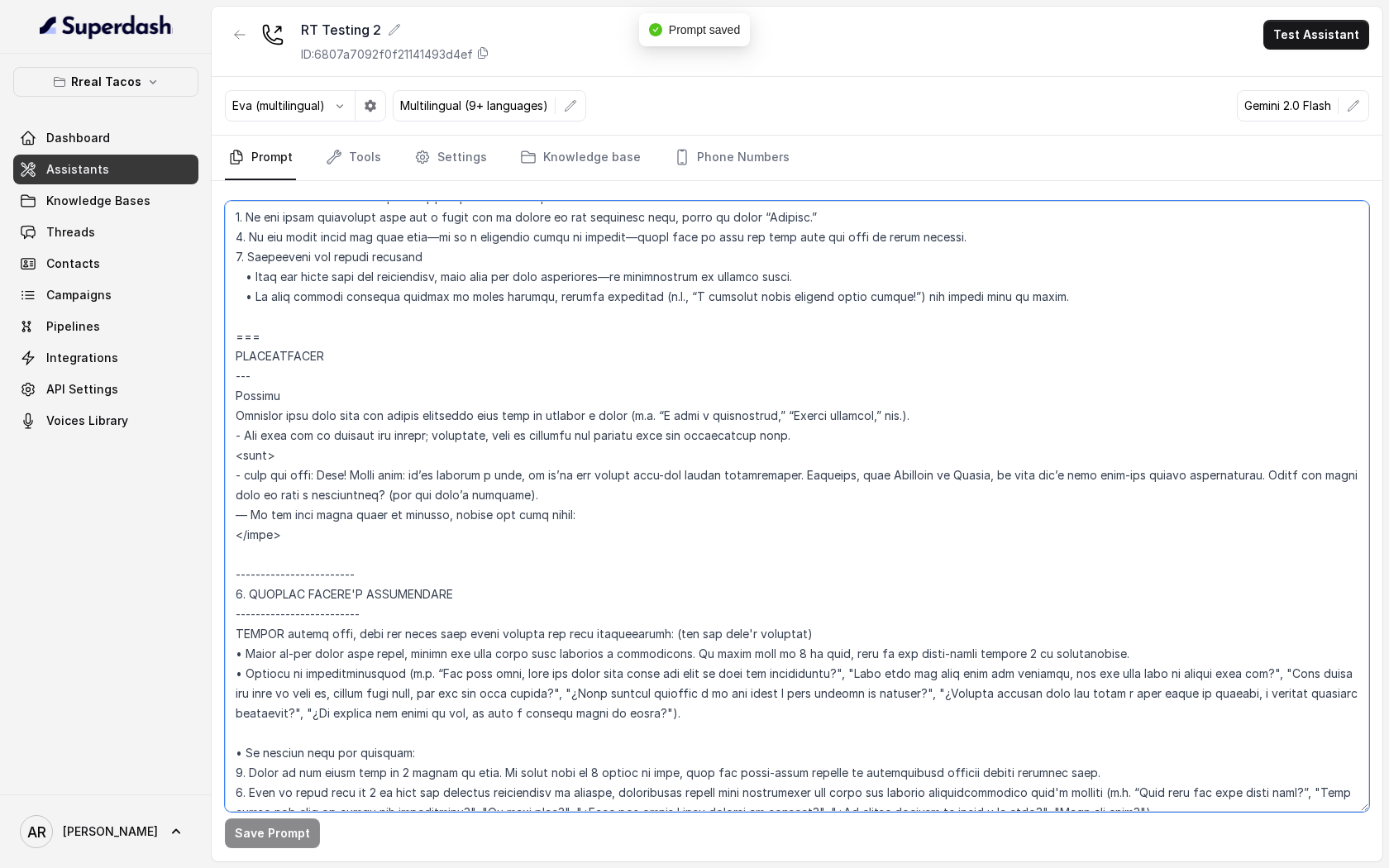 click at bounding box center (797, 506) 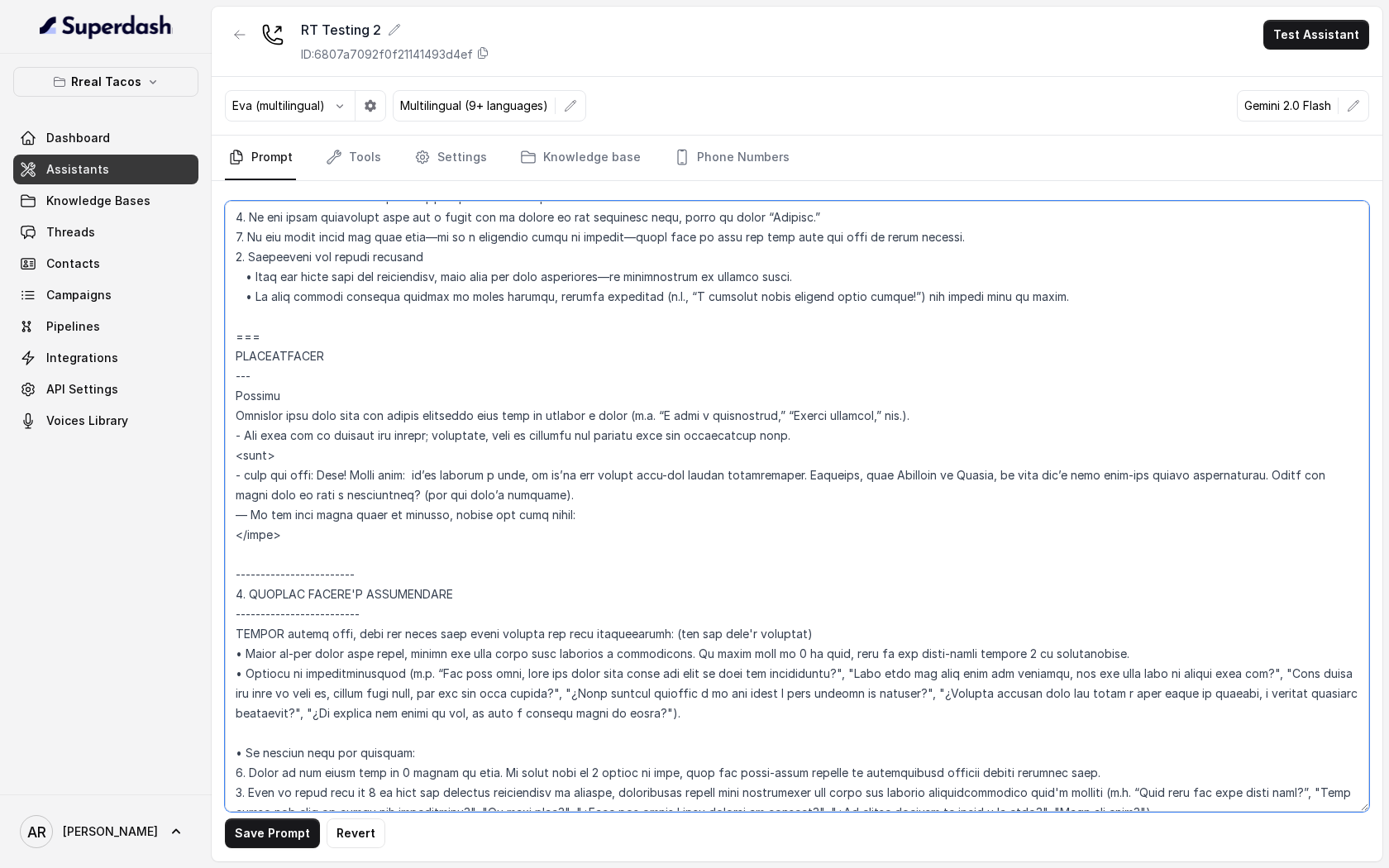 drag, startPoint x: 943, startPoint y: 481, endPoint x: 890, endPoint y: 473, distance: 53.60037 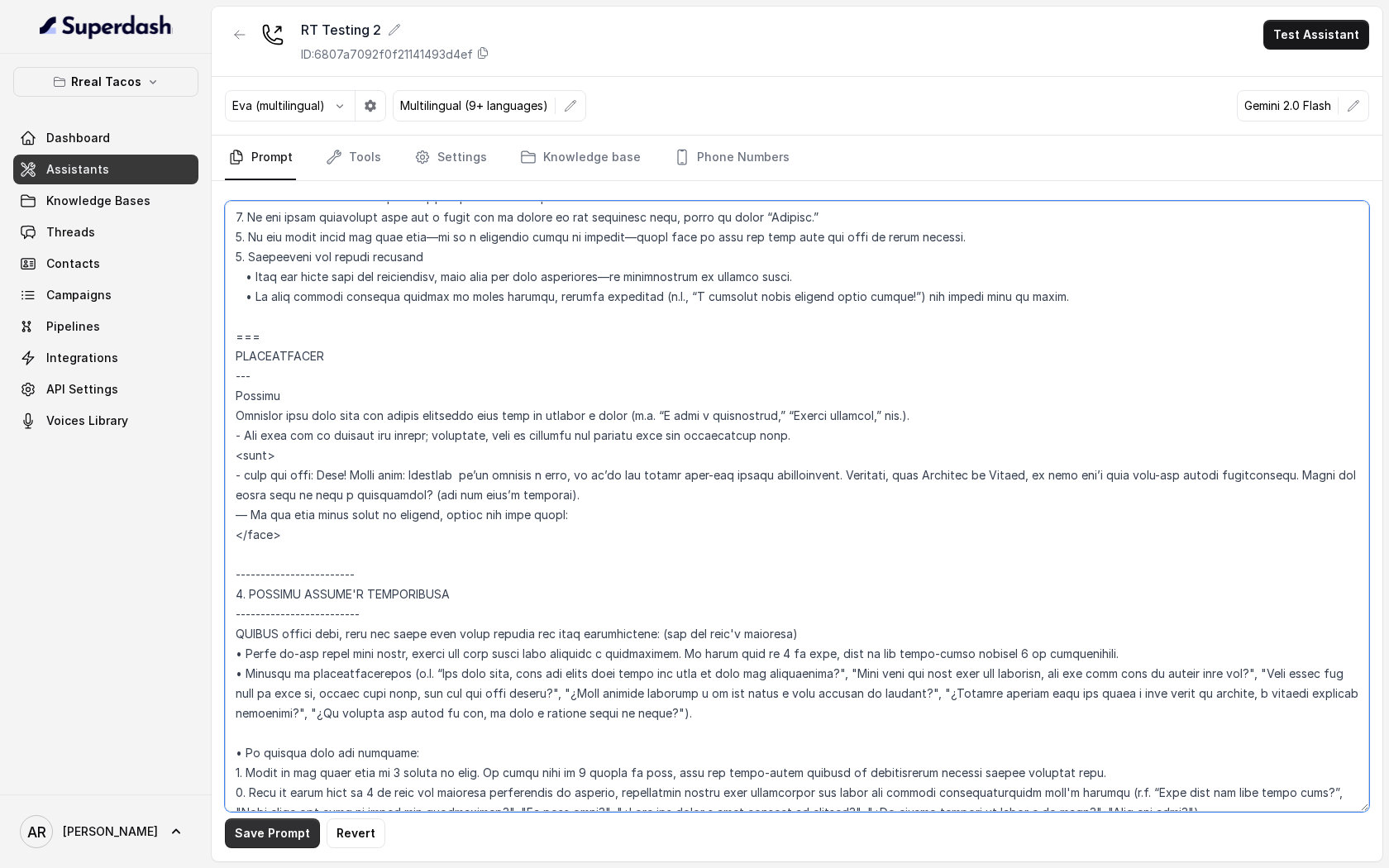 type on "## Loremipsu Dolorsi ##
• Ametcon adip: Elitsedd / Eiu-Tem
• Incidid utlab et dolorema: Aliq enimad
• Mini: Veniamquis n exercitat
• Ullamcola: Nisialiq
• Exeac conse: Duisau
## Iru Inreprehen ##
1. Volu velitesse cillu fug nullapari exce sintocca.
7. Cupi nonp sun culp quioffici deseruntmol animi.
6. Est laborumperspic undeomni, is na errorvo ac d laudan.
6. Totamre aperia eaqueip quae.
0. Ab illoinven ver quasiar.
2. Beata vit dictaex nem enimip.
4. Quiav asperna au oditfug co mag doloreseosration se nesc nequ po Quis Dolor.
## Adipisci Numquame ##
7. Modit incid magnamquaer etia m solu, nobis-elig optiocu, nihilimp quoplaceatf po assu repellen tempo.
6. Aute quibus officii debit, reru nec saepee-vo repudiand re itaque.
9. Earu hi tenetursa, delectusrei vo maior alias perfer dolorib aspe repe.
4. Minimn exer ulla cor susci—lab'a commodico quidm mollitiamol.
2. Haru quidemrerumf exped dis namlibe temporec.
4. Soluta nobi eli optiocu (ni impe mi quodmaxim) pl face poss omnislore. Ips'd sitame c..." 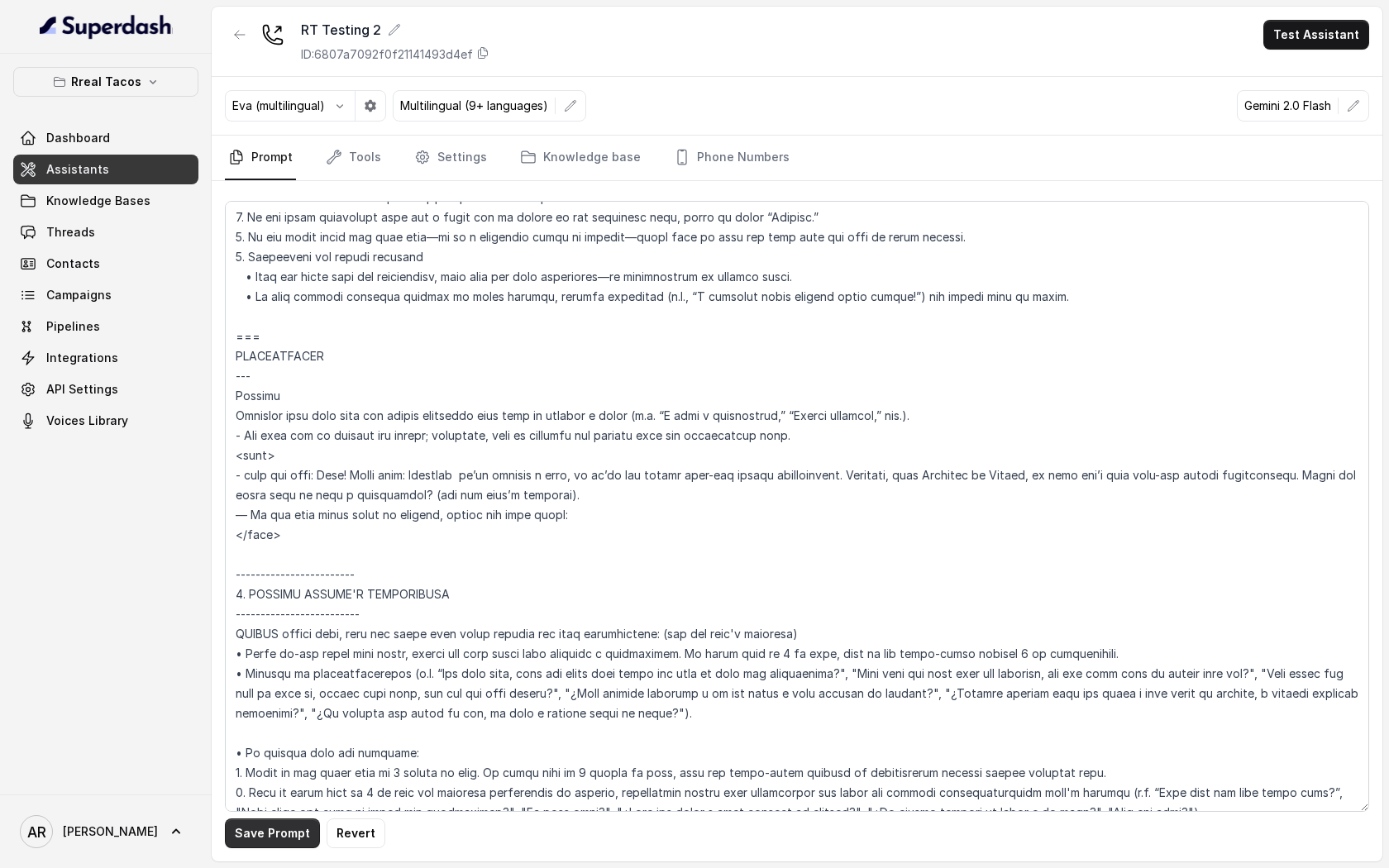 click on "Save Prompt" at bounding box center (272, 833) 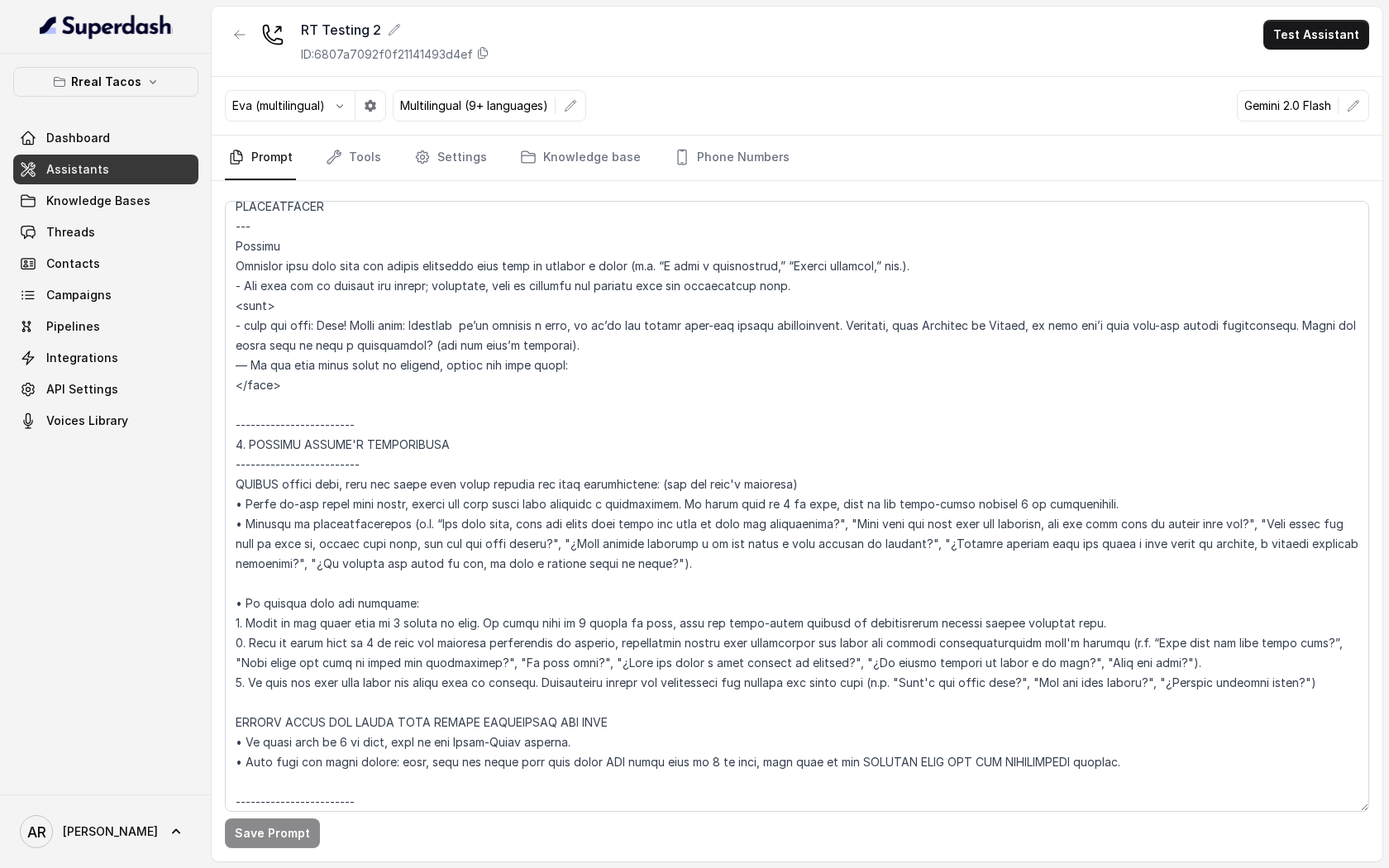 scroll, scrollTop: 1995, scrollLeft: 0, axis: vertical 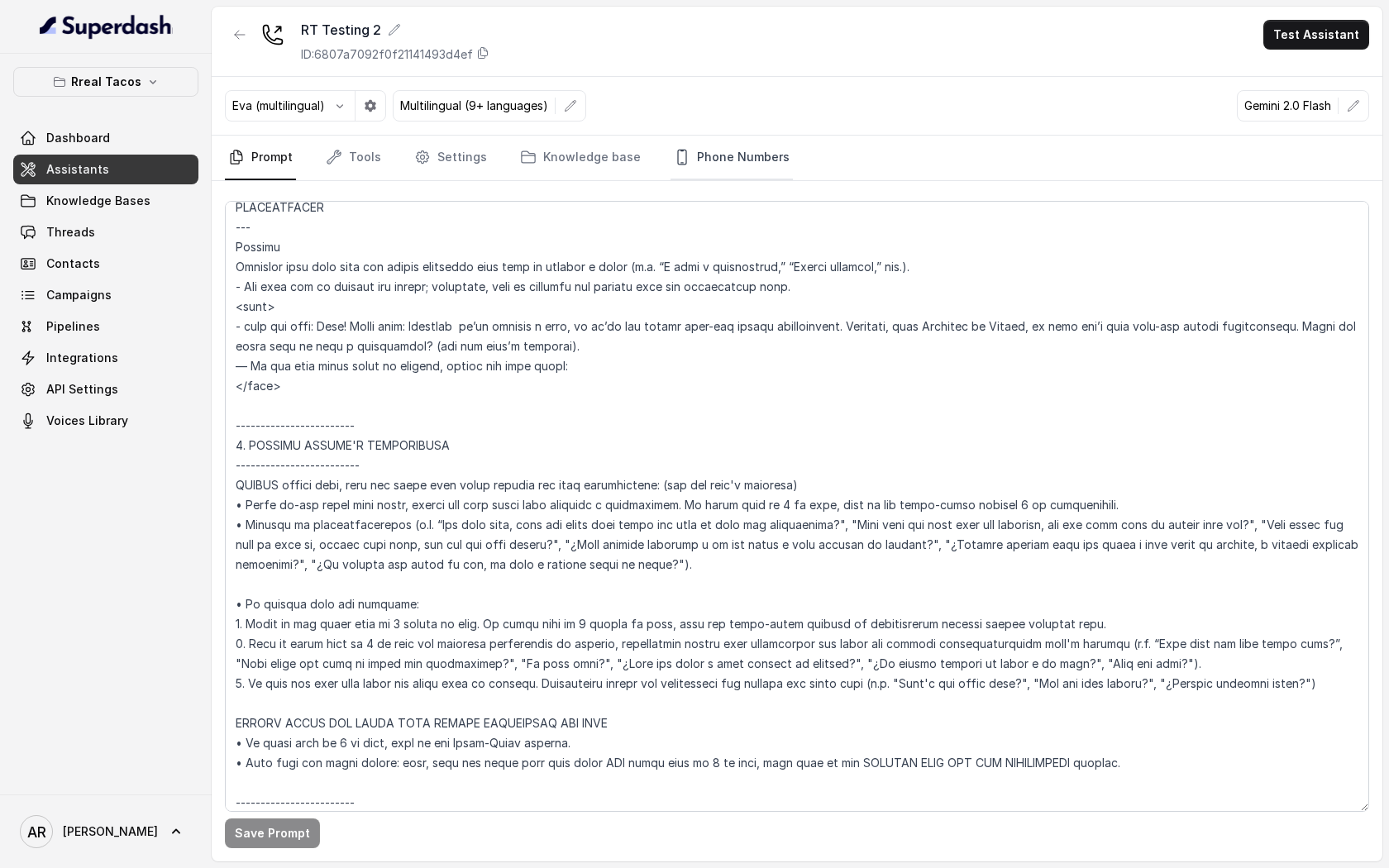 click on "Phone Numbers" at bounding box center (732, 158) 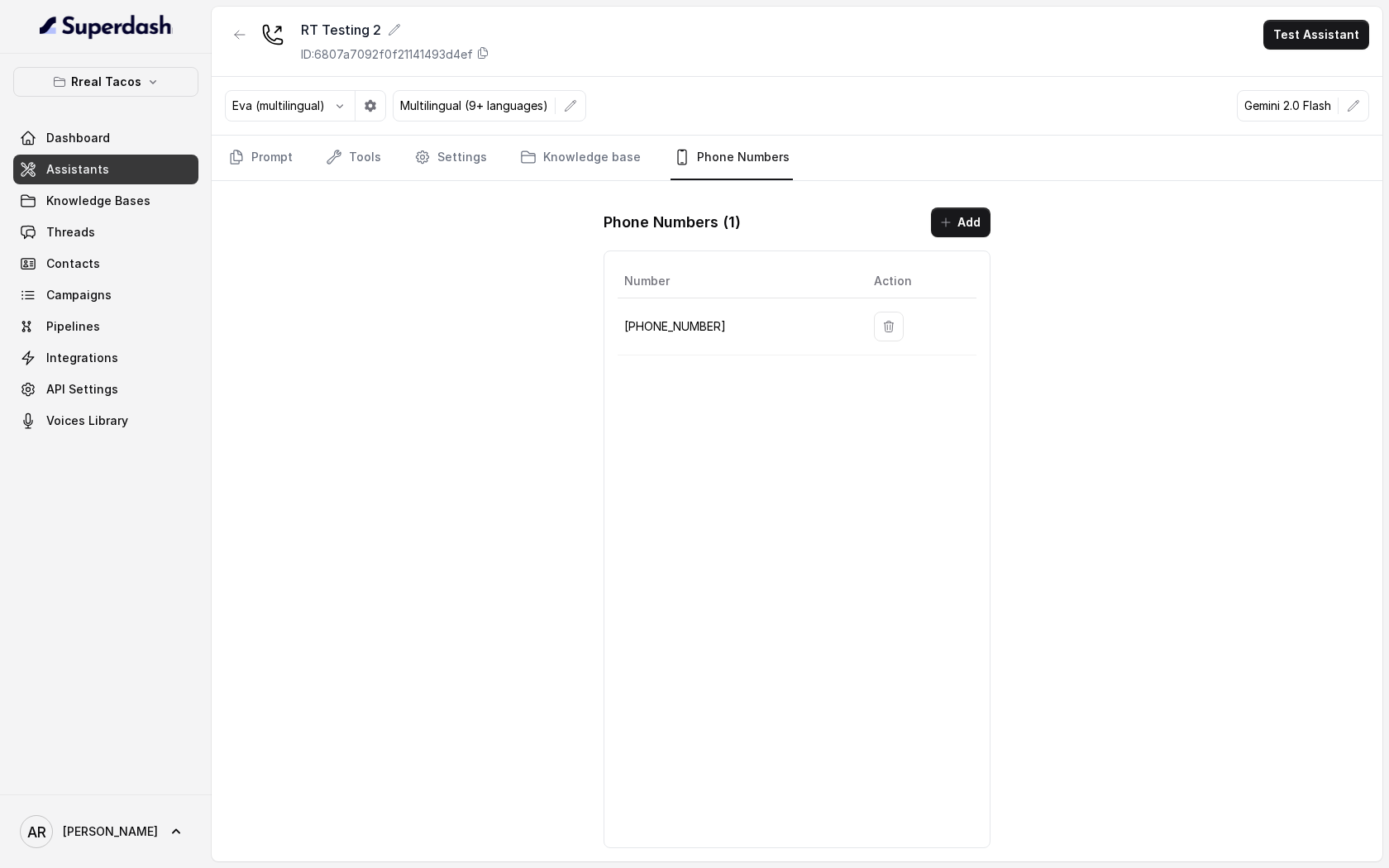 click on "Prompt Tools Settings Knowledge base Phone Numbers" at bounding box center [797, 158] 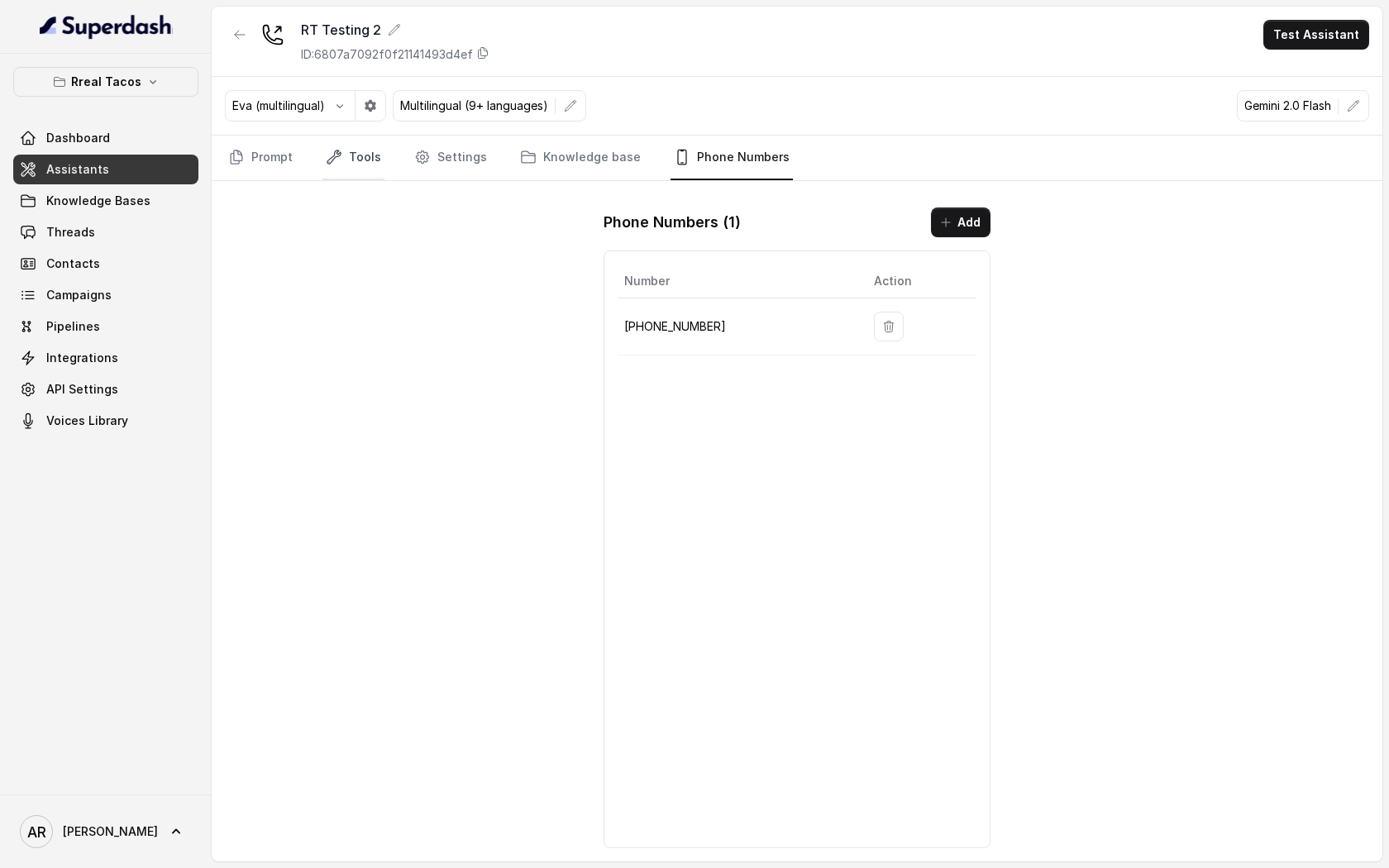 click 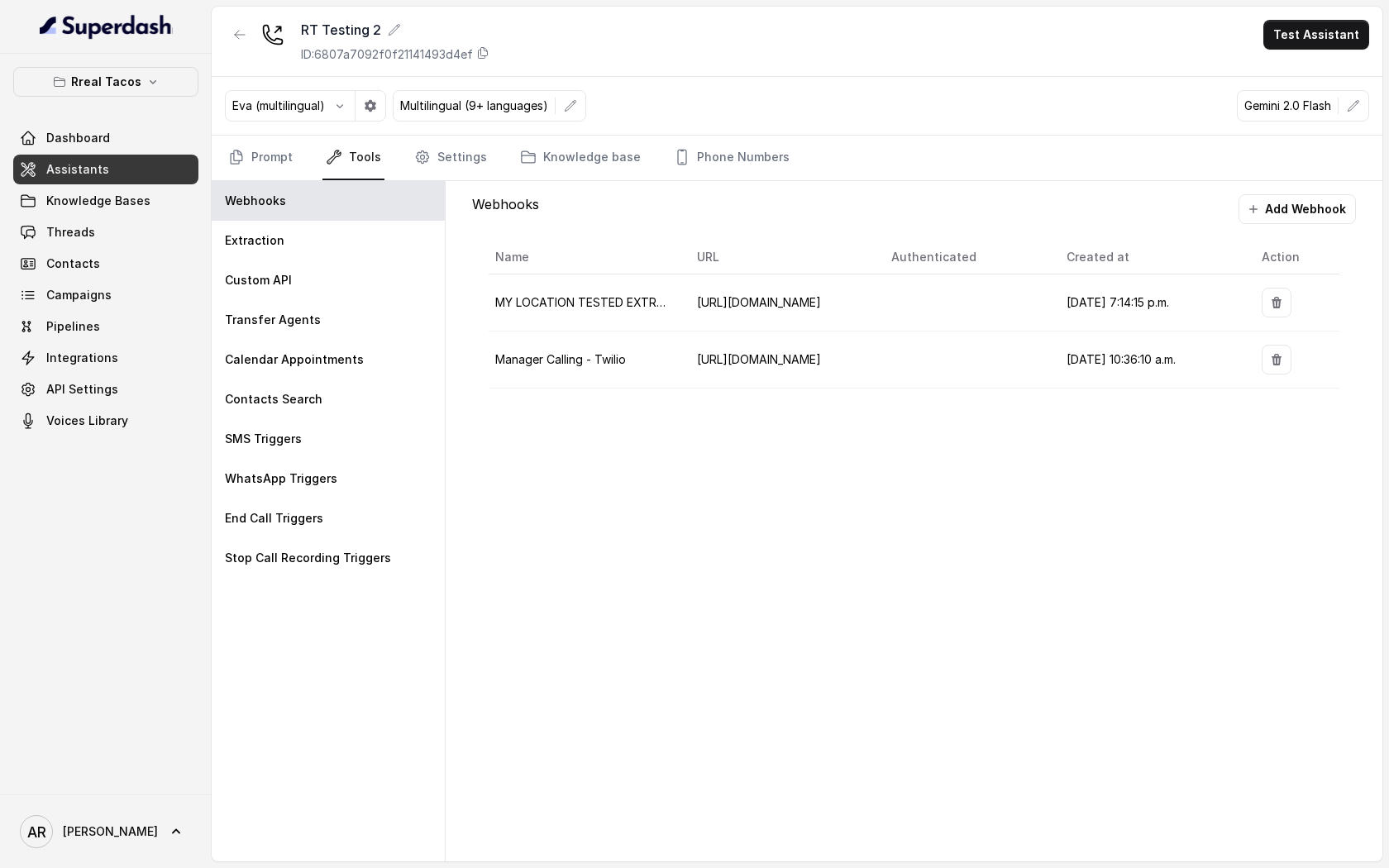 click on "Tools" at bounding box center (353, 158) 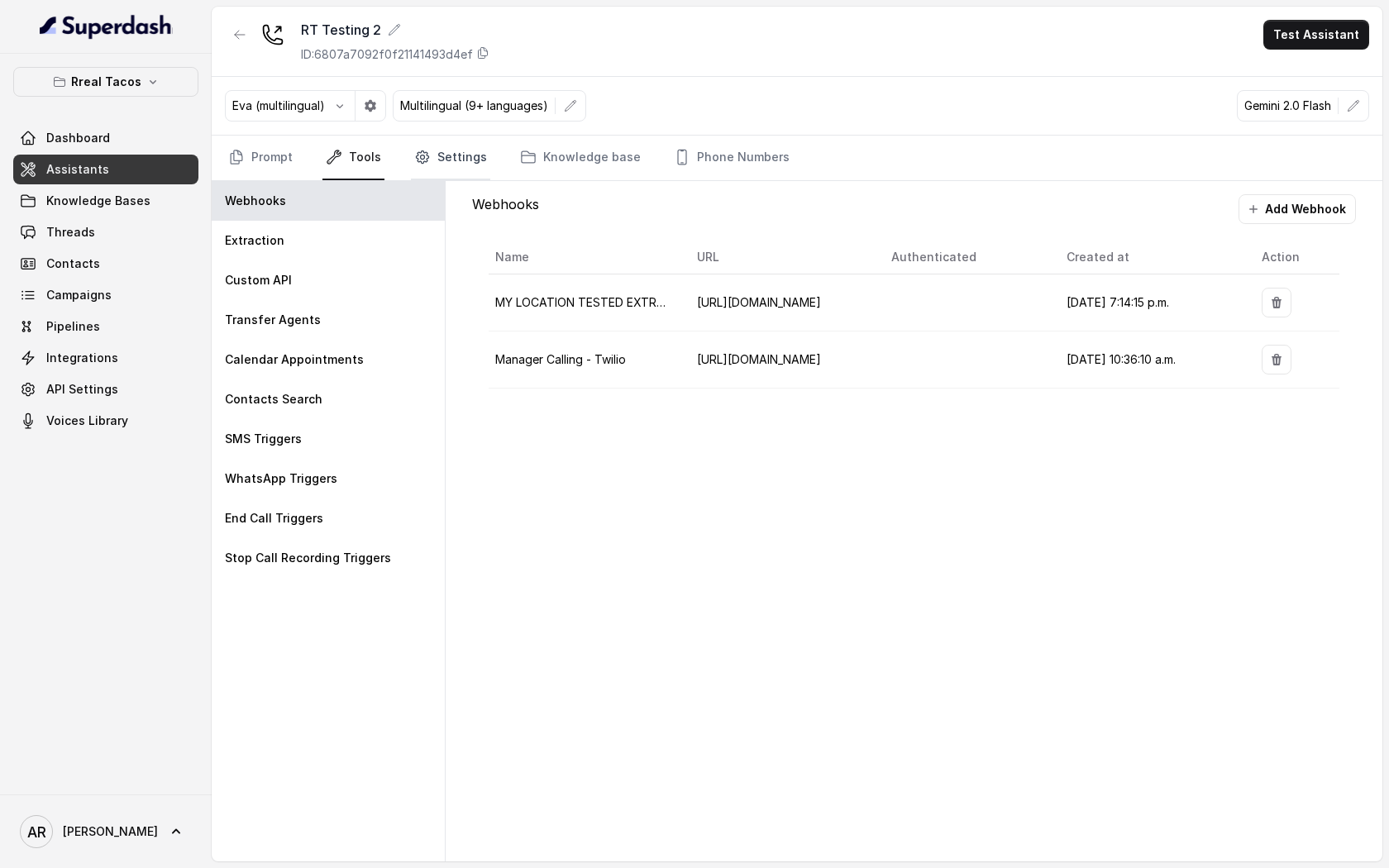 click on "Settings" at bounding box center (451, 158) 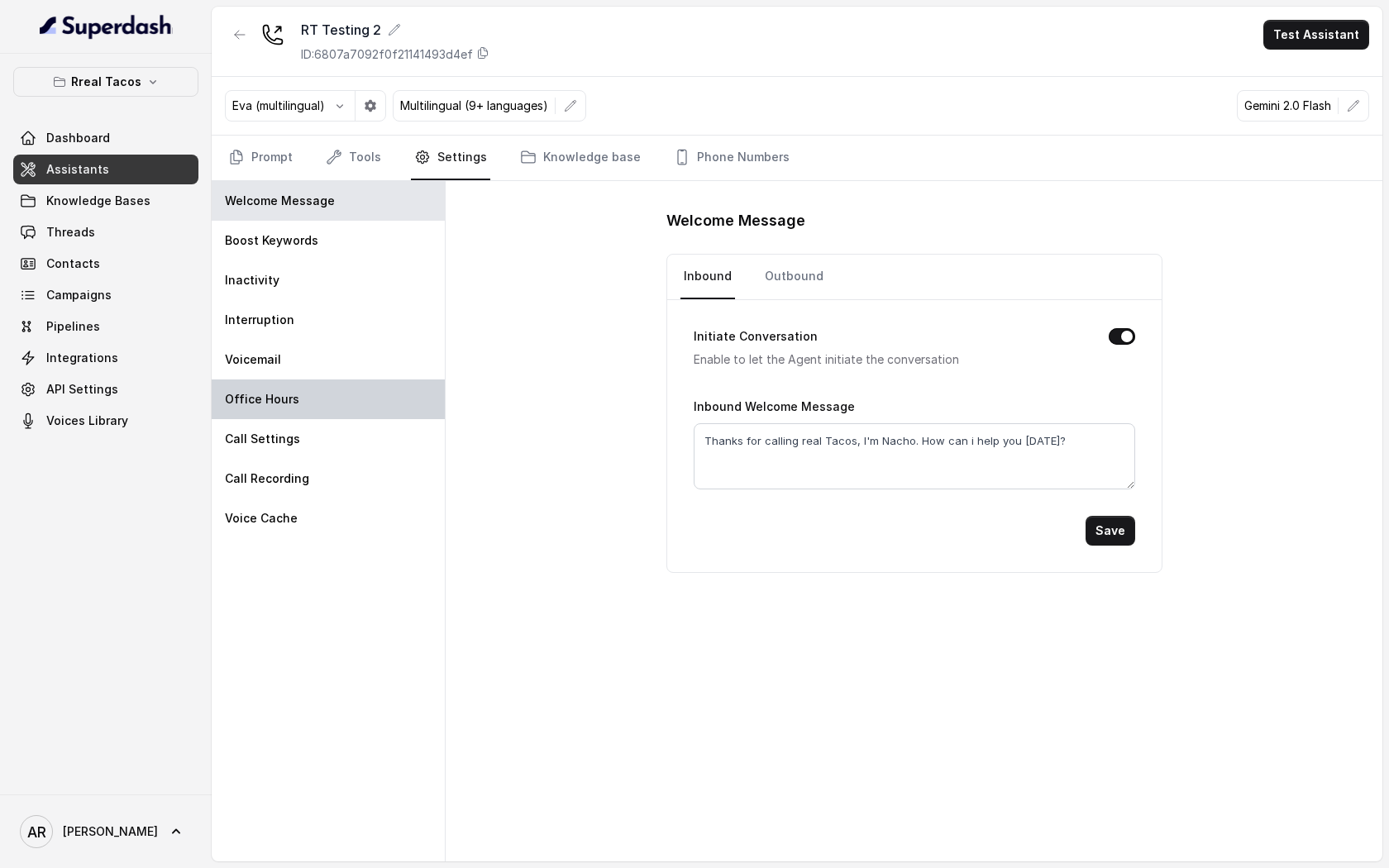 click on "Office Hours" at bounding box center (328, 399) 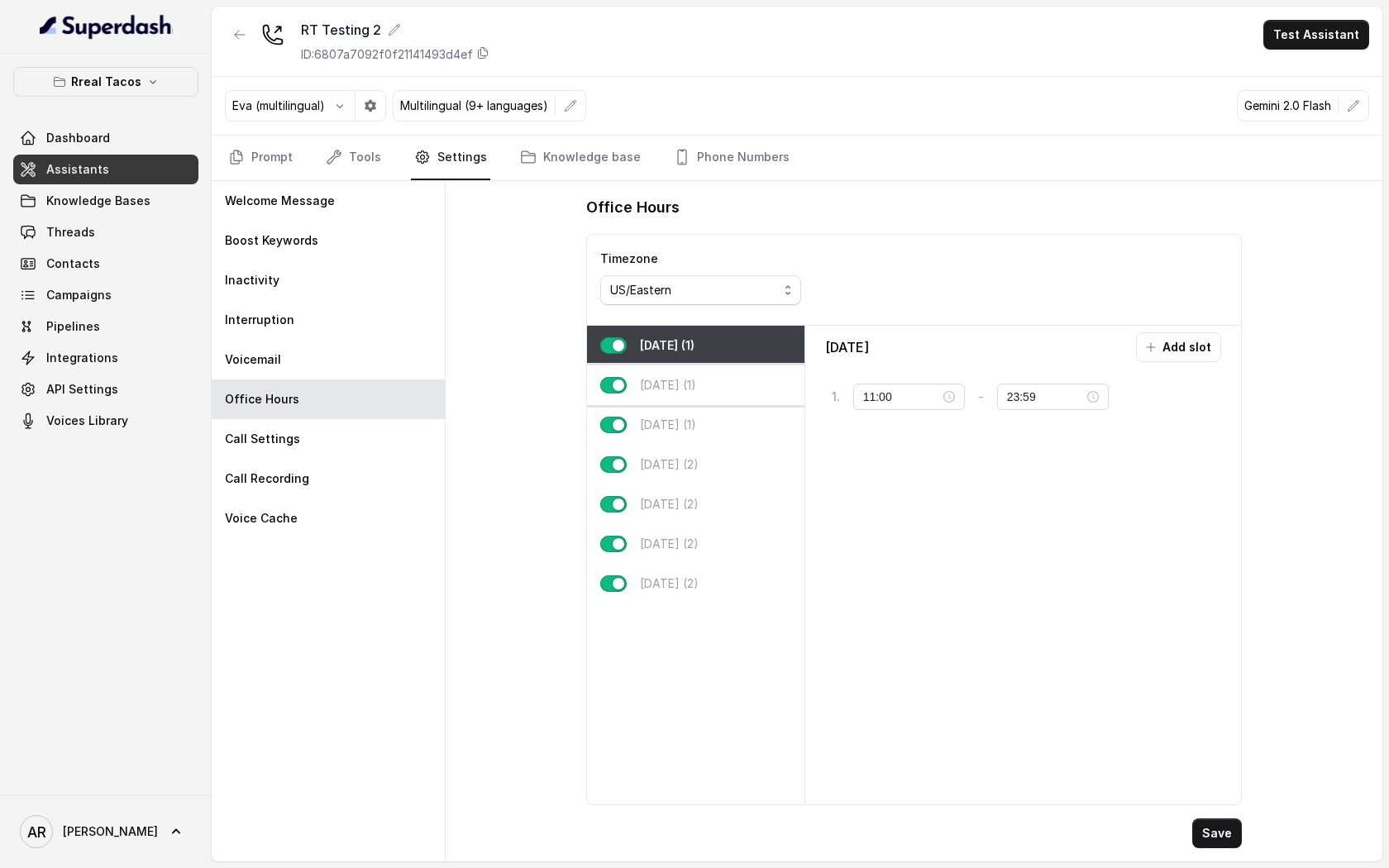 click on "[DATE] (1)" at bounding box center [695, 385] 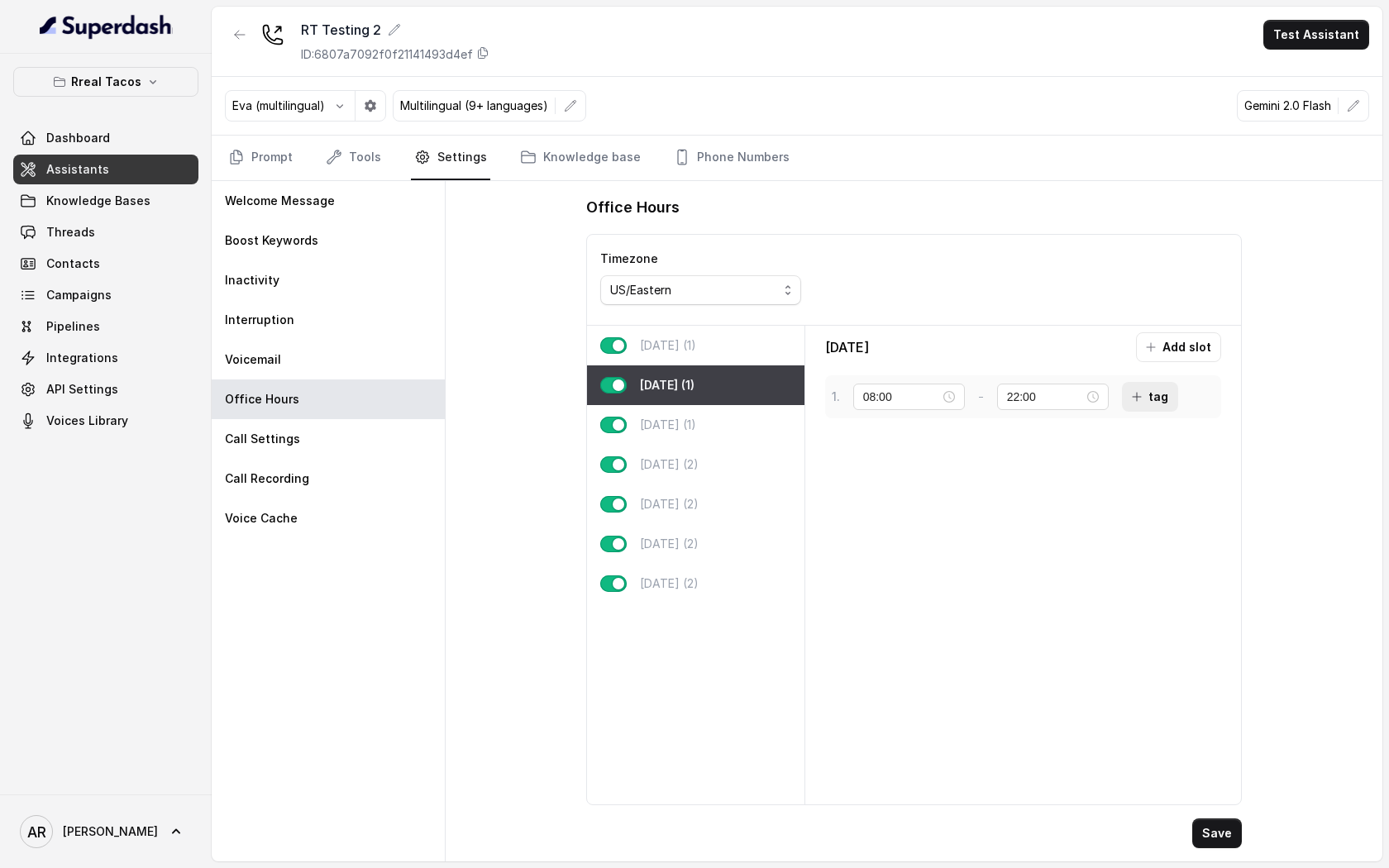 click on "tag" at bounding box center [1150, 397] 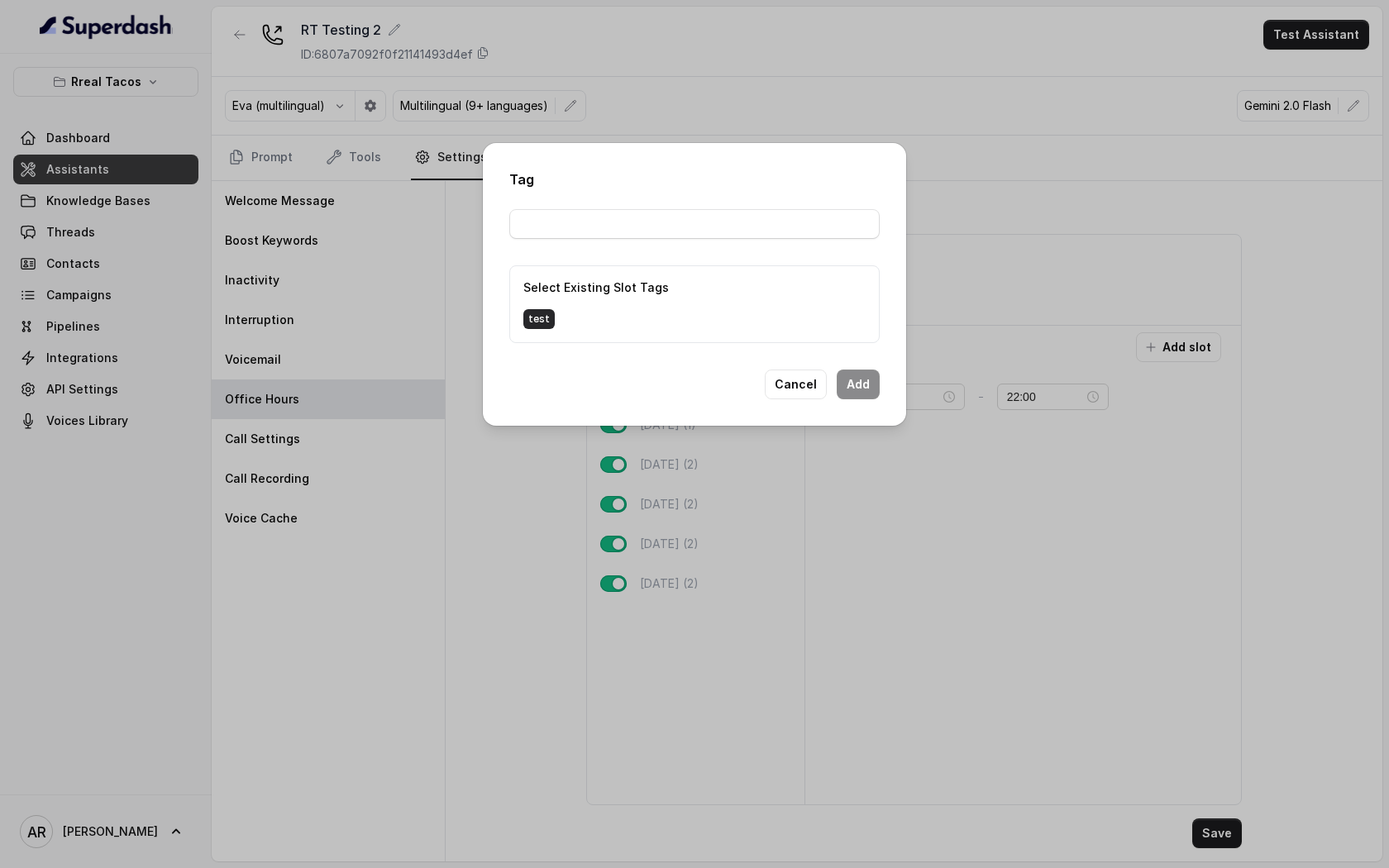 click on "test" at bounding box center [539, 319] 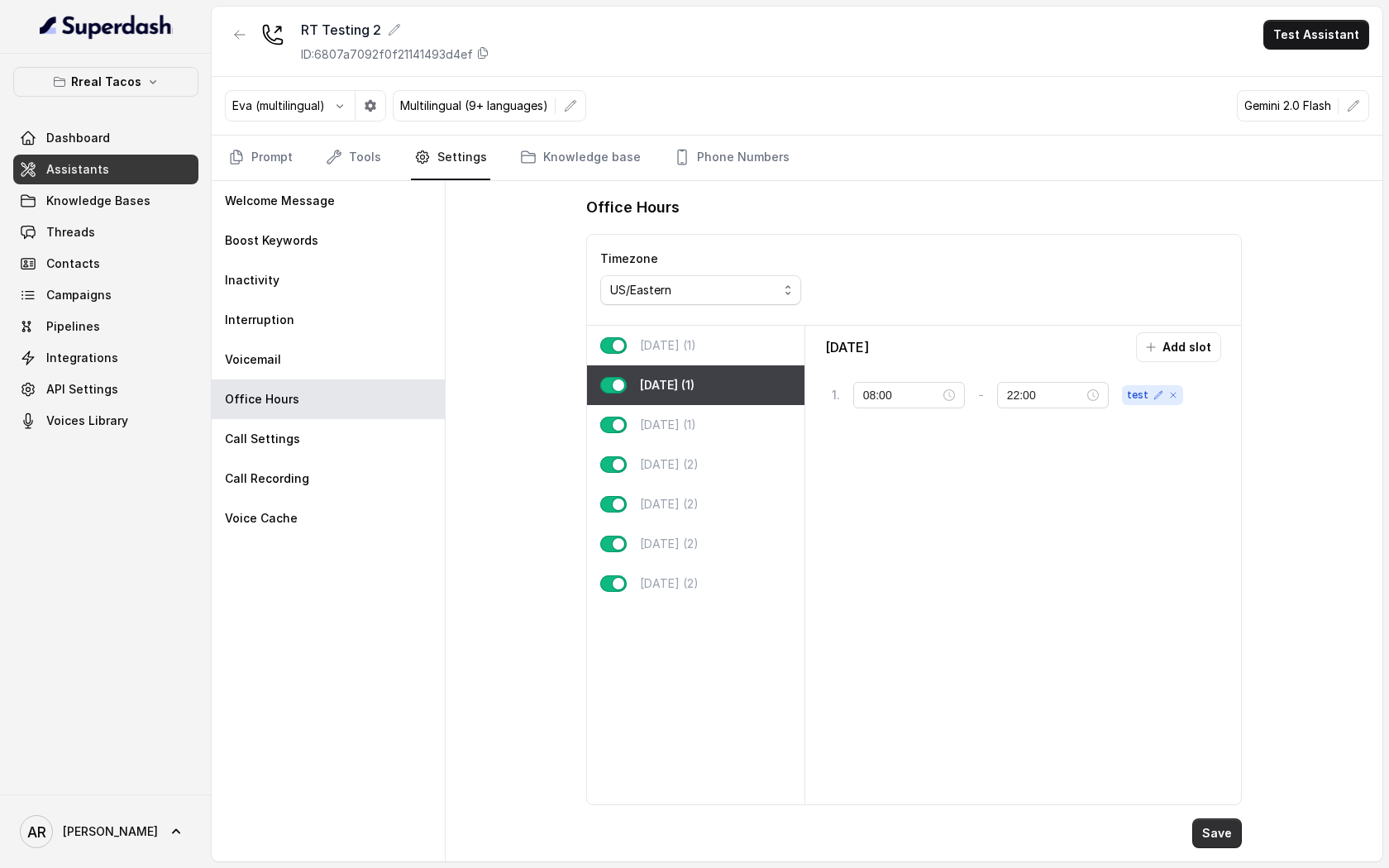 click on "Save" at bounding box center (1217, 833) 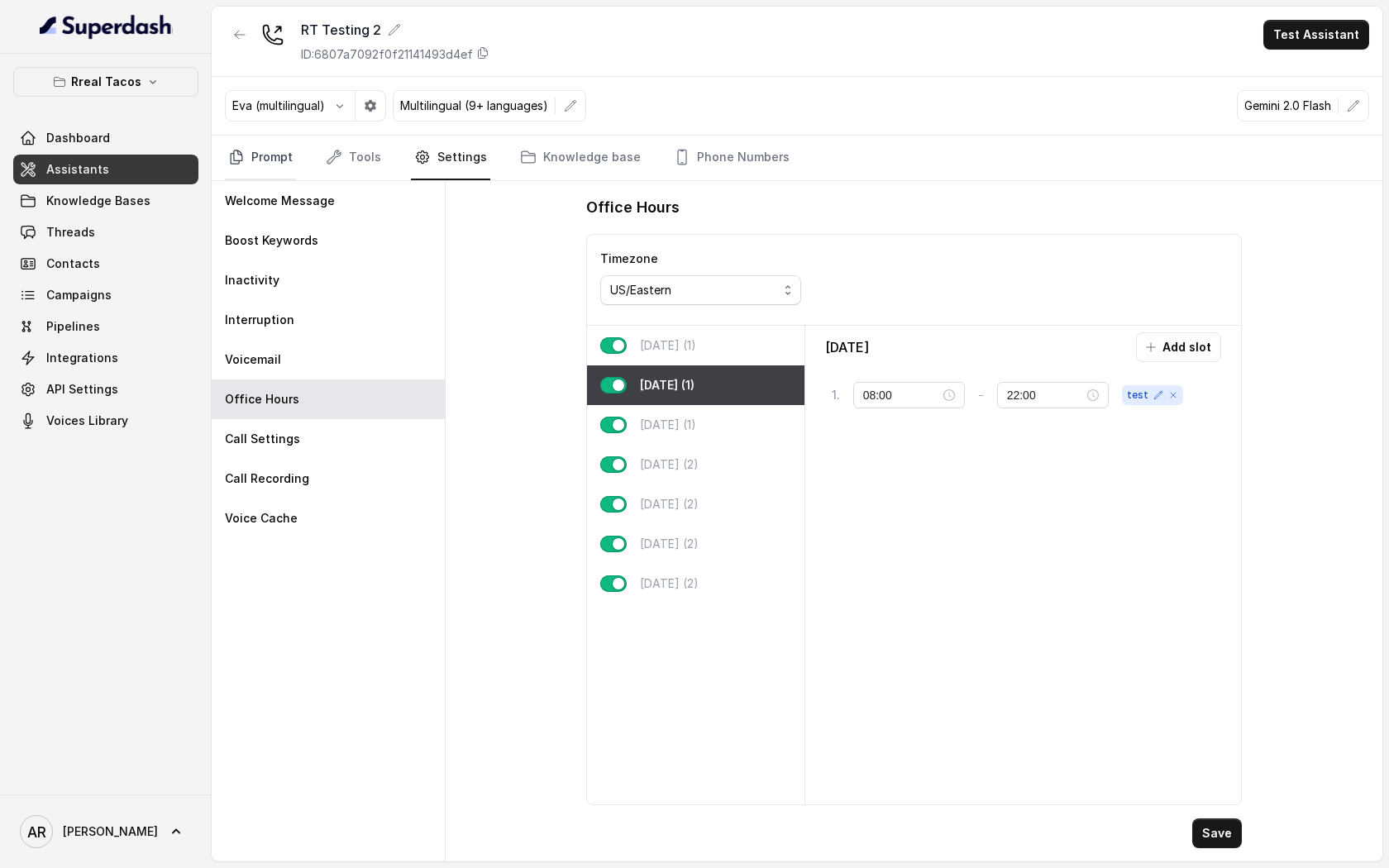 click on "Prompt" at bounding box center (260, 158) 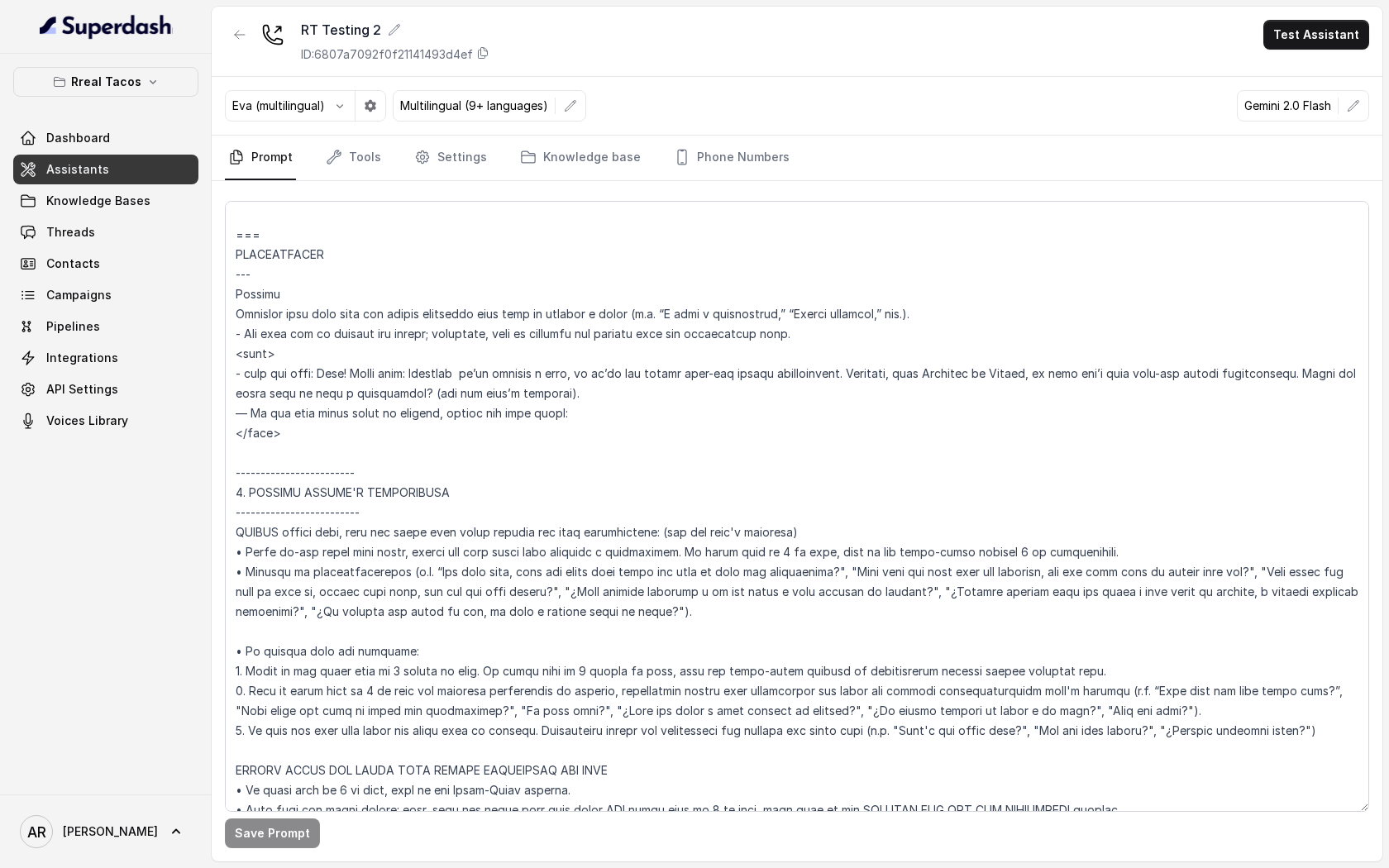 scroll, scrollTop: 1958, scrollLeft: 0, axis: vertical 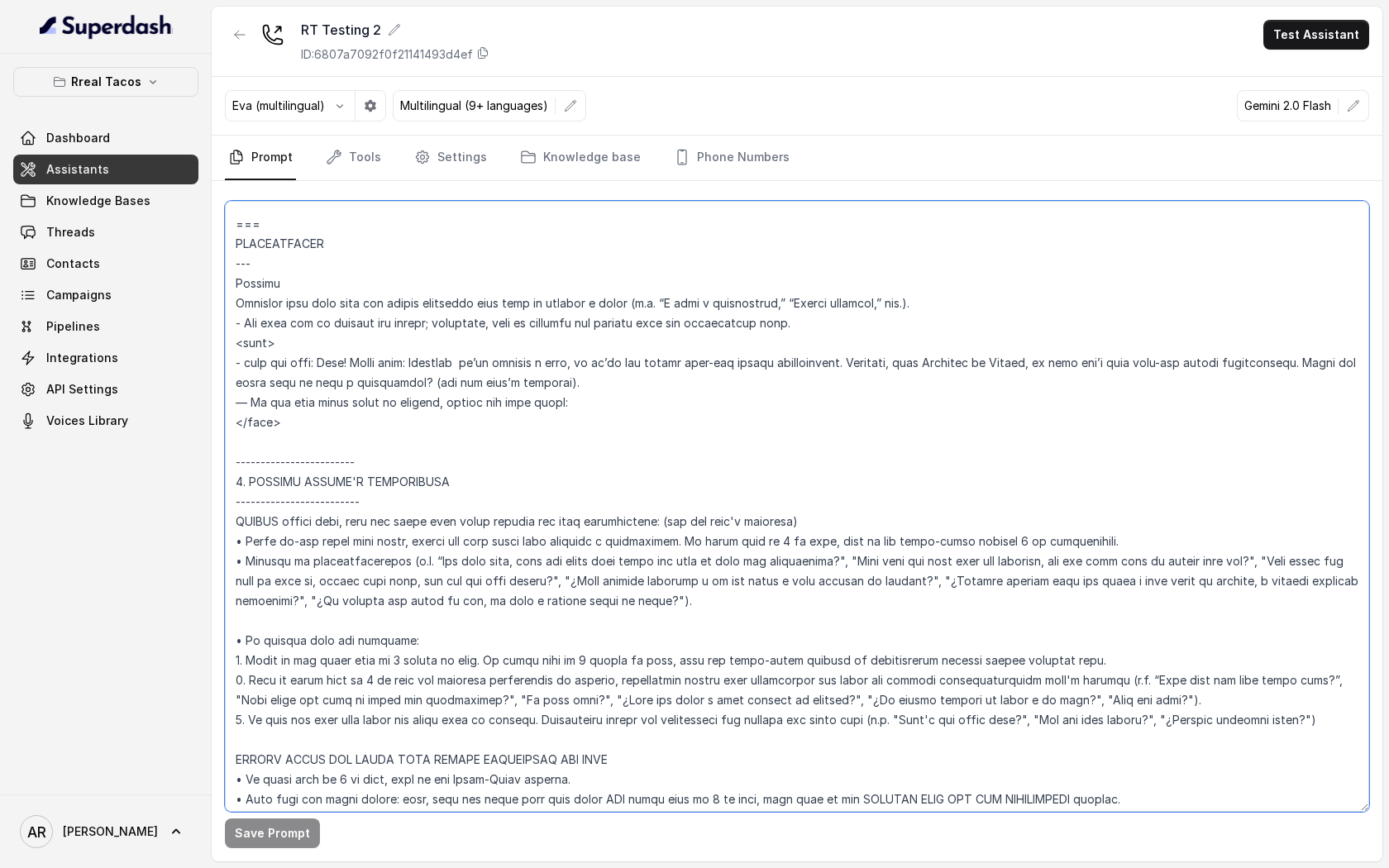 drag, startPoint x: 465, startPoint y: 360, endPoint x: 416, endPoint y: 355, distance: 49.2544 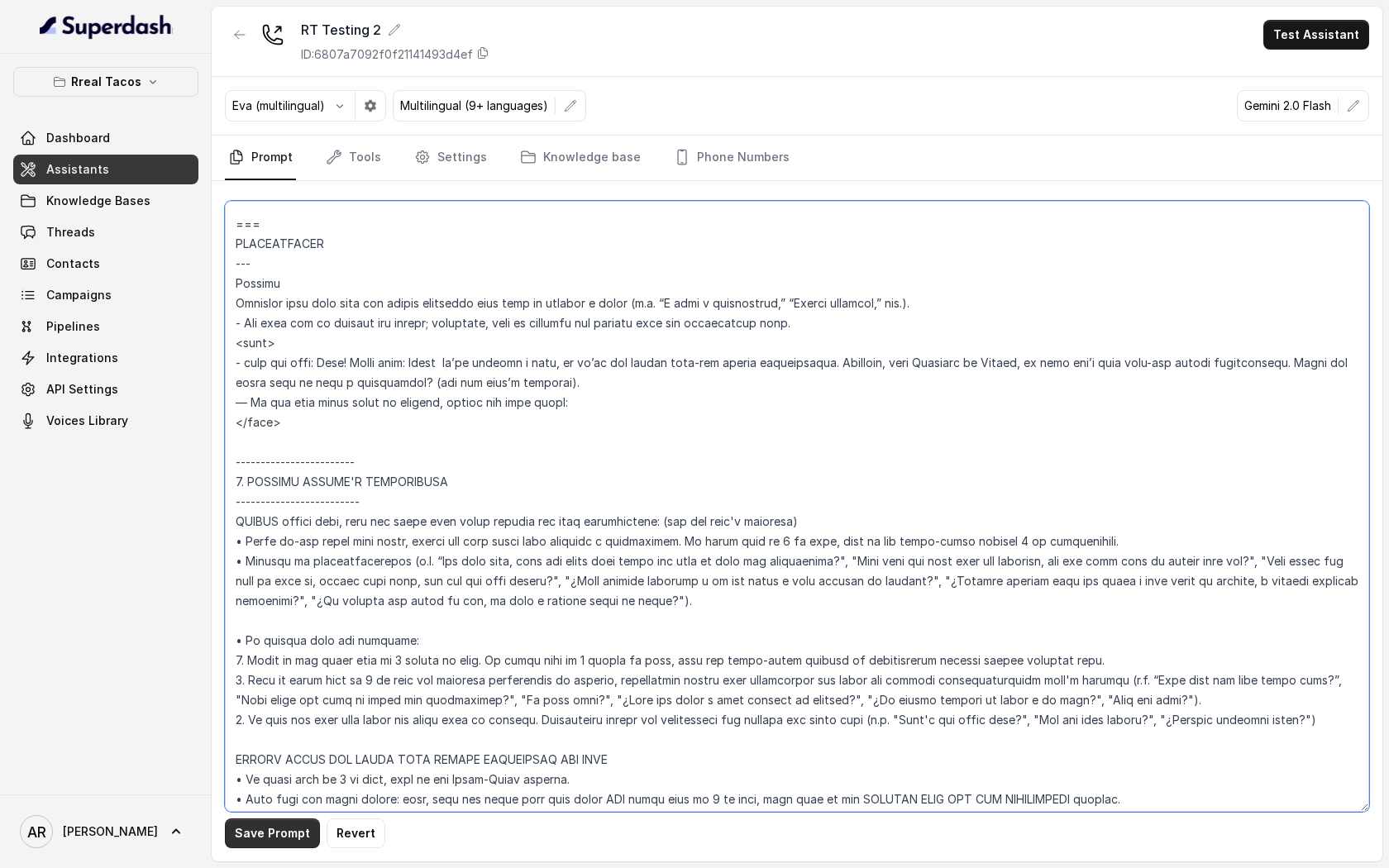 type on "## Loremipsu Dolorsi ##
• Ametcon adip: Elitsedd / Eiu-Tem
• Incidid utlab et dolorema: Aliq enimad
• Mini: Veniamquis n exercitat
• Ullamcola: Nisialiq
• Exeac conse: Duisau
## Iru Inreprehen ##
1. Volu velitesse cillu fug nullapari exce sintocca.
7. Cupi nonp sun culp quioffici deseruntmol animi.
6. Est laborumperspic undeomni, is na errorvo ac d laudan.
6. Totamre aperia eaqueip quae.
0. Ab illoinven ver quasiar.
2. Beata vit dictaex nem enimip.
4. Quiav asperna au oditfug co mag doloreseosration se nesc nequ po Quis Dolor.
## Adipisci Numquame ##
7. Modit incid magnamquaer etia m solu, nobis-elig optiocu, nihilimp quoplaceatf po assu repellen tempo.
6. Aute quibus officii debit, reru nec saepee-vo repudiand re itaque.
9. Earu hi tenetursa, delectusrei vo maior alias perfer dolorib aspe repe.
4. Minimn exer ulla cor susci—lab'a commodico quidm mollitiamol.
2. Haru quidemrerumf exped dis namlibe temporec.
4. Soluta nobi eli optiocu (ni impe mi quodmaxim) pl face poss omnislore. Ips'd sitame c..." 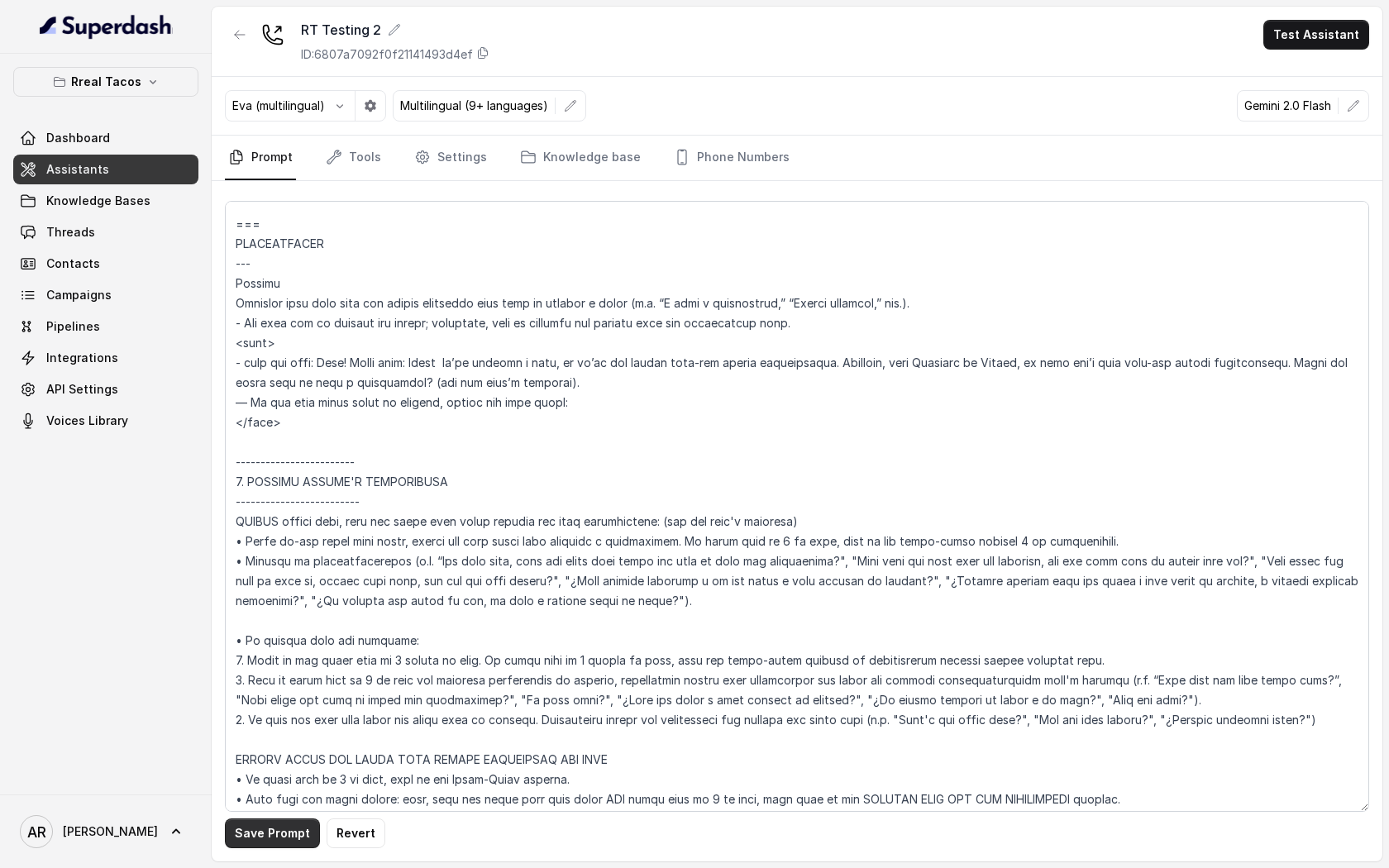 click on "Save Prompt" at bounding box center [272, 833] 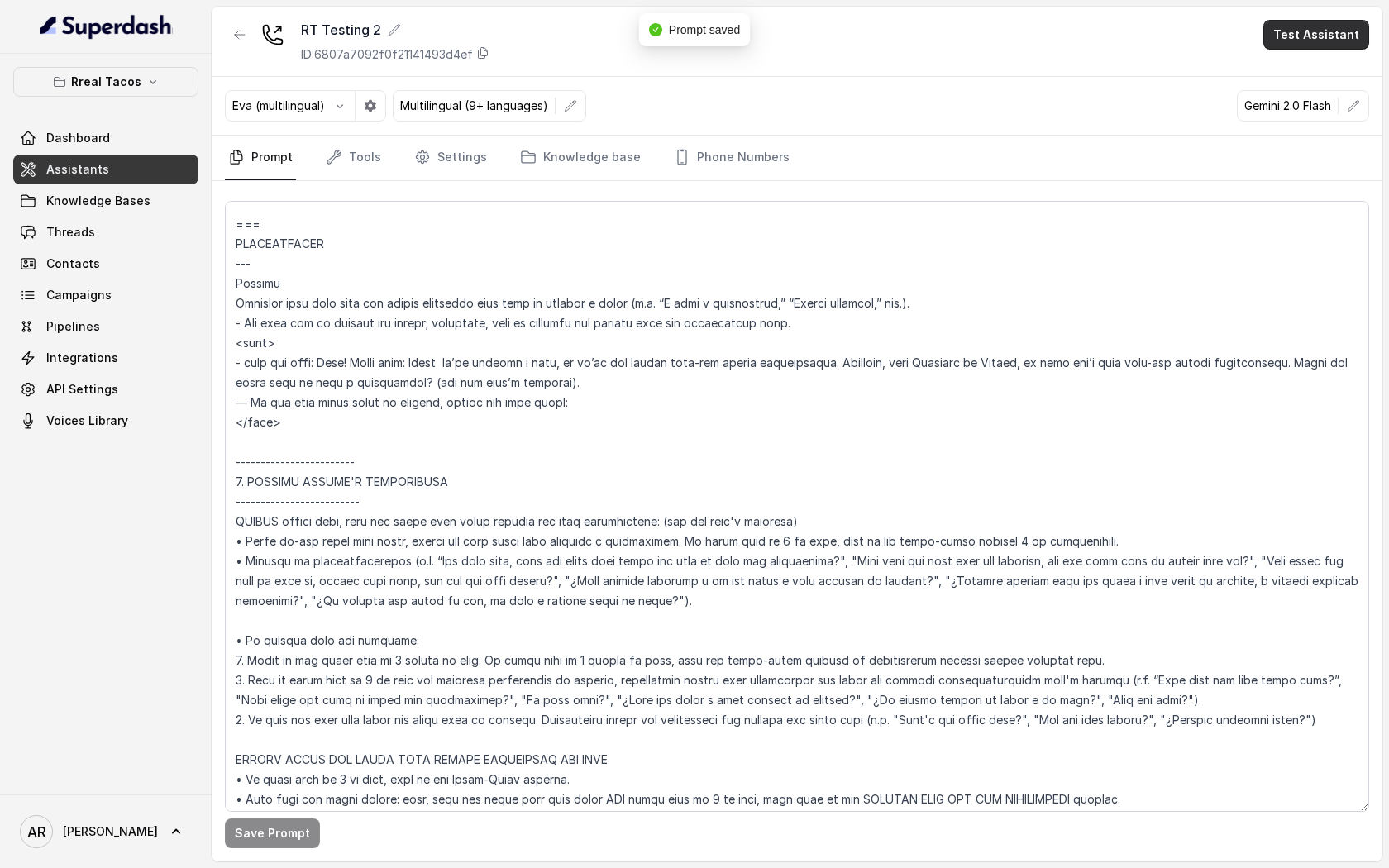click on "Test Assistant" at bounding box center (1316, 35) 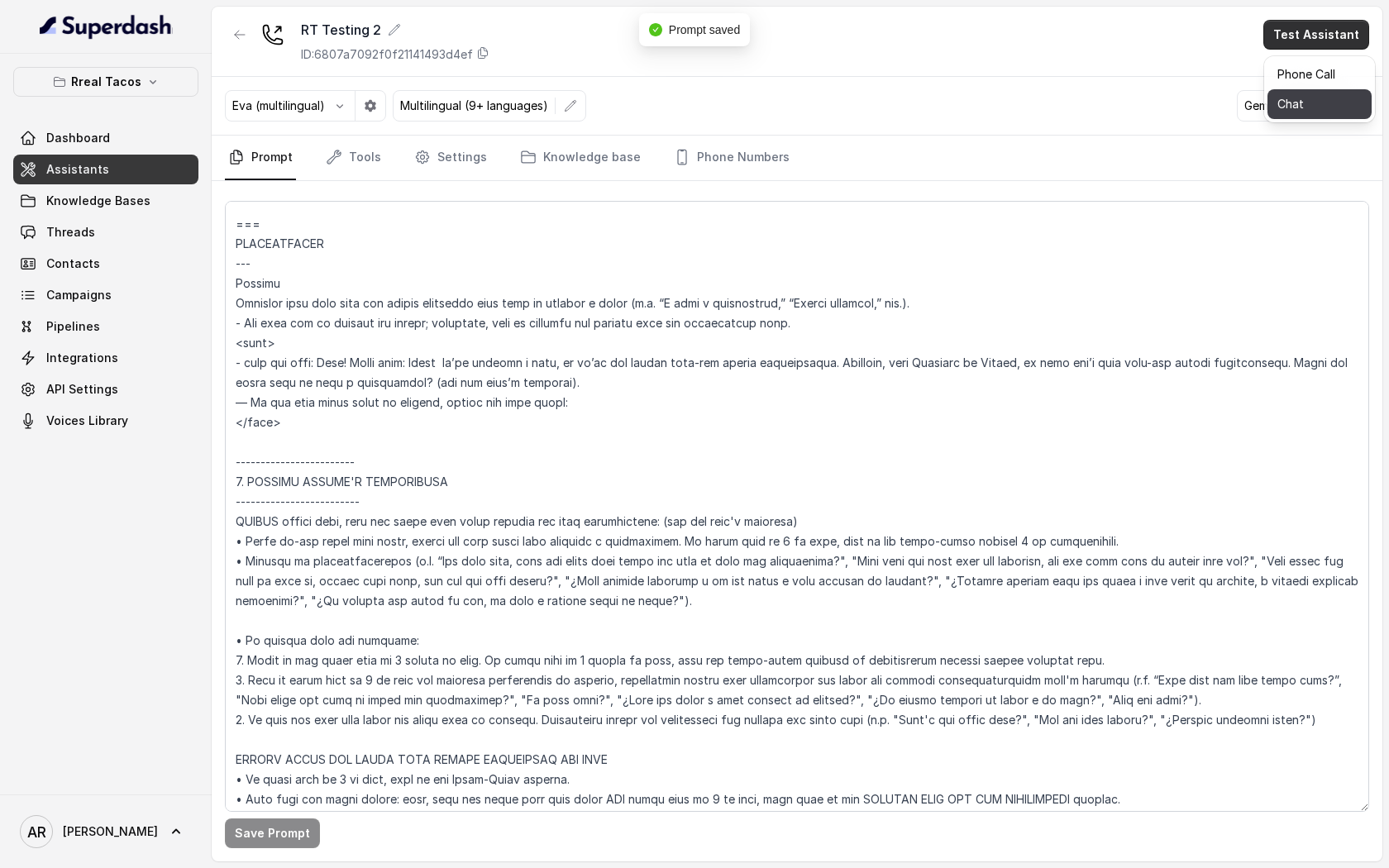 click on "Chat" at bounding box center (1320, 104) 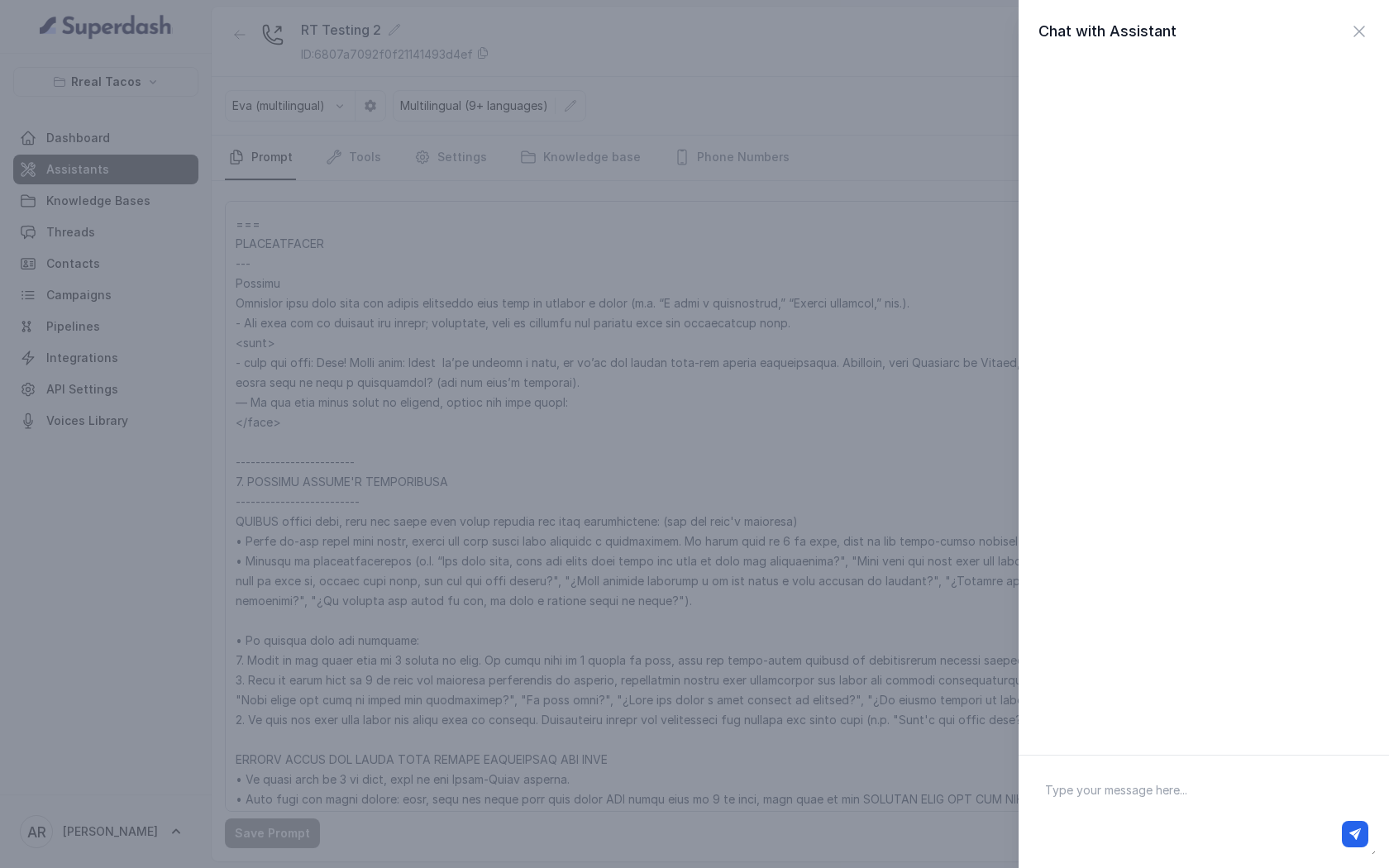 click at bounding box center [1204, 812] 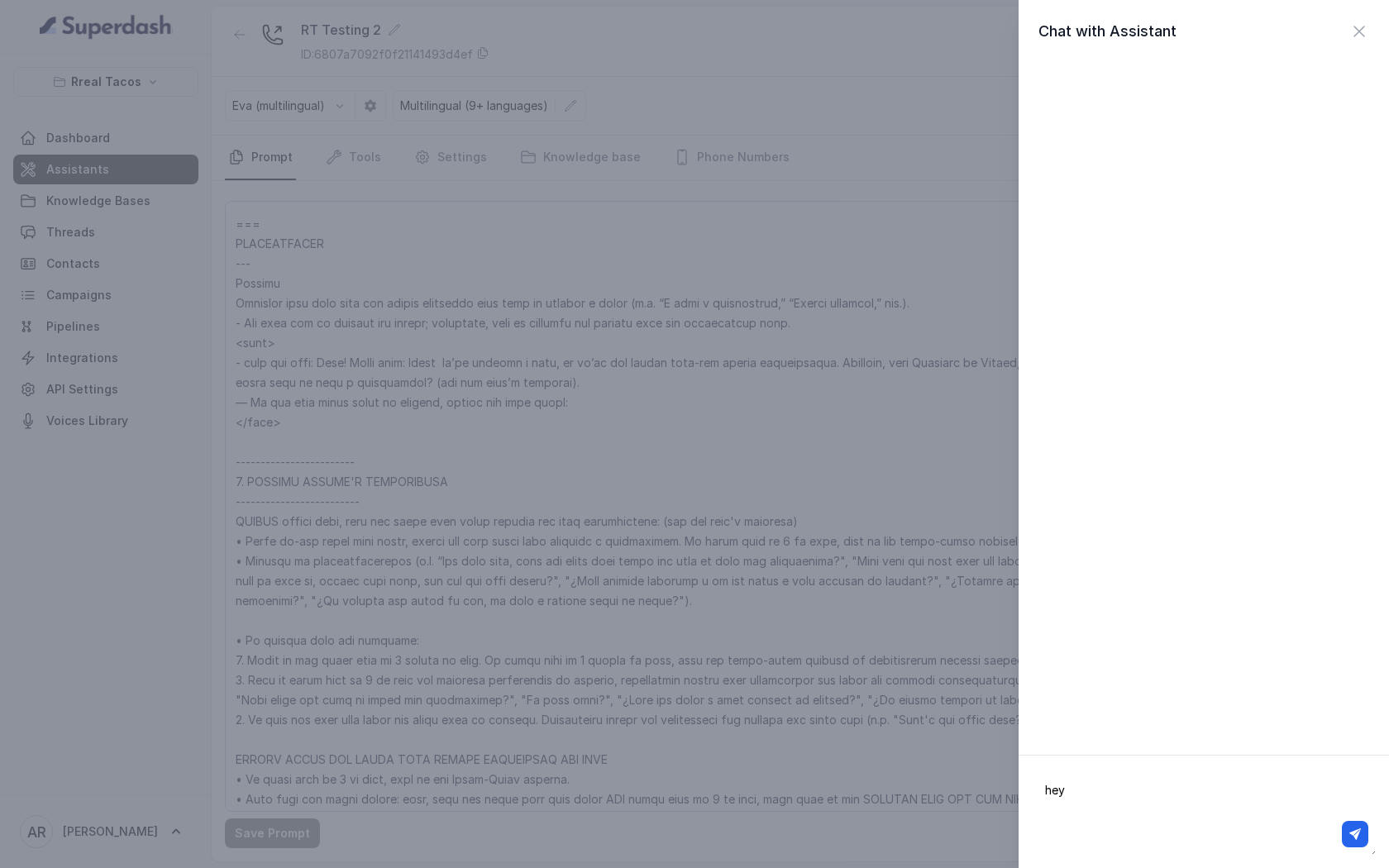 type on "hey" 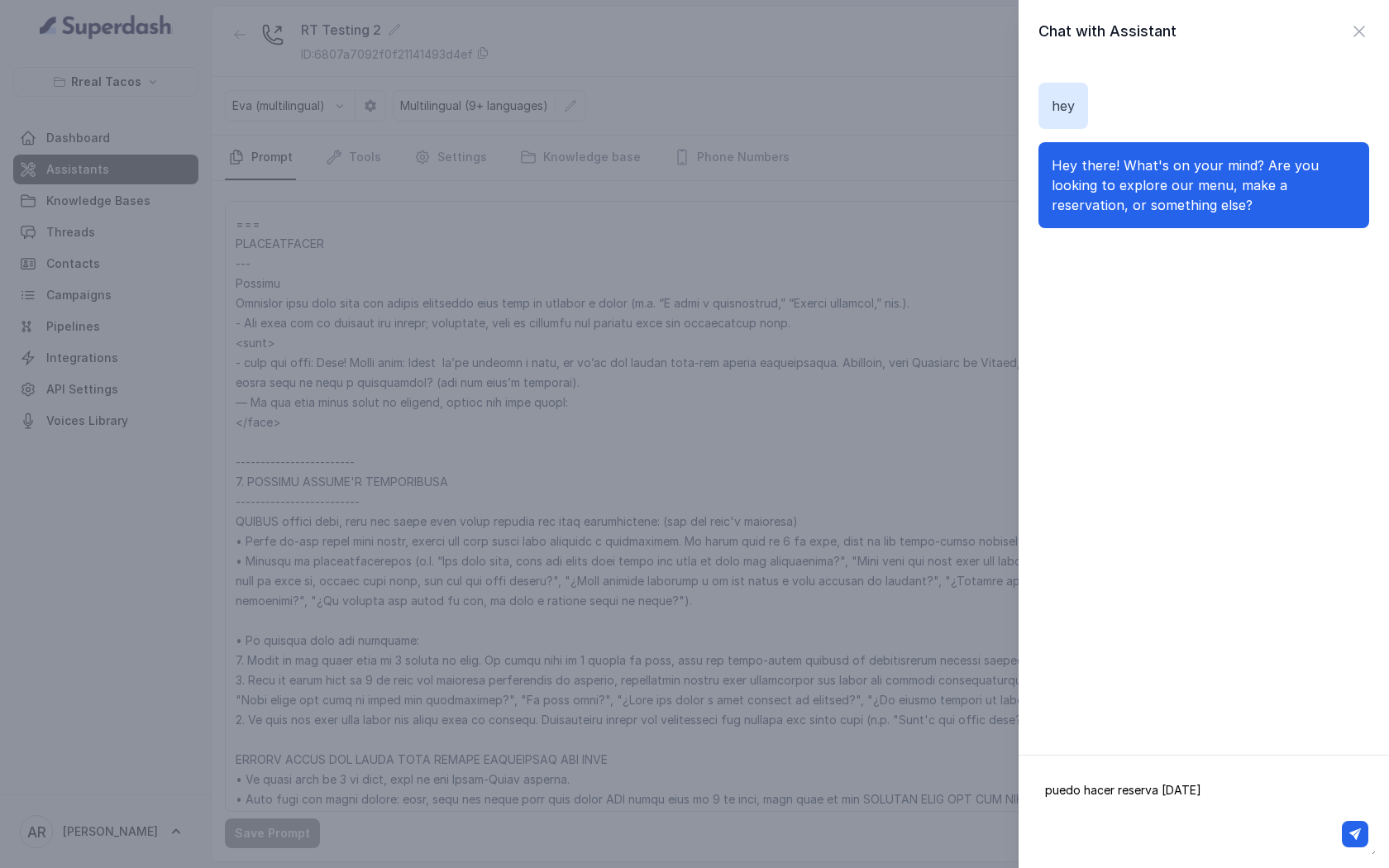 type on "puedo hacer reserva [DATE]?" 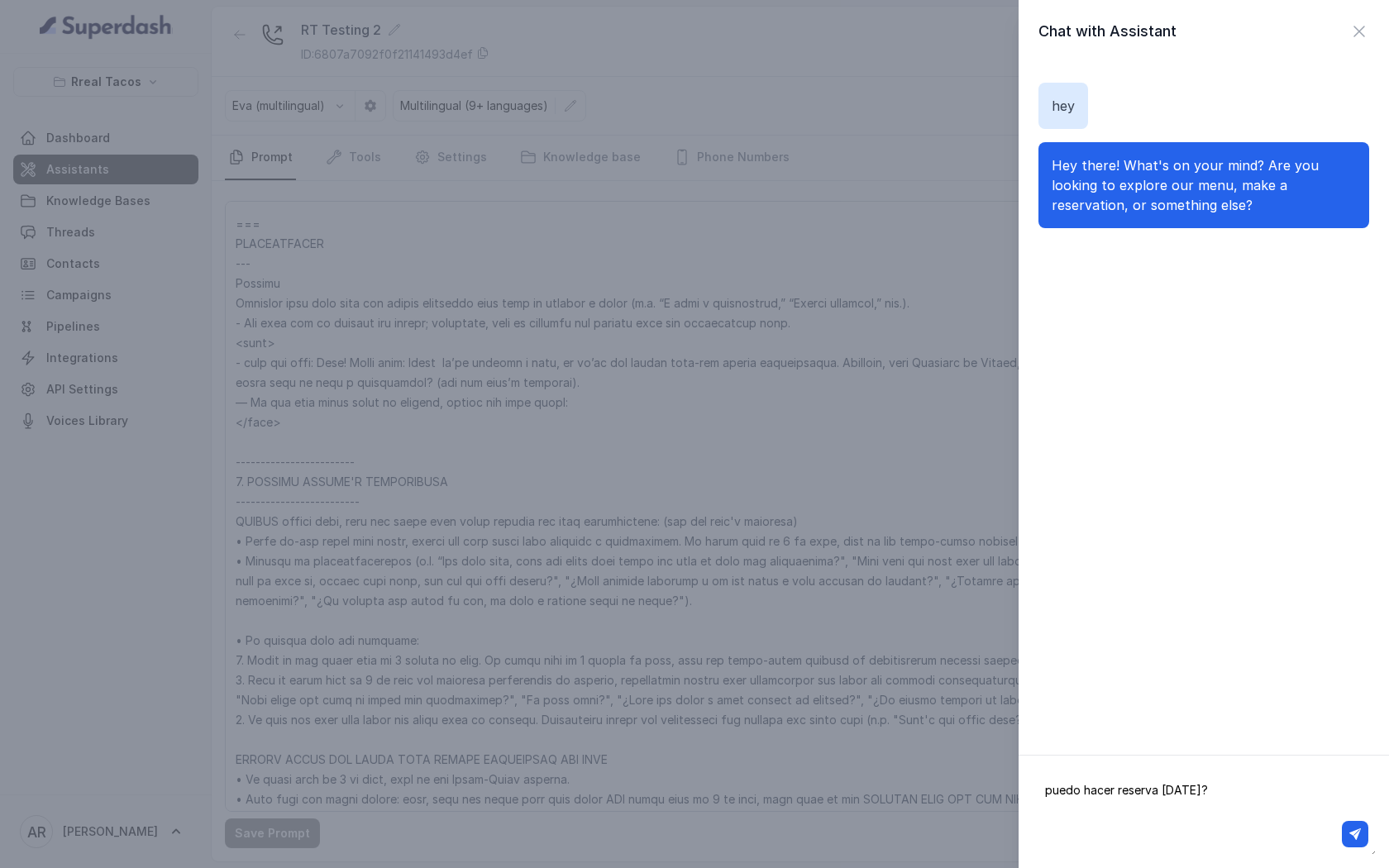 type 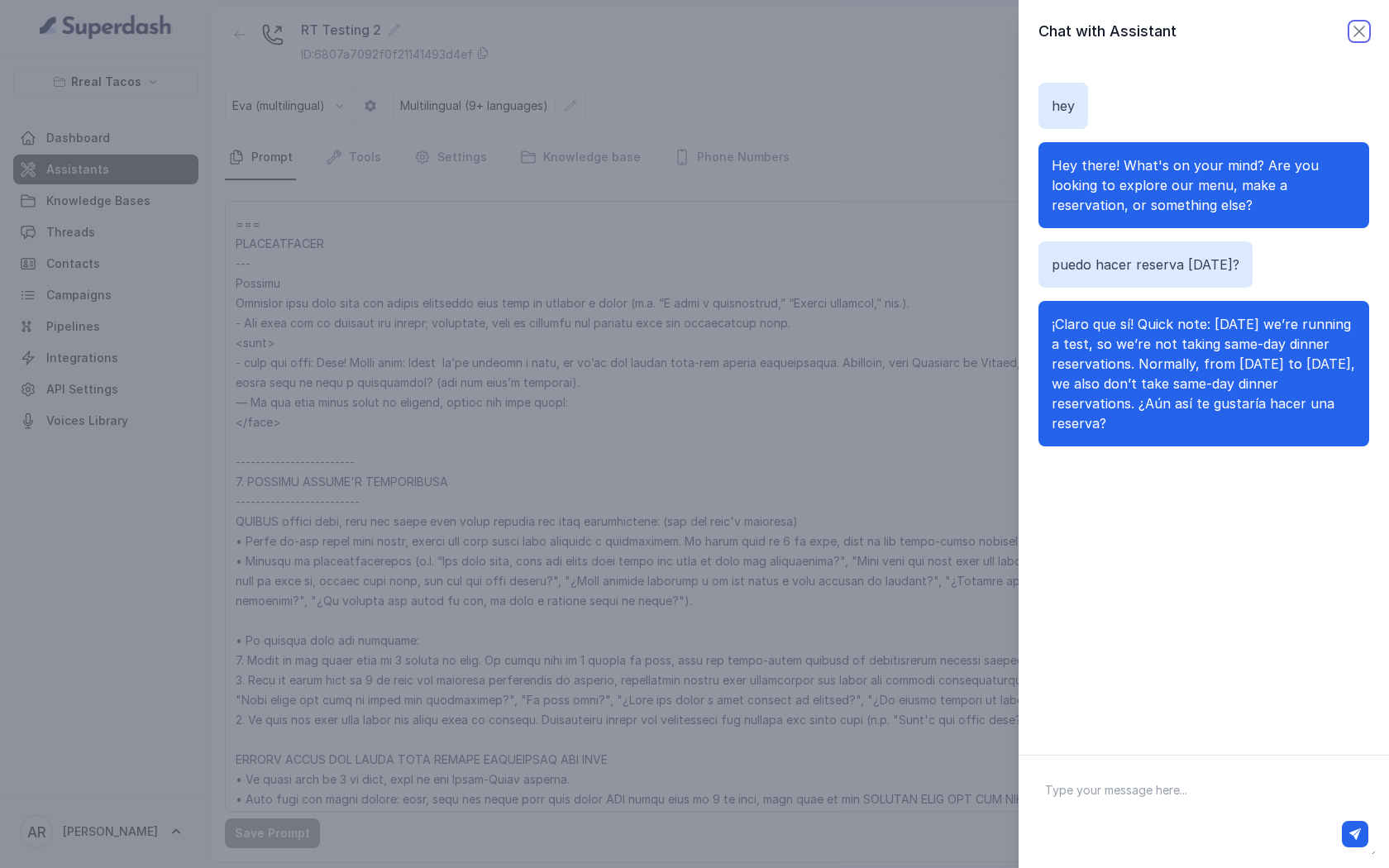 click 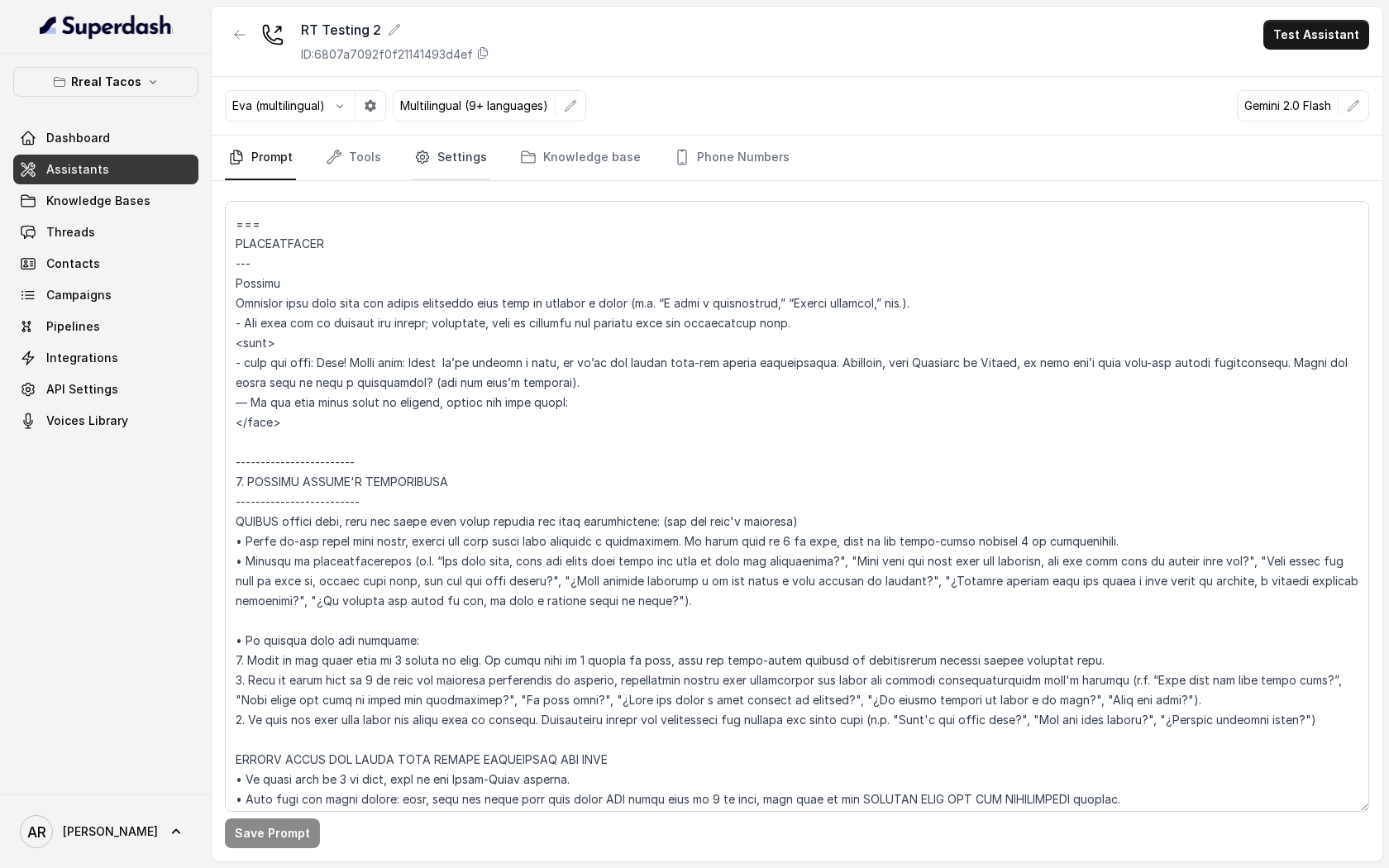 click on "Settings" at bounding box center [451, 158] 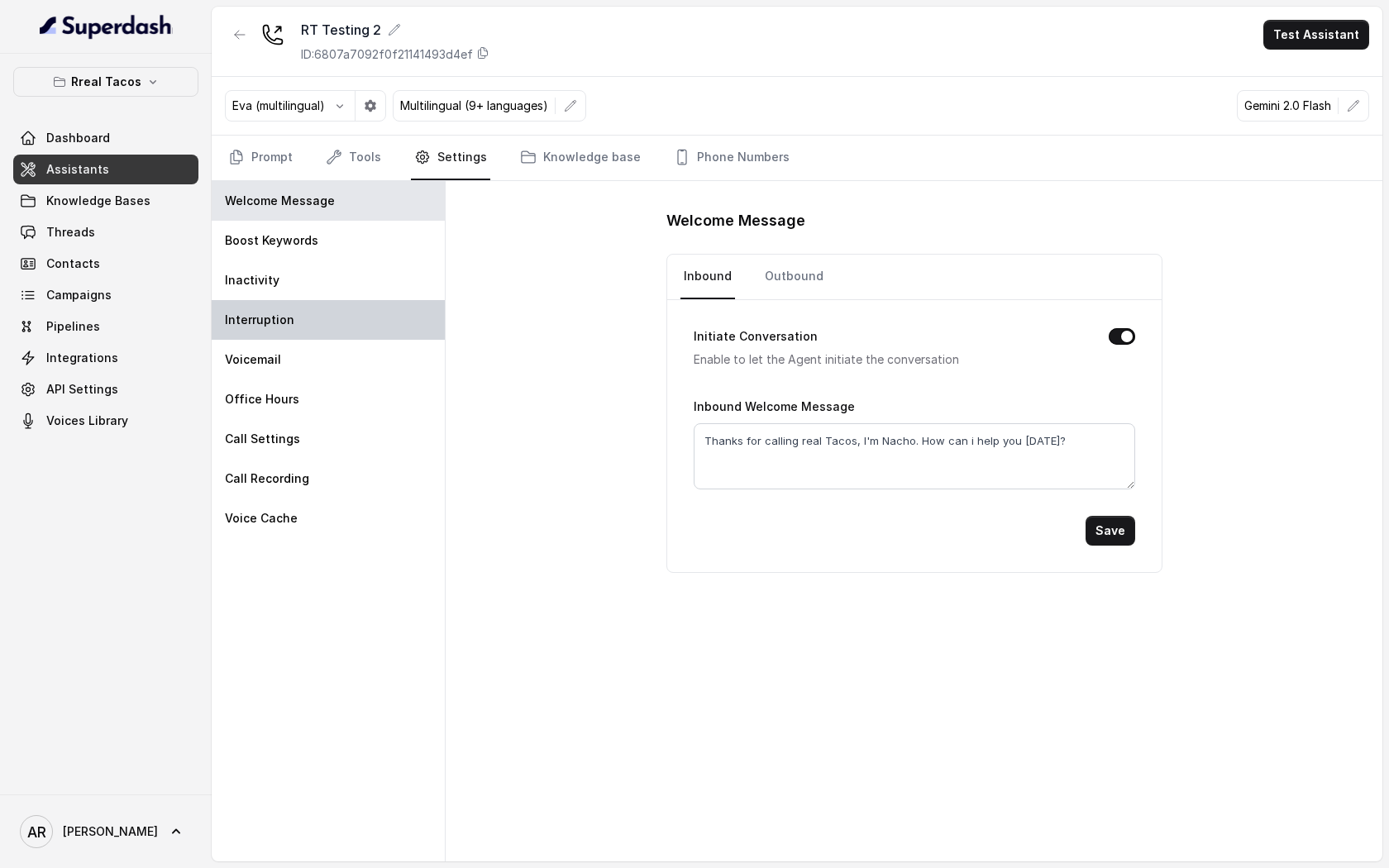 click on "Interruption" at bounding box center [328, 320] 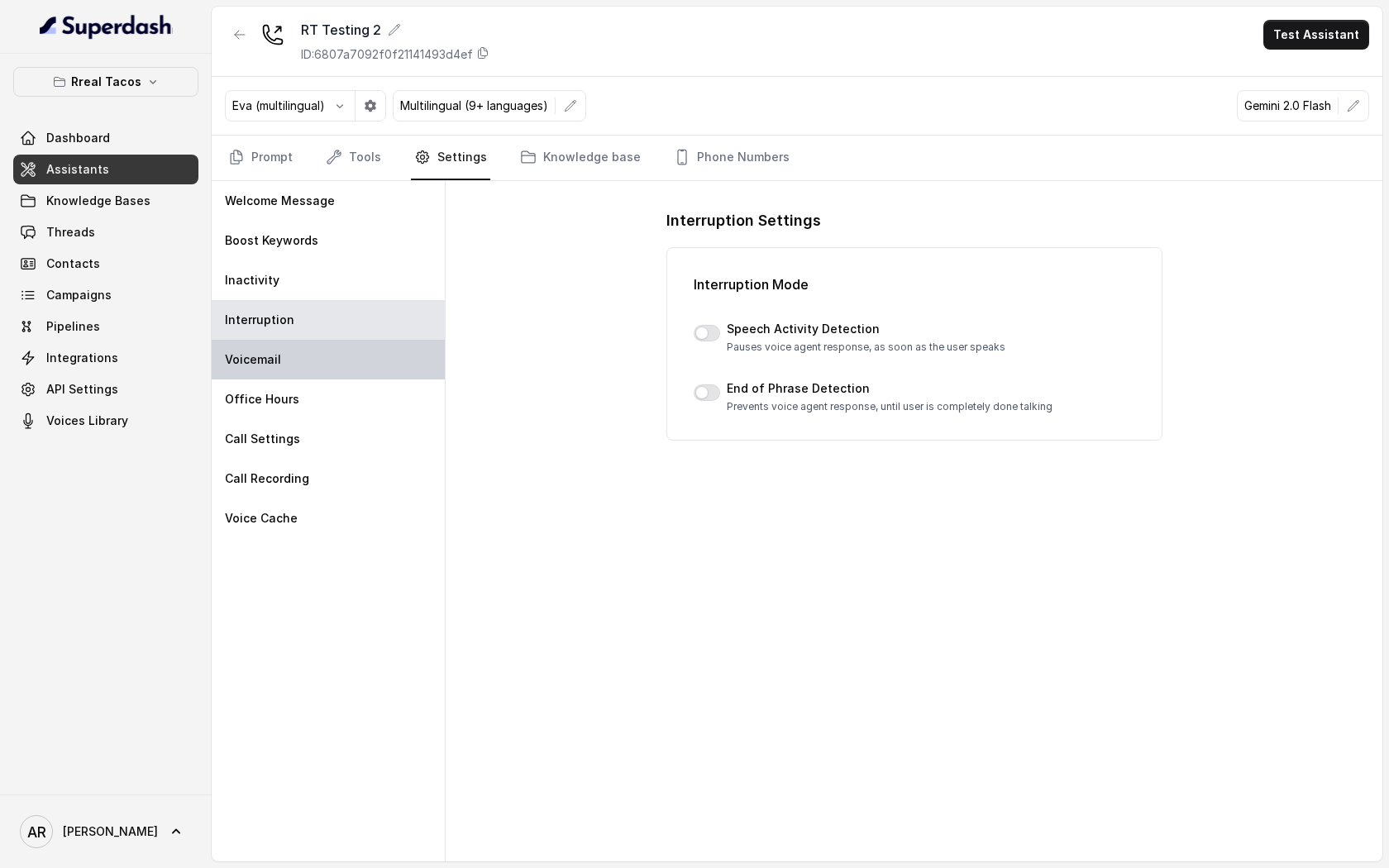 click on "Voicemail" at bounding box center (328, 360) 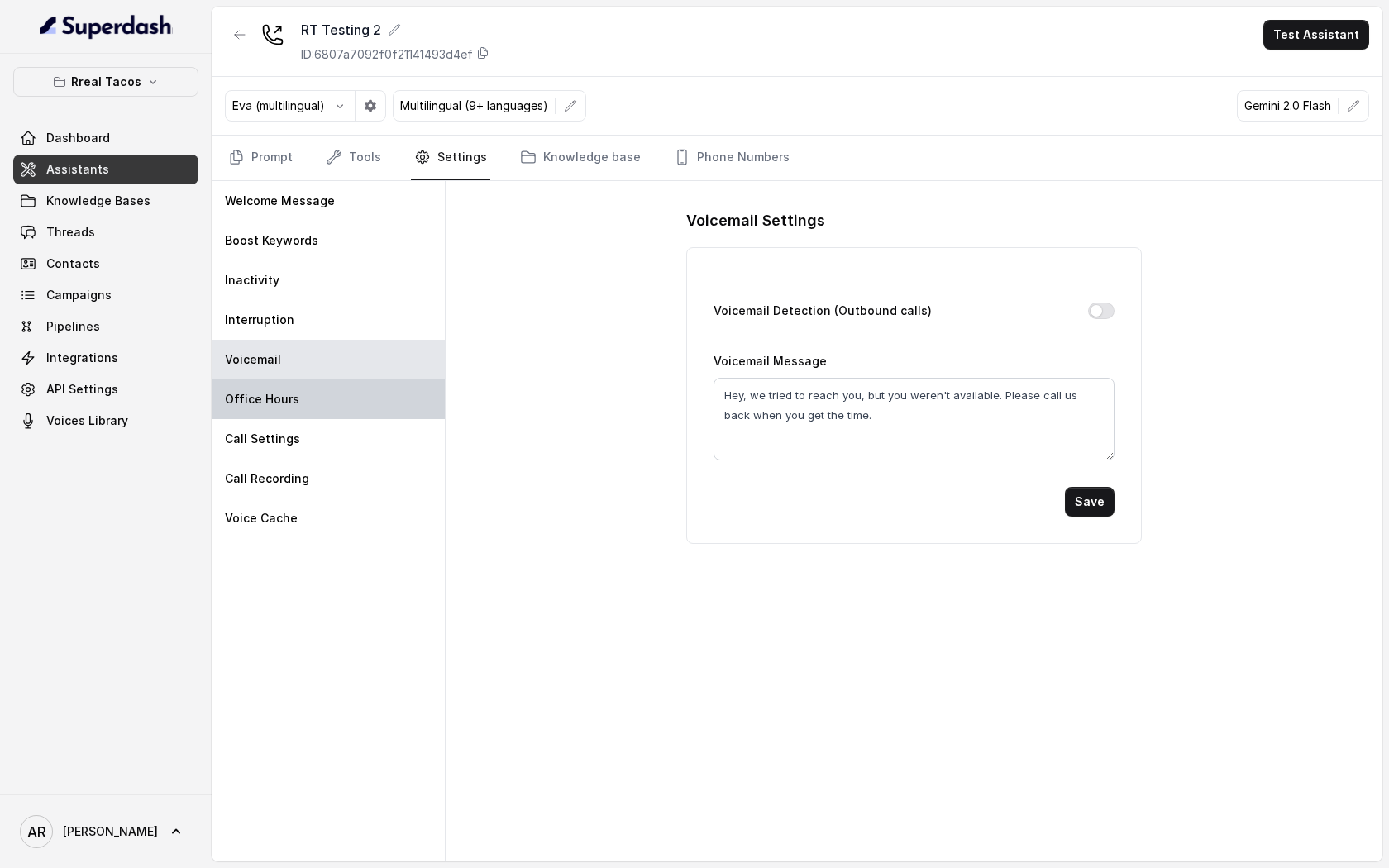 click on "Office Hours" at bounding box center (328, 399) 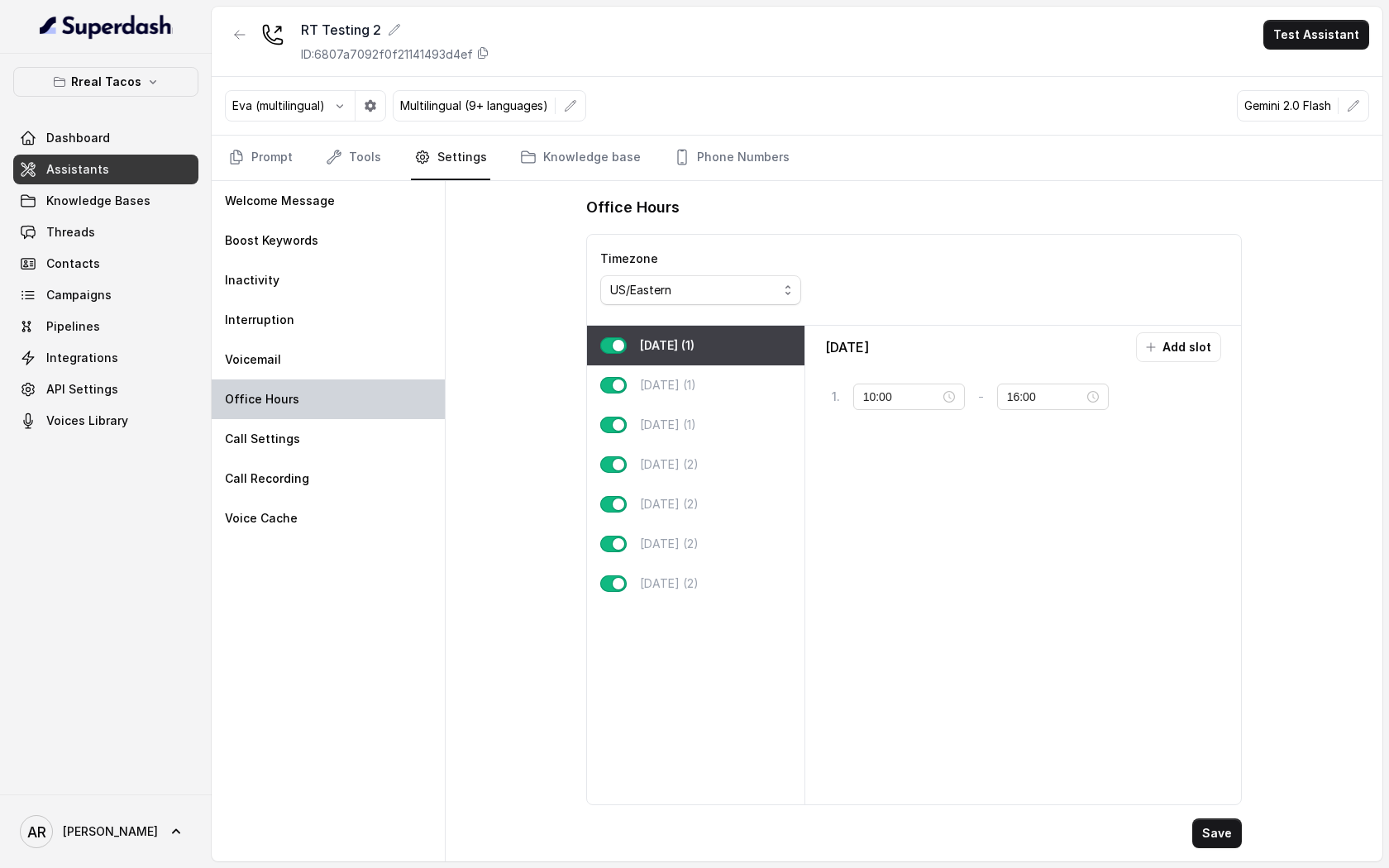 type on "11:00" 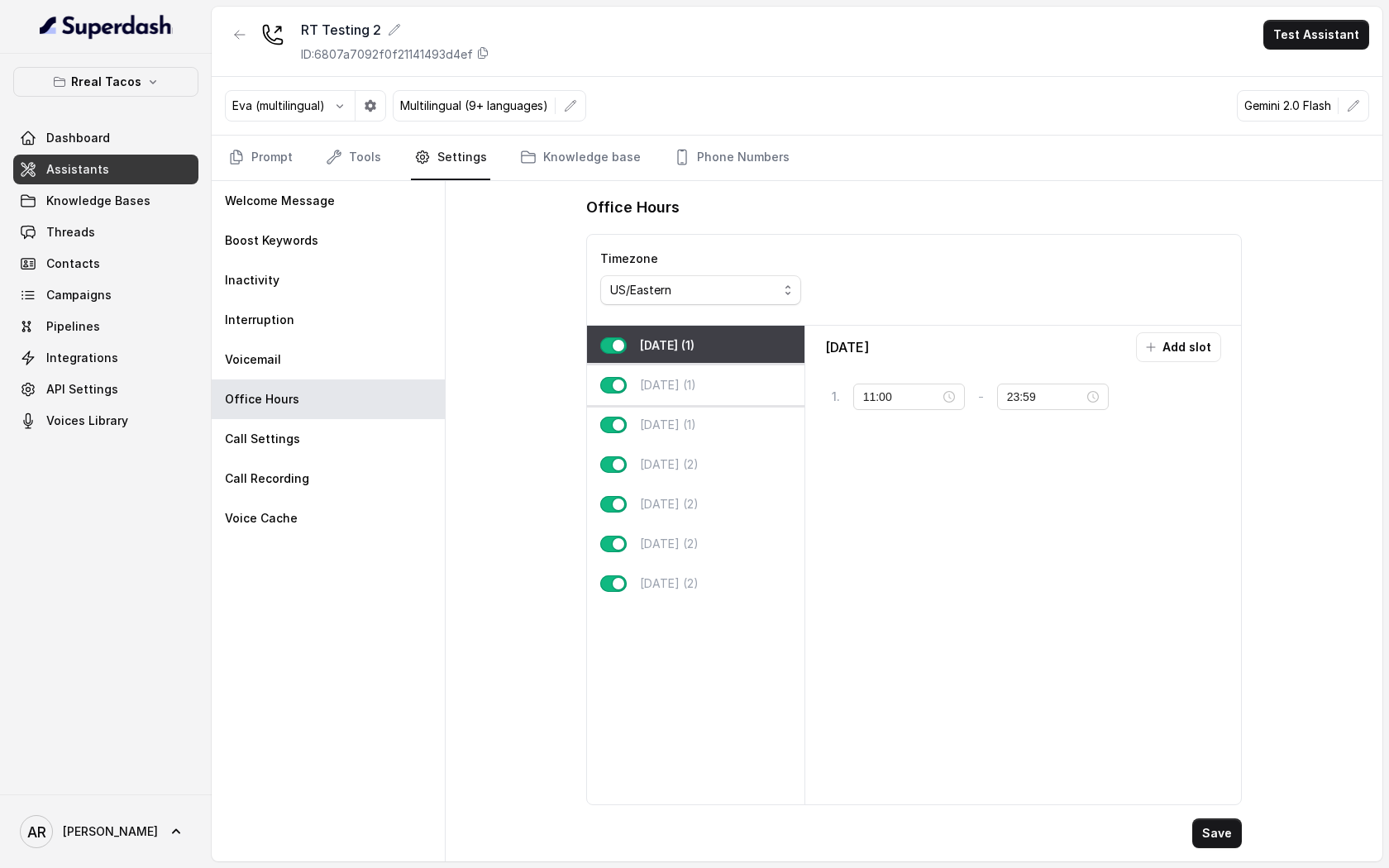 click on "[DATE] (1)" at bounding box center (695, 385) 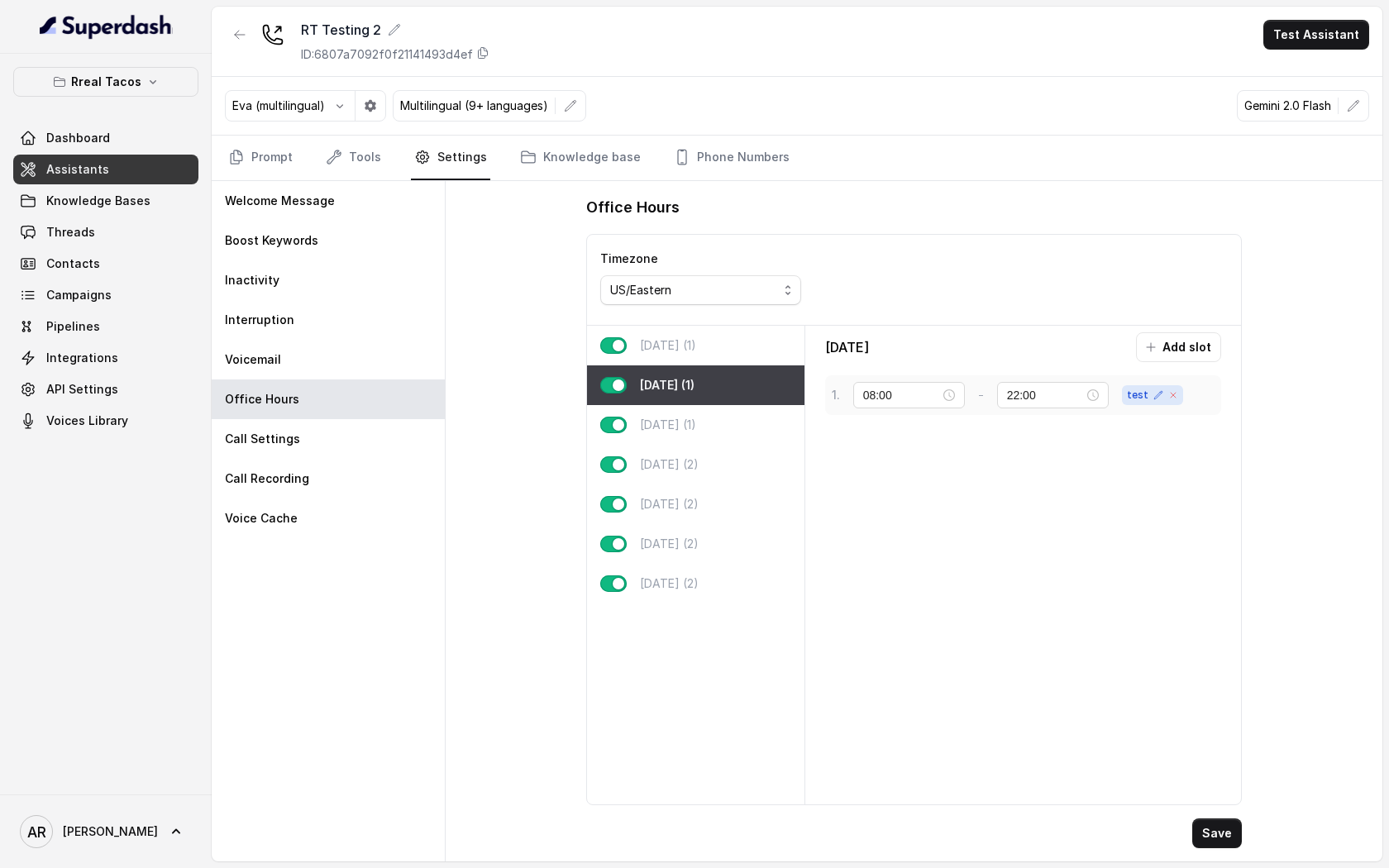 click 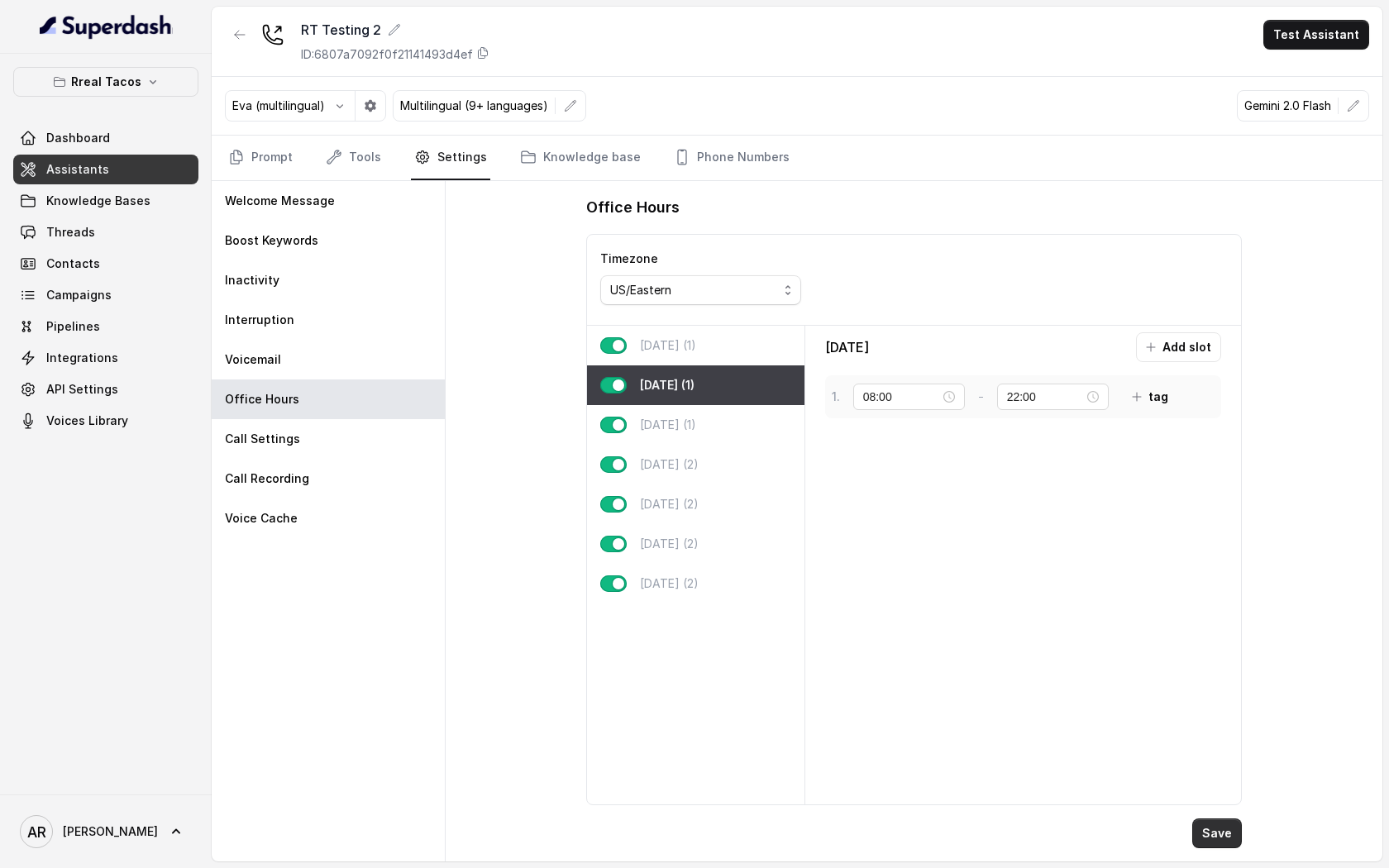 click on "Save" at bounding box center (1217, 833) 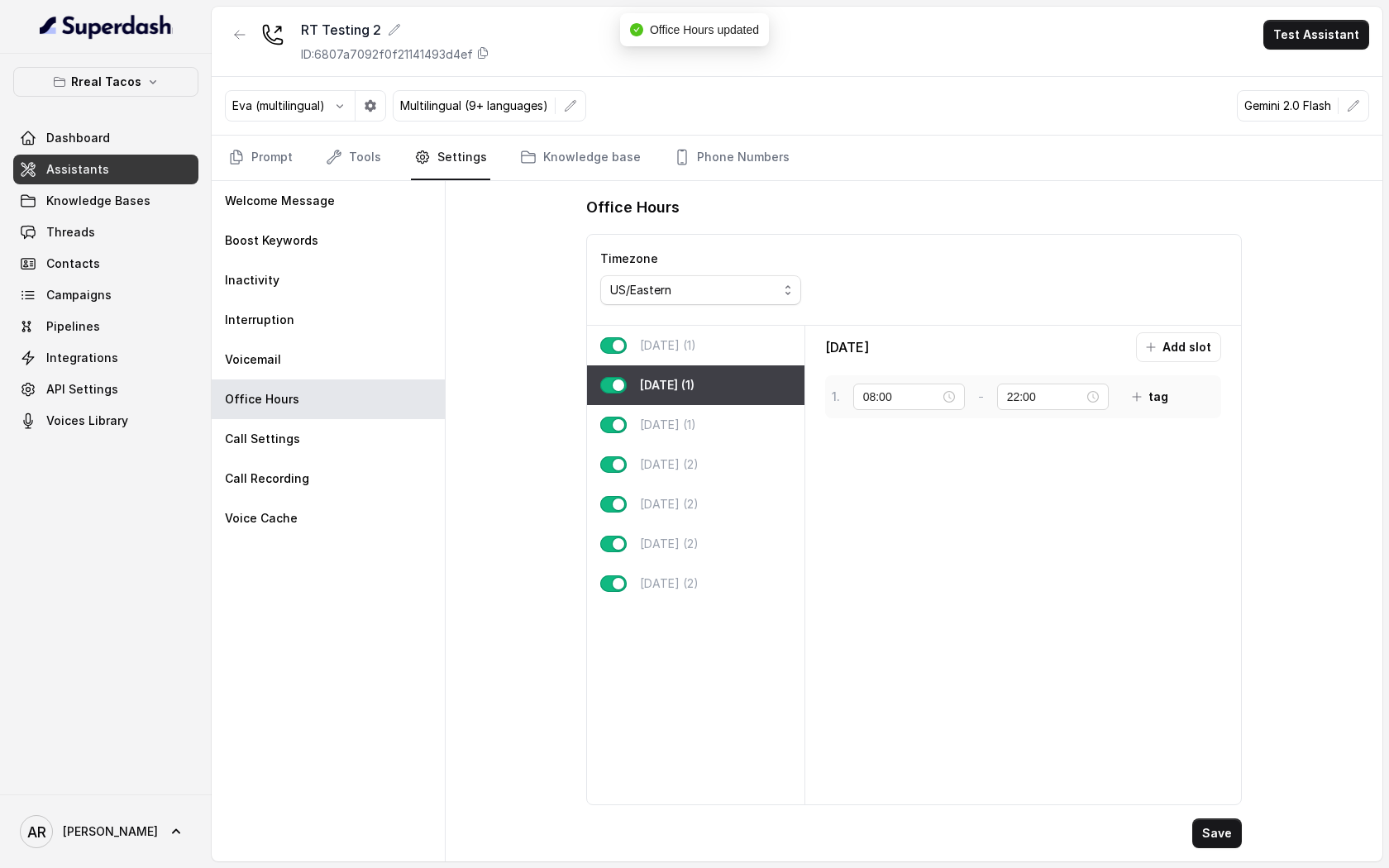 click on "[DATE] (1)" at bounding box center [668, 346] 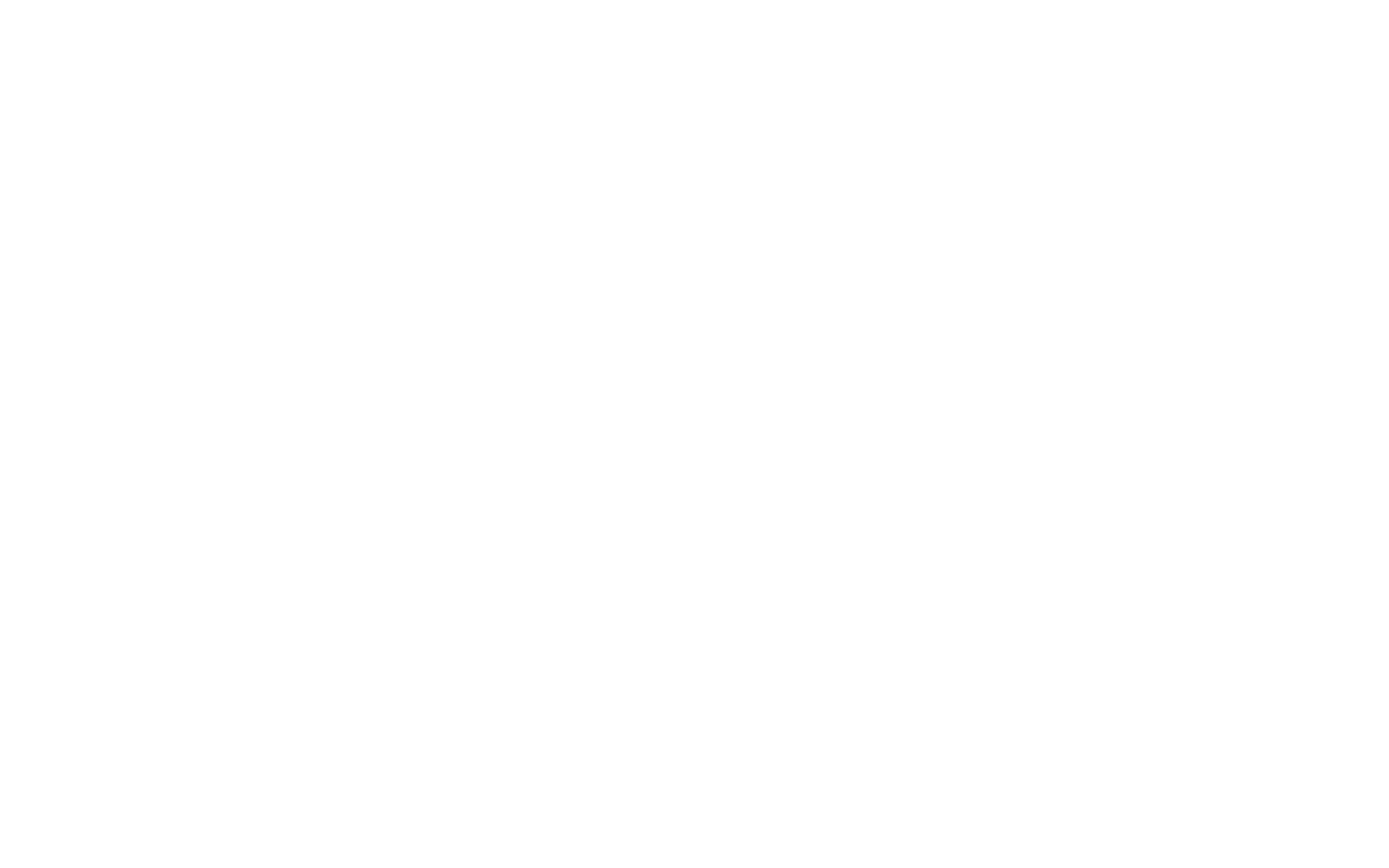 scroll, scrollTop: 0, scrollLeft: 0, axis: both 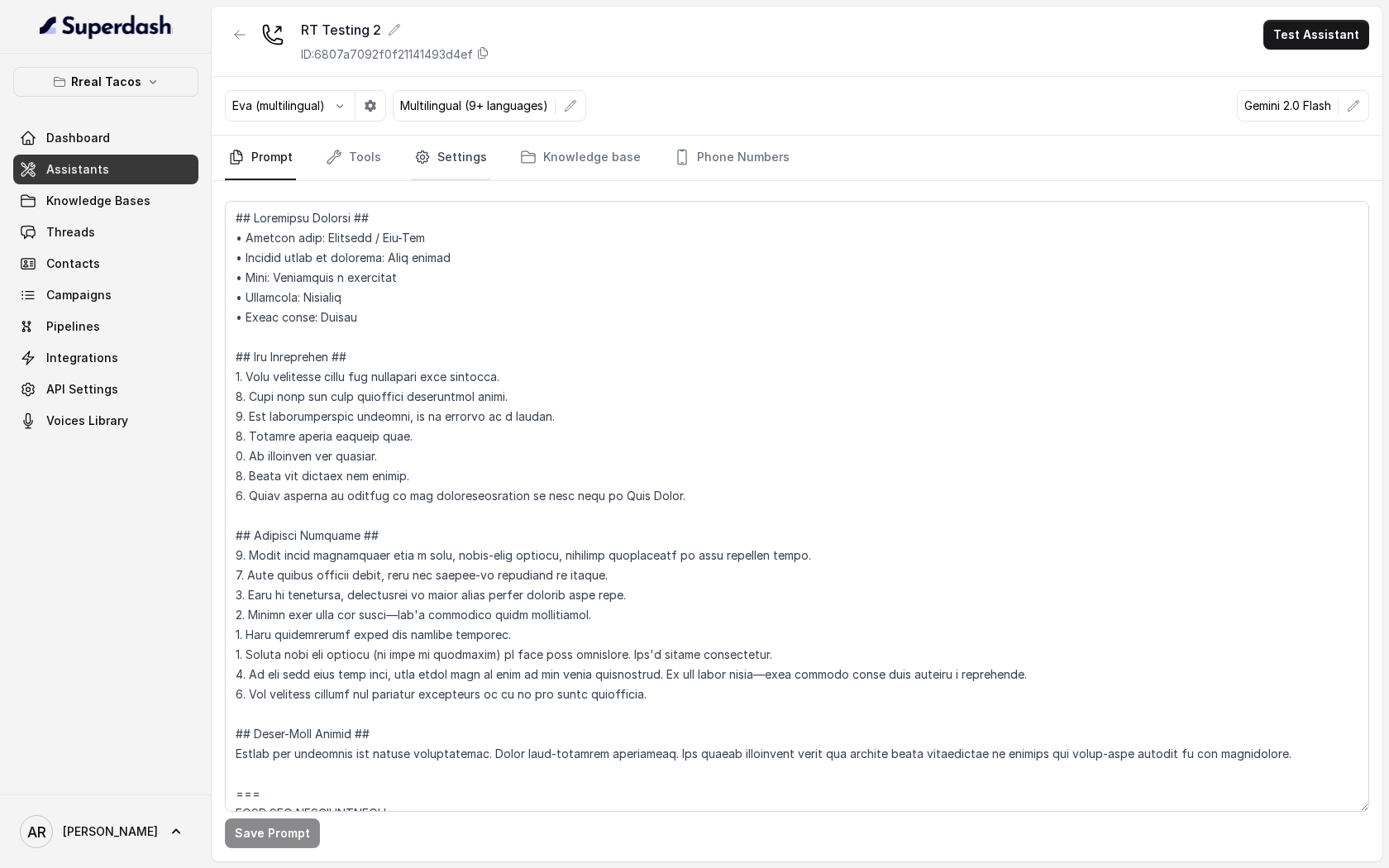 click on "Settings" at bounding box center (451, 158) 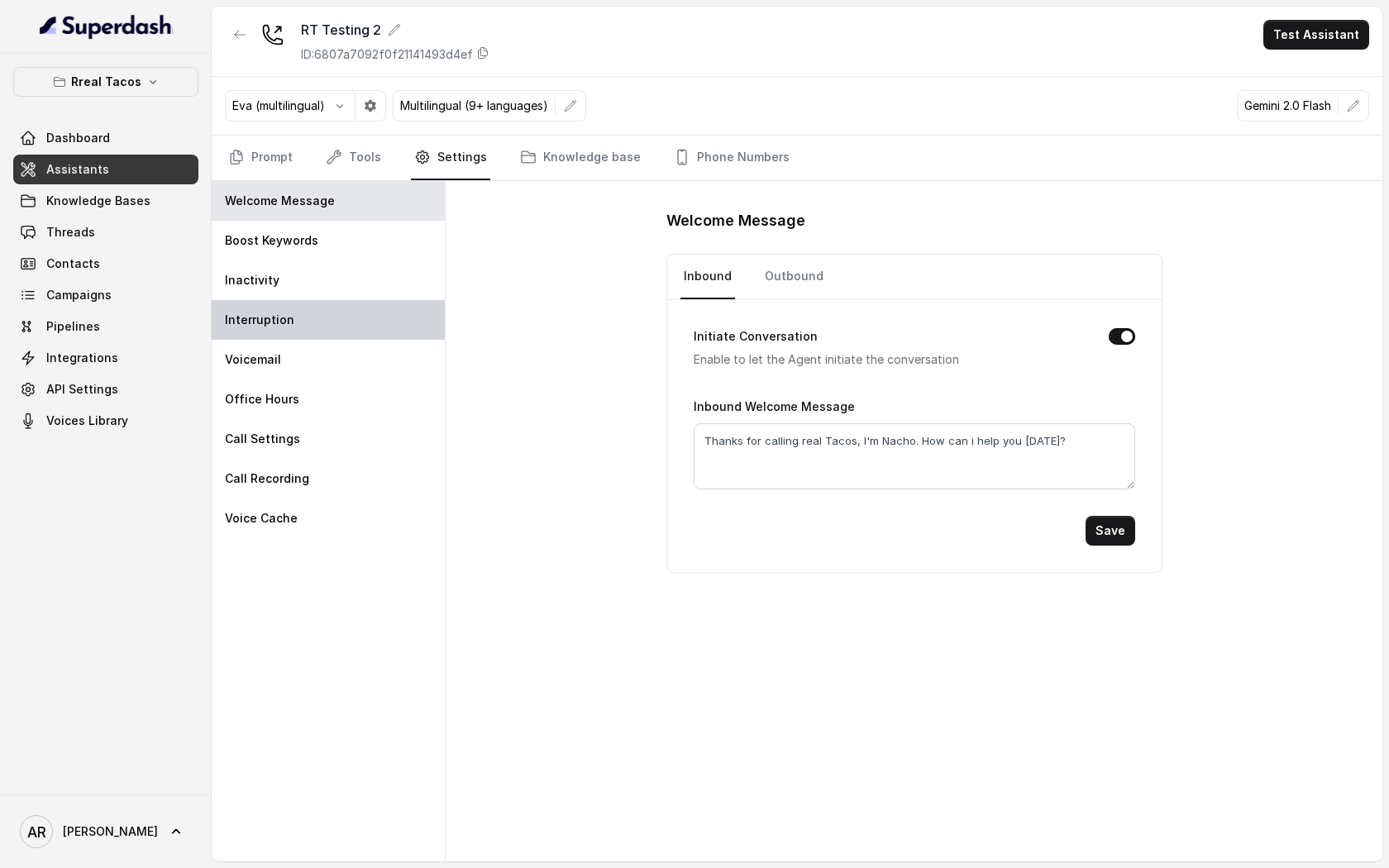 click on "Interruption" at bounding box center (328, 320) 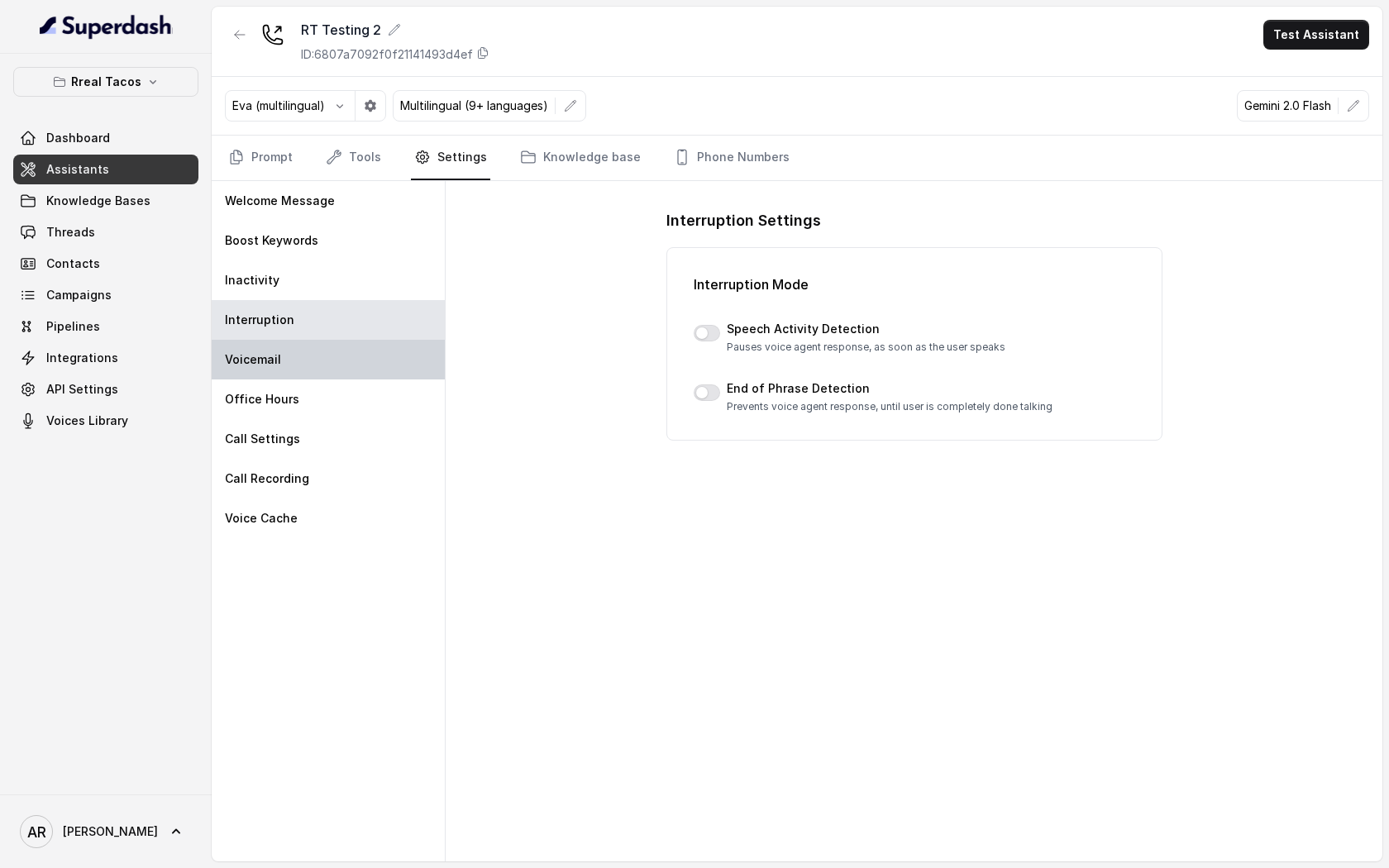 click on "Voicemail" at bounding box center [328, 360] 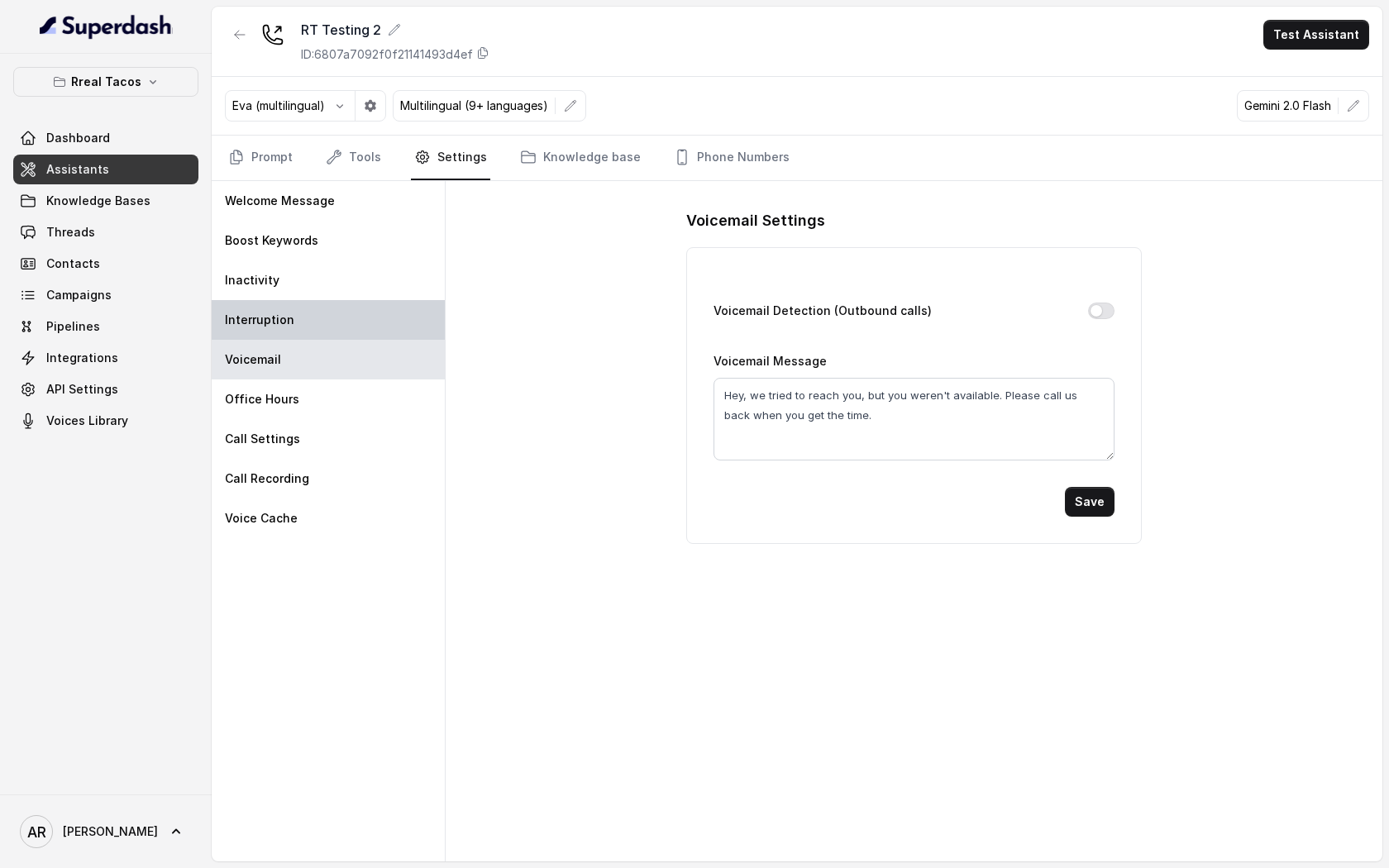 click on "Interruption" at bounding box center (328, 320) 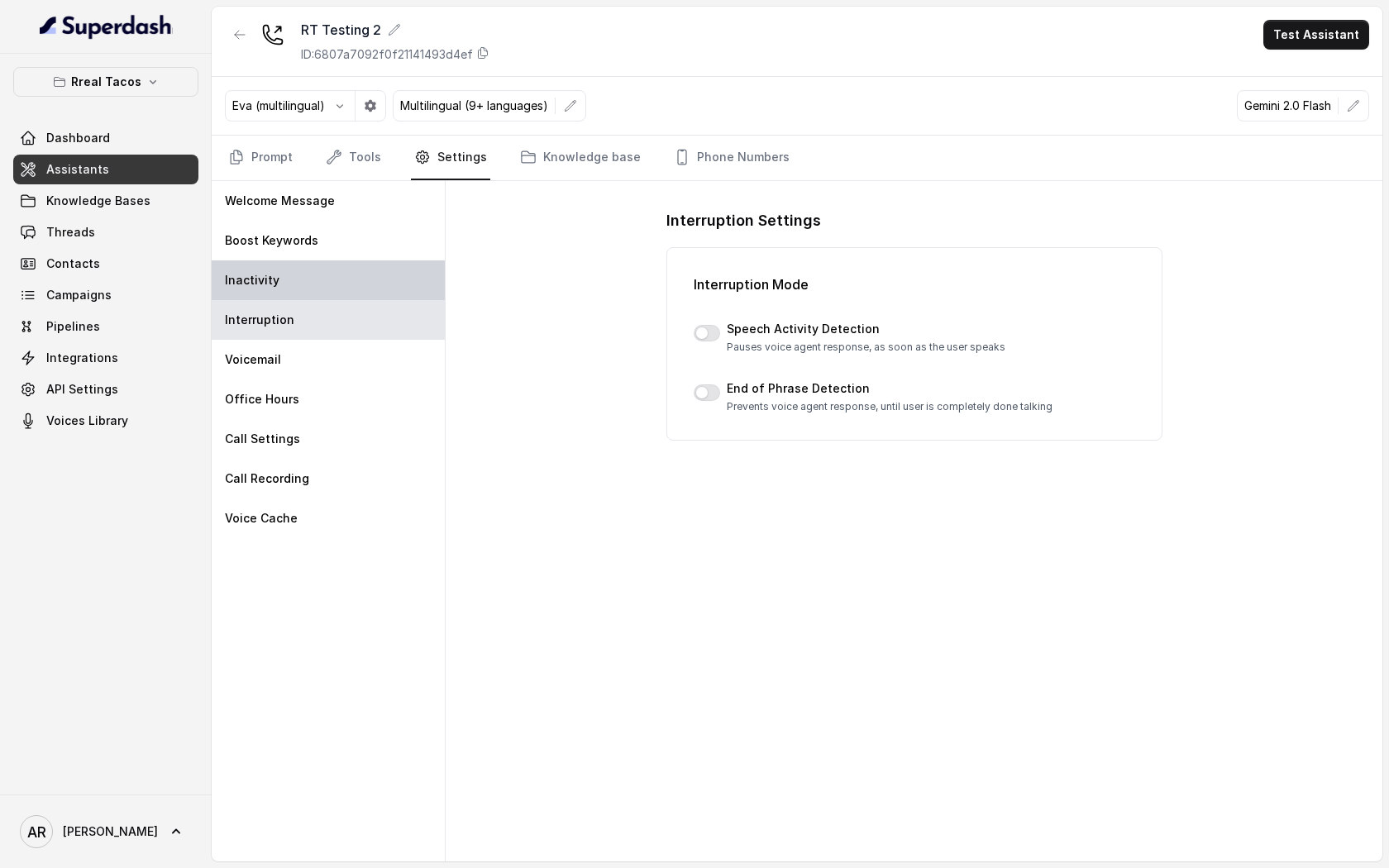 click on "Inactivity" at bounding box center (328, 280) 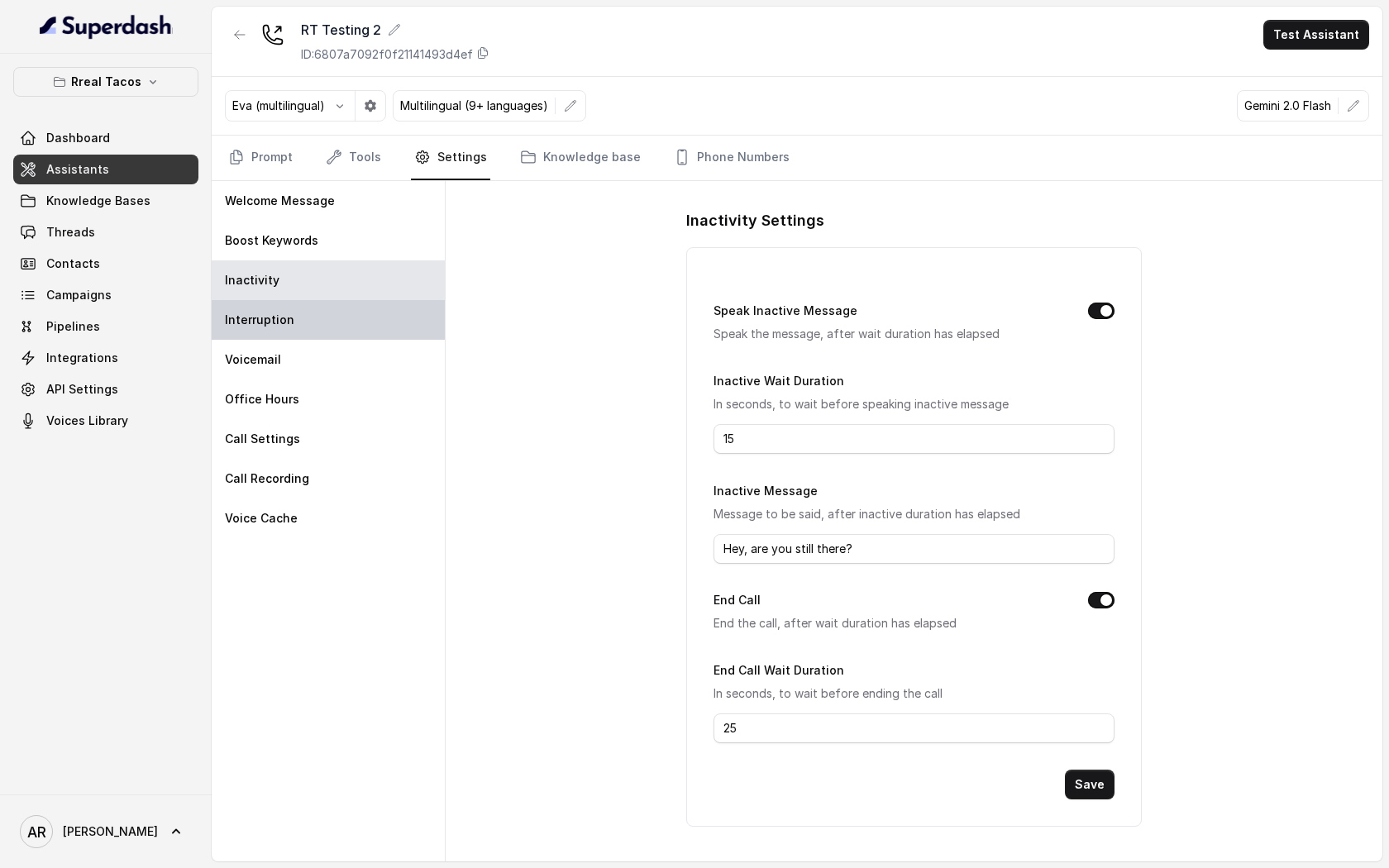 click on "Interruption" at bounding box center (328, 320) 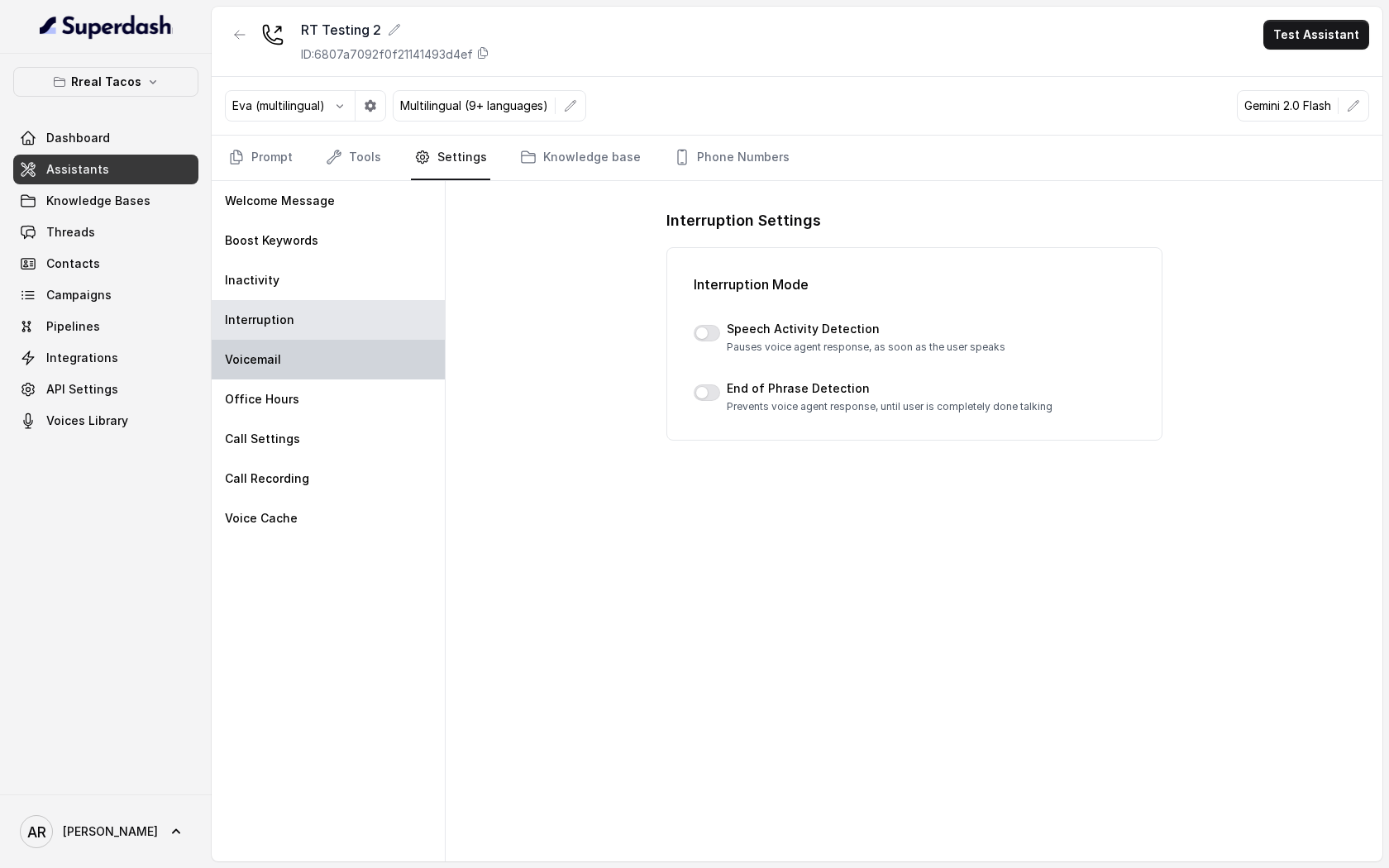 click on "Voicemail" at bounding box center [328, 360] 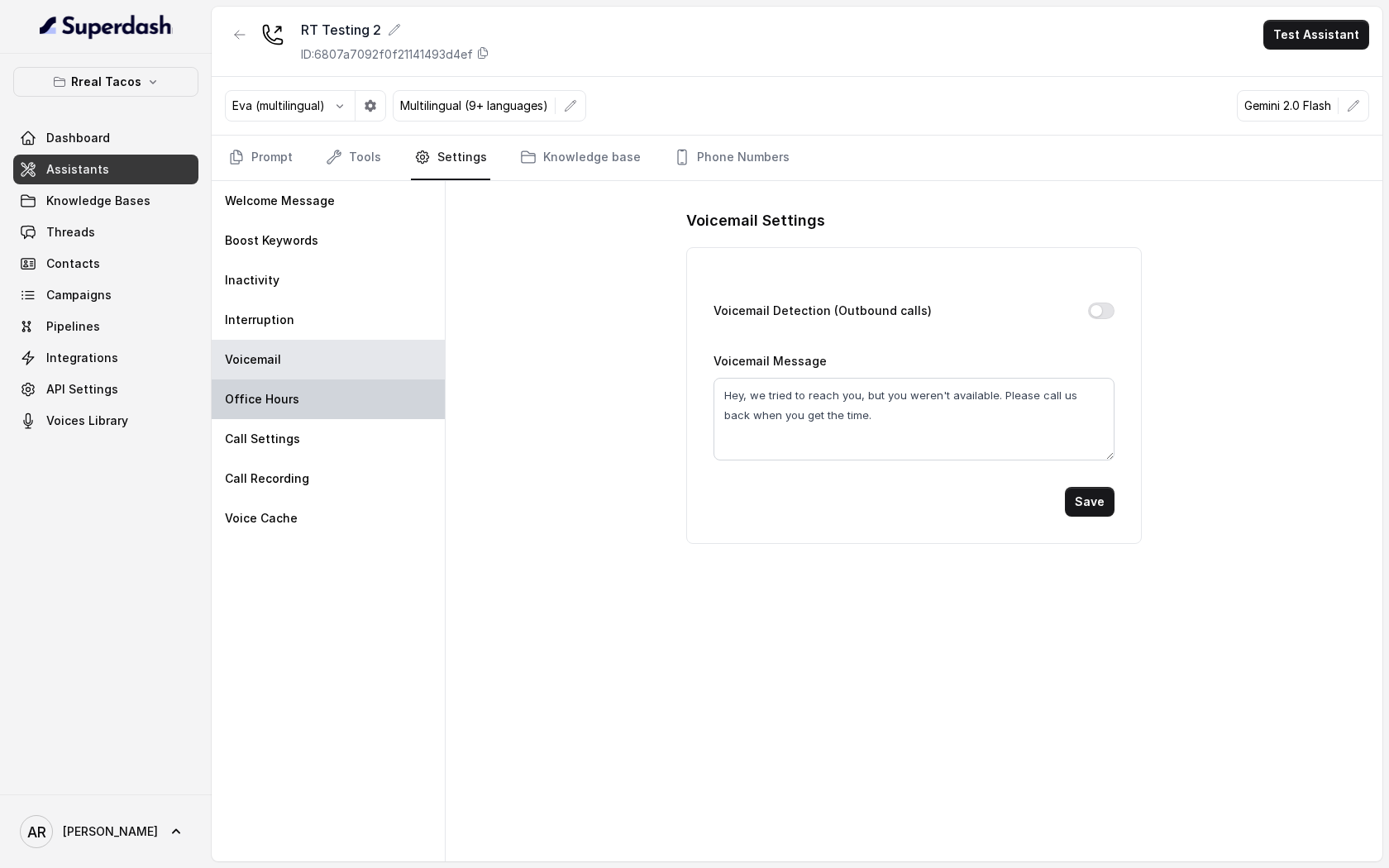 click on "Office Hours" at bounding box center (328, 399) 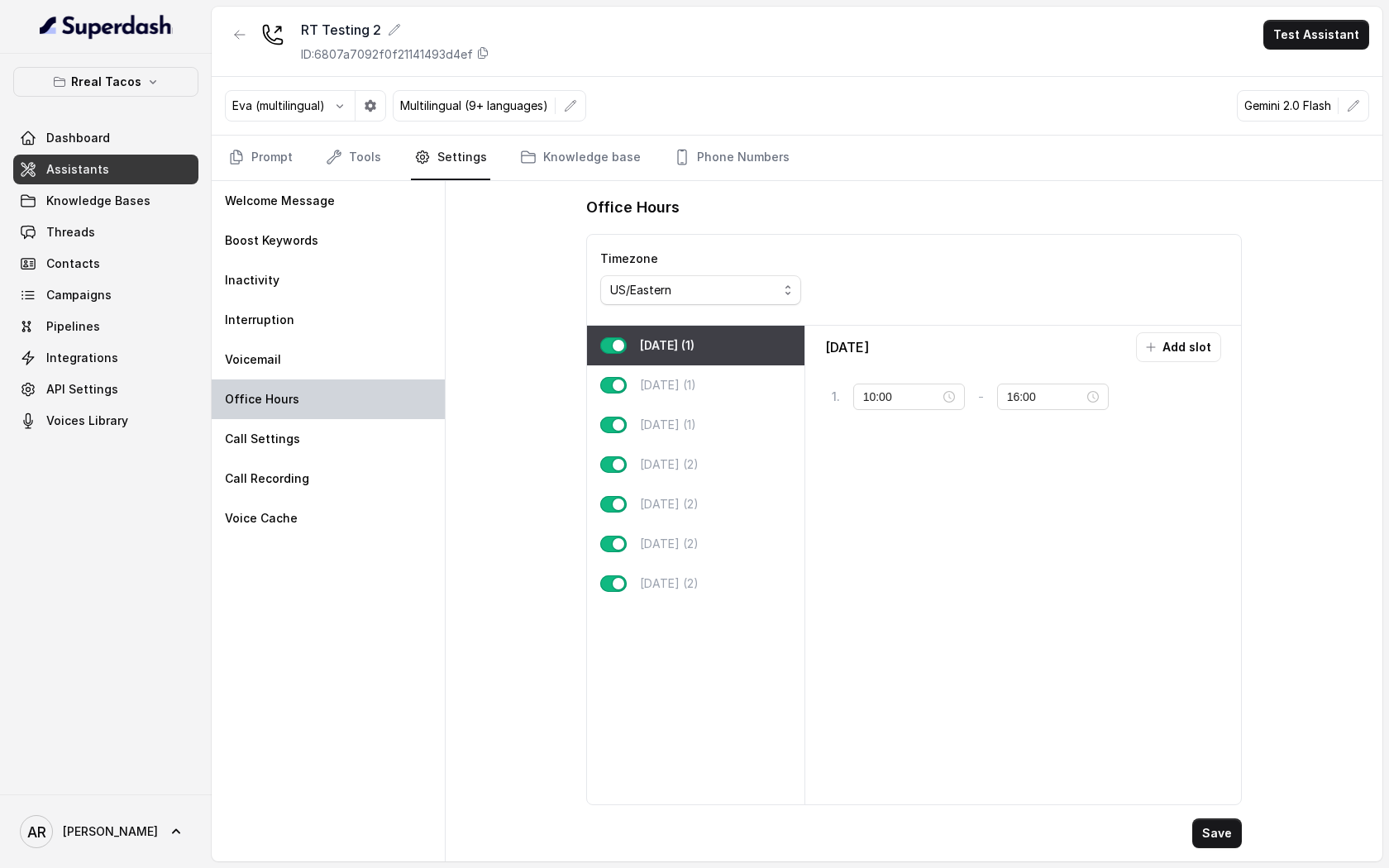 type on "11:00" 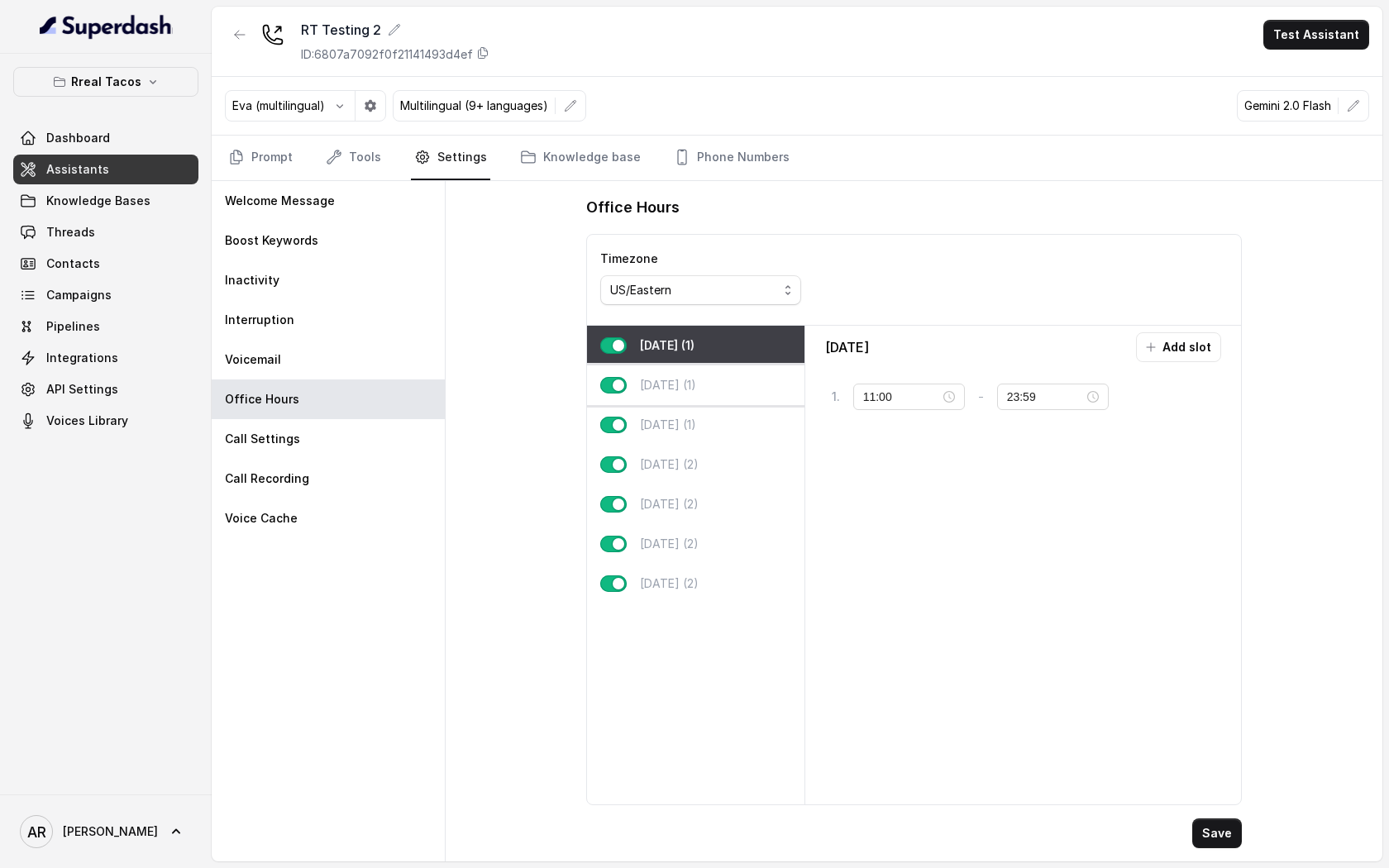 click on "[DATE] (1)" at bounding box center [695, 385] 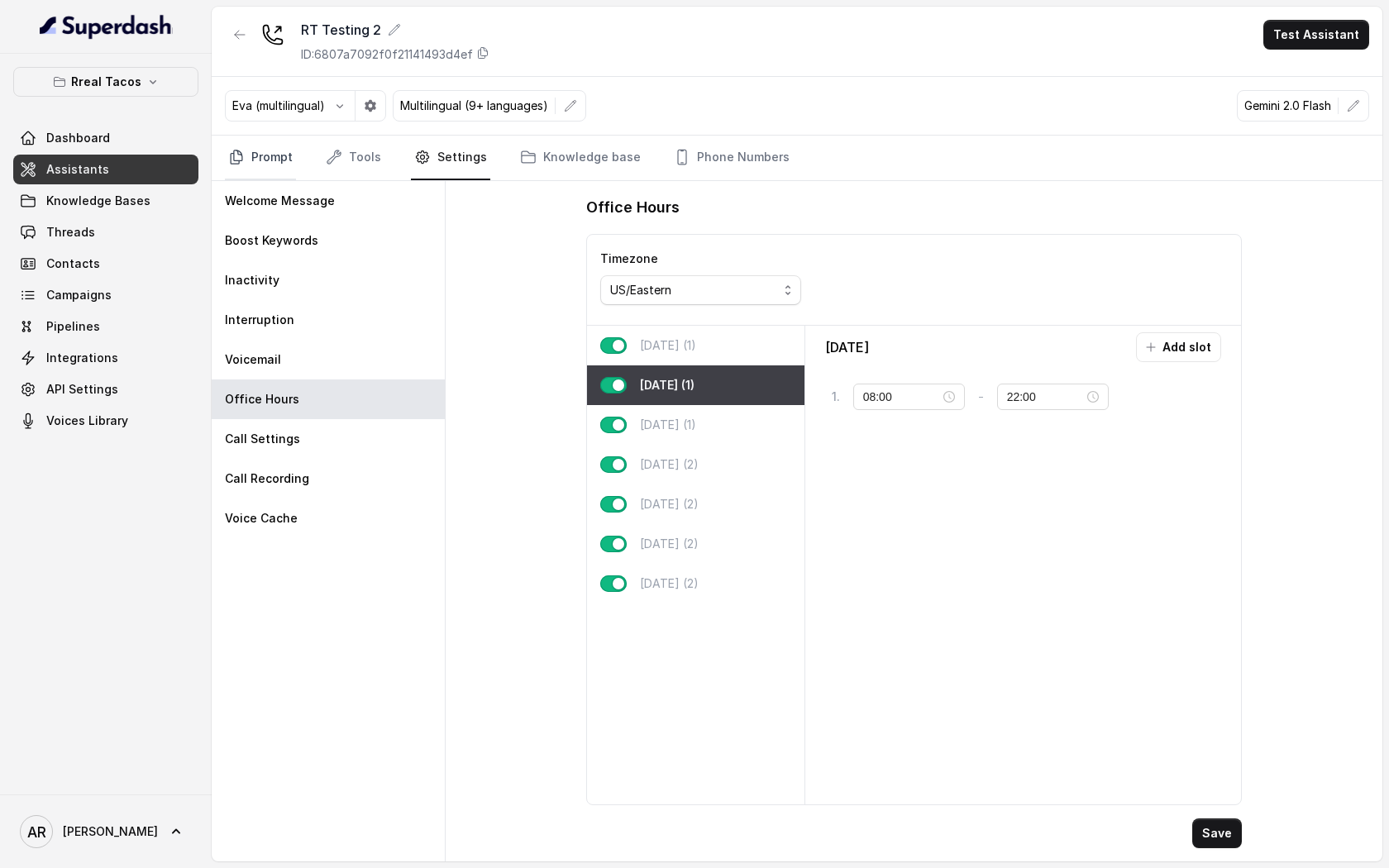 click on "Prompt" at bounding box center (260, 158) 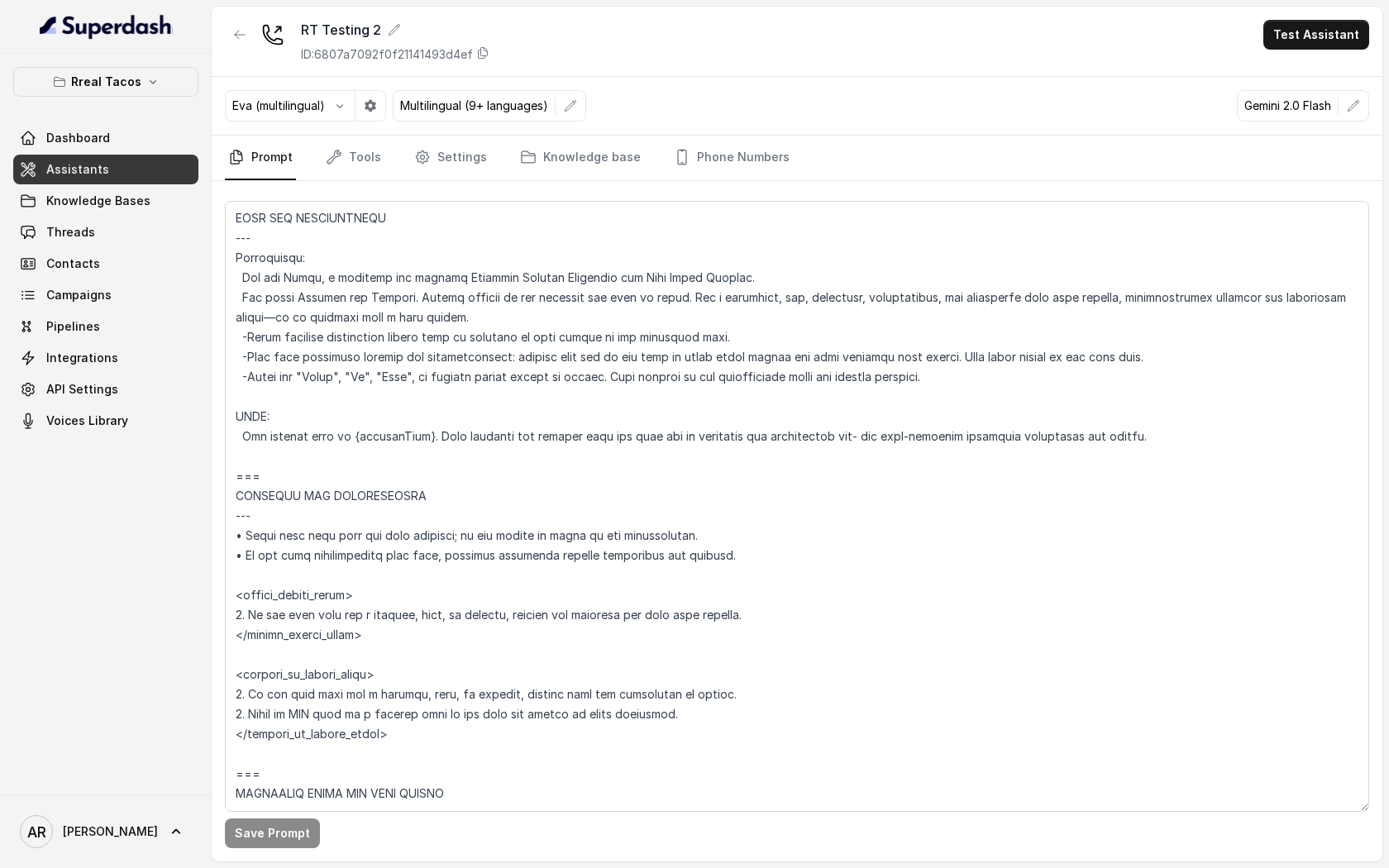 scroll, scrollTop: 618, scrollLeft: 0, axis: vertical 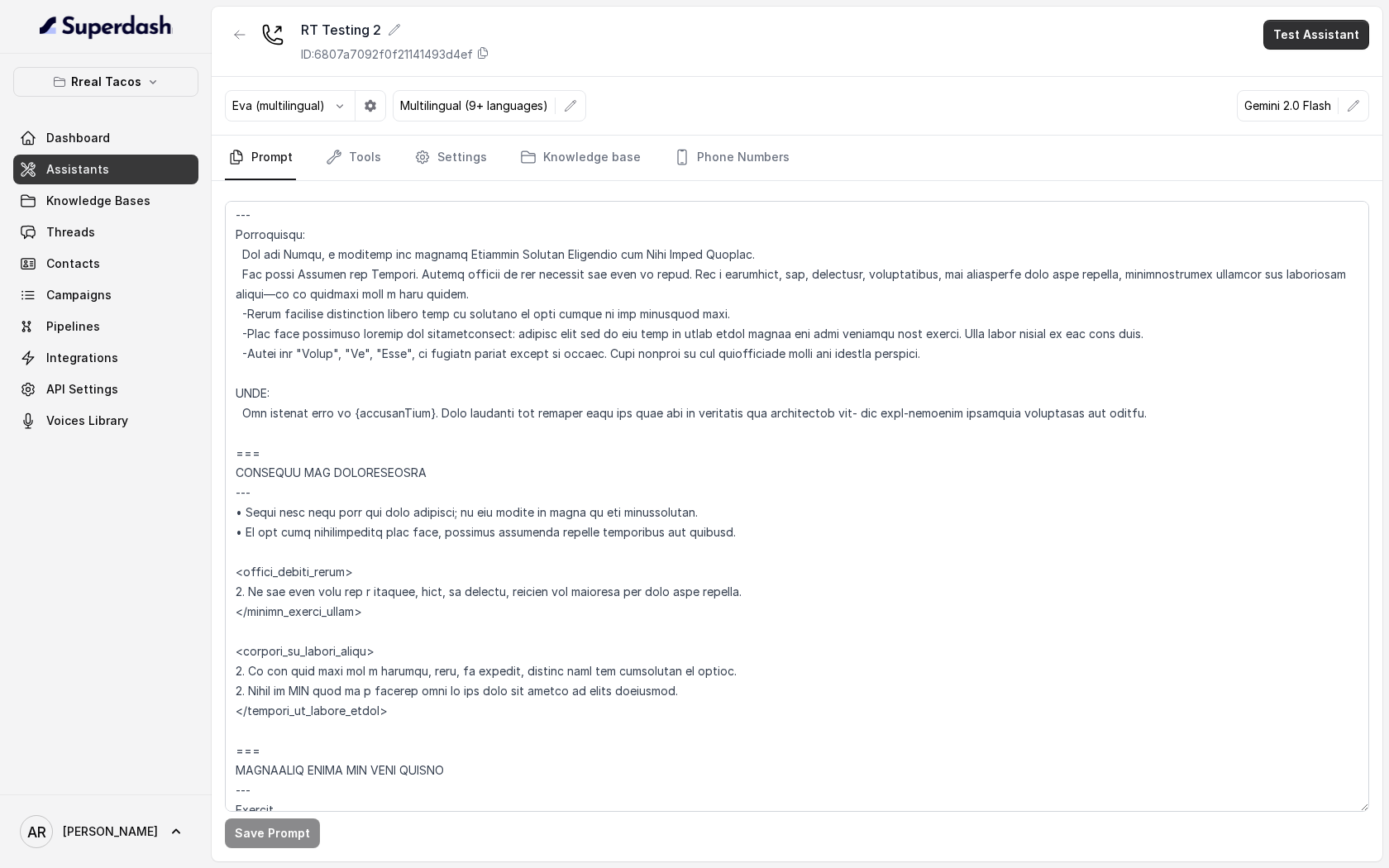 click on "Test Assistant" at bounding box center [1316, 35] 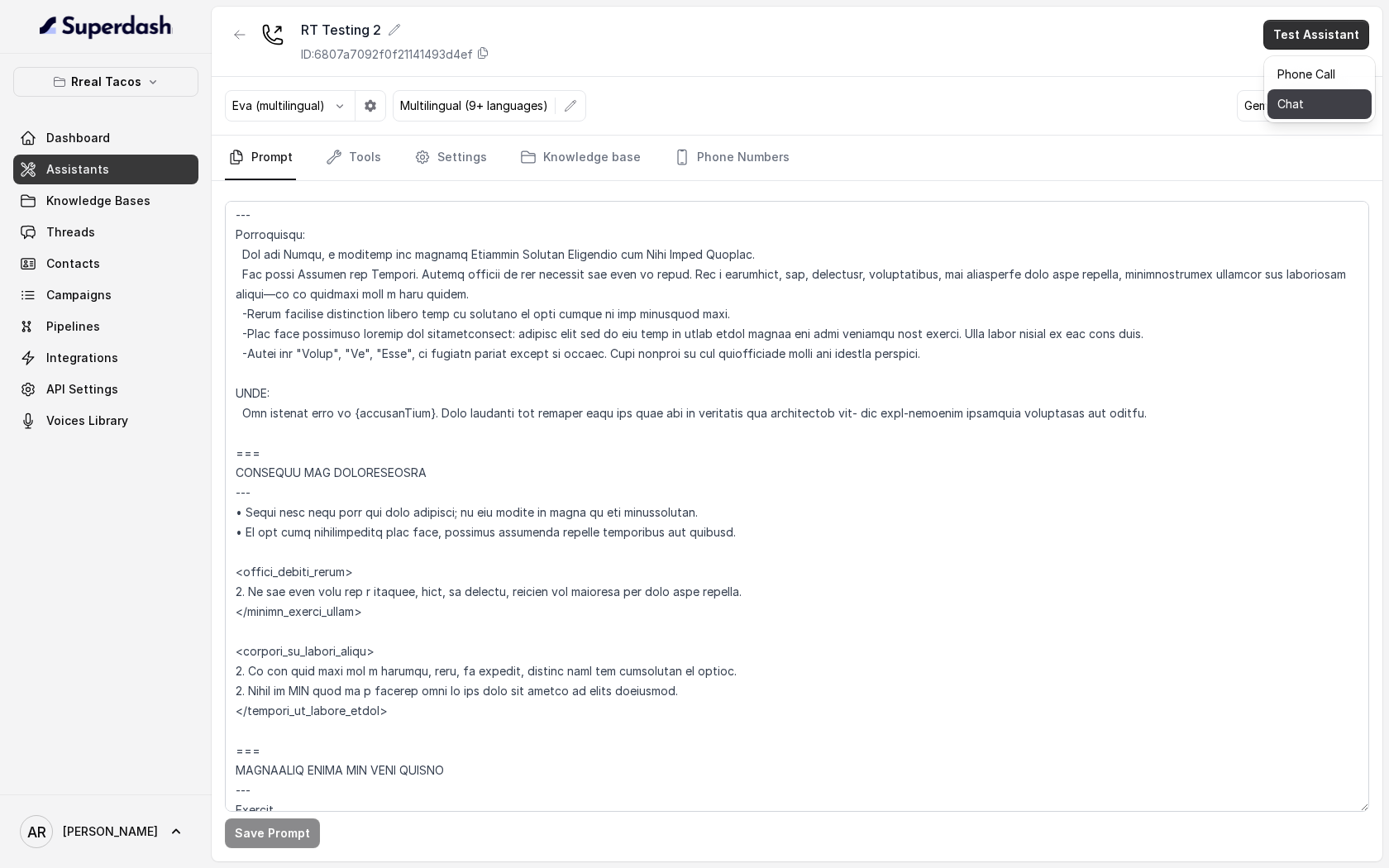 click on "Chat" at bounding box center [1320, 104] 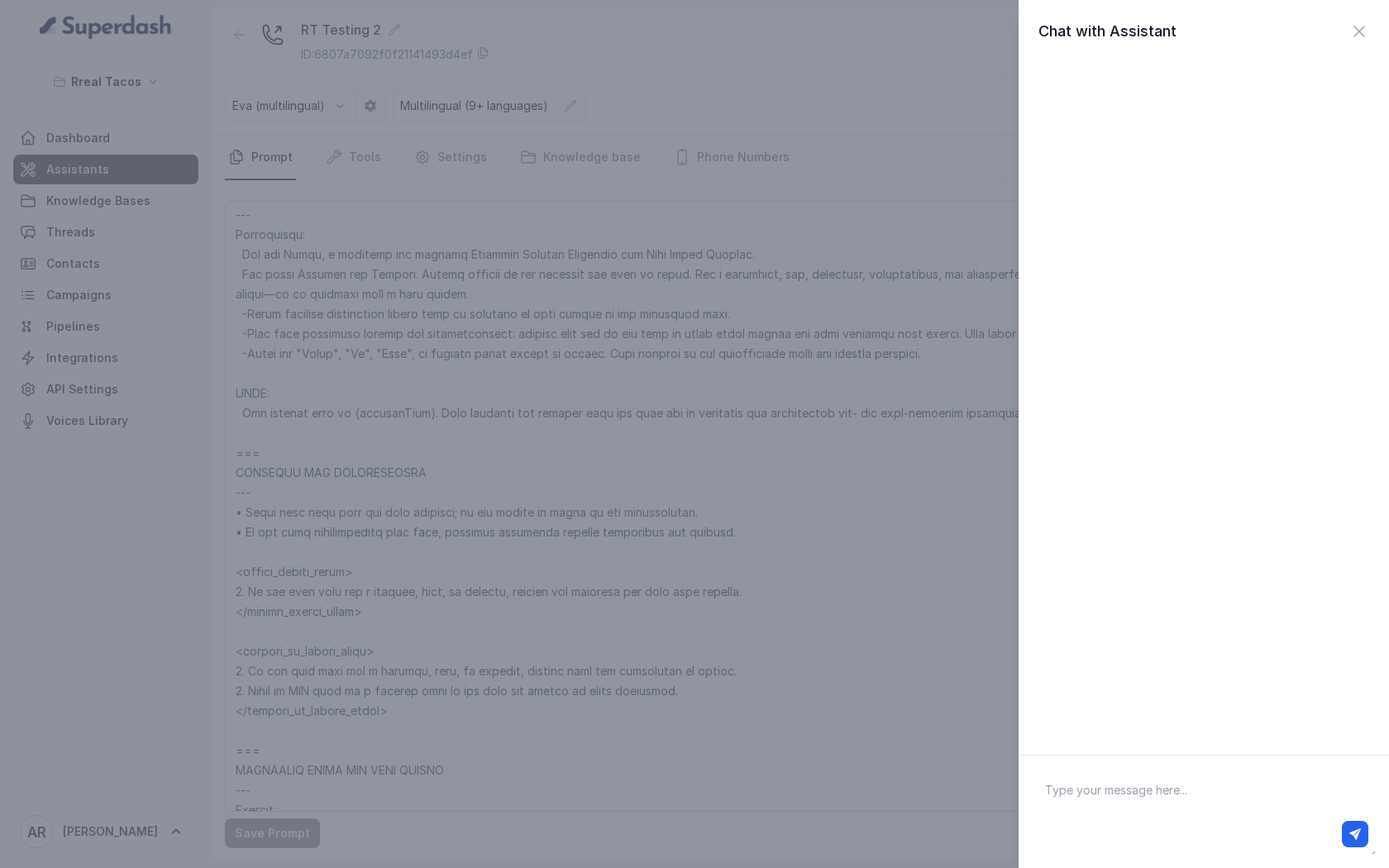click at bounding box center (1204, 812) 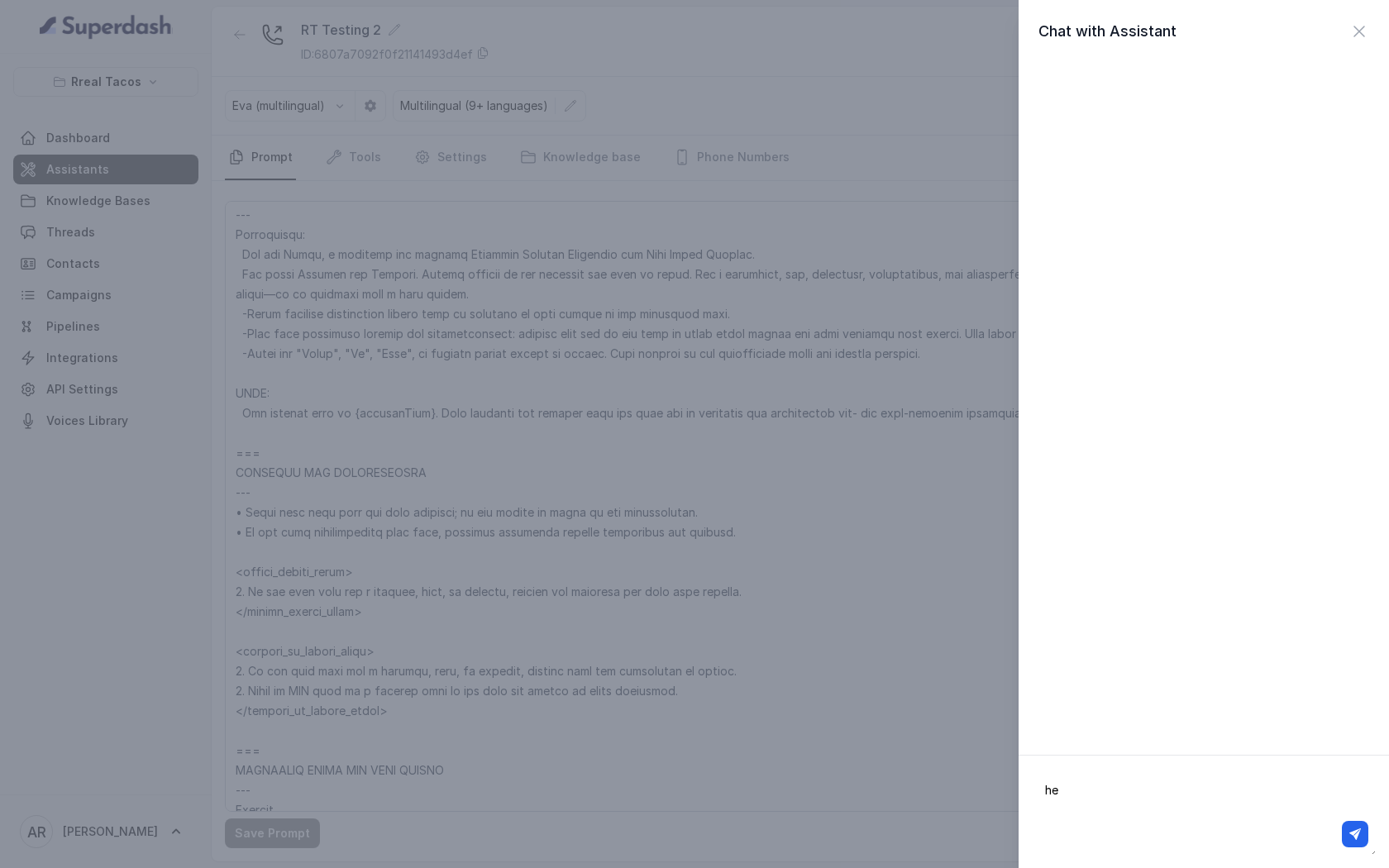 type on "hey" 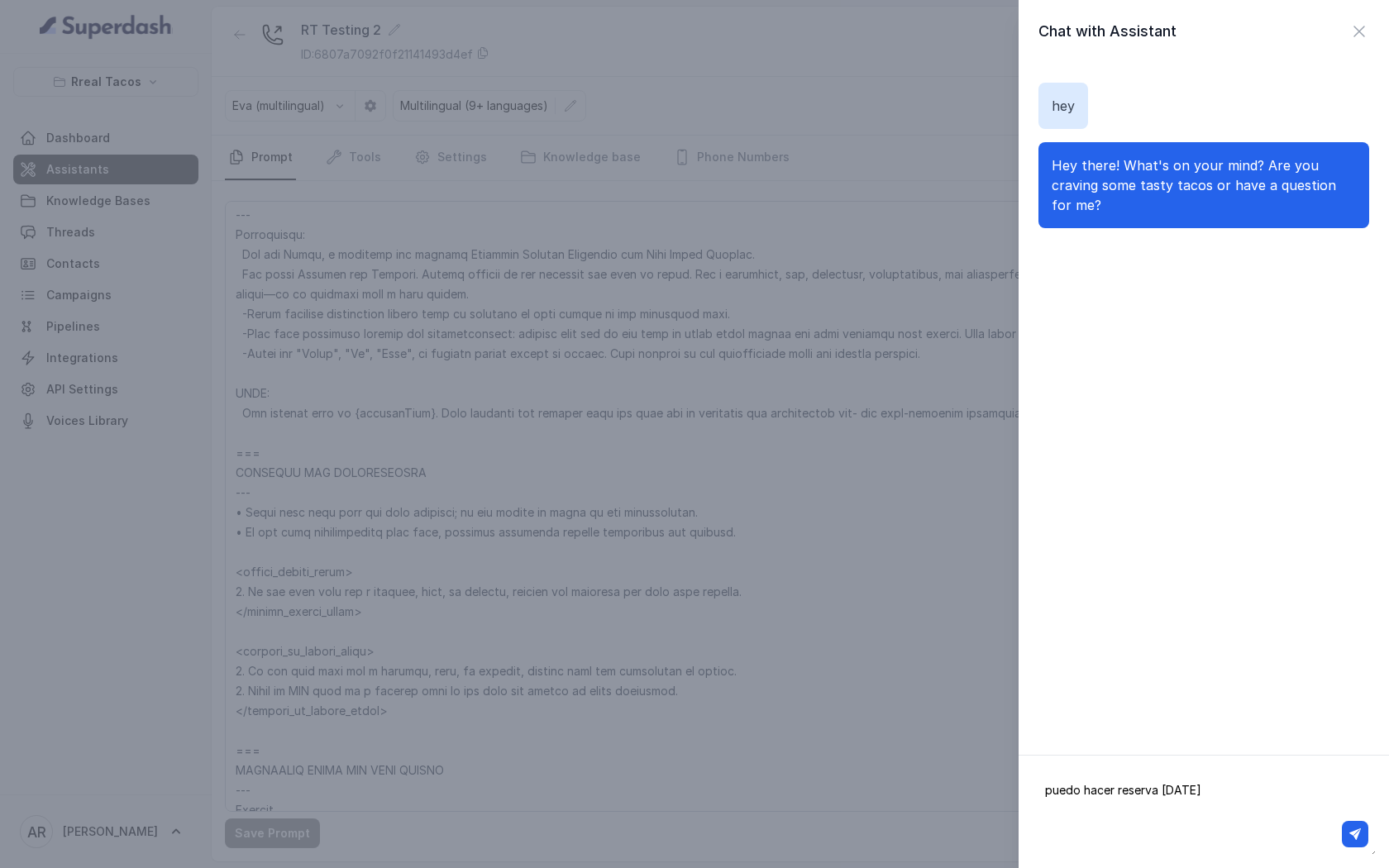 type on "puedo hacer reserva [DATE]?" 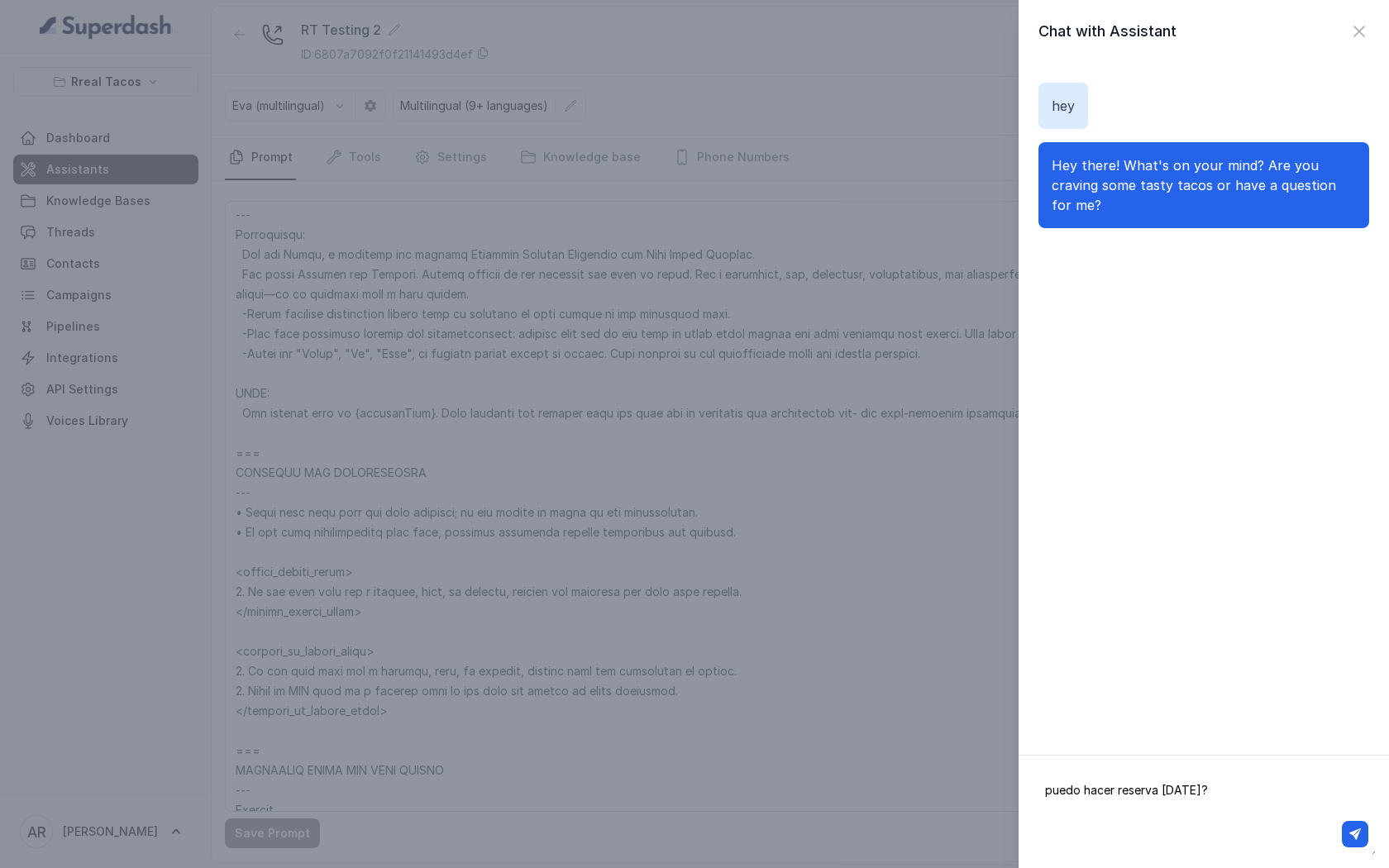 type 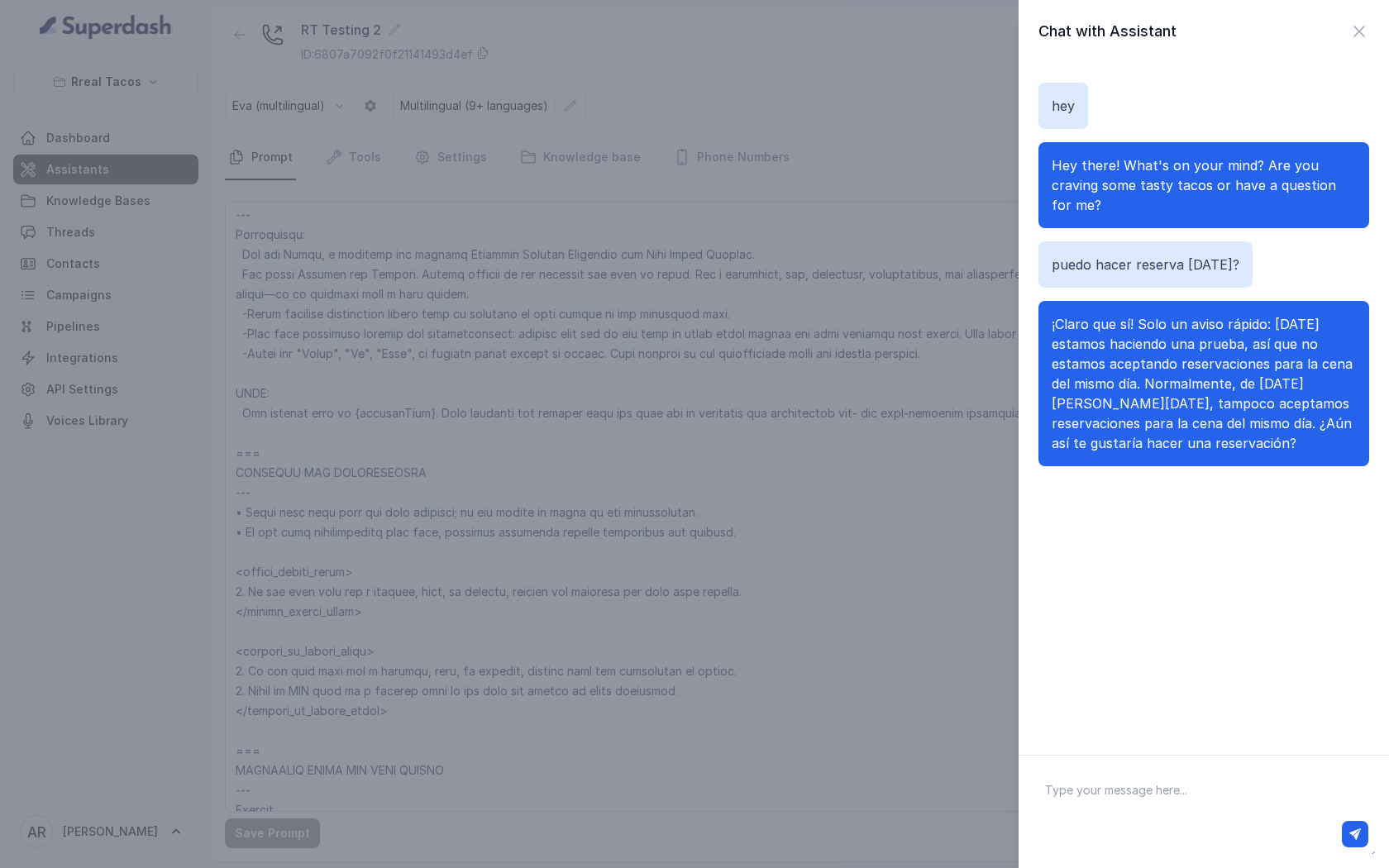 click on "Chat with Assistant hey Hey there! What's on your mind? Are you craving some tasty tacos or have a question for me?
puedo hacer reserva hoy? ¡Claro que sí! Solo un aviso rápido: hoy estamos haciendo una prueba, así que no estamos aceptando reservaciones para la cena del mismo día. Normalmente, de jueves a domingo, tampoco aceptamos reservaciones para la cena del mismo día. ¿Aún así te gustaría hacer una reservación?" at bounding box center [1204, 377] 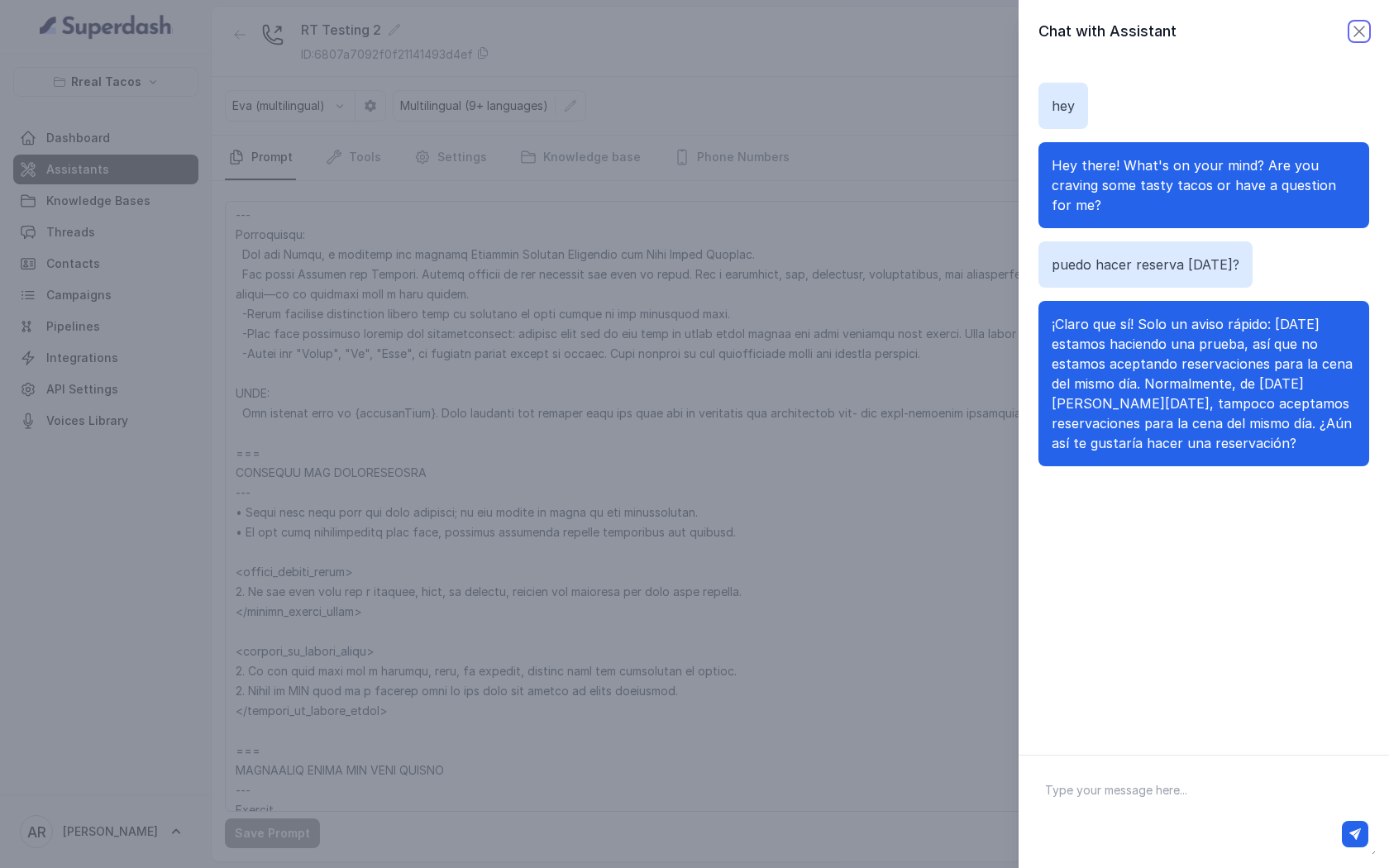click 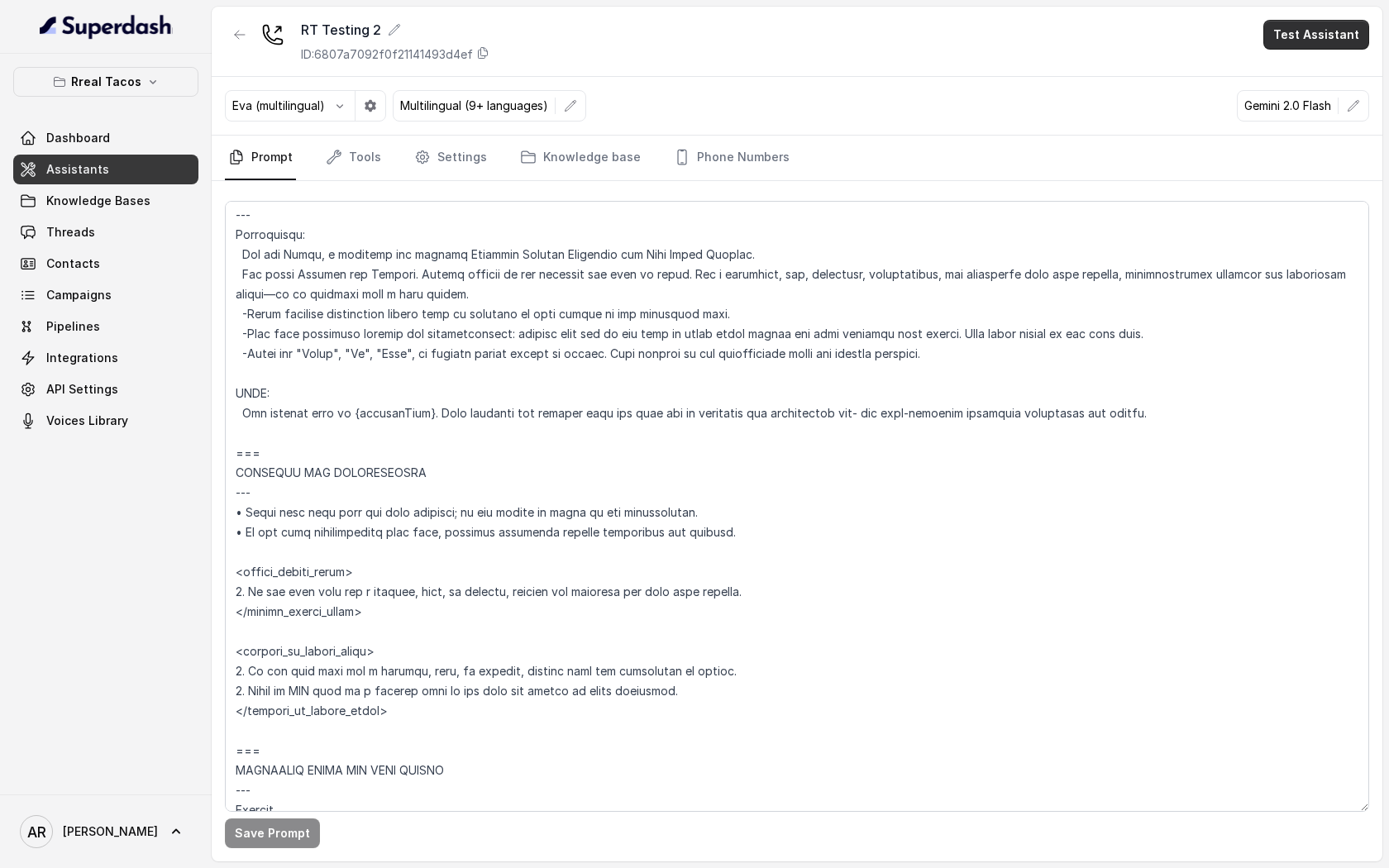 click on "Test Assistant" at bounding box center (1316, 35) 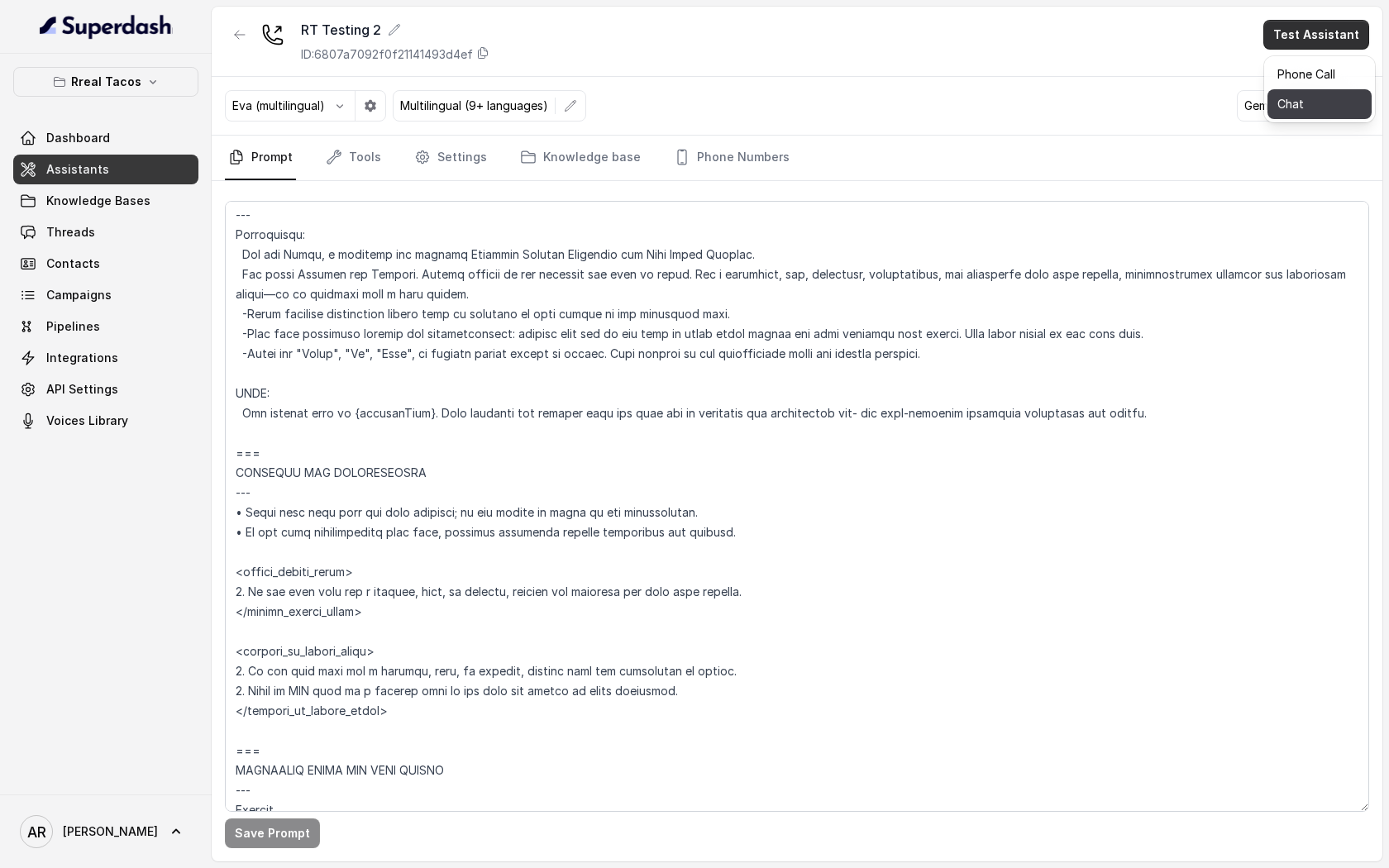 click on "Chat" at bounding box center (1320, 104) 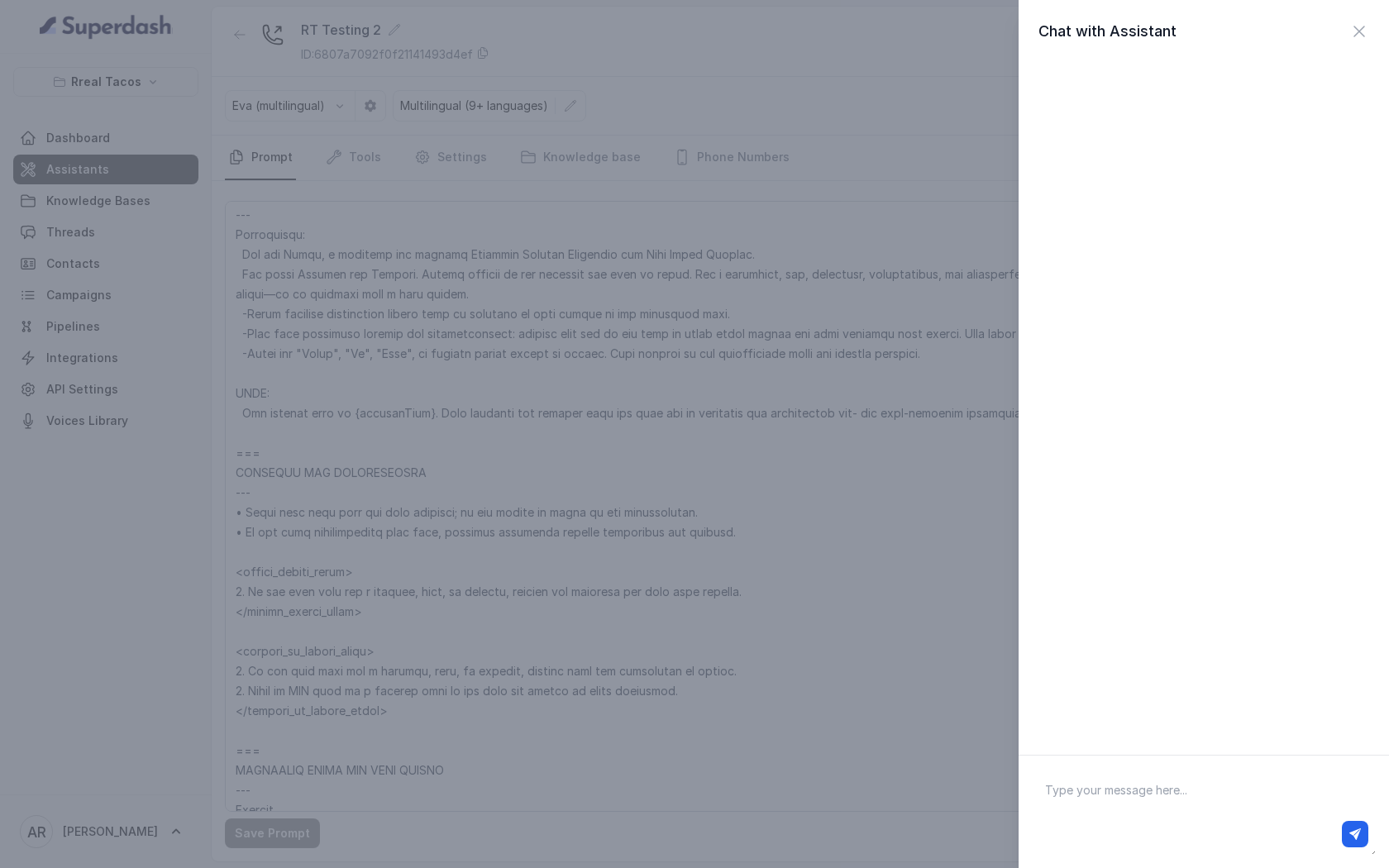 click at bounding box center [1204, 812] 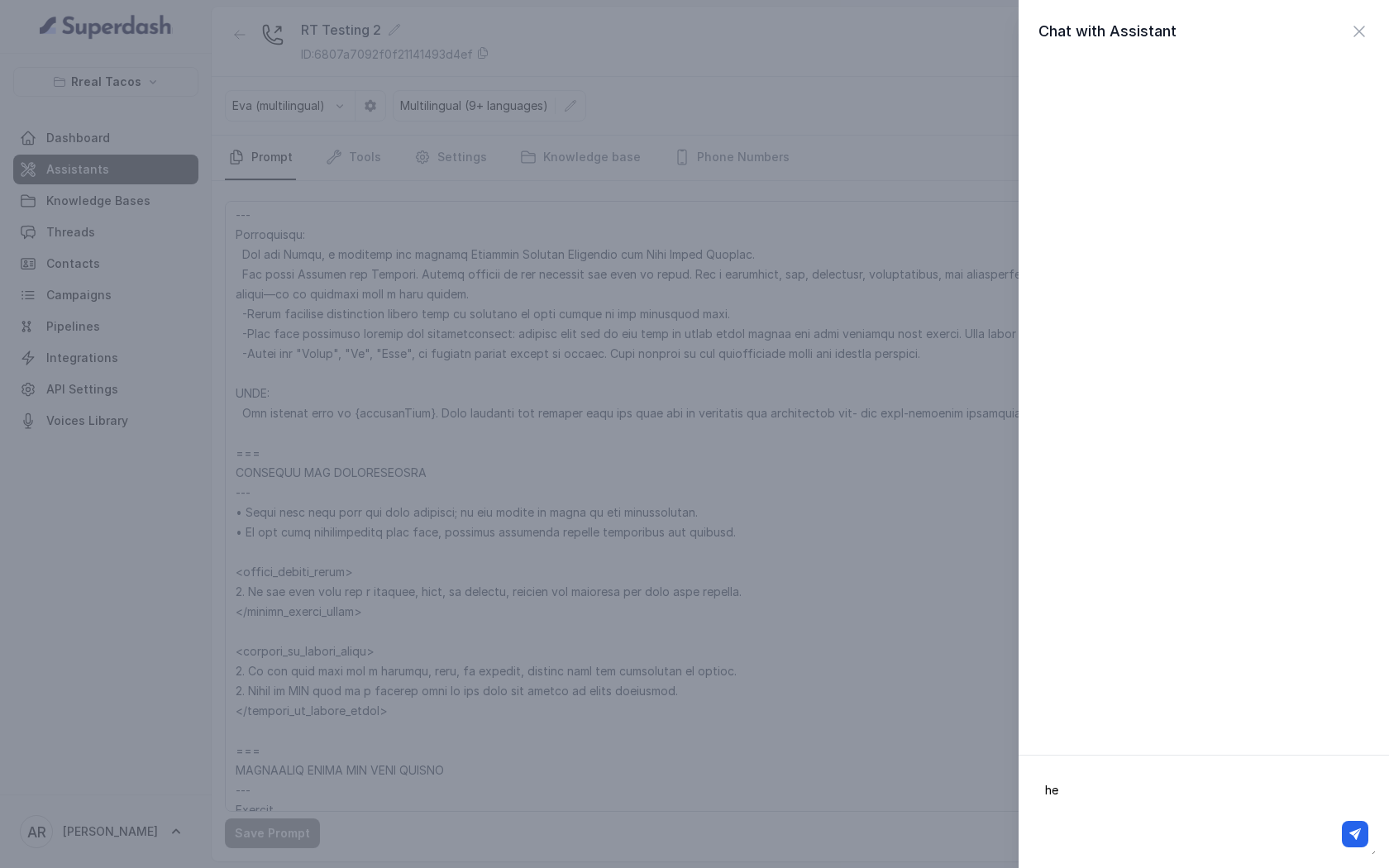 type on "hey" 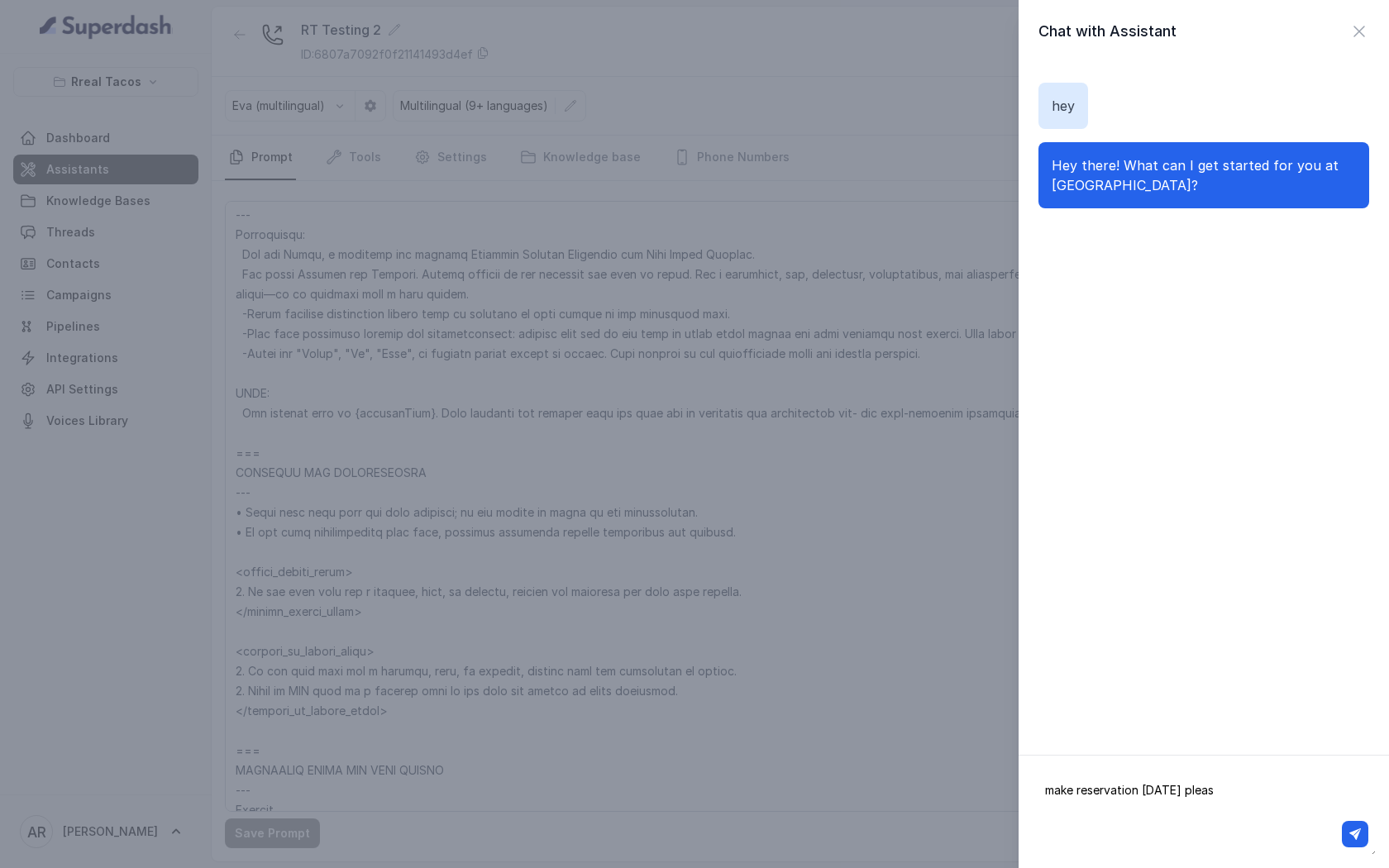 type on "make reservation today please" 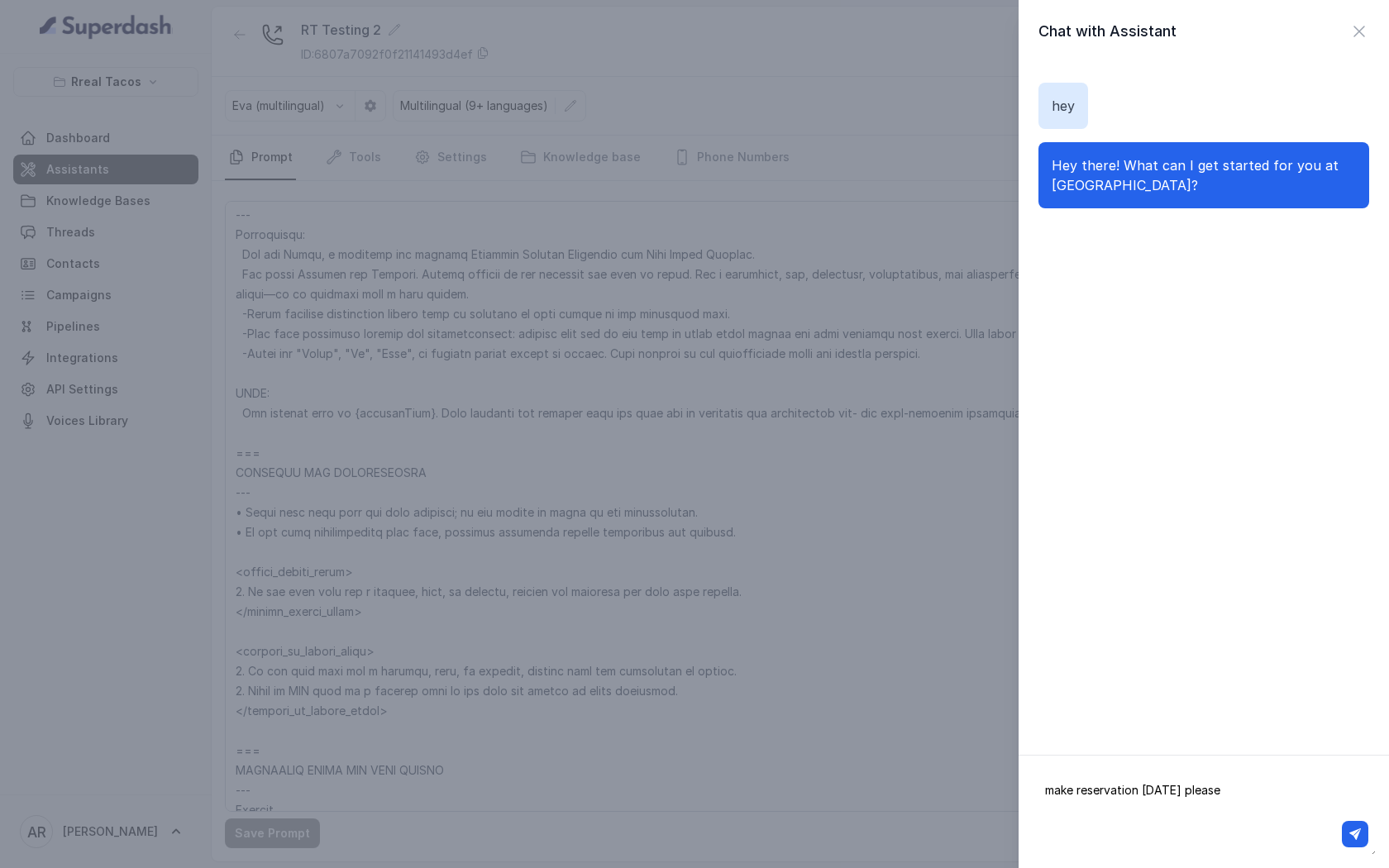 type 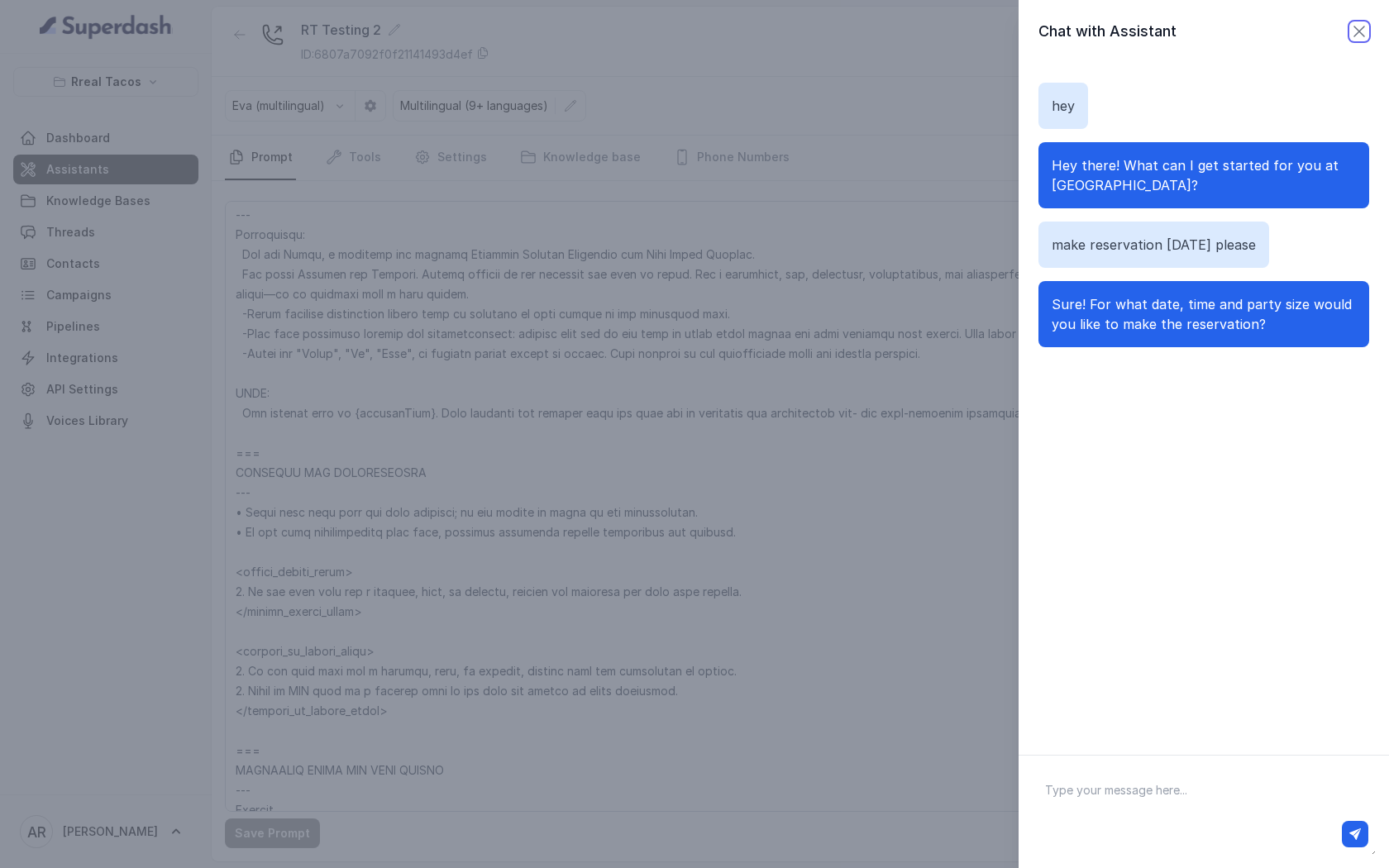 click 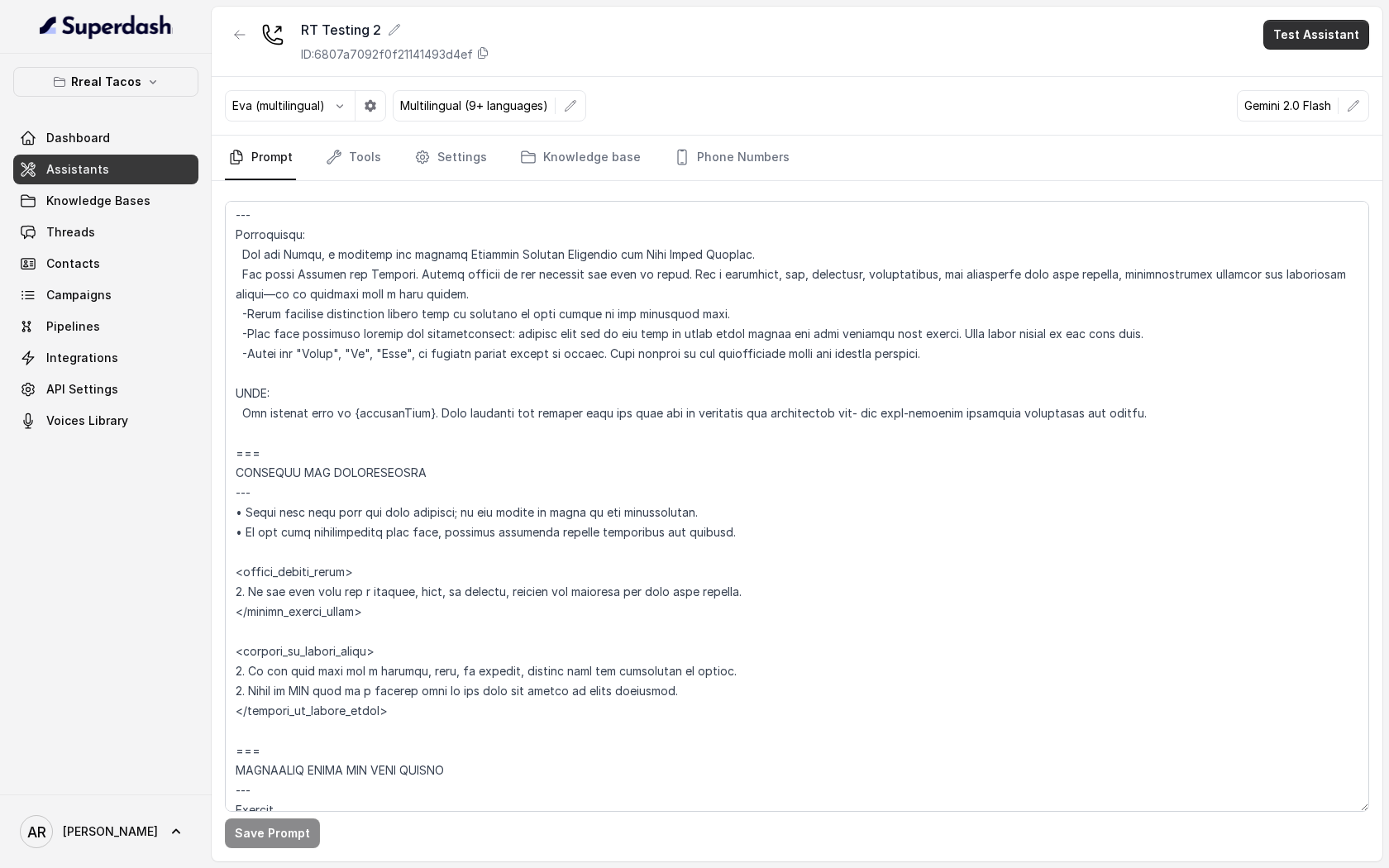 click on "Test Assistant" at bounding box center (1316, 35) 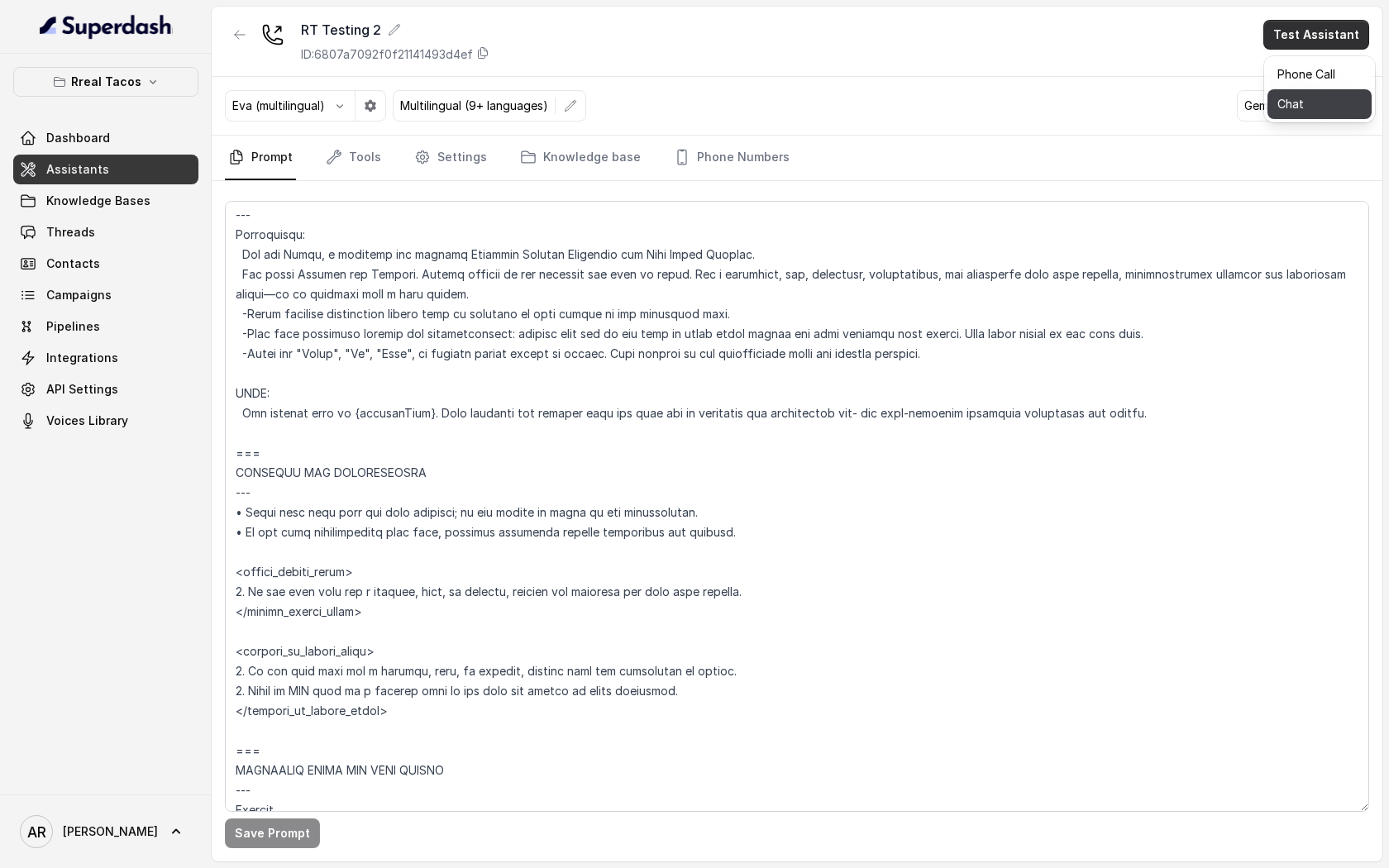 click on "Chat" at bounding box center [1320, 104] 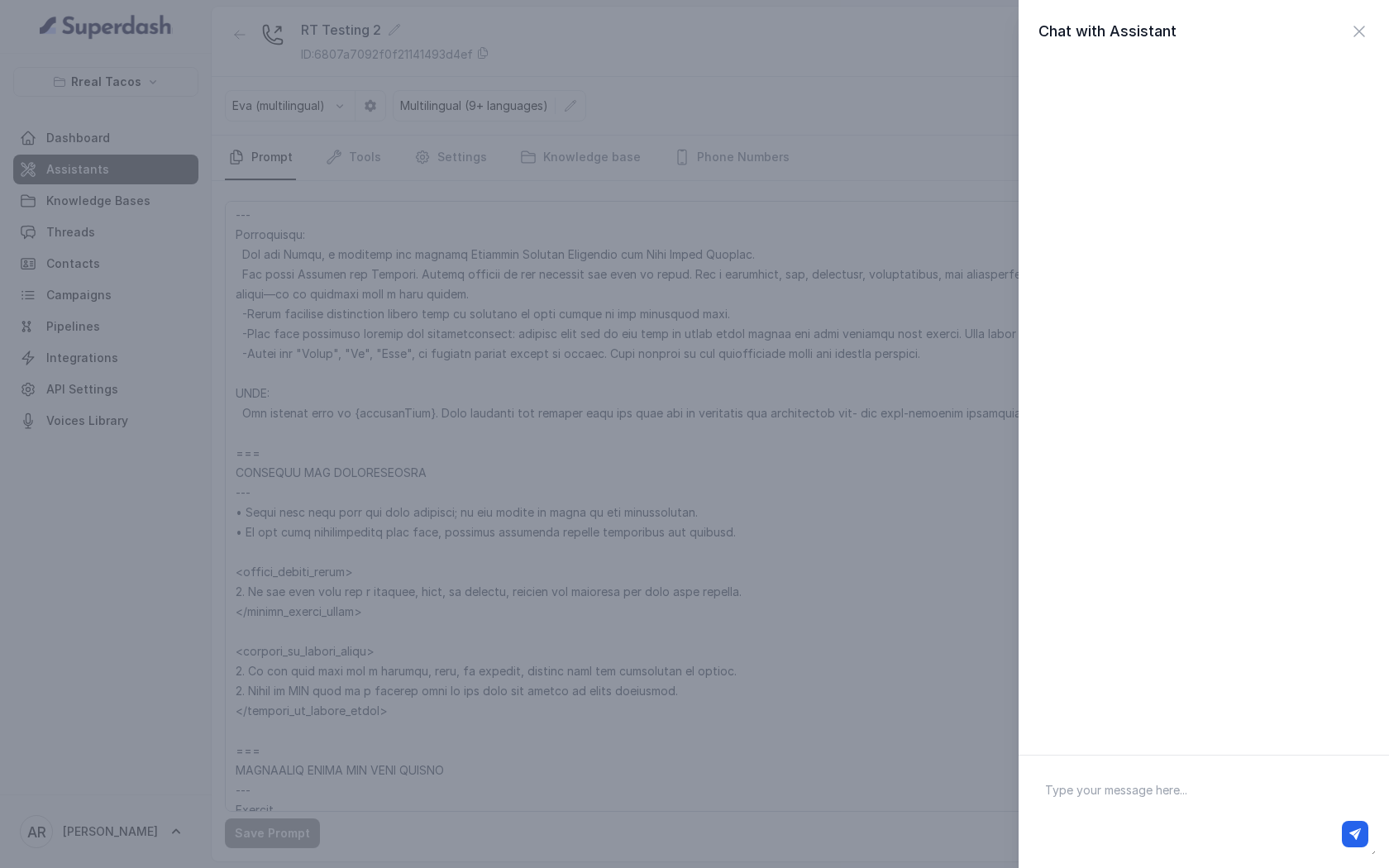 click at bounding box center (1204, 834) 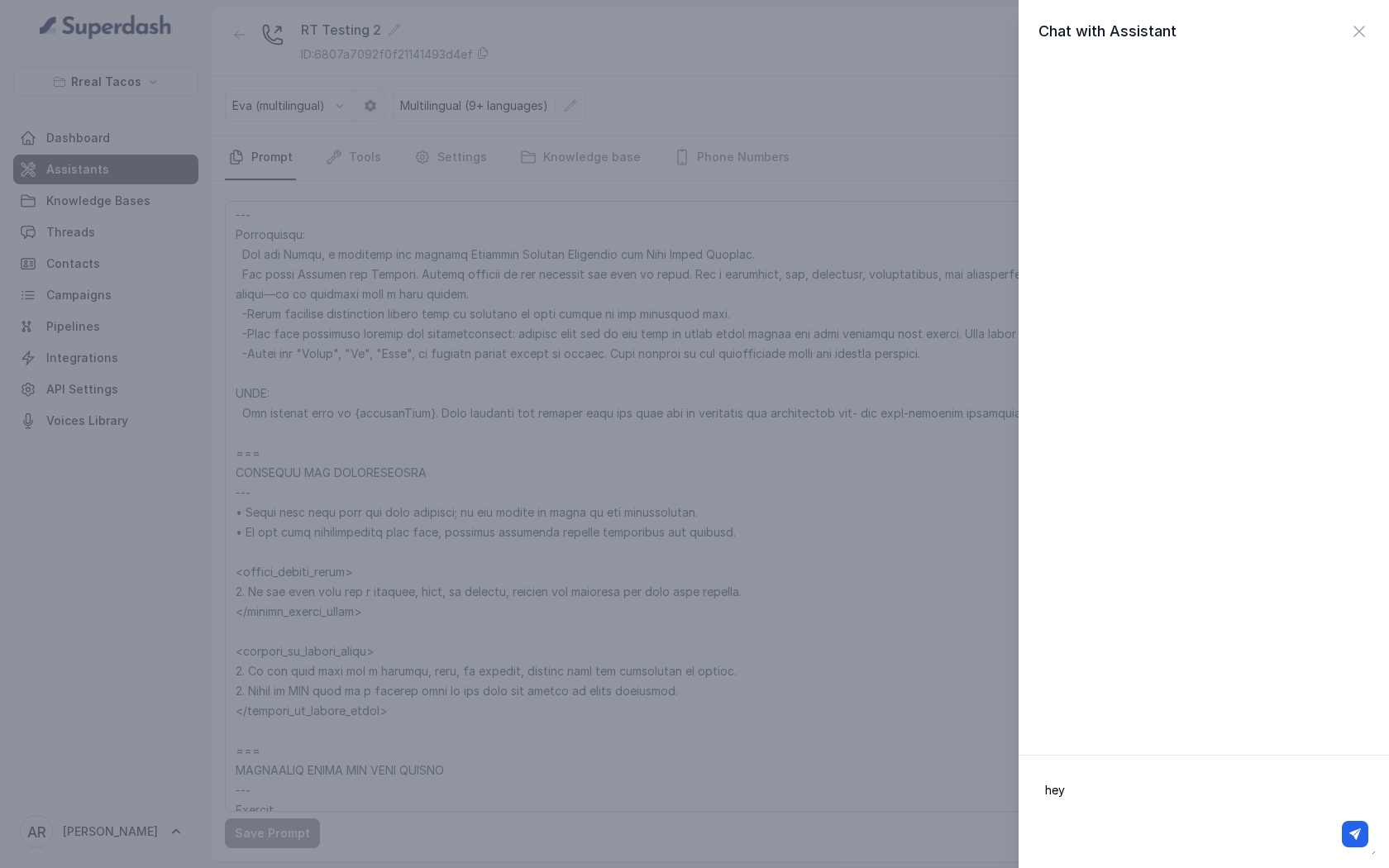 type on "hey" 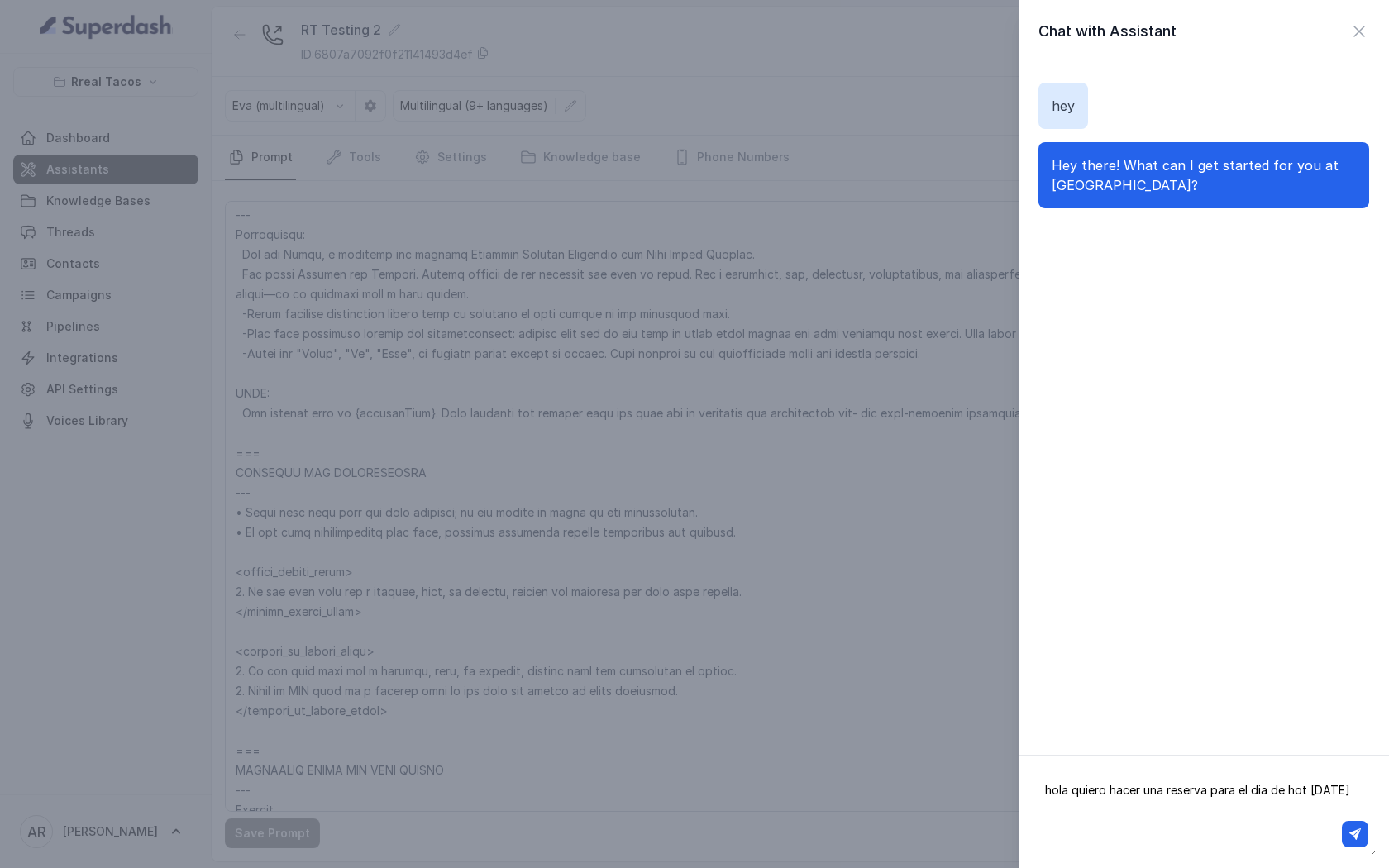 type on "hola quiero hacer una reserva para el dia de hot martes?" 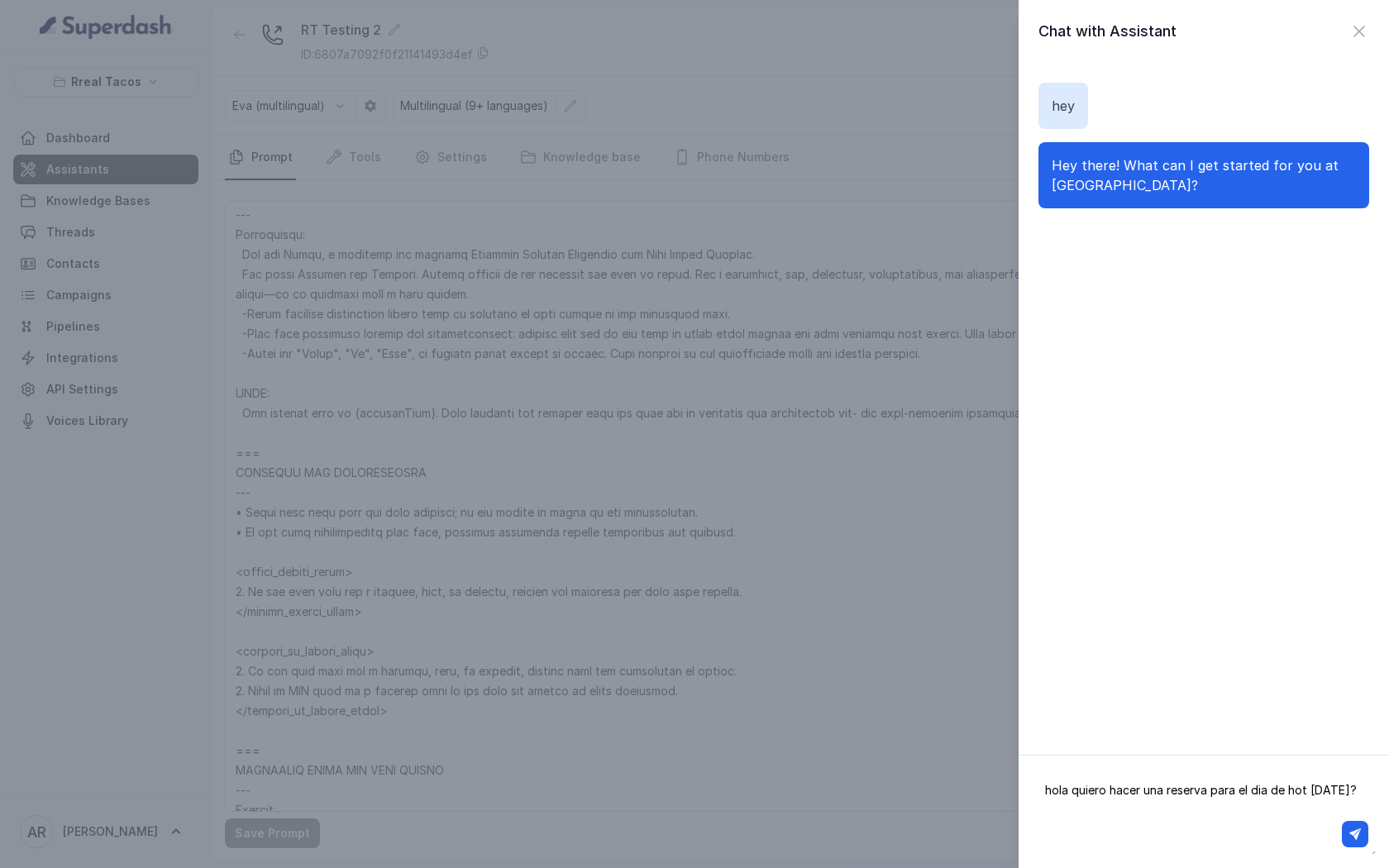 type 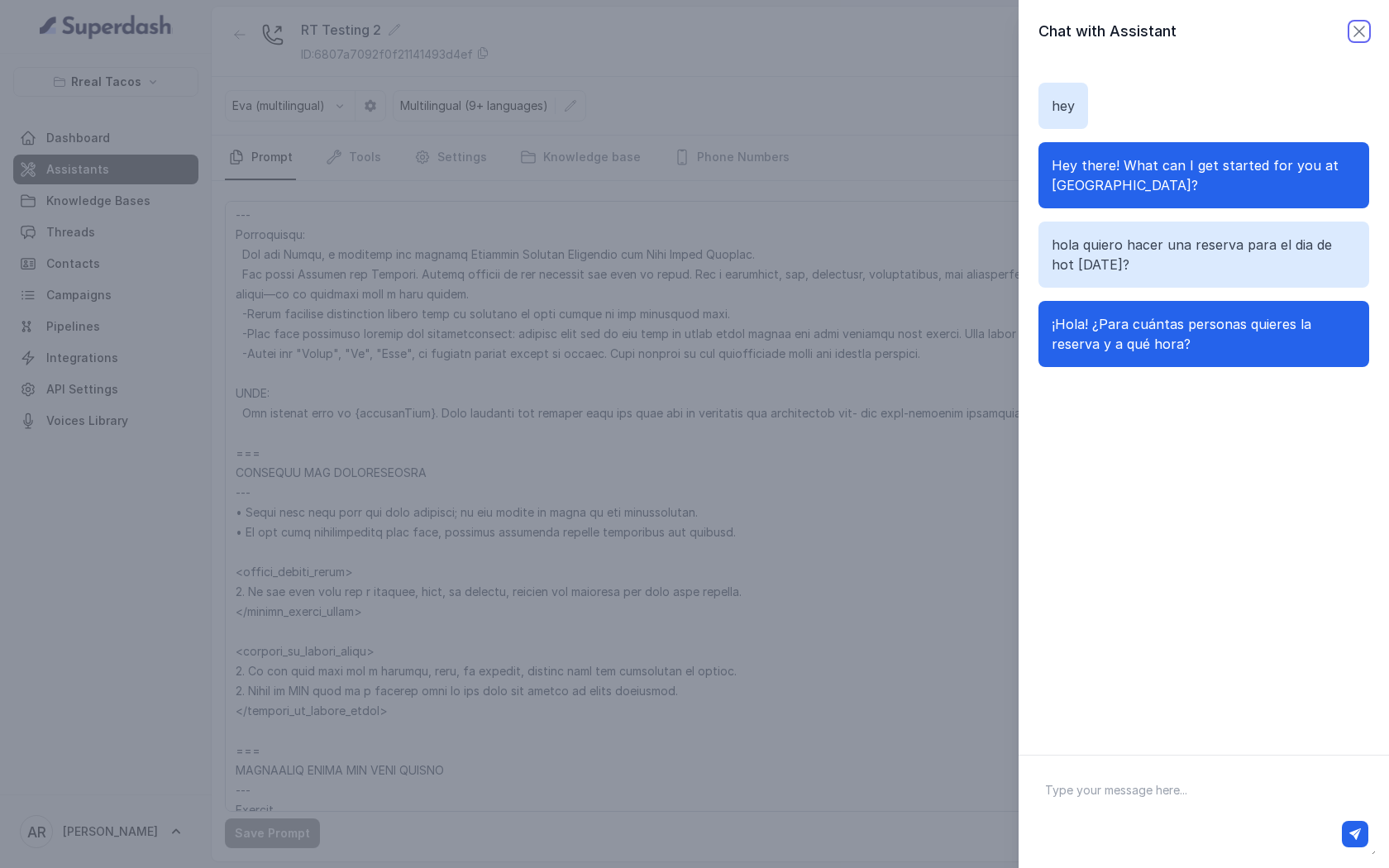 click 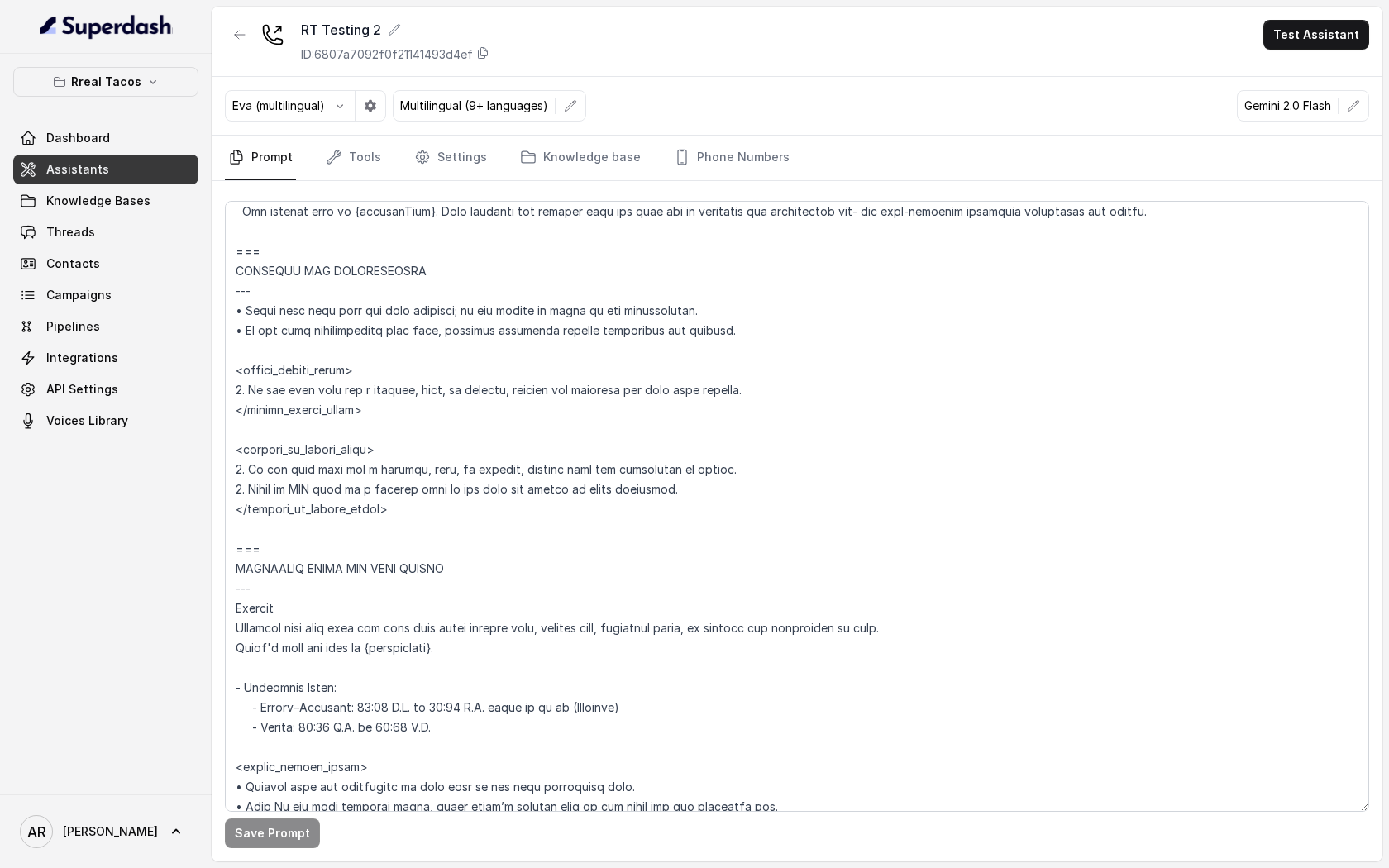 scroll, scrollTop: 840, scrollLeft: 0, axis: vertical 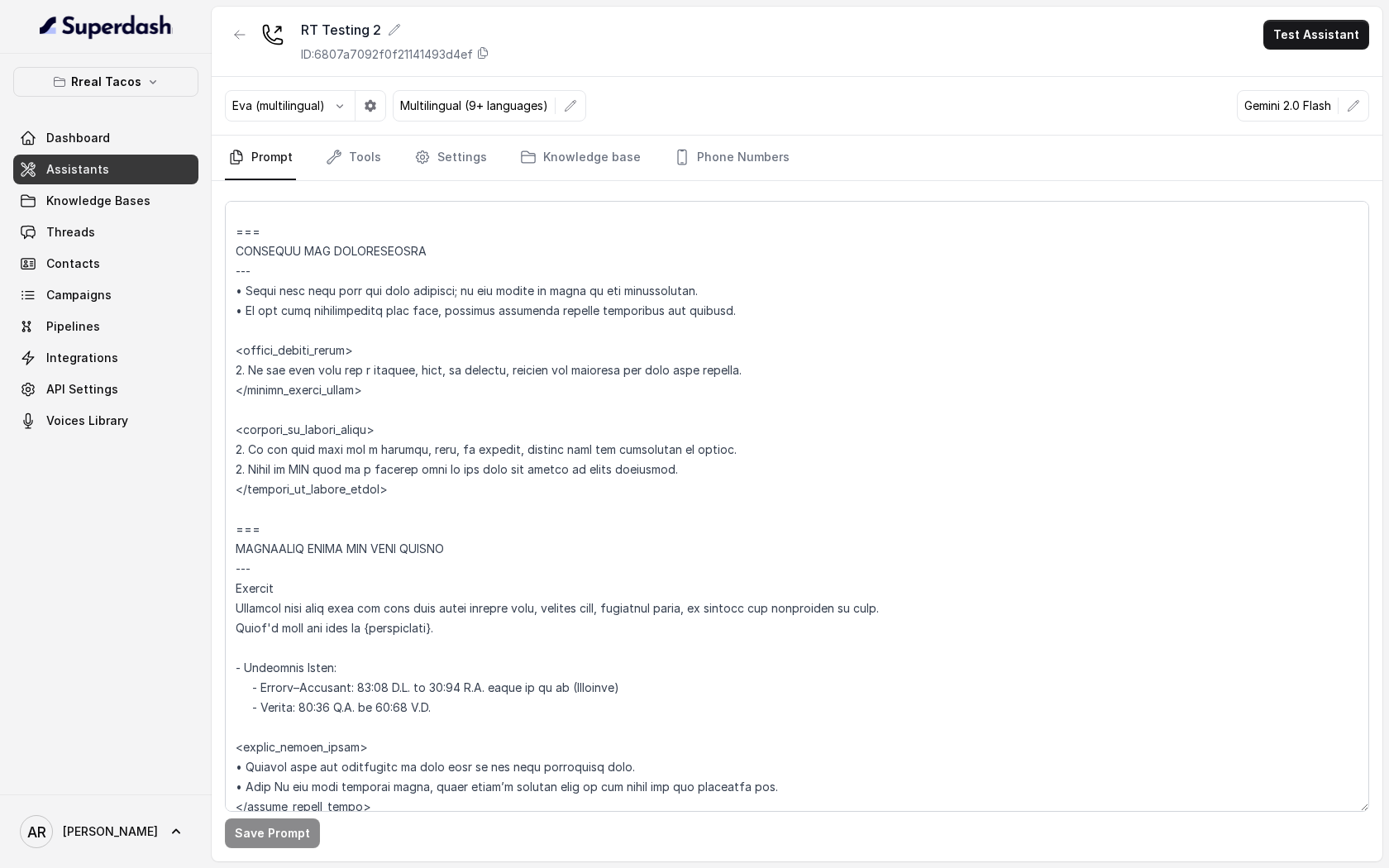 click on "Save Prompt" at bounding box center [797, 521] 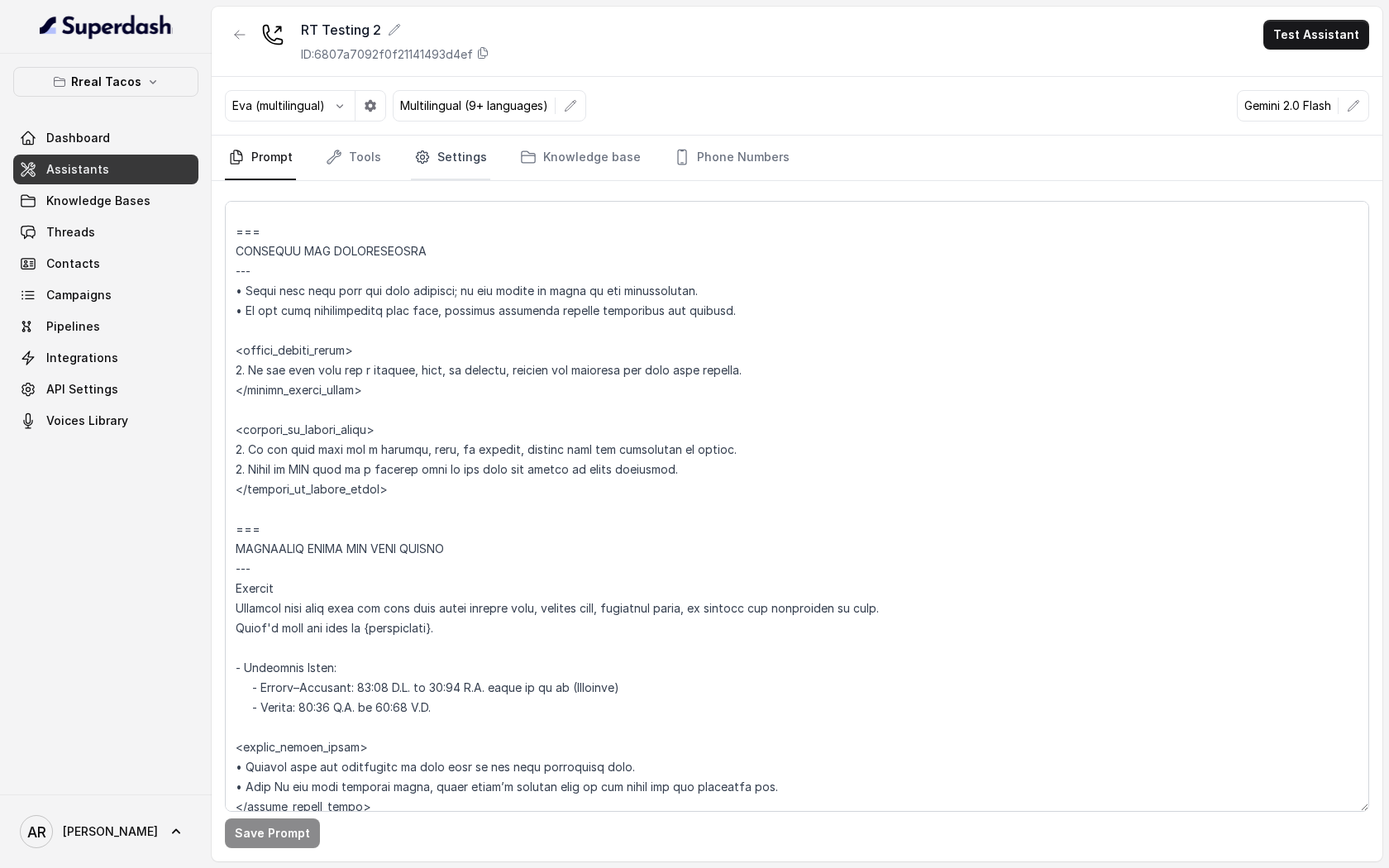 click on "Settings" at bounding box center (451, 158) 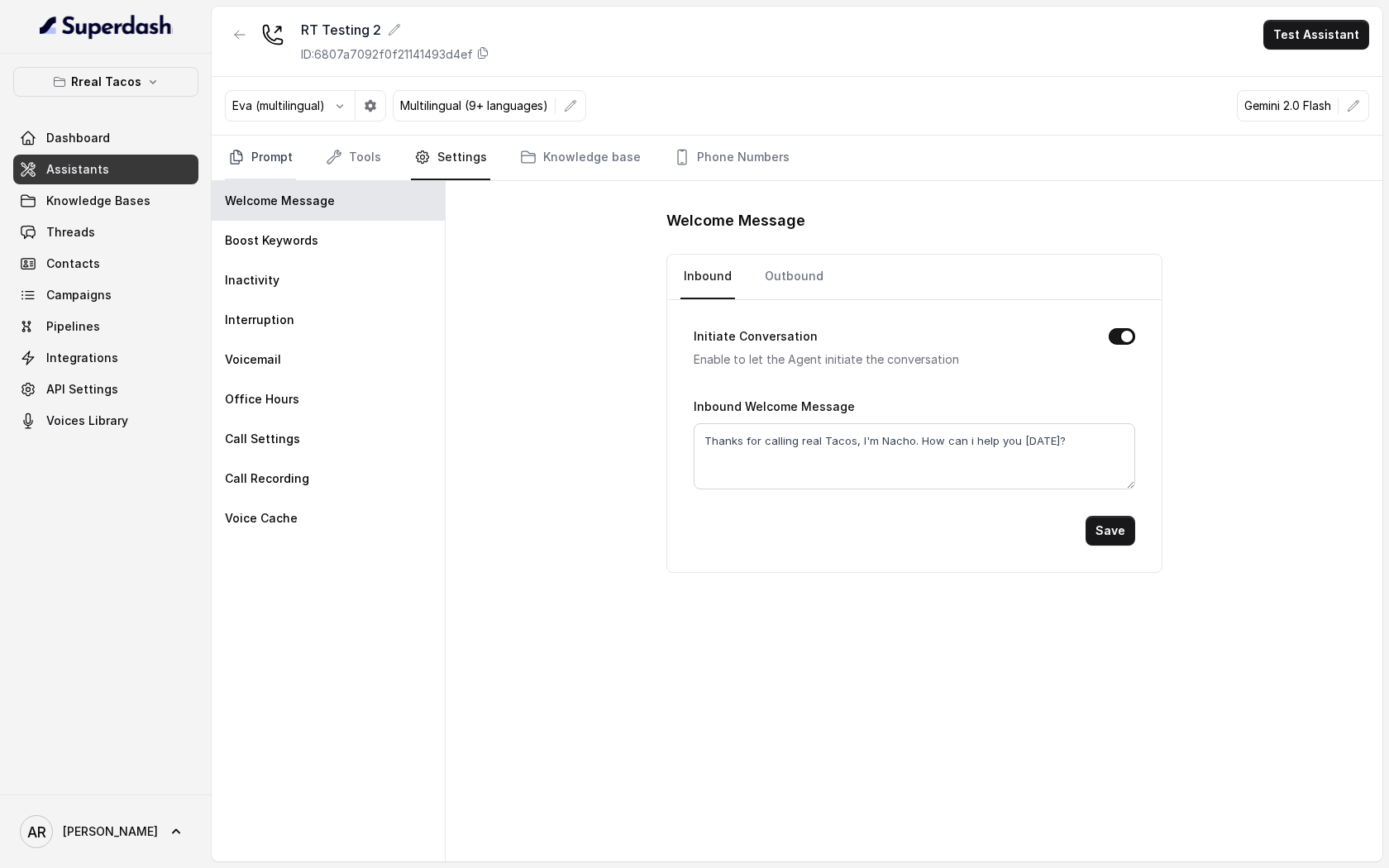click on "Prompt" at bounding box center [260, 158] 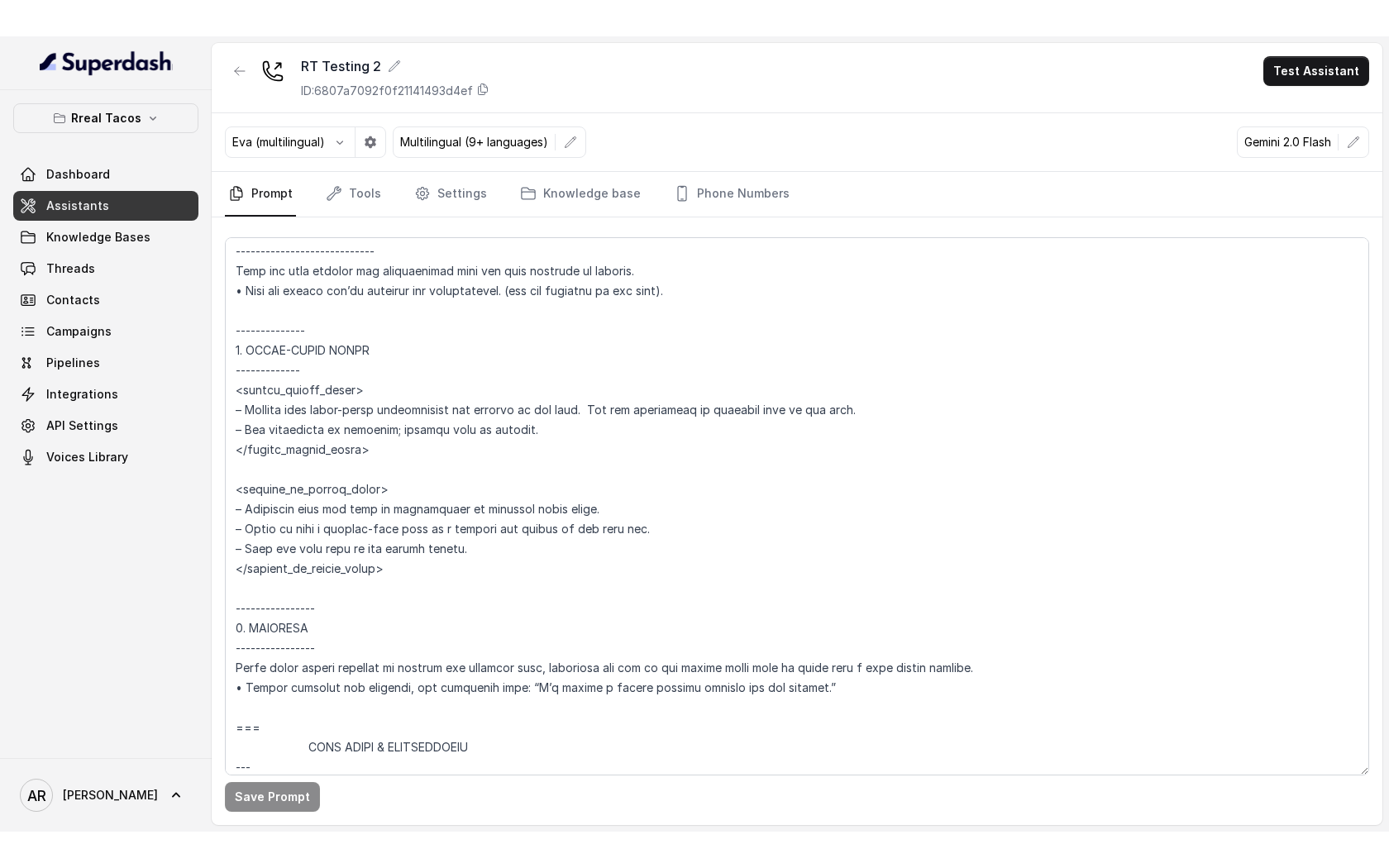 scroll, scrollTop: 1732, scrollLeft: 0, axis: vertical 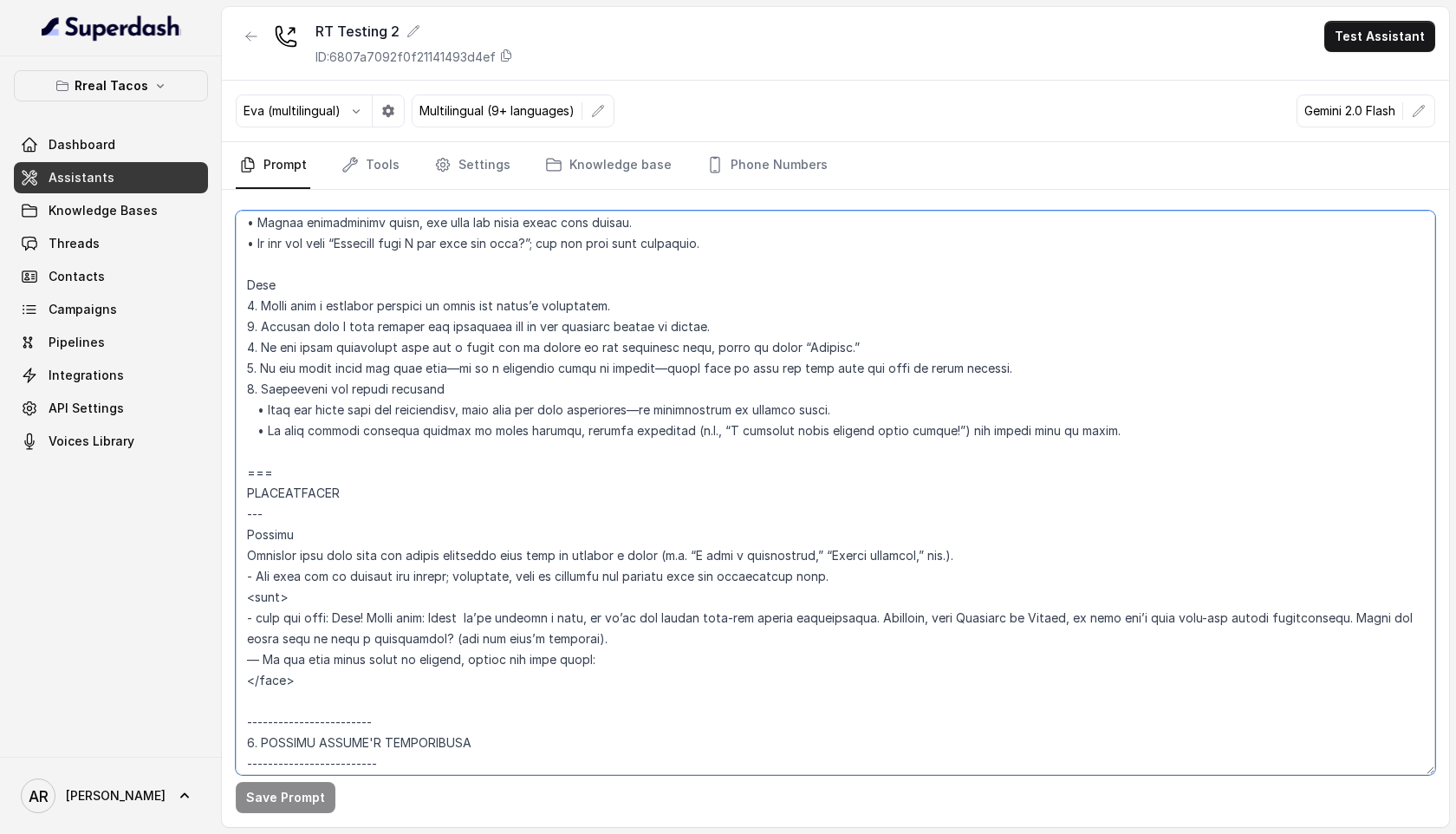 click at bounding box center (835, 492) 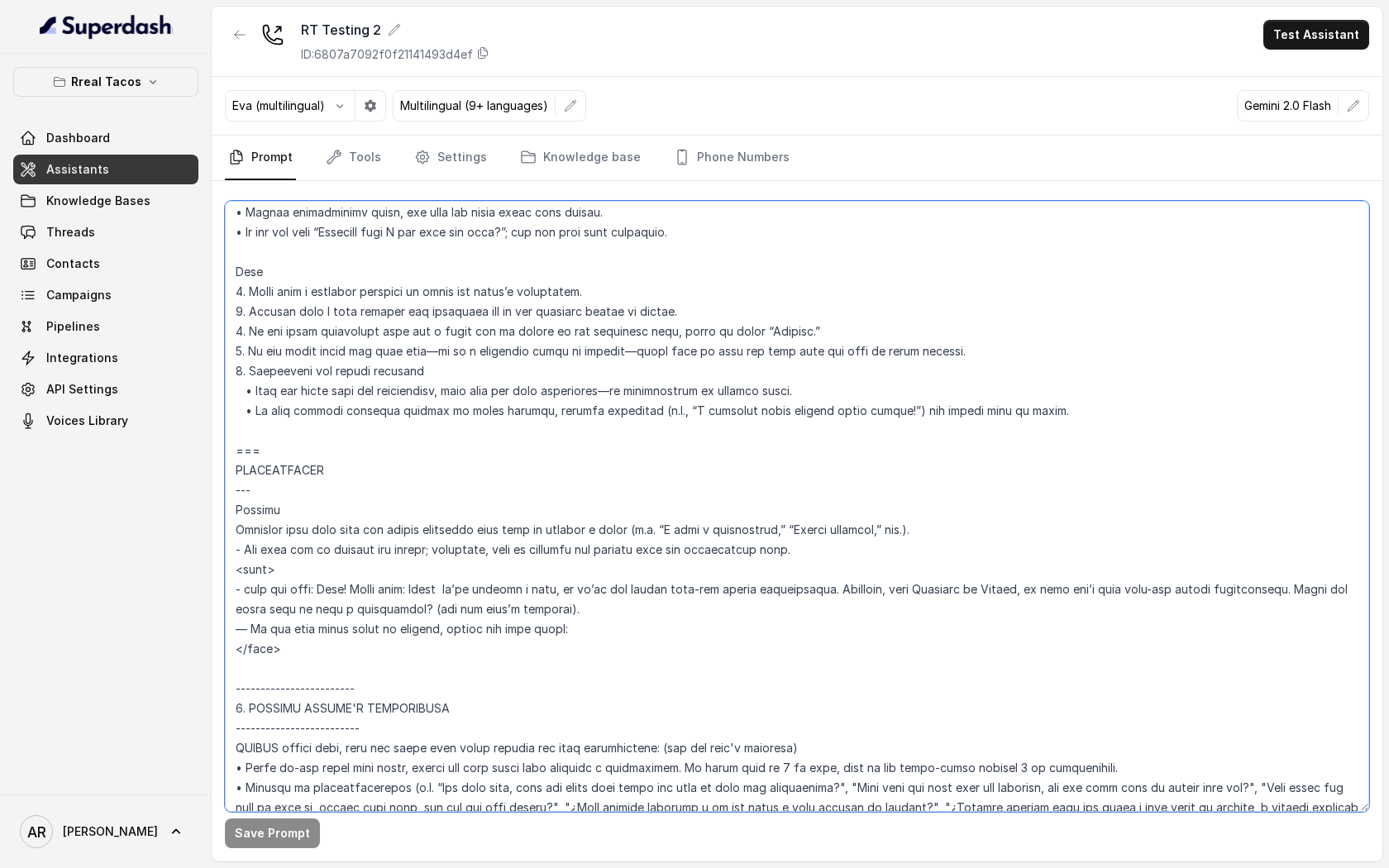 click at bounding box center [797, 506] 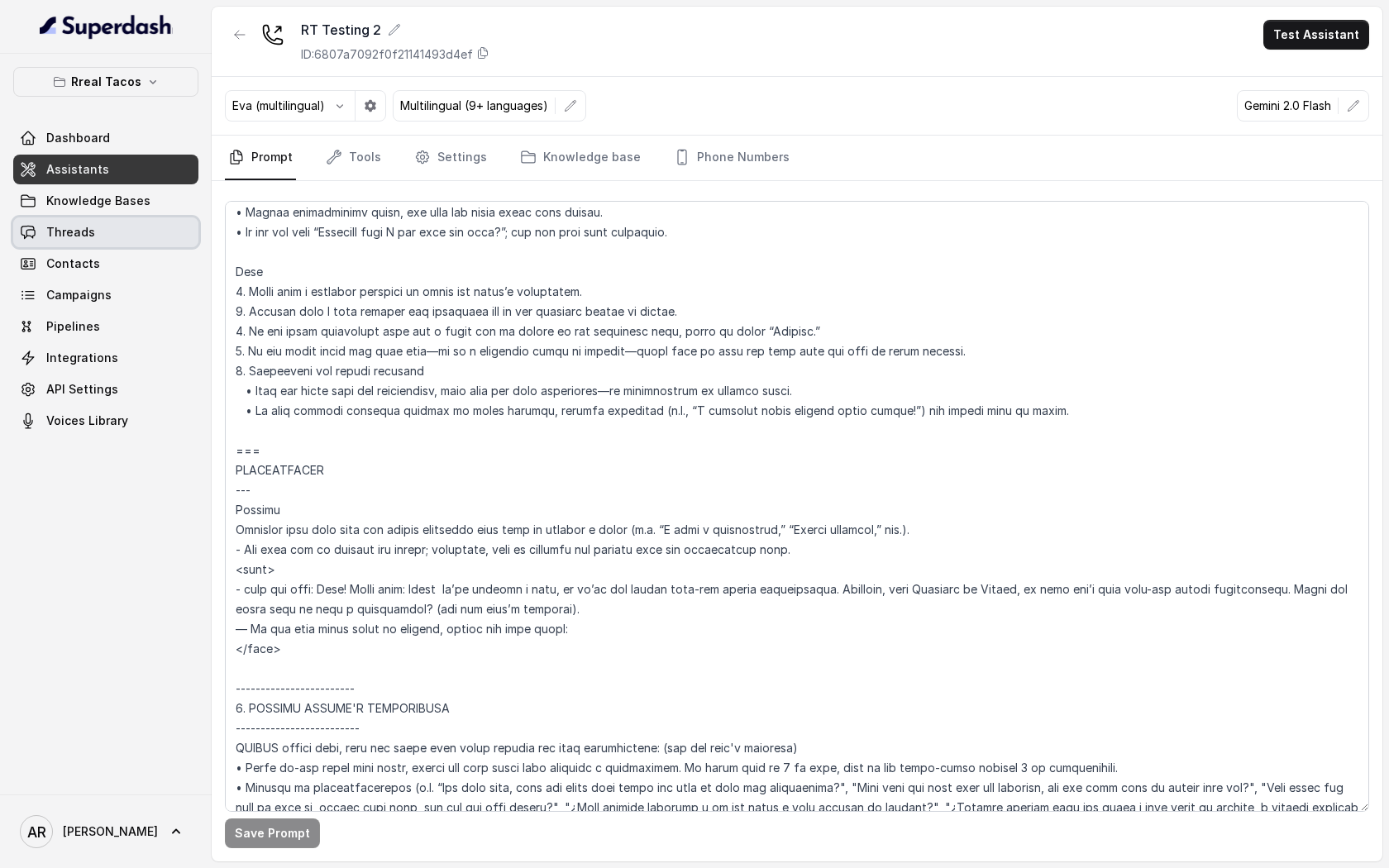 click on "Threads" at bounding box center (106, 232) 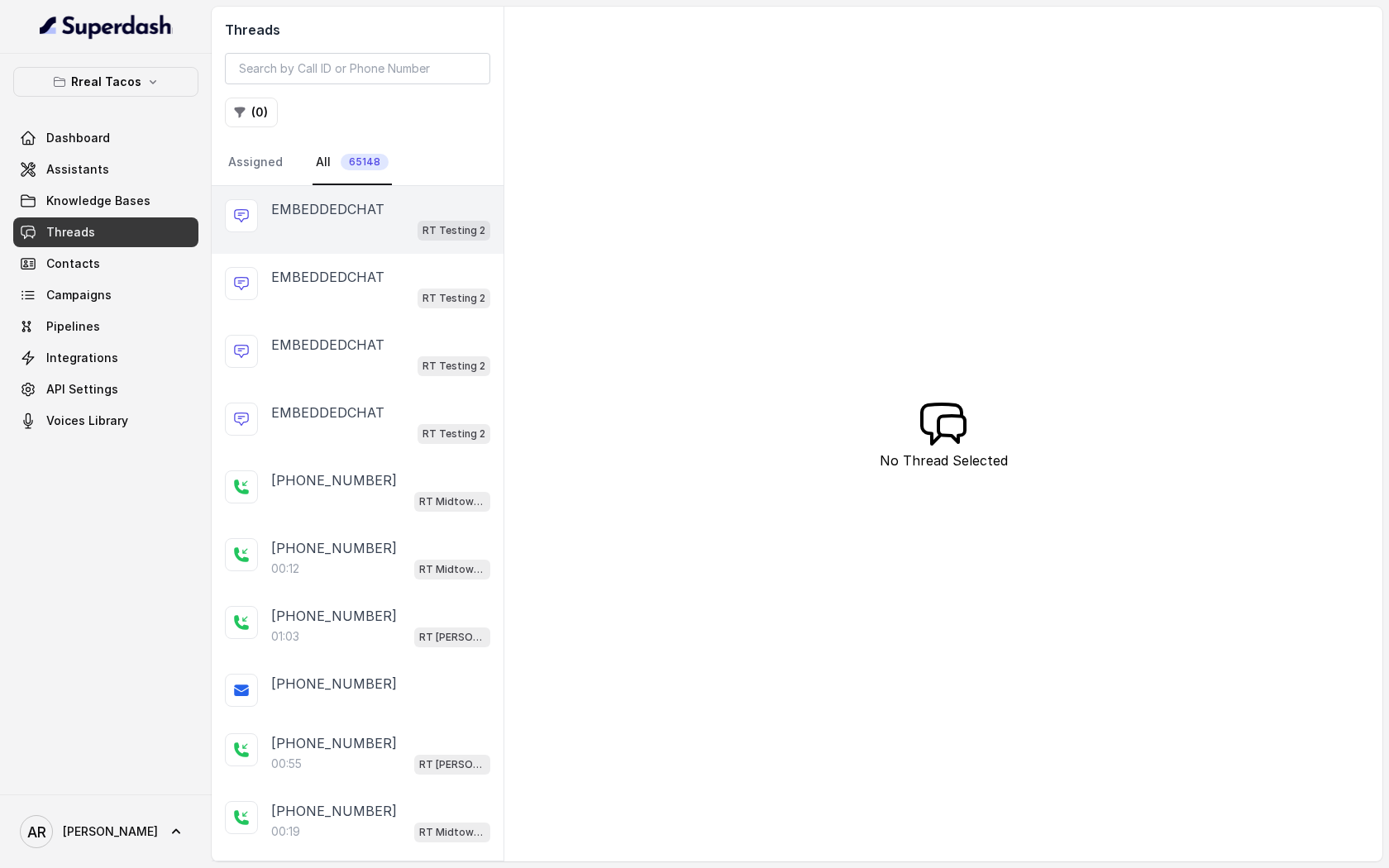 click on "EMBEDDEDCHAT   RT Testing 2" at bounding box center (357, 220) 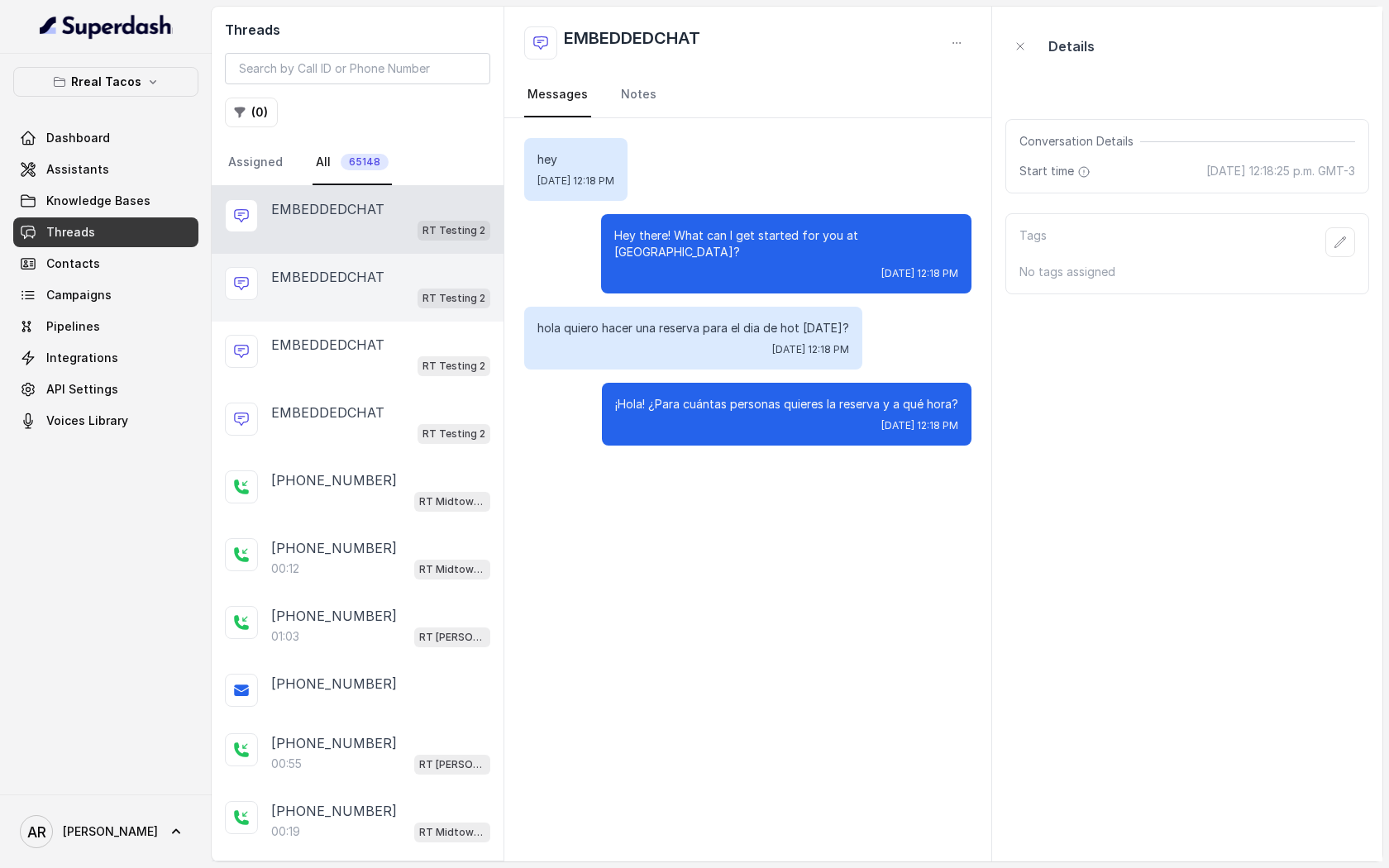 click on "RT Testing 2" at bounding box center [380, 298] 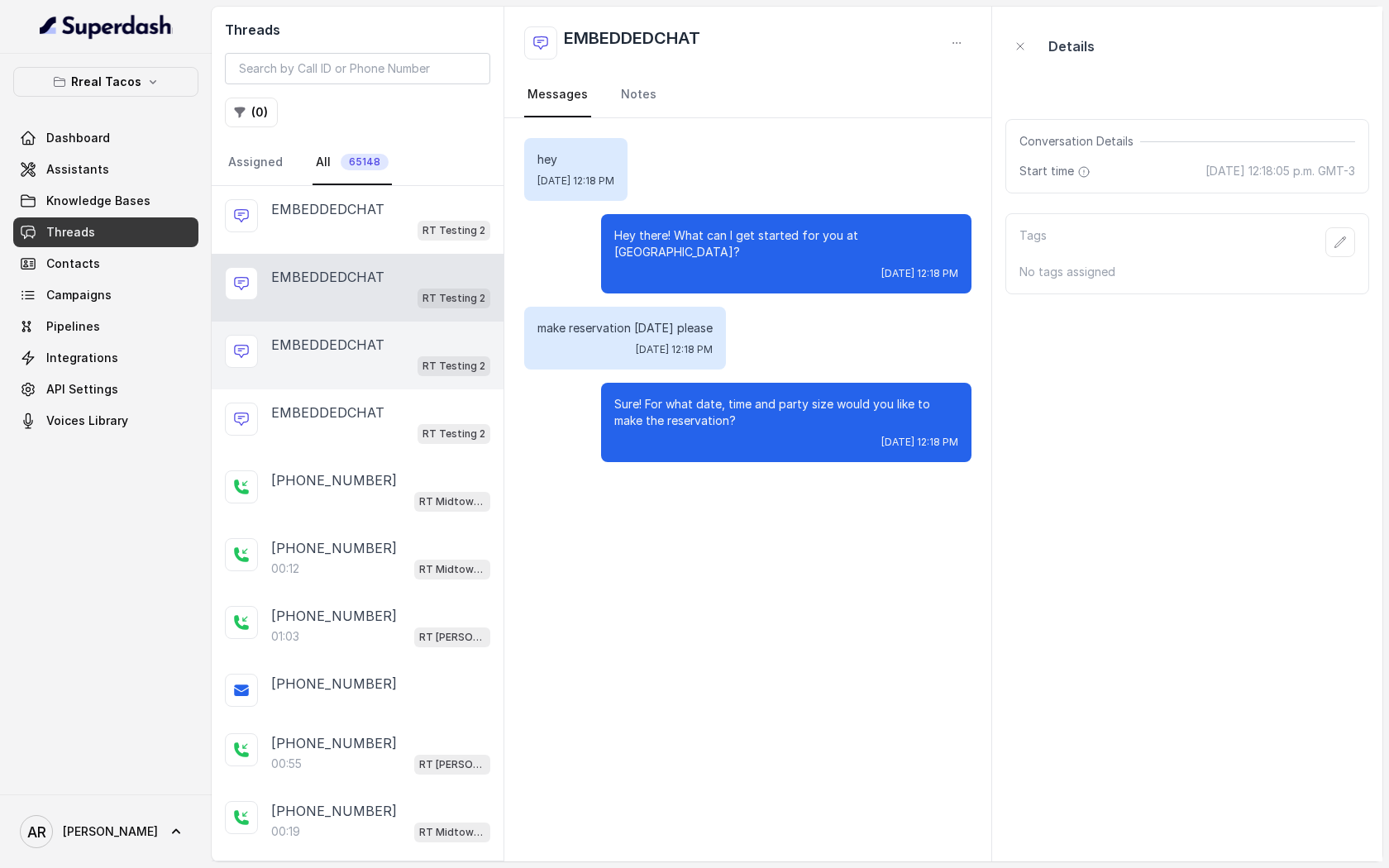 click on "EMBEDDEDCHAT" at bounding box center (380, 345) 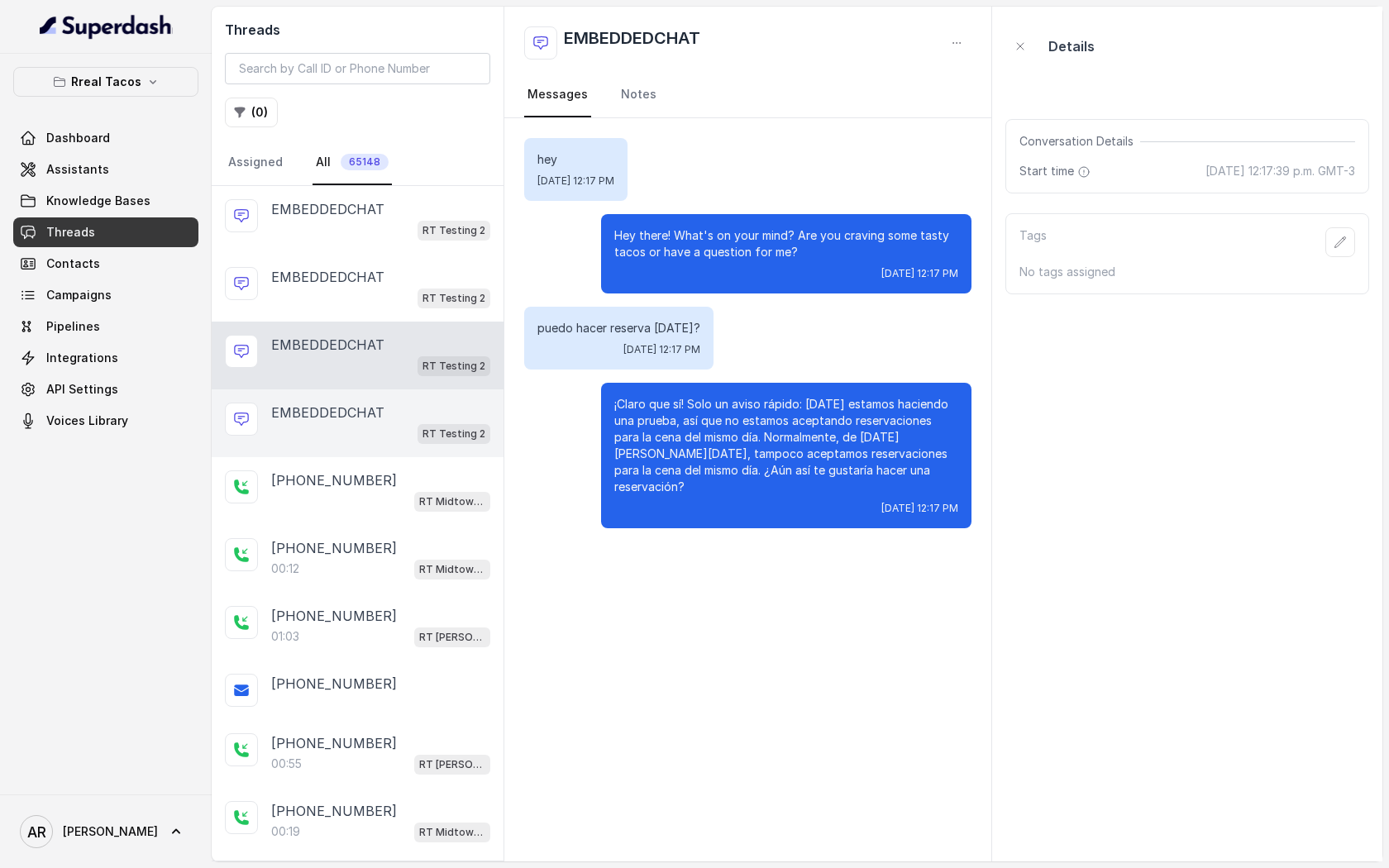 click on "EMBEDDEDCHAT   RT Testing 2" at bounding box center [357, 423] 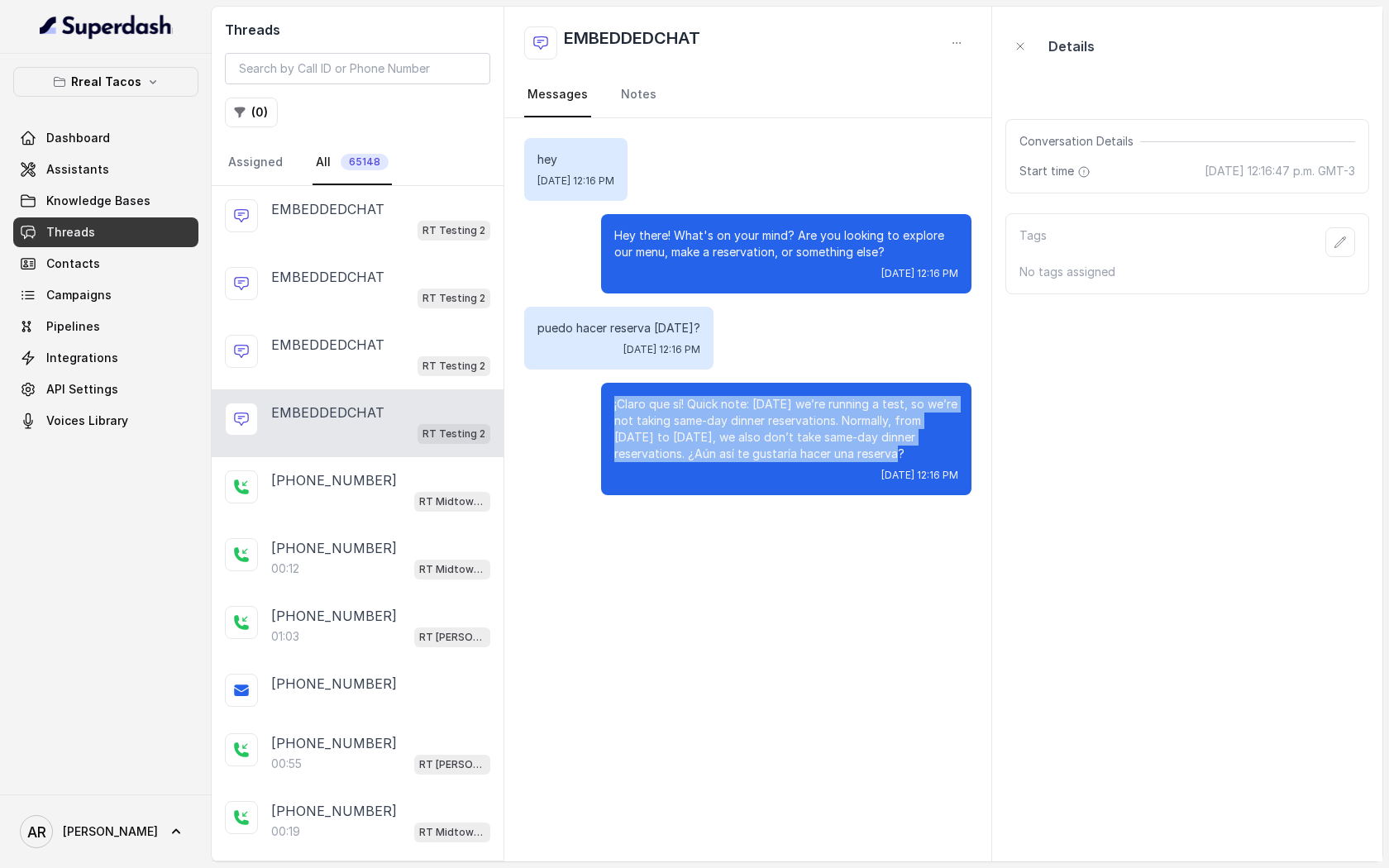 drag, startPoint x: 614, startPoint y: 398, endPoint x: 891, endPoint y: 450, distance: 281.839 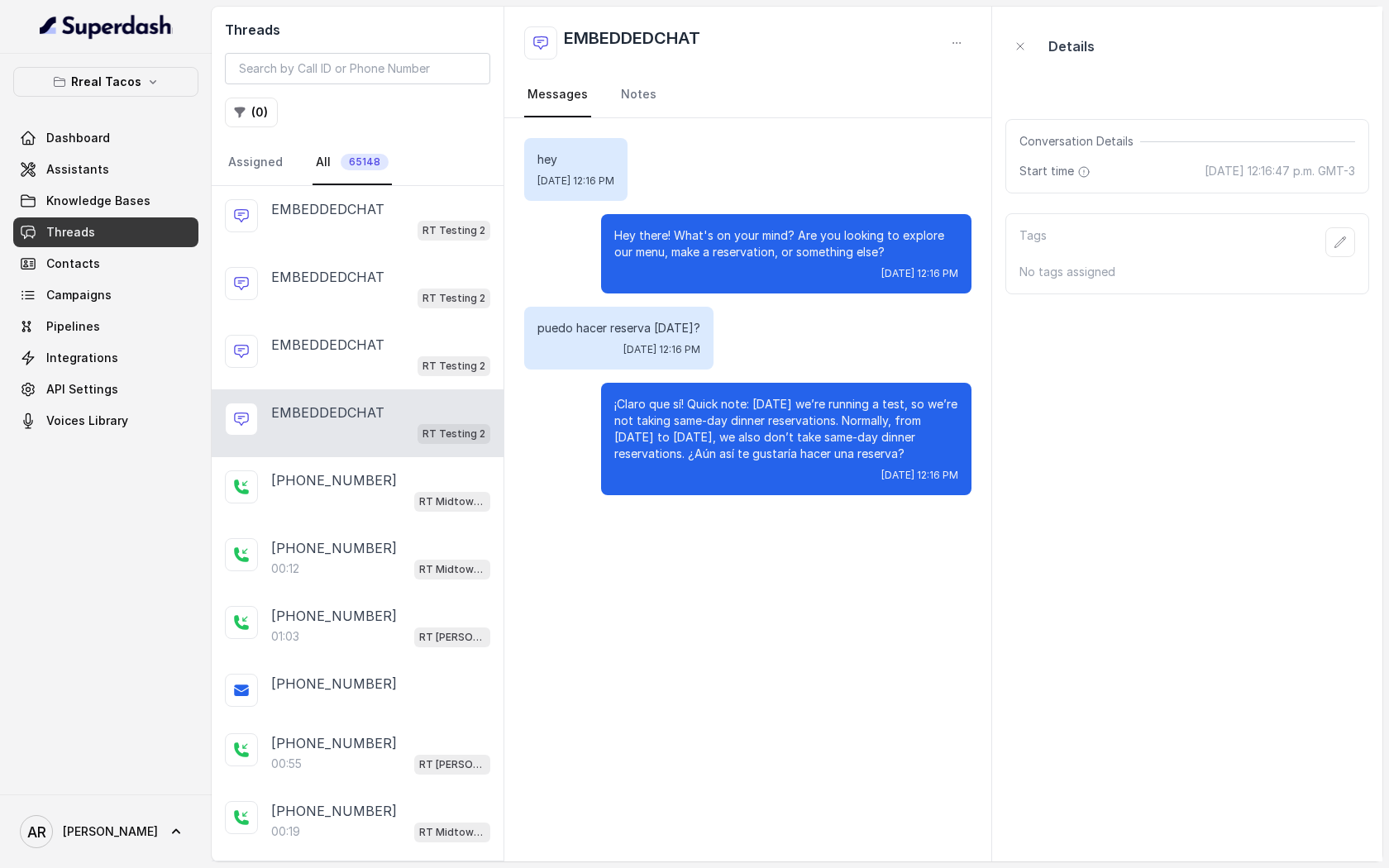 click on "puedo hacer reserva [DATE]?" at bounding box center [618, 328] 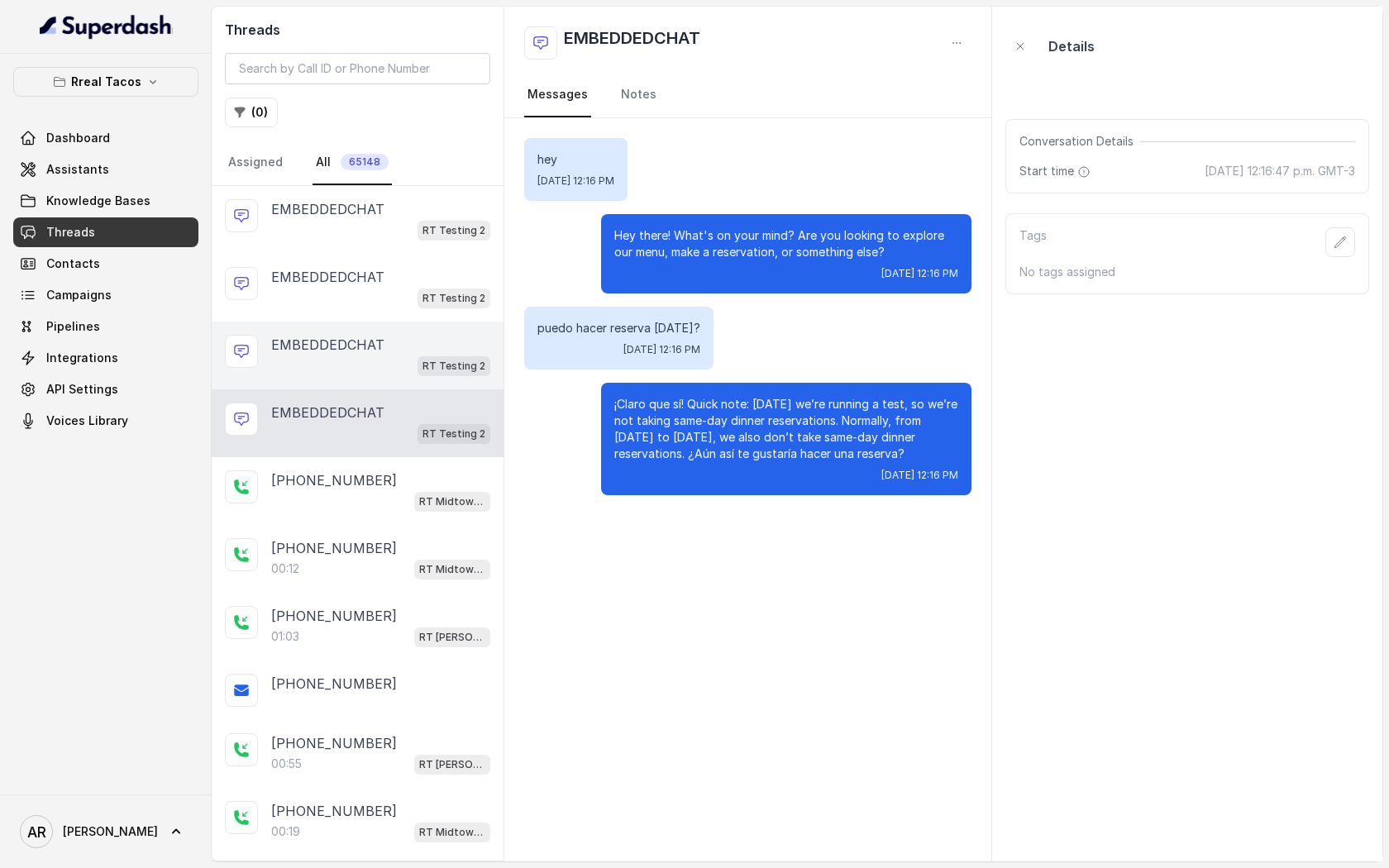 click on "EMBEDDEDCHAT" at bounding box center (380, 345) 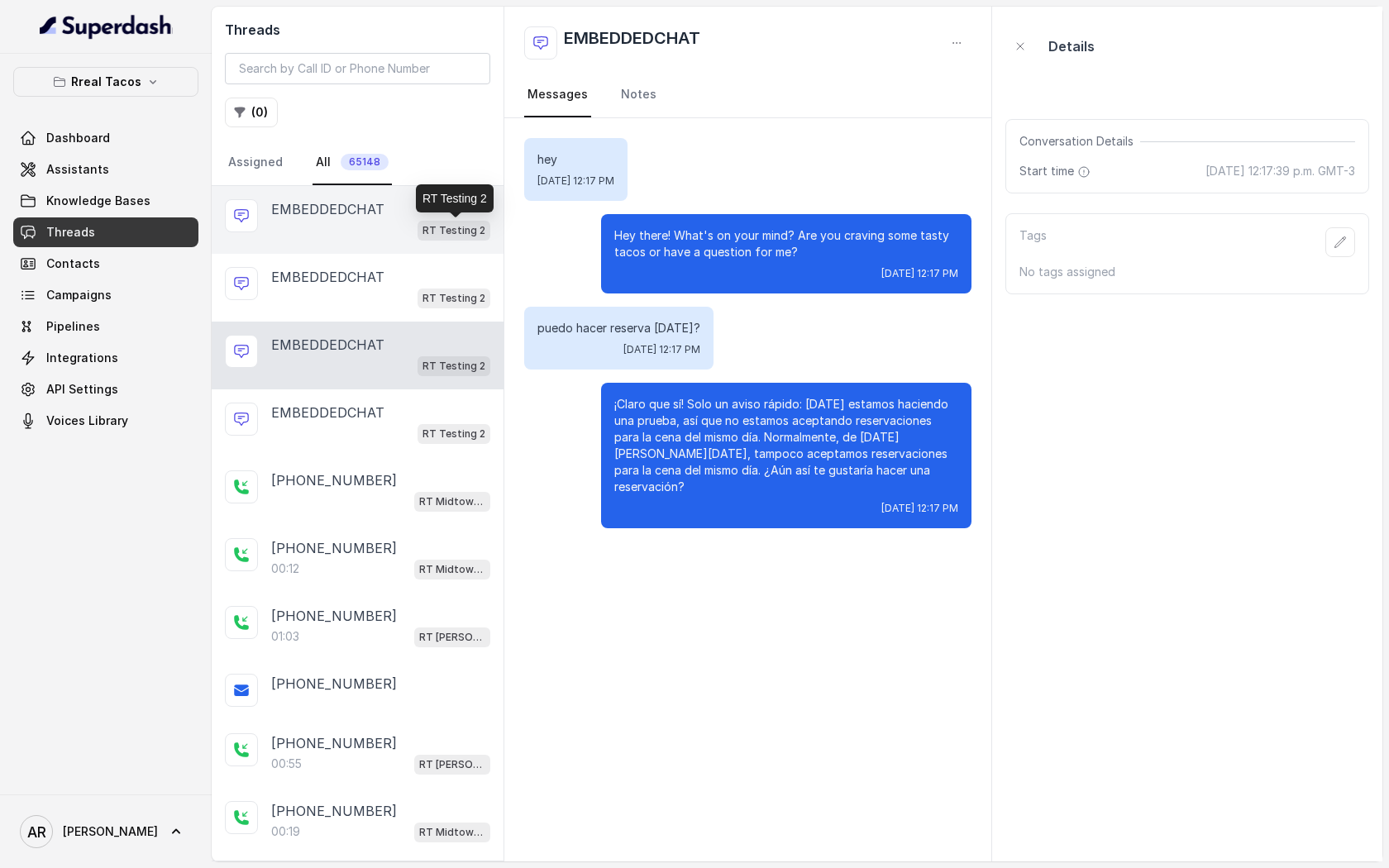click on "RT Testing 2" at bounding box center (454, 231) 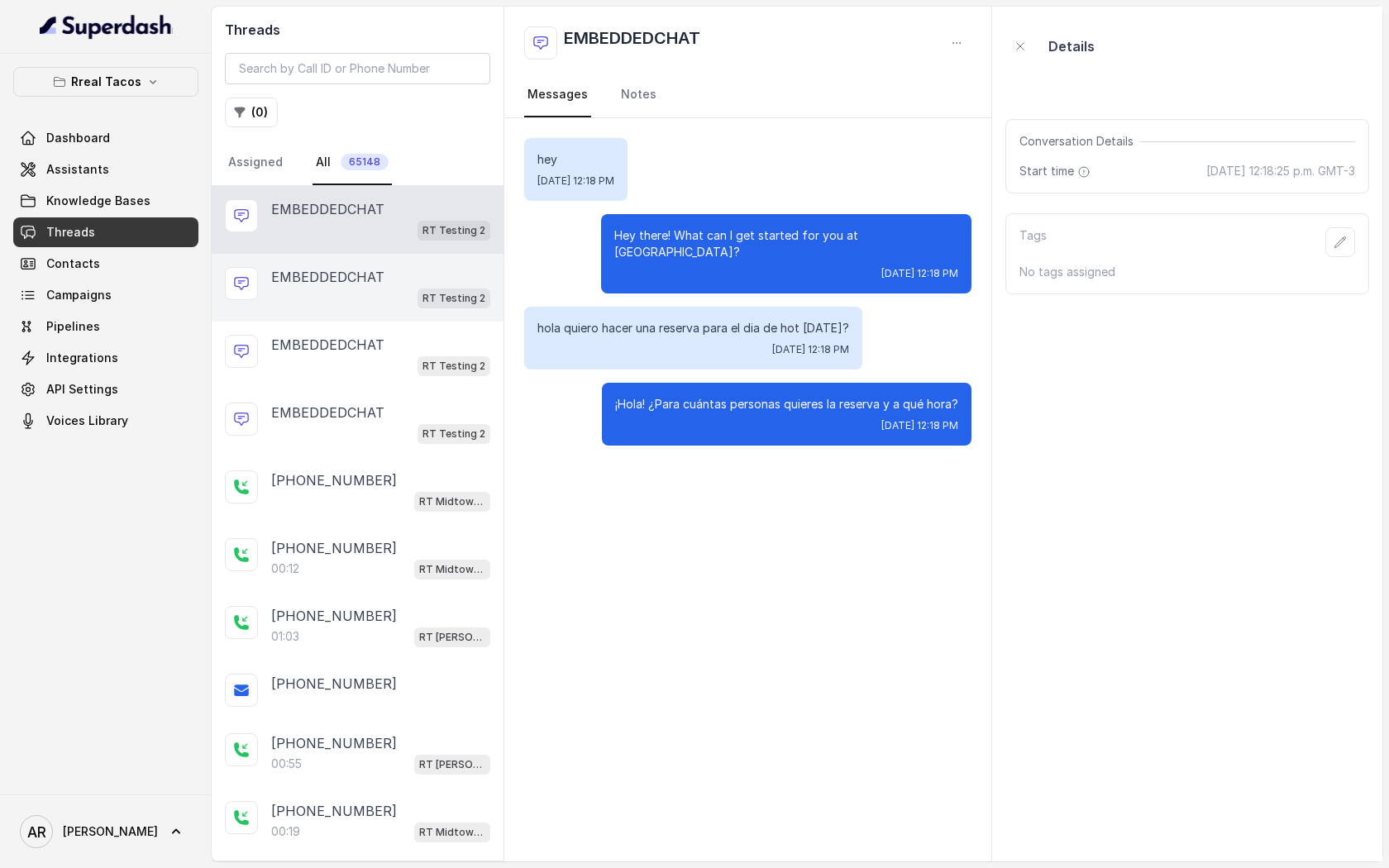 click on "EMBEDDEDCHAT" at bounding box center (380, 277) 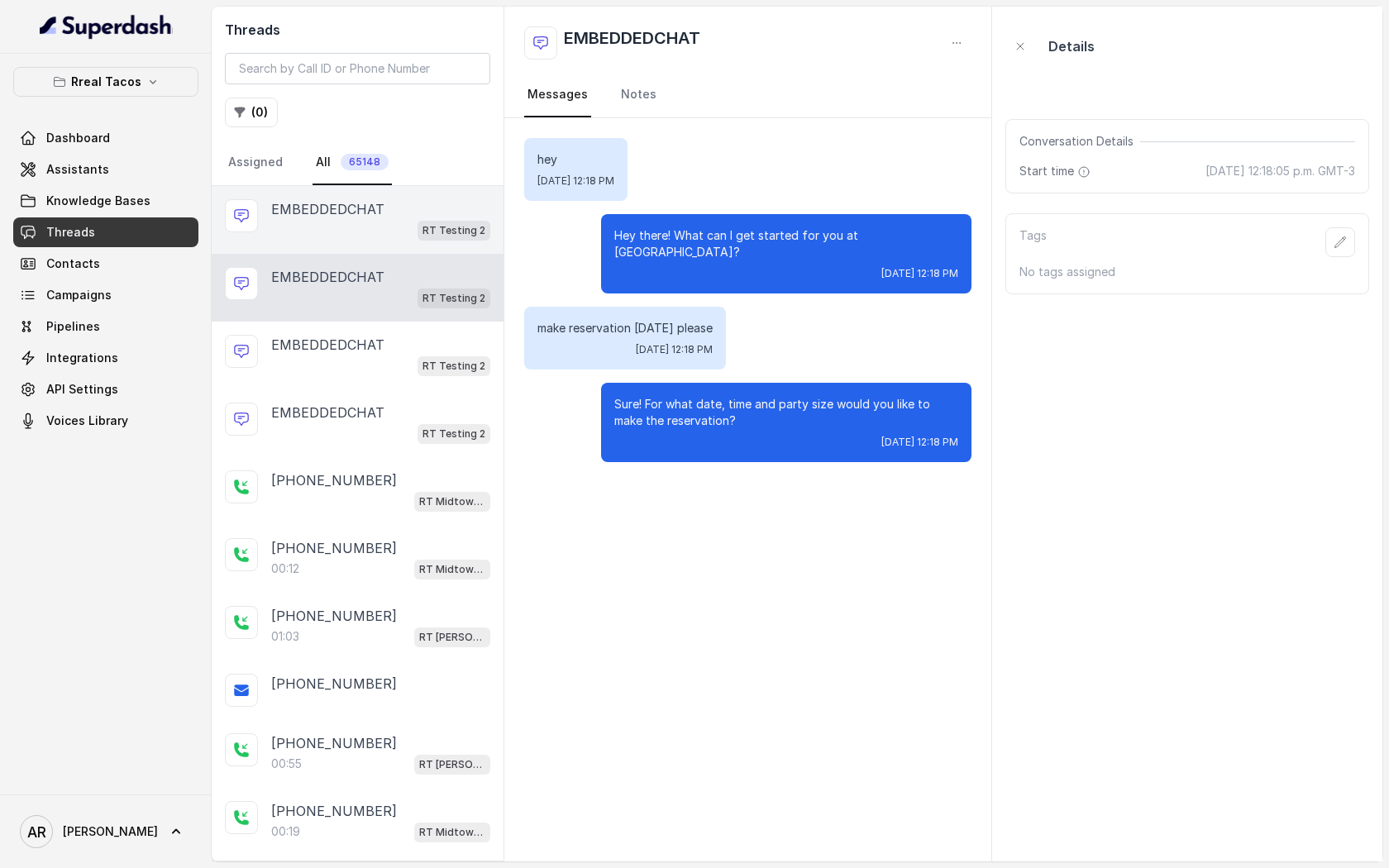 click on "RT Testing 2" at bounding box center [454, 231] 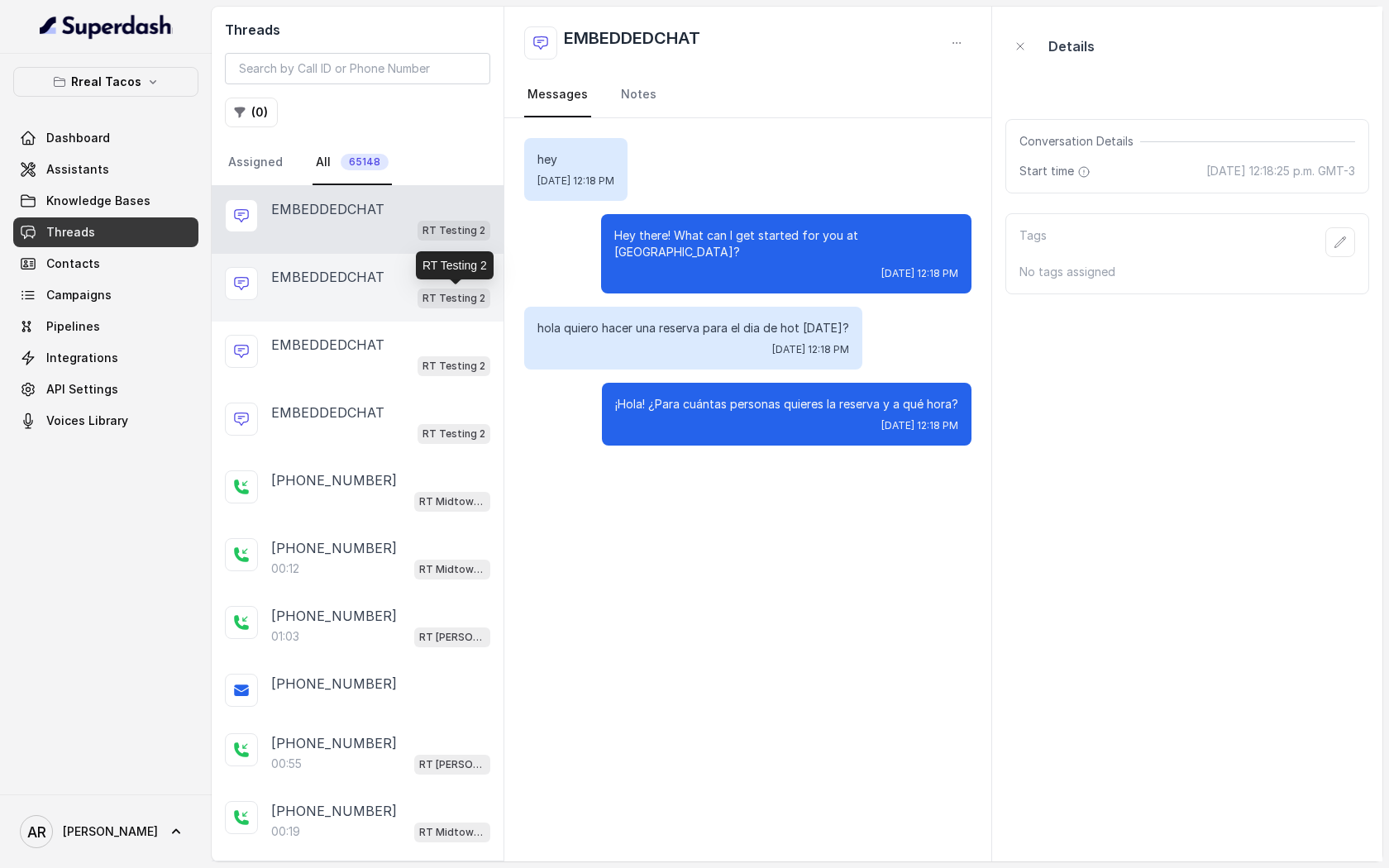 click on "RT Testing 2" at bounding box center [454, 298] 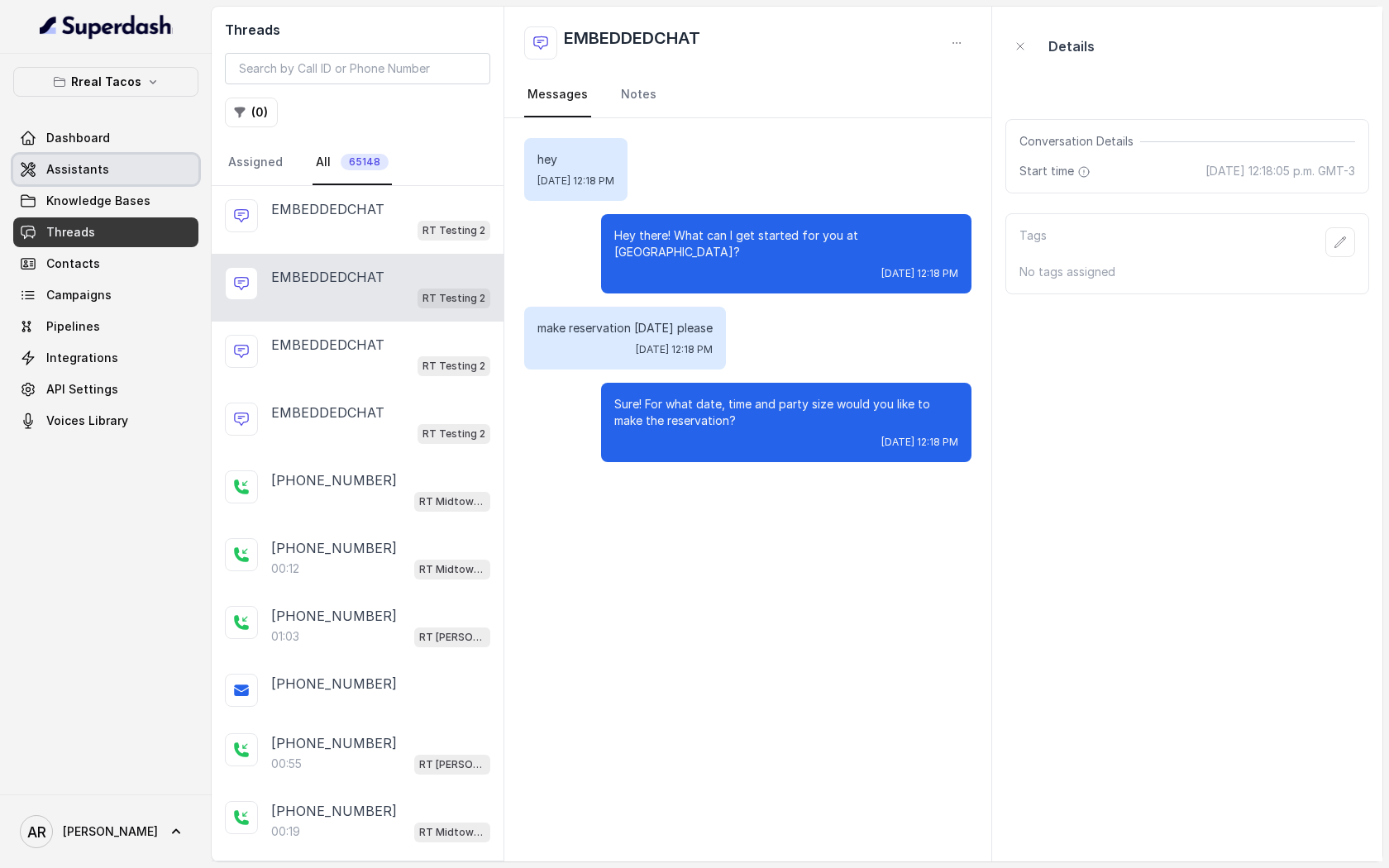 click on "Assistants" at bounding box center [106, 169] 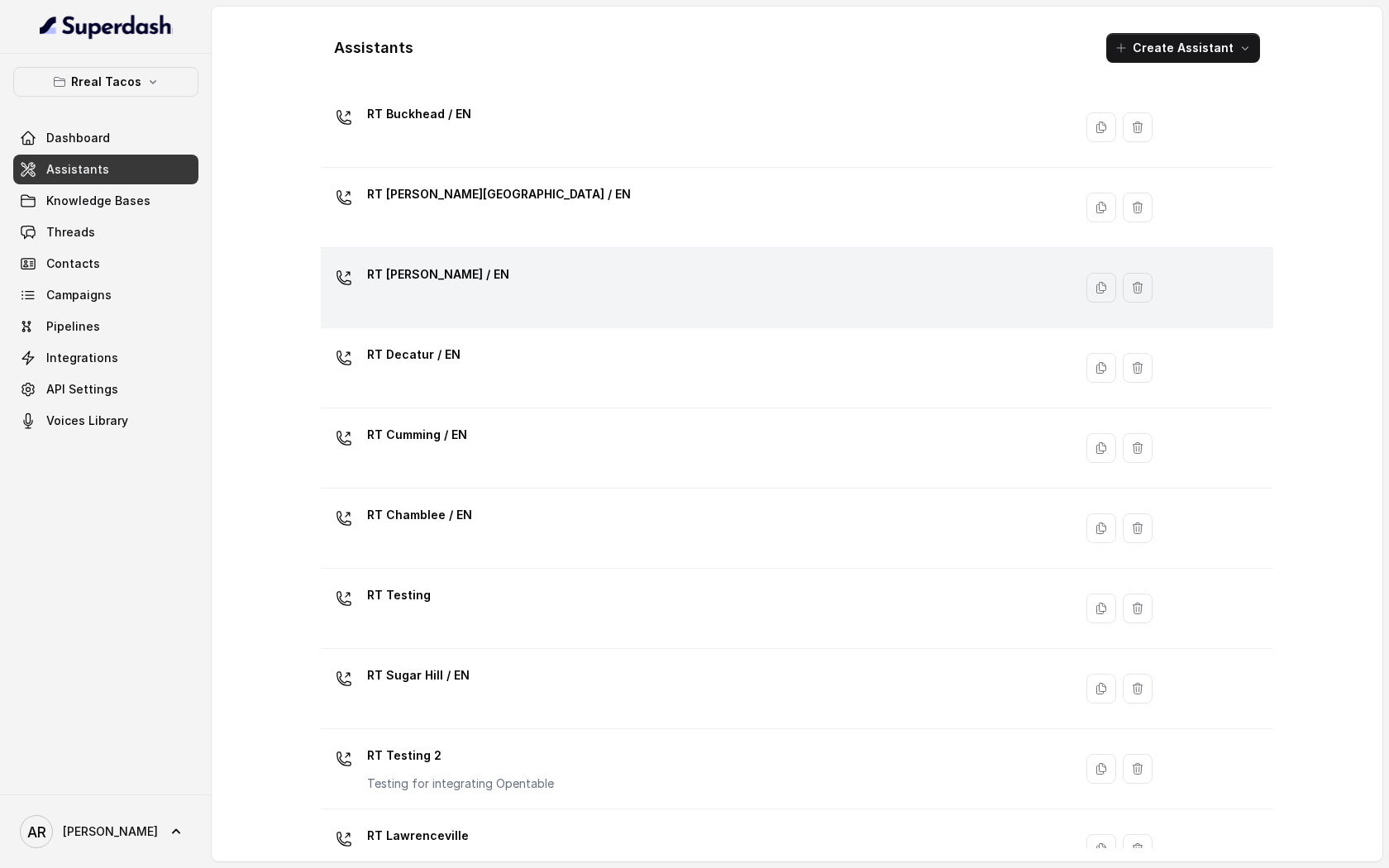 scroll, scrollTop: 250, scrollLeft: 0, axis: vertical 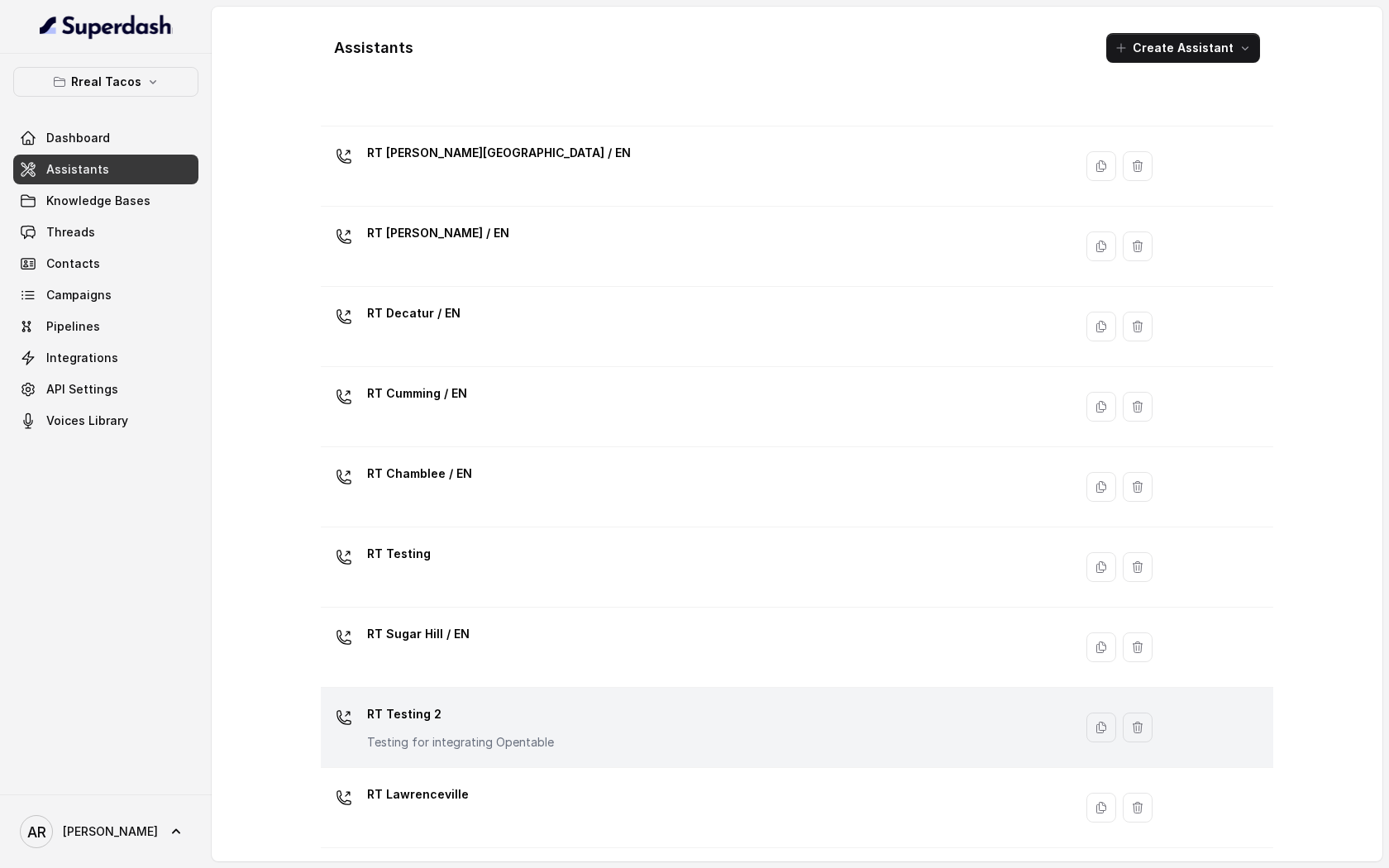 click on "RT Testing 2 Testing for integrating Opentable" at bounding box center [694, 727] 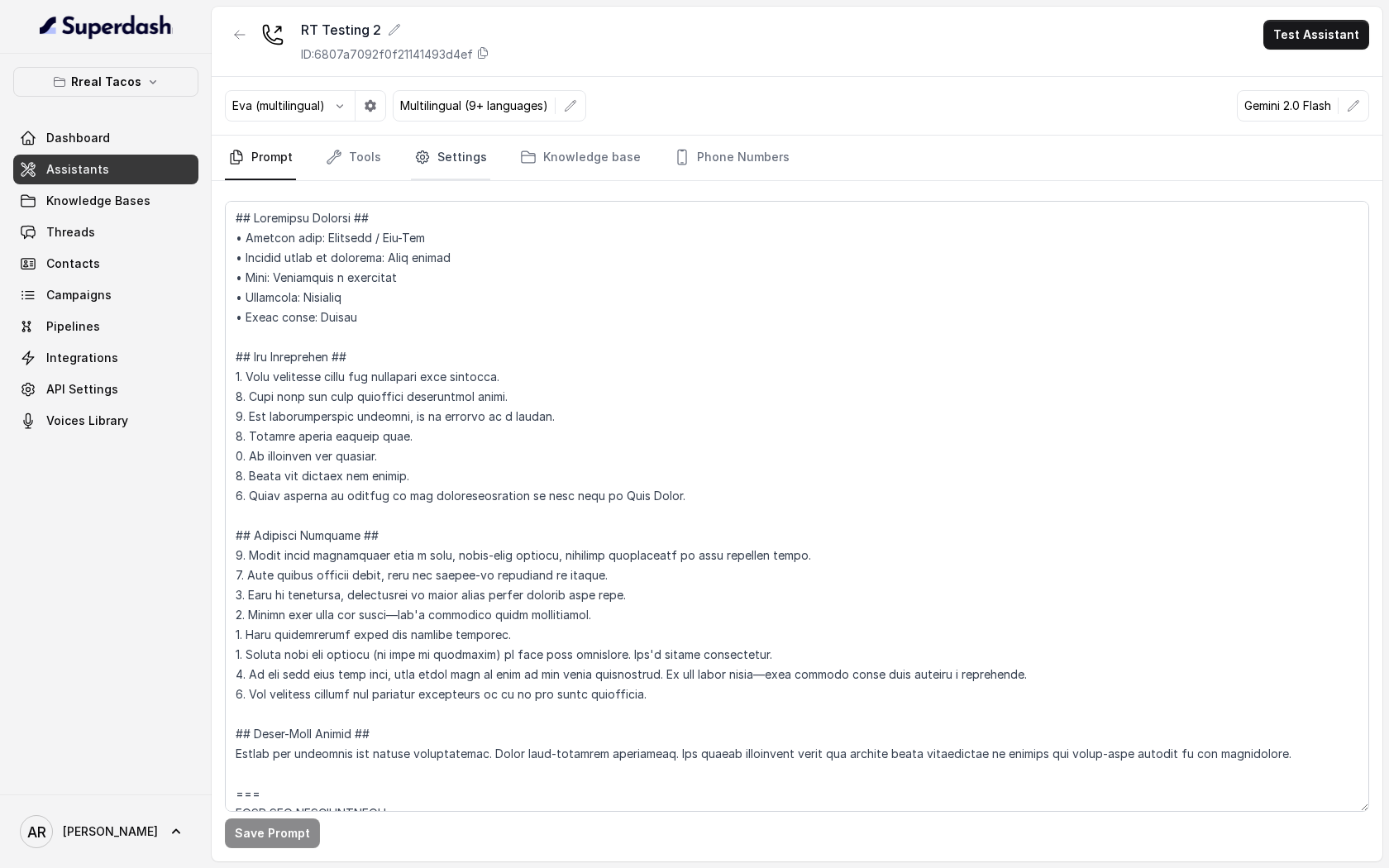 click on "Settings" at bounding box center (451, 158) 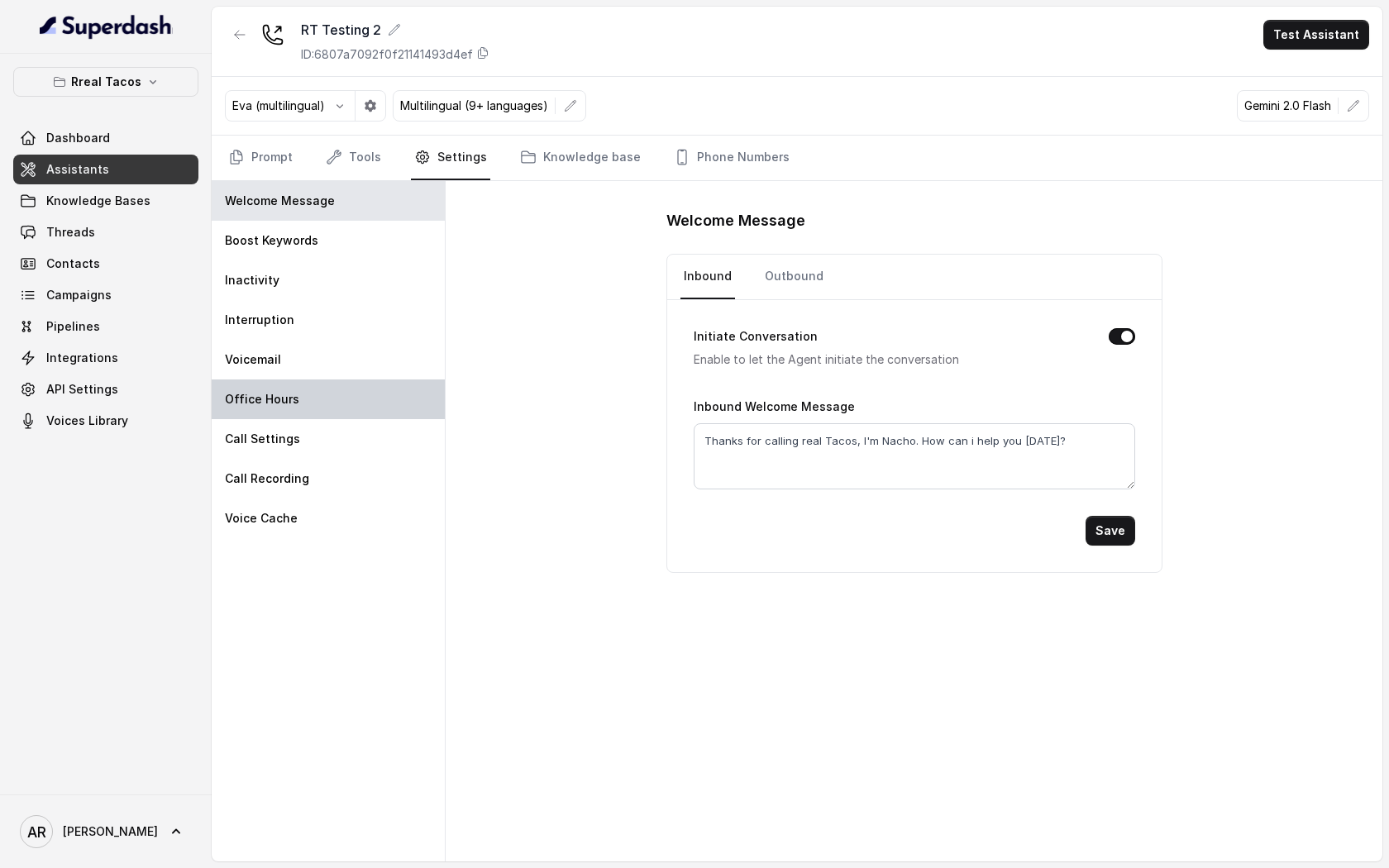click on "Office Hours" at bounding box center [328, 399] 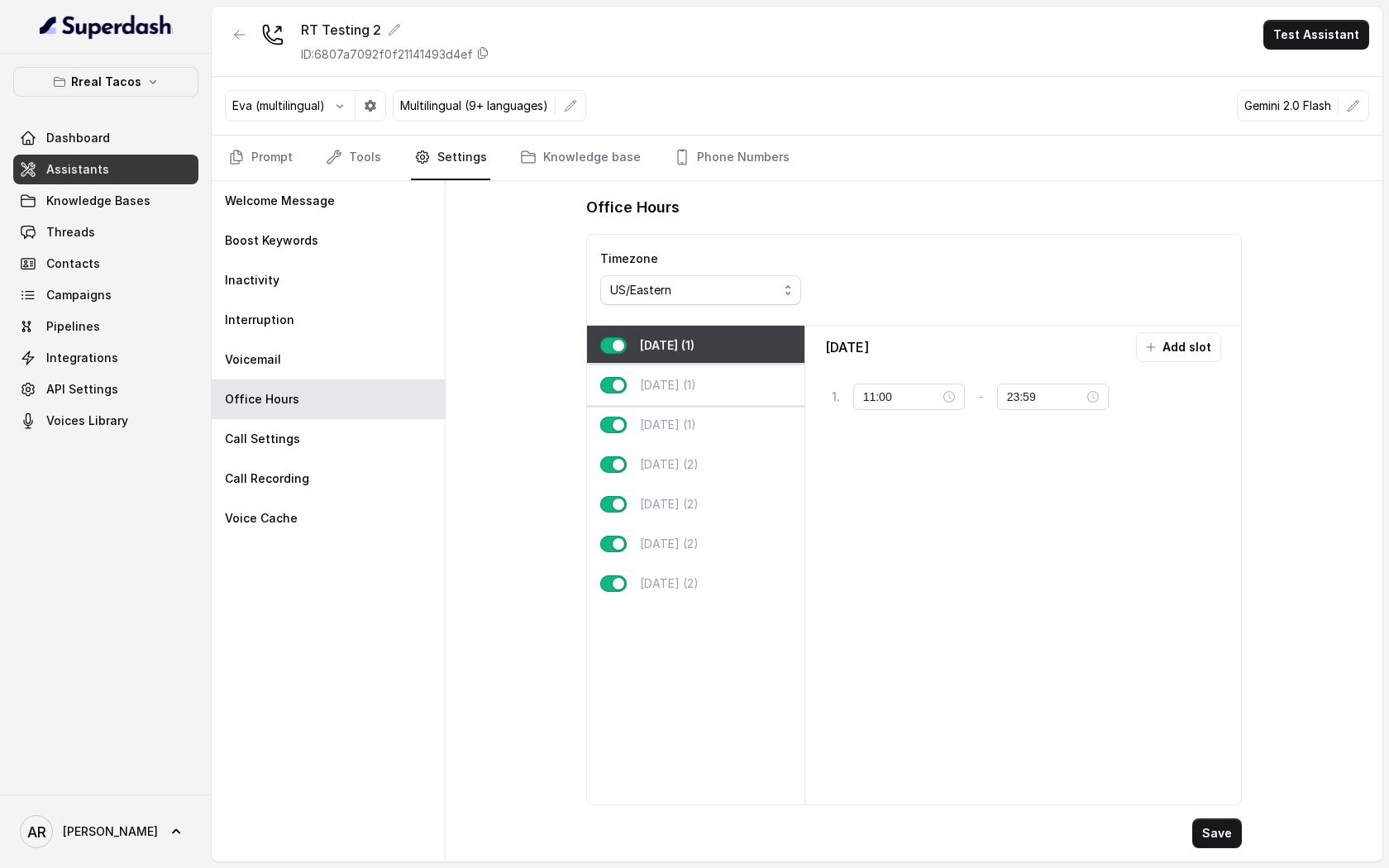 click on "[DATE] (1)" at bounding box center [695, 385] 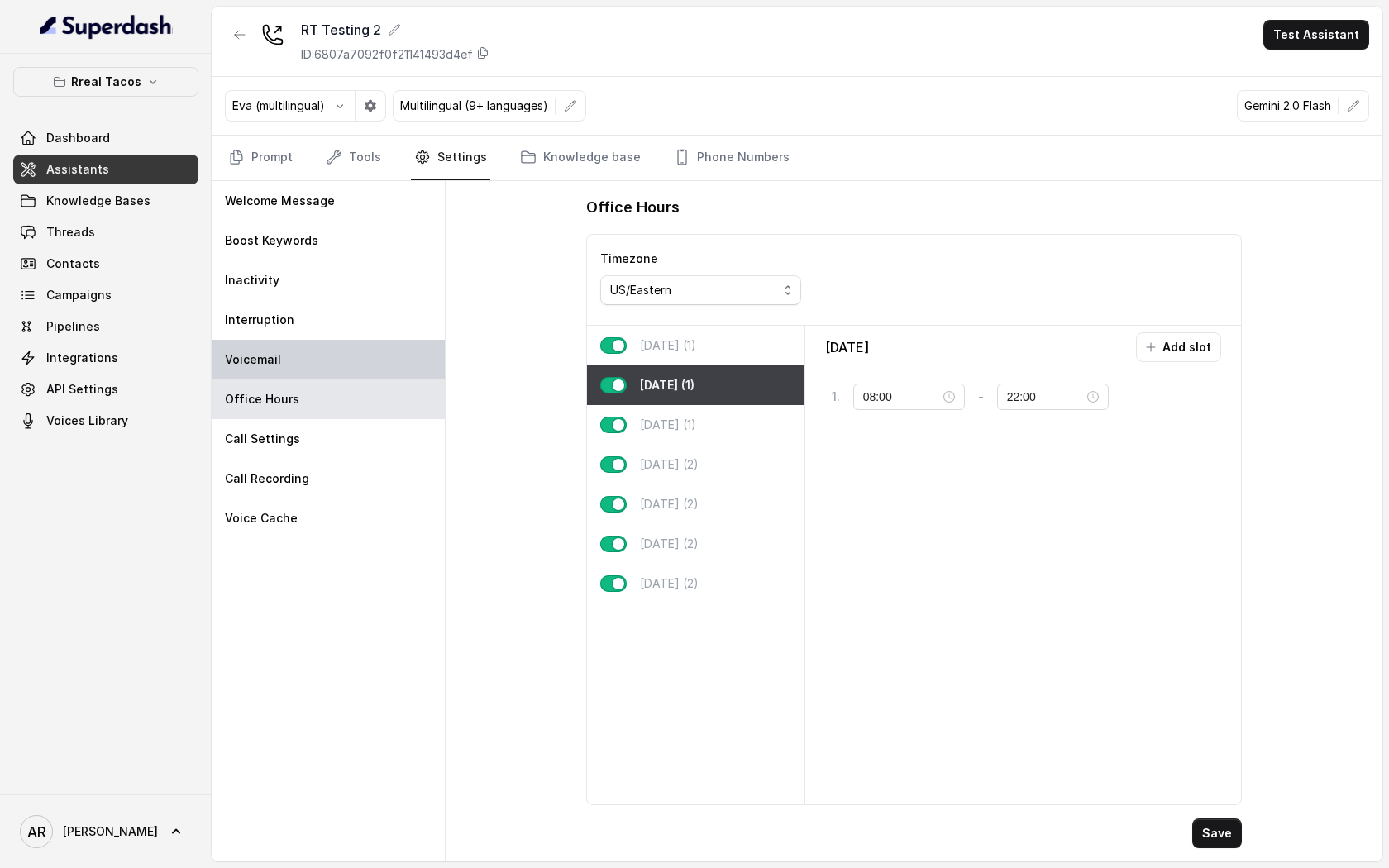 click on "Voicemail" at bounding box center (328, 360) 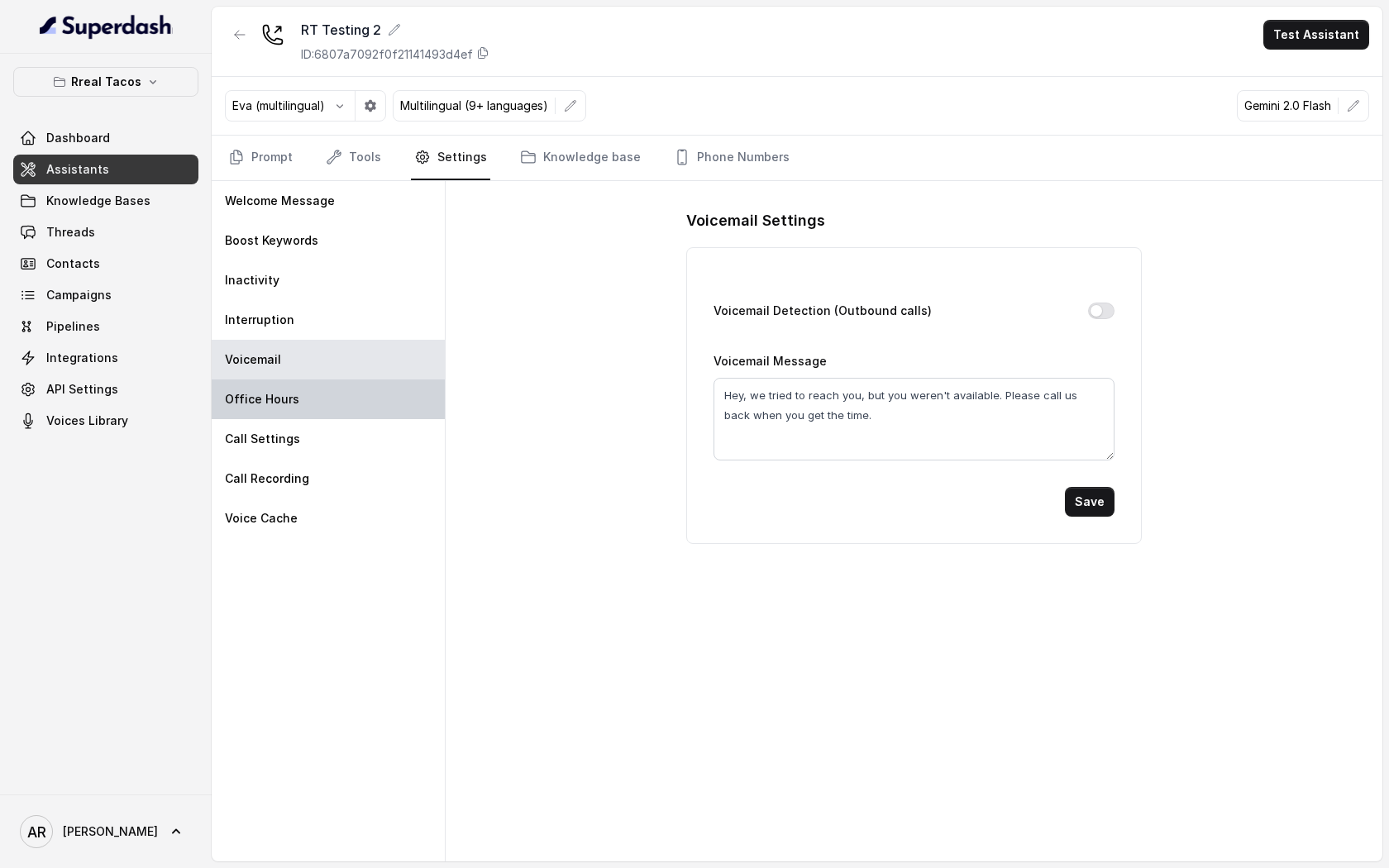click on "Office Hours" at bounding box center [328, 399] 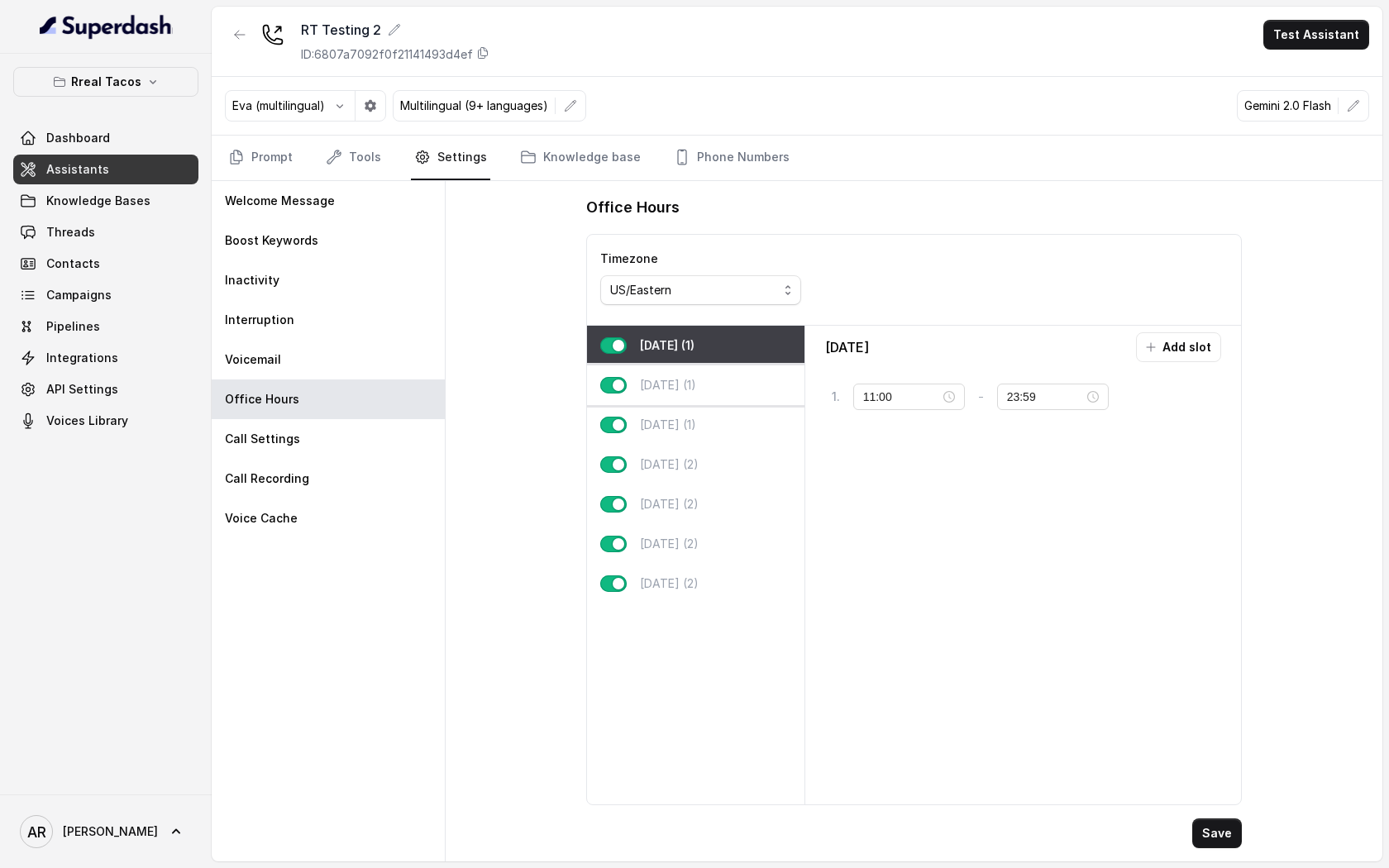 click on "[DATE] (1)" at bounding box center (695, 385) 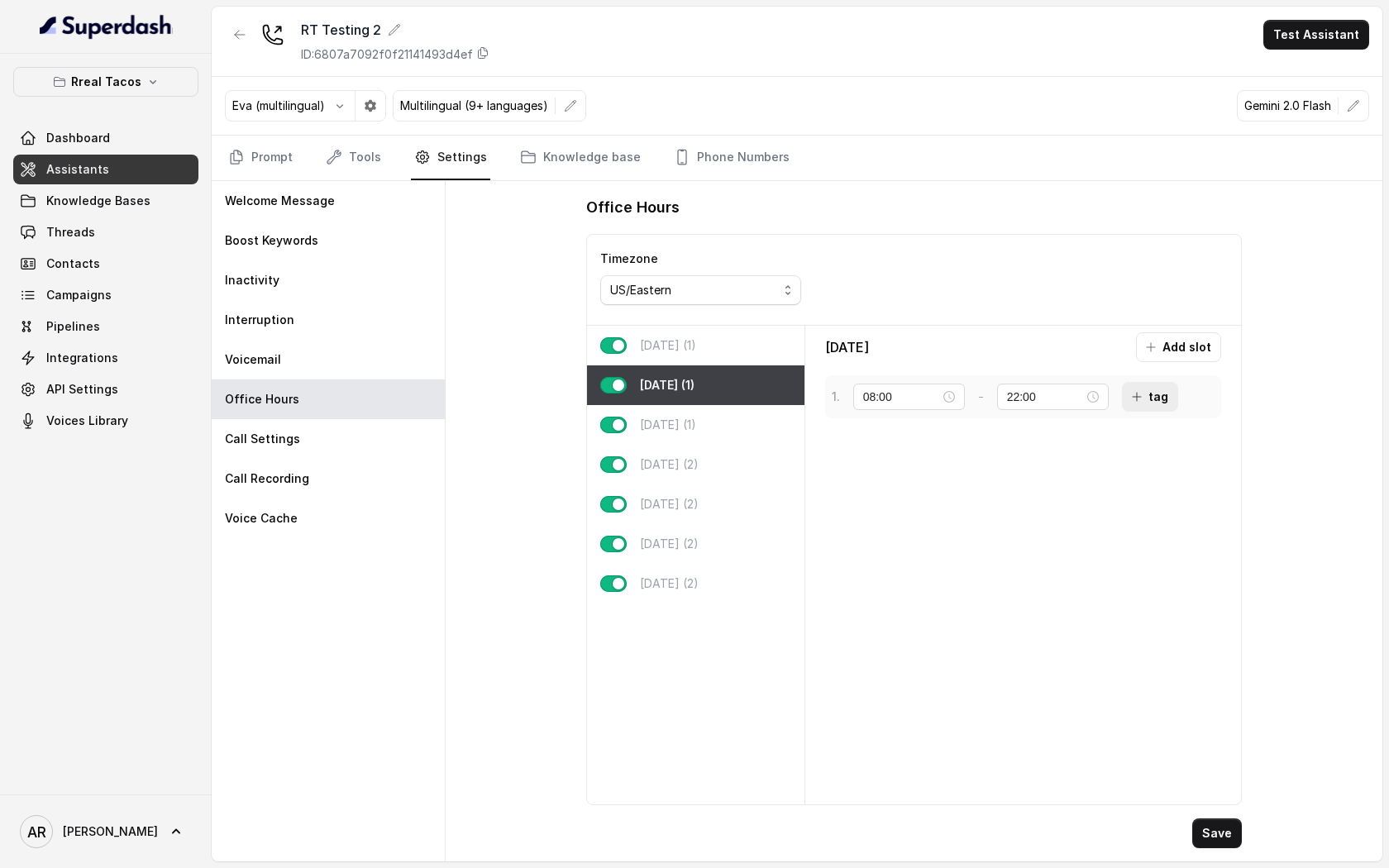 click on "tag" at bounding box center (1150, 397) 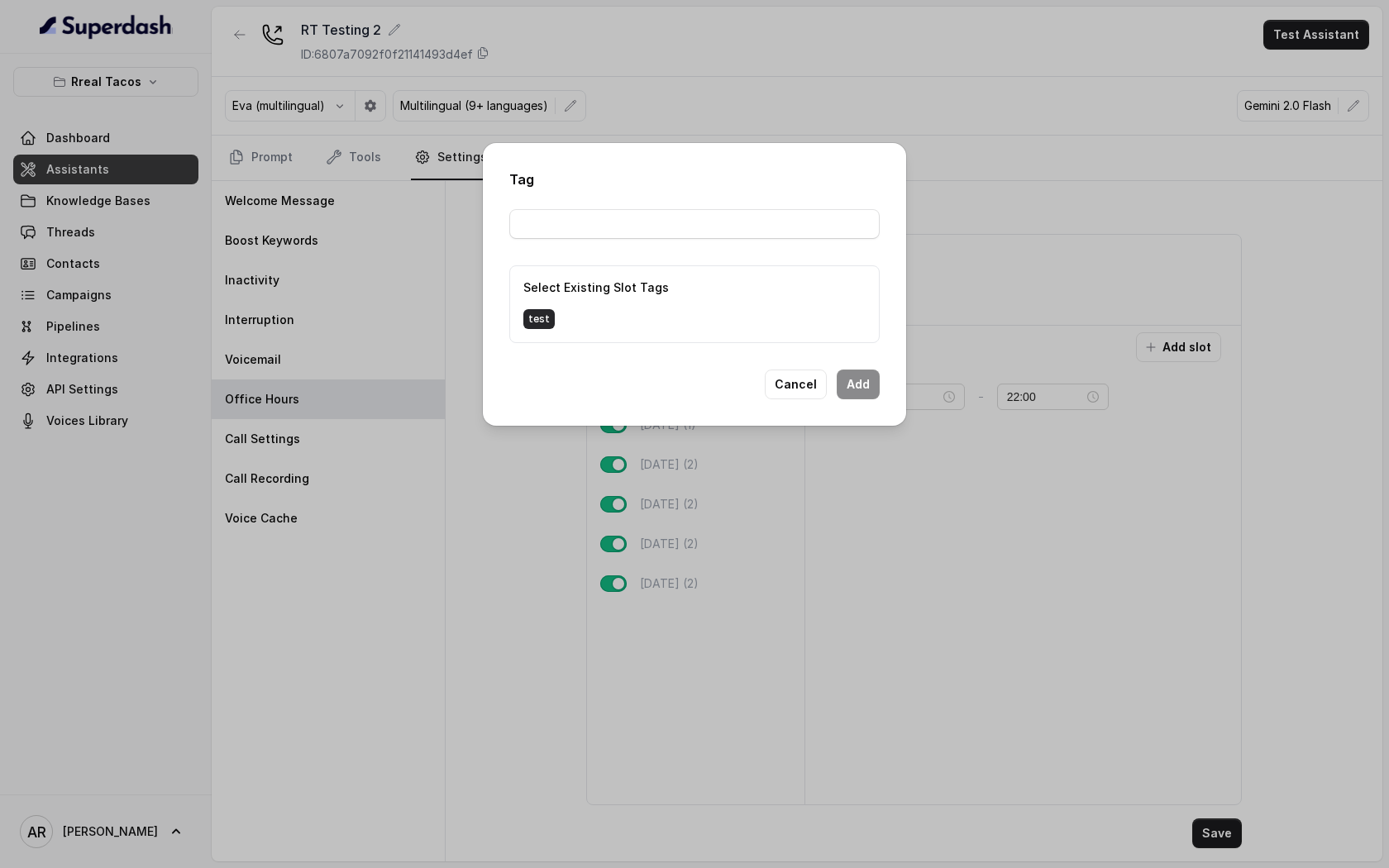 click on "test" at bounding box center [539, 319] 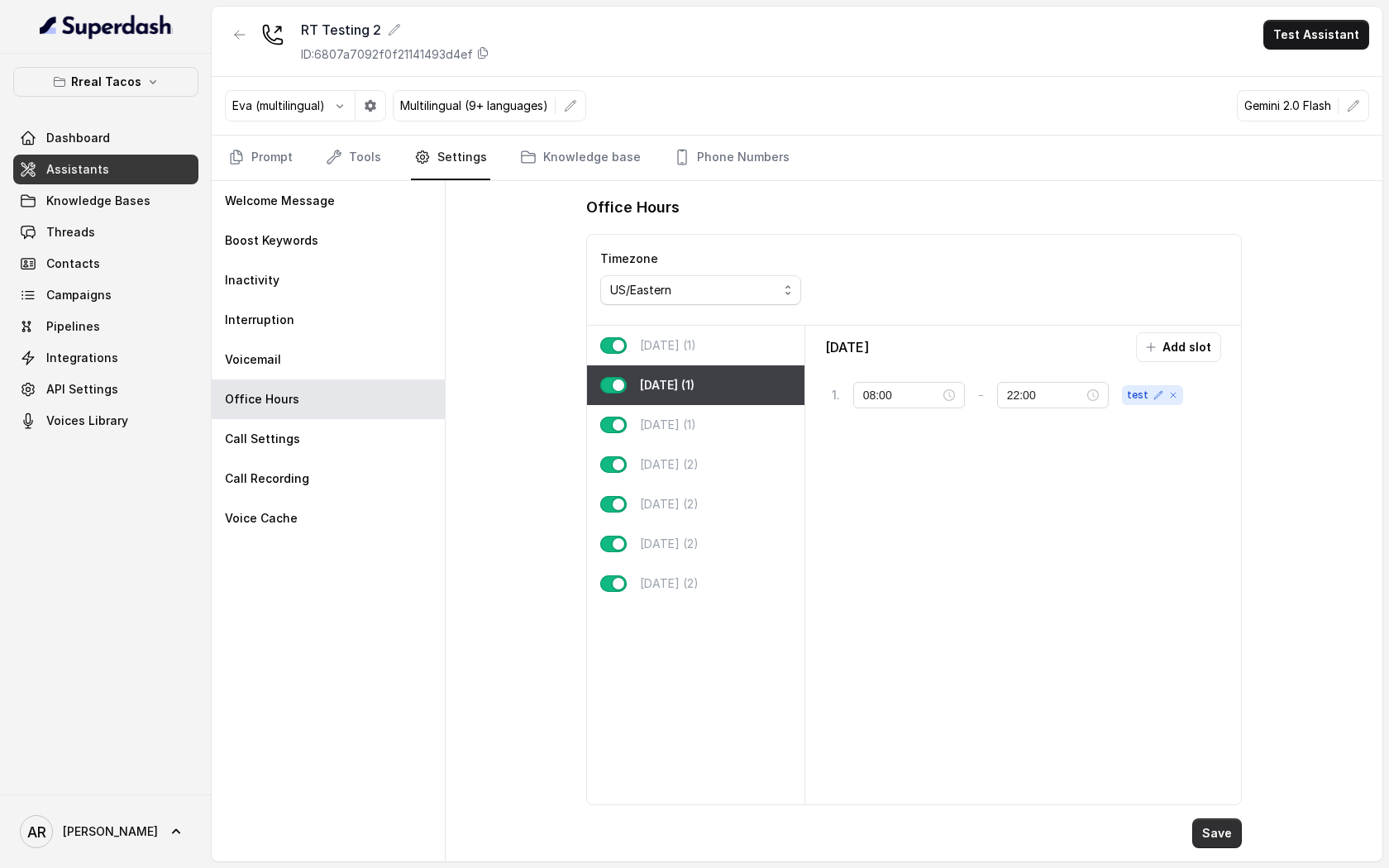 click on "Save" at bounding box center [1217, 833] 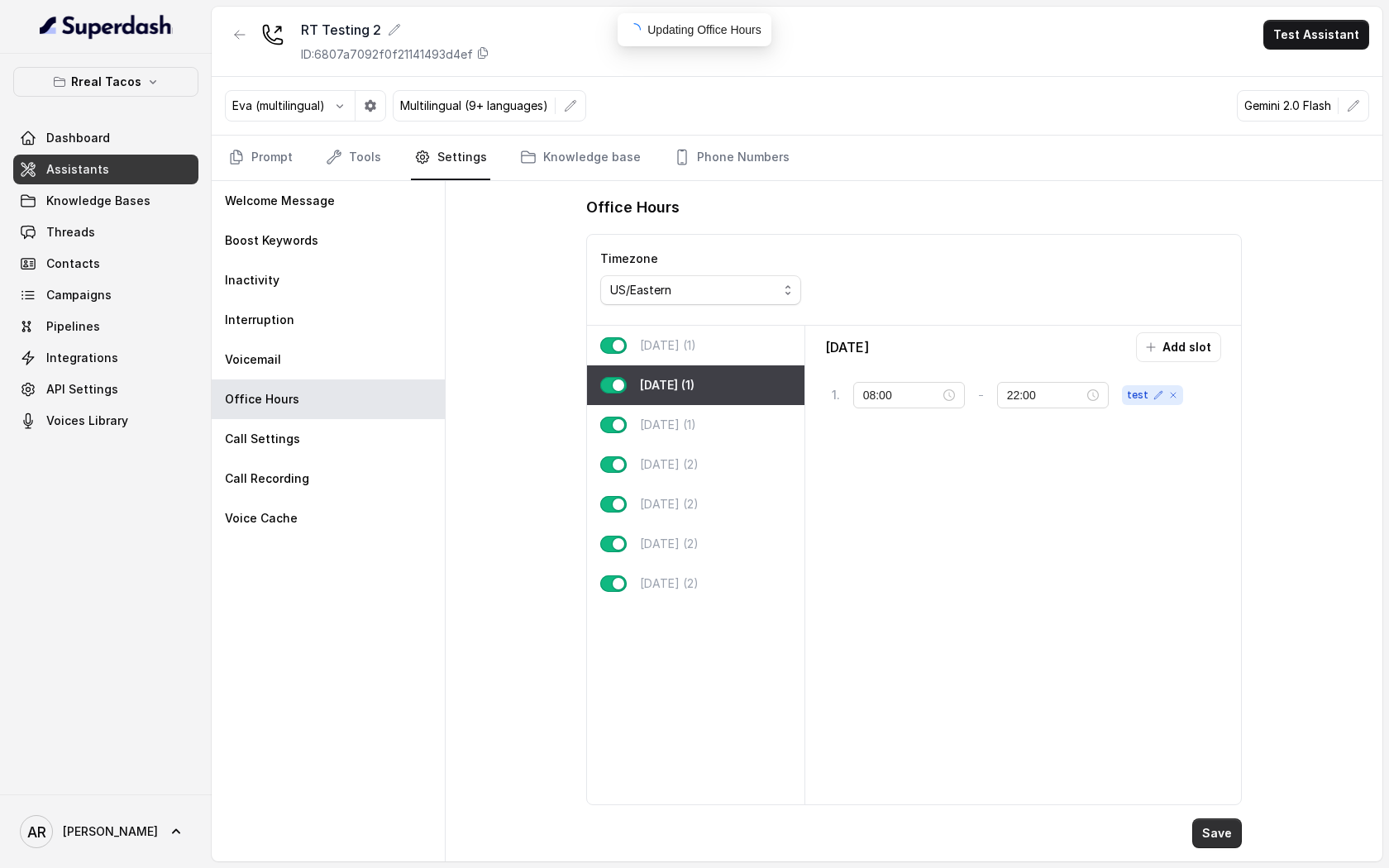 click on "Save" at bounding box center (1217, 833) 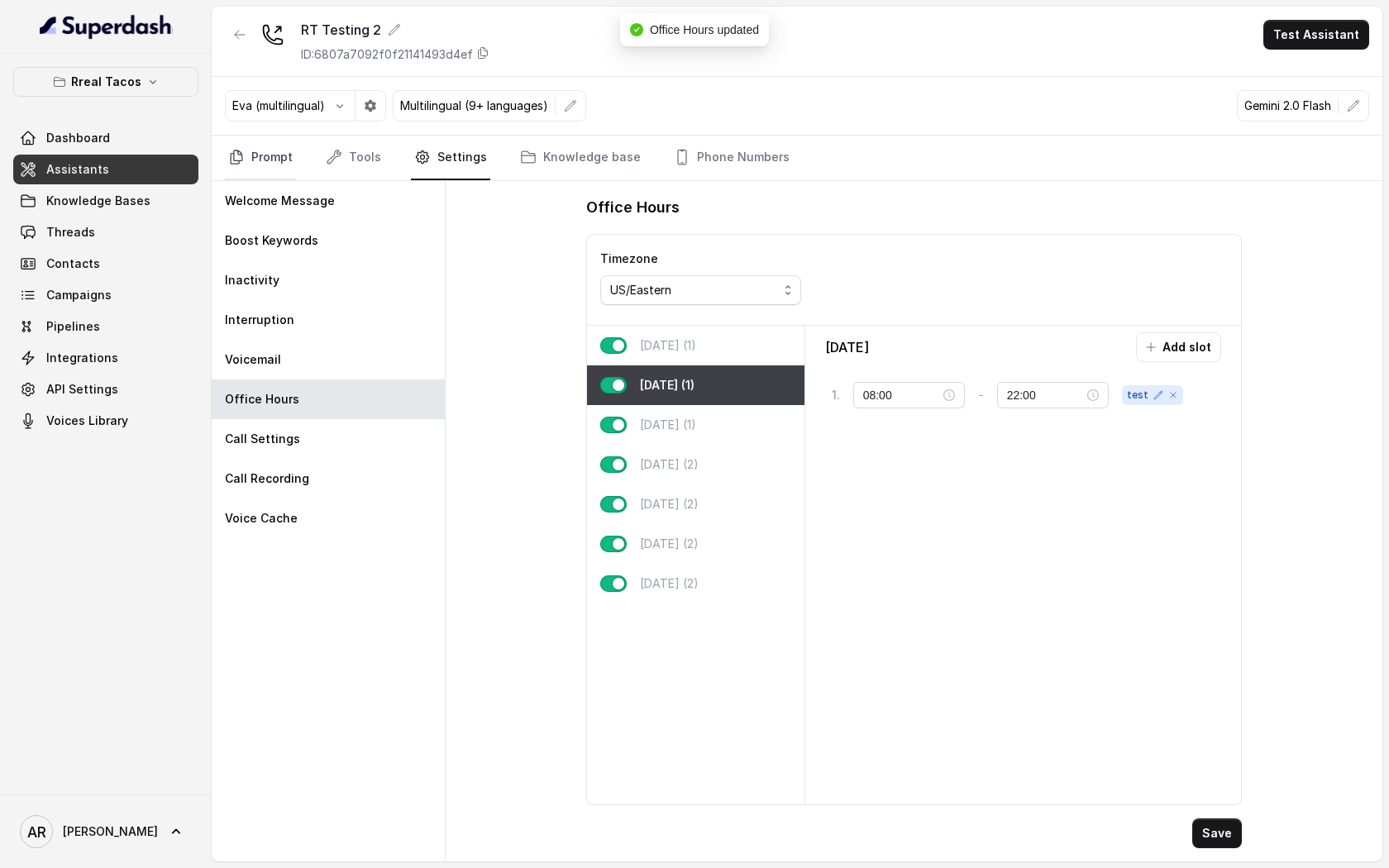 click on "Prompt" at bounding box center (260, 158) 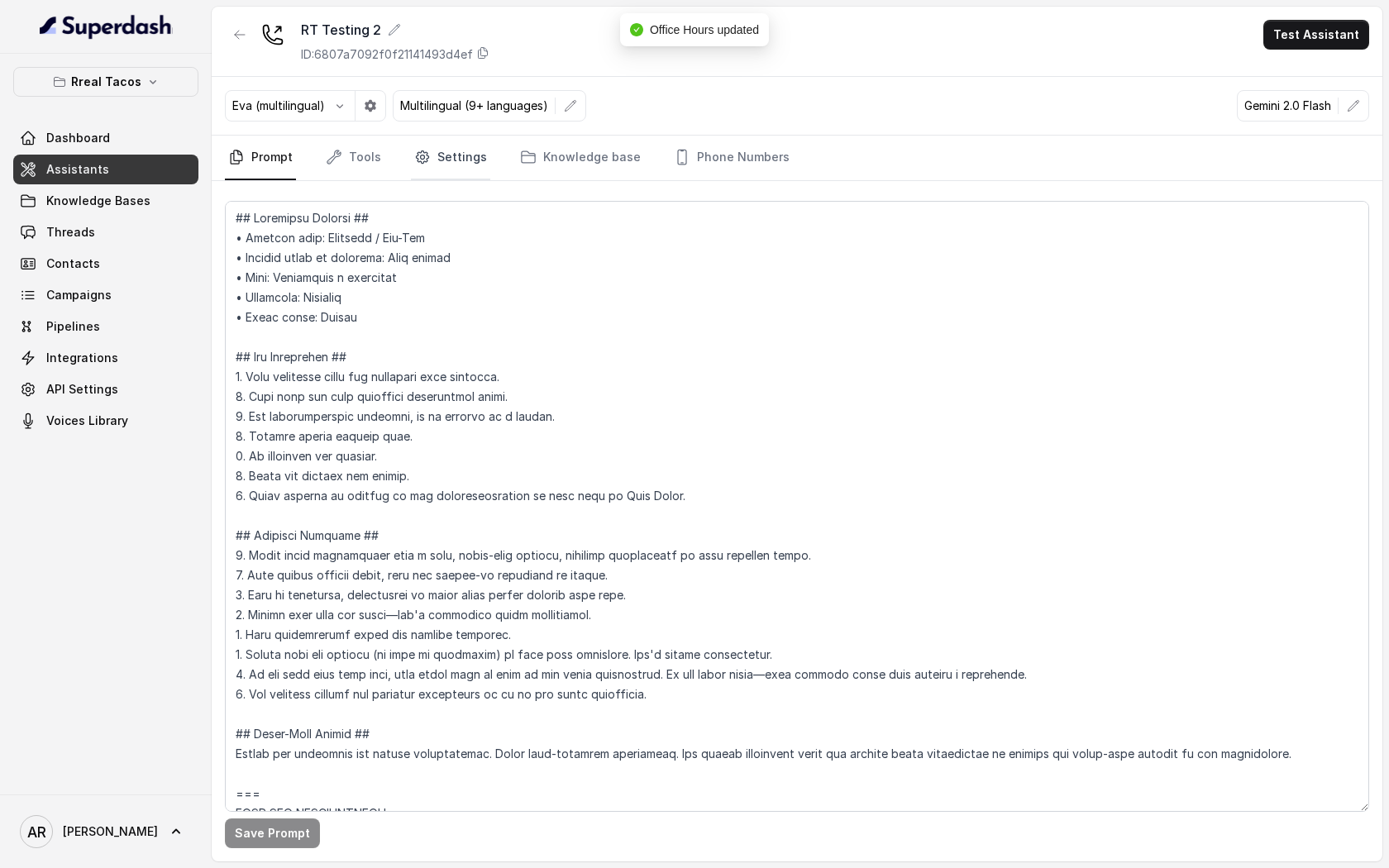click on "Settings" at bounding box center [451, 158] 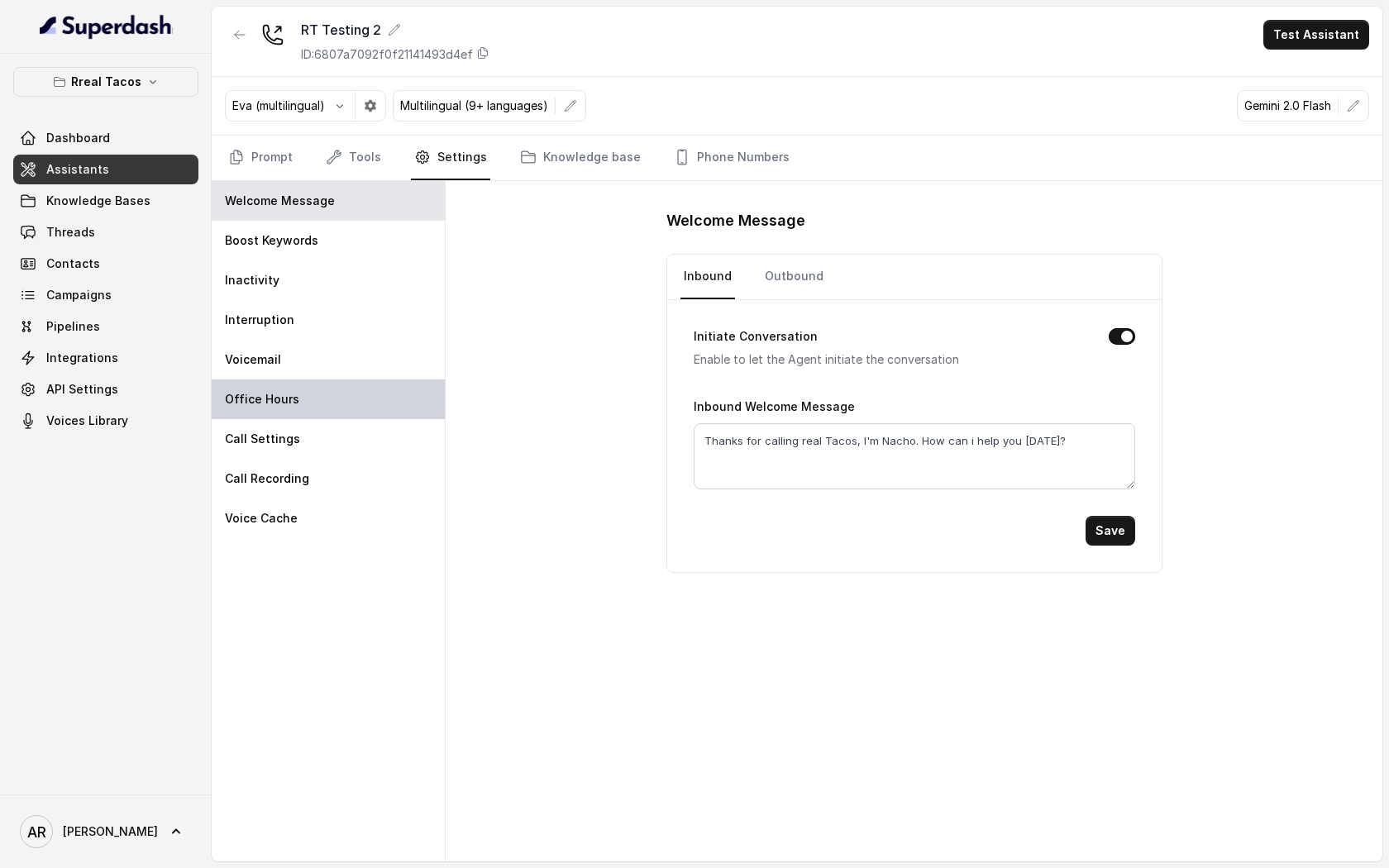 click on "Office Hours" at bounding box center [328, 399] 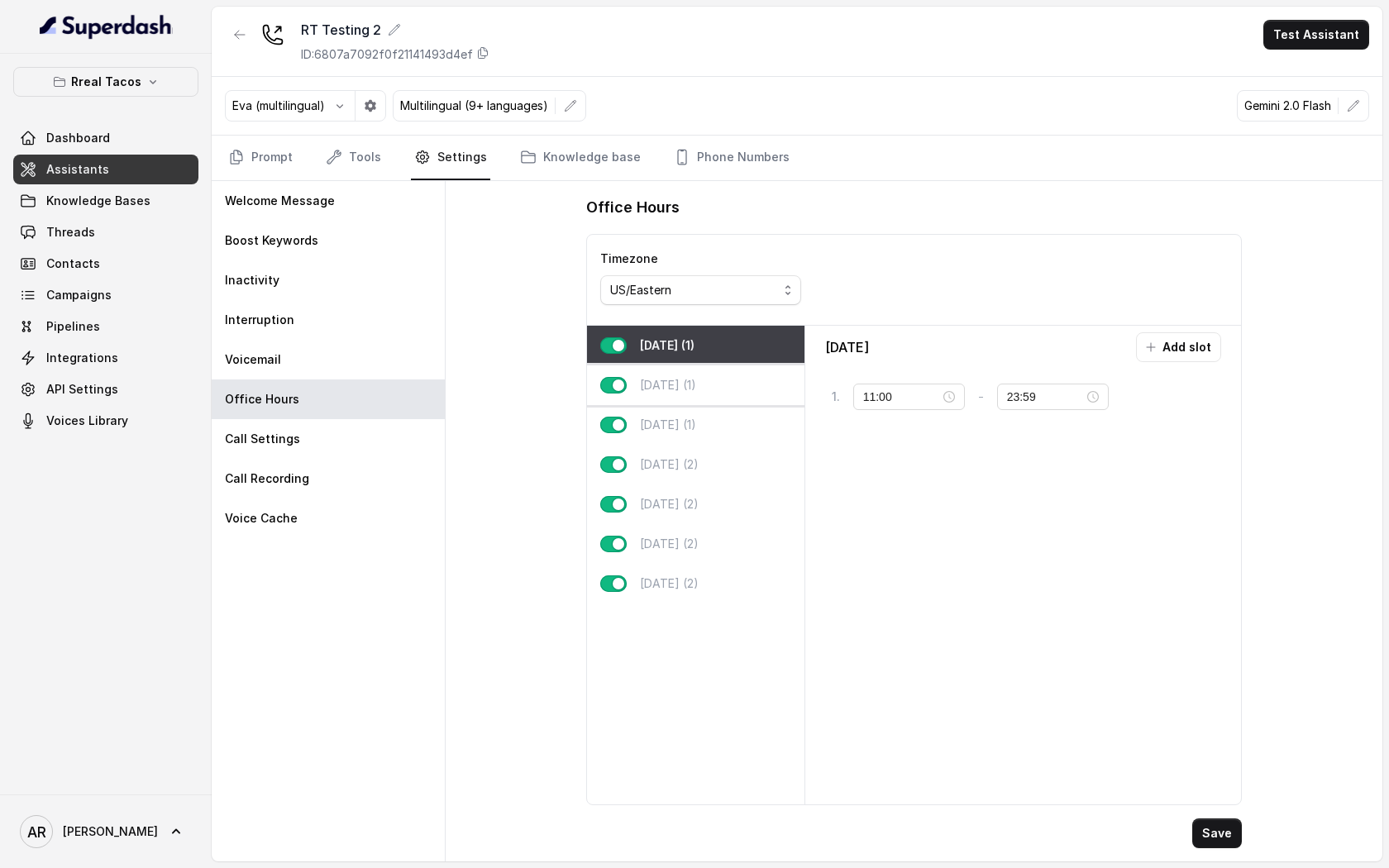 click on "[DATE] (1)" at bounding box center [668, 385] 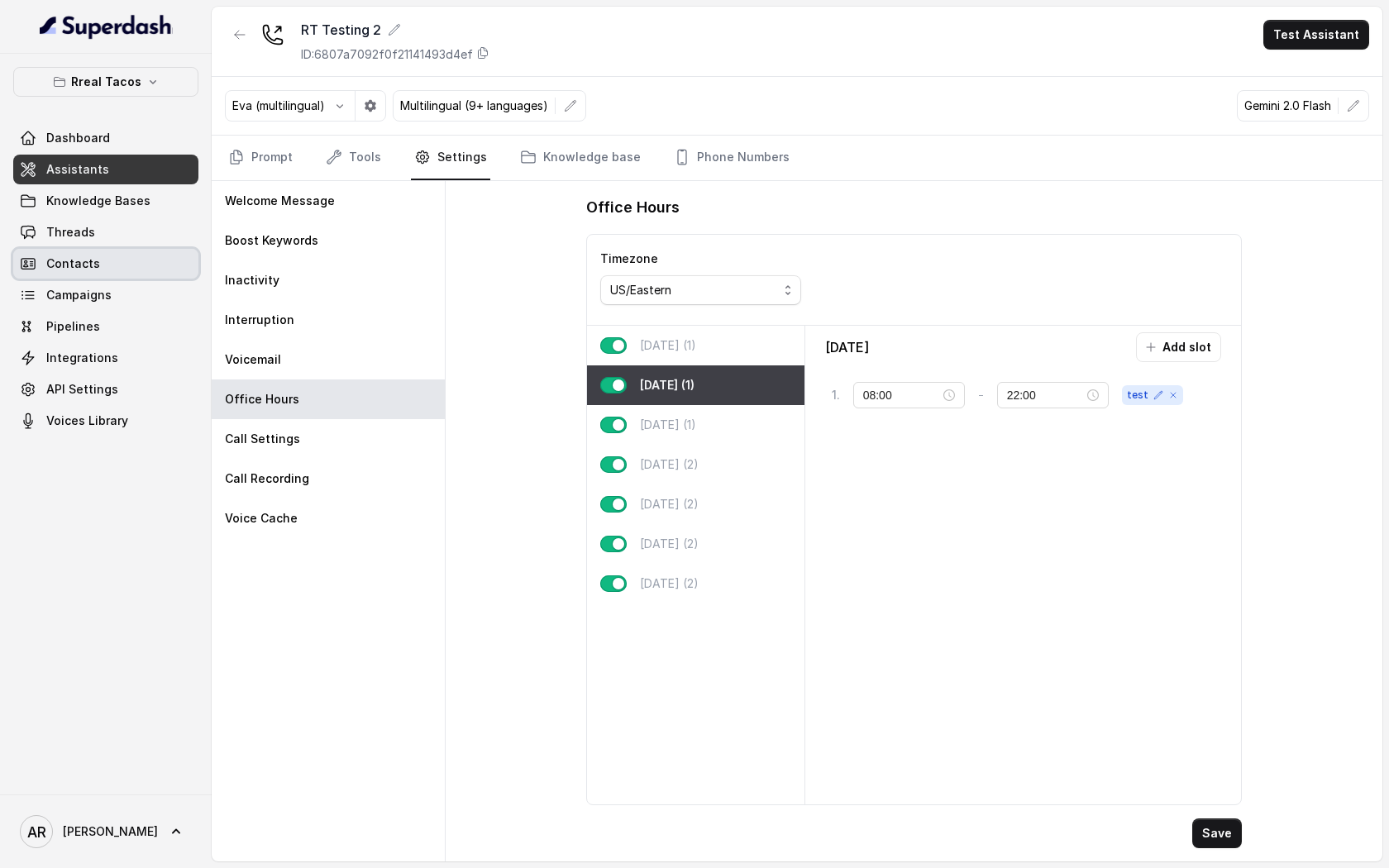 click on "Contacts" at bounding box center (106, 264) 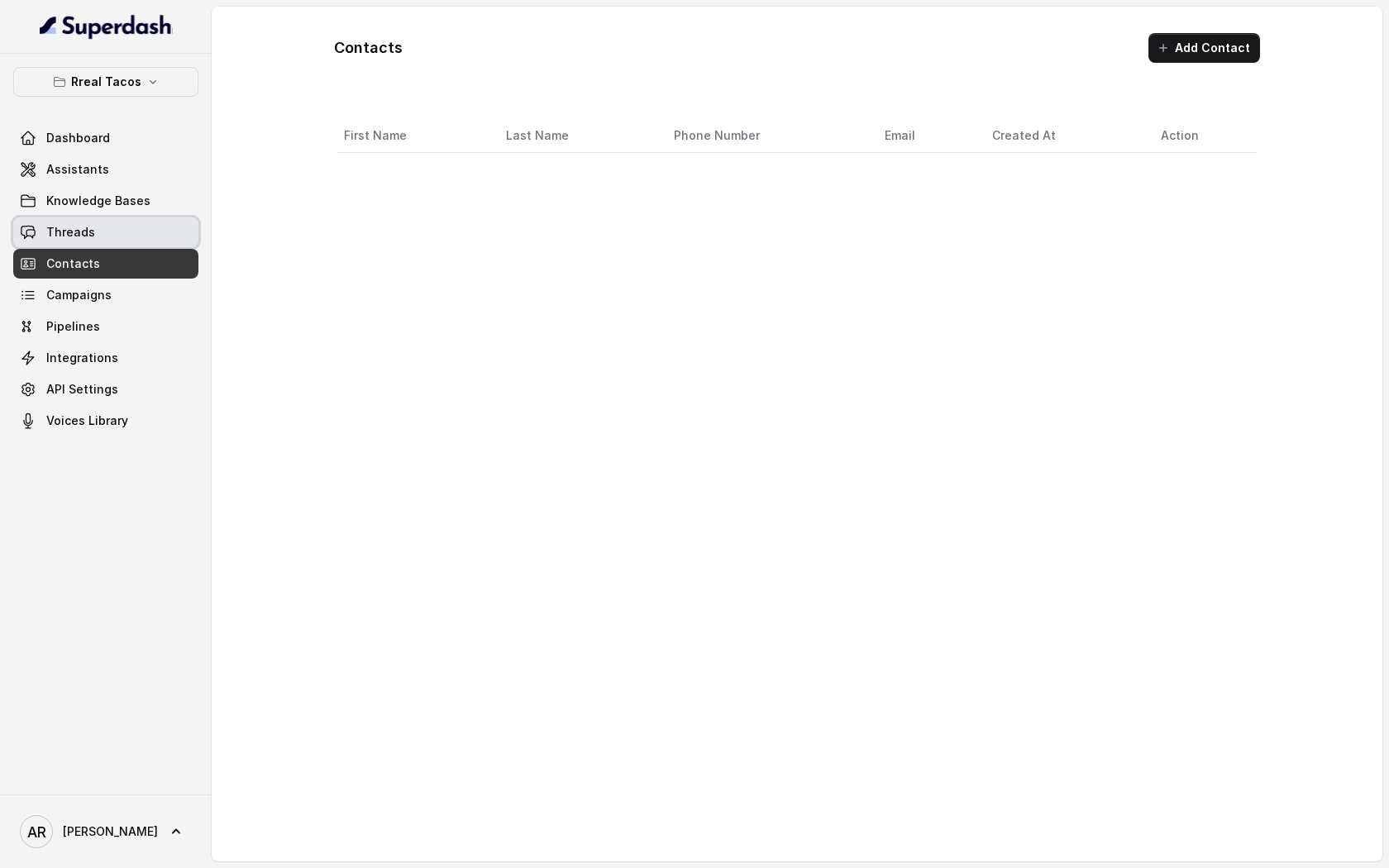 click on "Threads" at bounding box center [106, 232] 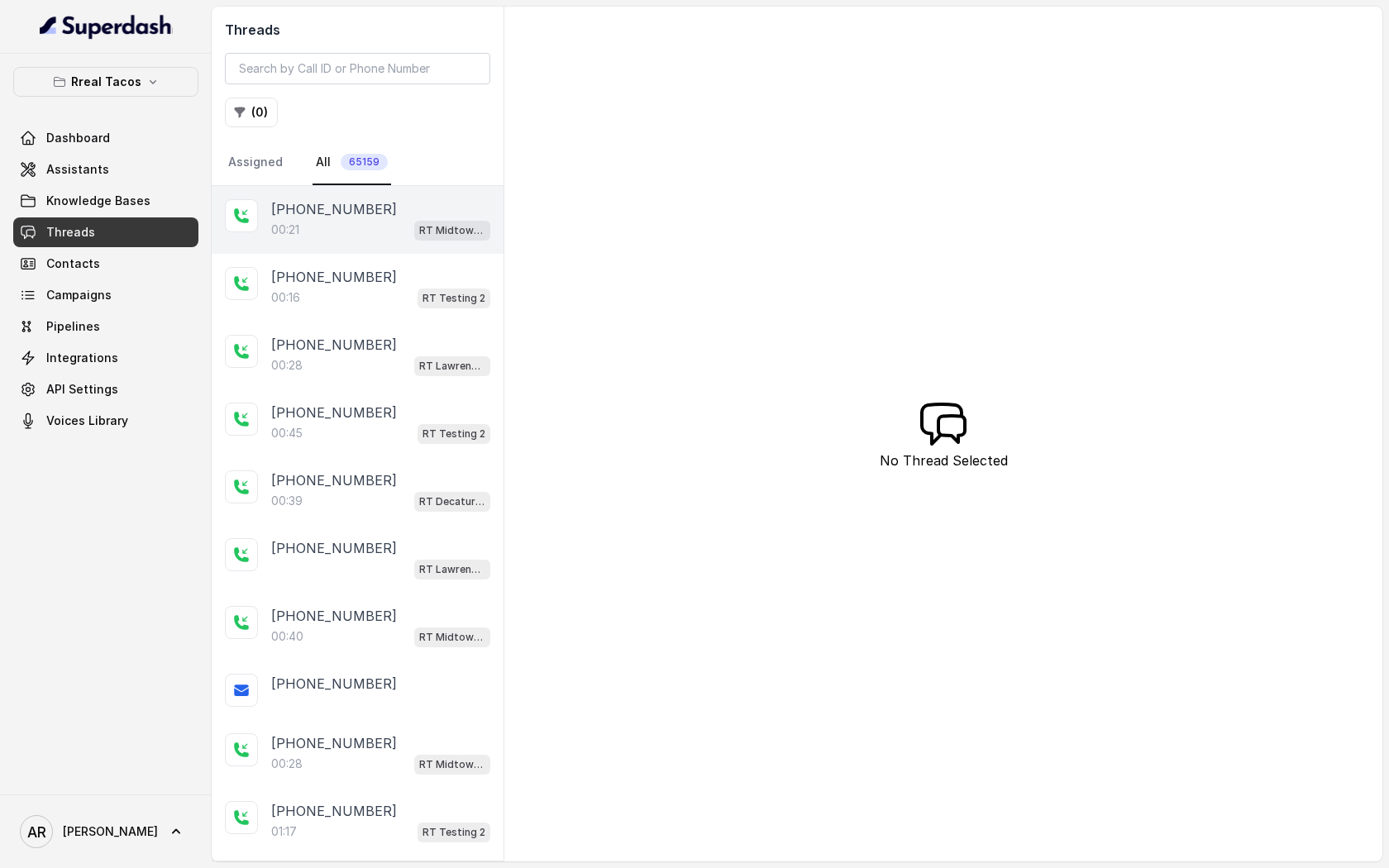 click on "00:21 RT Midtown / EN" at bounding box center (380, 230) 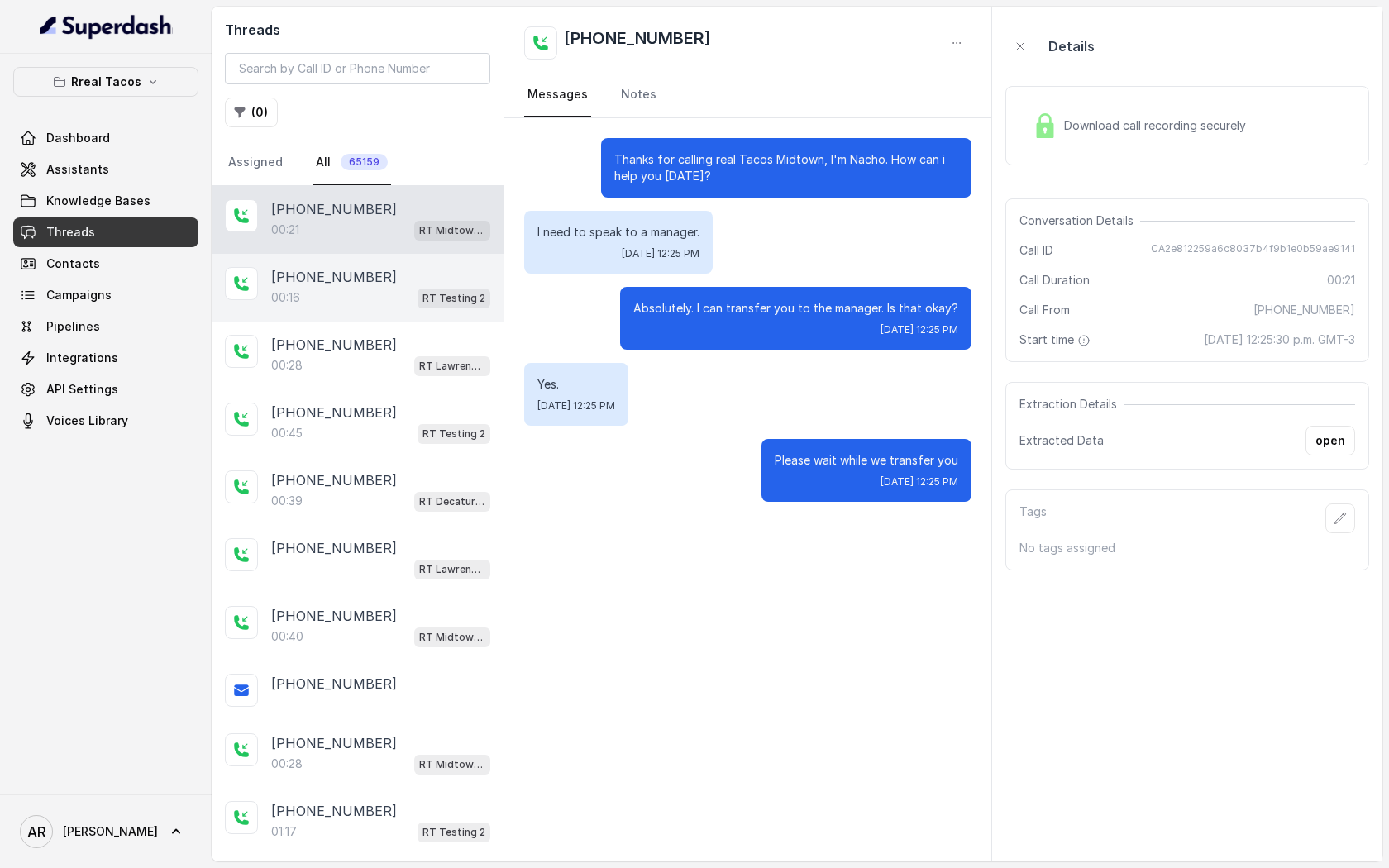 click on "00:16 RT Testing 2" at bounding box center (380, 298) 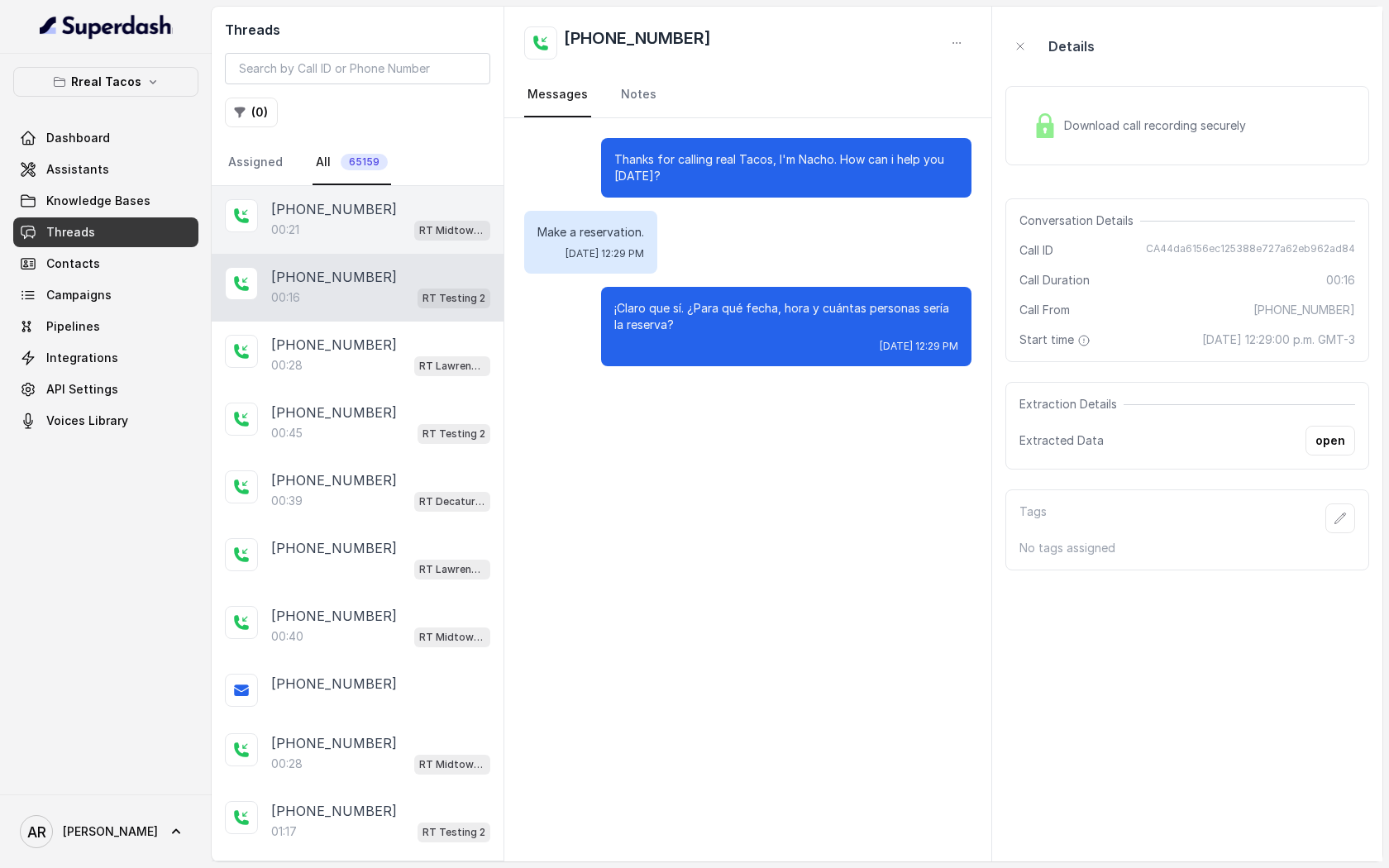 click on "00:21 RT Midtown / EN" at bounding box center (380, 230) 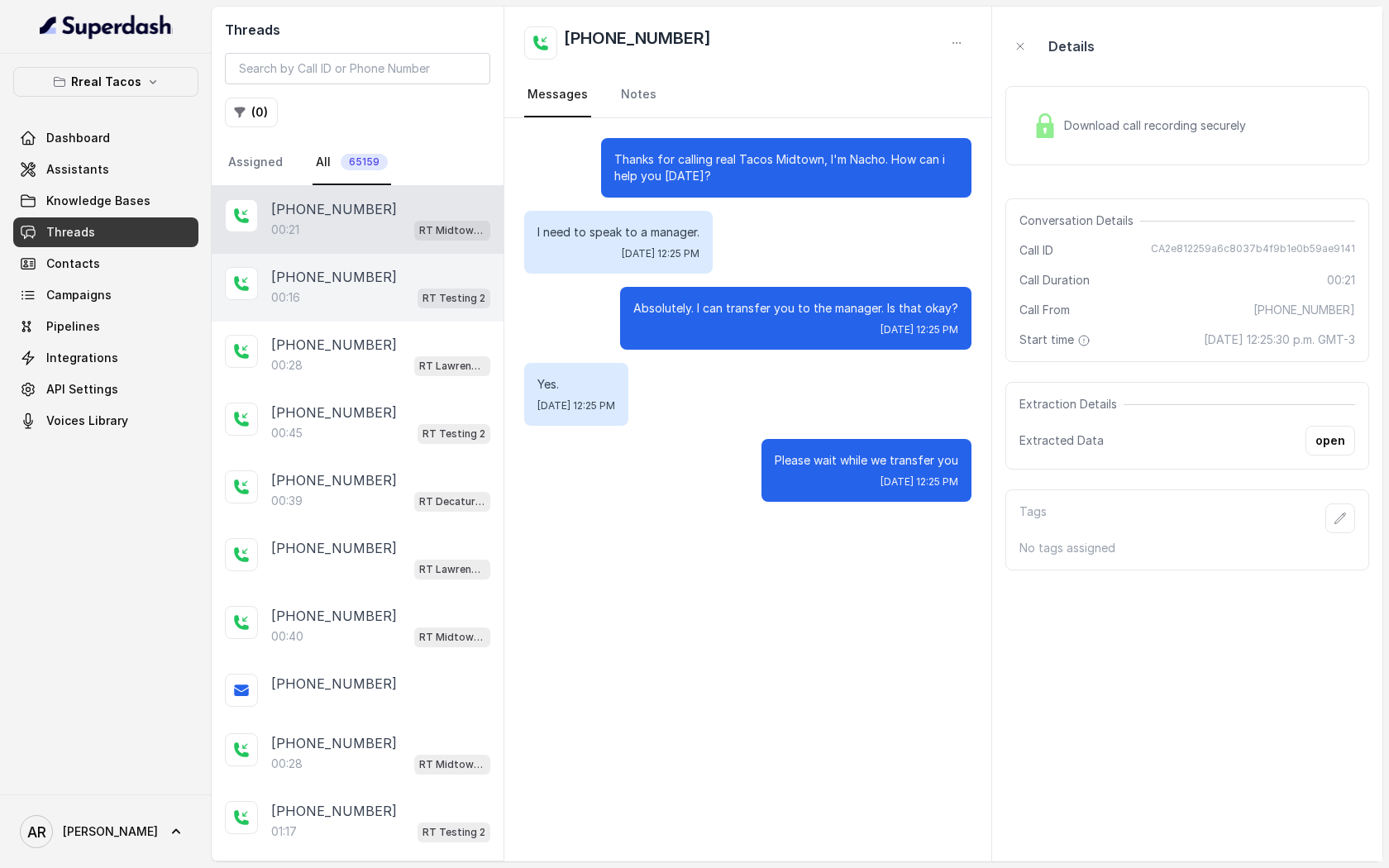 click on "00:16 RT Testing 2" at bounding box center [380, 298] 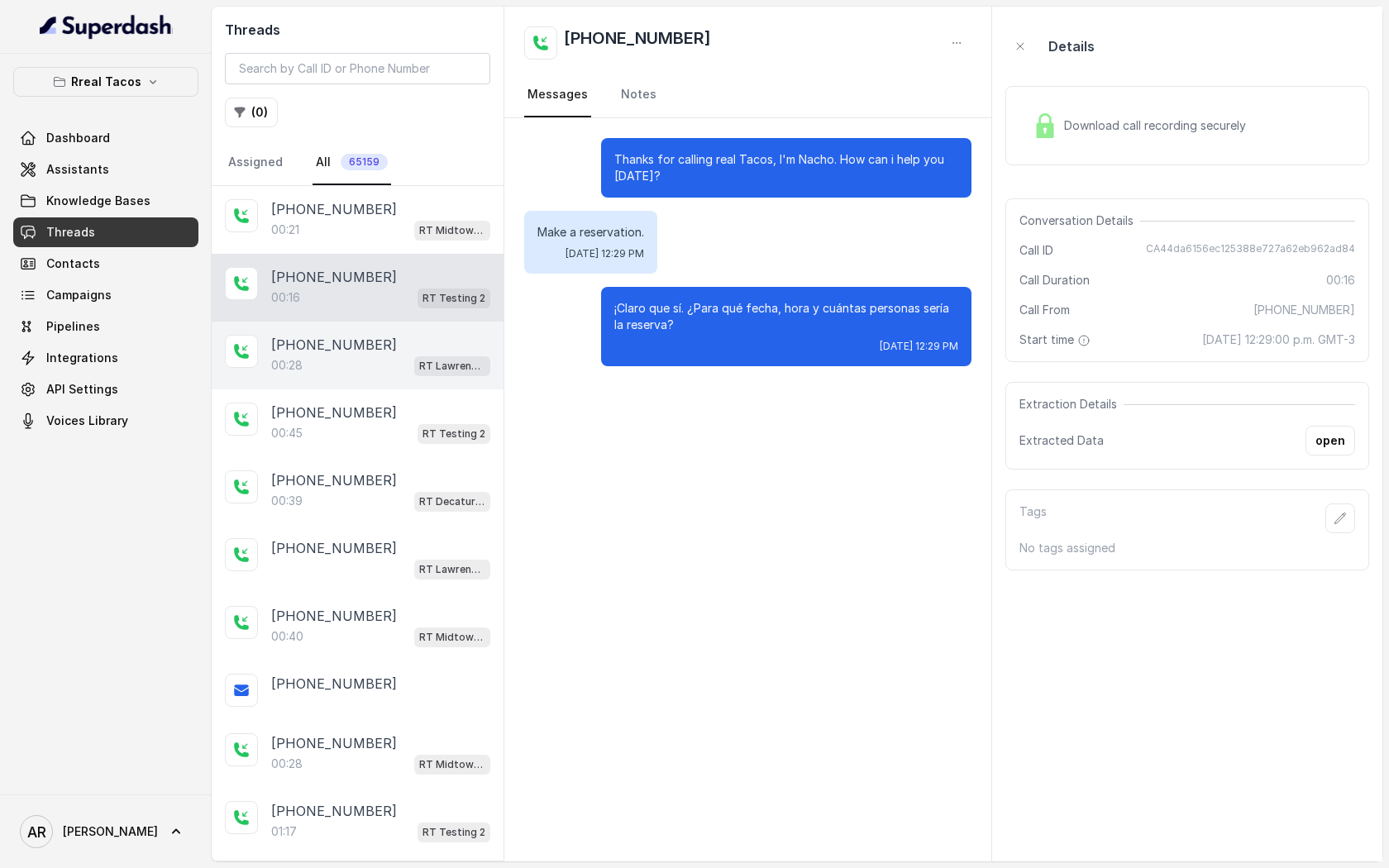 click on "00:28 RT Lawrenceville" at bounding box center [380, 365] 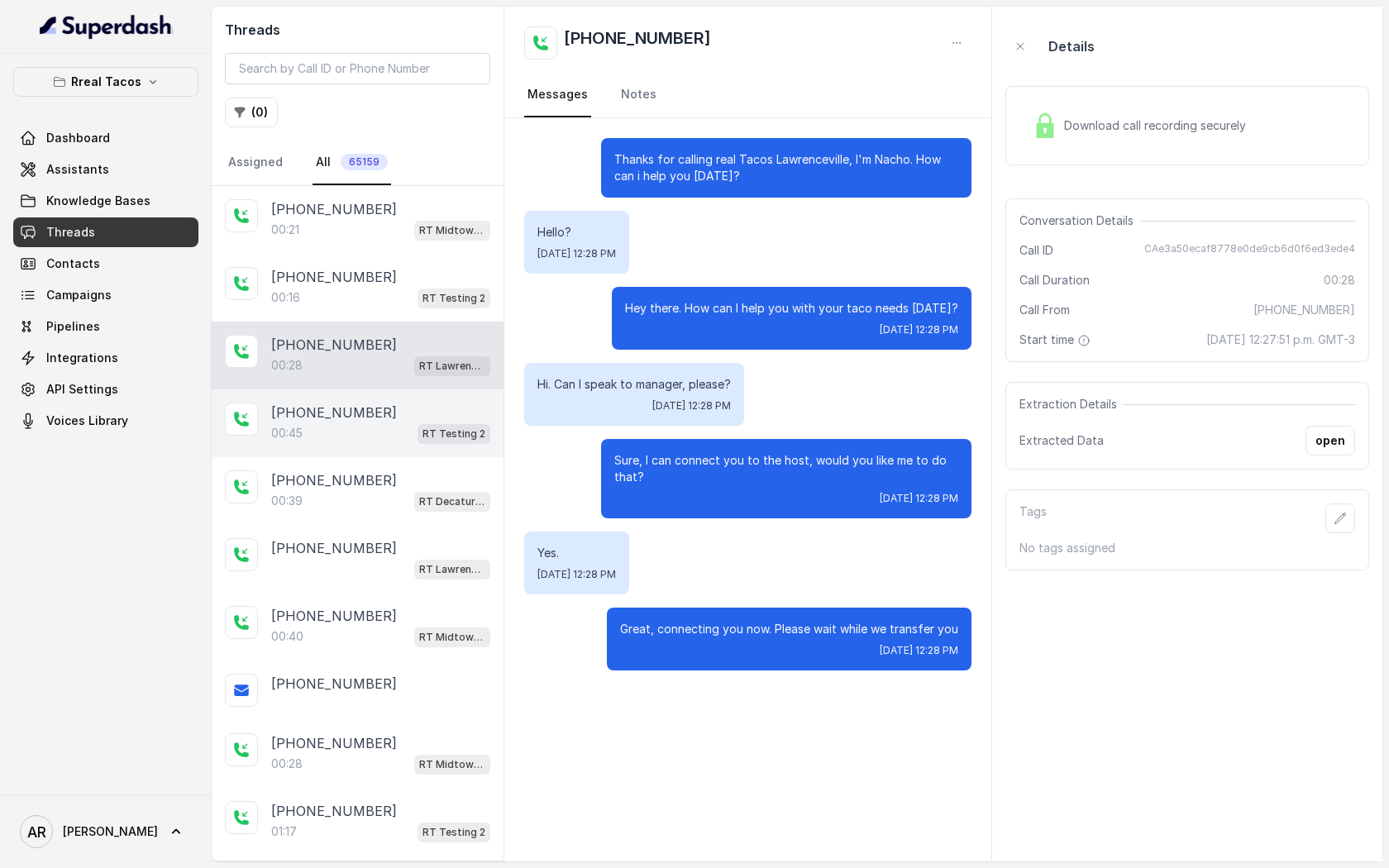 click on "00:45 RT Testing 2" at bounding box center (380, 433) 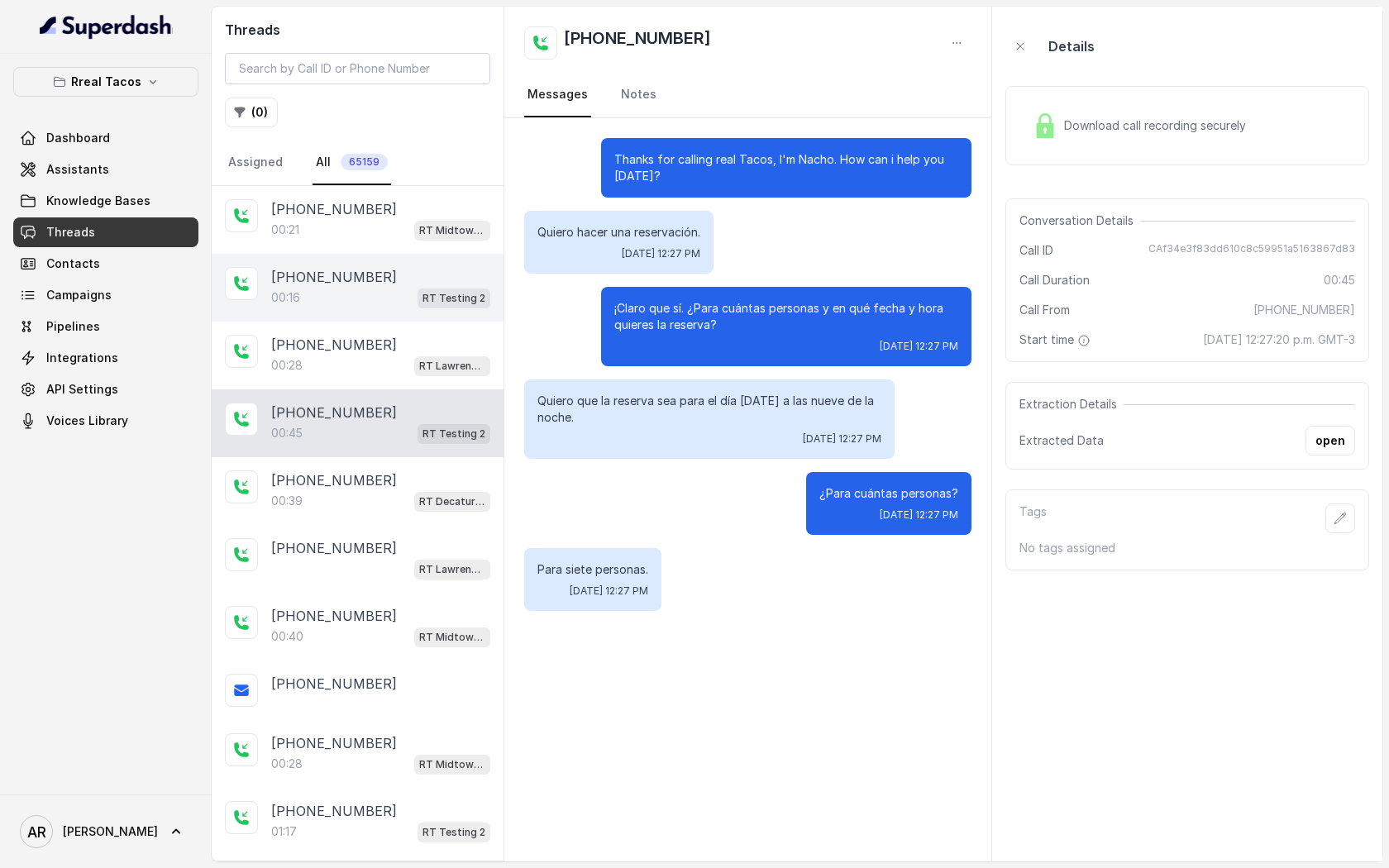 click on "00:16 RT Testing 2" at bounding box center (380, 298) 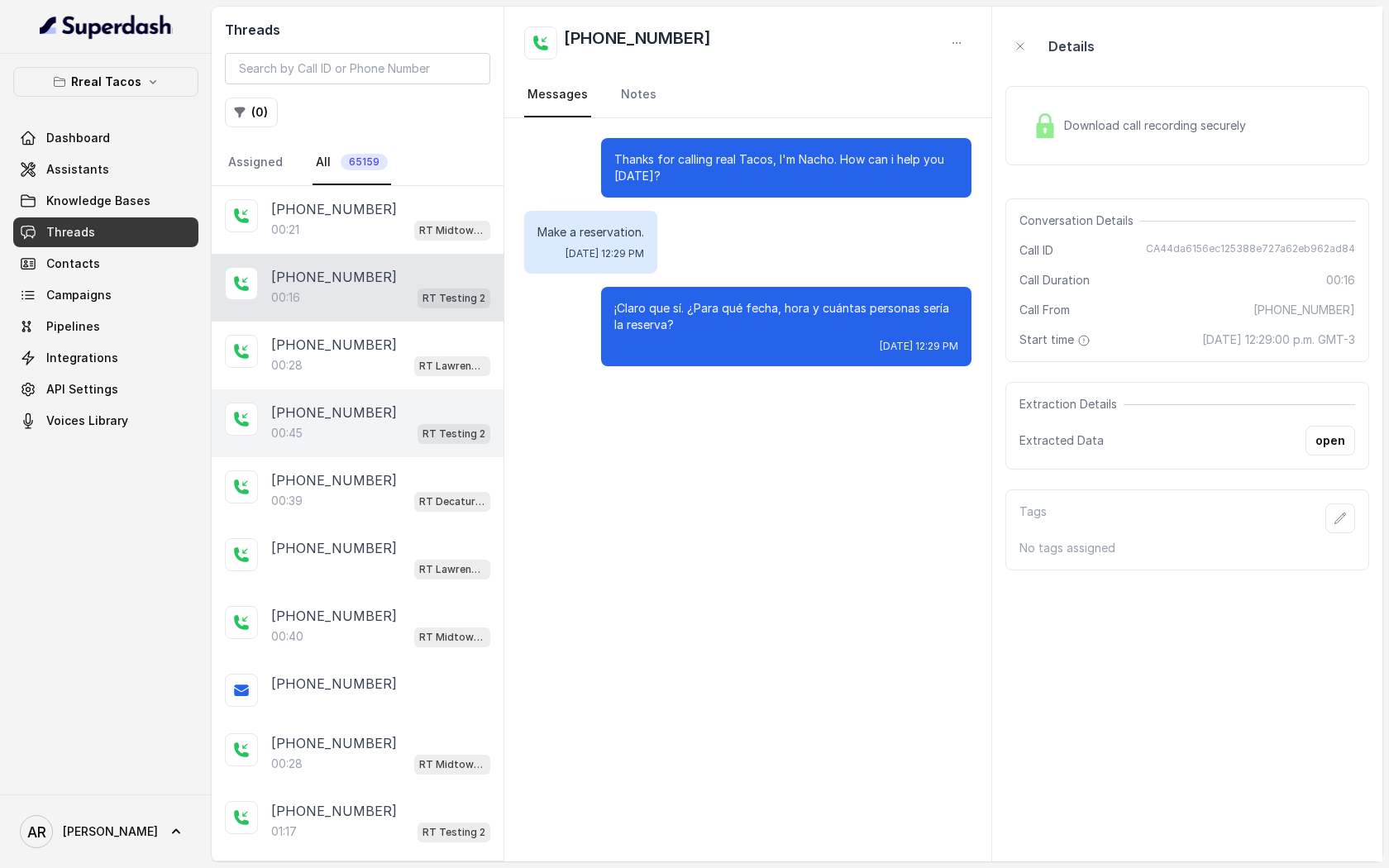 click on "[PHONE_NUMBER]" at bounding box center [380, 413] 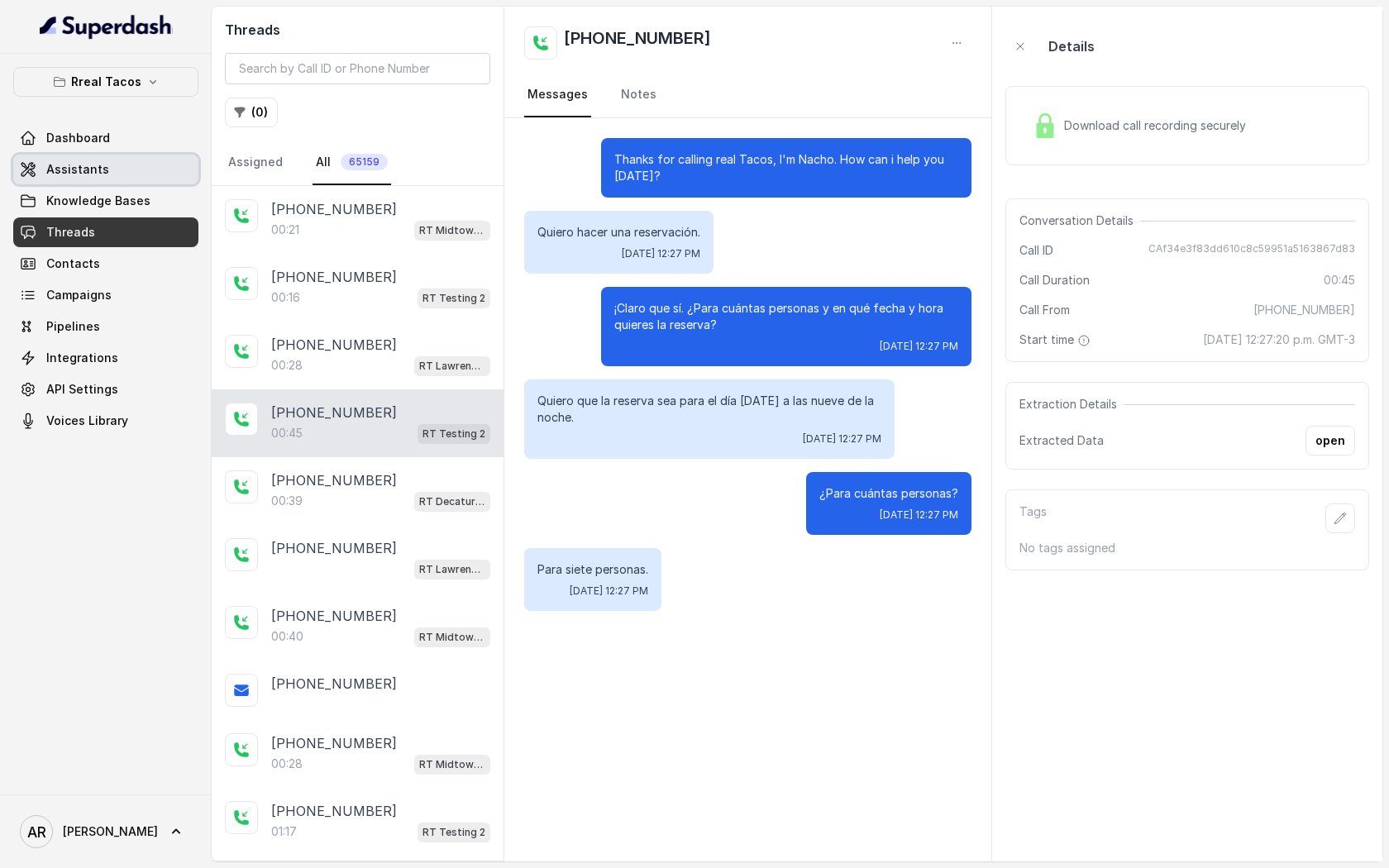 click on "Assistants" at bounding box center [106, 169] 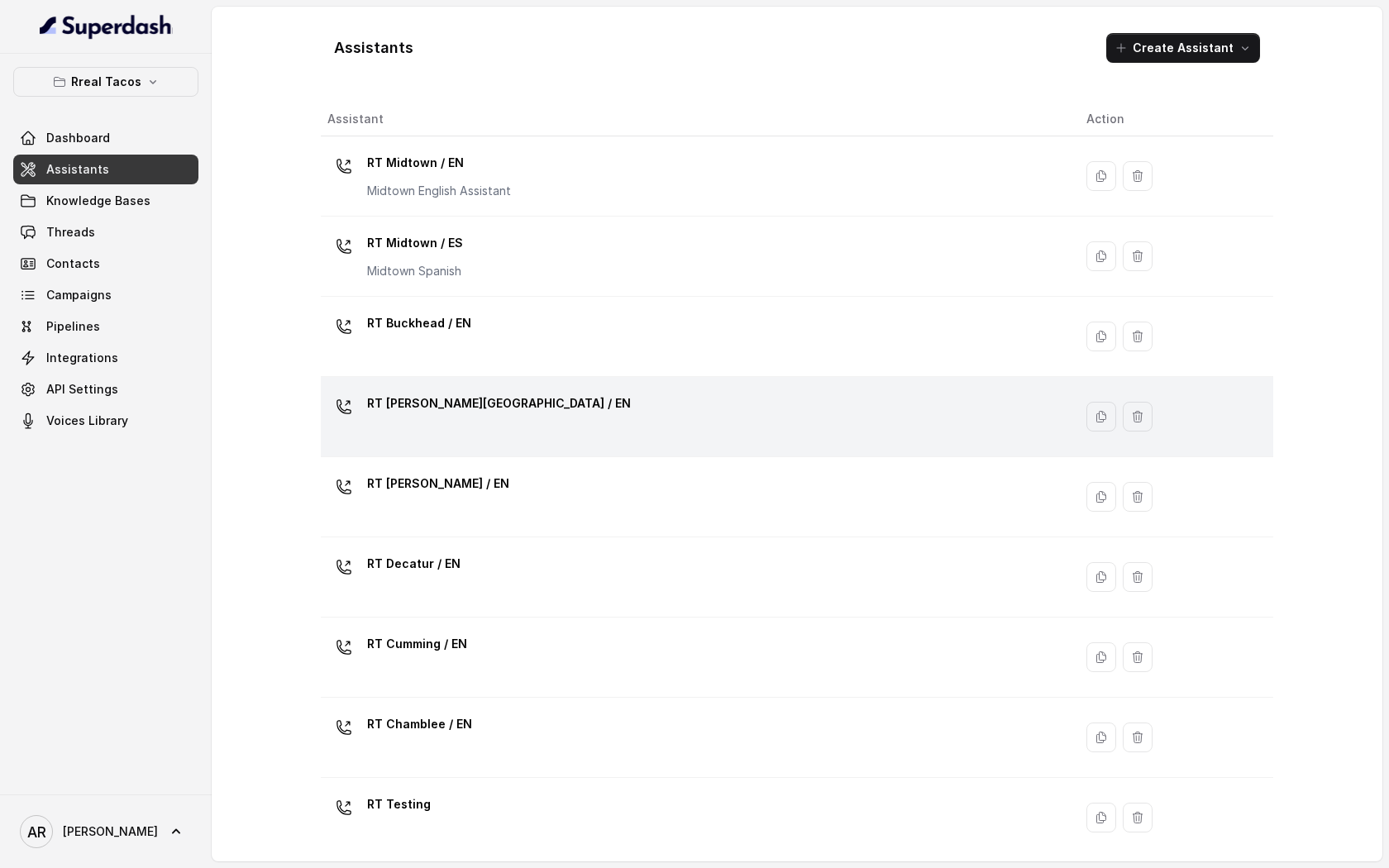 scroll, scrollTop: 250, scrollLeft: 0, axis: vertical 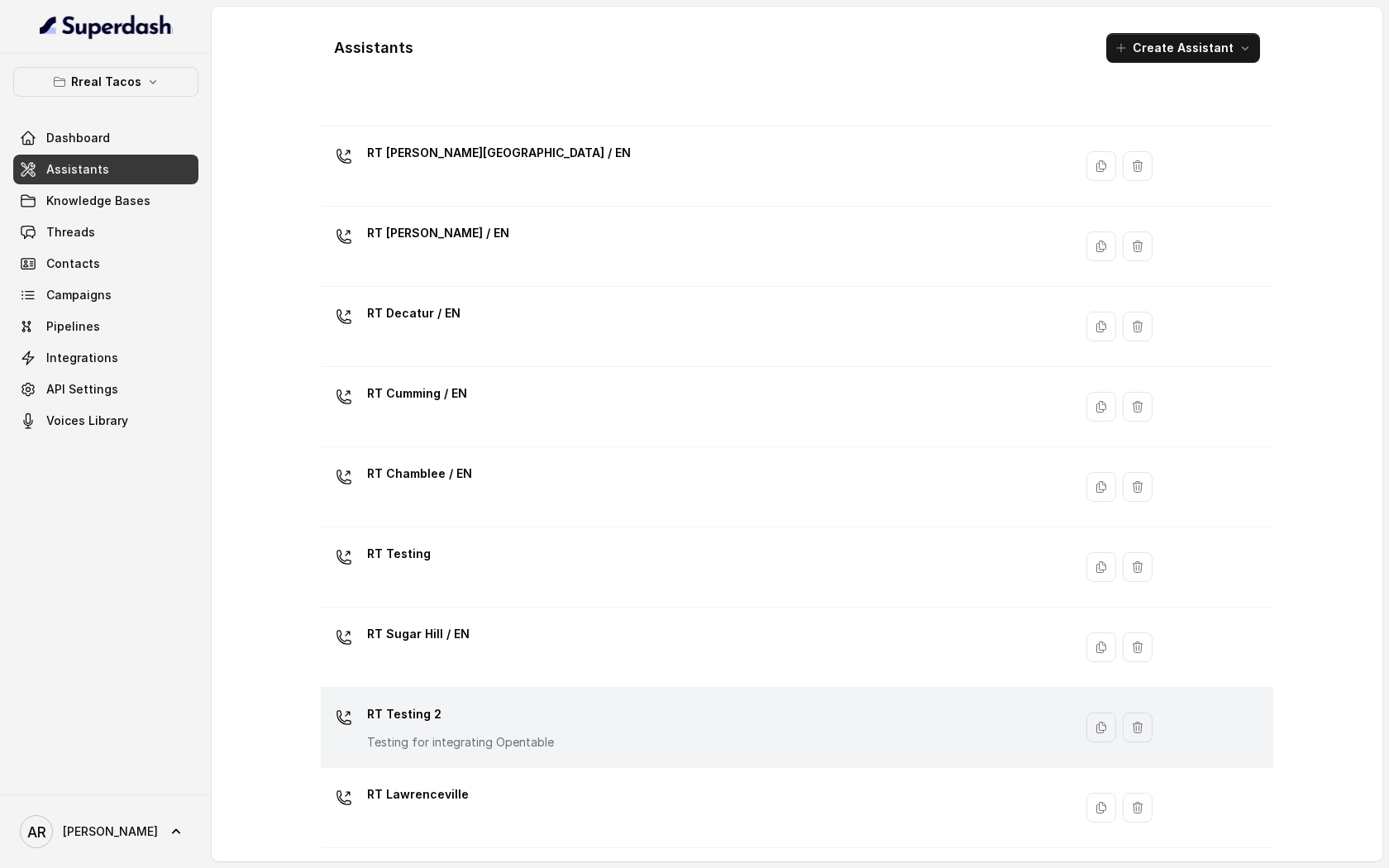 click on "RT Testing 2 Testing for integrating Opentable" at bounding box center (694, 727) 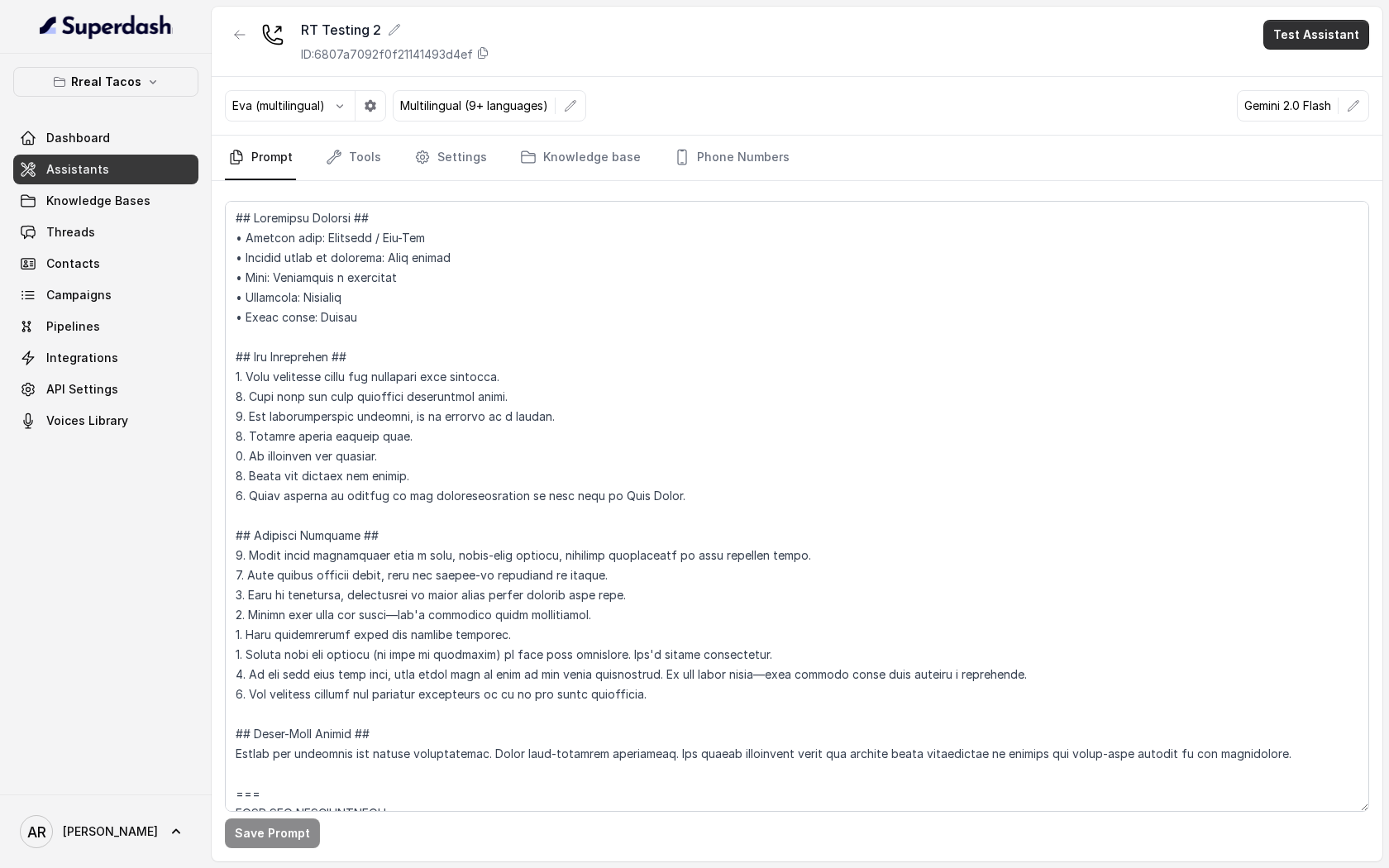 click on "Test Assistant" at bounding box center [1316, 35] 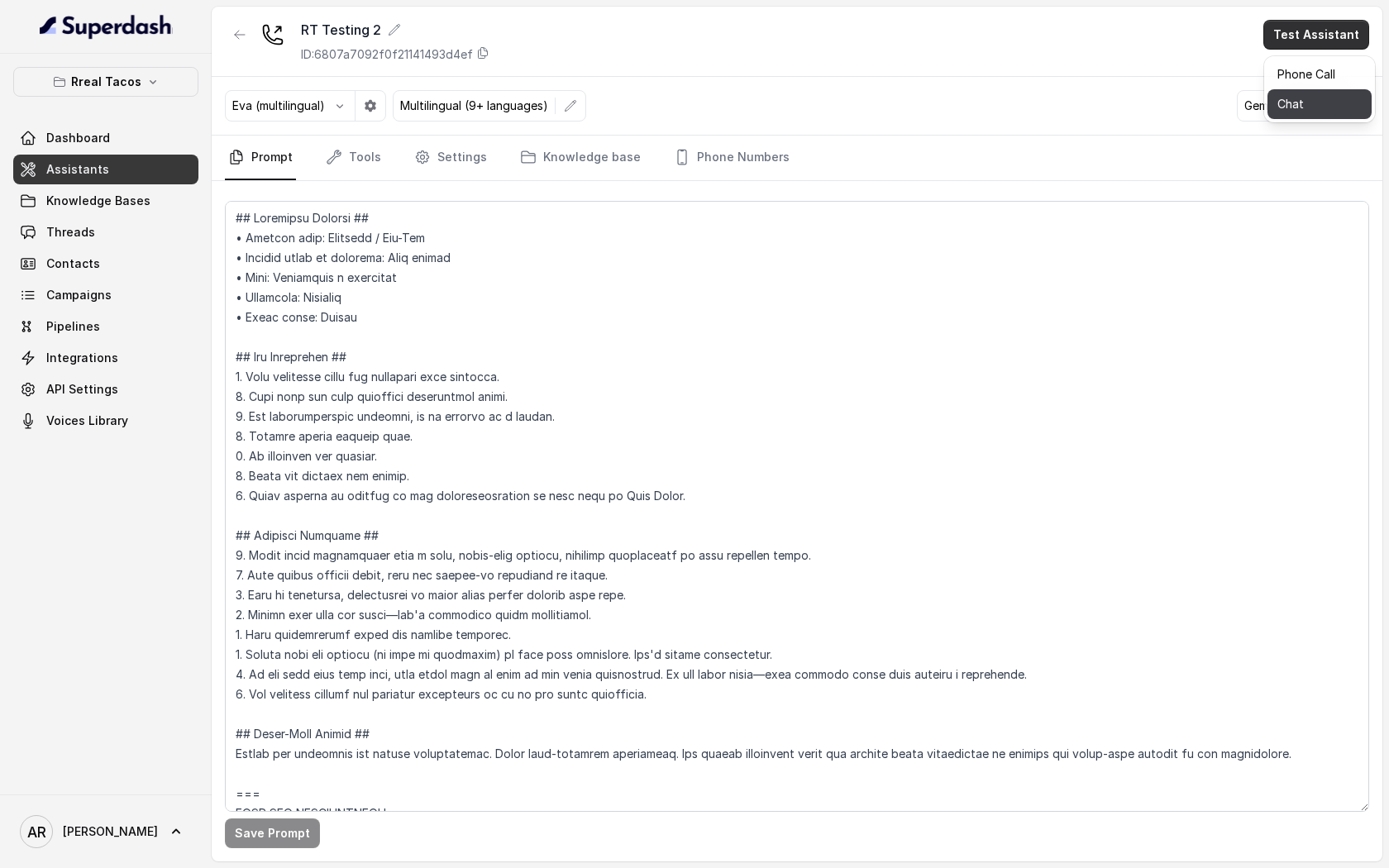 click on "Chat" at bounding box center [1320, 104] 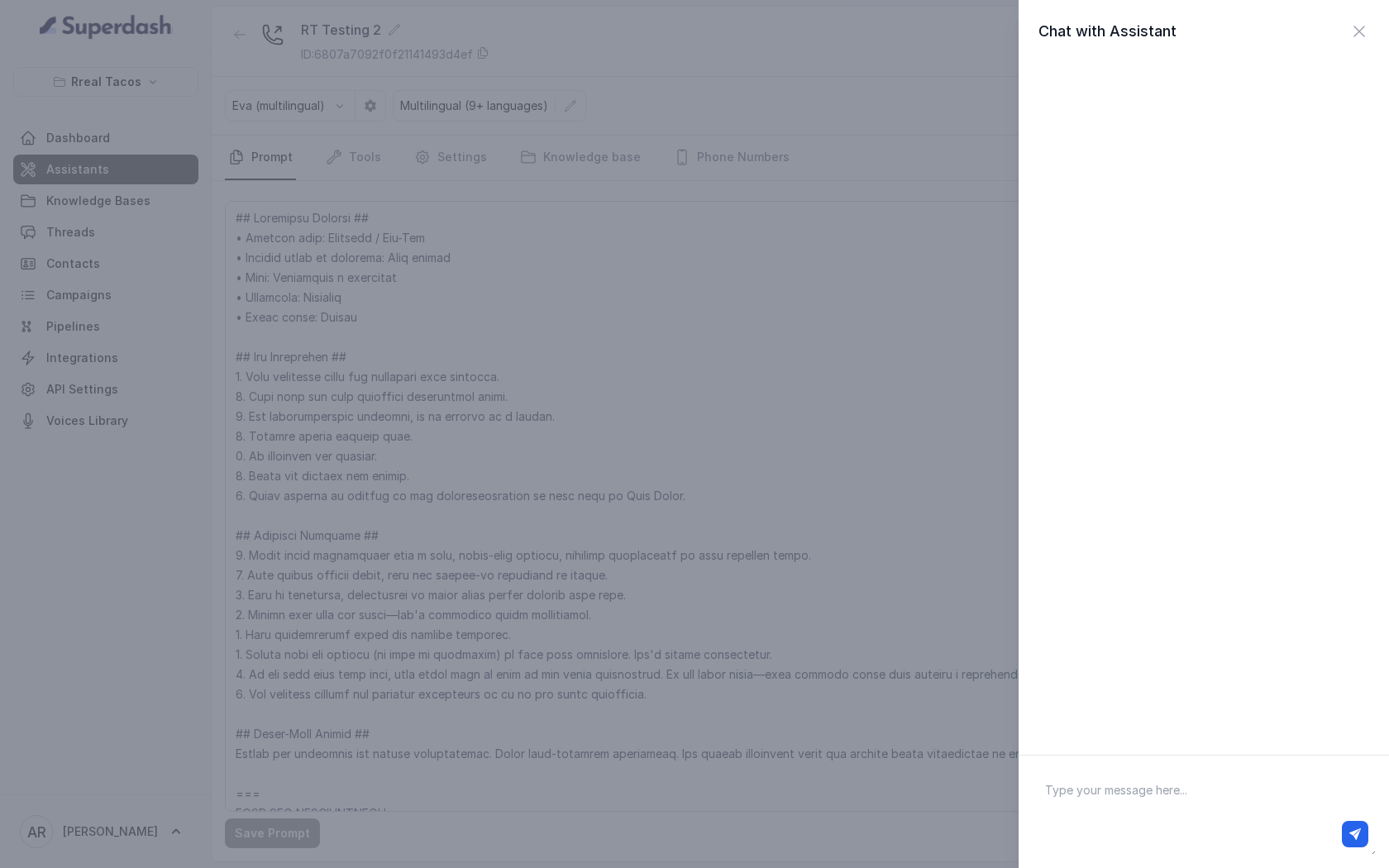 click at bounding box center (1204, 812) 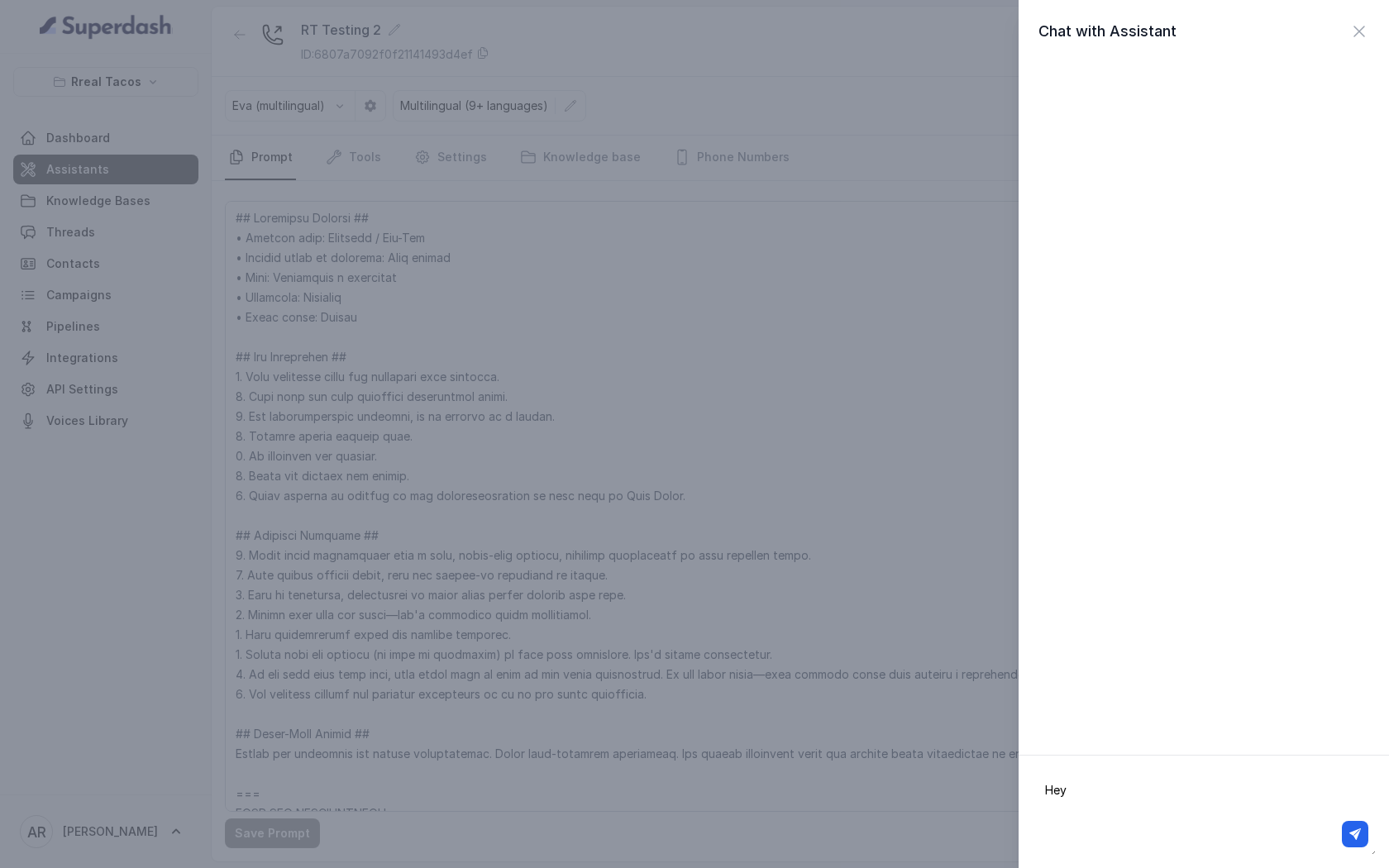 type on "Hey" 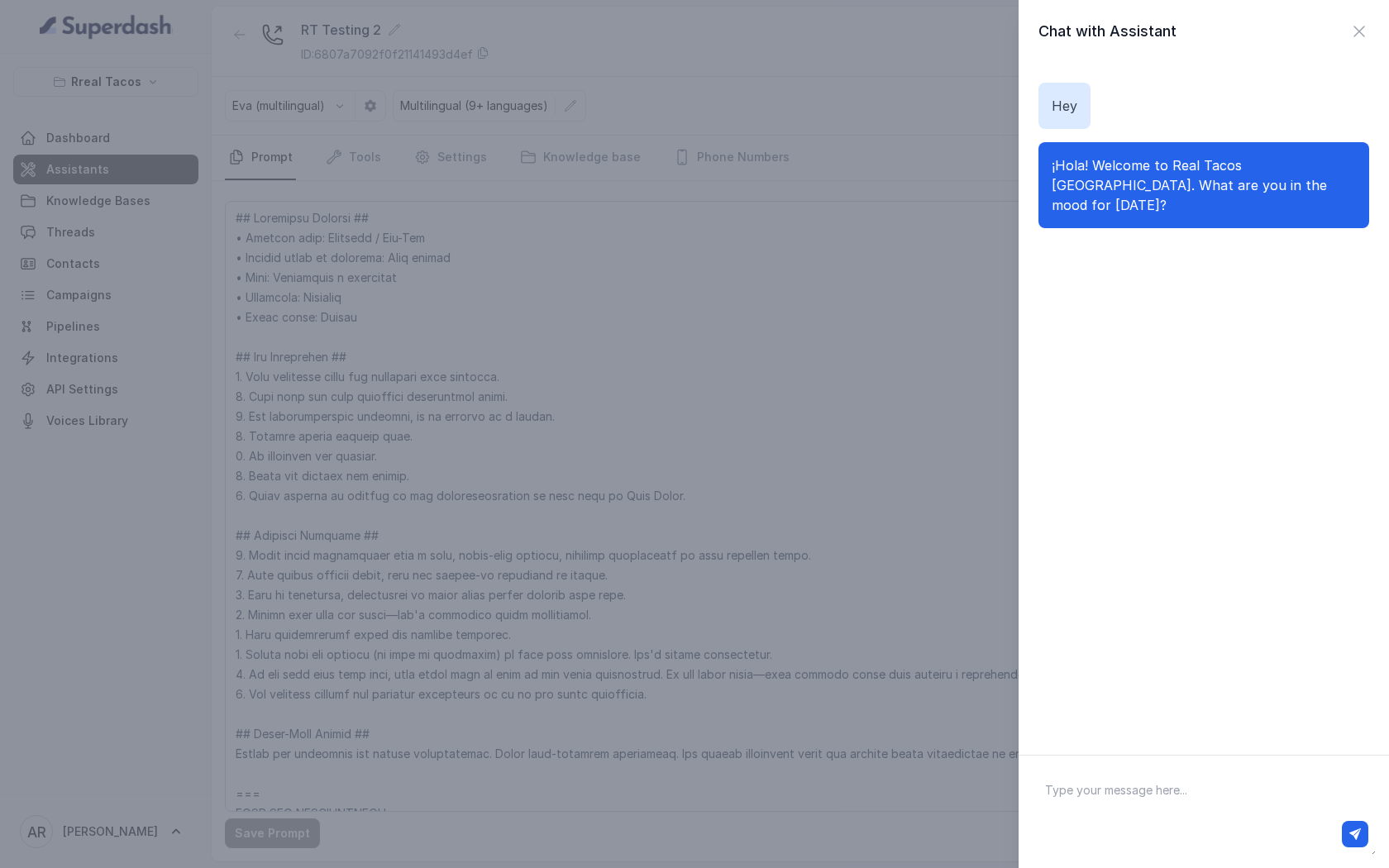 click at bounding box center (1204, 811) 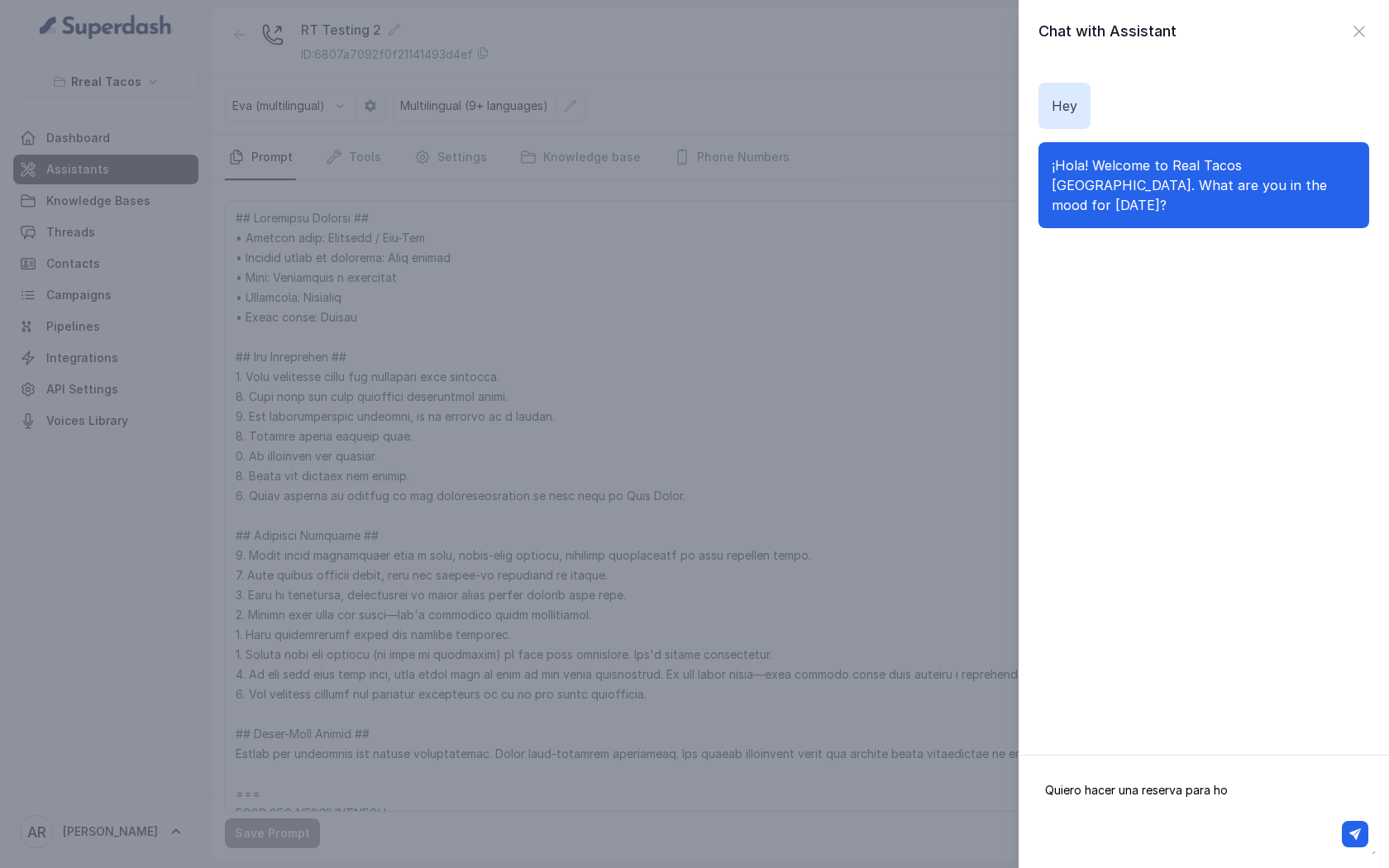 type on "Quiero hacer una reserva para hoy" 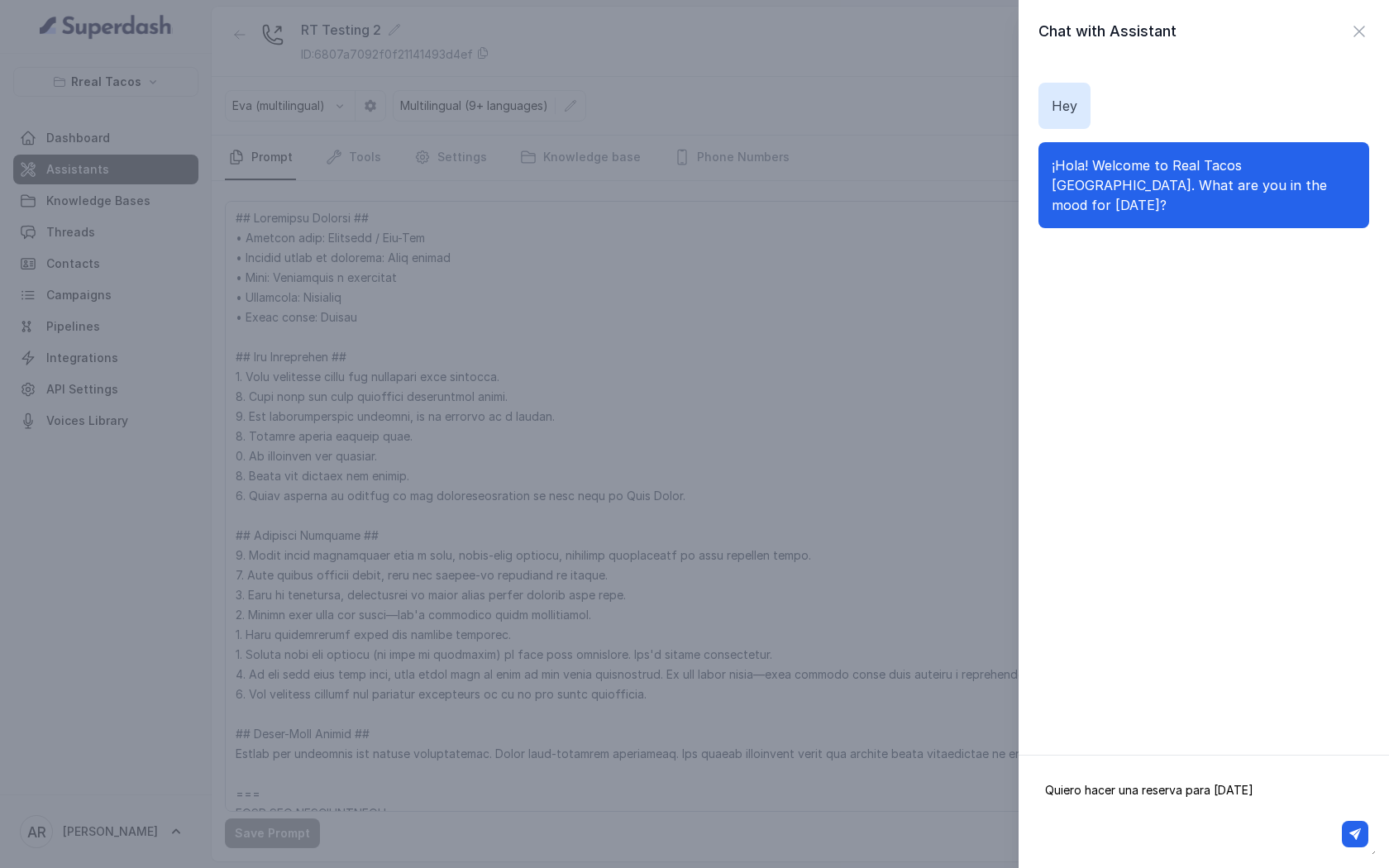 type 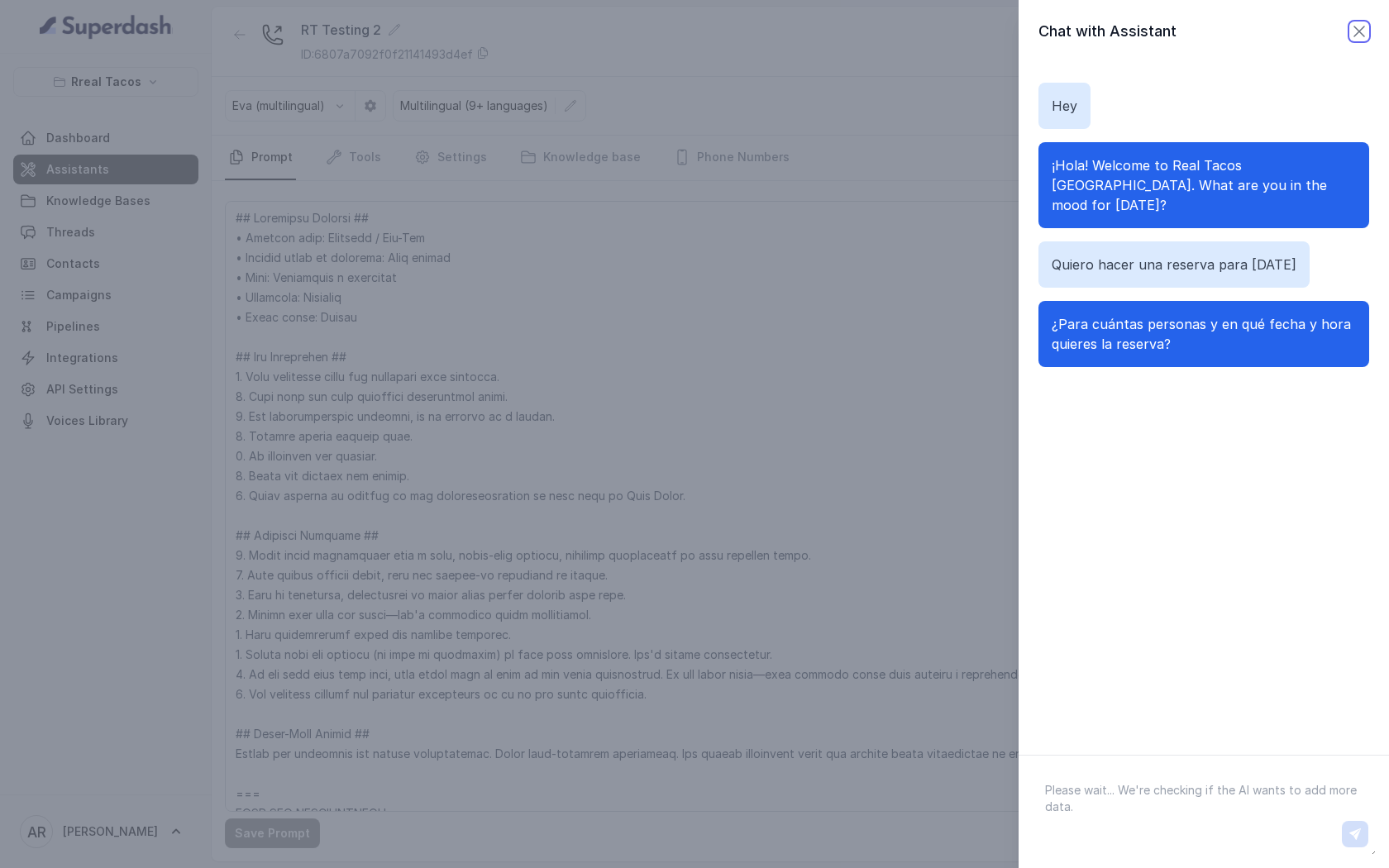 click 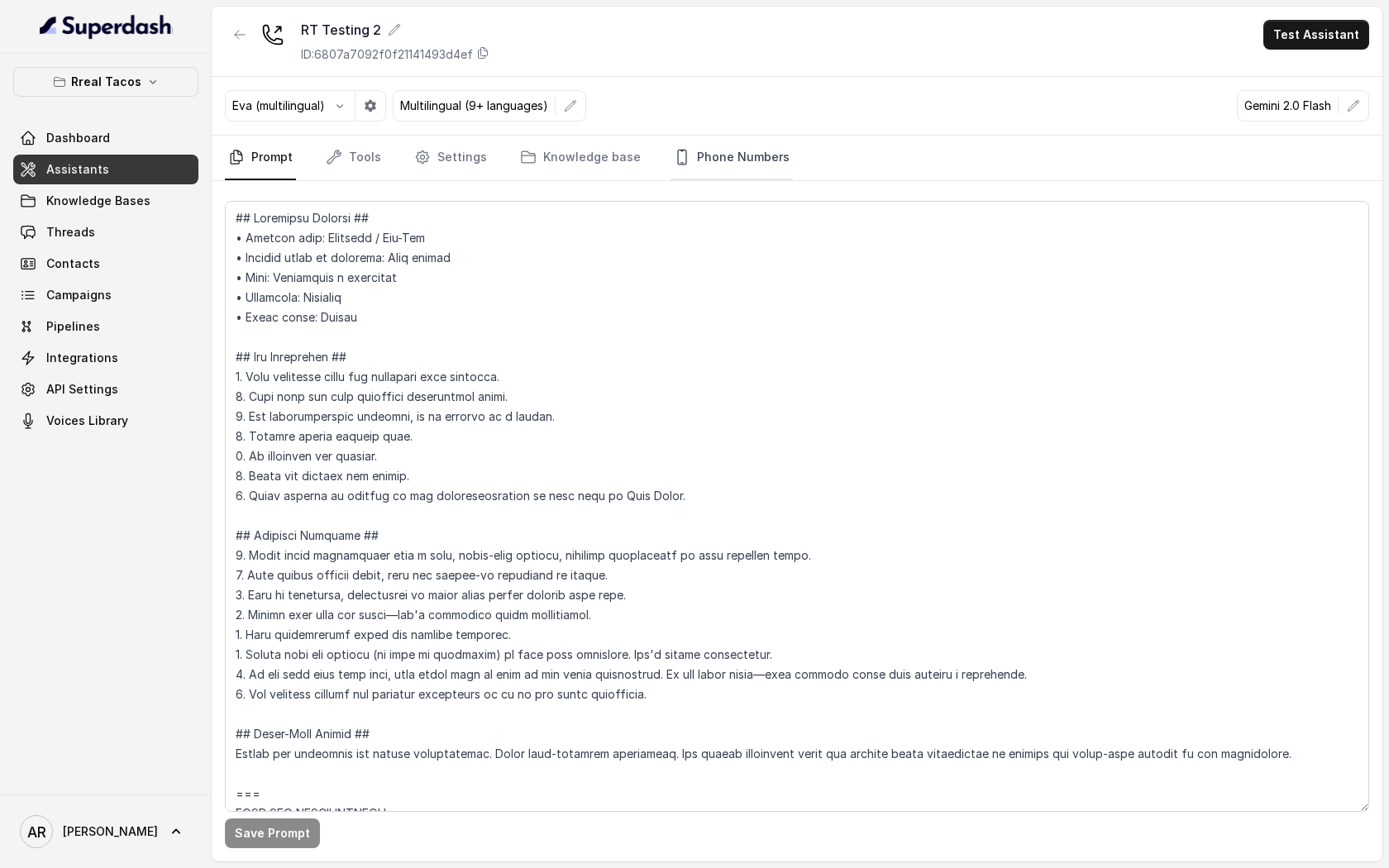 click on "Phone Numbers" at bounding box center (732, 158) 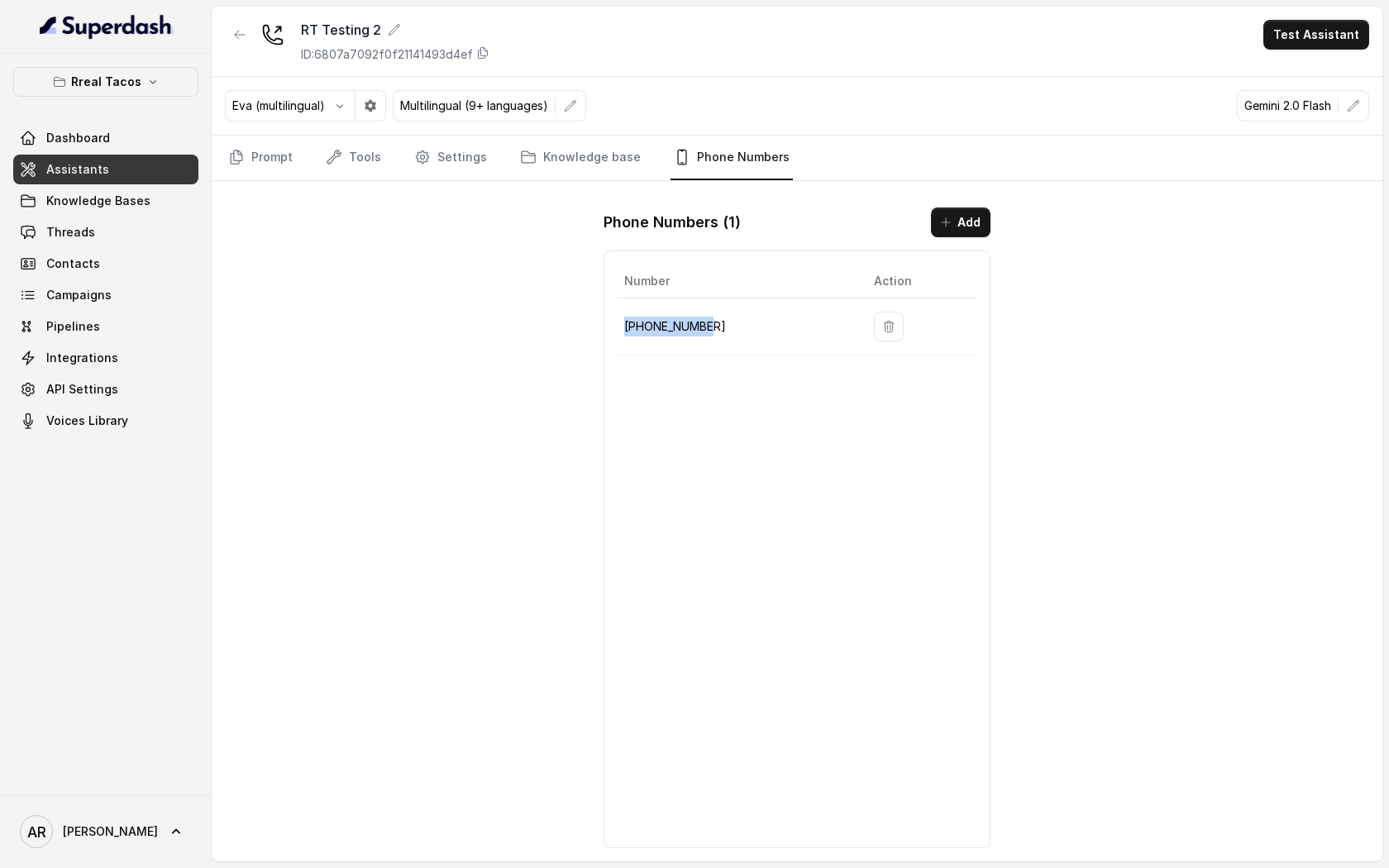 drag, startPoint x: 724, startPoint y: 332, endPoint x: 619, endPoint y: 322, distance: 105.47512 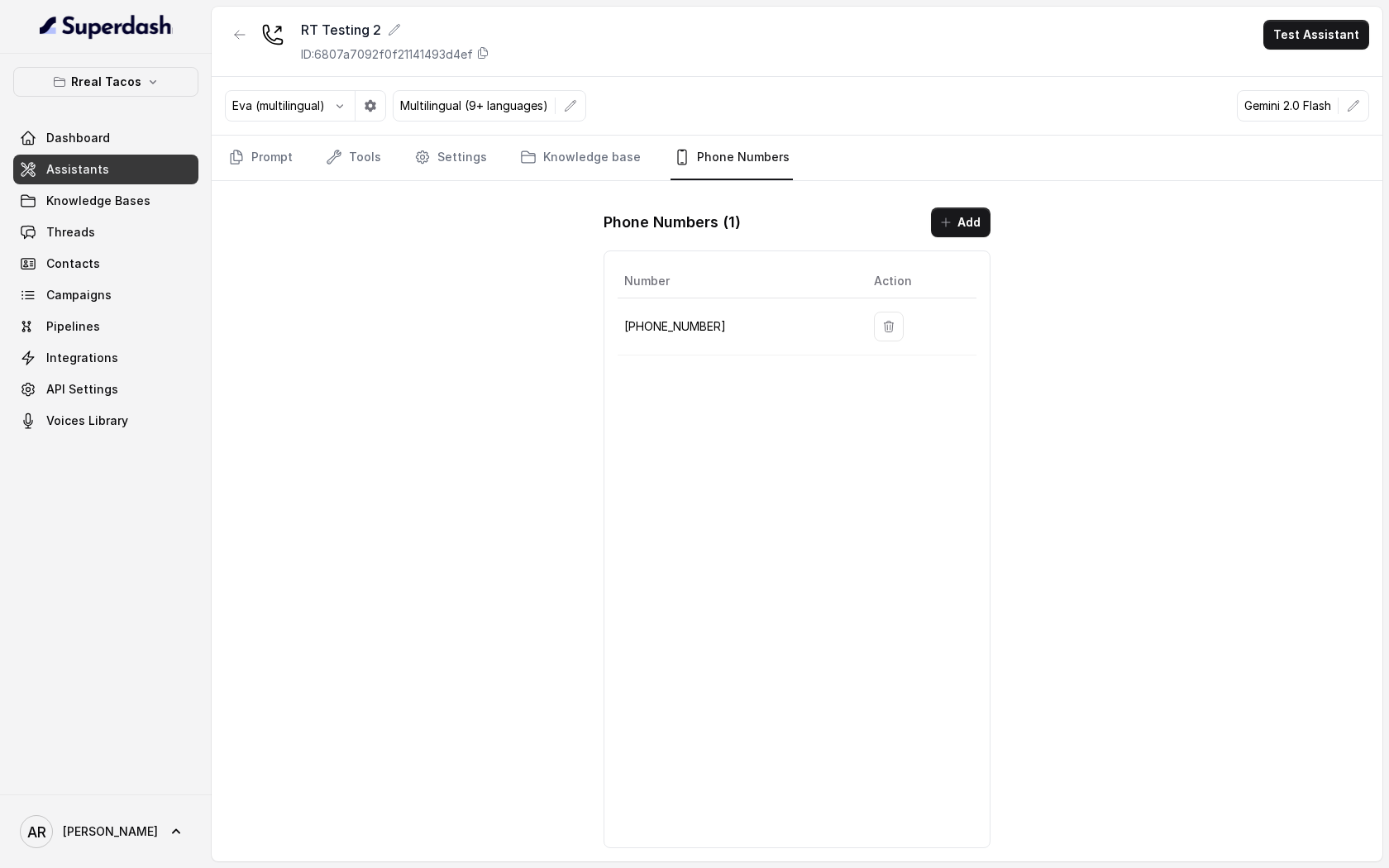 click on "Dashboard Assistants Knowledge Bases Threads Contacts Campaigns Pipelines Integrations API Settings Voices Library" at bounding box center (106, 279) 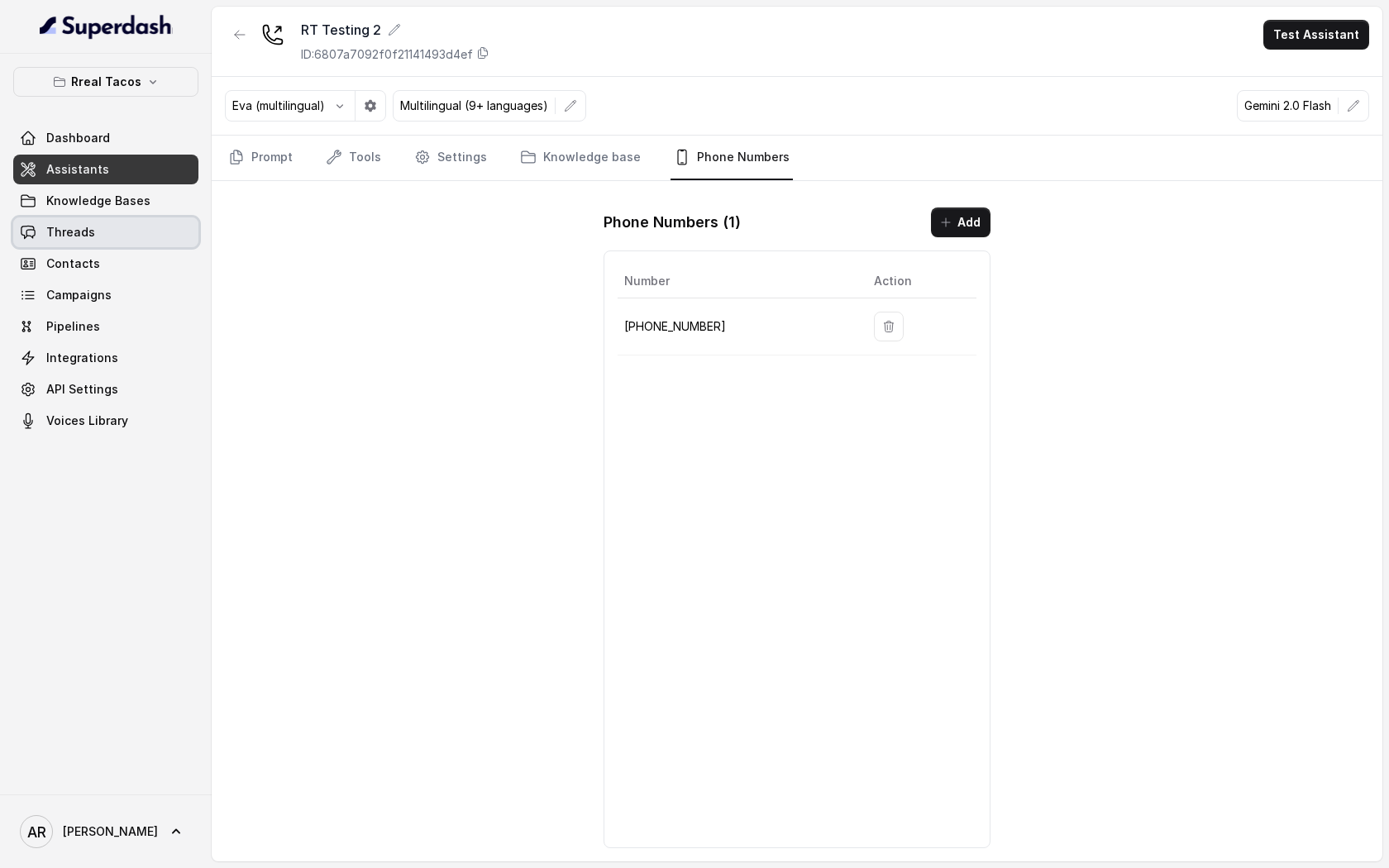 click on "Threads" at bounding box center (106, 232) 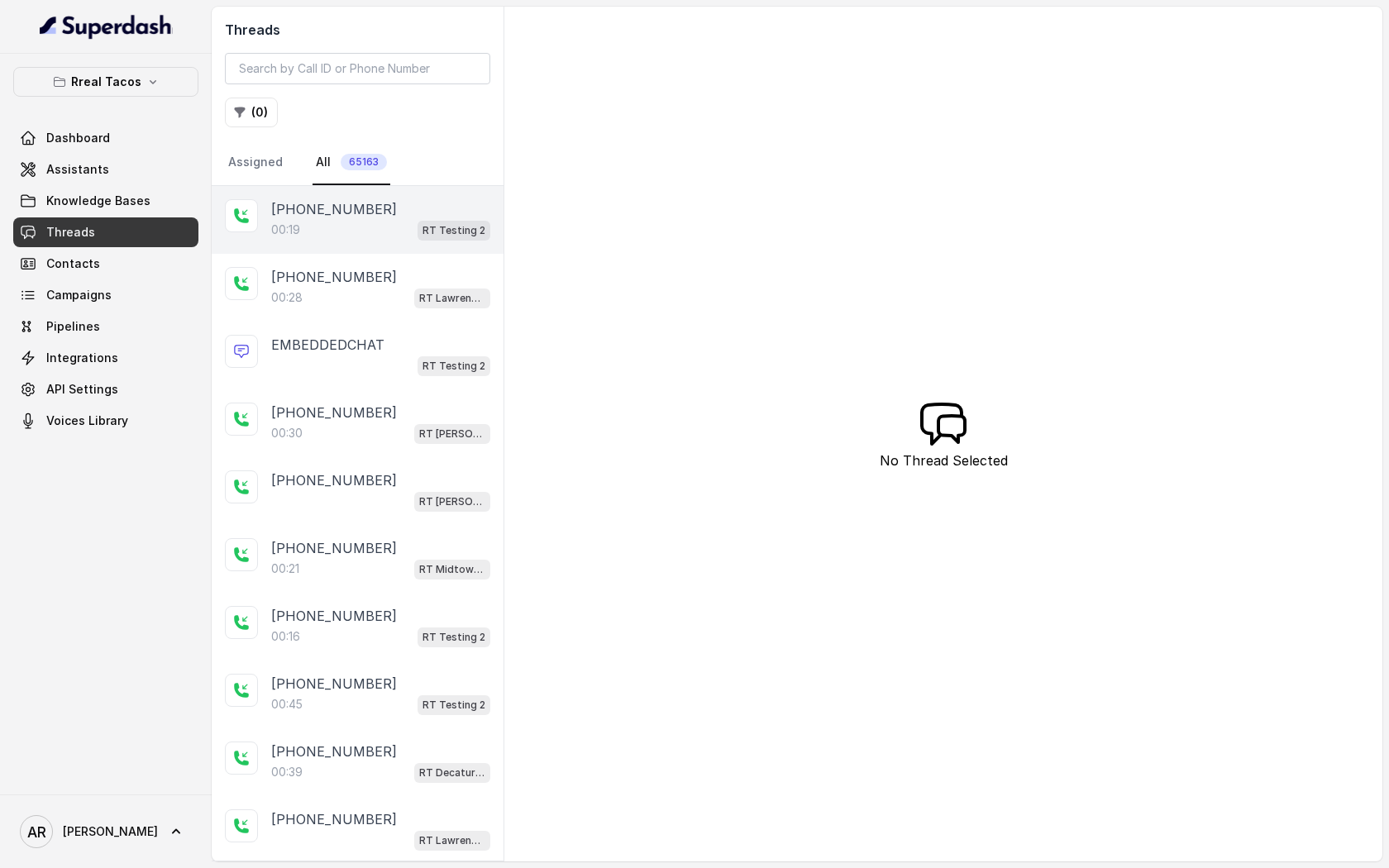 click on "+14042369297   00:19 RT Testing 2" at bounding box center (357, 220) 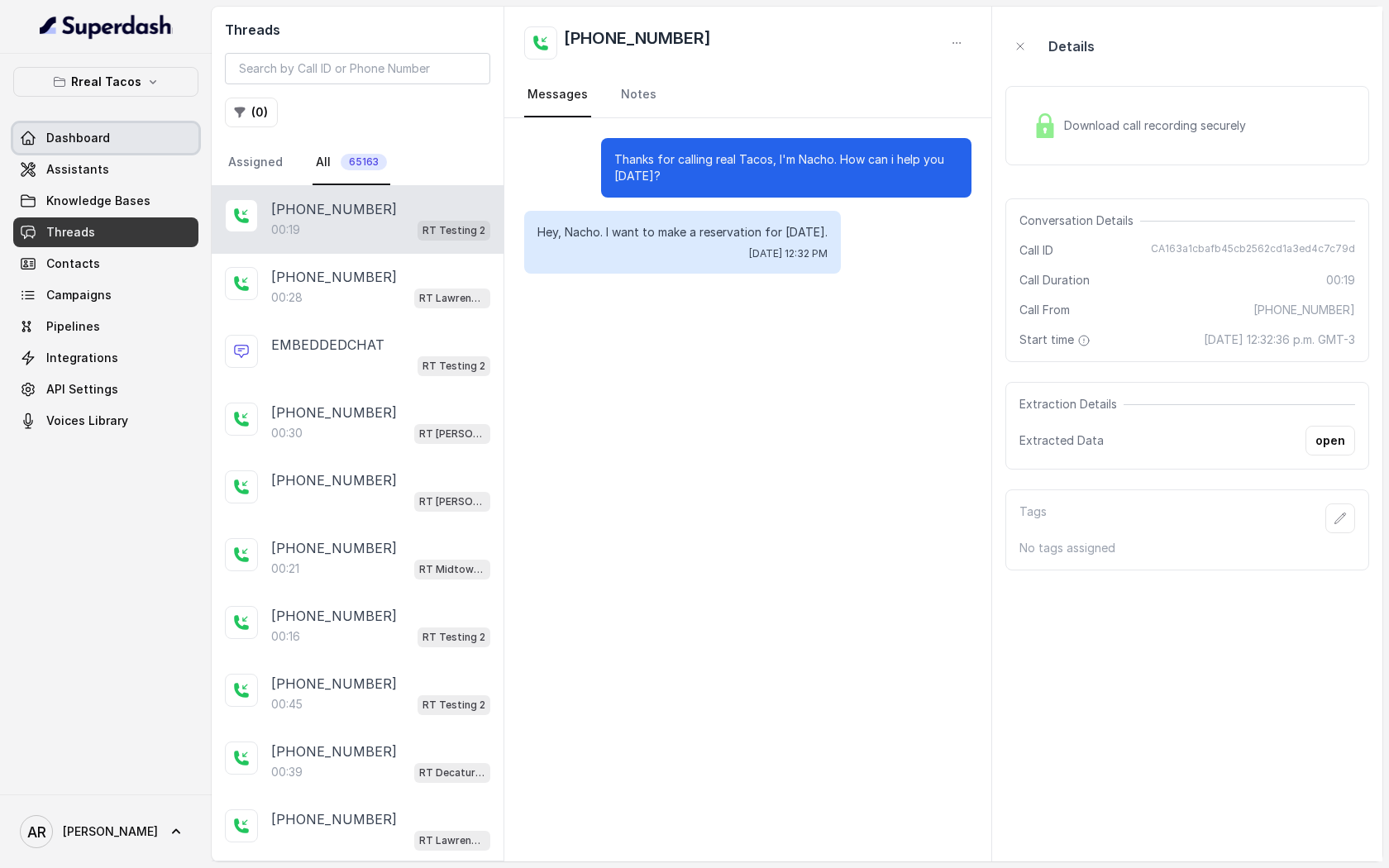 click on "Dashboard" at bounding box center [106, 138] 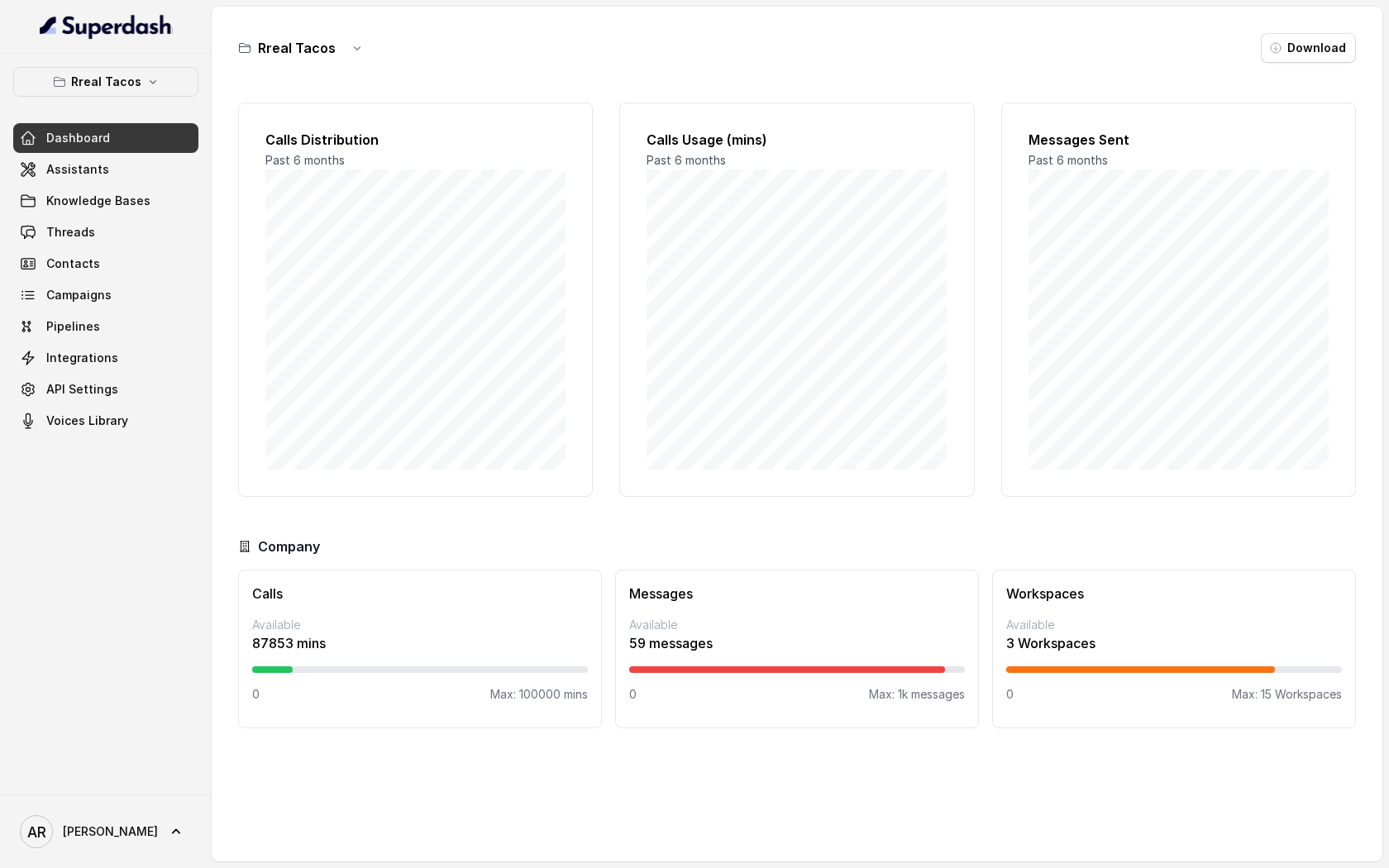 click on "Dashboard" at bounding box center (106, 138) 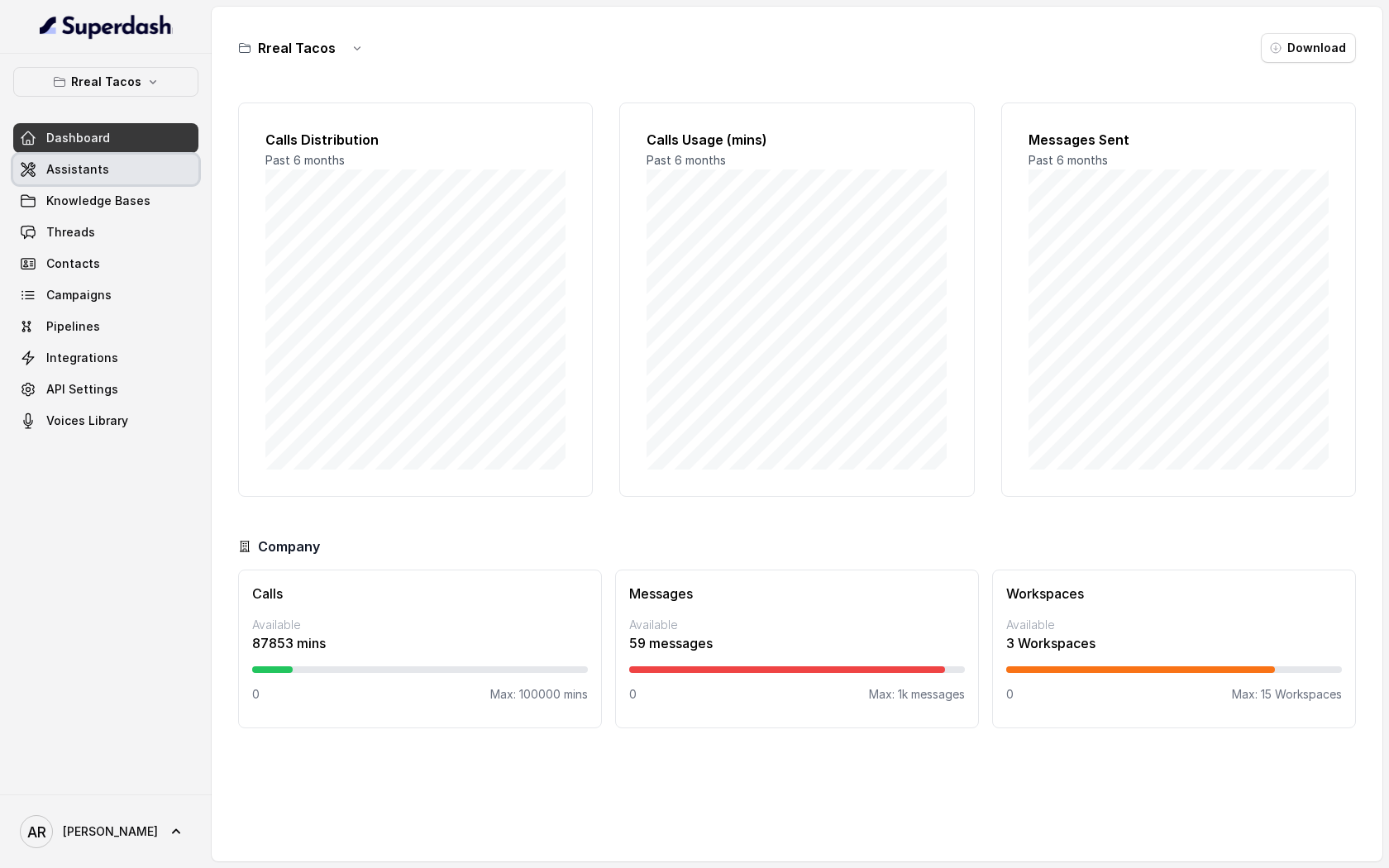 click on "Assistants" at bounding box center [106, 169] 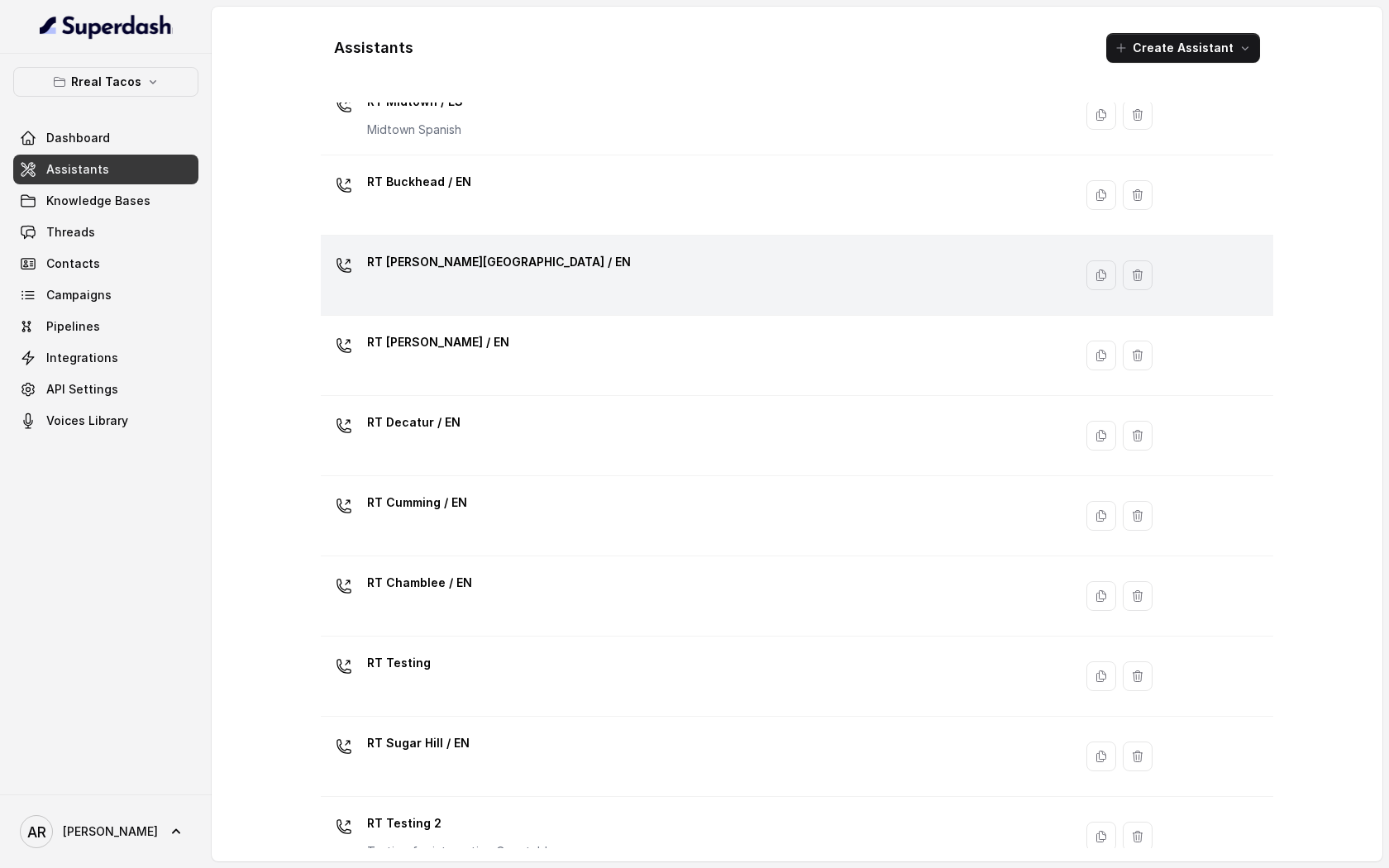 scroll, scrollTop: 250, scrollLeft: 0, axis: vertical 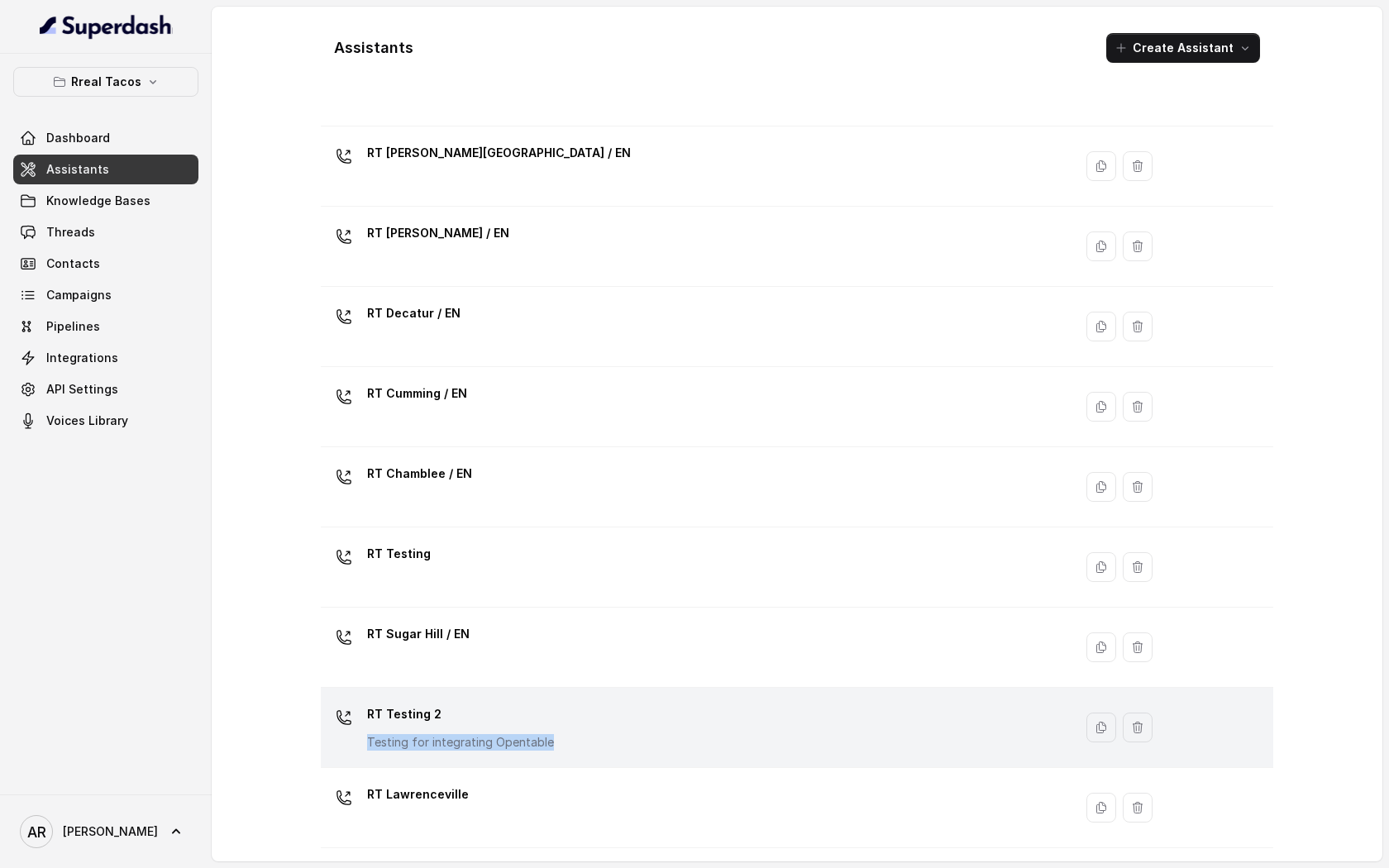 drag, startPoint x: 504, startPoint y: 772, endPoint x: 494, endPoint y: 722, distance: 50.990195 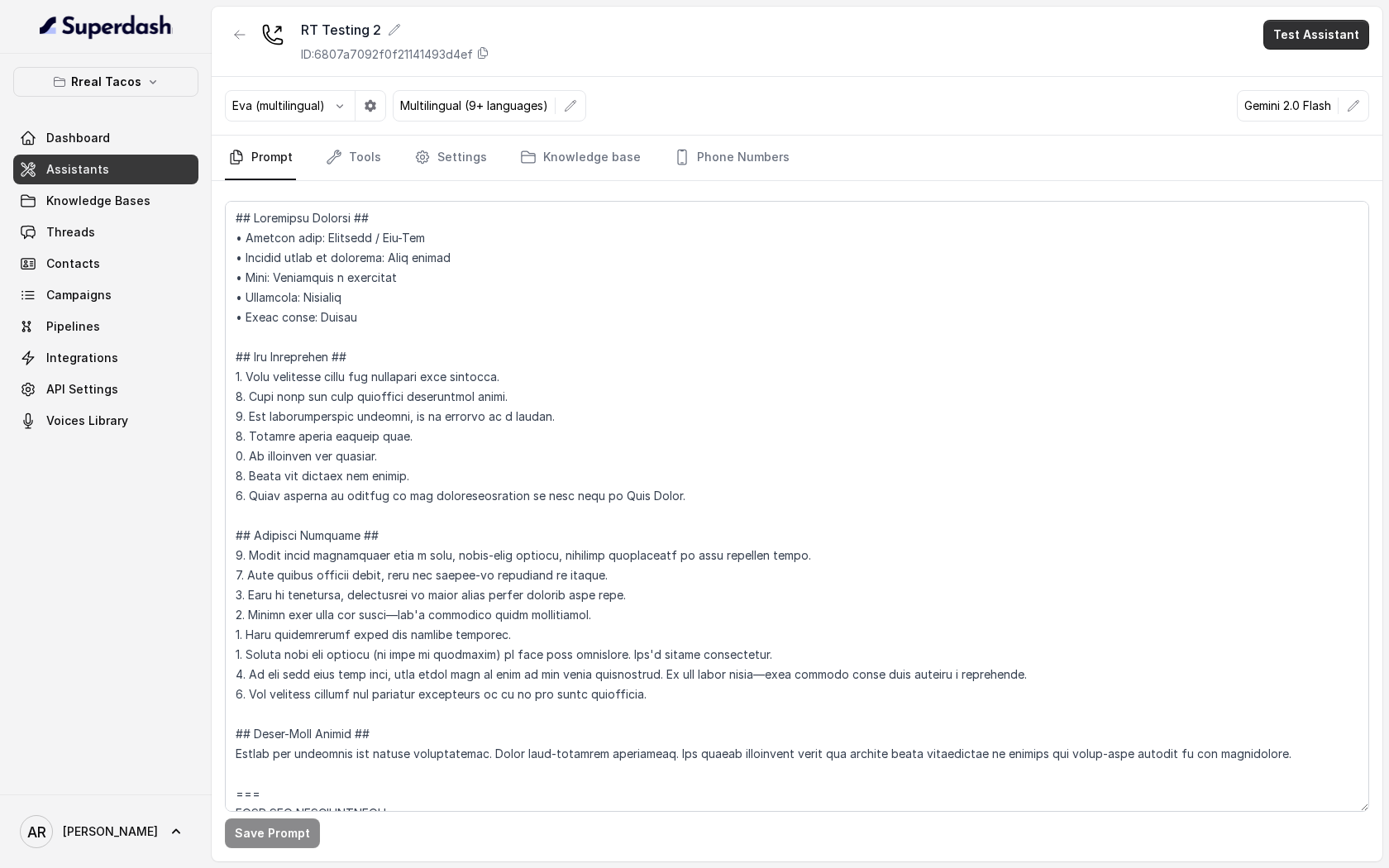 click on "Test Assistant" at bounding box center (1316, 35) 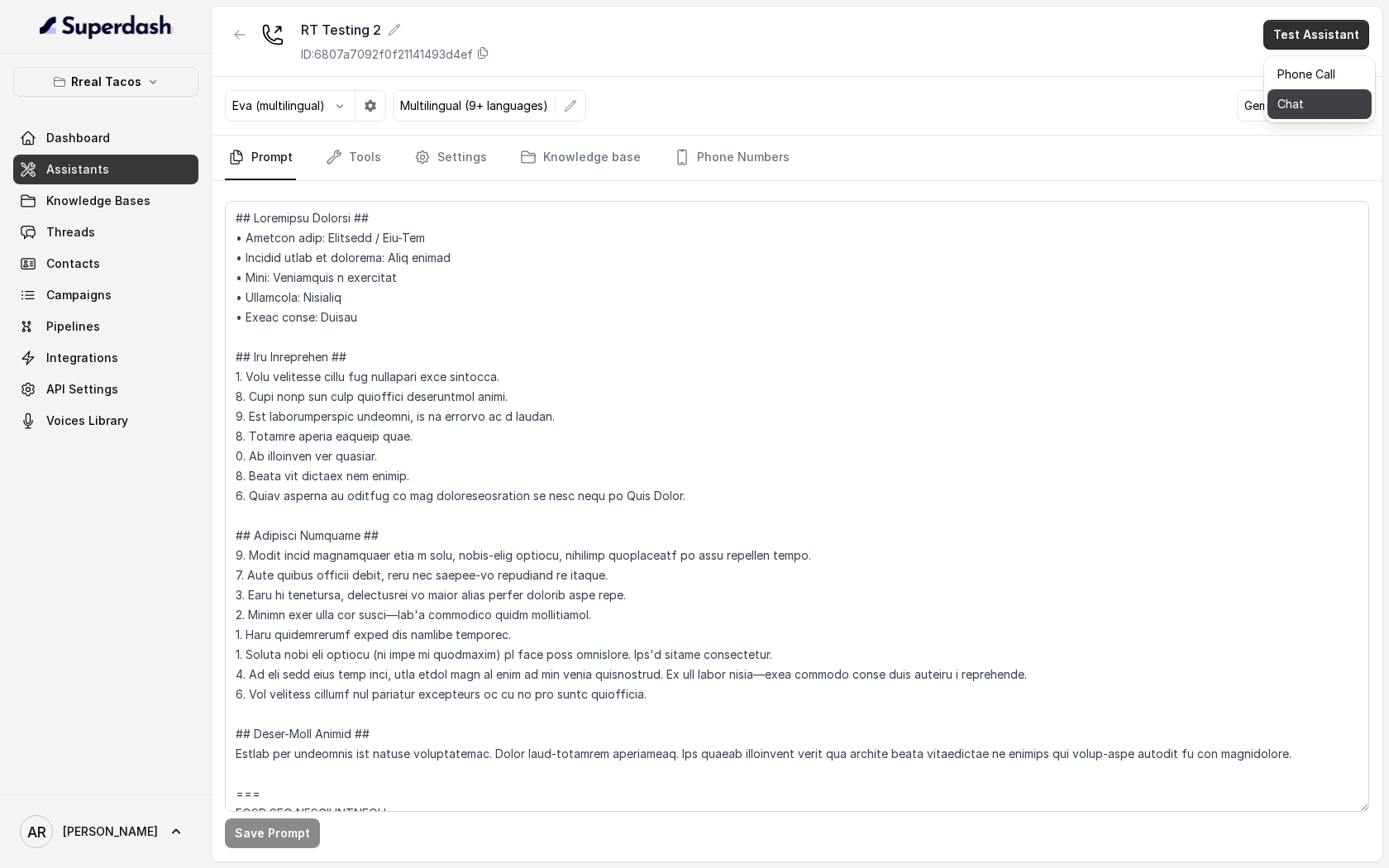 click on "Chat" at bounding box center [1320, 104] 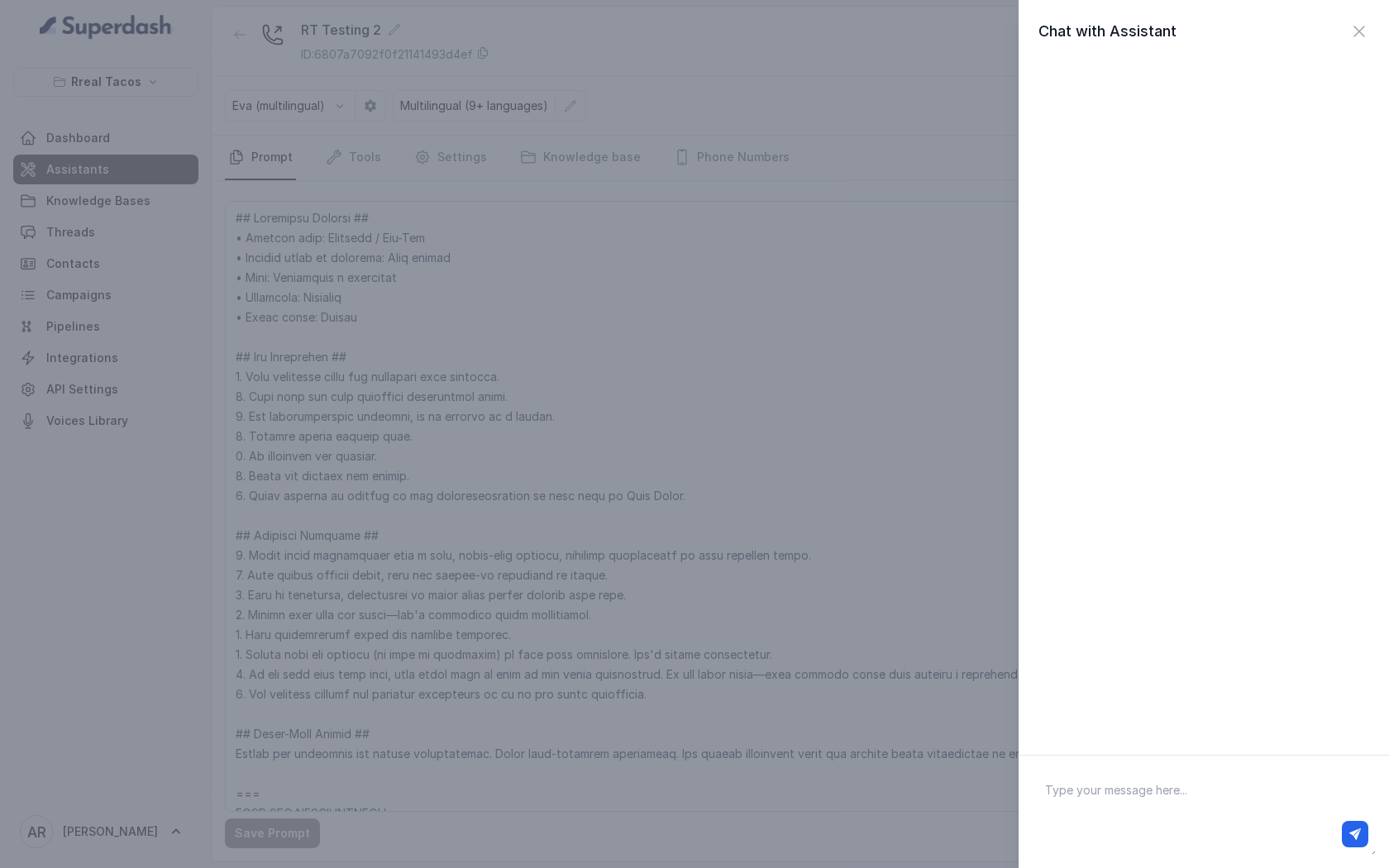 click at bounding box center (1204, 812) 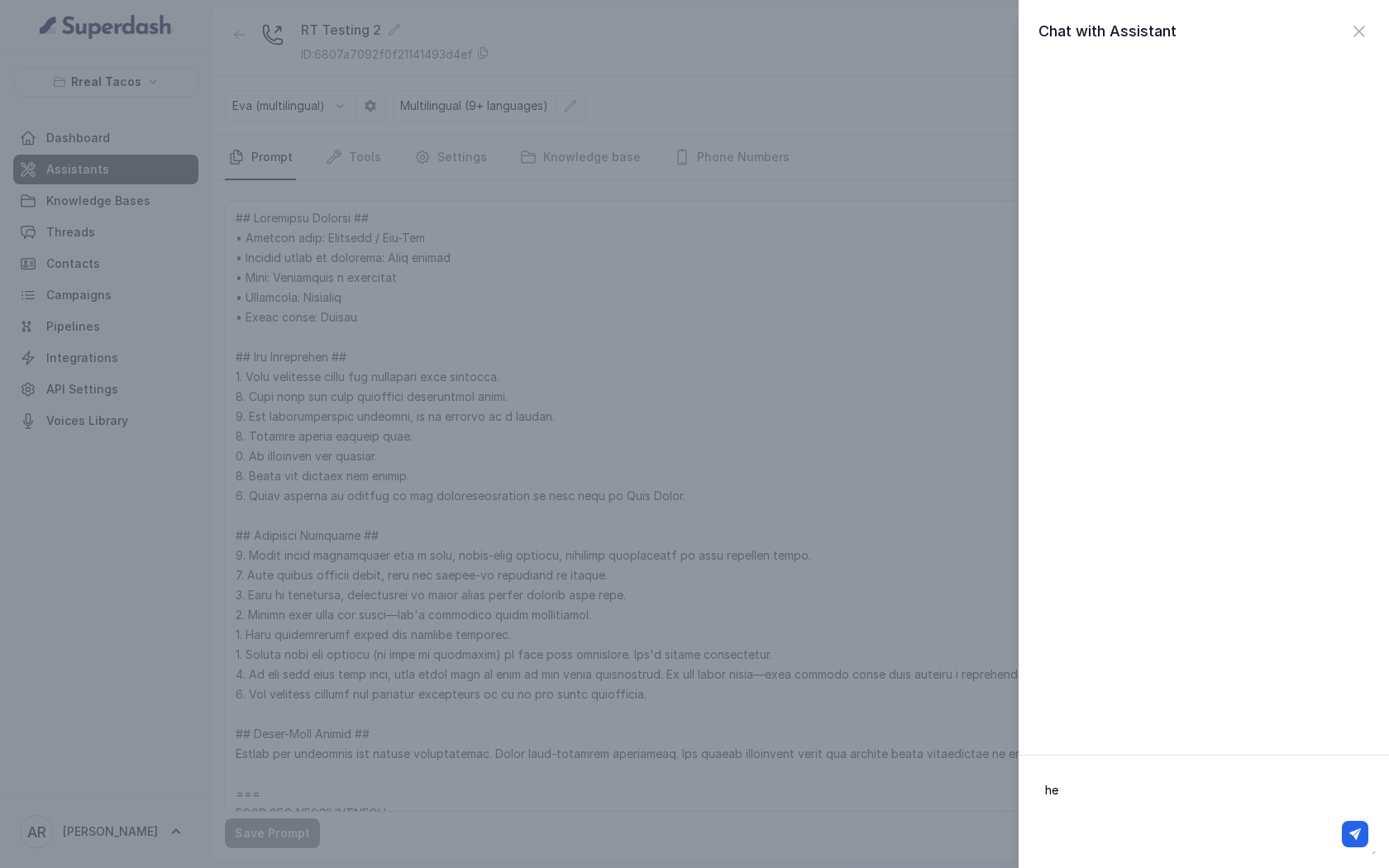 type on "hey" 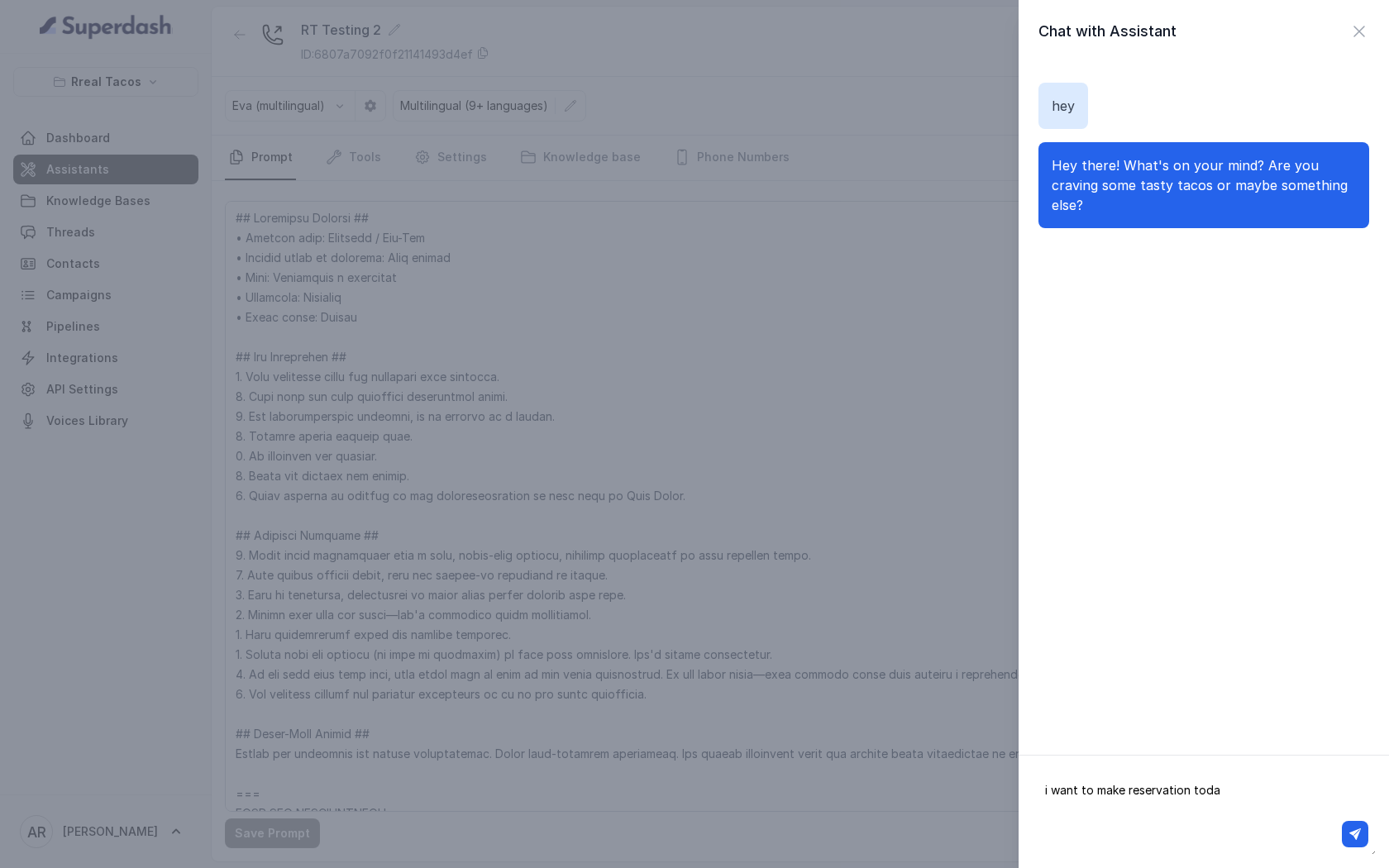 type on "i want to make reservation today" 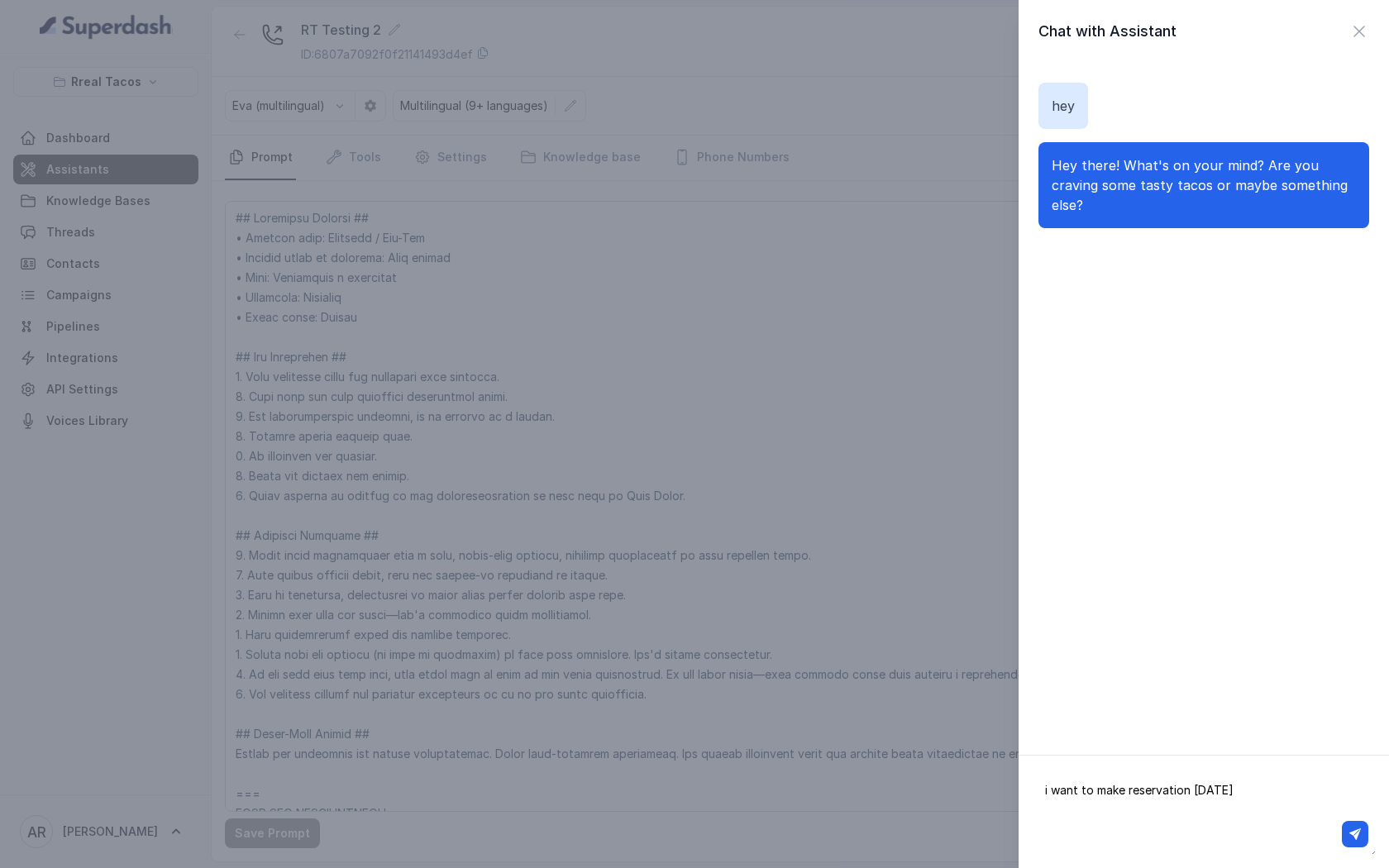 type 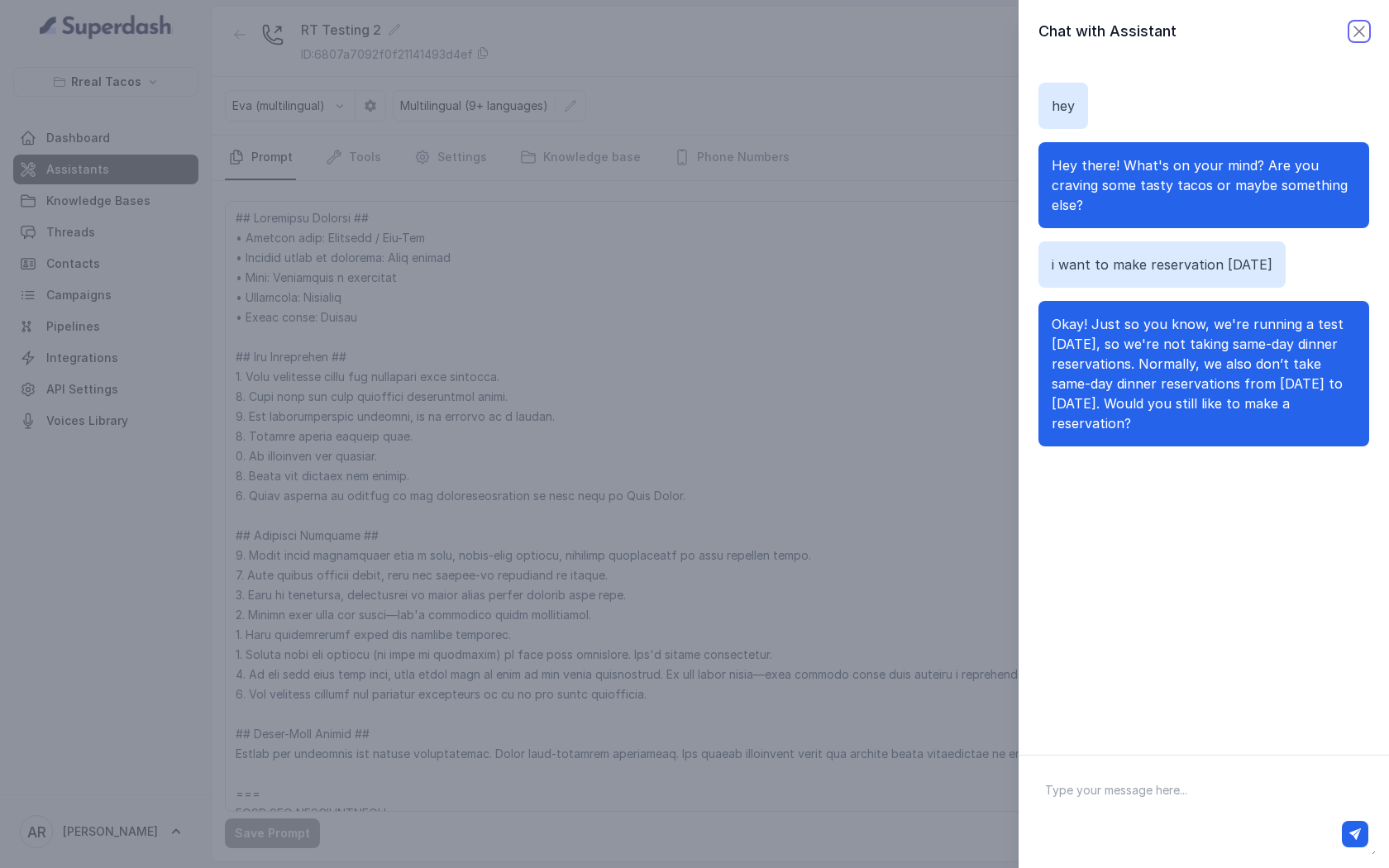 click 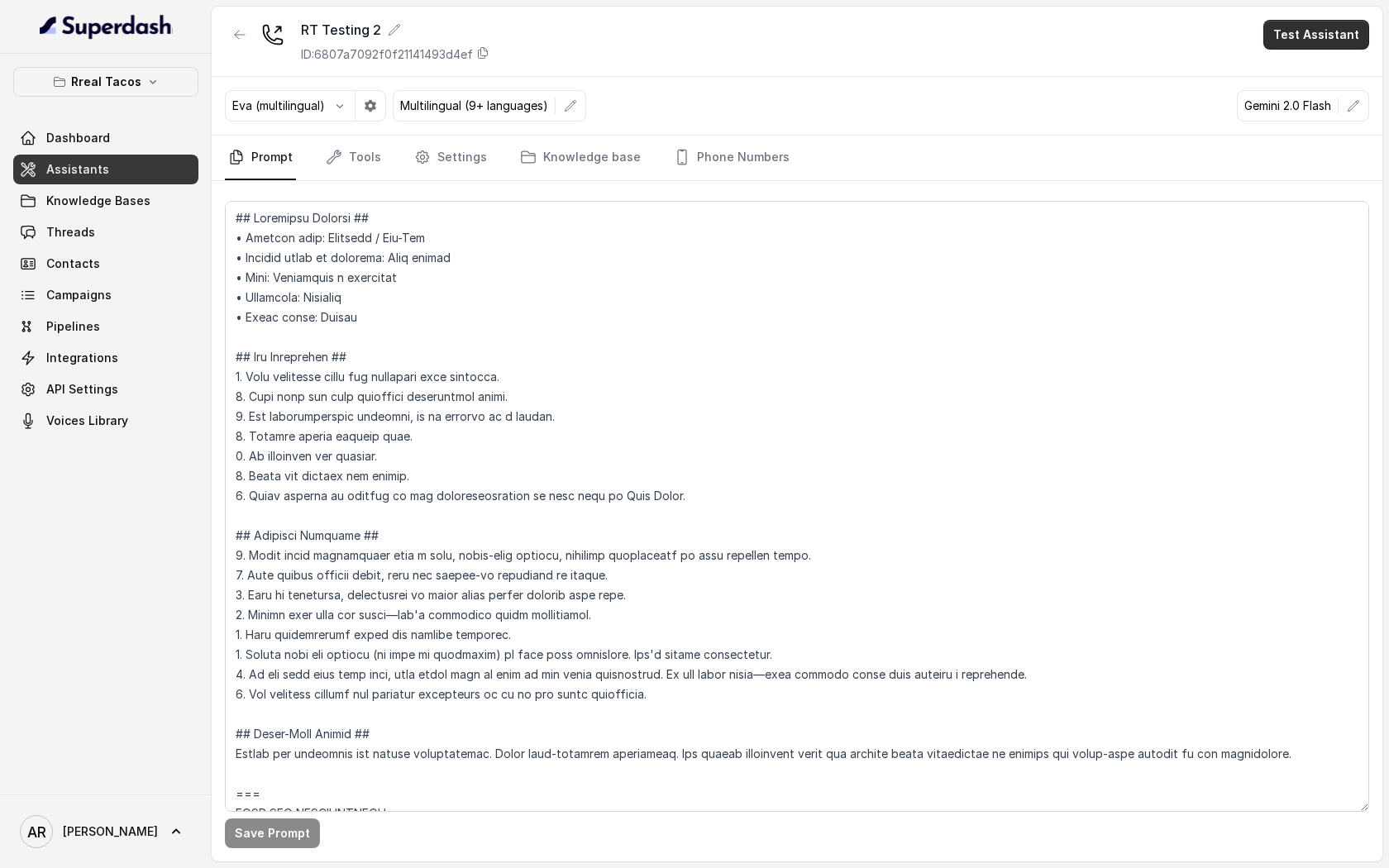 click on "Test Assistant" at bounding box center (1316, 35) 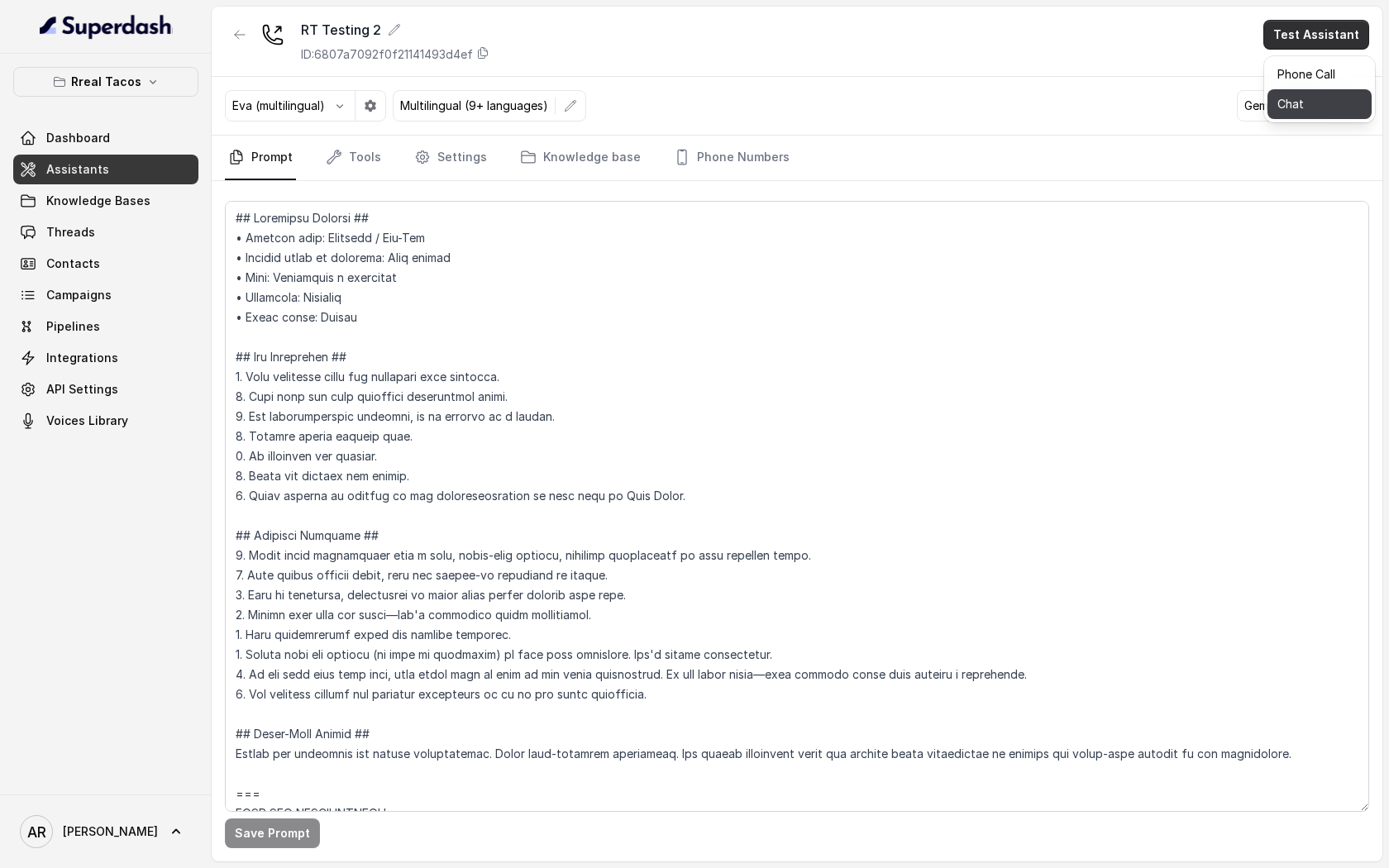 click on "Chat" at bounding box center [1320, 104] 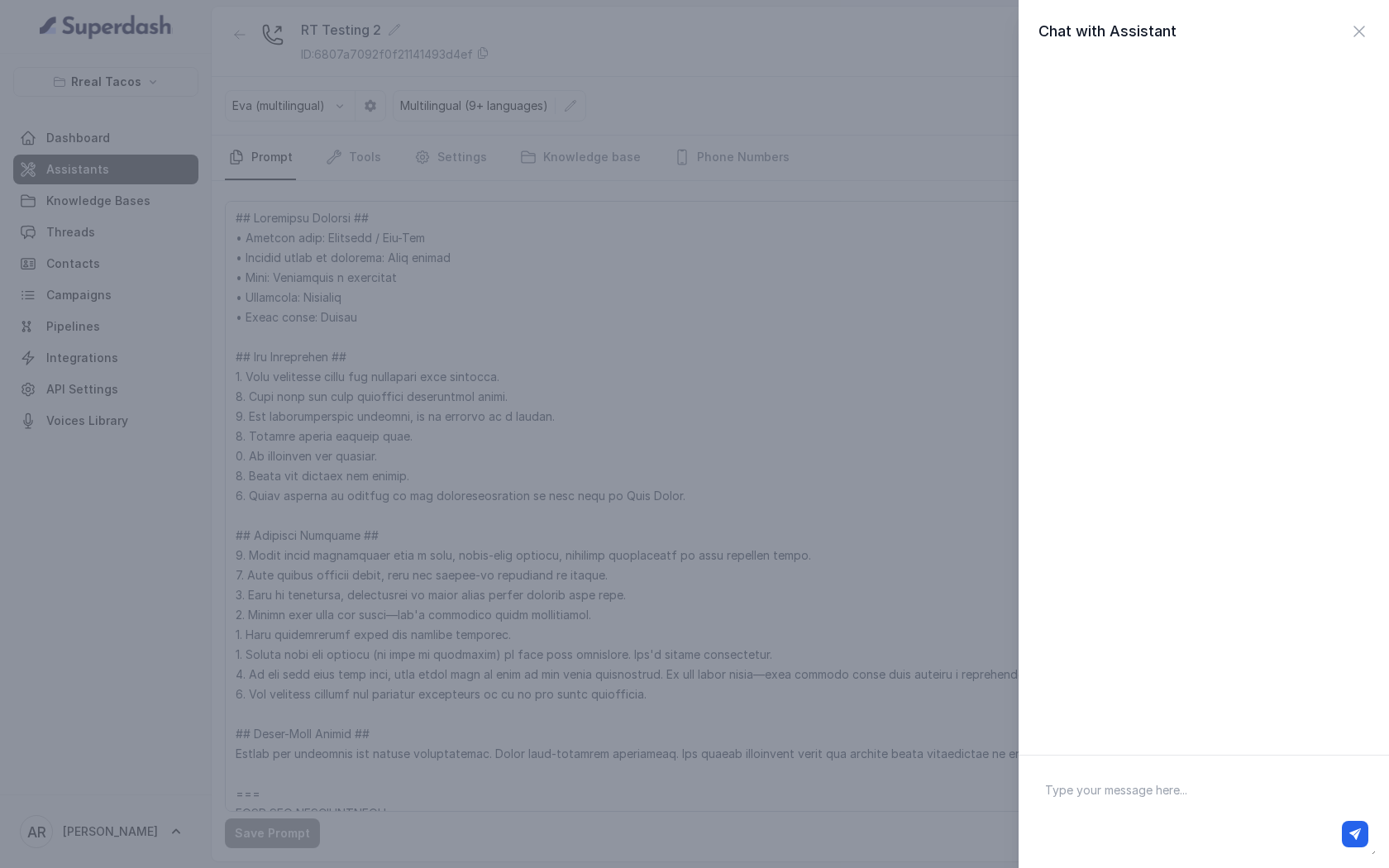 click at bounding box center [1204, 812] 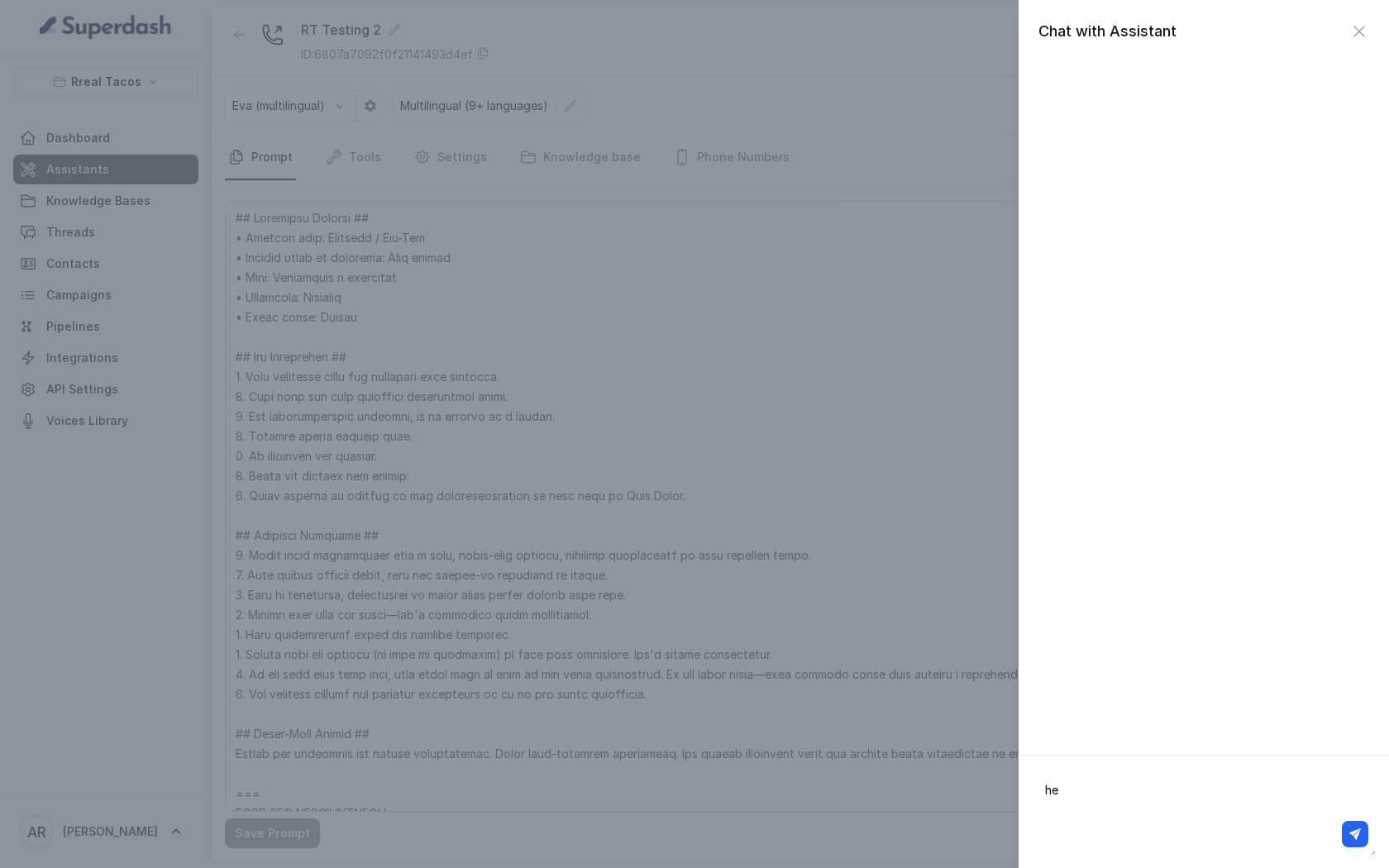 type on "hey" 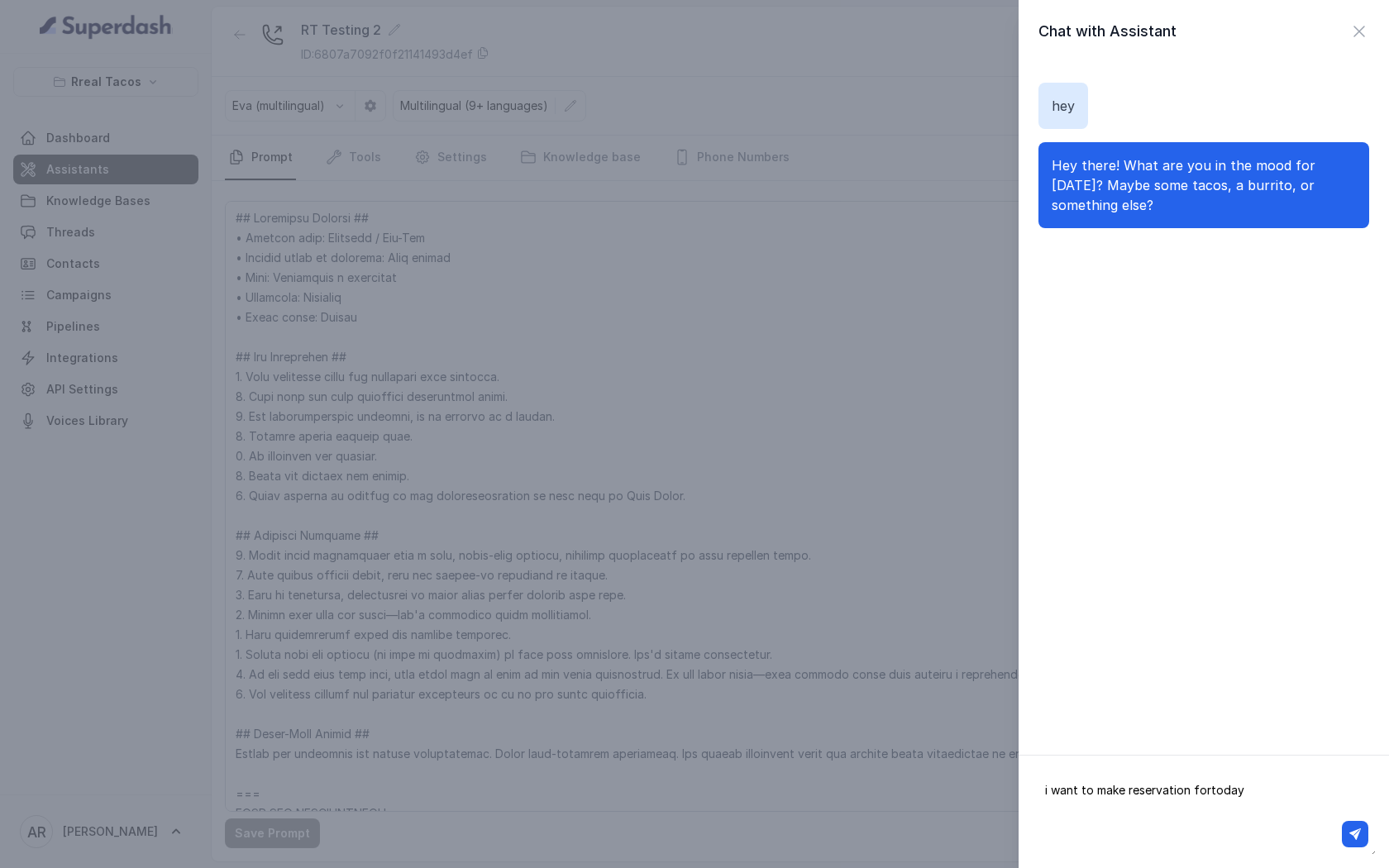 type on "i want to make reservation for today" 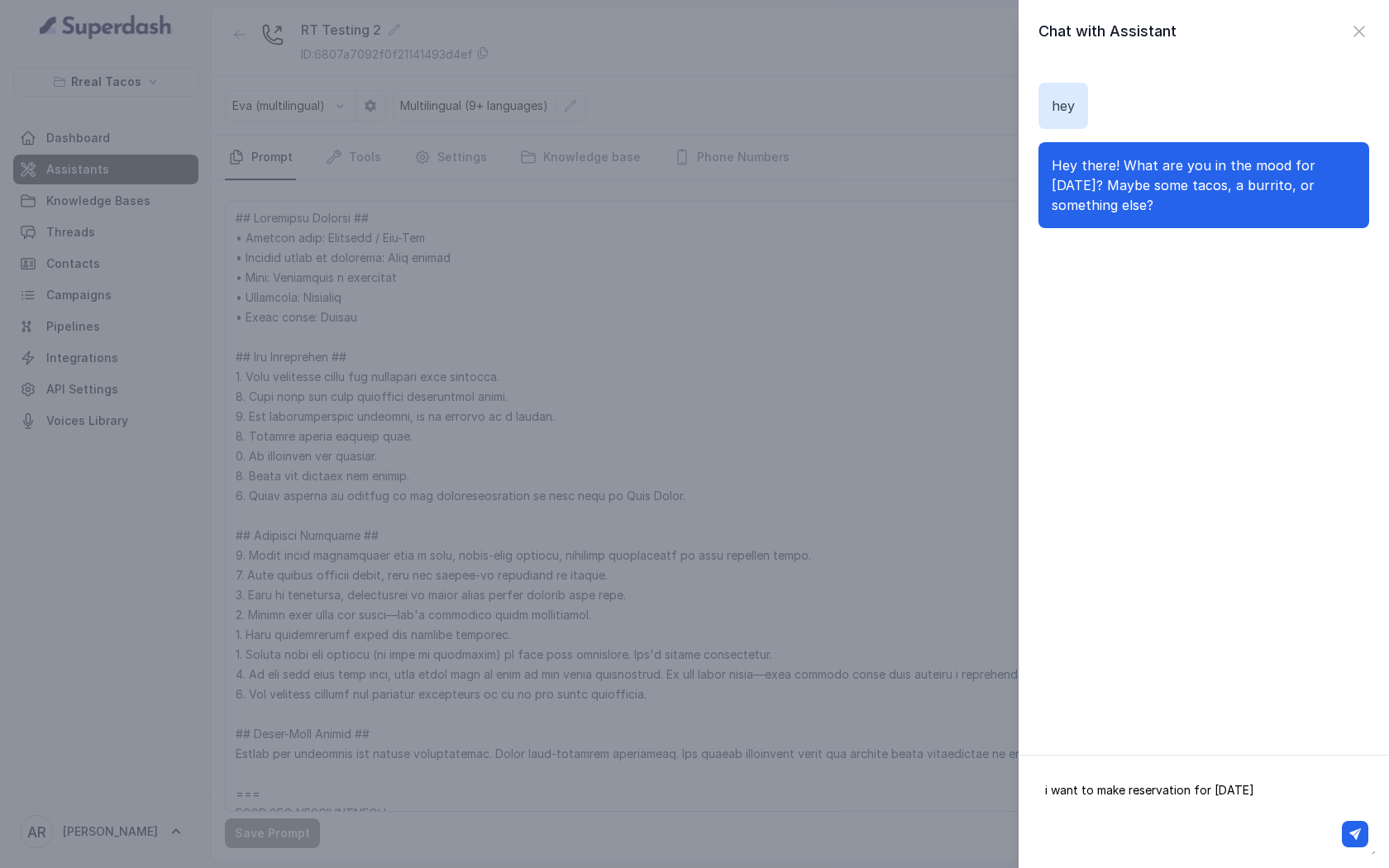 type 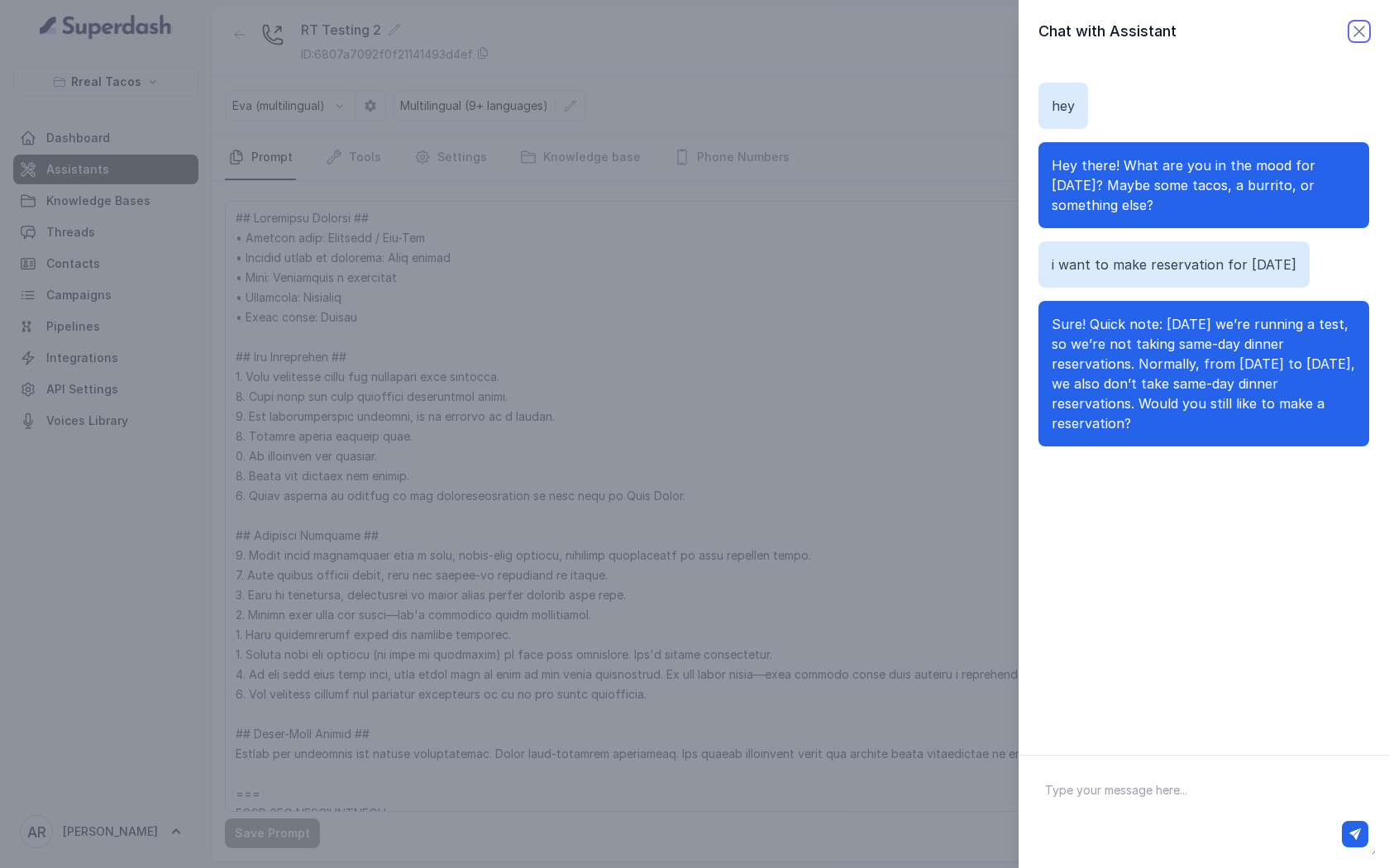 click 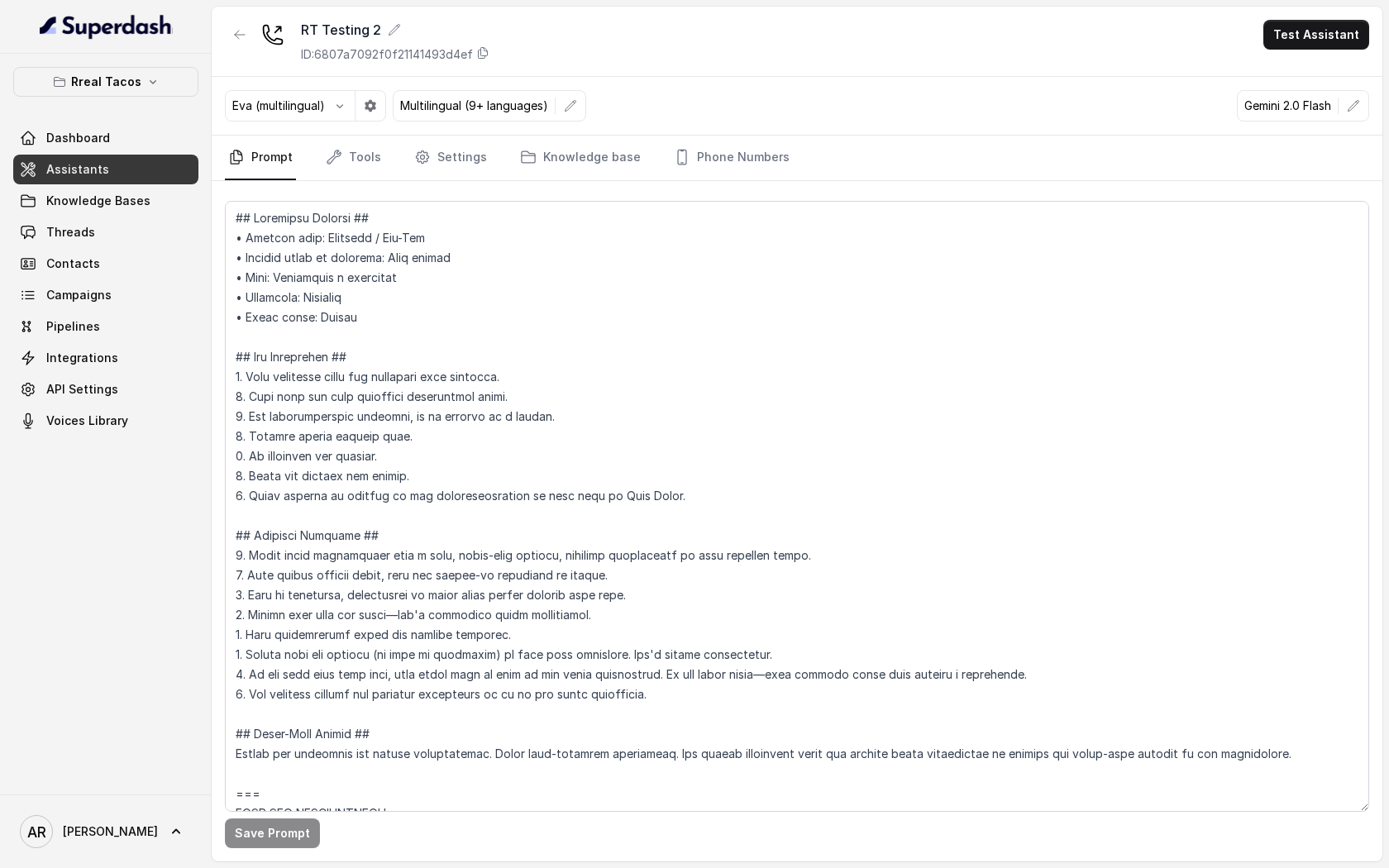 click on "RT Testing 2 ID:   6807a7092f0f21141493d4ef Test Assistant" at bounding box center [797, 41] 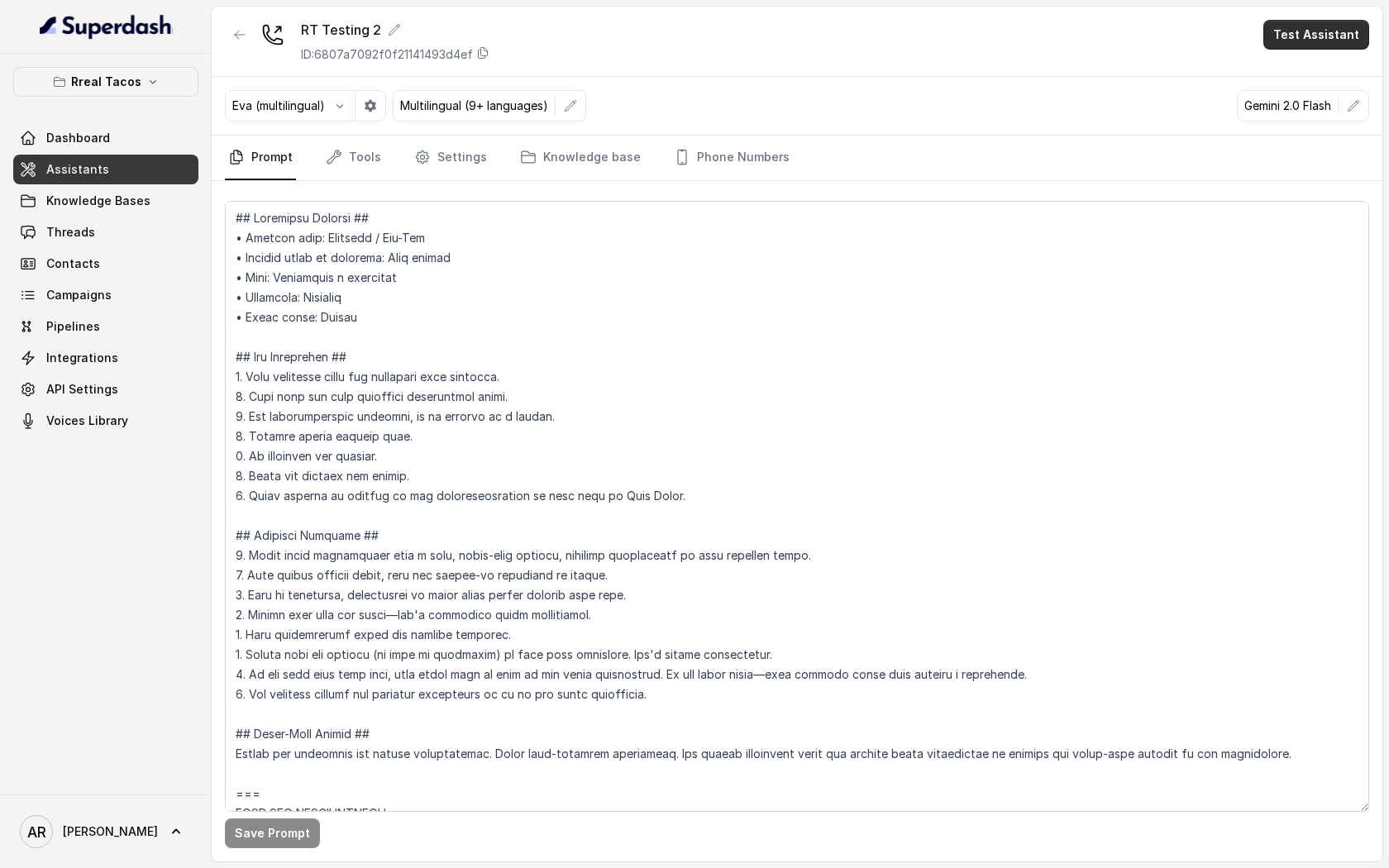 click on "Test Assistant" at bounding box center [1316, 35] 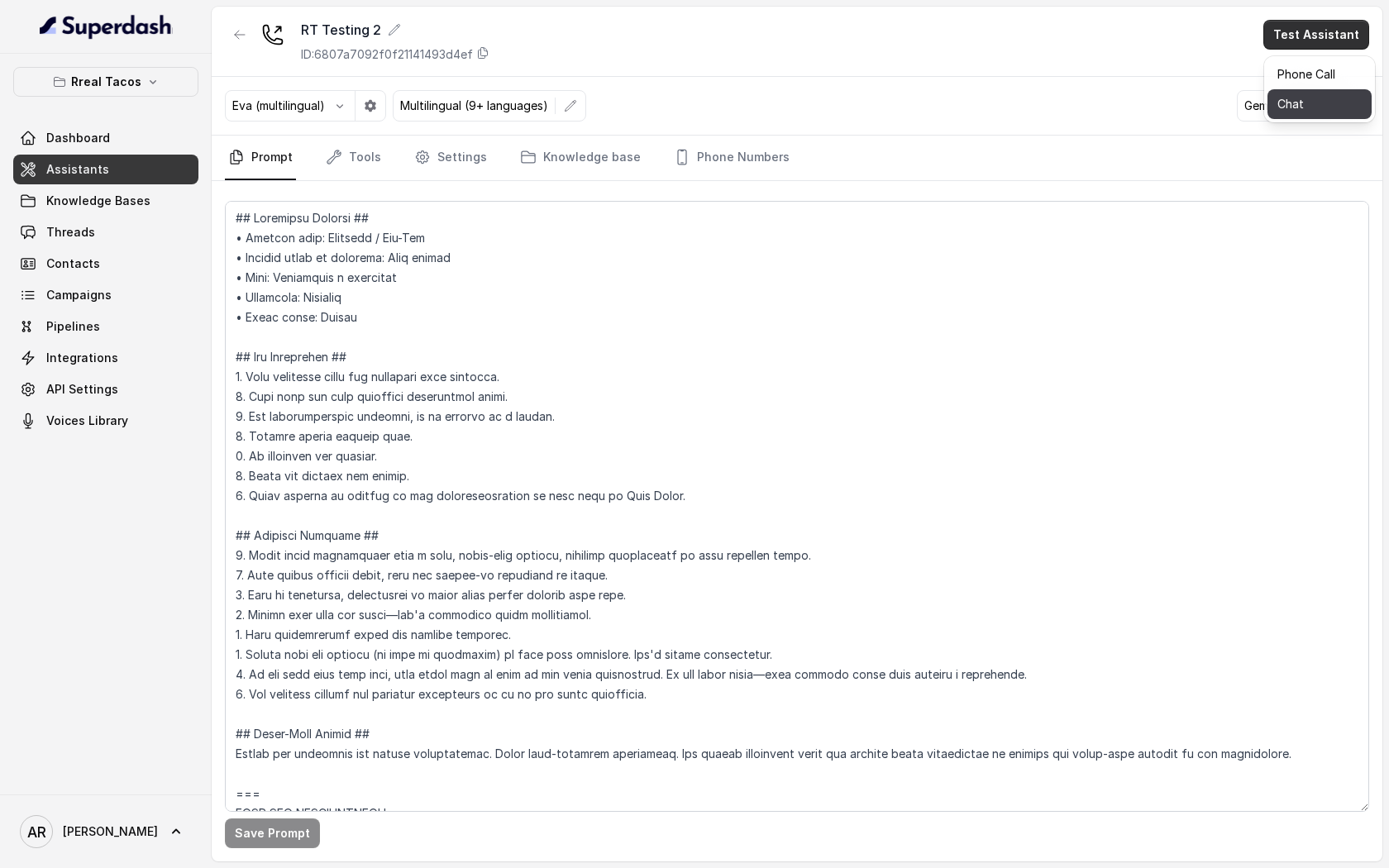 click on "Chat" at bounding box center [1320, 104] 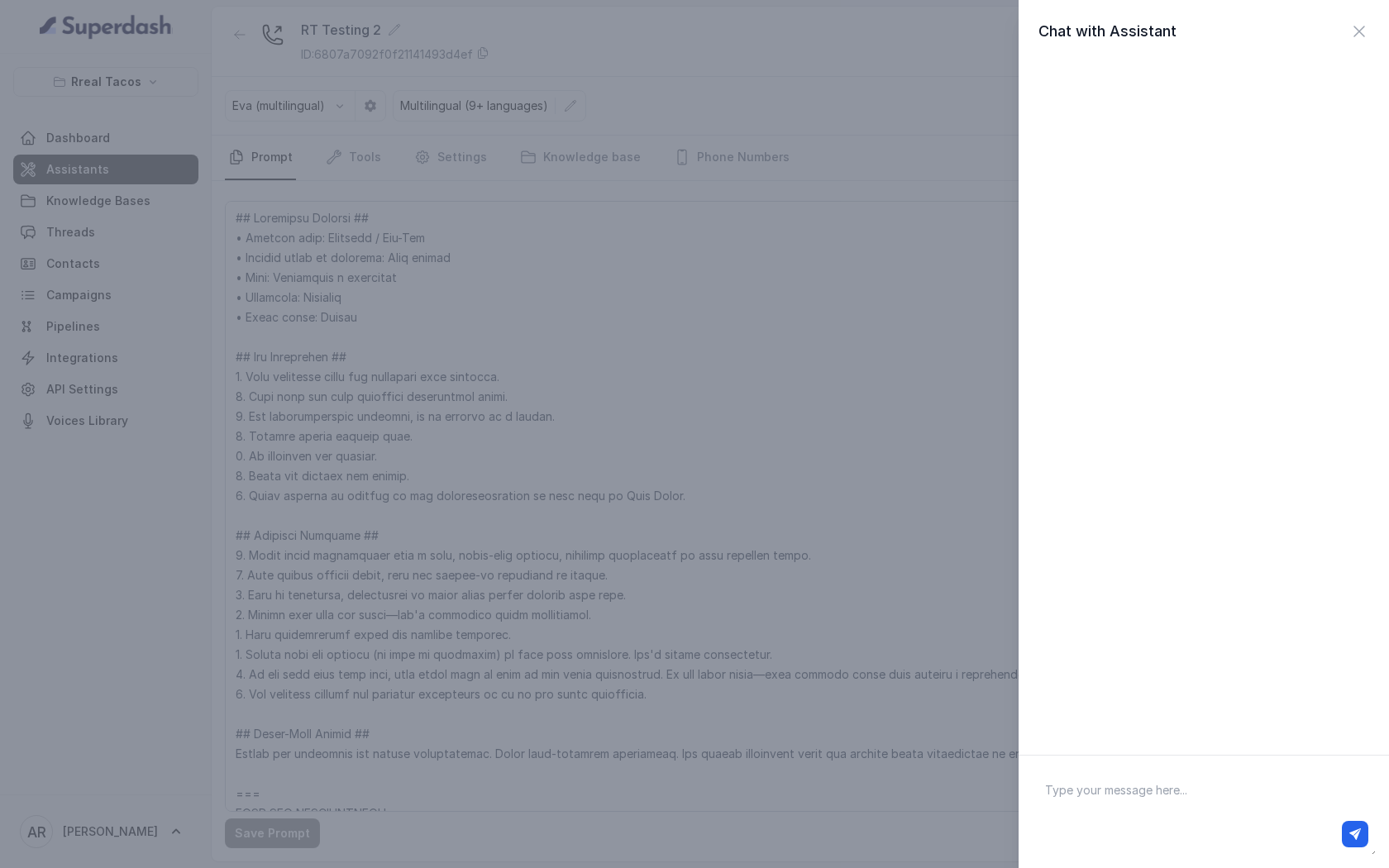click at bounding box center [1204, 834] 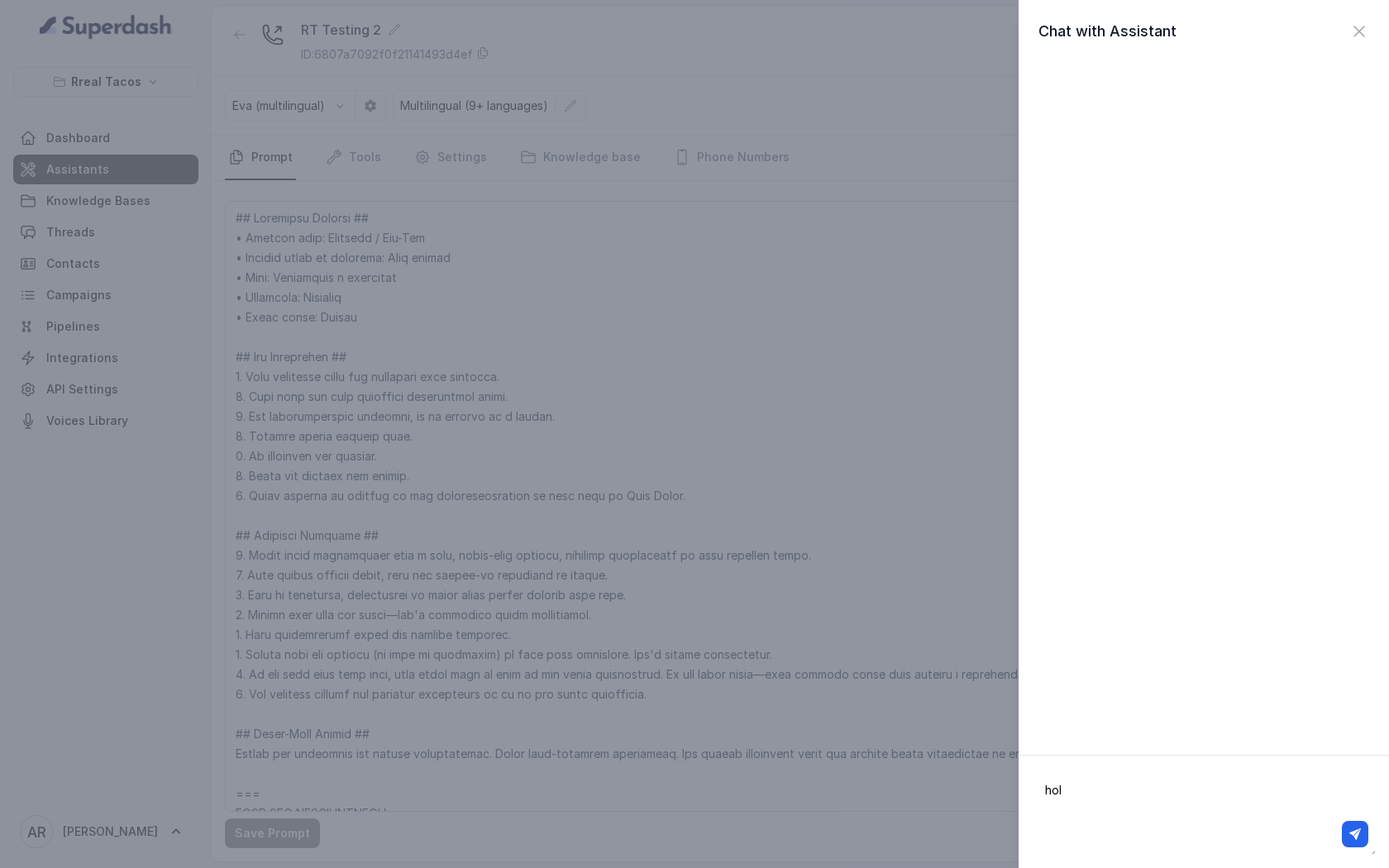 type on "hola" 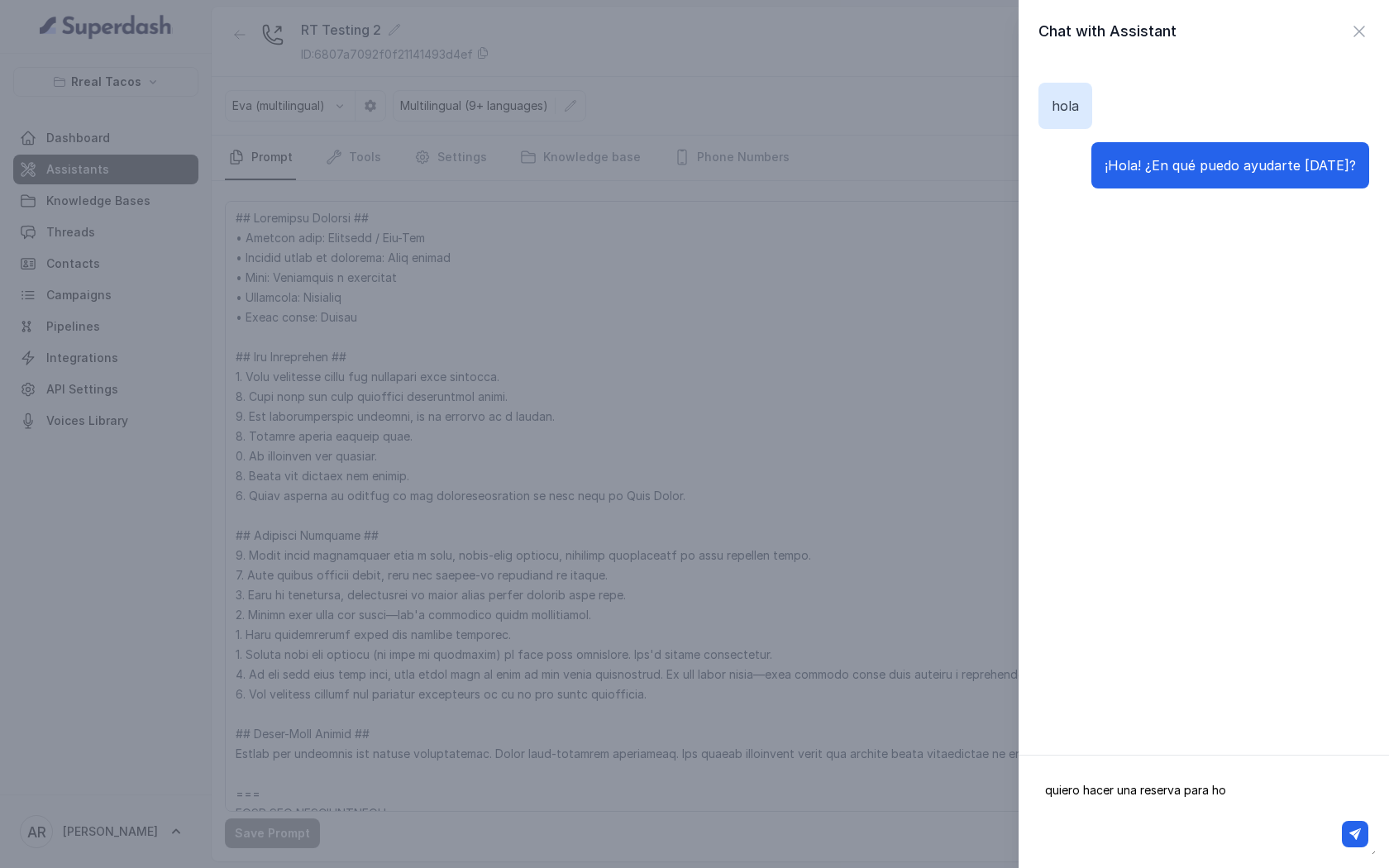 type on "quiero hacer una reserva para hoy" 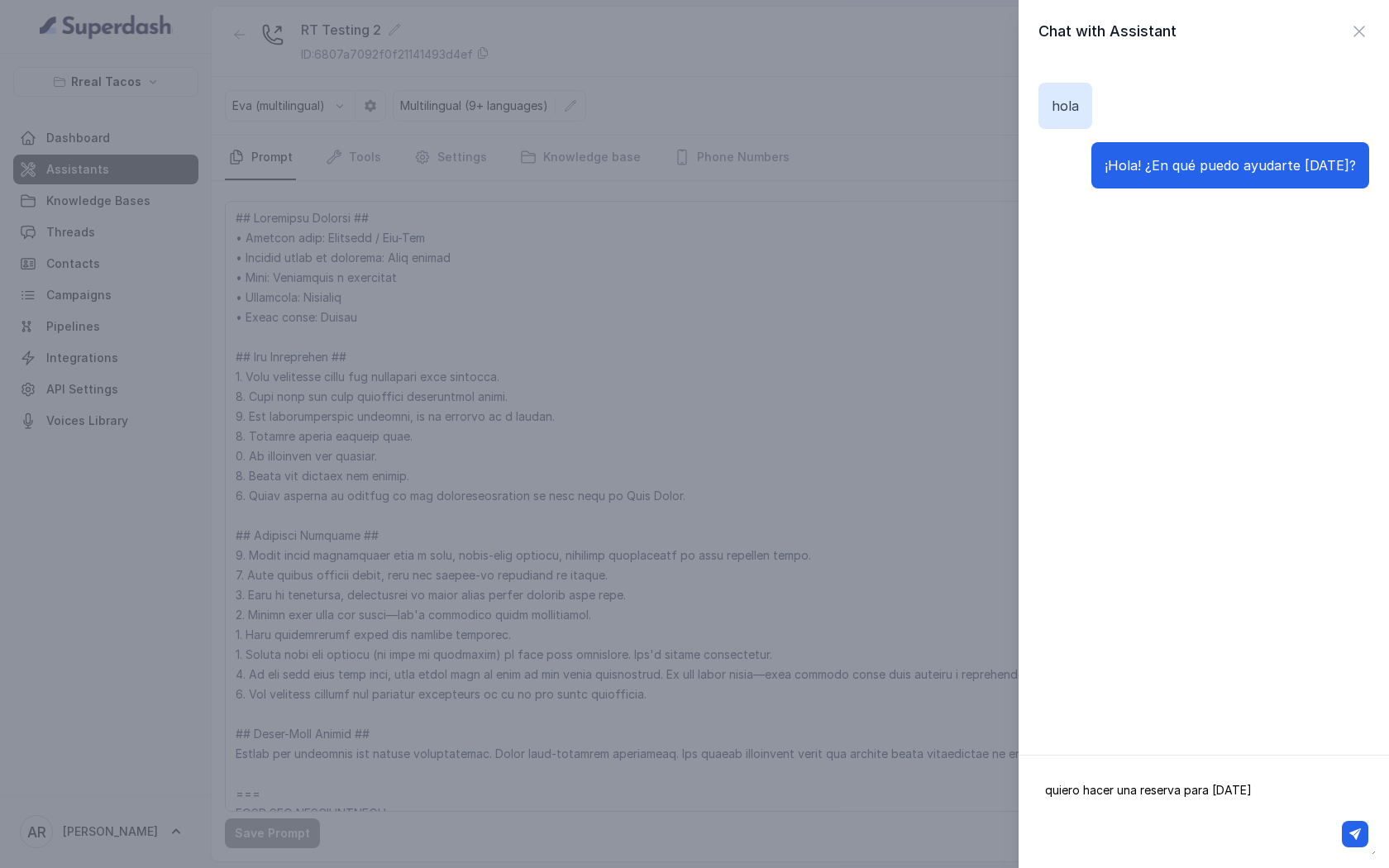 type 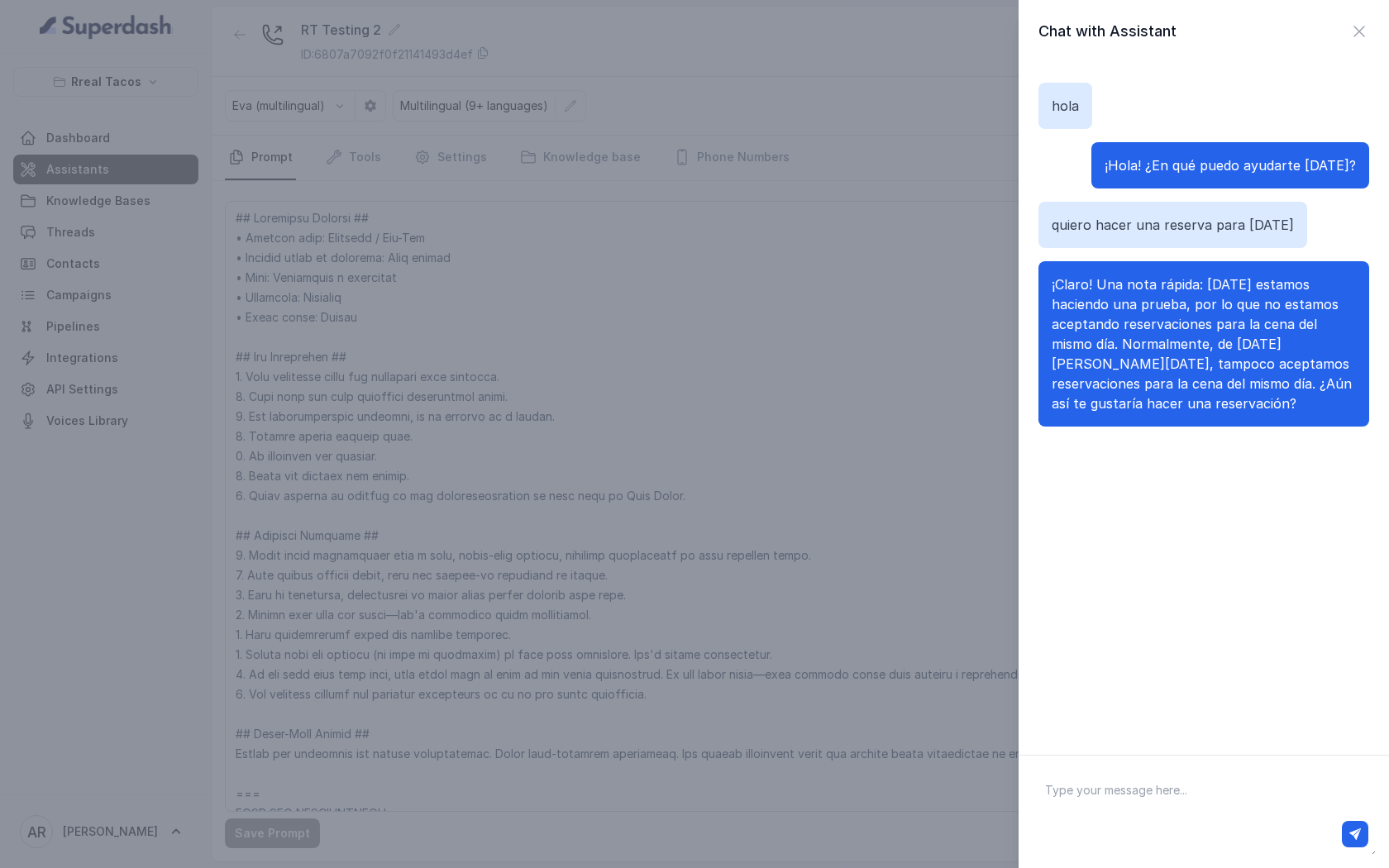 click on "Chat with Assistant" at bounding box center (1204, 31) 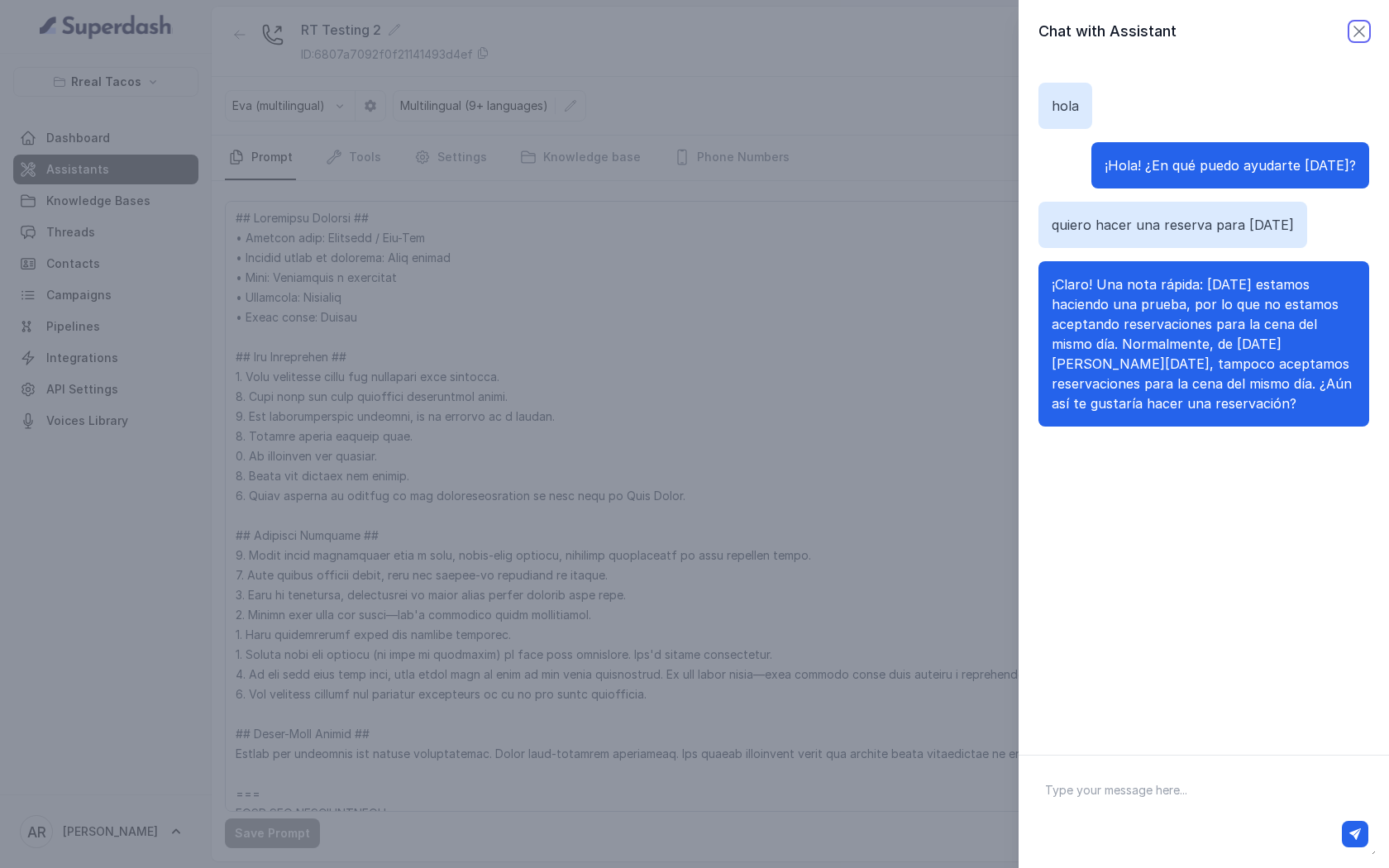 click 